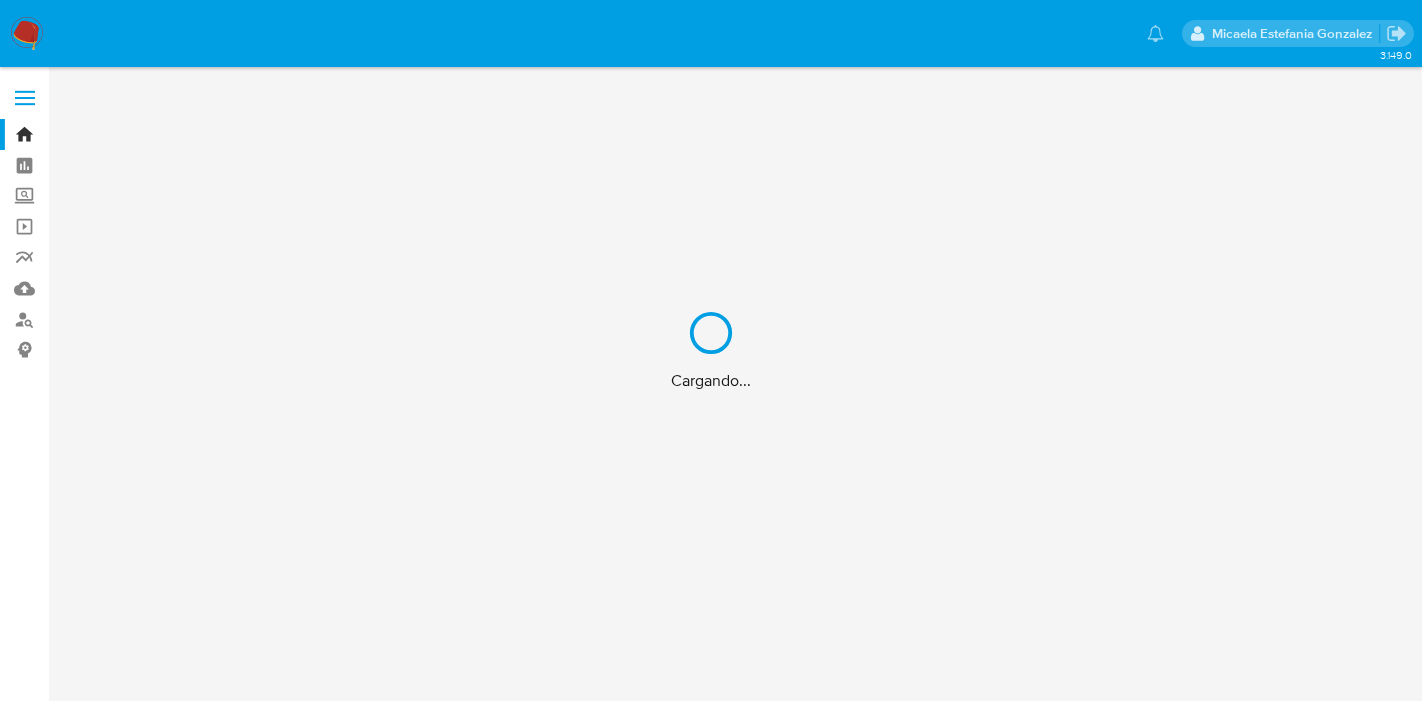 scroll, scrollTop: 0, scrollLeft: 0, axis: both 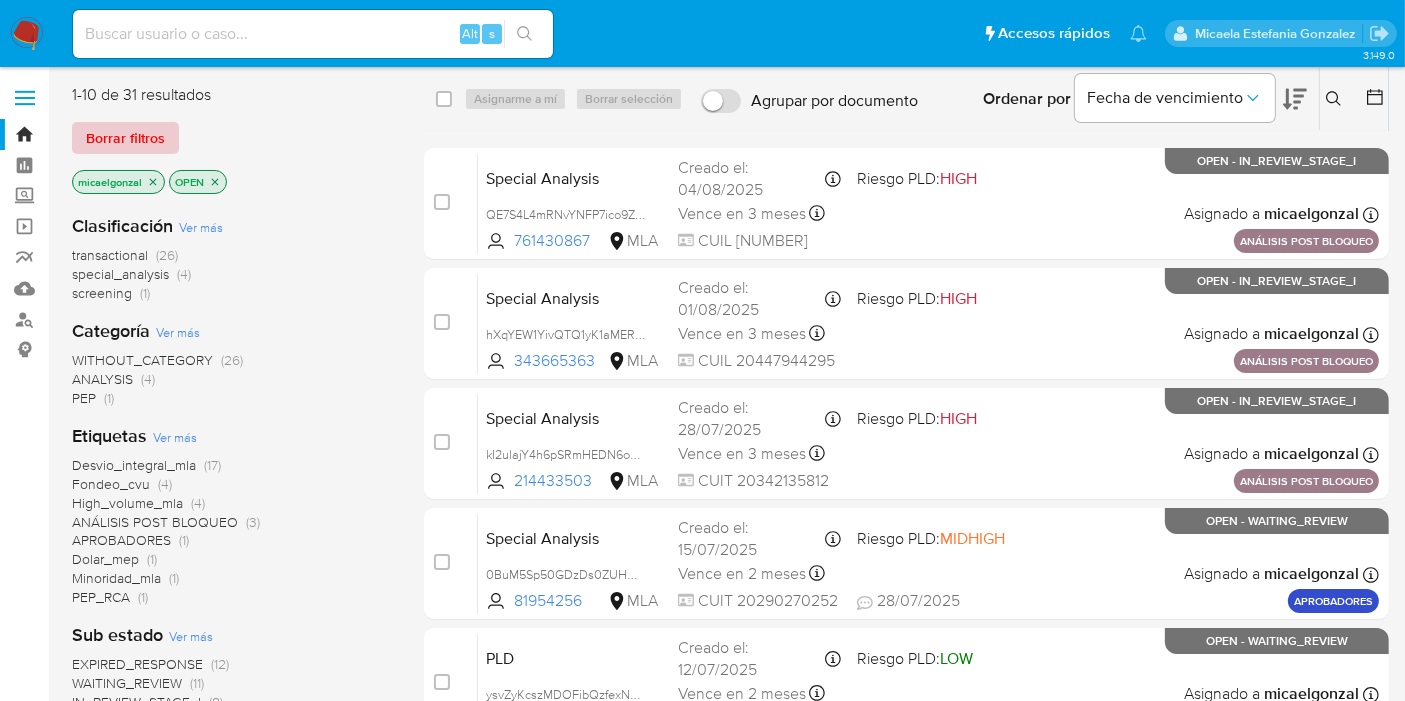 click on "Borrar filtros" at bounding box center (125, 138) 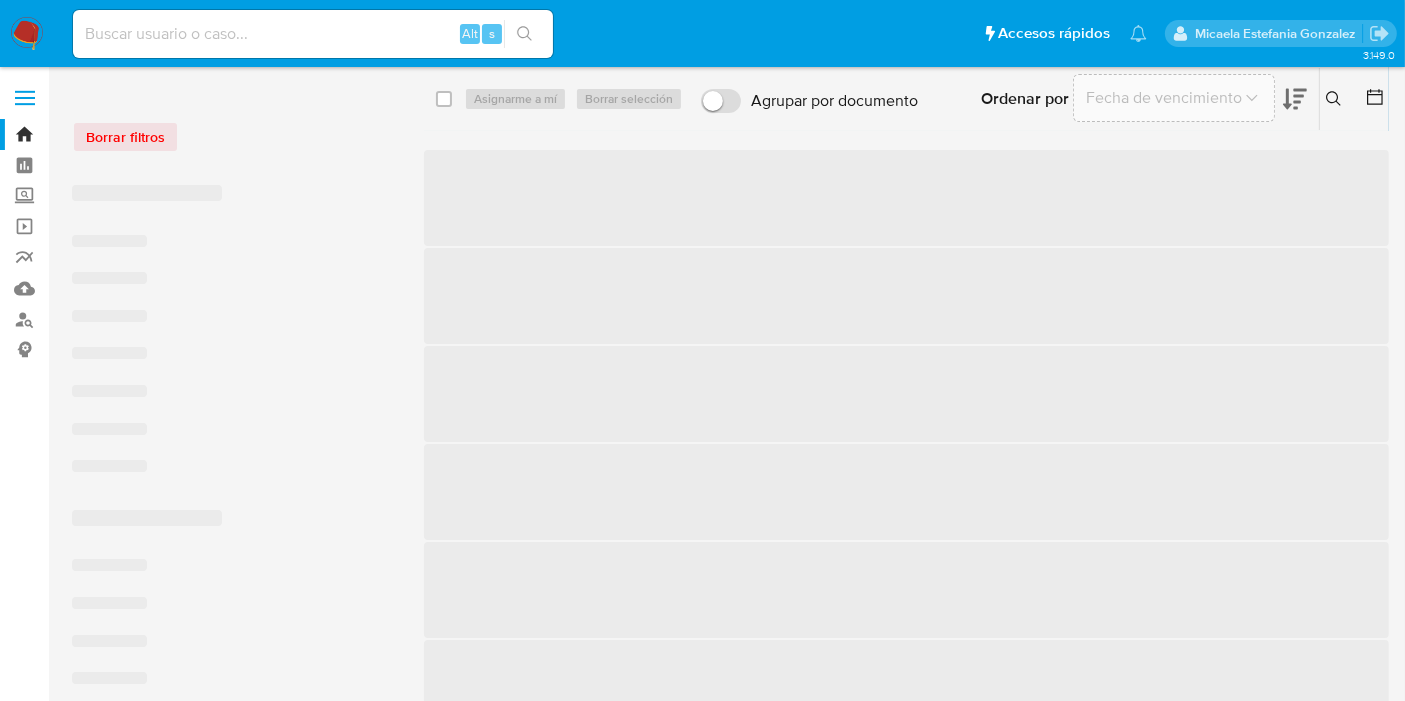 click at bounding box center (1336, 99) 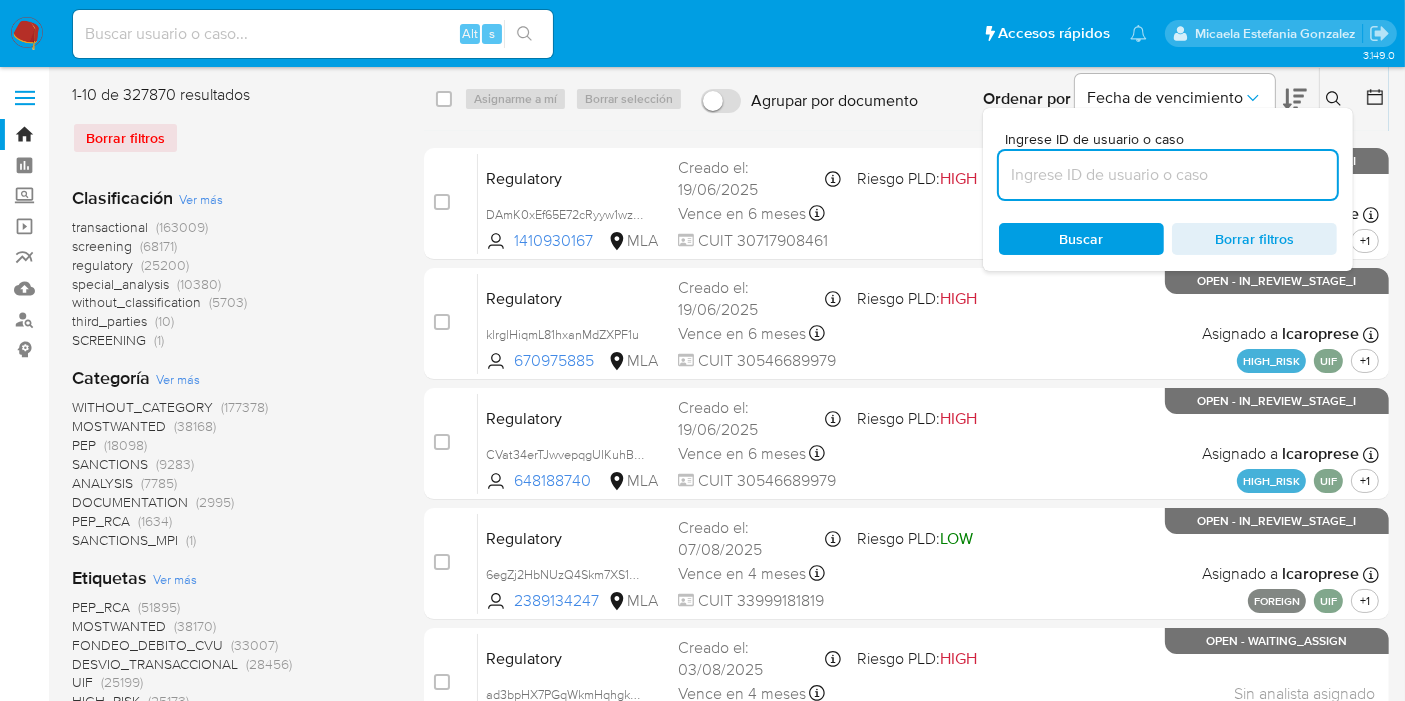 click at bounding box center [1168, 175] 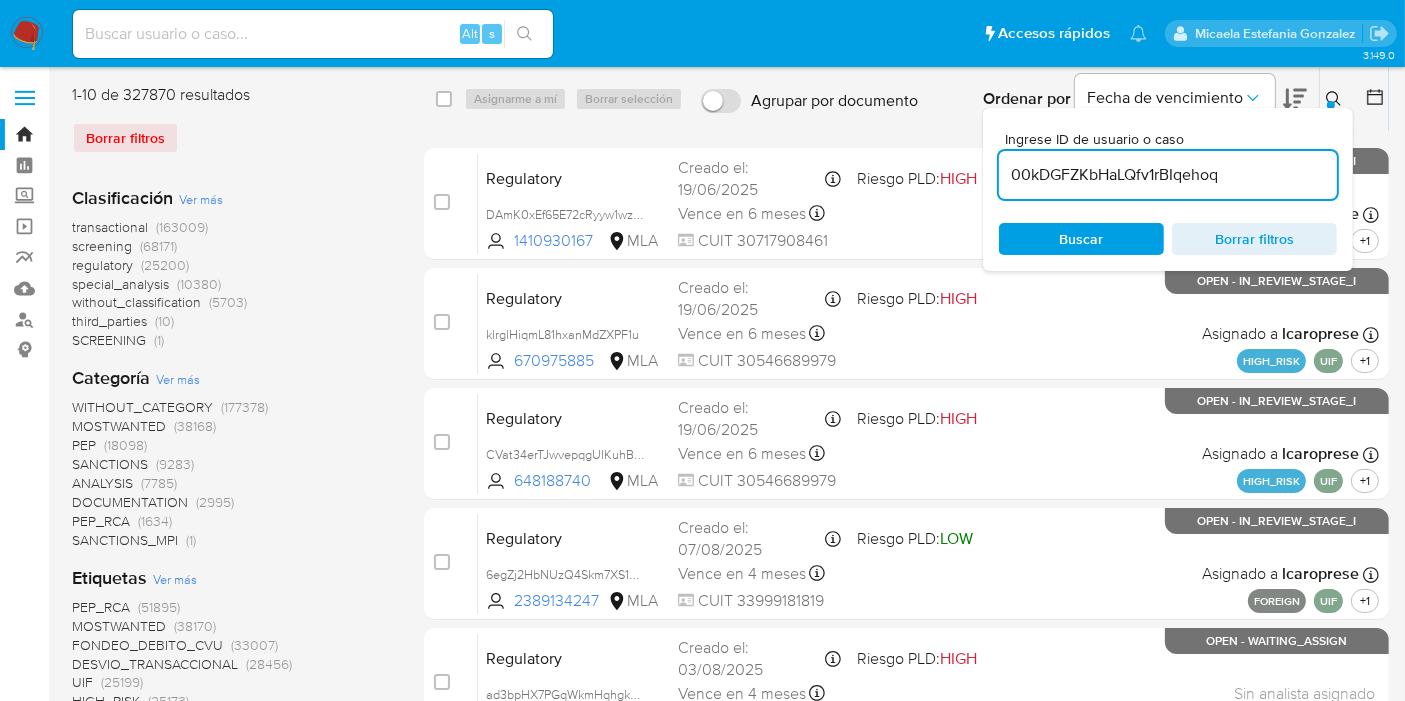 type on "00kDGFZKbHaLQfv1rBIqehoq" 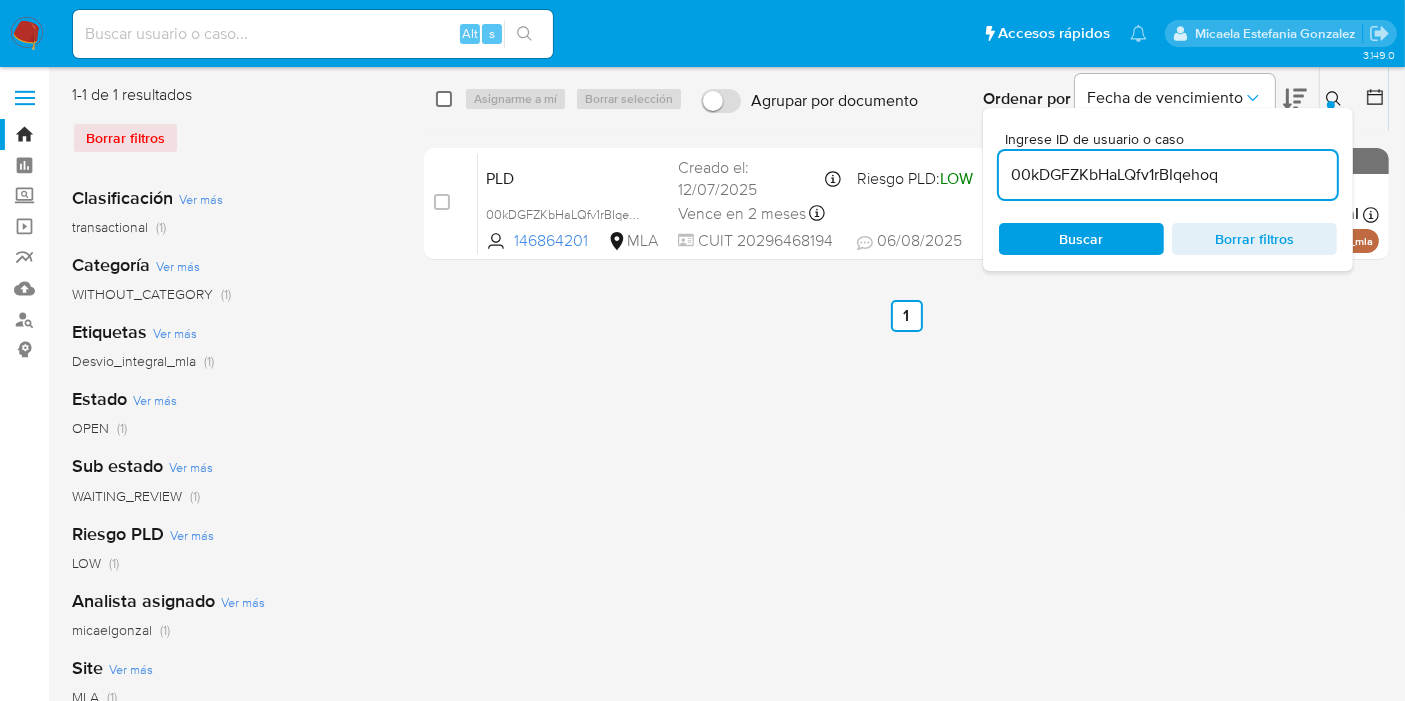 click at bounding box center [444, 99] 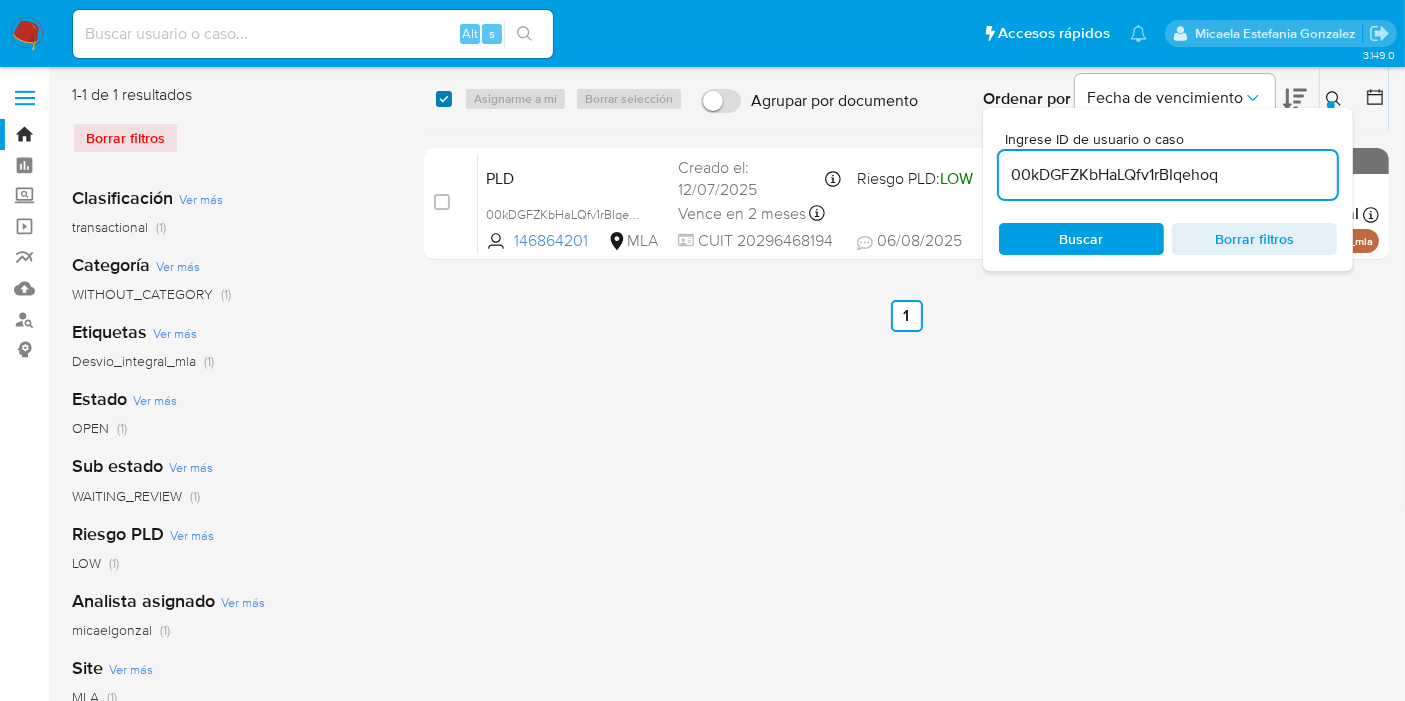 checkbox on "true" 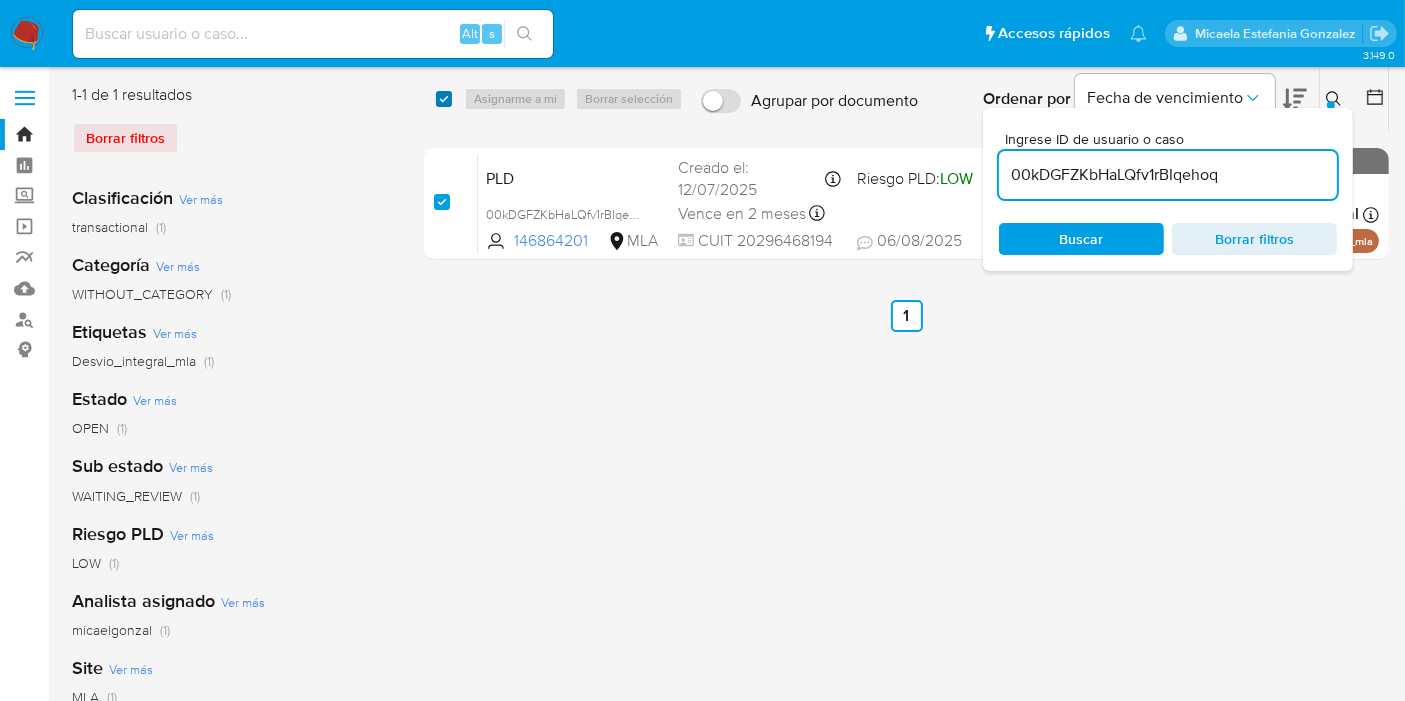 checkbox on "true" 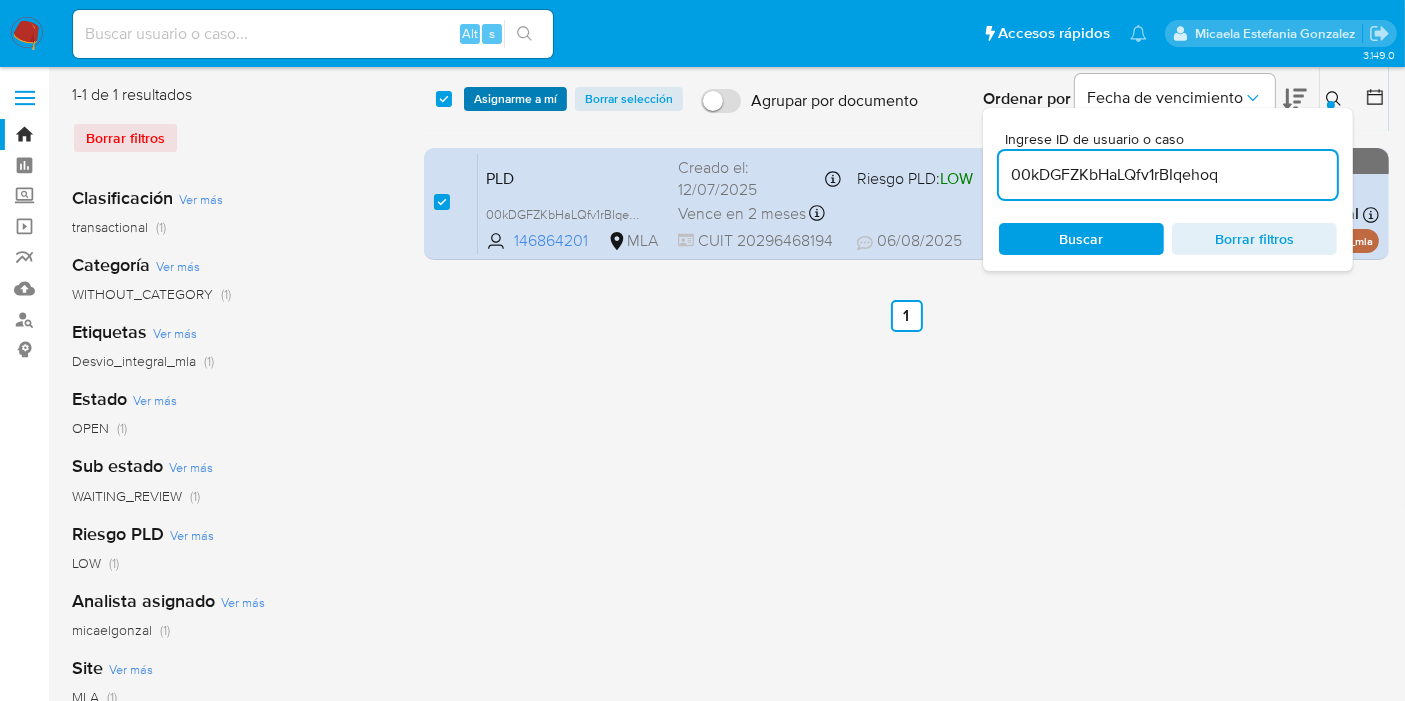 click on "Asignarme a mí" at bounding box center [515, 99] 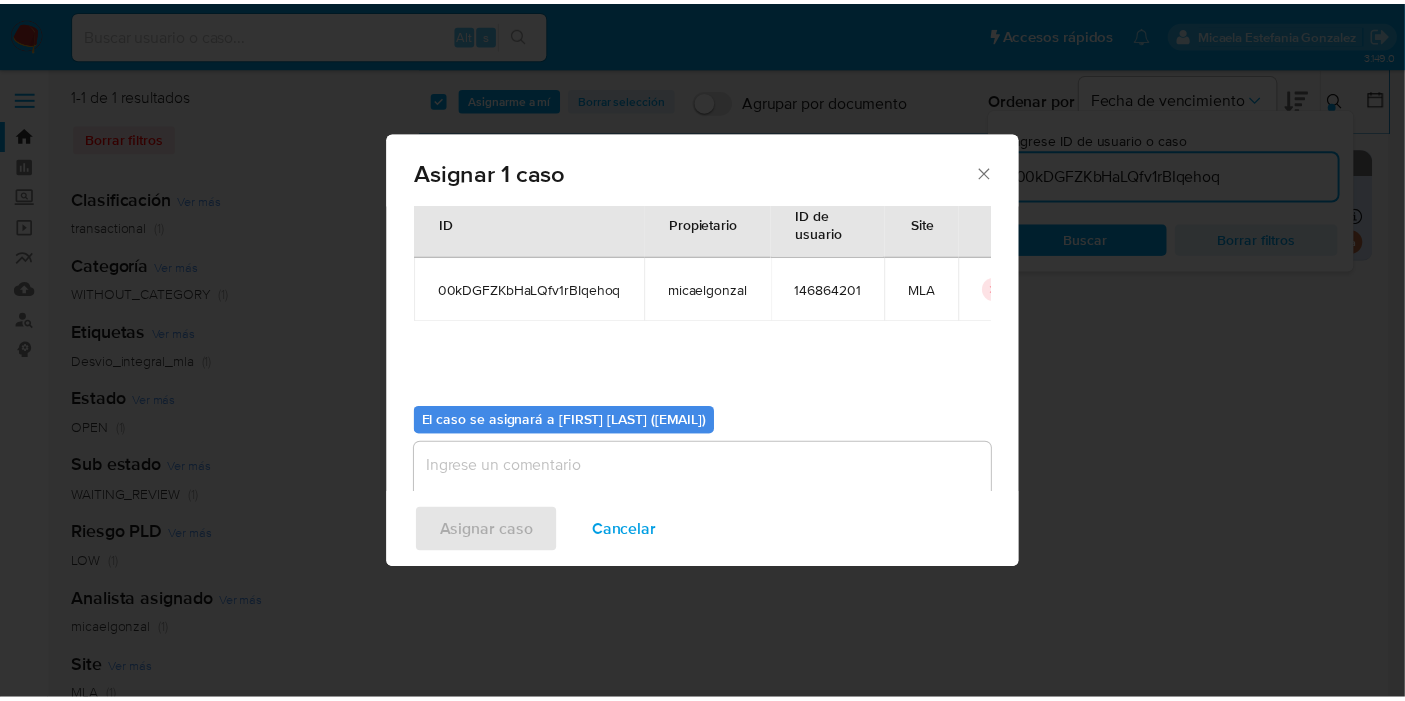 scroll, scrollTop: 102, scrollLeft: 0, axis: vertical 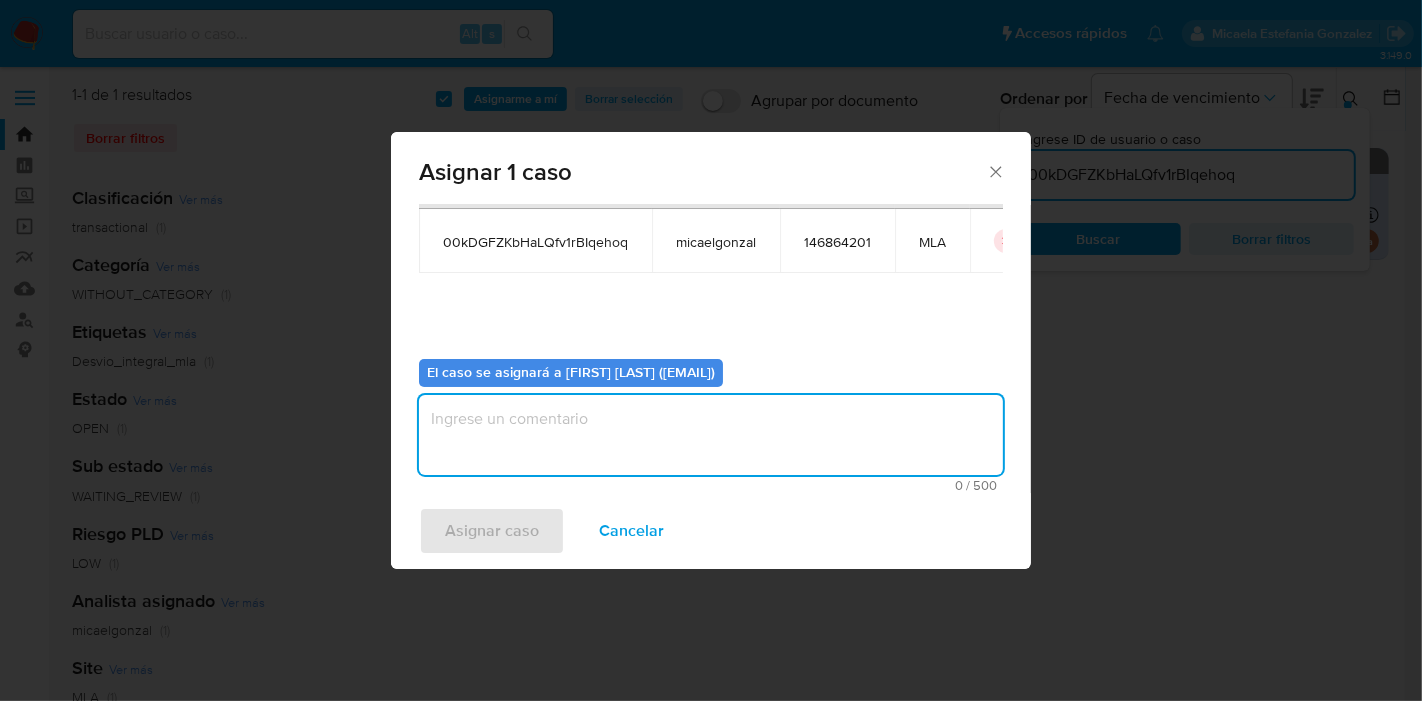 click at bounding box center [711, 435] 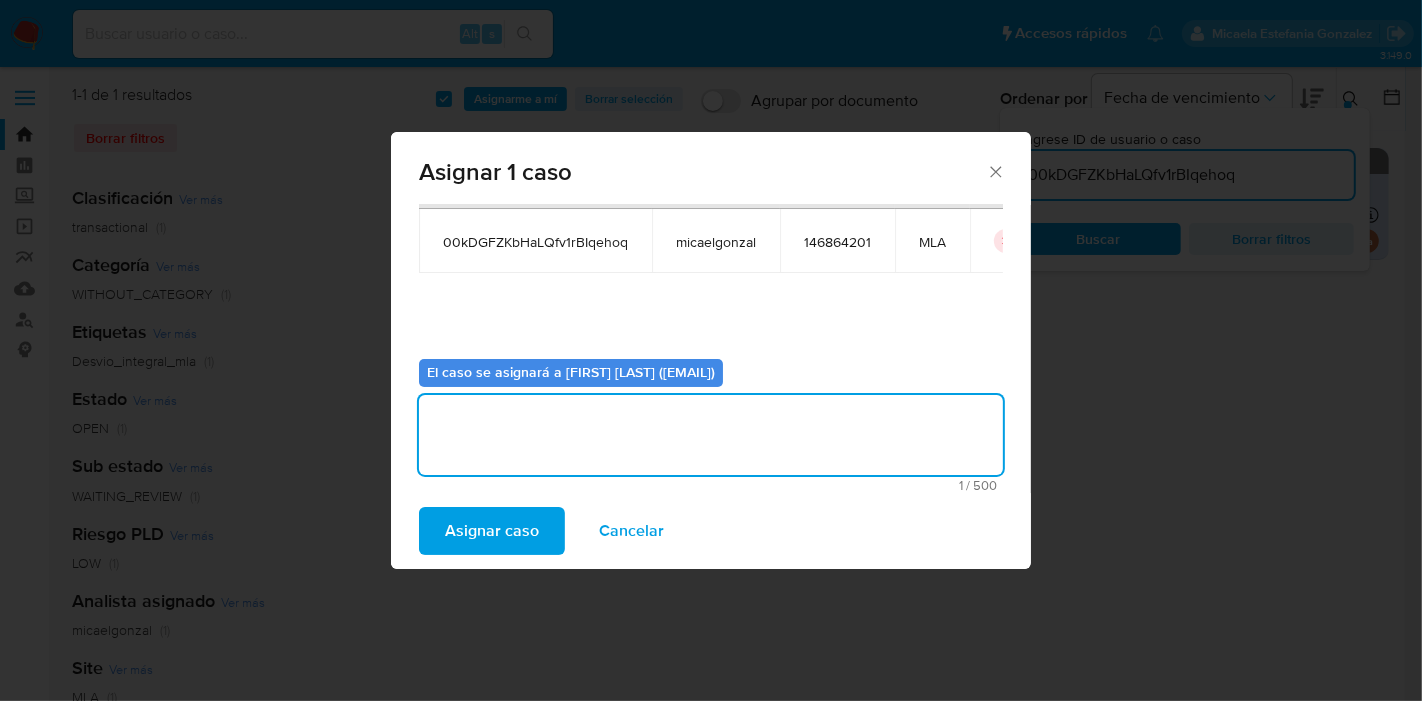 click on "Asignar caso" at bounding box center [492, 531] 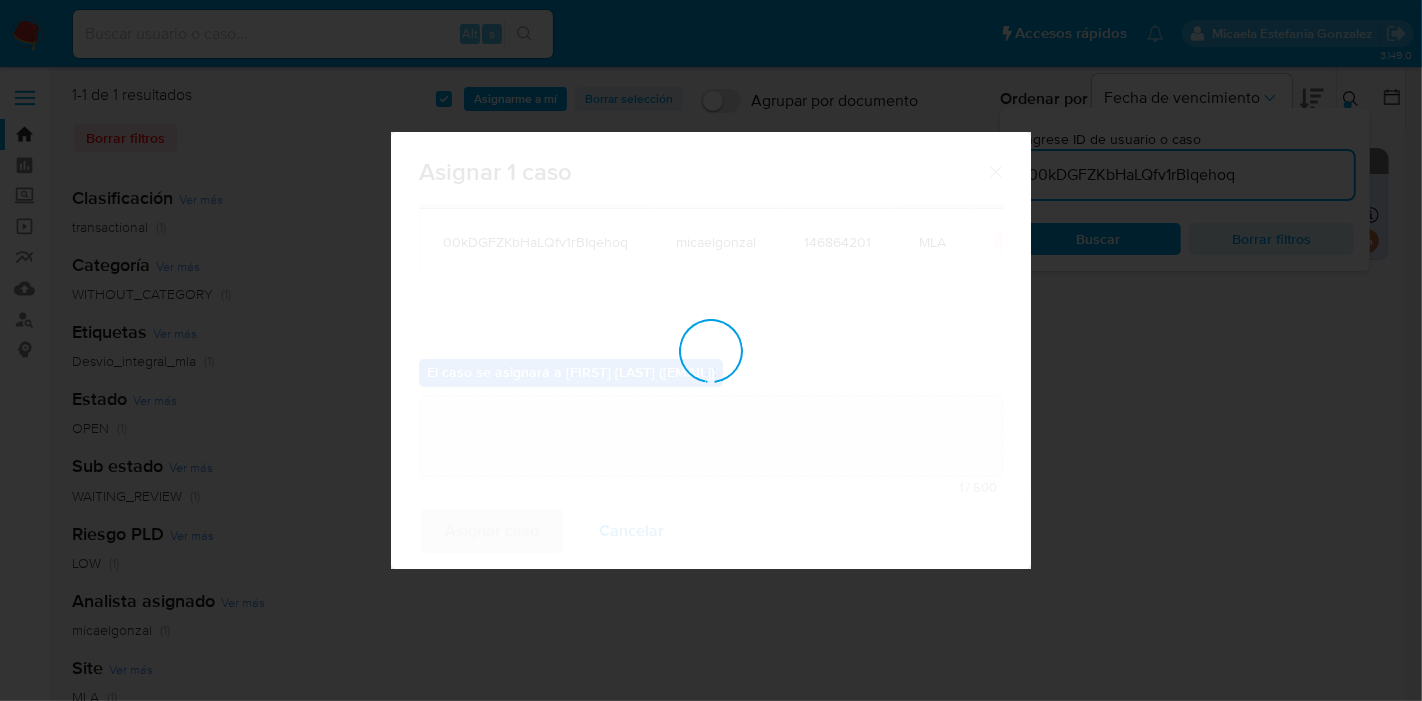 type 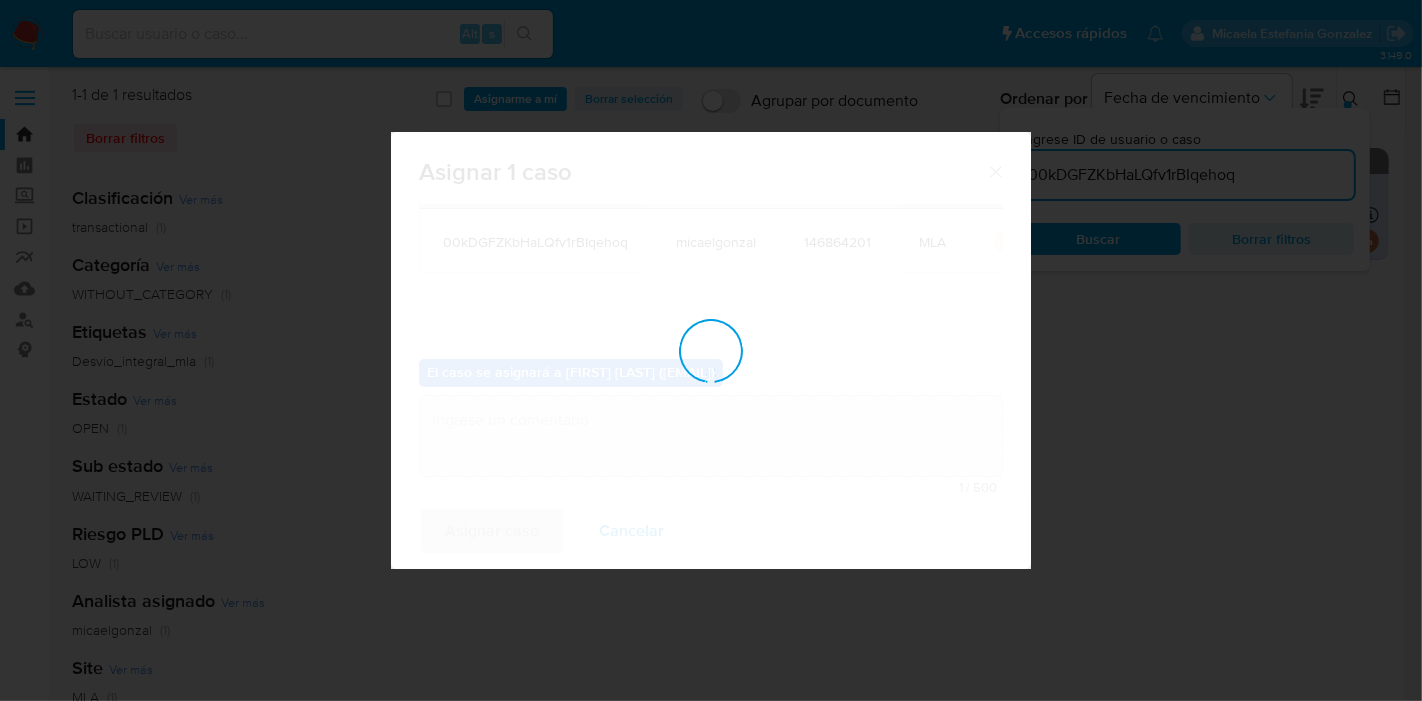 checkbox on "false" 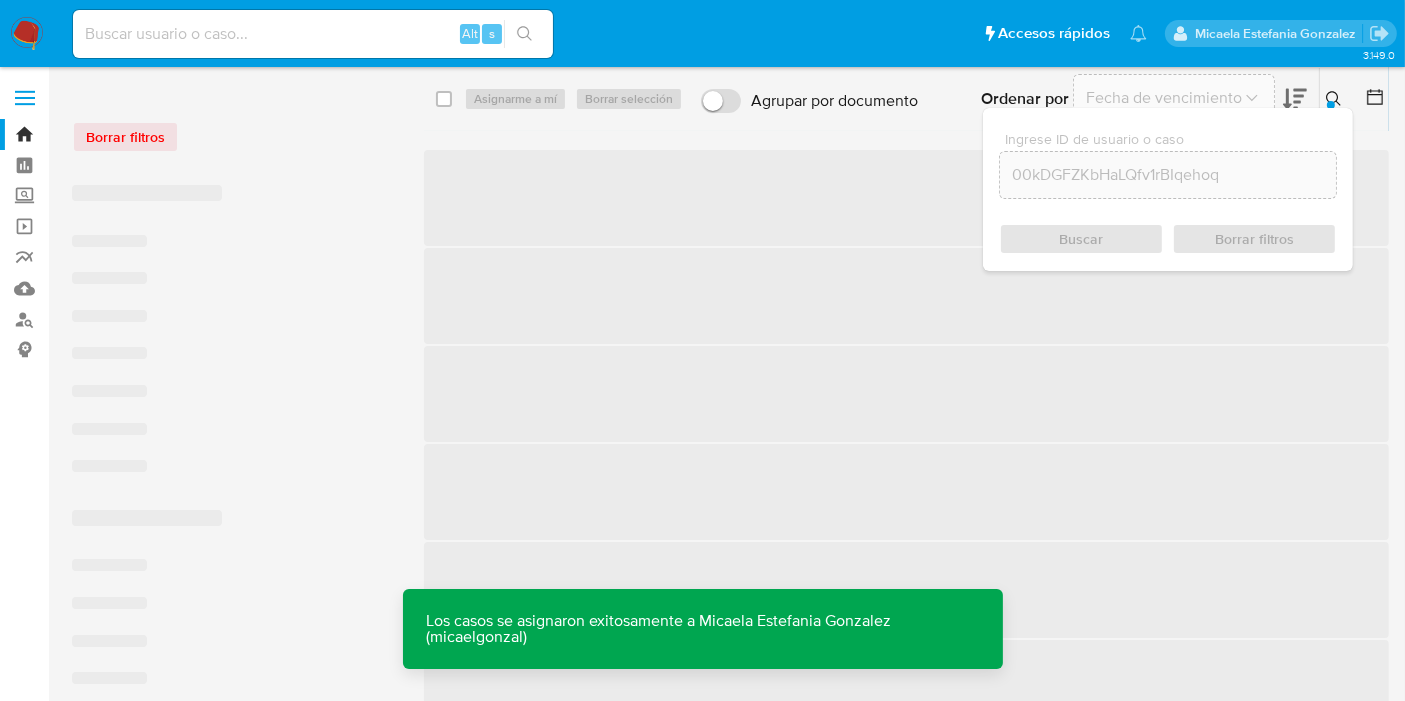click at bounding box center [313, 34] 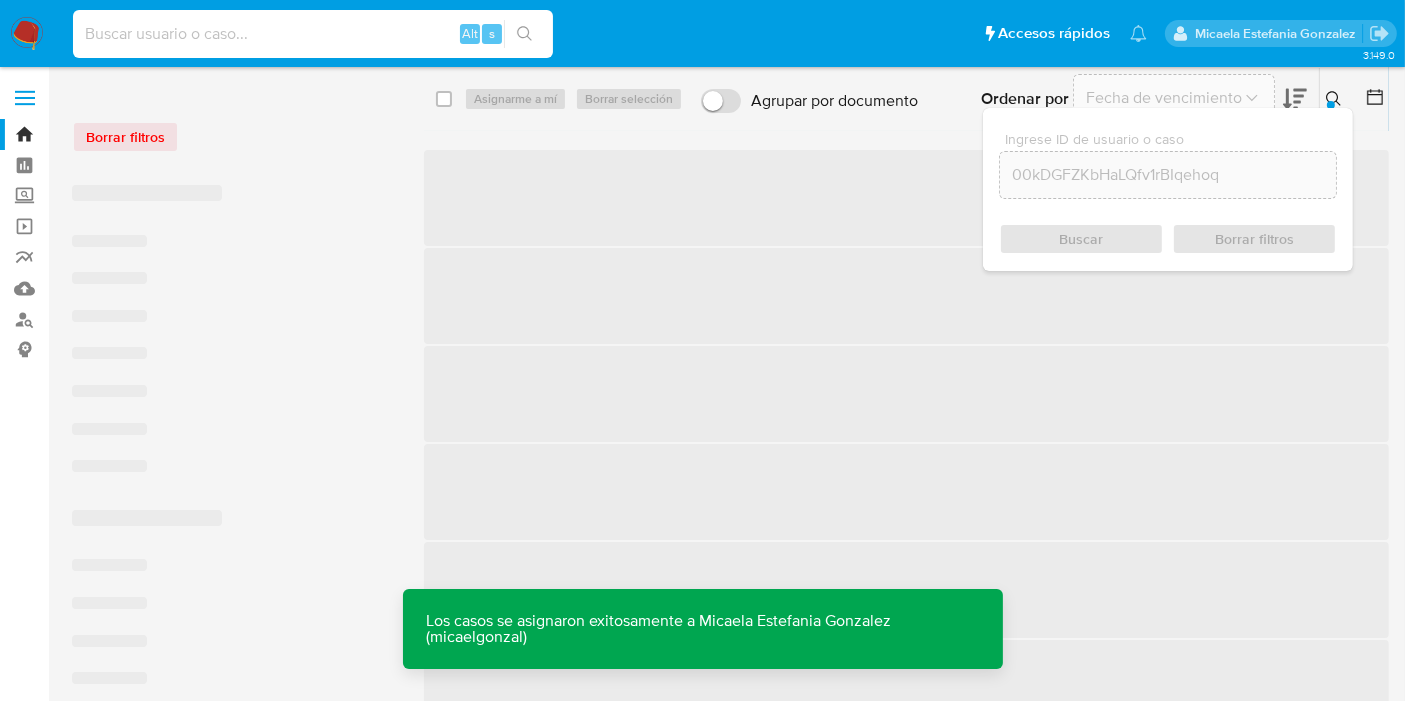 paste on "00kDGFZKbHaLQfv1rBIqehoq" 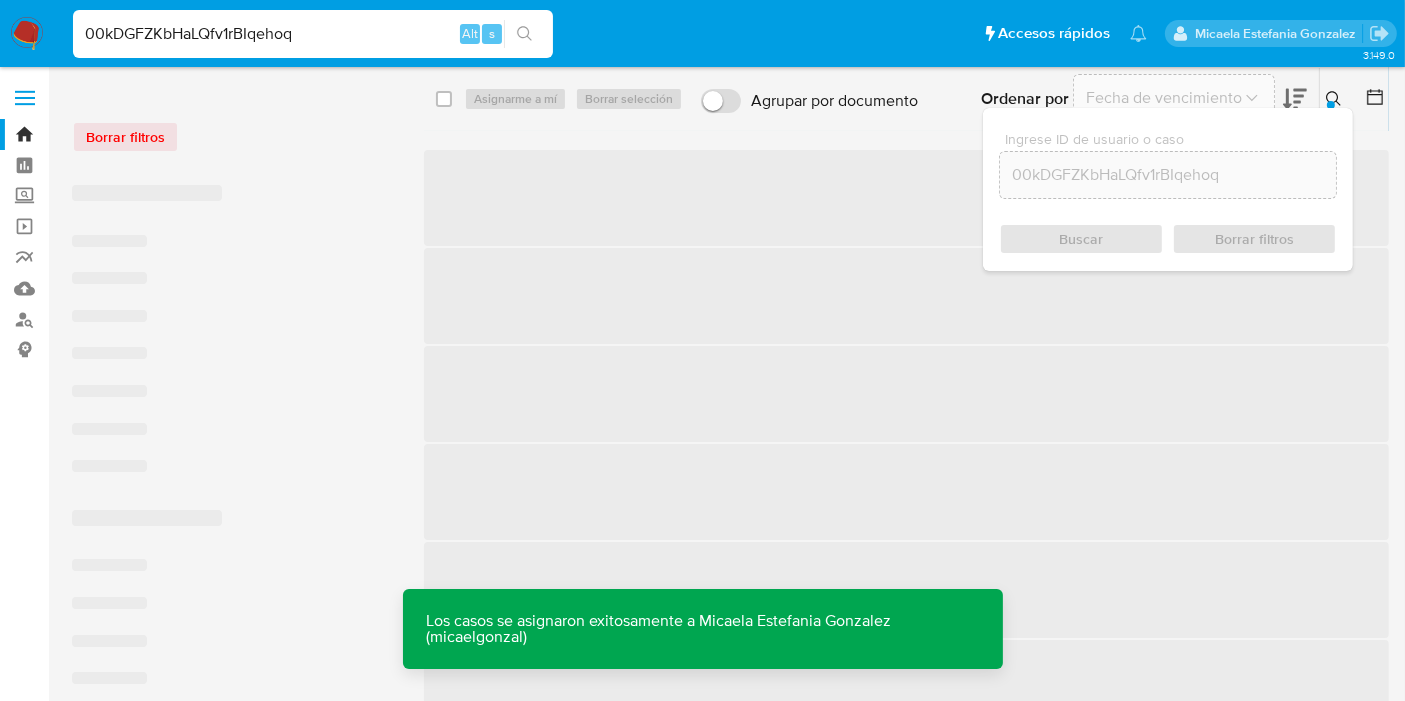 type on "00kDGFZKbHaLQfv1rBIqehoq" 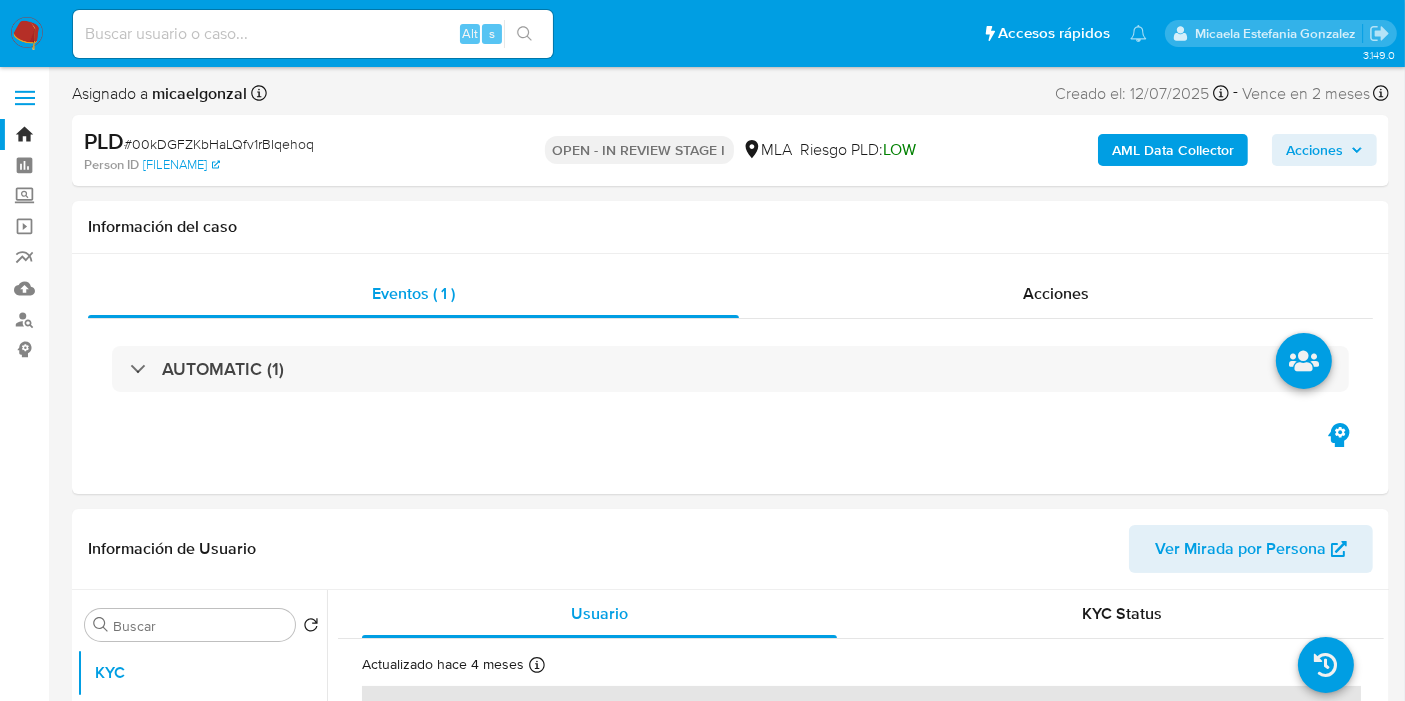 select on "10" 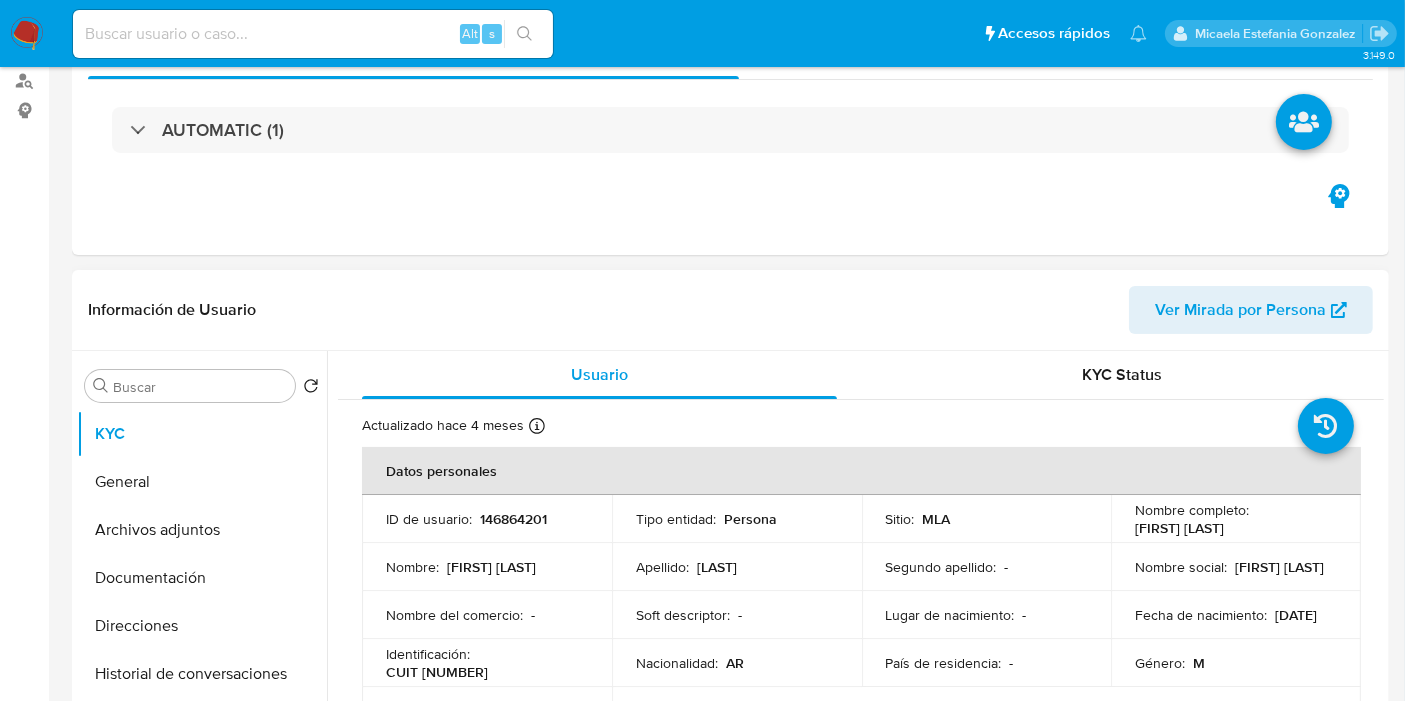 scroll, scrollTop: 333, scrollLeft: 0, axis: vertical 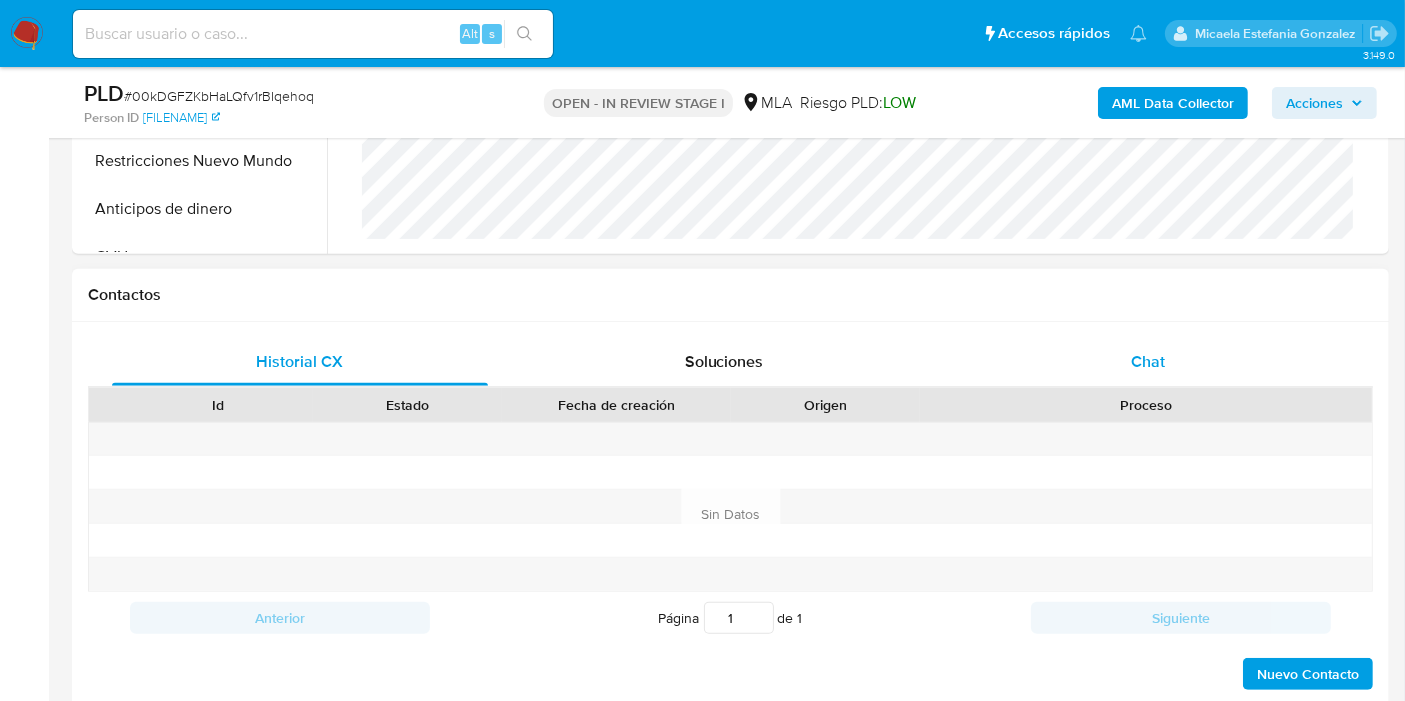 click on "Chat" at bounding box center [1148, 362] 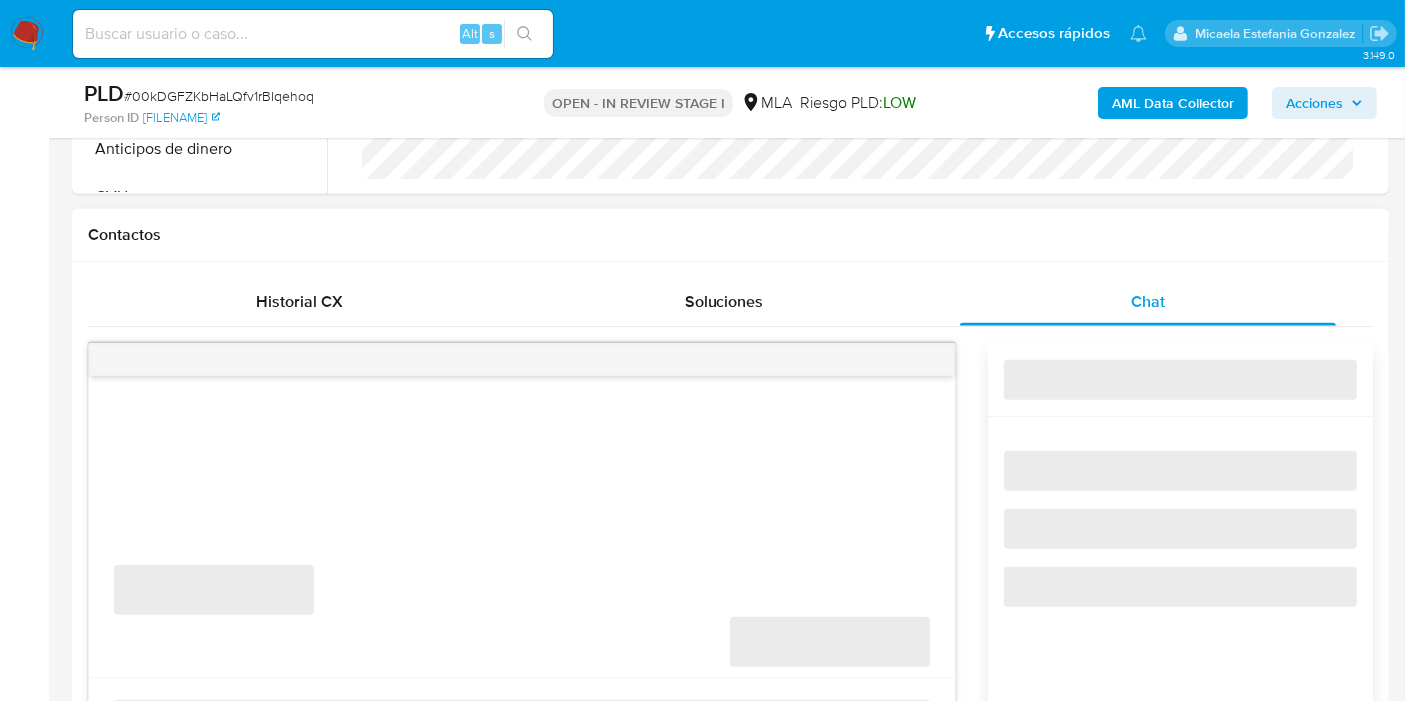 scroll, scrollTop: 888, scrollLeft: 0, axis: vertical 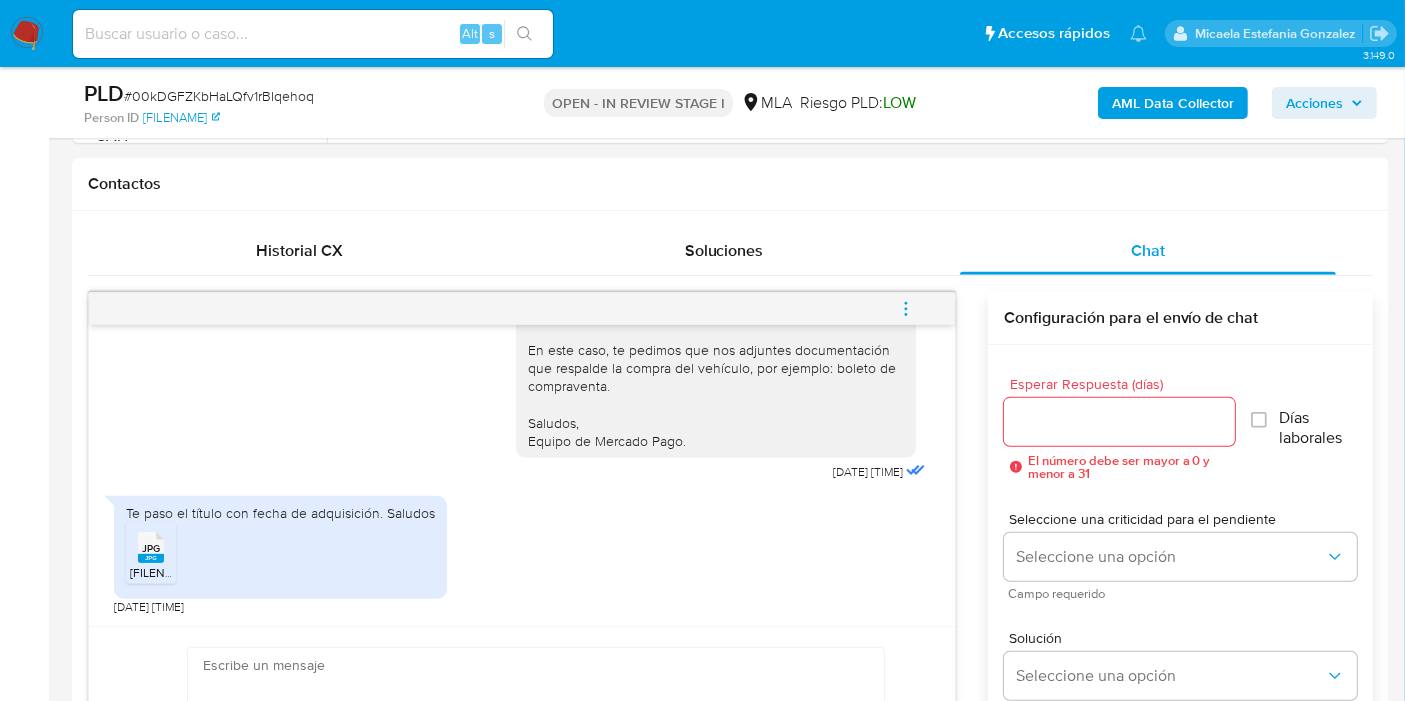 click on "JPG JPG" at bounding box center (151, 545) 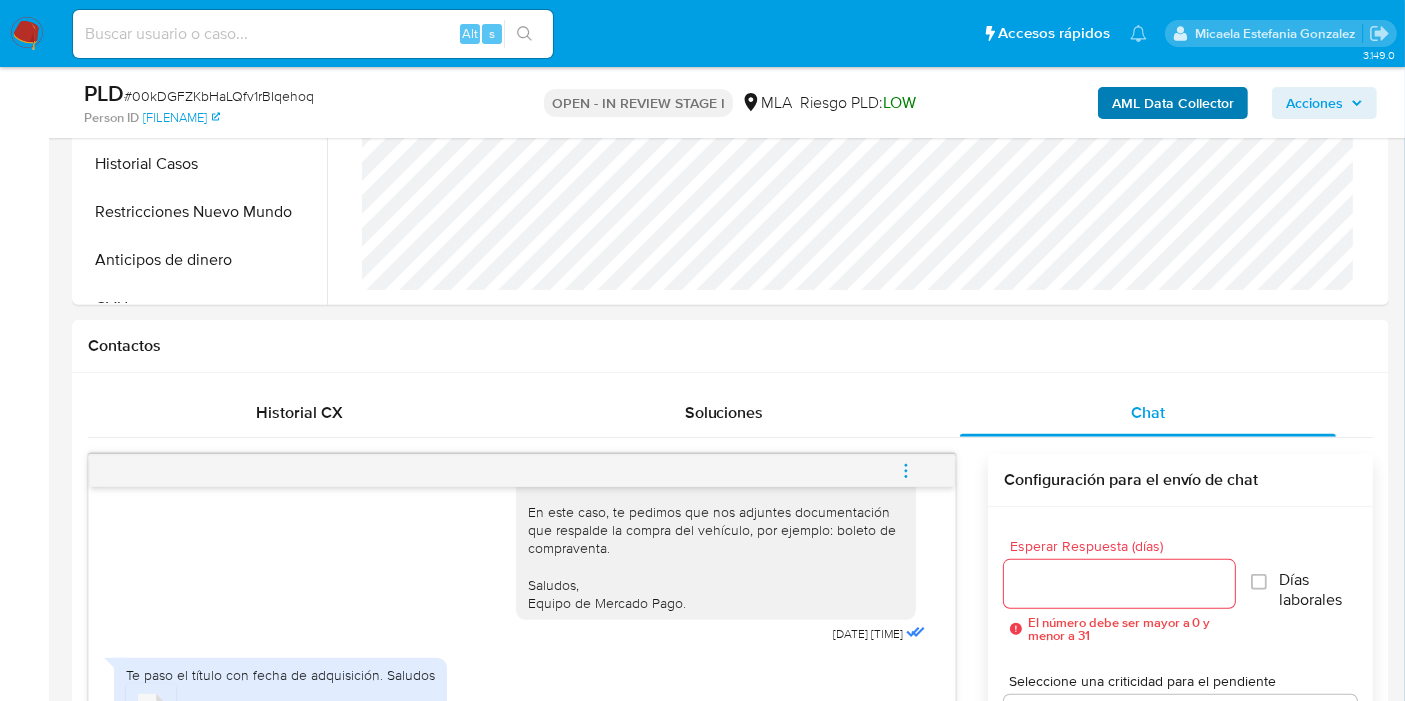 scroll, scrollTop: 444, scrollLeft: 0, axis: vertical 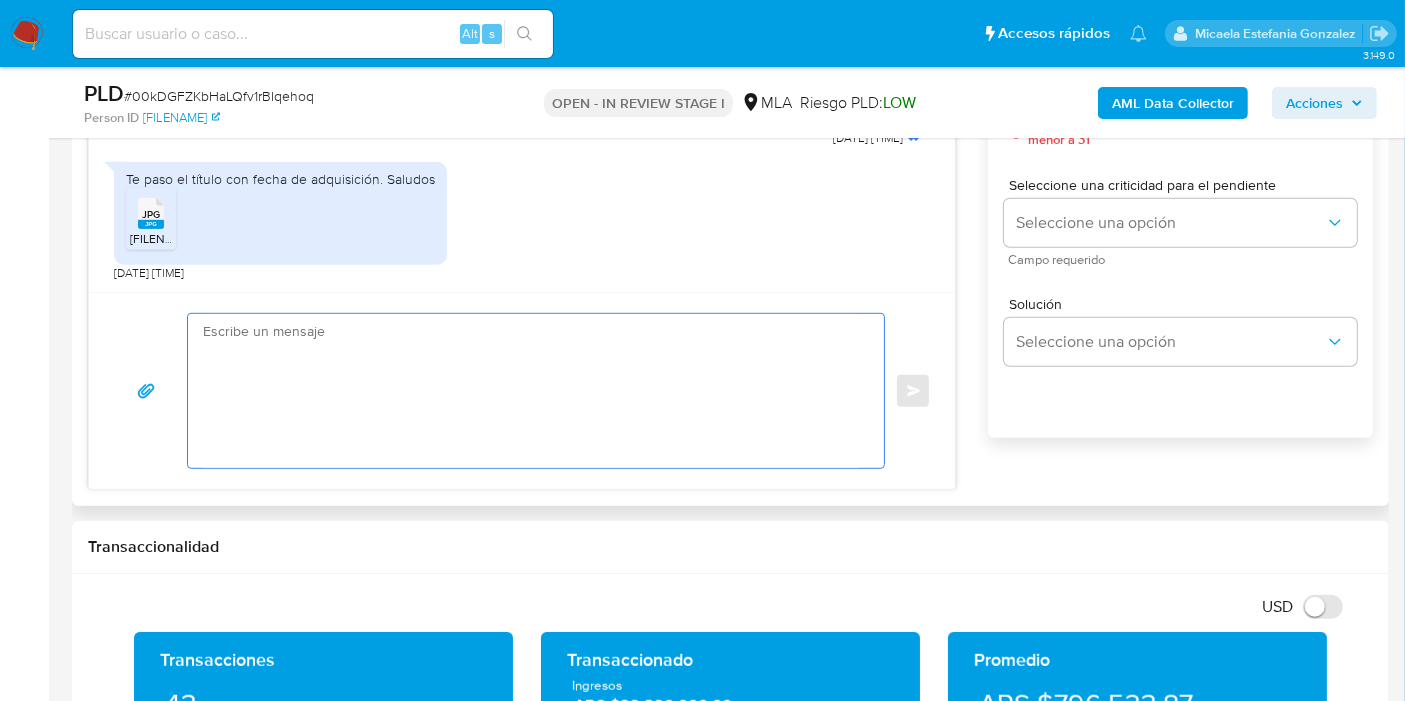 click at bounding box center (531, 391) 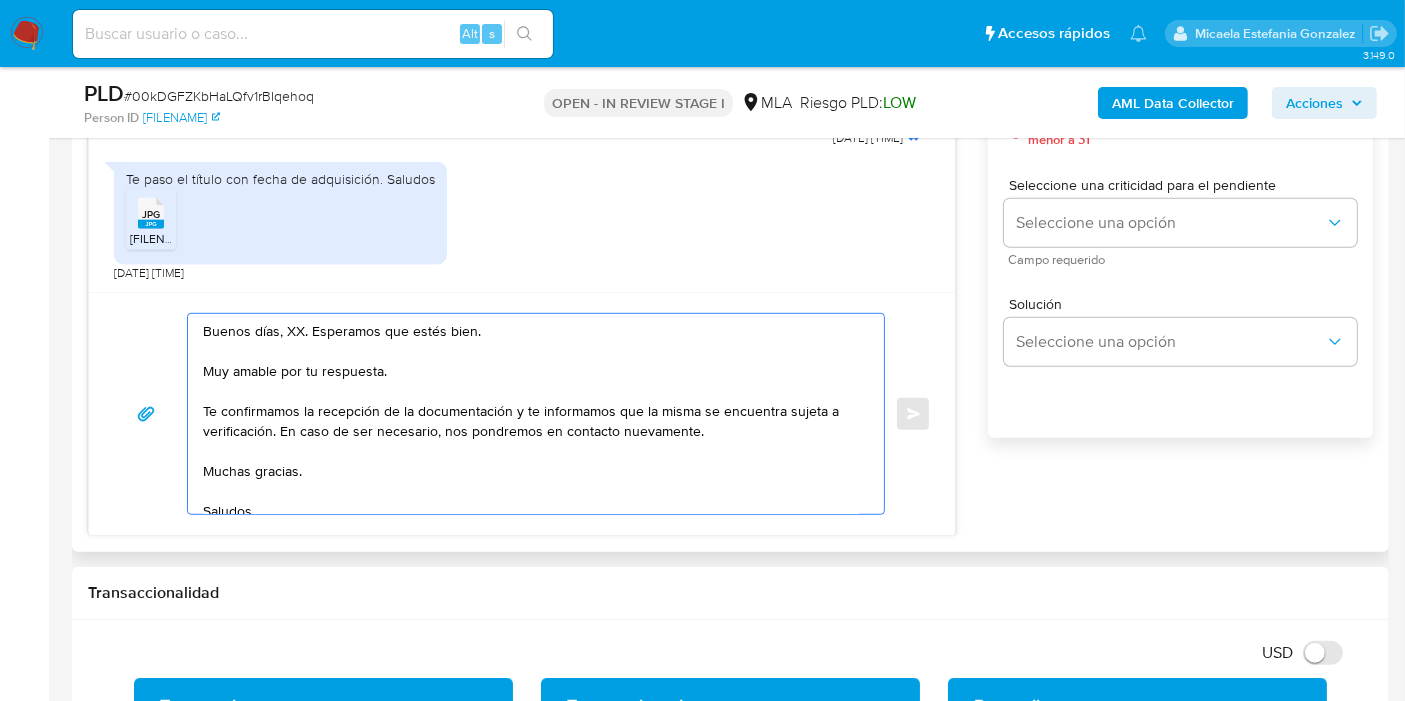 click on "Buenos días, XX. Esperamos que estés bien.
Muy amable por tu respuesta.
Te confirmamos la recepción de la documentación y te informamos que la misma se encuentra sujeta a verificación. En caso de ser necesario, nos pondremos en contacto nuevamente.
Muchas gracias.
Saludos,
Equipo de Mercado Pago." at bounding box center [531, 414] 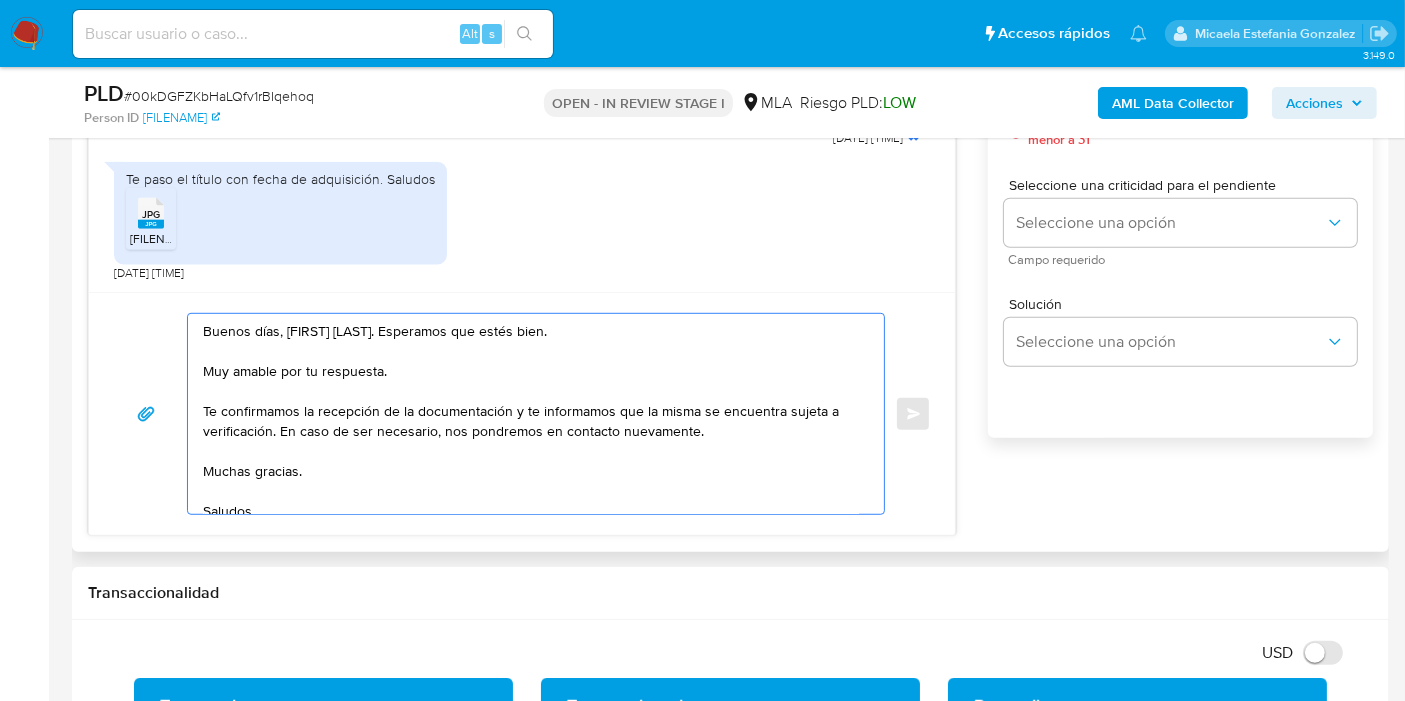 click on "Buenos días, Juan Pablo. Esperamos que estés bien.
Muy amable por tu respuesta.
Te confirmamos la recepción de la documentación y te informamos que la misma se encuentra sujeta a verificación. En caso de ser necesario, nos pondremos en contacto nuevamente.
Muchas gracias.
Saludos,
Equipo de Mercado Pago." at bounding box center [531, 414] 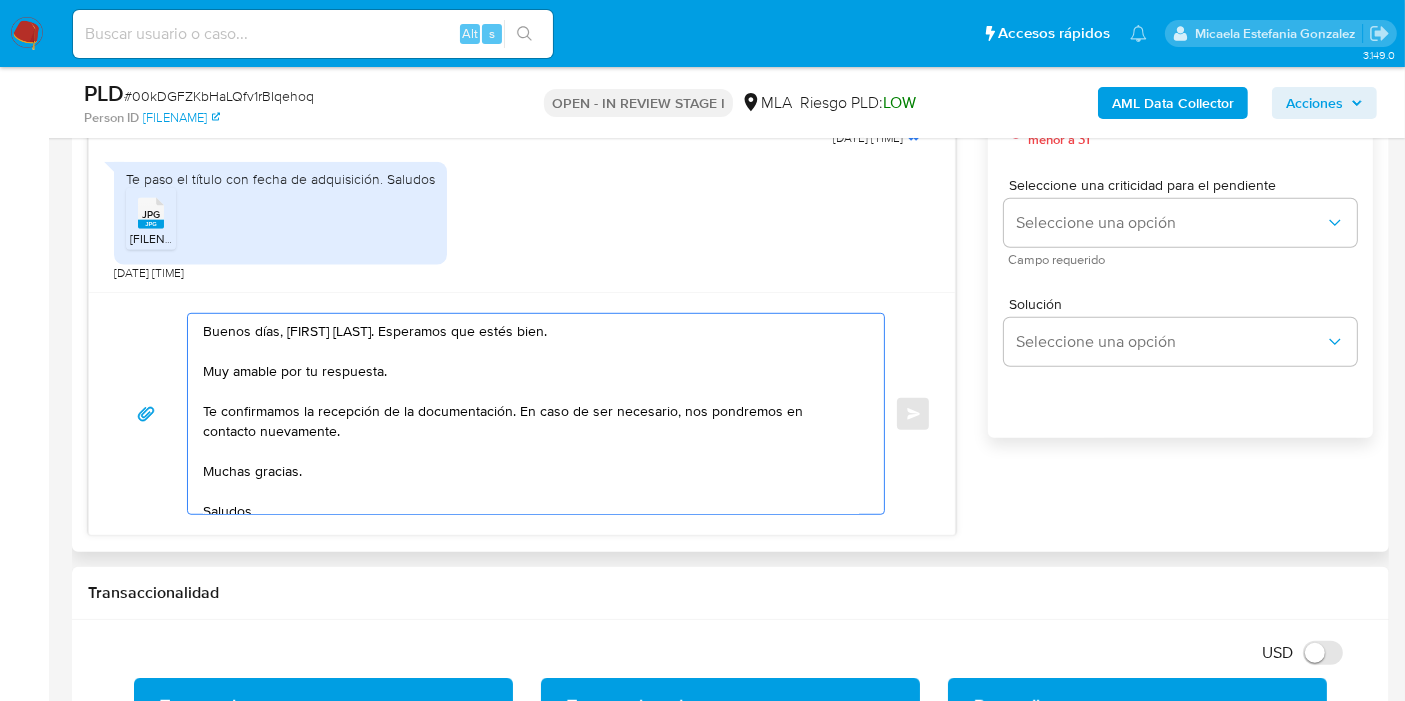 click on "Buenos días, Juan Pablo. Esperamos que estés bien.
Muy amable por tu respuesta.
Te confirmamos la recepción de la documentación. En caso de ser necesario, nos pondremos en contacto nuevamente.
Muchas gracias.
Saludos,
Equipo de Mercado Pago." at bounding box center (531, 414) 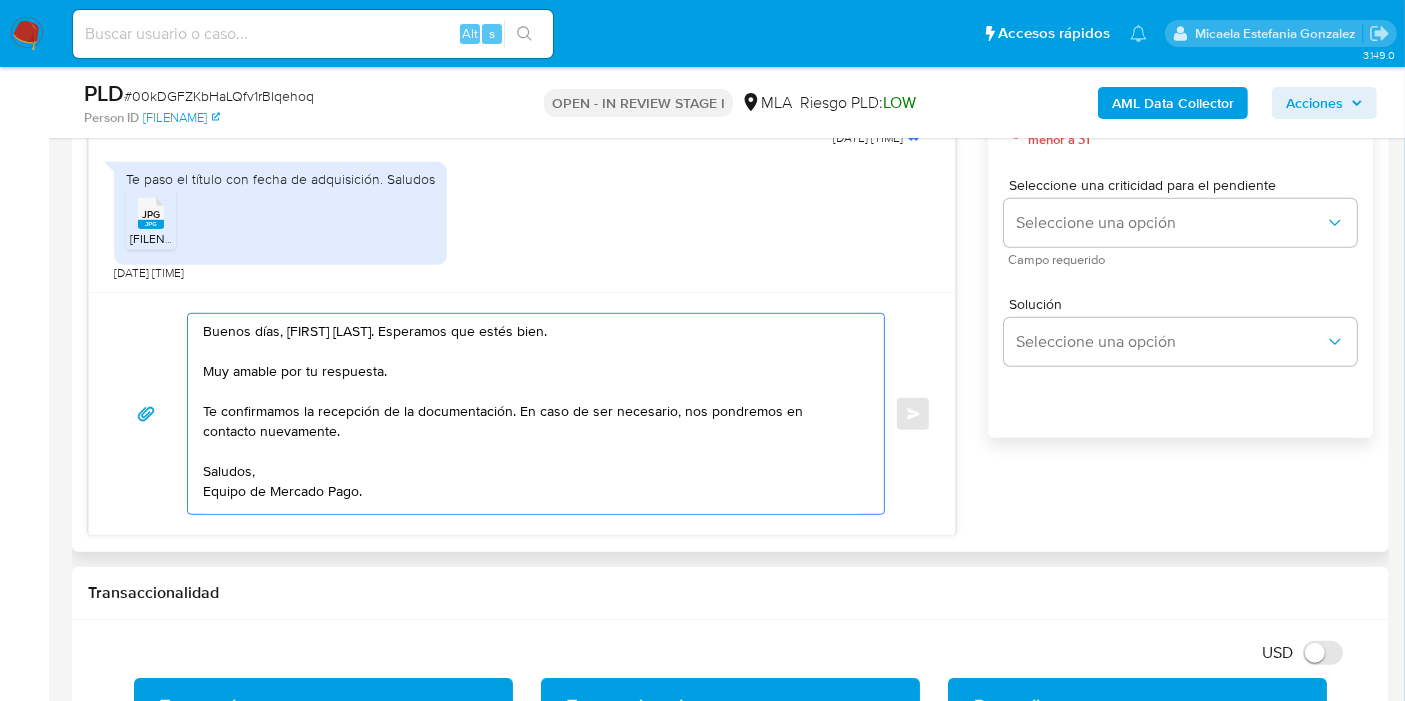 click on "Buenos días, Juan Pablo. Esperamos que estés bien.
Muy amable por tu respuesta.
Te confirmamos la recepción de la documentación. En caso de ser necesario, nos pondremos en contacto nuevamente.
Saludos,
Equipo de Mercado Pago." at bounding box center [531, 414] 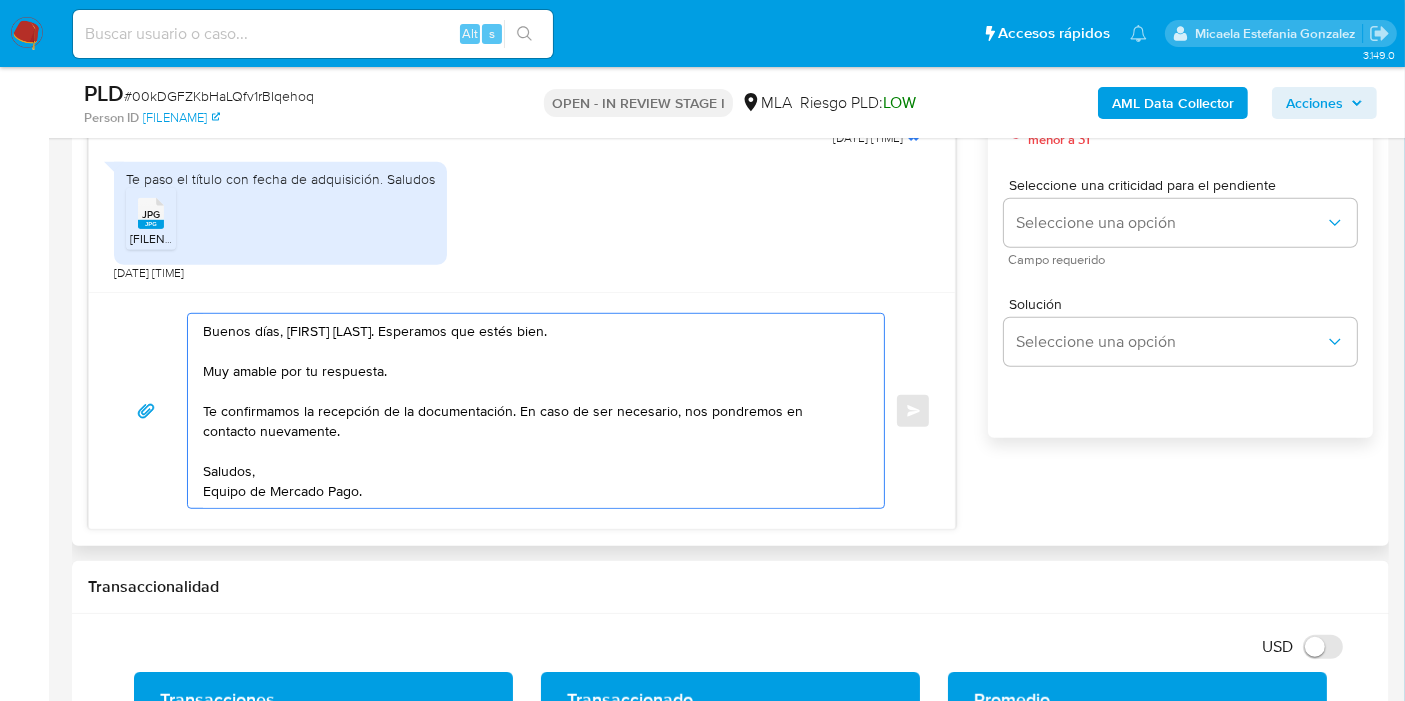scroll, scrollTop: 0, scrollLeft: 0, axis: both 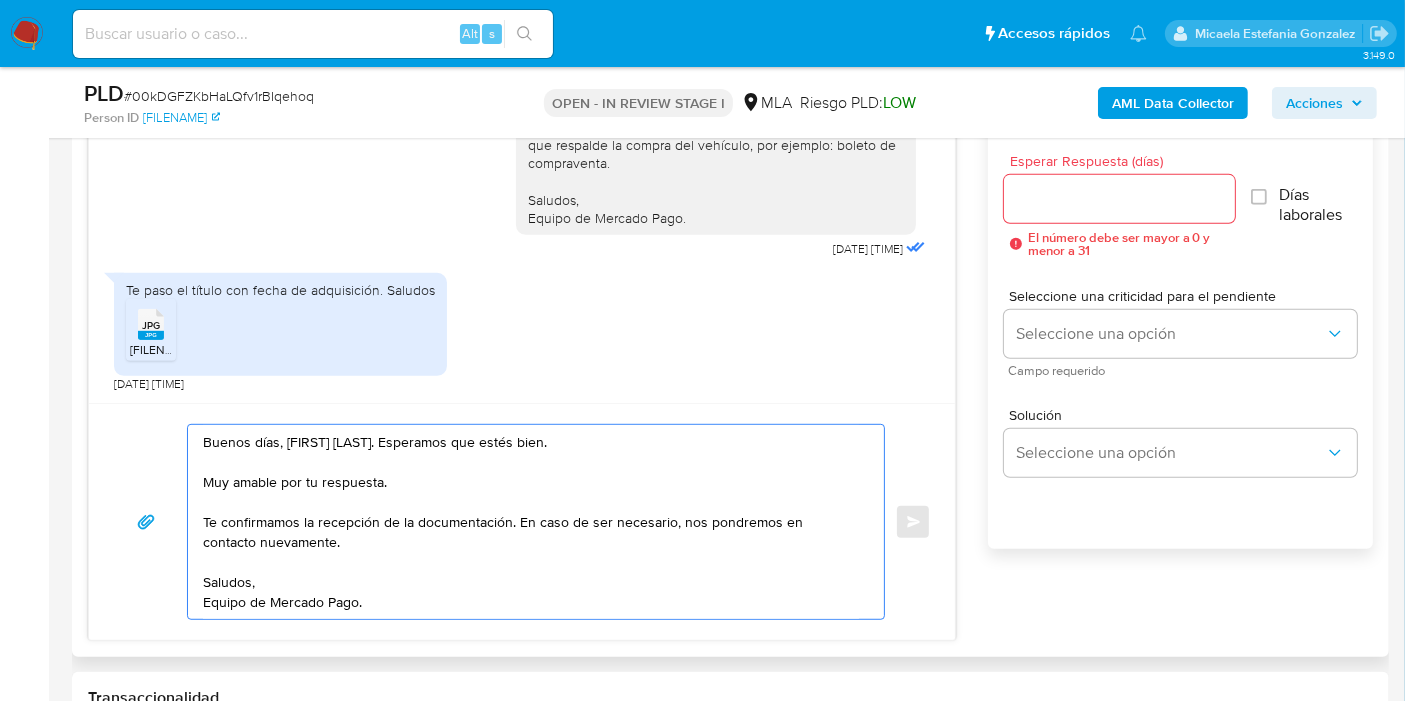 type on "Buenos días, Juan Pablo. Esperamos que estés bien.
Muy amable por tu respuesta.
Te confirmamos la recepción de la documentación. En caso de ser necesario, nos pondremos en contacto nuevamente.
Saludos,
Equipo de Mercado Pago." 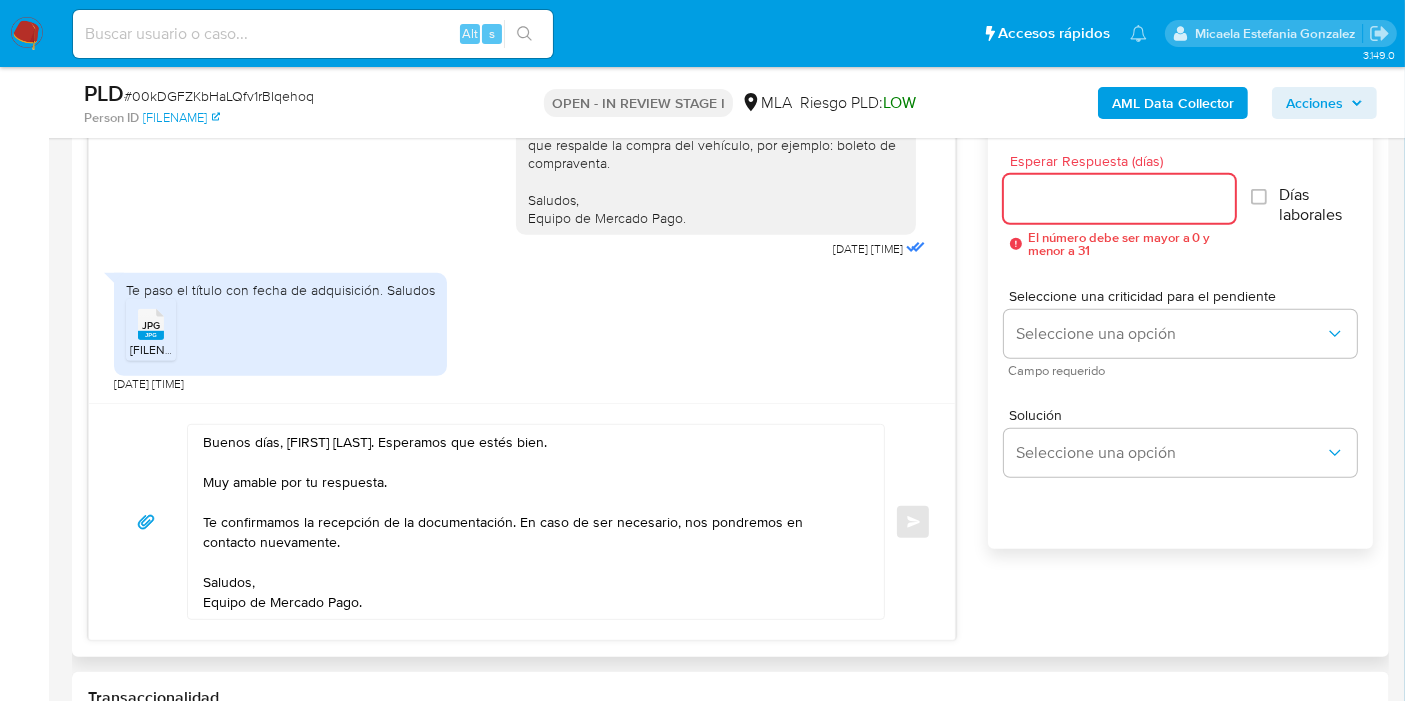 click on "Esperar Respuesta (días)" at bounding box center (1119, 199) 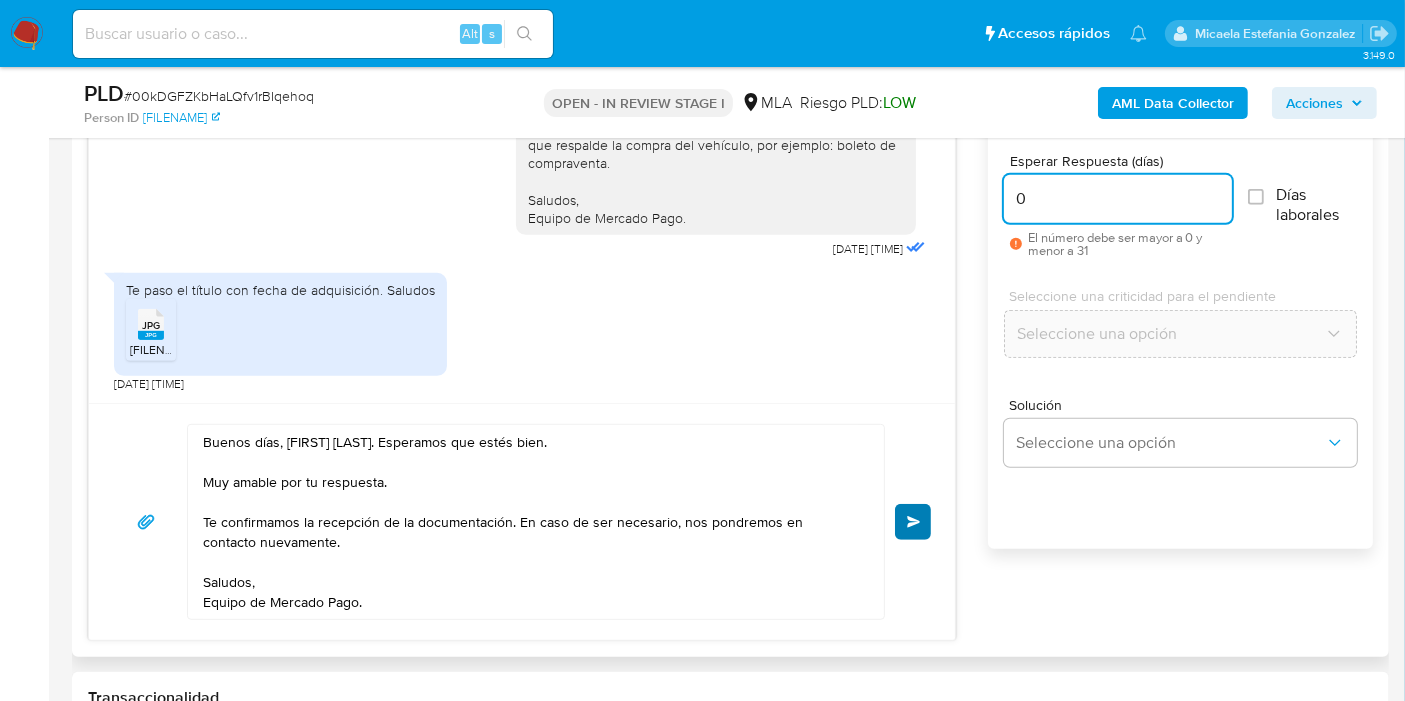 type on "0" 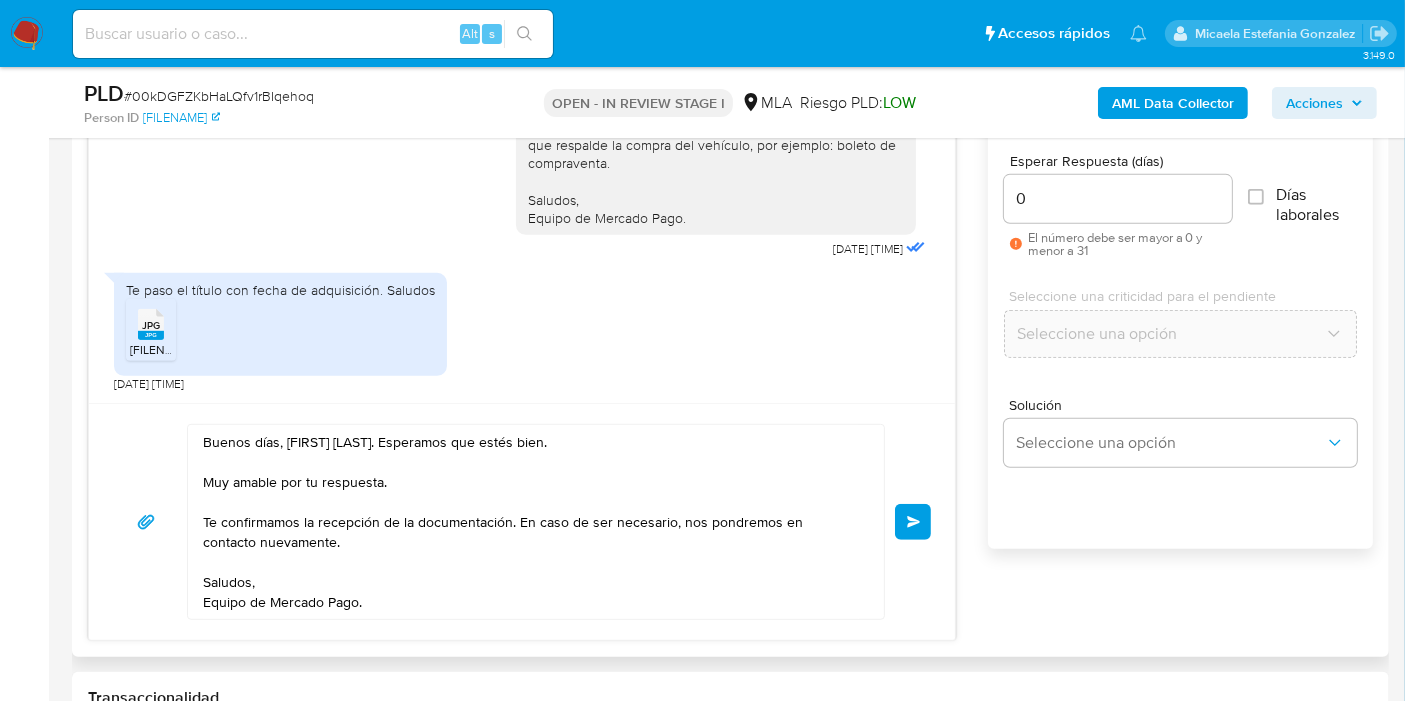 click on "Enviar" at bounding box center [913, 522] 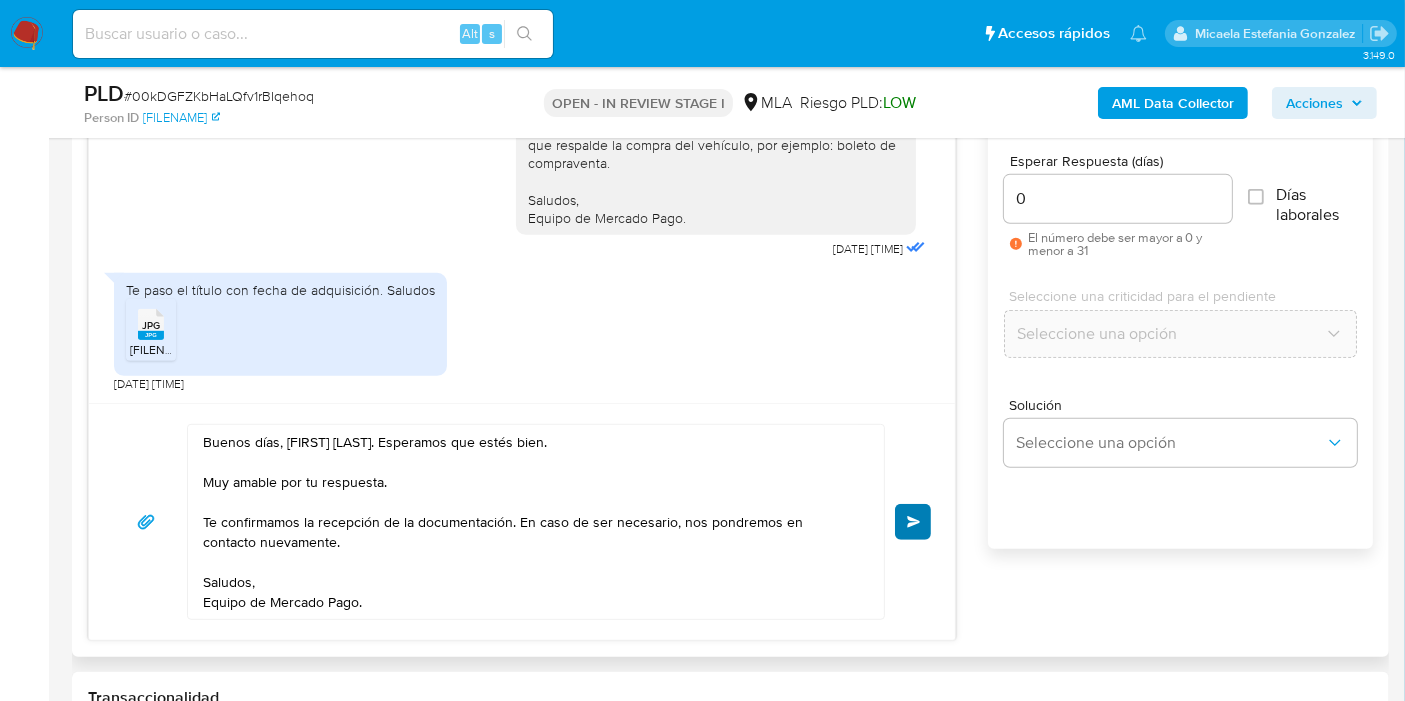 type 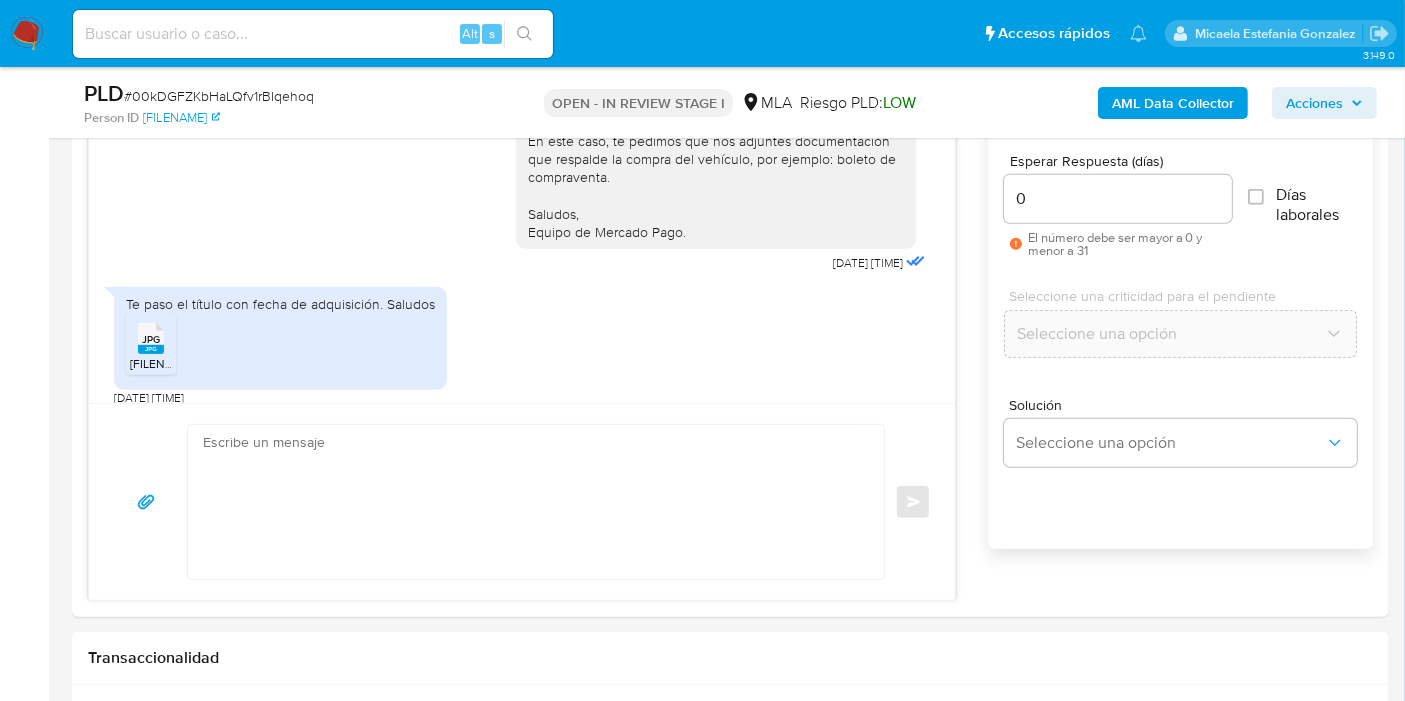 scroll, scrollTop: 2410, scrollLeft: 0, axis: vertical 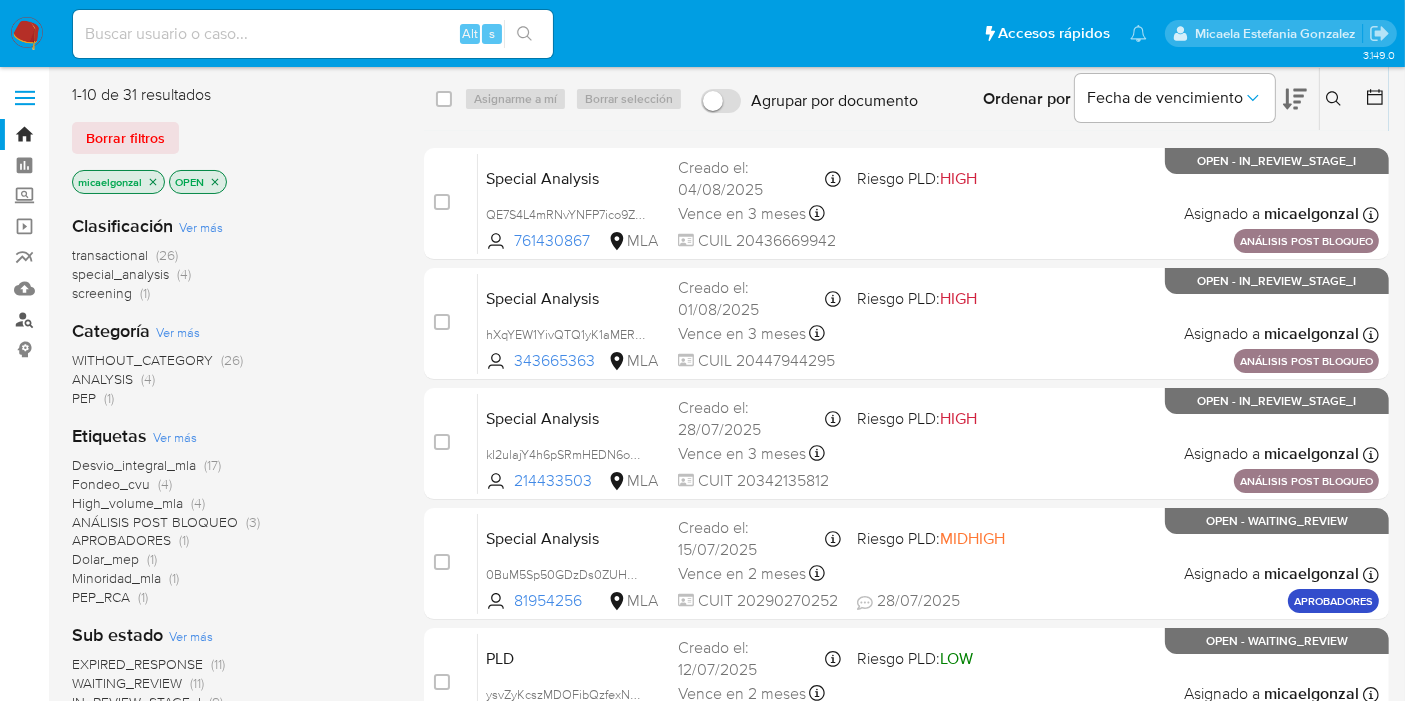 click on "Buscador de personas" at bounding box center [119, 319] 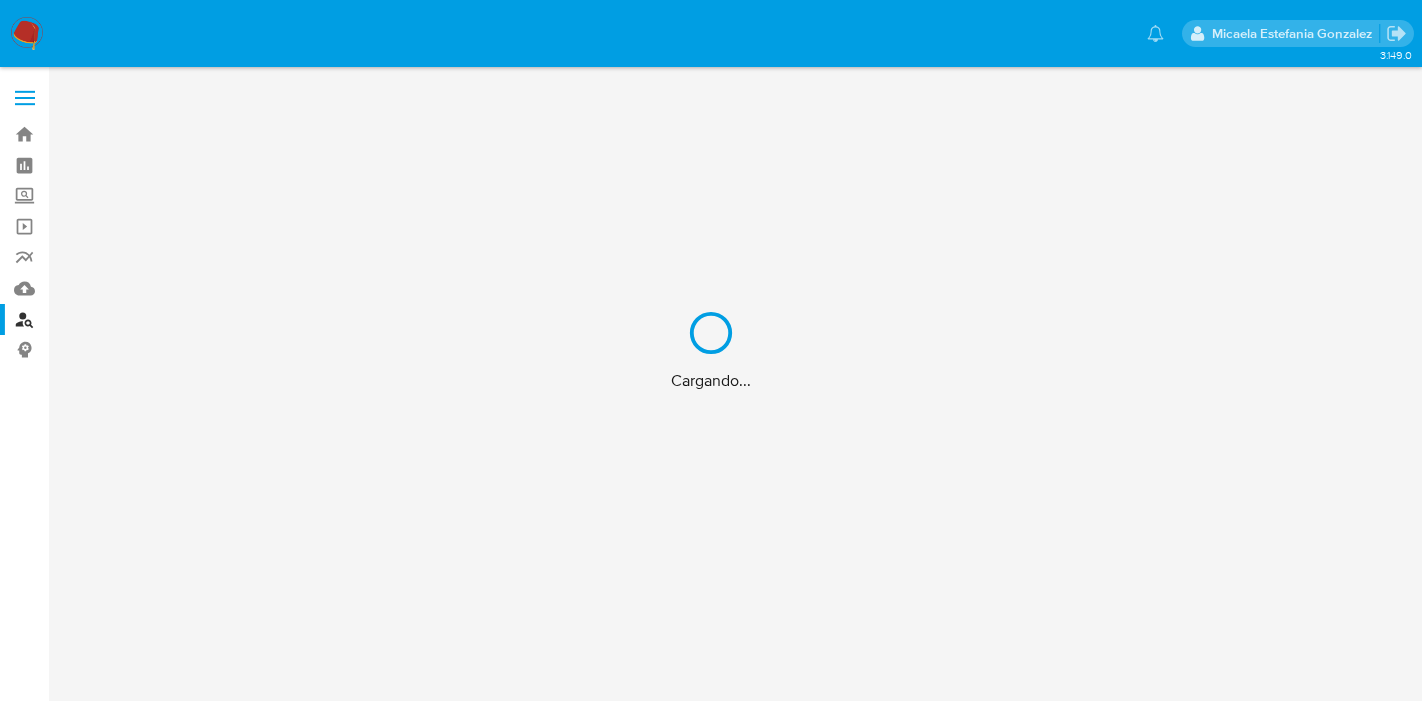 scroll, scrollTop: 0, scrollLeft: 0, axis: both 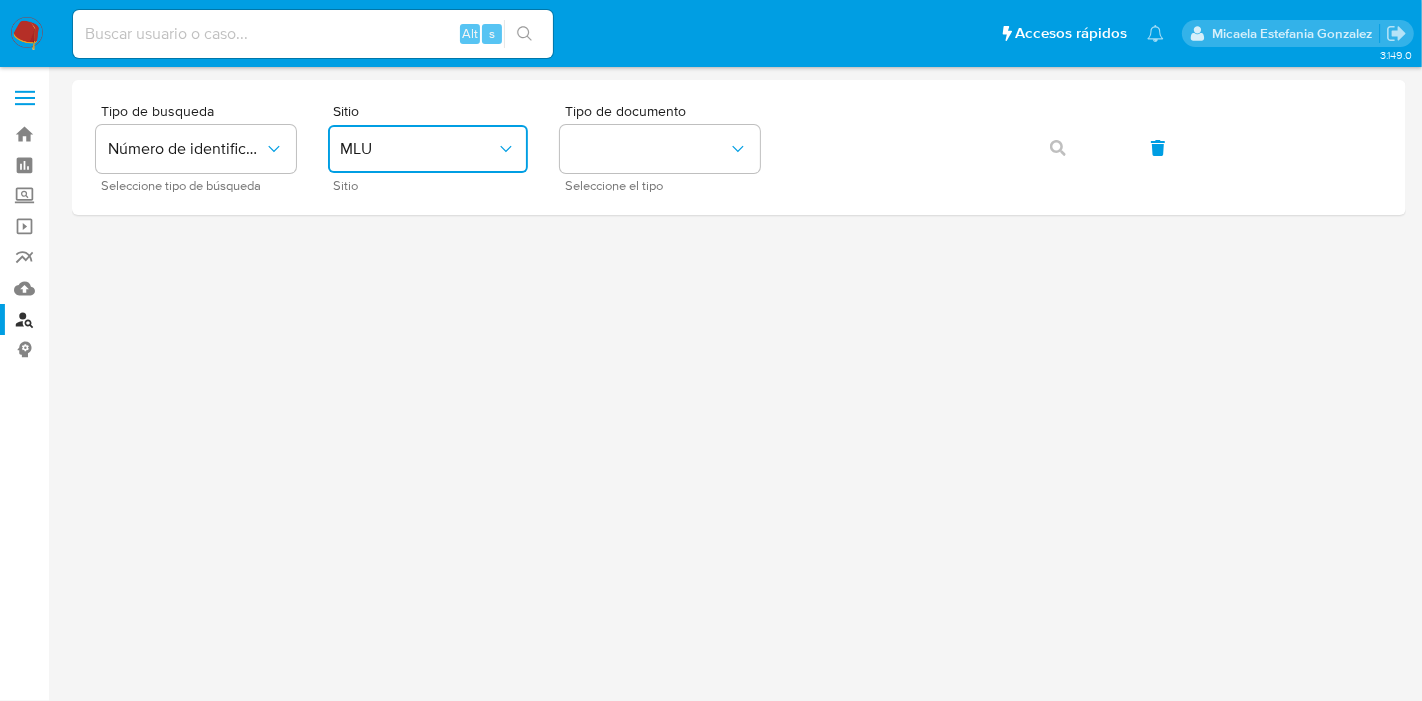 drag, startPoint x: 377, startPoint y: 155, endPoint x: 365, endPoint y: 264, distance: 109.65856 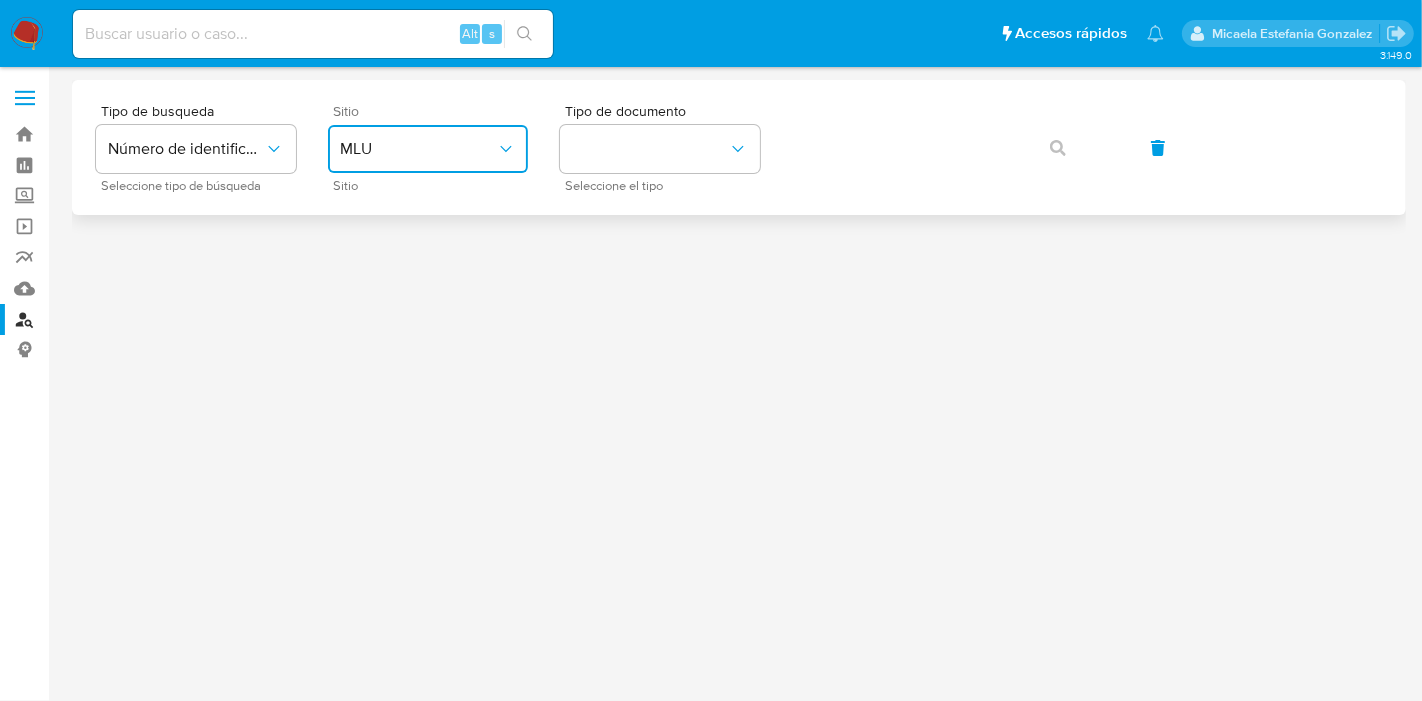 click on "MLU" at bounding box center (418, 149) 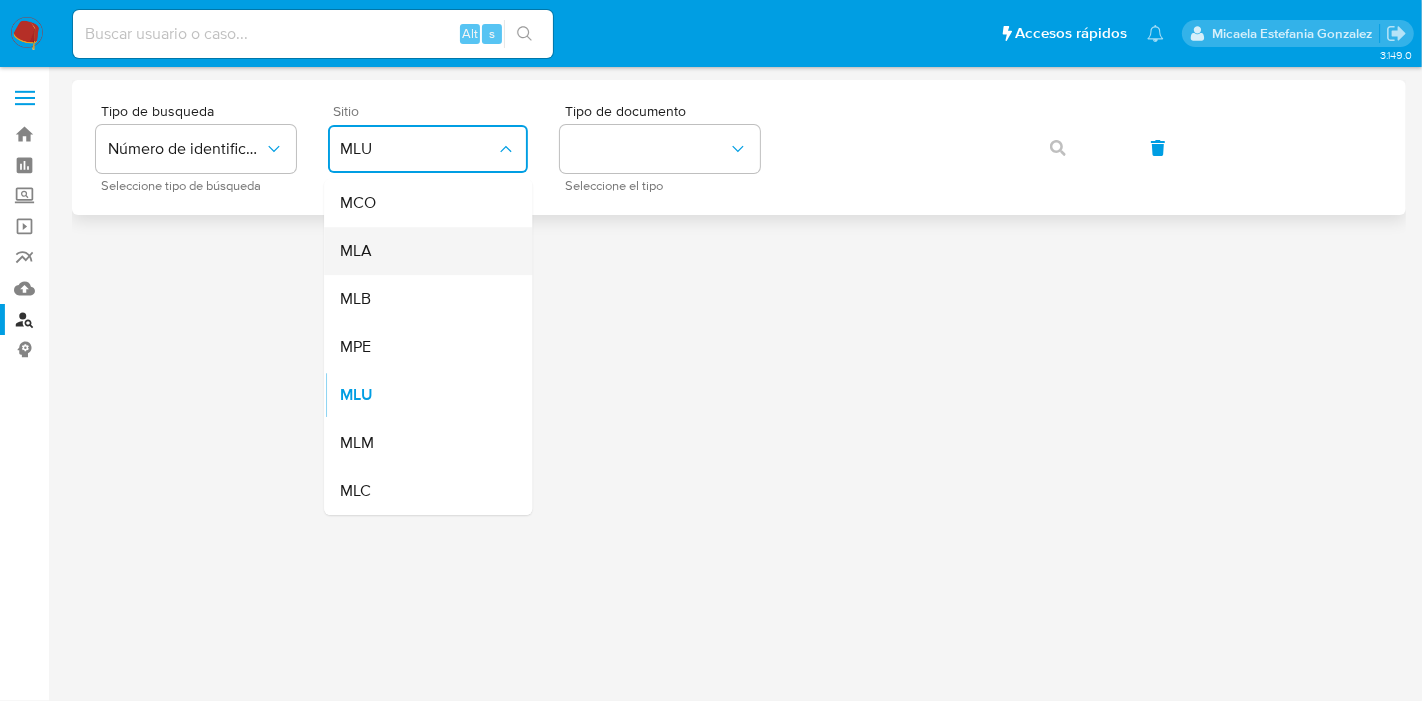 click on "MLA" at bounding box center (422, 251) 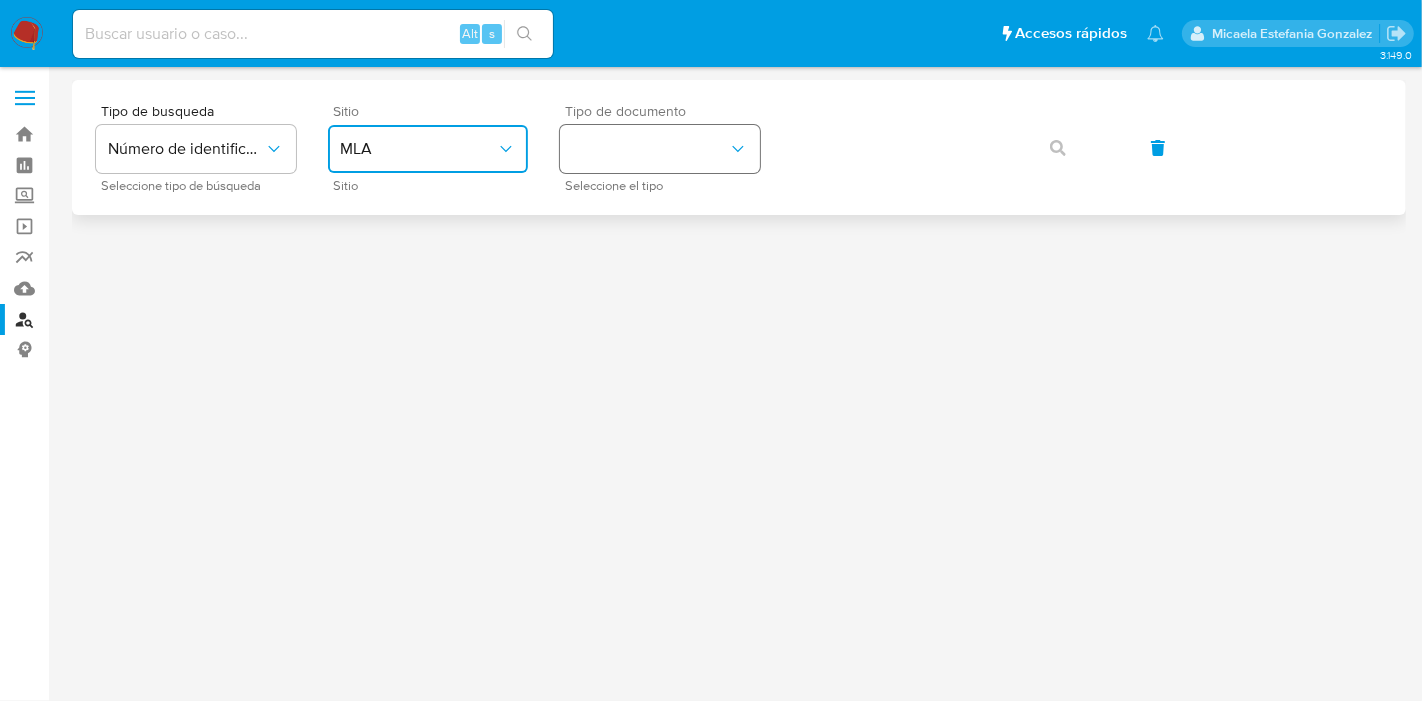 click 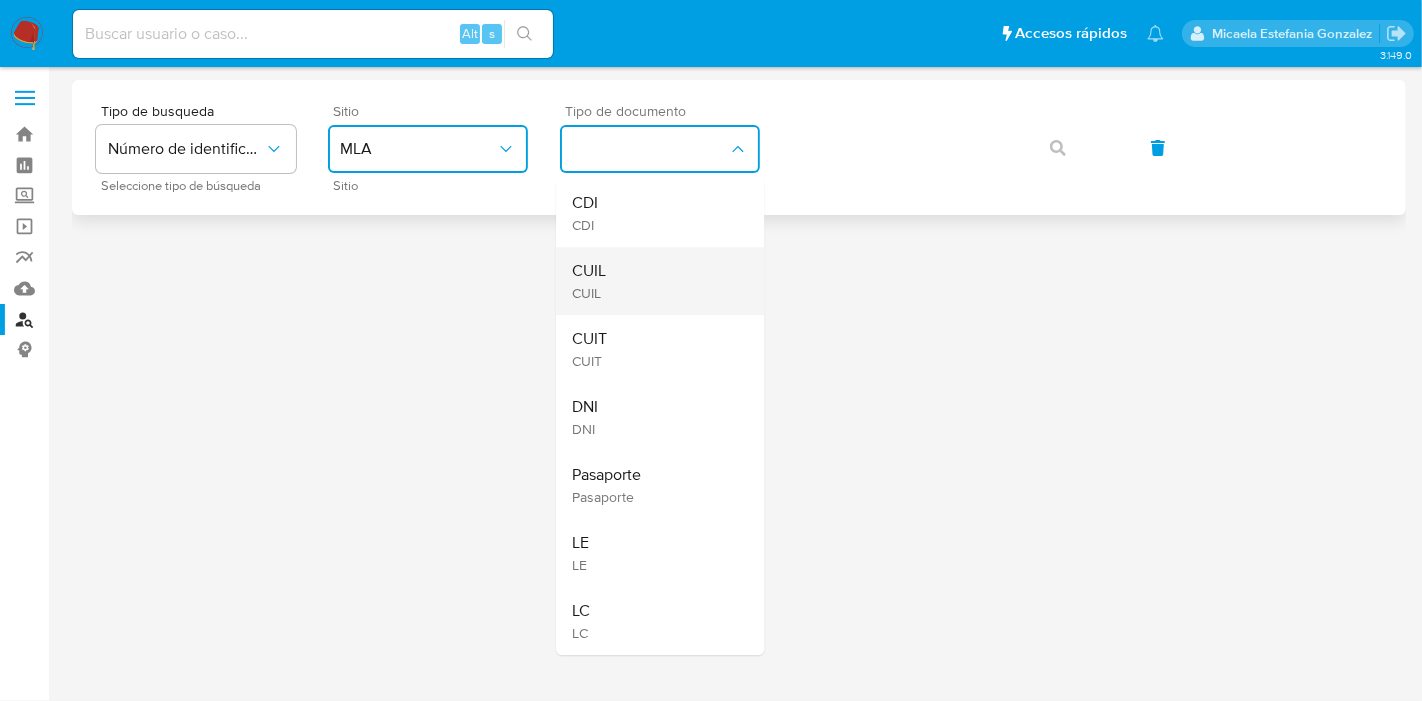 click on "CUIL CUIL" at bounding box center [654, 281] 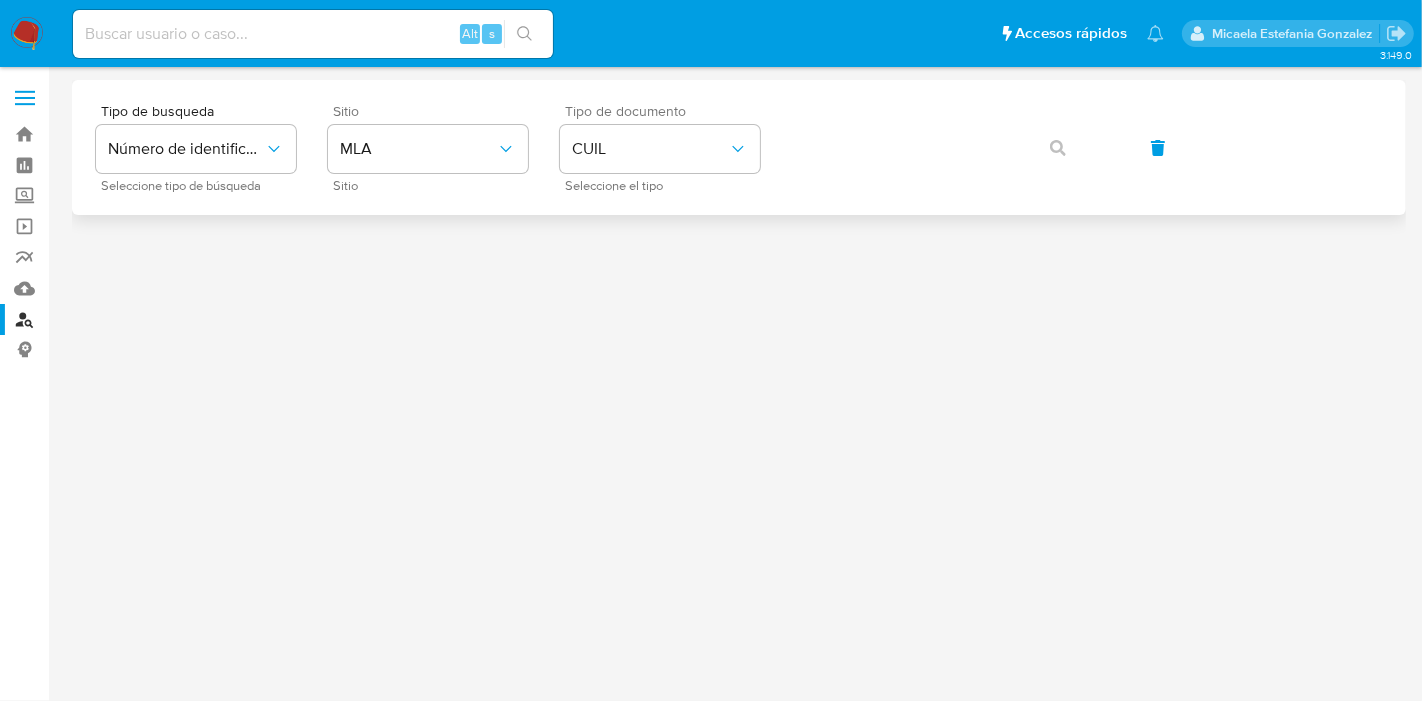 click on "Tipo de busqueda Número de identificación Seleccione tipo de búsqueda Sitio MLA Sitio Tipo de documento CUIL Seleccione el tipo" at bounding box center (739, 147) 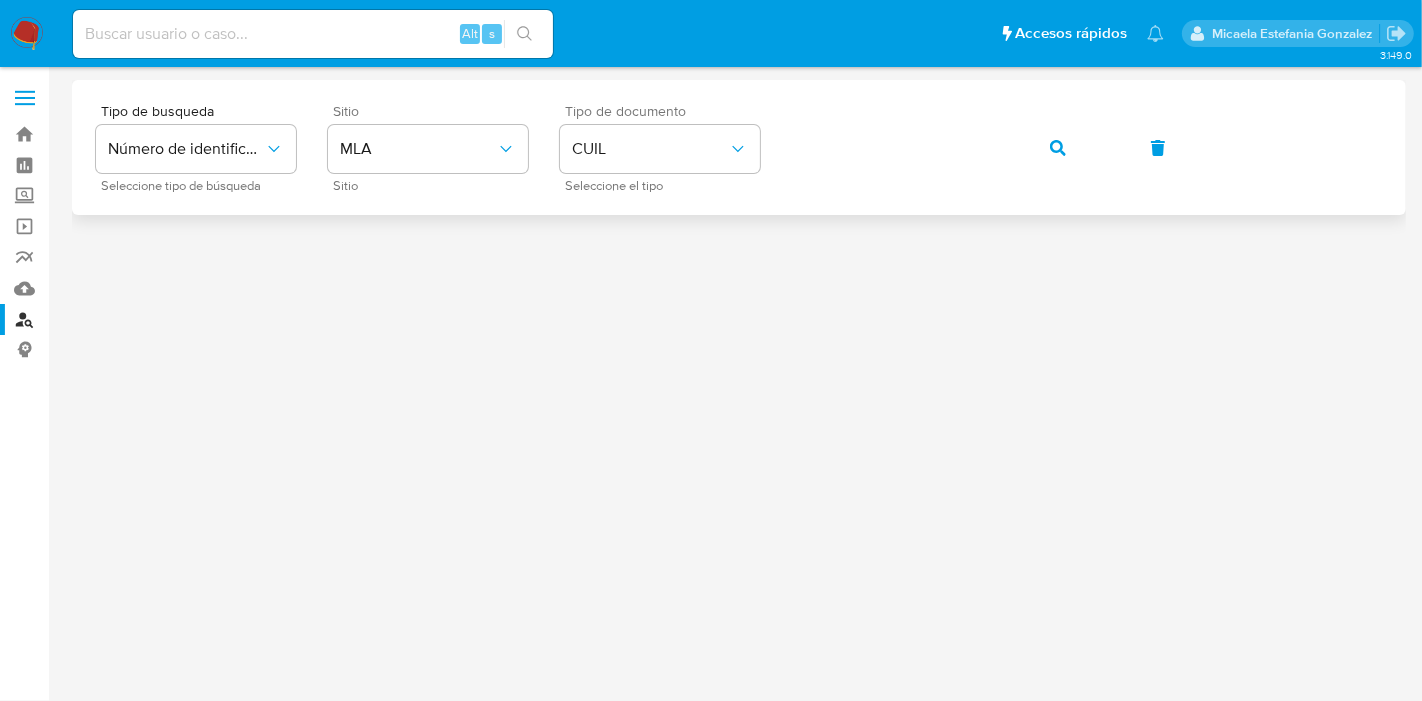 click at bounding box center (1058, 148) 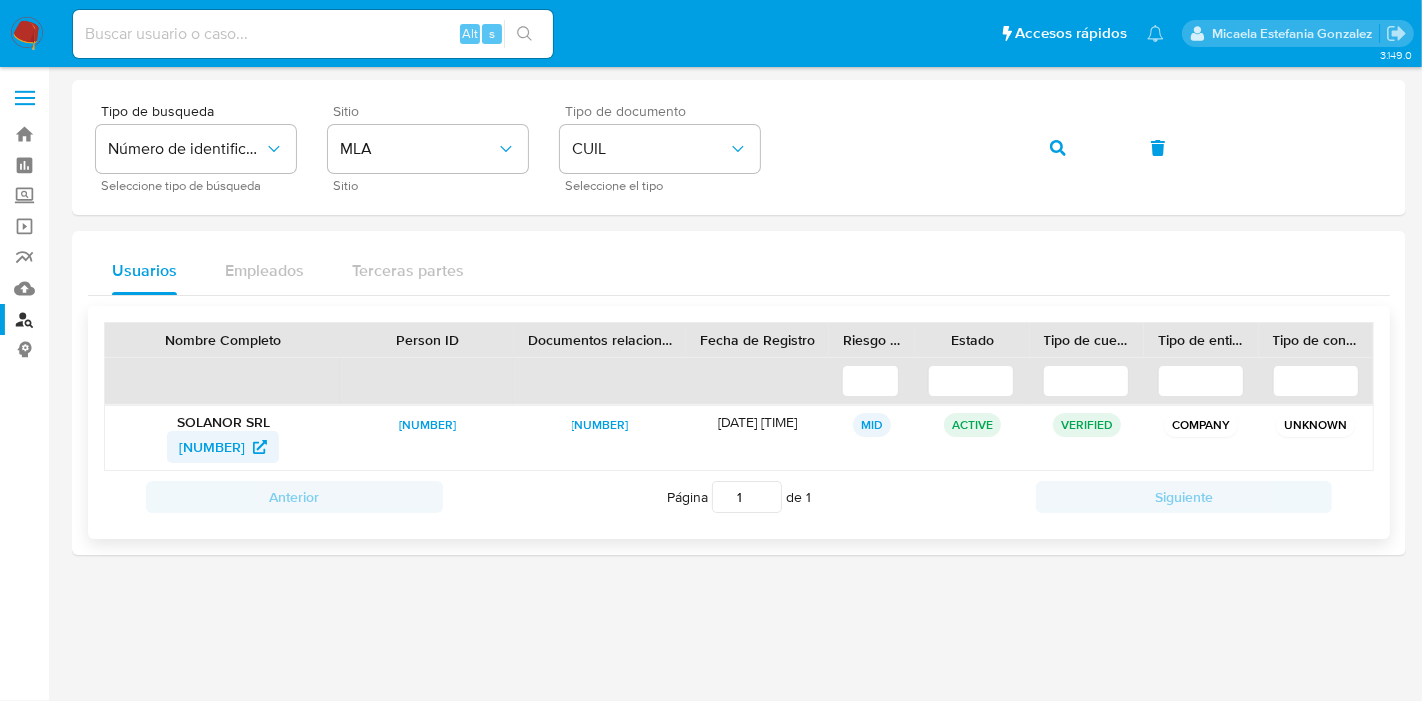 click on "253408944" at bounding box center [212, 447] 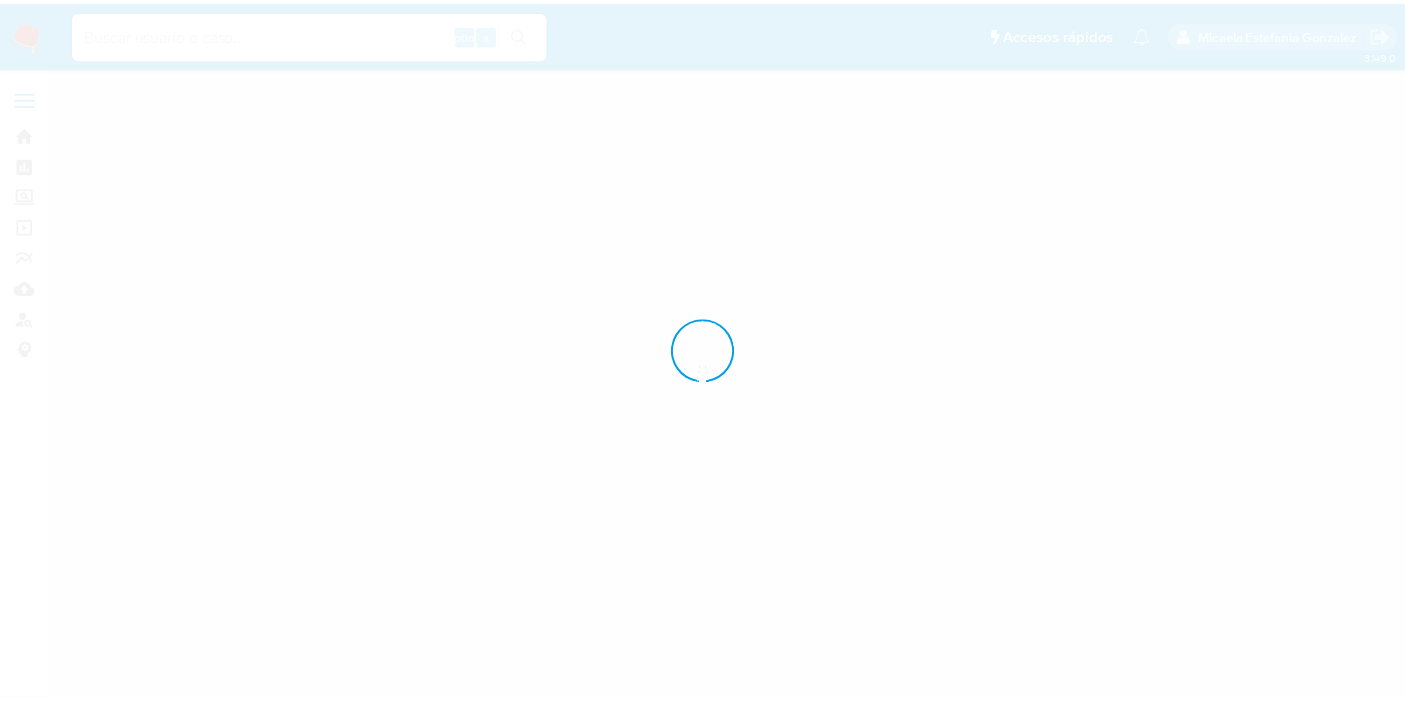 scroll, scrollTop: 0, scrollLeft: 0, axis: both 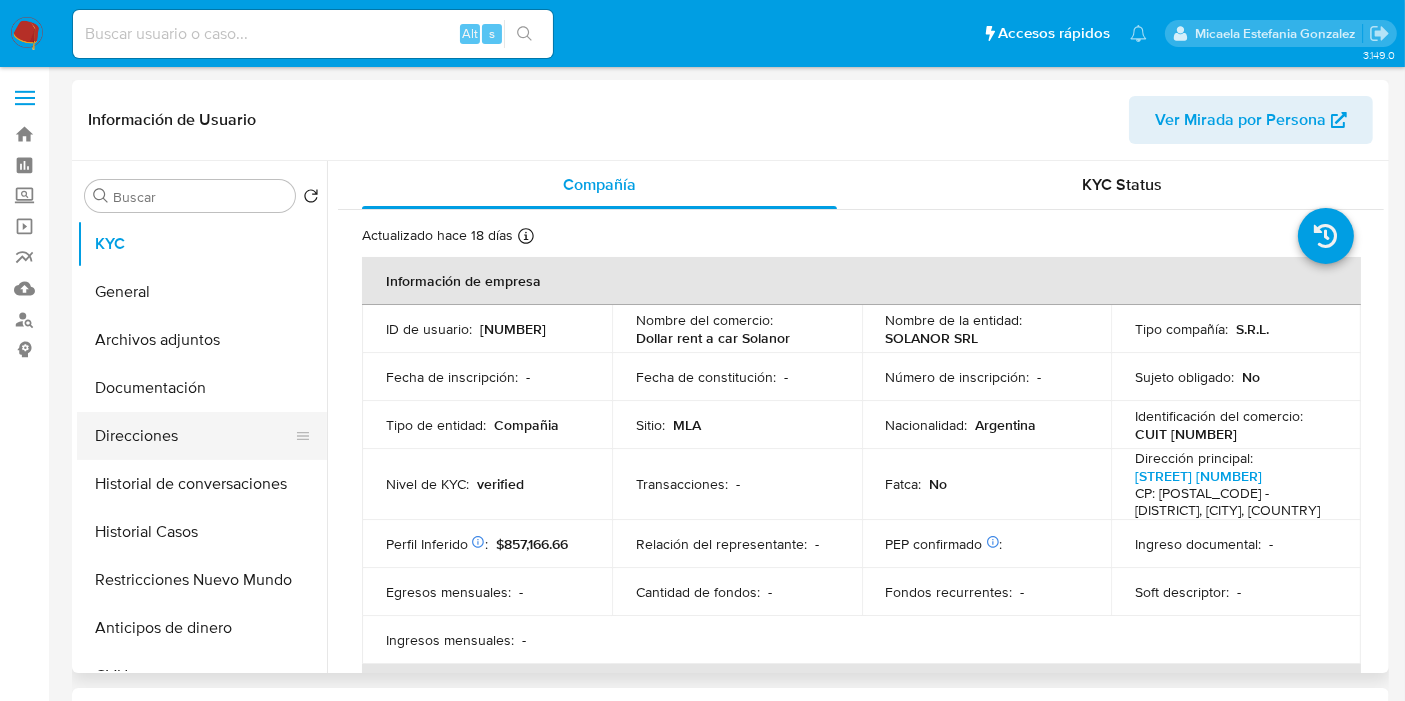 click on "Direcciones" at bounding box center (194, 436) 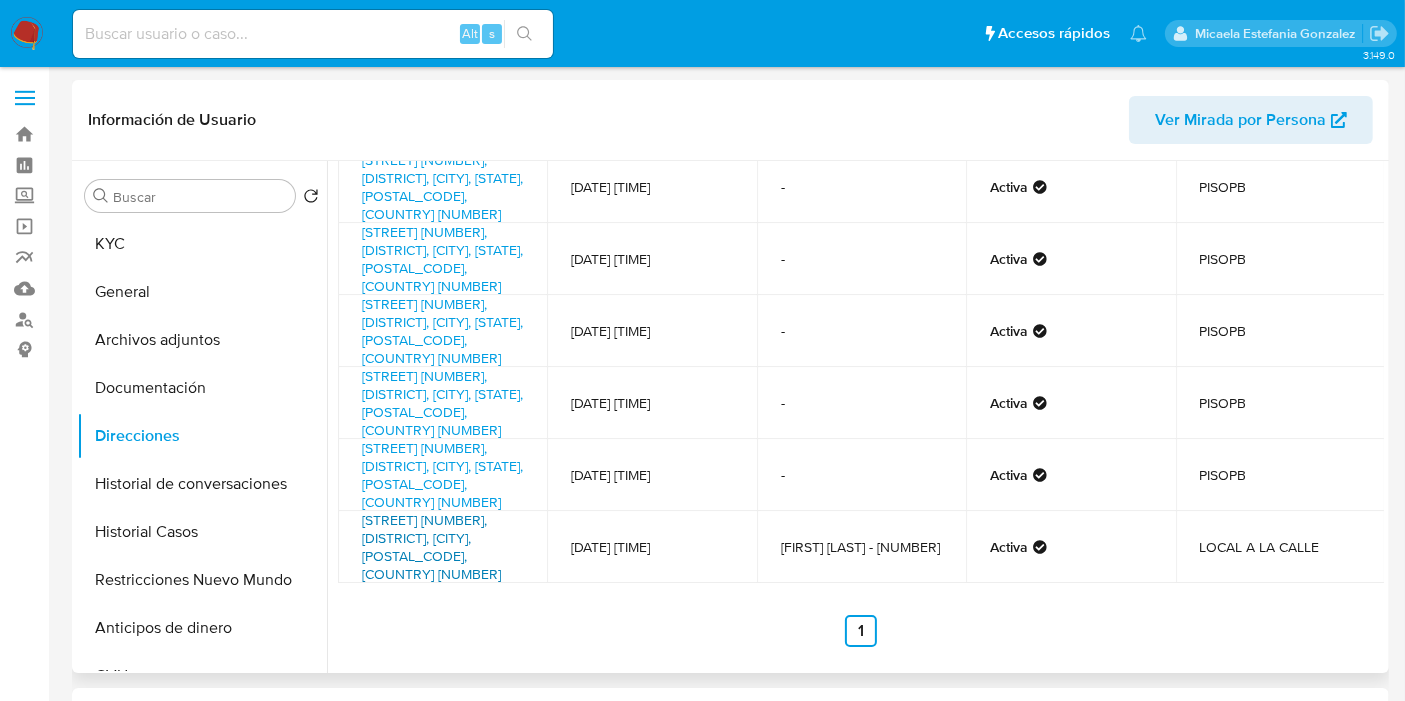 scroll, scrollTop: 145, scrollLeft: 0, axis: vertical 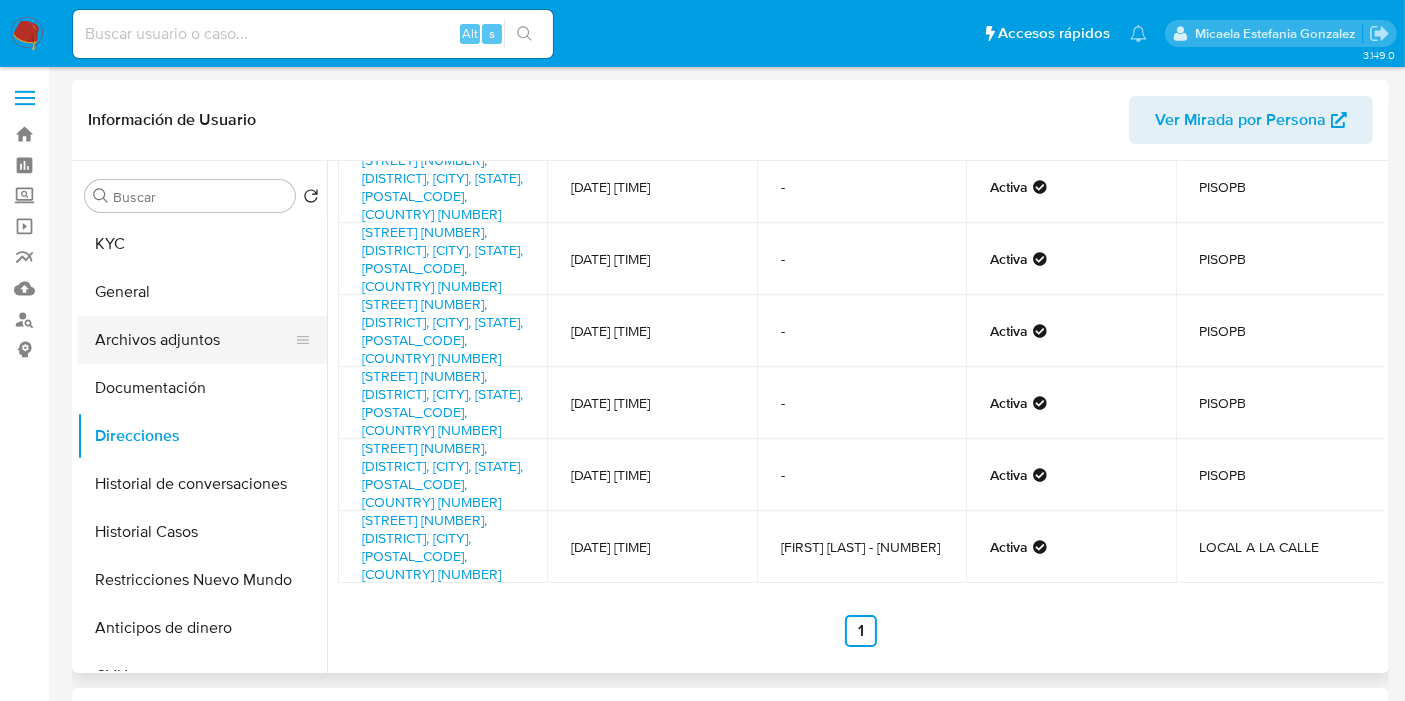 click on "Archivos adjuntos" at bounding box center [194, 340] 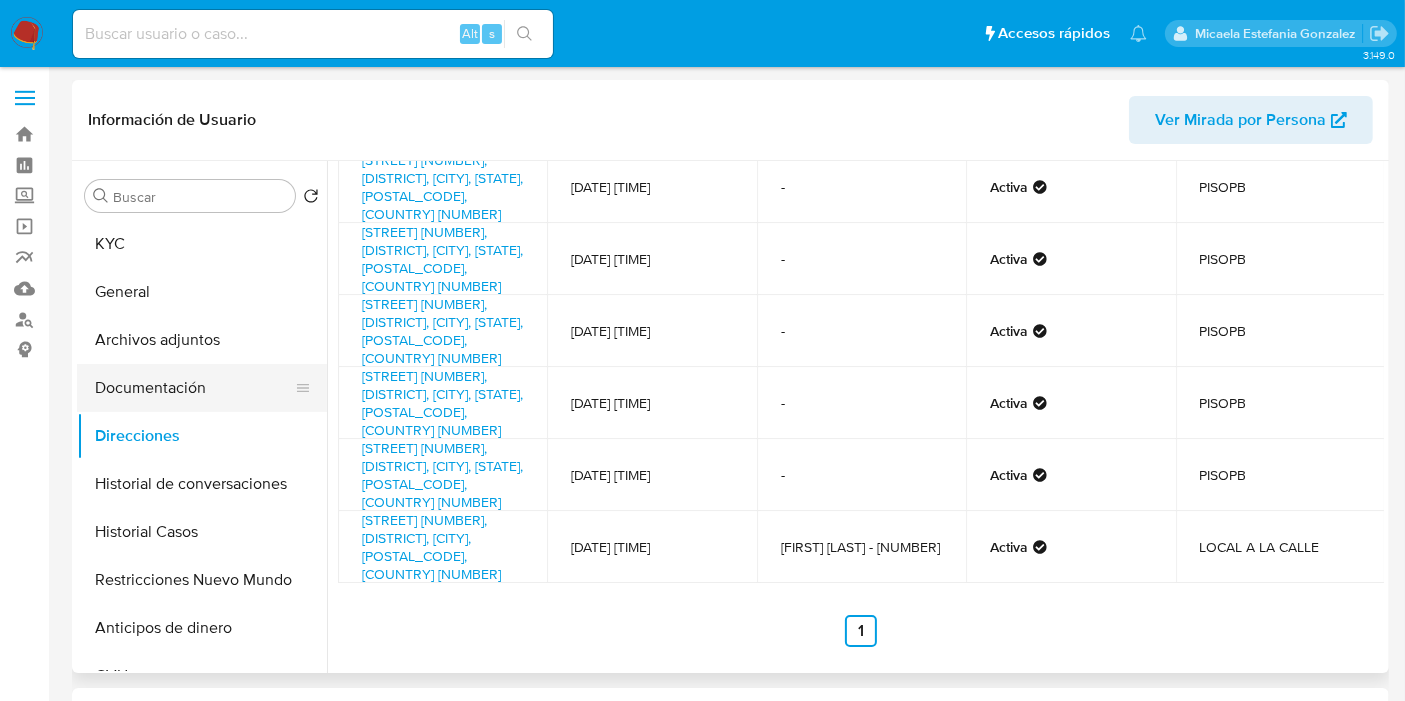 scroll, scrollTop: 0, scrollLeft: 0, axis: both 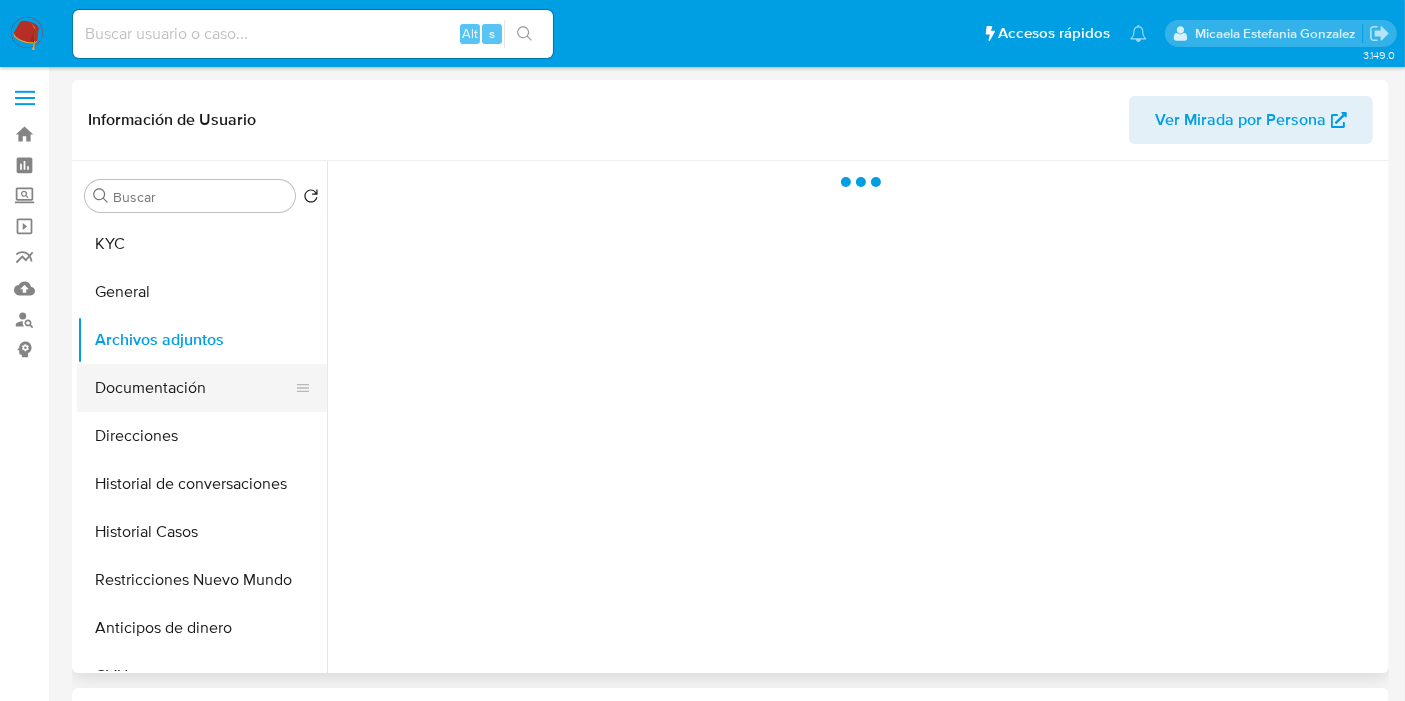 click on "Documentación" at bounding box center [194, 388] 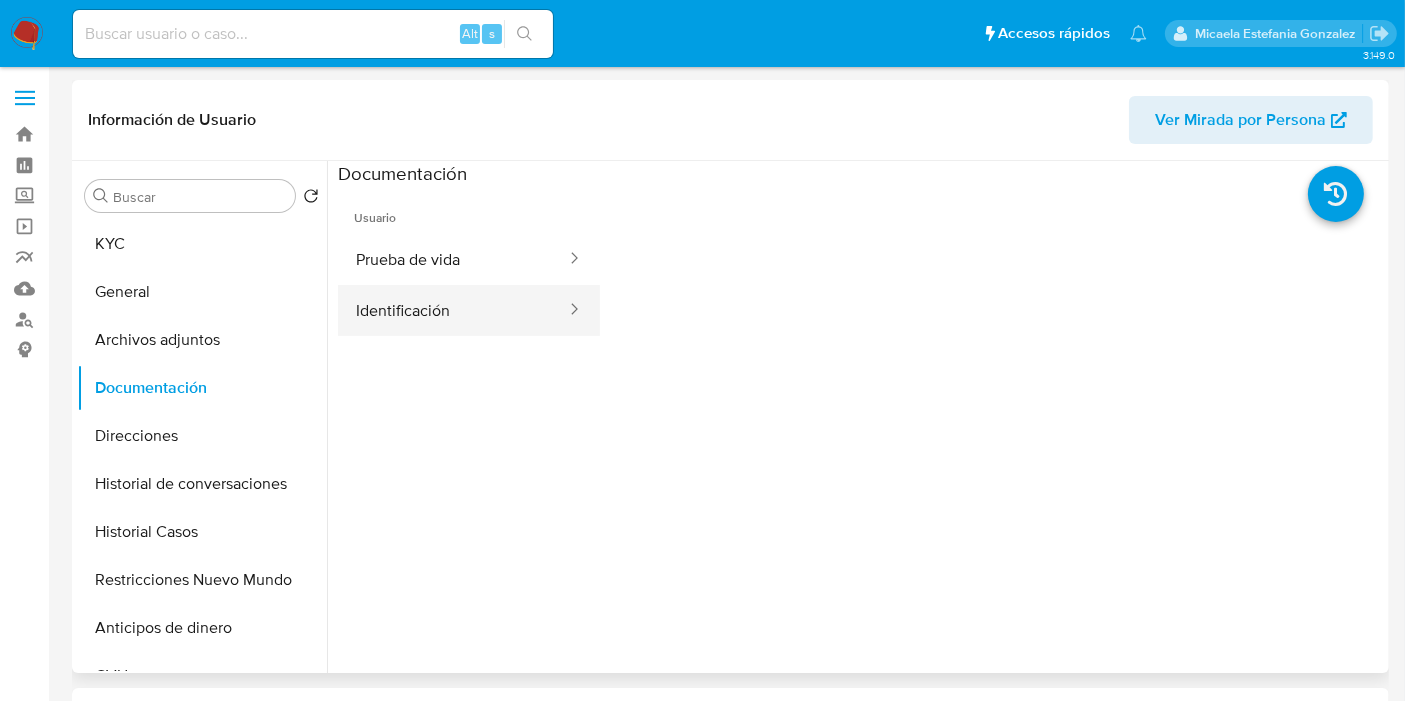 click at bounding box center [568, 310] 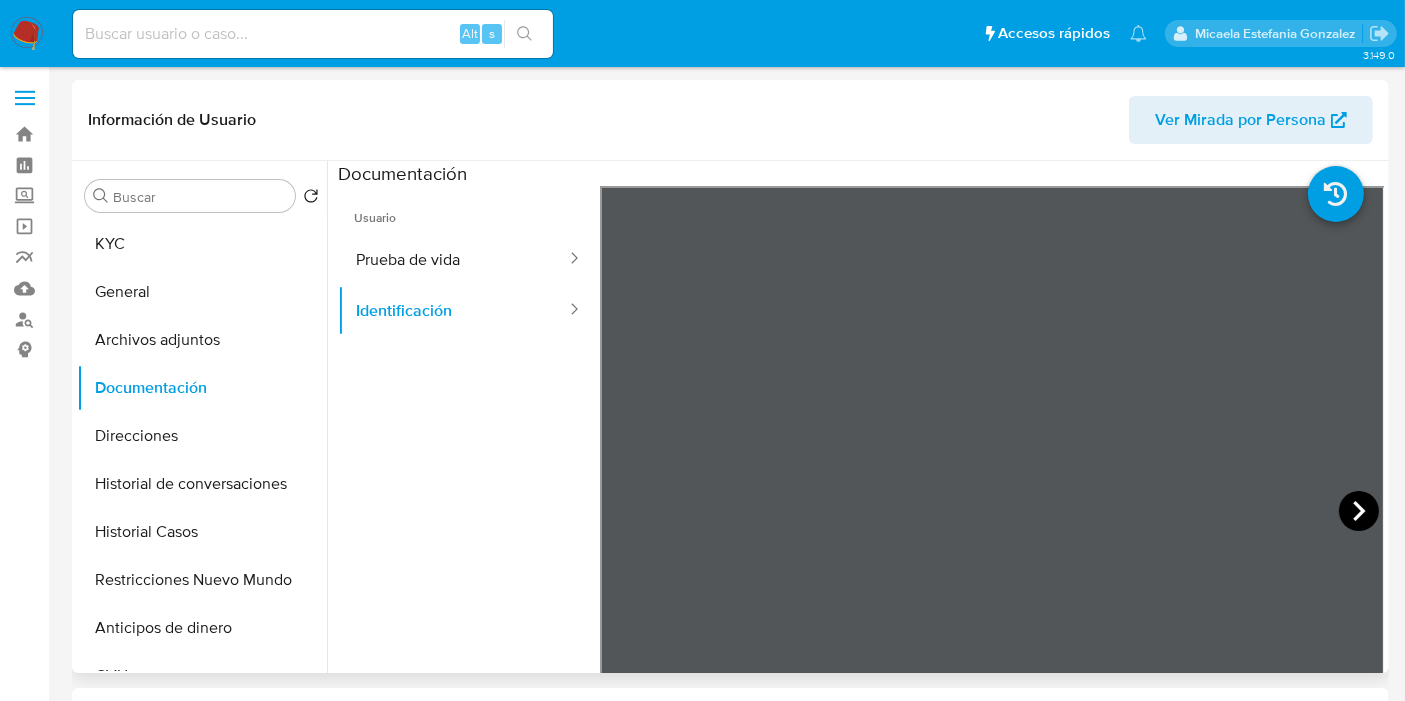 click 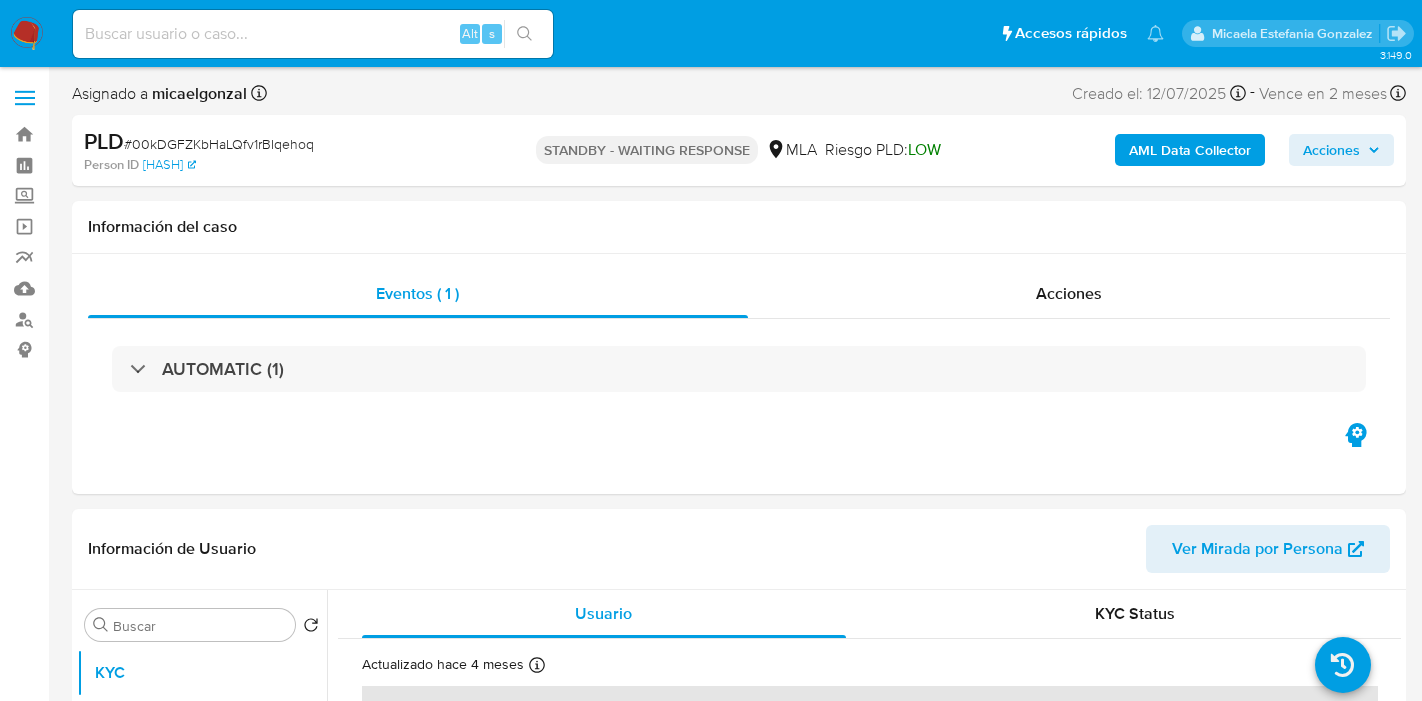 select on "10" 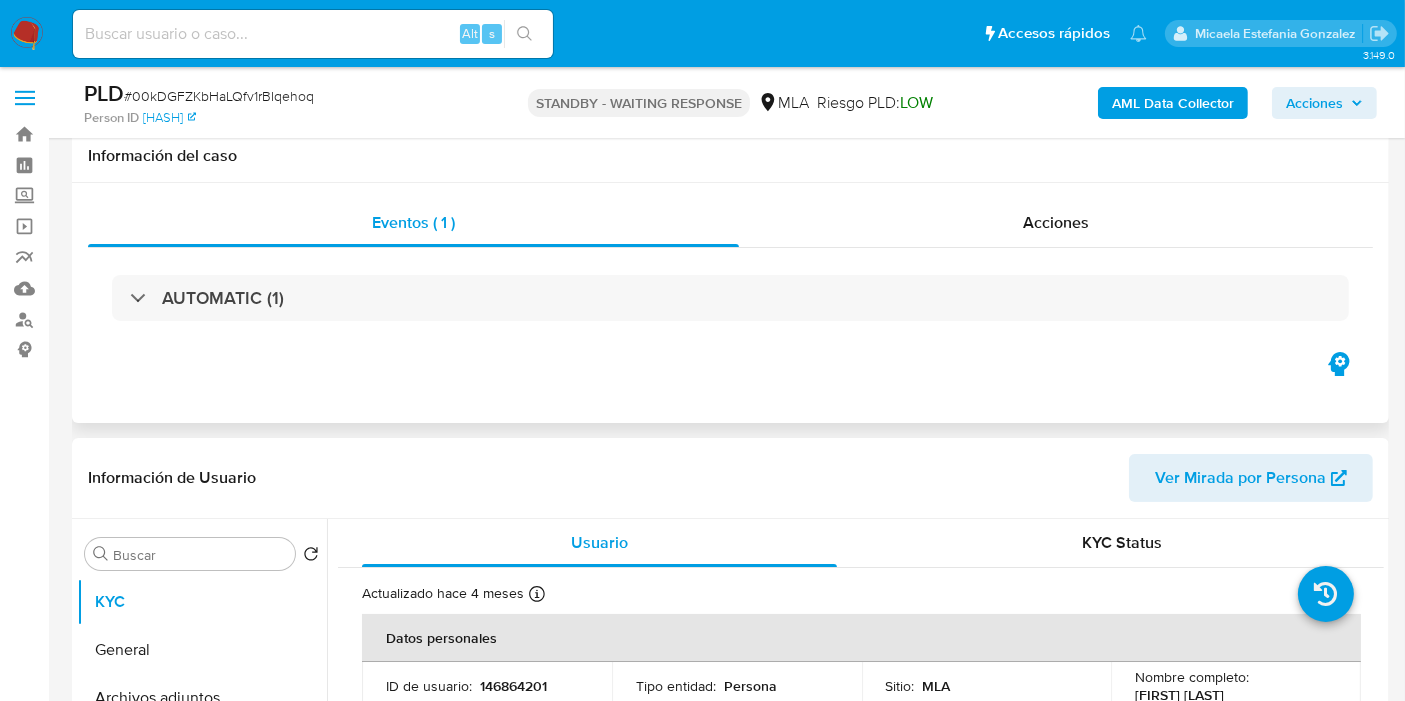 scroll, scrollTop: 333, scrollLeft: 0, axis: vertical 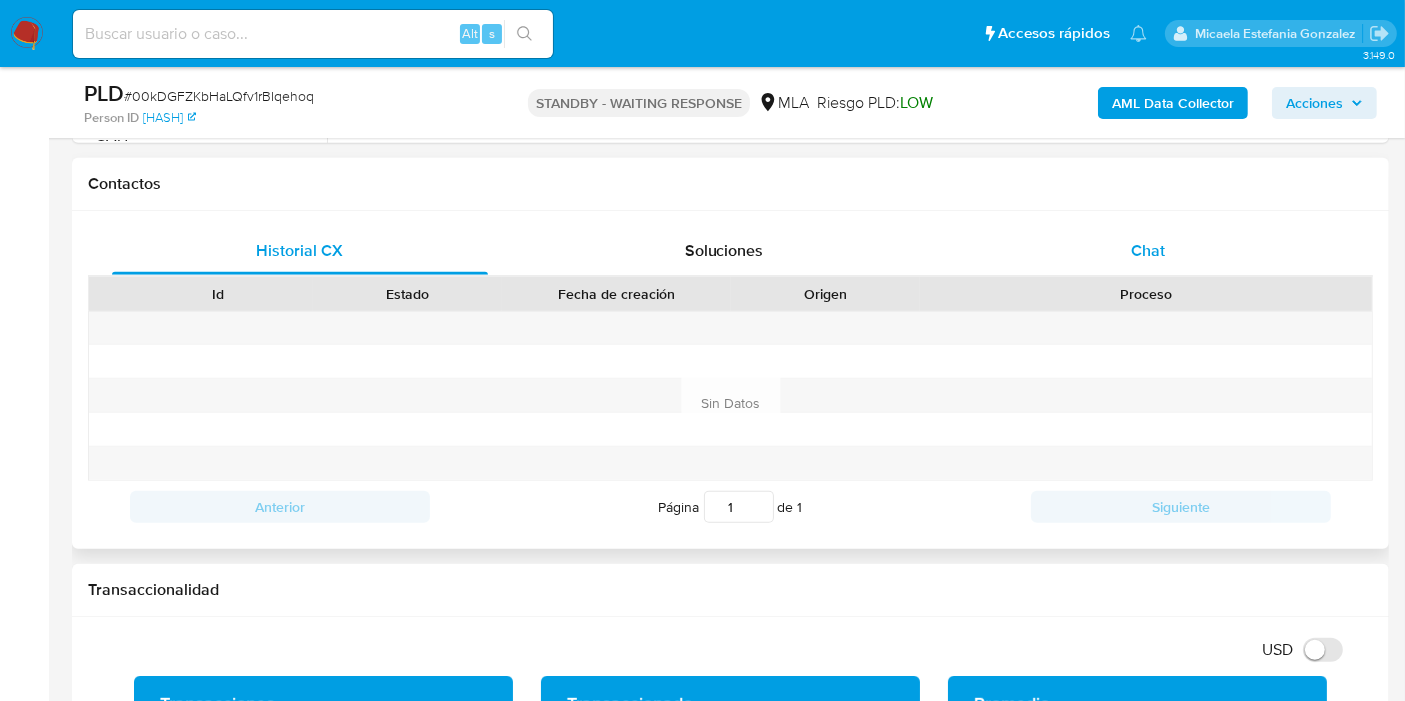 click on "Chat" at bounding box center [1148, 251] 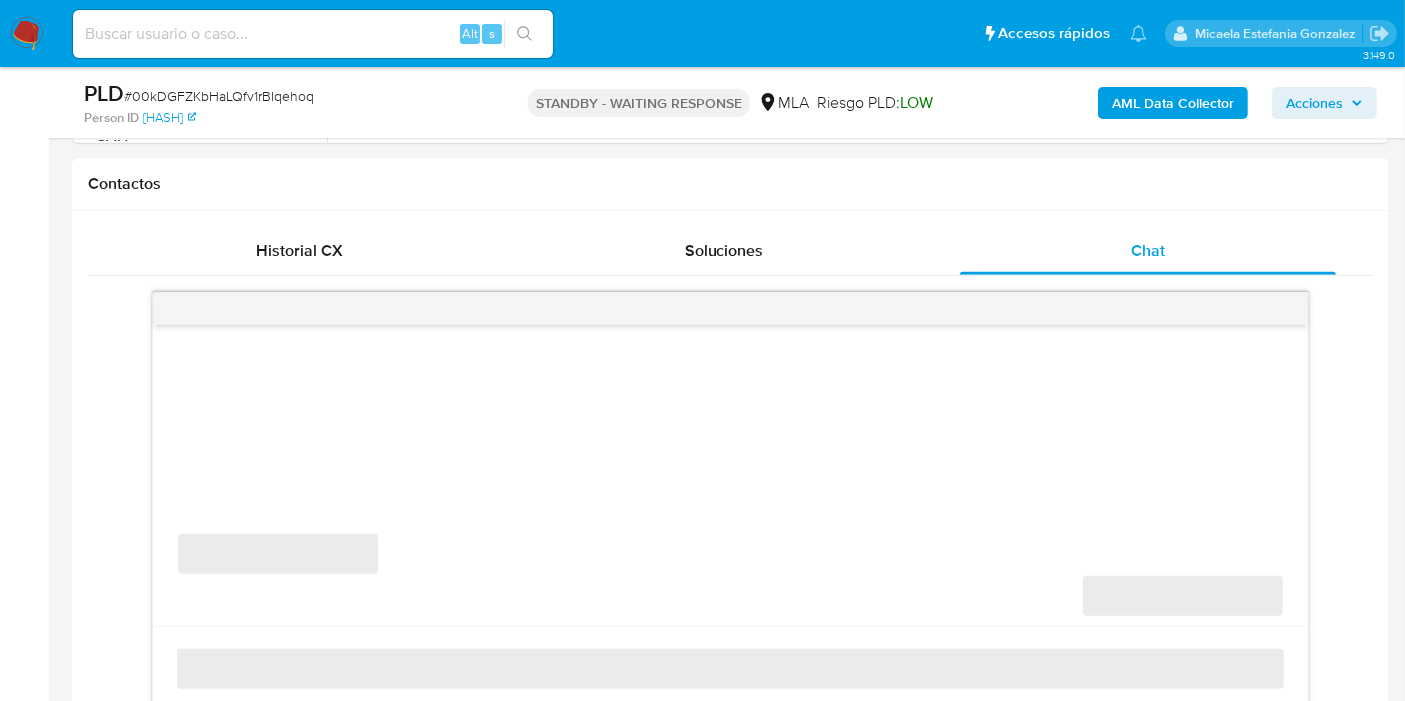 scroll, scrollTop: 1000, scrollLeft: 0, axis: vertical 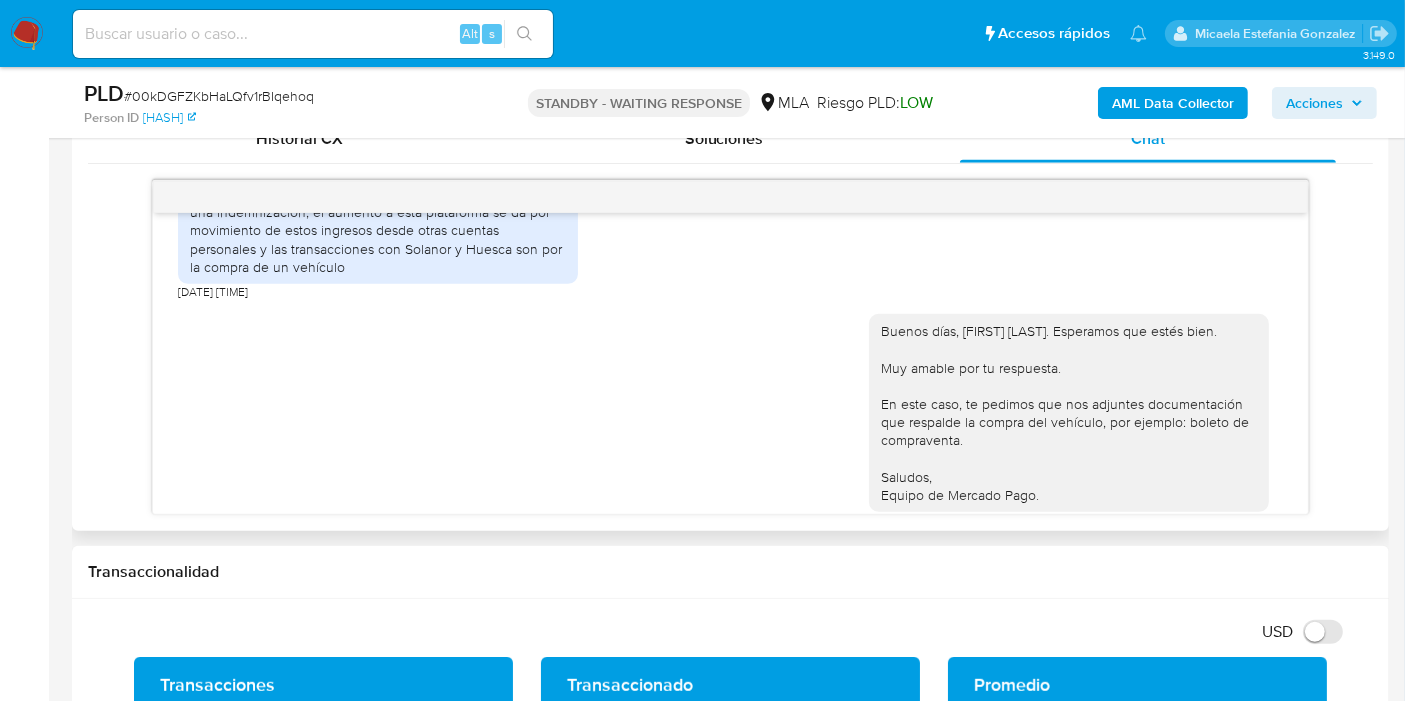 click on "Buenas tardes, ahi mande un recibo por una liquidación de una indemnización,  el aumento a esta plataforma se da por movimiento de estos ingresos desde otras cuentas personales y las transacciones con Solanor y Huesca son por la compra de un vehículo" at bounding box center (378, 230) 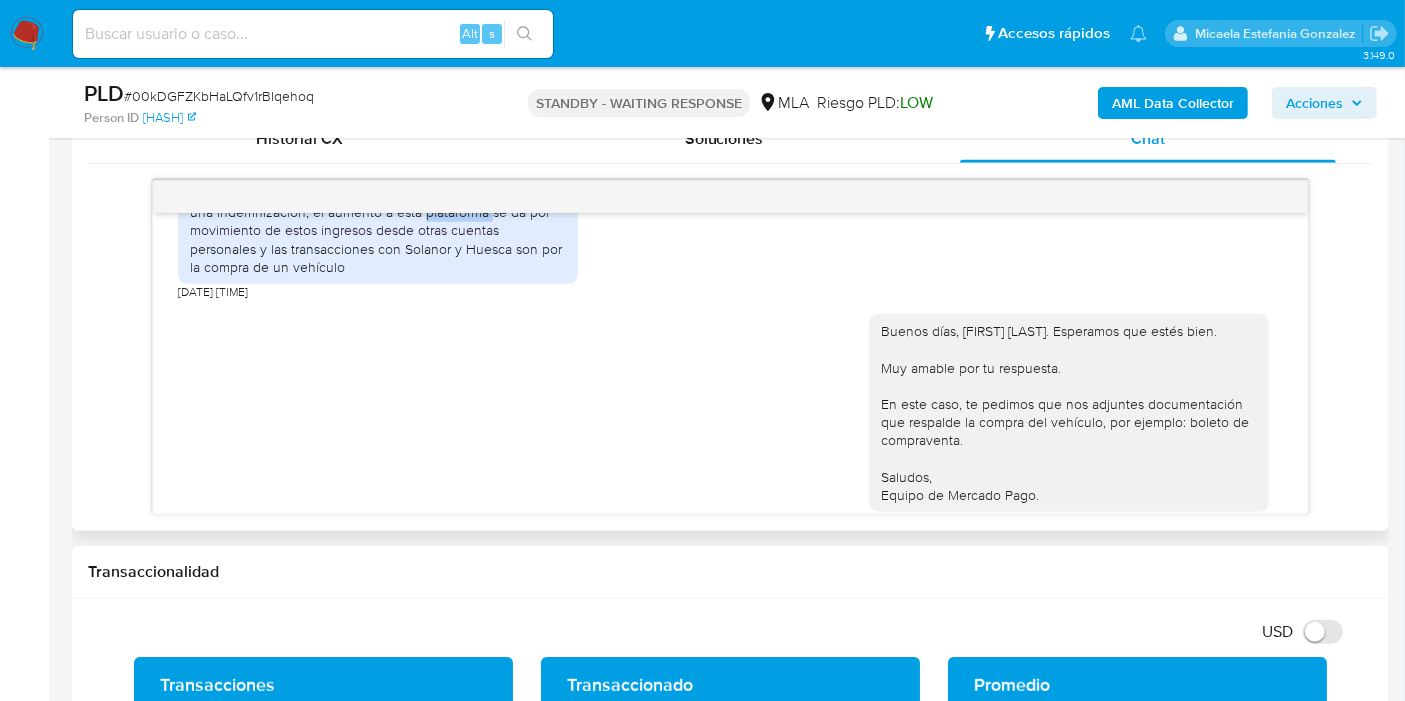 click on "Buenas tardes, ahi mande un recibo por una liquidación de una indemnización,  el aumento a esta plataforma se da por movimiento de estos ingresos desde otras cuentas personales y las transacciones con Solanor y Huesca son por la compra de un vehículo" at bounding box center [378, 230] 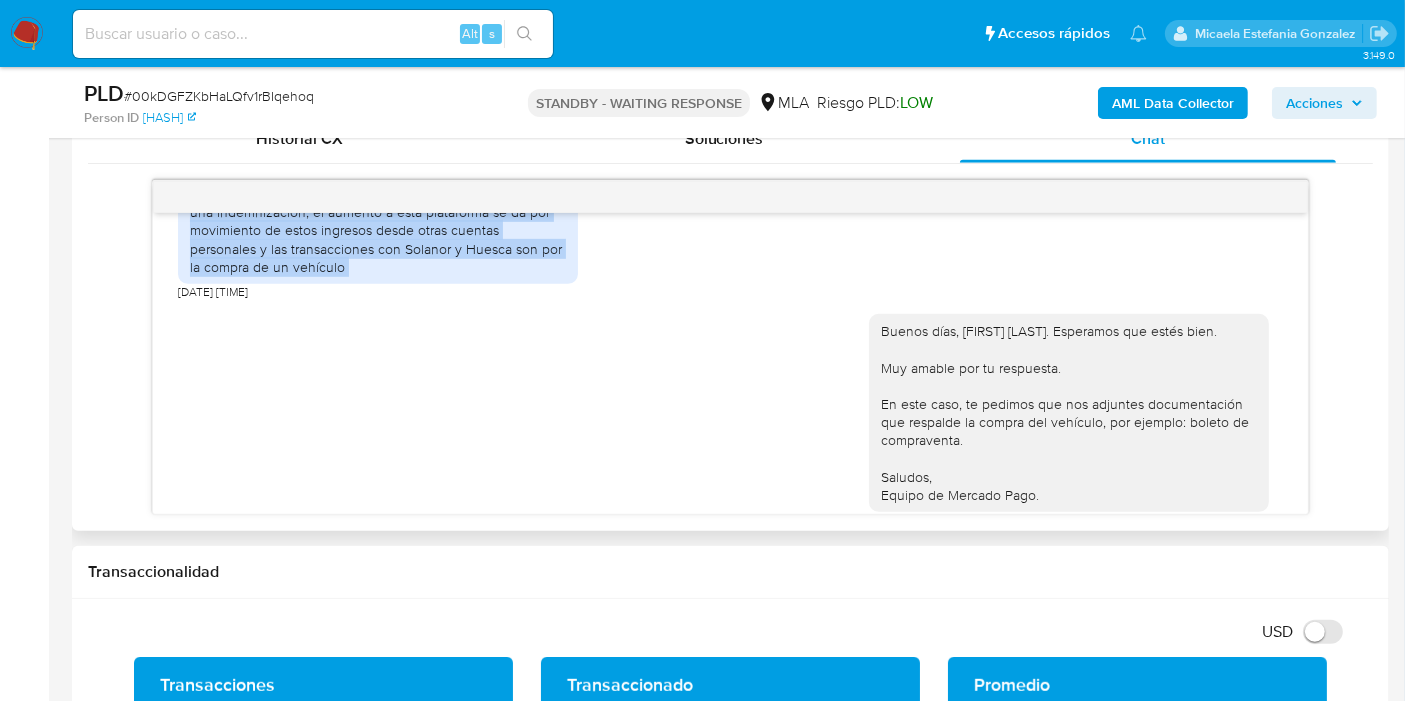 click on "Buenas tardes, ahi mande un recibo por una liquidación de una indemnización,  el aumento a esta plataforma se da por movimiento de estos ingresos desde otras cuentas personales y las transacciones con Solanor y Huesca son por la compra de un vehículo" at bounding box center (378, 230) 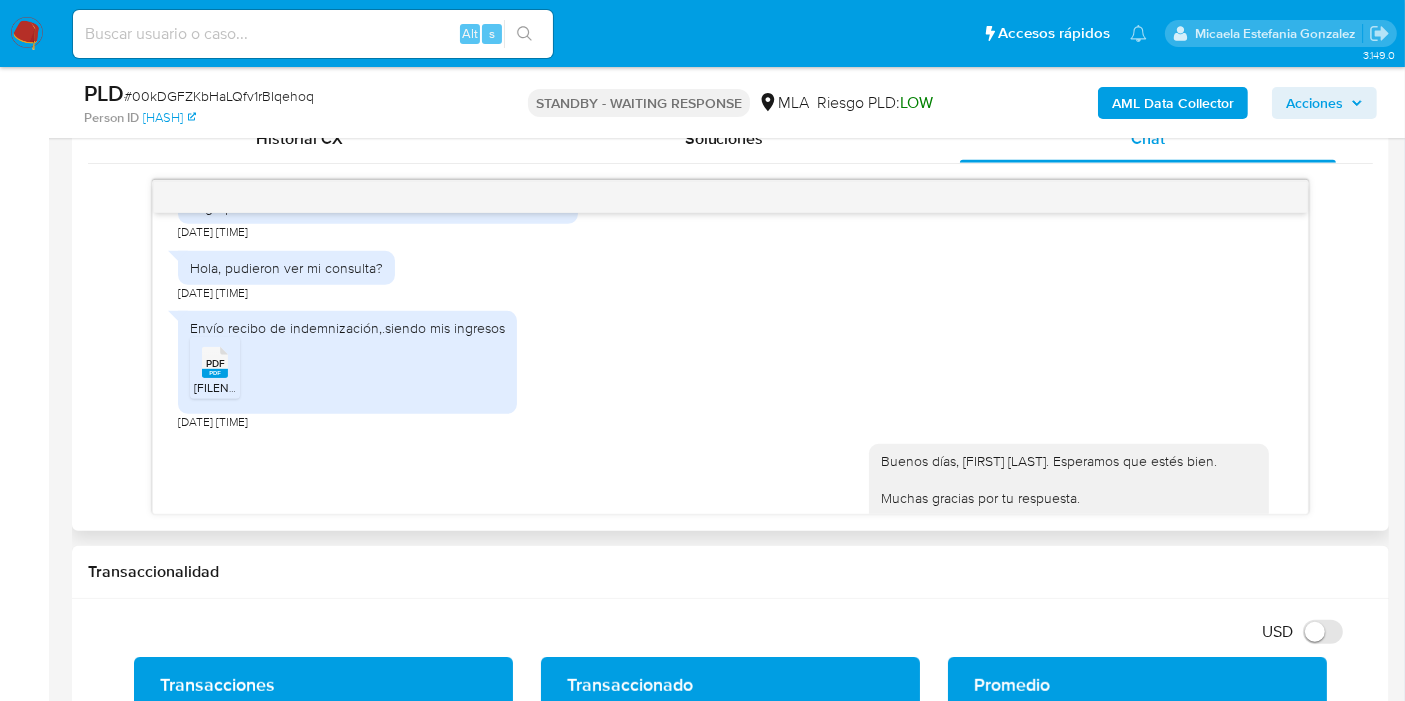 scroll, scrollTop: 1521, scrollLeft: 0, axis: vertical 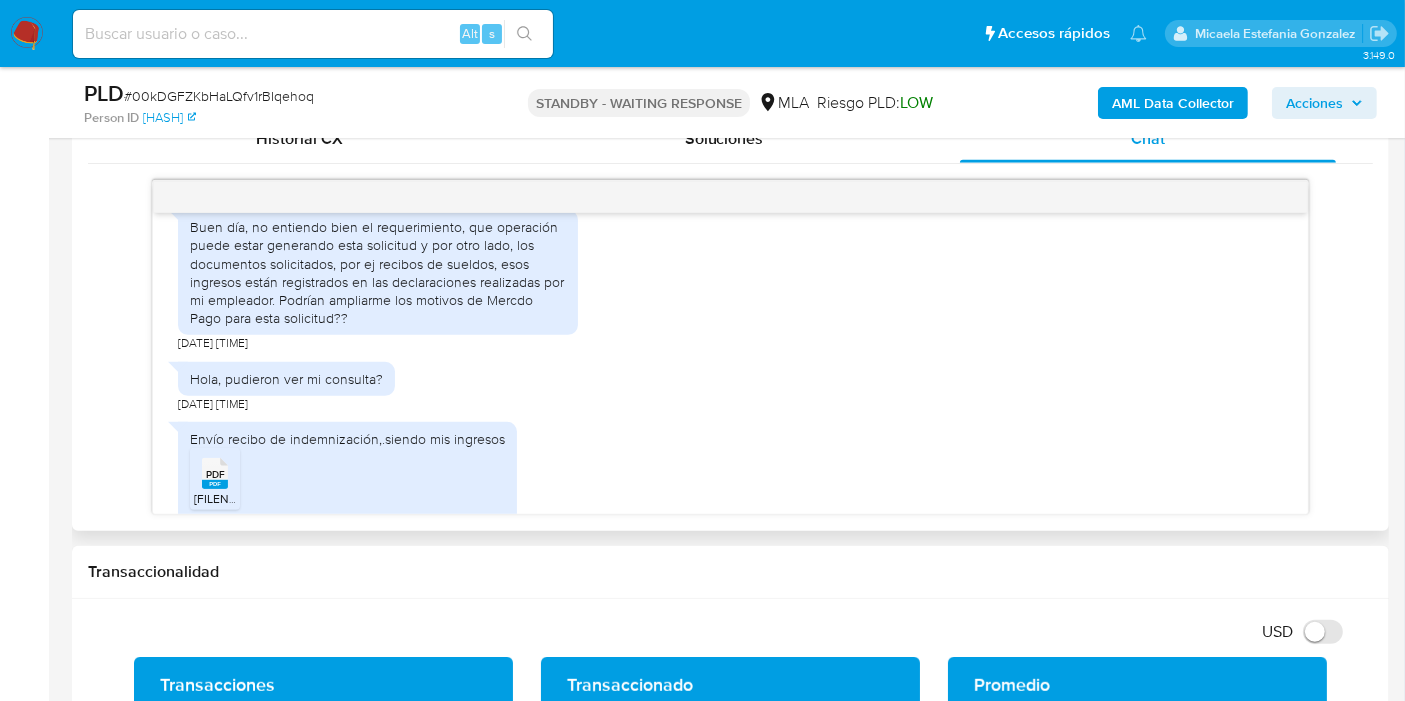 click on "Buen día,  no entiendo bien el requerimiento, que operación puede estar generando esta solicitud y por otro lado, los documentos solicitados,  por ej recibos de sueldos, esos ingresos están registrados en las declaraciones realizadas por mi empleador. Podrían ampliarme los motivos de Mercdo Pago para esta solicitud??" at bounding box center [378, 272] 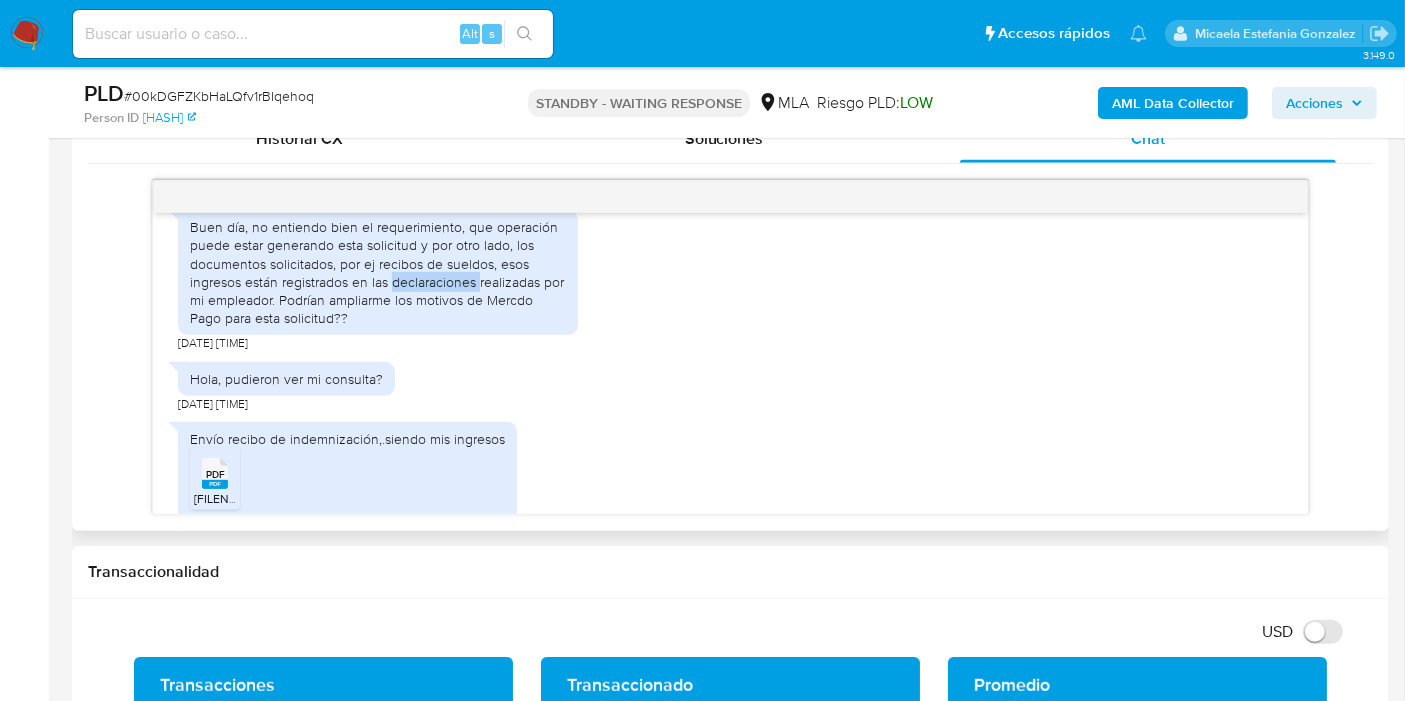 click on "Buen día,  no entiendo bien el requerimiento, que operación puede estar generando esta solicitud y por otro lado, los documentos solicitados,  por ej recibos de sueldos, esos ingresos están registrados en las declaraciones realizadas por mi empleador. Podrían ampliarme los motivos de Mercdo Pago para esta solicitud??" at bounding box center [378, 272] 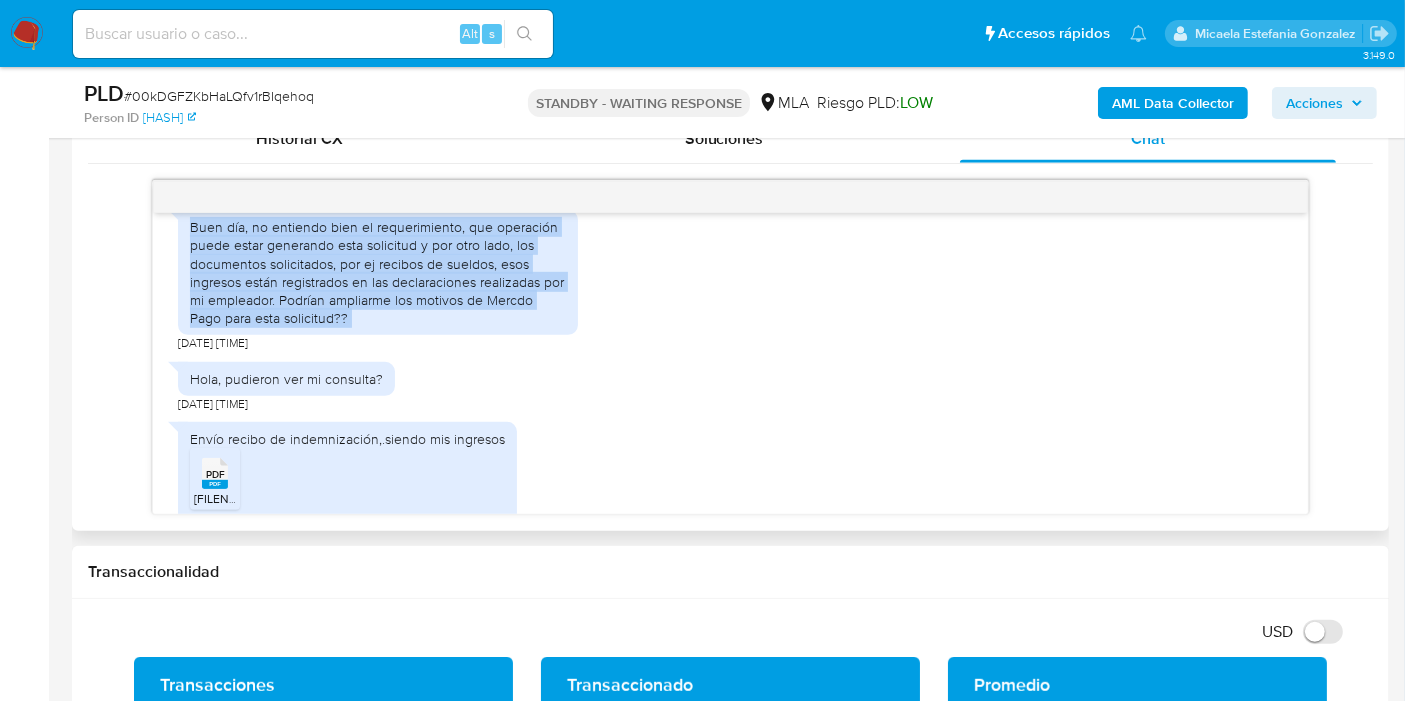 click on "Buen día,  no entiendo bien el requerimiento, que operación puede estar generando esta solicitud y por otro lado, los documentos solicitados,  por ej recibos de sueldos, esos ingresos están registrados en las declaraciones realizadas por mi empleador. Podrían ampliarme los motivos de Mercdo Pago para esta solicitud??" at bounding box center (378, 272) 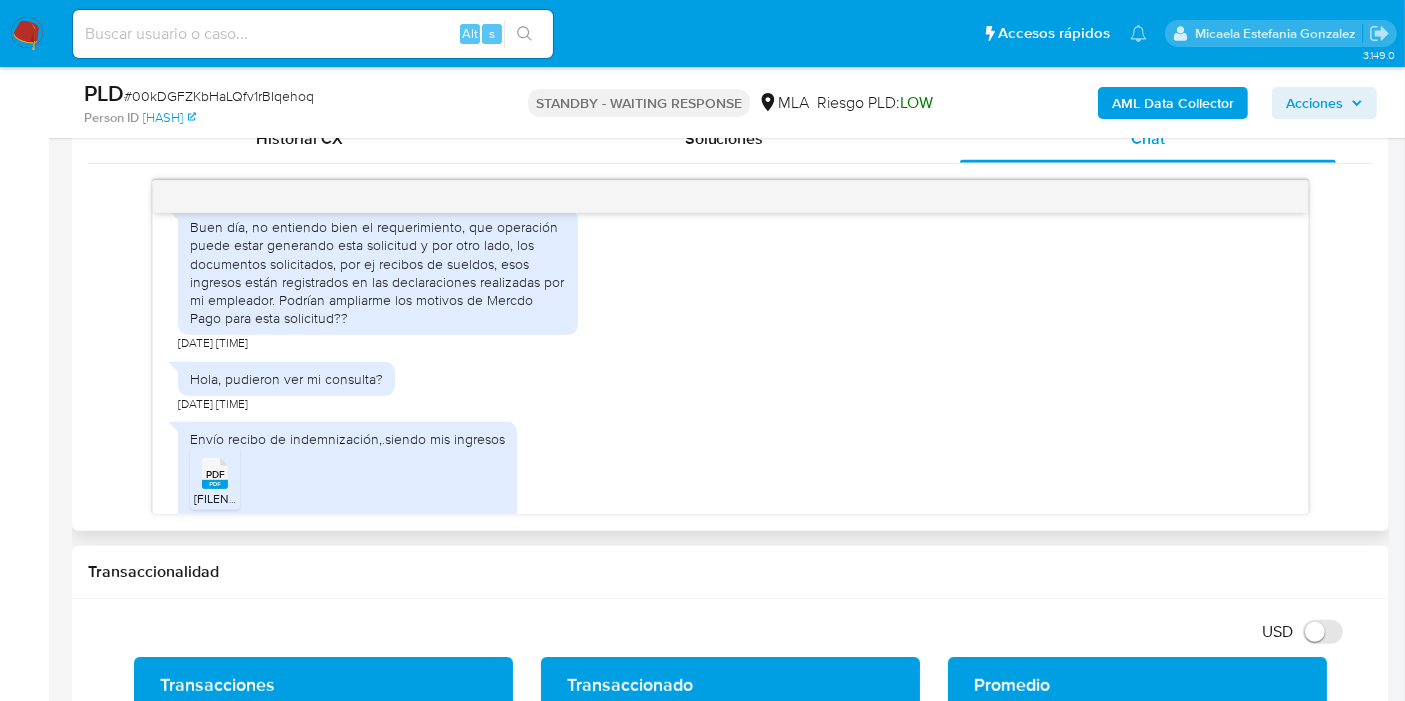 scroll, scrollTop: 1854, scrollLeft: 0, axis: vertical 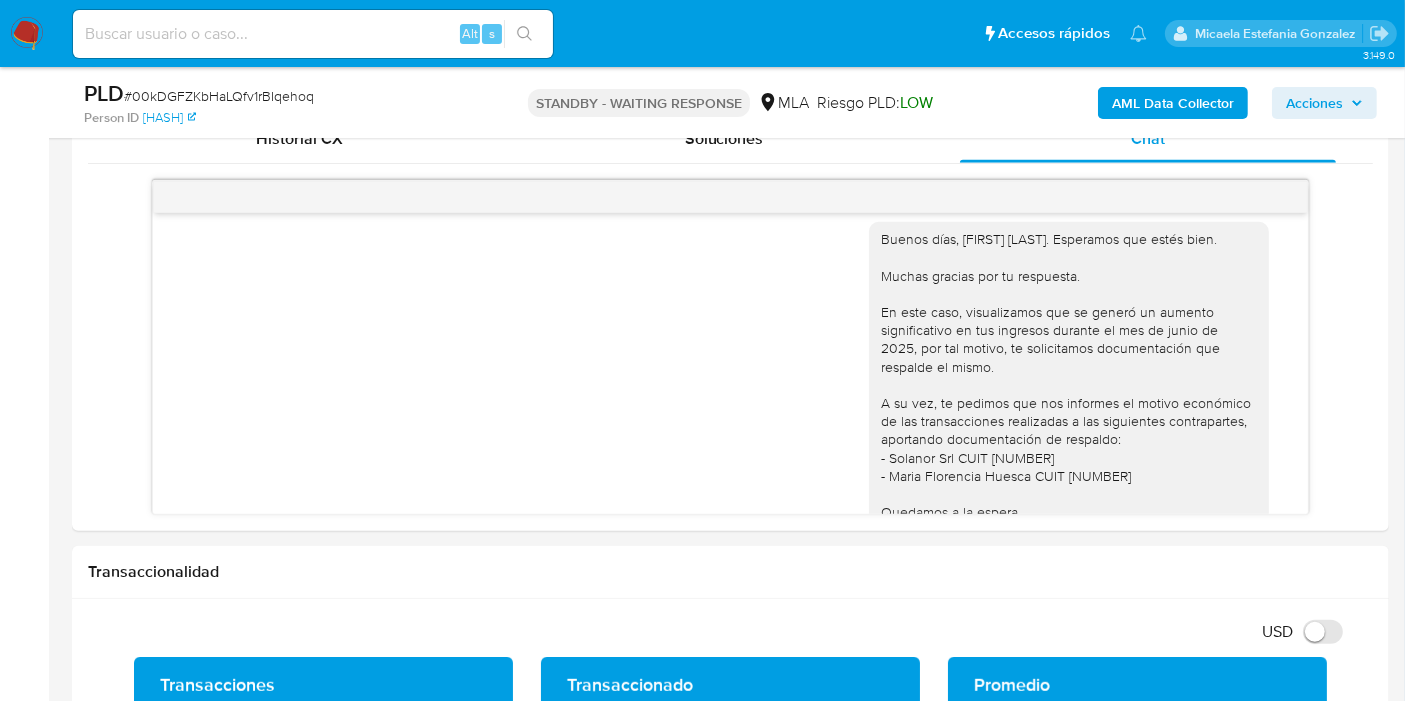 click on "# 00kDGFZKbHaLQfv1rBIqehoq" at bounding box center [219, 96] 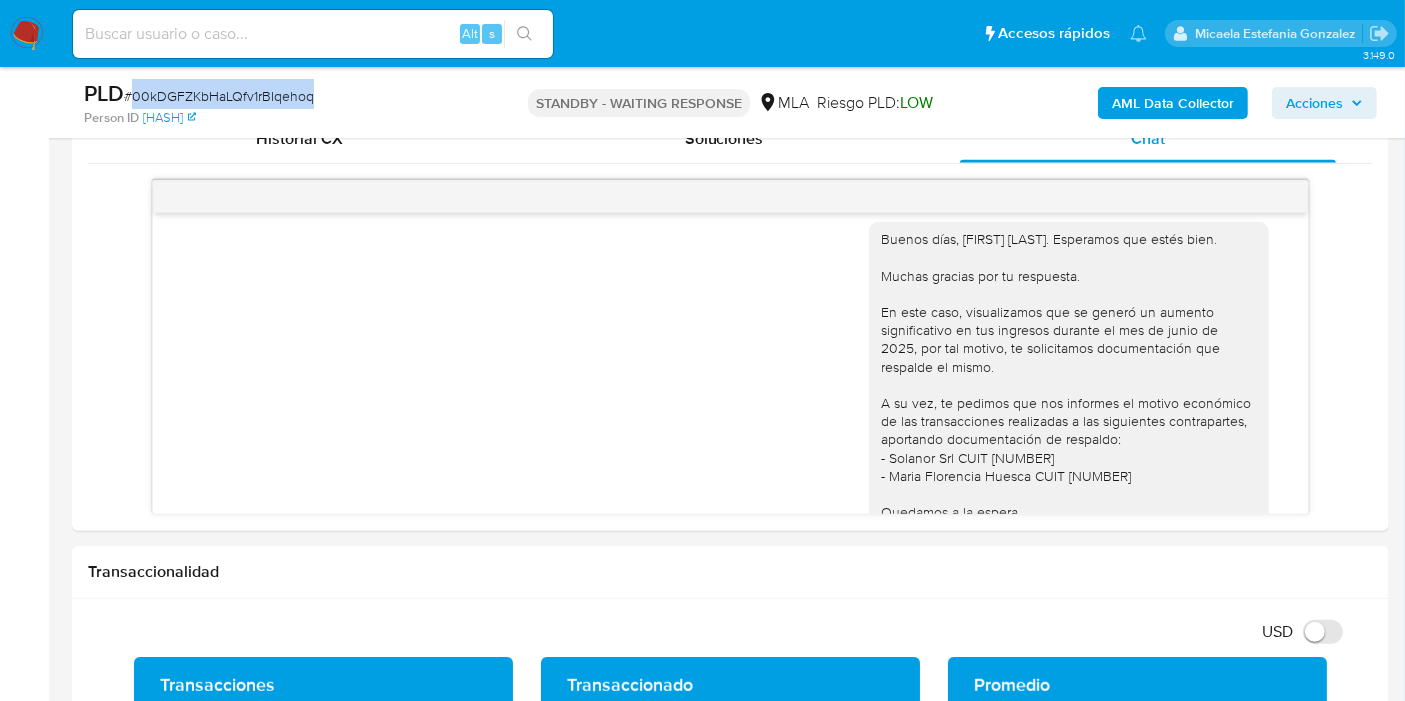 click on "# 00kDGFZKbHaLQfv1rBIqehoq" at bounding box center [219, 96] 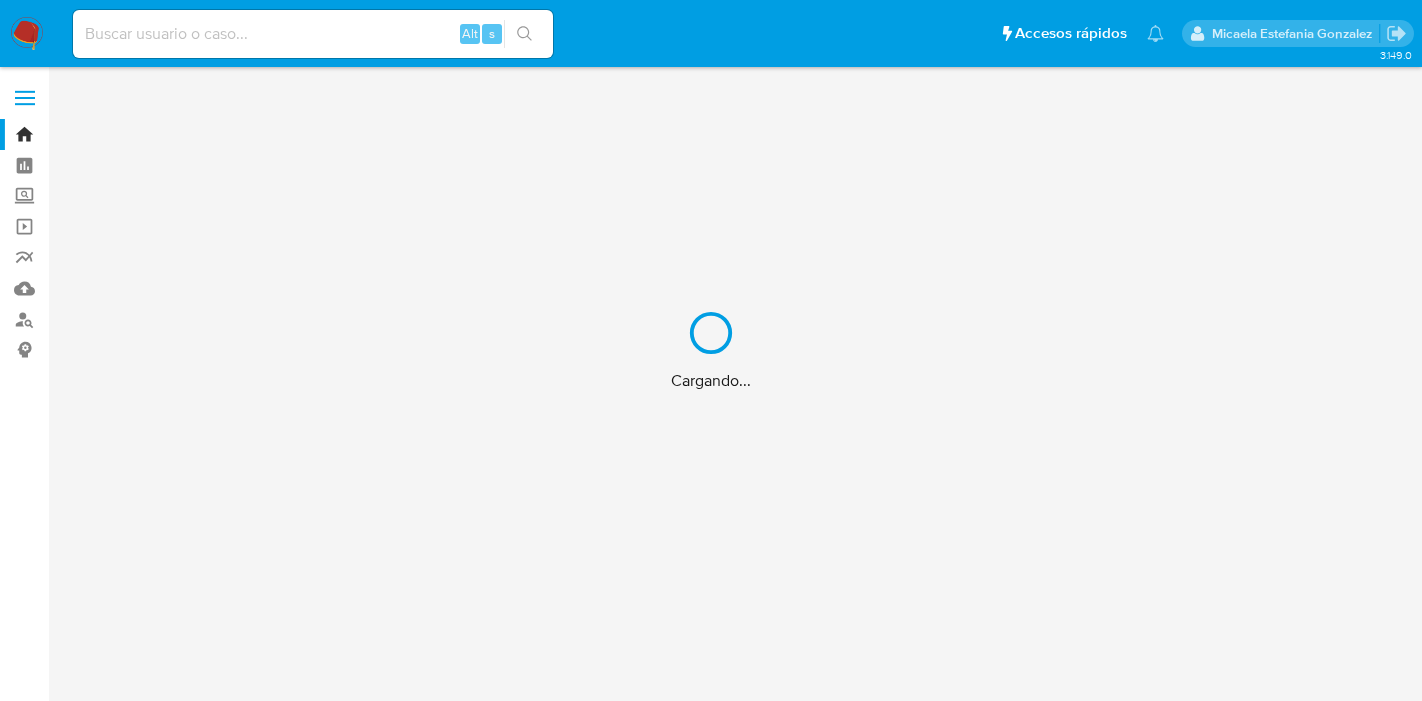 scroll, scrollTop: 0, scrollLeft: 0, axis: both 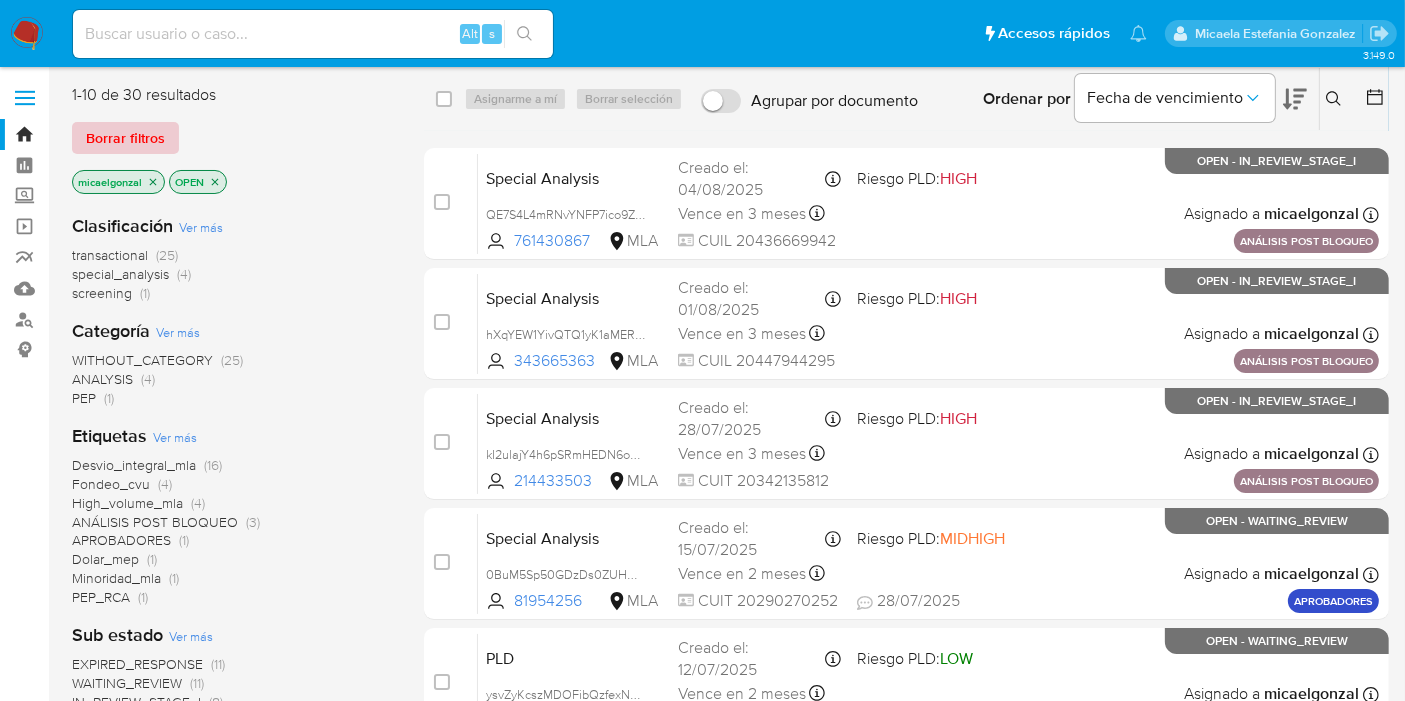 click on "Borrar filtros" at bounding box center (125, 138) 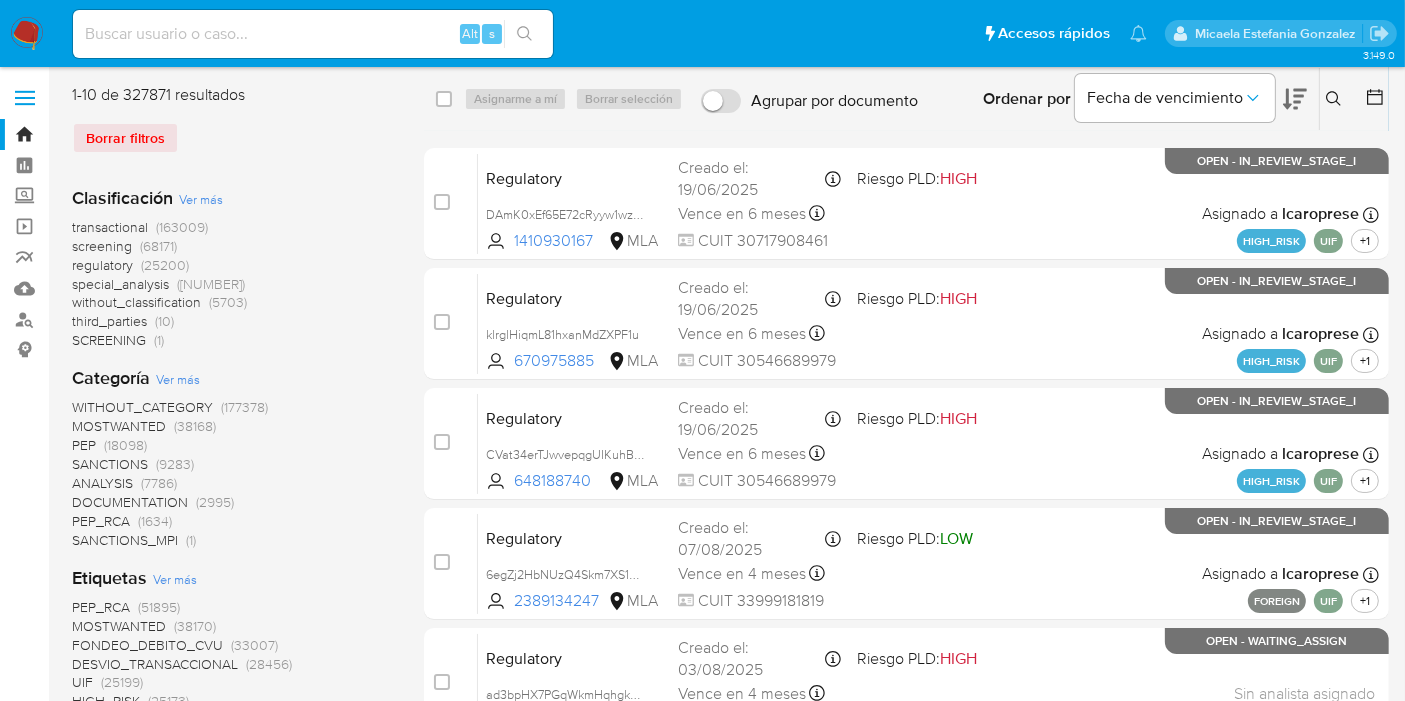click 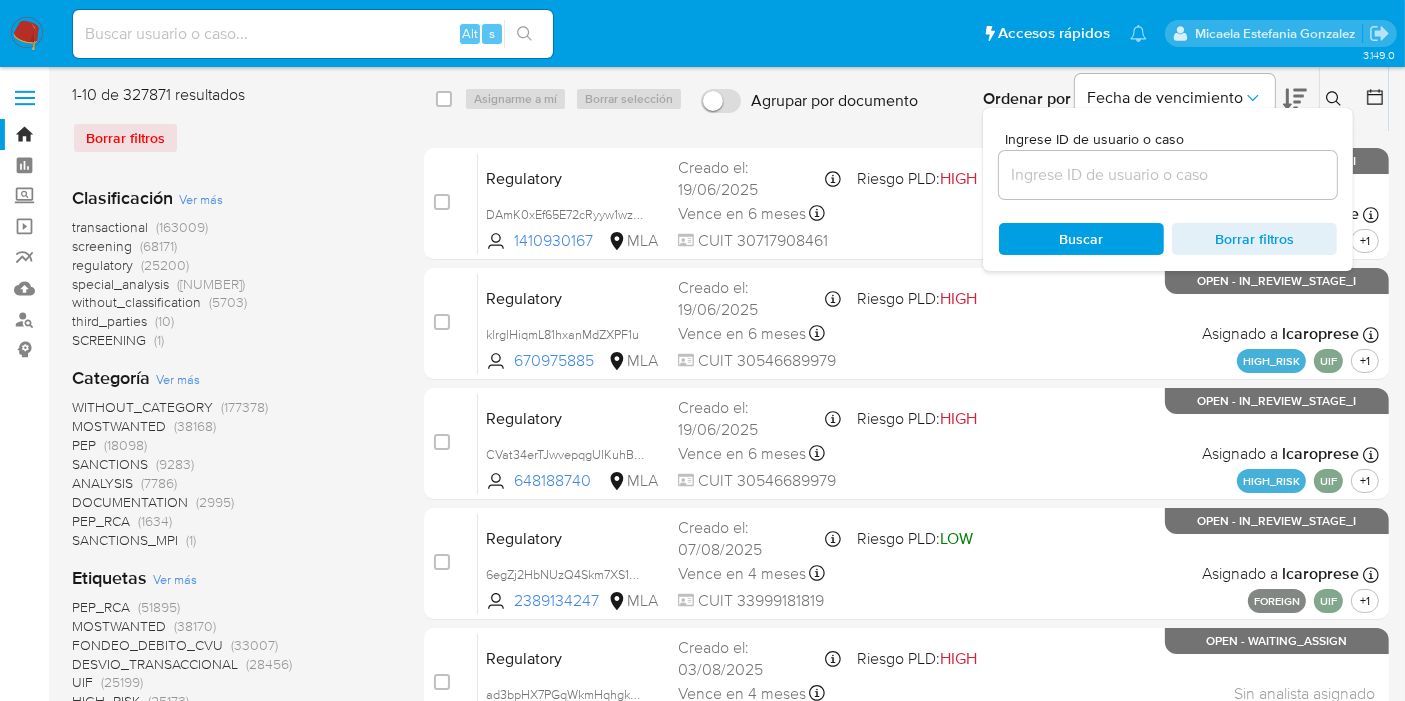 click at bounding box center [1168, 175] 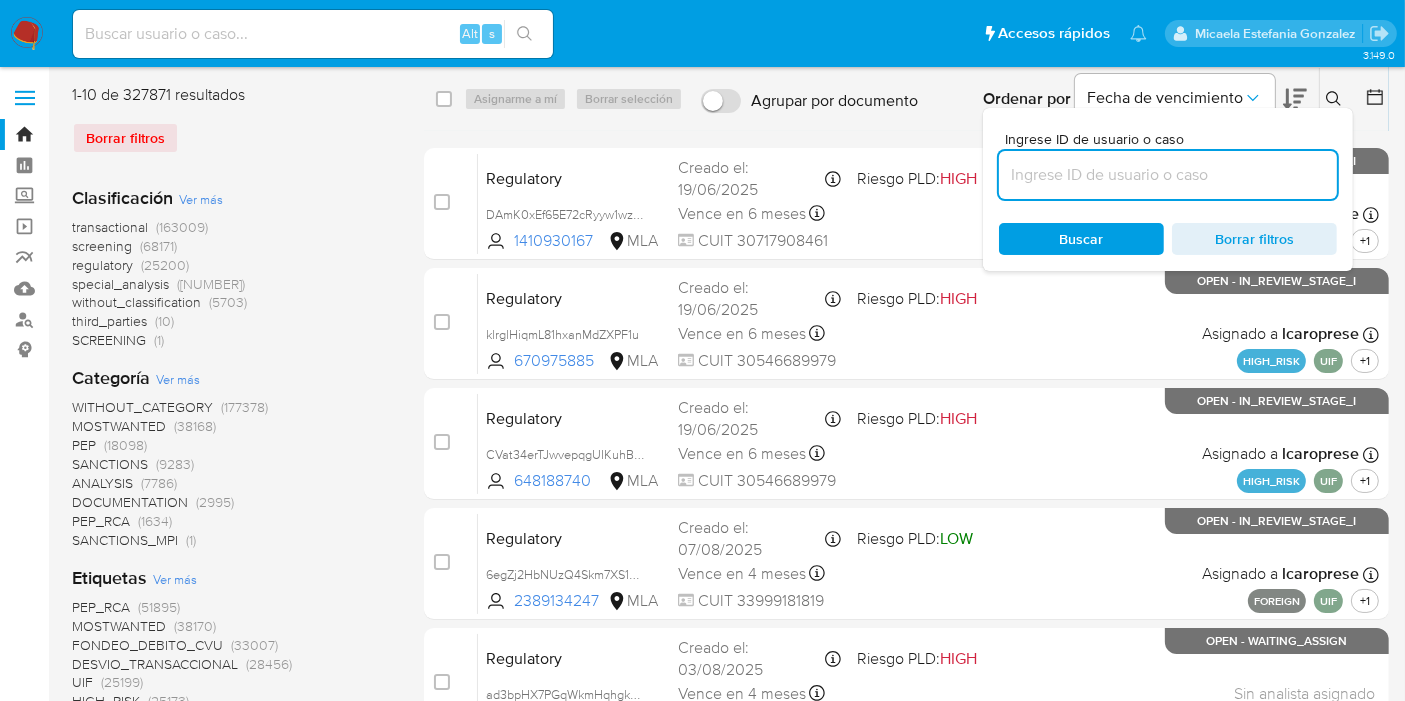 paste on "00kDGFZKbHaLQfv1rBIqehoq" 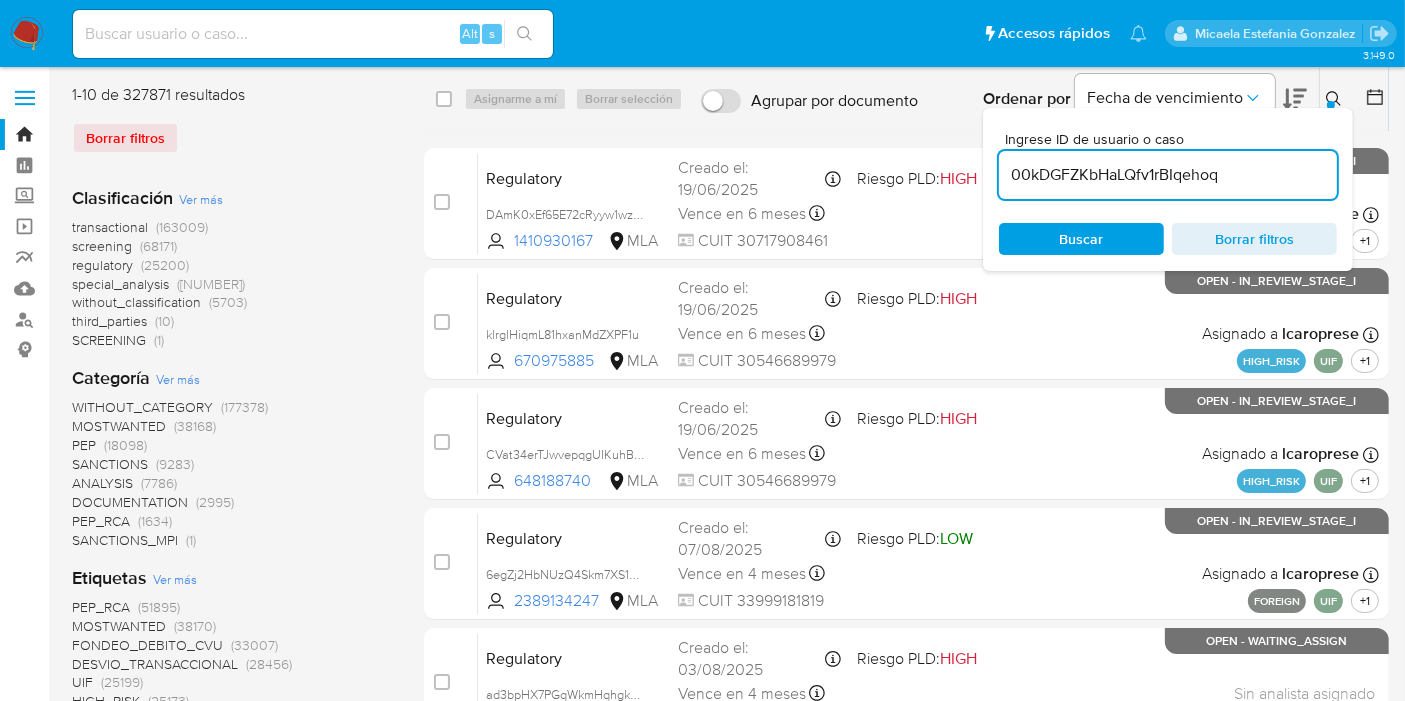 type on "00kDGFZKbHaLQfv1rBIqehoq" 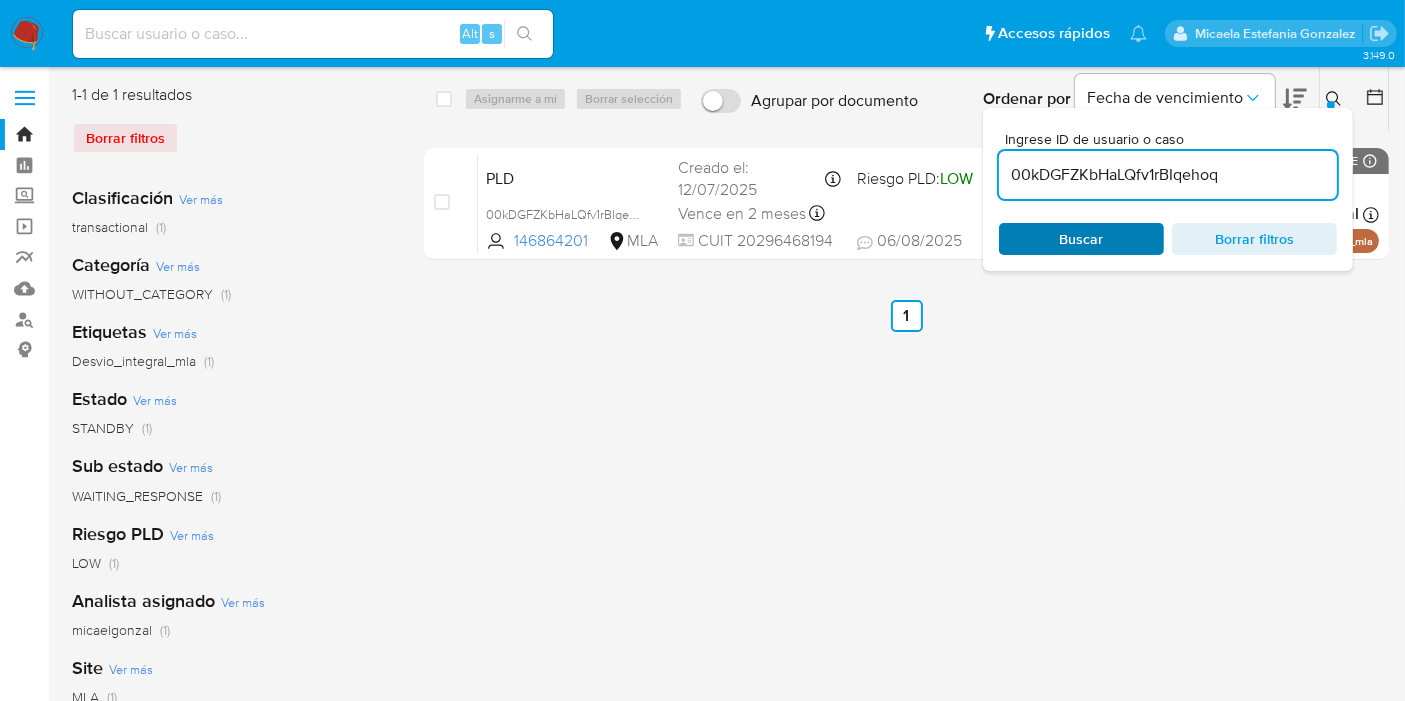 drag, startPoint x: 1107, startPoint y: 265, endPoint x: 1115, endPoint y: 244, distance: 22.472204 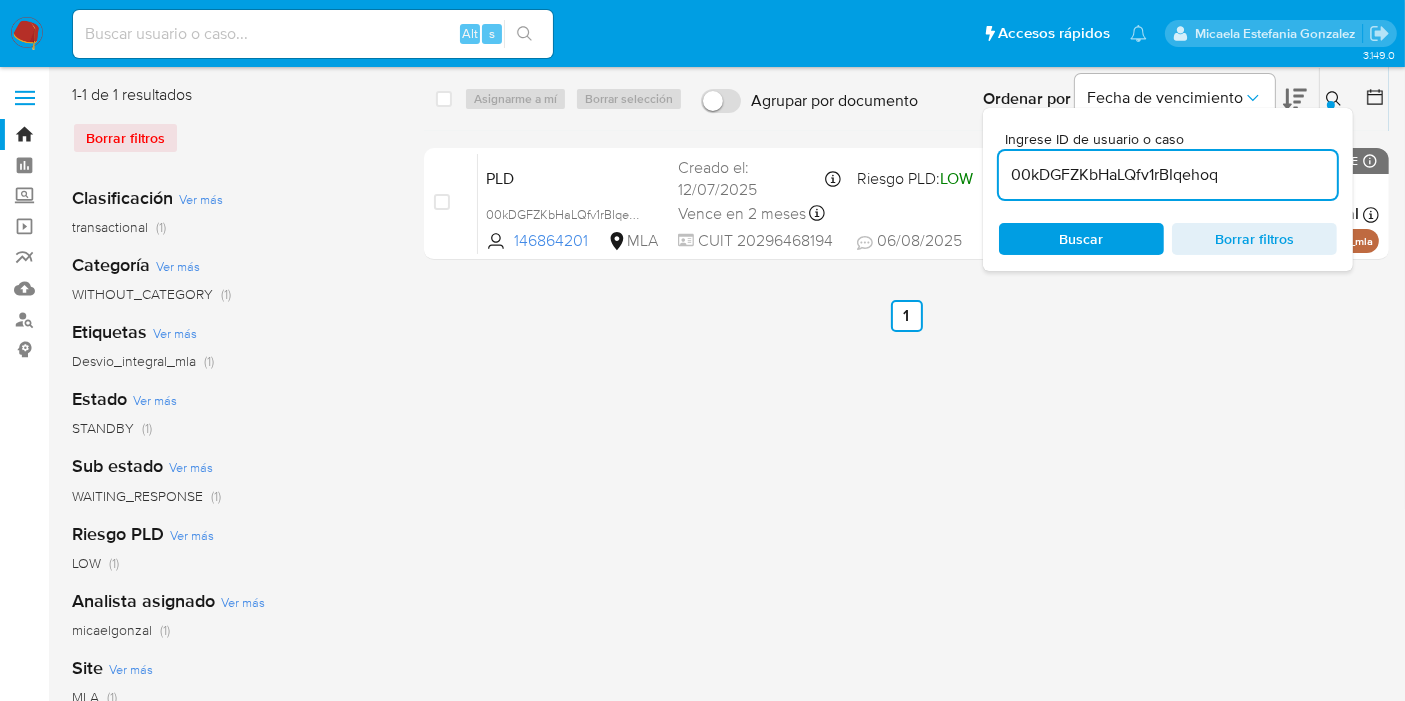 click on "Buscar" at bounding box center (1081, 239) 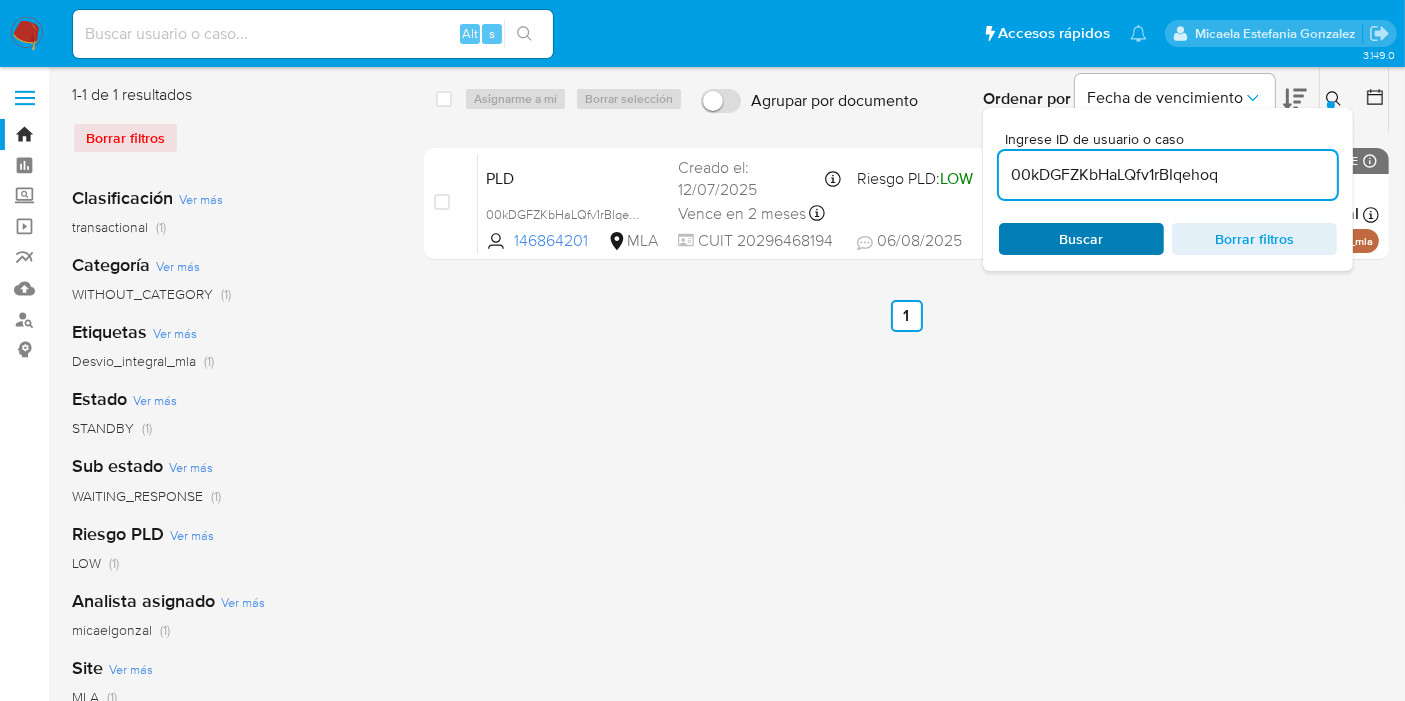 drag, startPoint x: 1054, startPoint y: 262, endPoint x: 1069, endPoint y: 244, distance: 23.43075 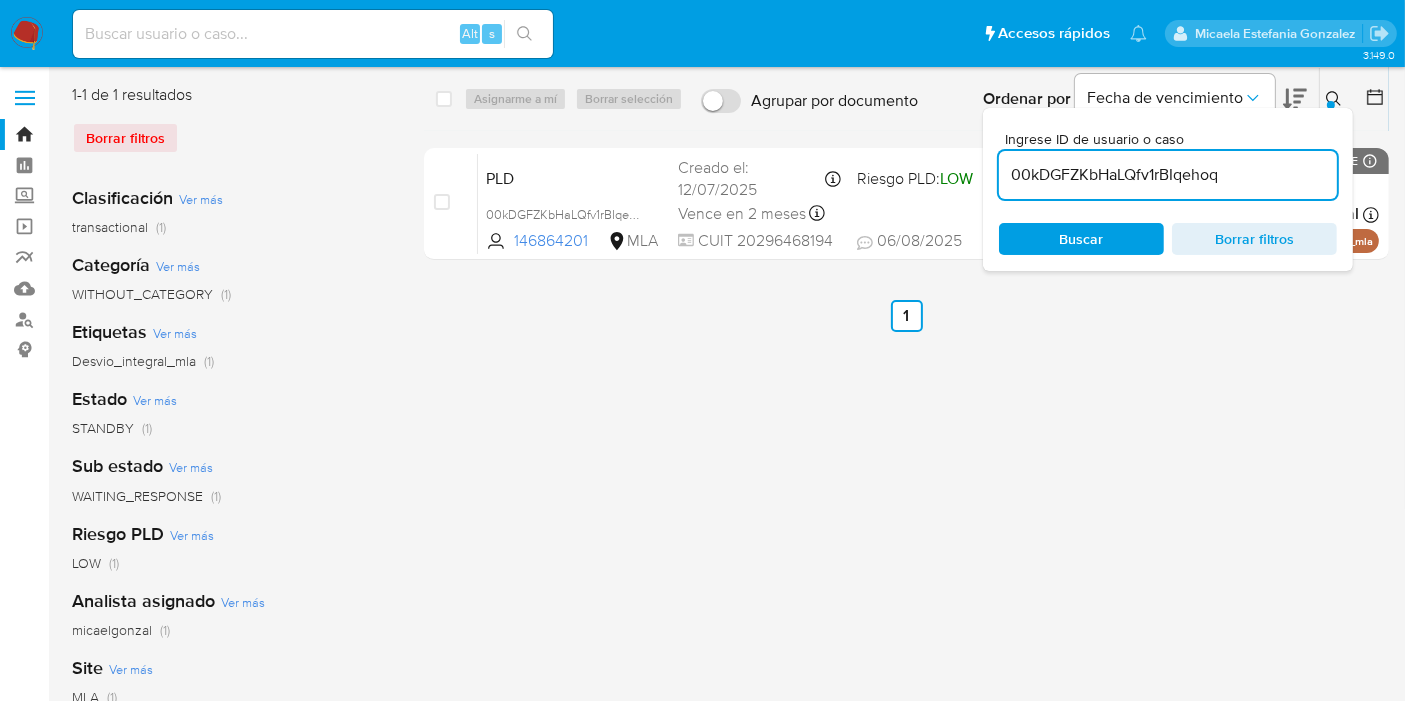 click on "Buscar" at bounding box center [1082, 239] 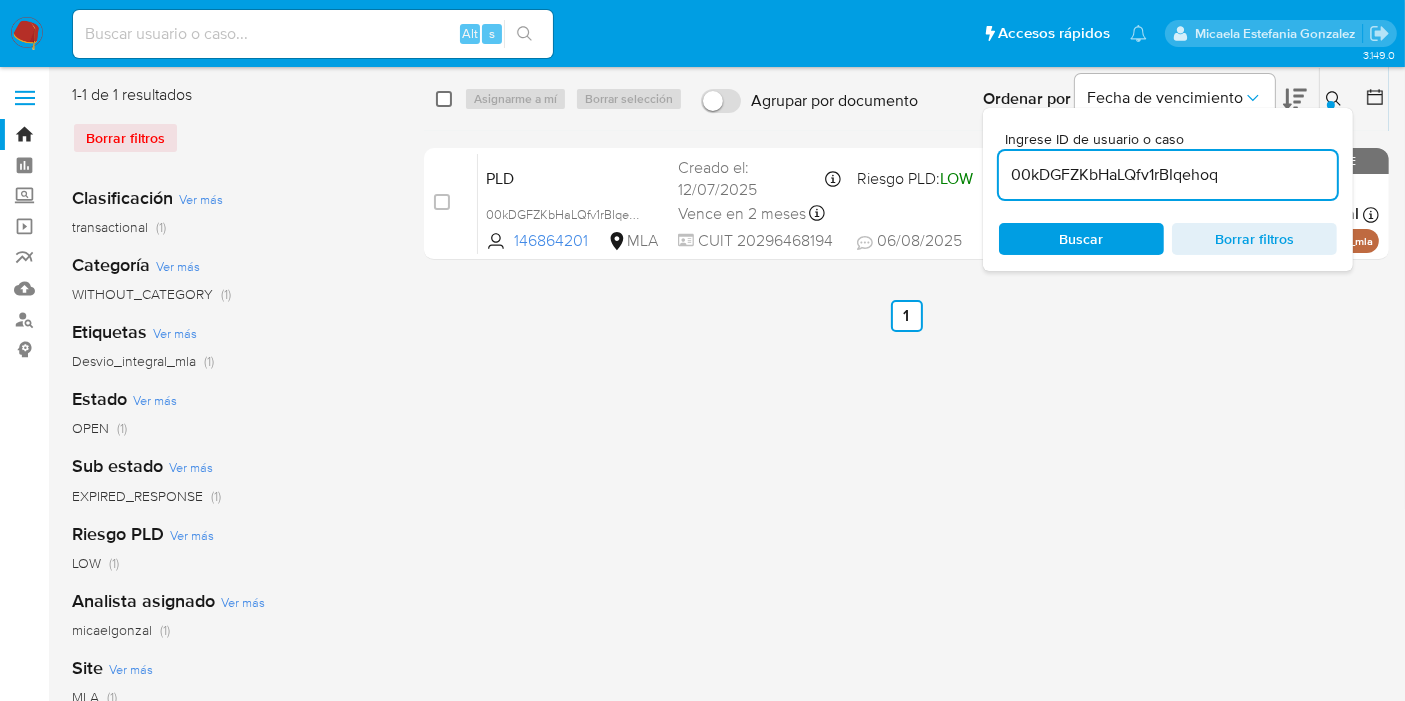 click at bounding box center [444, 99] 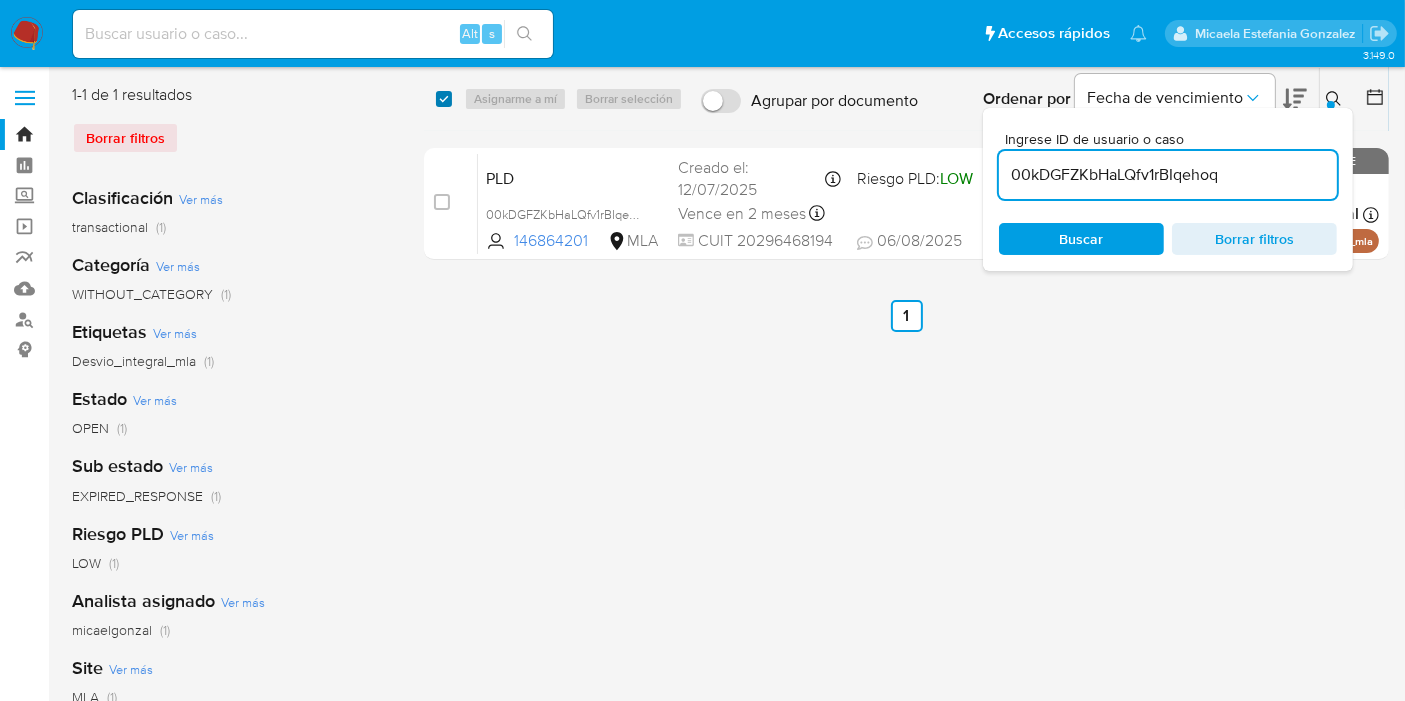 checkbox on "true" 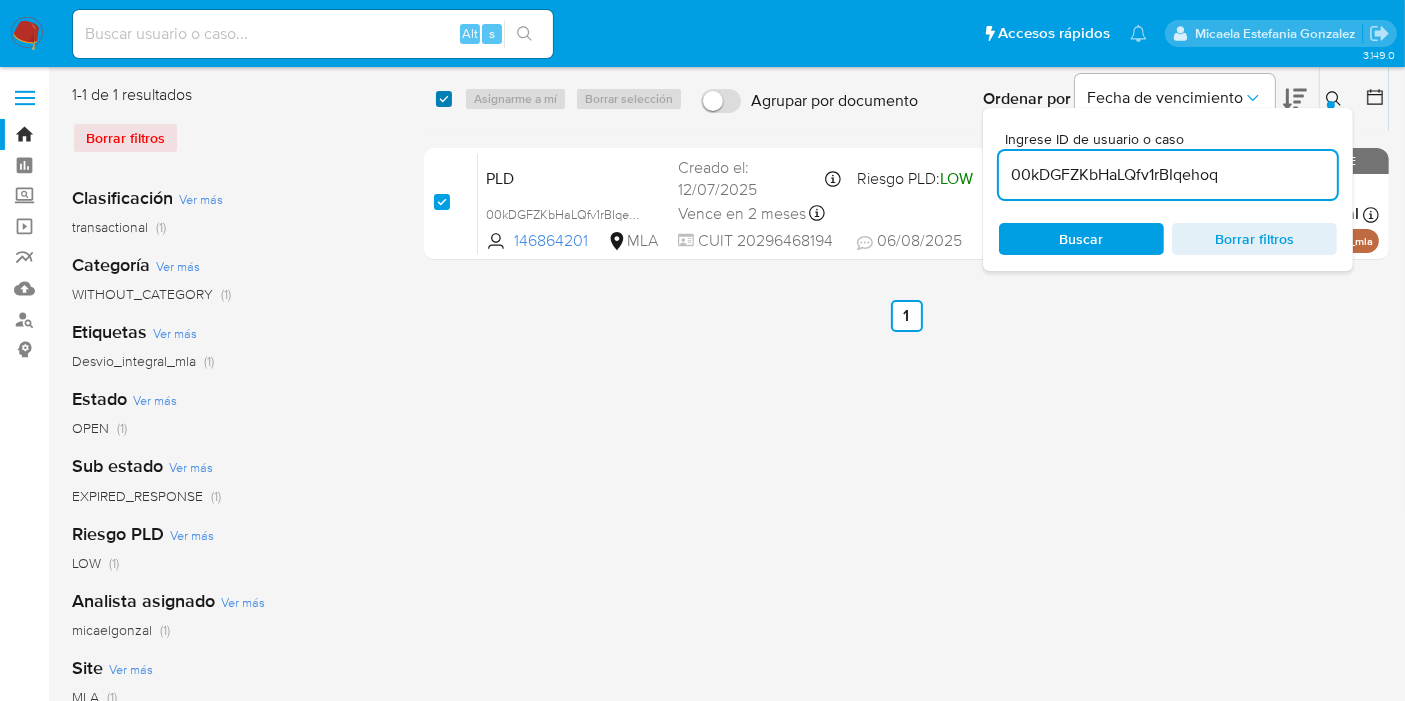checkbox on "true" 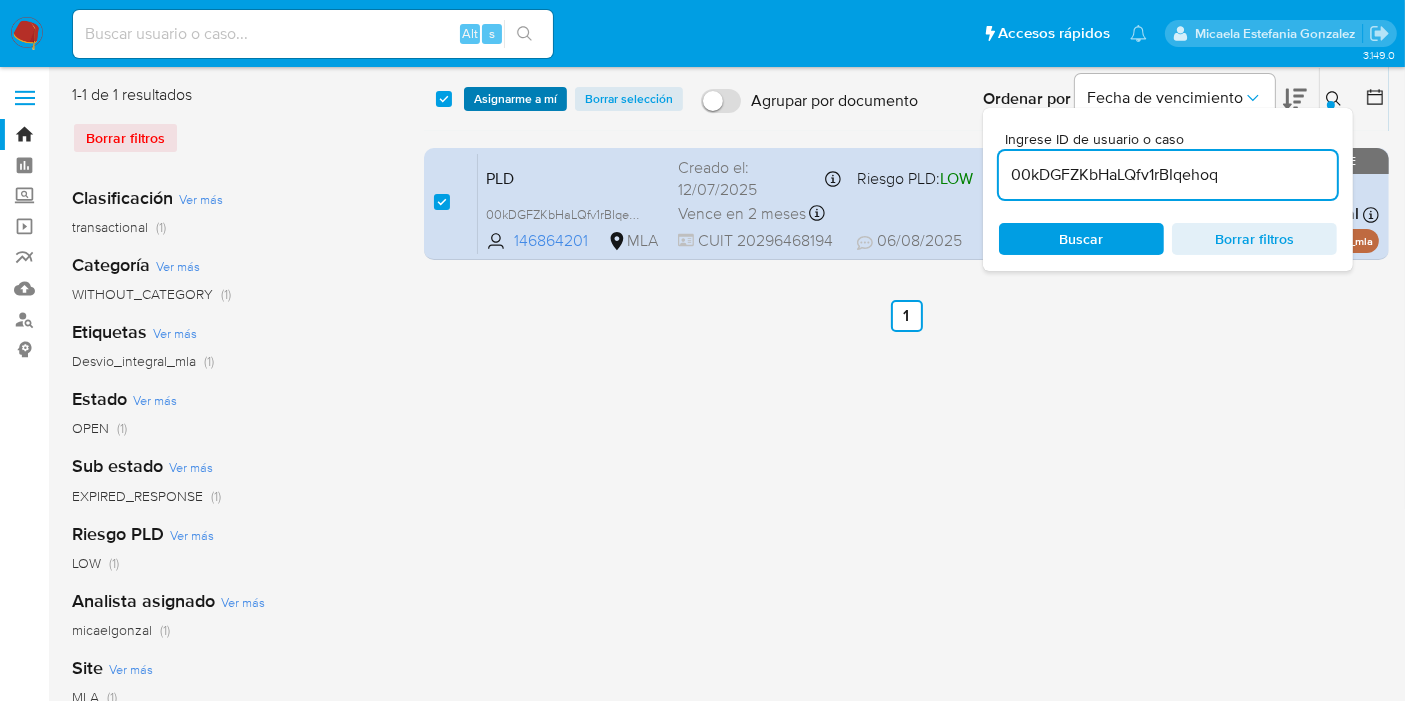 click on "Asignarme a mí" at bounding box center [515, 99] 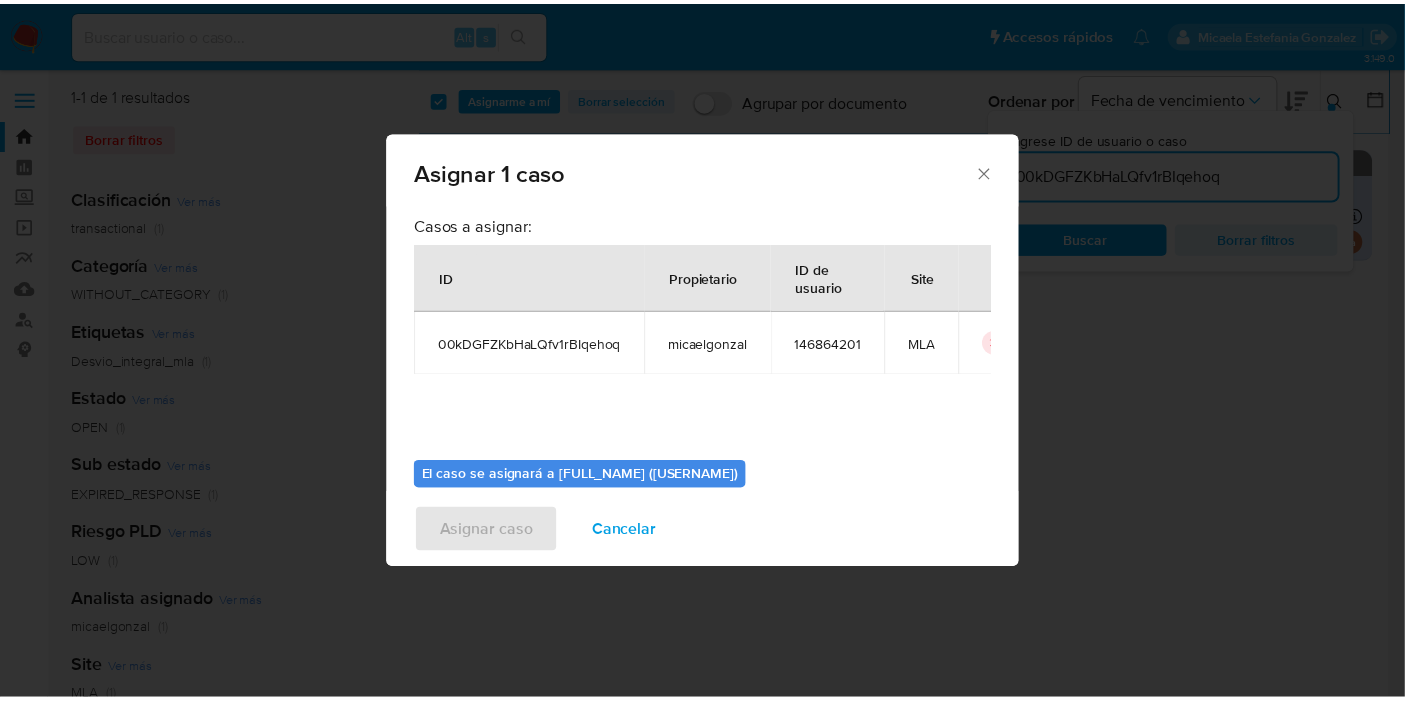 scroll, scrollTop: 102, scrollLeft: 0, axis: vertical 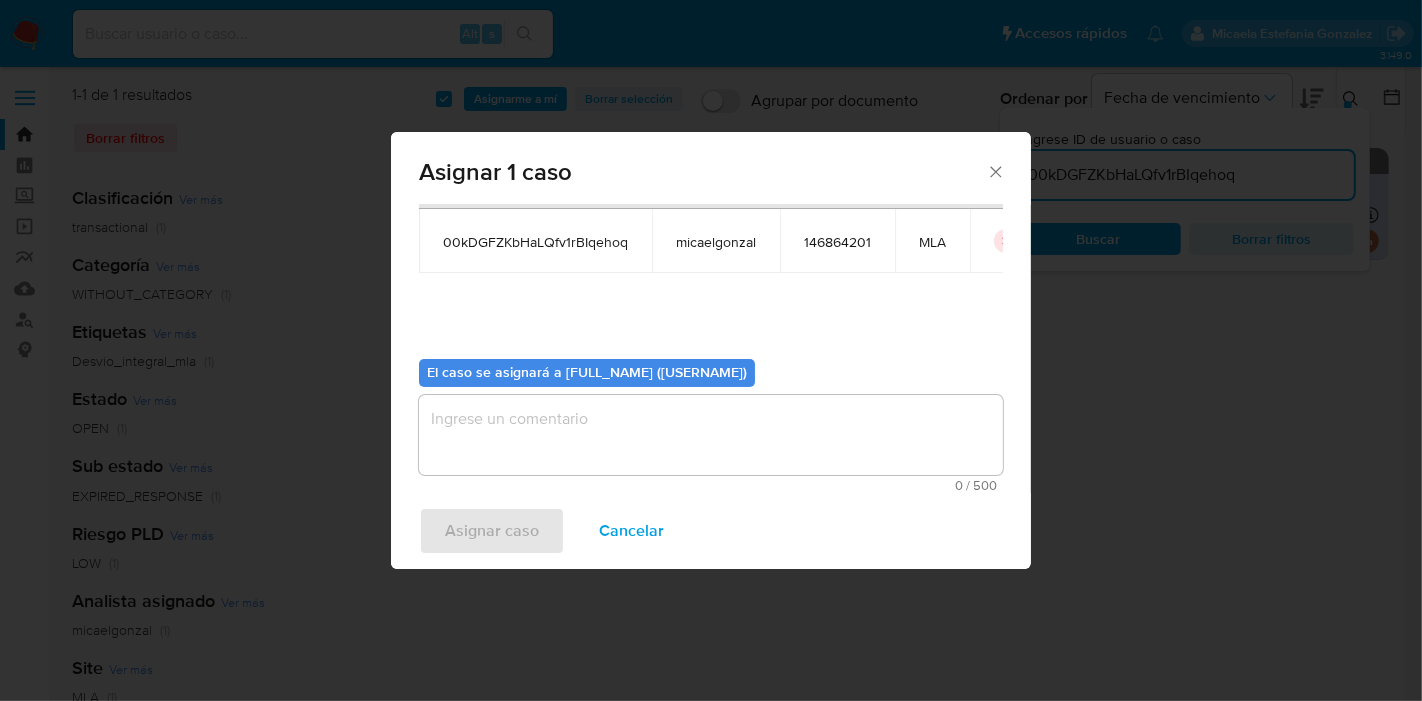 click at bounding box center (711, 435) 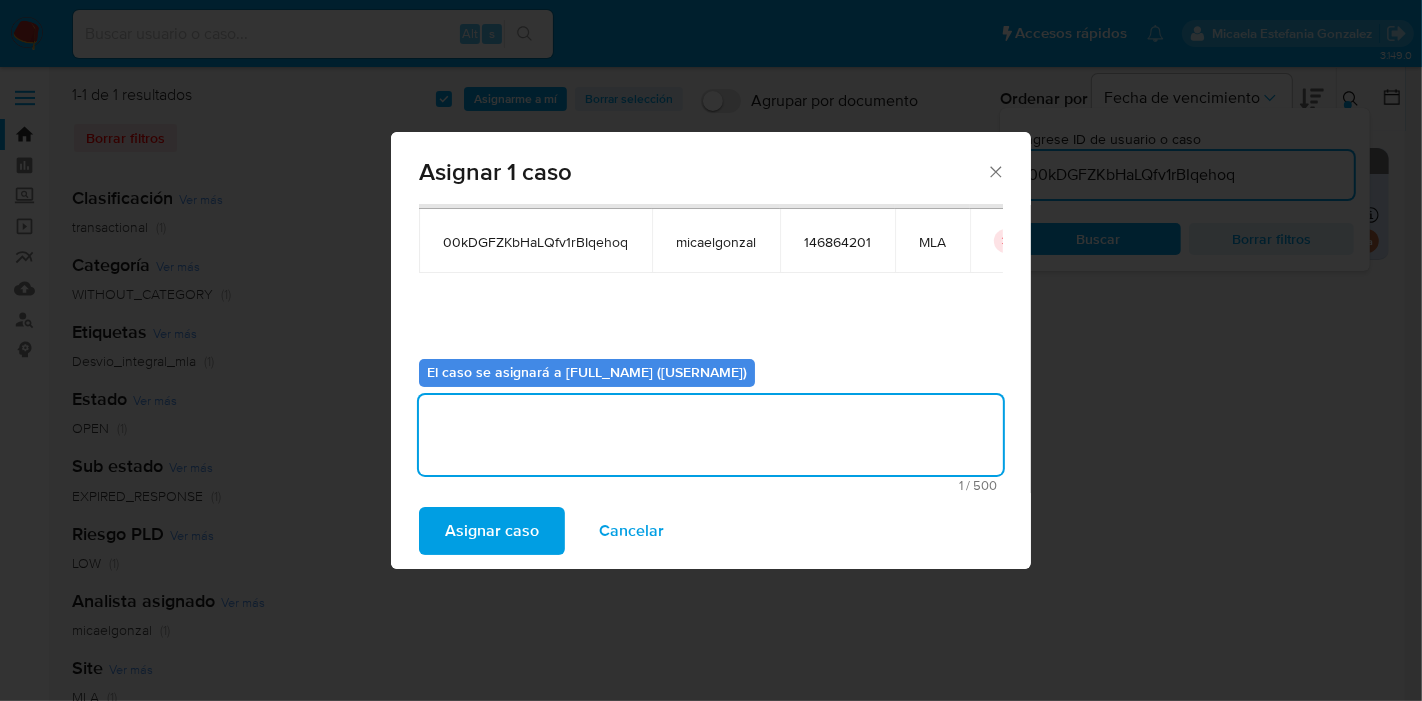 click on "Asignar caso" at bounding box center (492, 531) 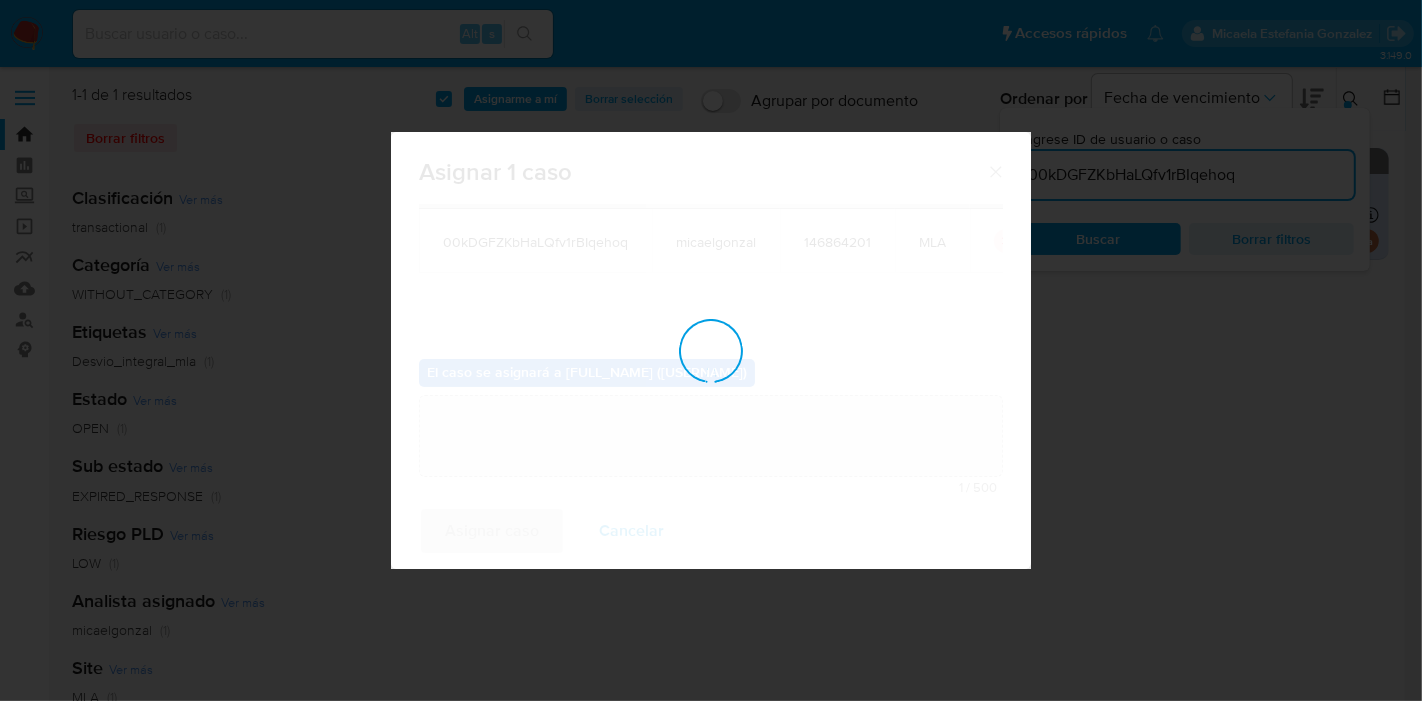 type 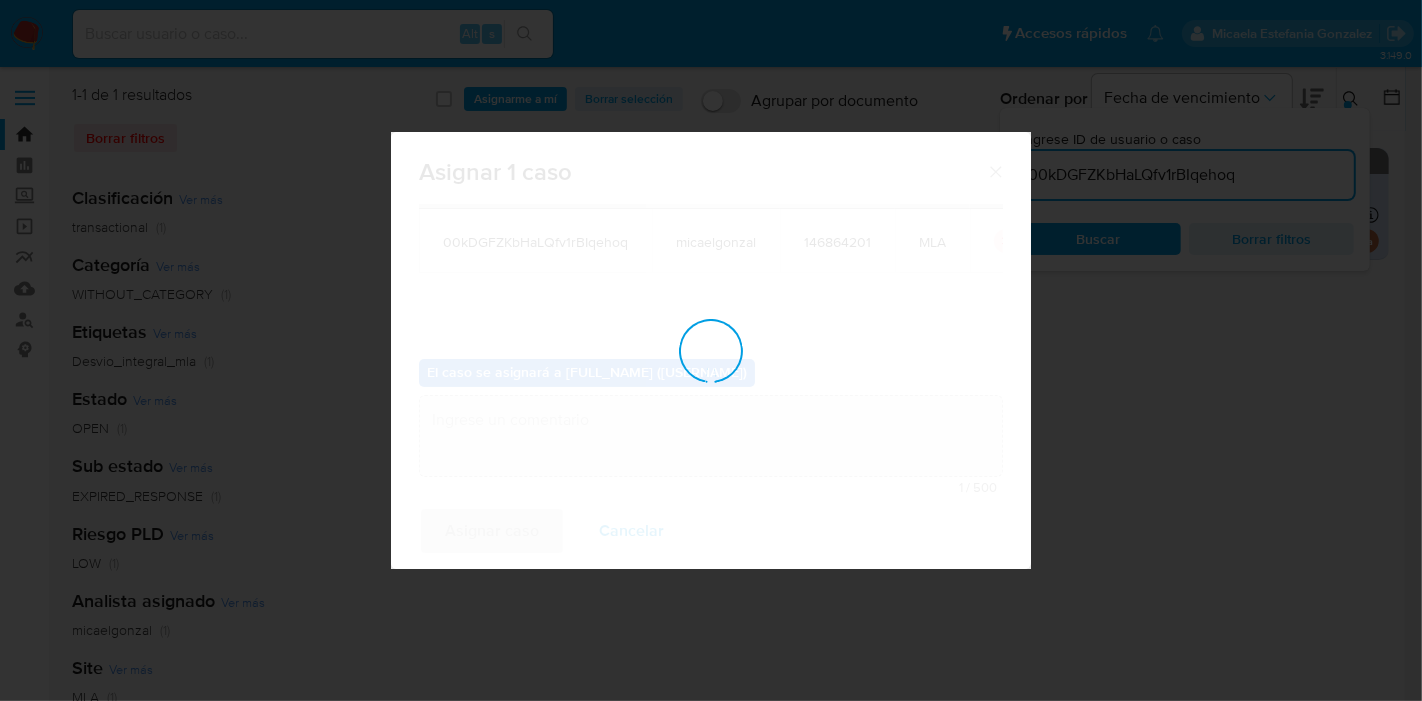 checkbox on "false" 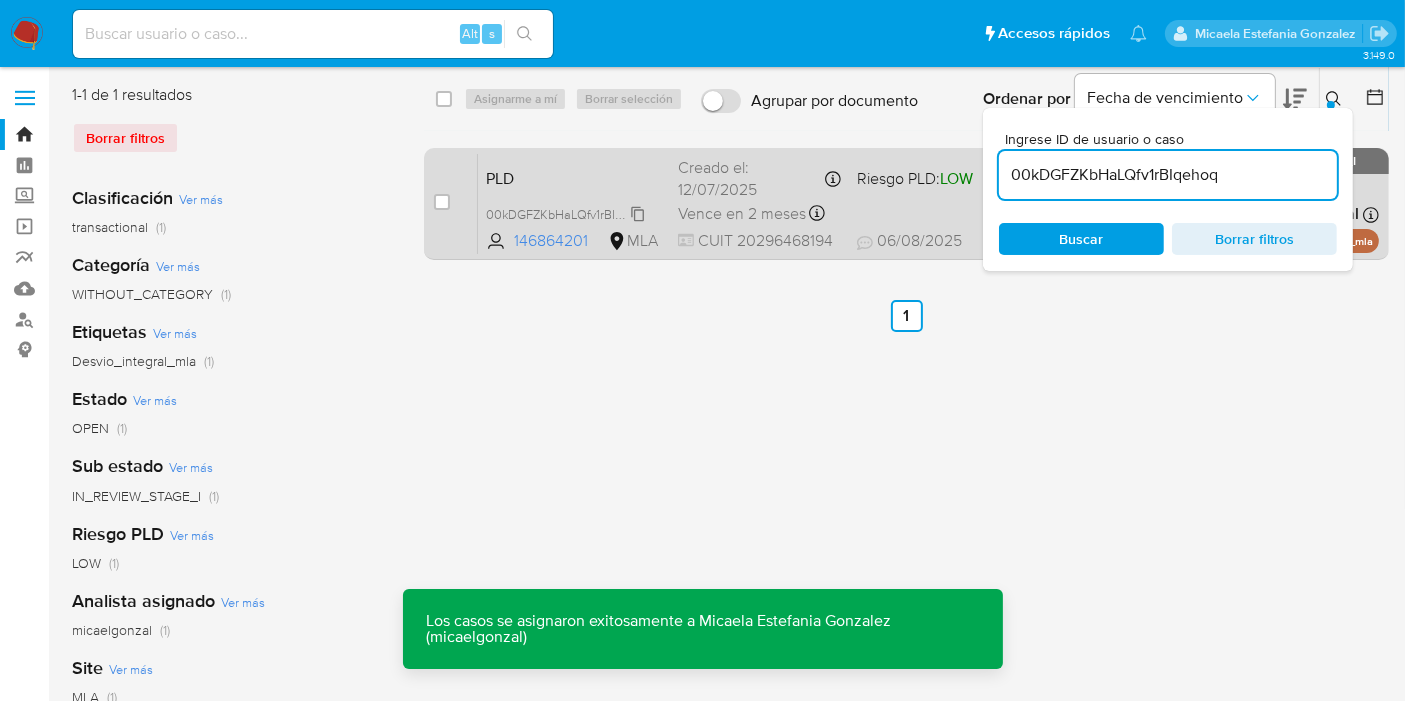 click on "00kDGFZKbHaLQfv1rBIqehoq" at bounding box center (568, 213) 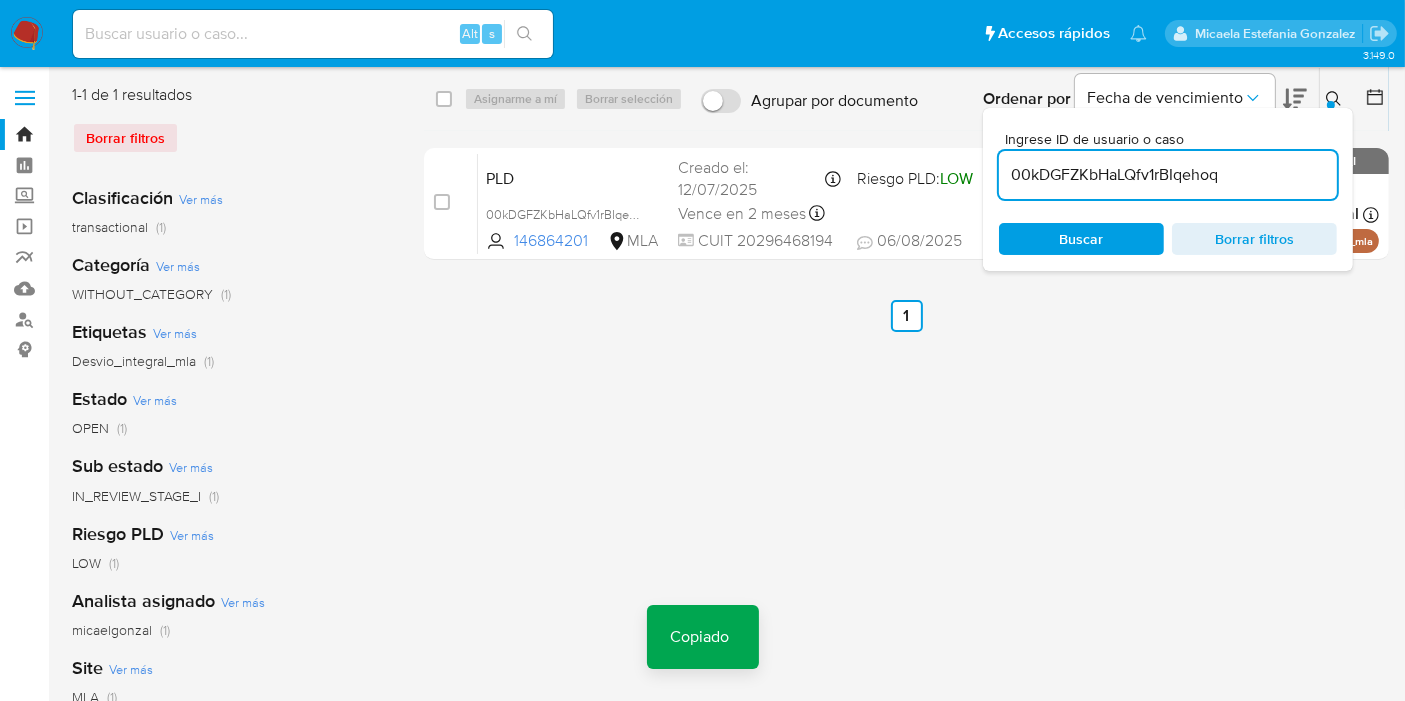 click at bounding box center [313, 34] 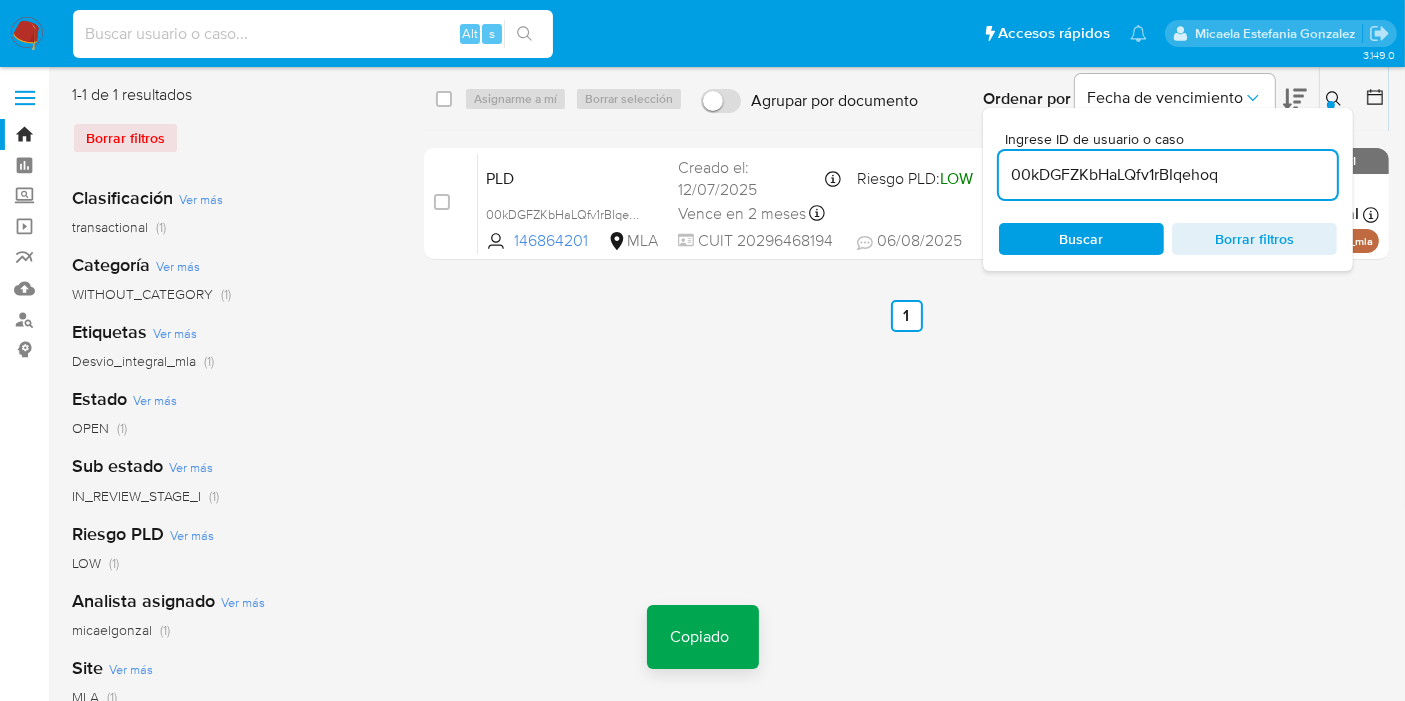 paste on "00kDGFZKbHaLQfv1rBIqehoq" 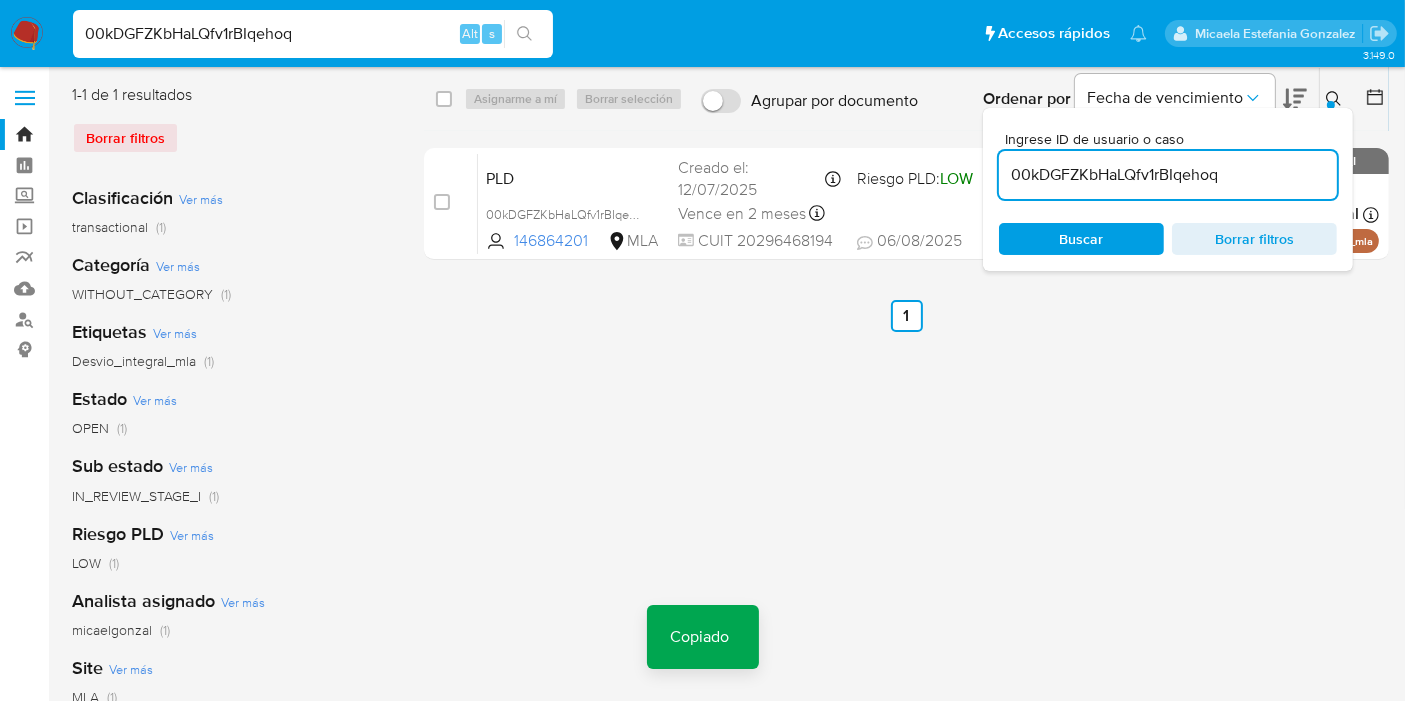 type on "00kDGFZKbHaLQfv1rBIqehoq" 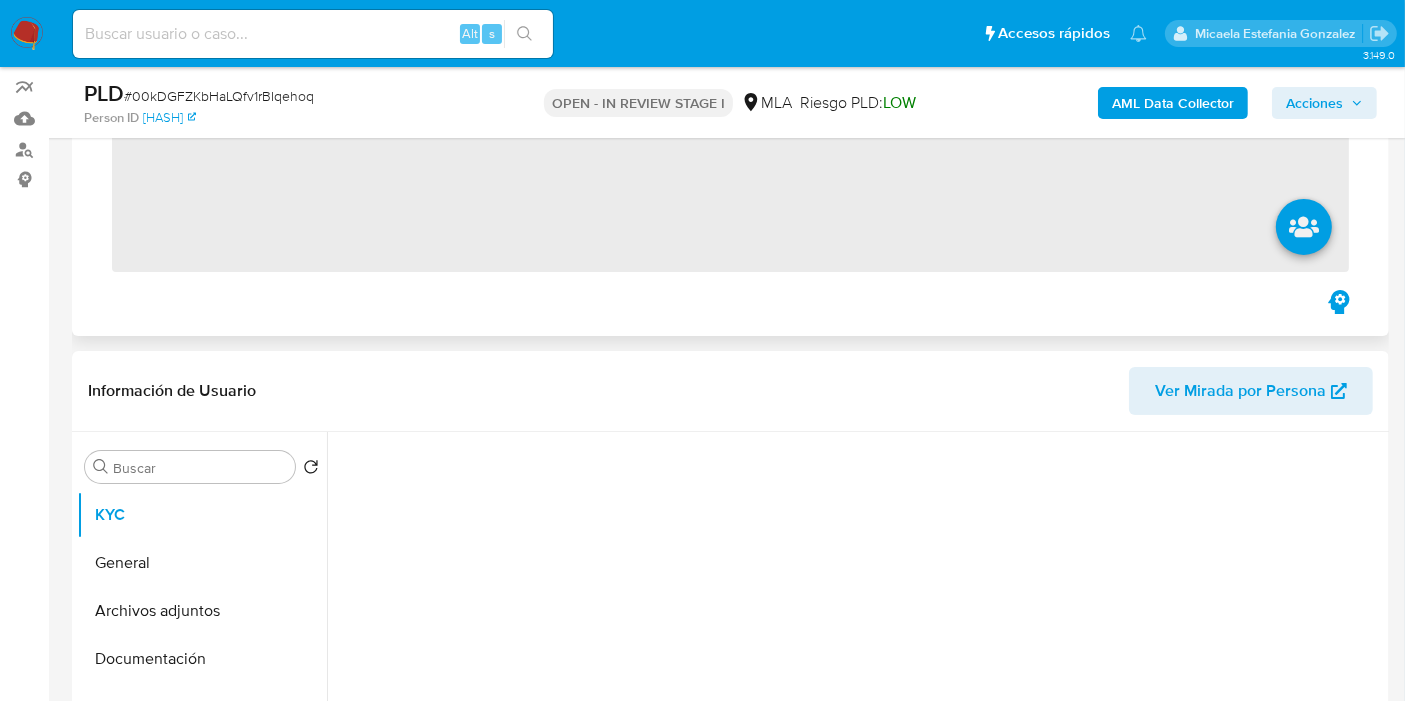 scroll, scrollTop: 222, scrollLeft: 0, axis: vertical 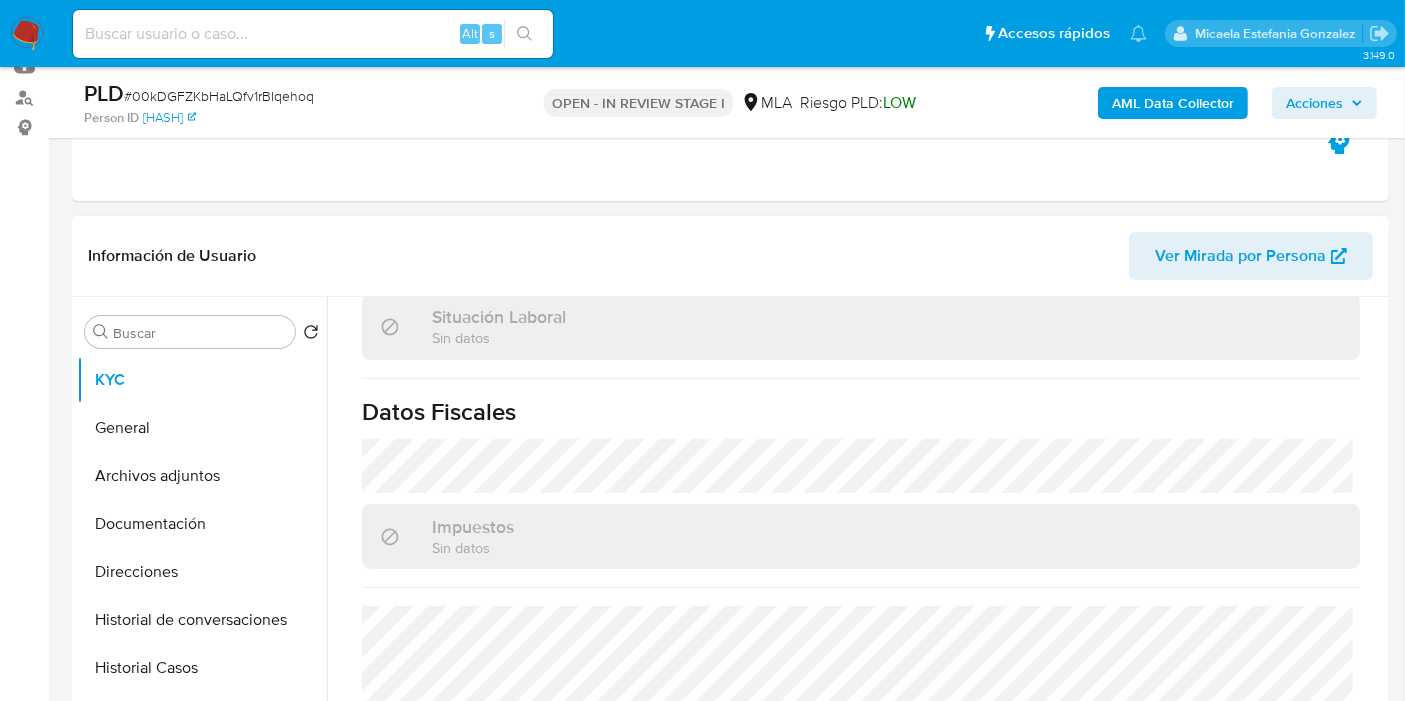select on "10" 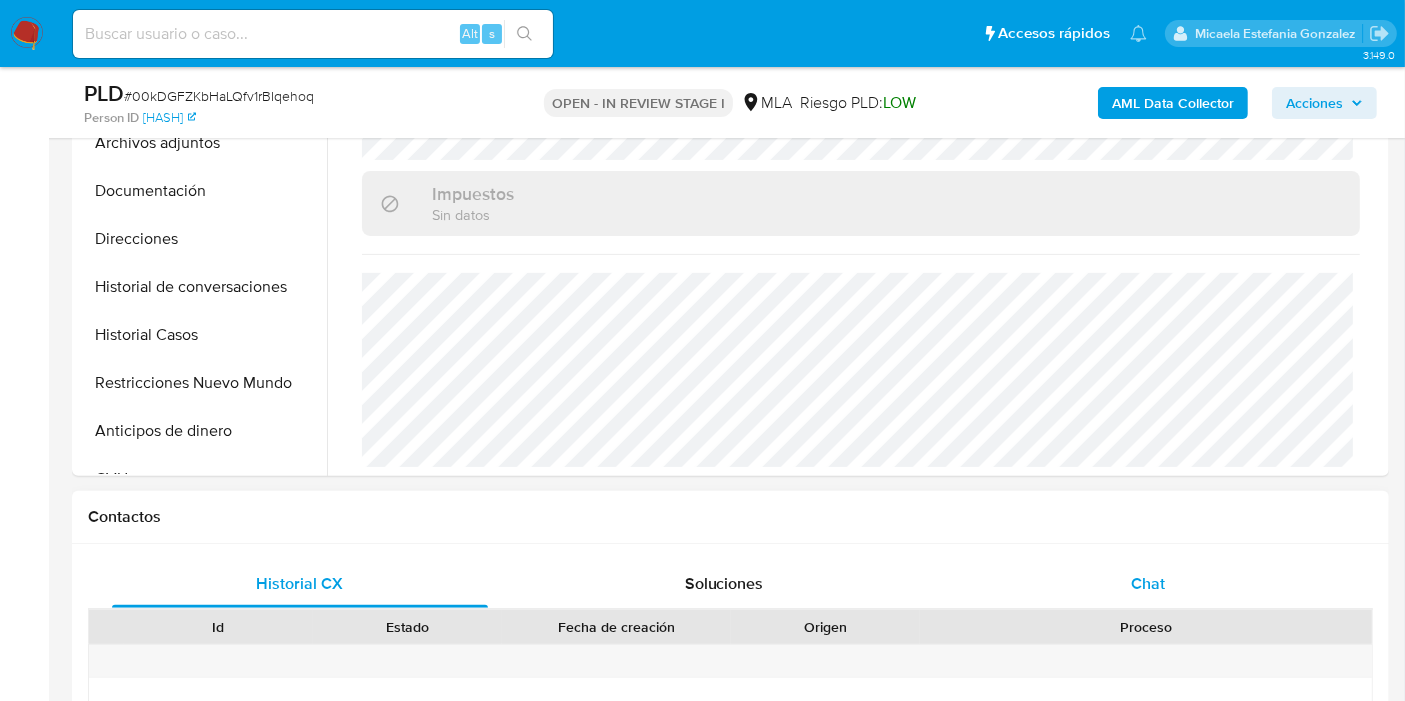 scroll, scrollTop: 777, scrollLeft: 0, axis: vertical 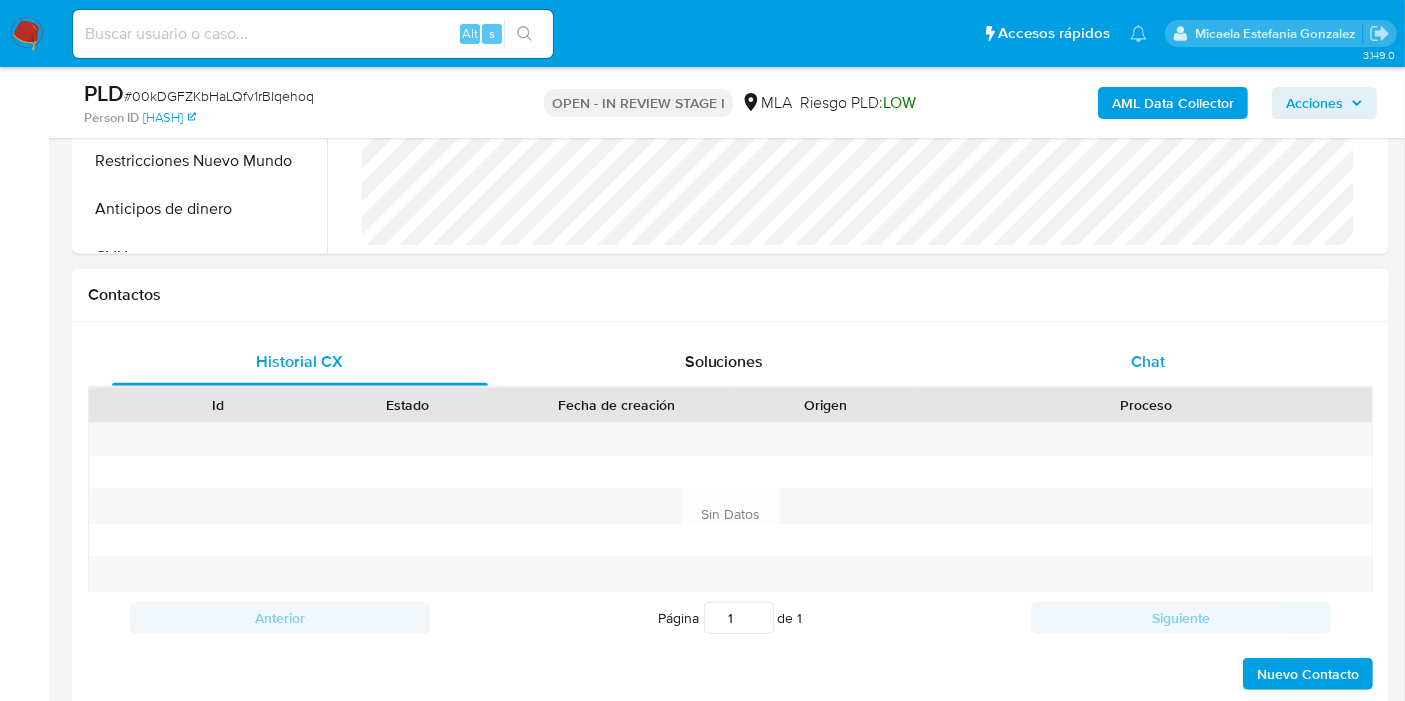 drag, startPoint x: 1246, startPoint y: 319, endPoint x: 1197, endPoint y: 358, distance: 62.625874 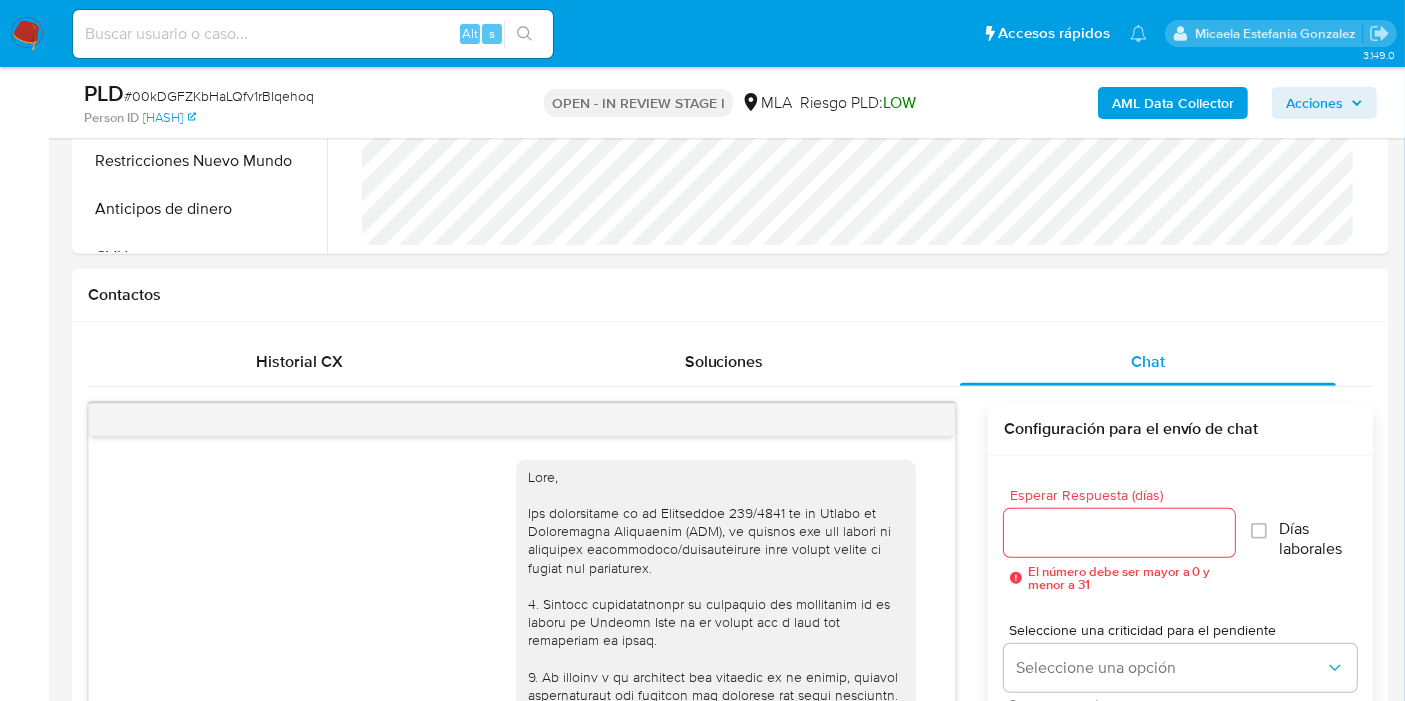 scroll, scrollTop: 2743, scrollLeft: 0, axis: vertical 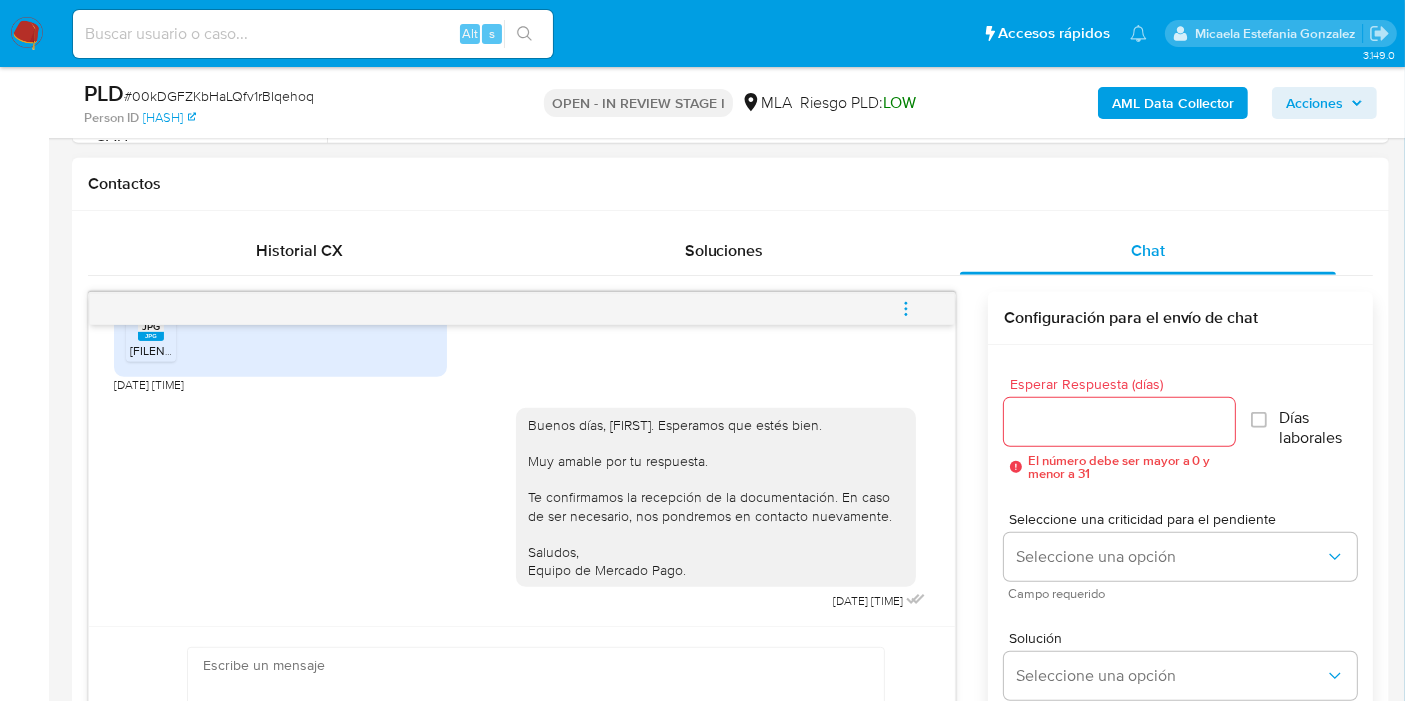 click 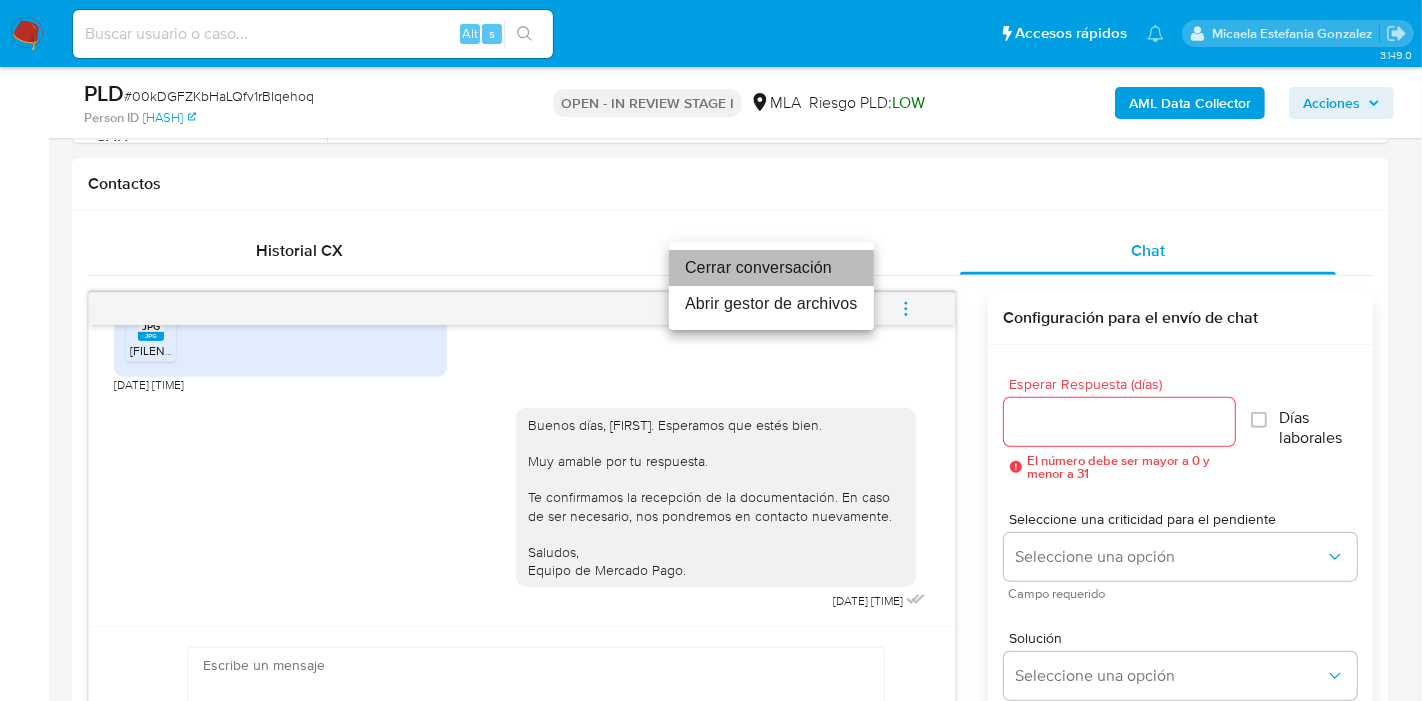 click on "Cerrar conversación" at bounding box center [771, 268] 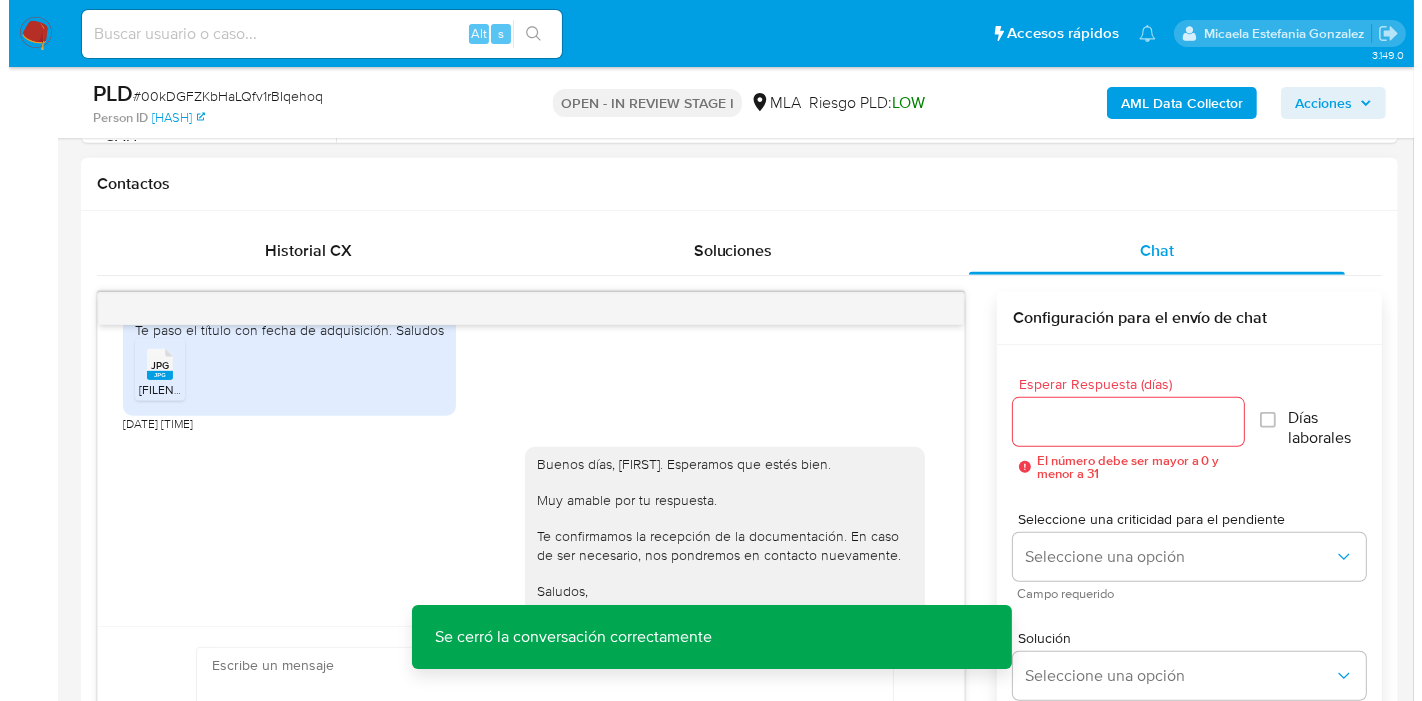 scroll, scrollTop: 2521, scrollLeft: 0, axis: vertical 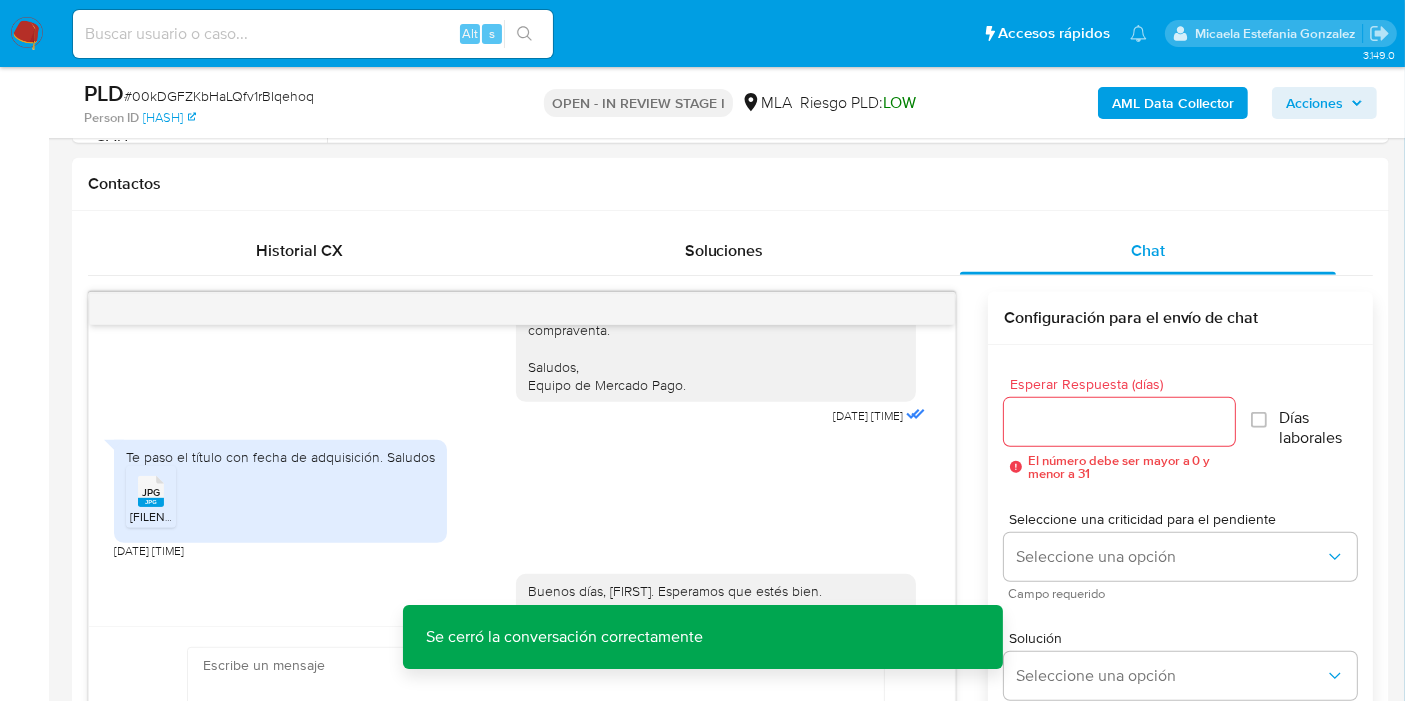 click on "AML Data Collector" at bounding box center (1173, 103) 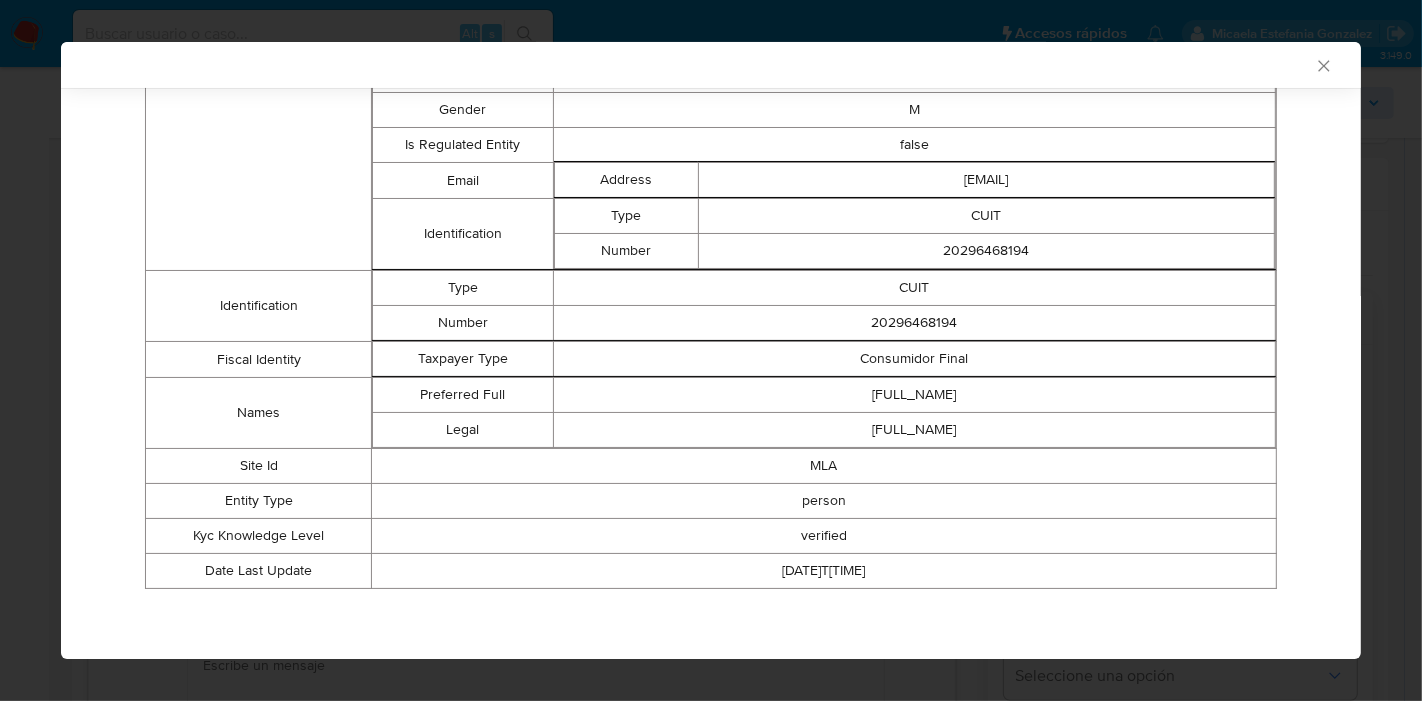 scroll, scrollTop: 218, scrollLeft: 0, axis: vertical 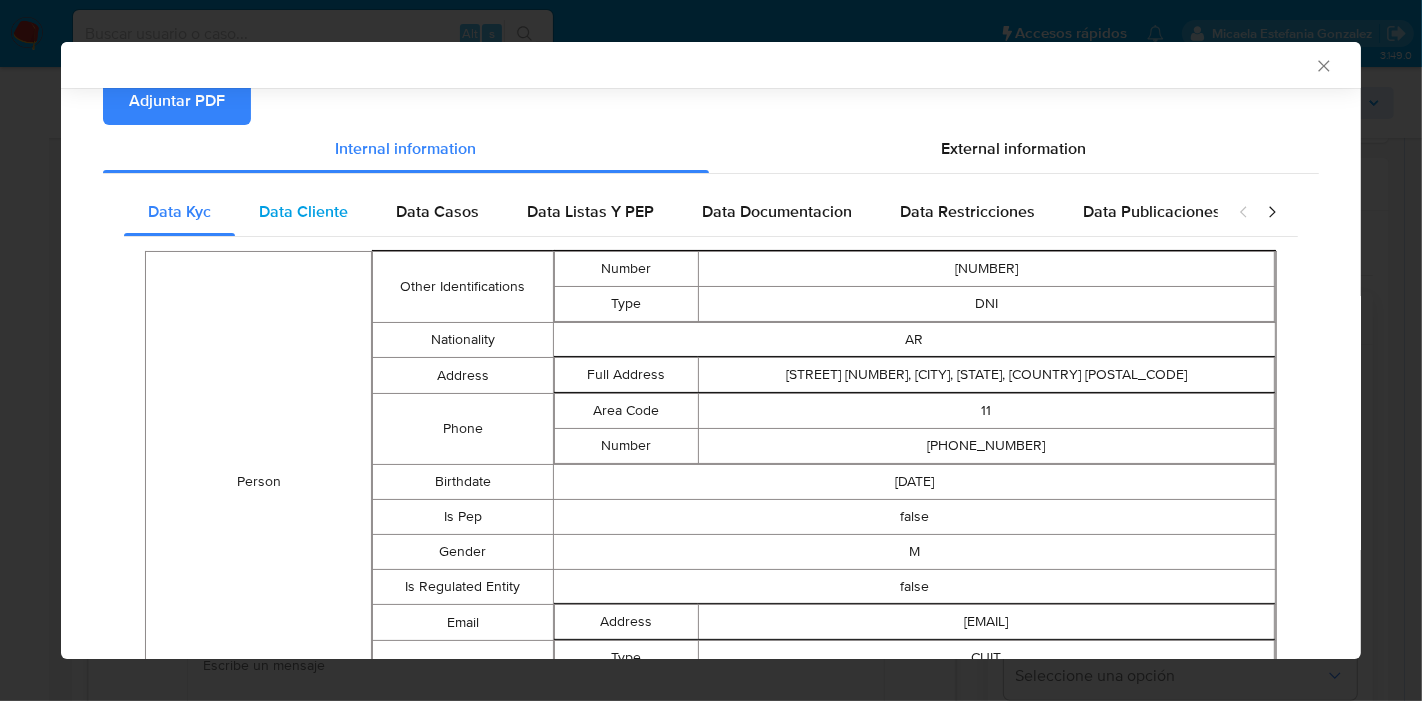 click on "Data Cliente" at bounding box center (303, 212) 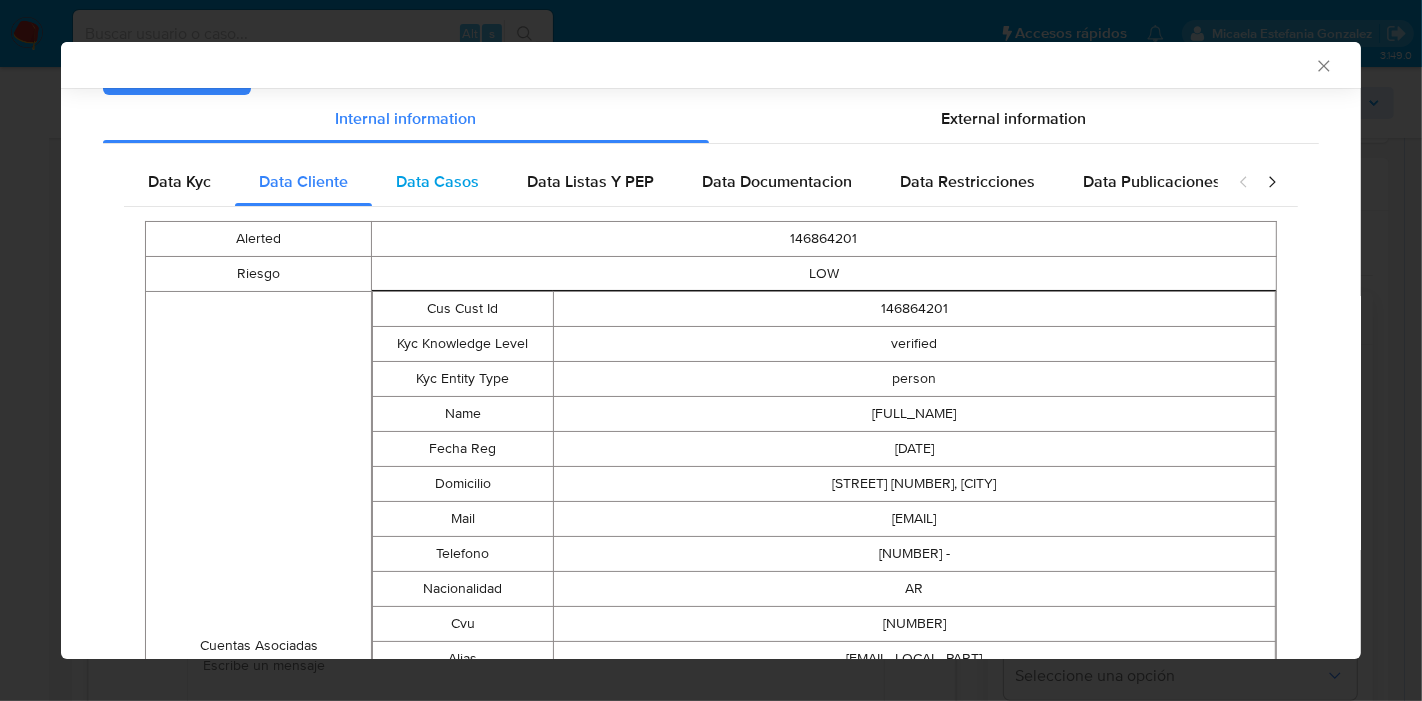 click on "Data Casos" at bounding box center (437, 182) 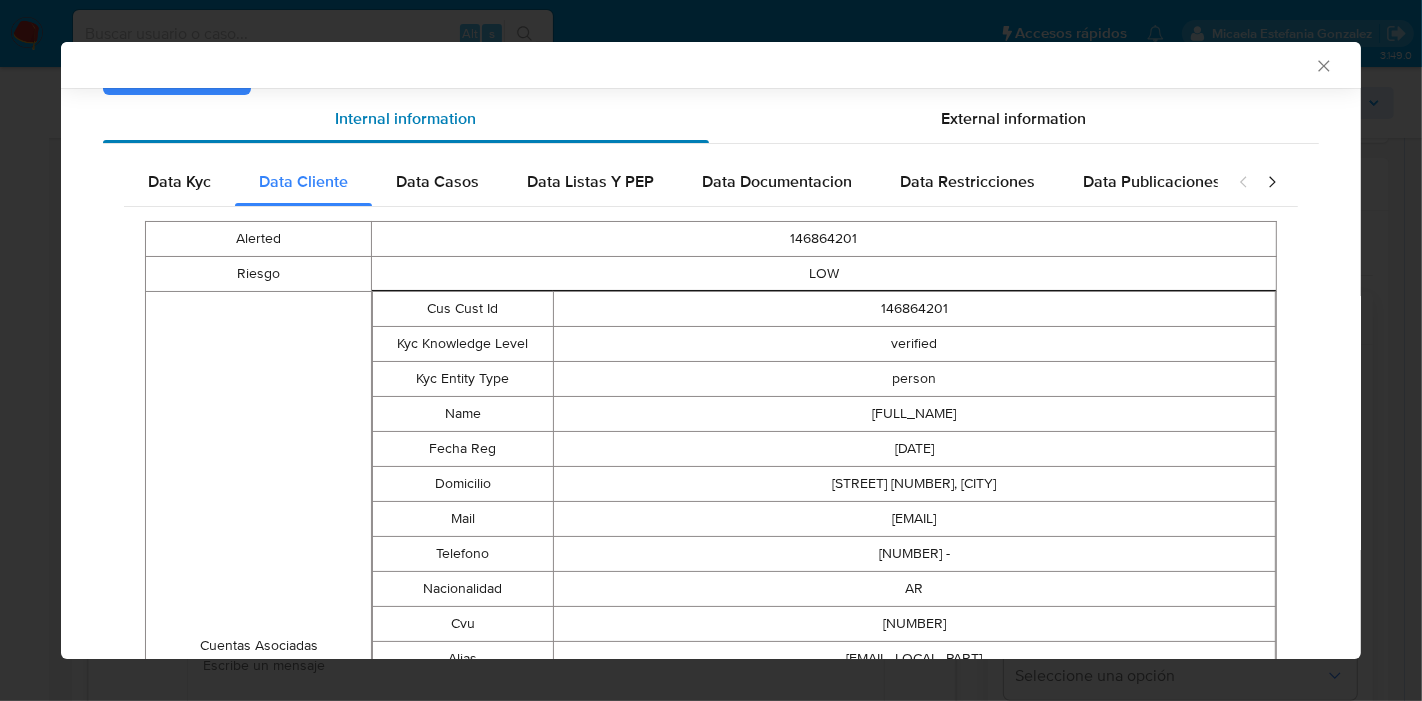 scroll, scrollTop: 161, scrollLeft: 0, axis: vertical 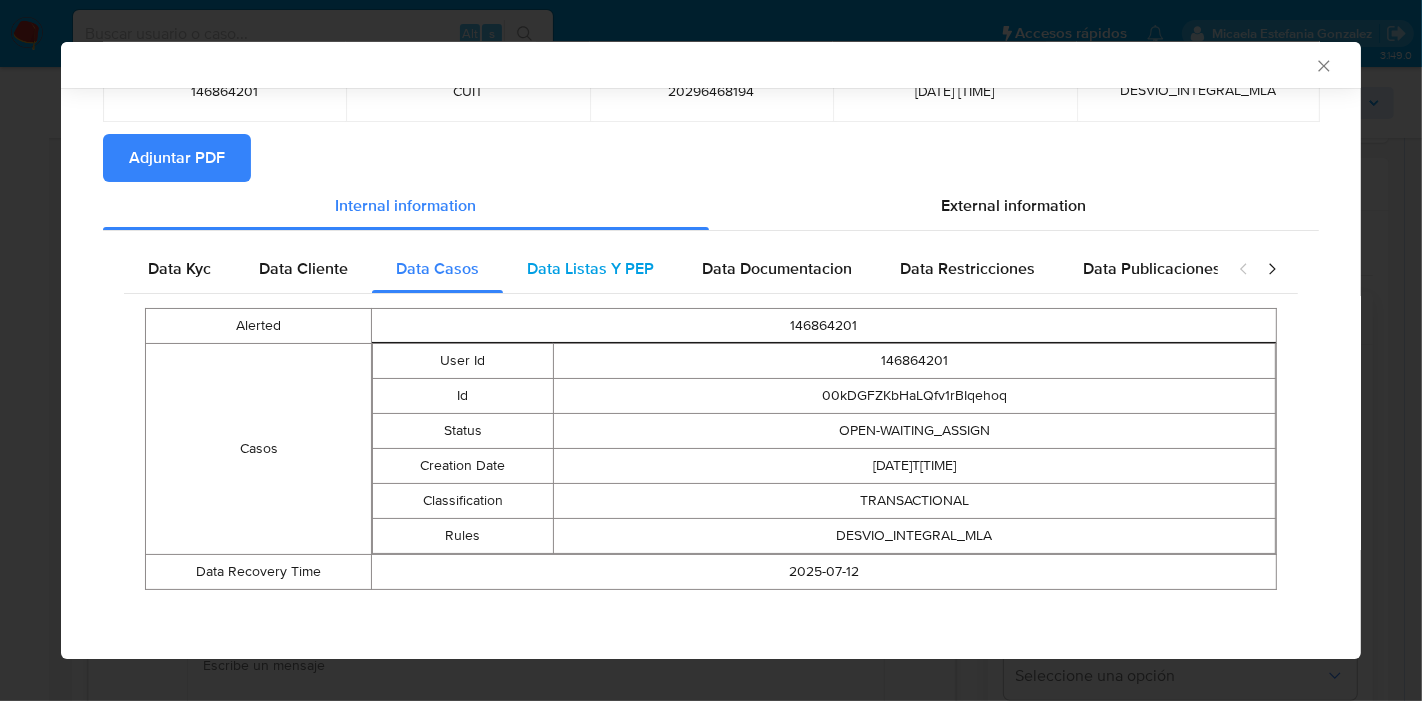 click on "Data Listas Y PEP" at bounding box center (590, 268) 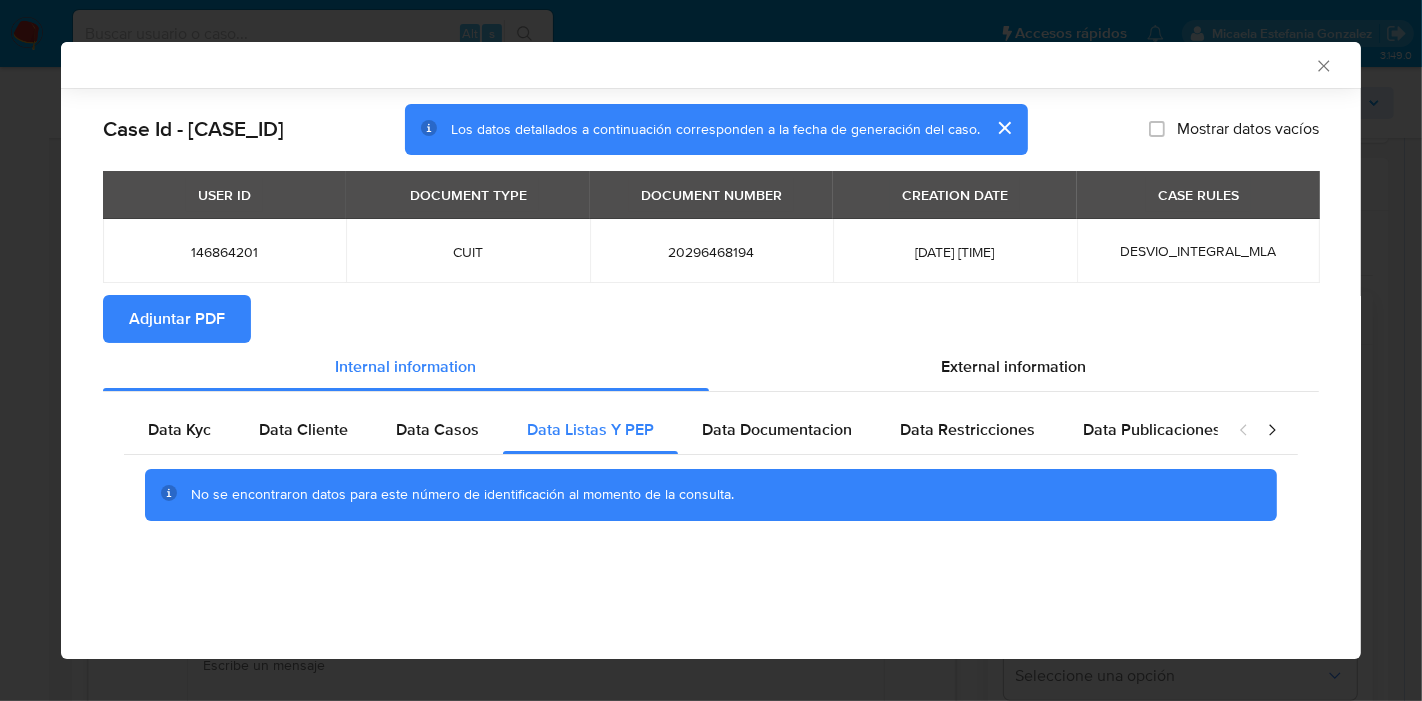 scroll, scrollTop: 0, scrollLeft: 0, axis: both 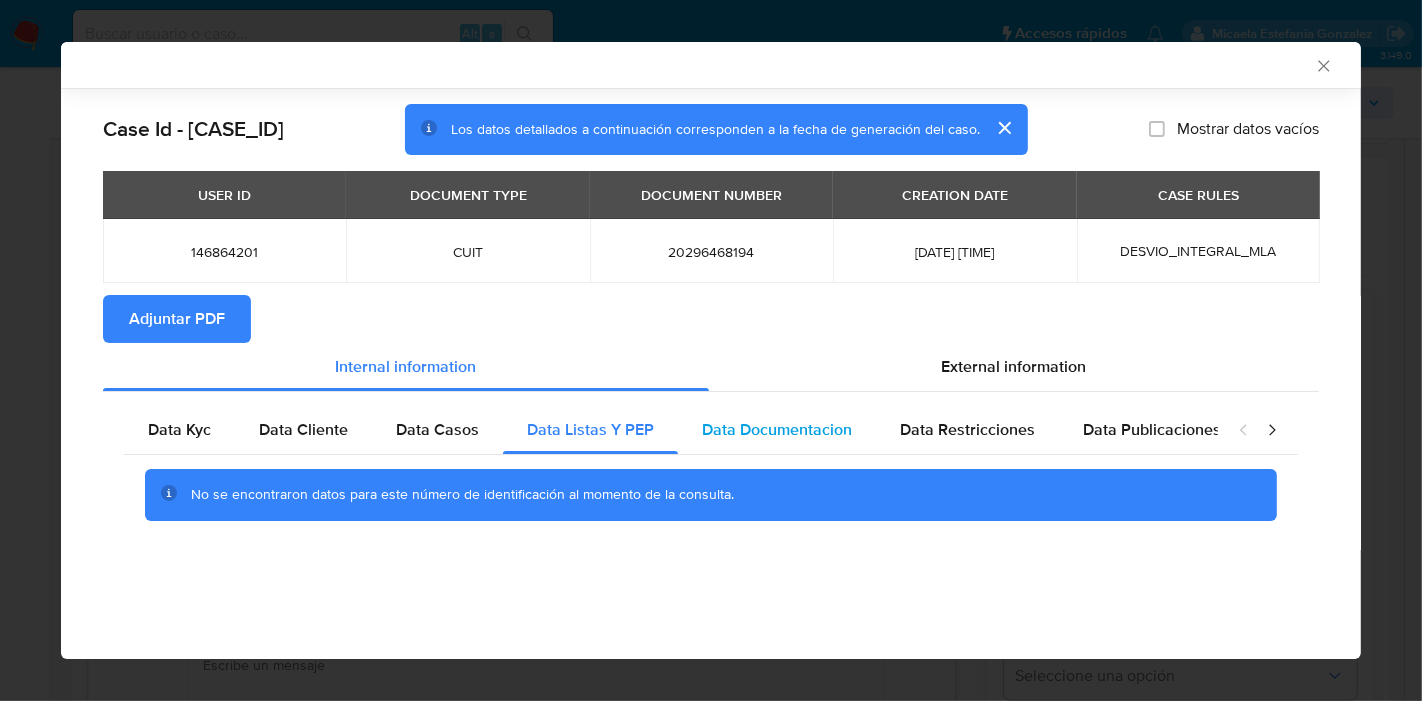 click on "Data Documentacion" at bounding box center (777, 430) 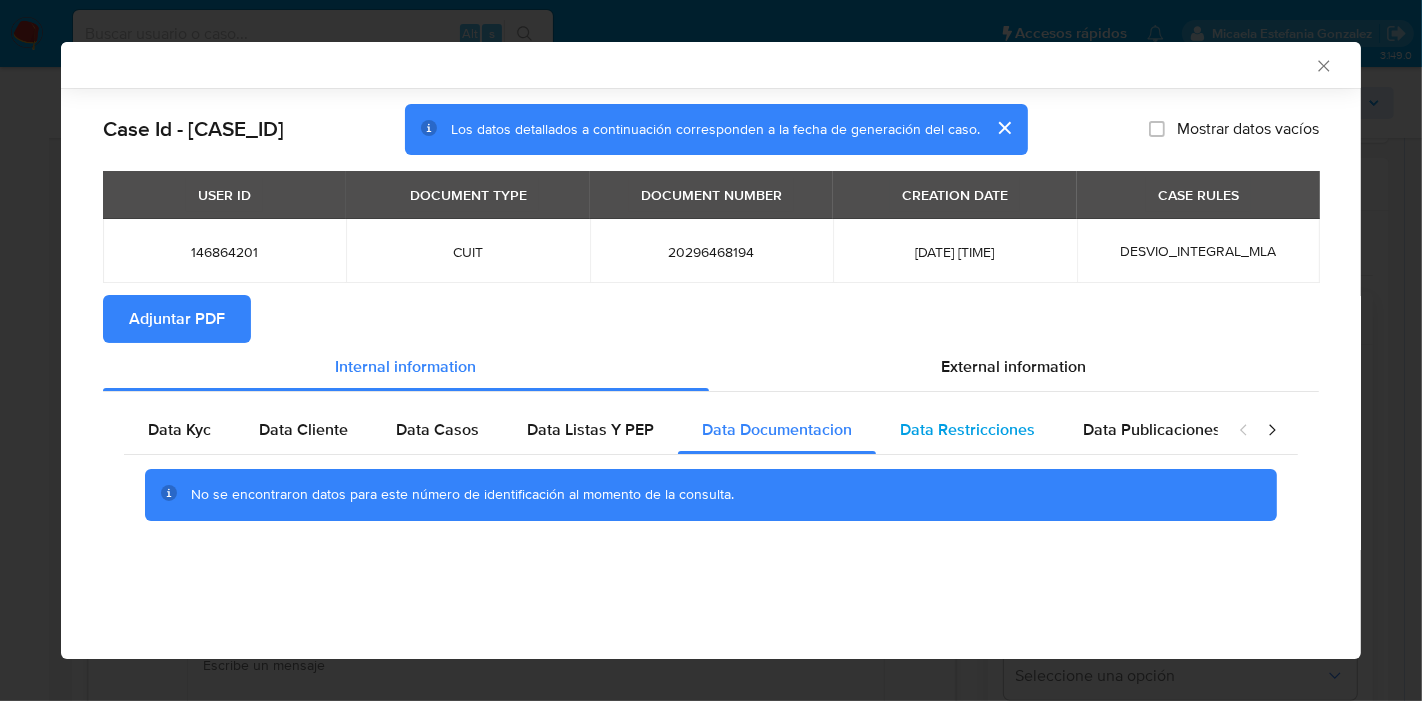 click on "Data Restricciones" at bounding box center (967, 429) 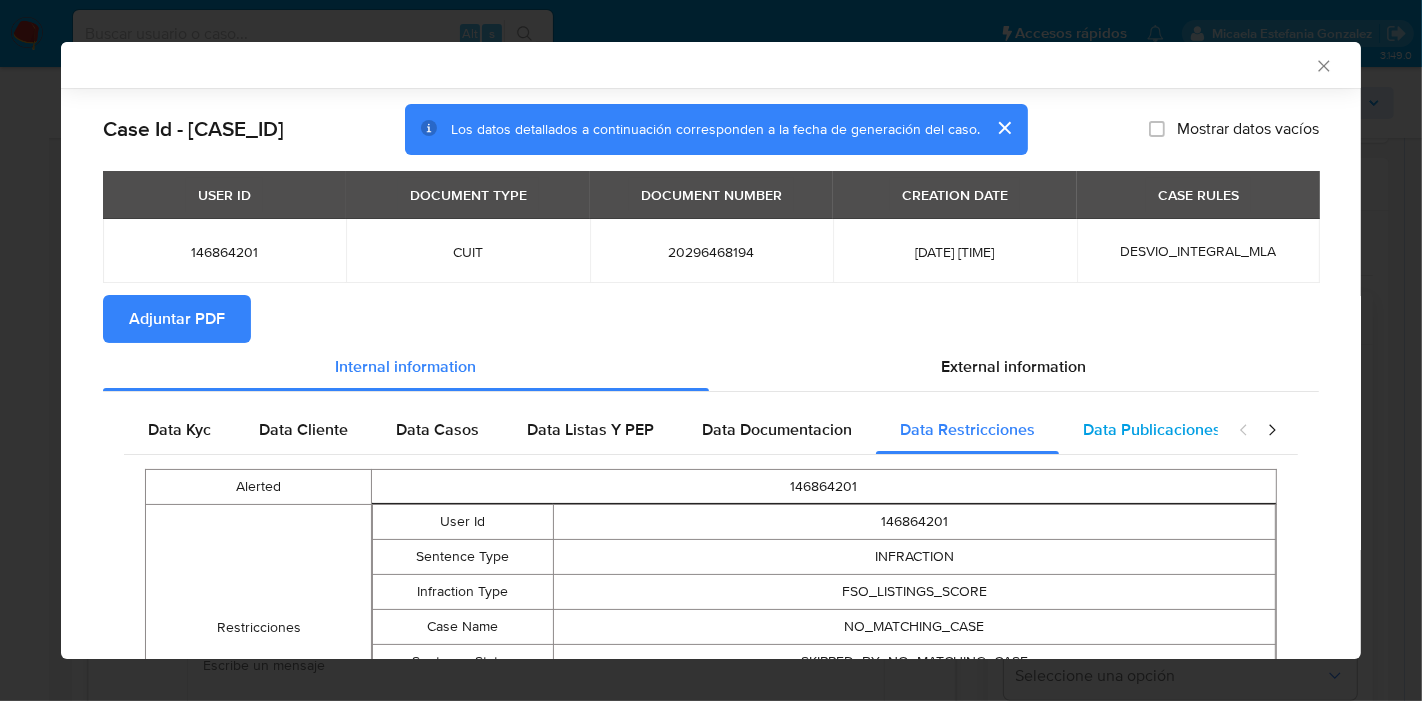 click on "Data Publicaciones" at bounding box center [1152, 429] 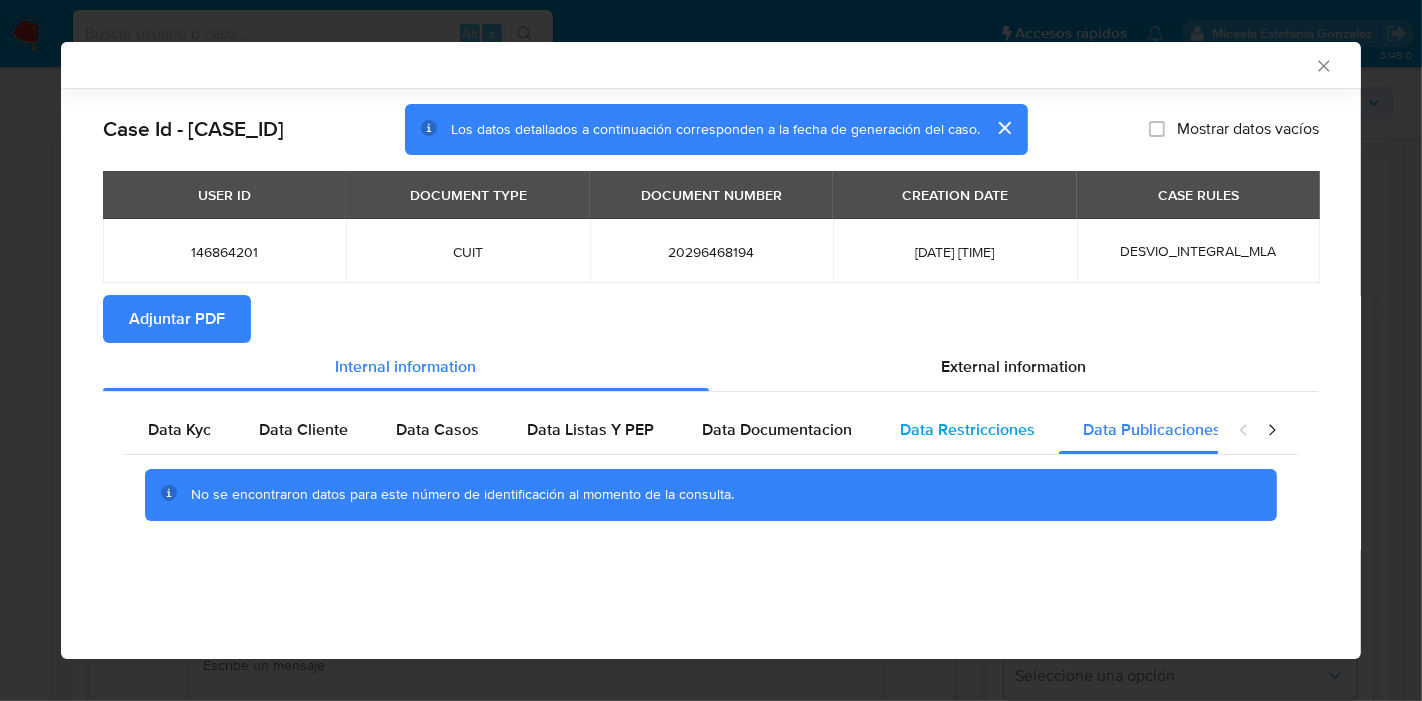 click on "Data Restricciones" at bounding box center (967, 429) 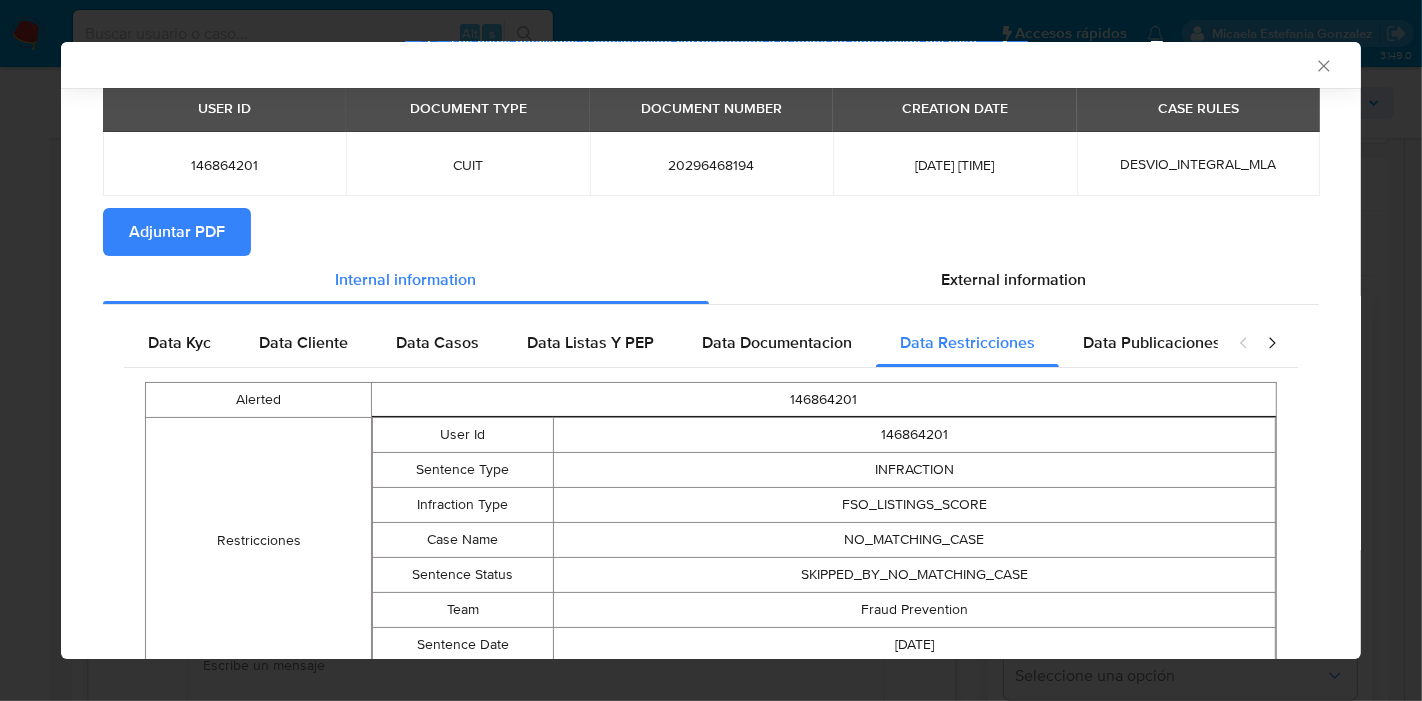 scroll, scrollTop: 196, scrollLeft: 0, axis: vertical 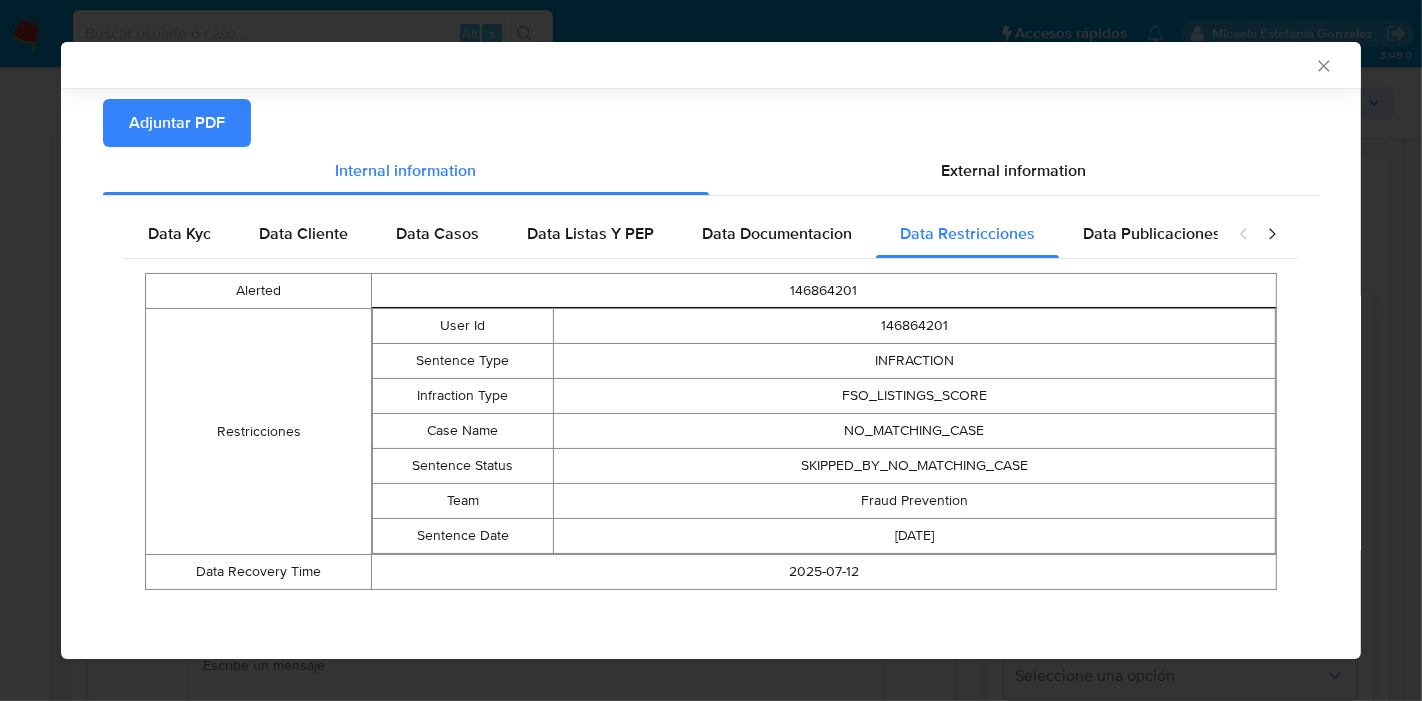 click 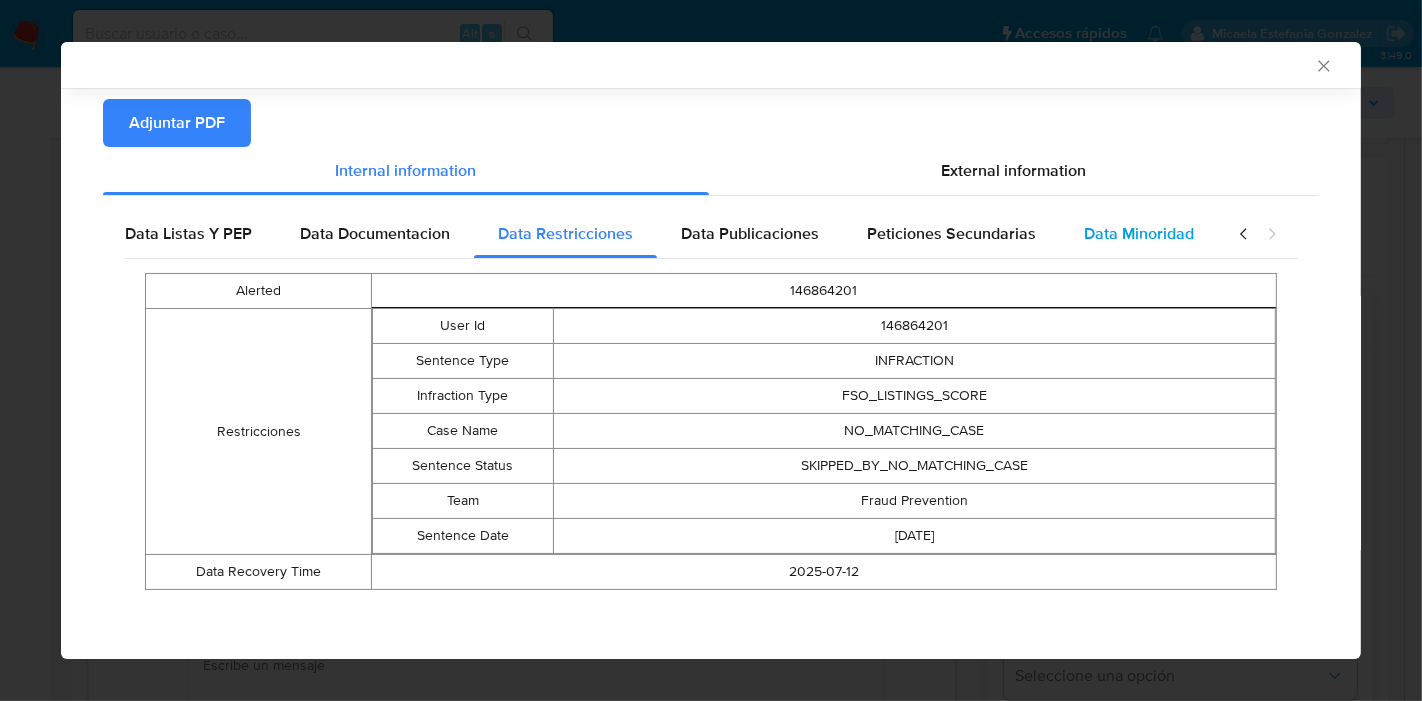 click on "Data Minoridad" at bounding box center (1139, 233) 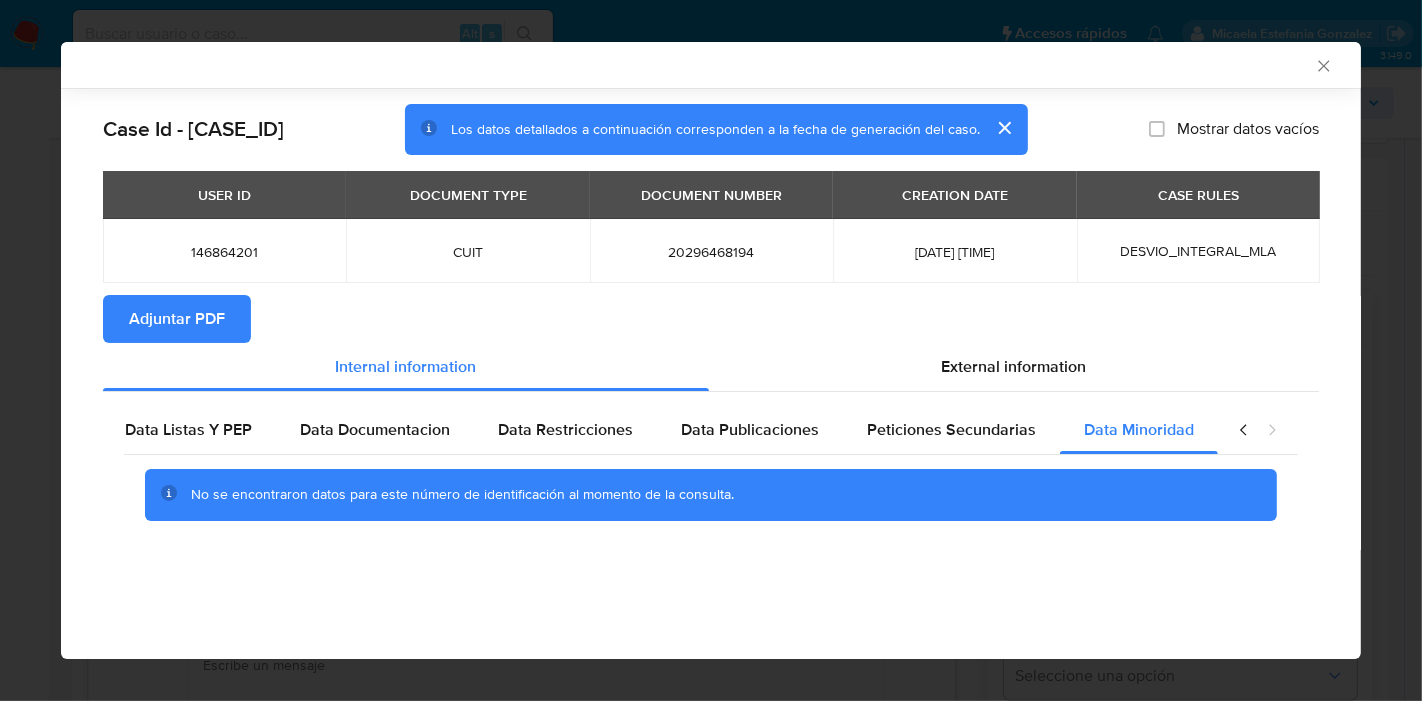 scroll, scrollTop: 0, scrollLeft: 391, axis: horizontal 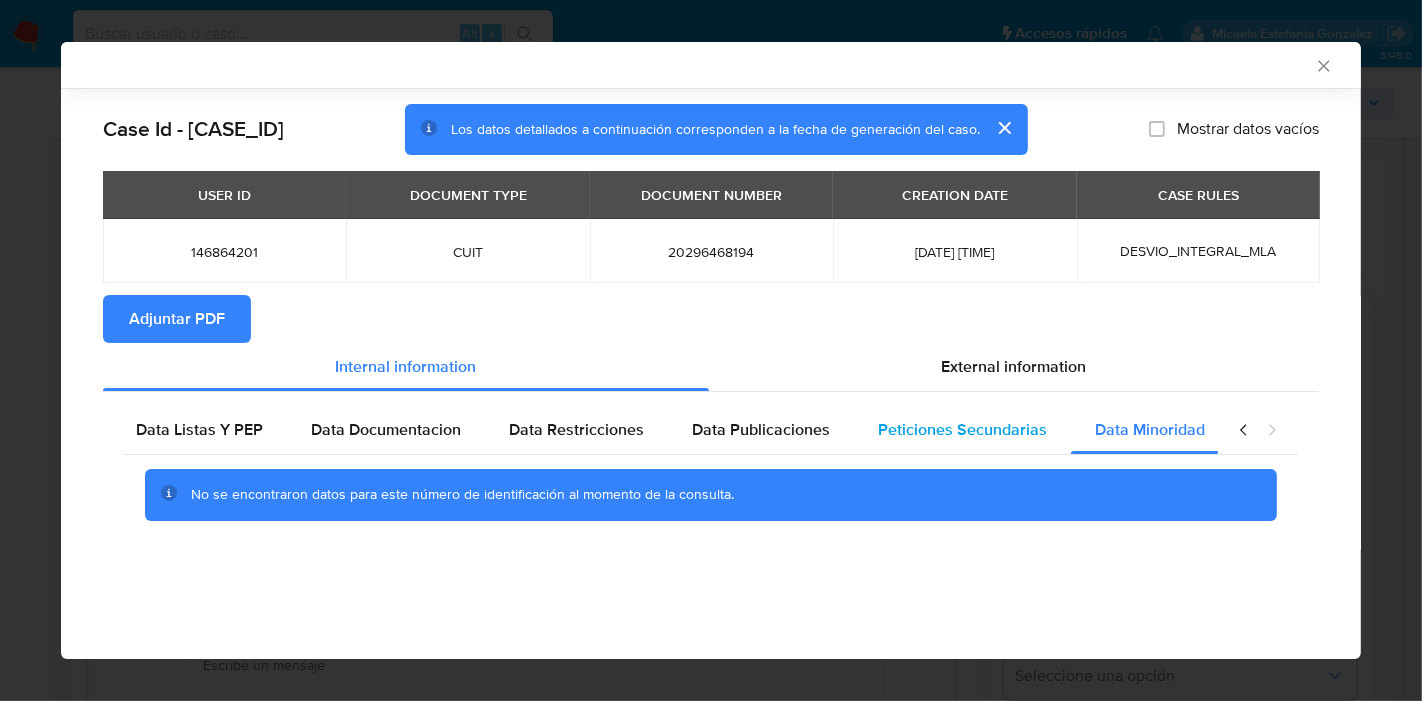 click on "Peticiones Secundarias" at bounding box center (962, 429) 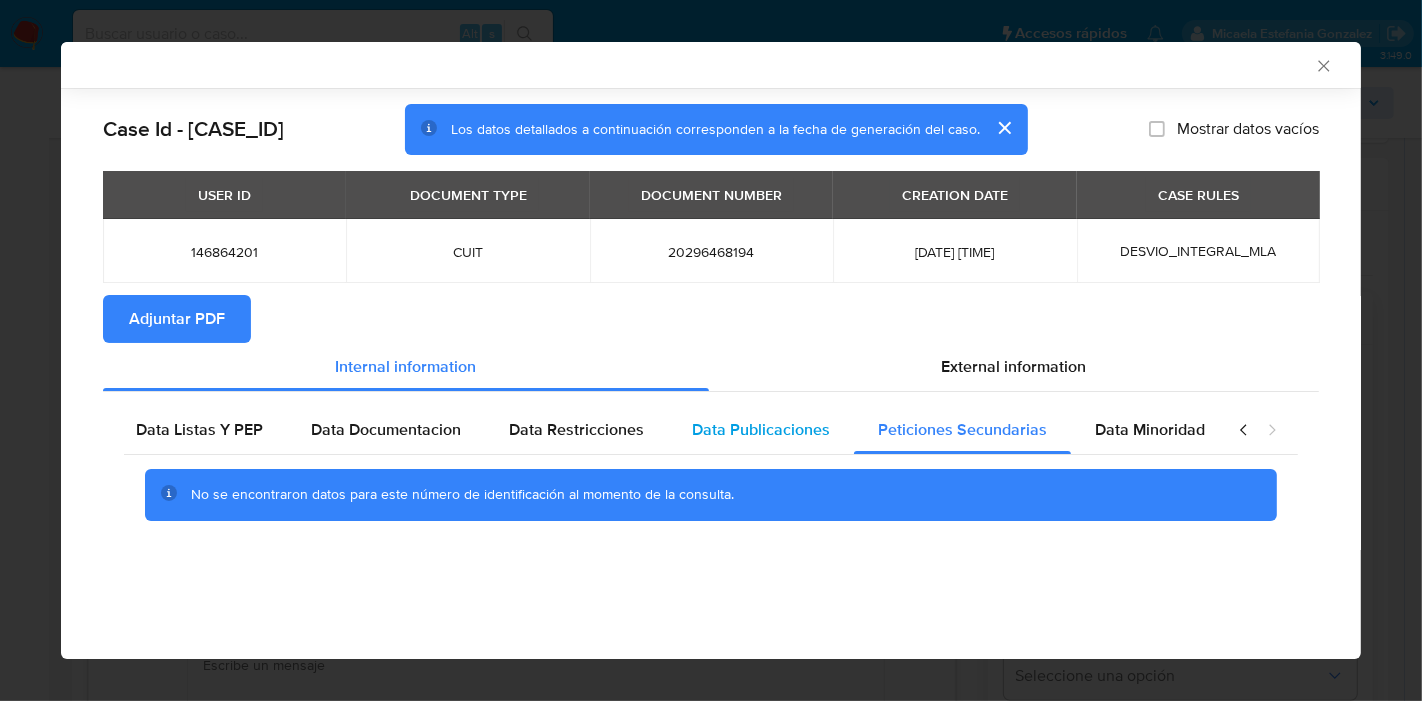 click on "Data Publicaciones" at bounding box center [761, 429] 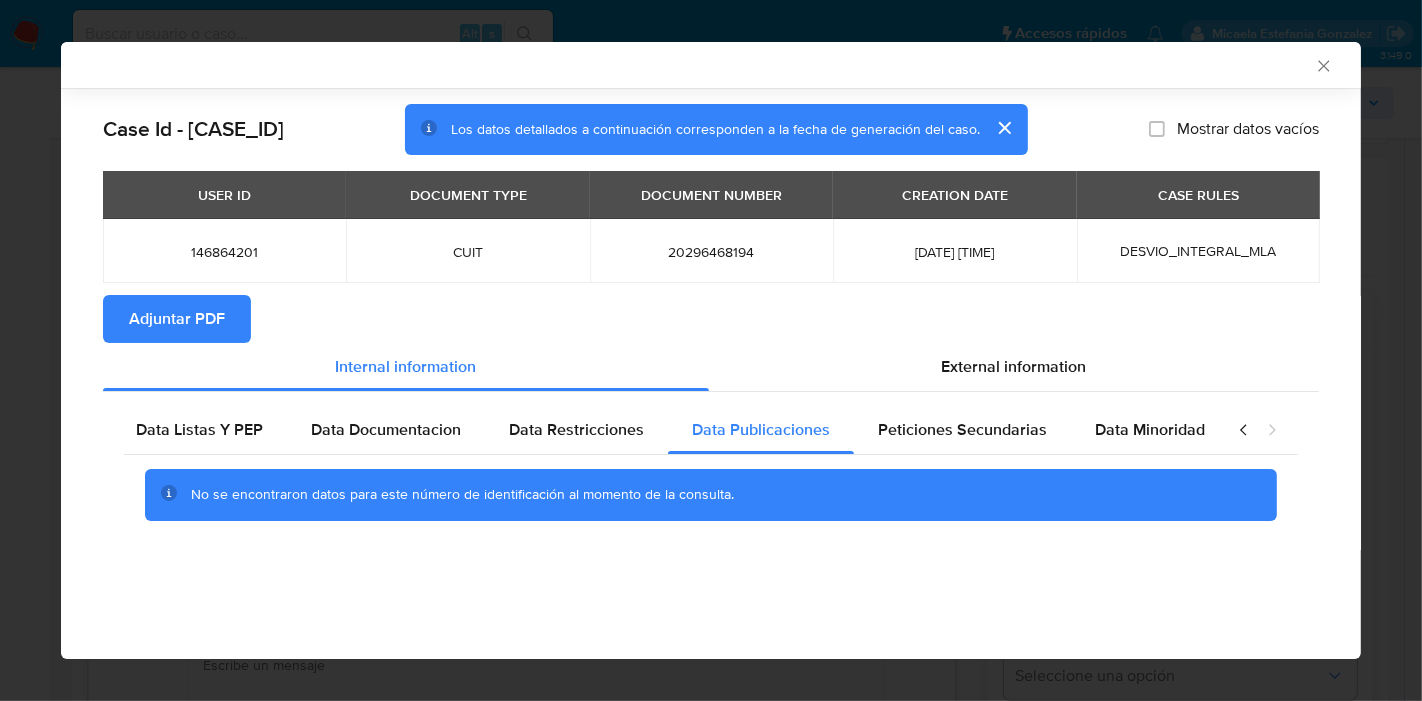click at bounding box center (1258, 430) 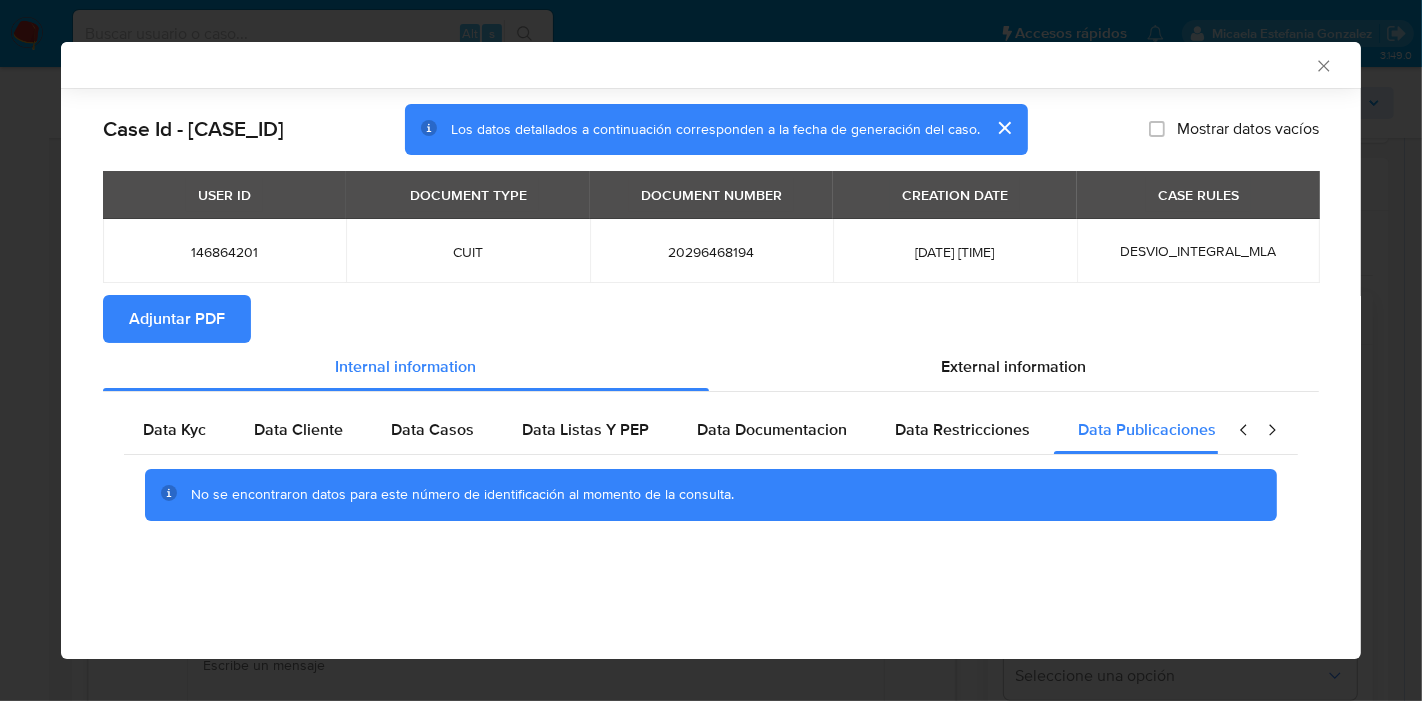 scroll, scrollTop: 0, scrollLeft: 0, axis: both 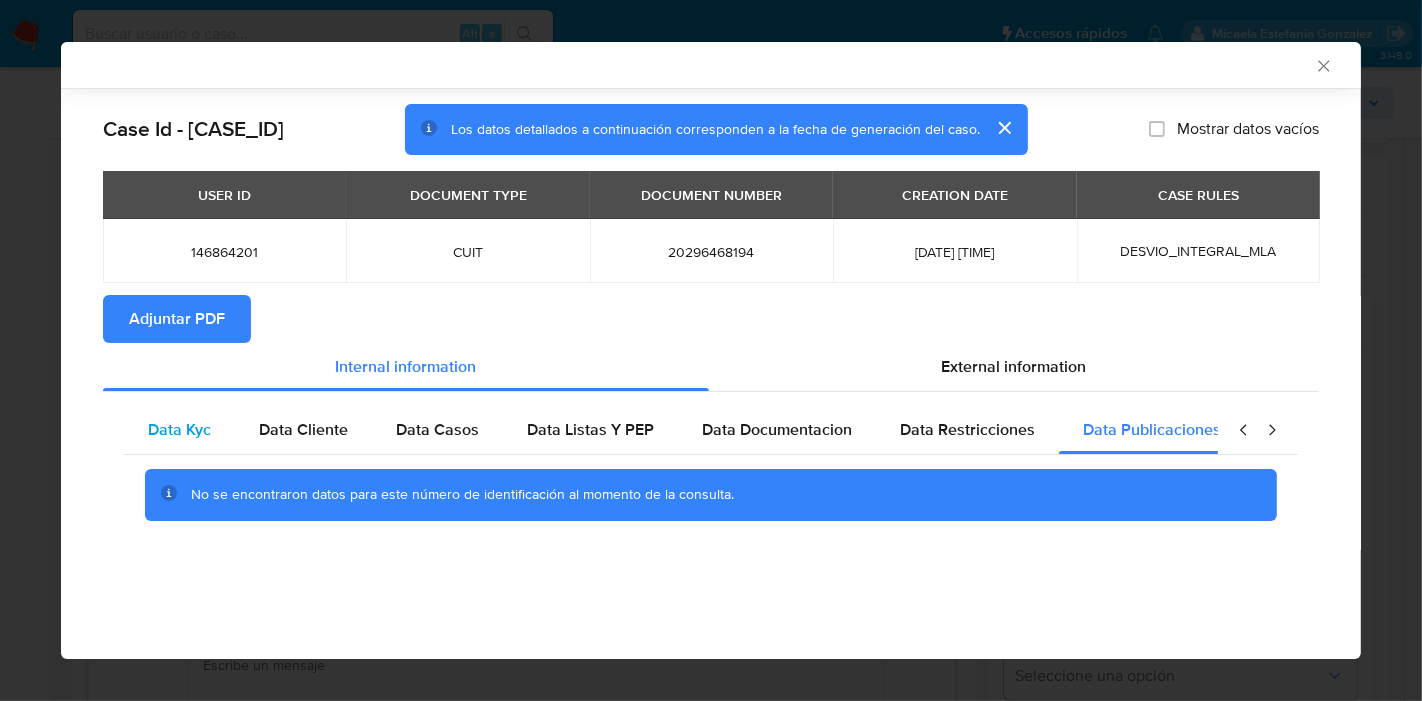 click on "Data Kyc" at bounding box center (179, 430) 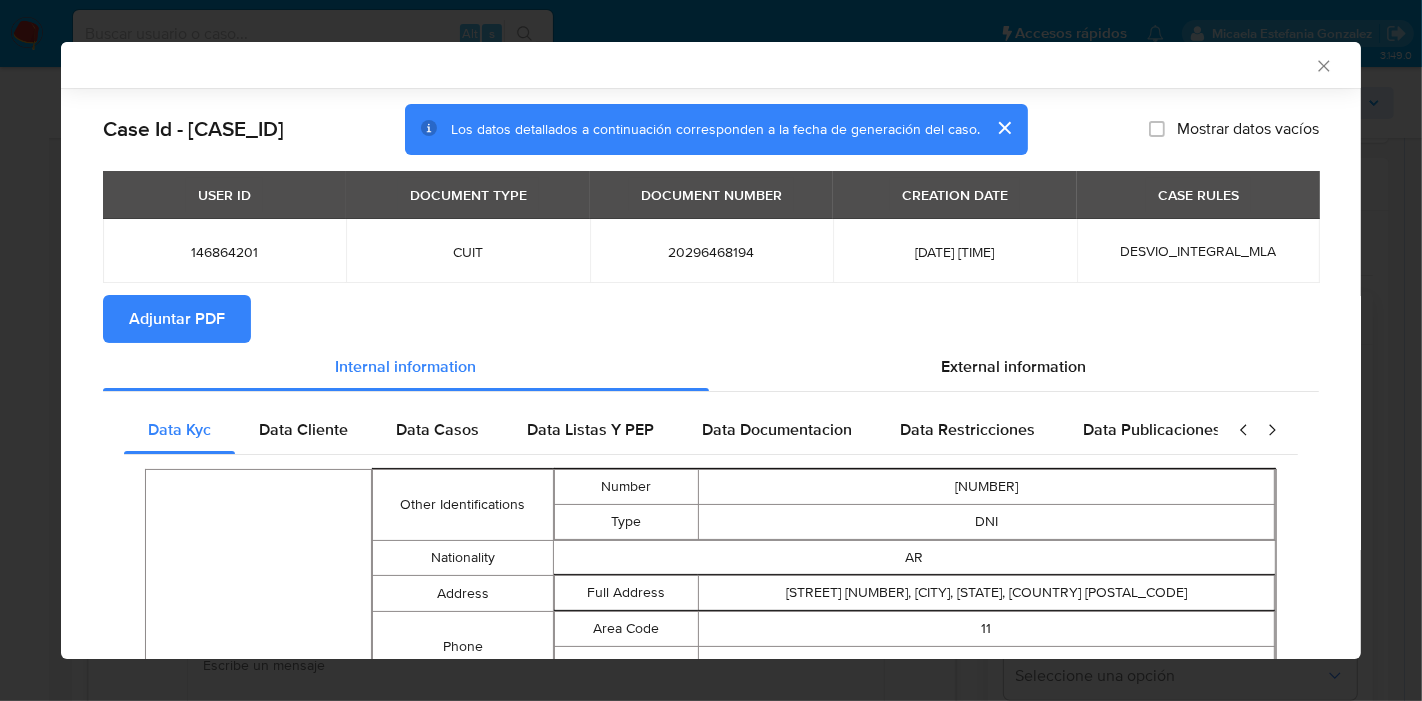 click 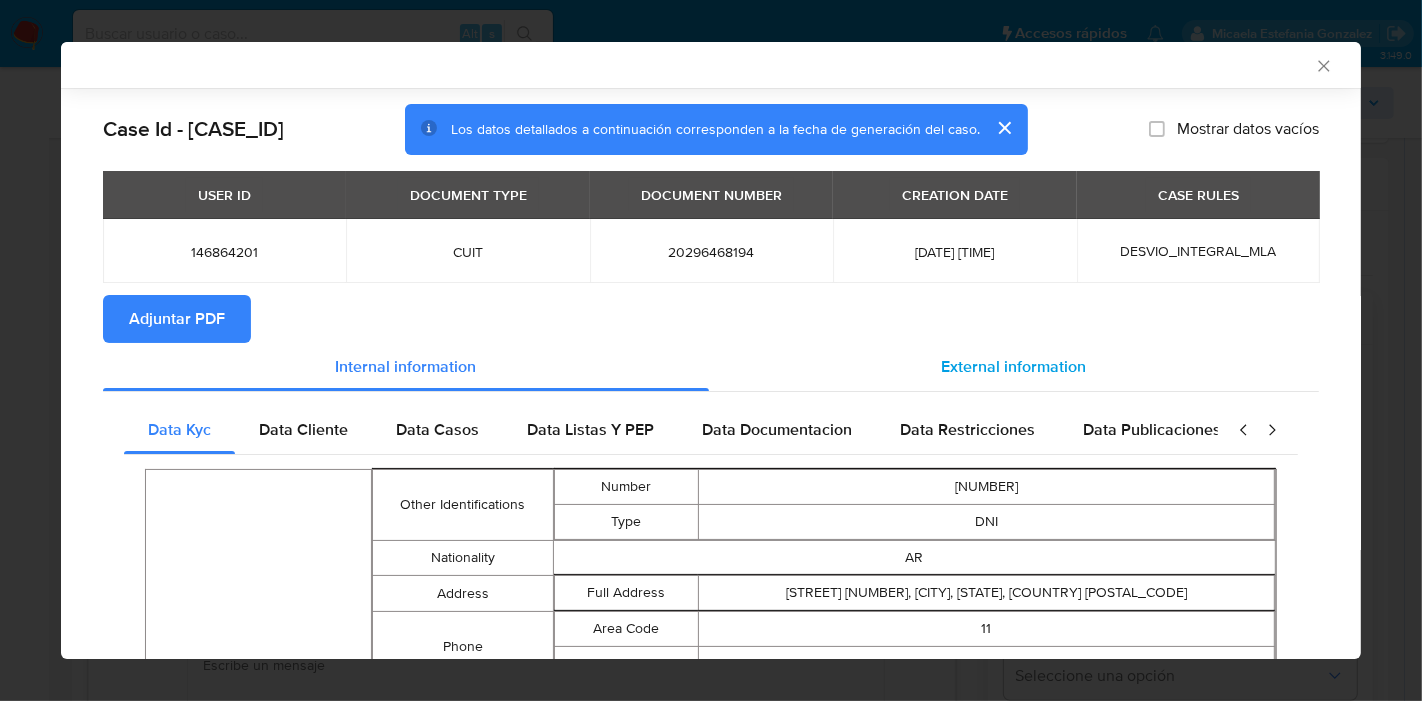click on "External information" at bounding box center [1014, 366] 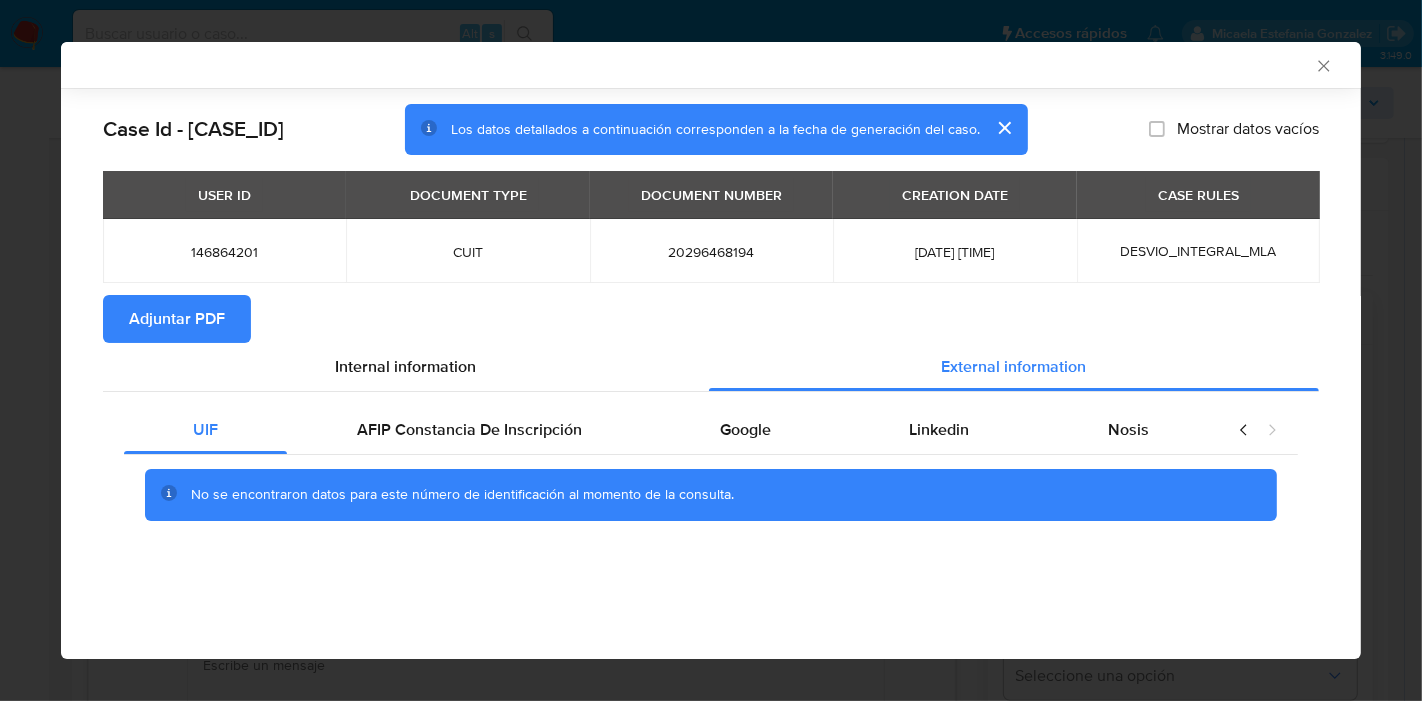 click on "No se encontraron datos para este número de identificación al momento de la consulta." at bounding box center (711, 495) 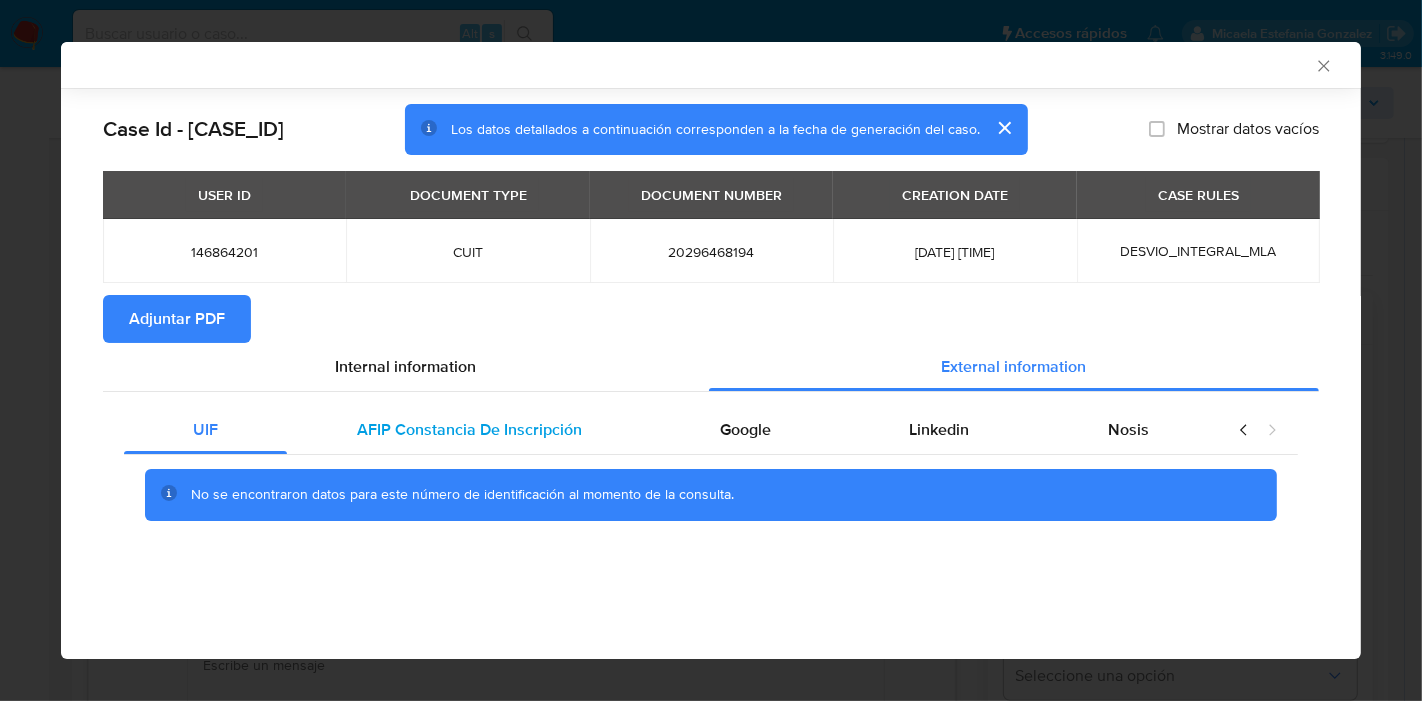 click on "AFIP Constancia De Inscripción" at bounding box center (469, 429) 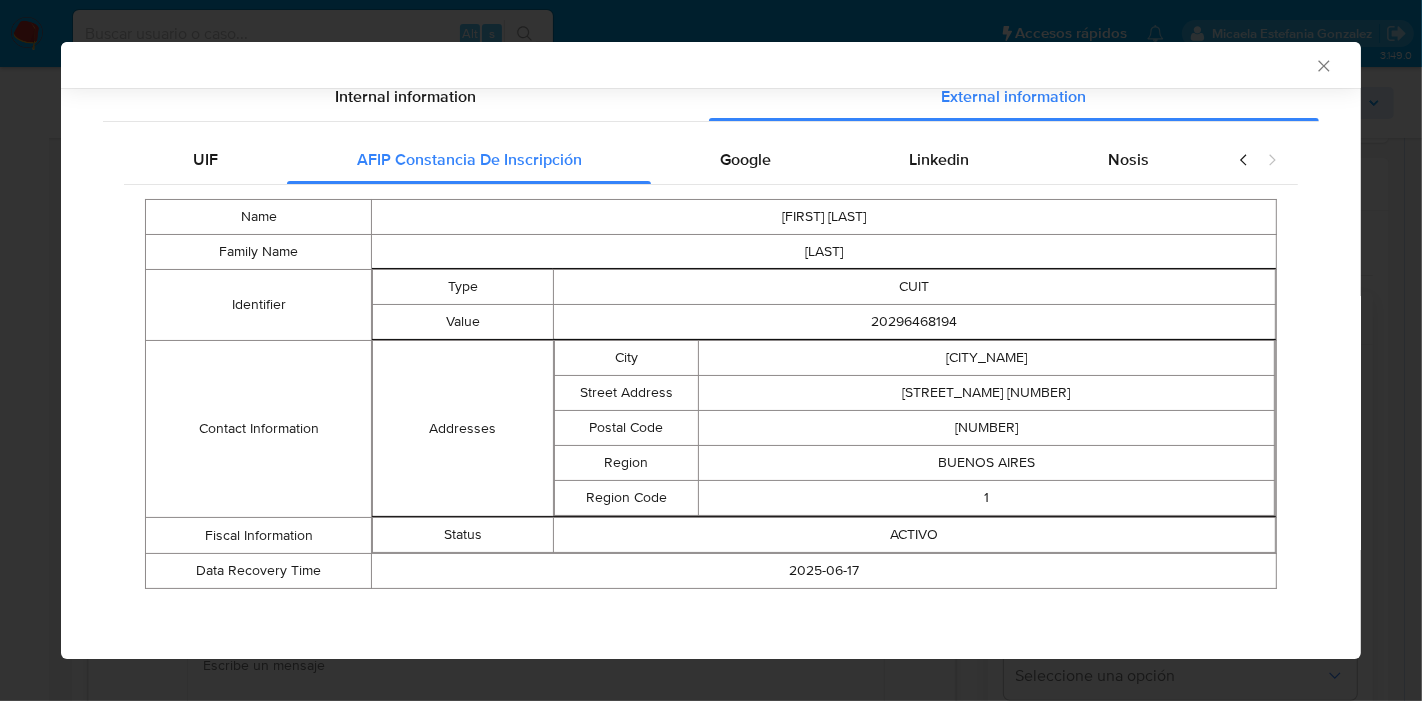 scroll, scrollTop: 48, scrollLeft: 0, axis: vertical 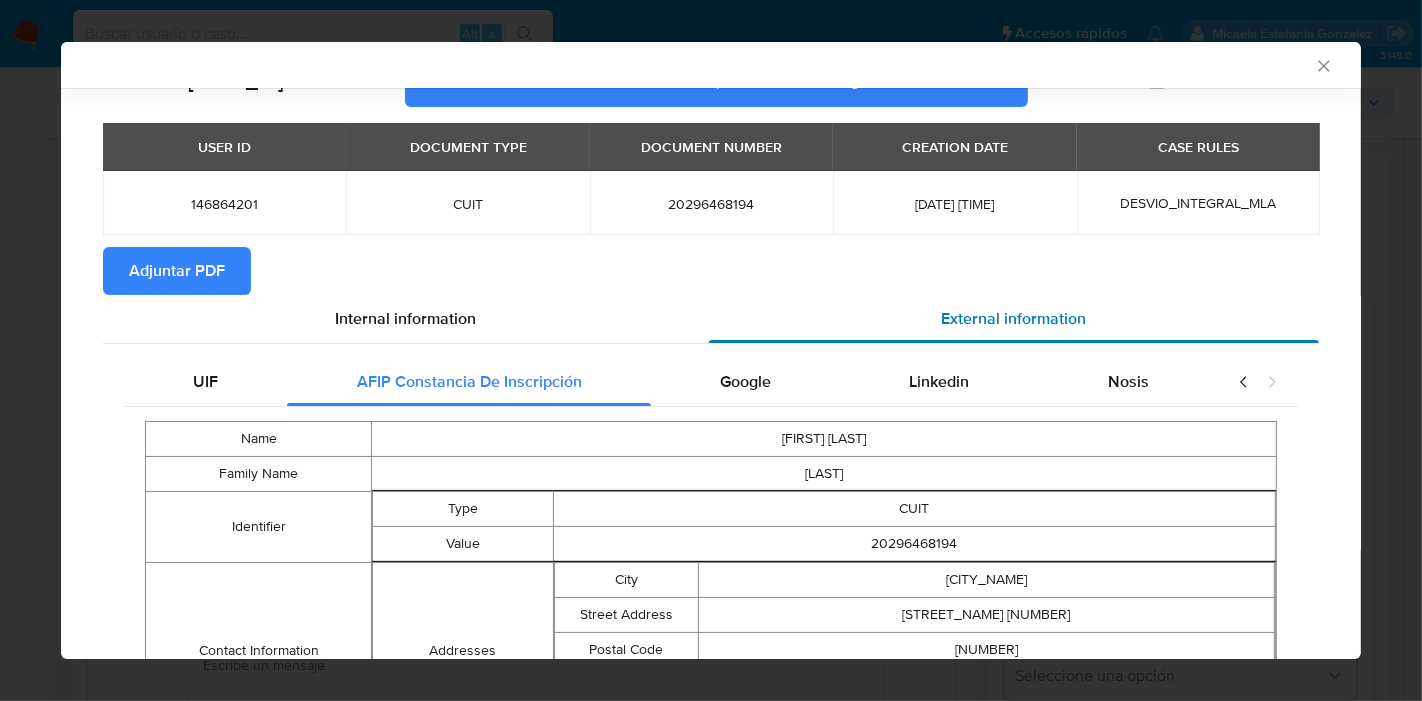 click on "External information" at bounding box center (1014, 319) 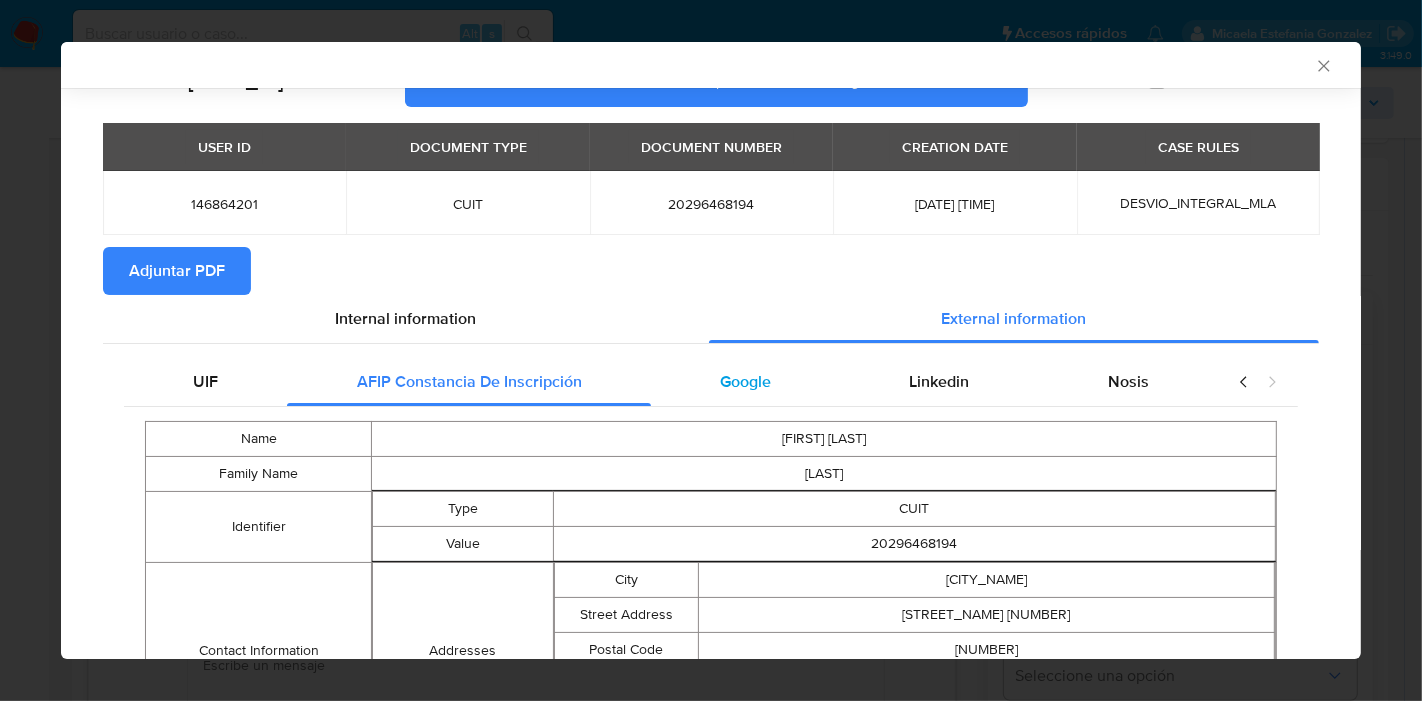 click on "Google" at bounding box center (745, 382) 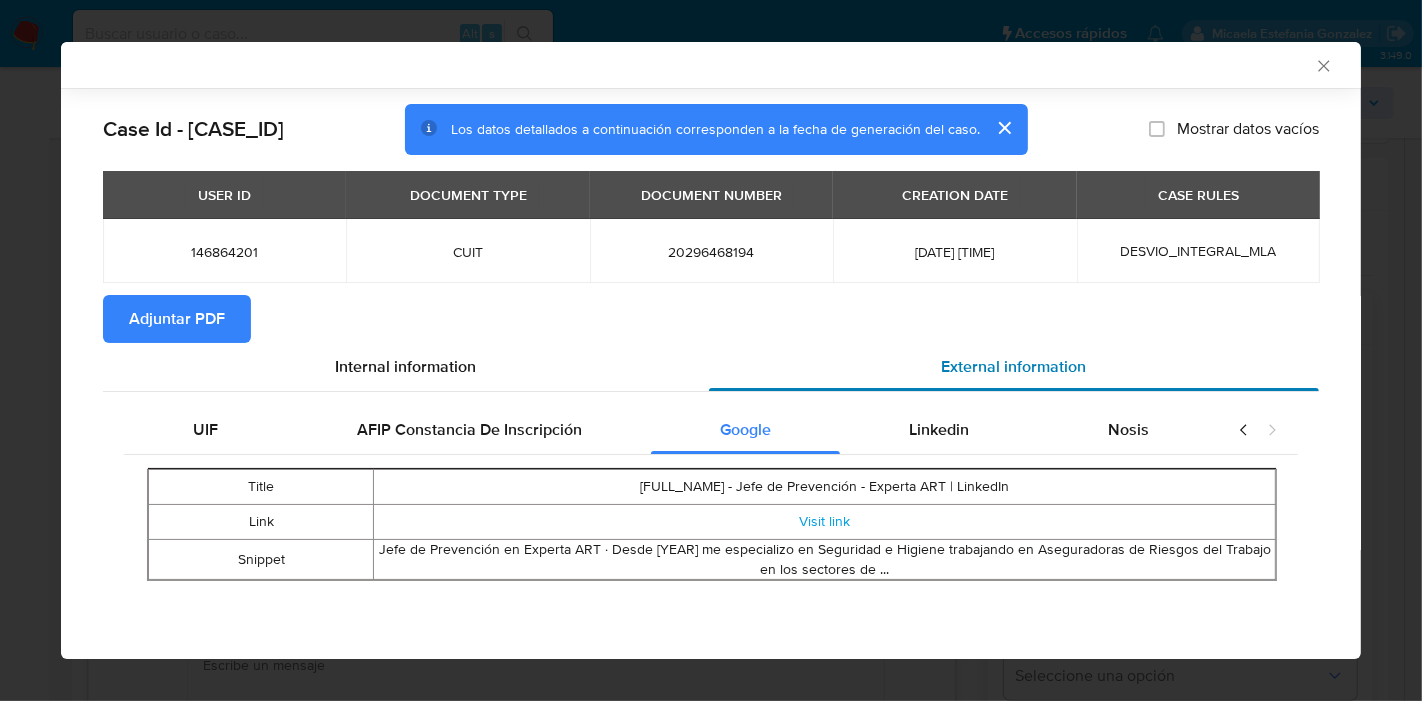 scroll, scrollTop: 0, scrollLeft: 0, axis: both 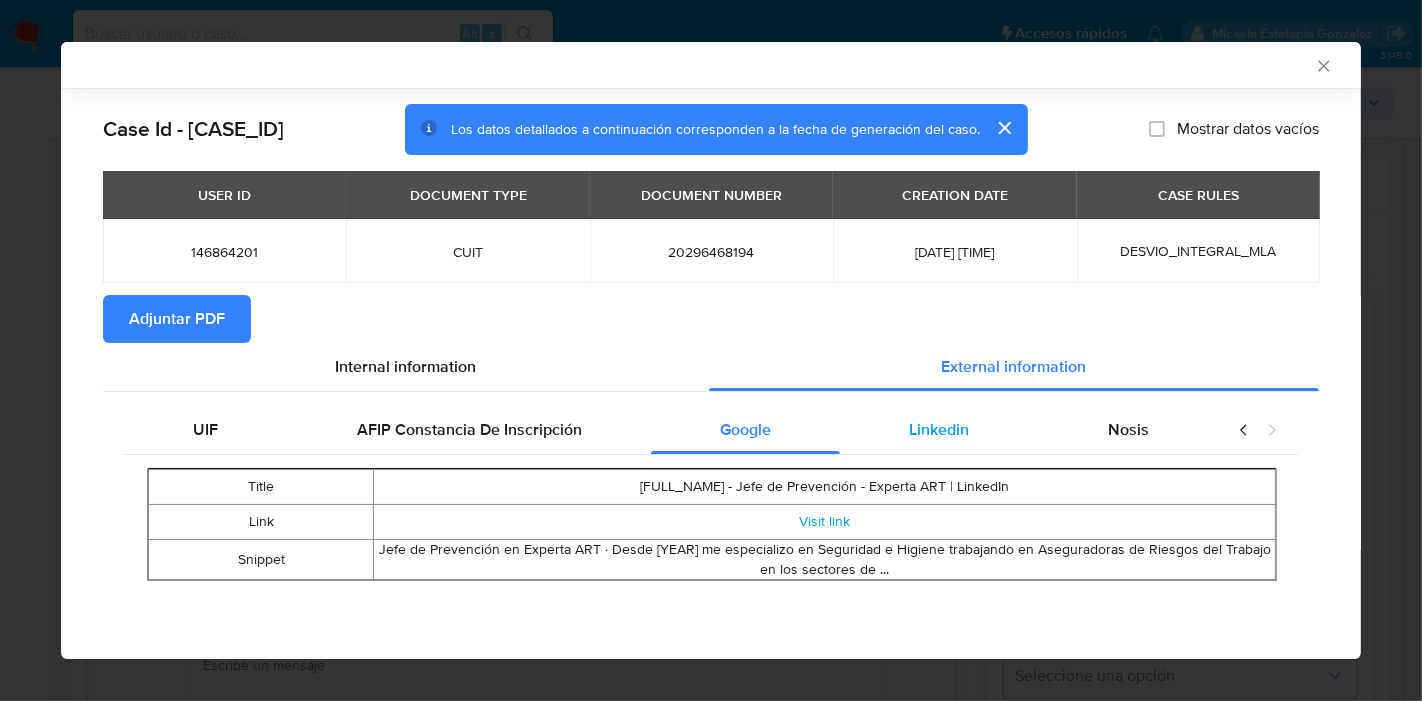 click on "Linkedin" at bounding box center (939, 430) 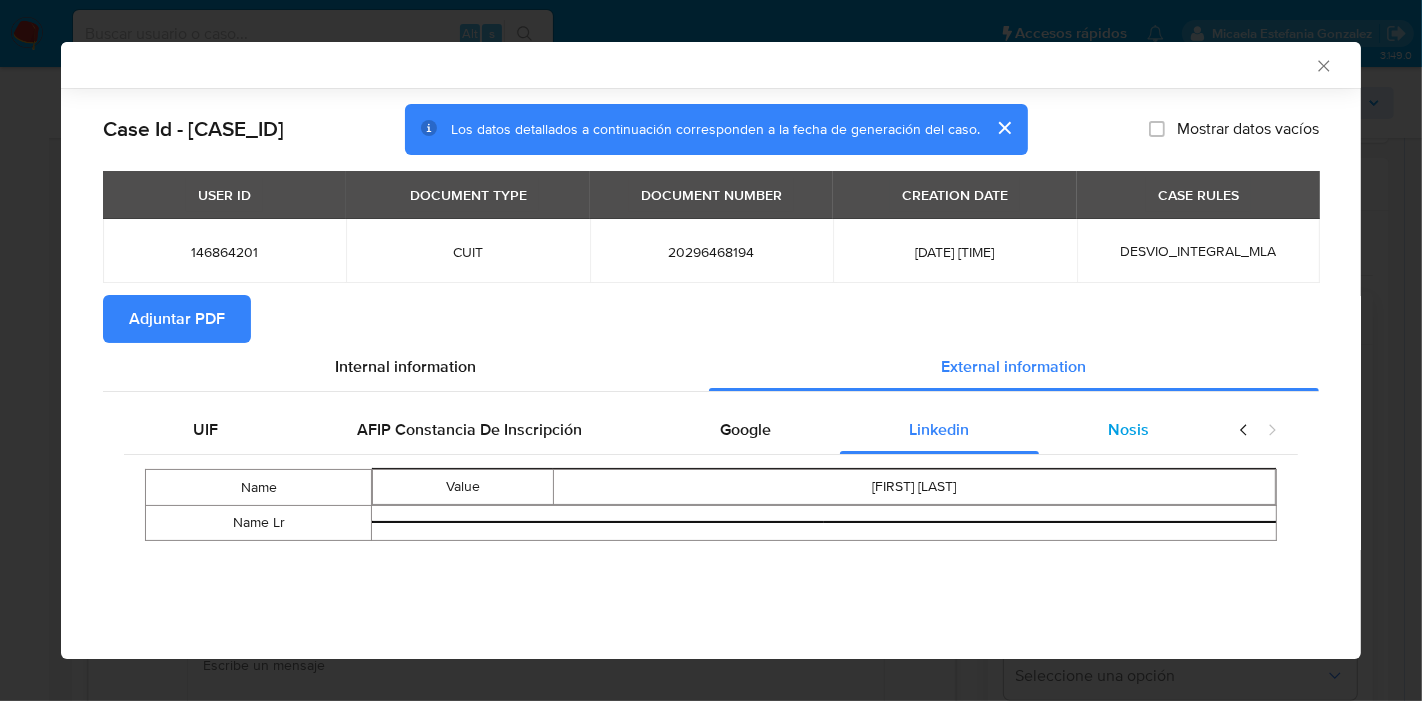 click on "Nosis" at bounding box center [1128, 430] 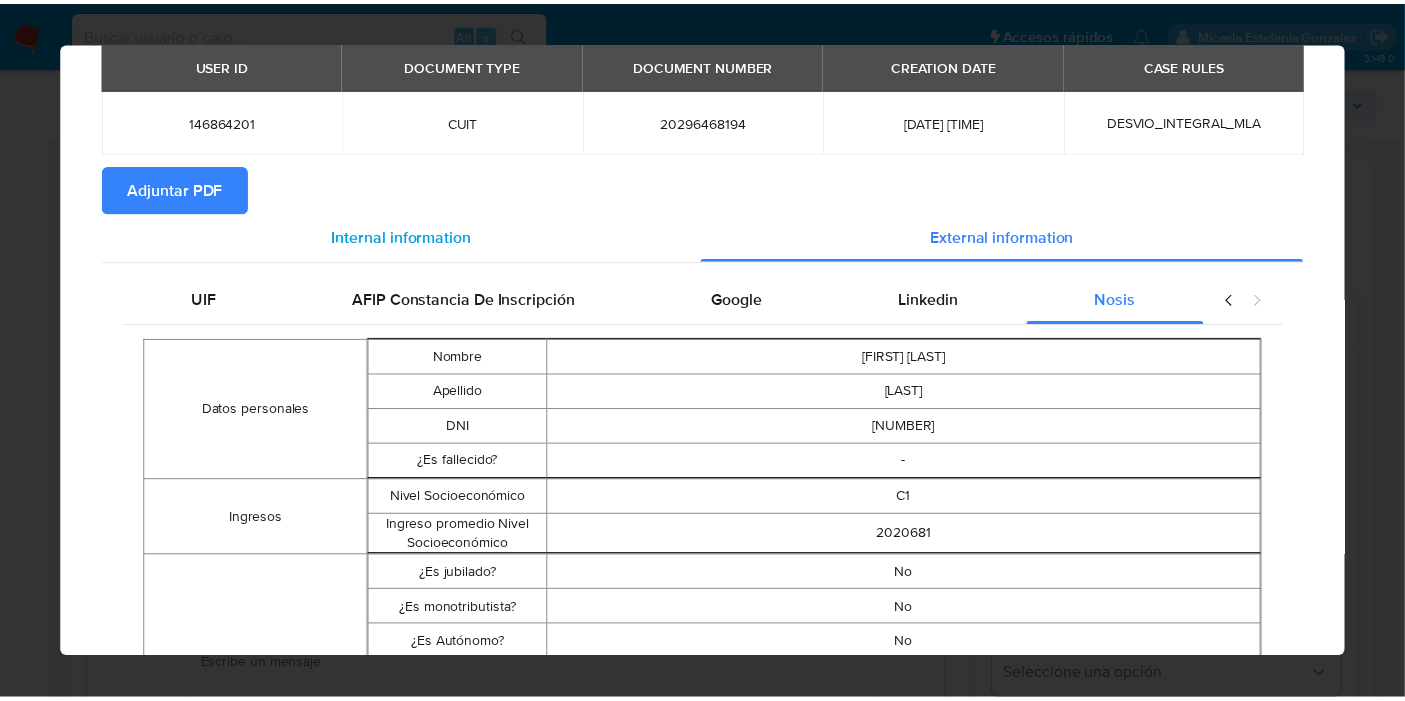 scroll, scrollTop: 0, scrollLeft: 0, axis: both 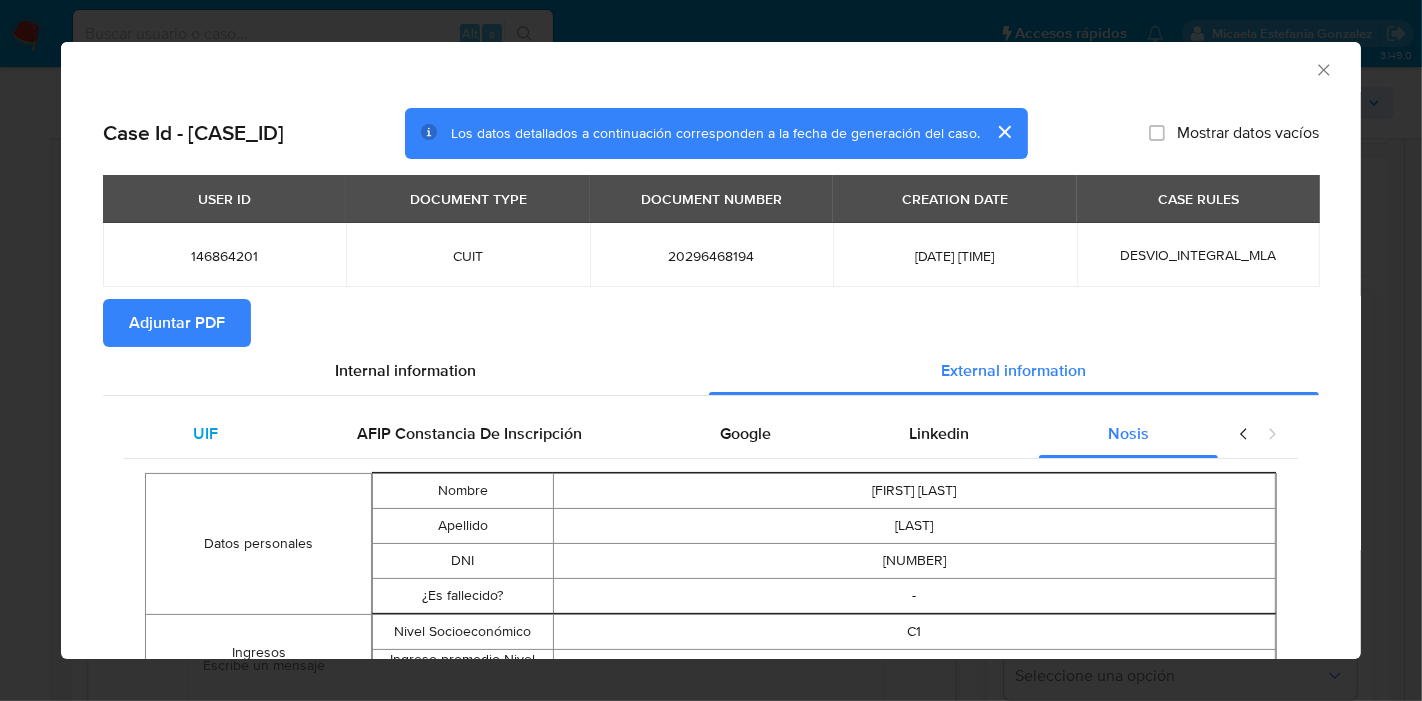 click on "UIF" at bounding box center (205, 433) 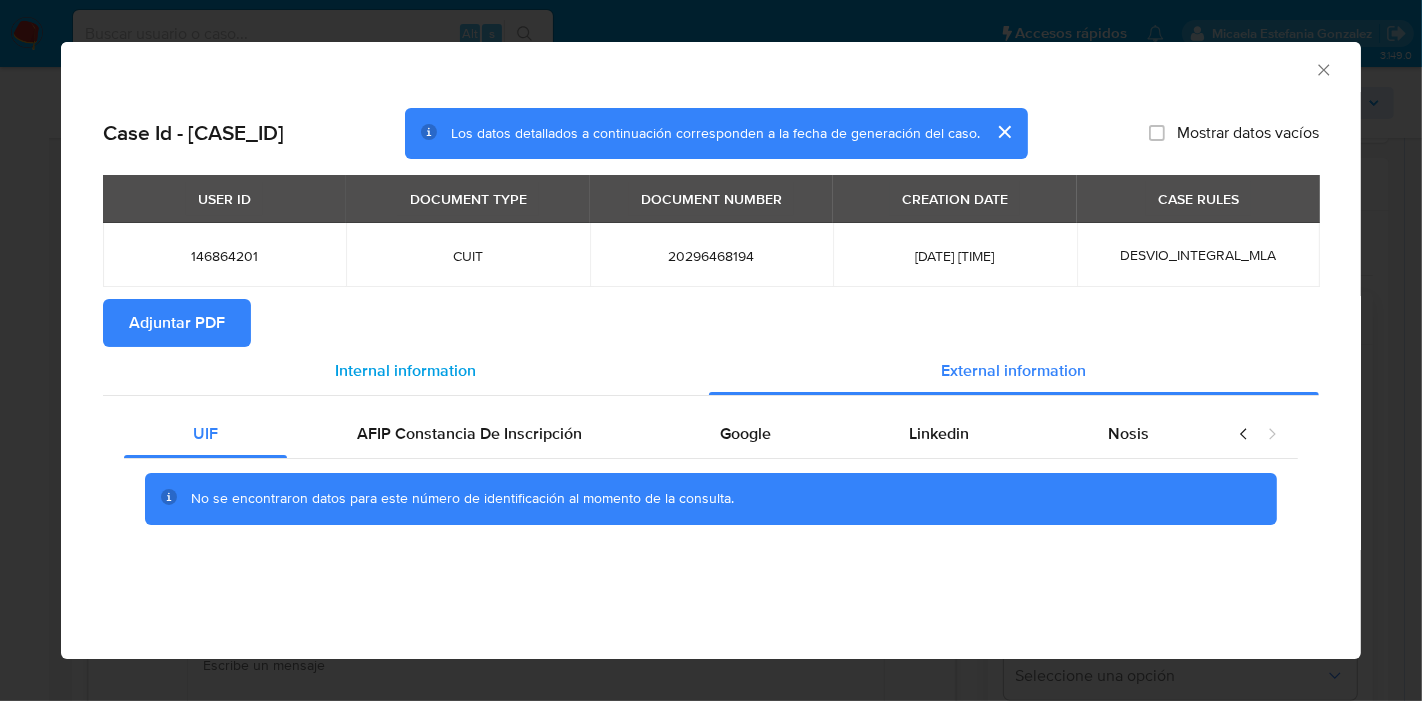 click on "Internal information" at bounding box center (406, 371) 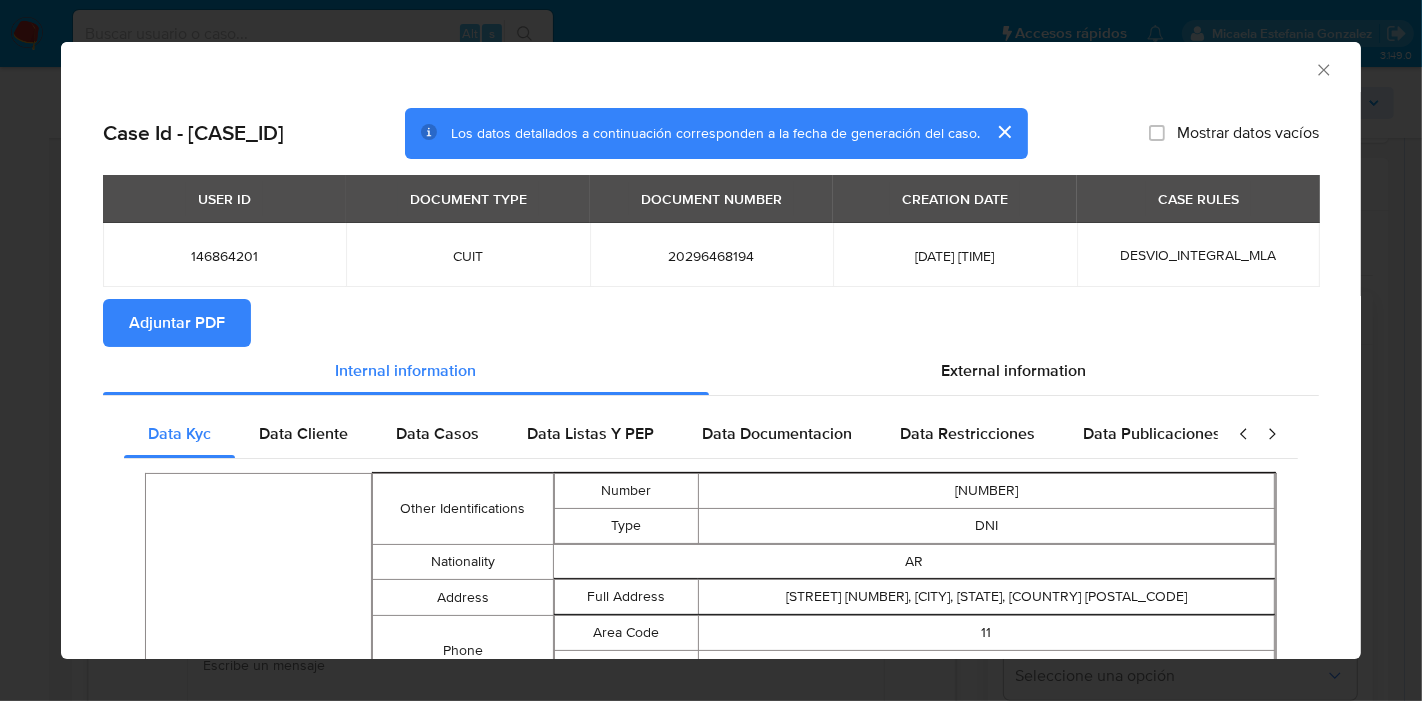 click on "Adjuntar PDF" at bounding box center [177, 323] 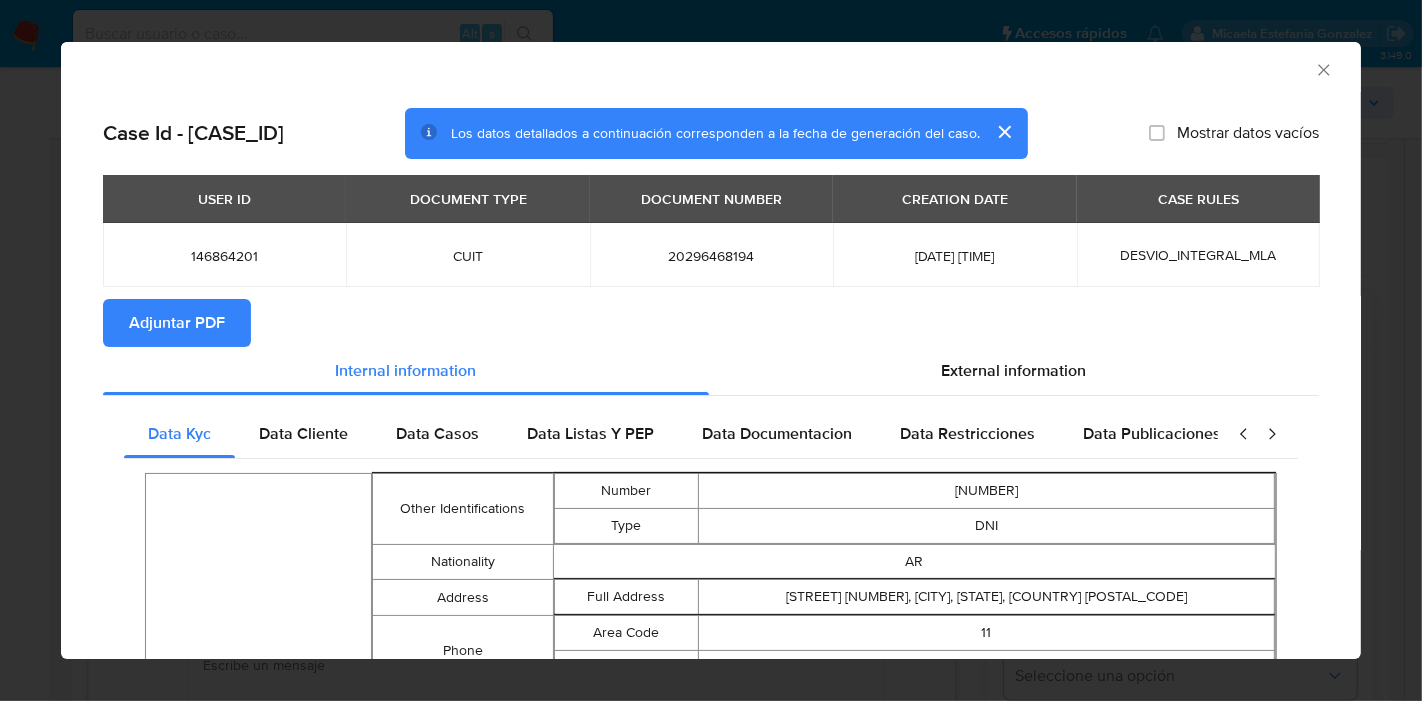 click 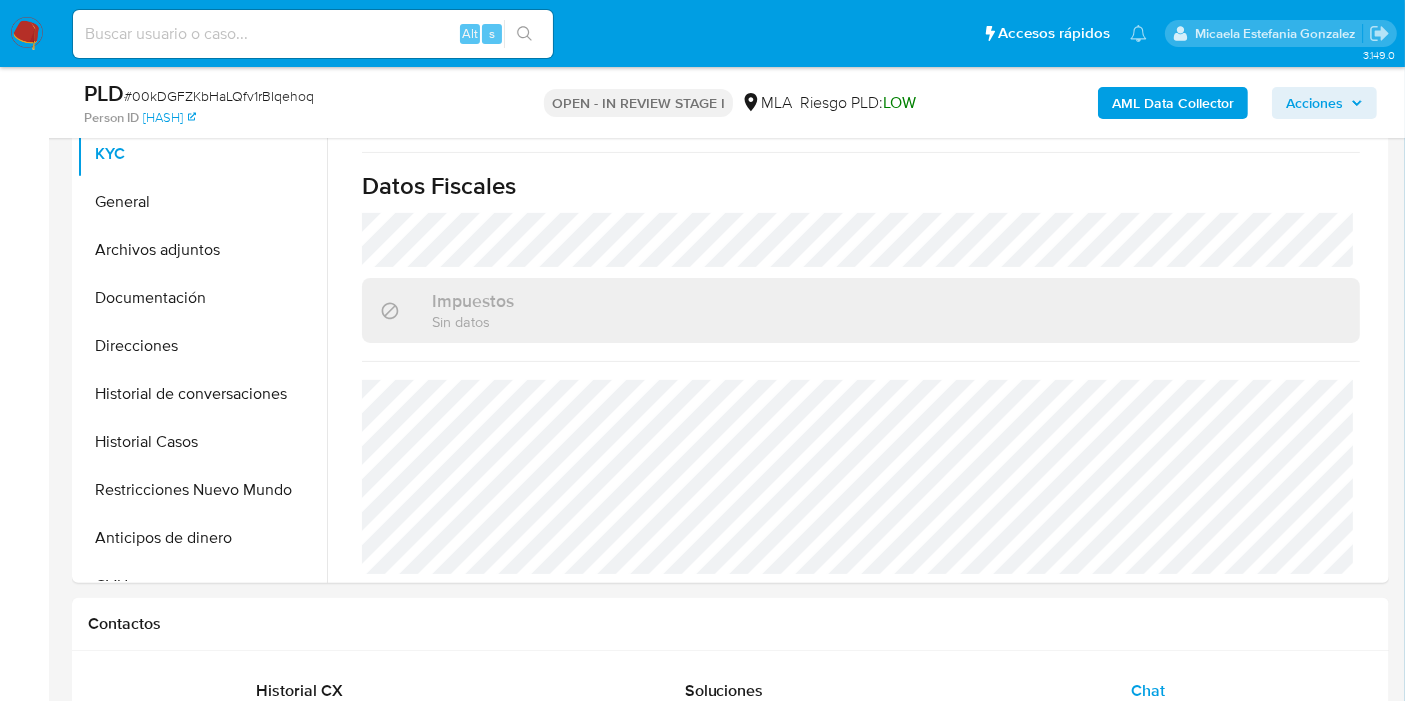 scroll, scrollTop: 444, scrollLeft: 0, axis: vertical 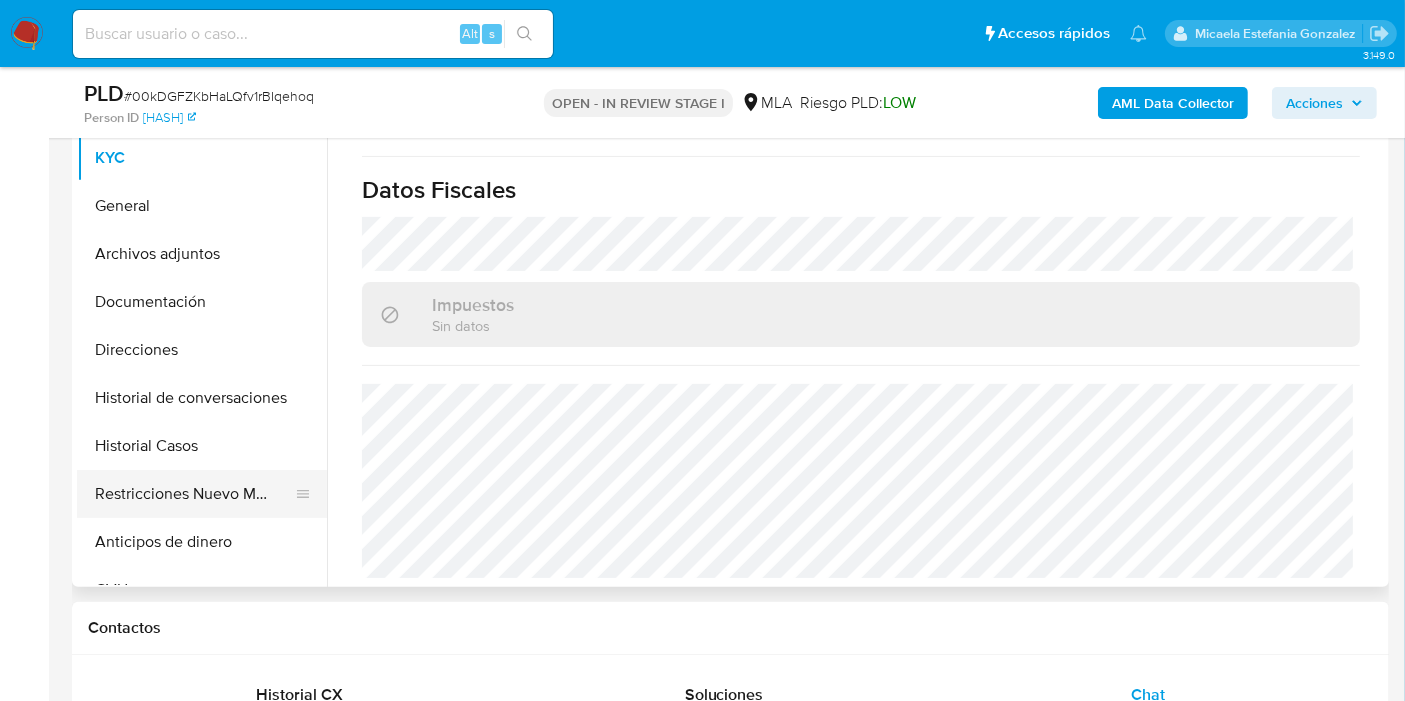 click on "Restricciones Nuevo Mundo" at bounding box center (194, 494) 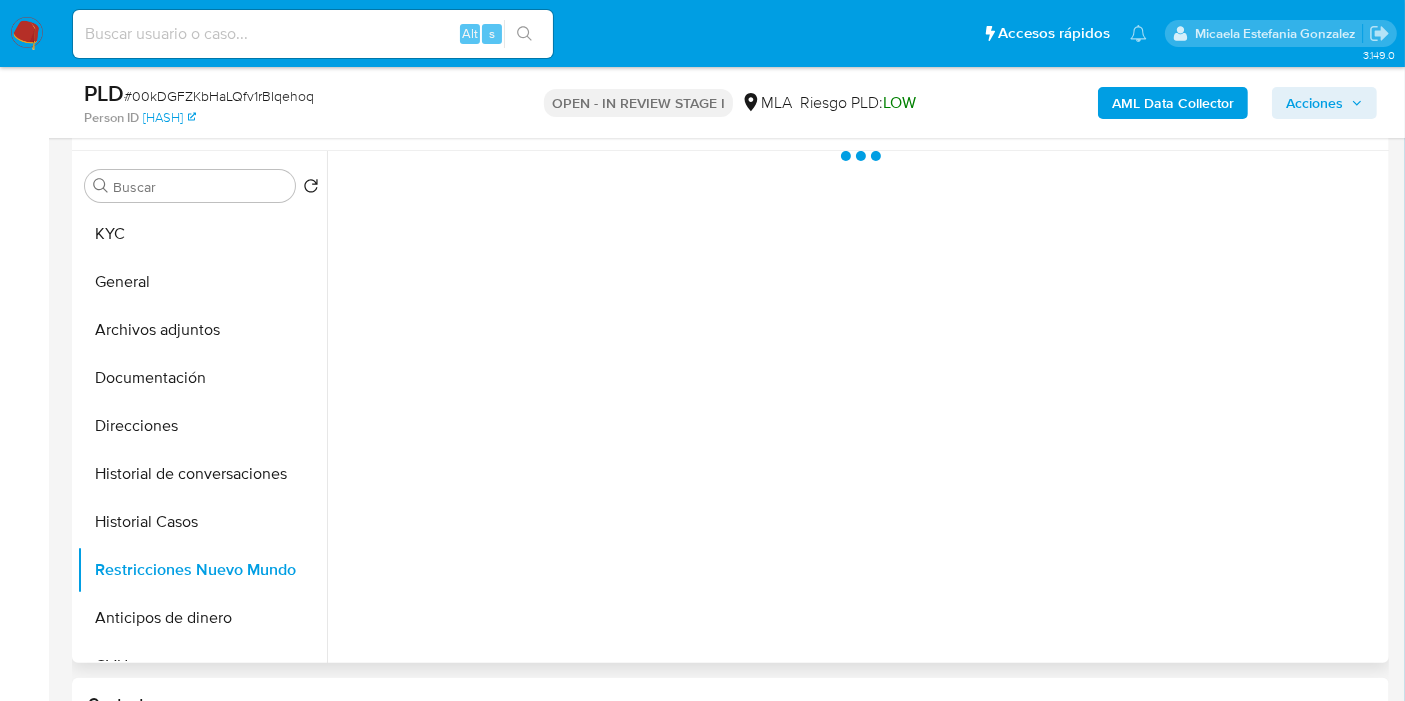 scroll, scrollTop: 333, scrollLeft: 0, axis: vertical 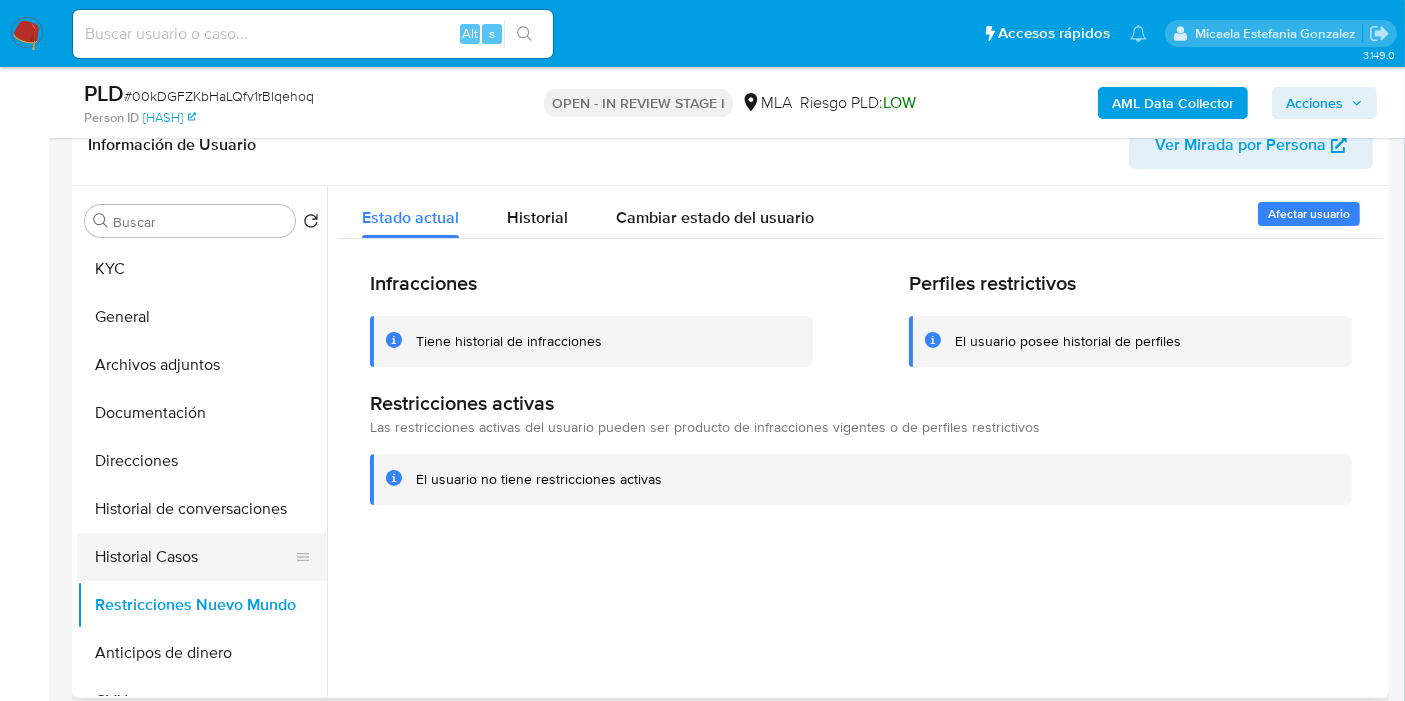 click on "Historial Casos" at bounding box center (194, 557) 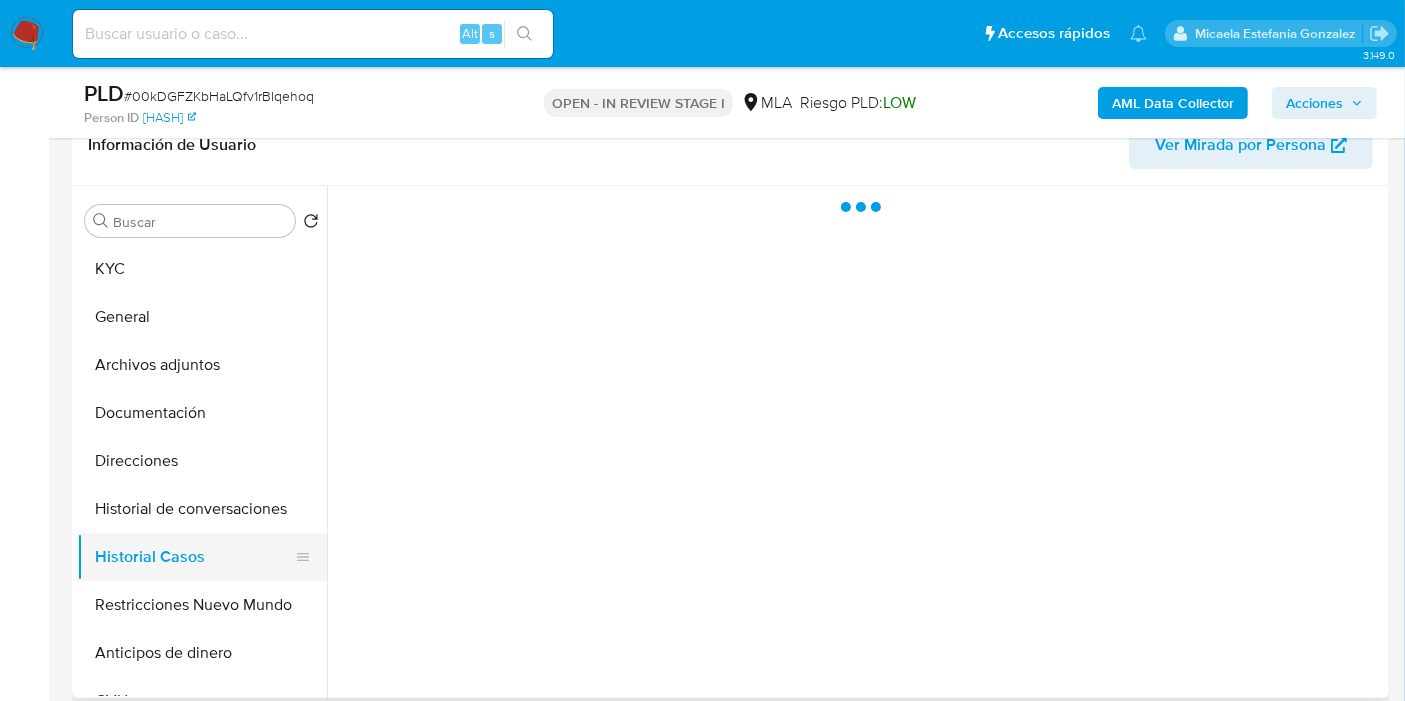 click on "Historial Casos" at bounding box center (194, 557) 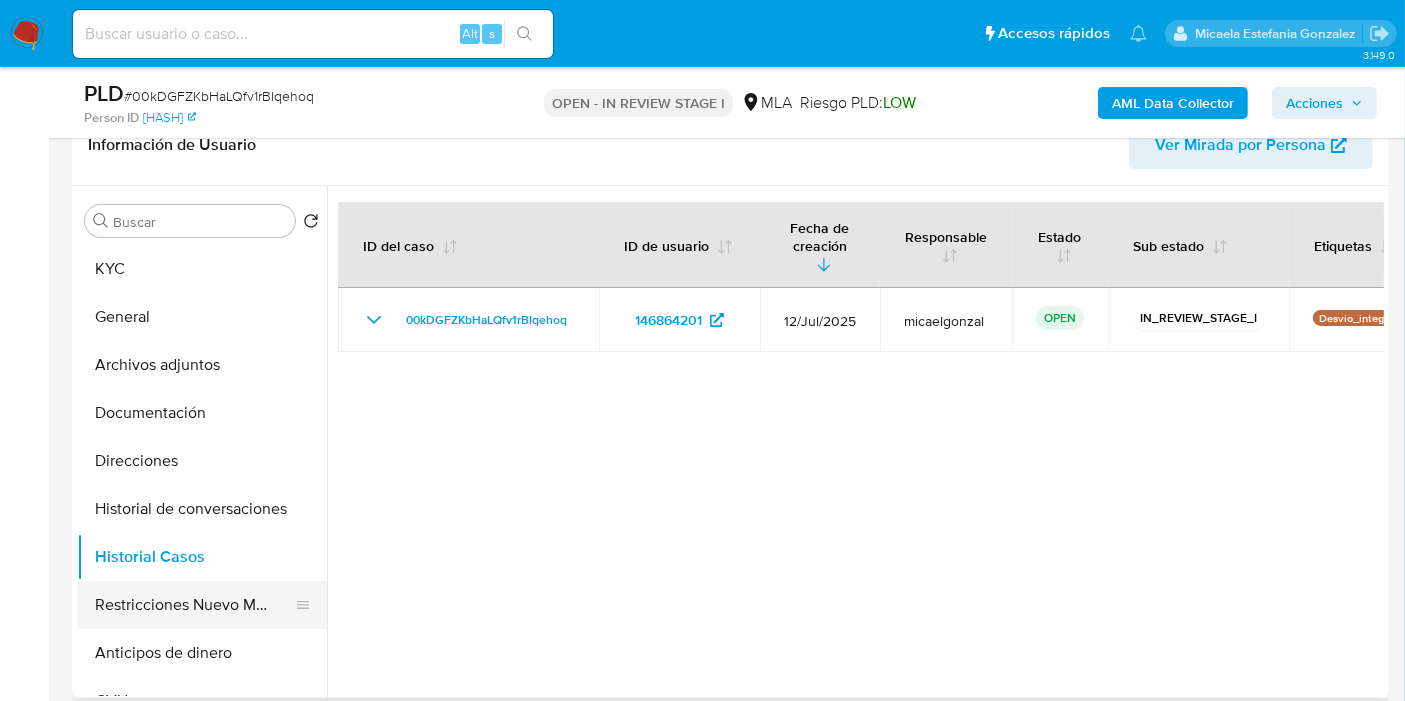 click on "Restricciones Nuevo Mundo" at bounding box center [194, 605] 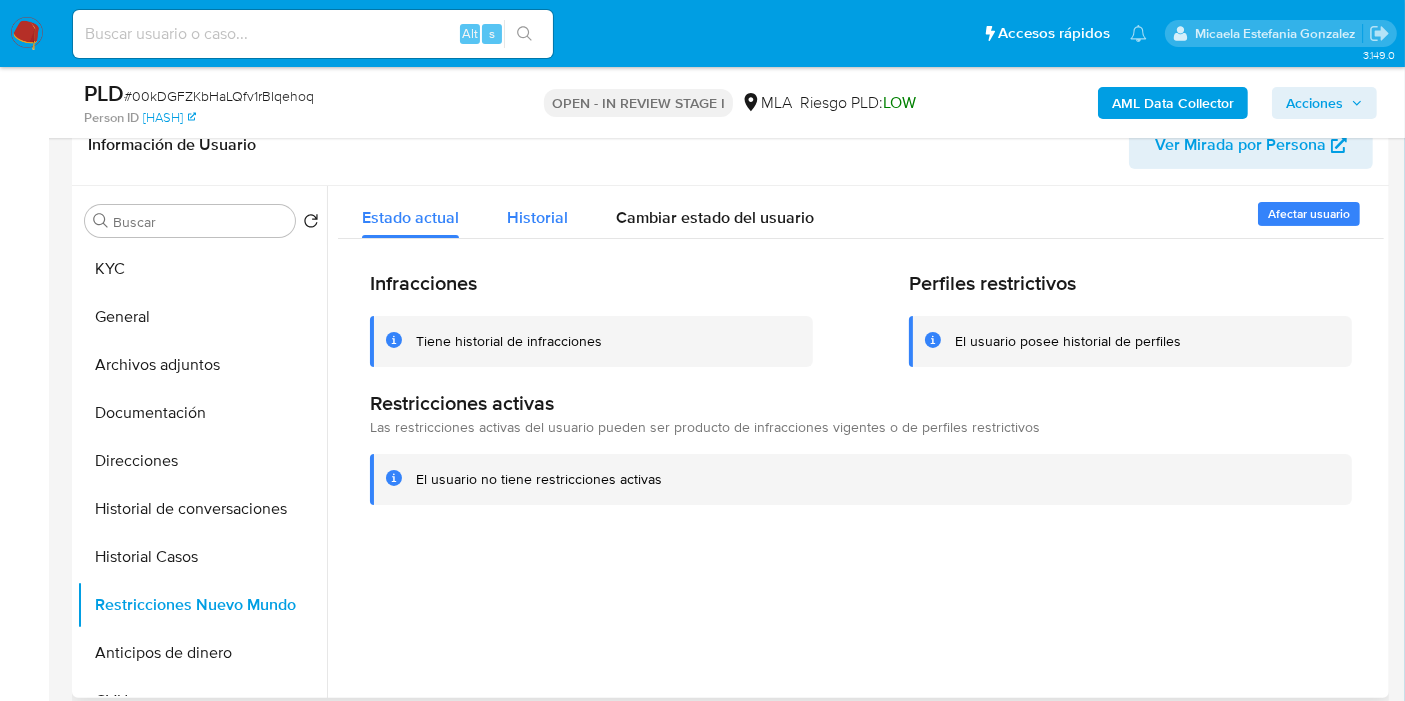 click on "Historial" at bounding box center [537, 212] 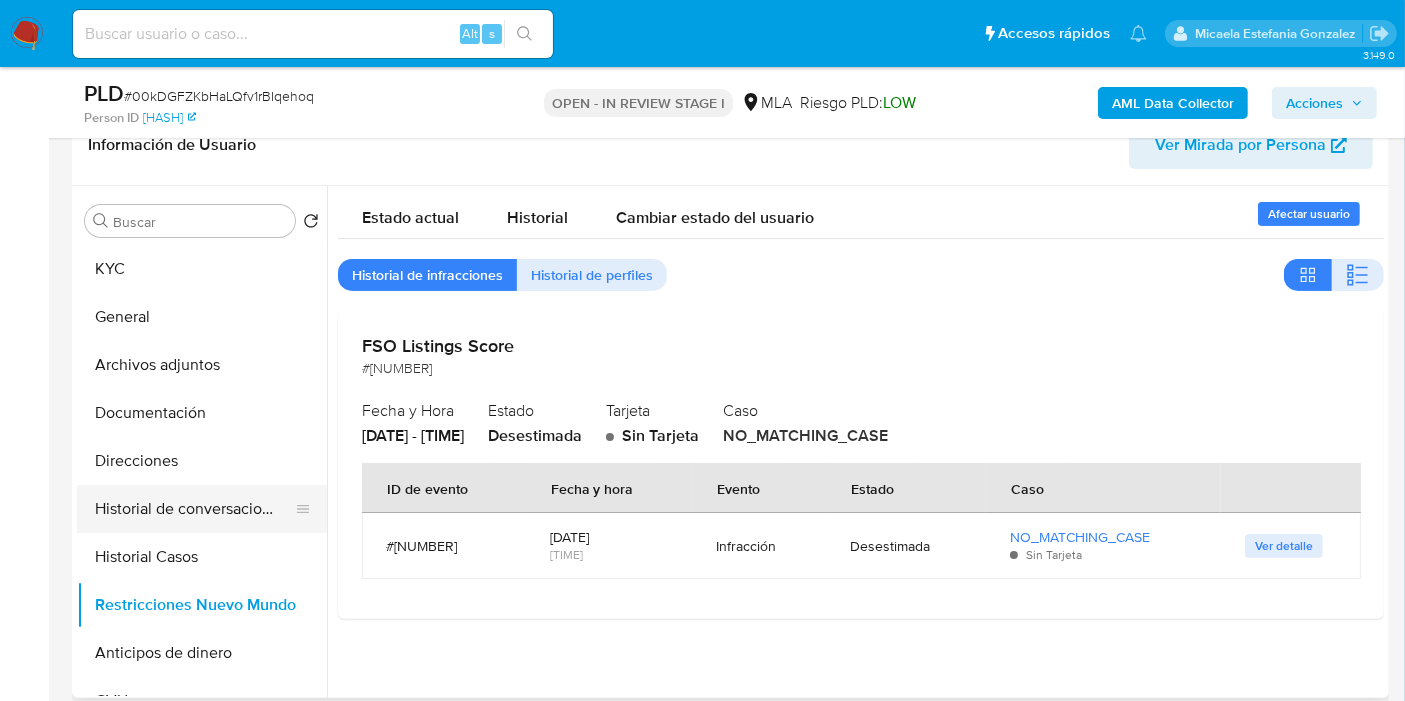 click on "Historial de conversaciones" at bounding box center (194, 509) 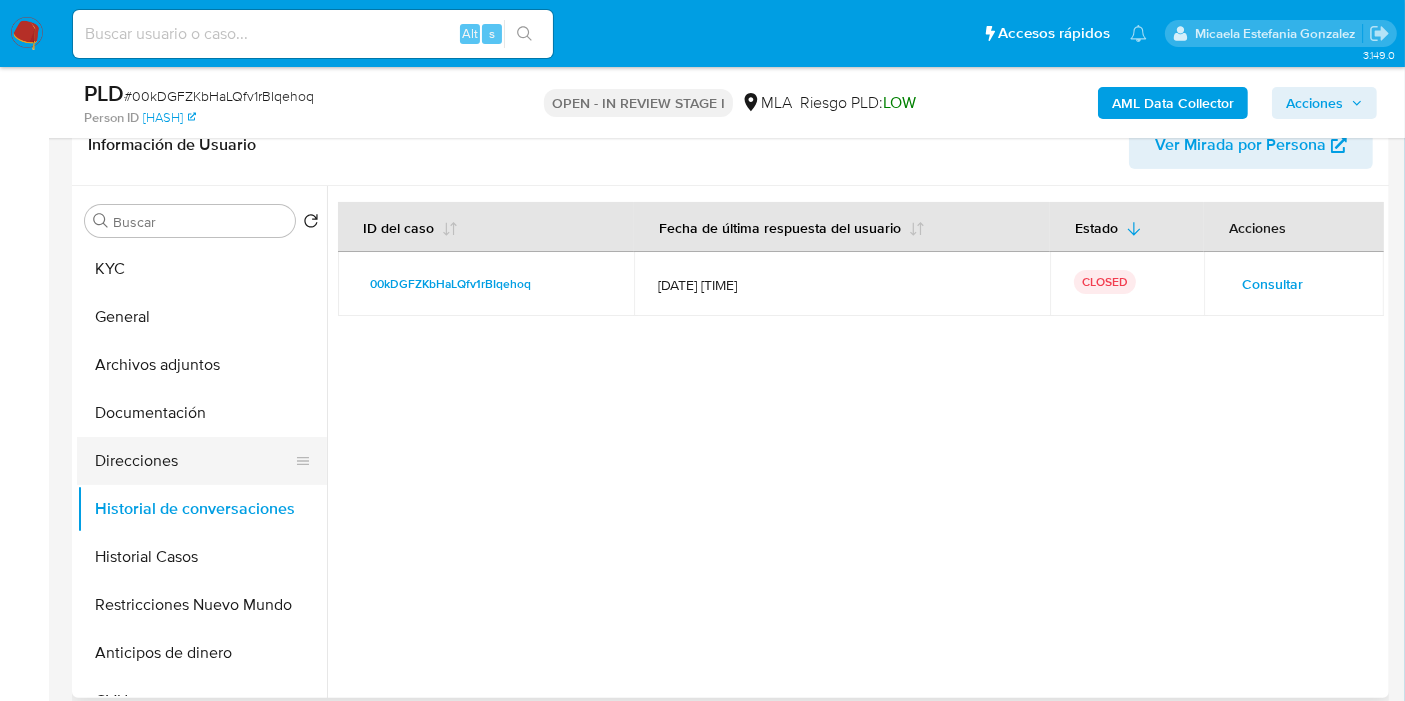 click on "Direcciones" at bounding box center (194, 461) 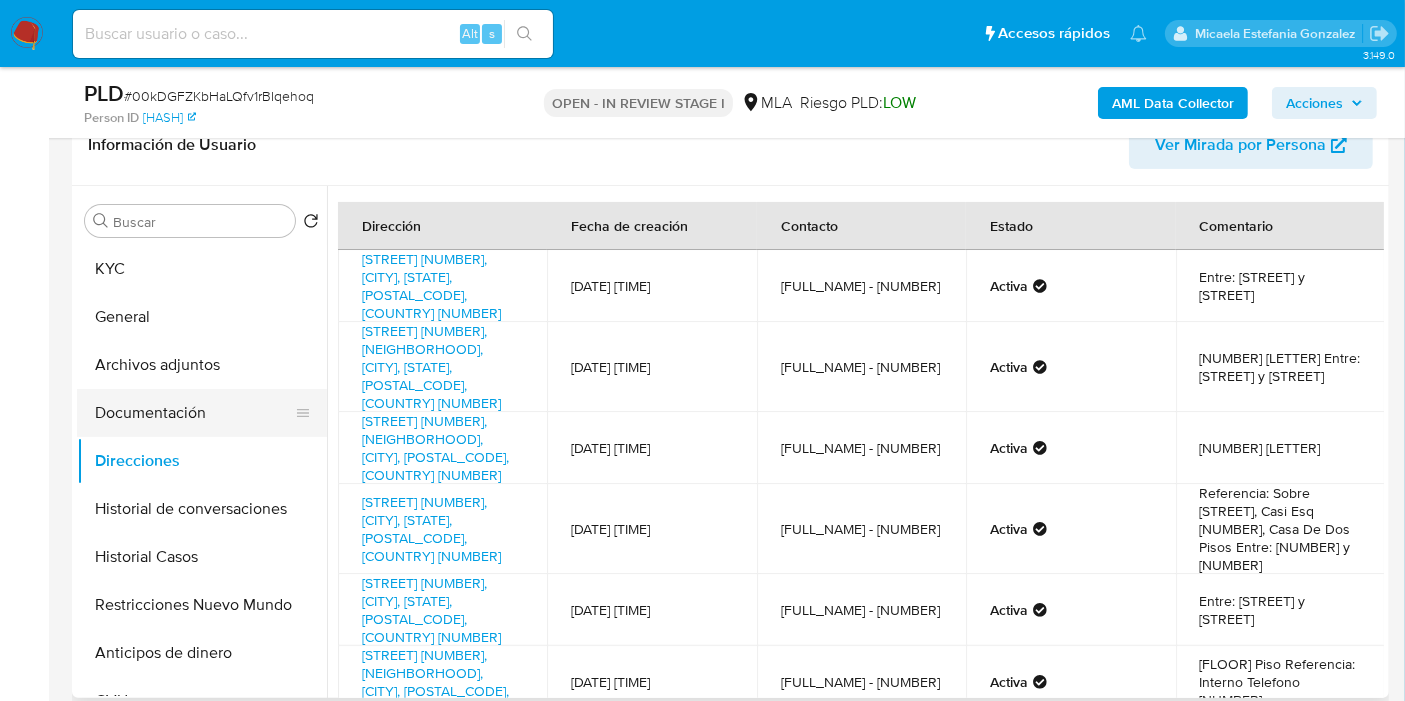click on "Documentación" at bounding box center (194, 413) 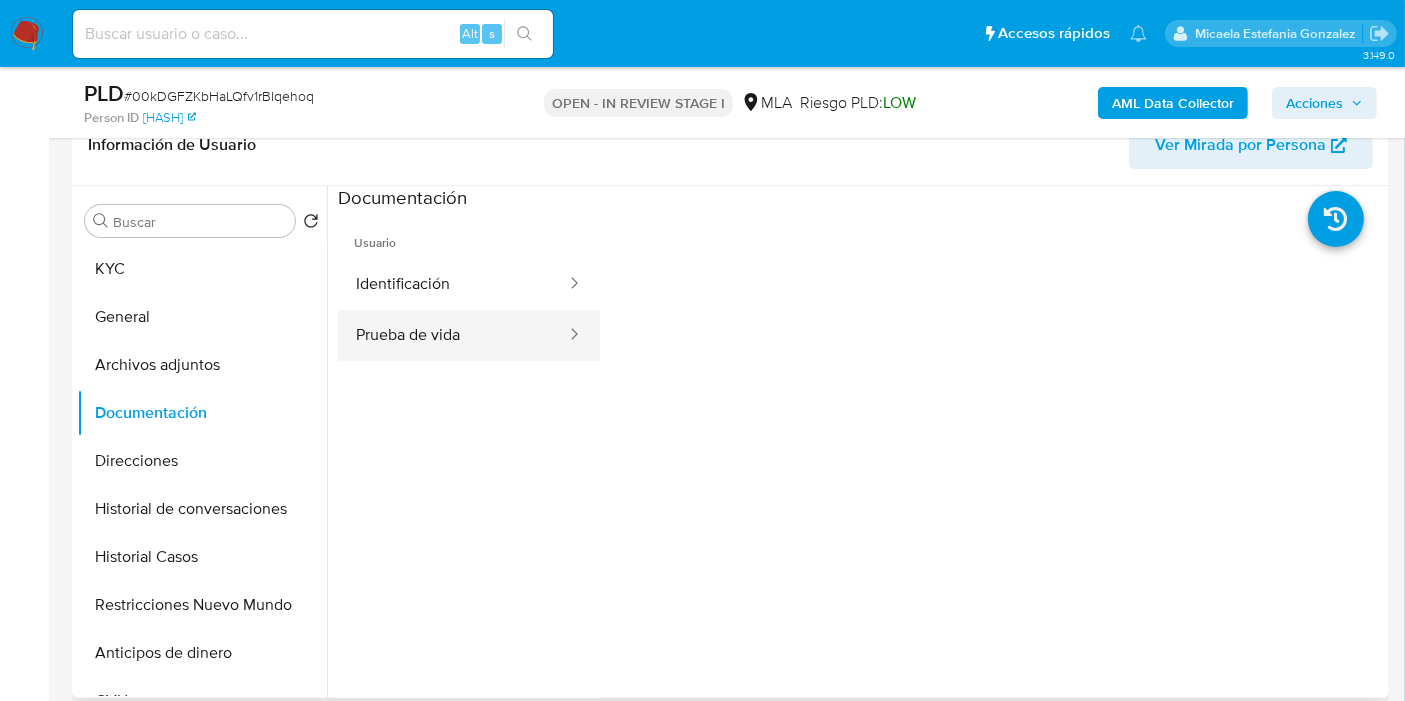 click on "Prueba de vida" at bounding box center [453, 335] 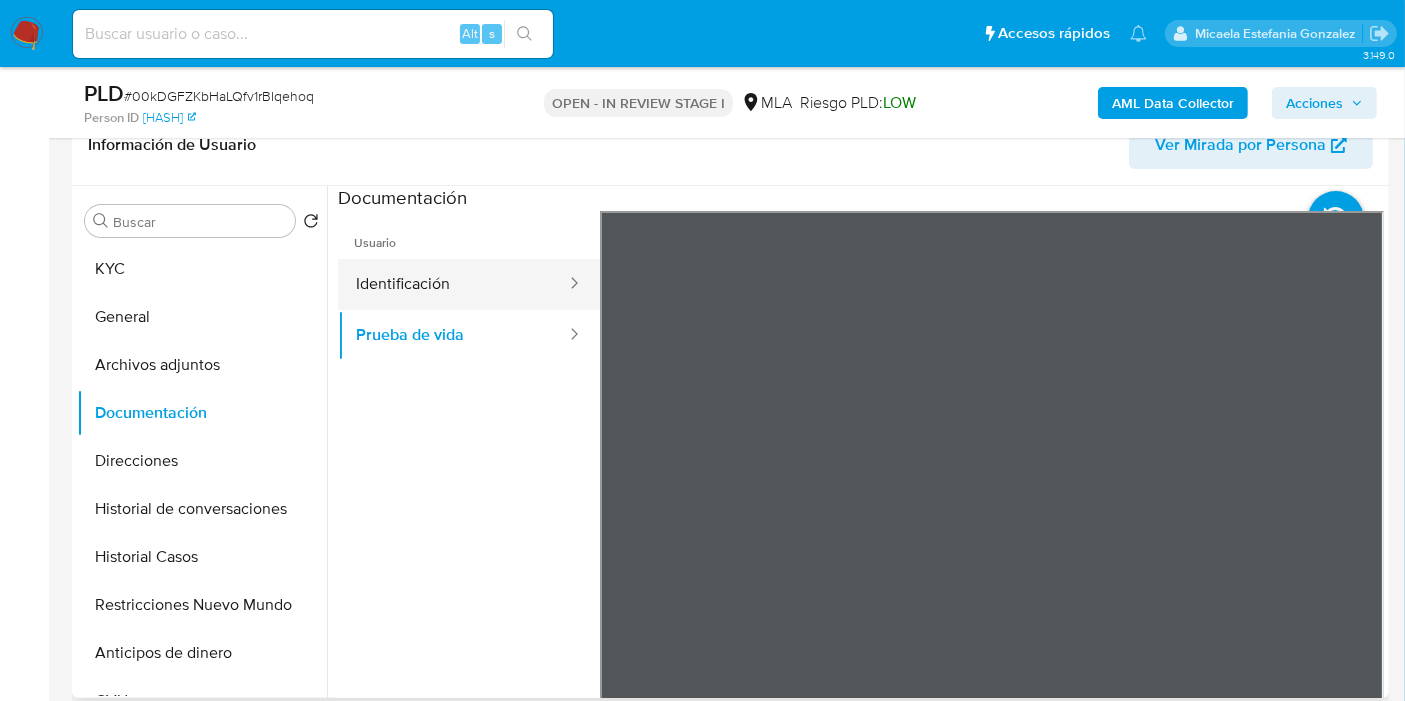 click on "Identificación" at bounding box center (453, 284) 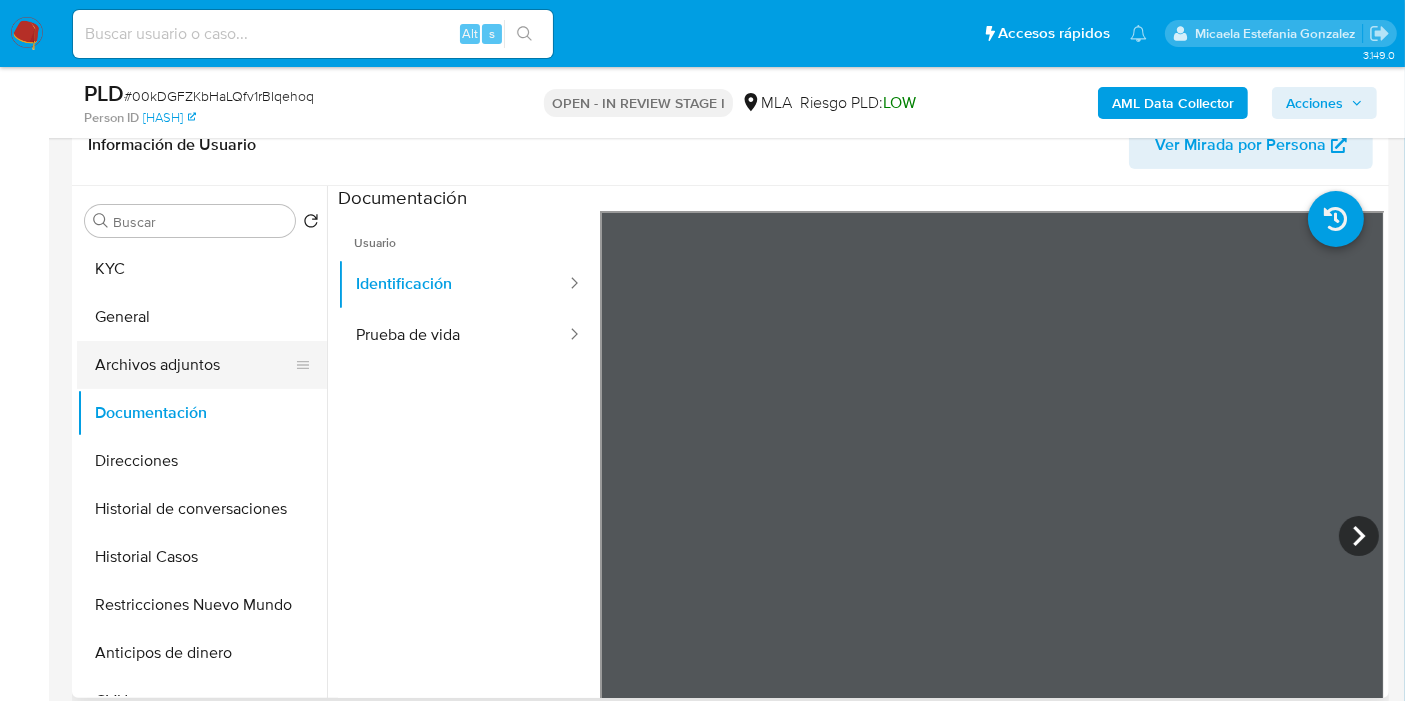 click on "Archivos adjuntos" at bounding box center [194, 365] 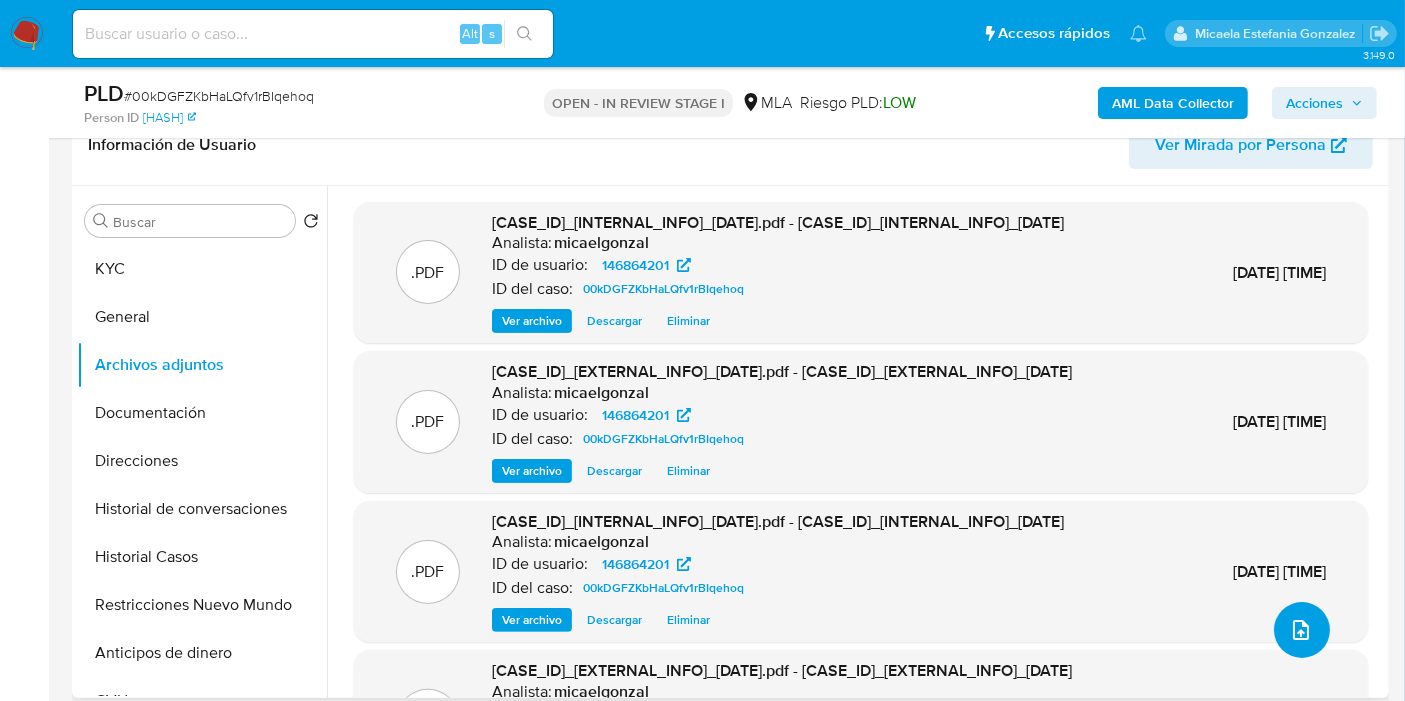 click 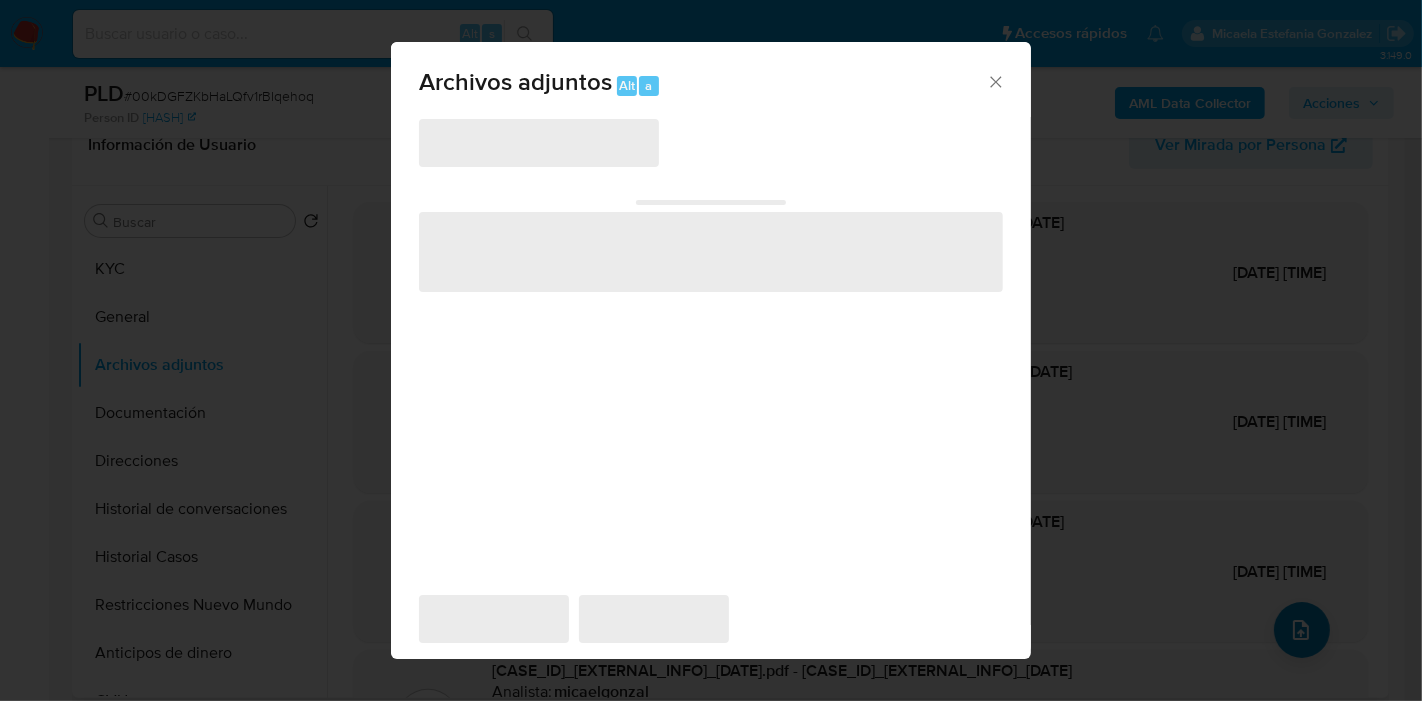 click on "Archivos adjuntos Alt a ‌ ‌ ‌ ‌ ‌" at bounding box center (711, 350) 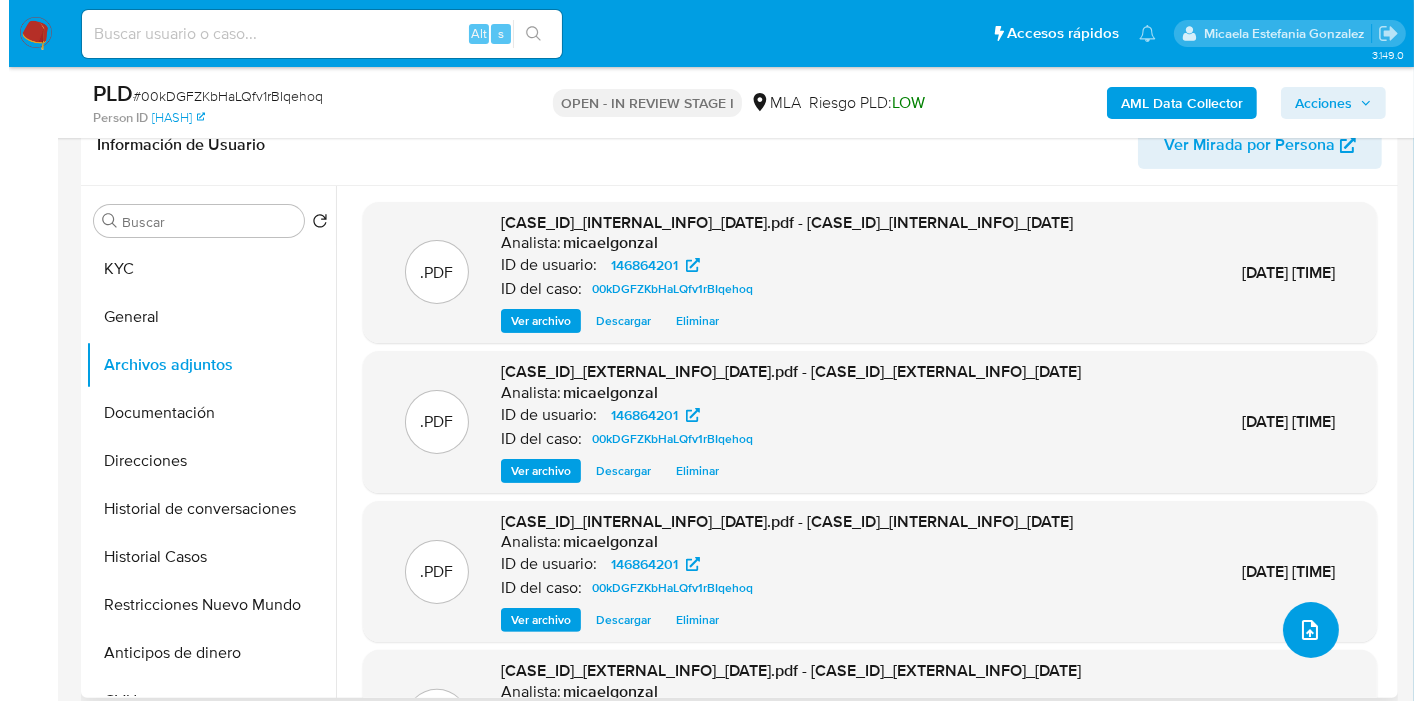 scroll, scrollTop: 198, scrollLeft: 0, axis: vertical 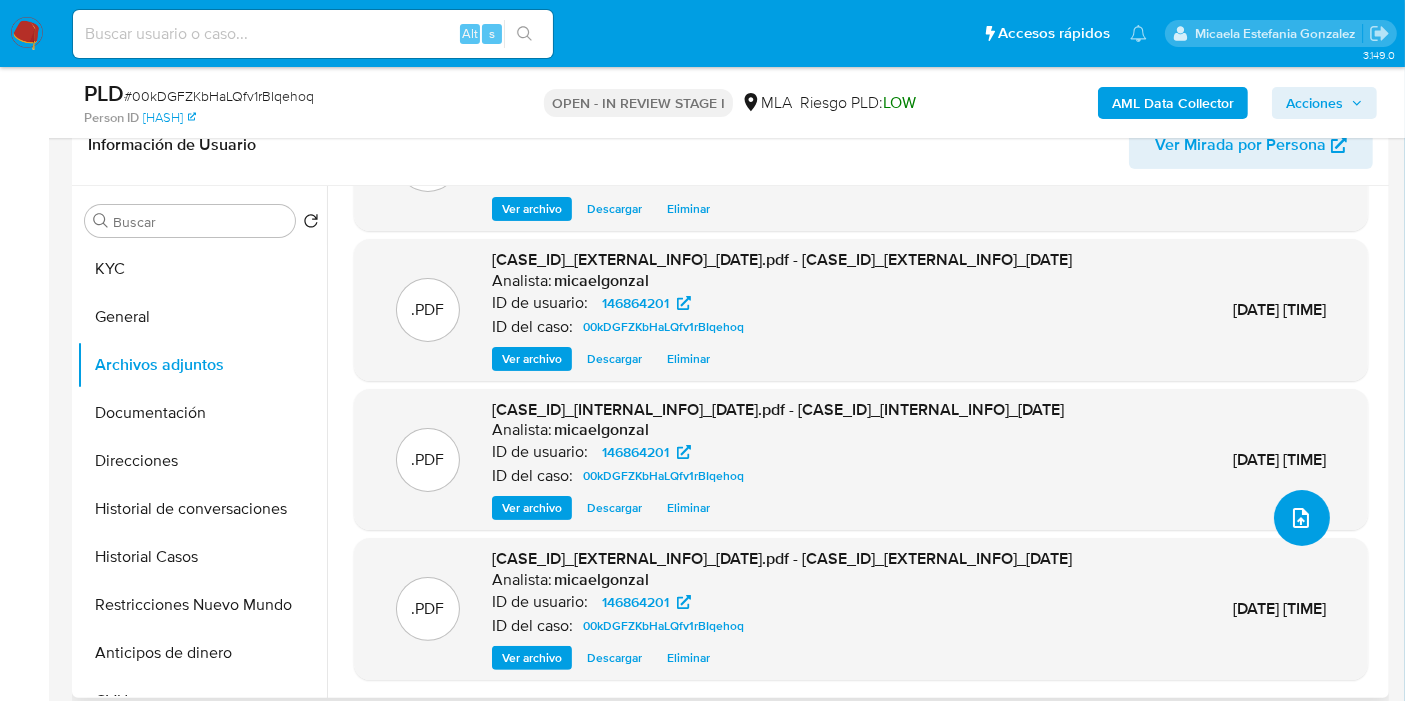 drag, startPoint x: 1298, startPoint y: 440, endPoint x: 939, endPoint y: 521, distance: 368.02444 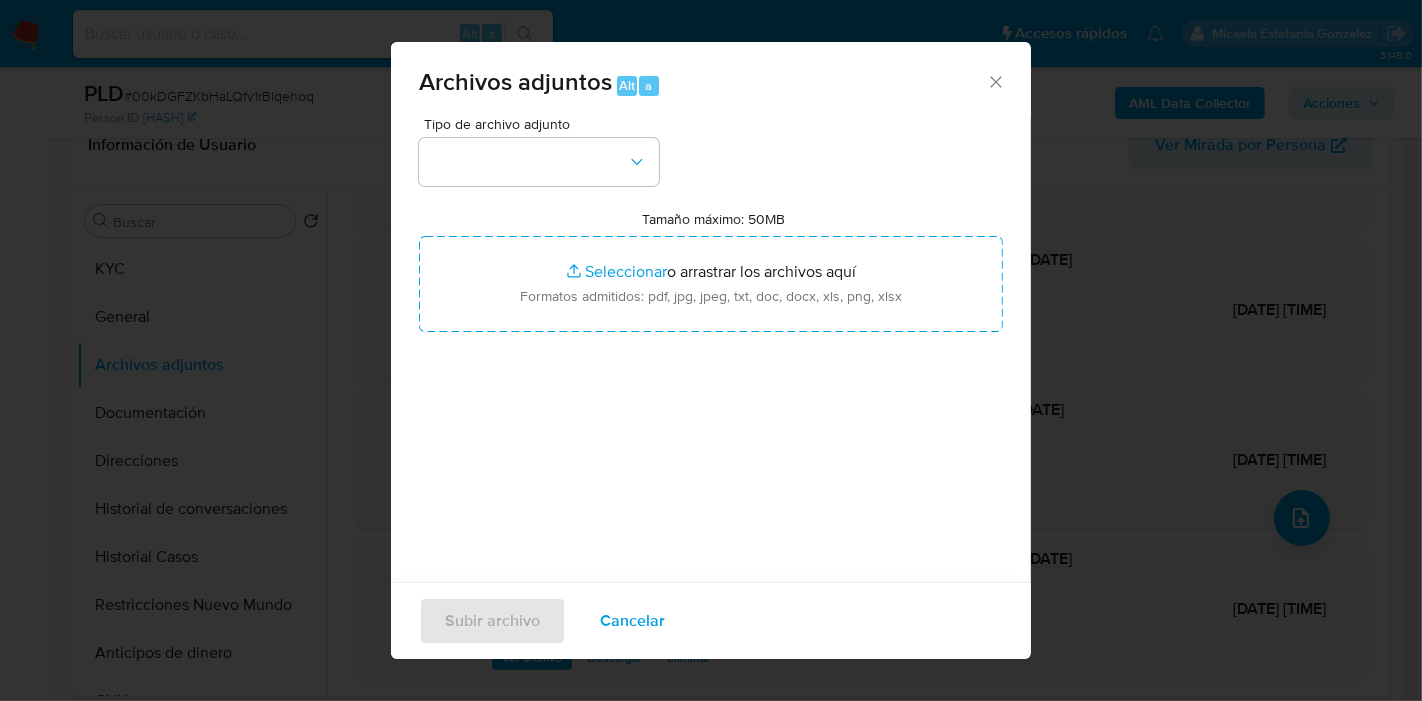 click on "Tipo de archivo adjunto Tamaño máximo: 50MB Seleccionar archivos Seleccionar  o arrastrar los archivos aquí Formatos admitidos: pdf, jpg, jpeg, txt, doc, docx, xls, png, xlsx" at bounding box center (711, 353) 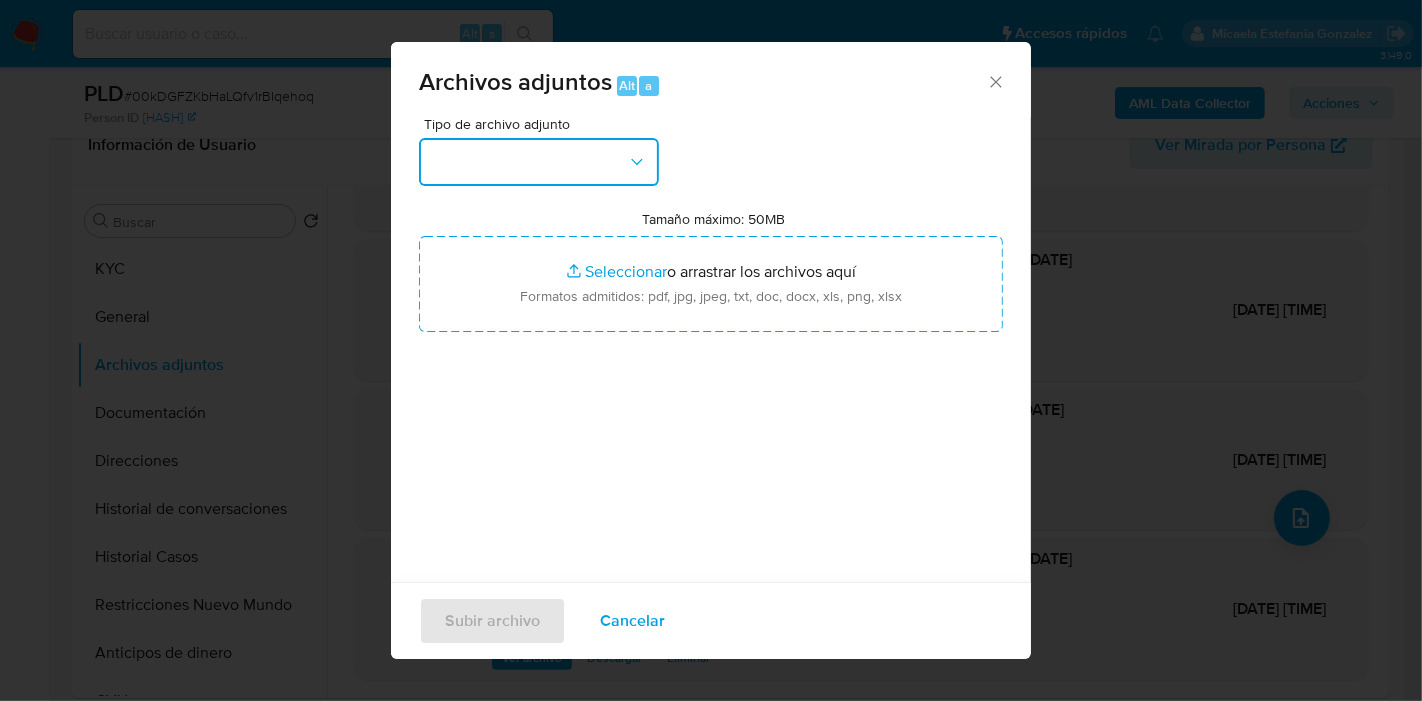 click at bounding box center [539, 162] 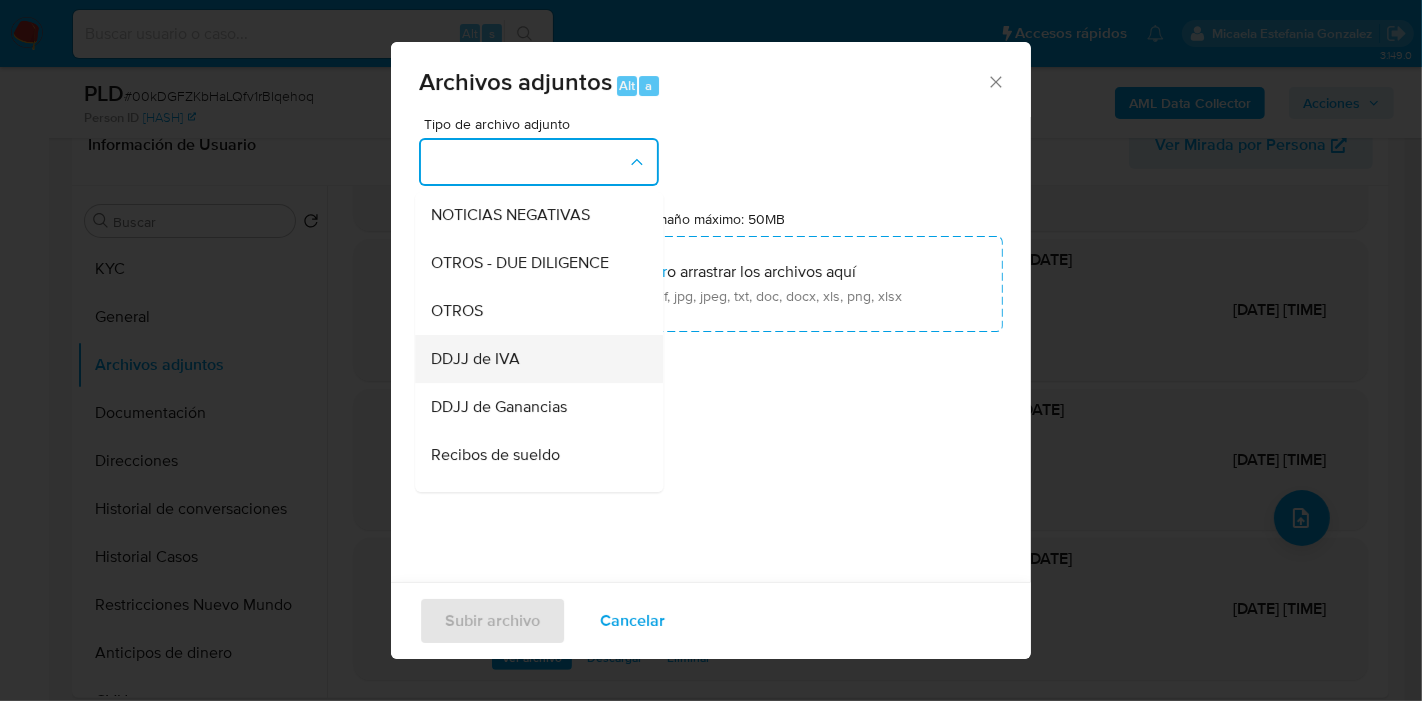 scroll, scrollTop: 333, scrollLeft: 0, axis: vertical 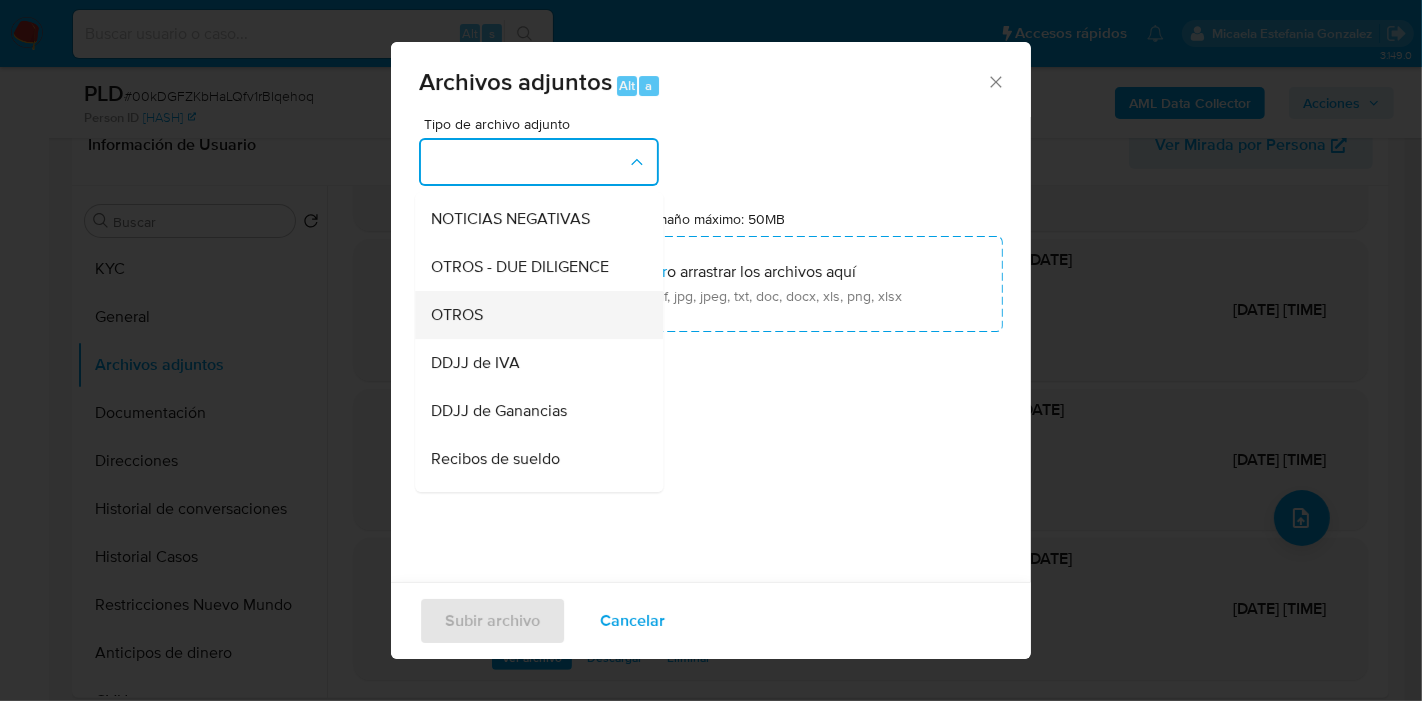 click on "OTROS" at bounding box center (533, 315) 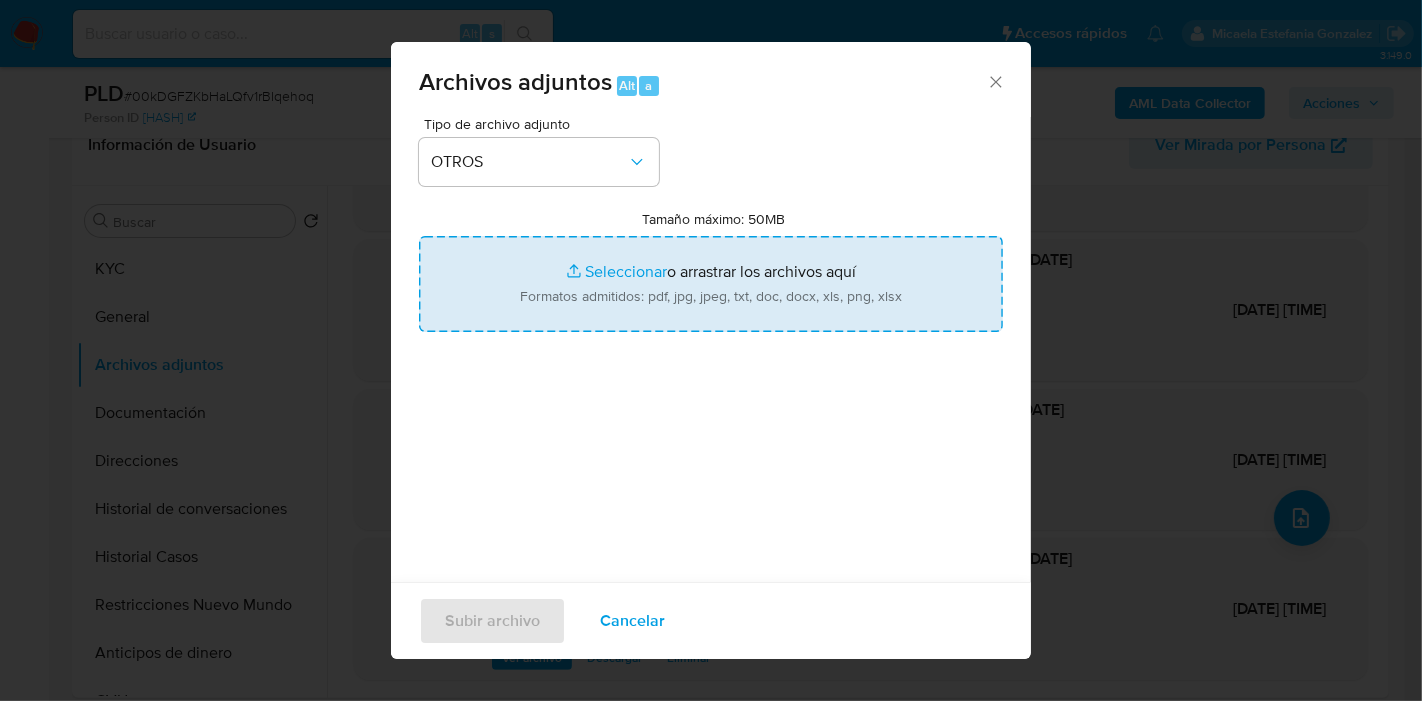 click on "Tamaño máximo: 50MB Seleccionar archivos" at bounding box center [711, 284] 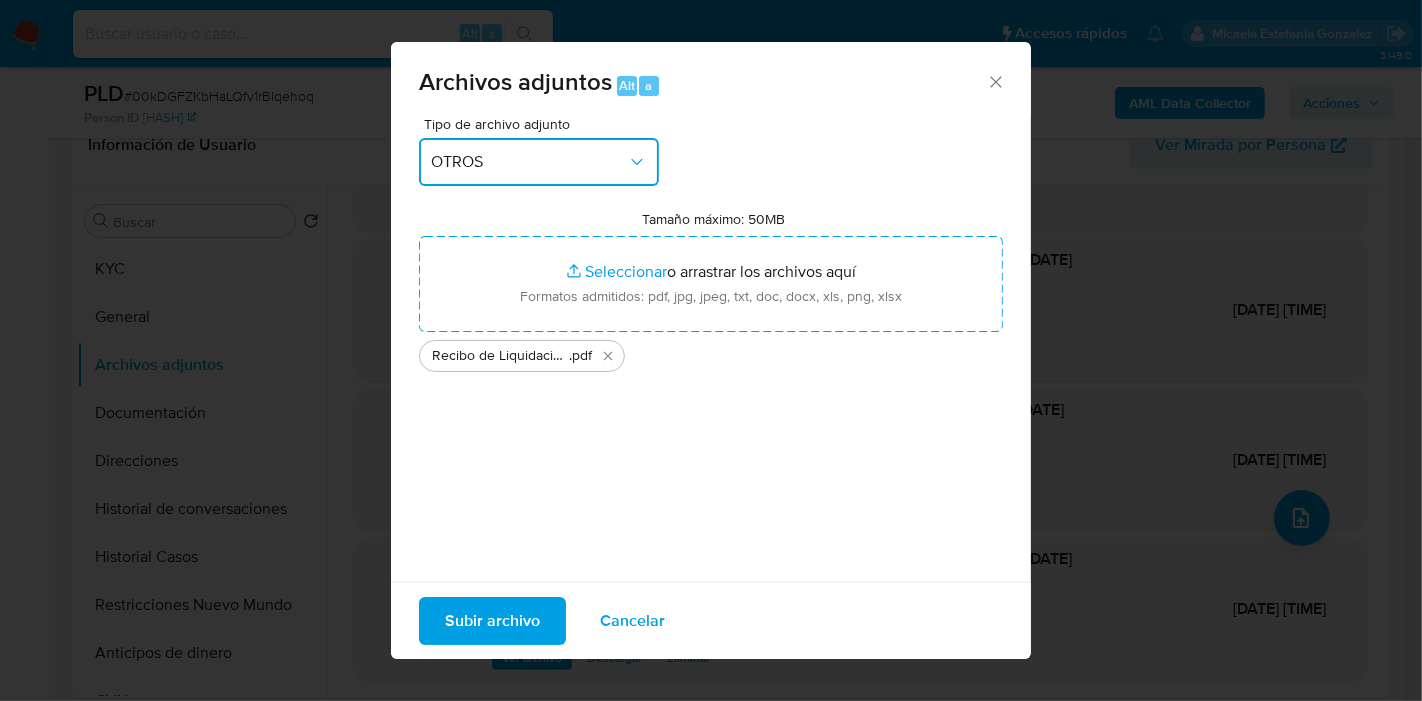 drag, startPoint x: 689, startPoint y: 272, endPoint x: 434, endPoint y: 169, distance: 275.01636 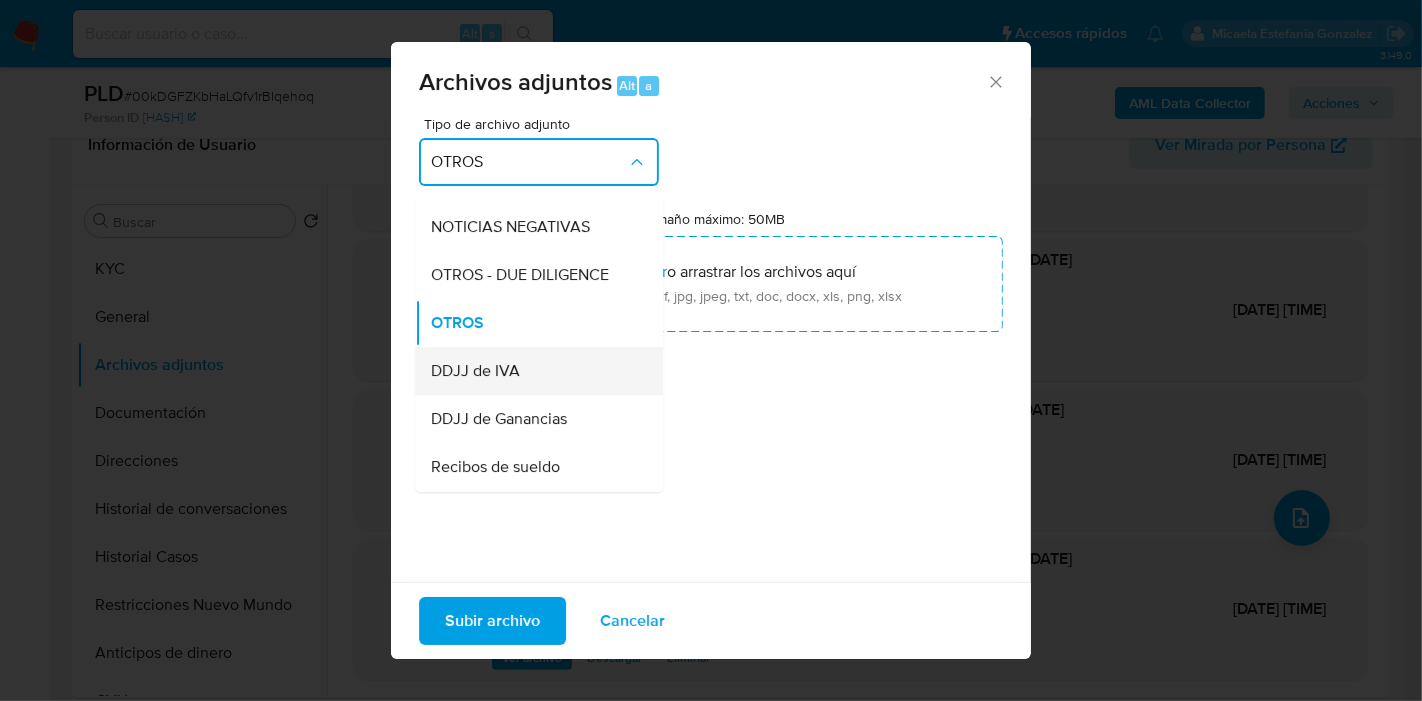 scroll, scrollTop: 437, scrollLeft: 0, axis: vertical 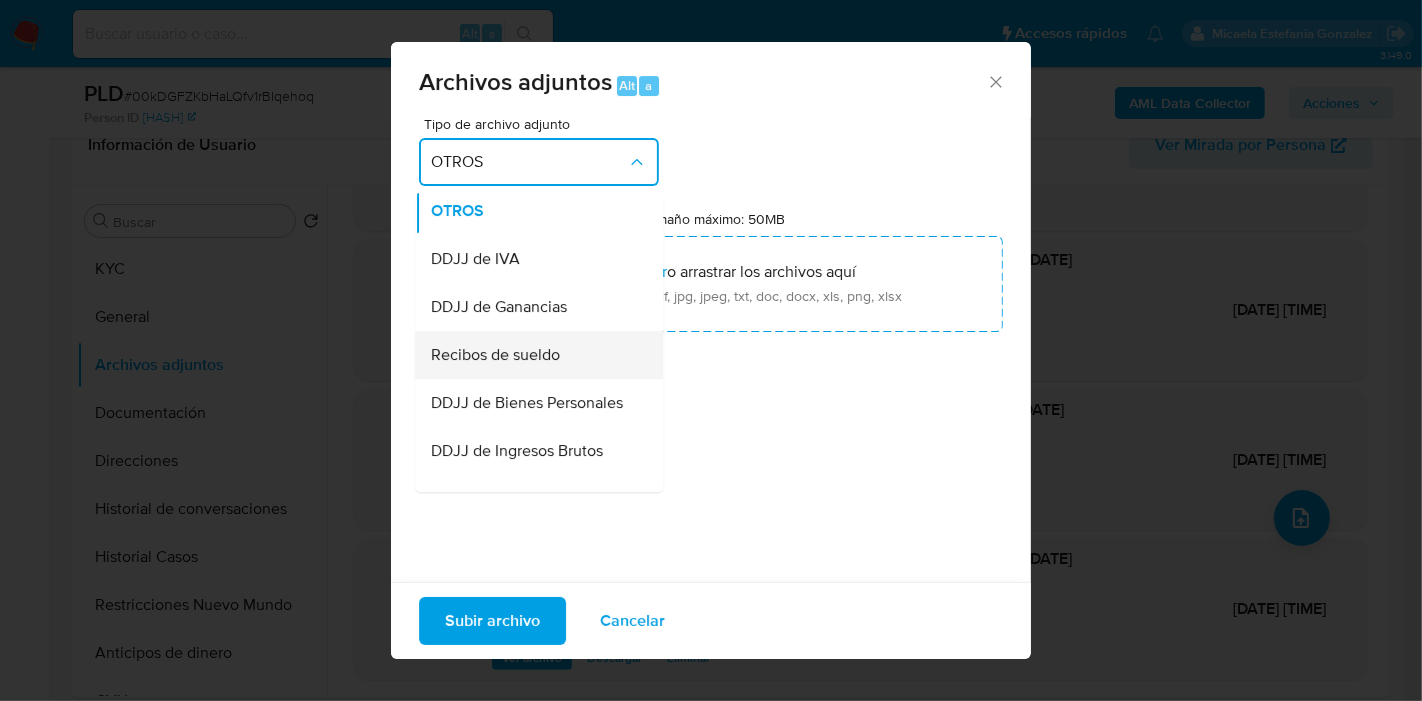 click on "Recibos de sueldo" at bounding box center (495, 355) 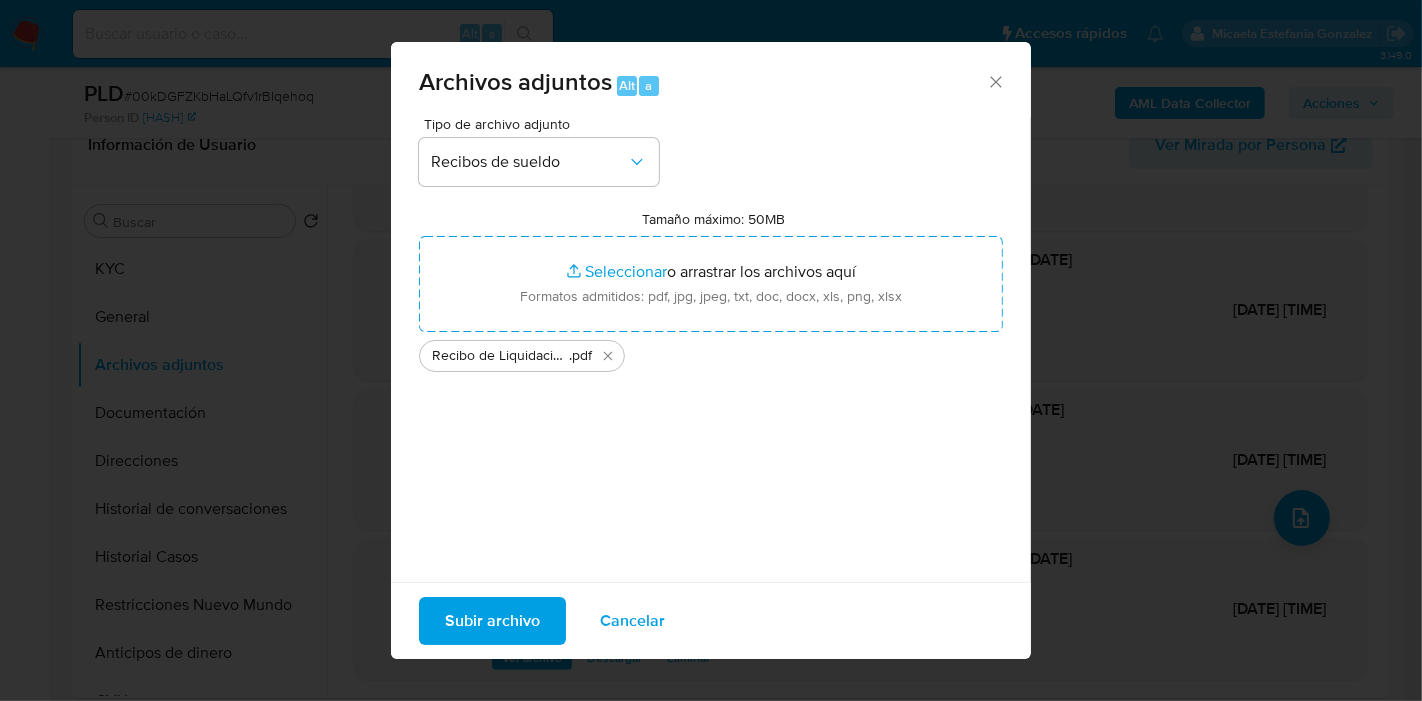 click on "Subir archivo" at bounding box center [492, 621] 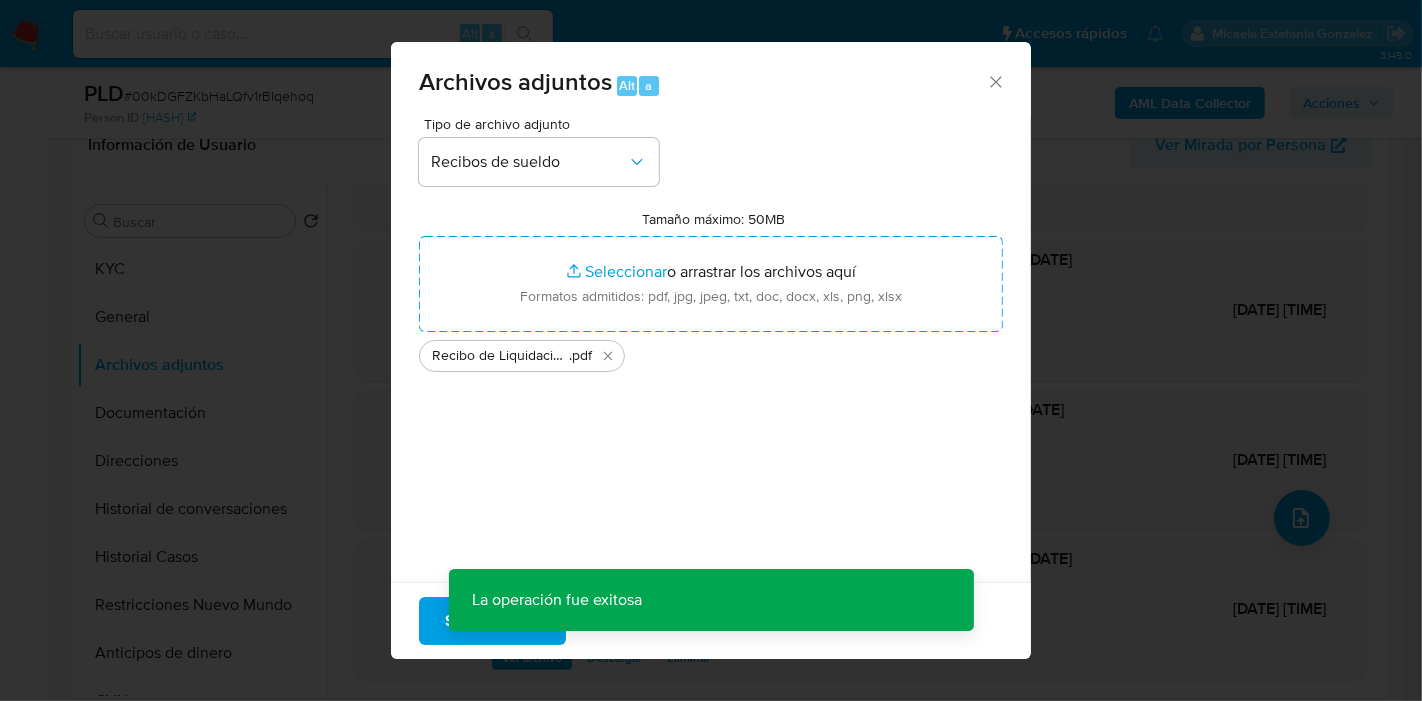 scroll, scrollTop: 153, scrollLeft: 0, axis: vertical 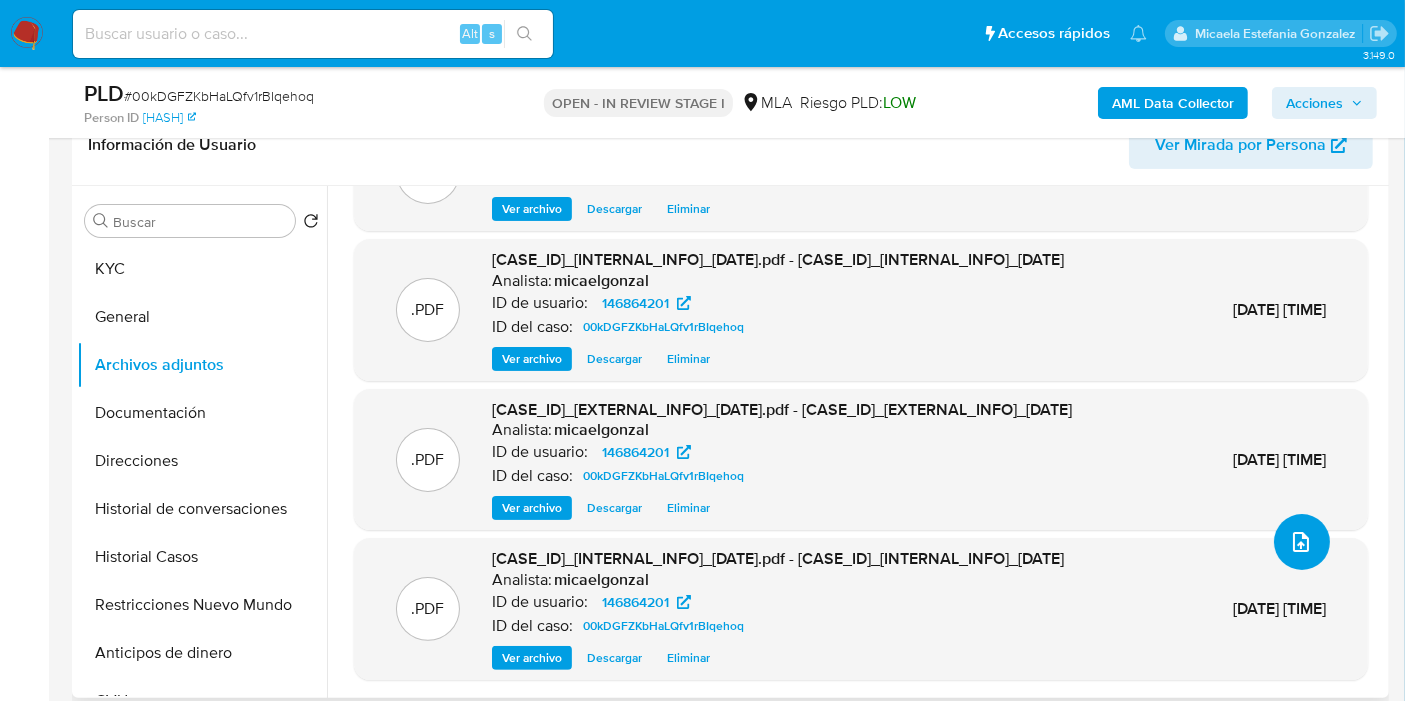 click at bounding box center [1302, 542] 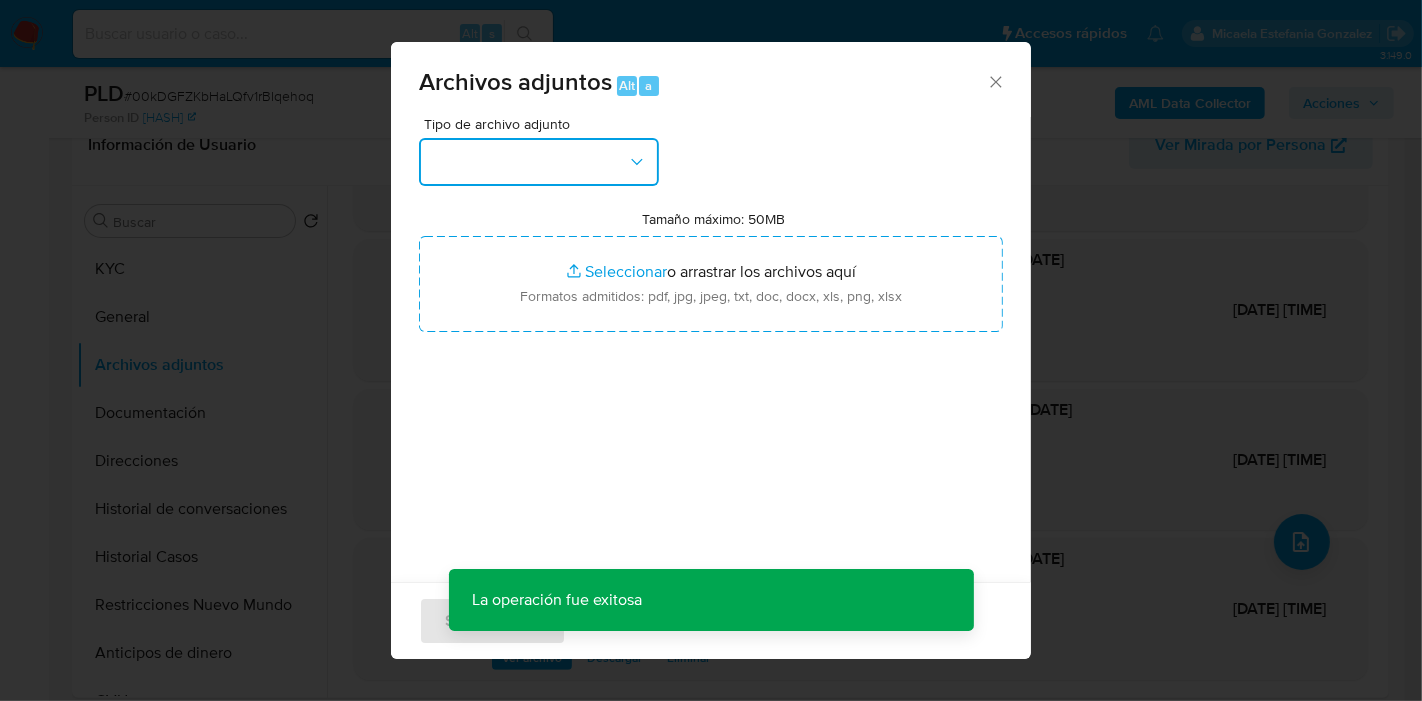 click at bounding box center [539, 162] 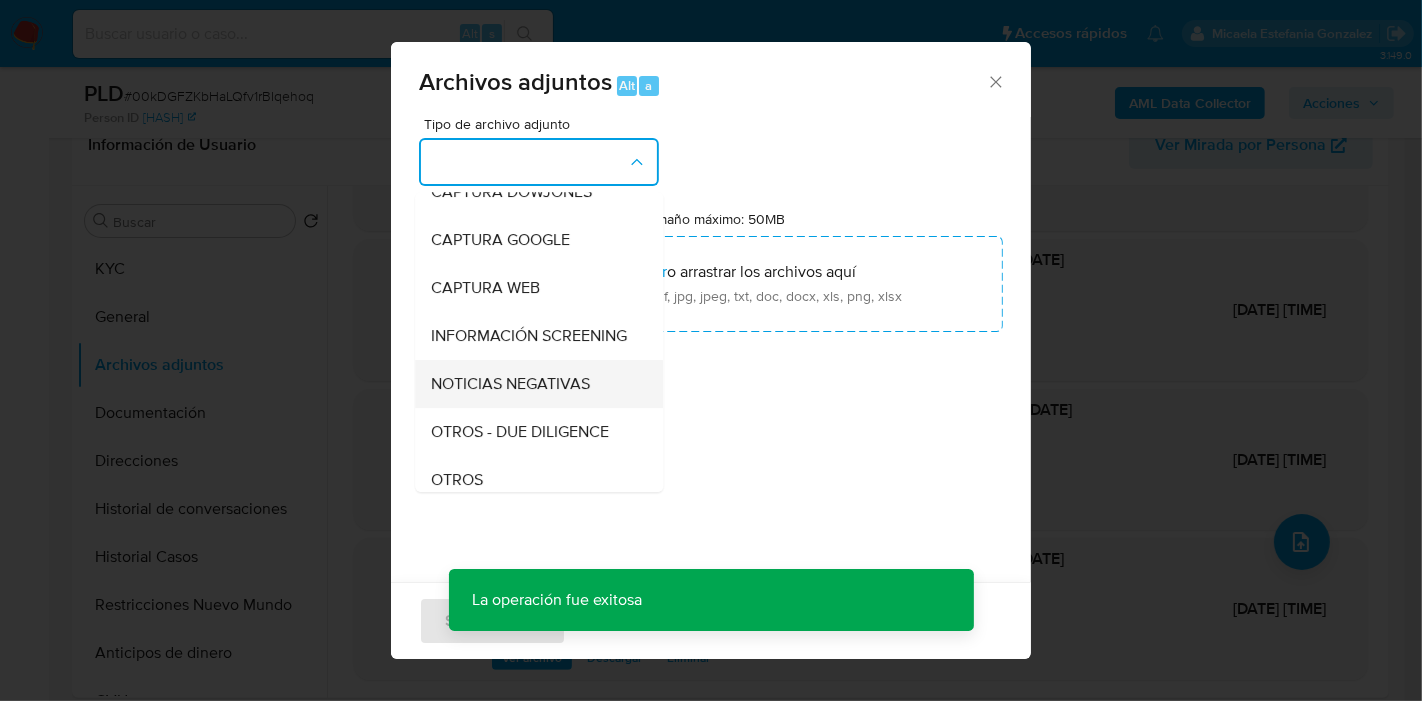 scroll, scrollTop: 222, scrollLeft: 0, axis: vertical 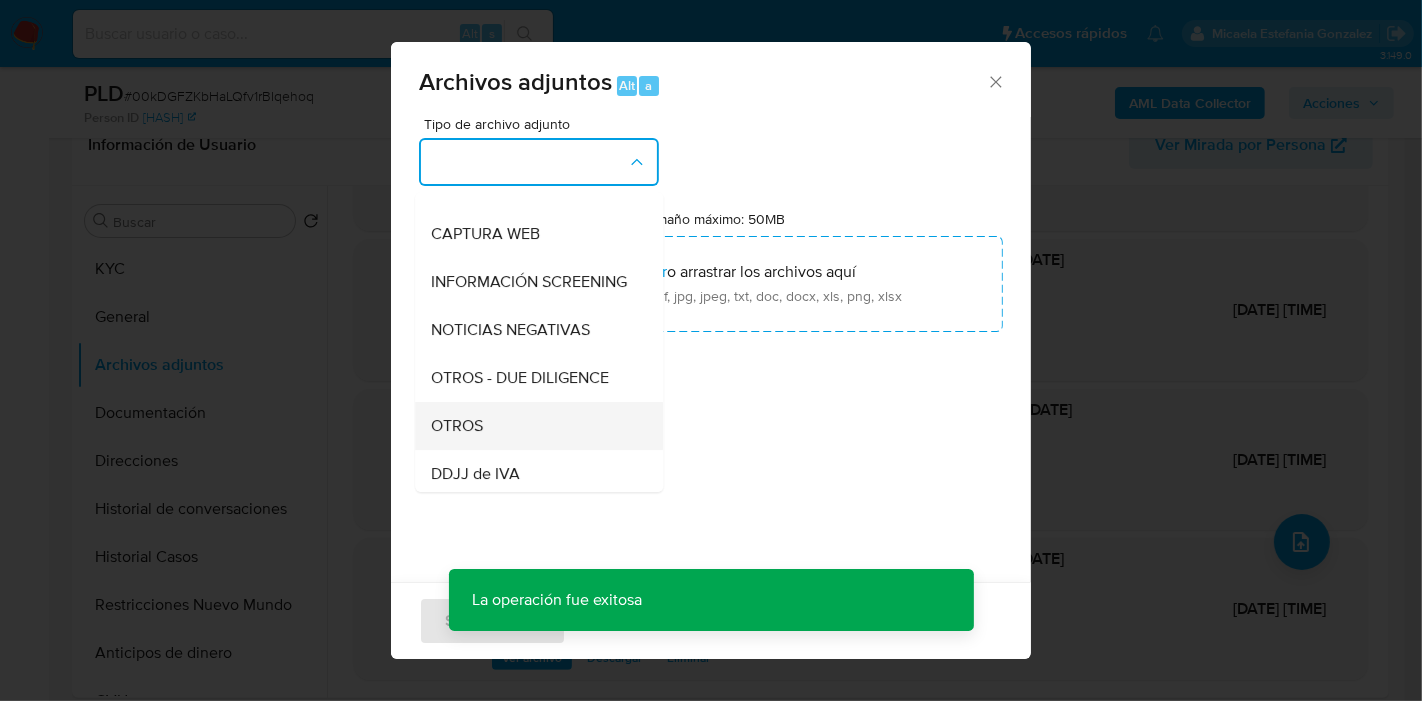click on "OTROS" at bounding box center (533, 426) 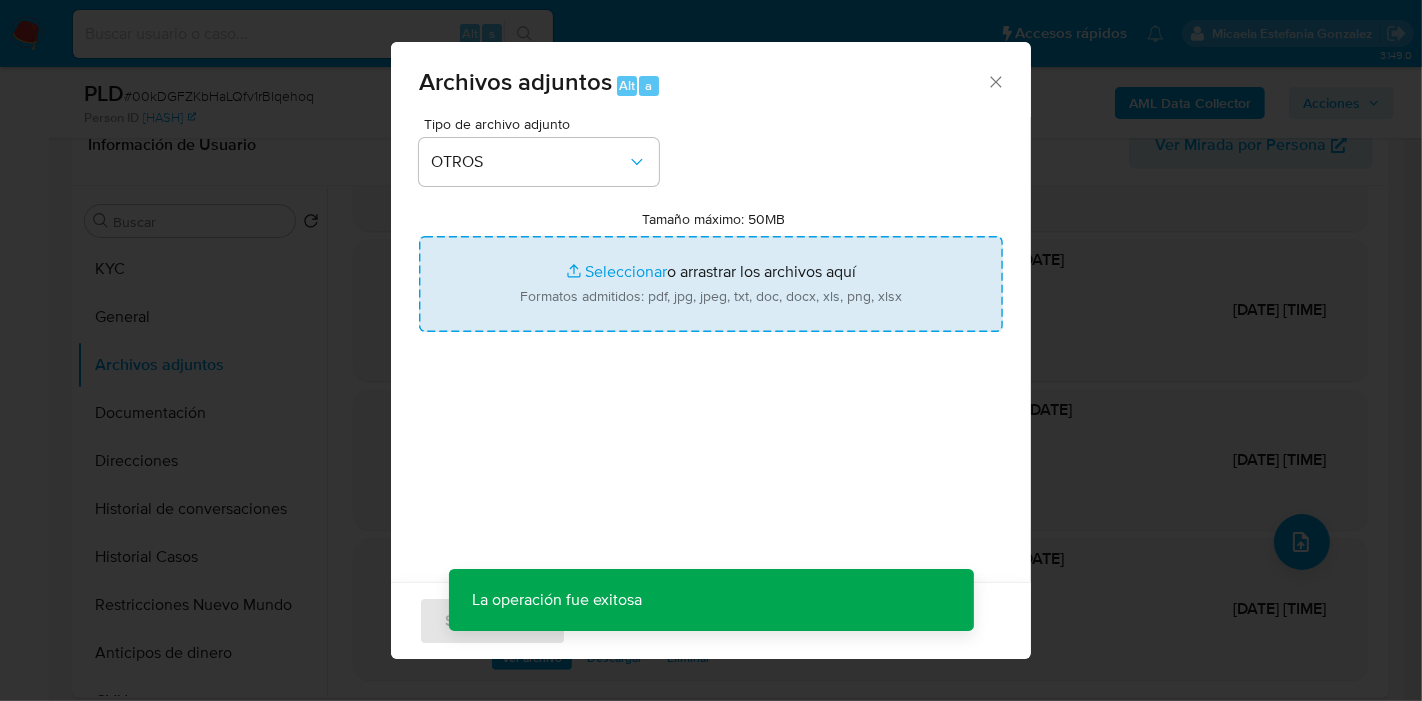 click on "Tamaño máximo: 50MB Seleccionar archivos" at bounding box center (711, 284) 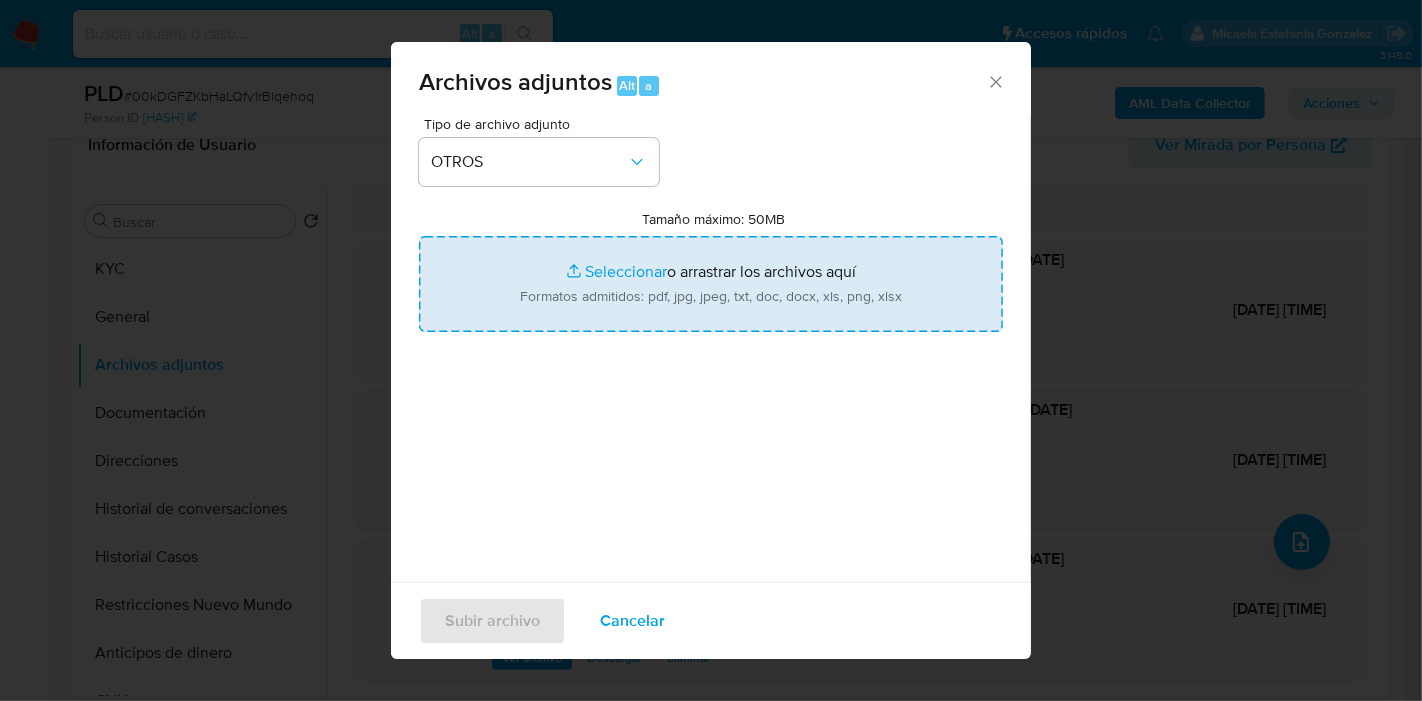 type on "C:\fakepath\Movimientos de Juan Pablo Casoni.xlsx" 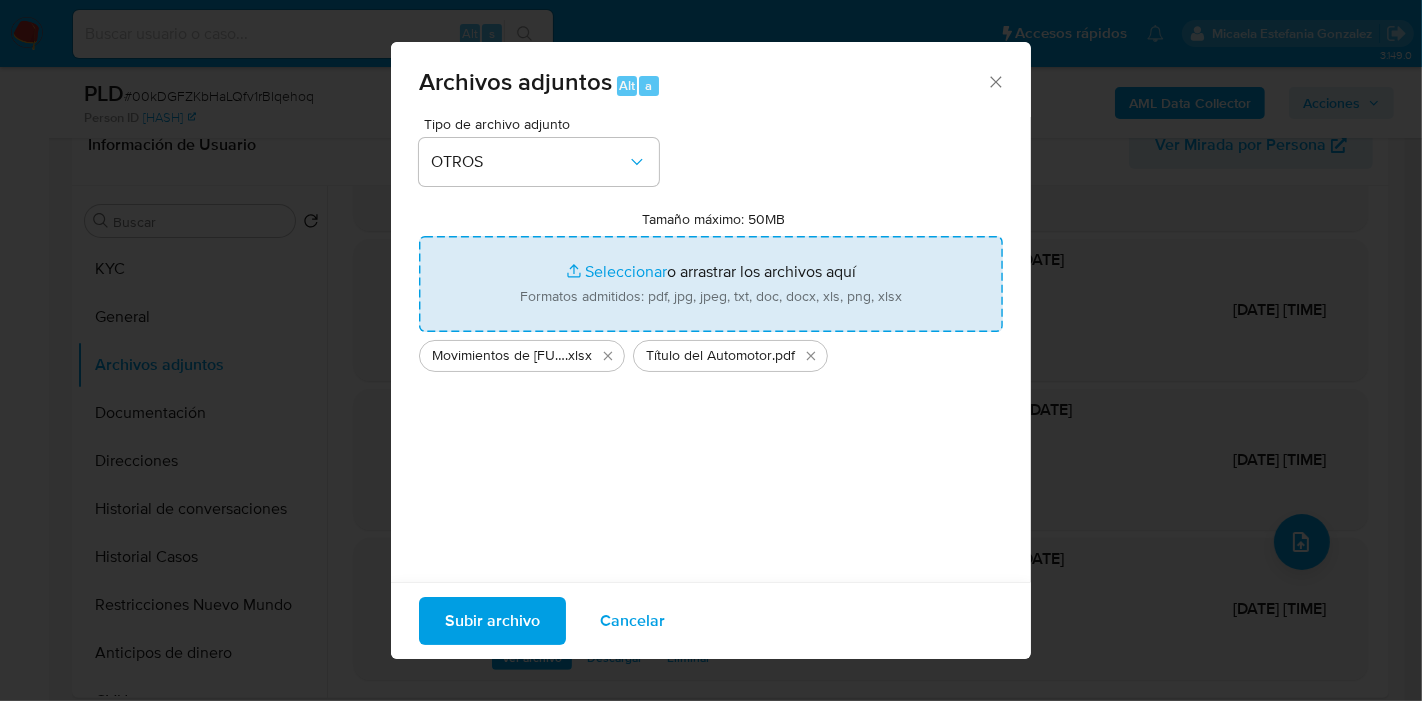 click on "Tipo de archivo adjunto OTROS Tamaño máximo: 50MB Seleccionar archivos Seleccionar  o arrastrar los archivos aquí Formatos admitidos: pdf, jpg, jpeg, txt, doc, docx, xls, png, xlsx Movimientos de Juan Pablo Casoni .xlsx Título del Automotor .pdf" at bounding box center (711, 353) 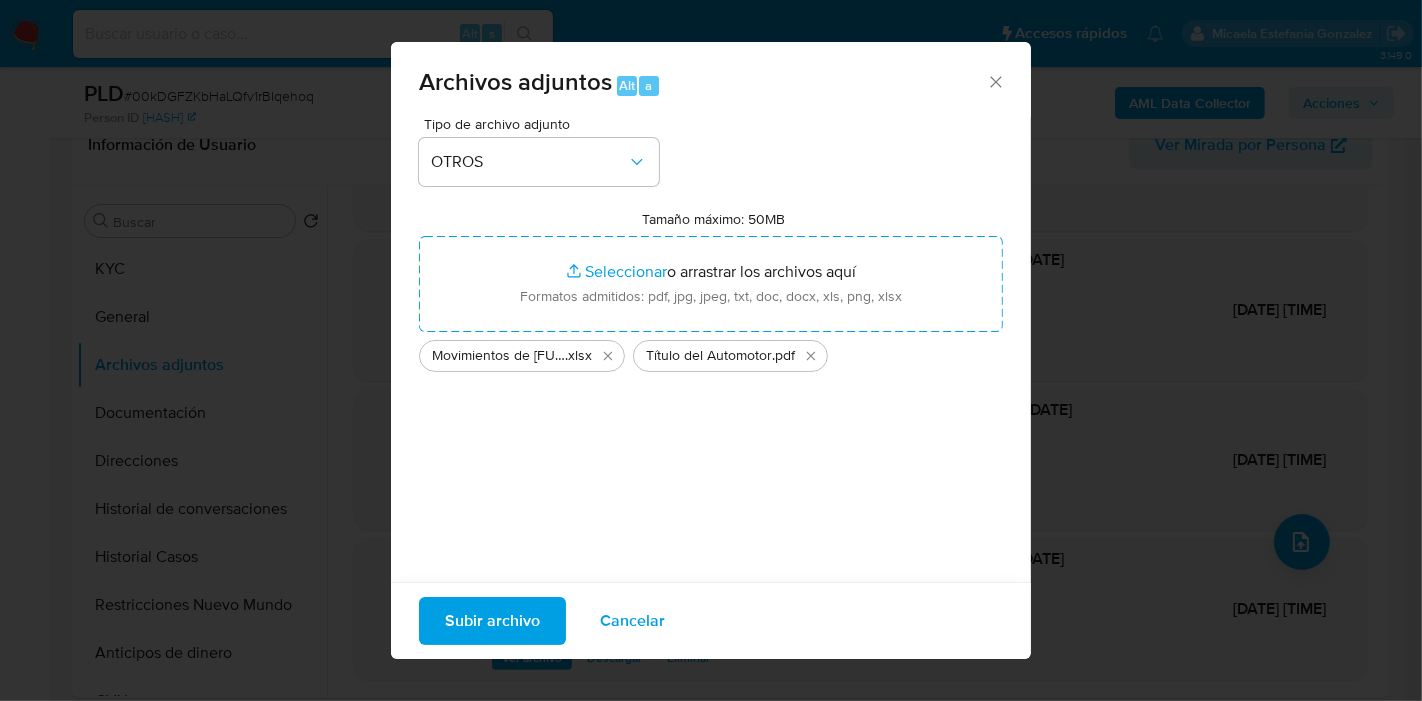 click on "Subir archivo" at bounding box center (492, 621) 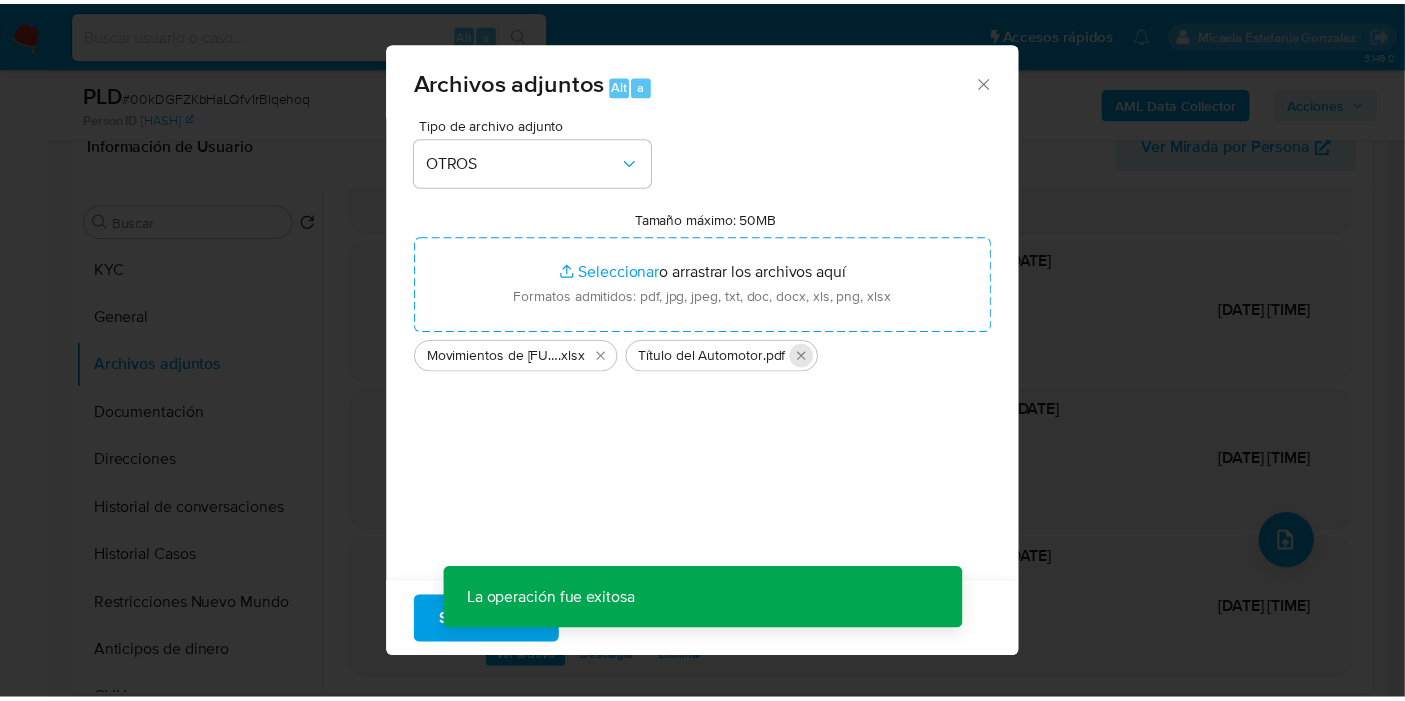 scroll, scrollTop: 62, scrollLeft: 0, axis: vertical 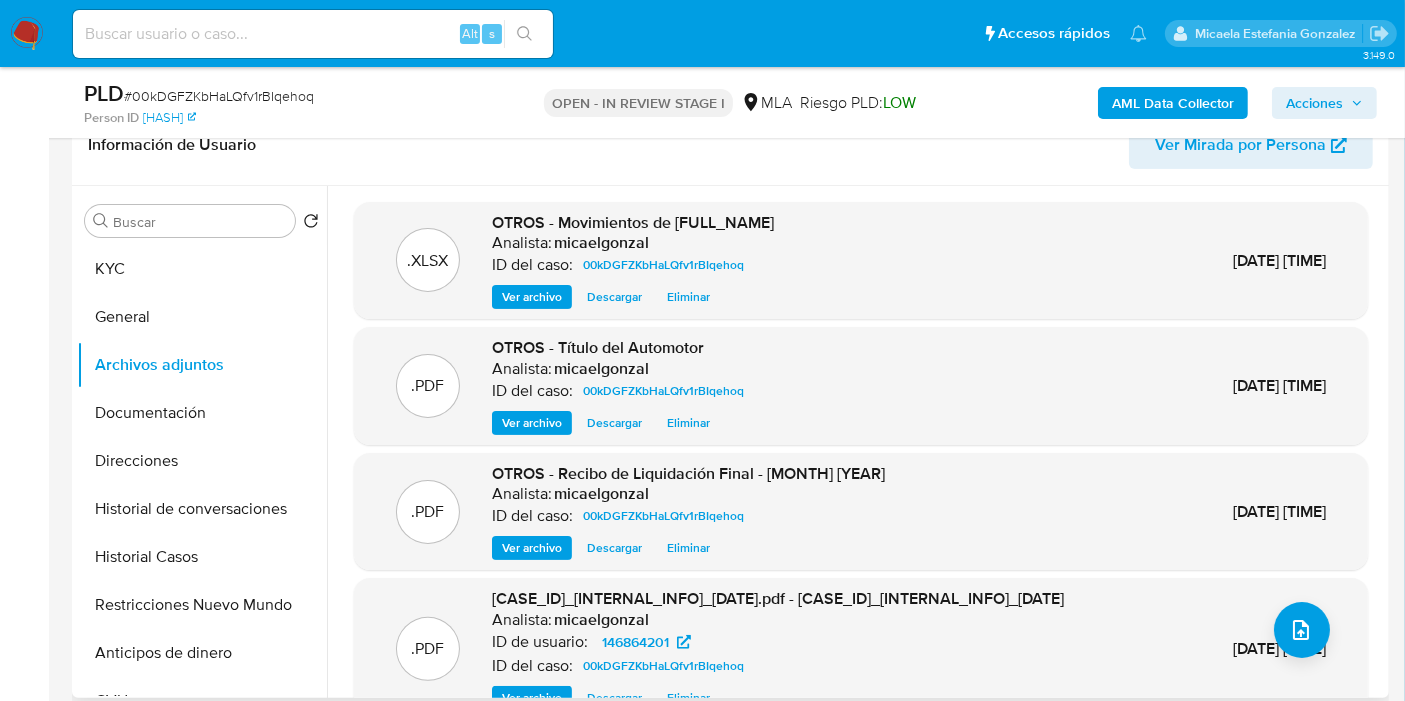 click on "07/Ago/2025 10:01:50" at bounding box center [1279, 649] 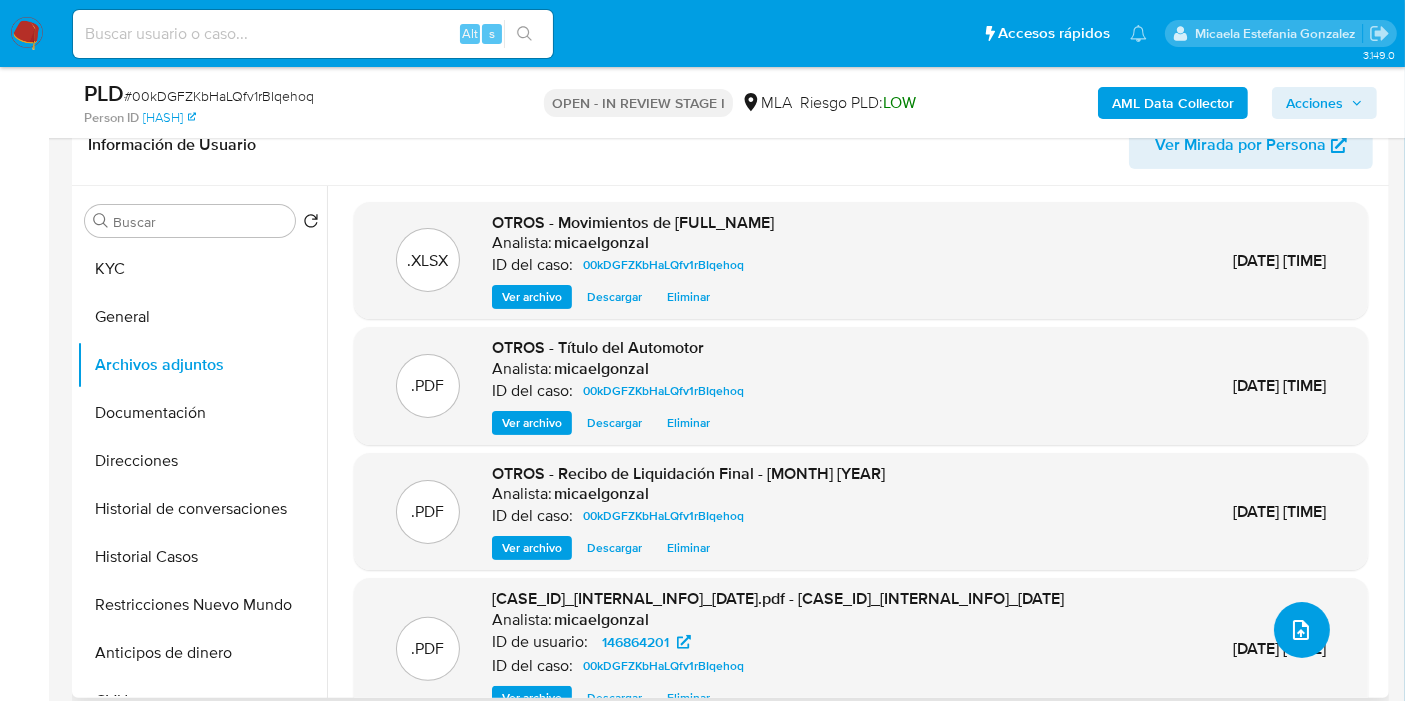 click 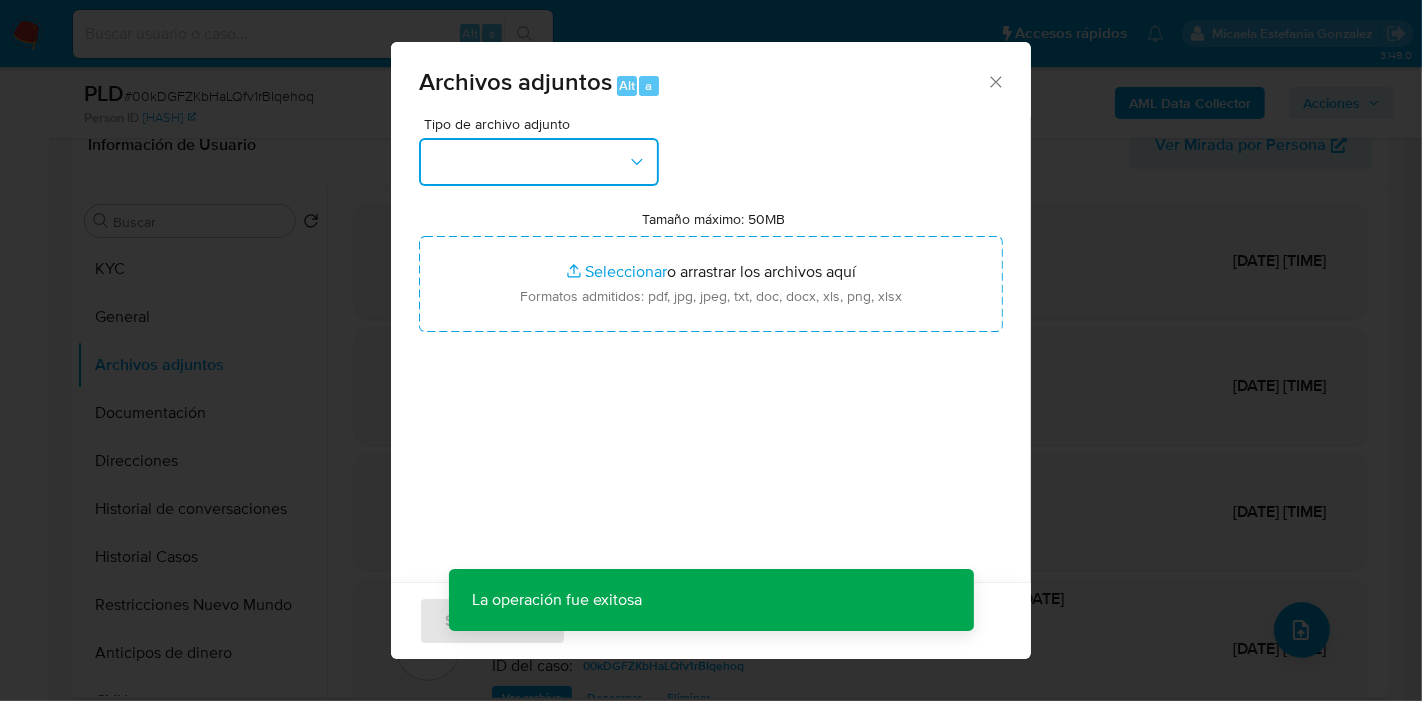click at bounding box center [539, 162] 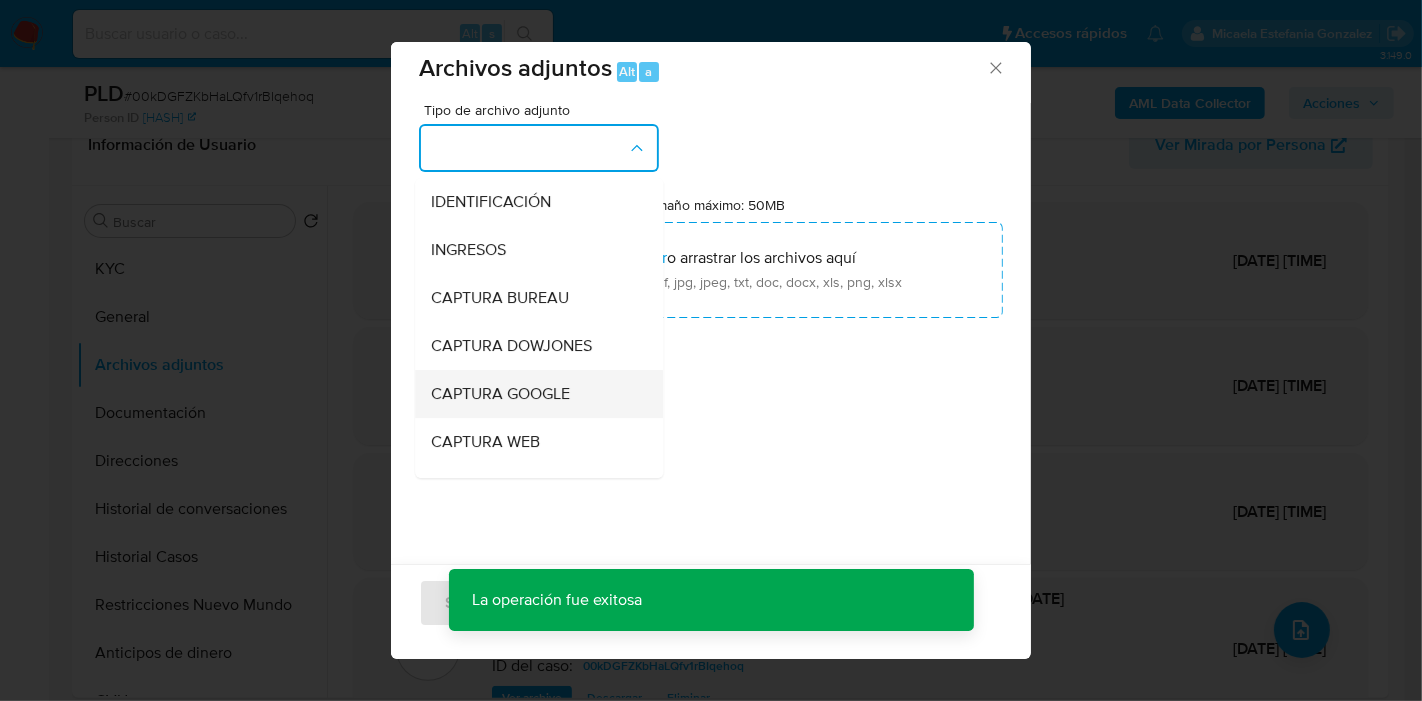 scroll, scrollTop: 20, scrollLeft: 0, axis: vertical 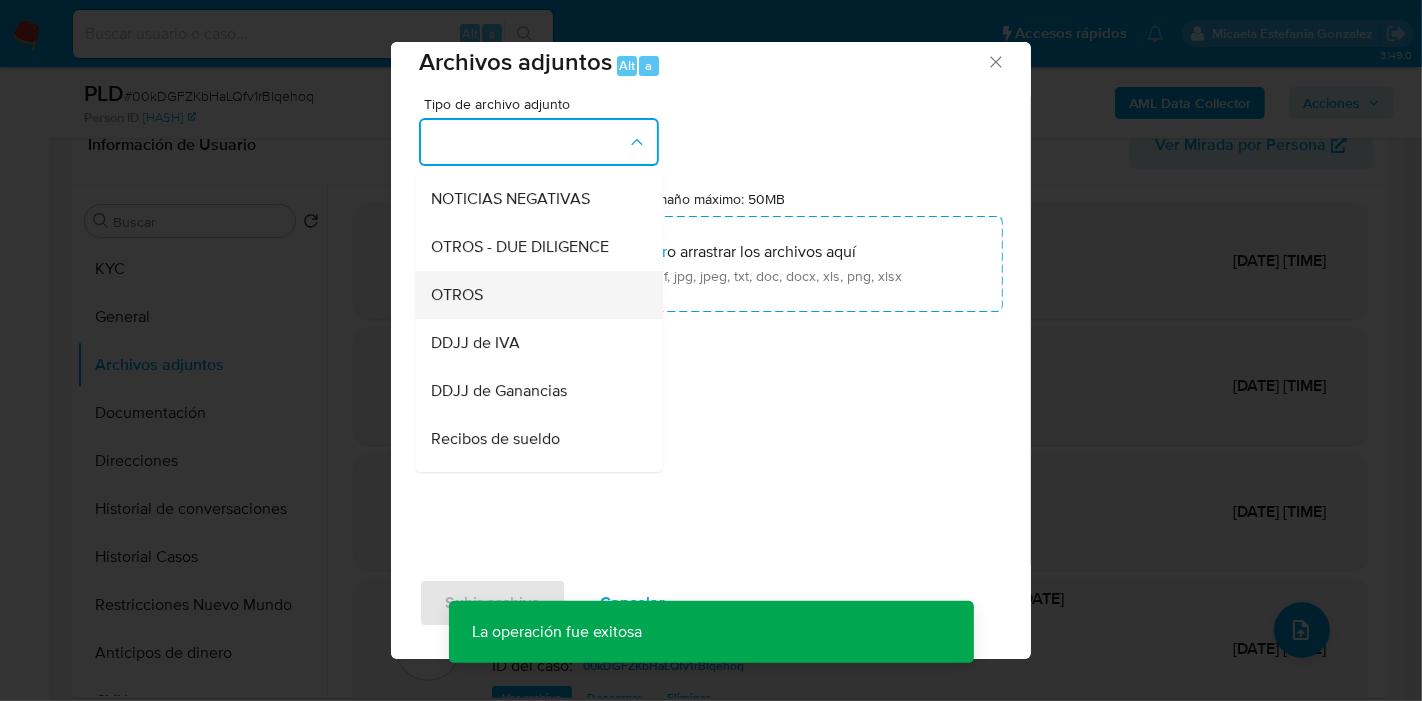 click on "OTROS" at bounding box center (533, 295) 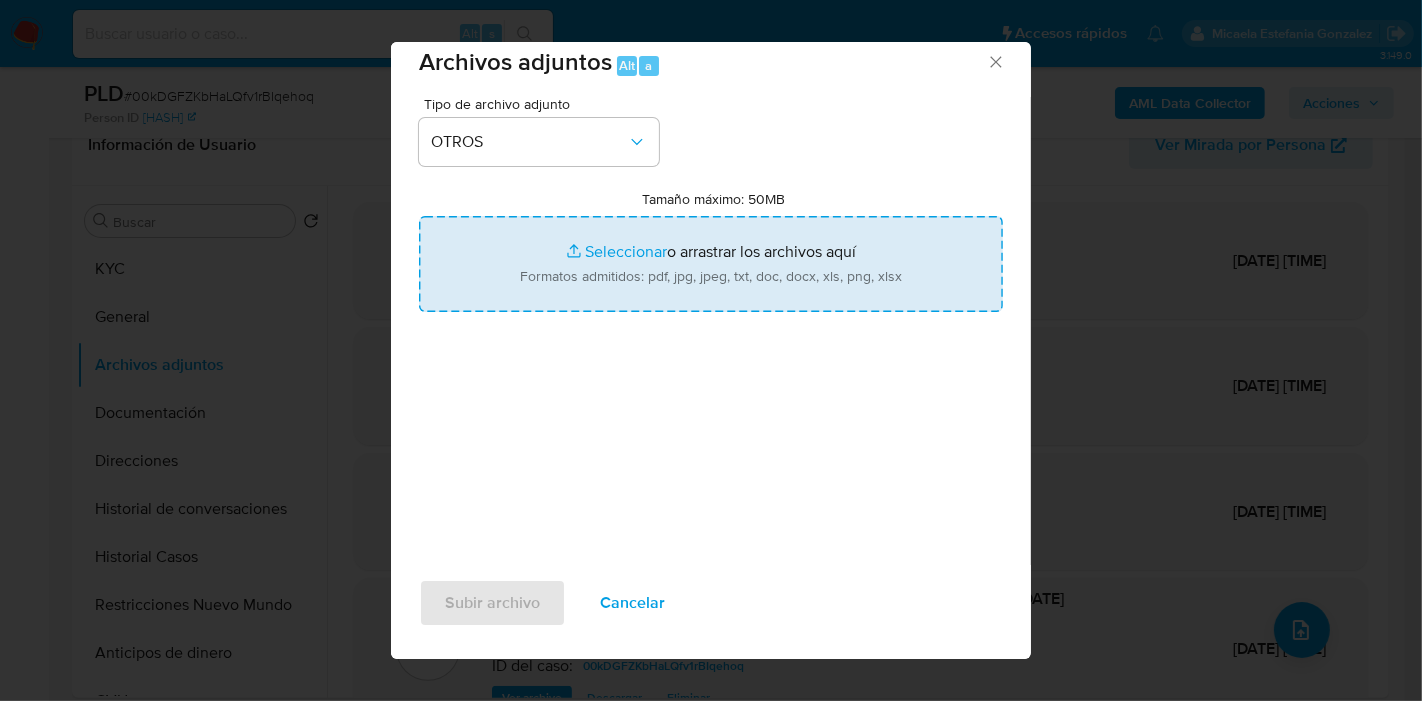 click on "Tamaño máximo: 50MB Seleccionar archivos" at bounding box center [711, 264] 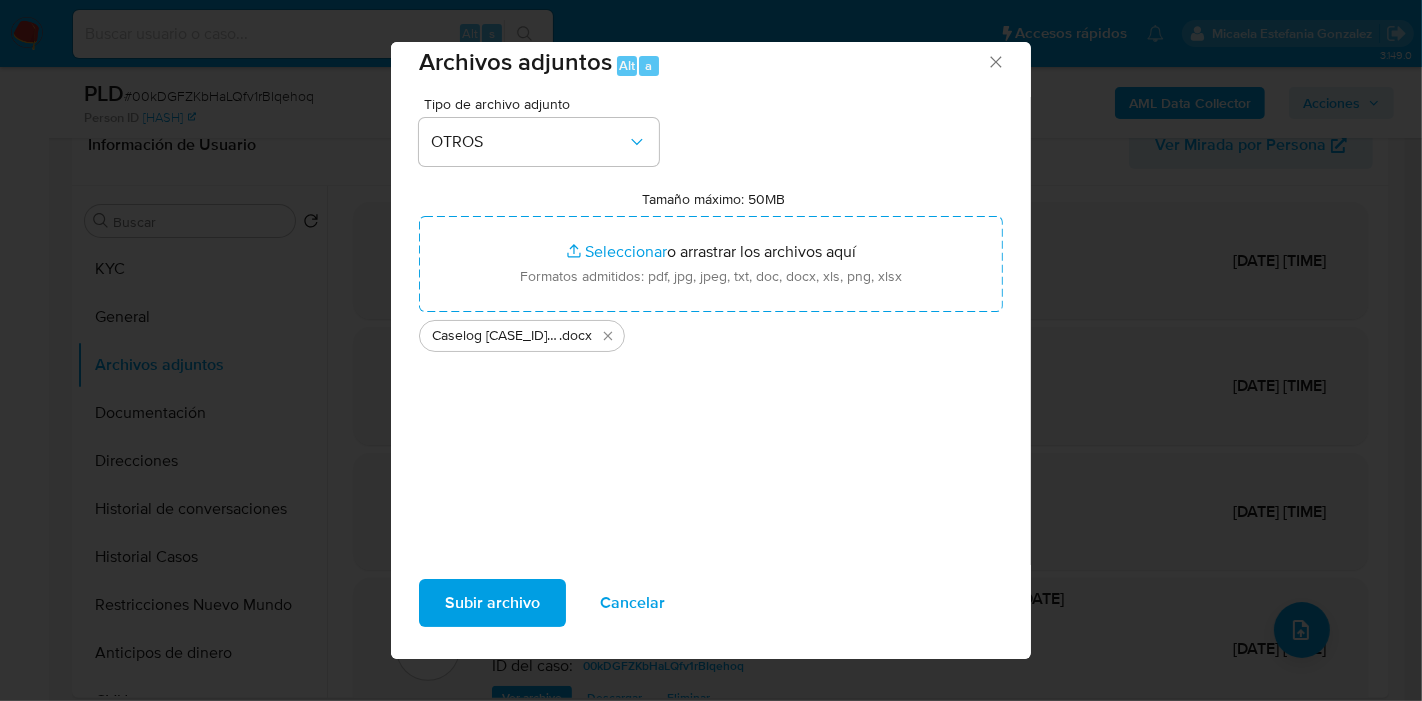 click on "Subir archivo" at bounding box center (492, 603) 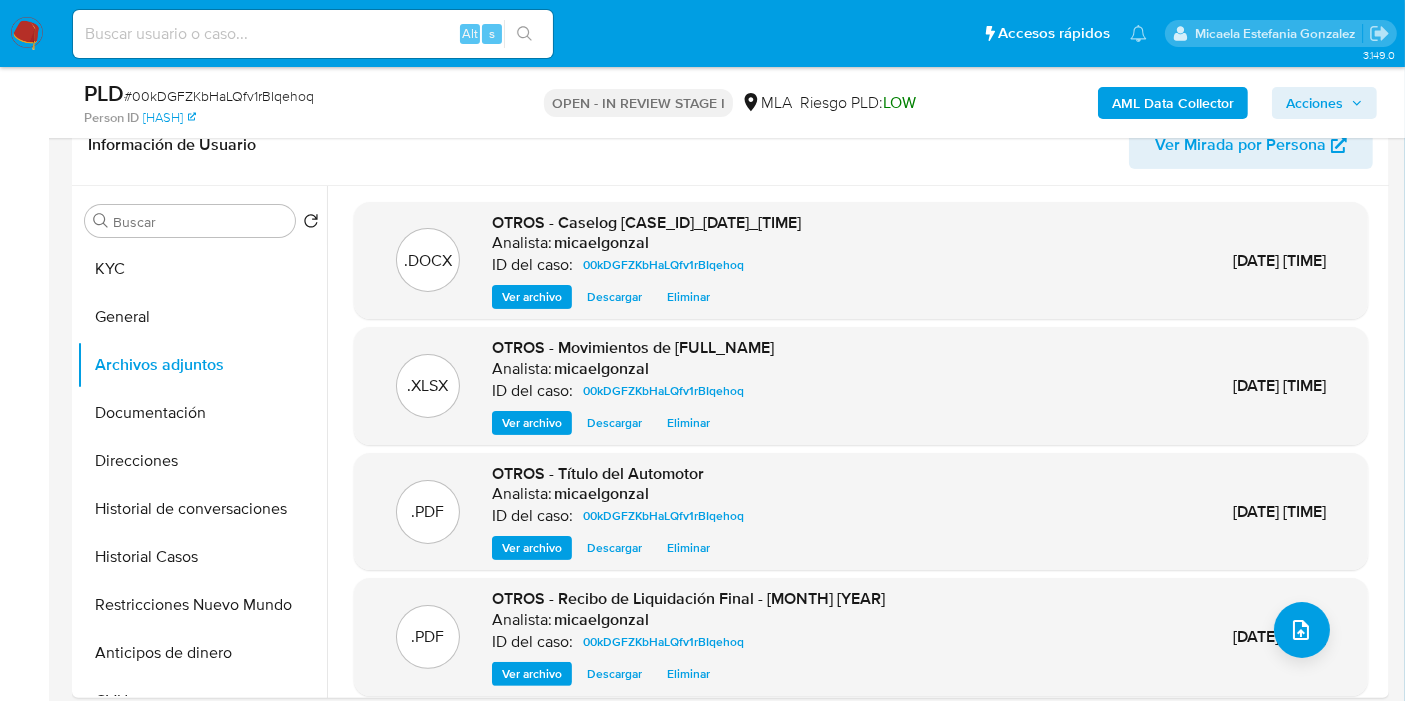 click on "General" at bounding box center [202, 317] 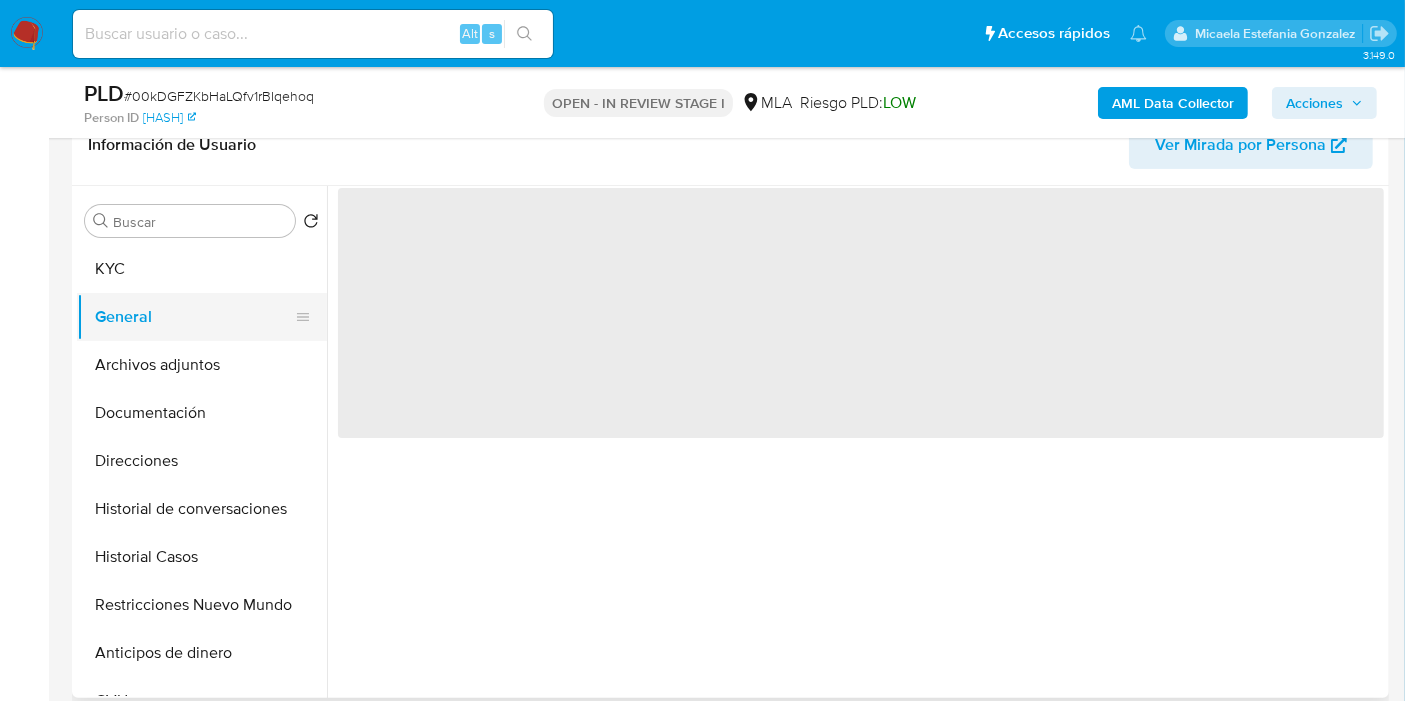 click on "General" at bounding box center [194, 317] 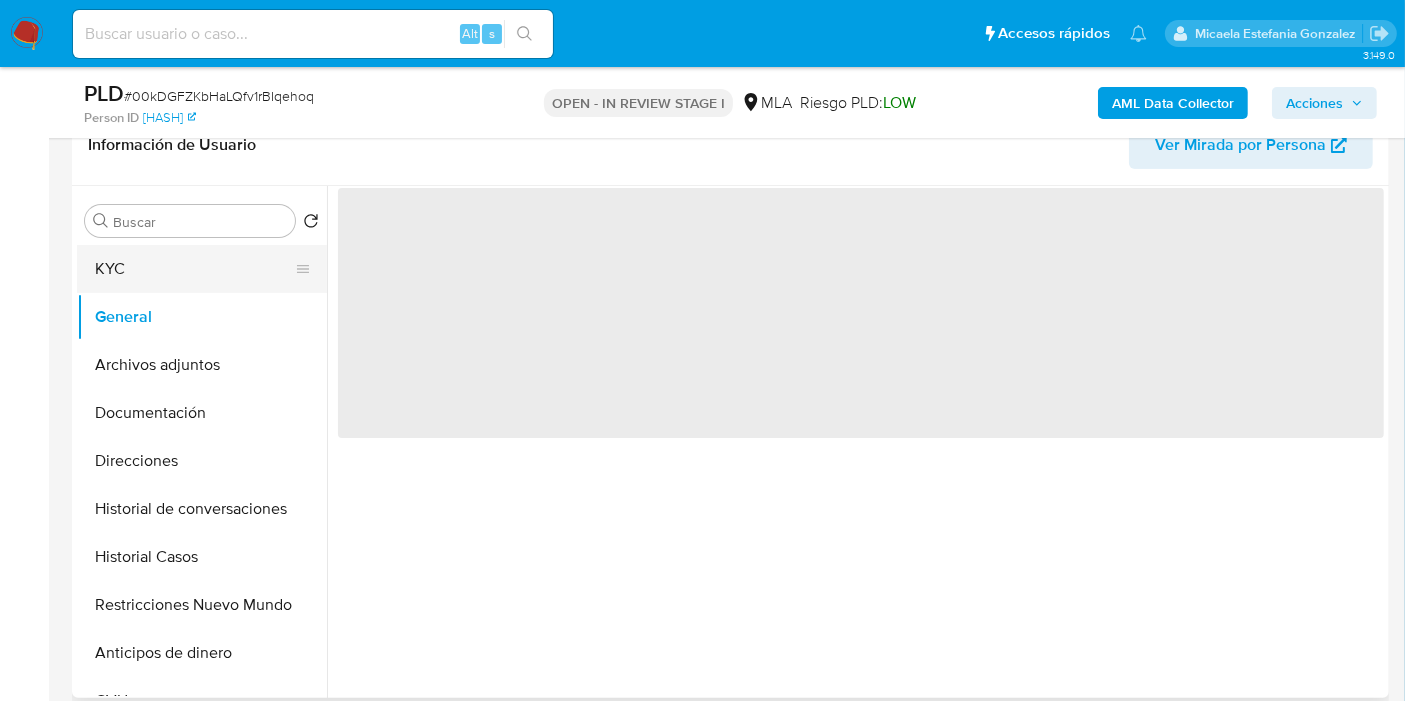click on "KYC" at bounding box center (194, 269) 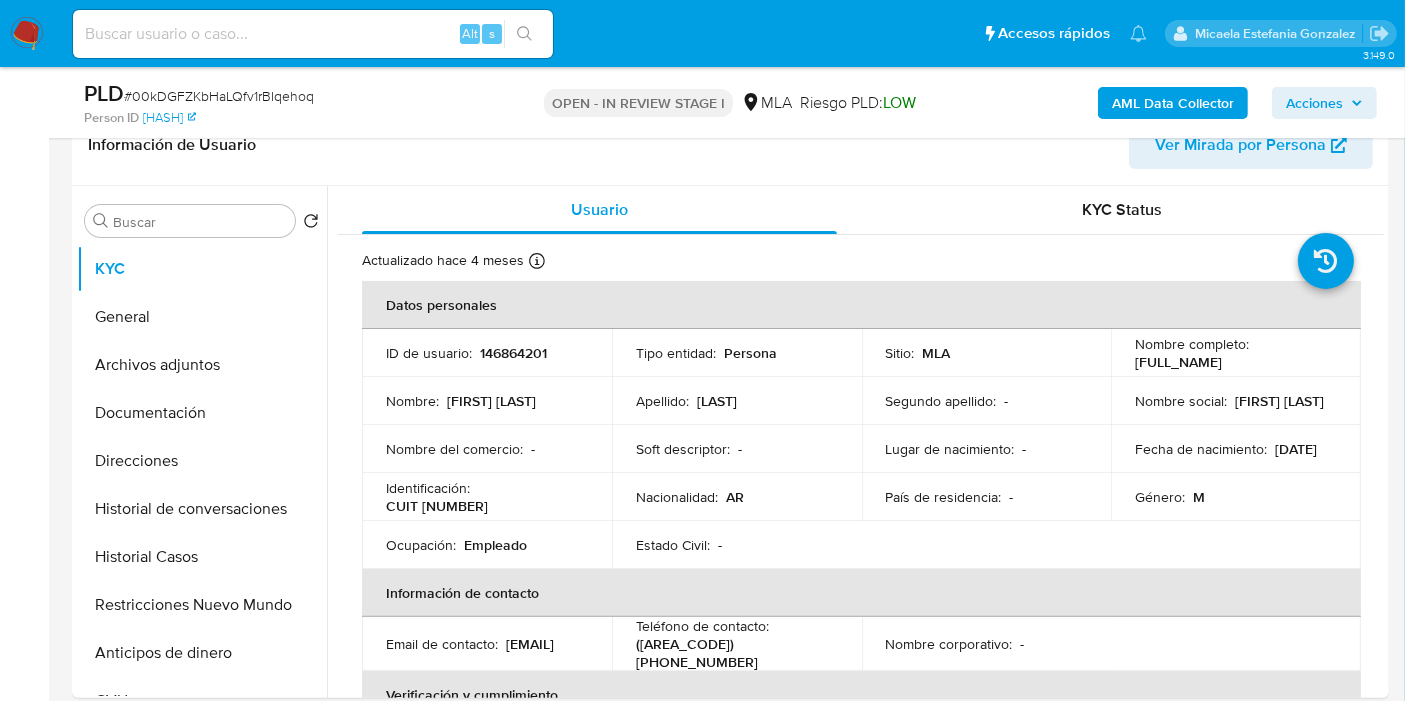 click on "Acciones" at bounding box center [1314, 103] 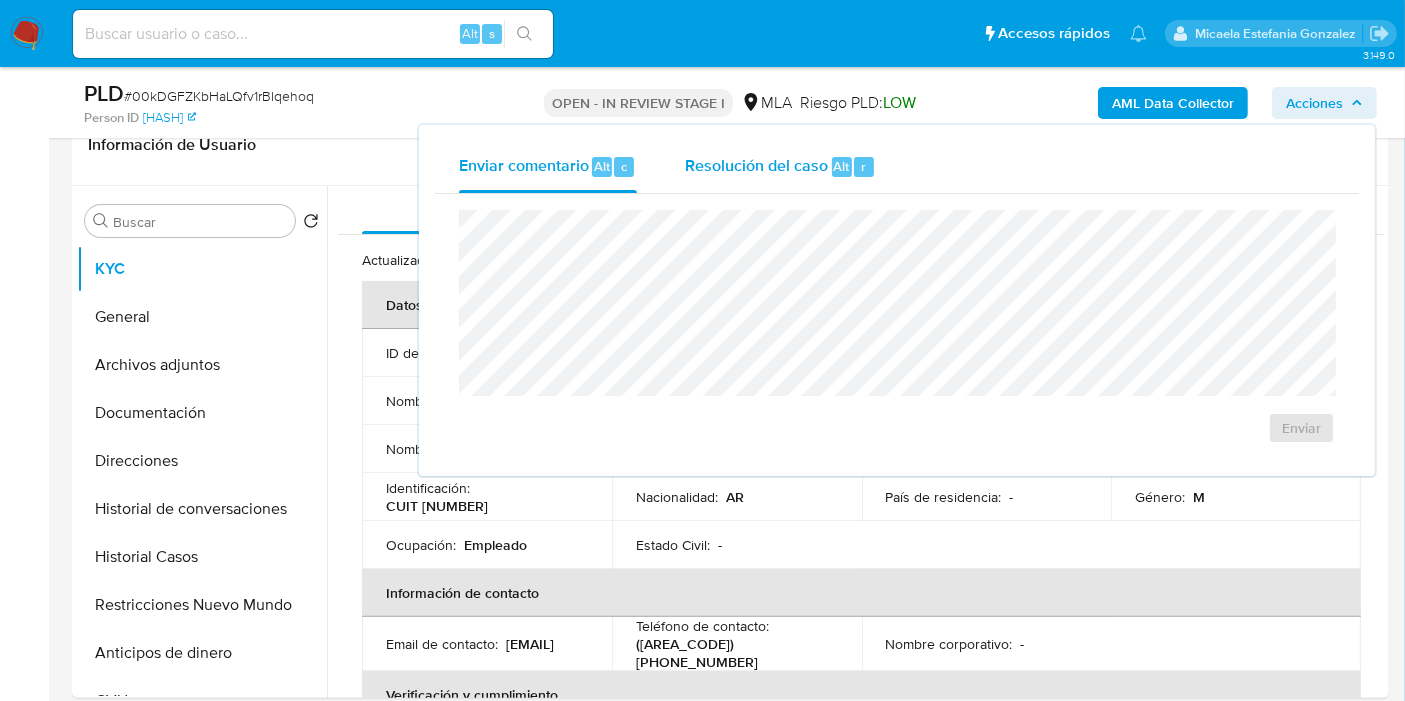 click on "Resolución del caso" at bounding box center [756, 165] 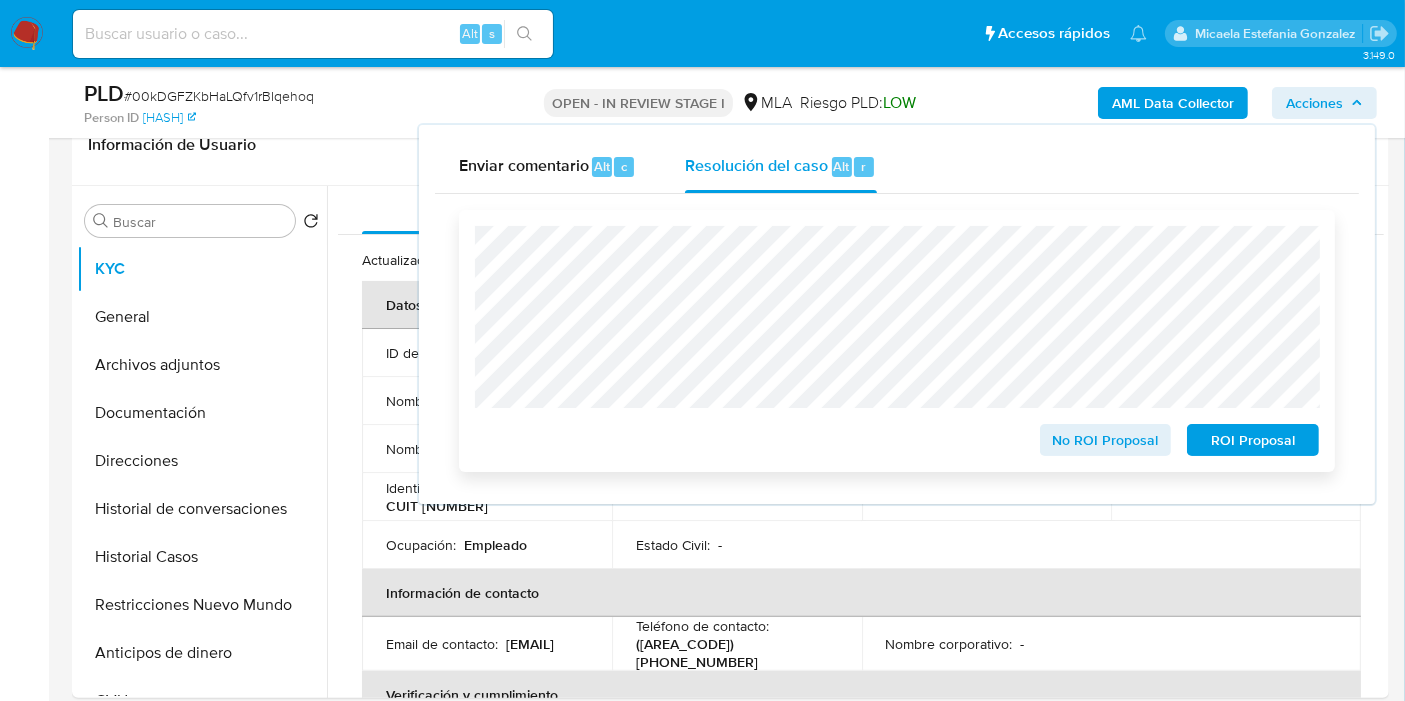 click on "No ROI Proposal" at bounding box center (1106, 440) 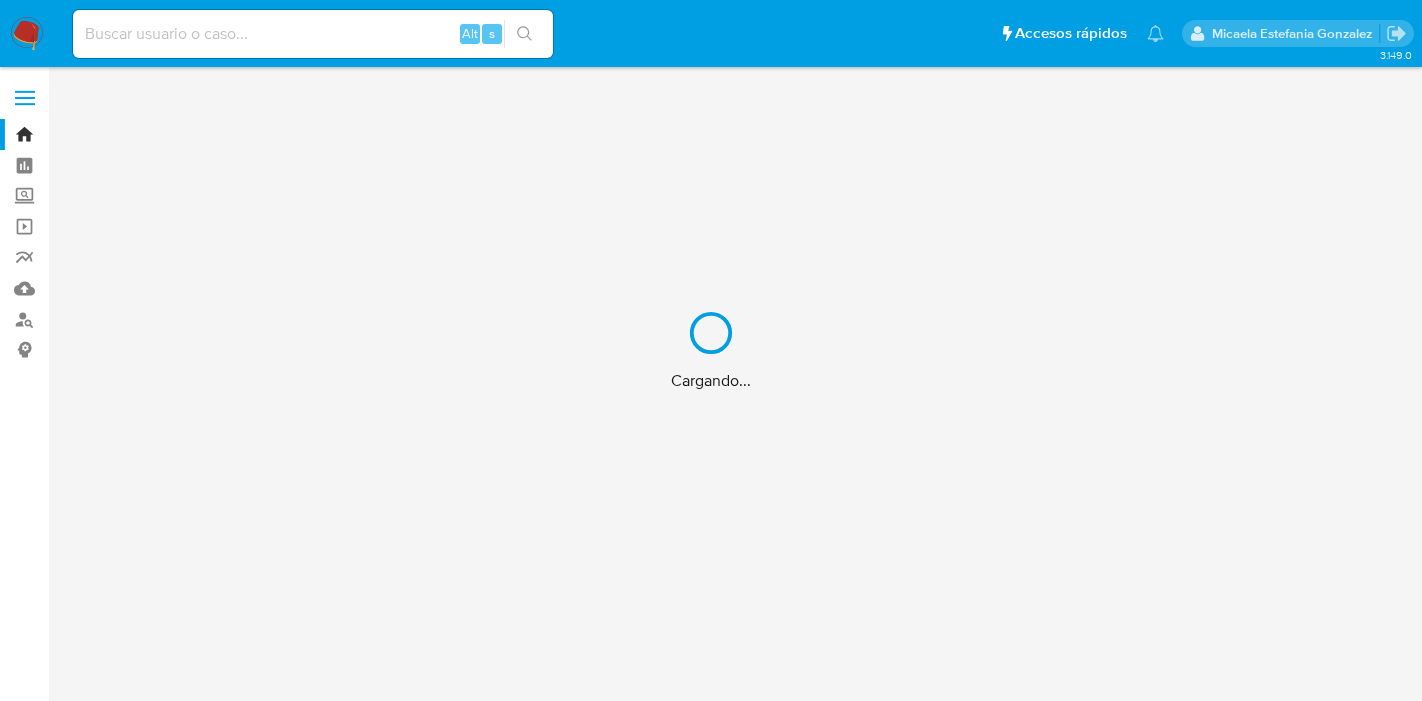 scroll, scrollTop: 0, scrollLeft: 0, axis: both 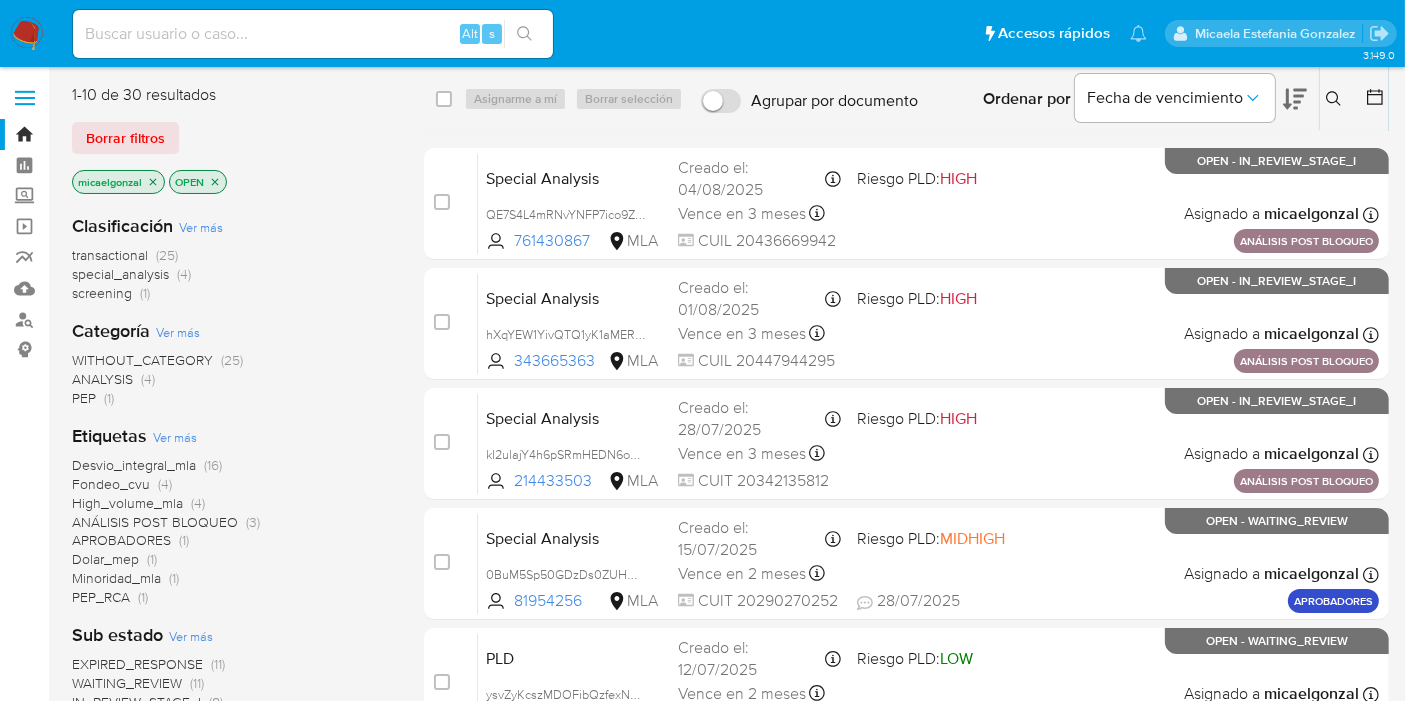 click on "1-10 de 30 resultados Borrar filtros micaelgonzal OPEN" at bounding box center [232, 141] 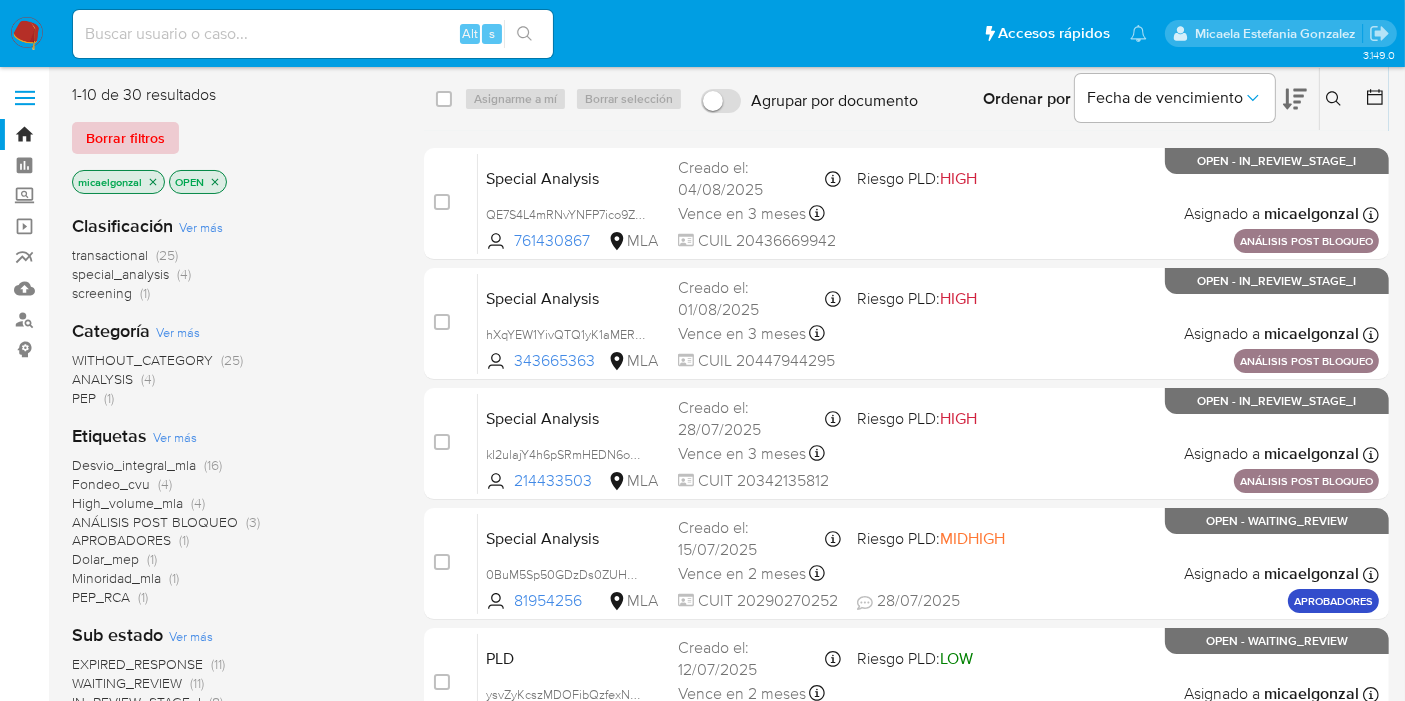 click on "Borrar filtros" at bounding box center [125, 138] 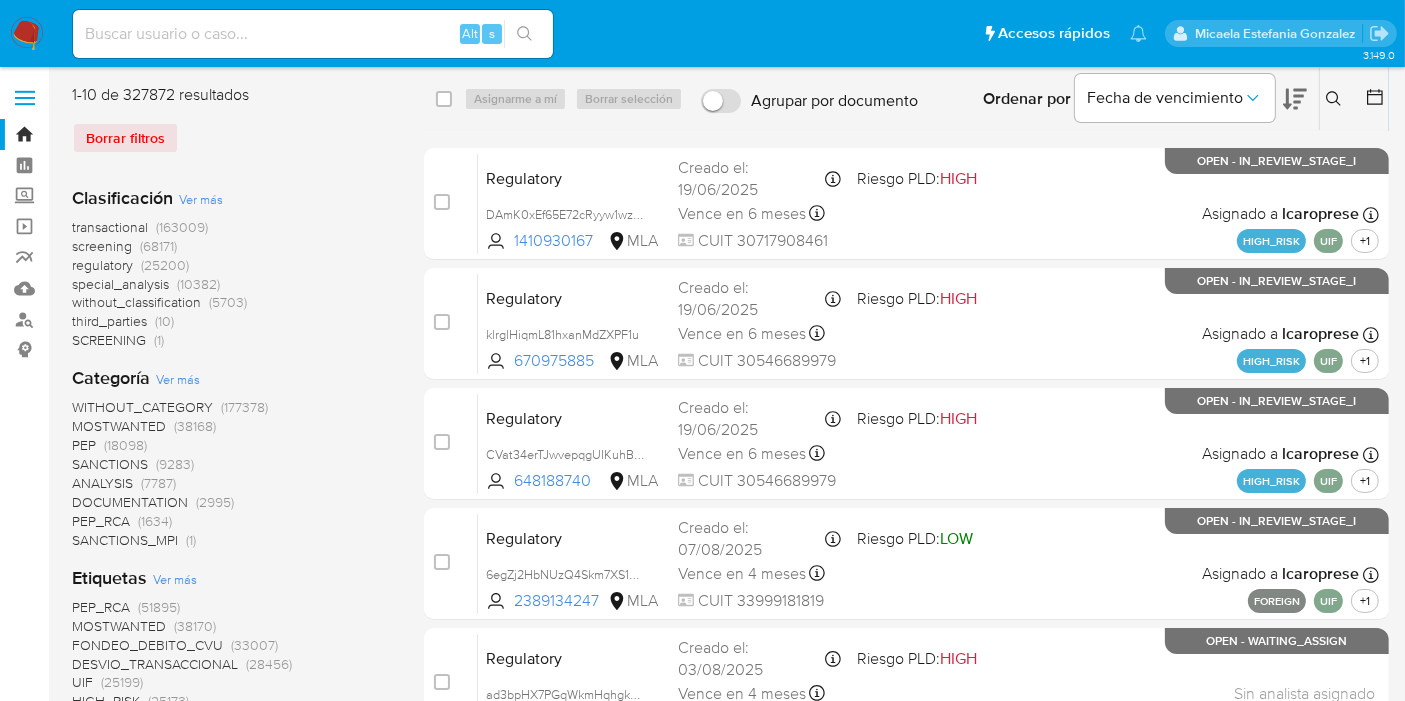 click 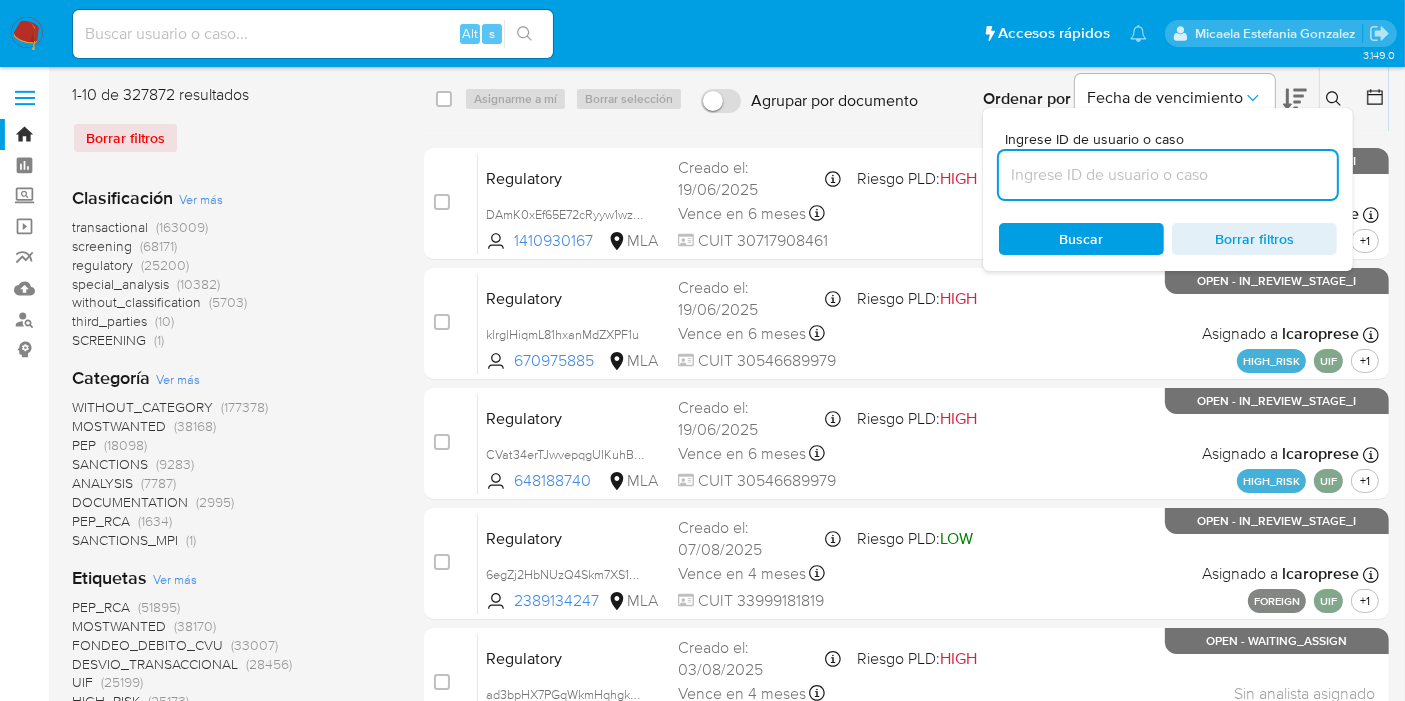 click at bounding box center [1168, 175] 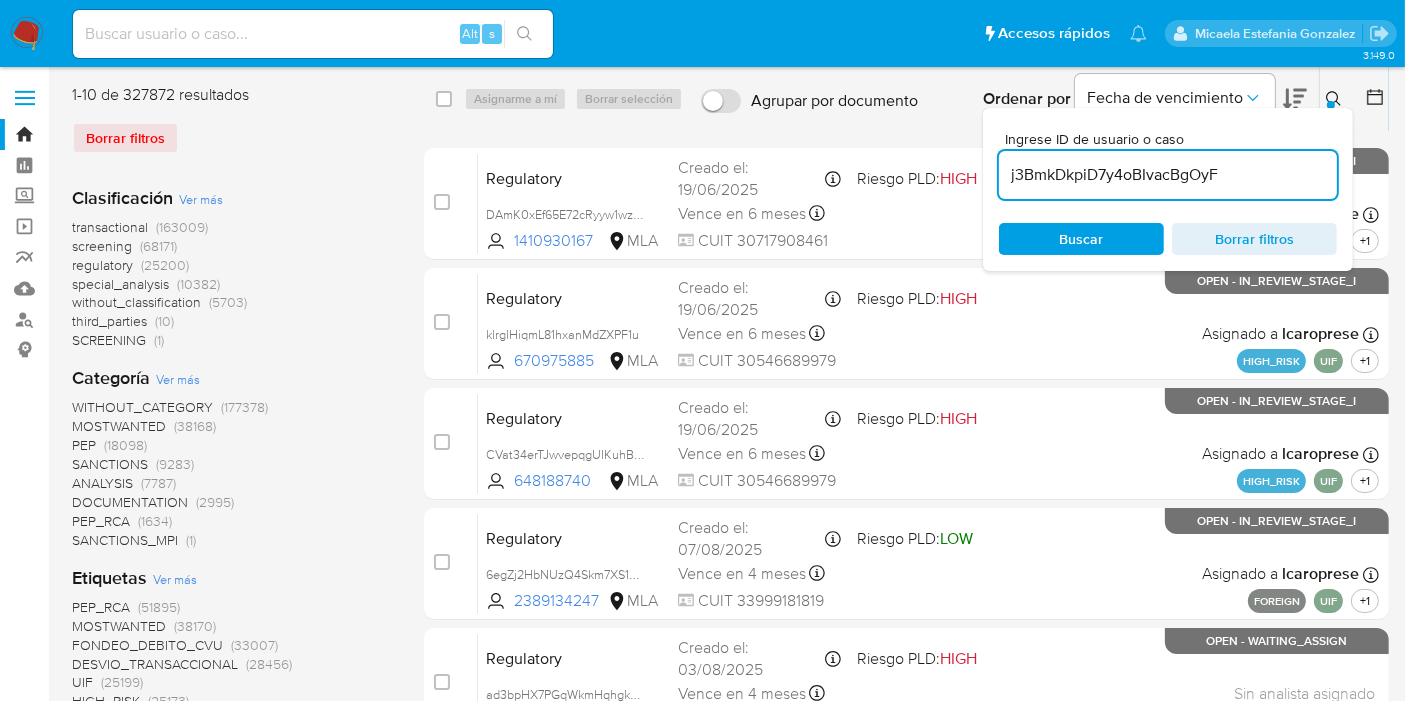 type on "j3BmkDkpiD7y4oBIvacBgOyF" 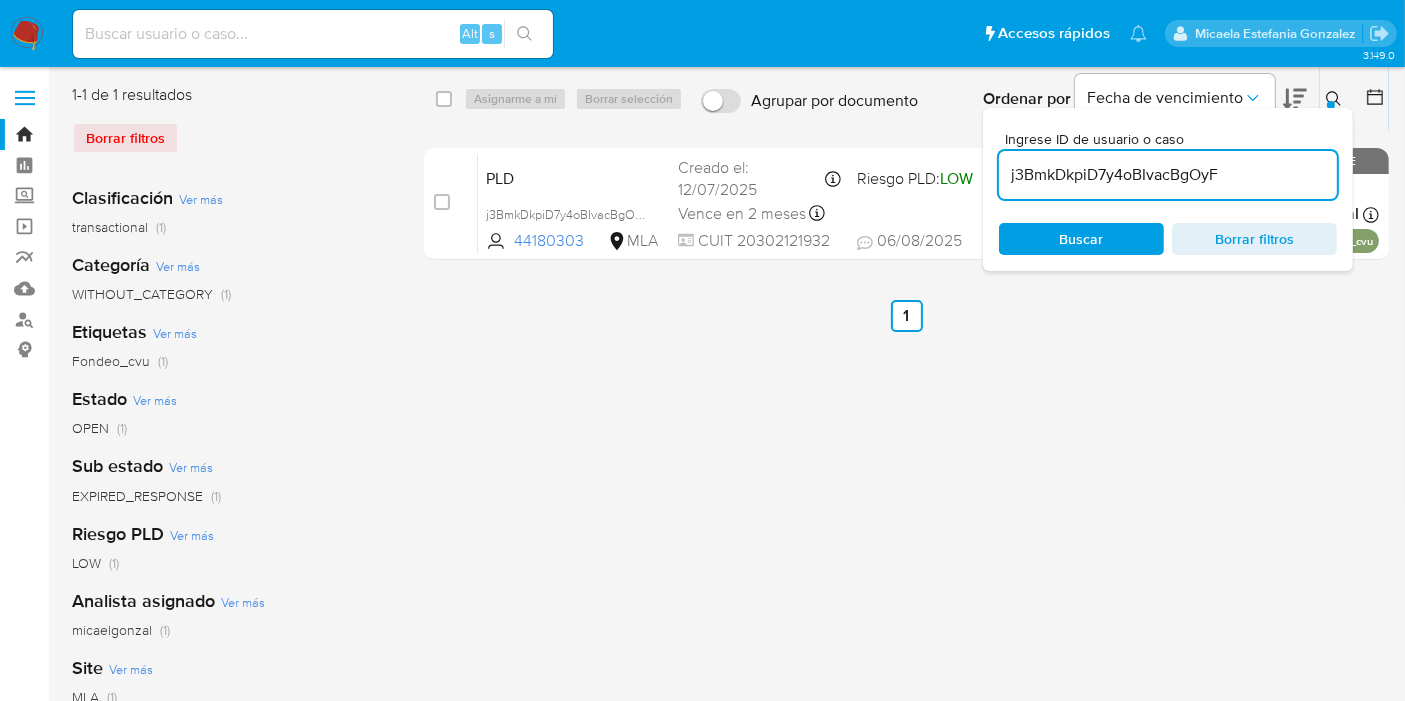 click at bounding box center (444, 99) 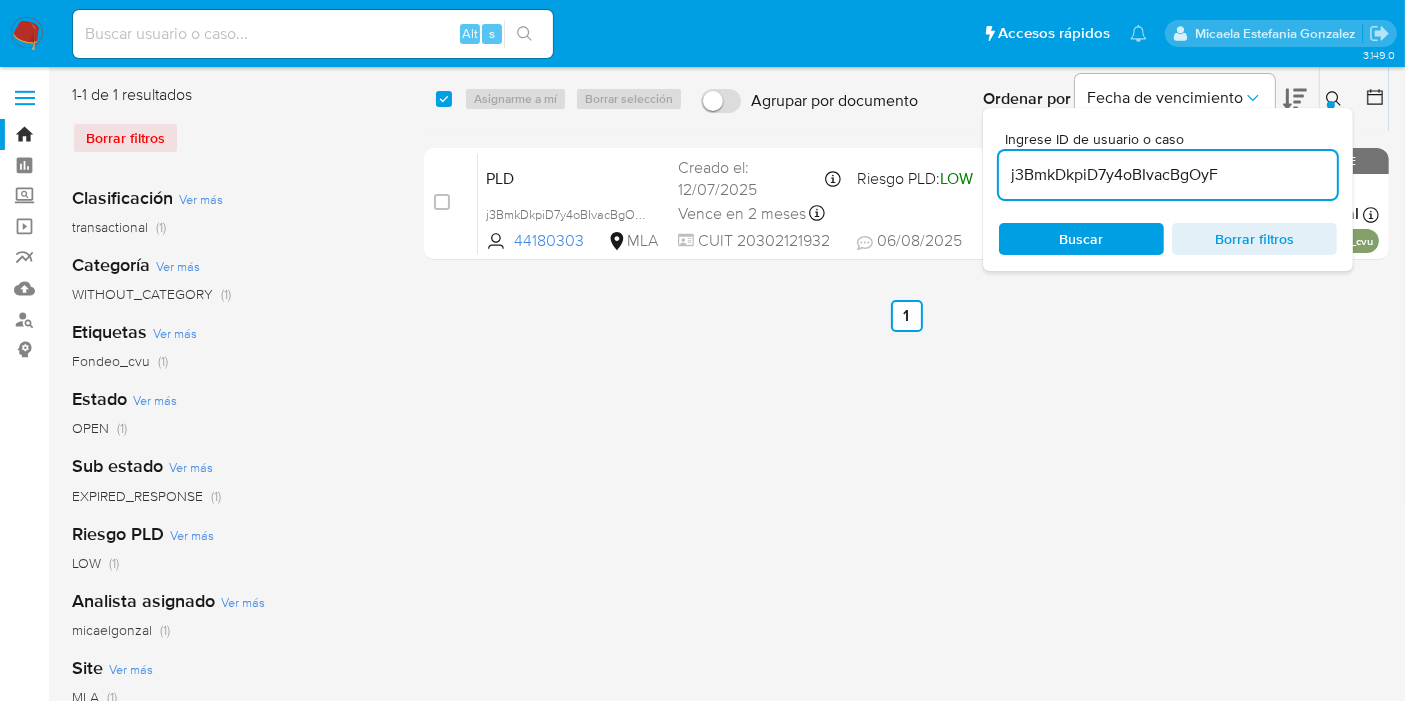 checkbox on "true" 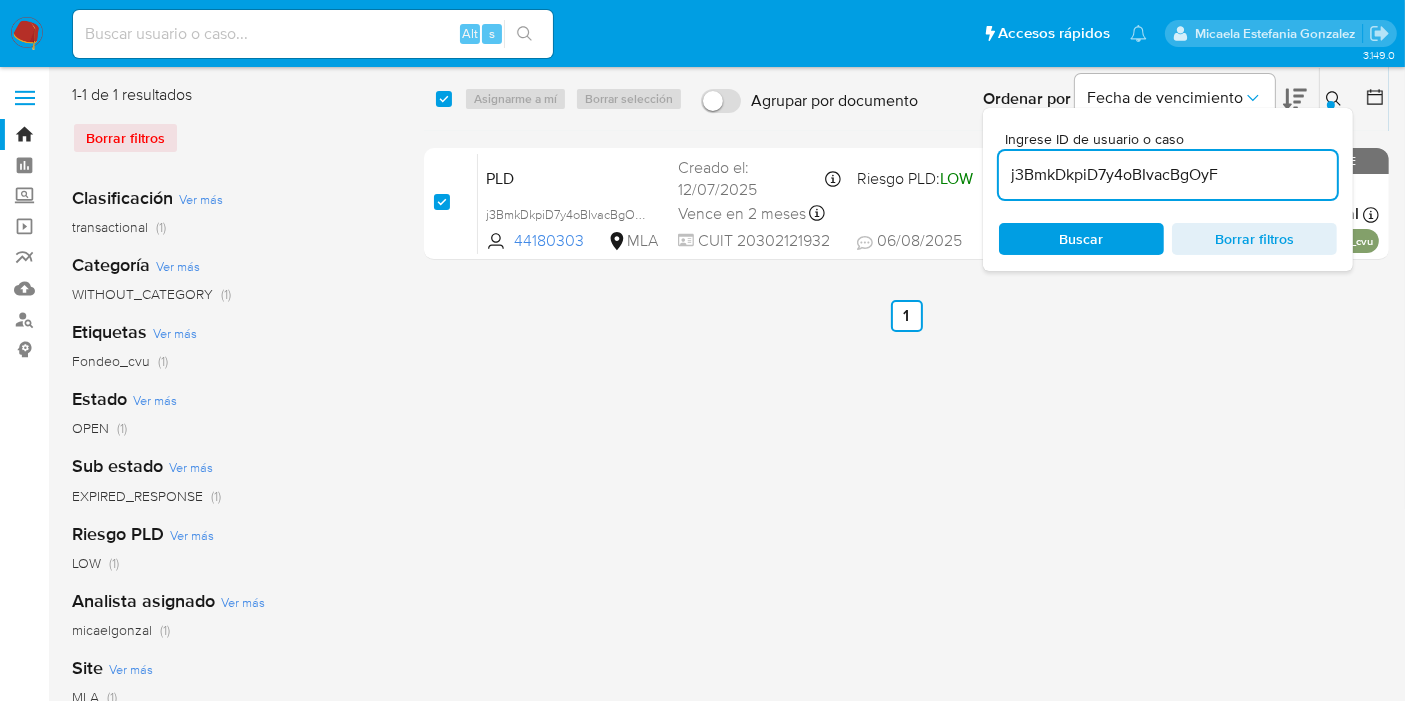 checkbox on "true" 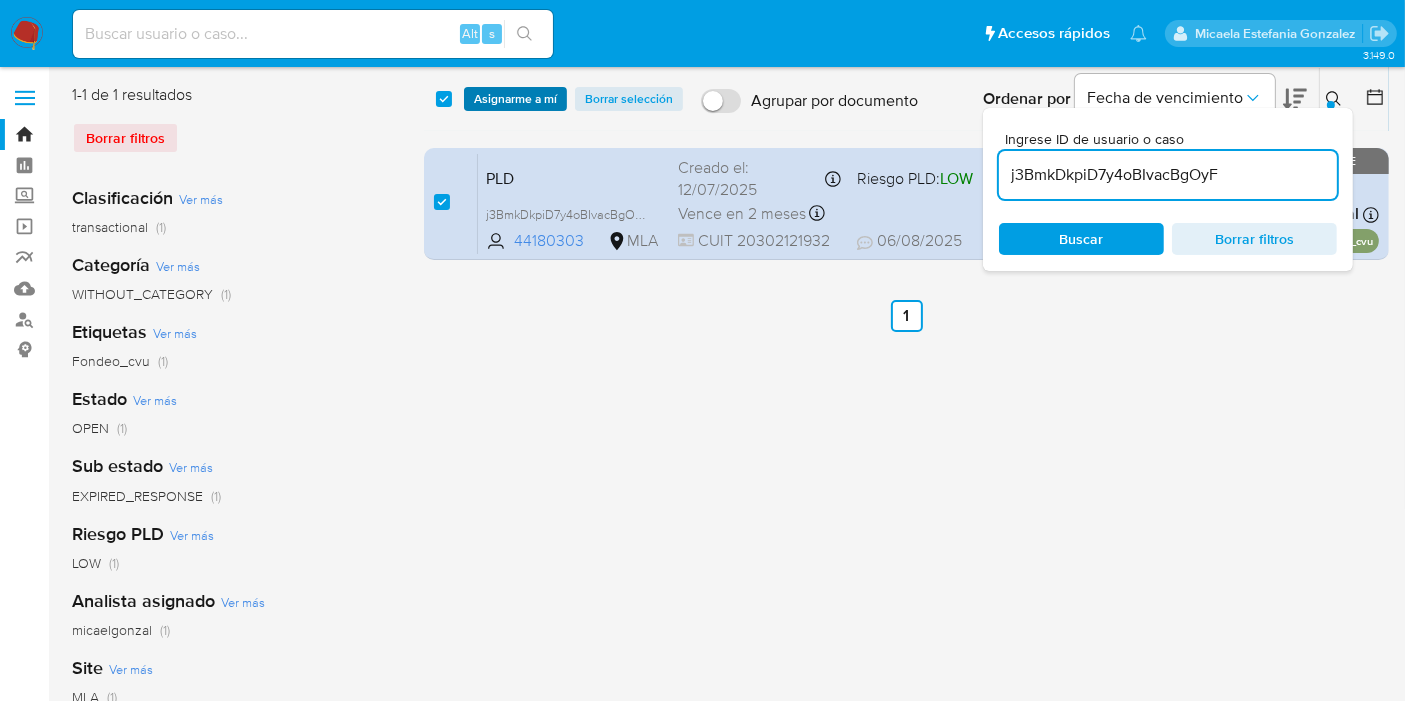 click on "Asignarme a mí" at bounding box center [515, 99] 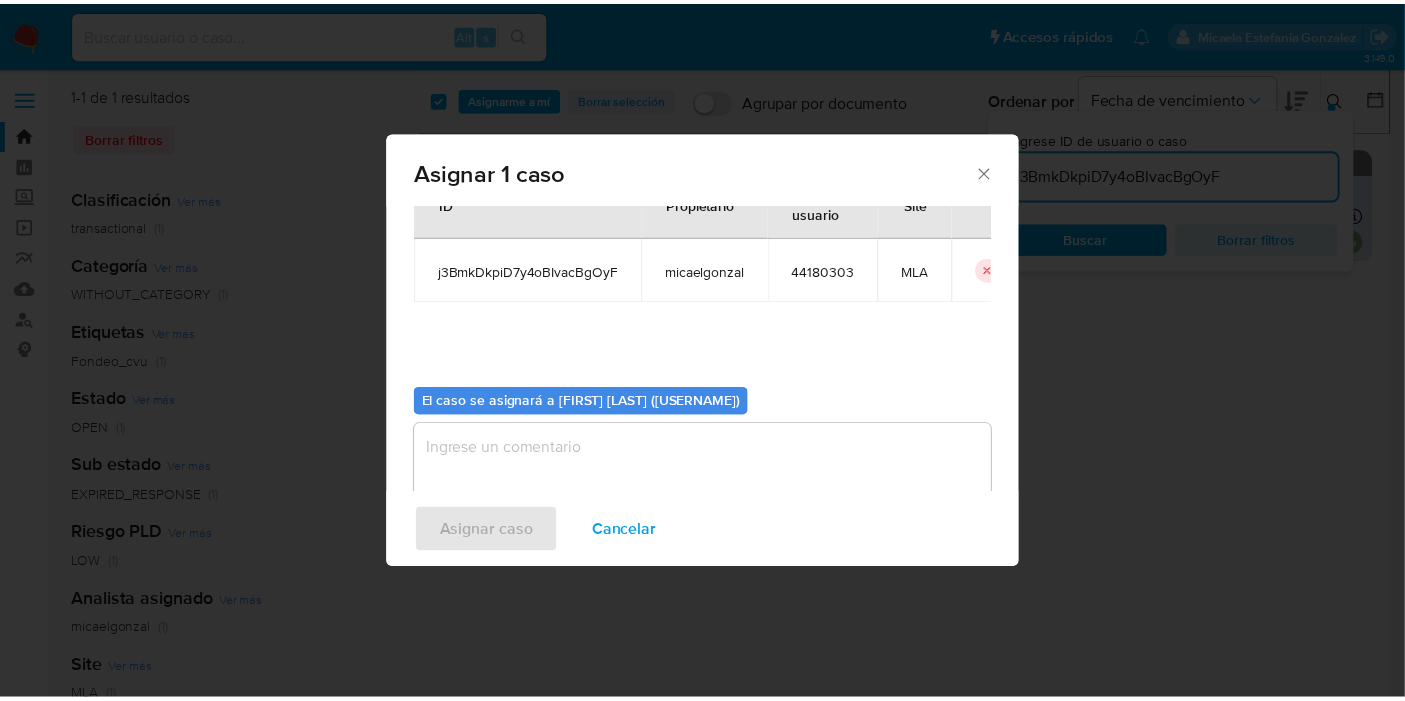 scroll, scrollTop: 102, scrollLeft: 0, axis: vertical 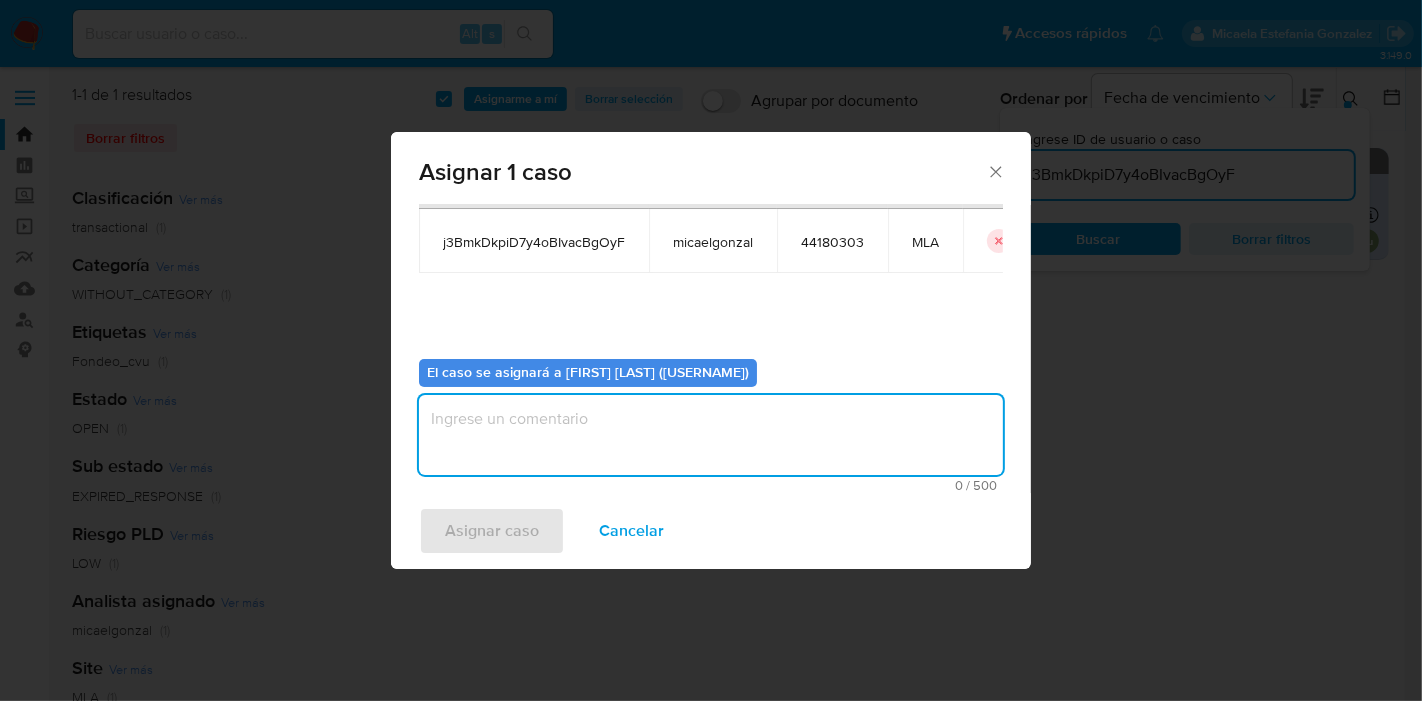 click at bounding box center [711, 435] 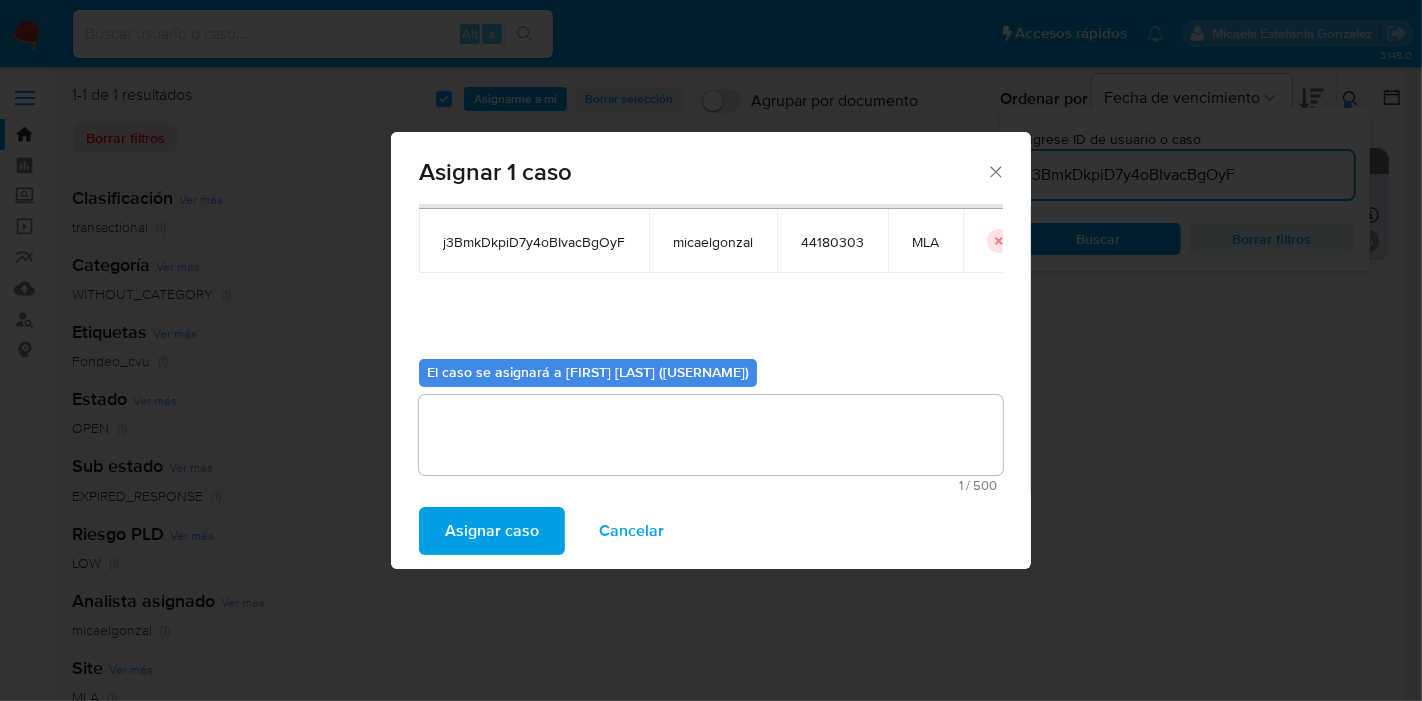 click on "Asignar caso" at bounding box center (492, 531) 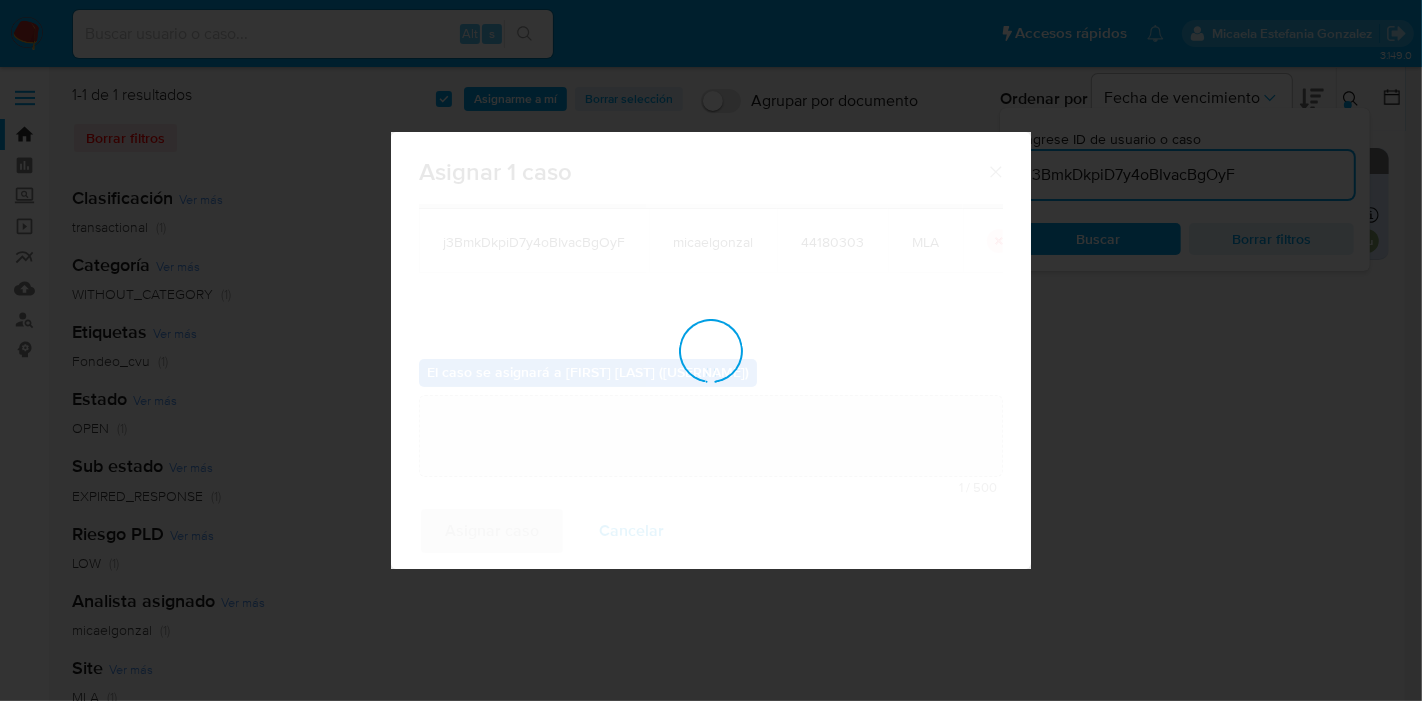 type 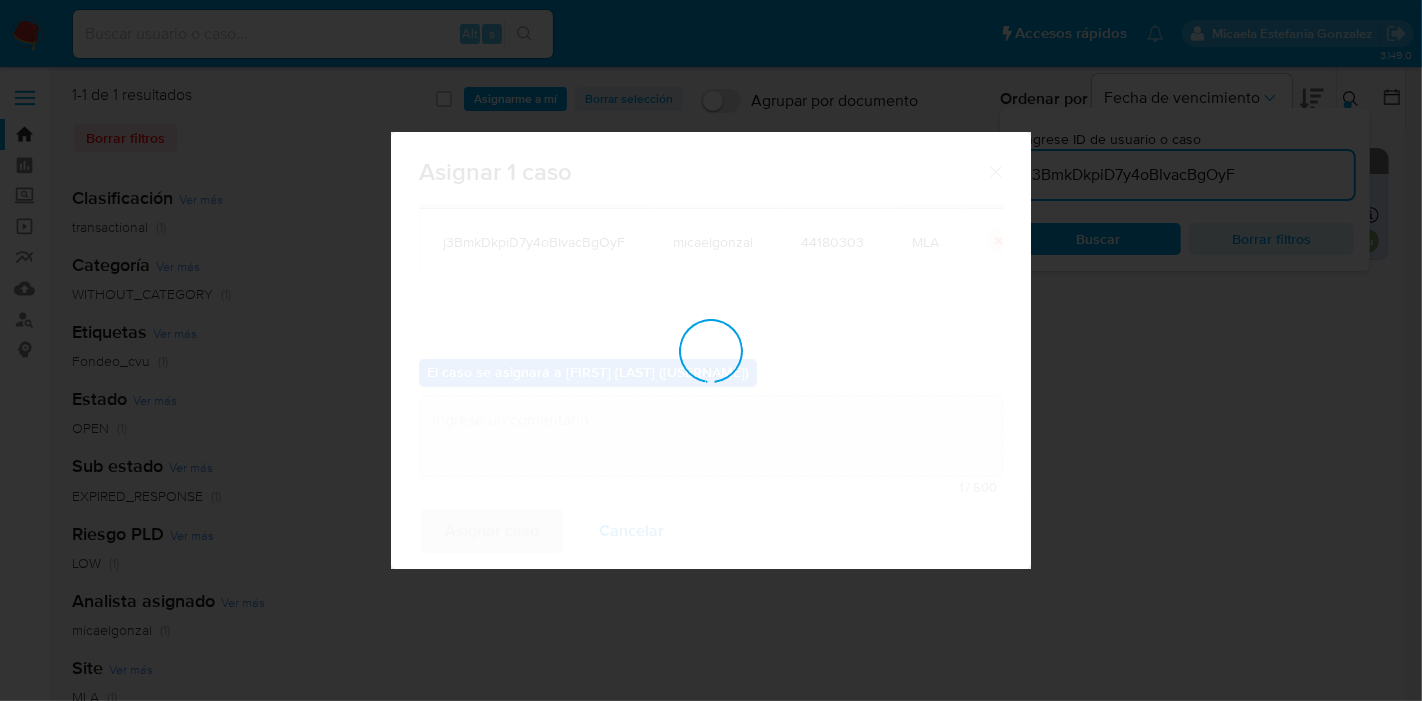 checkbox on "false" 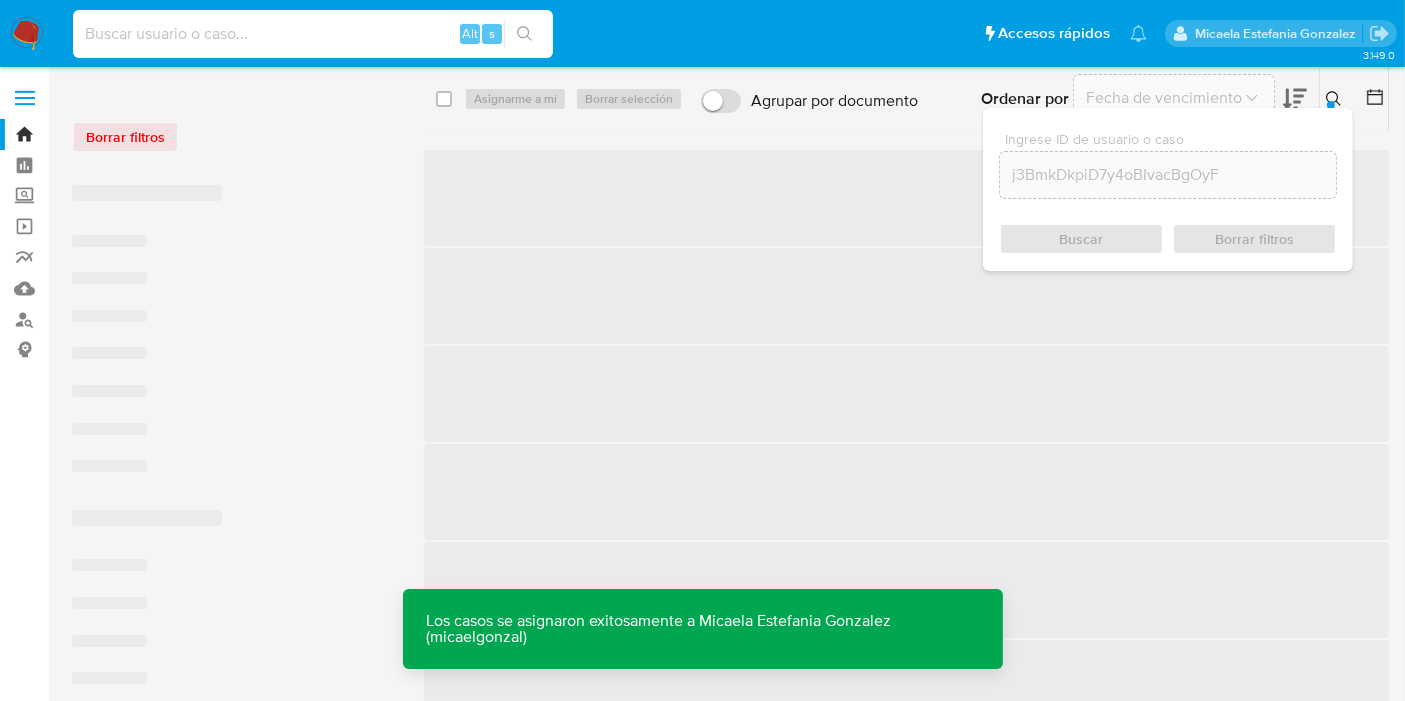 click at bounding box center (313, 34) 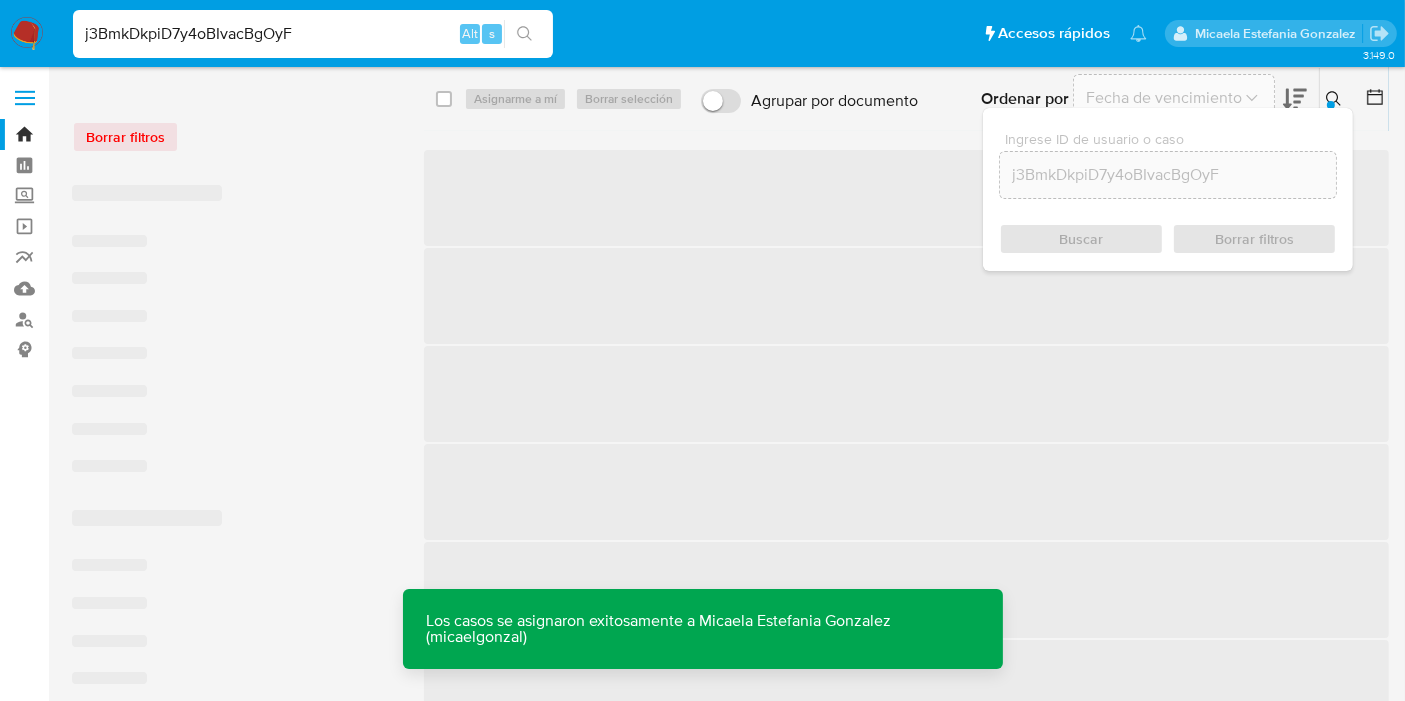 type on "j3BmkDkpiD7y4oBIvacBgOyF" 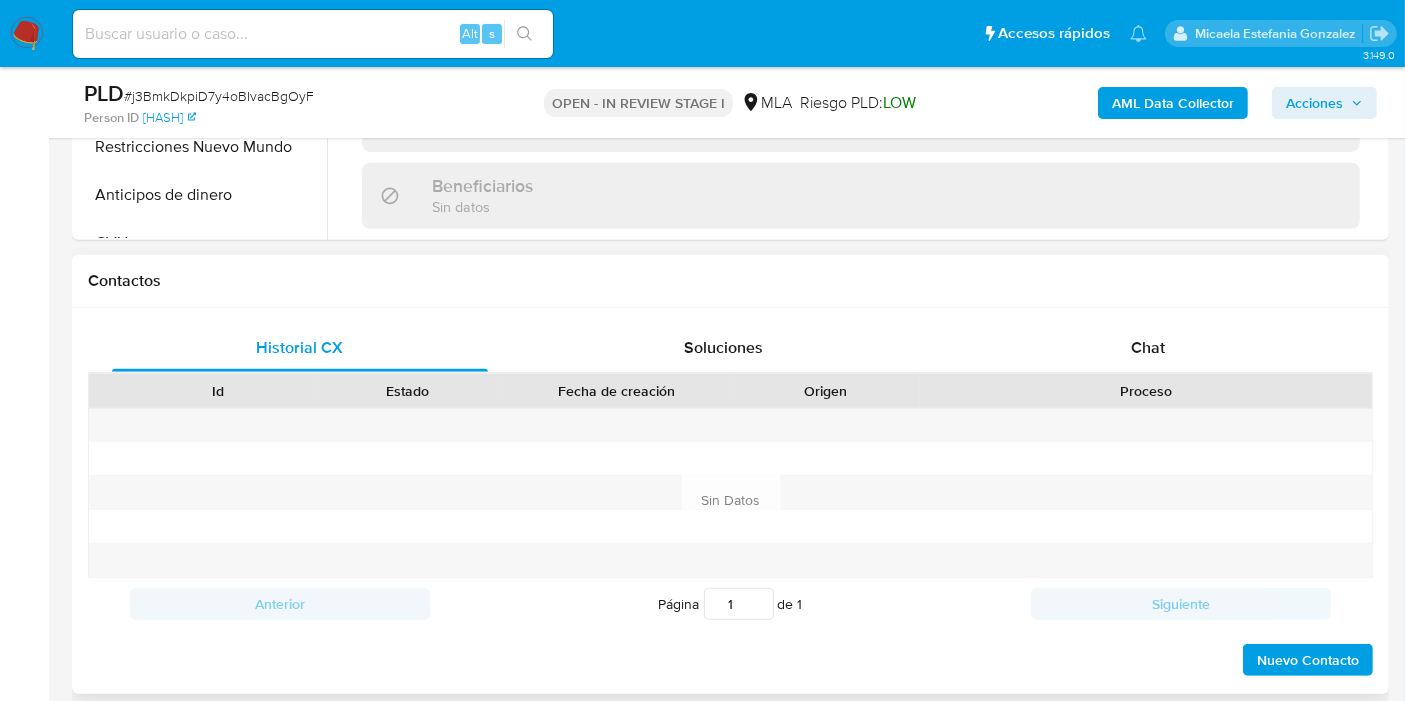 scroll, scrollTop: 888, scrollLeft: 0, axis: vertical 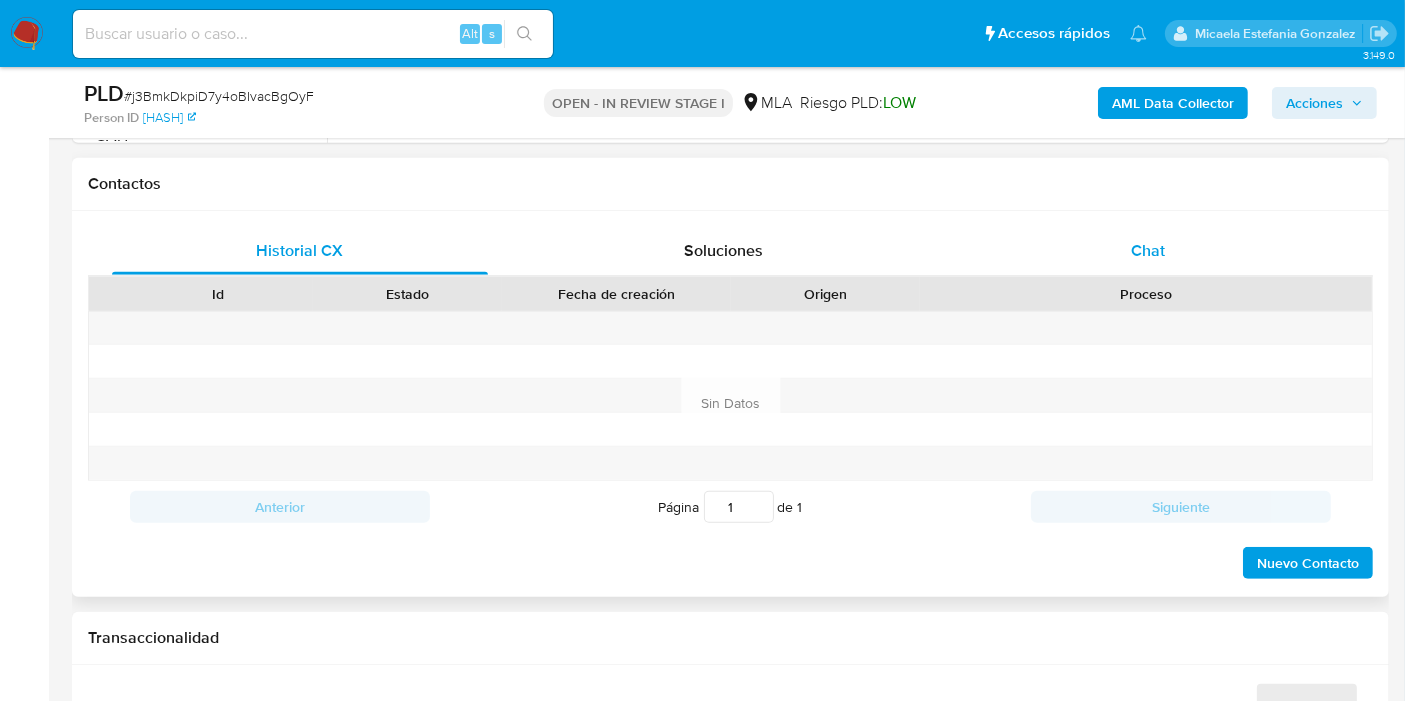 click on "Chat" at bounding box center (1148, 251) 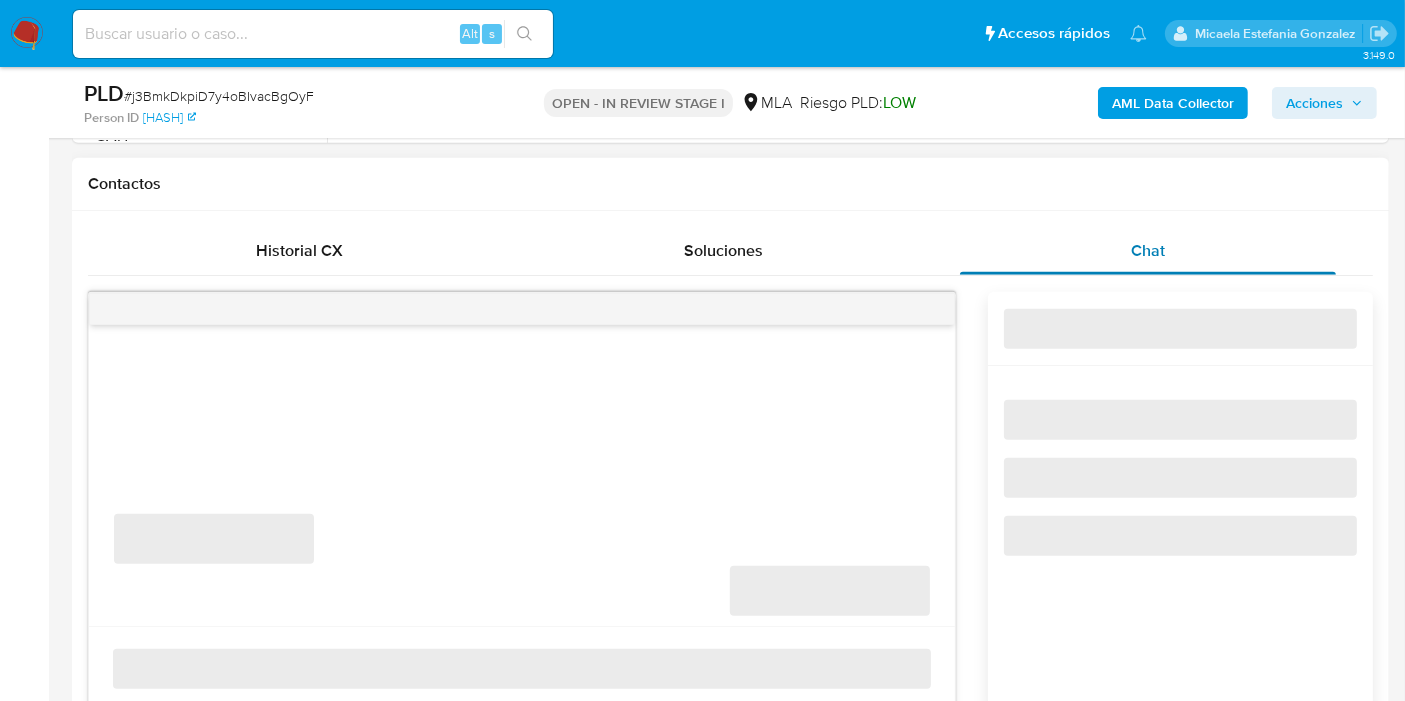 select on "10" 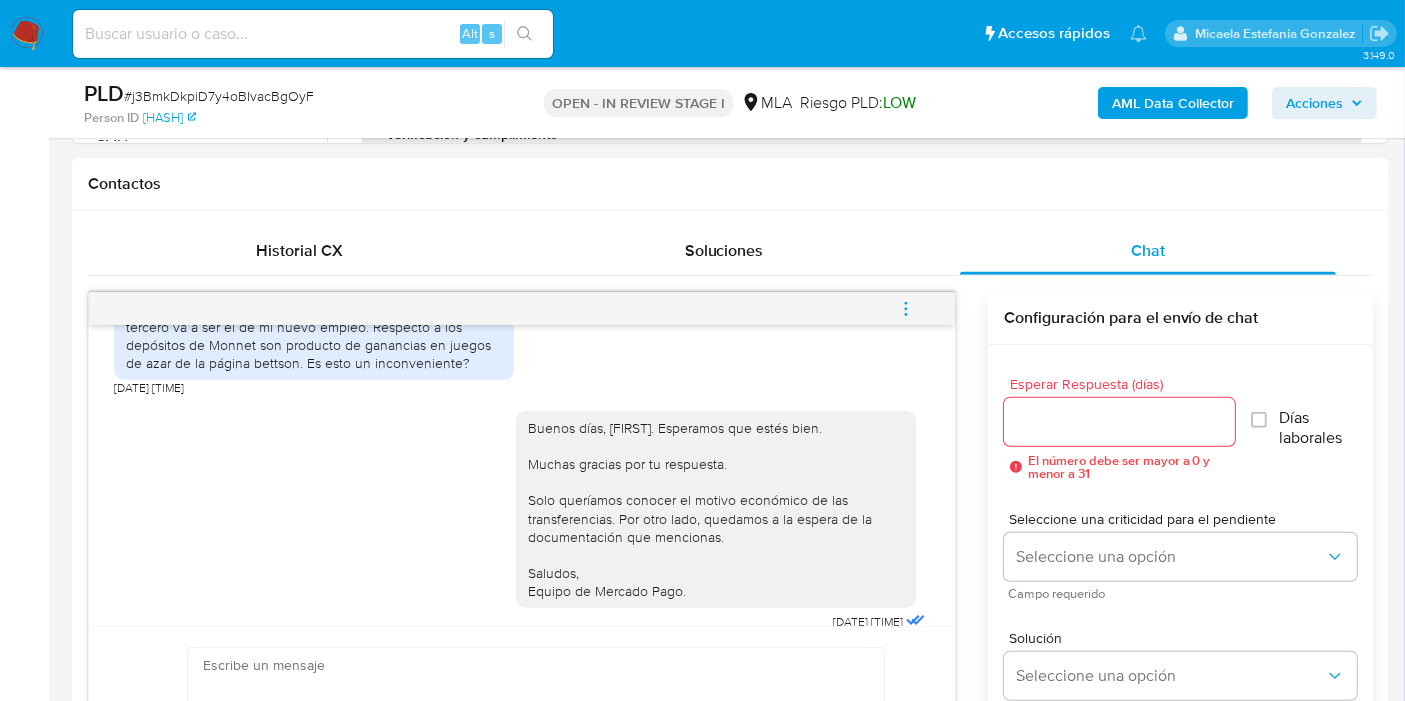 scroll, scrollTop: 2149, scrollLeft: 0, axis: vertical 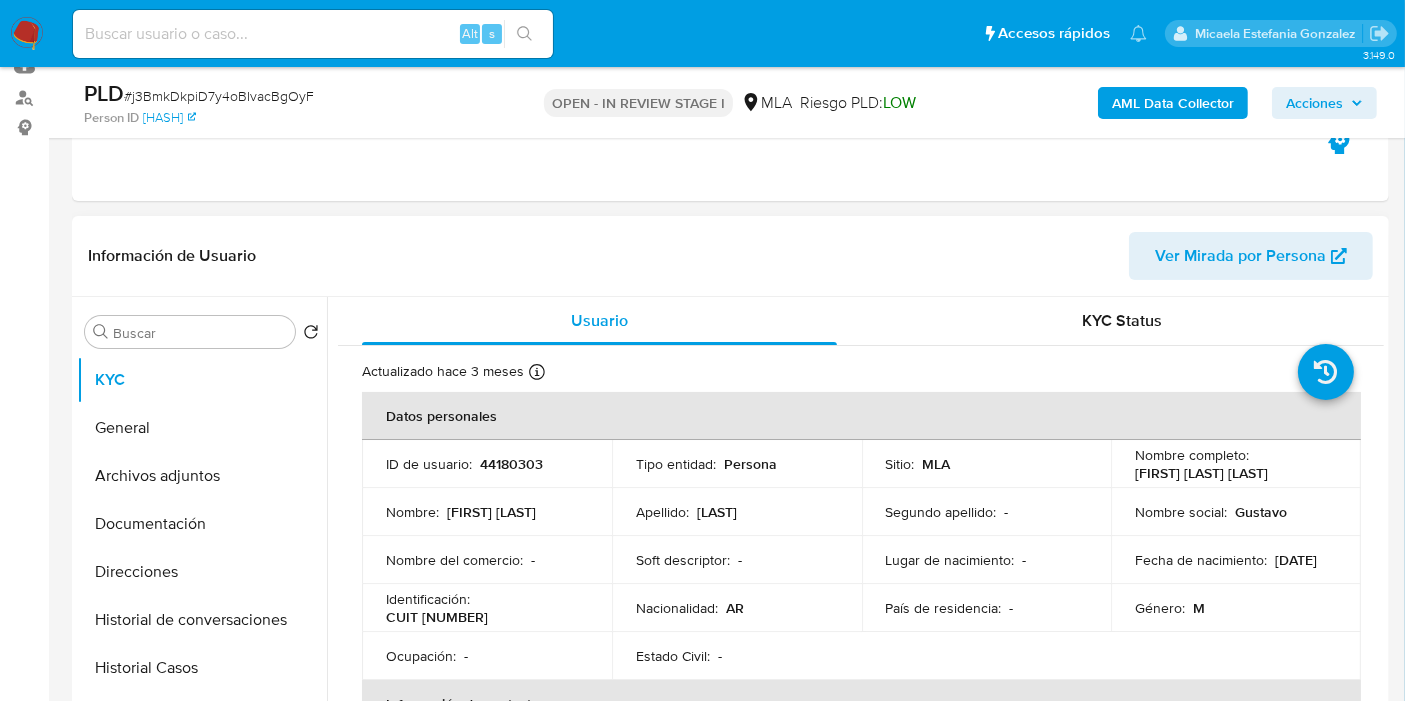 click on "Identificación :    CUIT 20302121932" at bounding box center (487, 608) 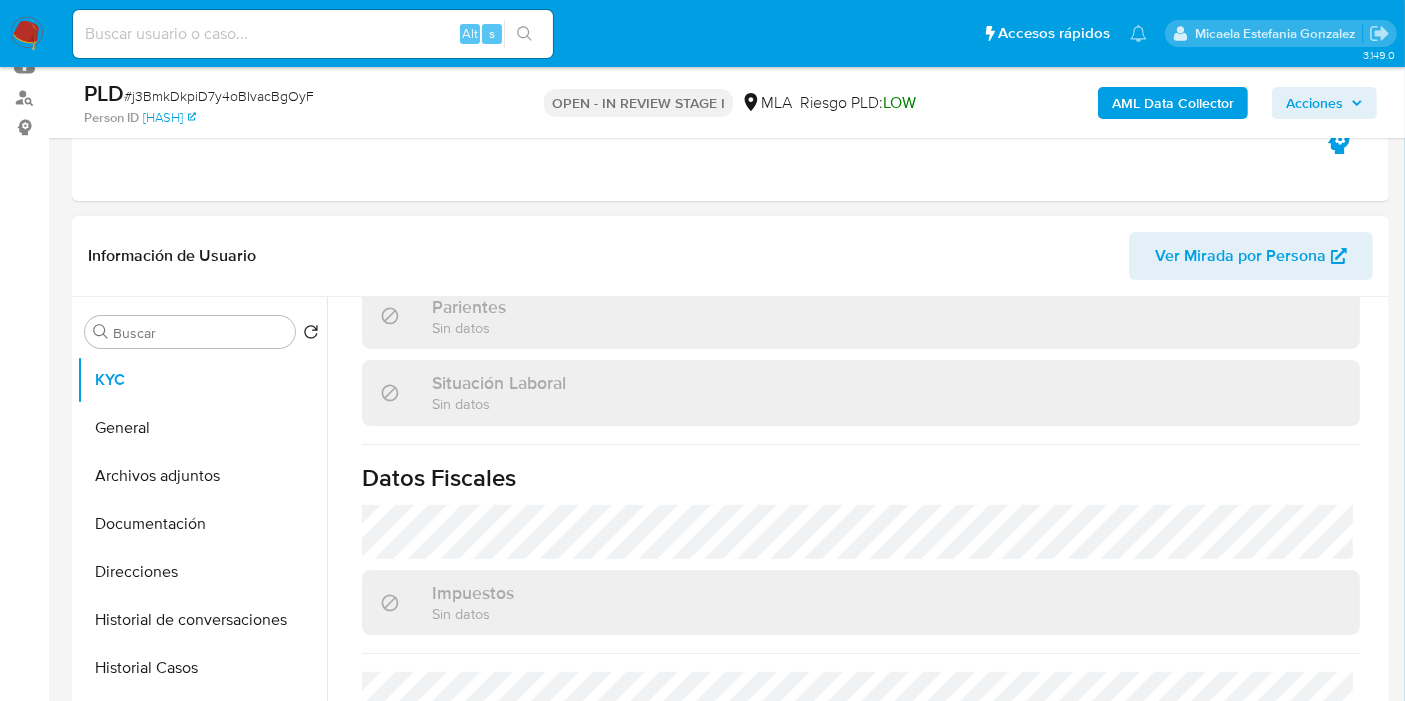 scroll, scrollTop: 1070, scrollLeft: 0, axis: vertical 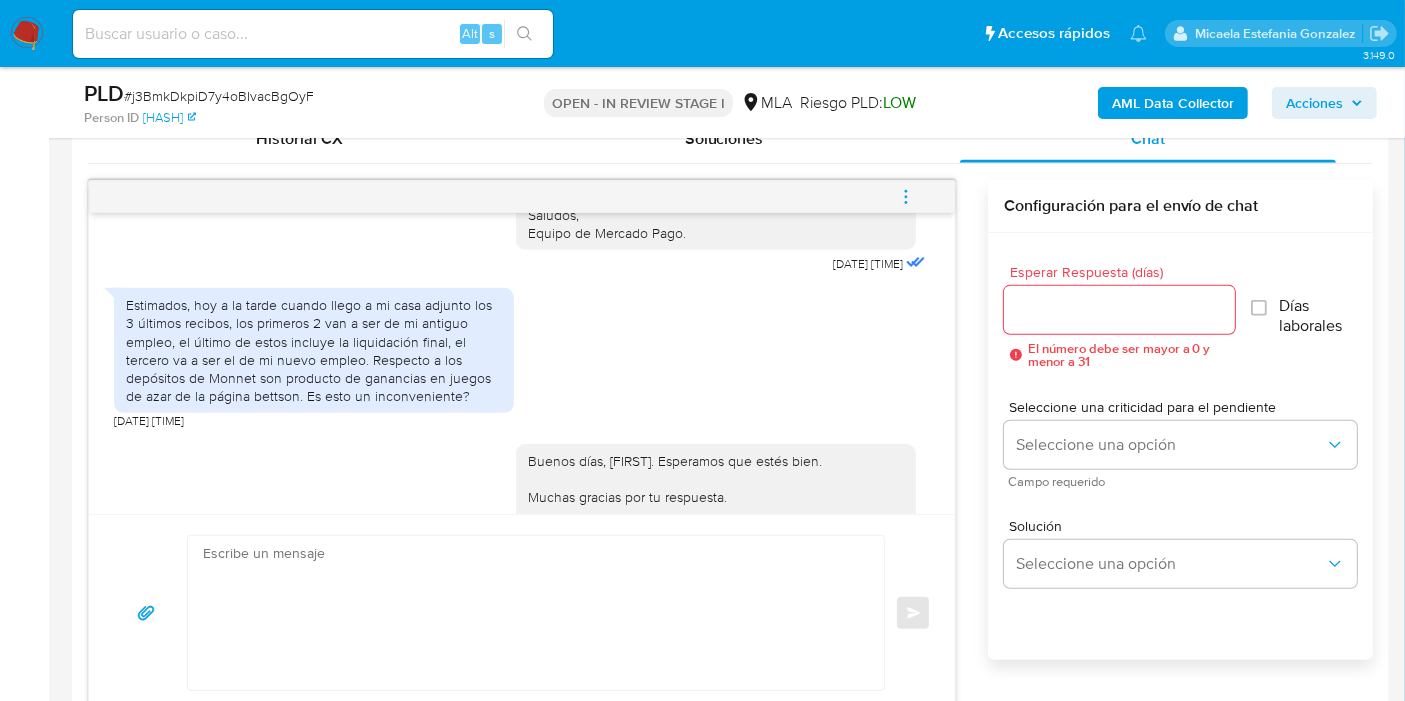 click on "Estimados, hoy a la tarde cuando llego a mi casa adjunto los 3 últimos recibos, los primeros 2 van a ser de mi antiguo empleo, el último de estos incluye la liquidación final, el tercero va a ser el de mi nuevo empleo. Respecto a los depósitos de Monnet son producto de ganancias en juegos de azar de la página bettson. Es esto un inconveniente?" at bounding box center [314, 350] 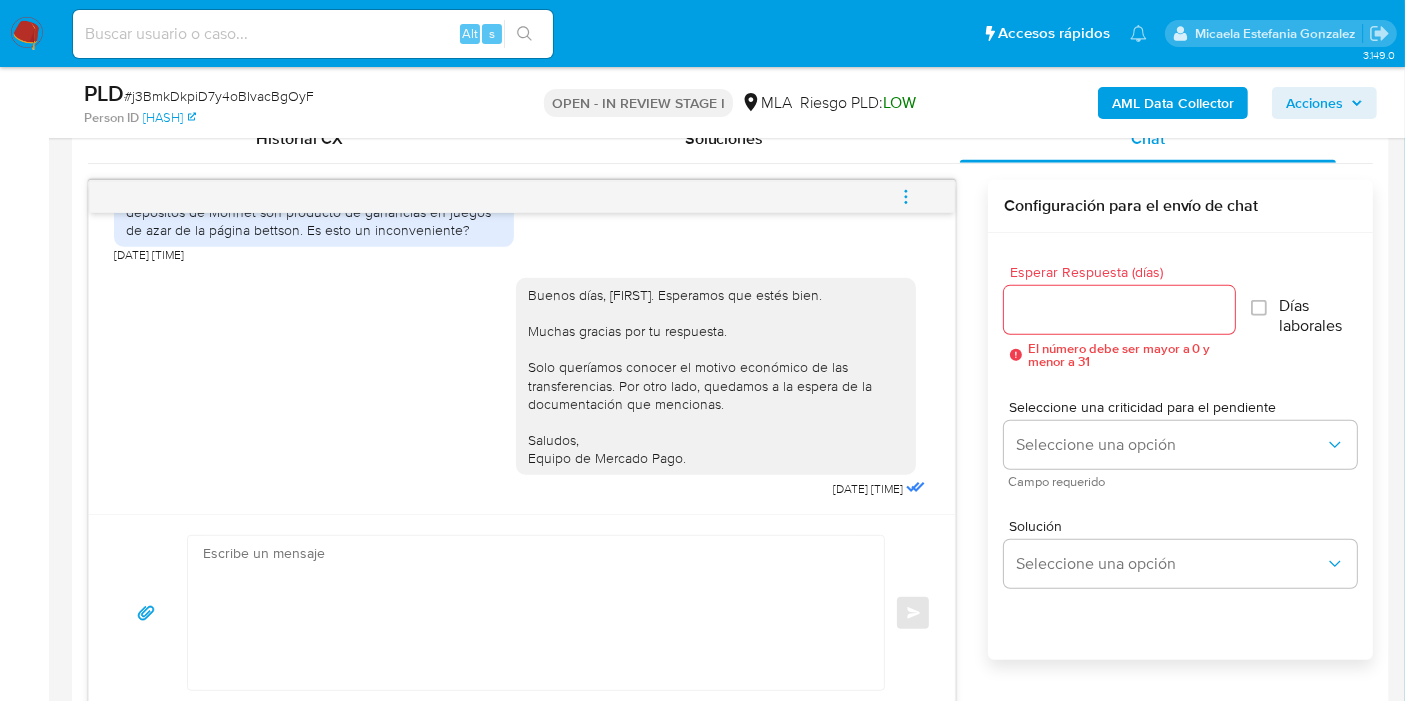 scroll, scrollTop: 2149, scrollLeft: 0, axis: vertical 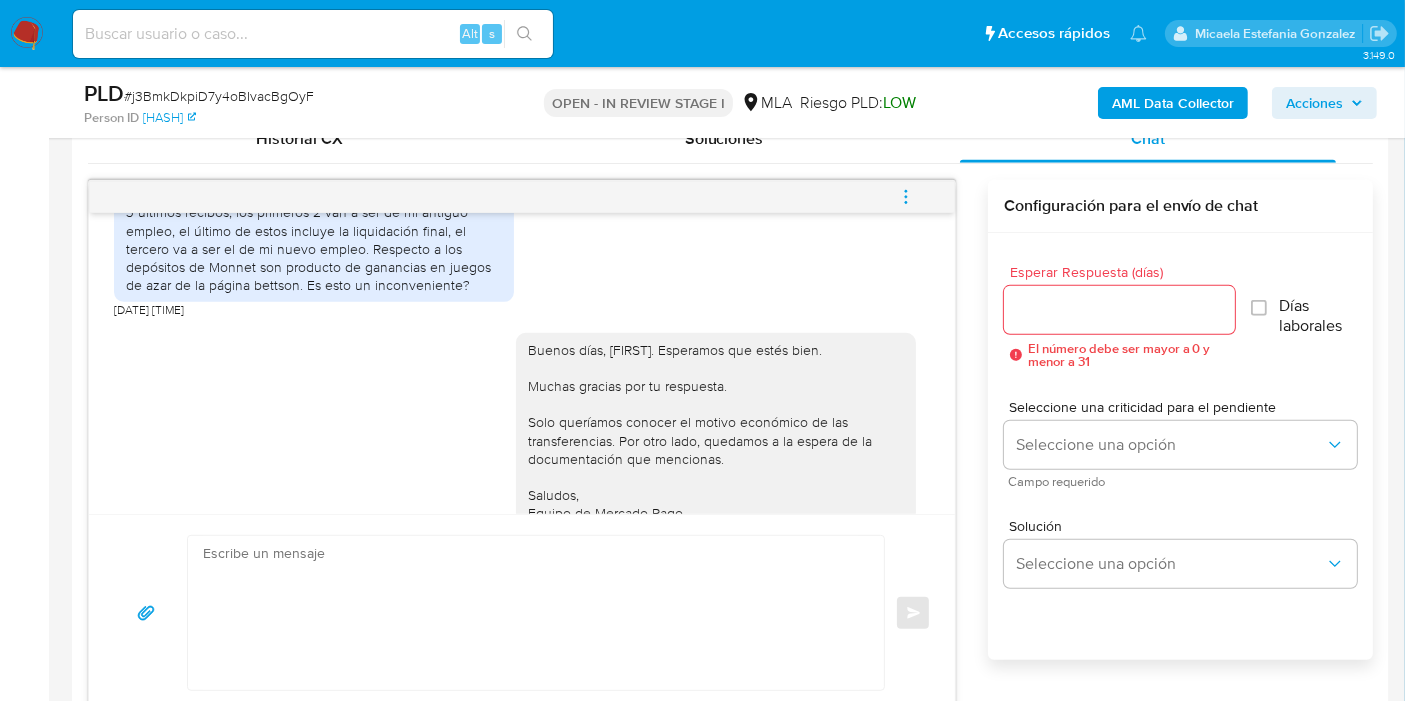 click at bounding box center (906, 197) 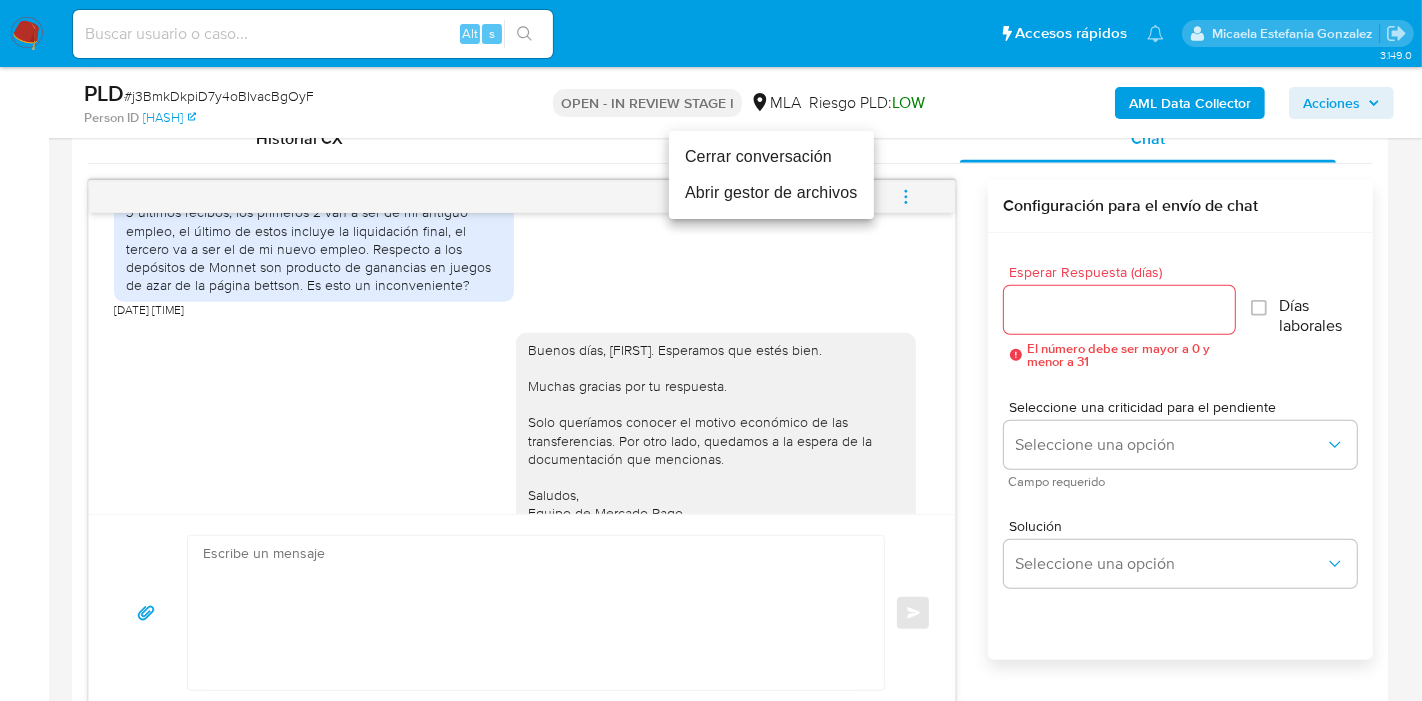 drag, startPoint x: 814, startPoint y: 179, endPoint x: 799, endPoint y: 161, distance: 23.43075 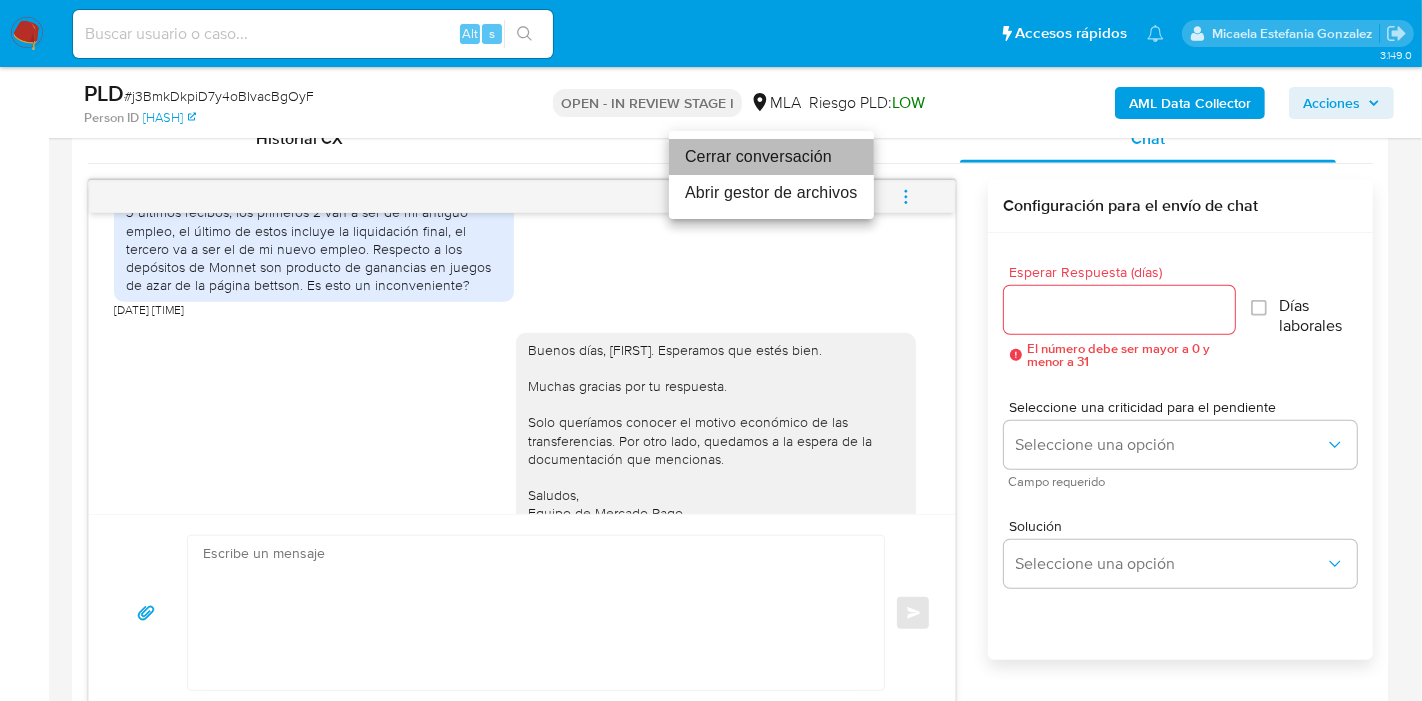 click on "Cerrar conversación" at bounding box center (771, 157) 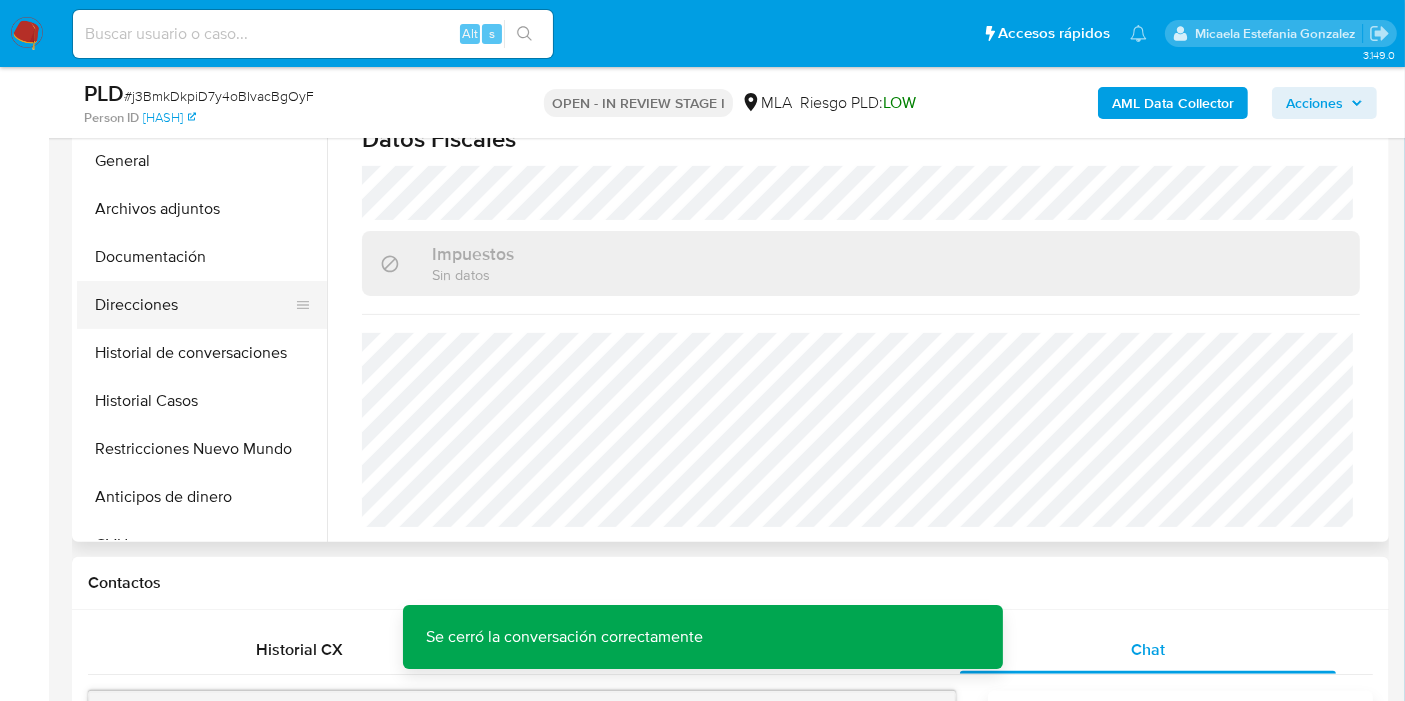 scroll, scrollTop: 333, scrollLeft: 0, axis: vertical 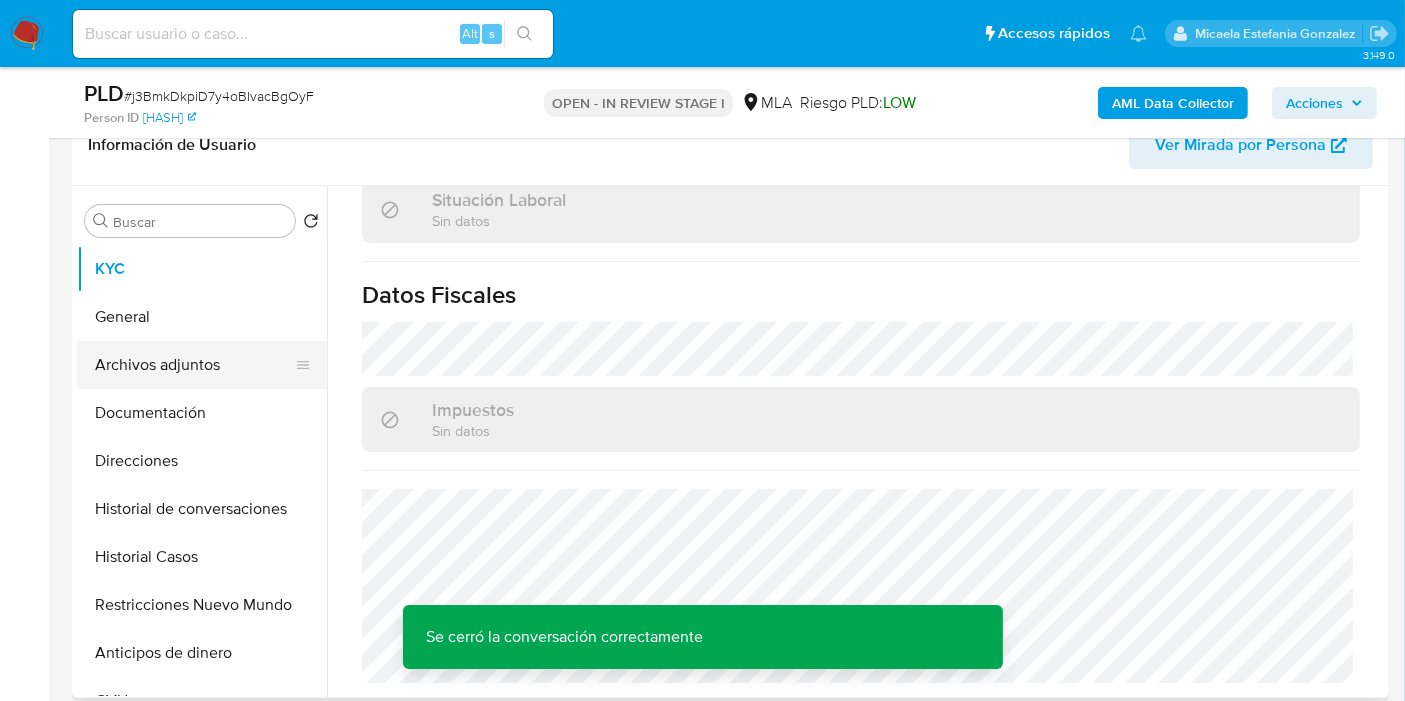 drag, startPoint x: 137, startPoint y: 460, endPoint x: 174, endPoint y: 344, distance: 121.75796 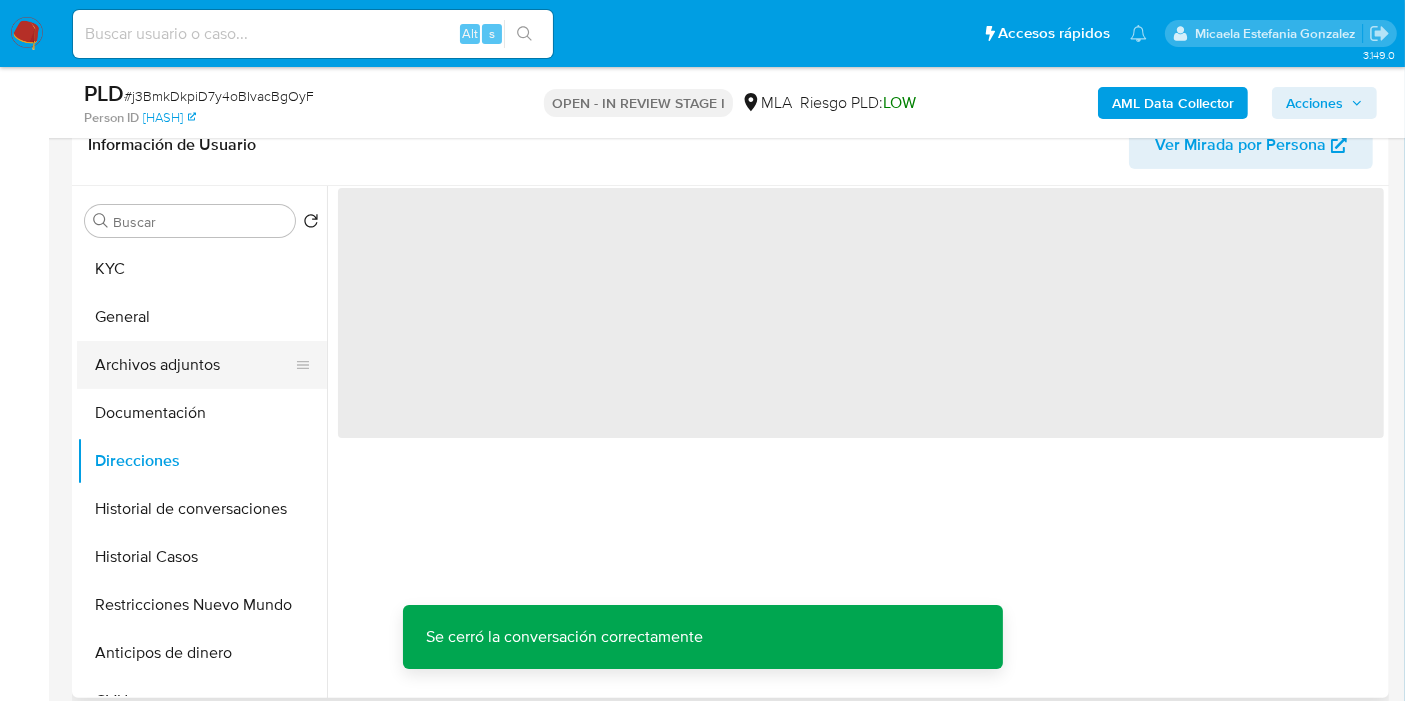 click on "Archivos adjuntos" at bounding box center [194, 365] 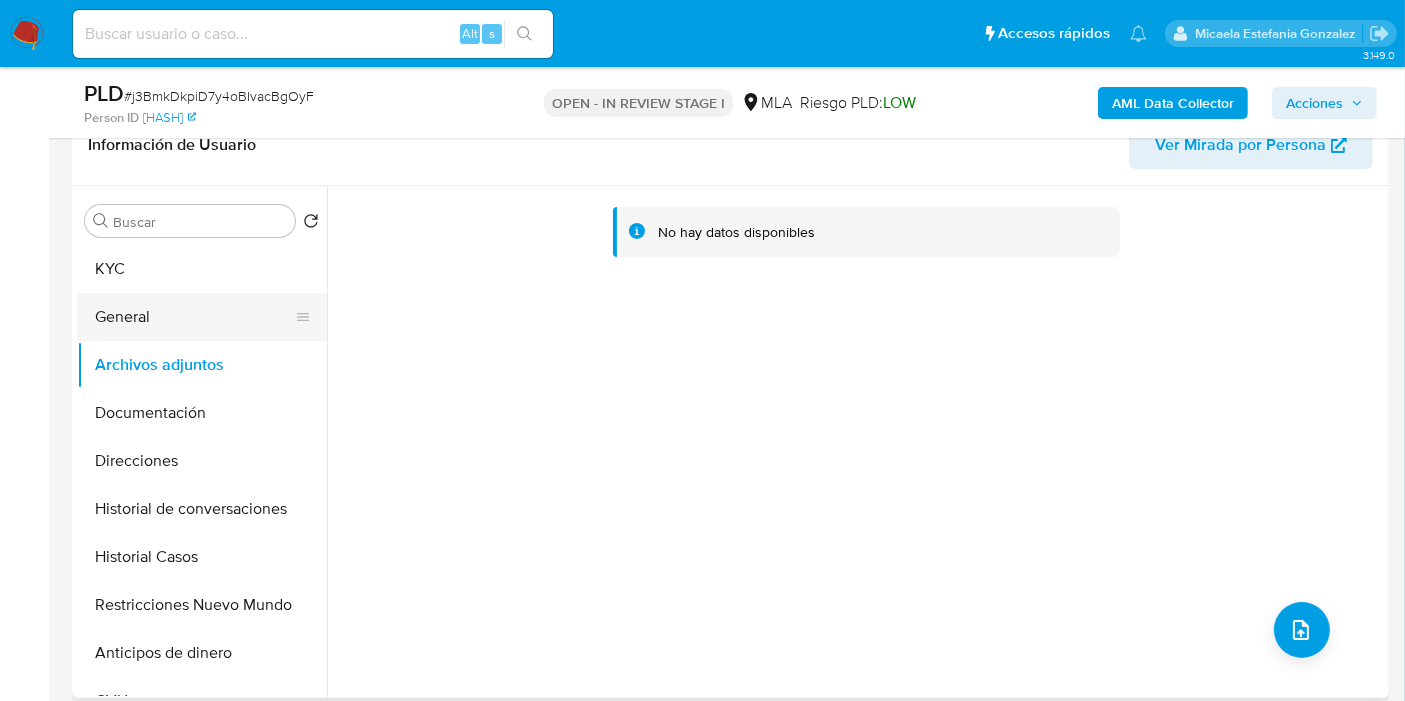 click on "General" at bounding box center (194, 317) 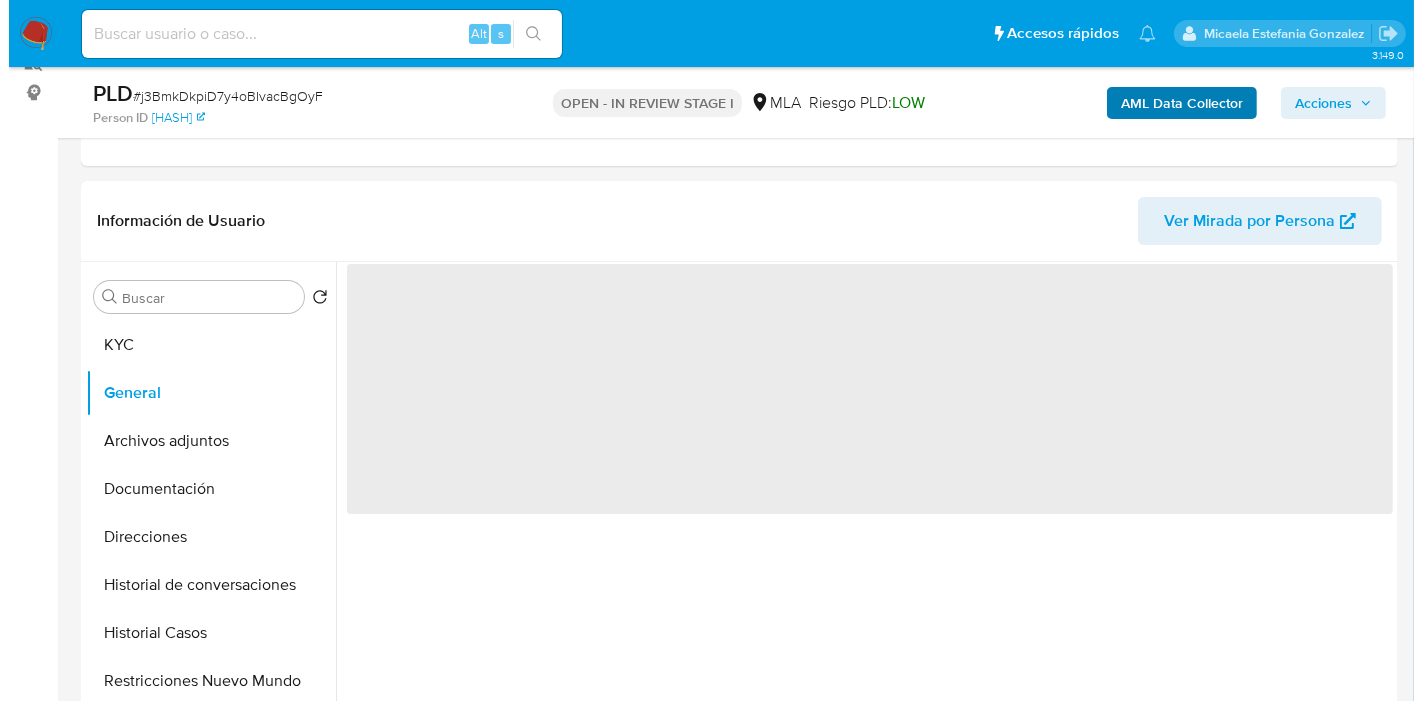 scroll, scrollTop: 222, scrollLeft: 0, axis: vertical 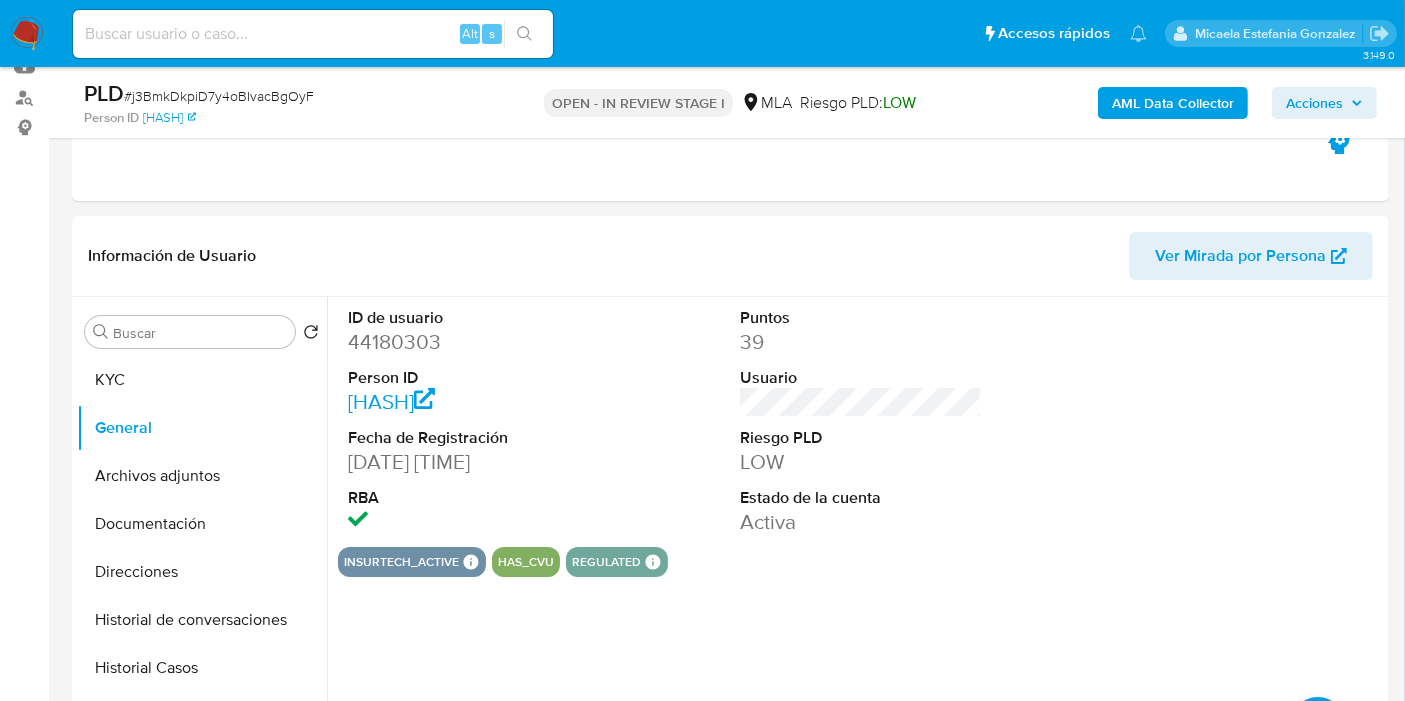 click on "AML Data Collector" at bounding box center [1173, 103] 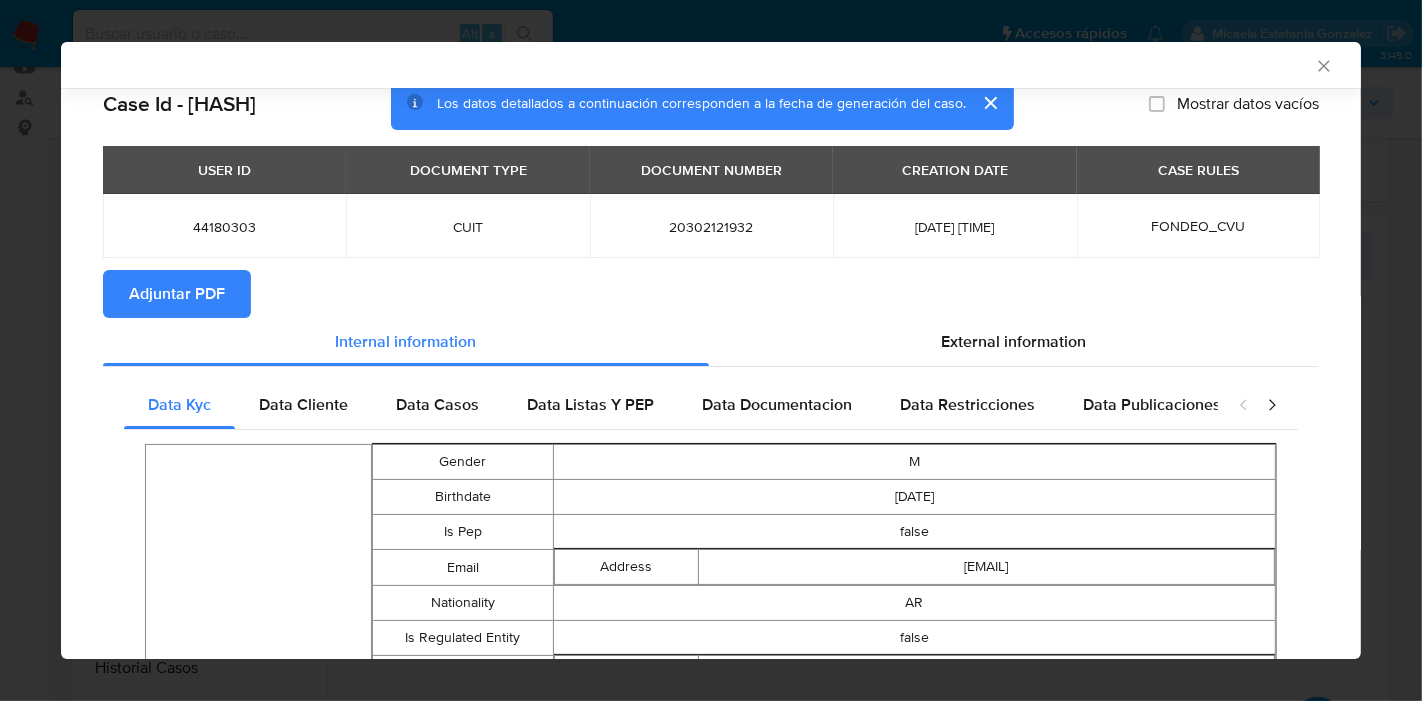 scroll, scrollTop: 244, scrollLeft: 0, axis: vertical 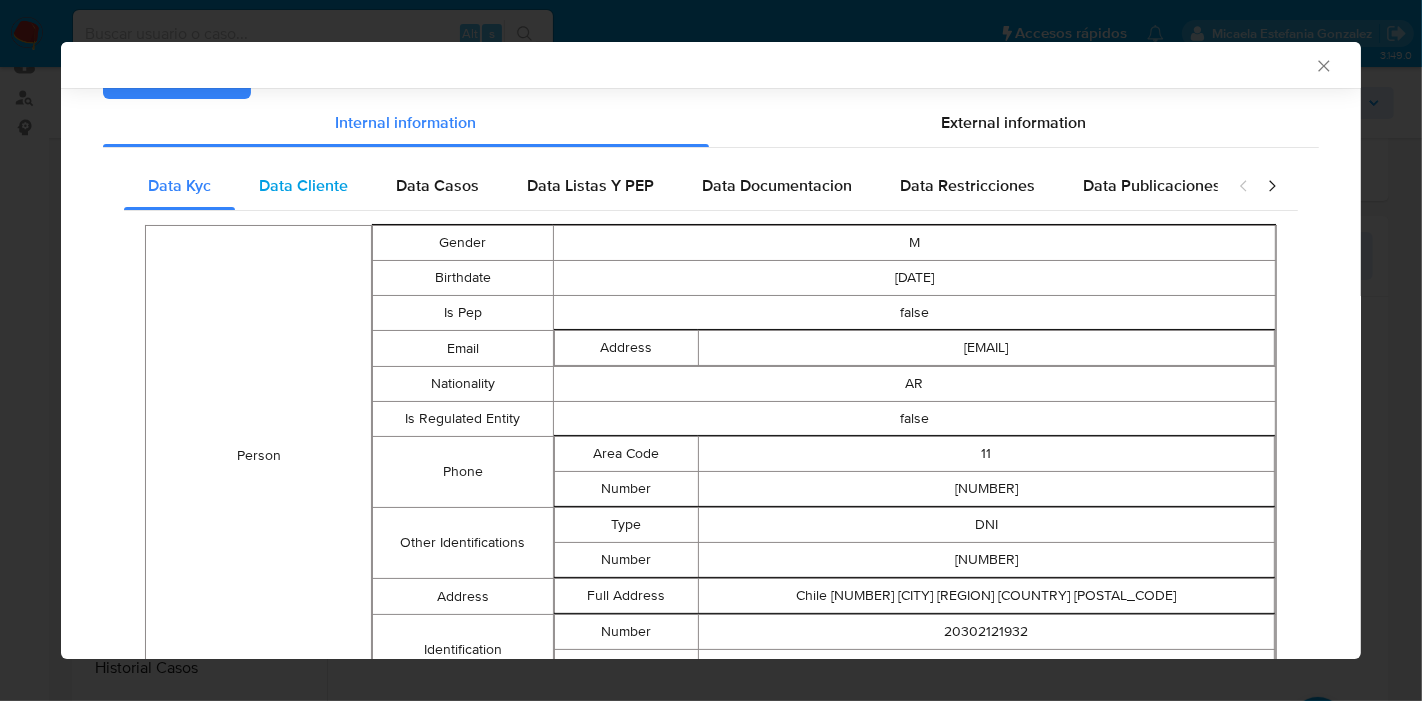 click on "Data Cliente" at bounding box center [303, 186] 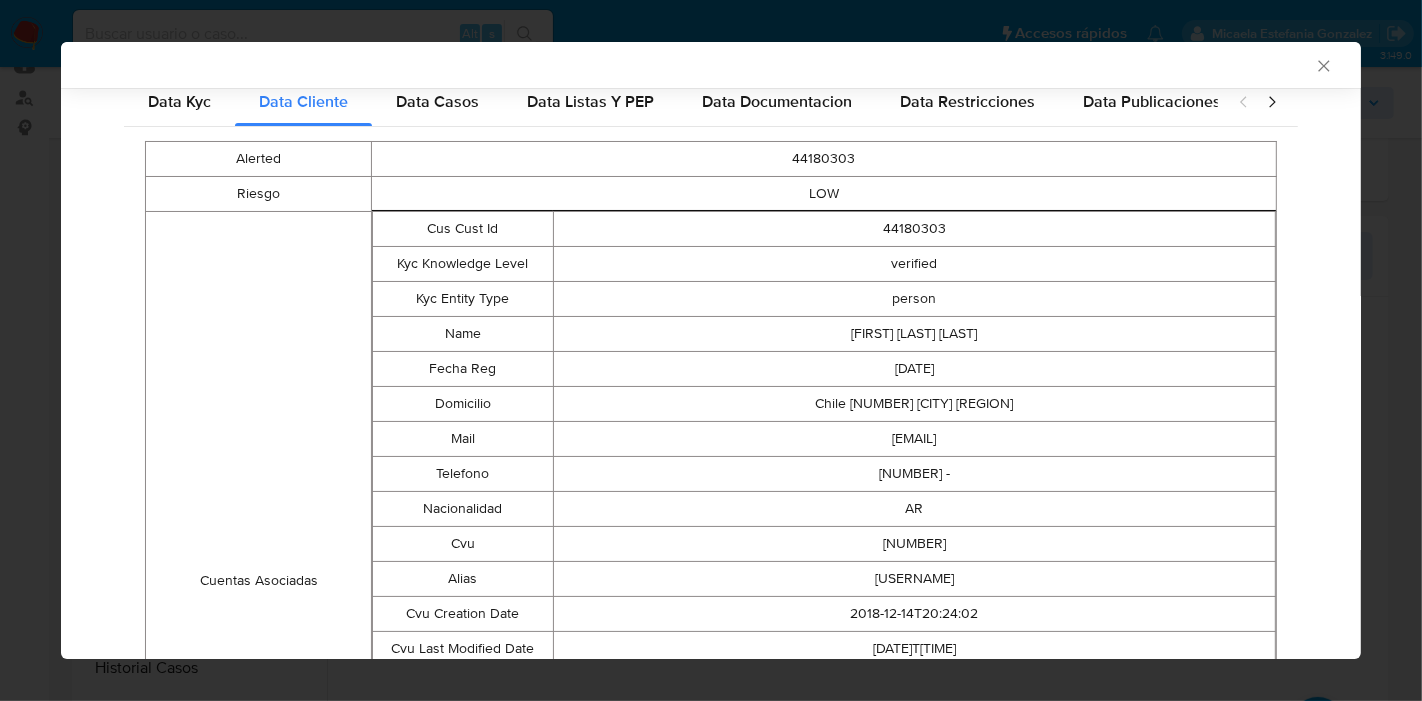 scroll, scrollTop: 279, scrollLeft: 0, axis: vertical 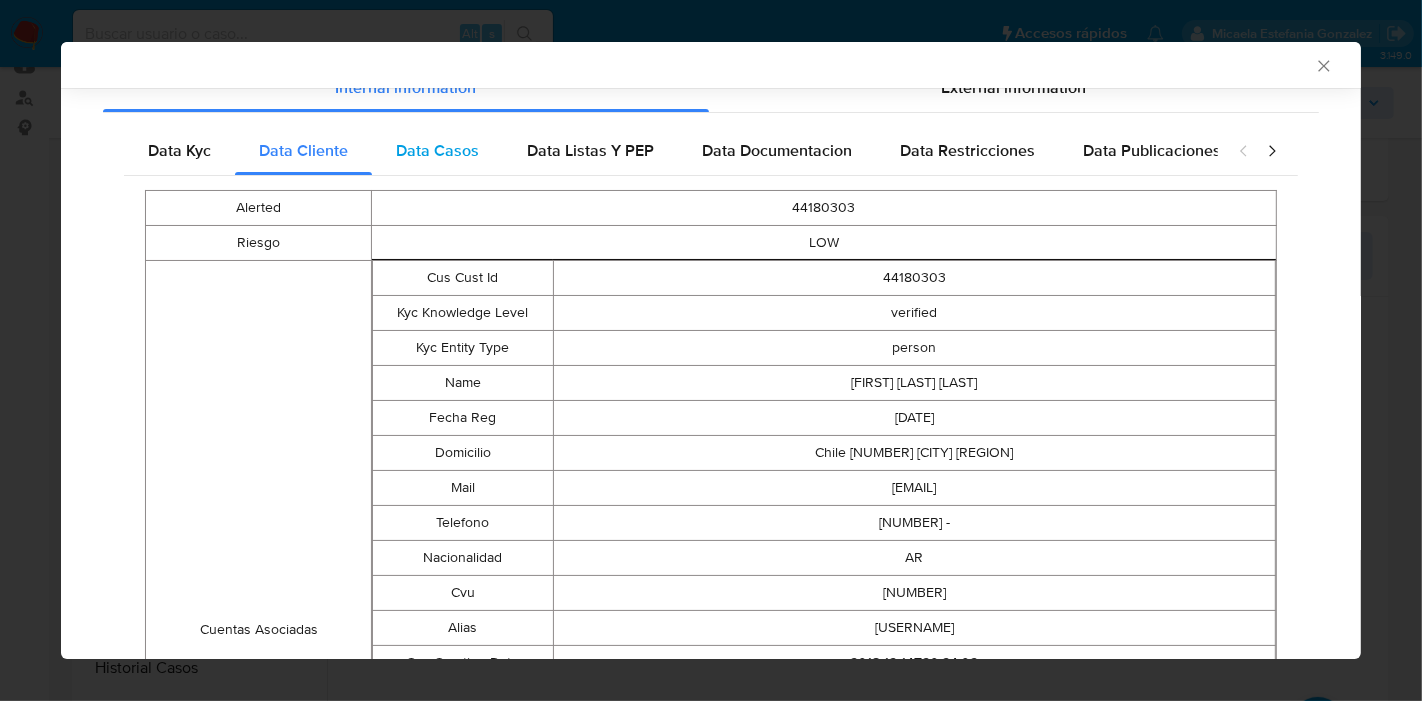 click on "Data Casos" at bounding box center (437, 150) 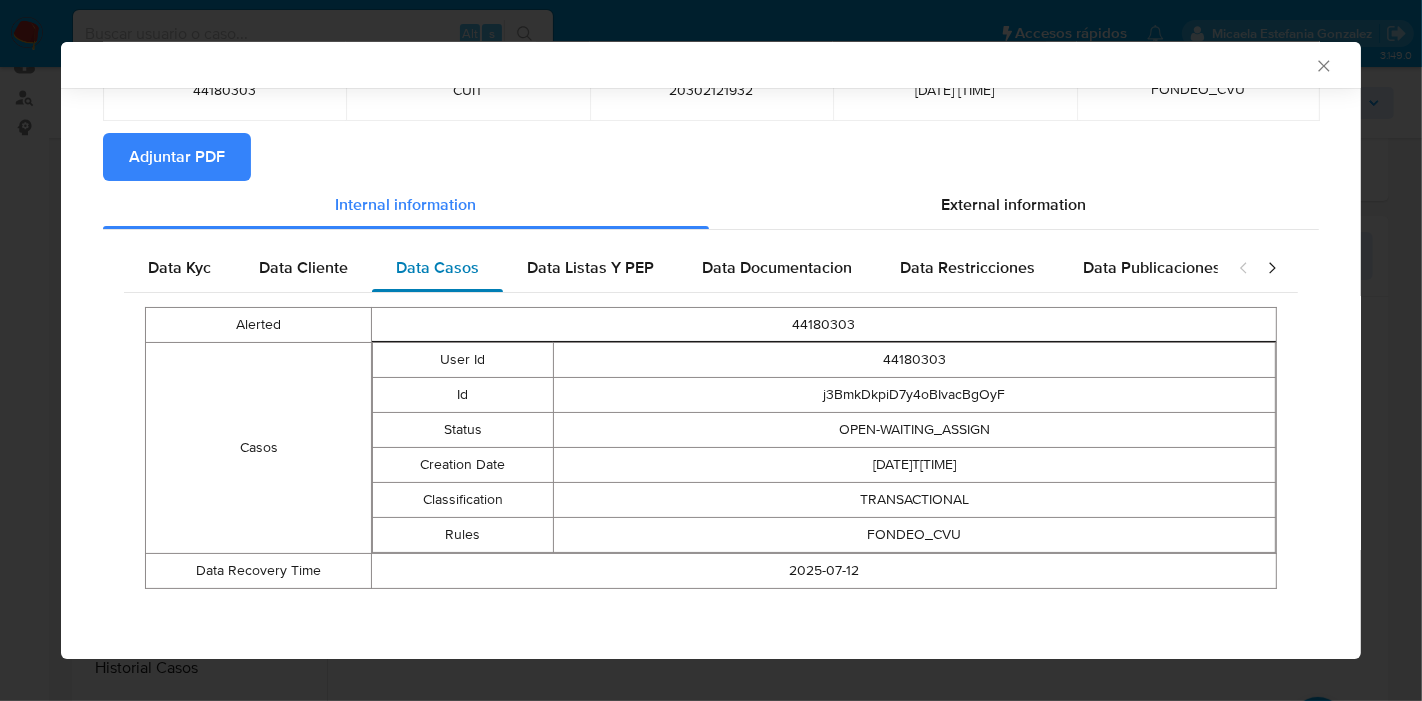 scroll, scrollTop: 161, scrollLeft: 0, axis: vertical 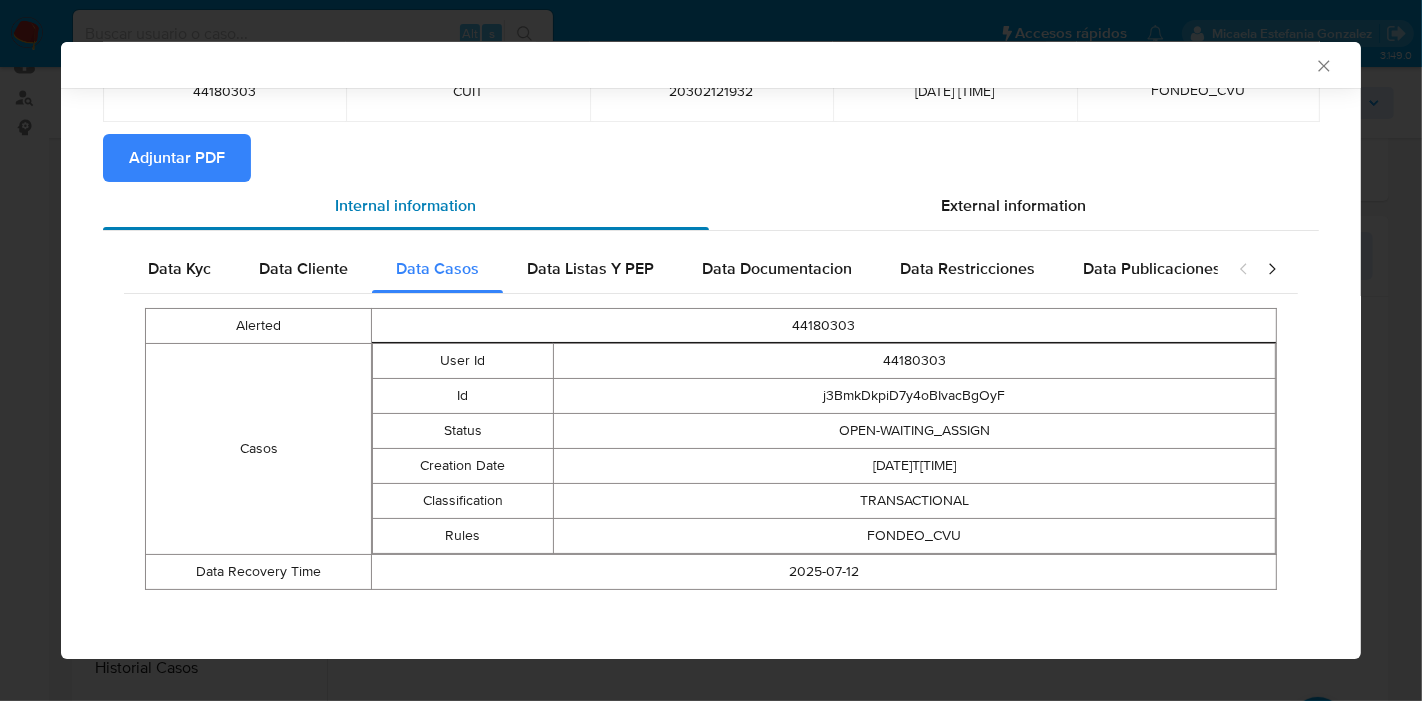 click on "Internal information" at bounding box center (406, 206) 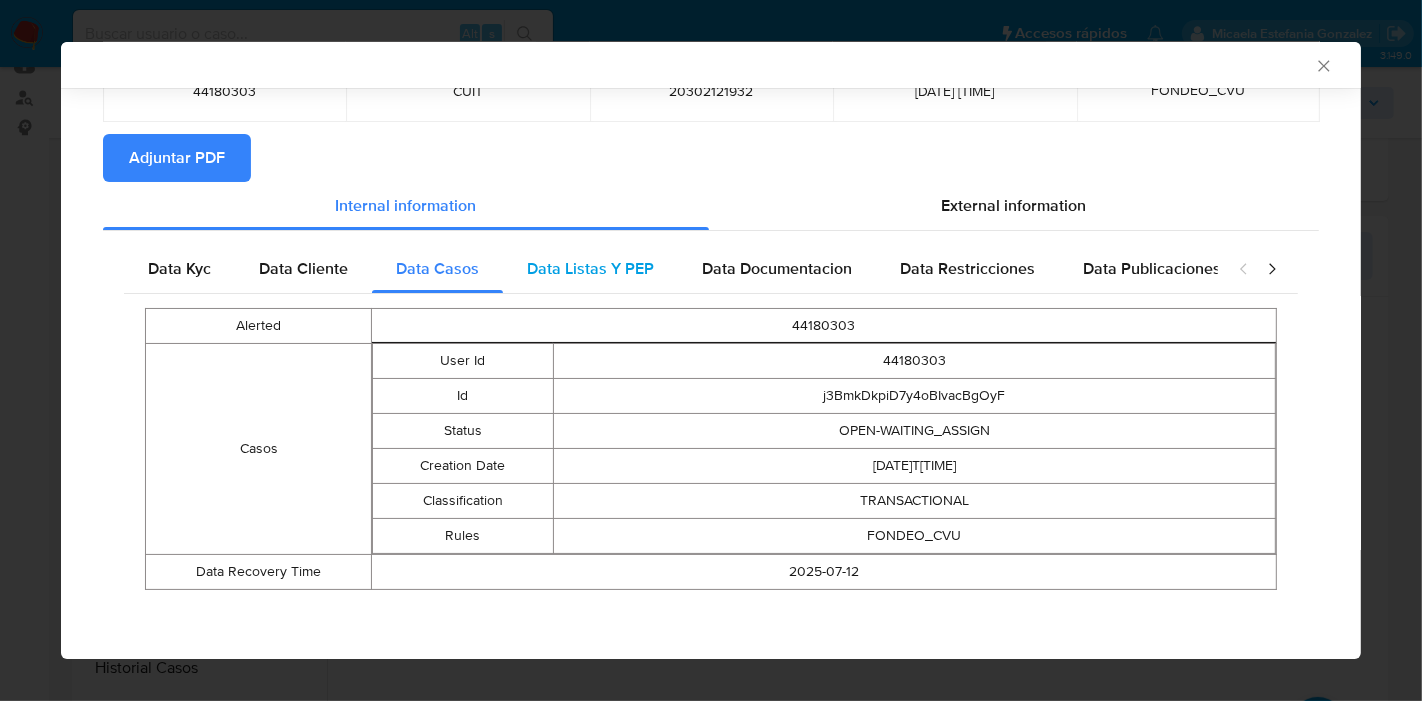 click on "Data Listas Y PEP" at bounding box center [590, 269] 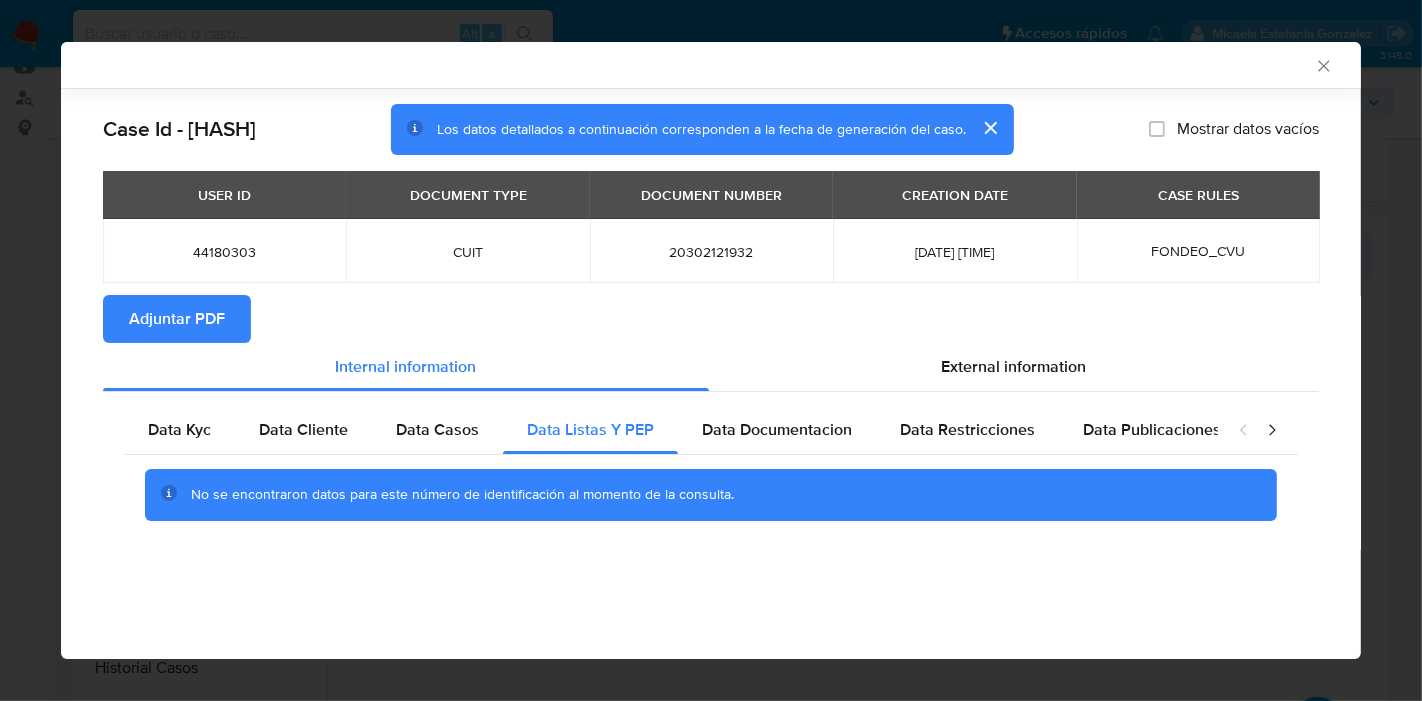 scroll, scrollTop: 0, scrollLeft: 0, axis: both 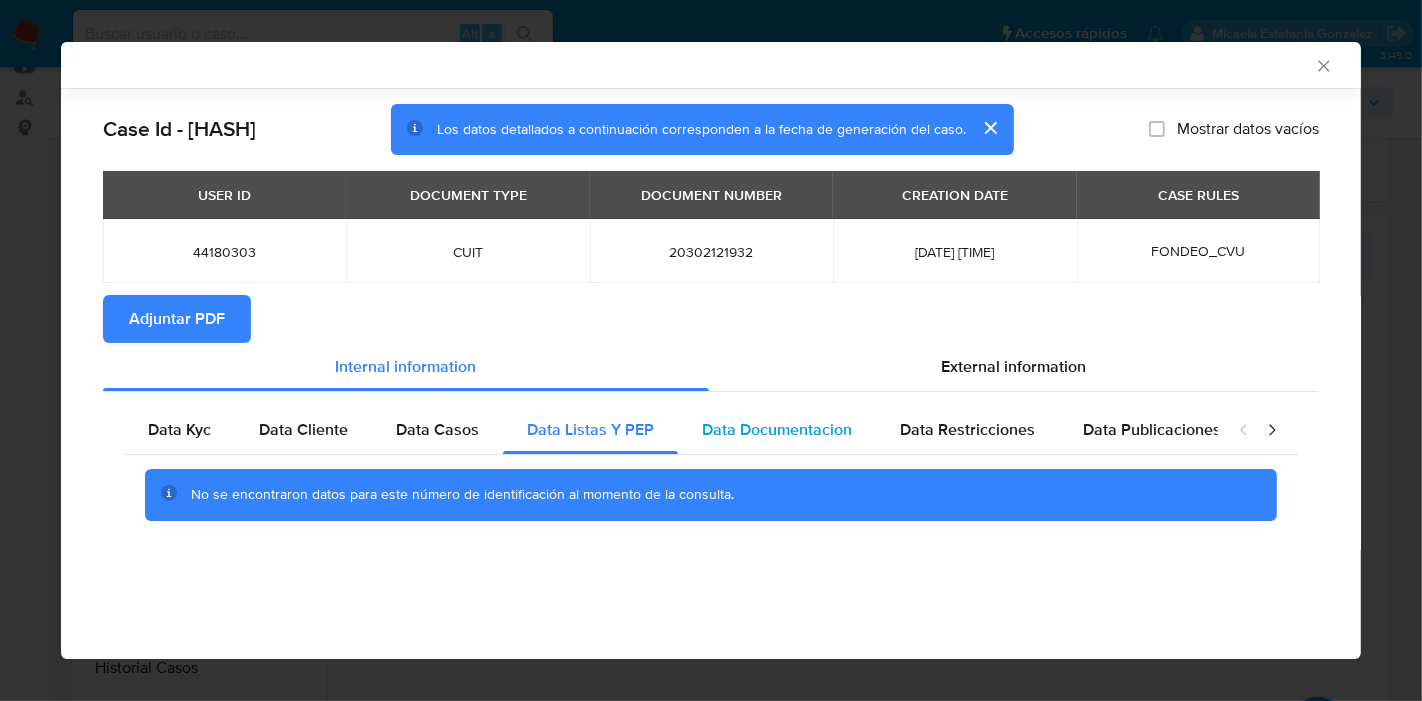 click on "Data Documentacion" at bounding box center [777, 429] 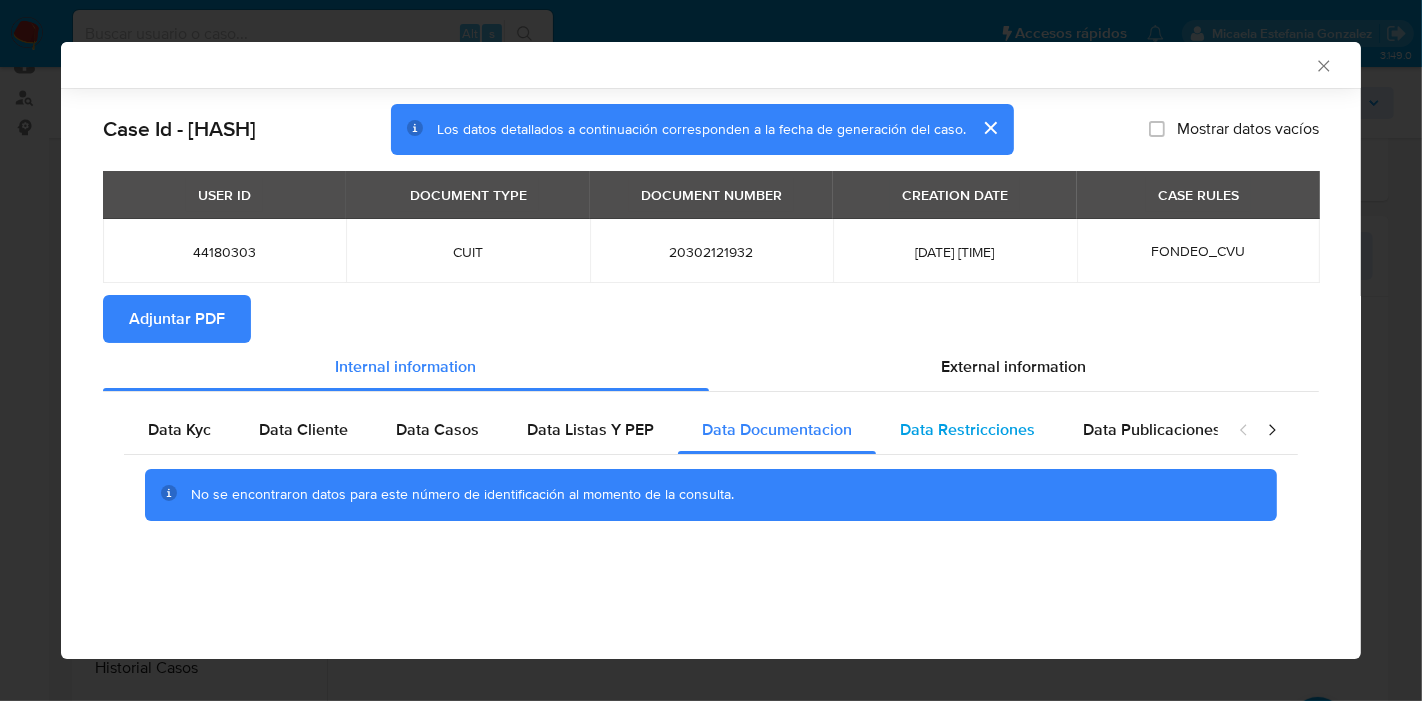 click on "Data Restricciones" at bounding box center [967, 429] 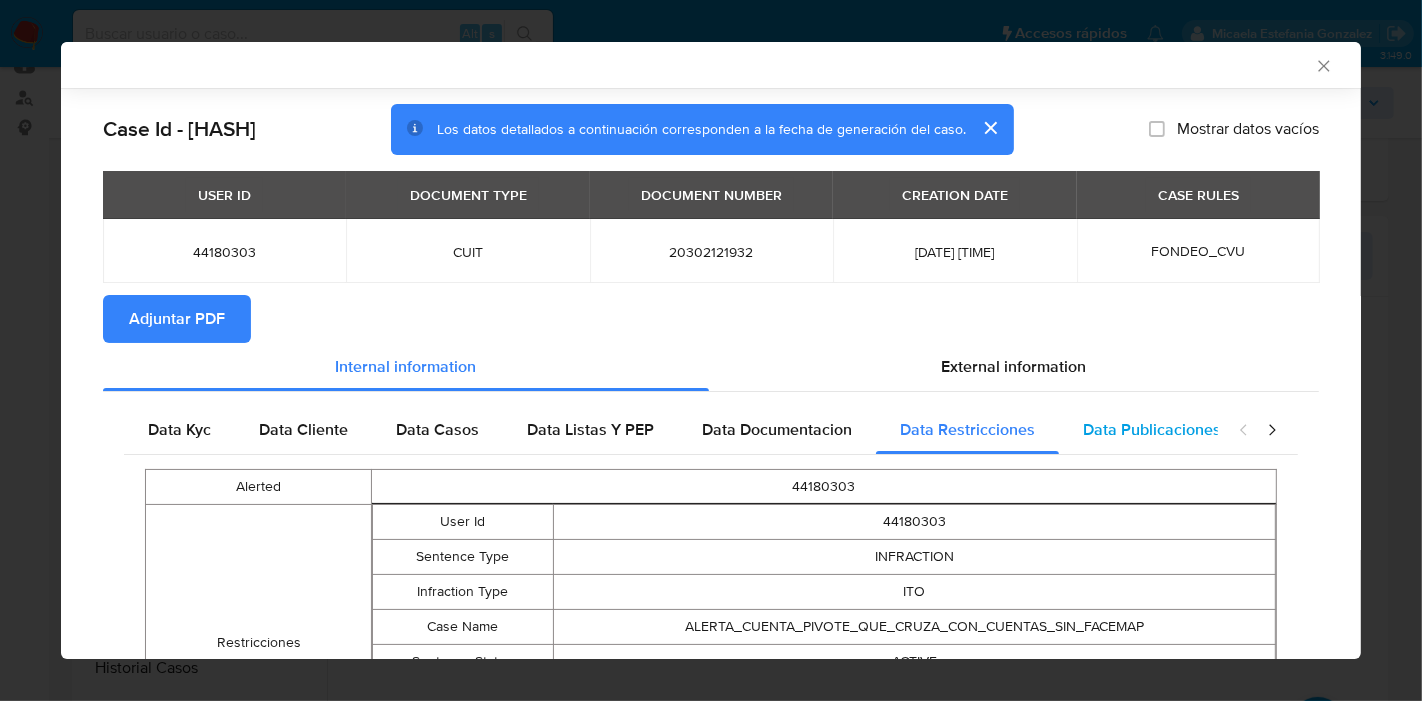 drag, startPoint x: 1173, startPoint y: 435, endPoint x: 1071, endPoint y: 444, distance: 102.396286 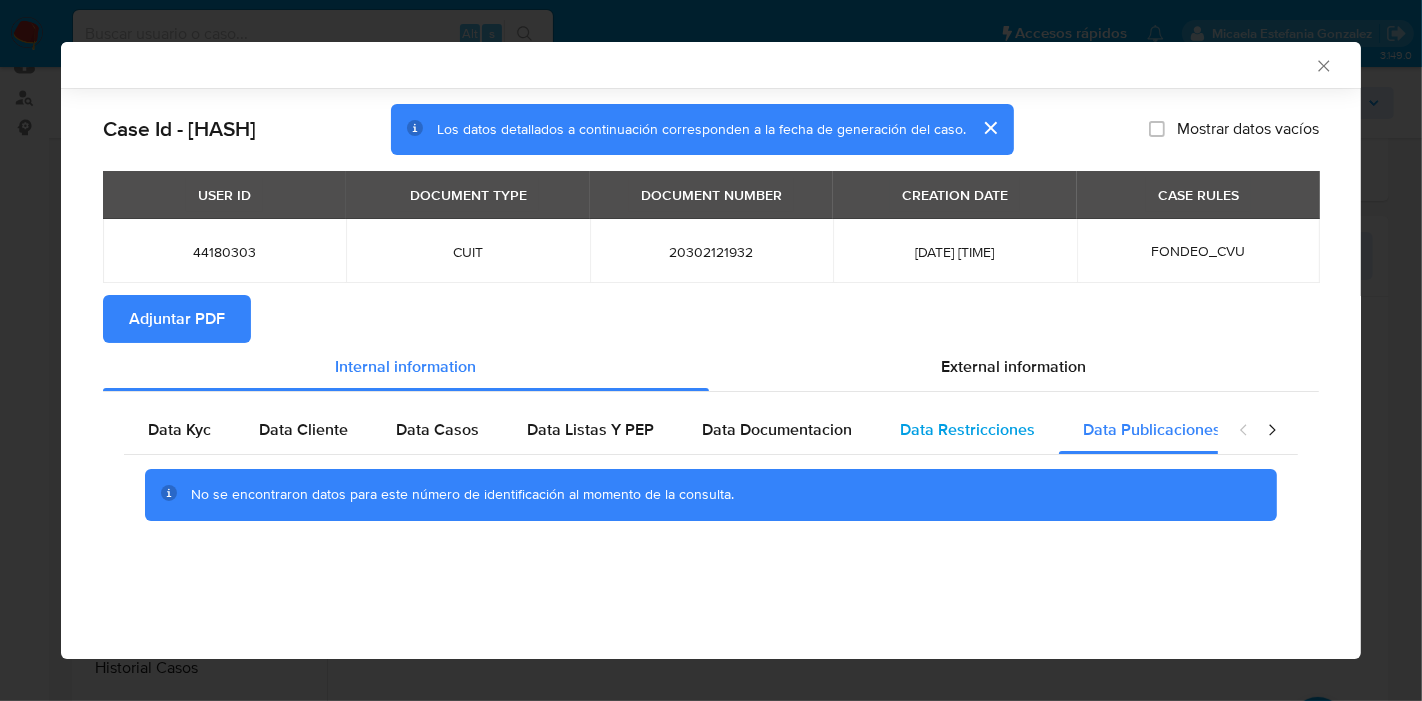drag, startPoint x: 937, startPoint y: 460, endPoint x: 948, endPoint y: 447, distance: 17.029387 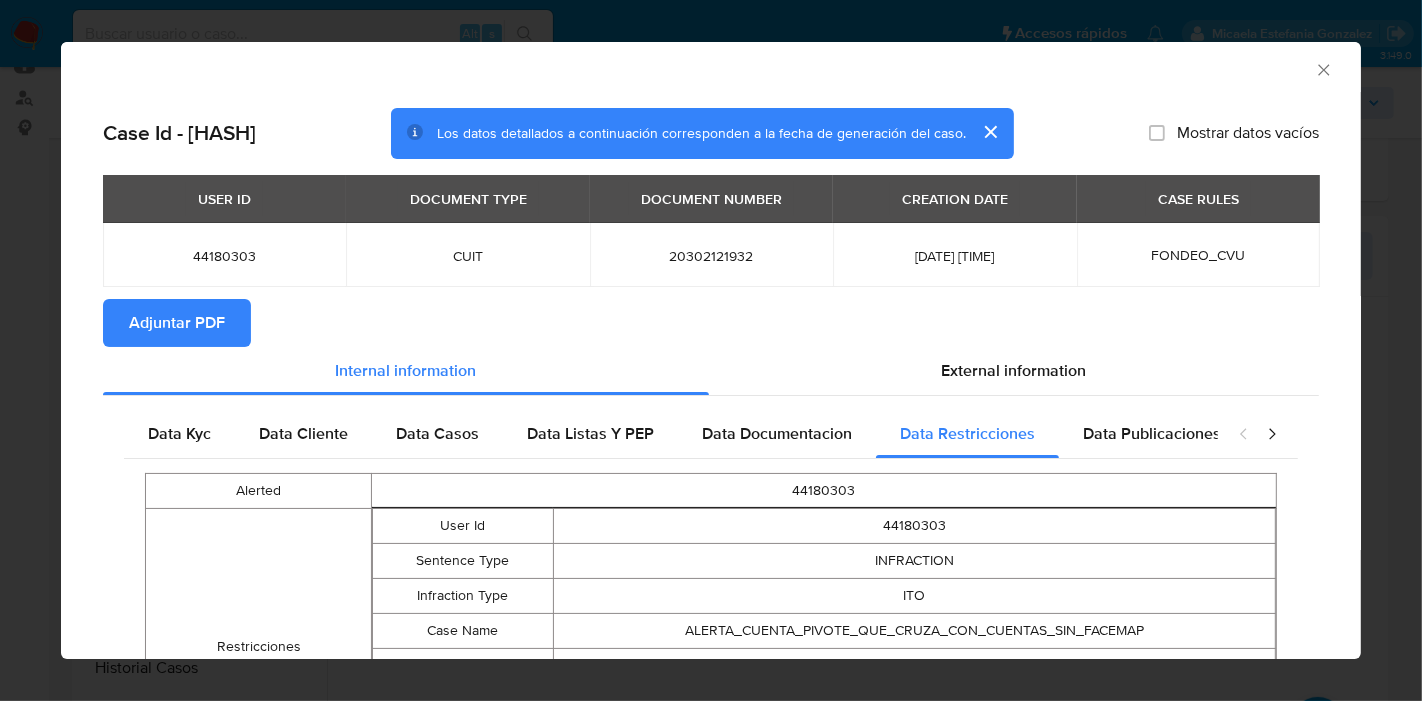 scroll, scrollTop: 218, scrollLeft: 0, axis: vertical 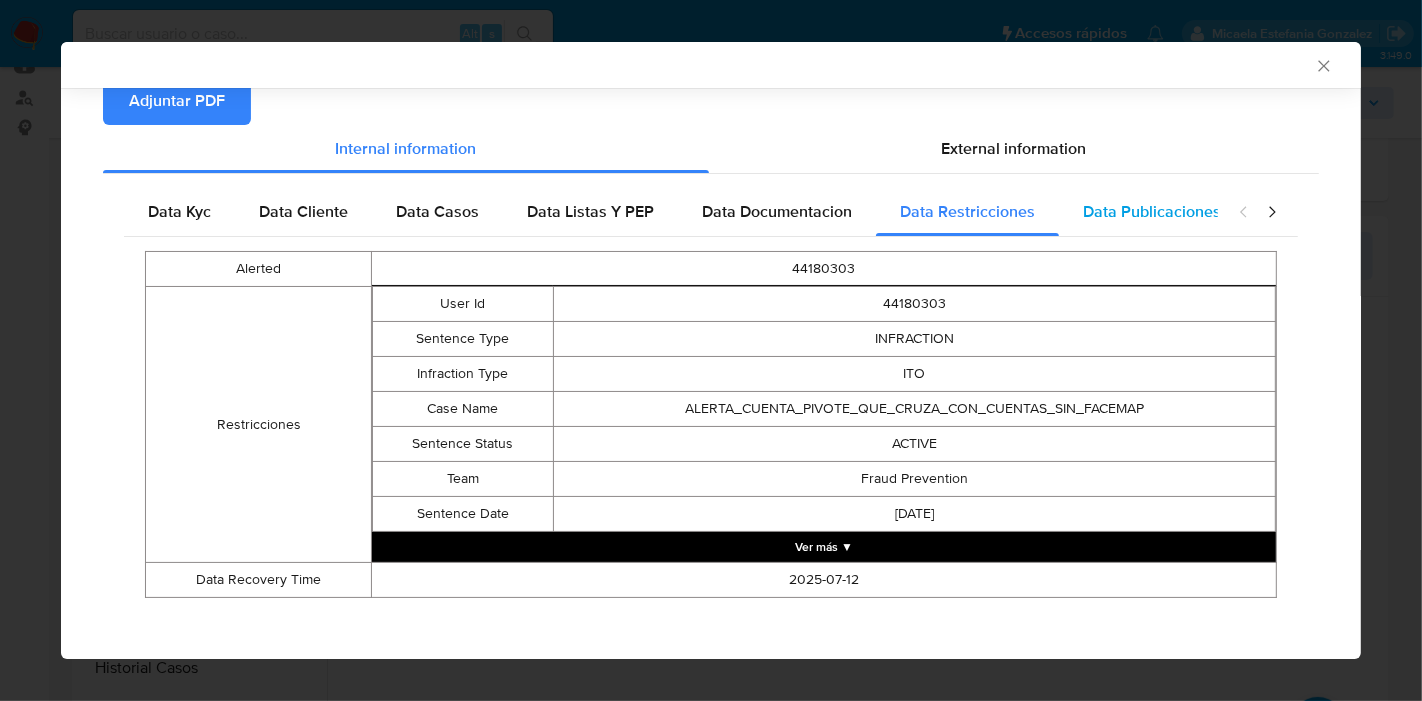 click on "Data Publicaciones" at bounding box center [1152, 211] 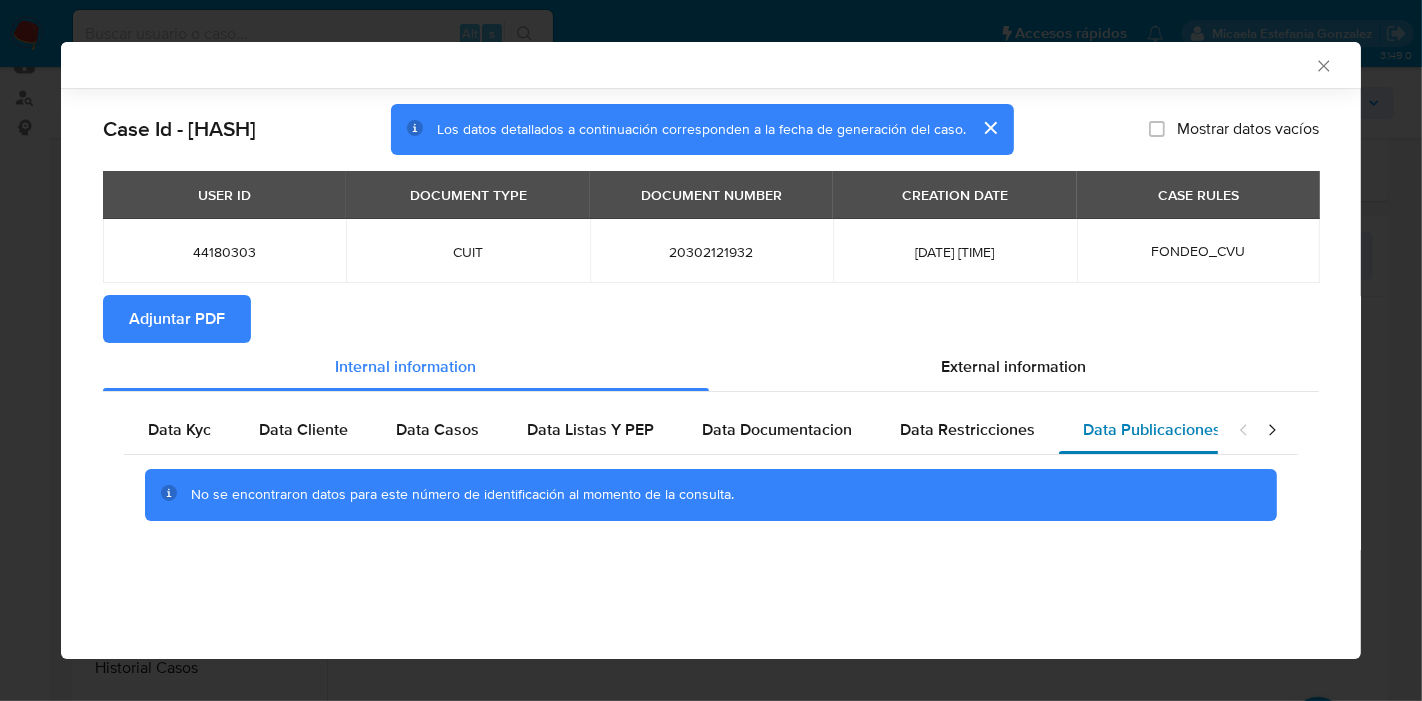 scroll, scrollTop: 0, scrollLeft: 0, axis: both 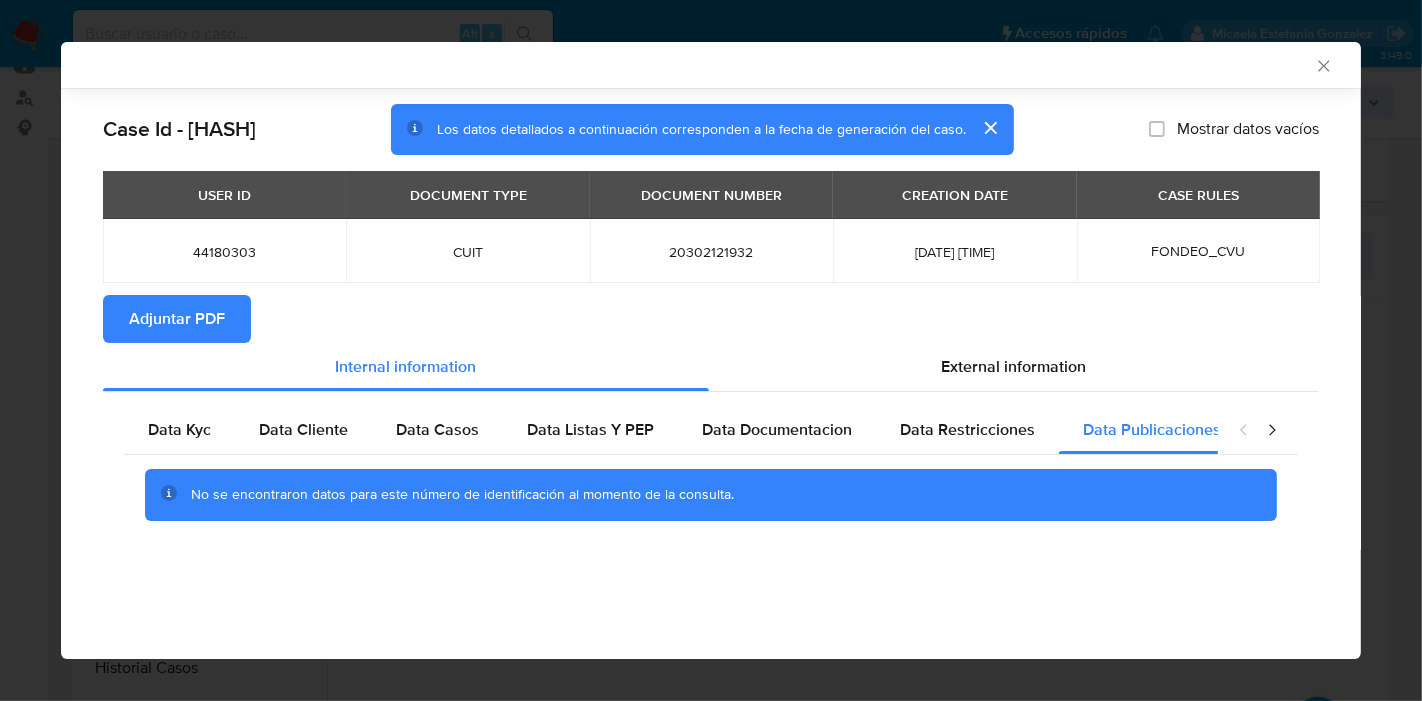 click 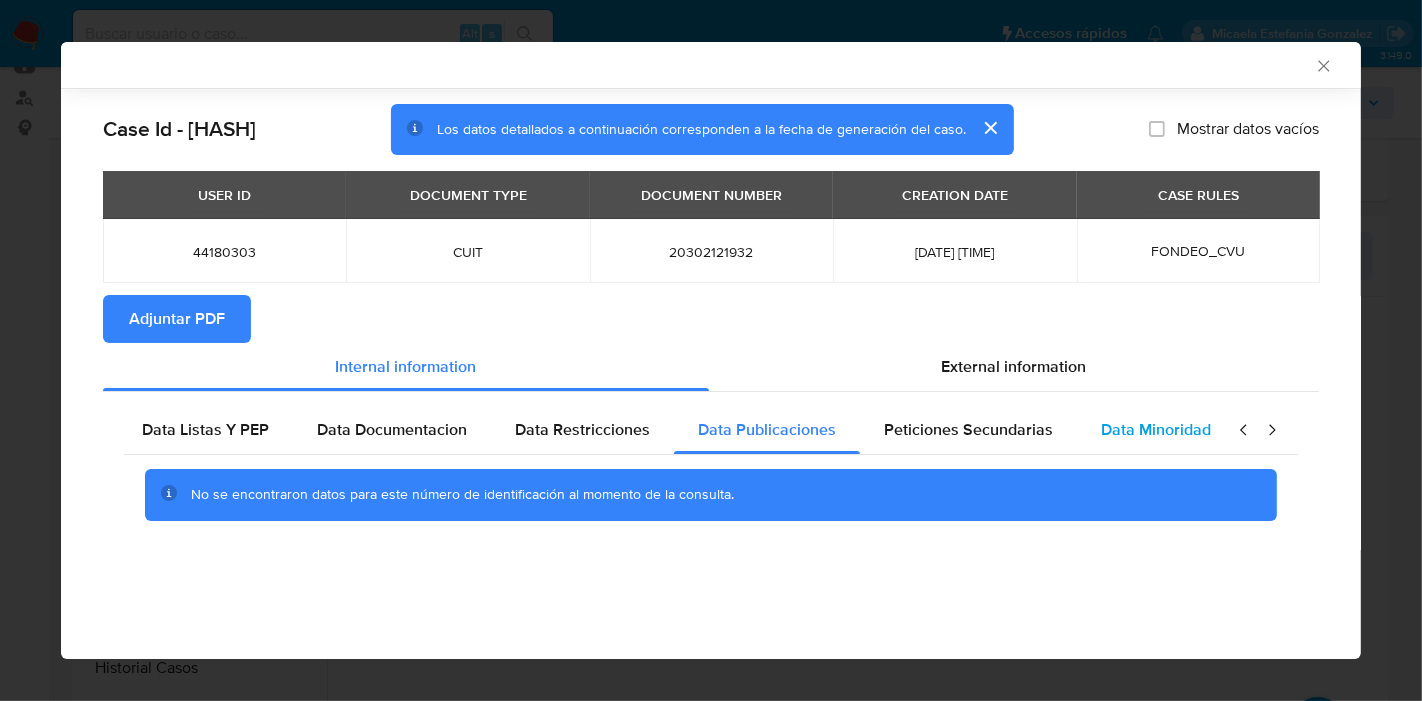 scroll, scrollTop: 0, scrollLeft: 391, axis: horizontal 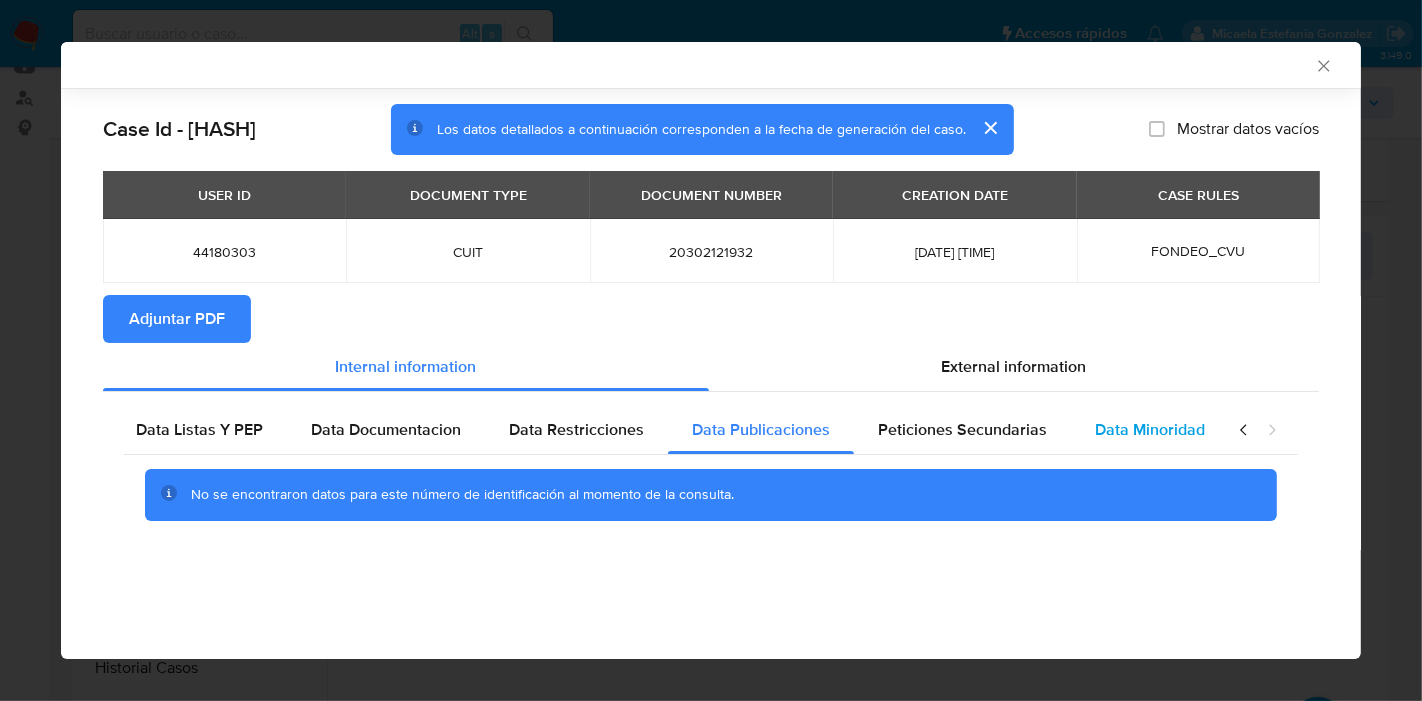 click on "Data Minoridad" at bounding box center (1150, 430) 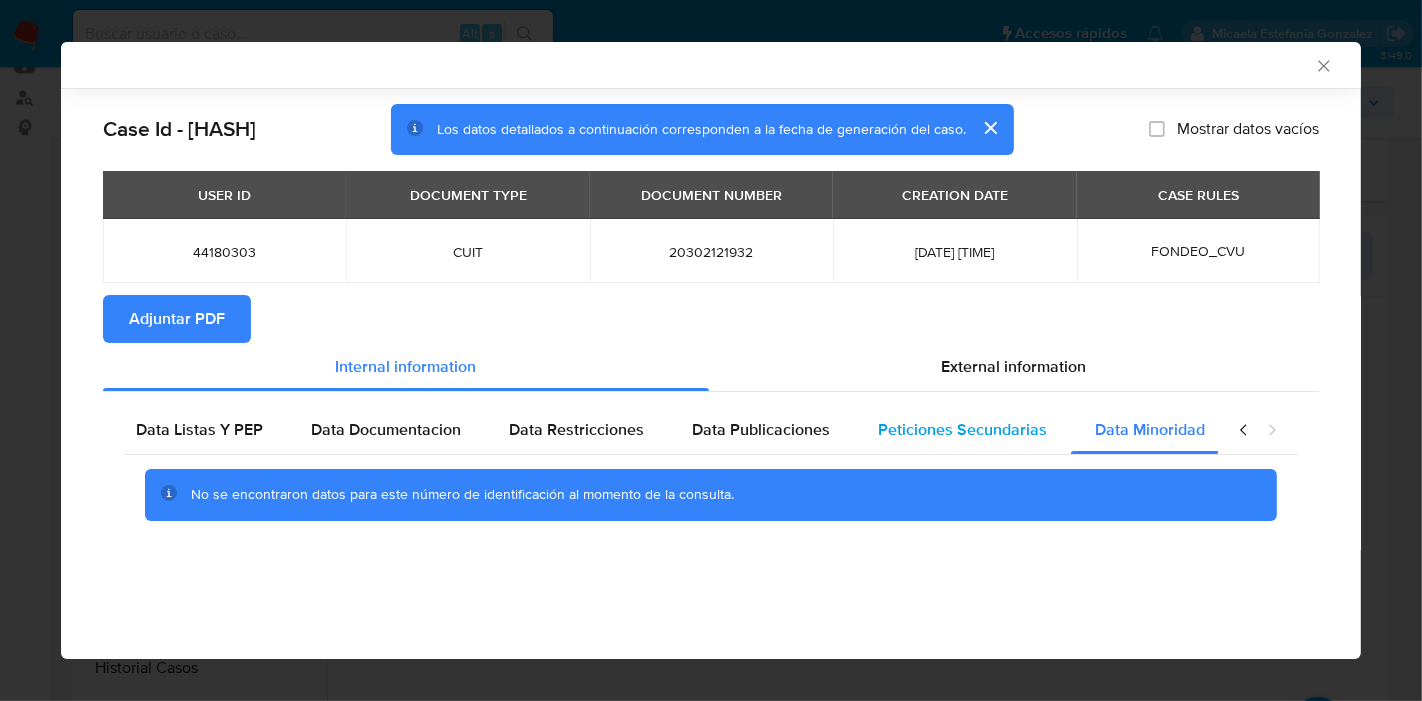 click on "Peticiones Secundarias" at bounding box center (962, 429) 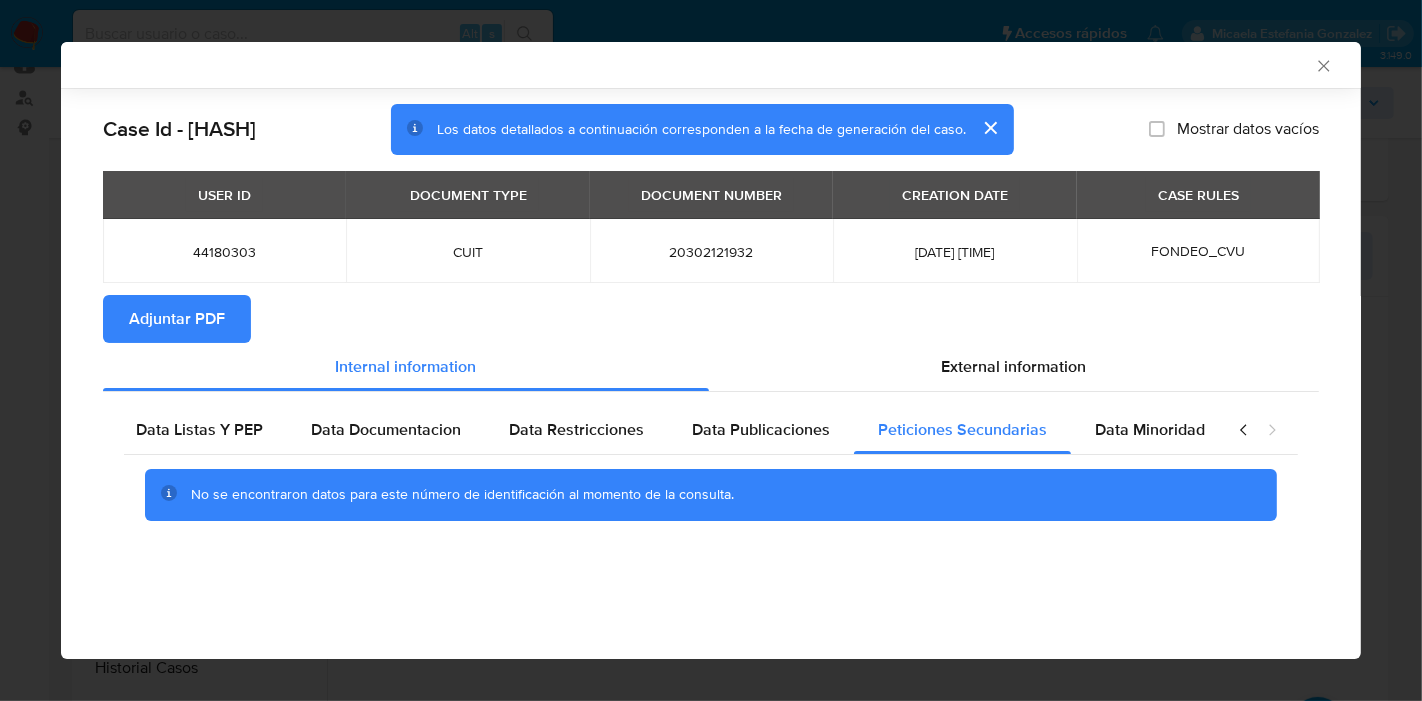 click 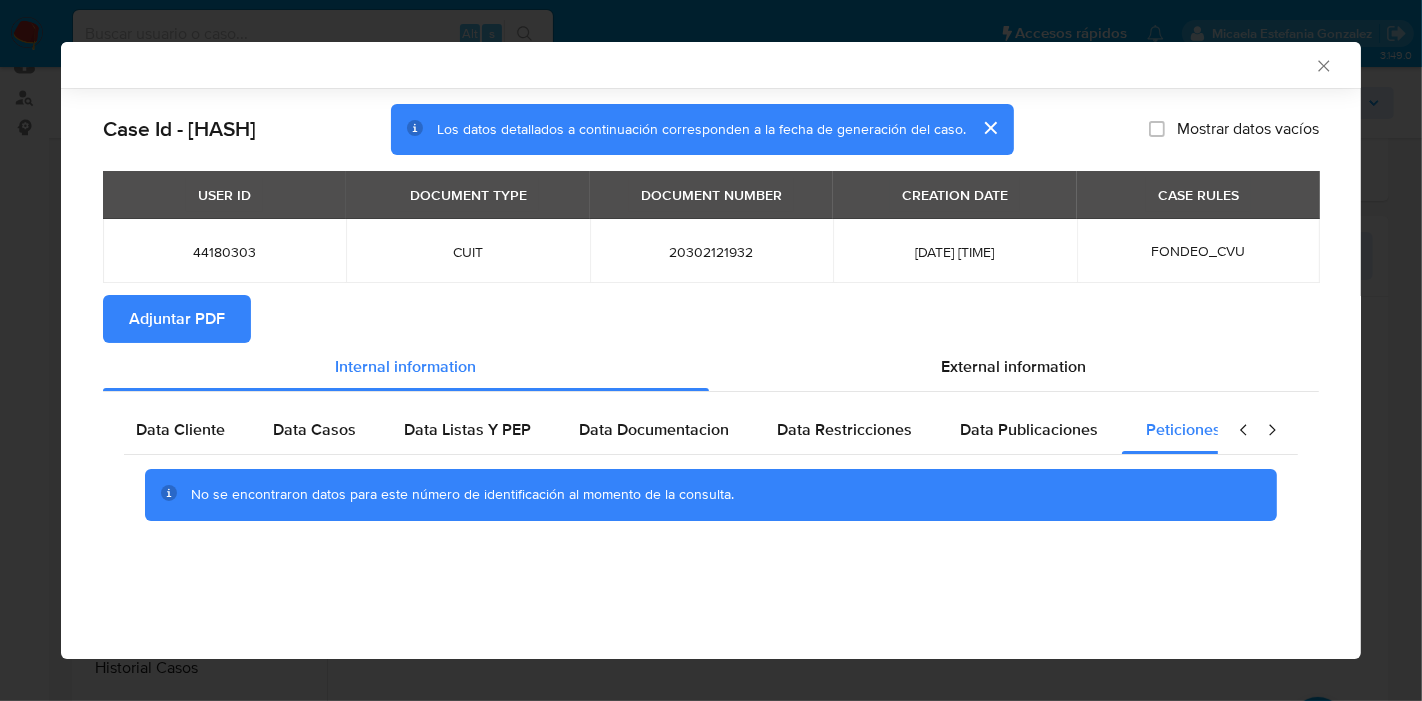scroll, scrollTop: 0, scrollLeft: 0, axis: both 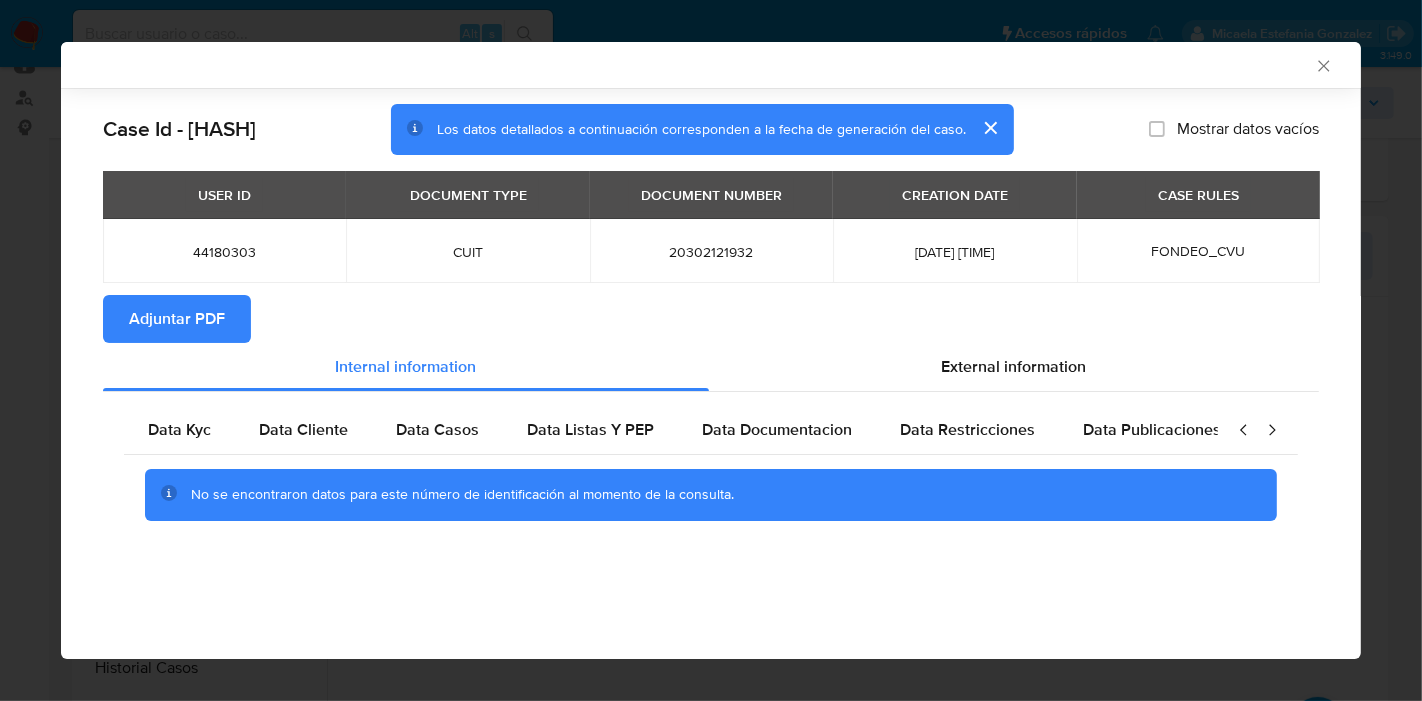 click 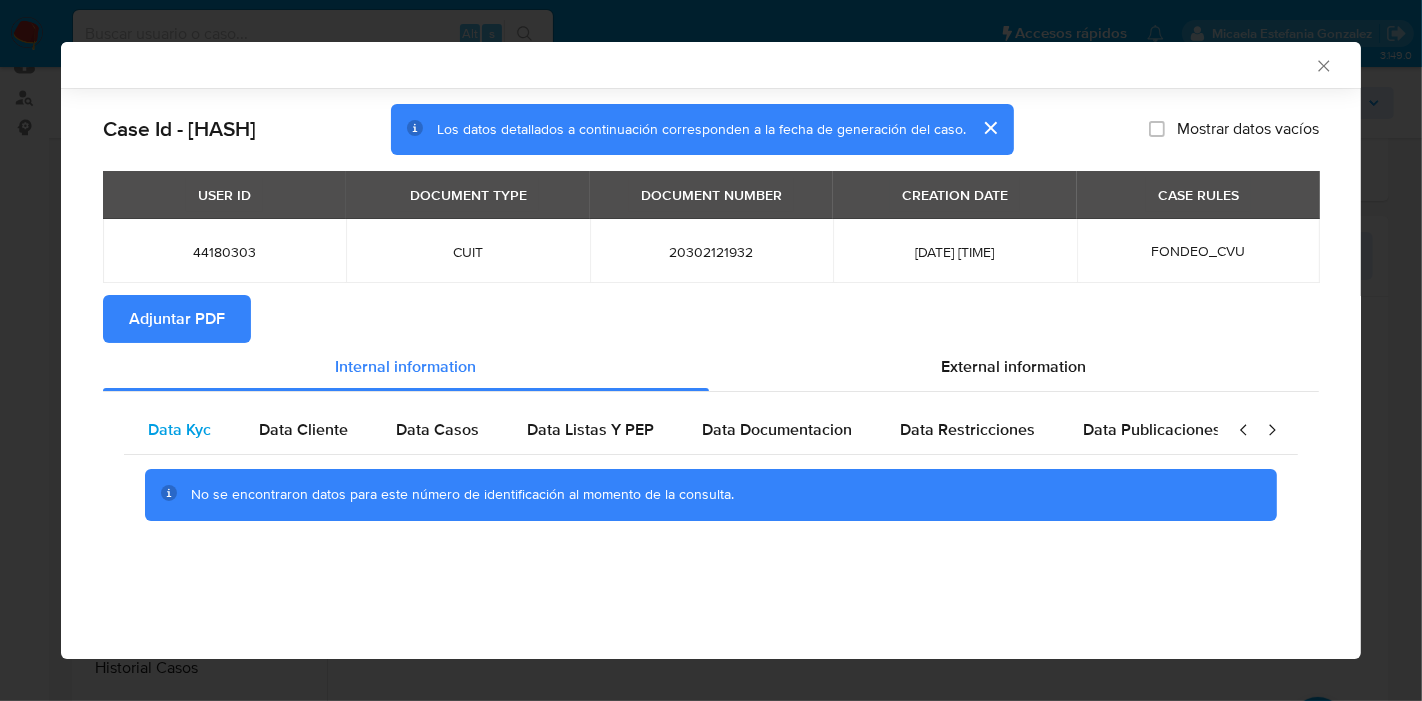 click on "Data Kyc" at bounding box center (179, 429) 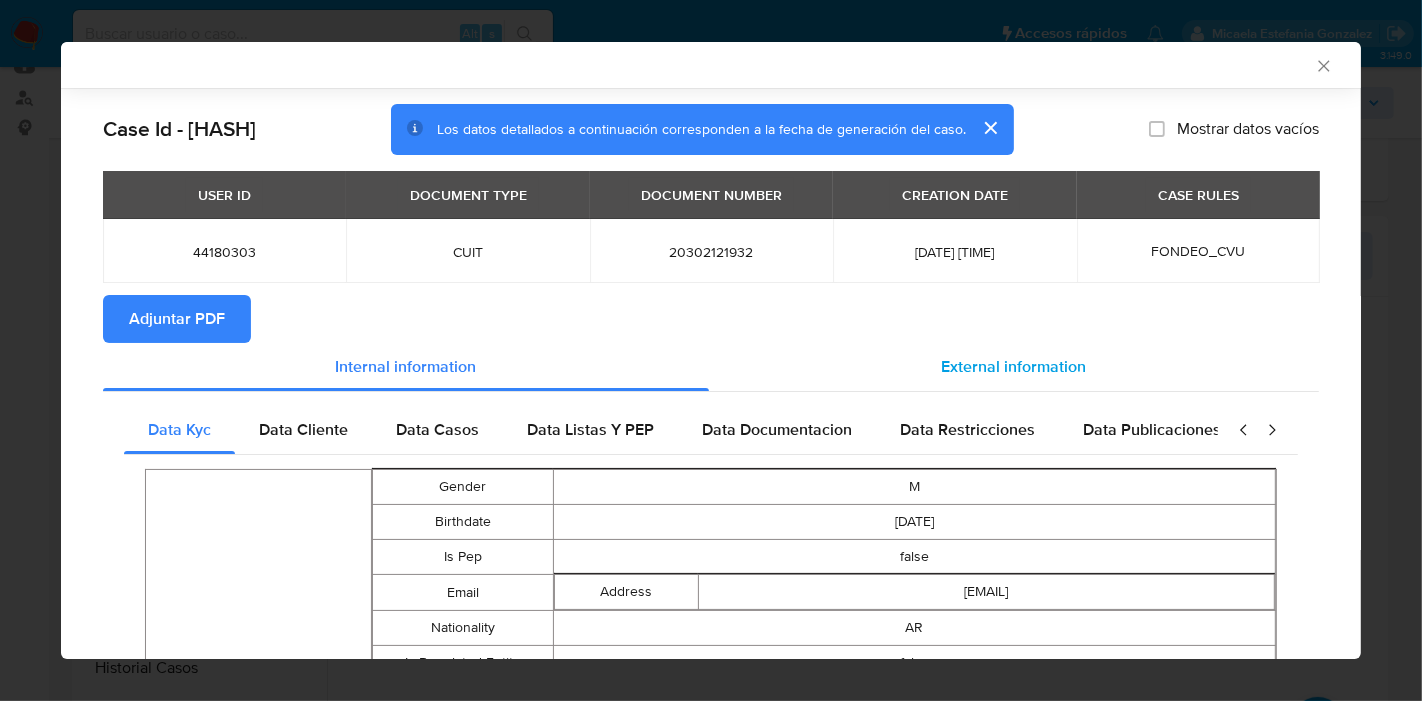 click on "External information" at bounding box center [1014, 366] 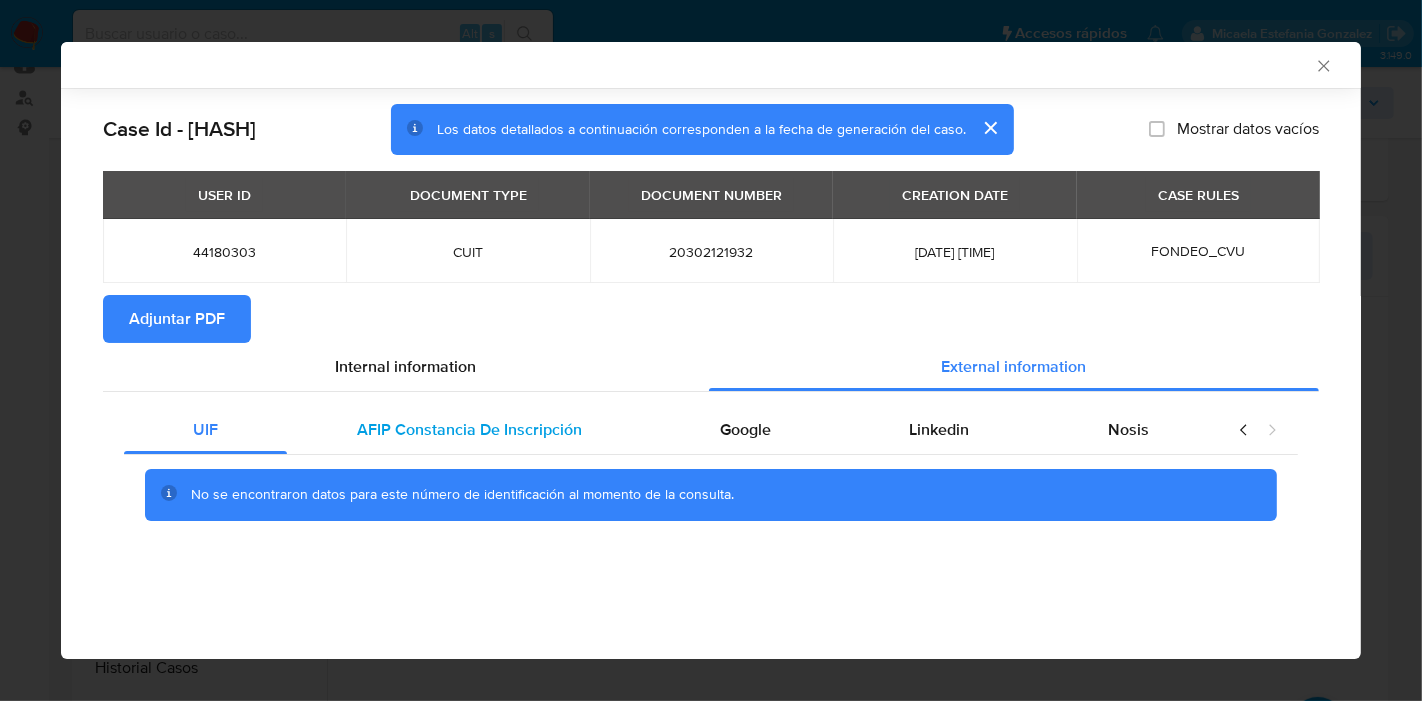 click on "AFIP Constancia De Inscripción" at bounding box center (468, 430) 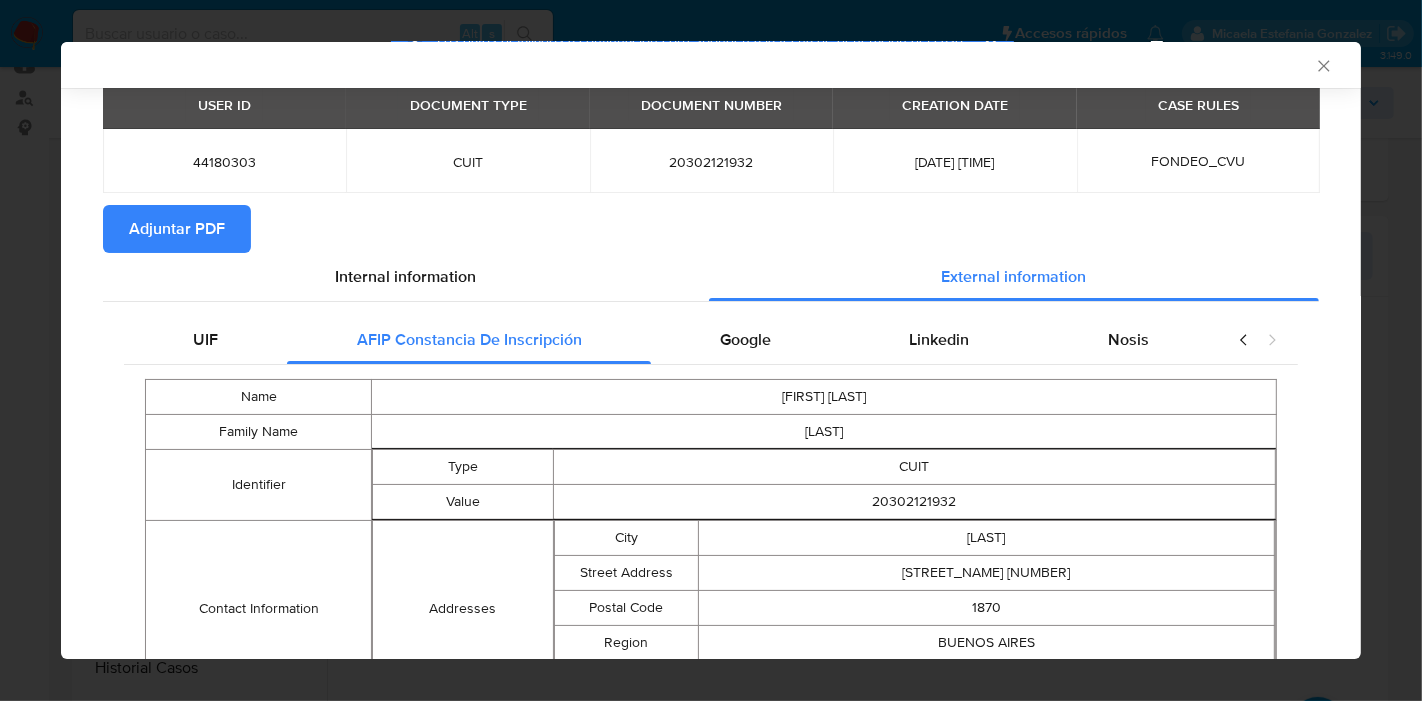 scroll, scrollTop: 0, scrollLeft: 0, axis: both 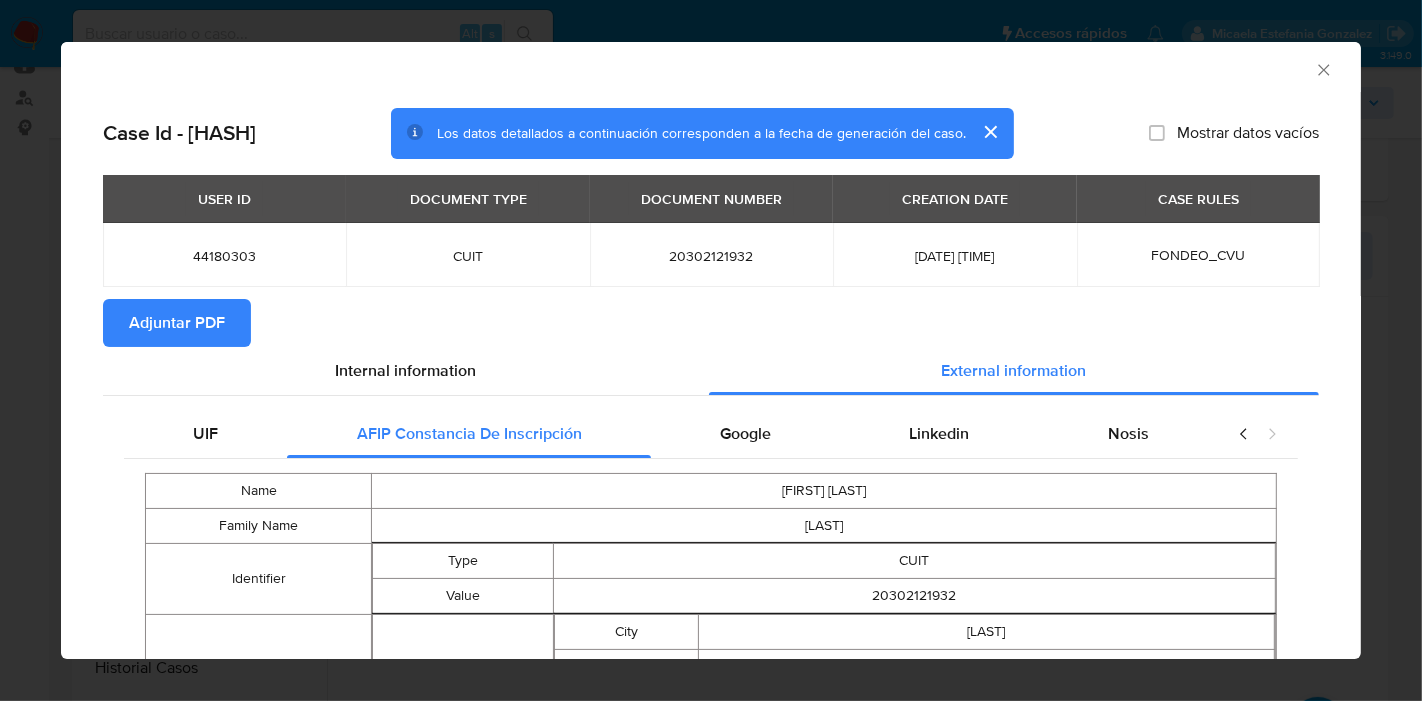click on "UIF AFIP Constancia De Inscripción Google Linkedin Nosis Name GUSTAVO ALEJANDRO Family Name AYALA Identifier Type CUIT Value 20302121932 Contact Information Addresses City PIÑEYRO Street Address CHILE 748 Postal Code 1870 Region BUENOS AIRES Region Code 1 Fiscal Information Status ACTIVO Activities Type 863110 Additional Type estandar Description SERVICIOS DE PRÁCTICAS DE DIAGNÓSTICO EN LABORATORIOS Value SERVICIOS DE PRÁCTICAS DE DIAGNÓSTICO EN LABORATORIOS Nomenclator 883 Order 1 Period 201608 Ver más ▼ Taxes Type 20 Additional Type estandar Description MONOTRIBUTO Value MONOTRIBUTO Period 201907 Ver más ▼ Categories Type 8 Additional Type categoriaMonotributo Description A LOCACIONES DE SERVICIOS Category Id 8 Related Tax Id 20 Period 201907 Data Recovery Time 2025-07-12" at bounding box center [711, 990] 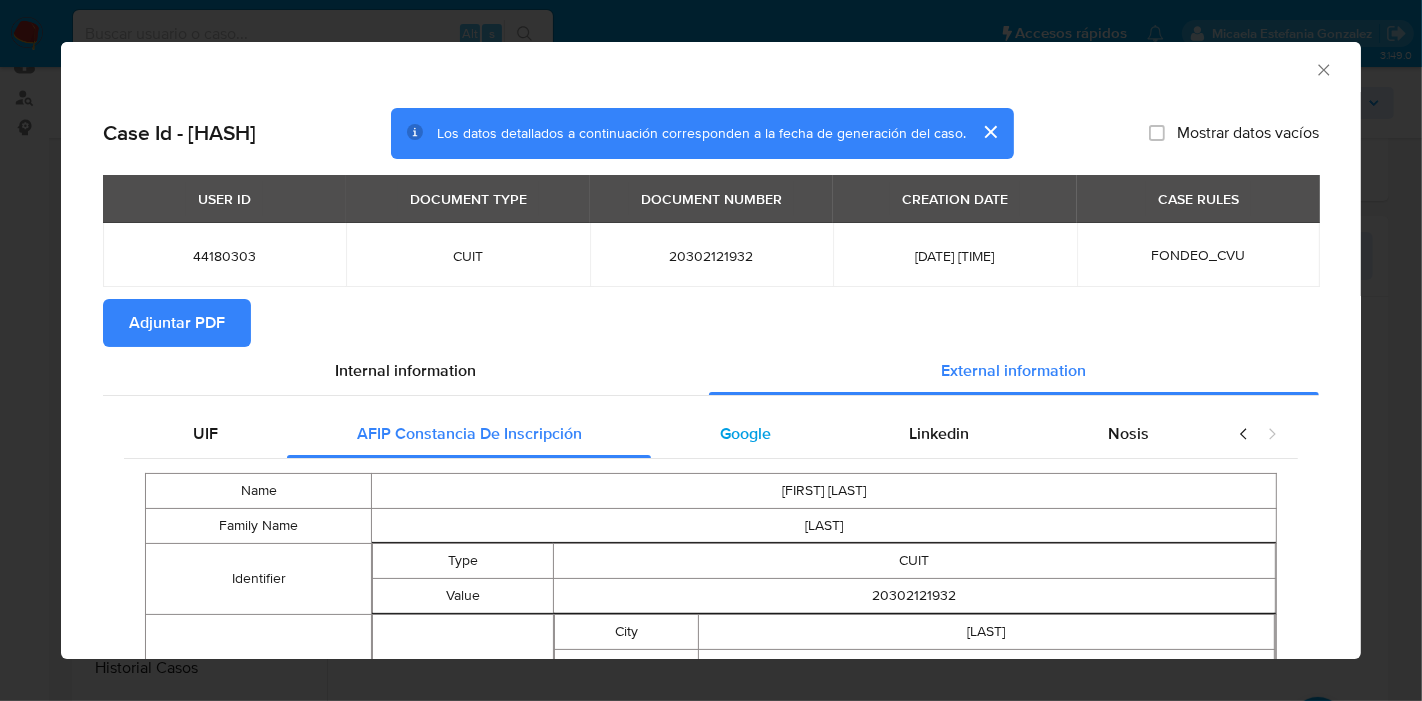 click on "Google" at bounding box center [745, 434] 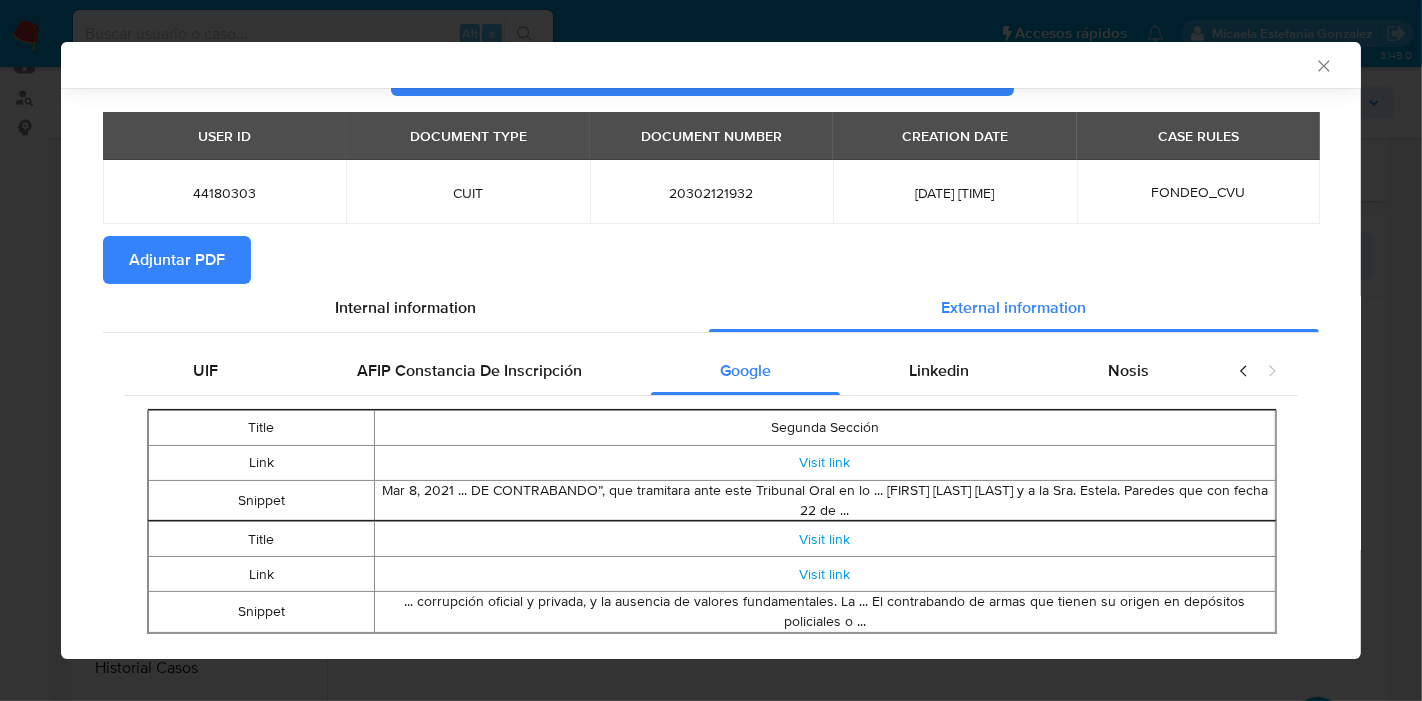 scroll, scrollTop: 102, scrollLeft: 0, axis: vertical 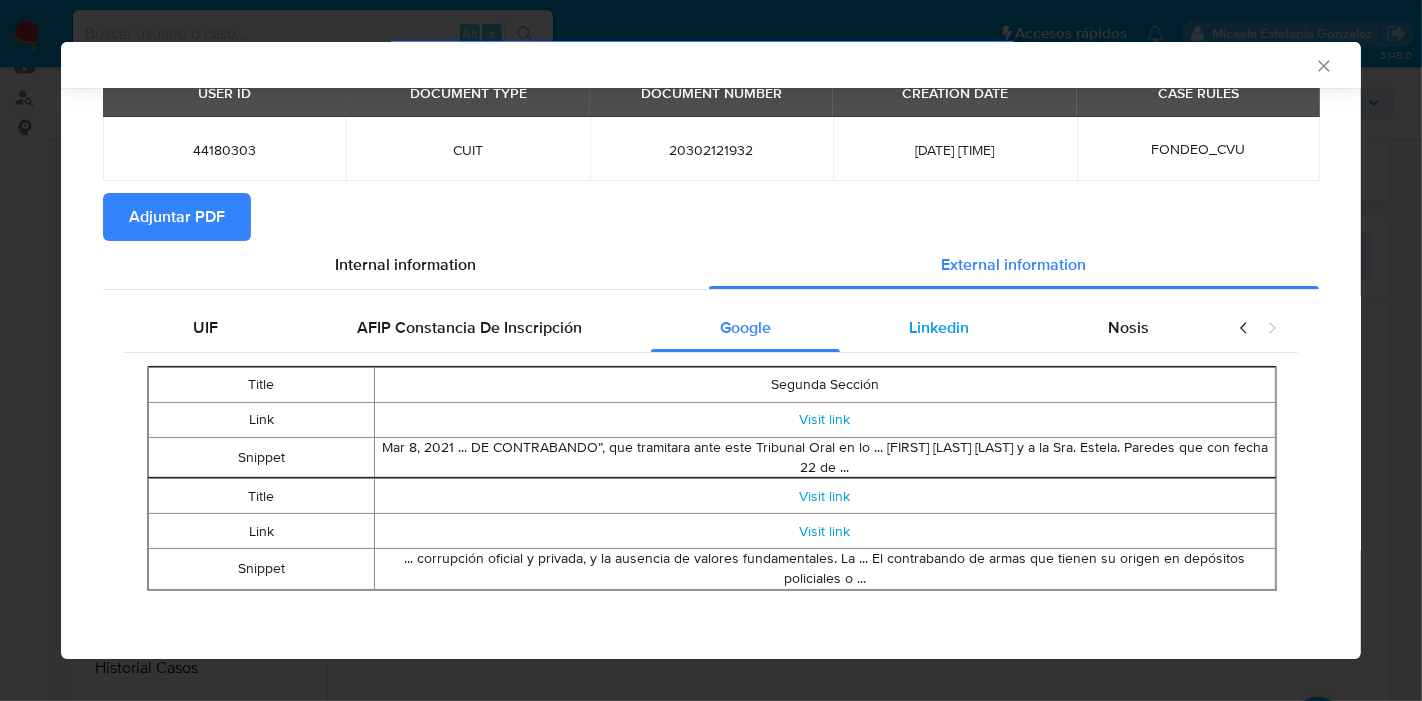 click on "Linkedin" at bounding box center [939, 328] 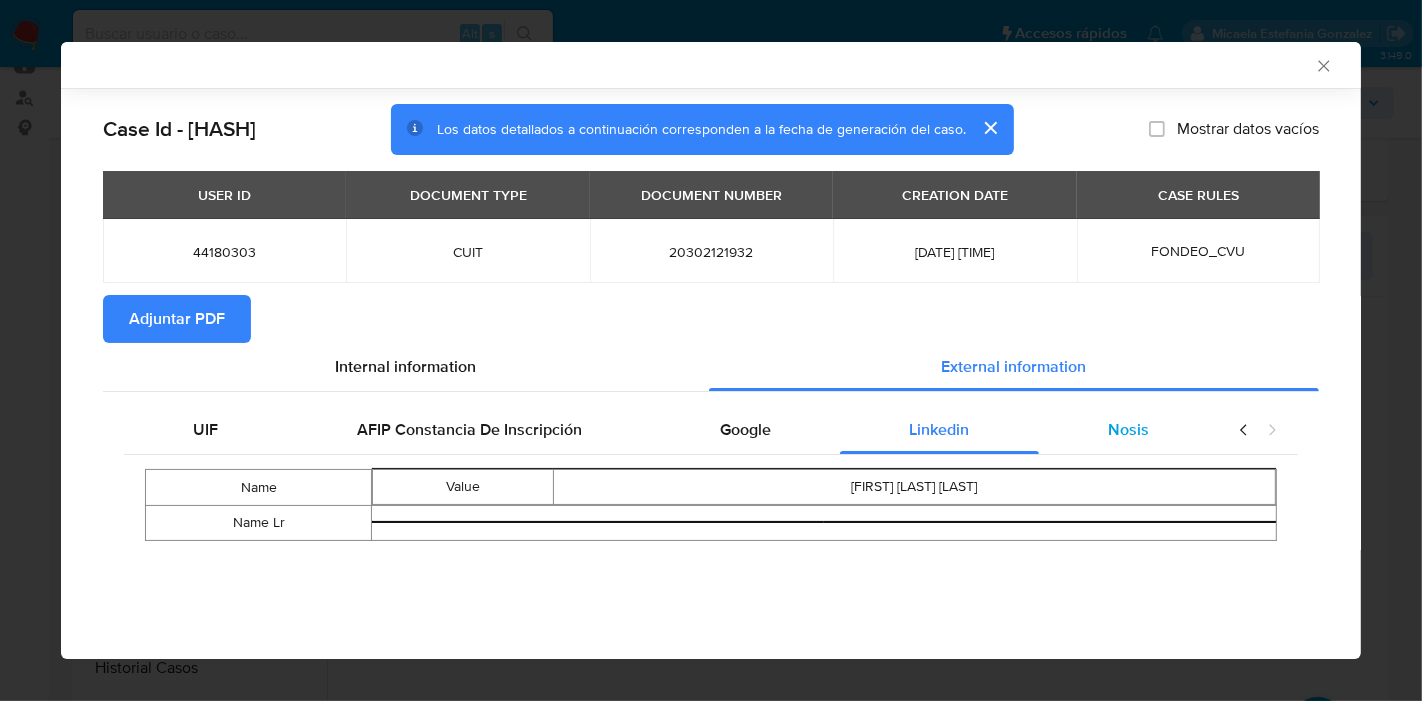 click on "Nosis" at bounding box center [1128, 430] 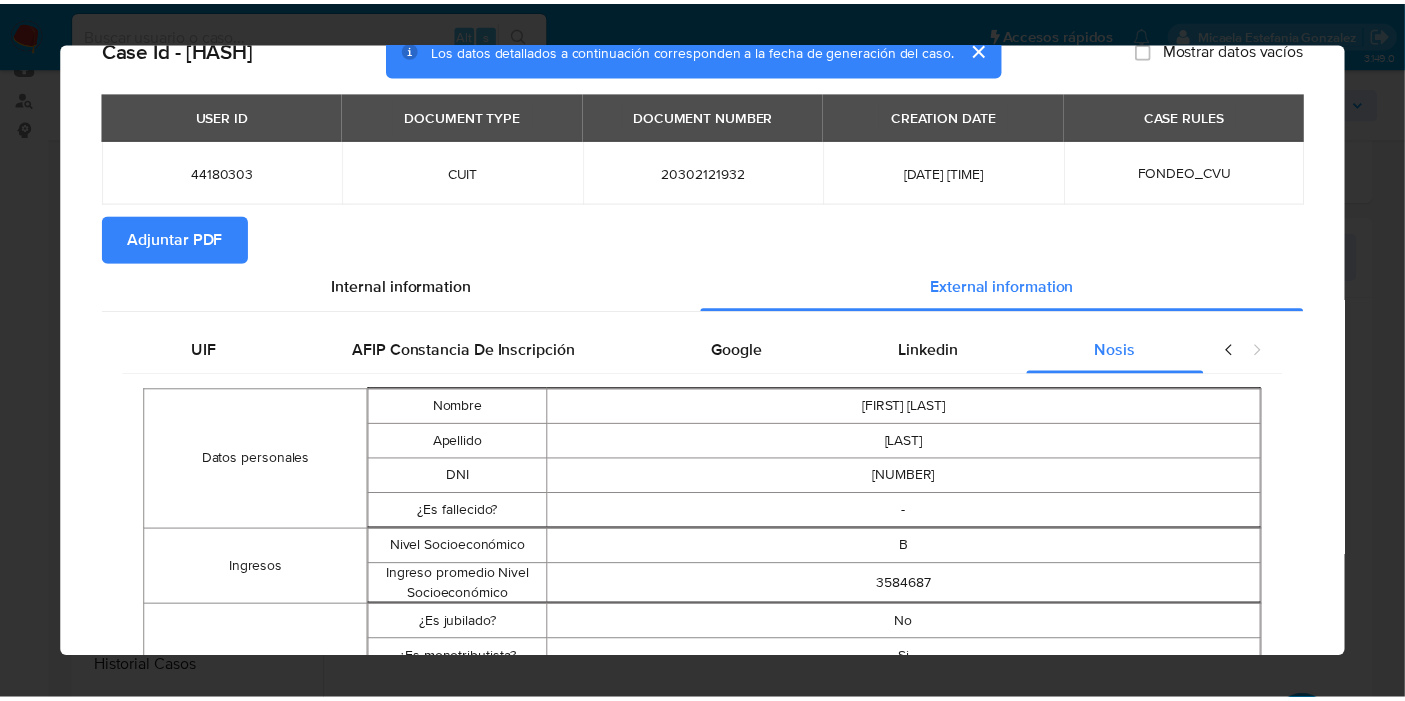 scroll, scrollTop: 0, scrollLeft: 0, axis: both 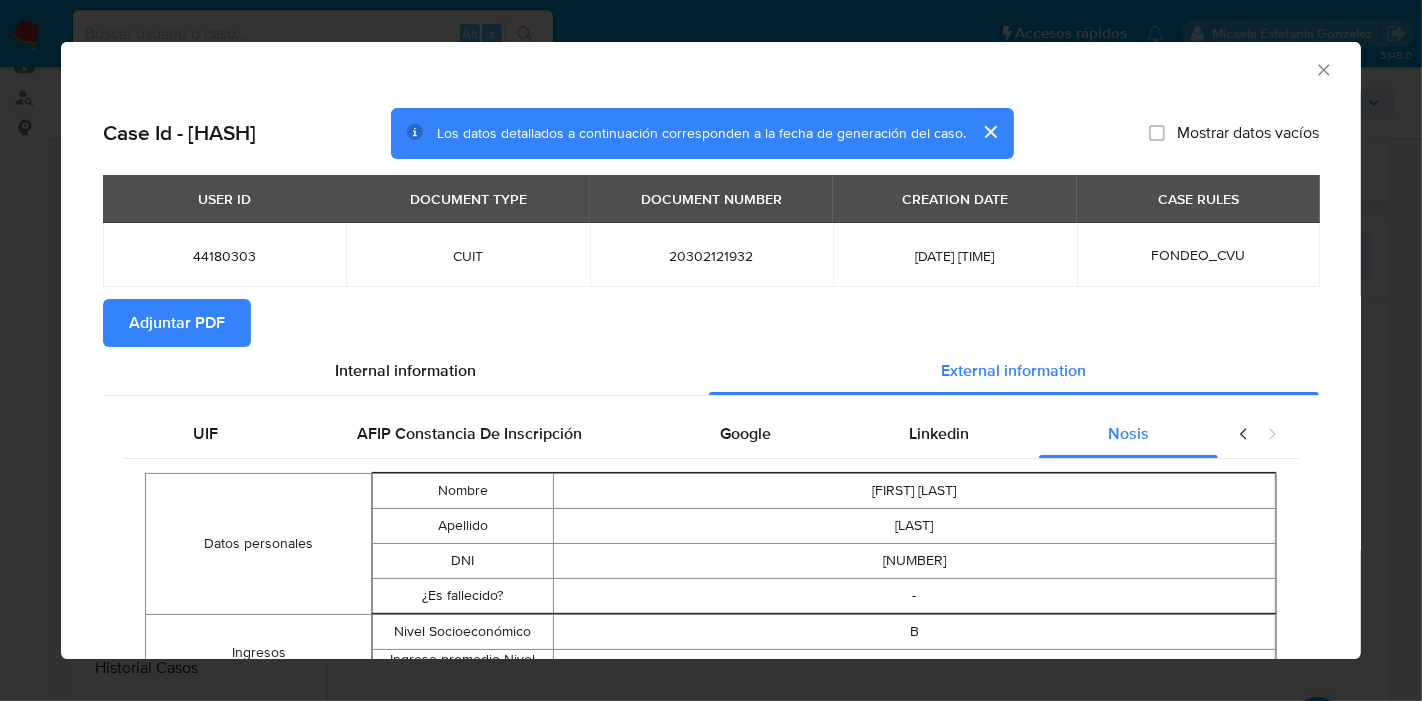 click at bounding box center [1258, 434] 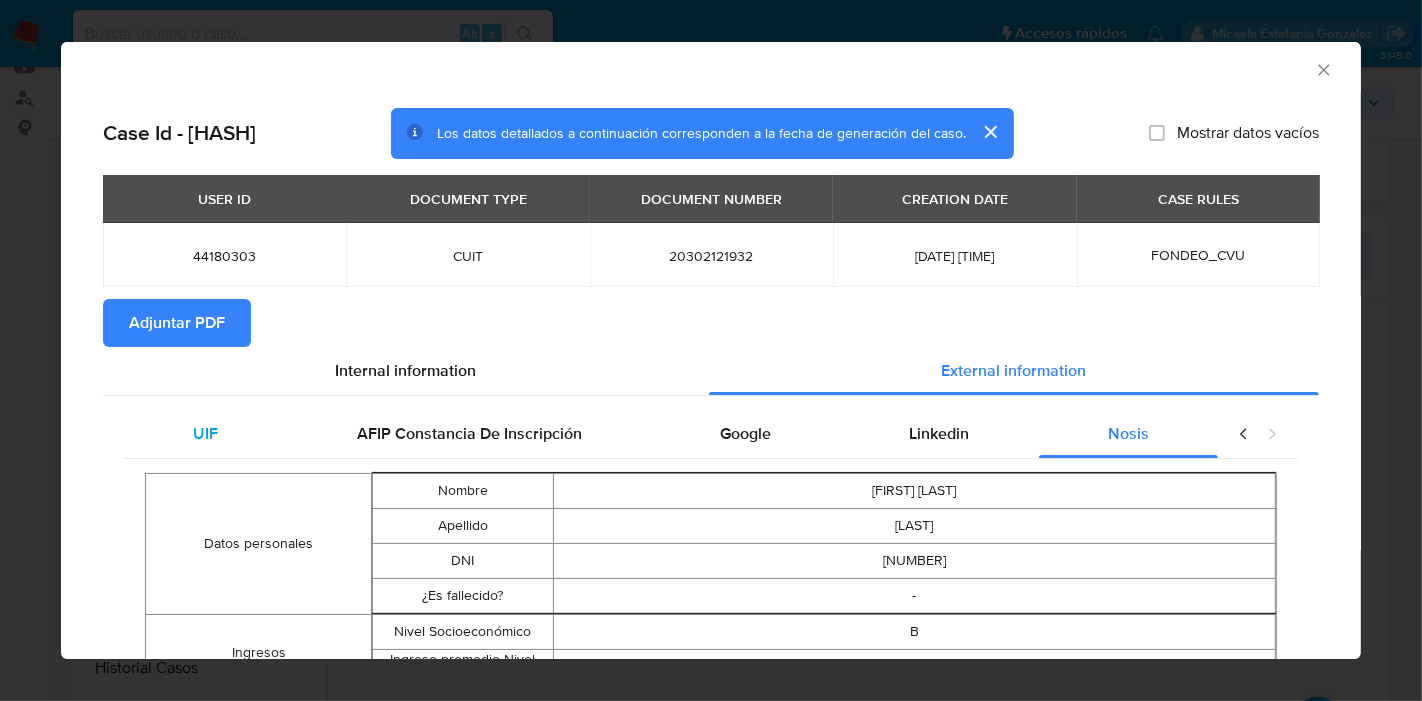 click on "UIF" at bounding box center [205, 434] 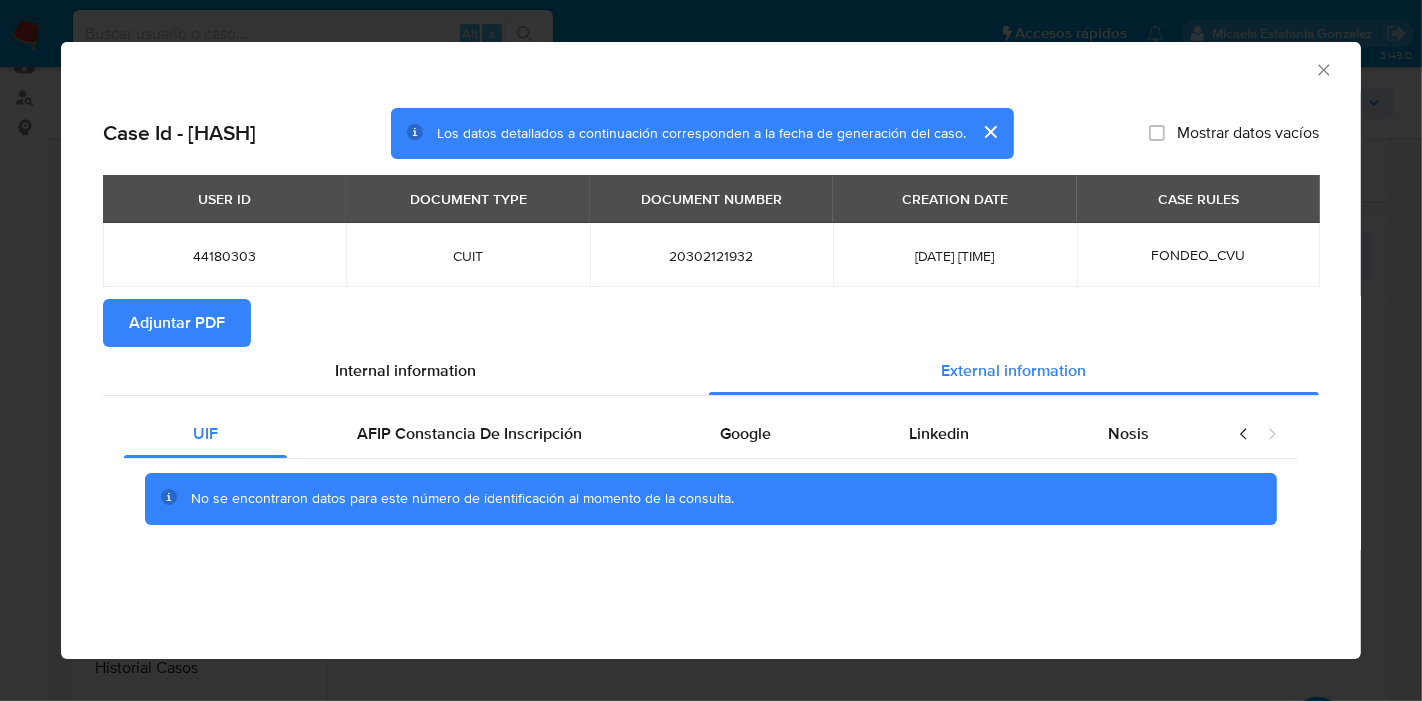 click on "UIF AFIP Constancia De Inscripción Google Linkedin Nosis No se encontraron datos para este número de identificación al momento de la consulta." at bounding box center (711, 474) 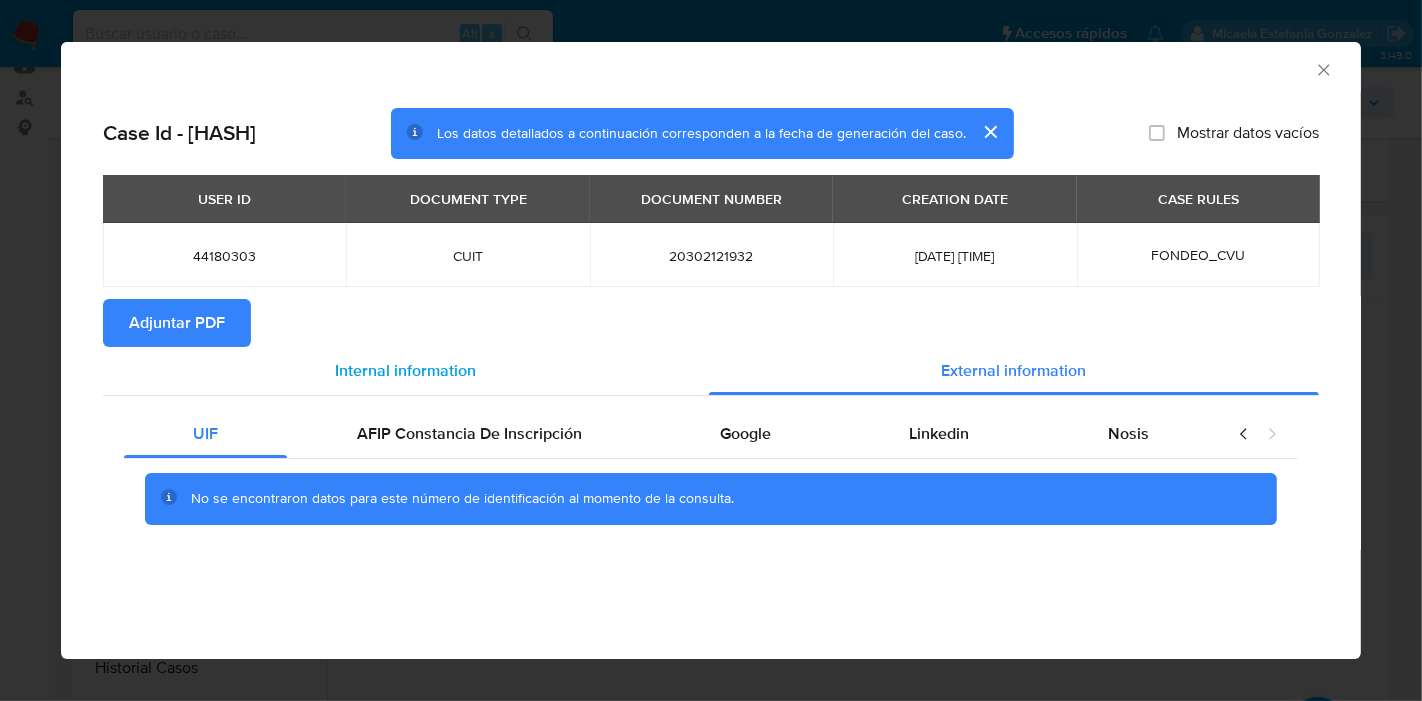 click on "Internal information" at bounding box center (406, 370) 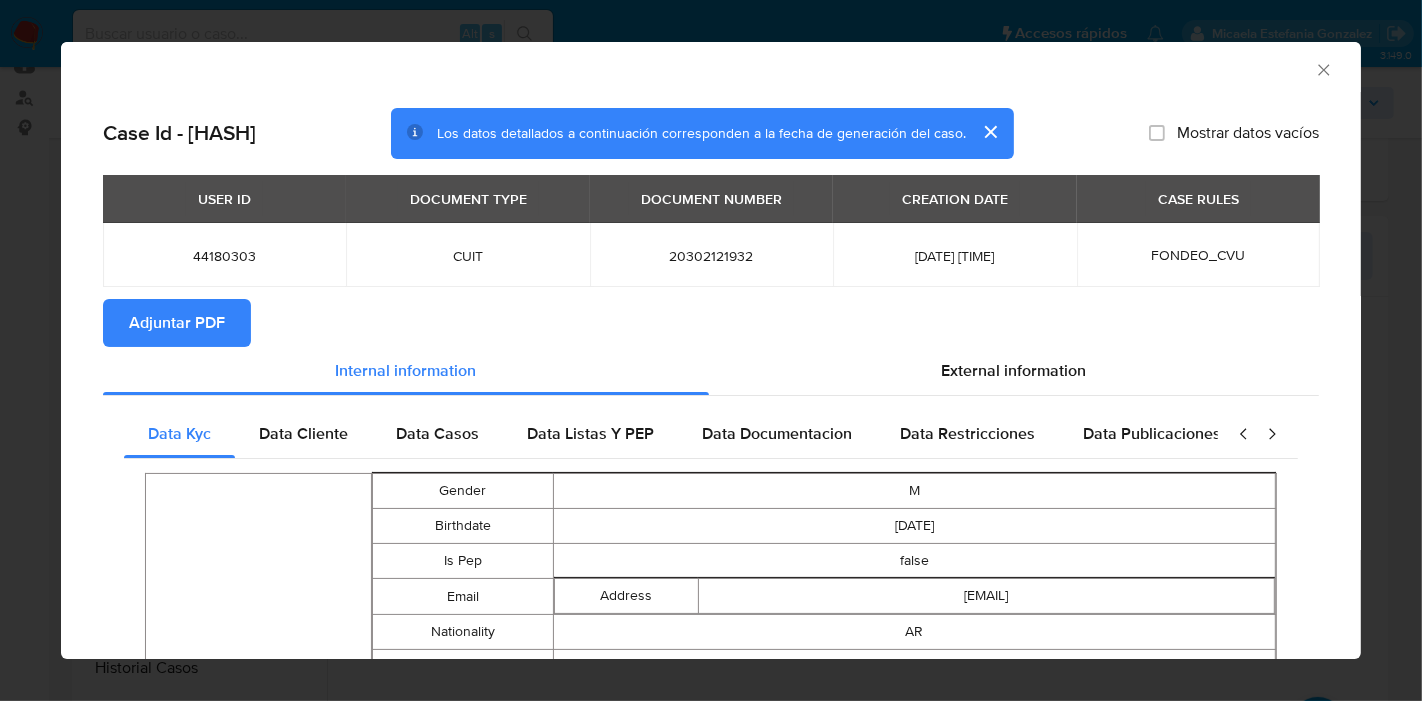 click on "Adjuntar PDF" at bounding box center [177, 323] 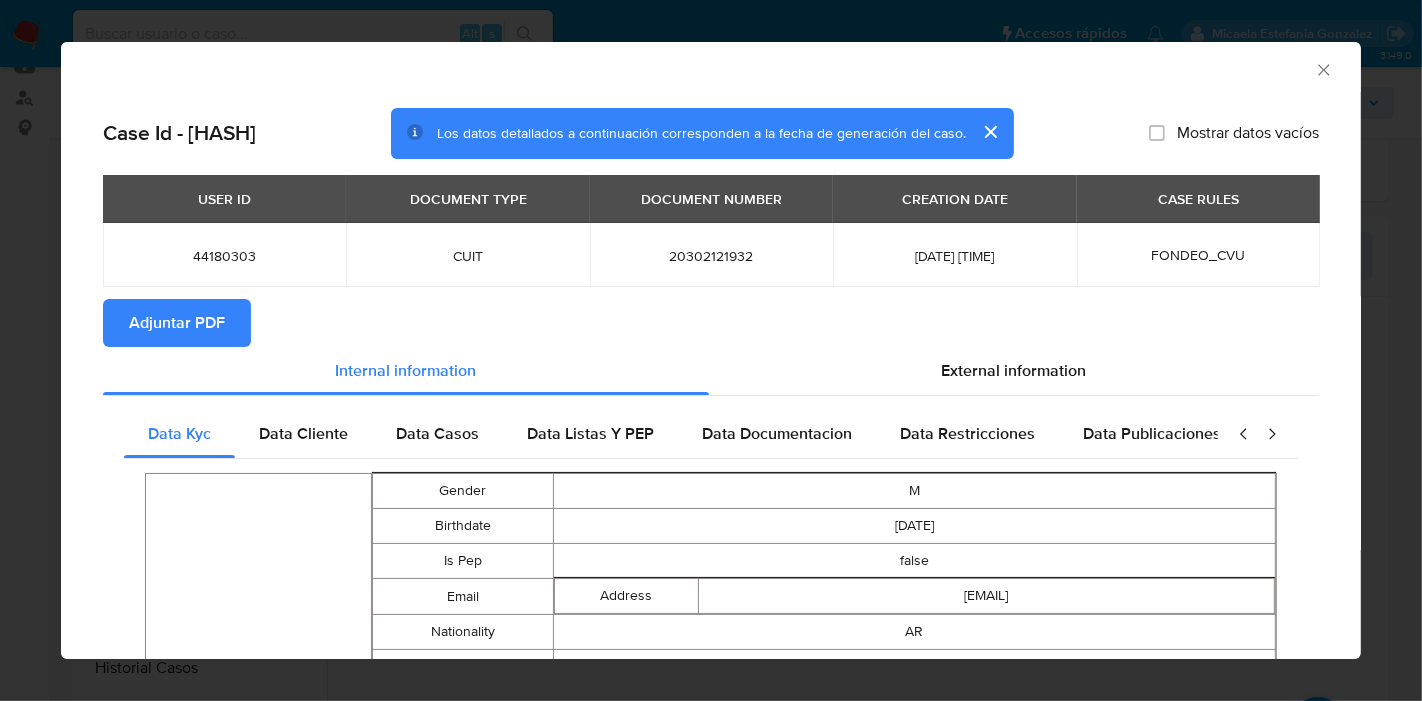 click on "AML Data Collector" at bounding box center (694, 67) 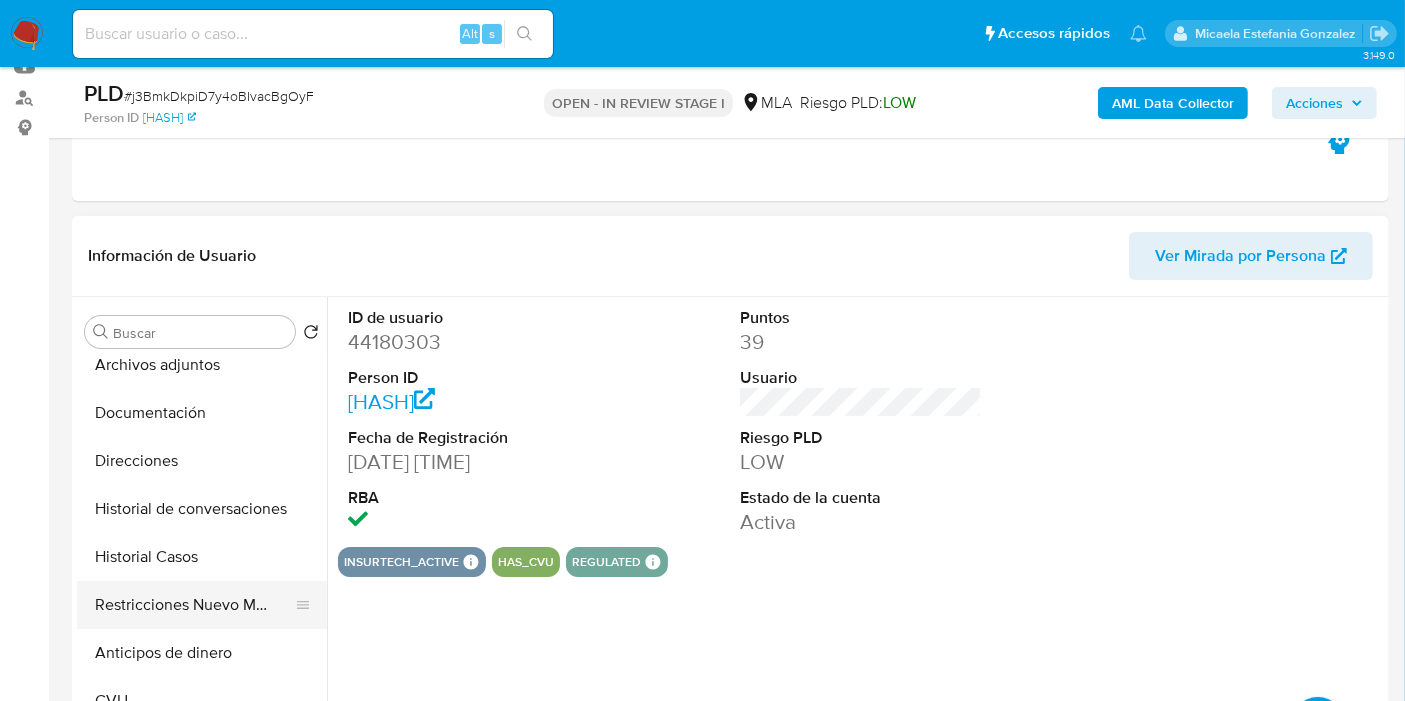 scroll, scrollTop: 222, scrollLeft: 0, axis: vertical 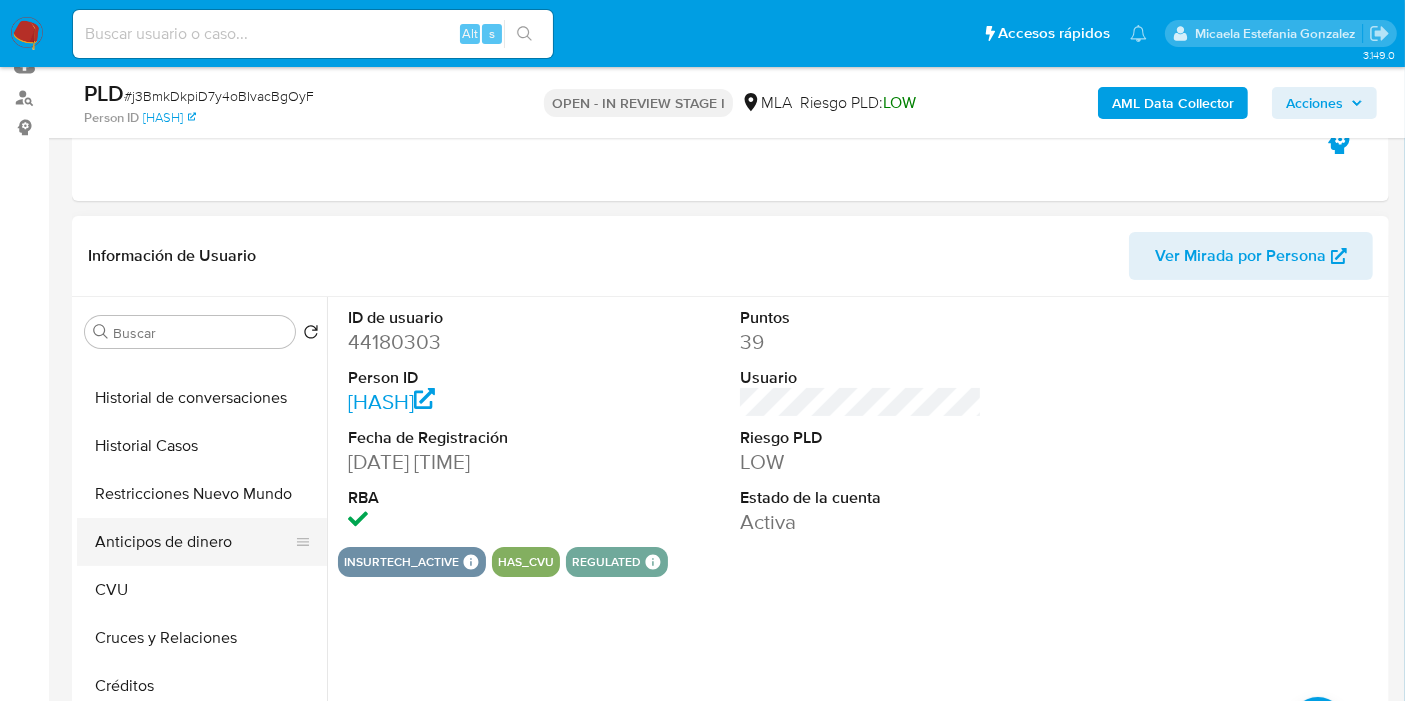 click on "Anticipos de dinero" at bounding box center [194, 542] 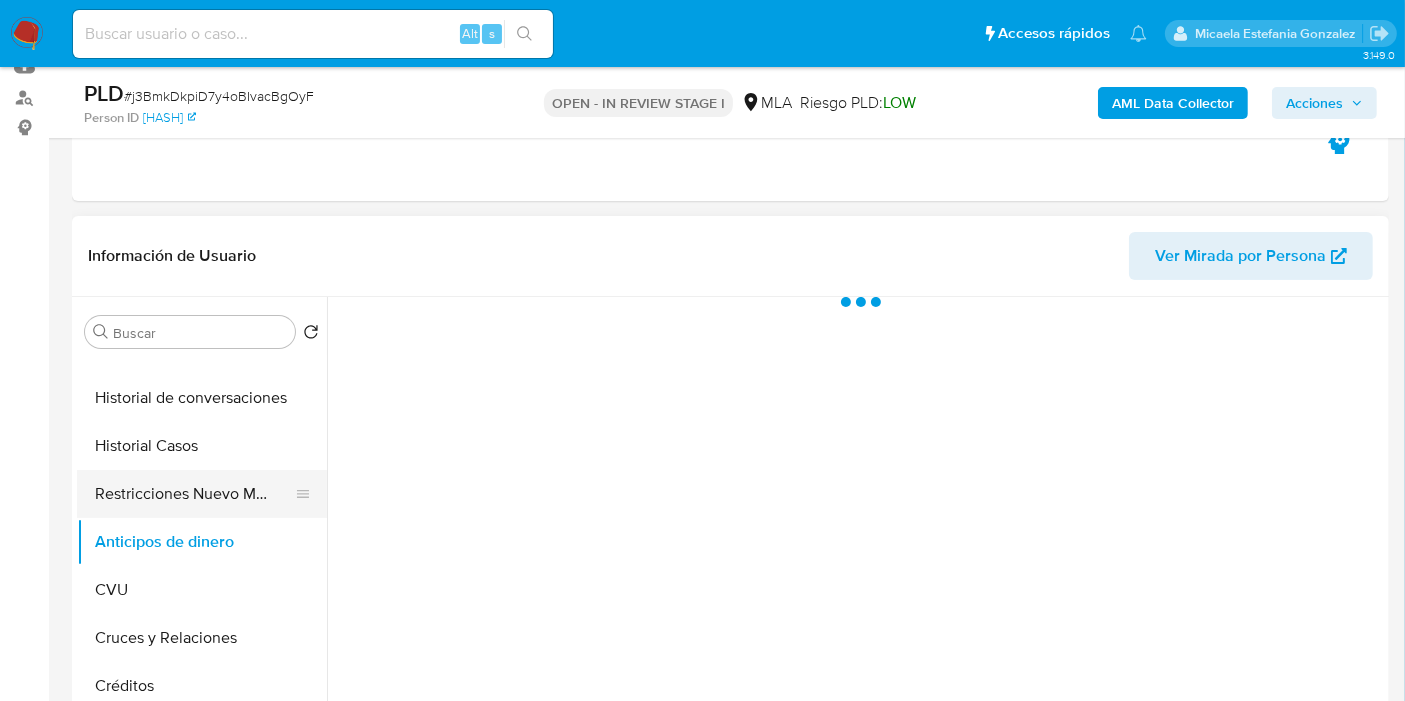 click on "Restricciones Nuevo Mundo" at bounding box center (194, 494) 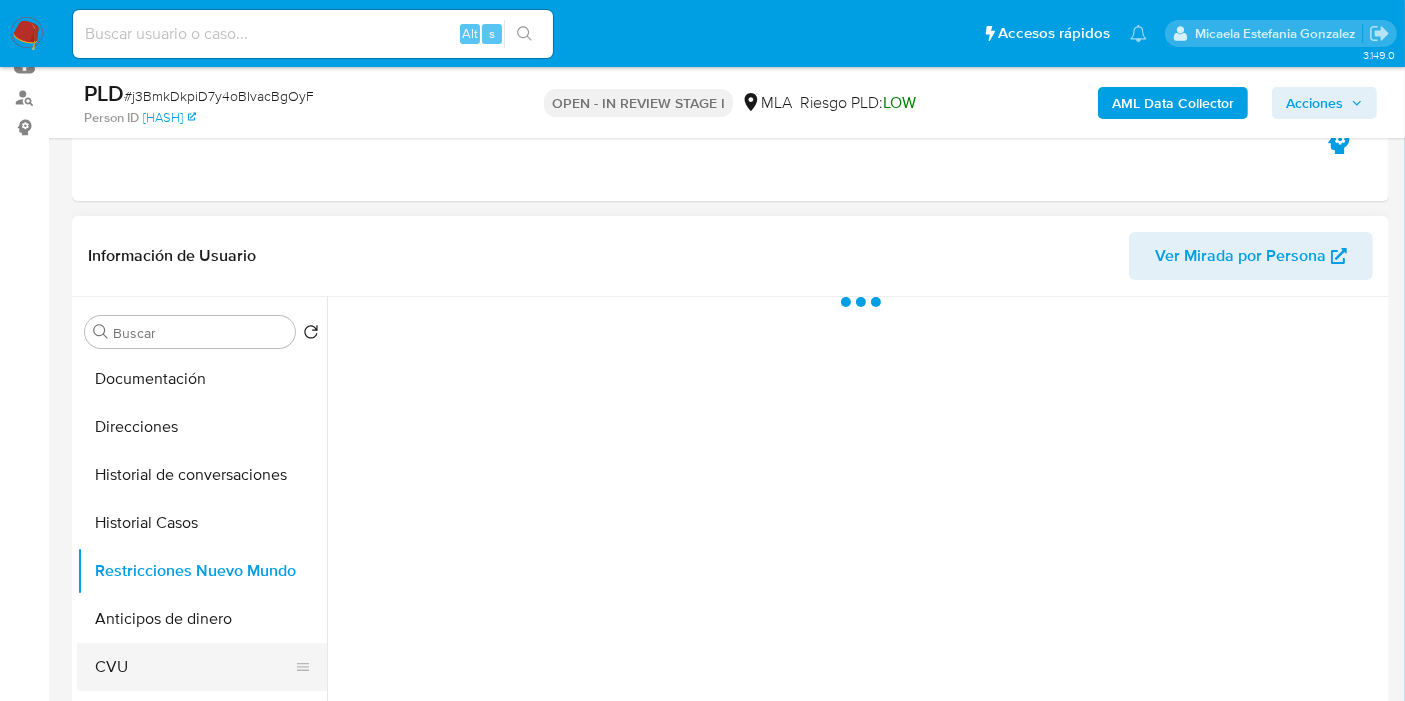 scroll, scrollTop: 111, scrollLeft: 0, axis: vertical 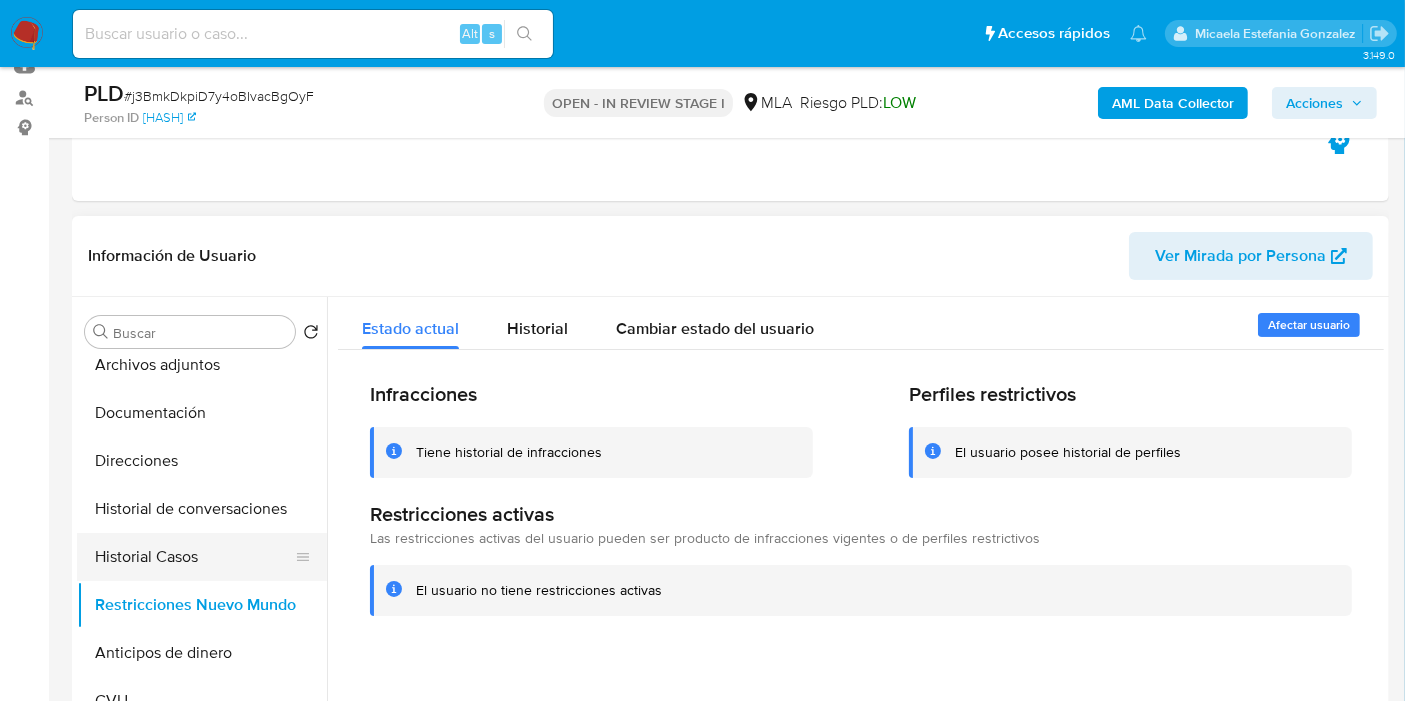 click on "Historial Casos" at bounding box center [194, 557] 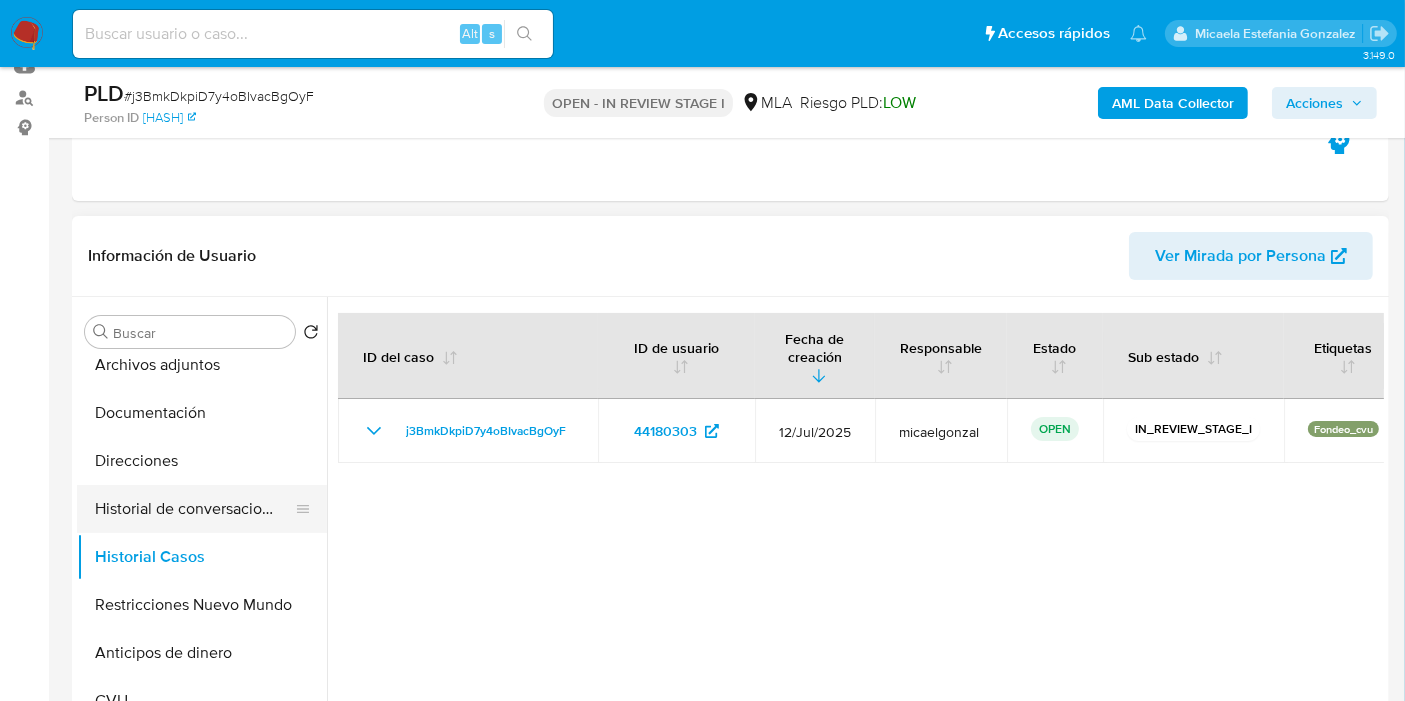 click on "Historial de conversaciones" at bounding box center (194, 509) 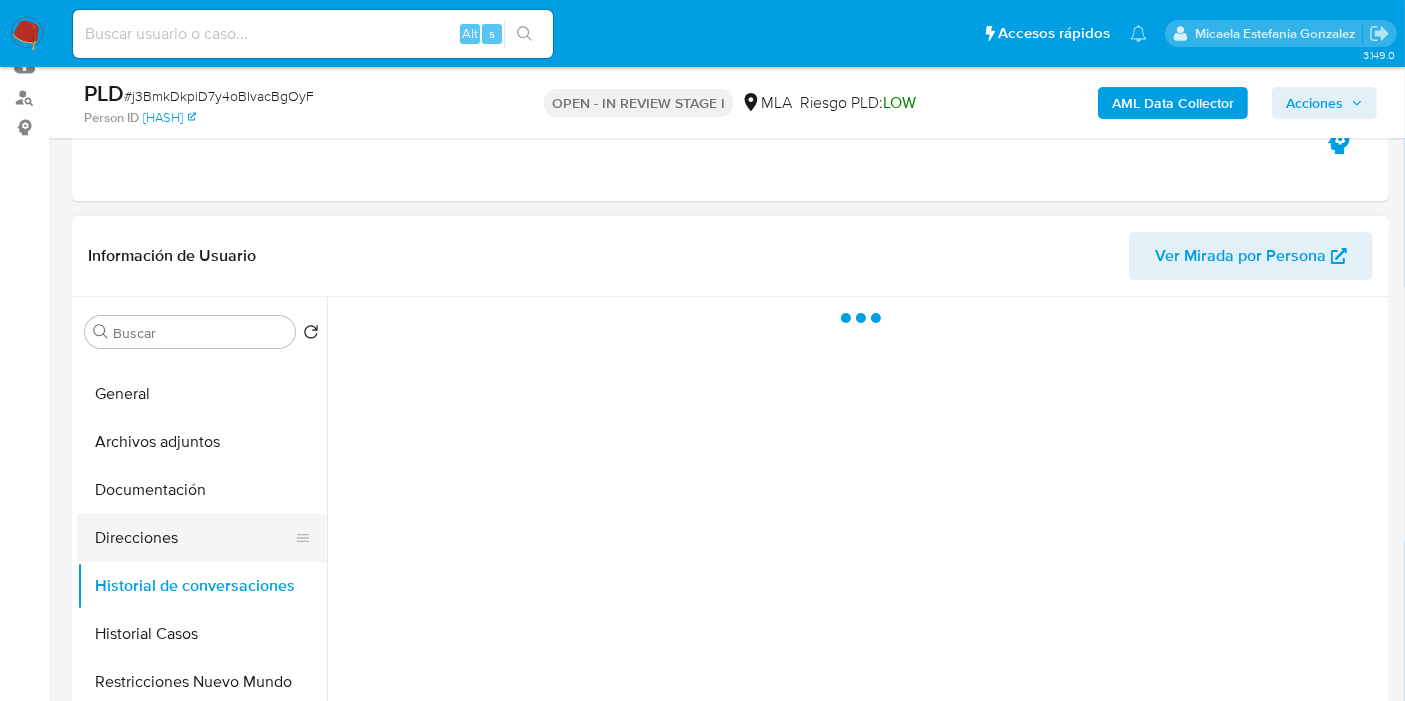 scroll, scrollTop: 0, scrollLeft: 0, axis: both 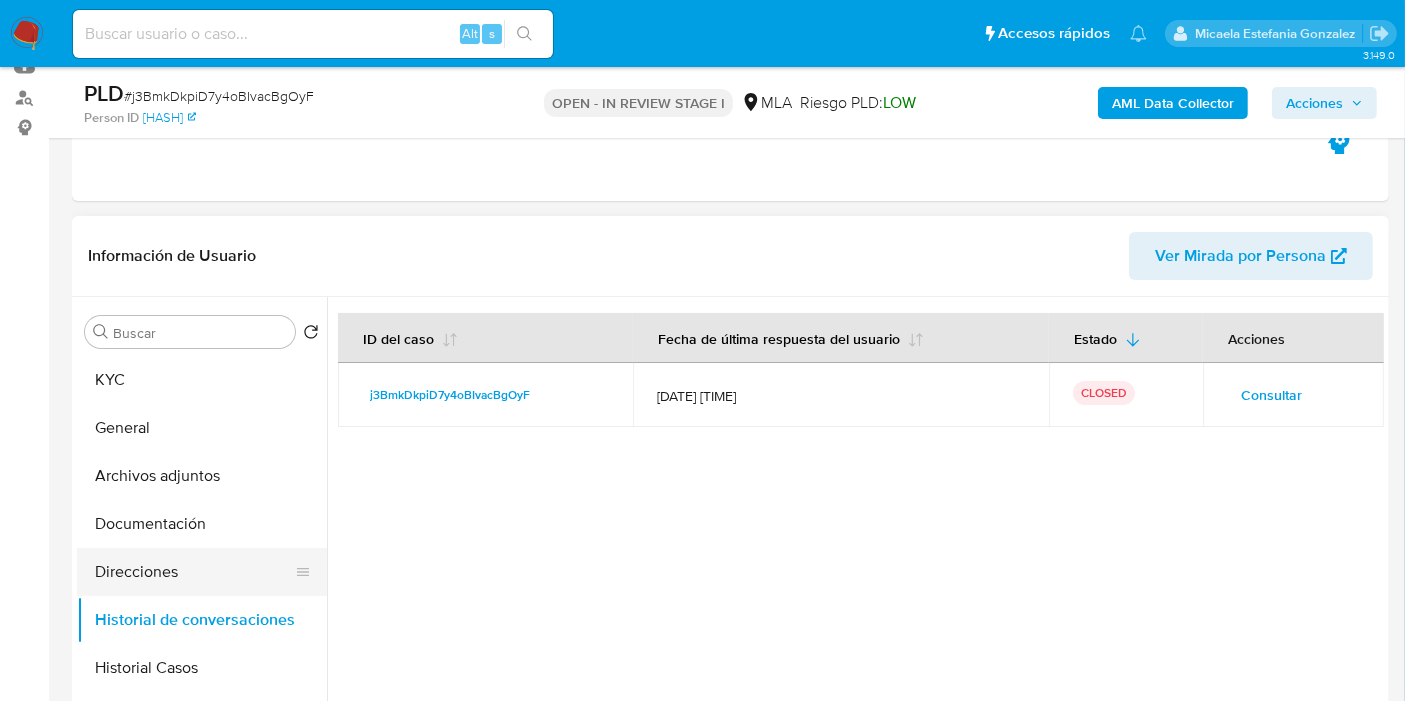click on "Direcciones" at bounding box center [194, 572] 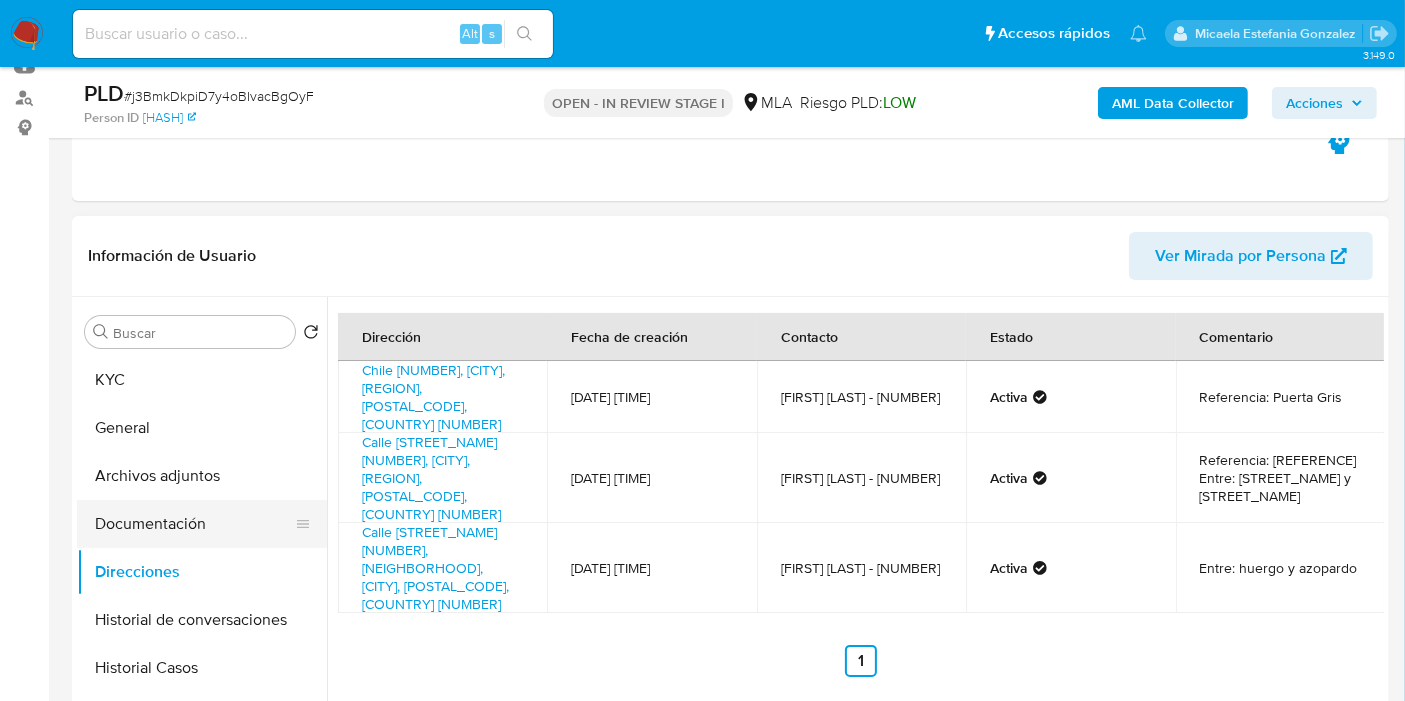 click on "Documentación" at bounding box center [194, 524] 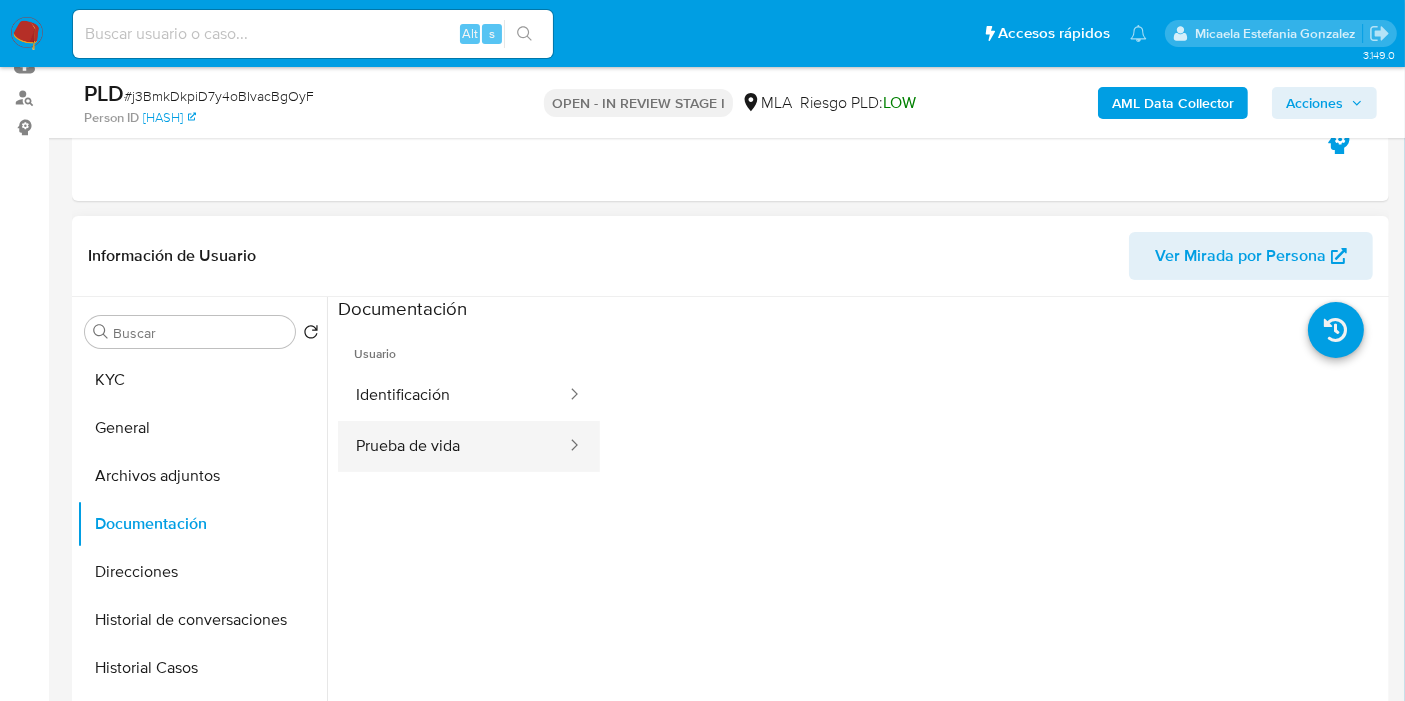 click on "Prueba de vida" at bounding box center (453, 446) 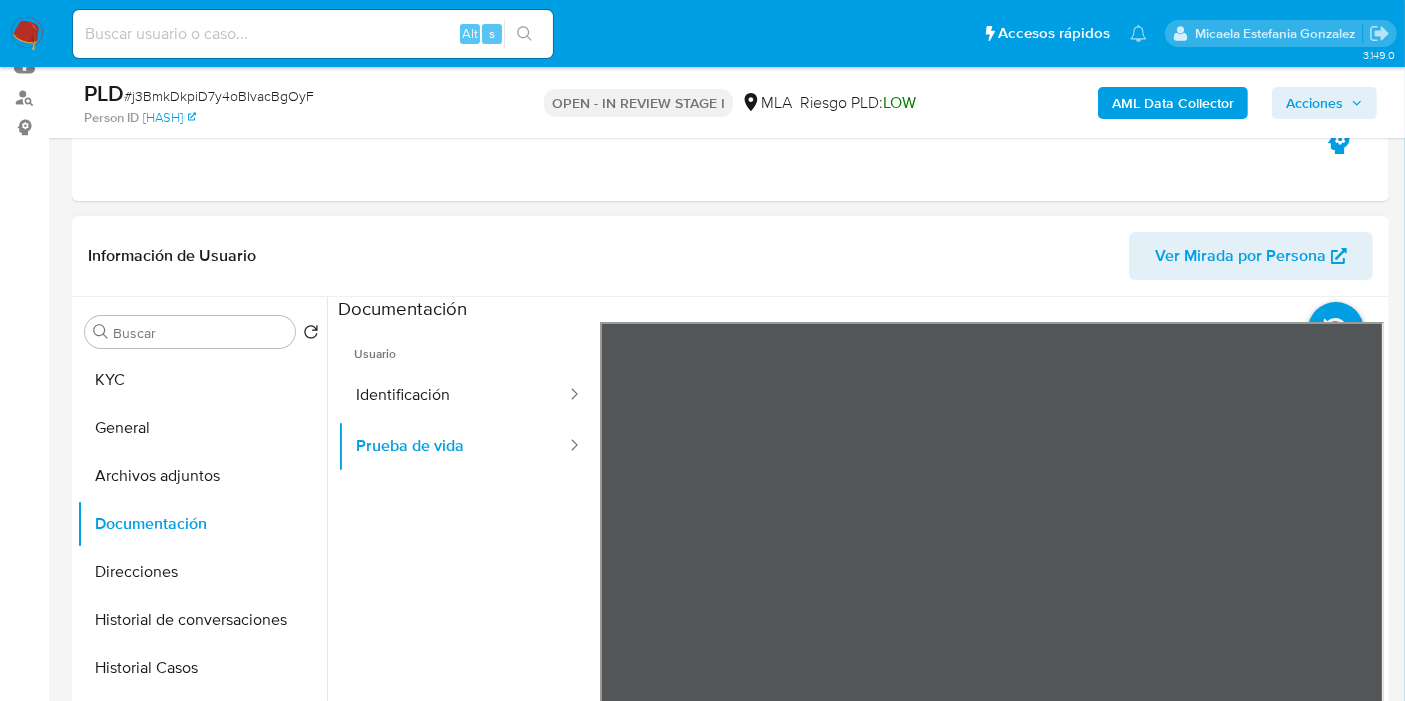 scroll, scrollTop: 33, scrollLeft: 0, axis: vertical 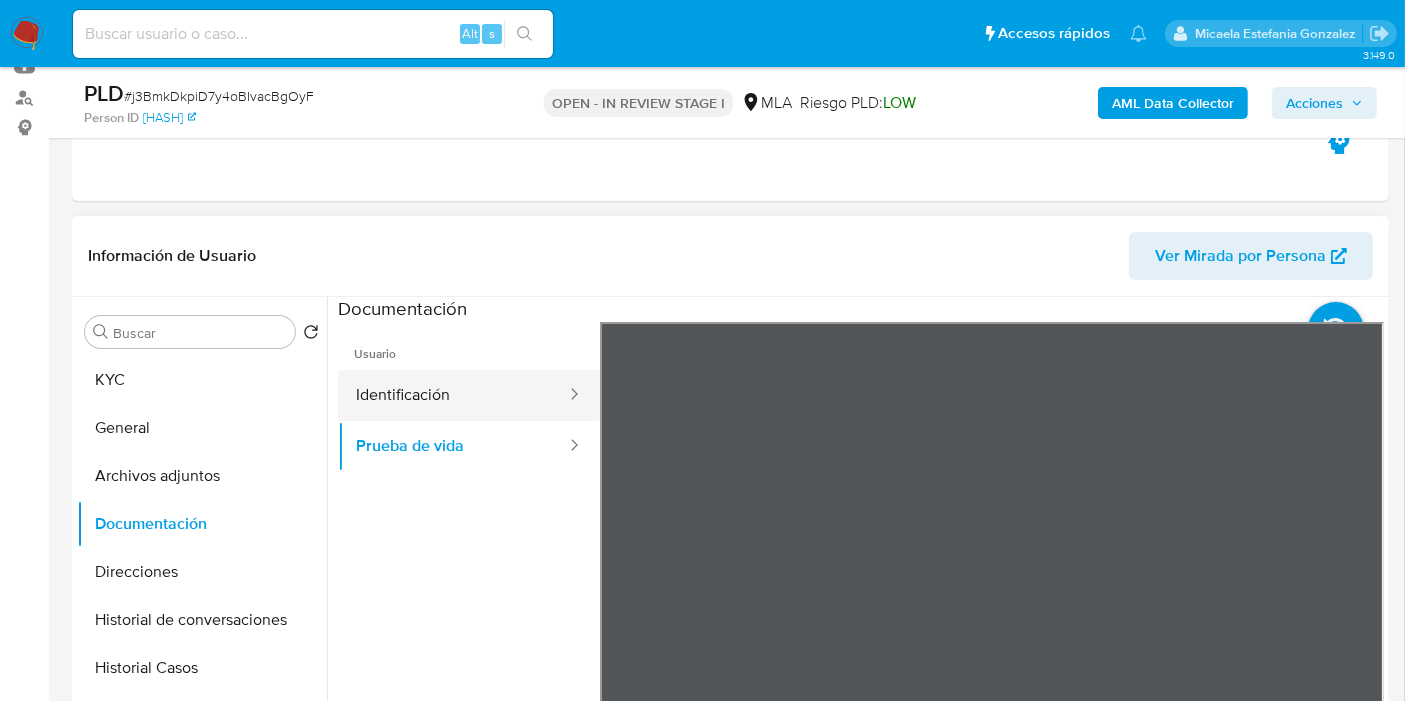 click on "Identificación" at bounding box center [453, 395] 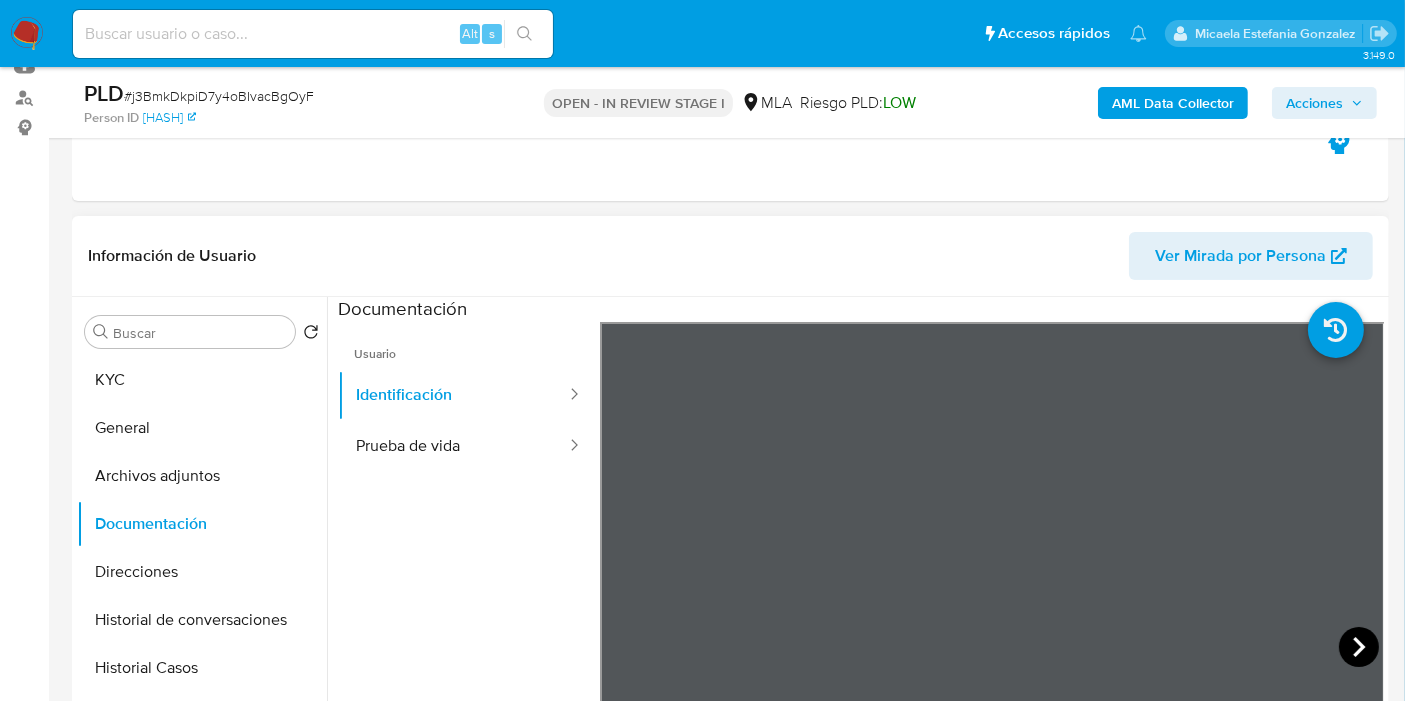 click 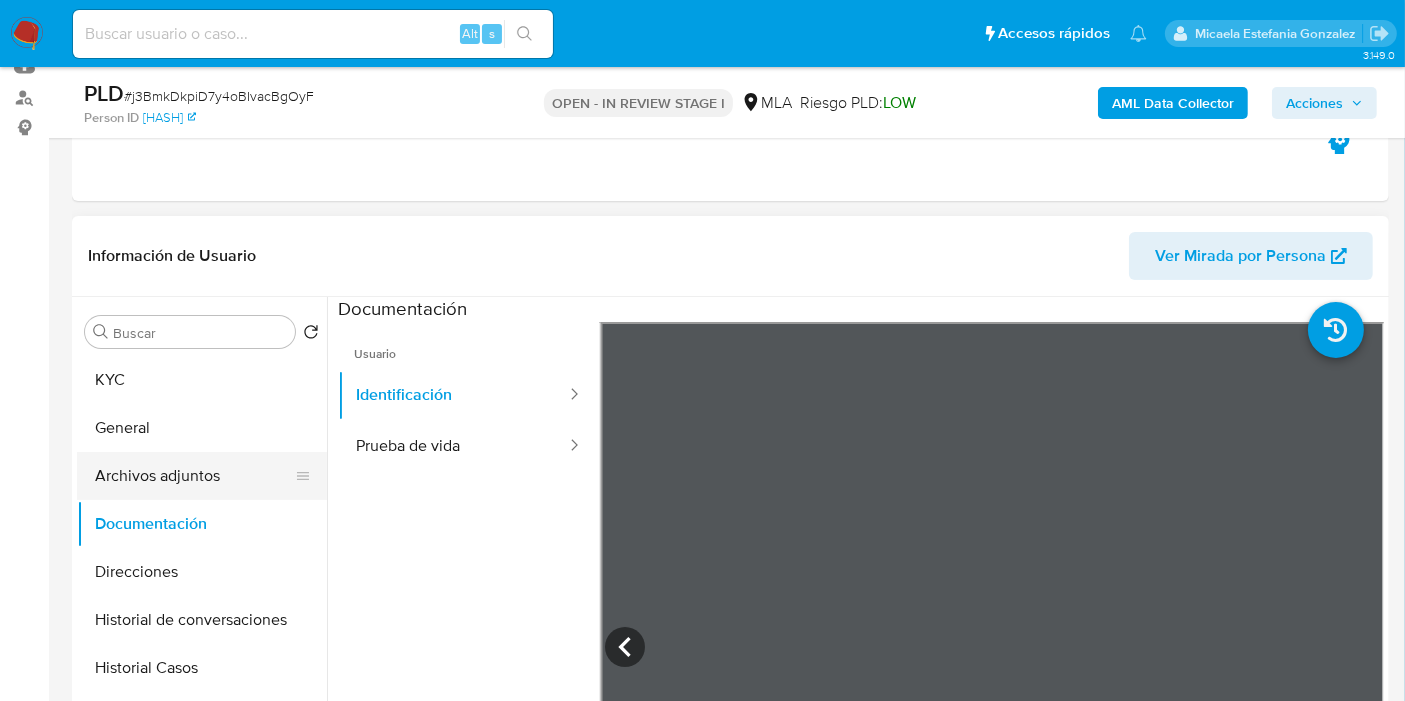 click on "Archivos adjuntos" at bounding box center [194, 476] 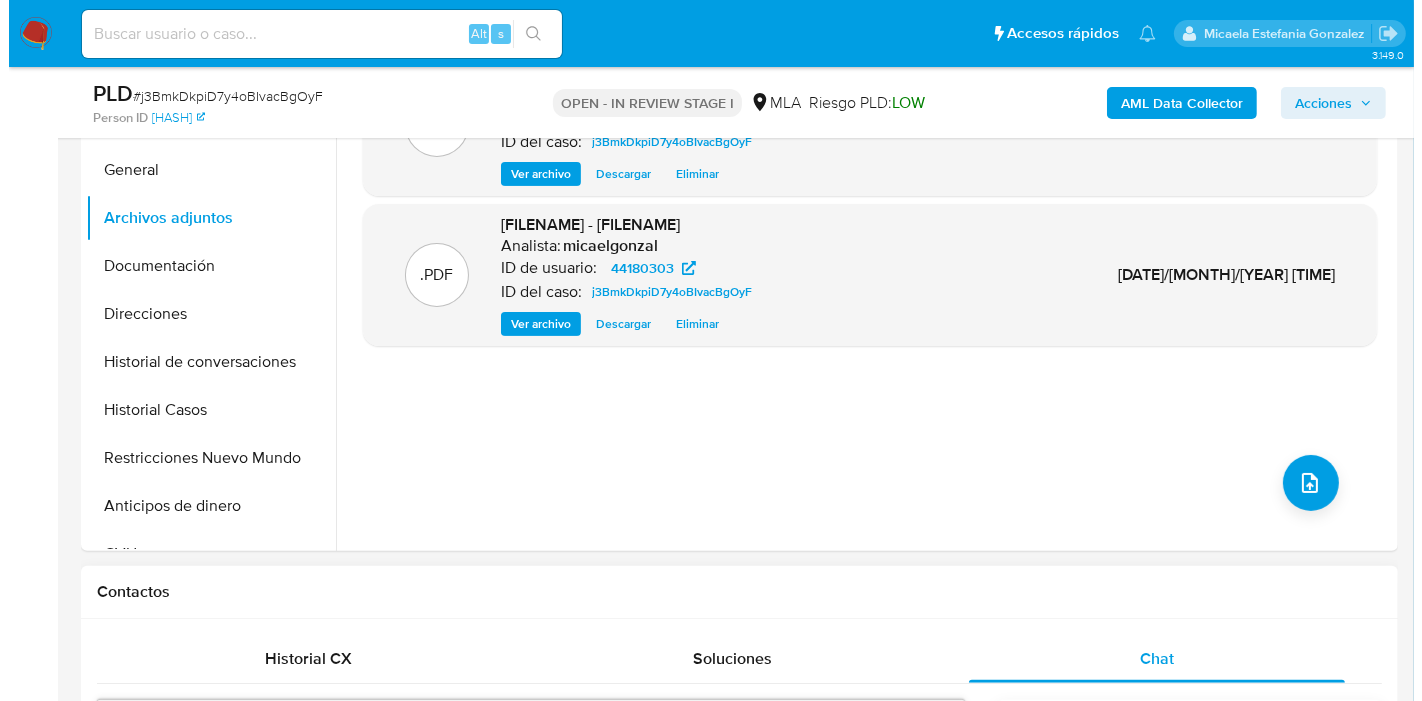 scroll, scrollTop: 555, scrollLeft: 0, axis: vertical 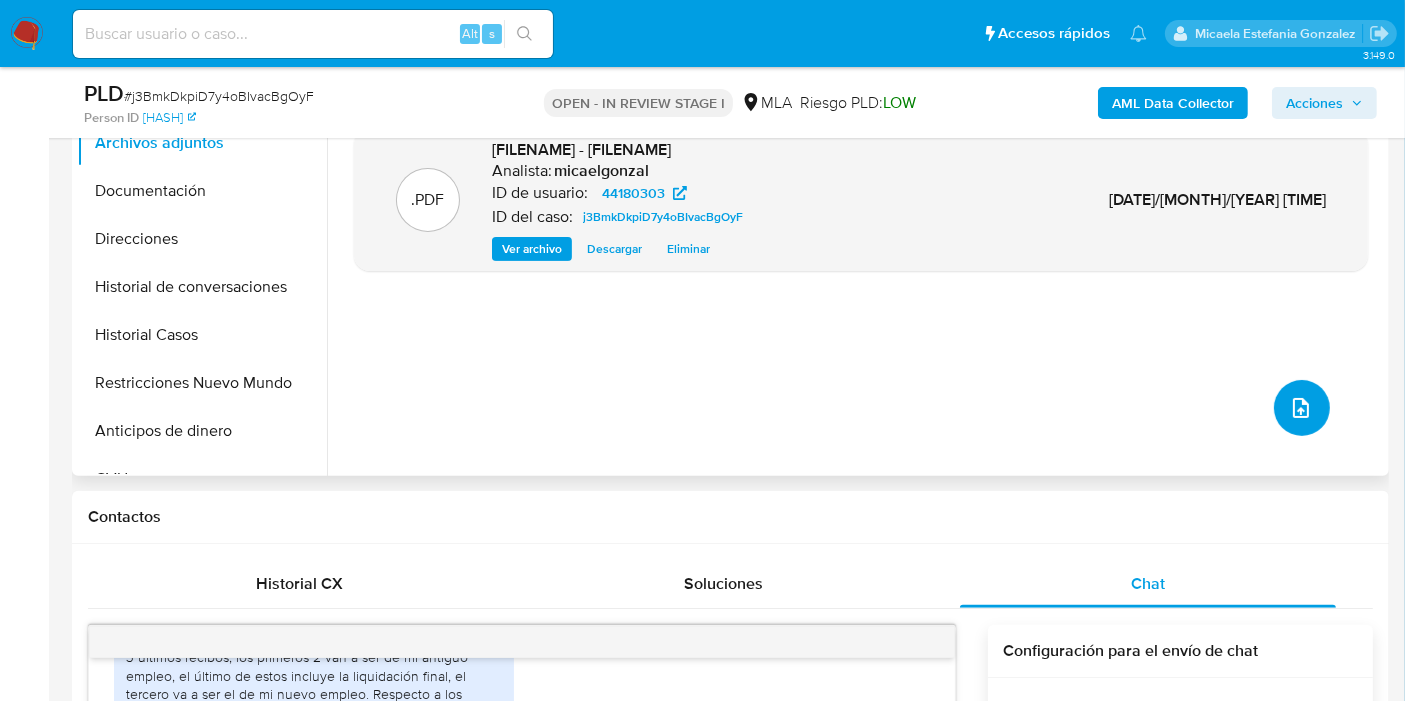 click at bounding box center [1302, 408] 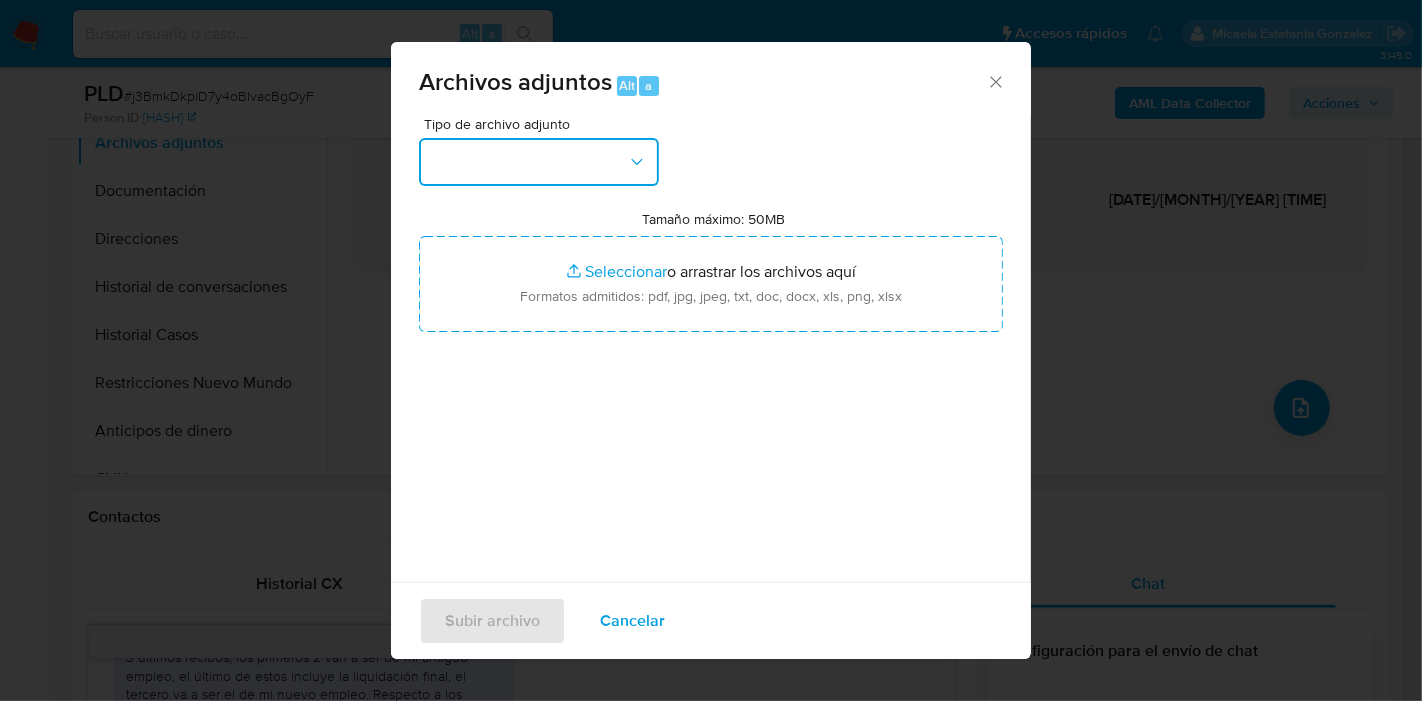 click at bounding box center (539, 162) 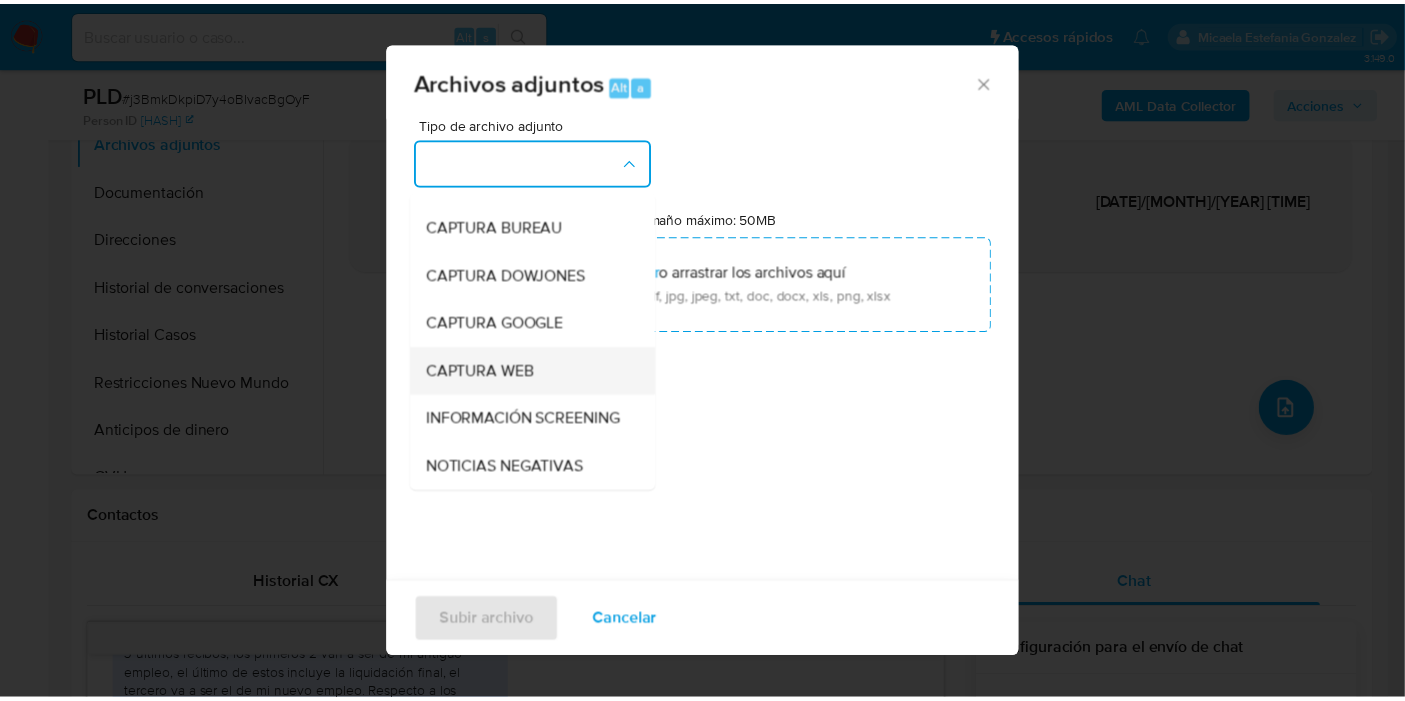 scroll, scrollTop: 222, scrollLeft: 0, axis: vertical 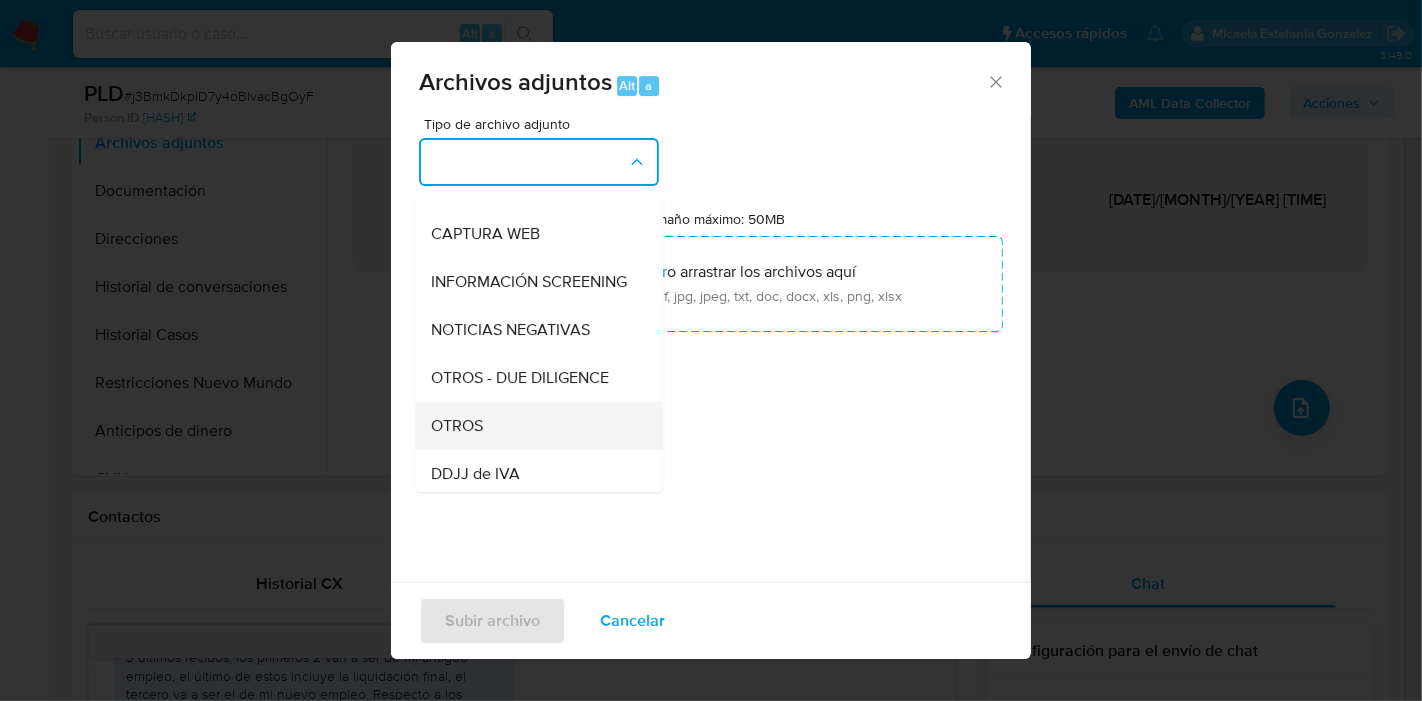 click on "OTROS" at bounding box center (533, 426) 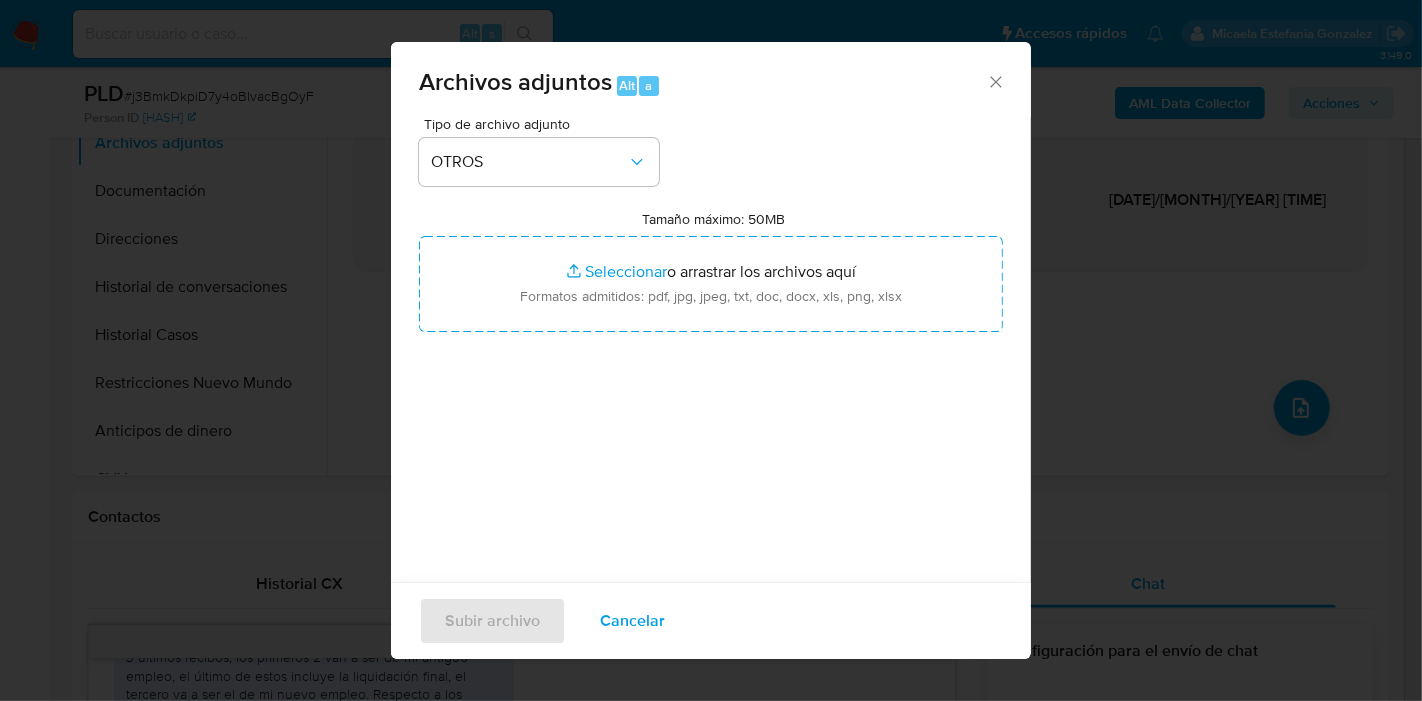 click on "Tamaño máximo: 50MB Seleccionar archivos Seleccionar  o arrastrar los archivos aquí Formatos admitidos: pdf, jpg, jpeg, txt, doc, docx, xls, png, xlsx" at bounding box center [711, 271] 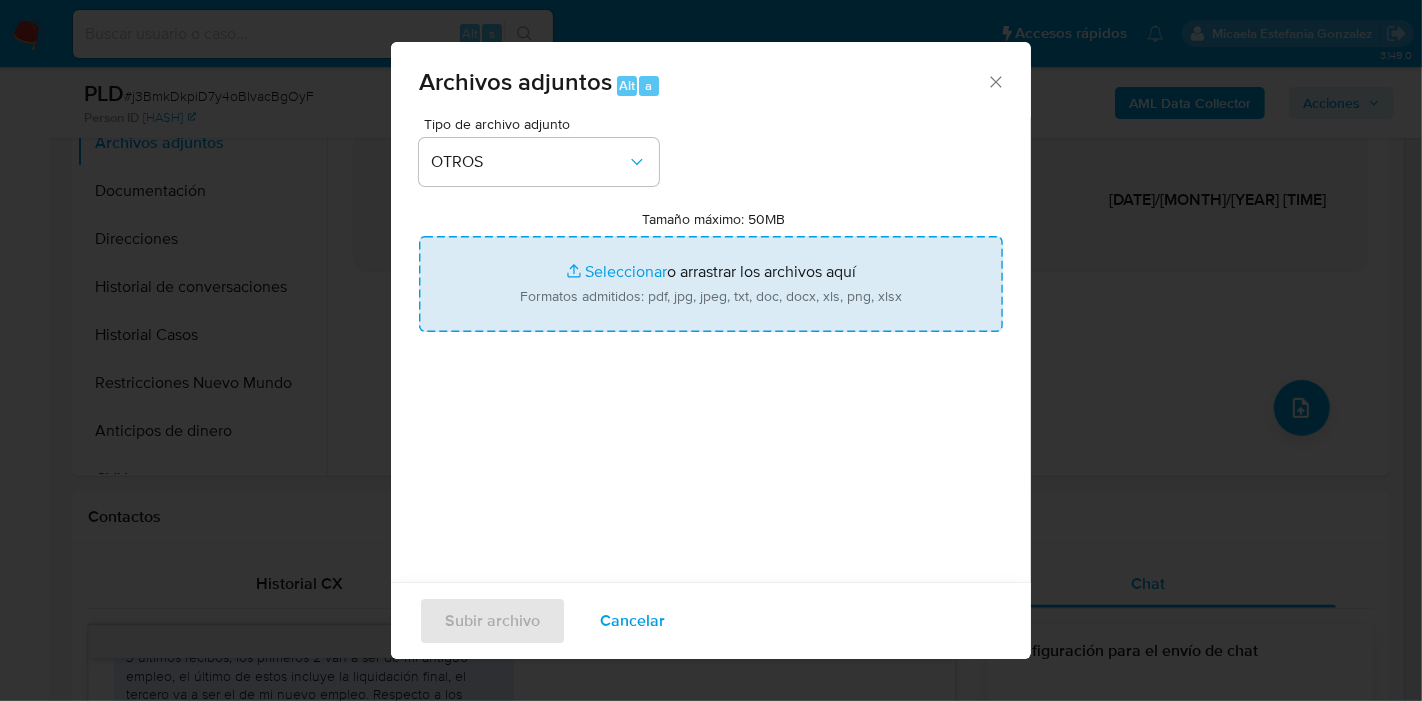 click on "Tamaño máximo: 50MB Seleccionar archivos" at bounding box center [711, 284] 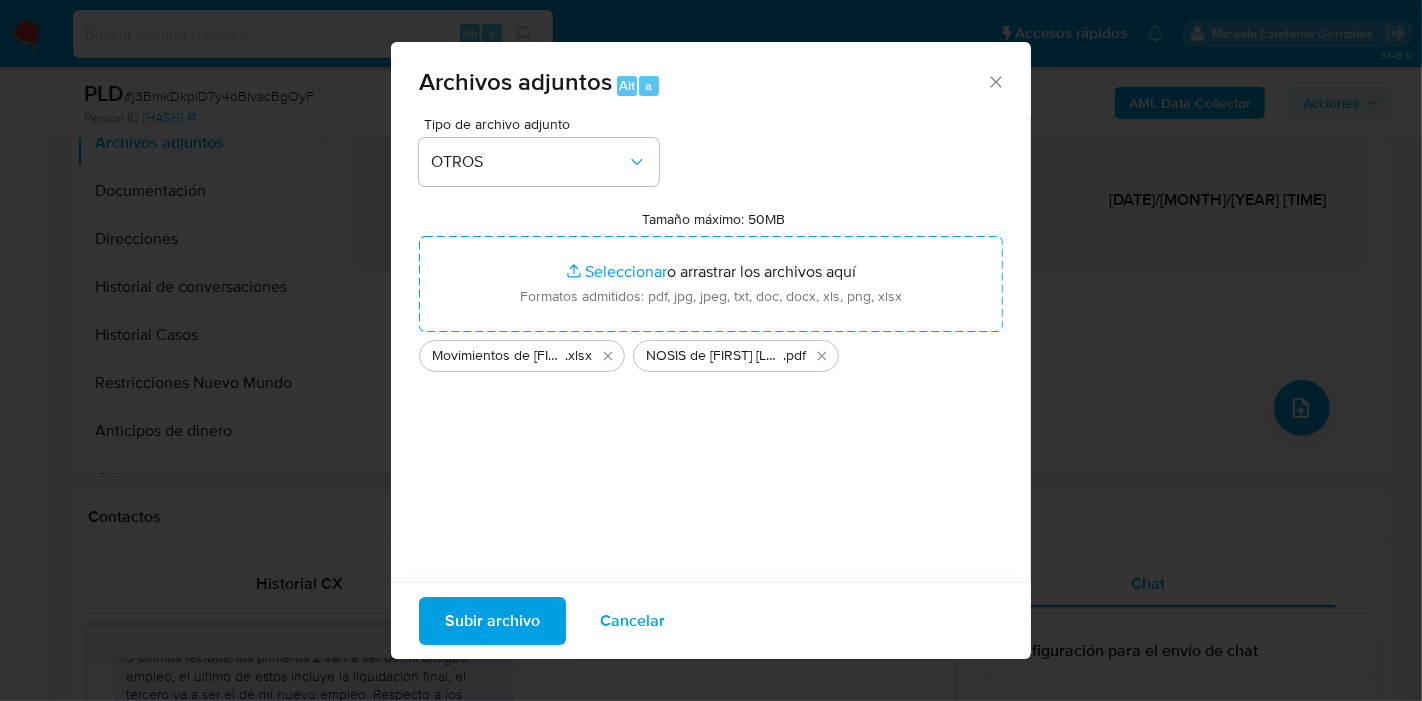 click on "Subir archivo" at bounding box center [492, 621] 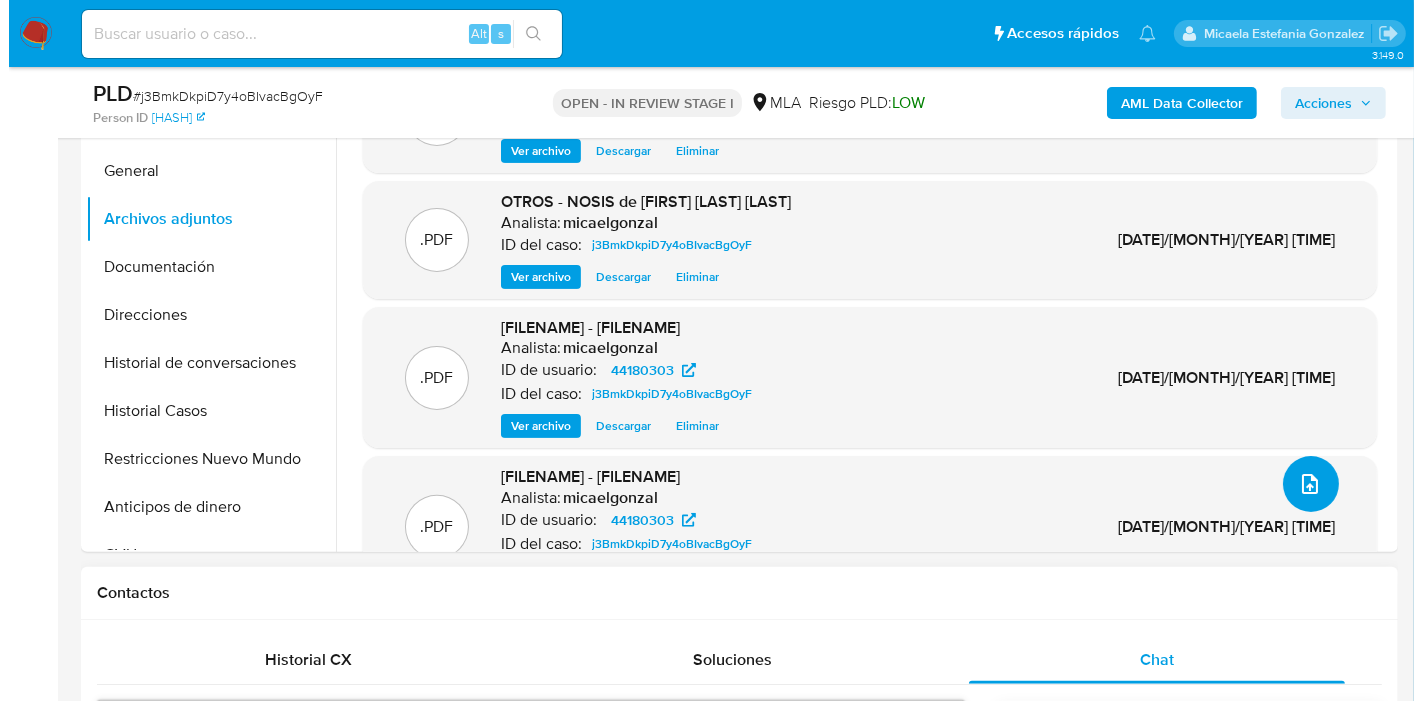 scroll, scrollTop: 444, scrollLeft: 0, axis: vertical 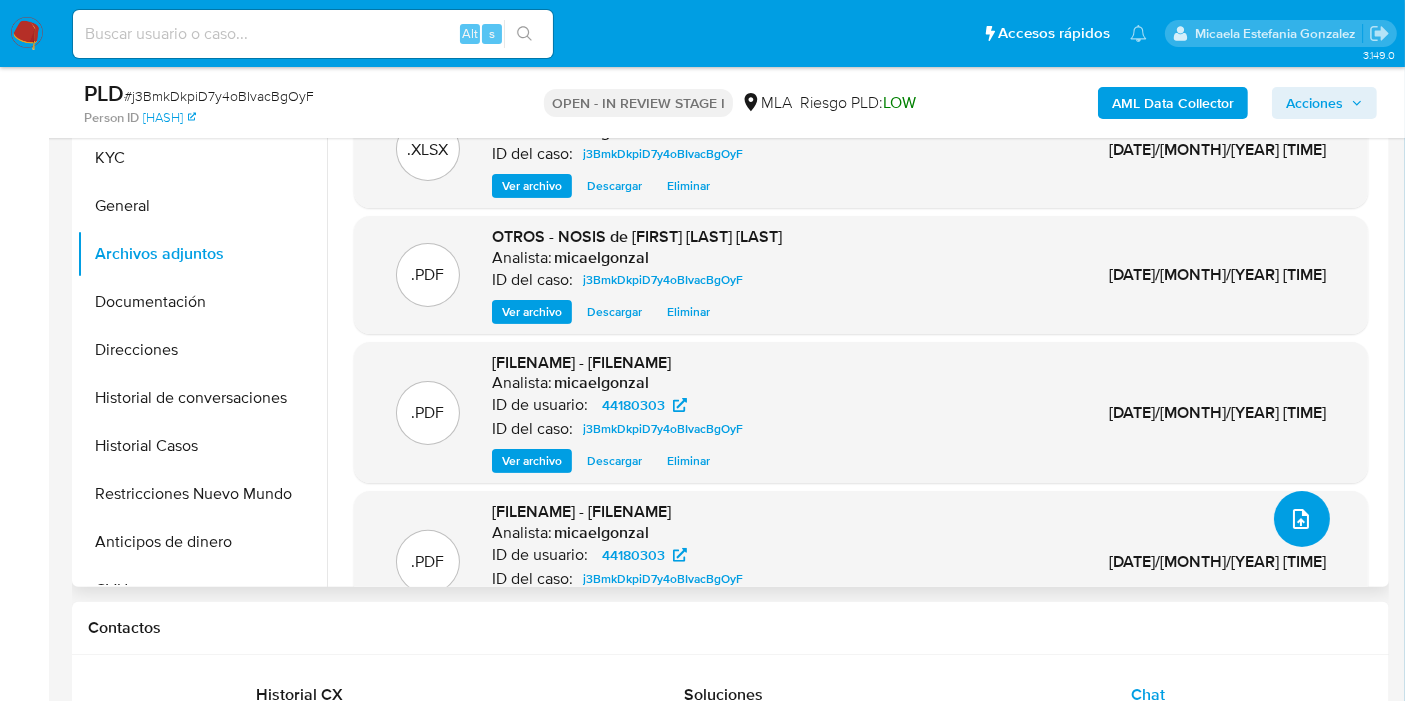 click at bounding box center (1302, 519) 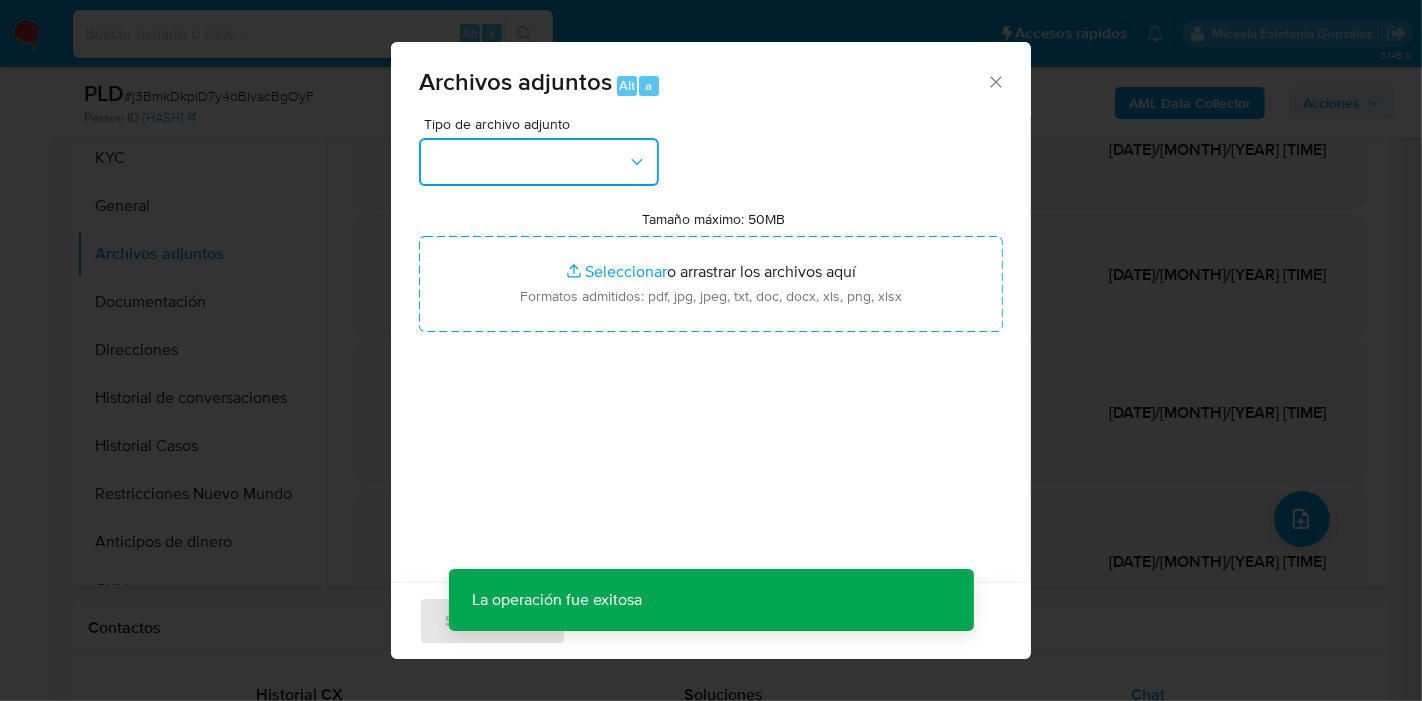 click at bounding box center [539, 162] 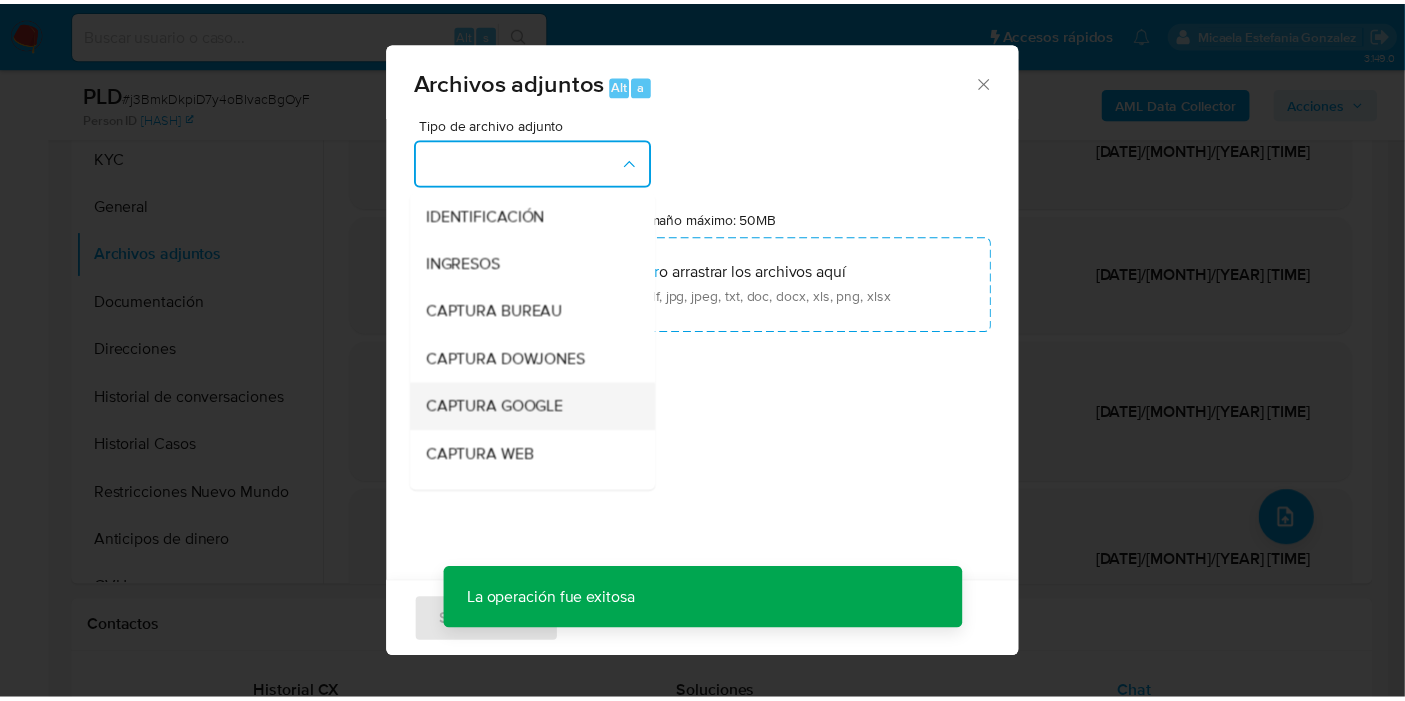 scroll, scrollTop: 222, scrollLeft: 0, axis: vertical 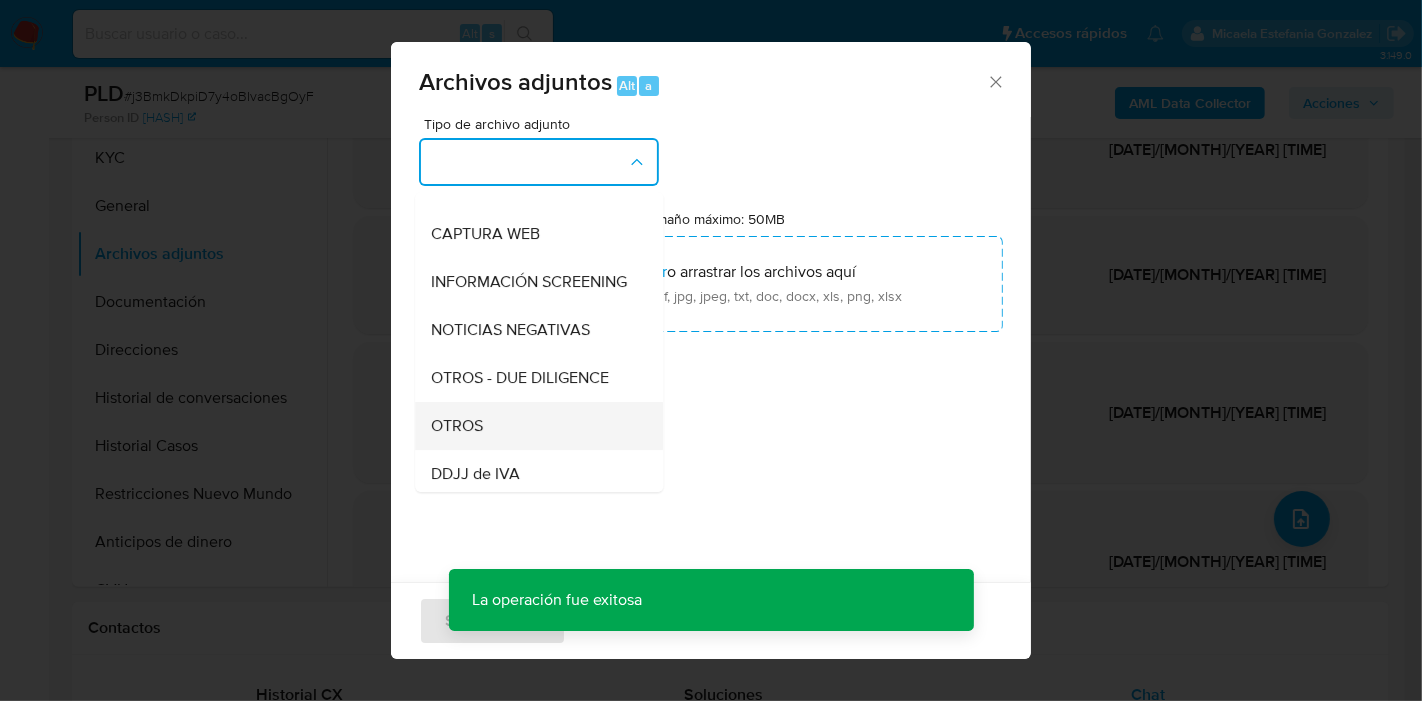 click on "OTROS" at bounding box center [457, 426] 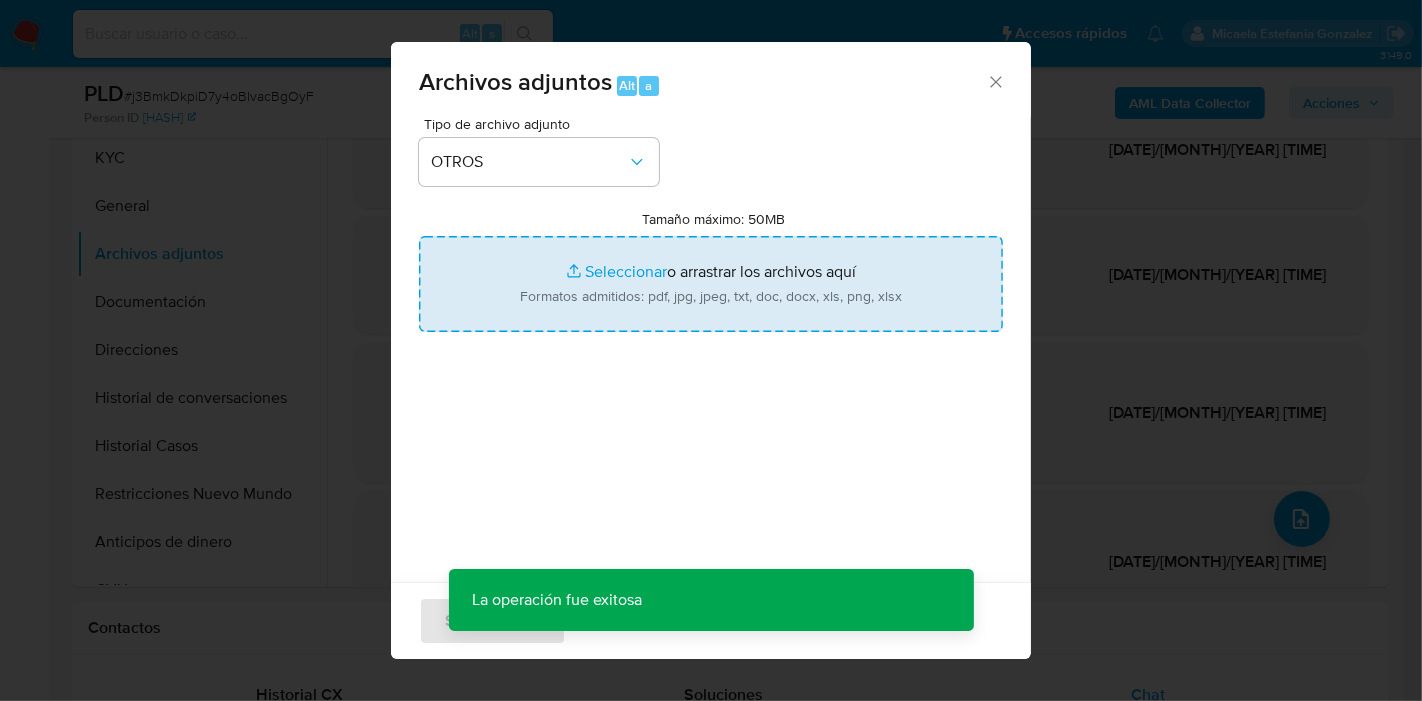 click on "Tamaño máximo: 50MB Seleccionar archivos" at bounding box center (711, 284) 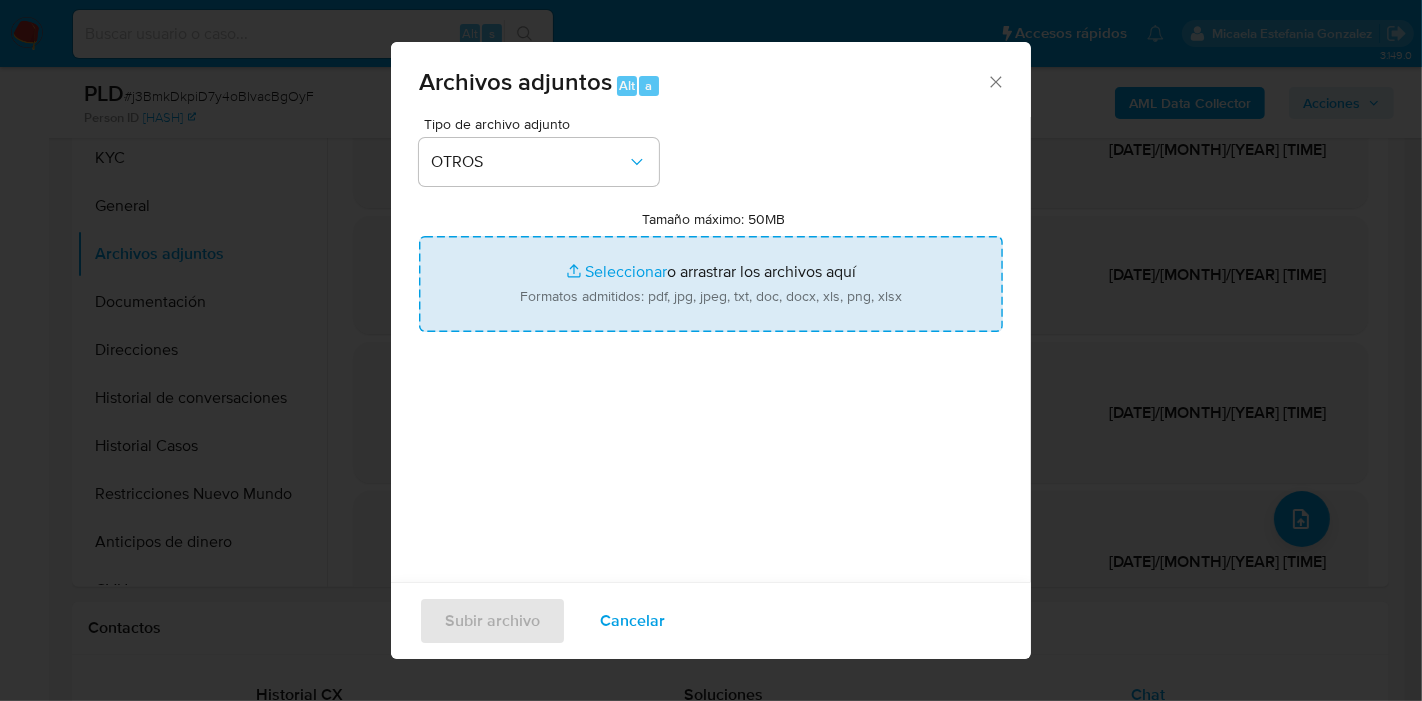 type on "C:\fakepath\Caselog j3BmkDkpiD7y4oBIvacBgOyF_2025_07_17_22_23_45.docx" 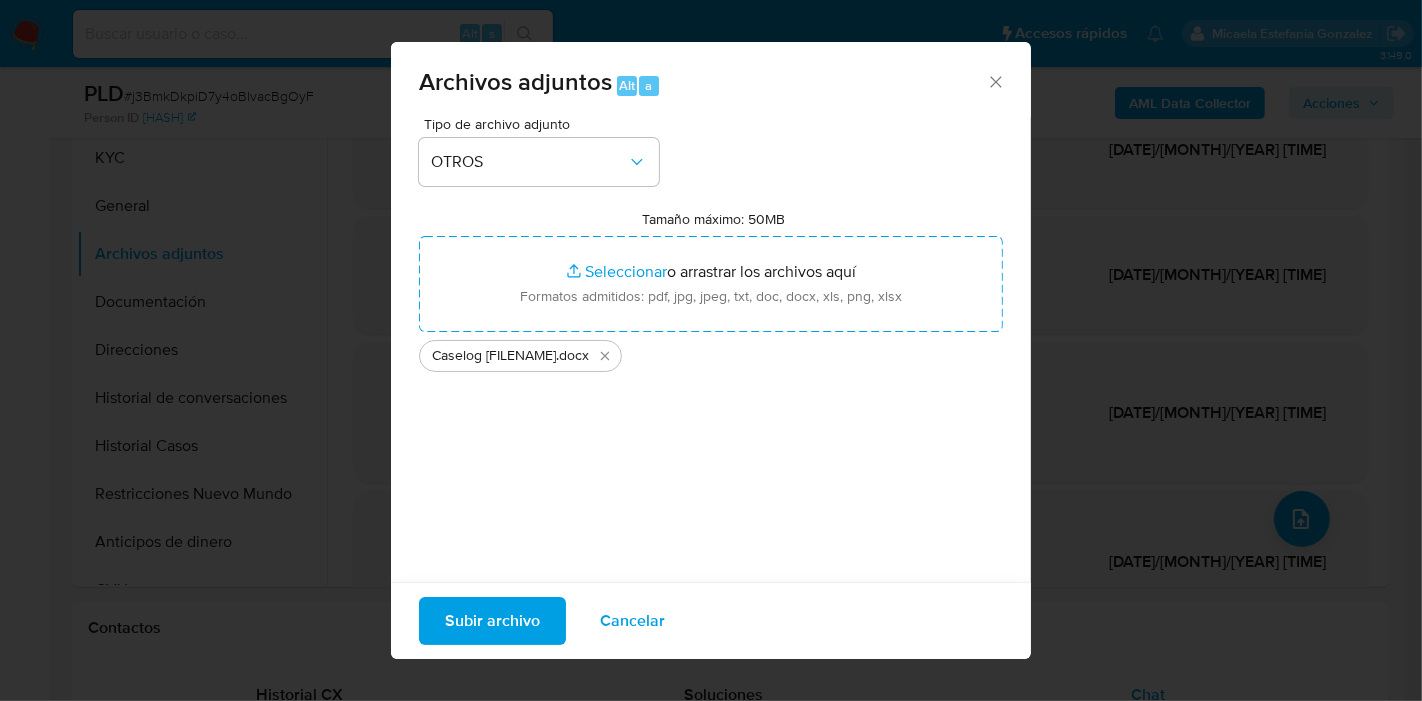 click on "Subir archivo" at bounding box center (492, 621) 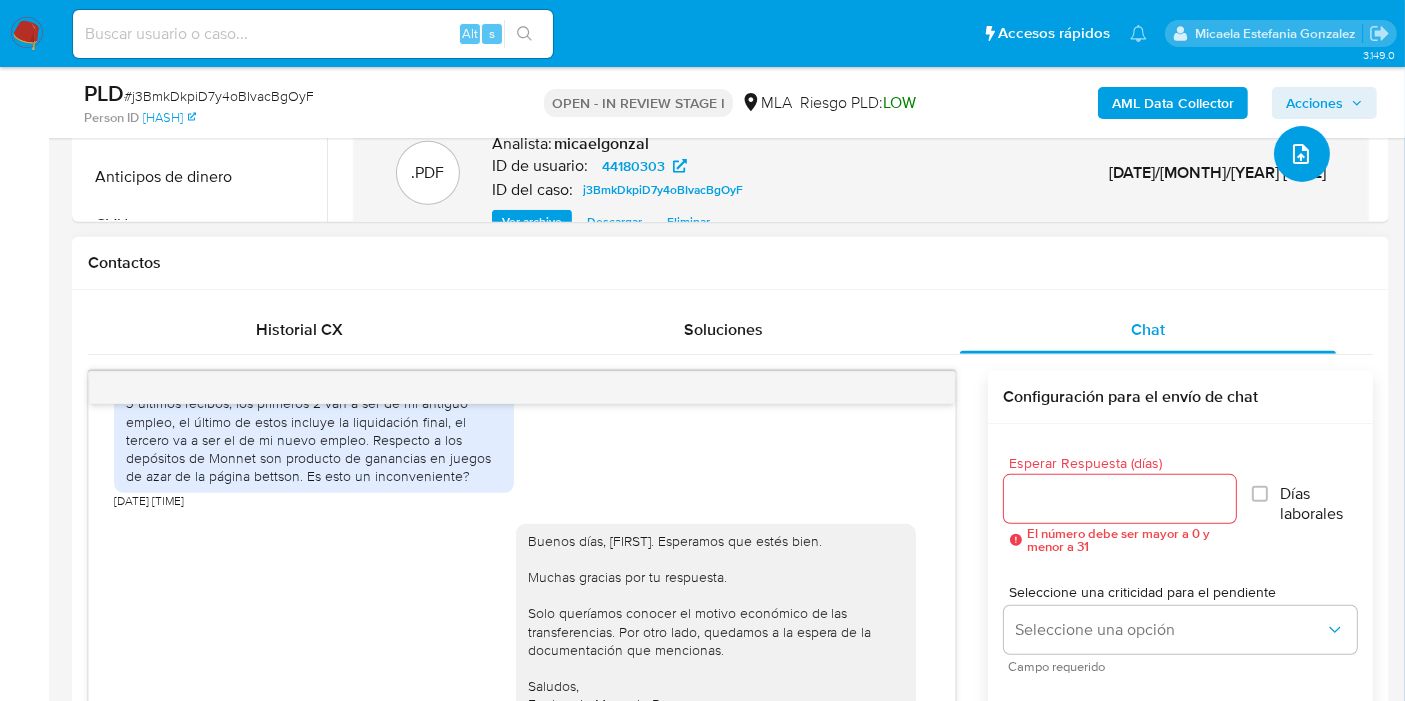 scroll, scrollTop: 666, scrollLeft: 0, axis: vertical 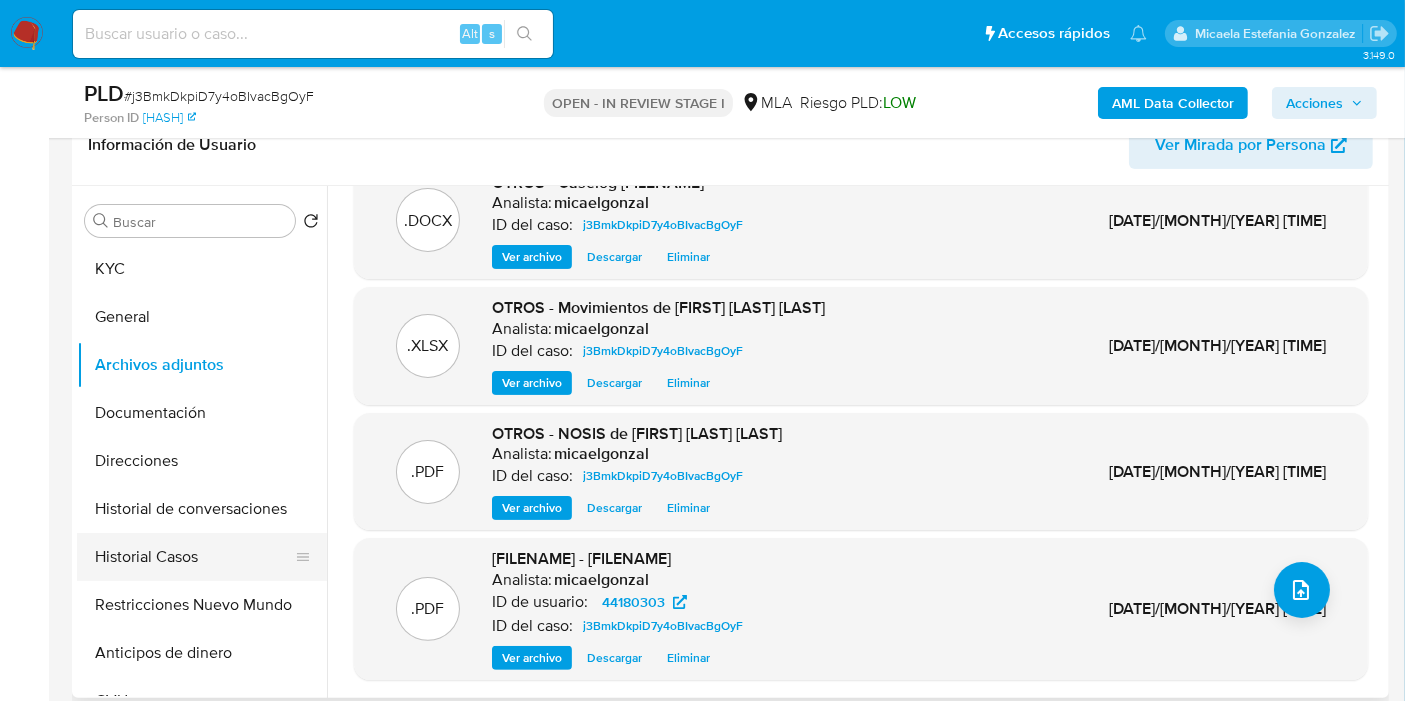 click on "Historial Casos" at bounding box center [194, 557] 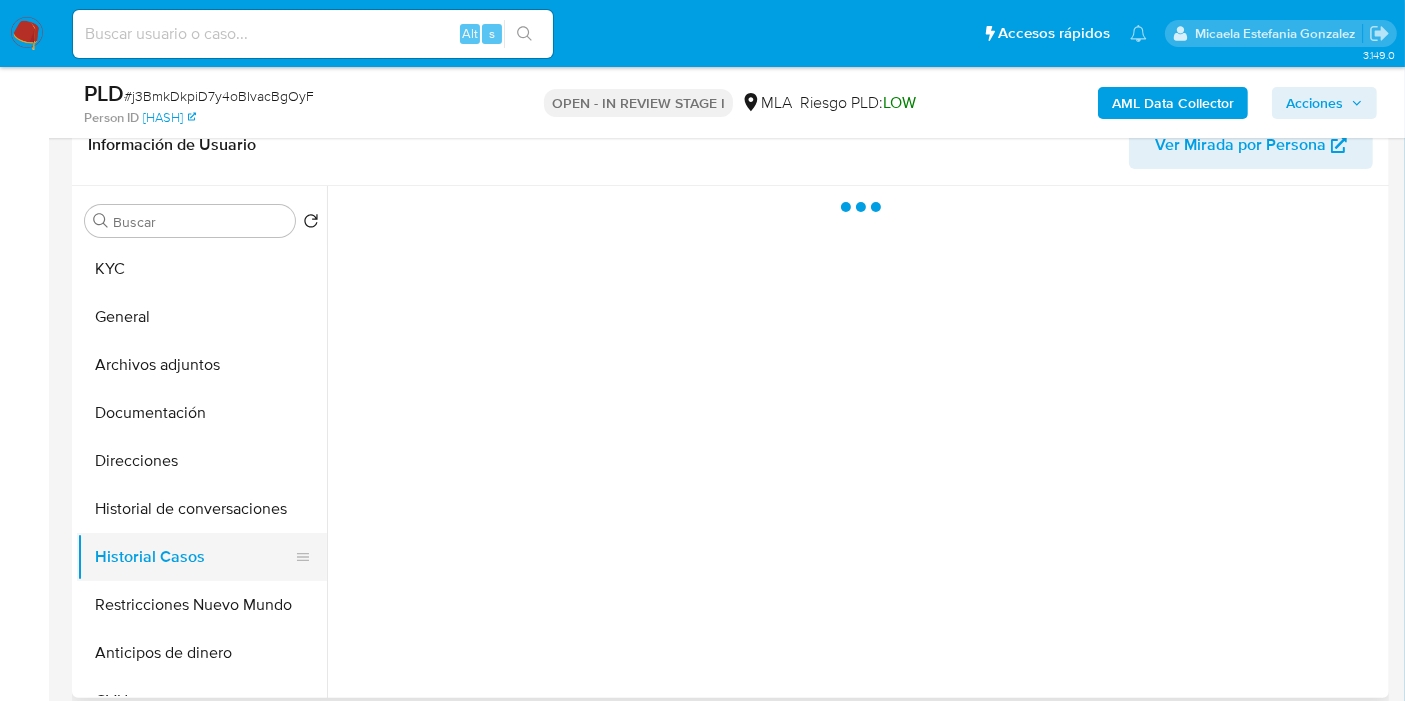 scroll, scrollTop: 0, scrollLeft: 0, axis: both 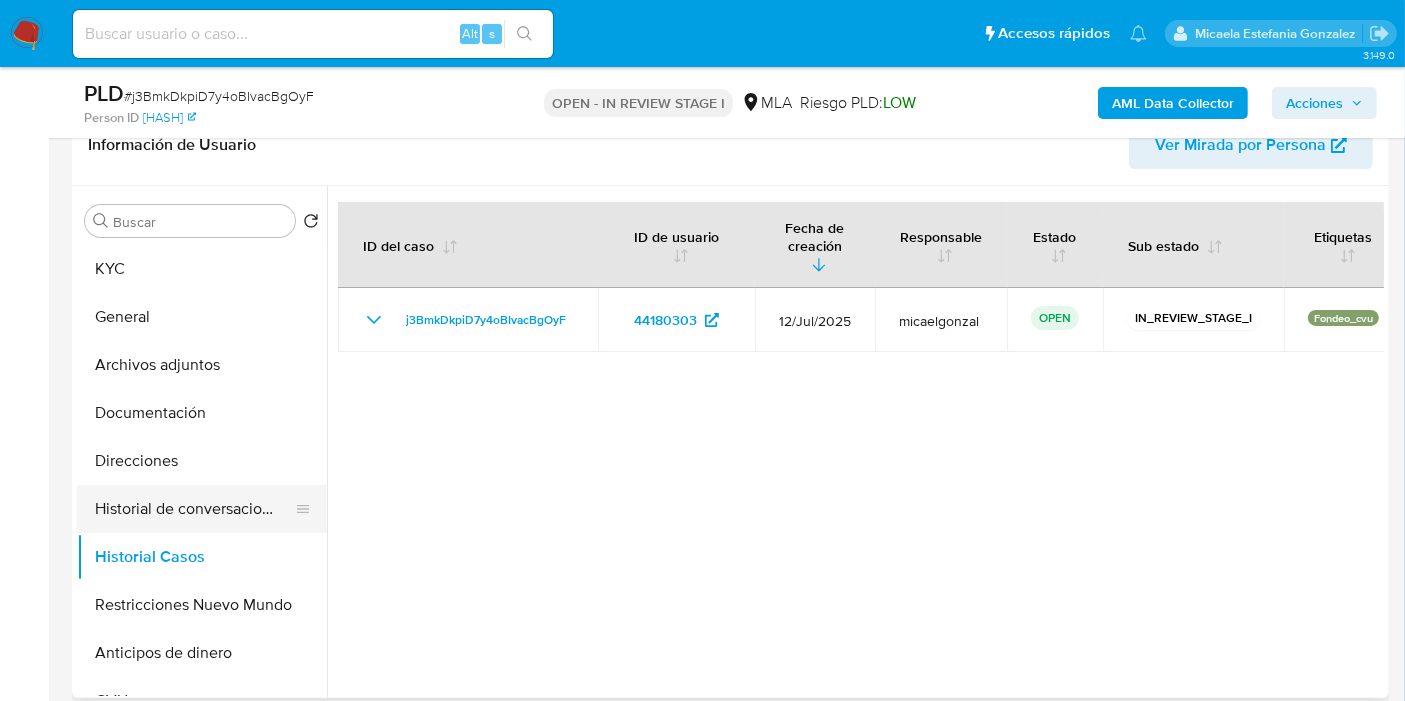click on "Historial de conversaciones" at bounding box center (194, 509) 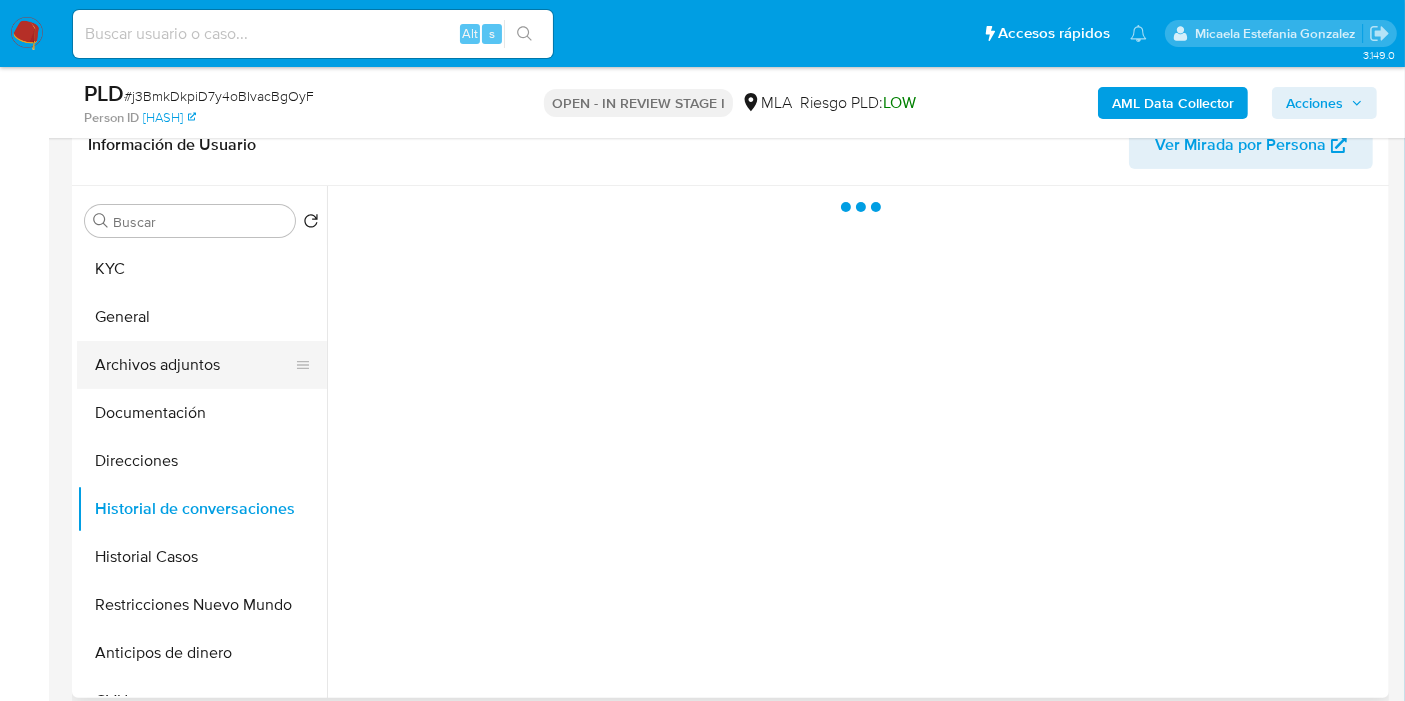 click on "Archivos adjuntos" at bounding box center [194, 365] 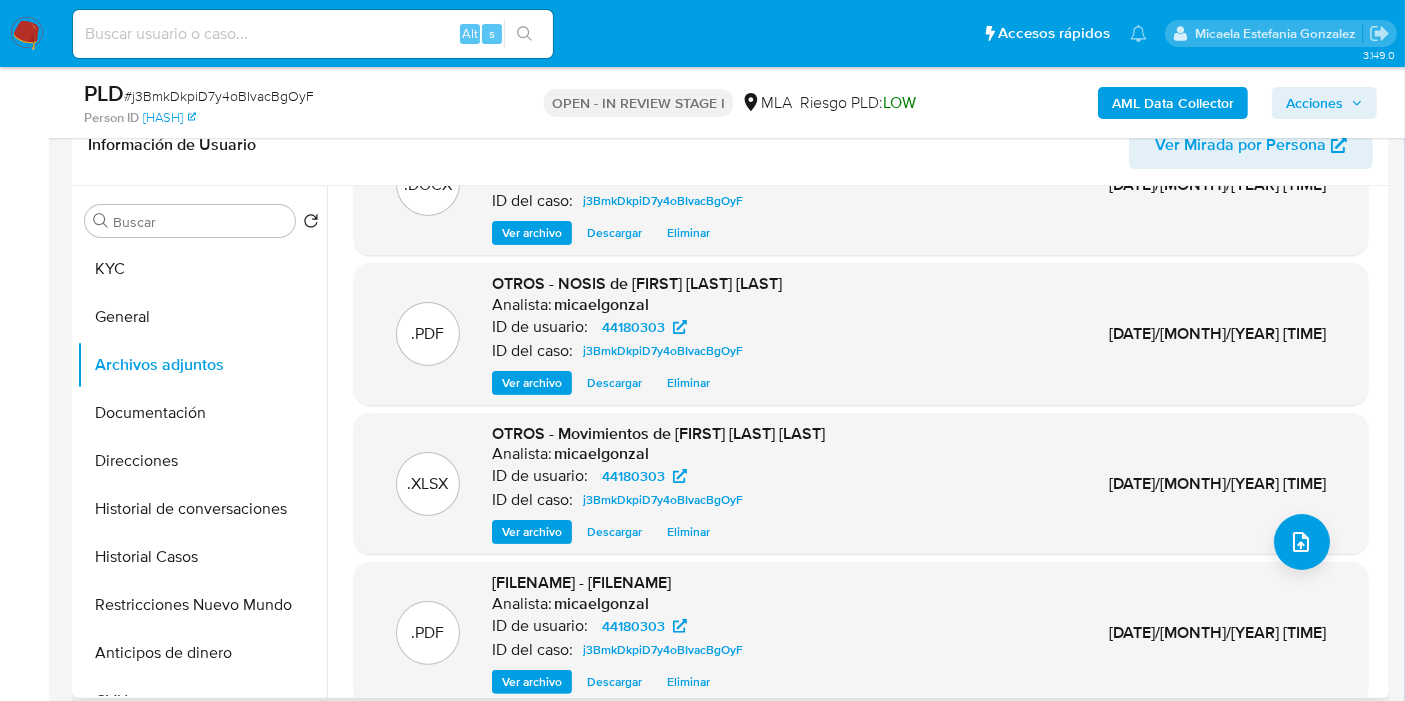 scroll, scrollTop: 0, scrollLeft: 0, axis: both 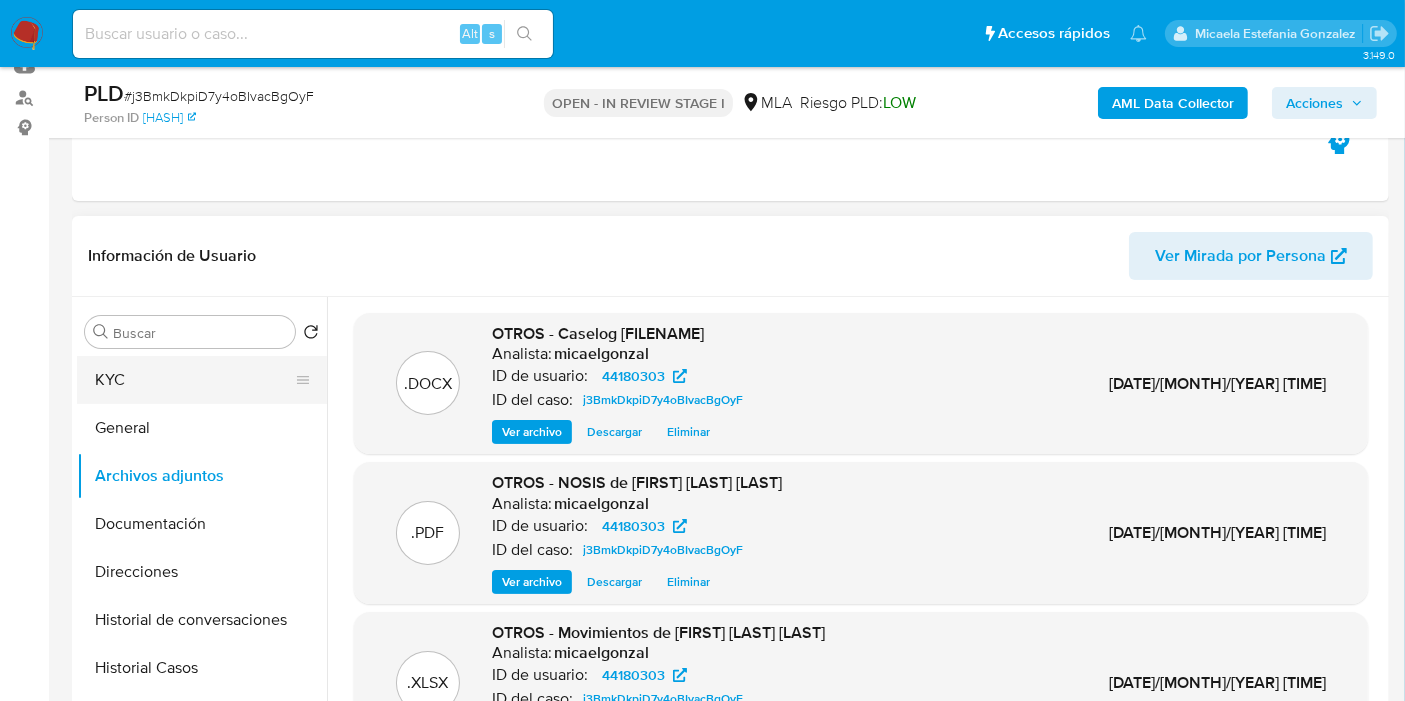 click on "KYC" at bounding box center [194, 380] 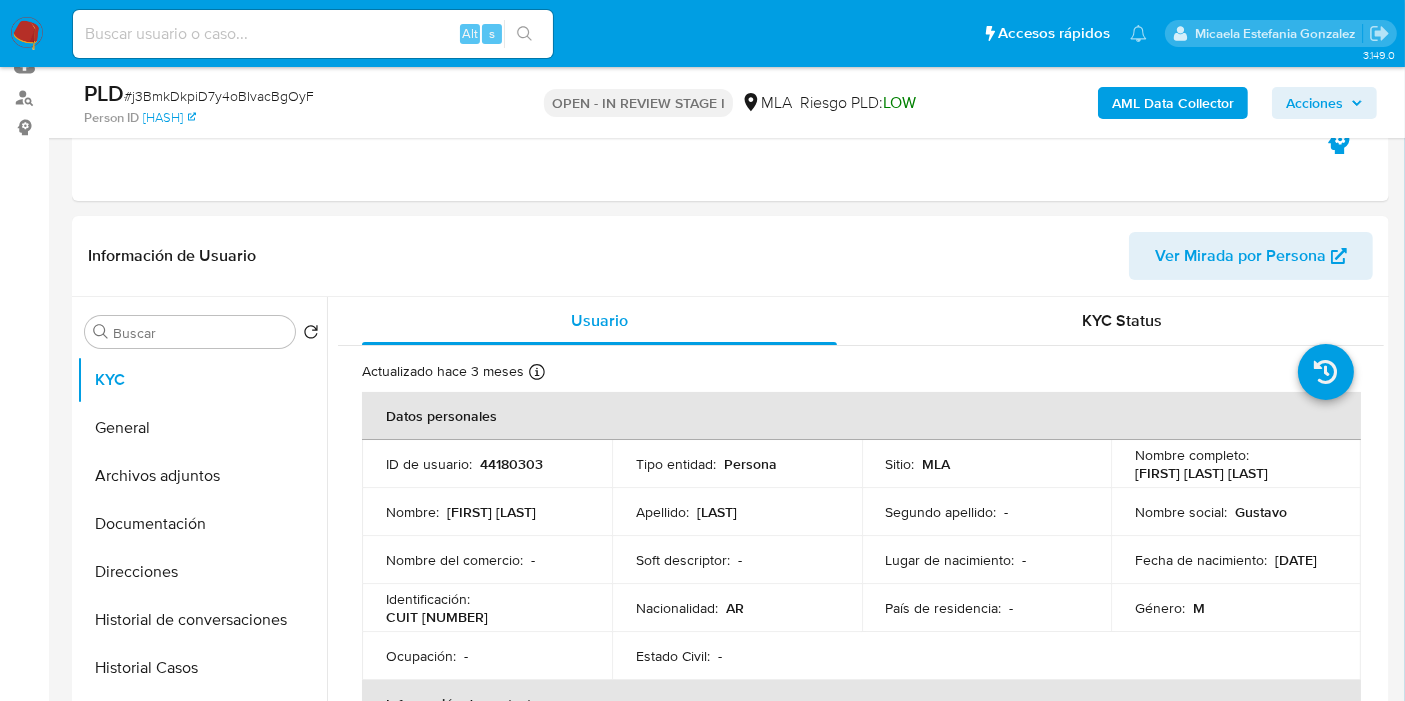click on "Acciones" at bounding box center (1314, 103) 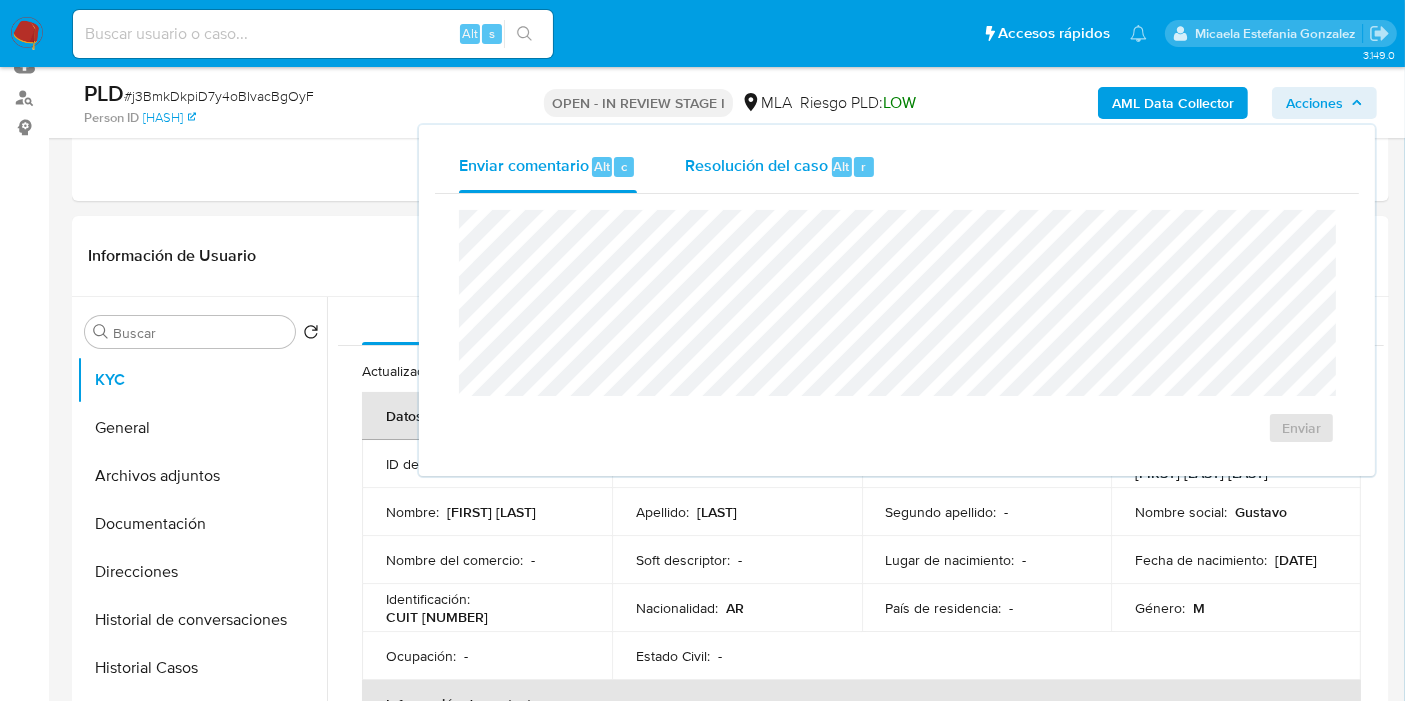 click on "Resolución del caso Alt r" at bounding box center (780, 167) 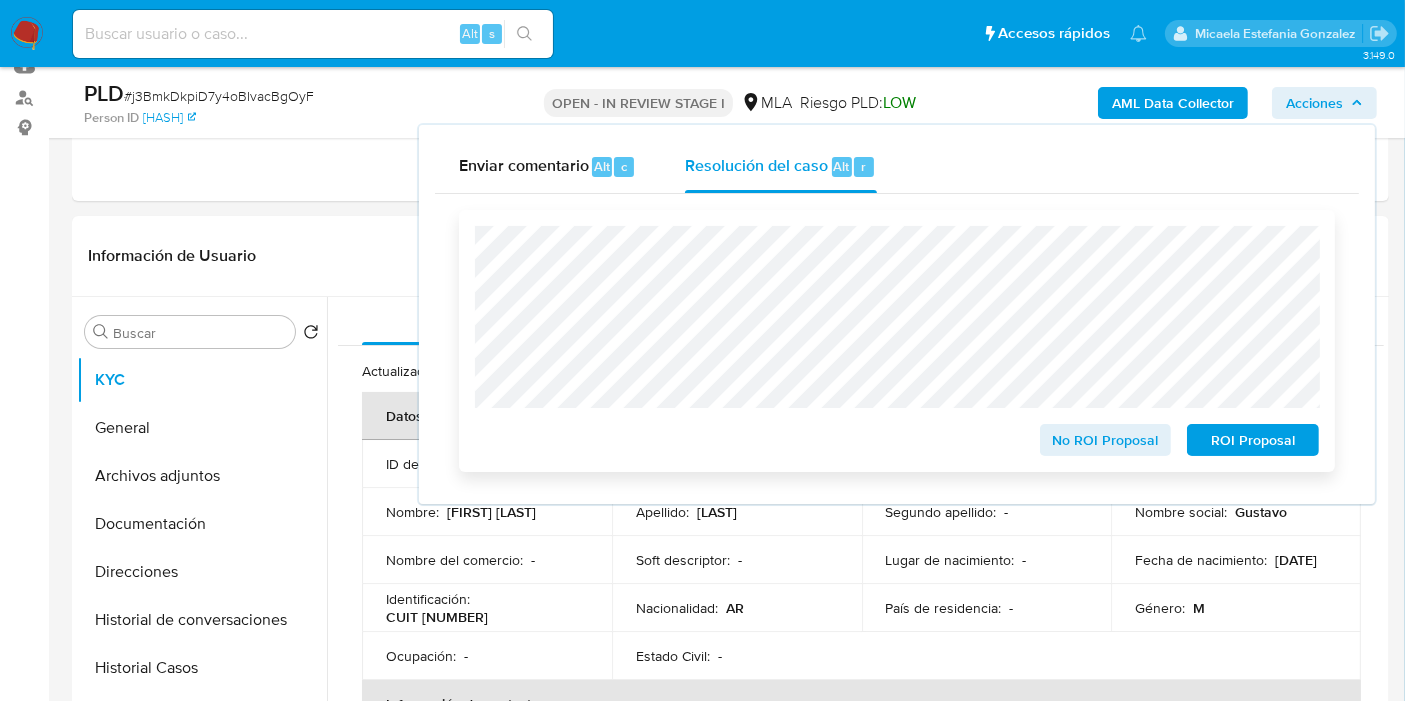 click on "No ROI Proposal" at bounding box center (1106, 440) 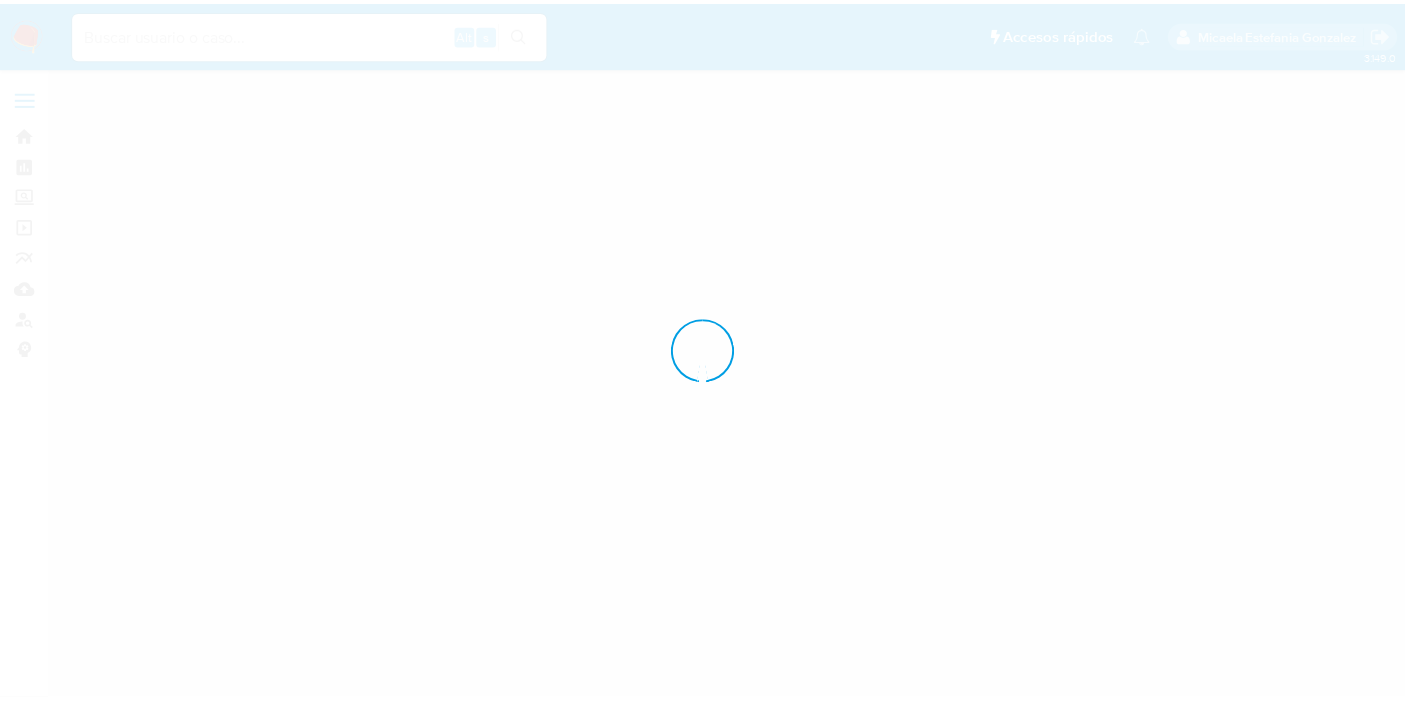 scroll, scrollTop: 0, scrollLeft: 0, axis: both 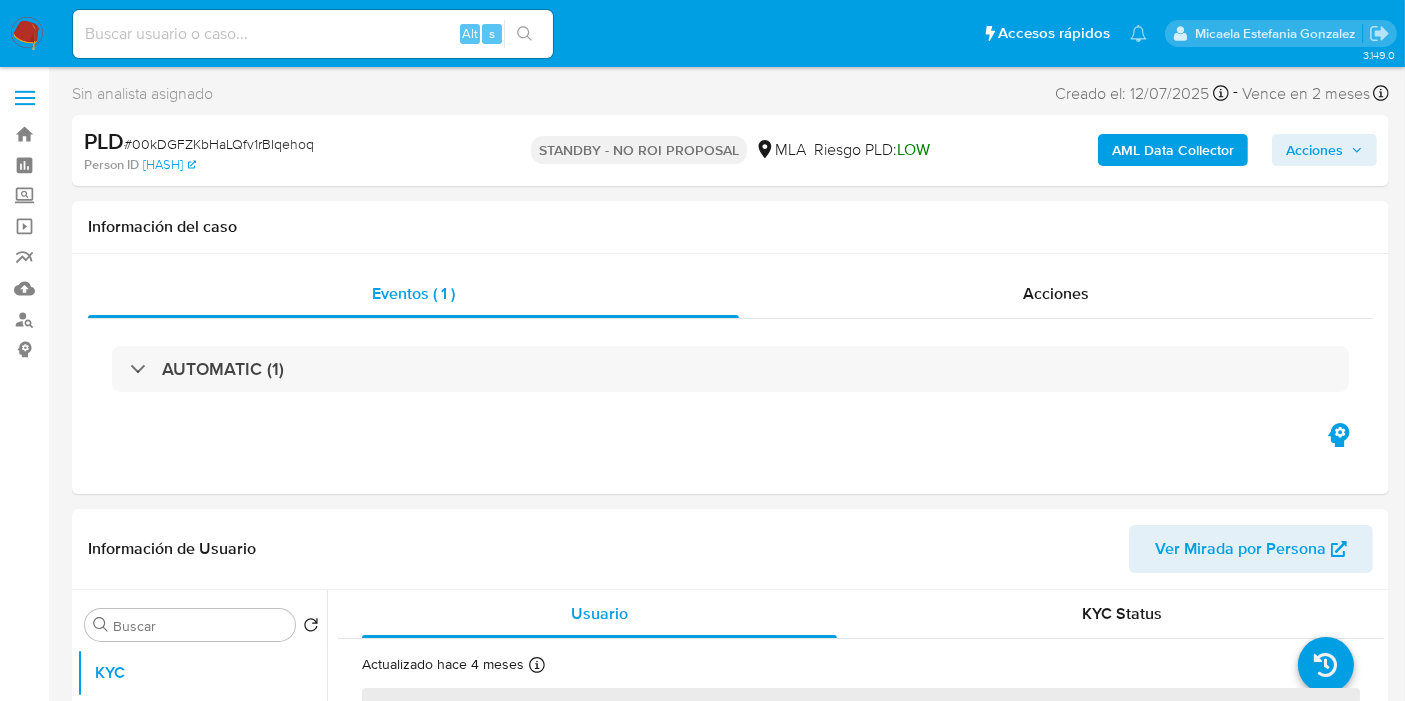select on "10" 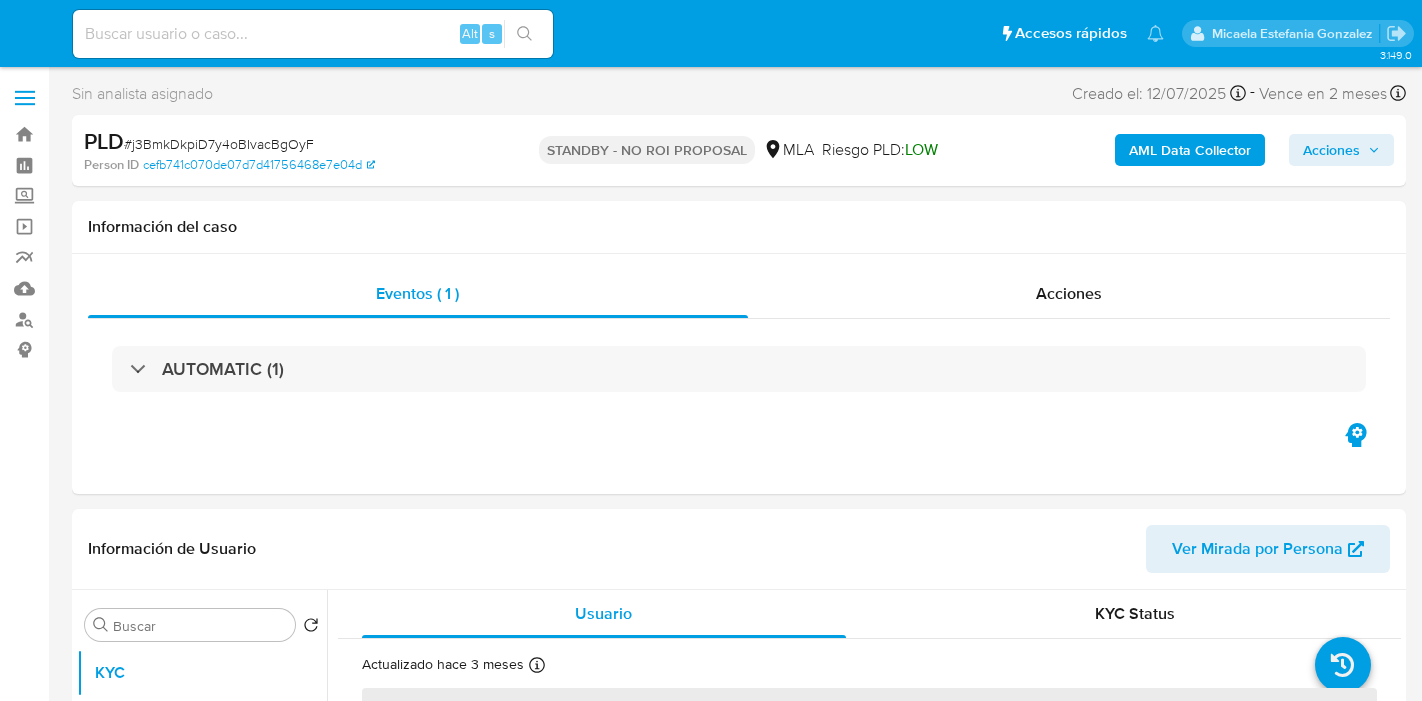 select on "10" 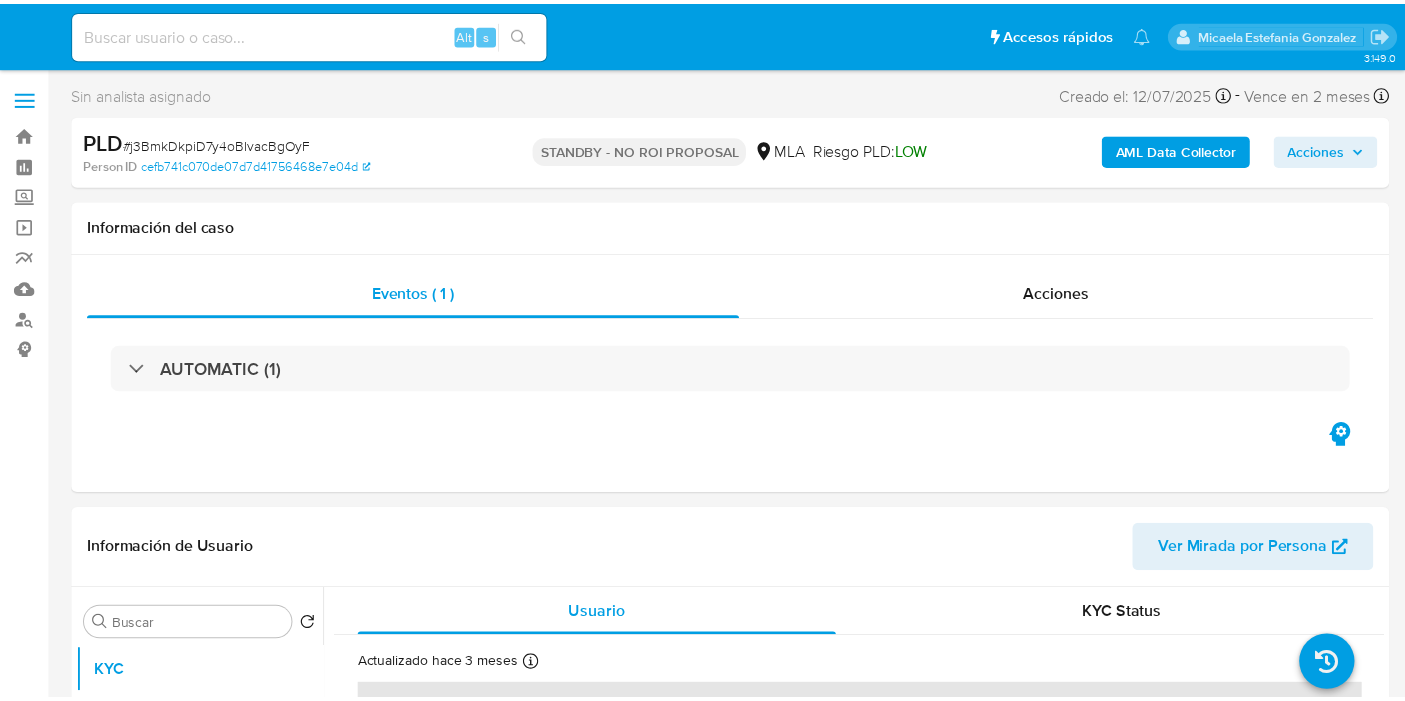 scroll, scrollTop: 0, scrollLeft: 0, axis: both 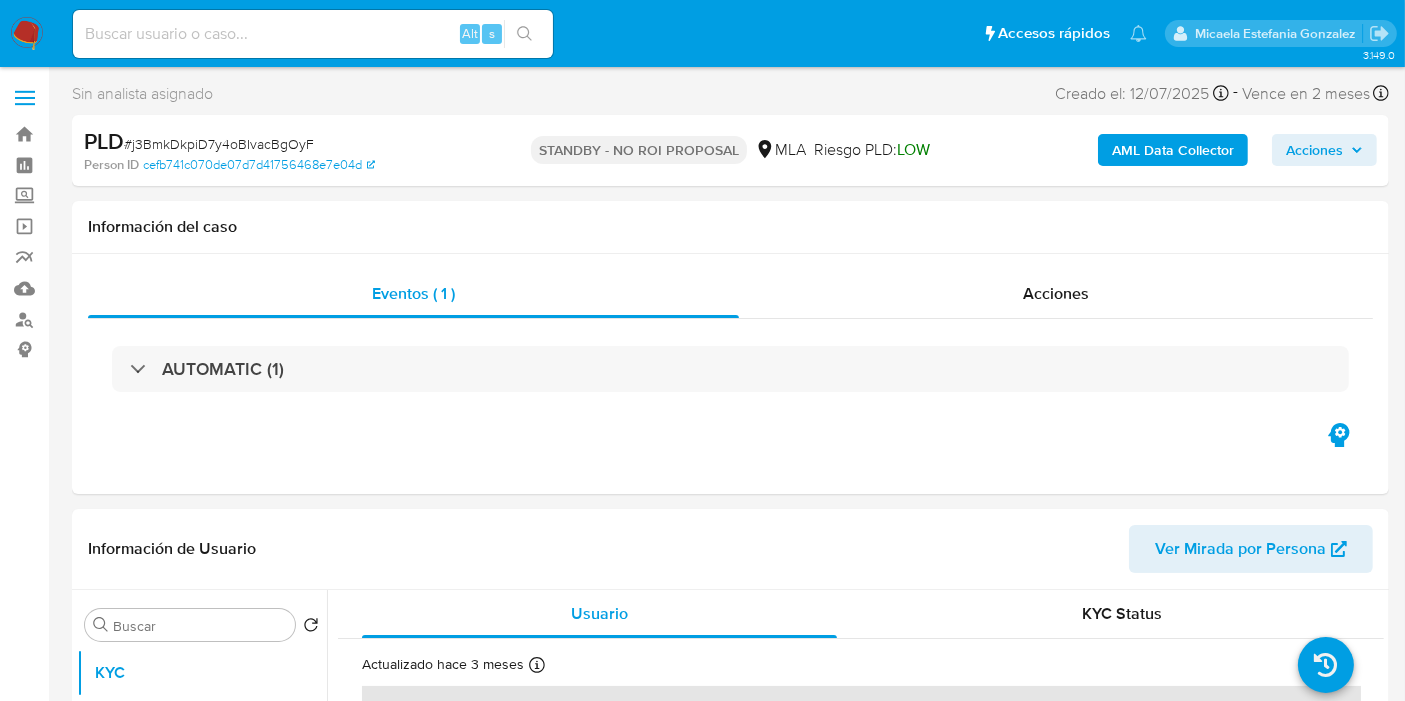 click on "Pausado Ver notificaciones Alt s Accesos rápidos   Presiona las siguientes teclas para acceder a algunas de las funciones Buscar caso o usuario Alt s Volver al home Alt h Agregar un comentario Alt c Agregar un archivo adjunto Alt a [FIRST] [LAST] [LAST]" at bounding box center (702, 33) 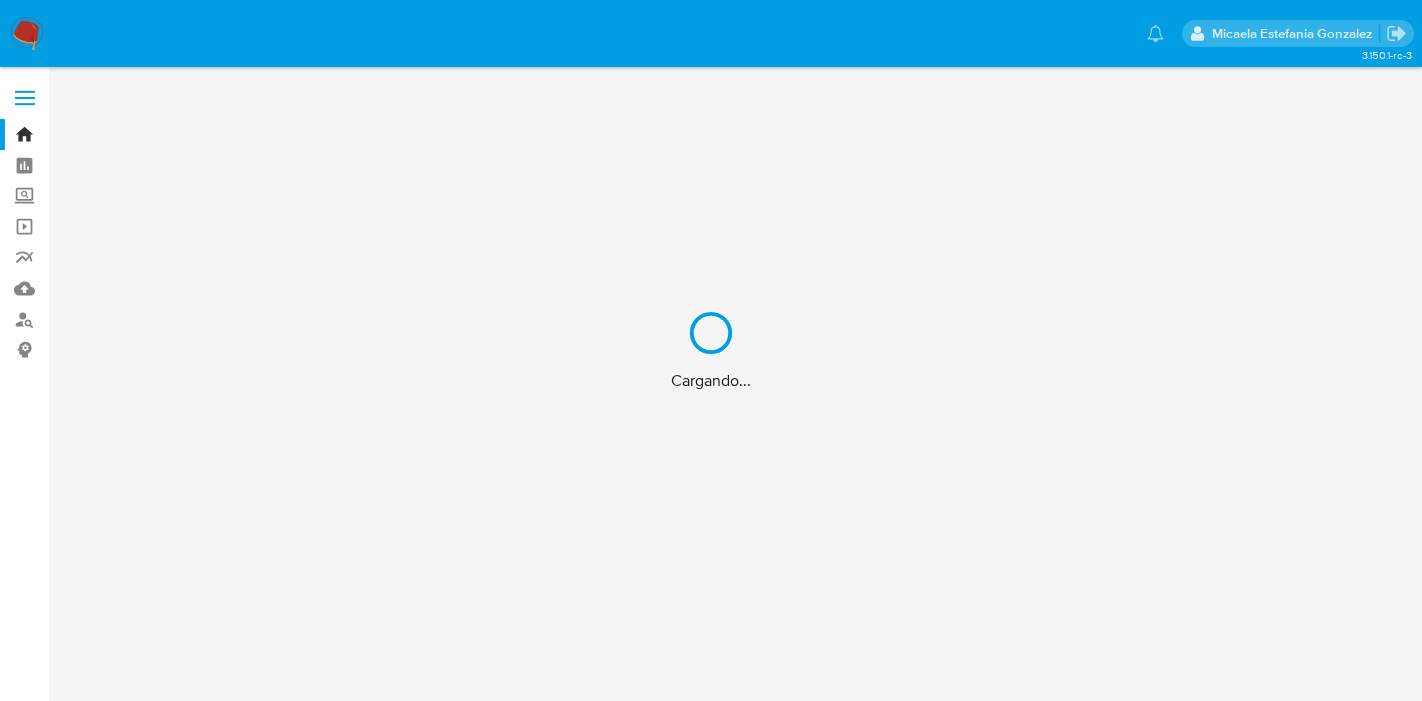 scroll, scrollTop: 0, scrollLeft: 0, axis: both 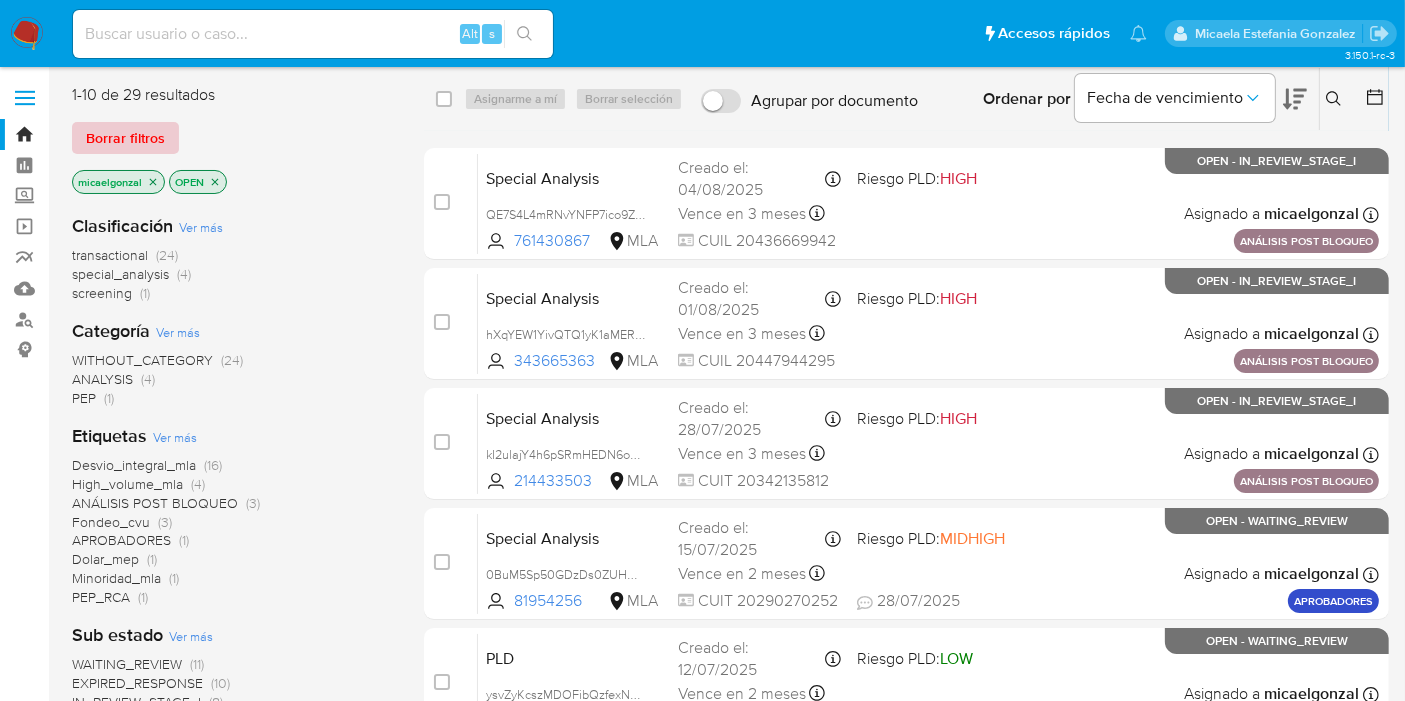 click on "Borrar filtros" at bounding box center [125, 138] 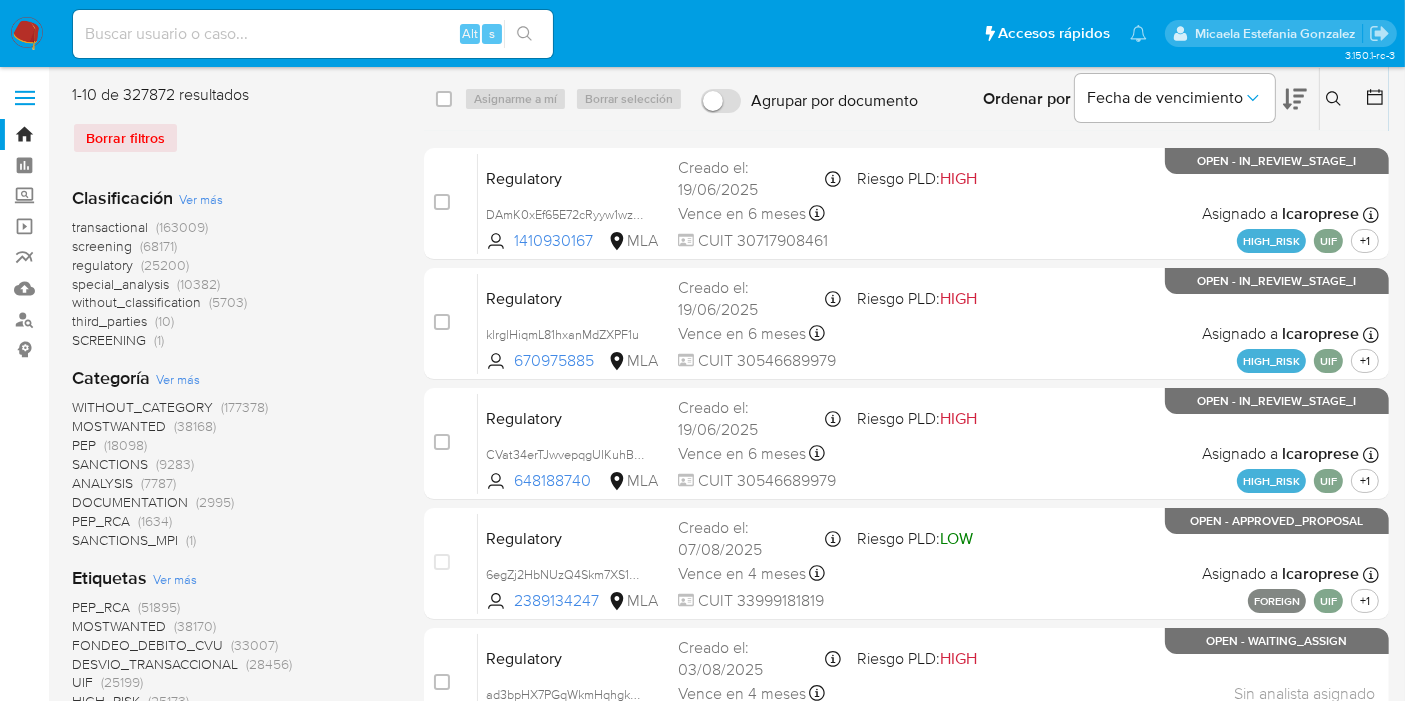 click at bounding box center (1336, 99) 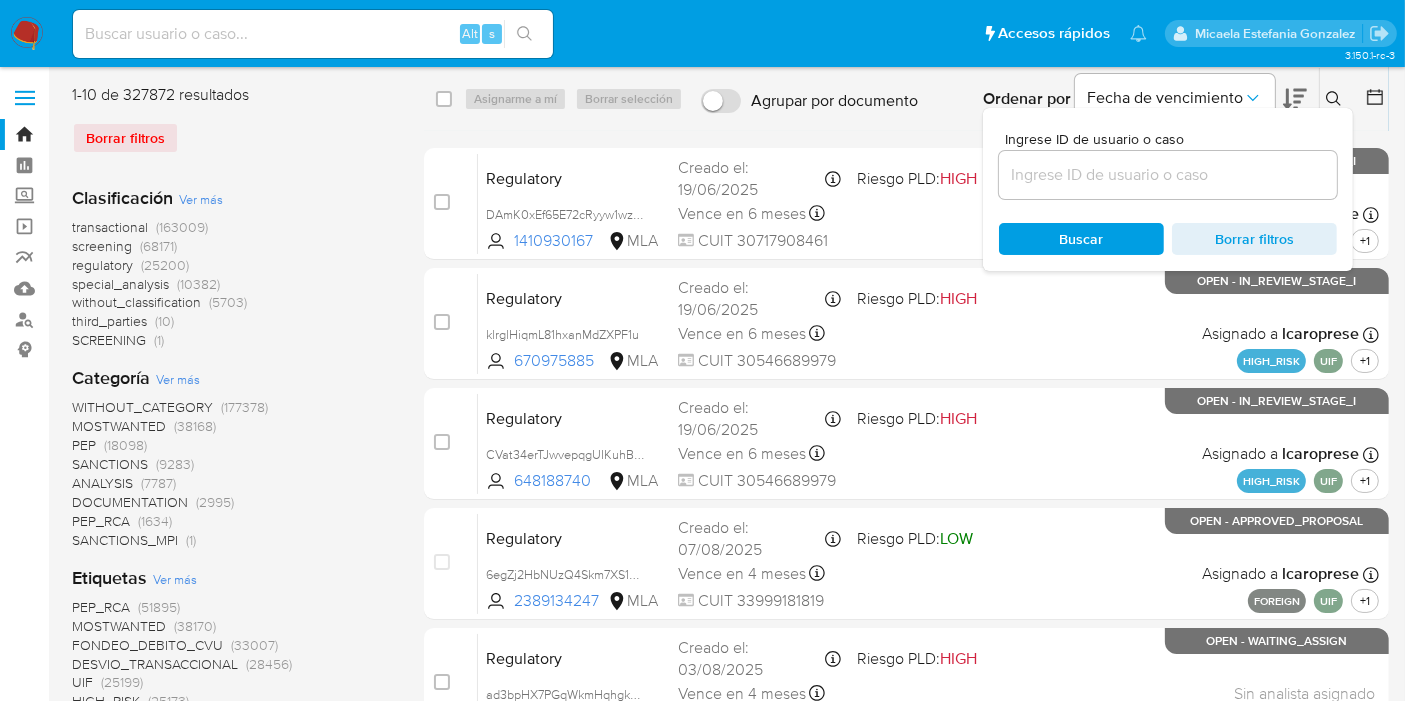 click at bounding box center (1168, 175) 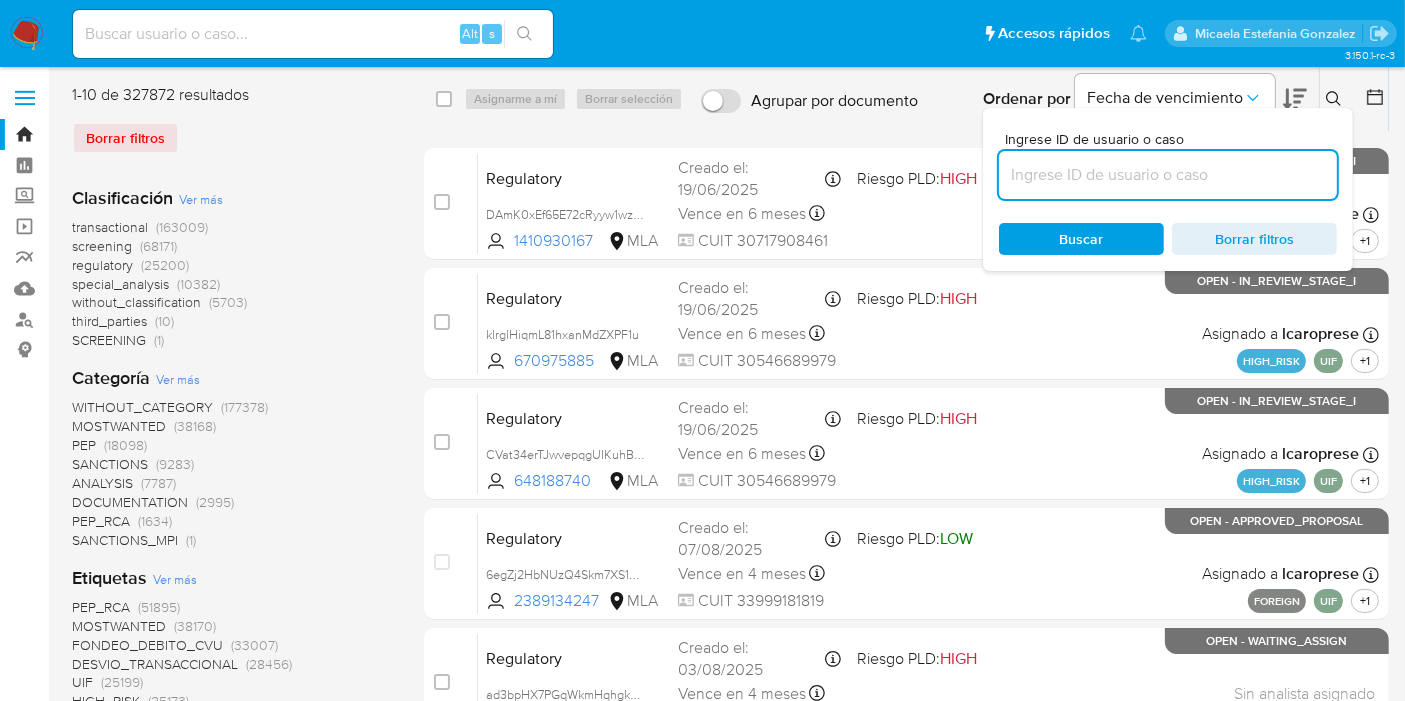 click at bounding box center [1168, 175] 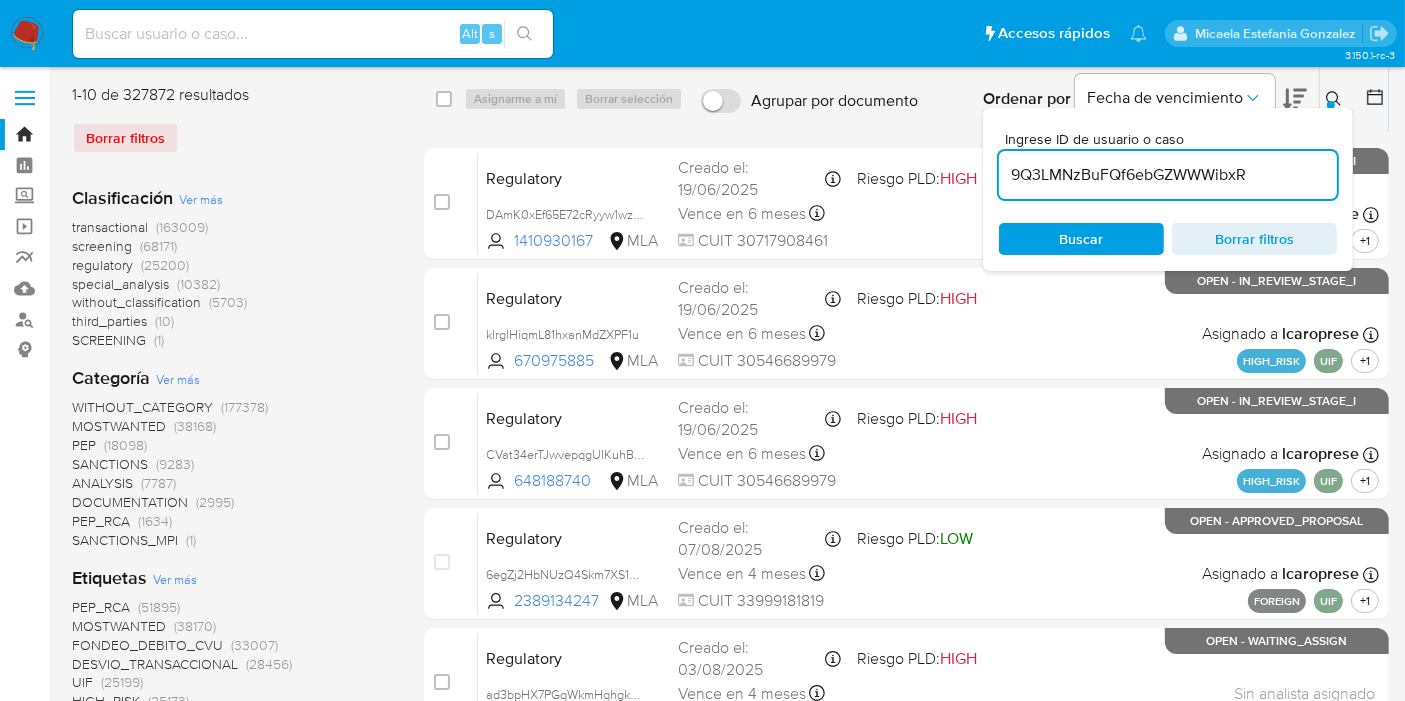 type on "9Q3LMNzBuFQf6ebGZWWWibxR" 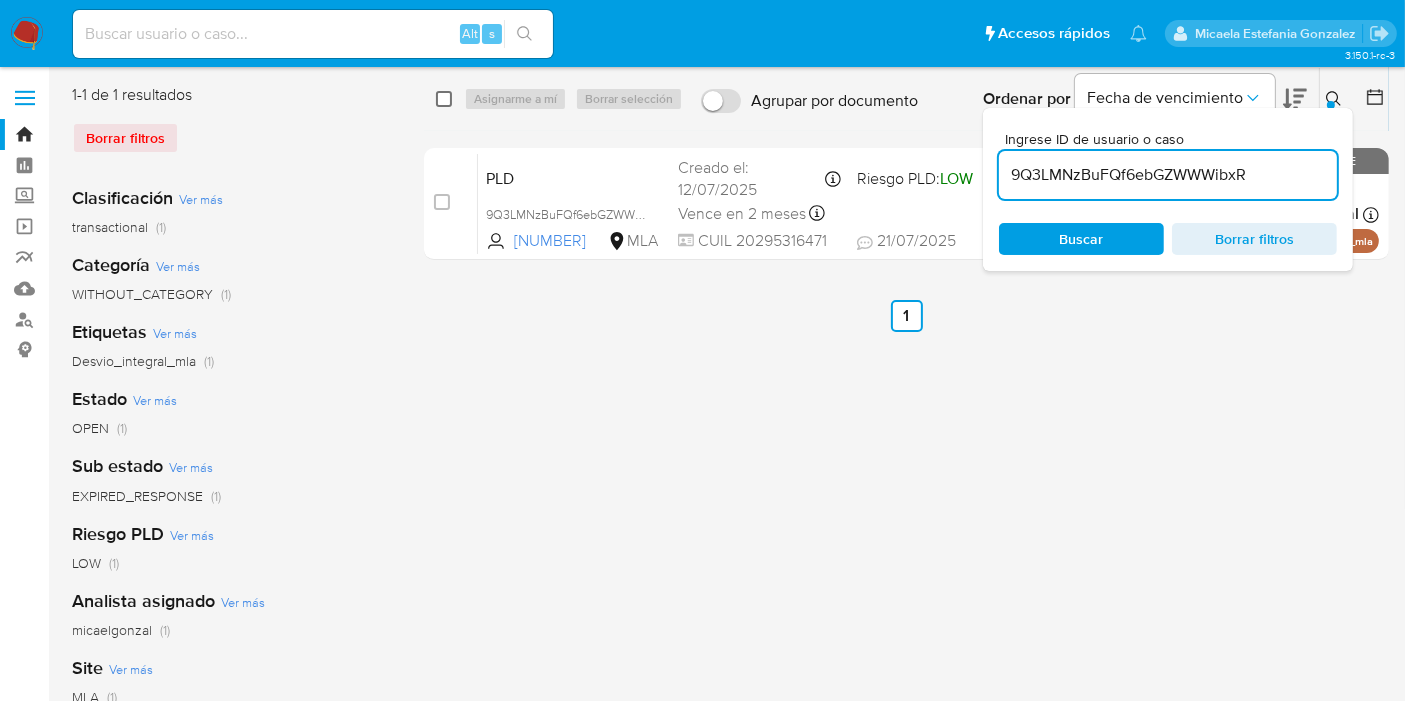 click at bounding box center (444, 99) 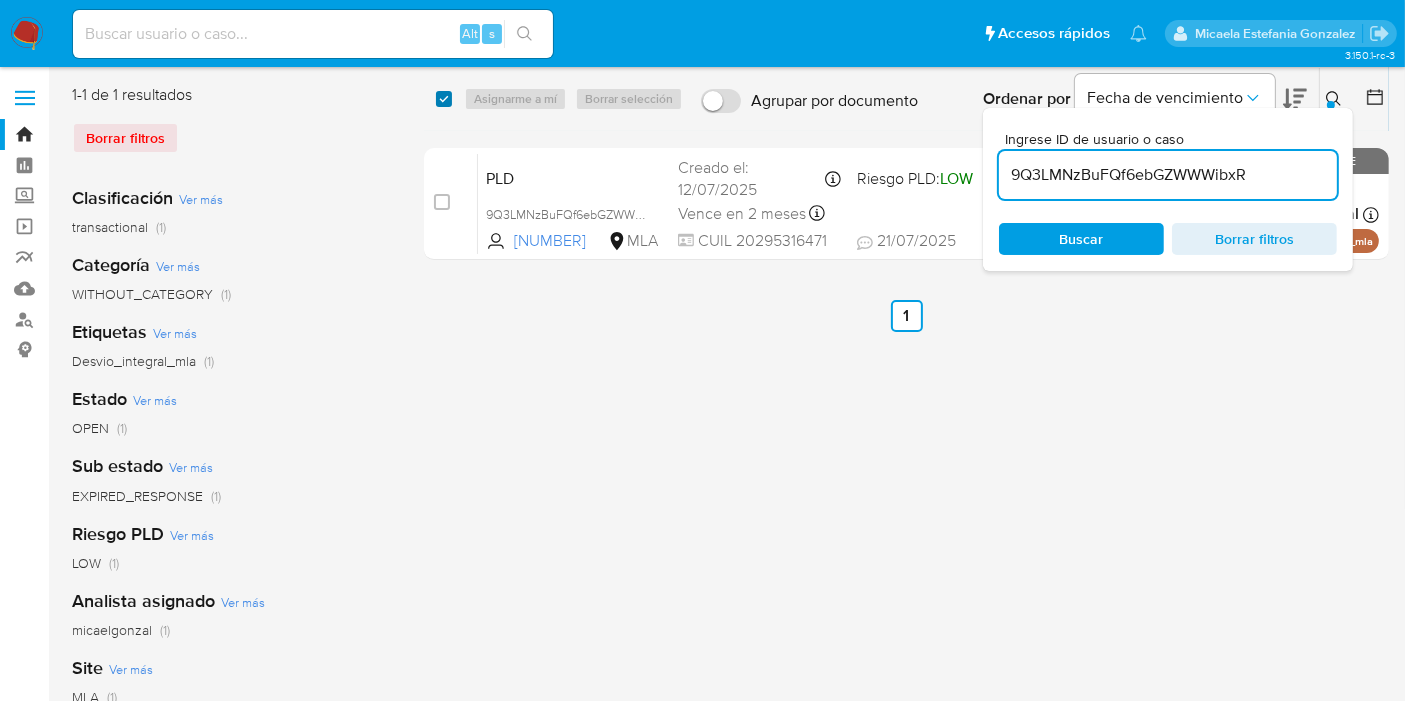checkbox on "true" 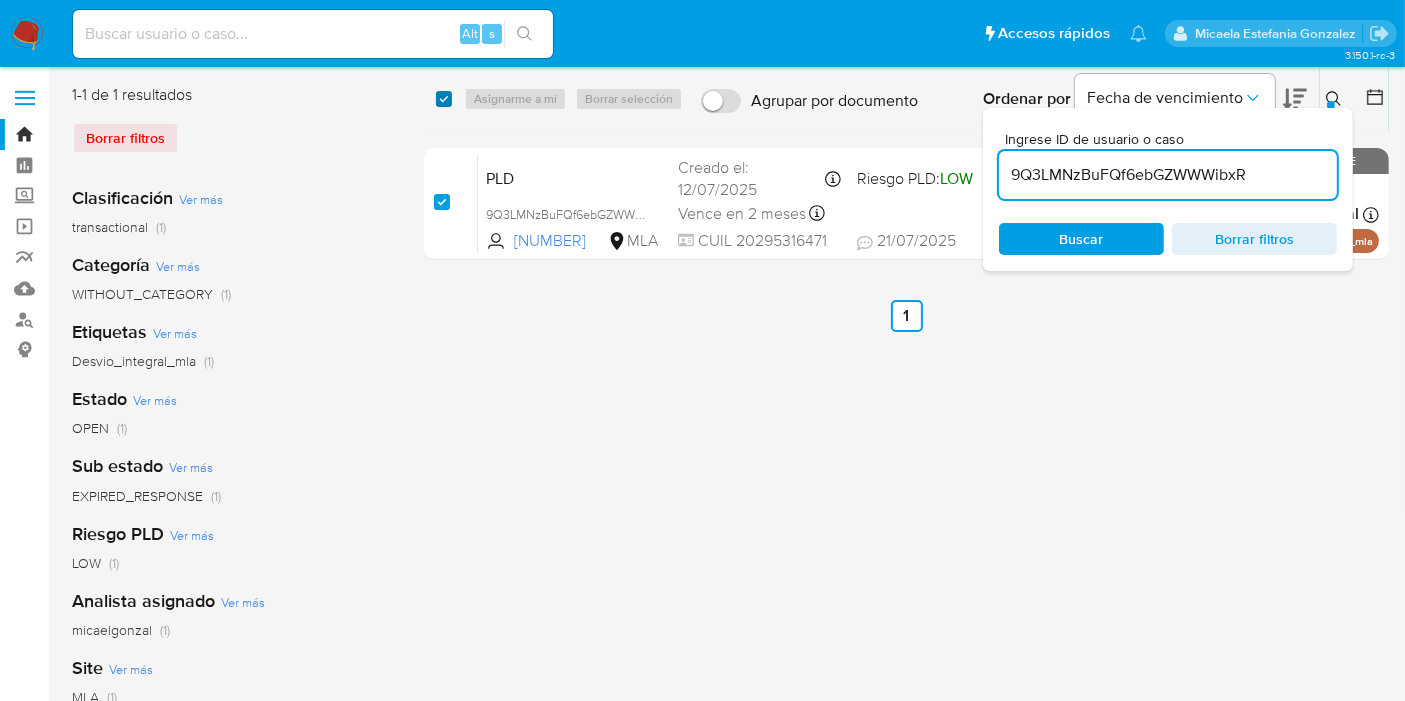 checkbox on "true" 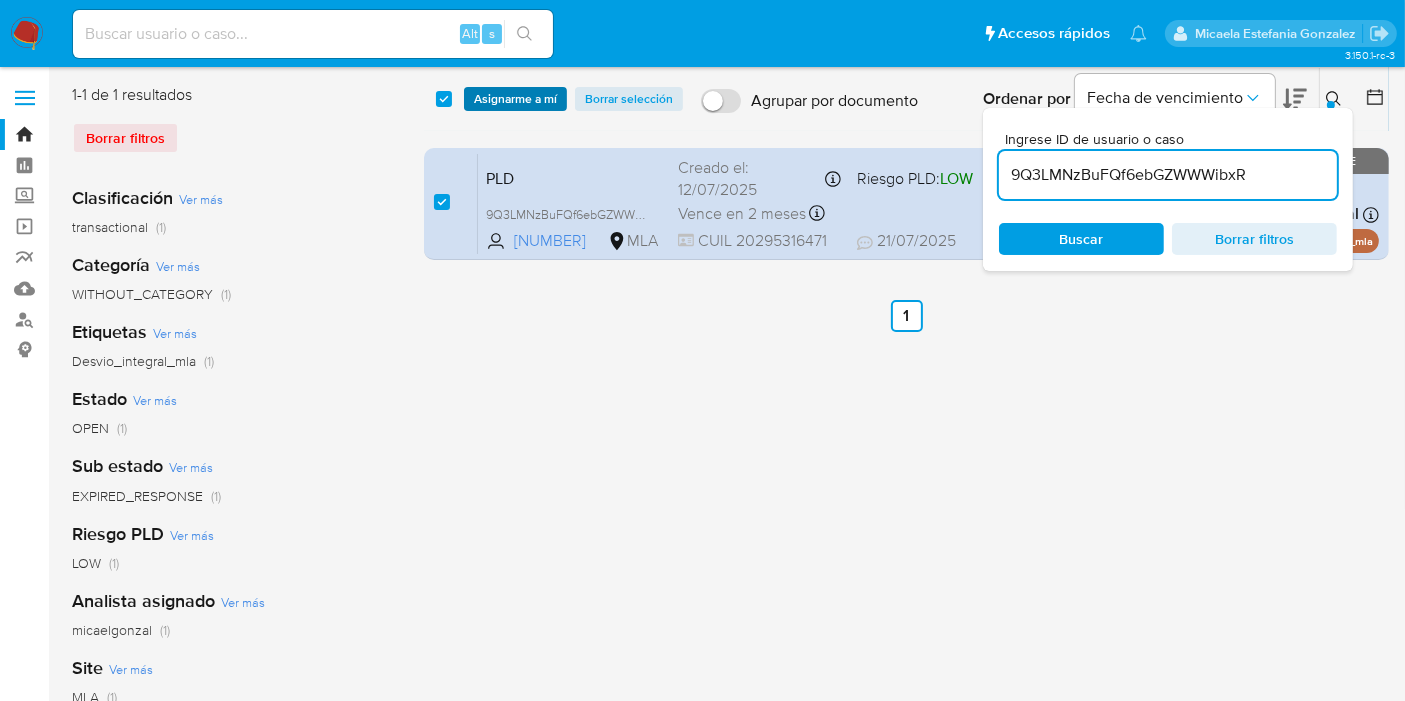 click on "Asignarme a mí" at bounding box center (515, 99) 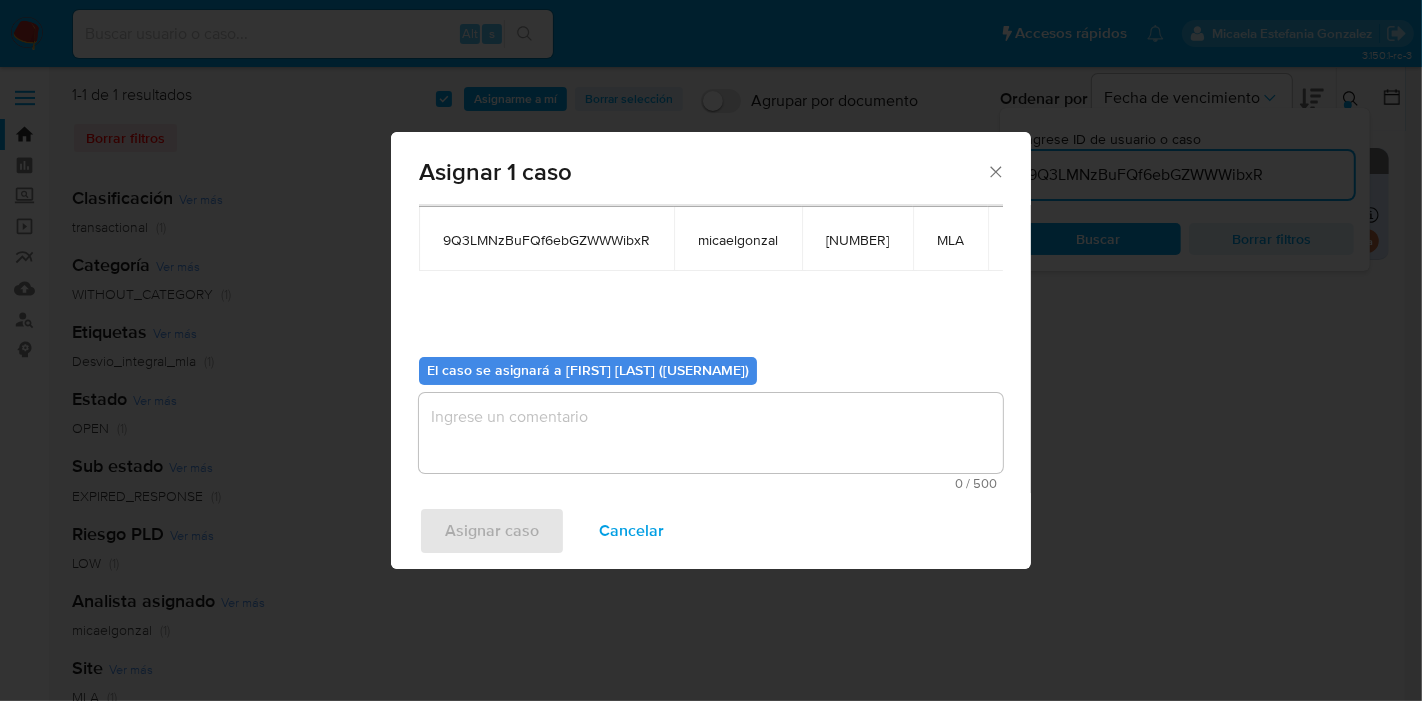 scroll, scrollTop: 120, scrollLeft: 0, axis: vertical 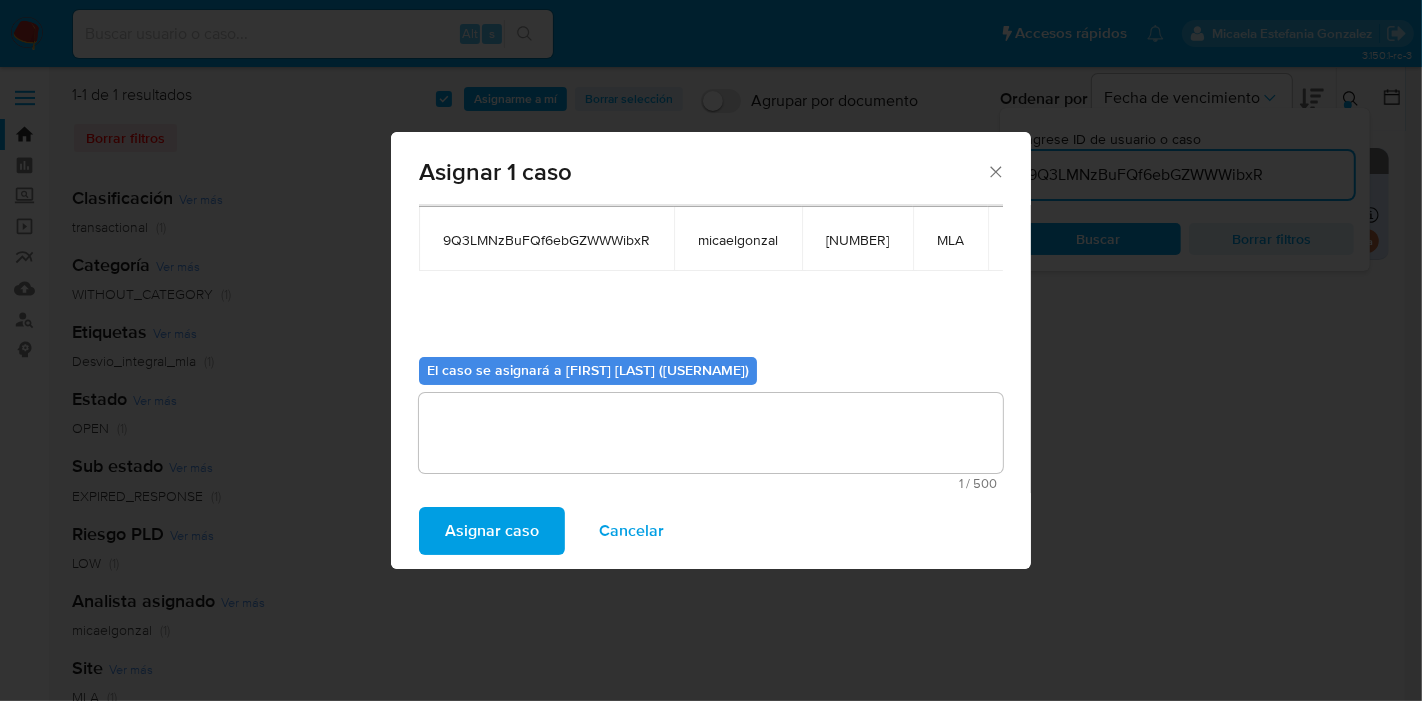 click on "Asignar caso" at bounding box center (492, 531) 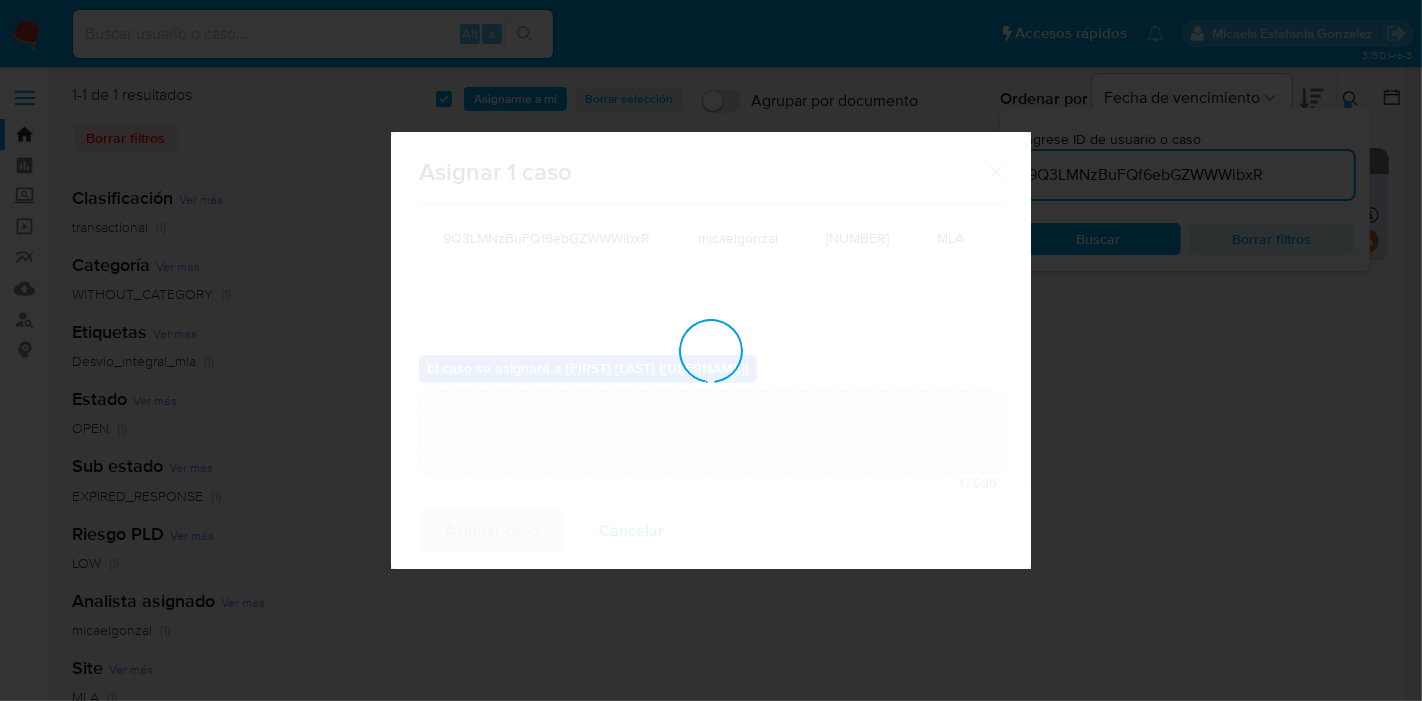 type 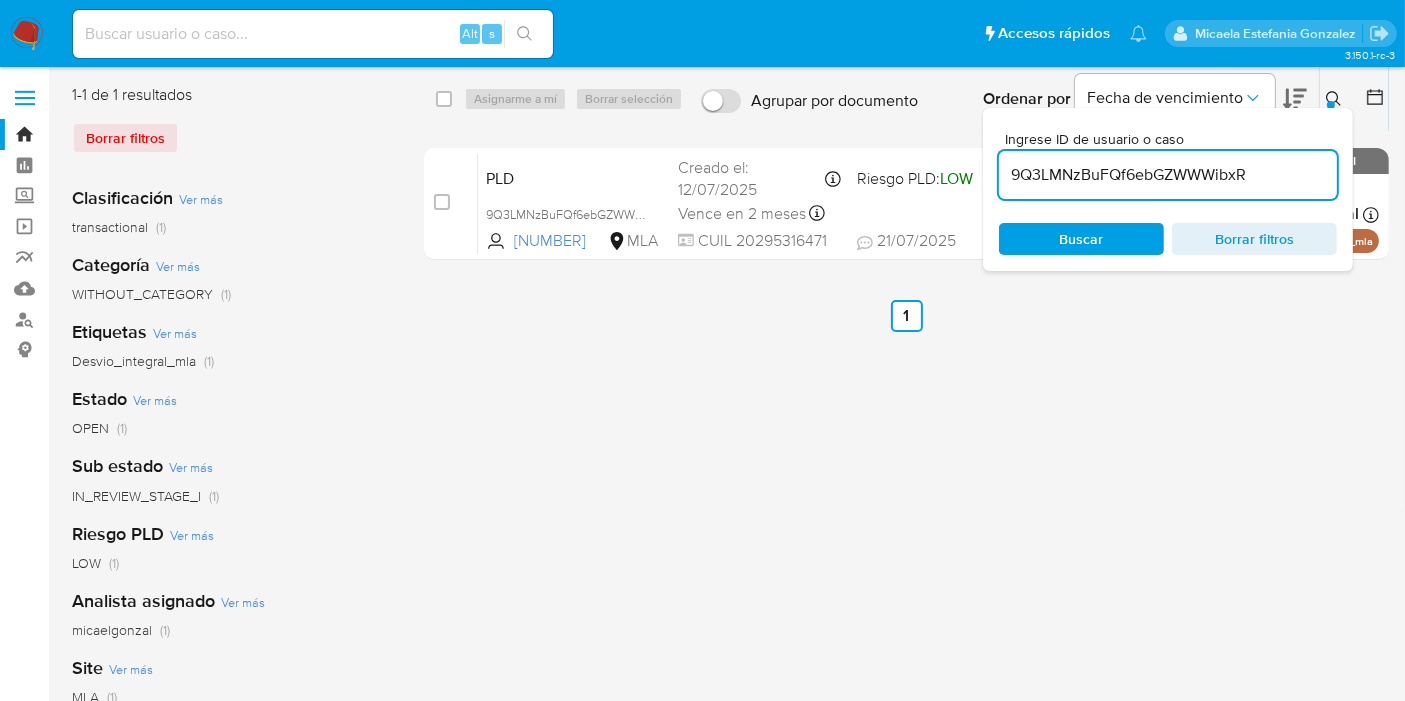 click on "select-all-cases-checkbox Asignarme a mí Borrar selección Agrupar por documento Ordenar por Fecha de vencimiento   No es posible ordenar los resultados mientras se encuentren agrupados. Ingrese ID de usuario o caso [ID] Buscar Borrar filtros" at bounding box center (906, 99) 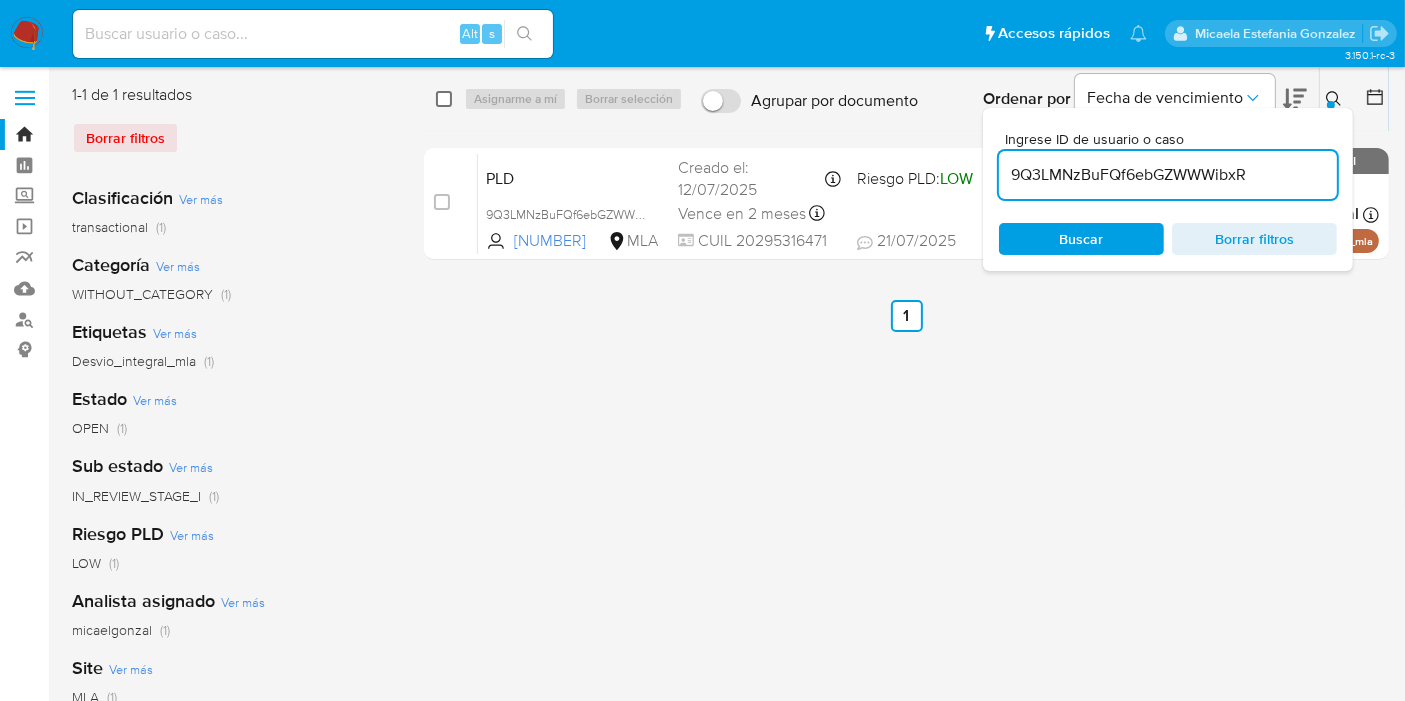 click at bounding box center [444, 99] 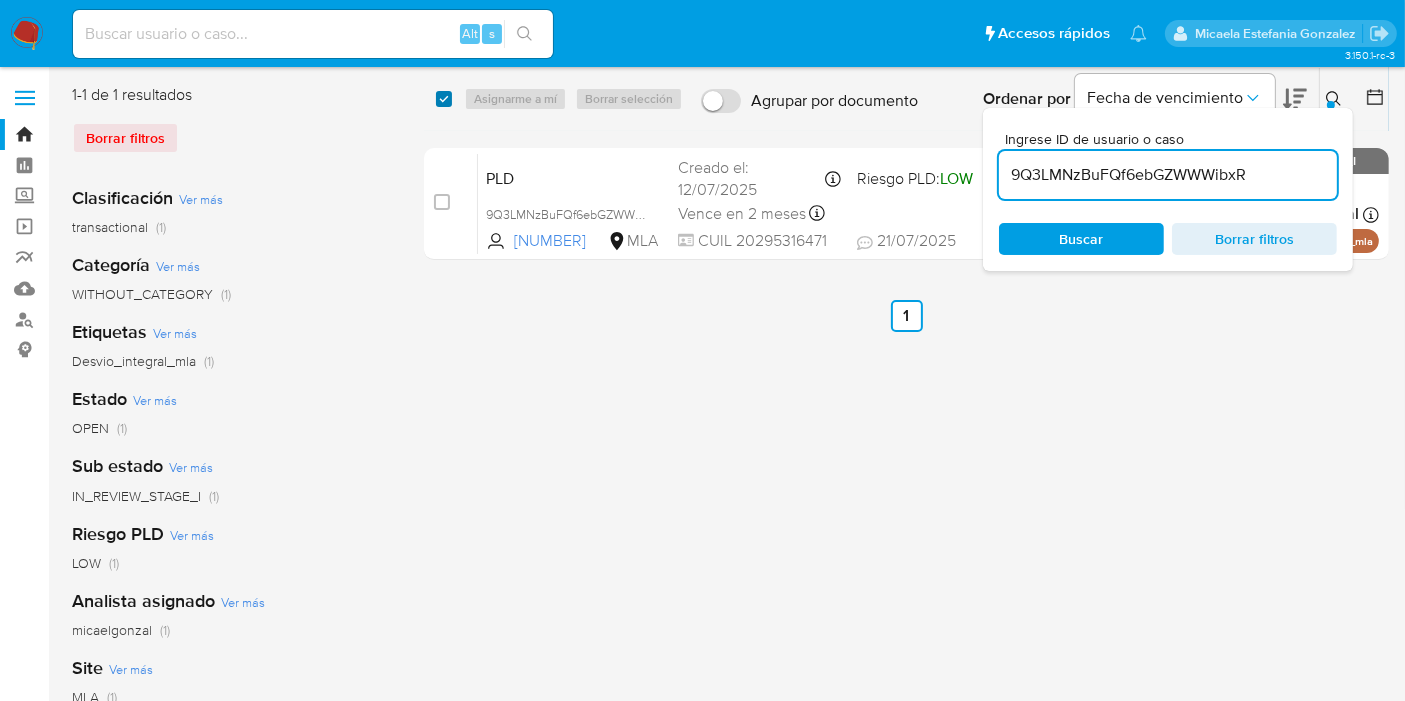 checkbox on "true" 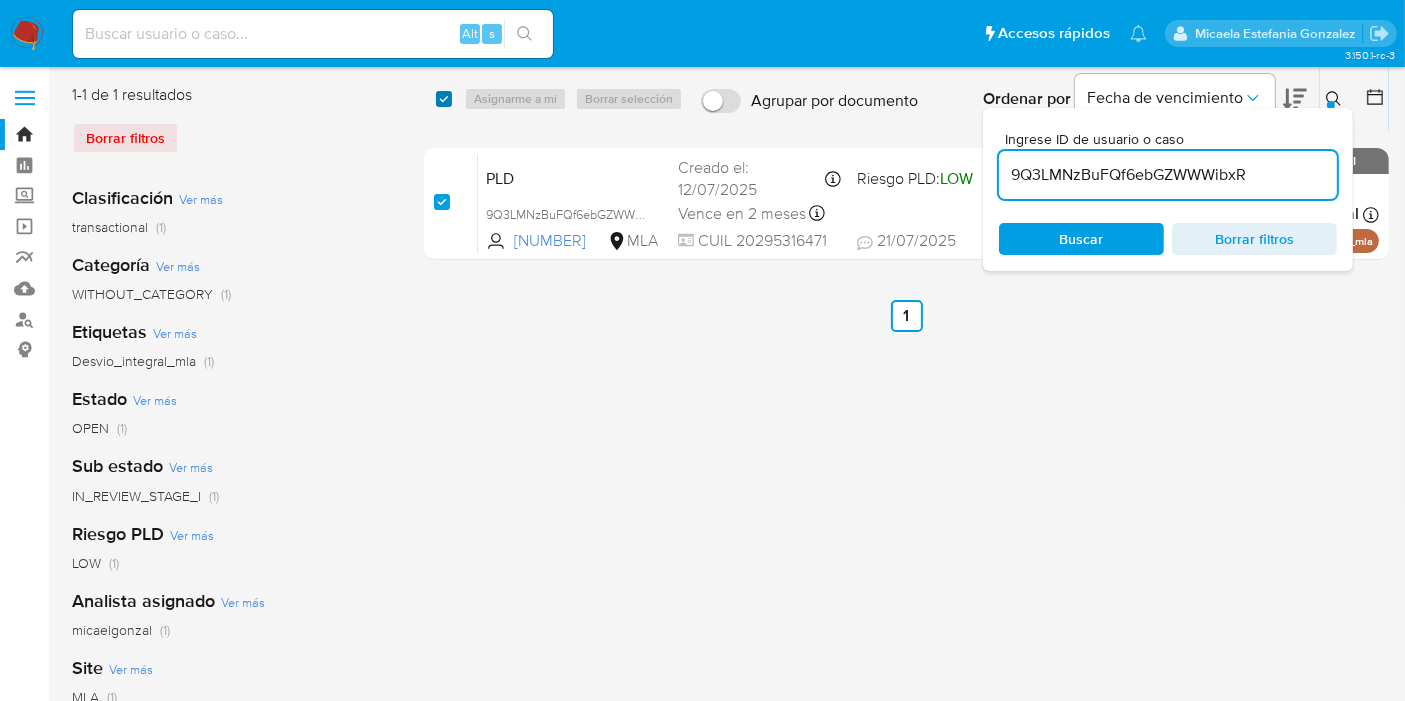 checkbox on "true" 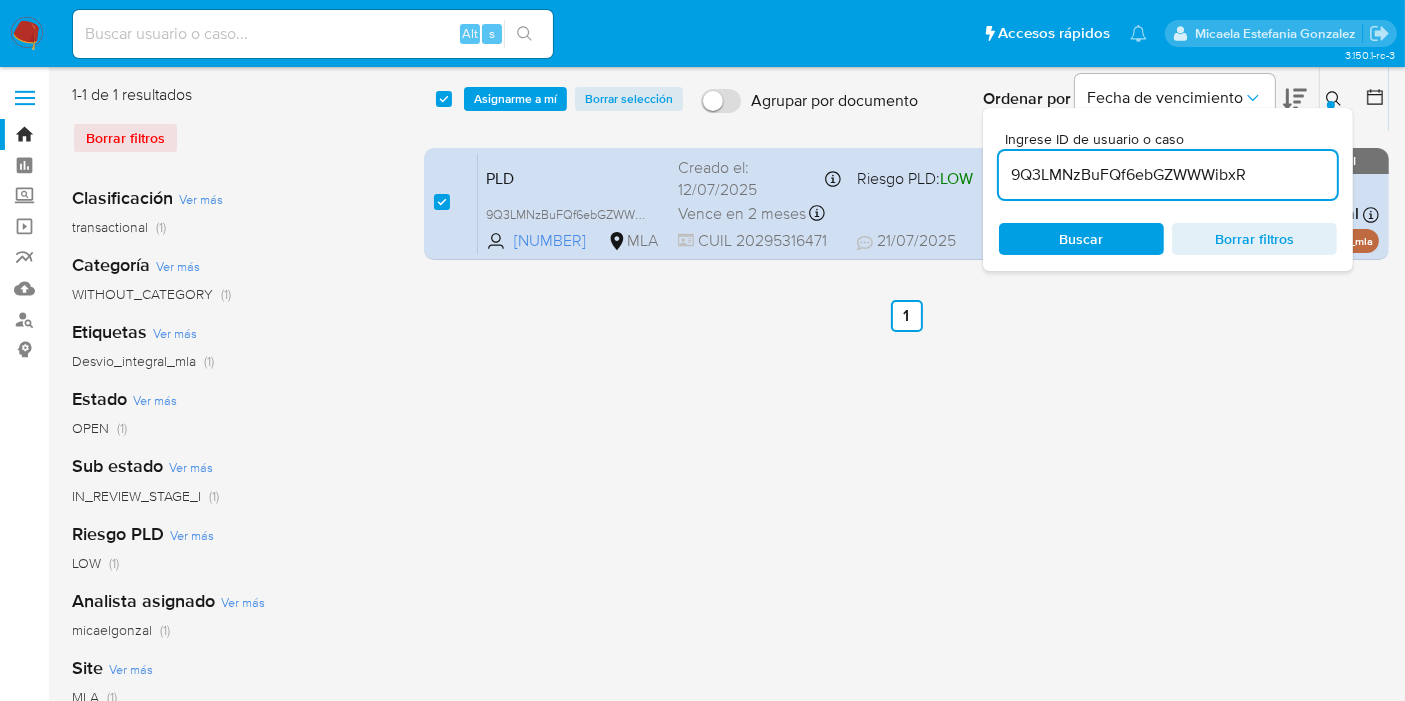 click on "select-all-cases-checkbox Asignarme a mí Borrar selección Agrupar por documento Ordenar por Fecha de vencimiento   No es posible ordenar los resultados mientras se encuentren agrupados. Ingrese ID de usuario o caso [ID] Buscar Borrar filtros" at bounding box center (906, 99) 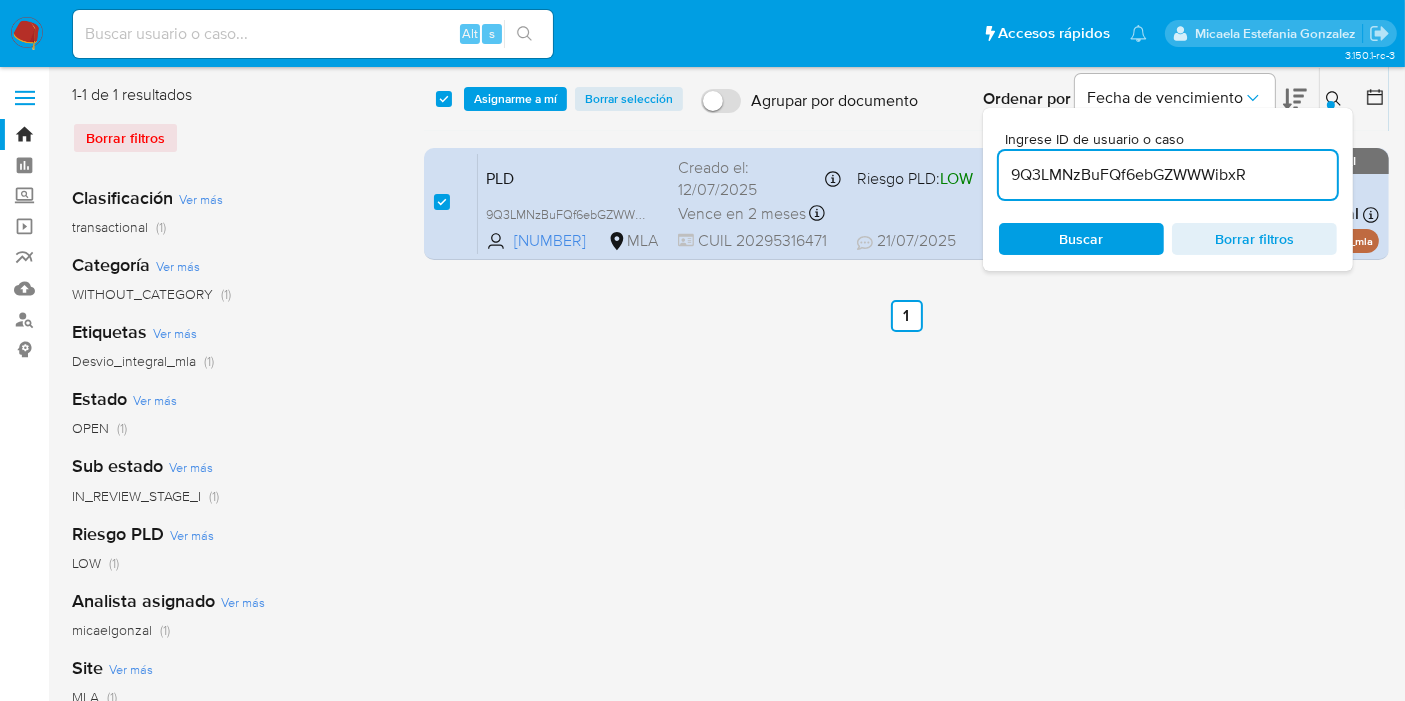 click on "Asignarme a mí" at bounding box center [515, 99] 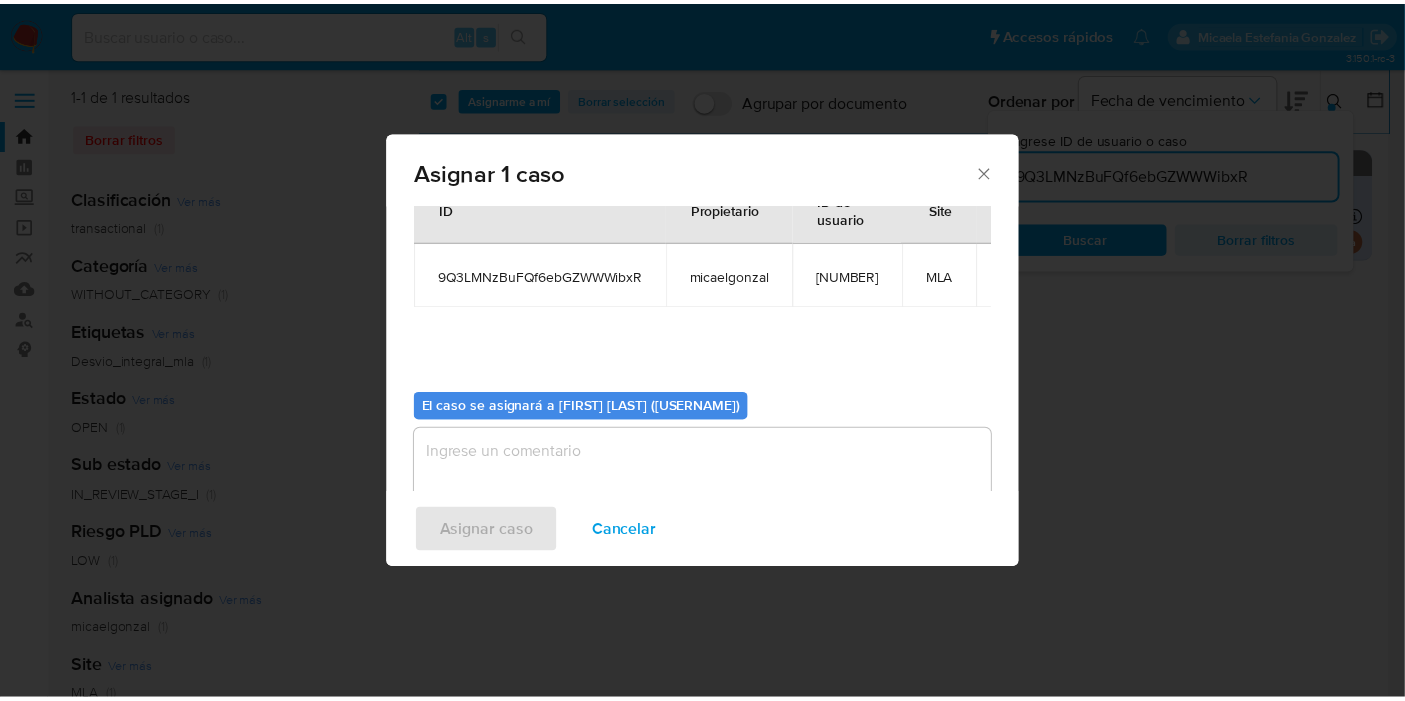 scroll, scrollTop: 120, scrollLeft: 0, axis: vertical 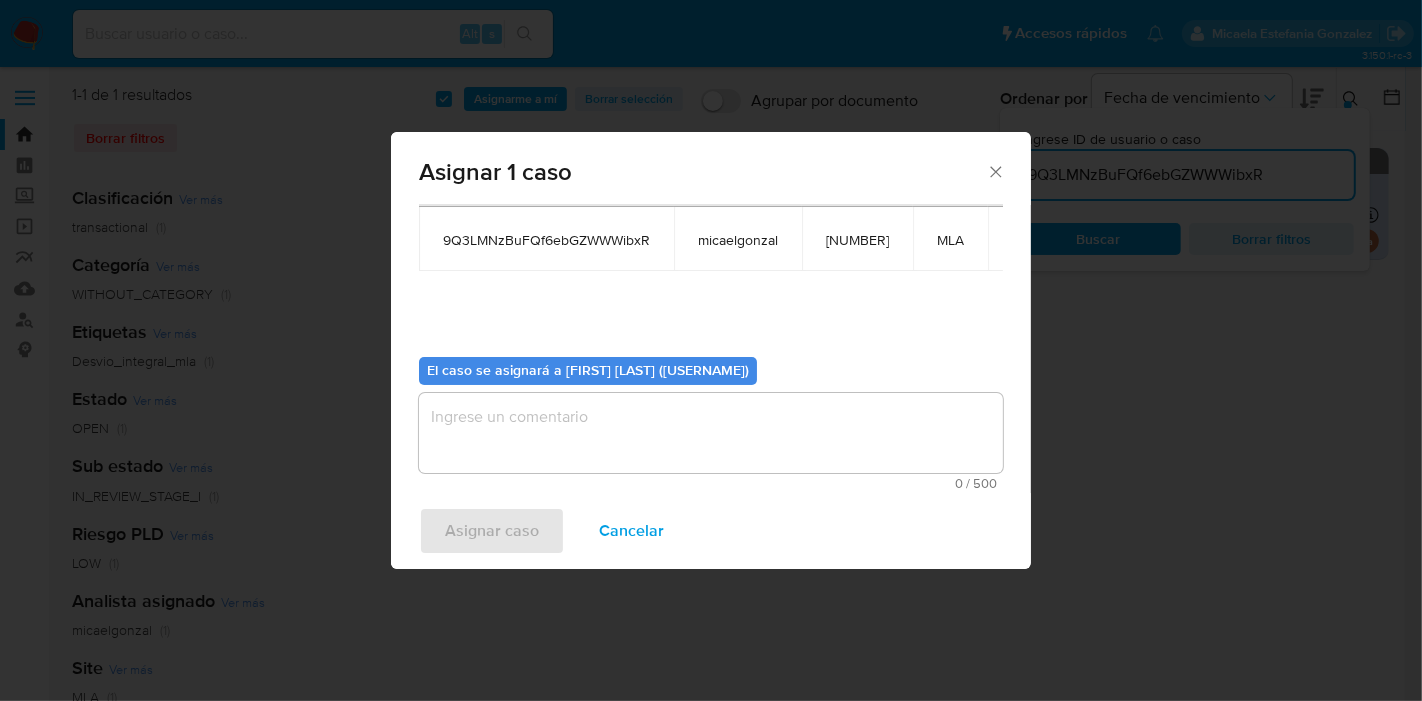click at bounding box center (711, 433) 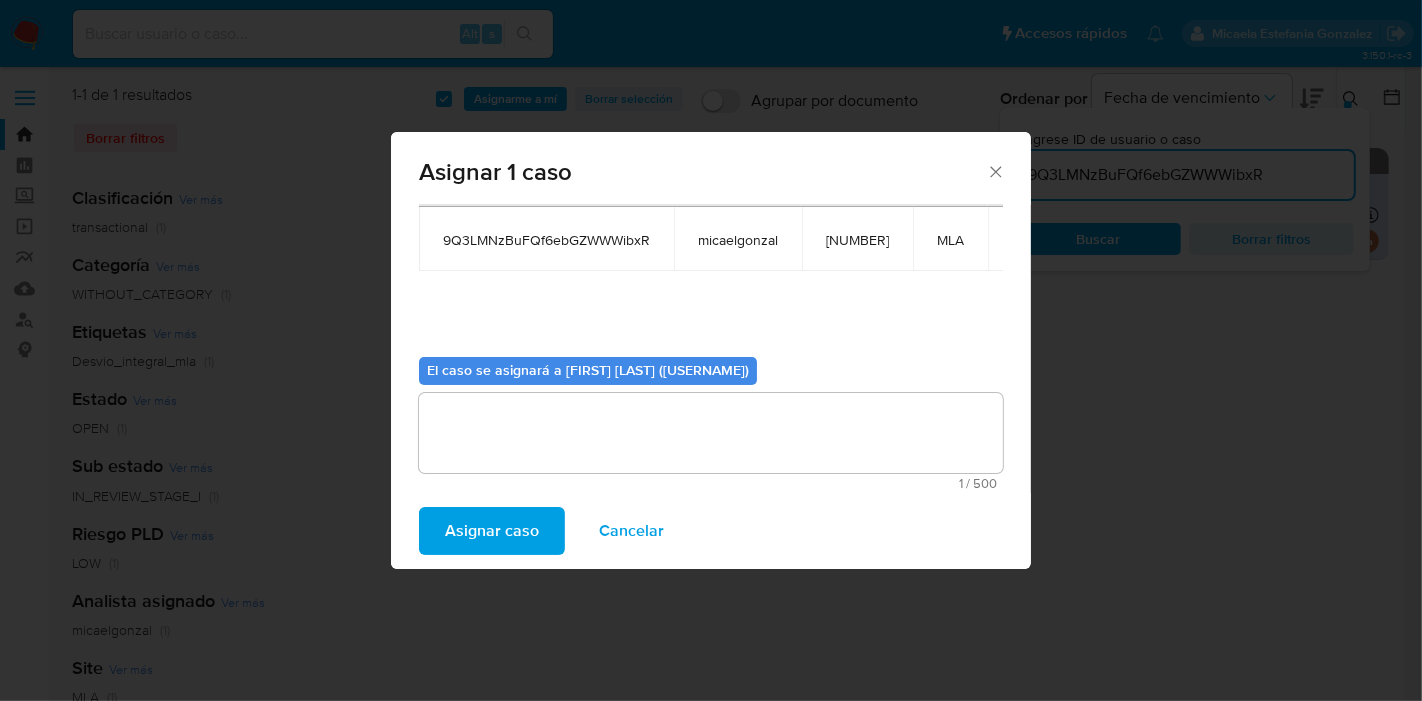 click on "Asignar caso" at bounding box center [492, 531] 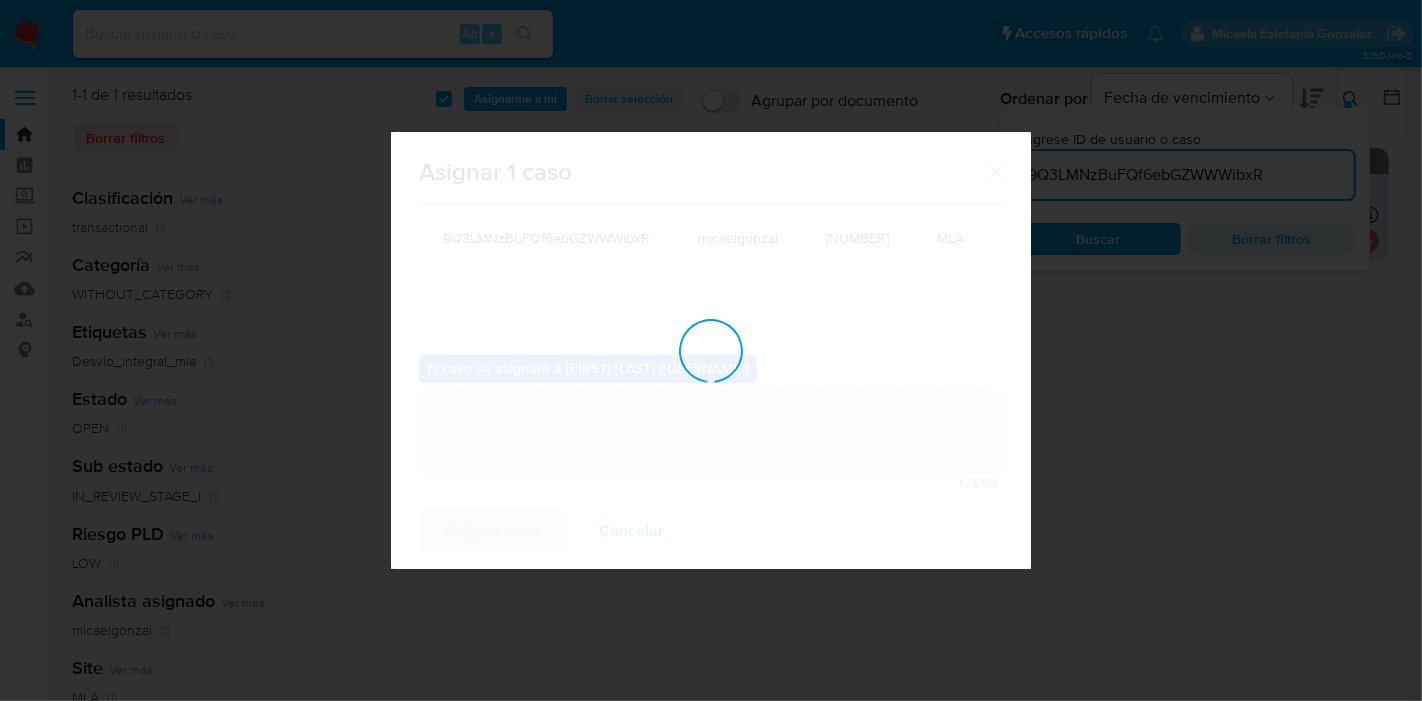 type 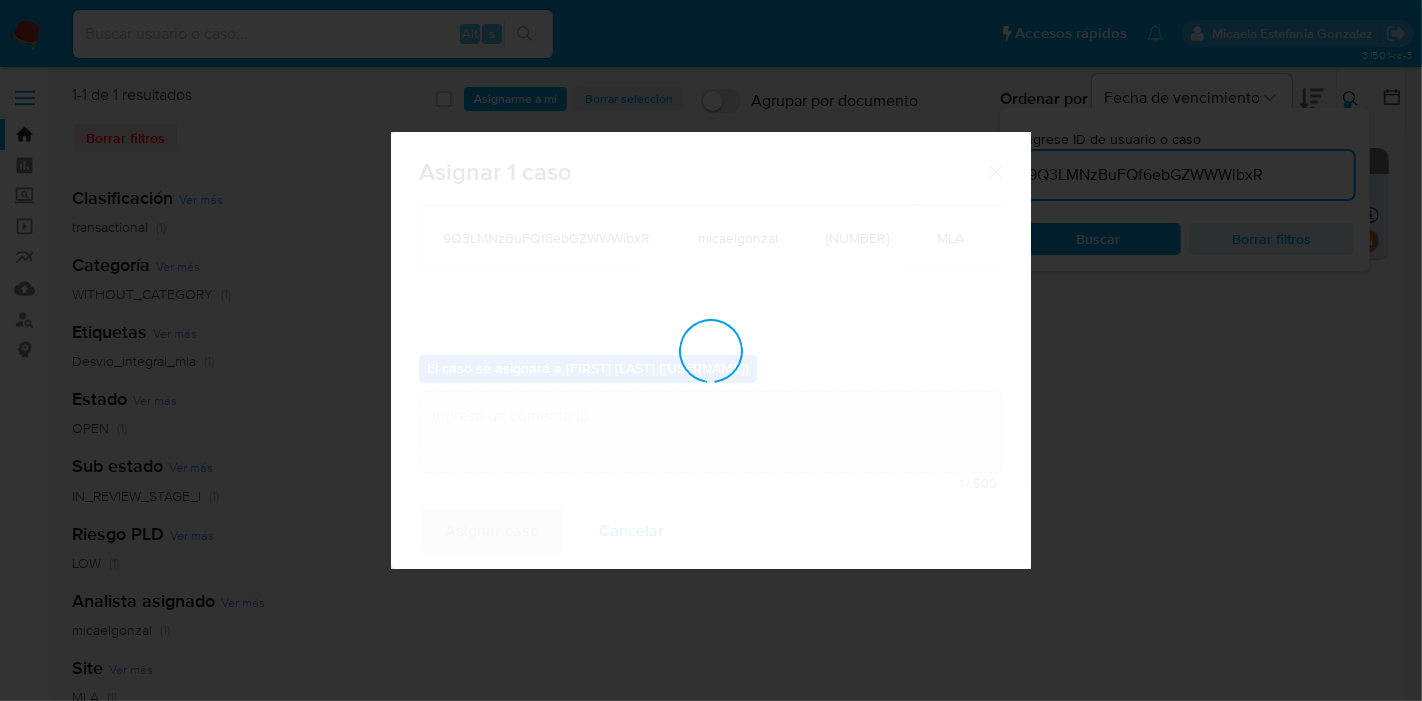 checkbox on "false" 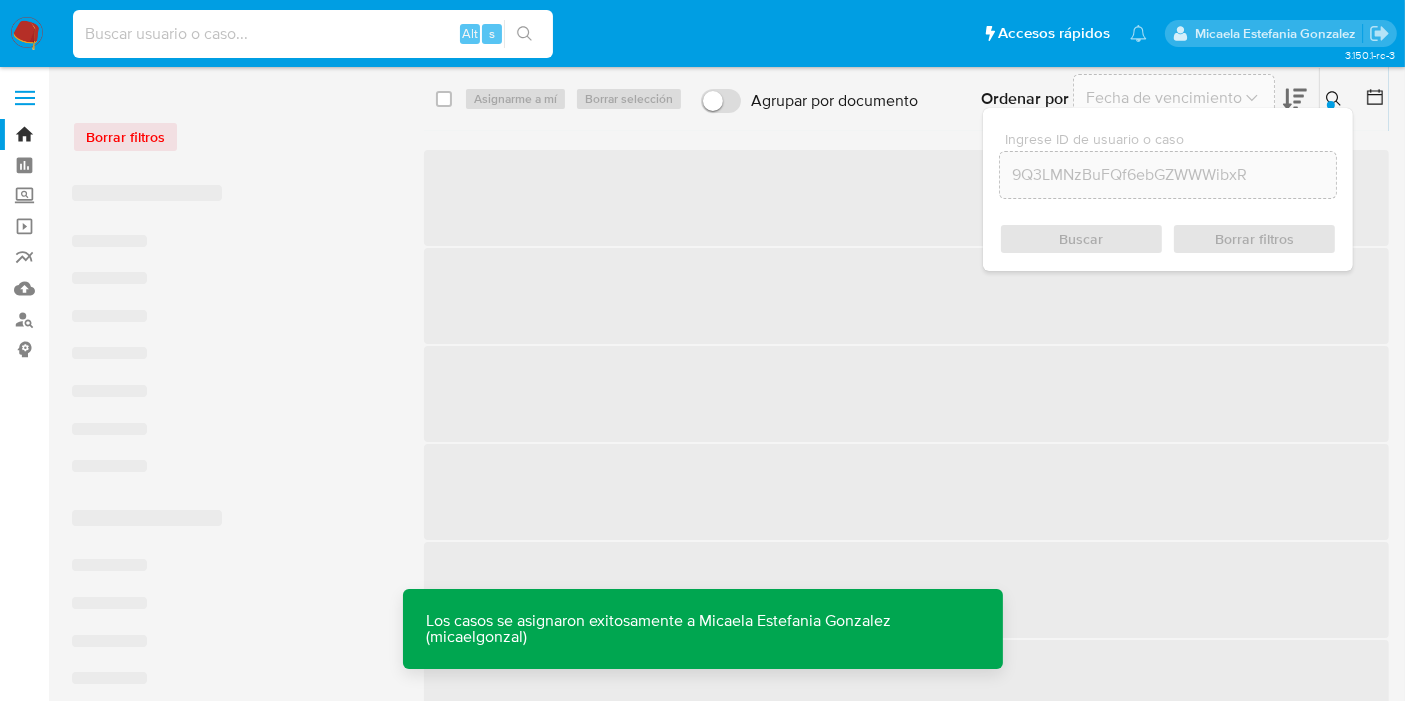 click at bounding box center (313, 34) 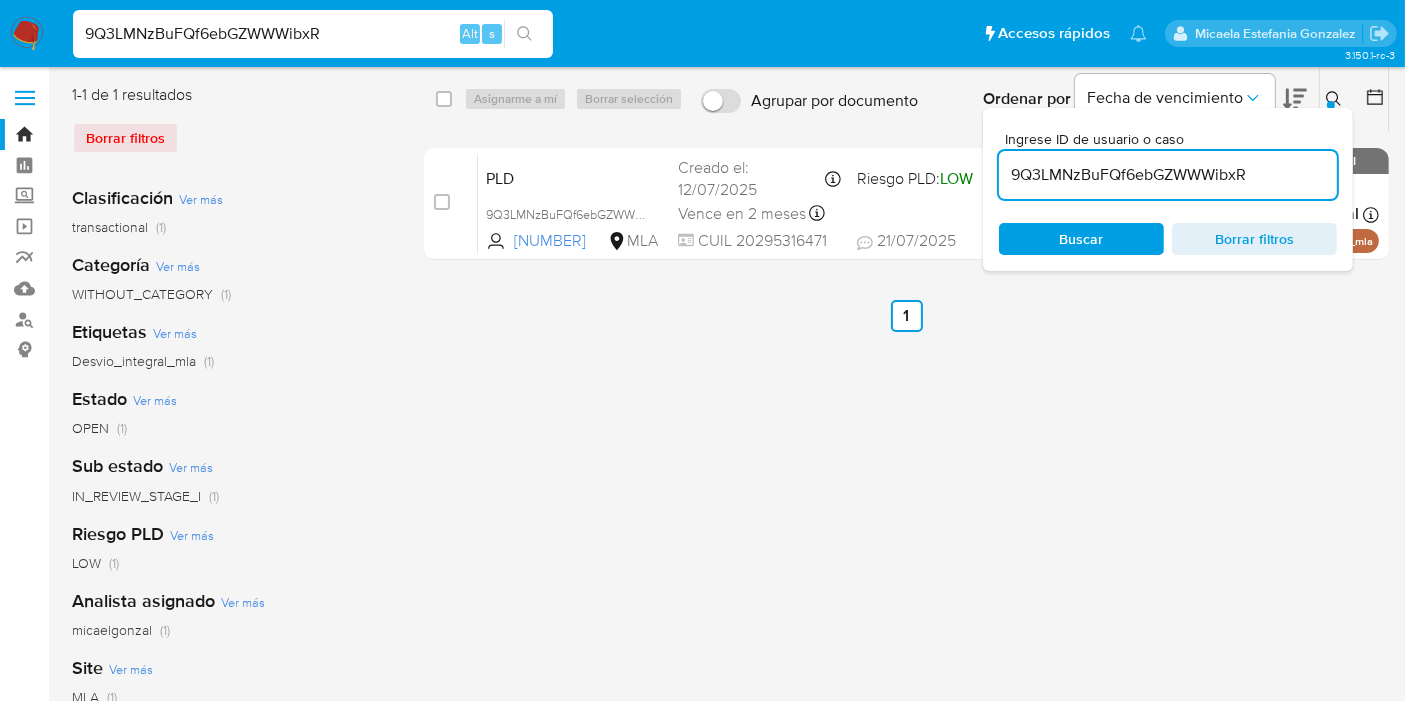 type on "9Q3LMNzBuFQf6ebGZWWWibxR" 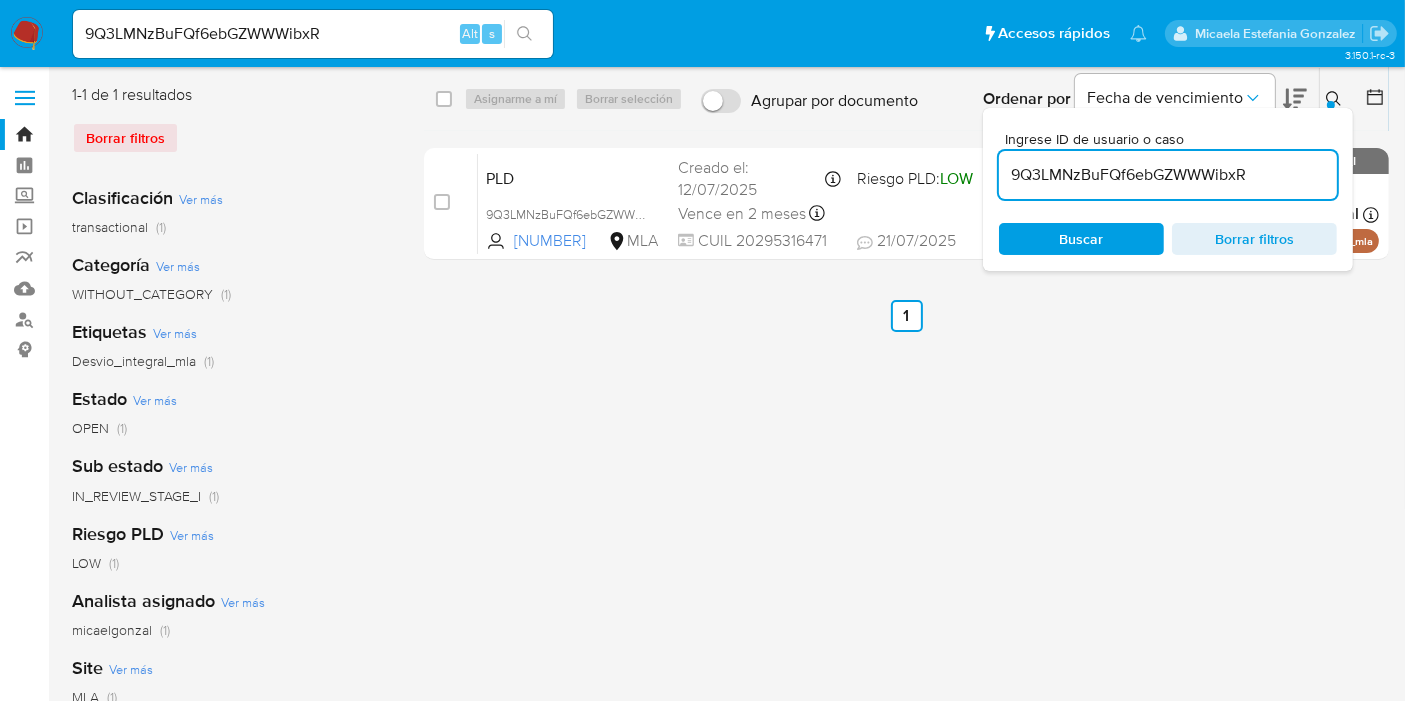 click 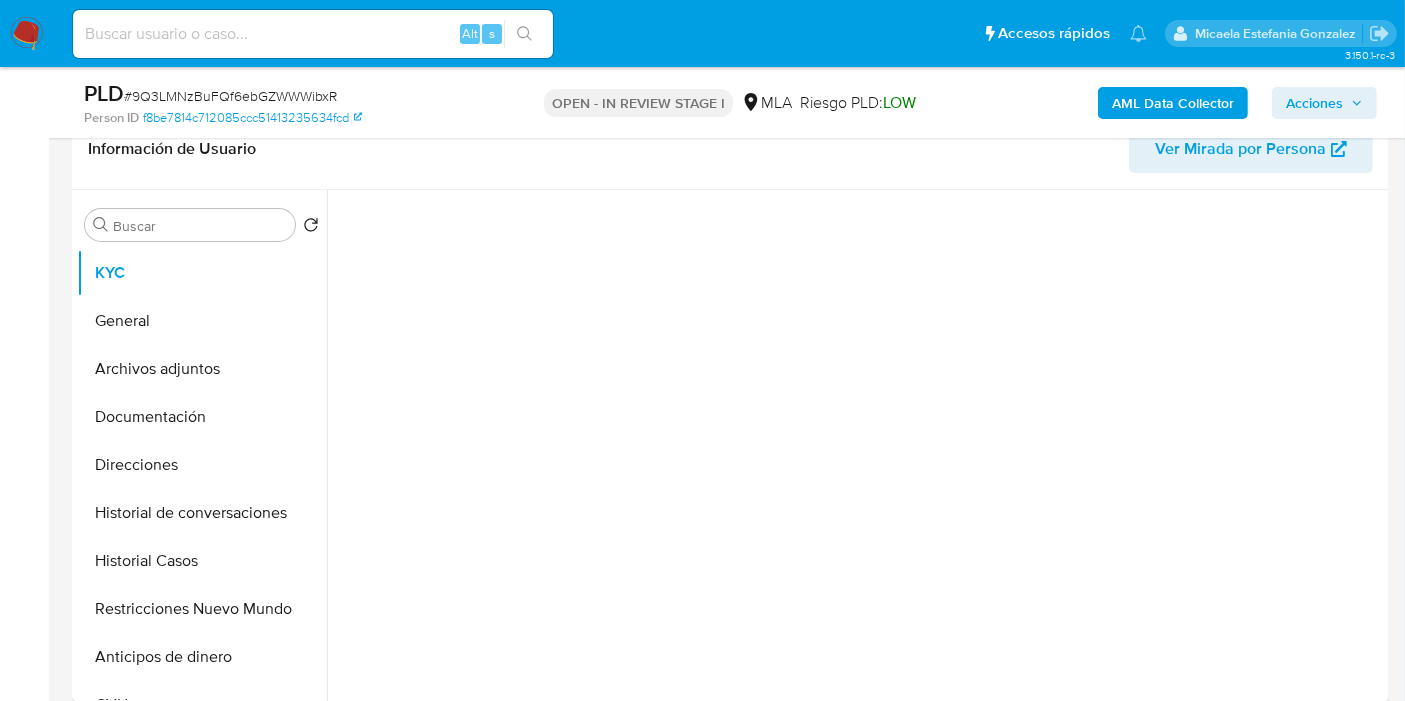 scroll, scrollTop: 444, scrollLeft: 0, axis: vertical 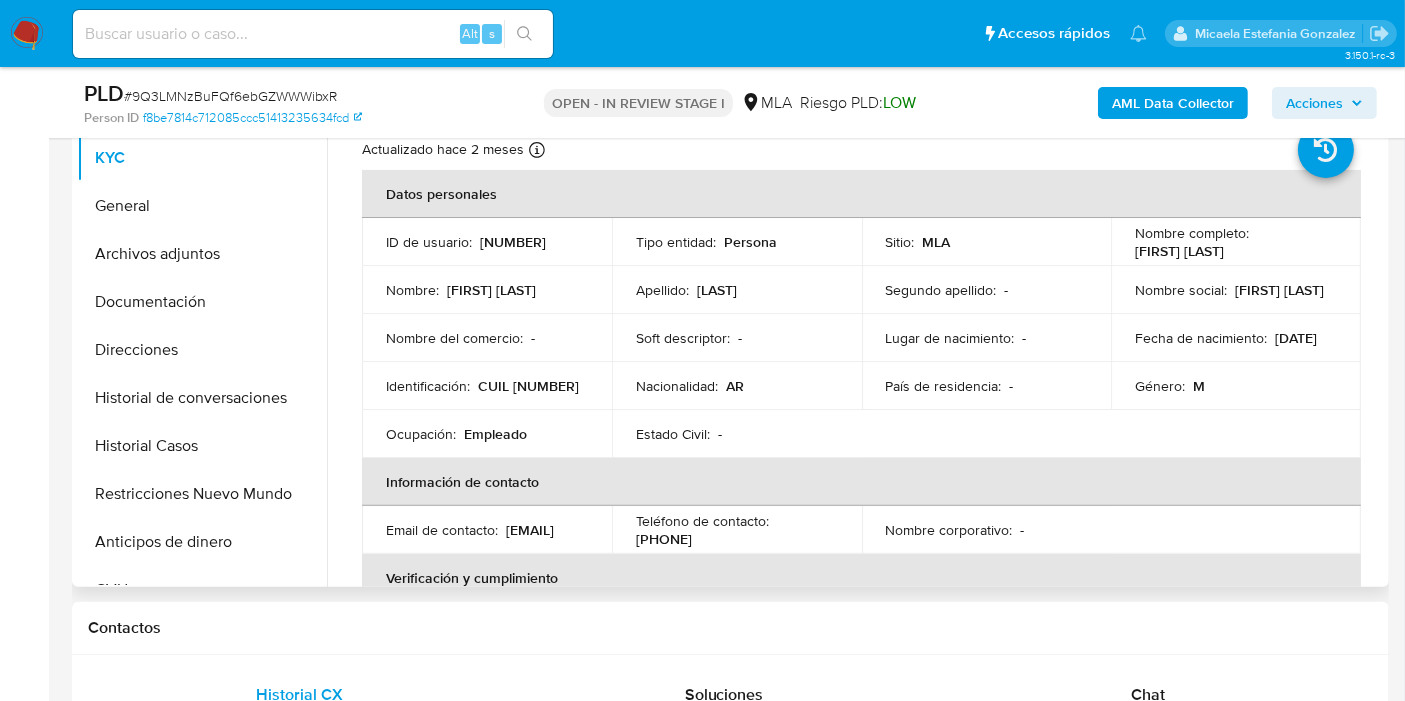 select on "10" 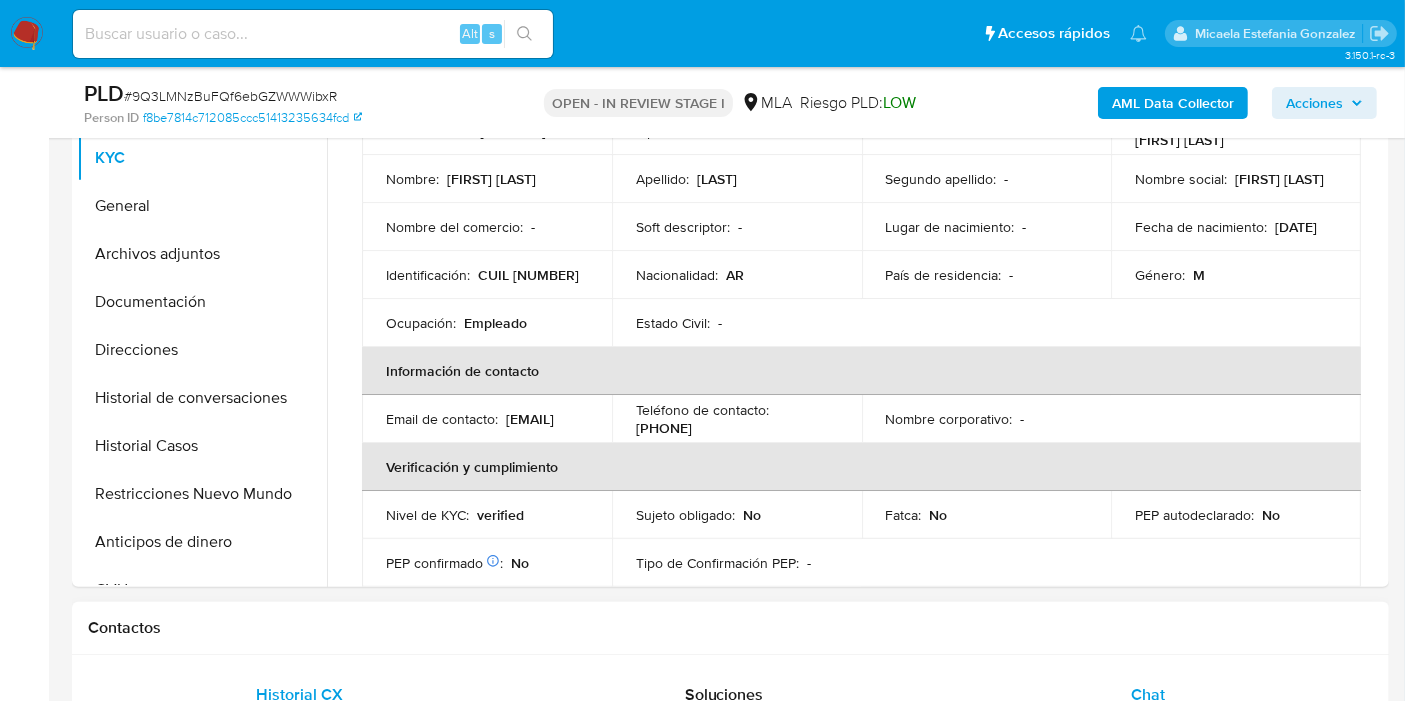 scroll, scrollTop: 222, scrollLeft: 0, axis: vertical 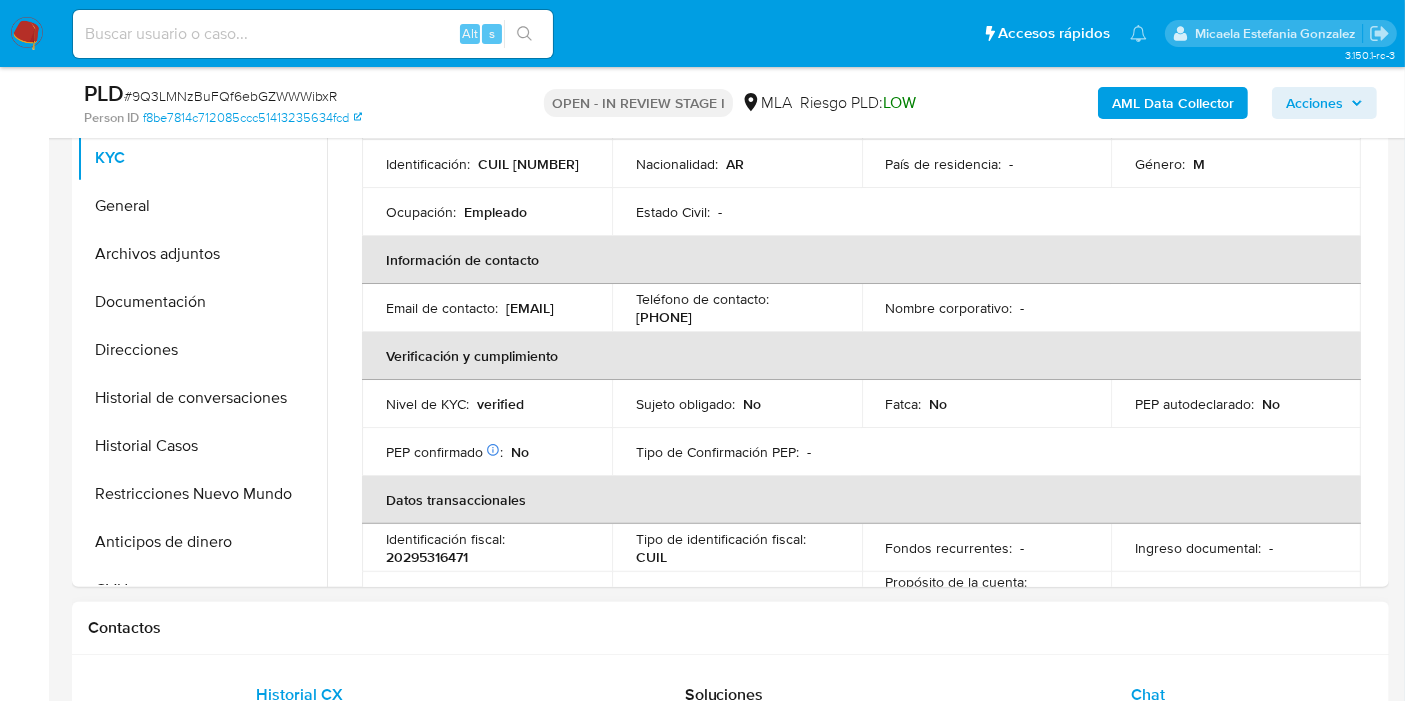 click on "Chat" at bounding box center [1148, 695] 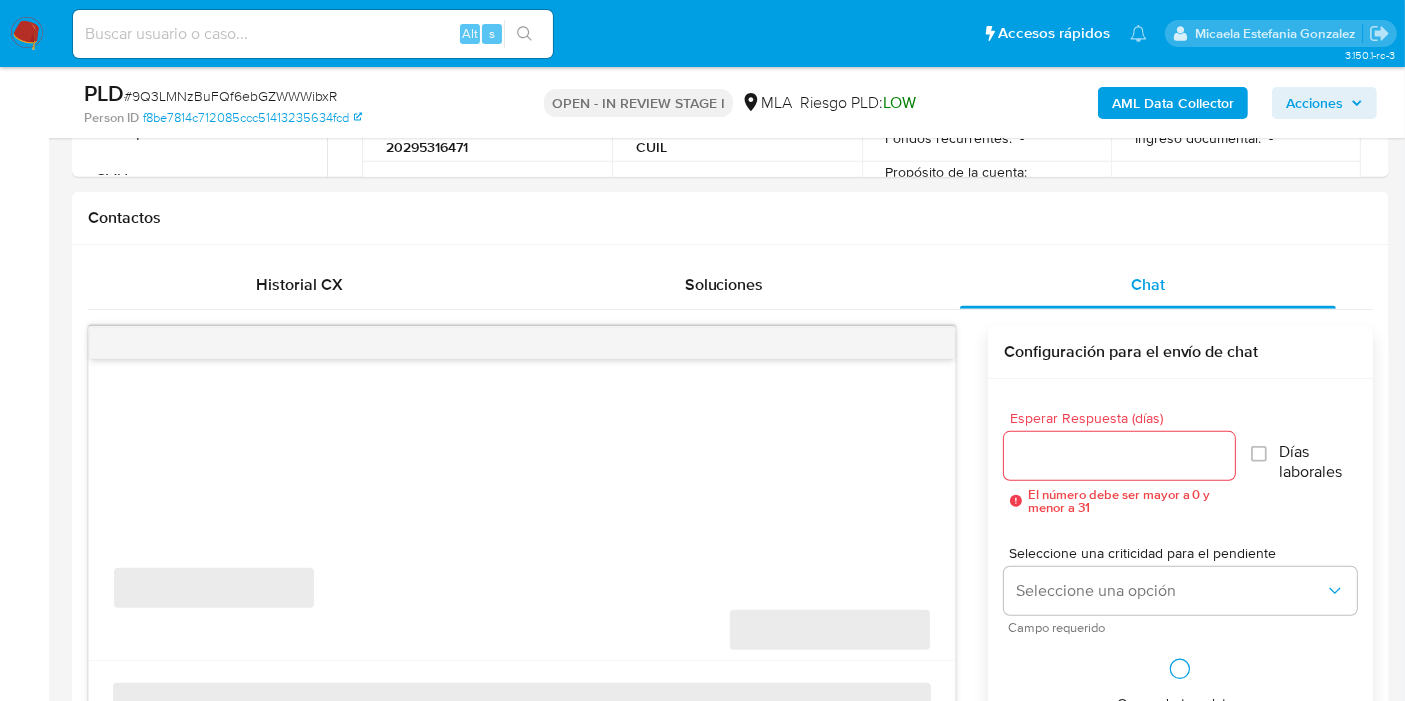 scroll, scrollTop: 888, scrollLeft: 0, axis: vertical 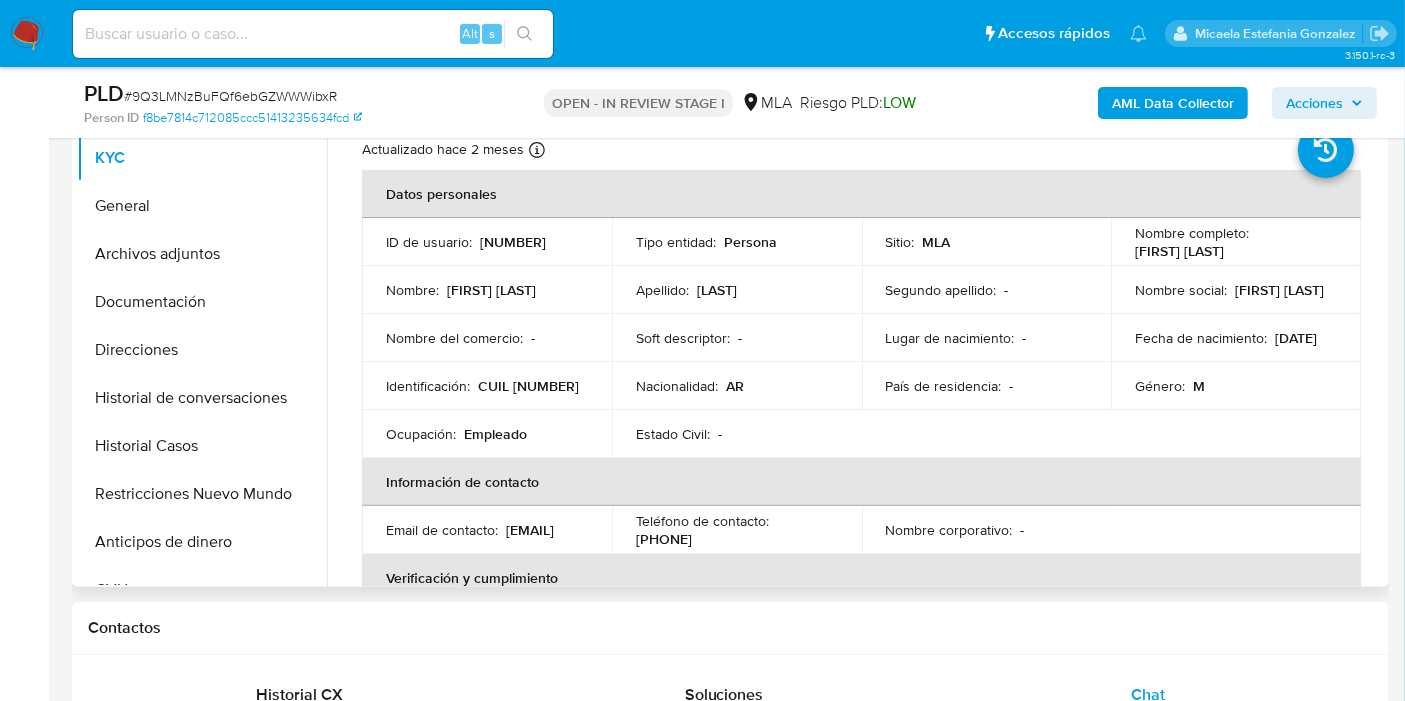 click on "CUIL [NUMBER]" at bounding box center [528, 386] 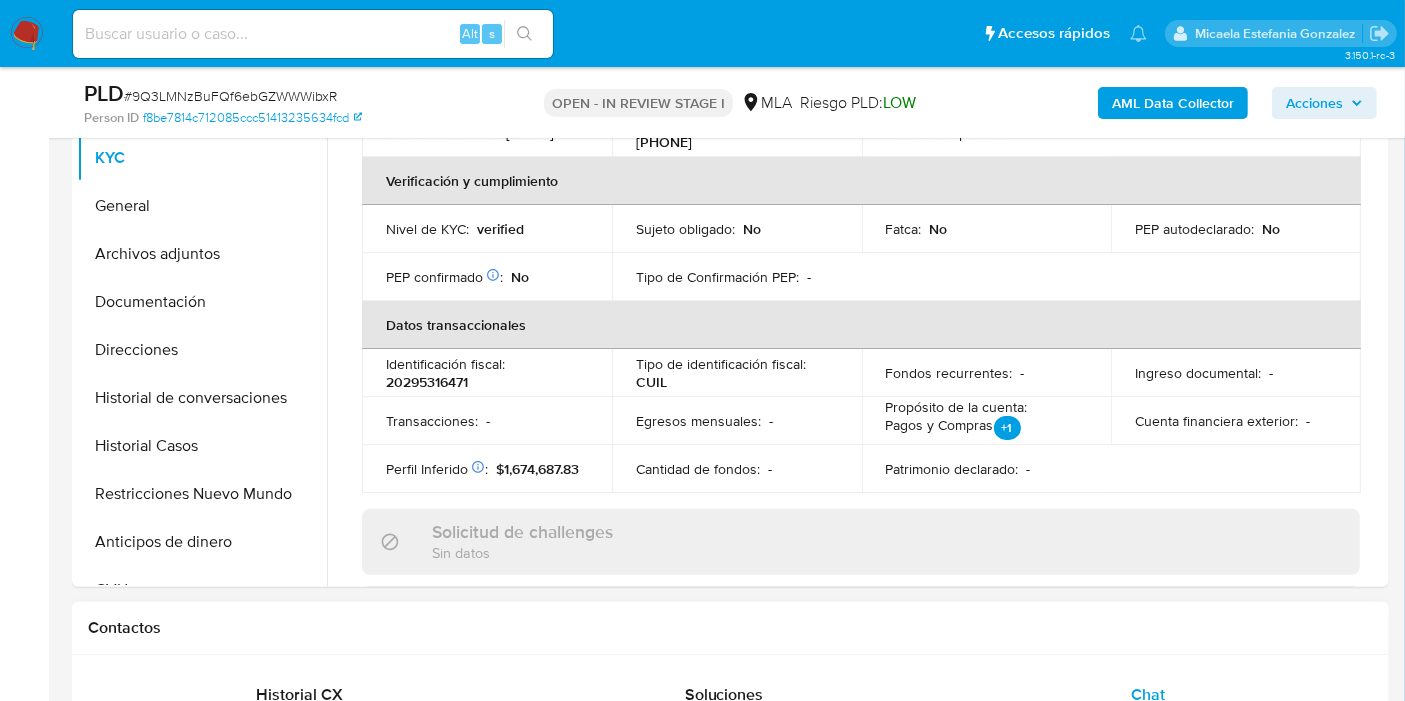 scroll, scrollTop: 555, scrollLeft: 0, axis: vertical 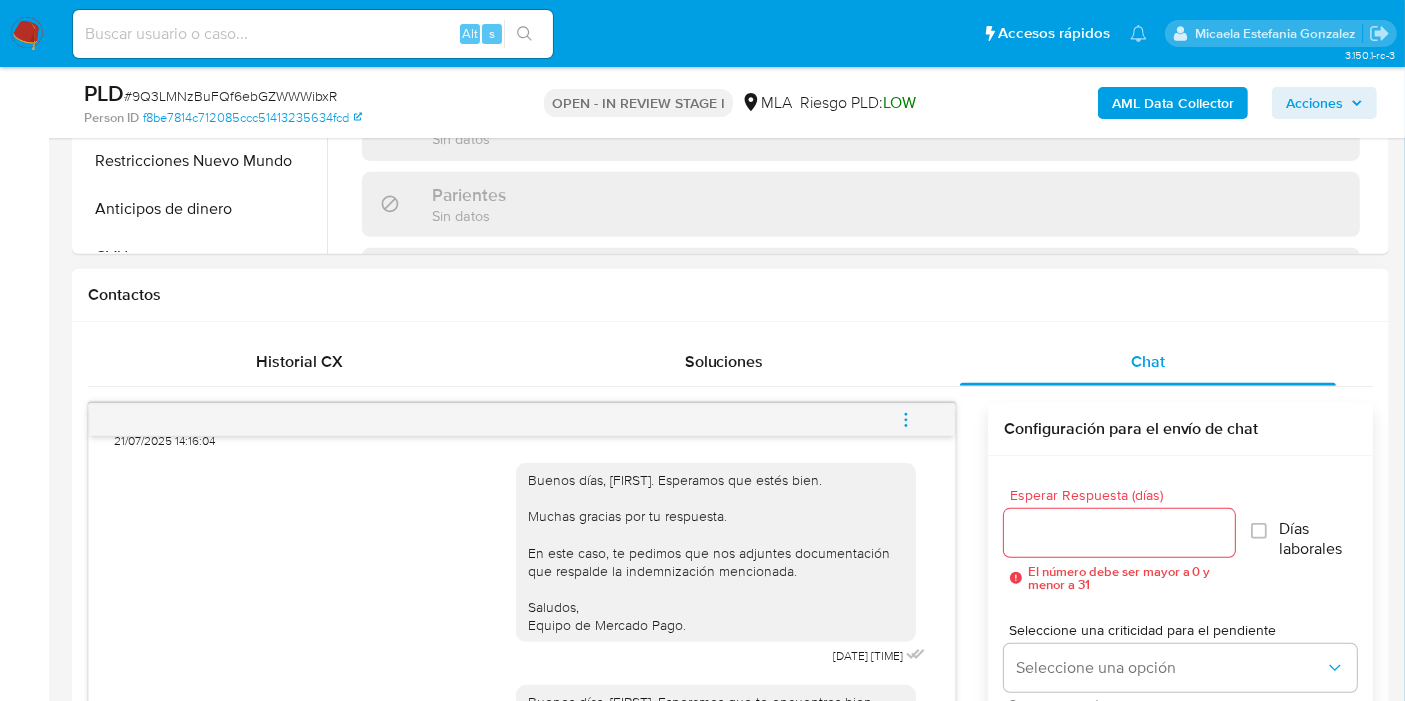 click at bounding box center [906, 420] 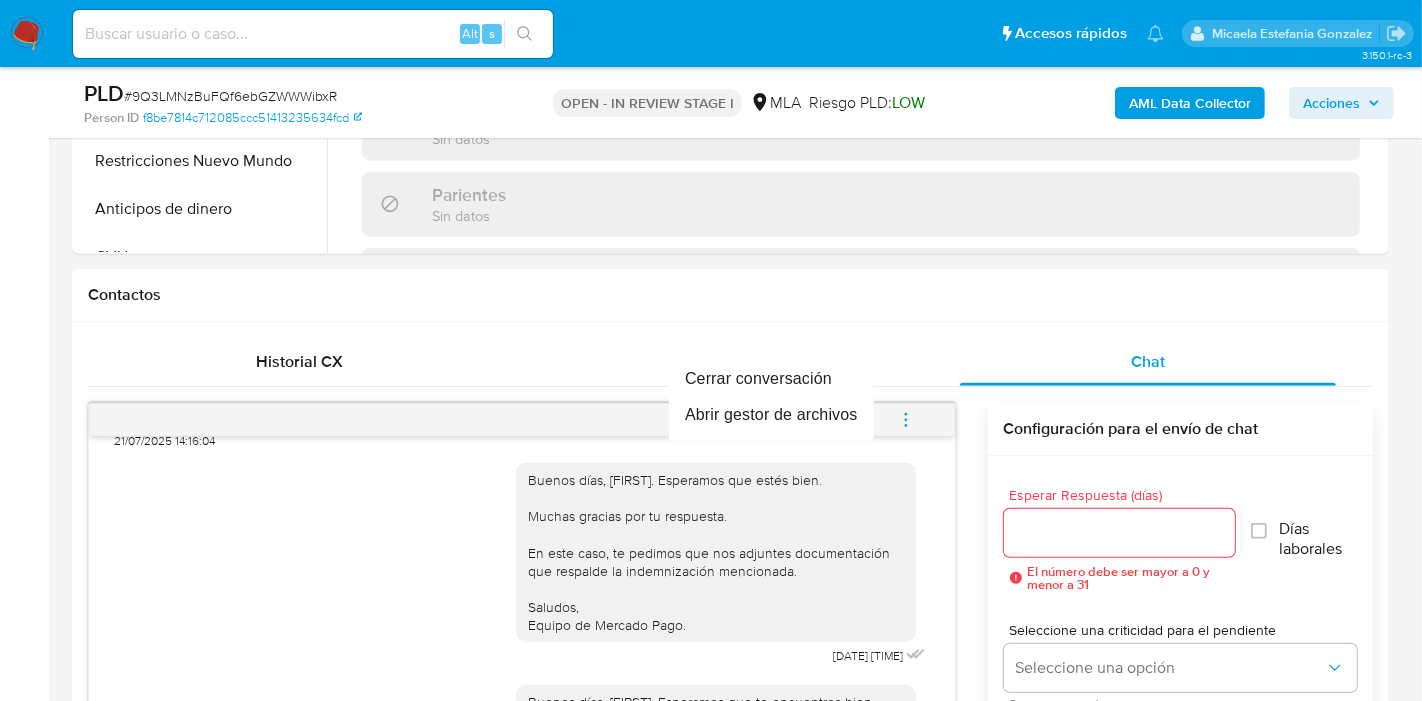 drag, startPoint x: 789, startPoint y: 349, endPoint x: 786, endPoint y: 364, distance: 15.297058 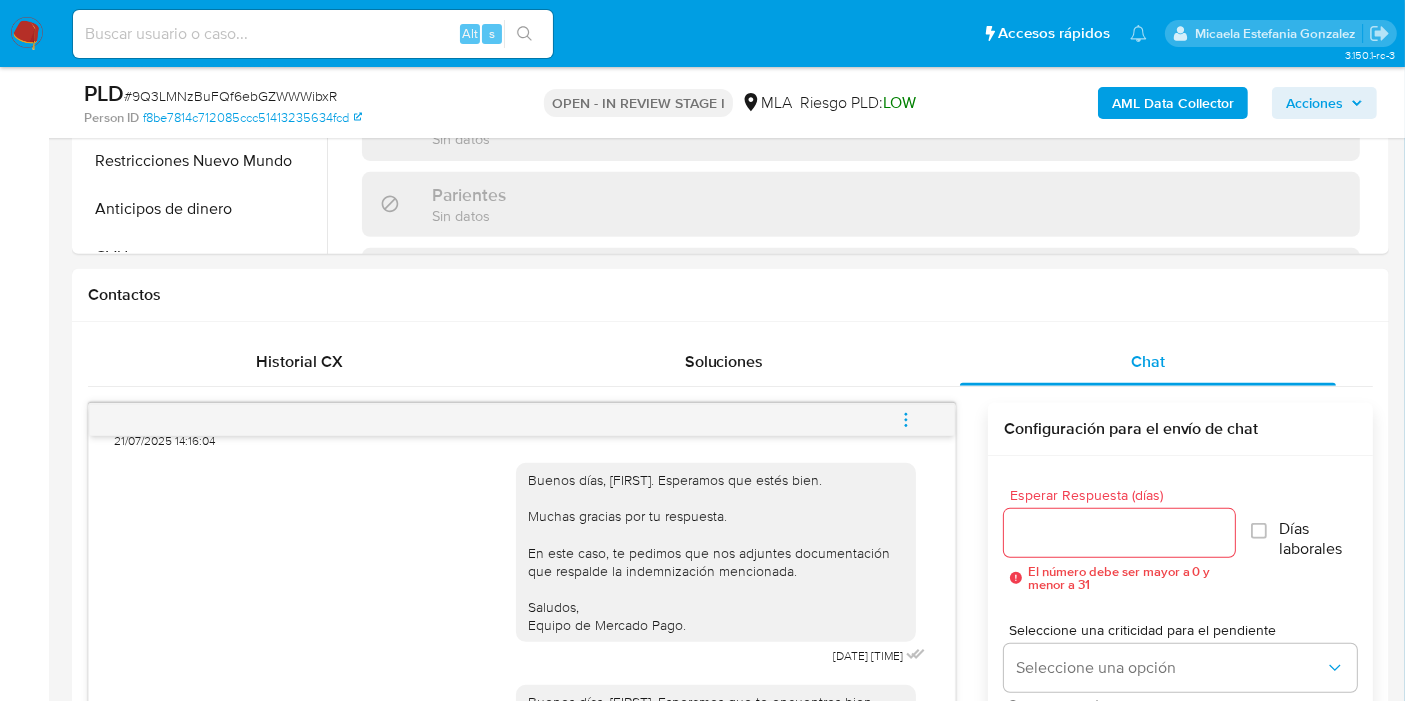 click on "Soluciones" at bounding box center [724, 362] 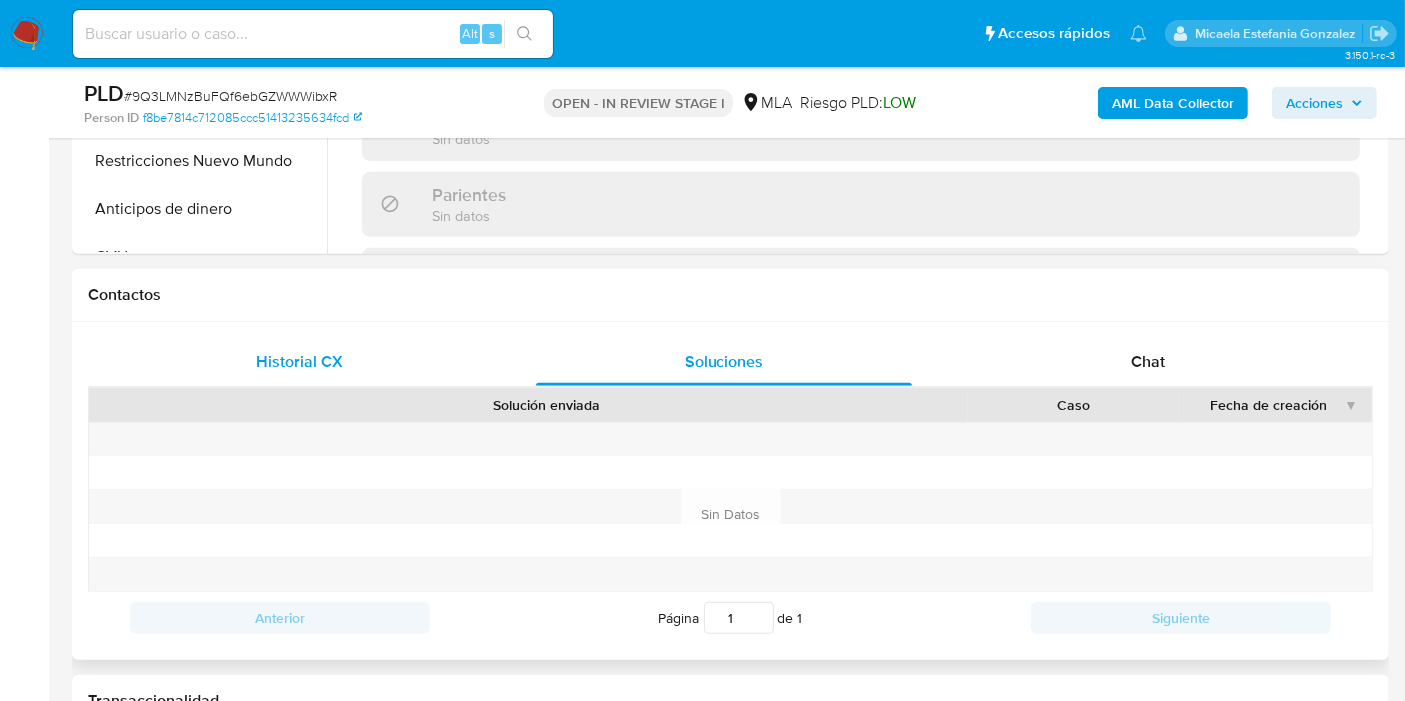 click on "Historial CX" at bounding box center (300, 362) 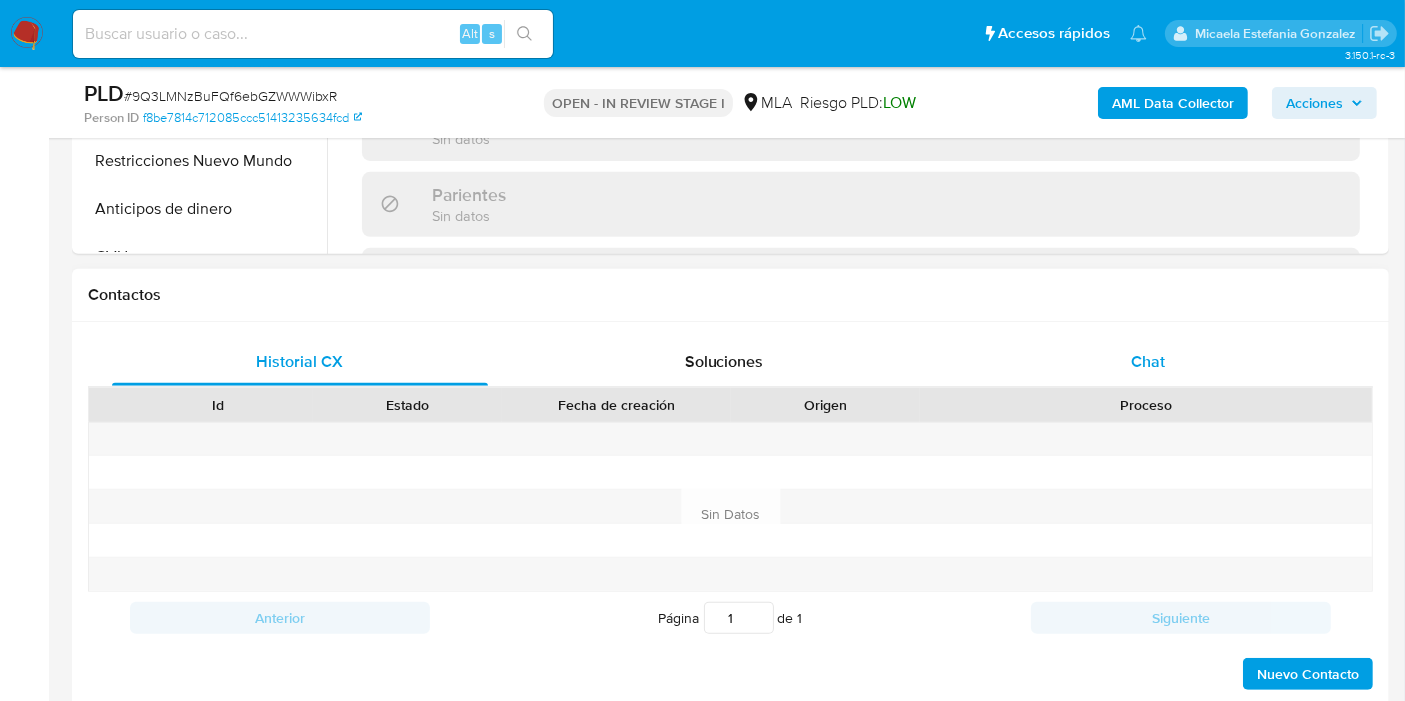click on "Chat" at bounding box center (1148, 362) 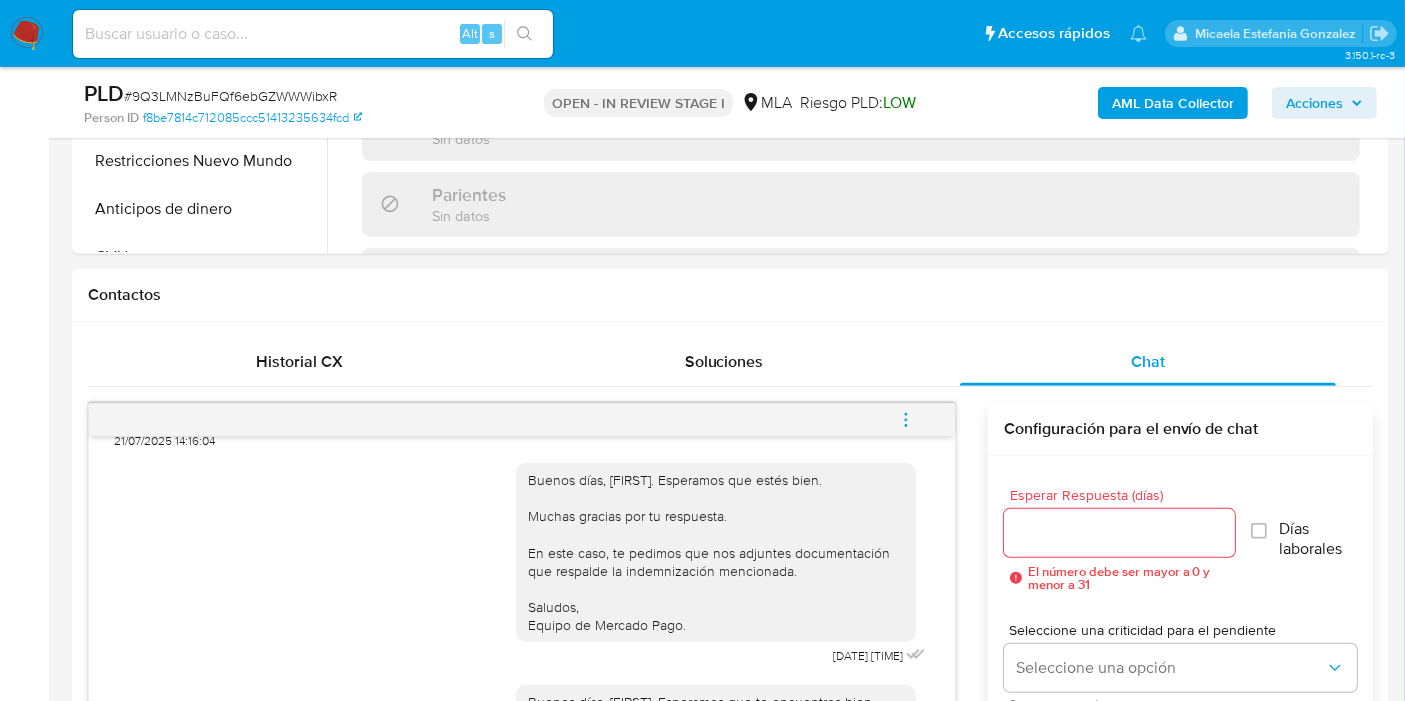 drag, startPoint x: 904, startPoint y: 438, endPoint x: 907, endPoint y: 424, distance: 14.3178215 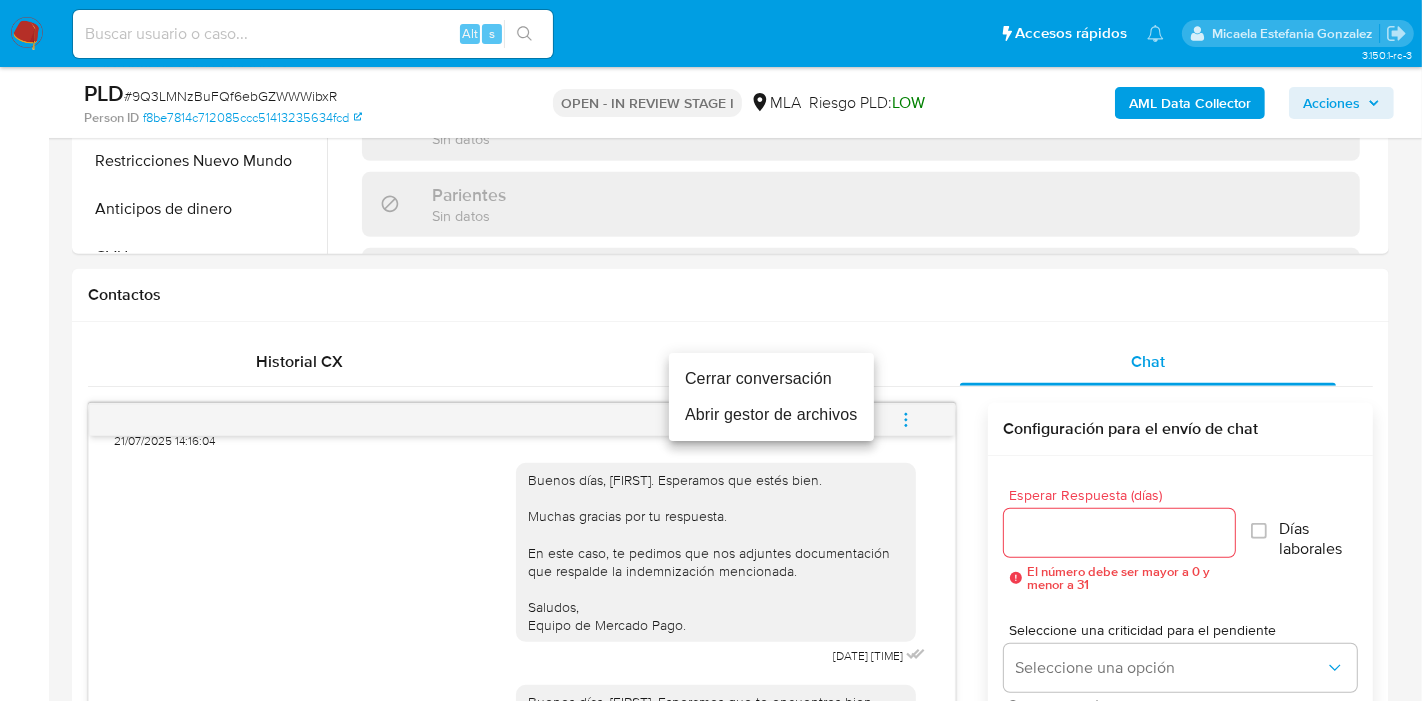 drag, startPoint x: 742, startPoint y: 398, endPoint x: 727, endPoint y: 382, distance: 21.931713 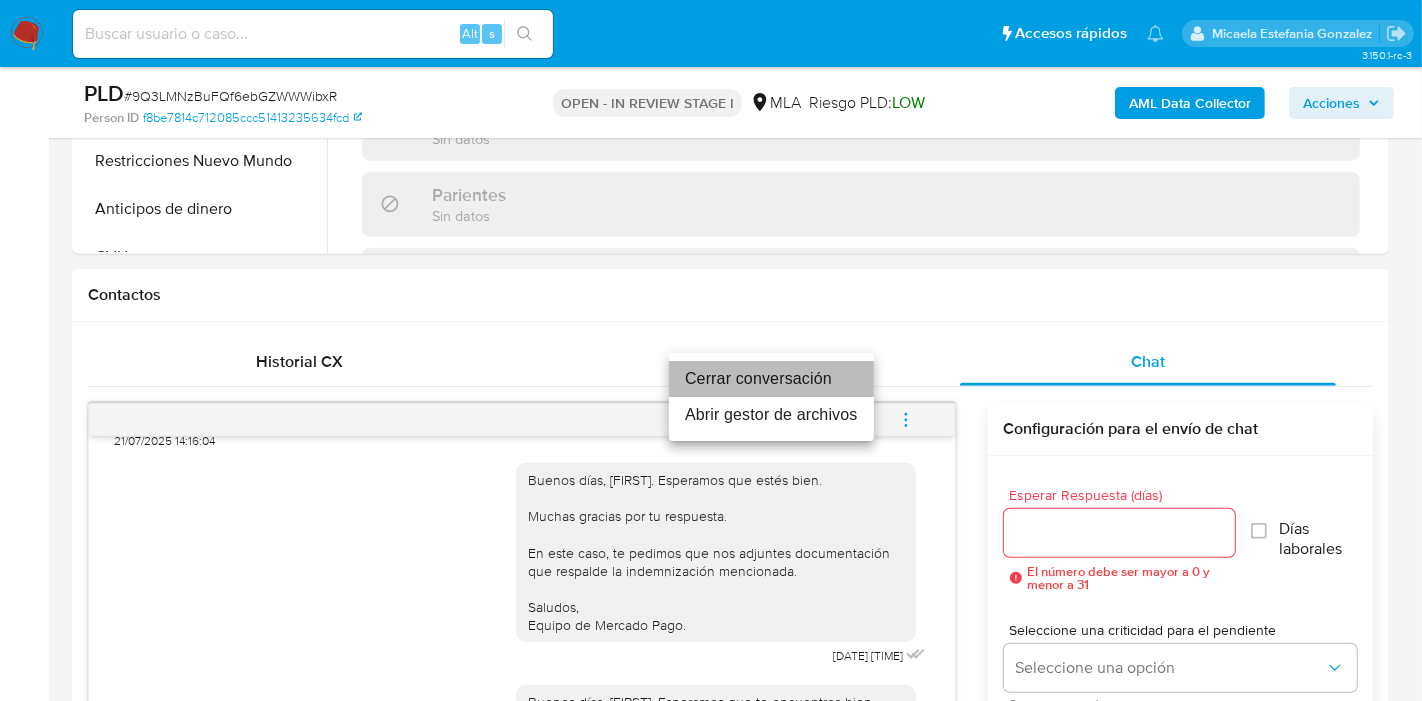 click on "Cerrar conversación" at bounding box center [771, 379] 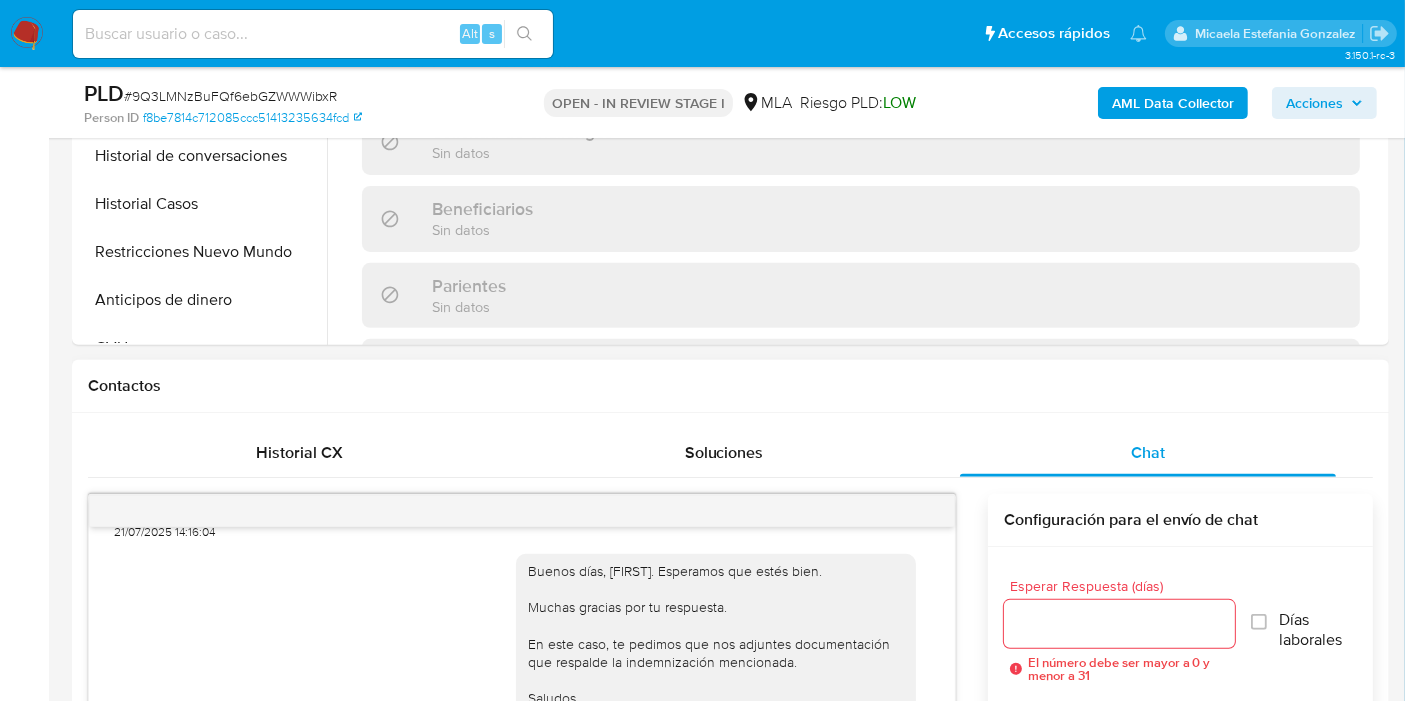 scroll, scrollTop: 555, scrollLeft: 0, axis: vertical 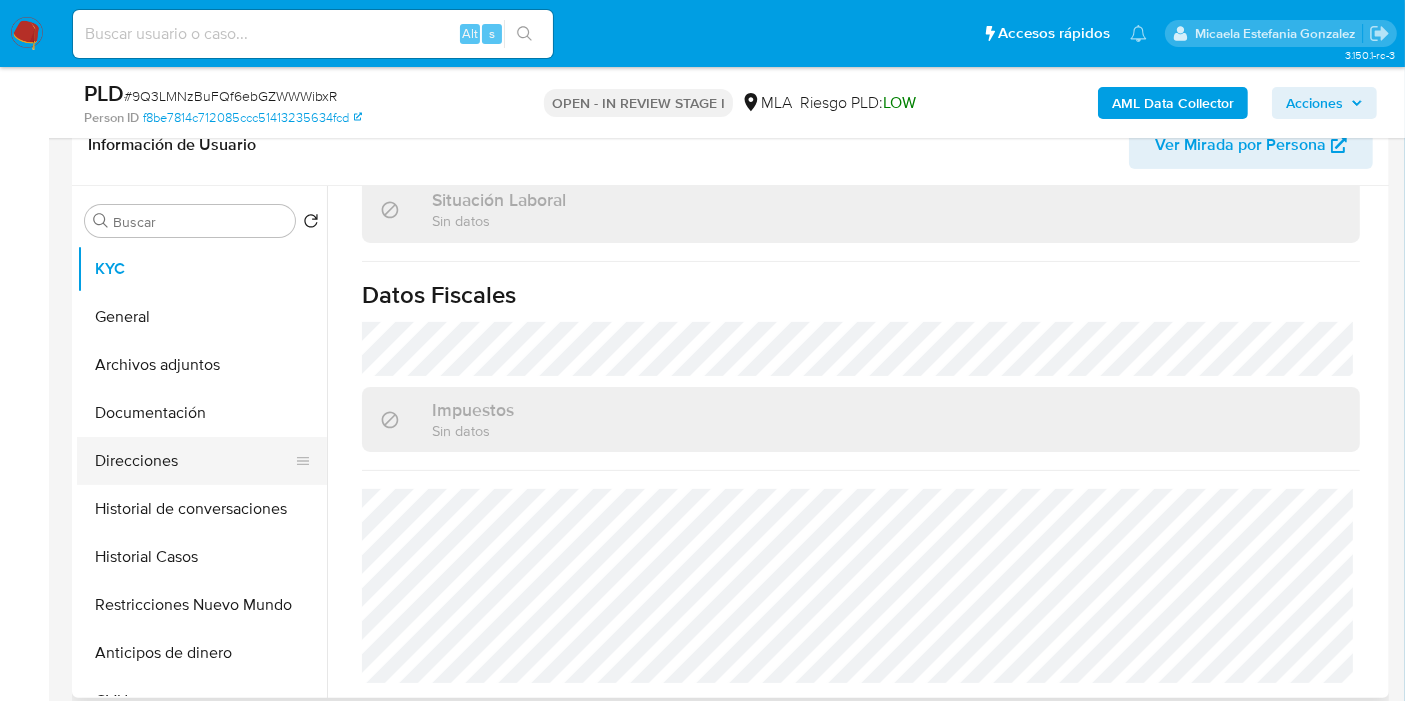 click on "Direcciones" at bounding box center [194, 461] 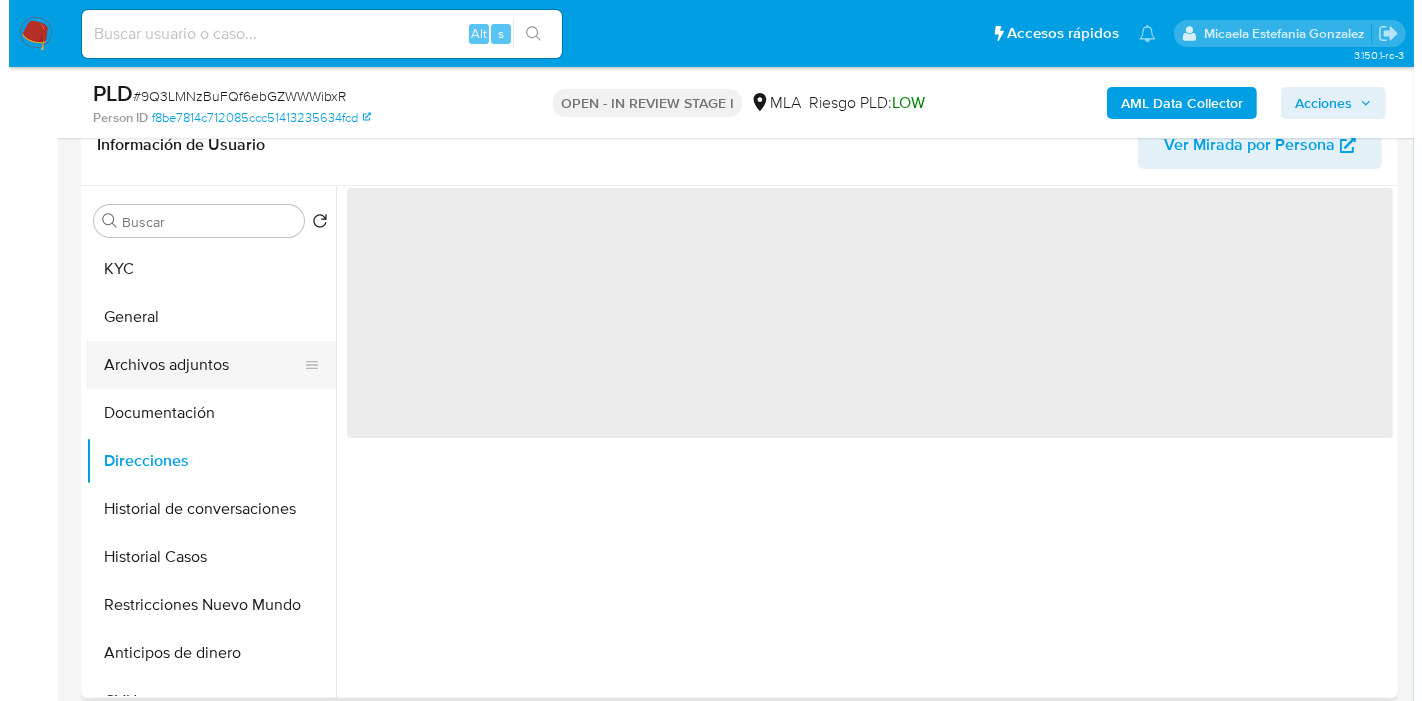 scroll, scrollTop: 0, scrollLeft: 0, axis: both 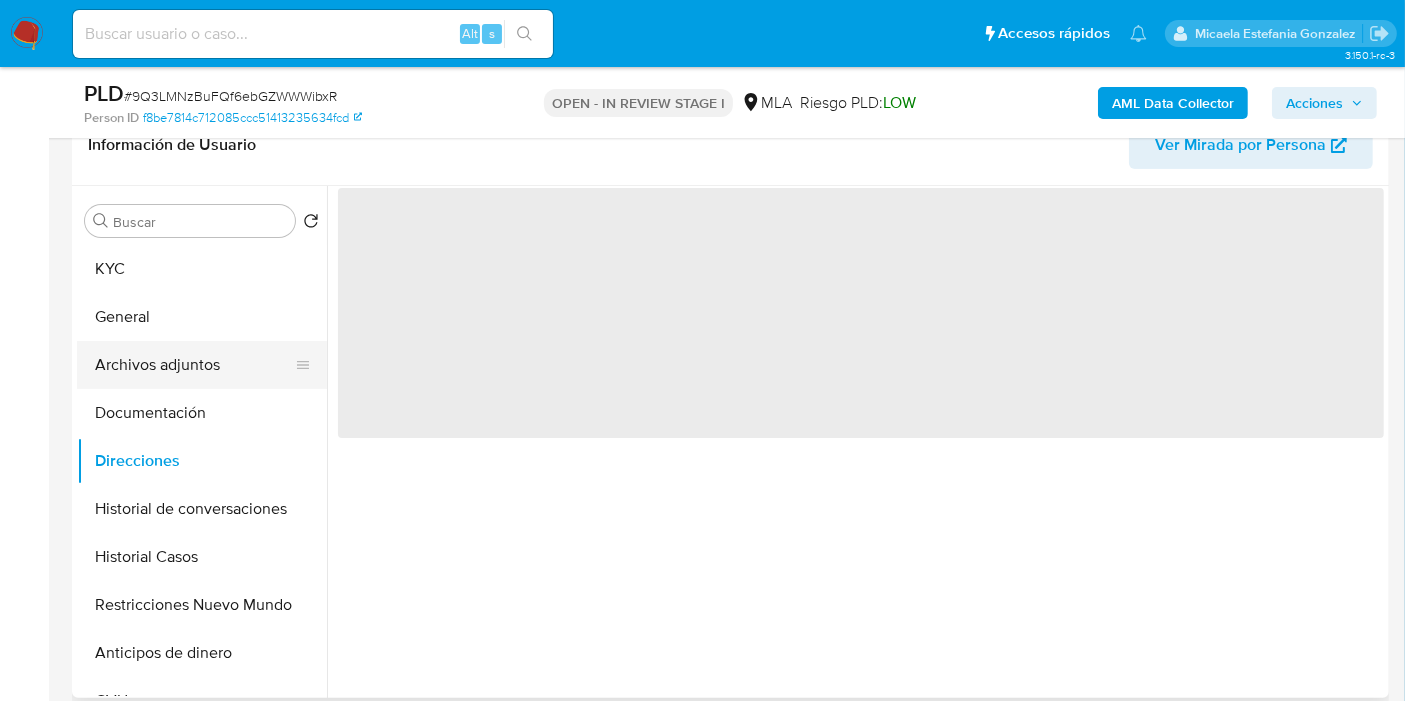 click on "Archivos adjuntos" at bounding box center [194, 365] 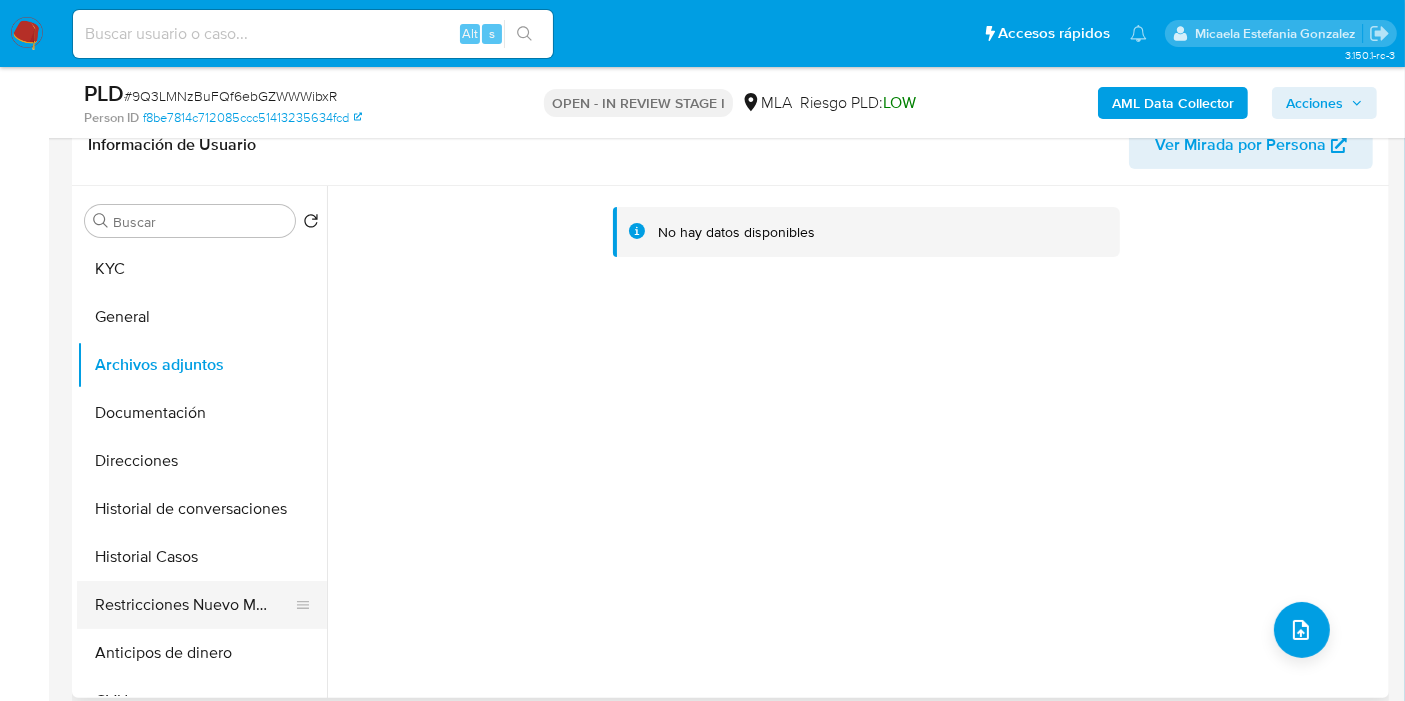 click on "Restricciones Nuevo Mundo" at bounding box center (194, 605) 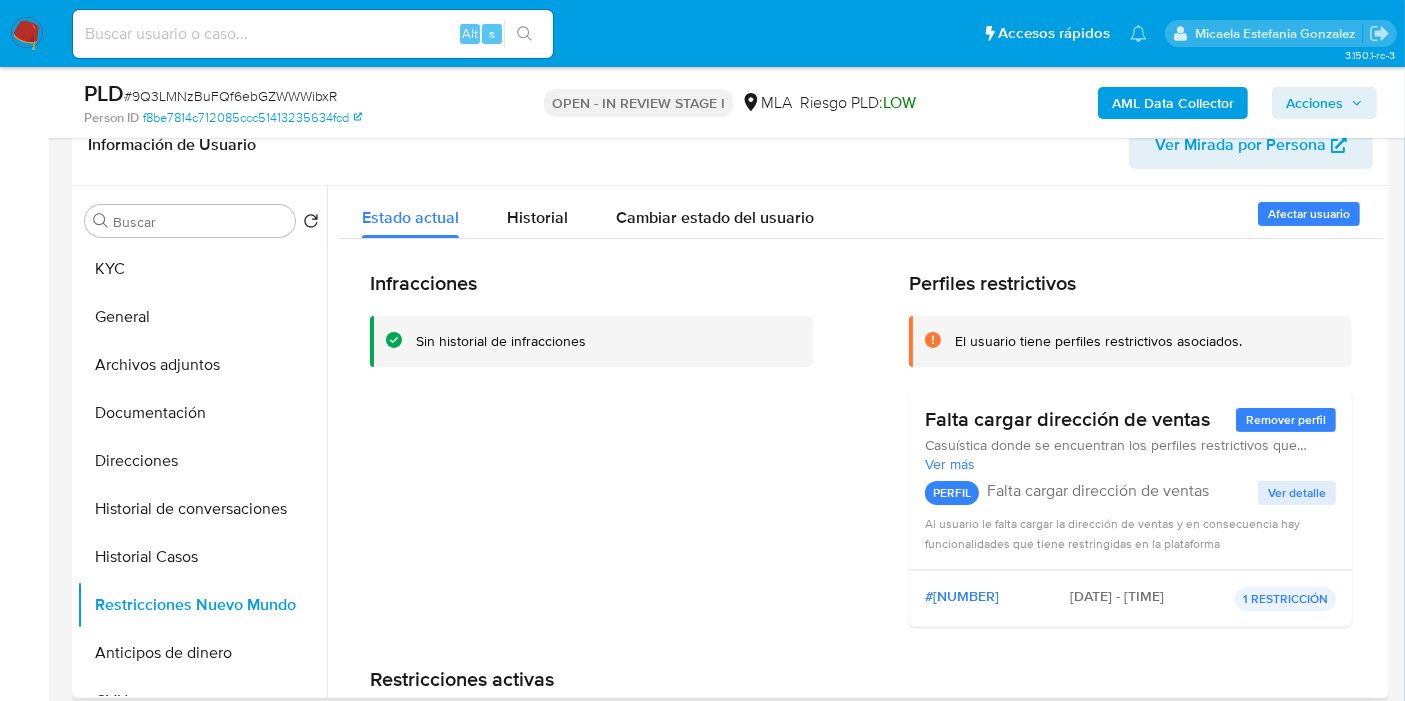 drag, startPoint x: 1163, startPoint y: 89, endPoint x: 589, endPoint y: 245, distance: 594.821 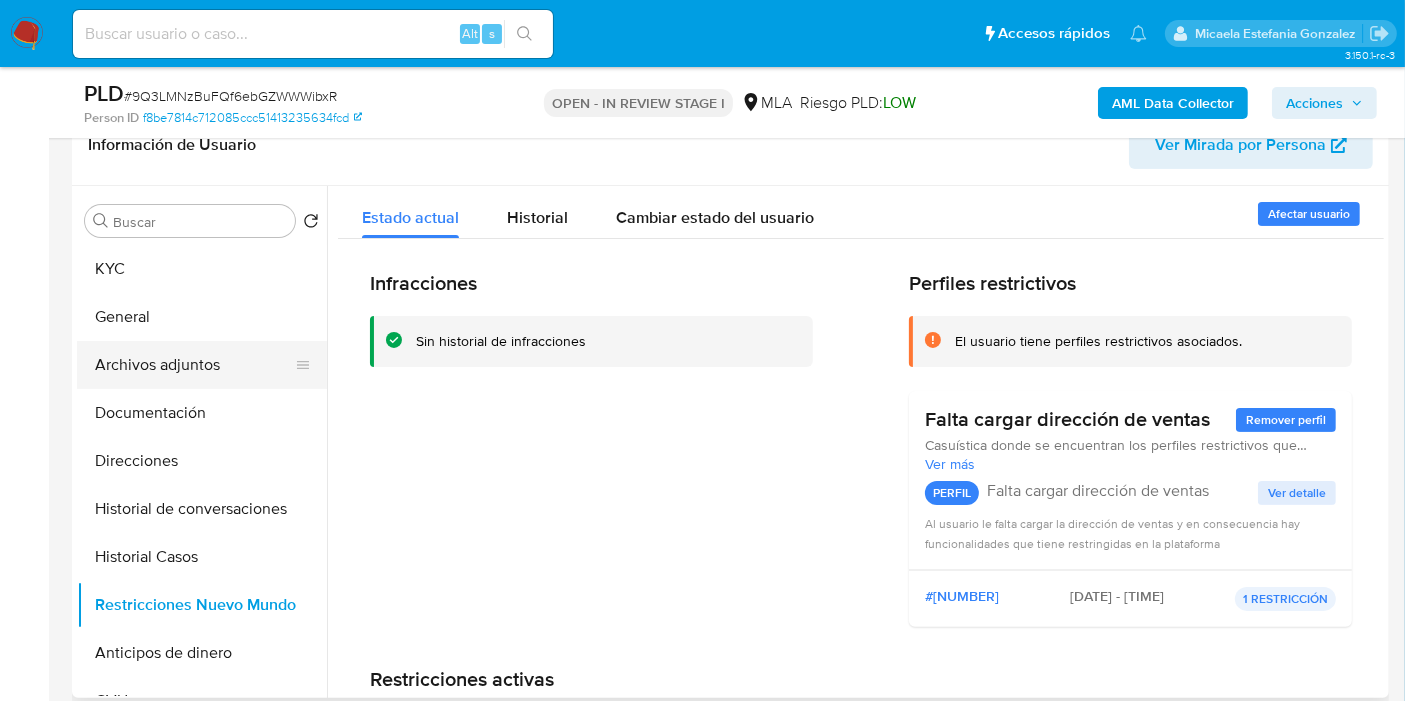 drag, startPoint x: 194, startPoint y: 433, endPoint x: 197, endPoint y: 346, distance: 87.05171 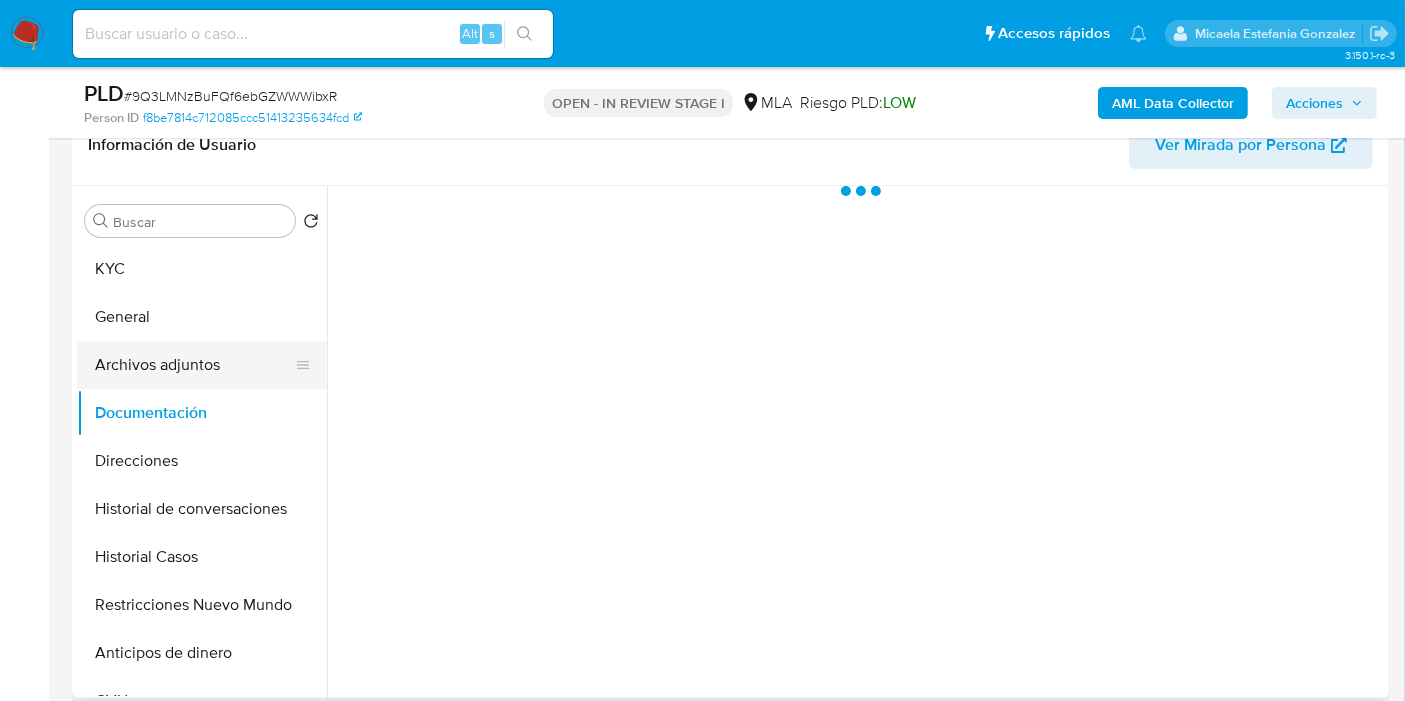click on "Archivos adjuntos" at bounding box center [194, 365] 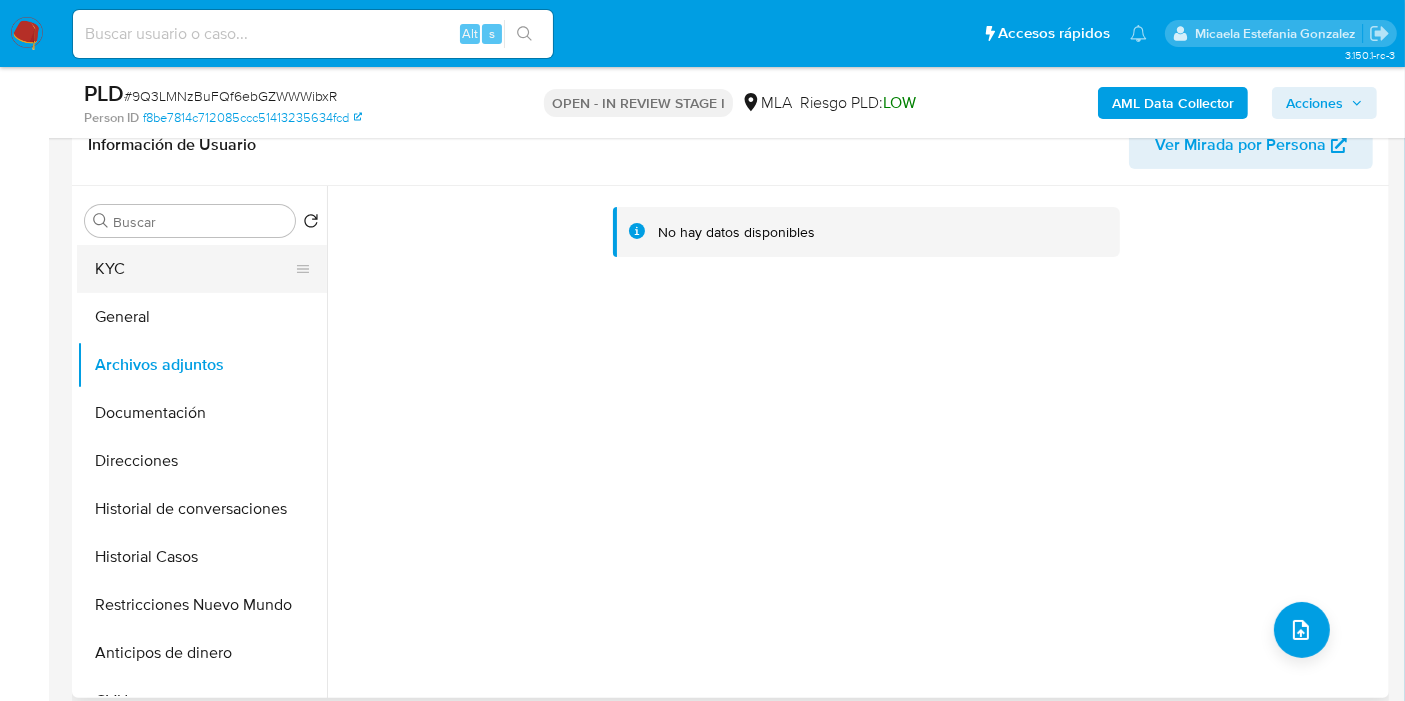 click on "KYC" at bounding box center (194, 269) 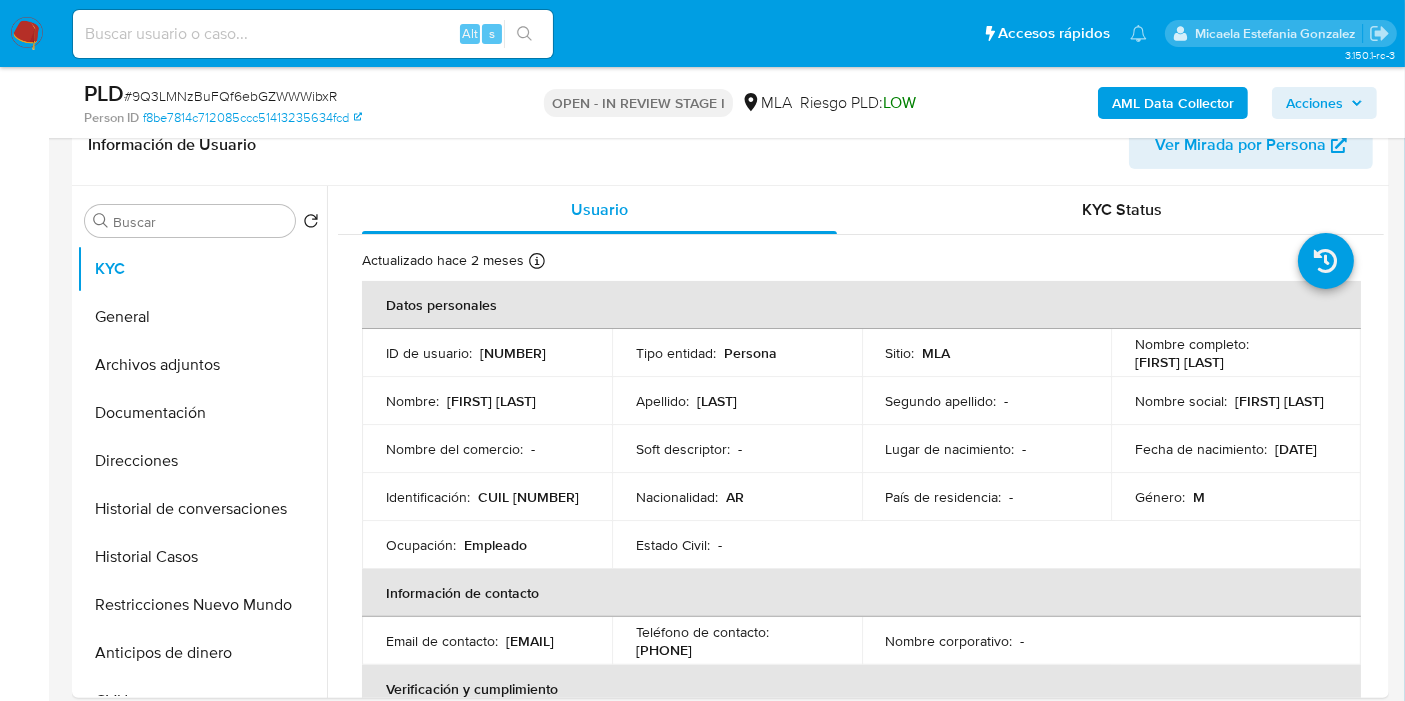 click on "AML Data Collector" at bounding box center (1173, 103) 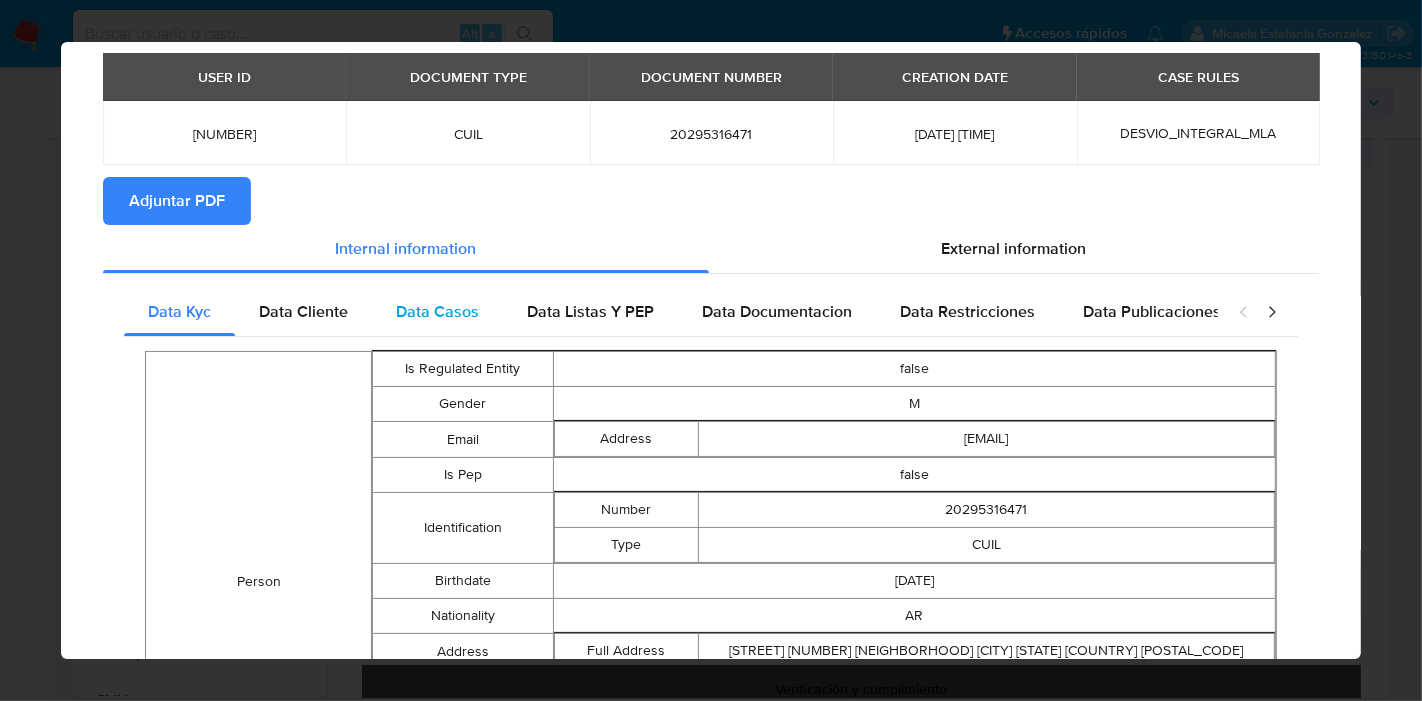 scroll, scrollTop: 0, scrollLeft: 0, axis: both 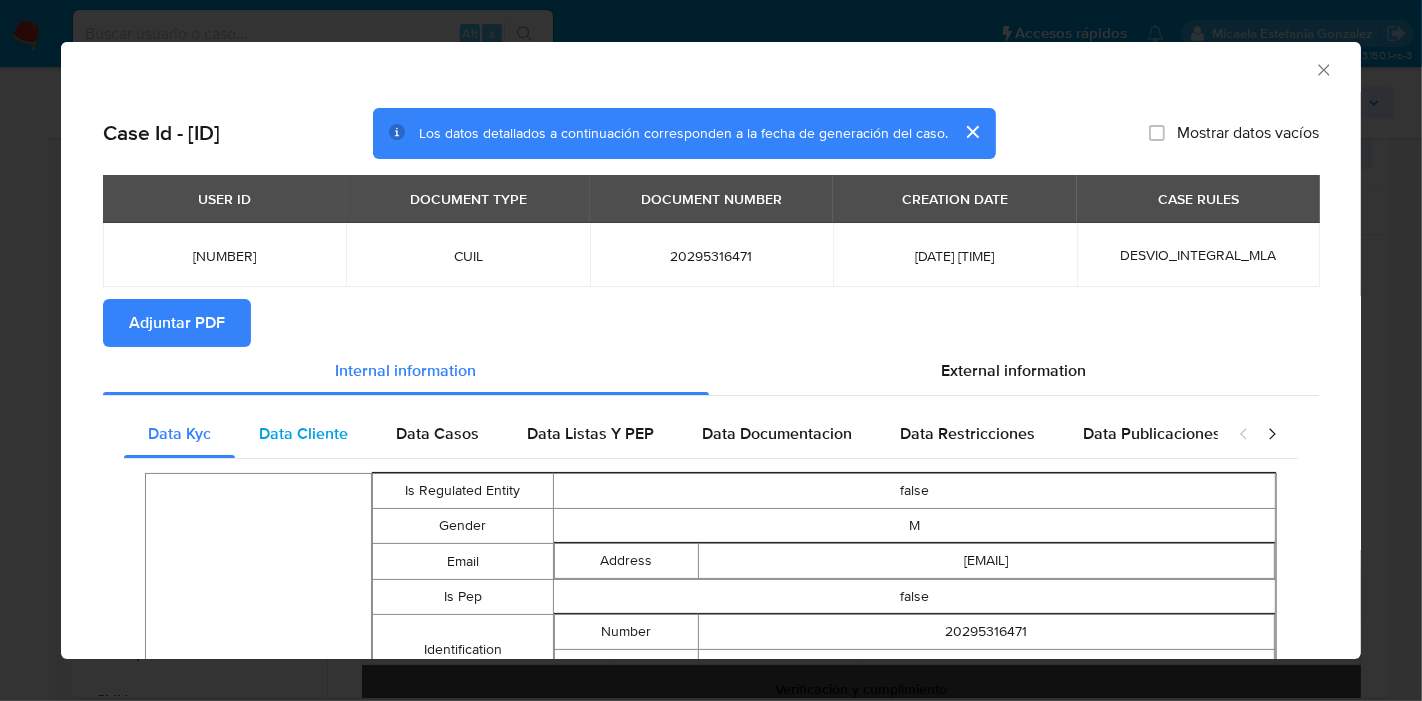 click on "Data Cliente" at bounding box center (303, 434) 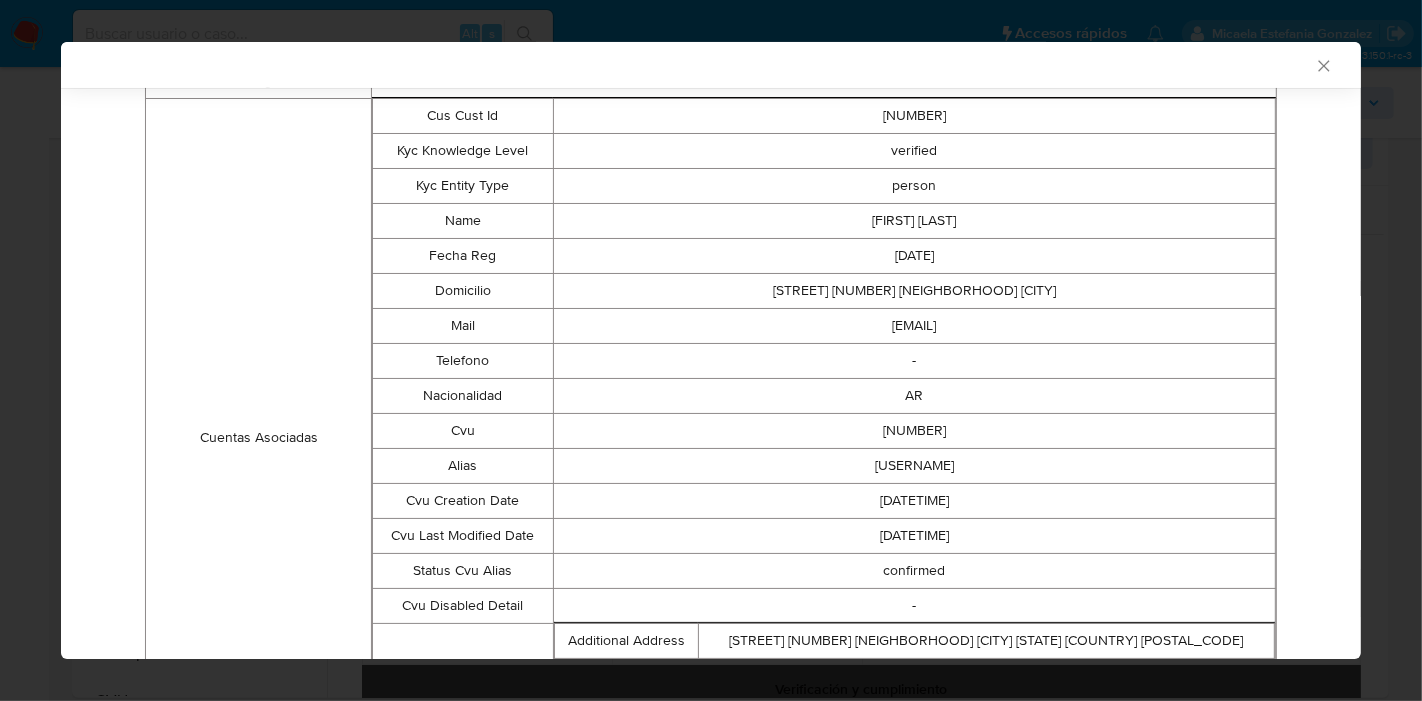 scroll, scrollTop: 0, scrollLeft: 0, axis: both 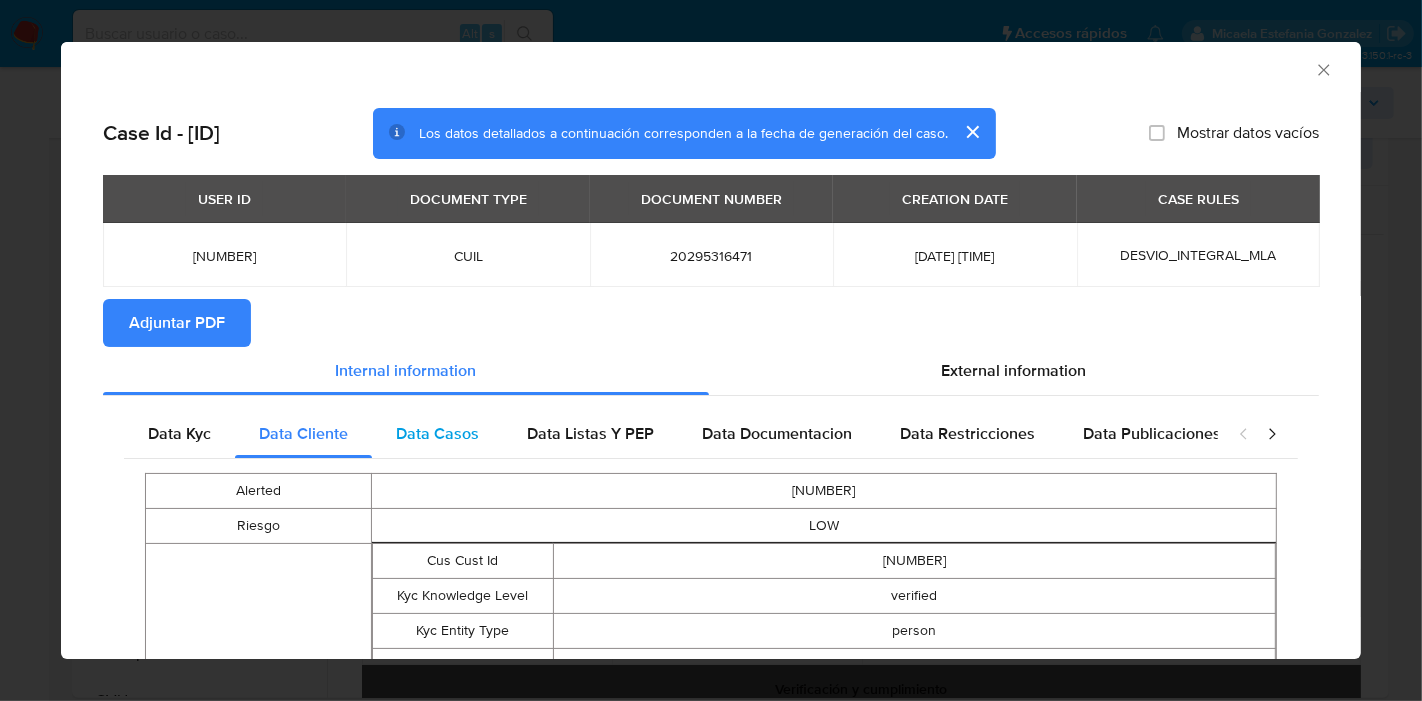 click on "Data Casos" at bounding box center (437, 434) 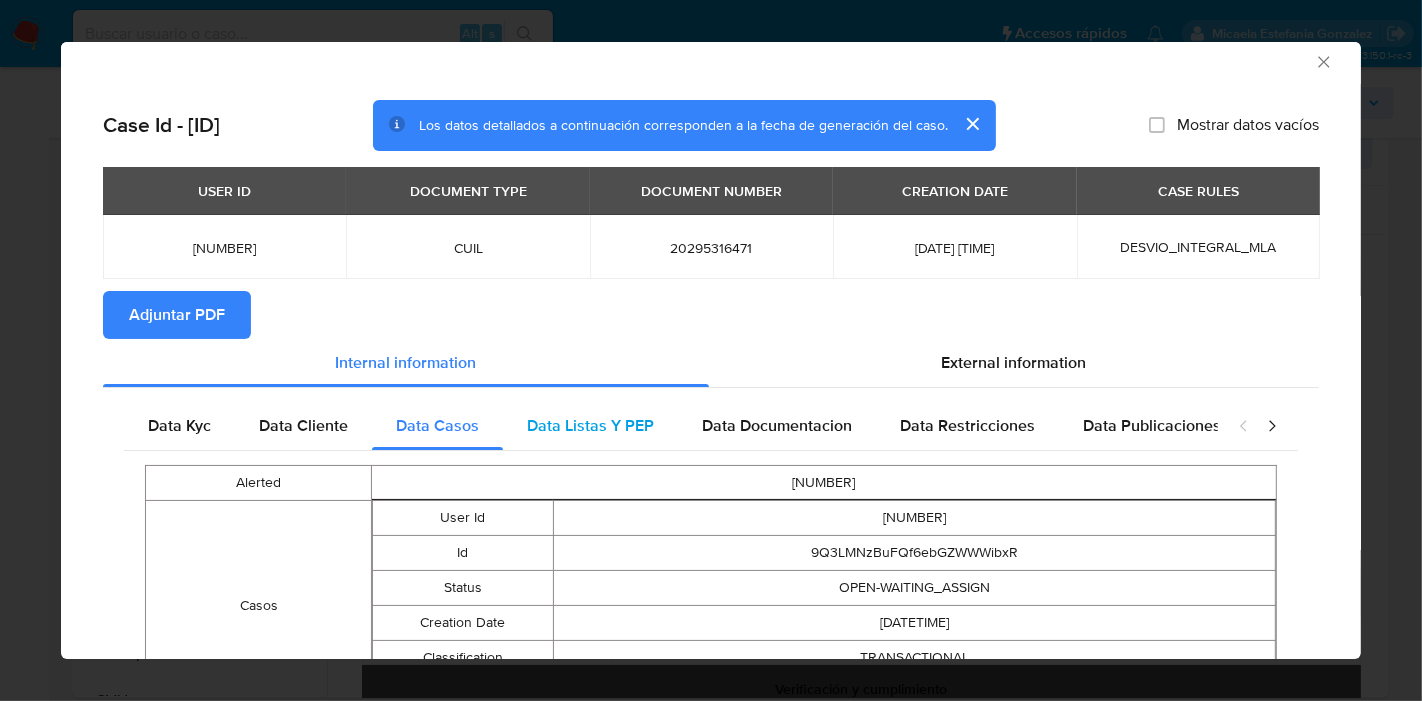 scroll, scrollTop: 0, scrollLeft: 0, axis: both 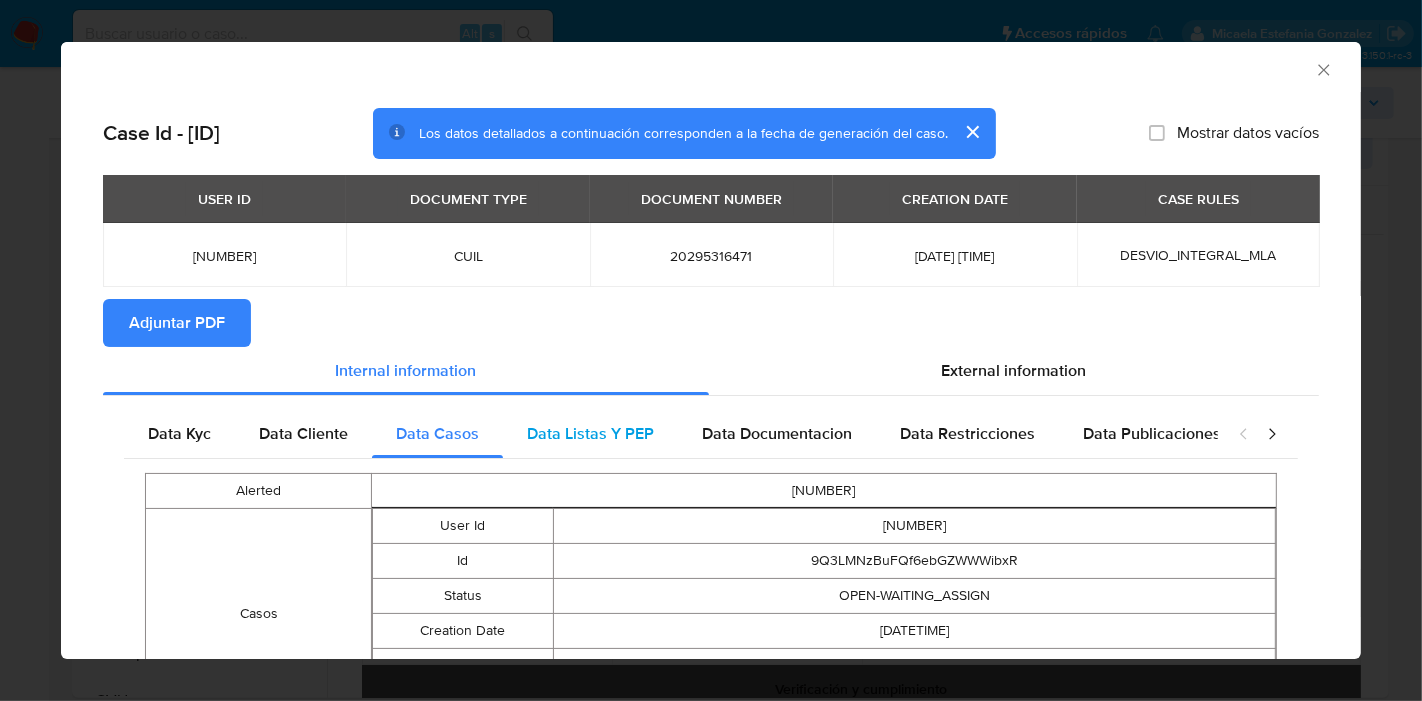 click on "Data Listas Y PEP" at bounding box center [590, 434] 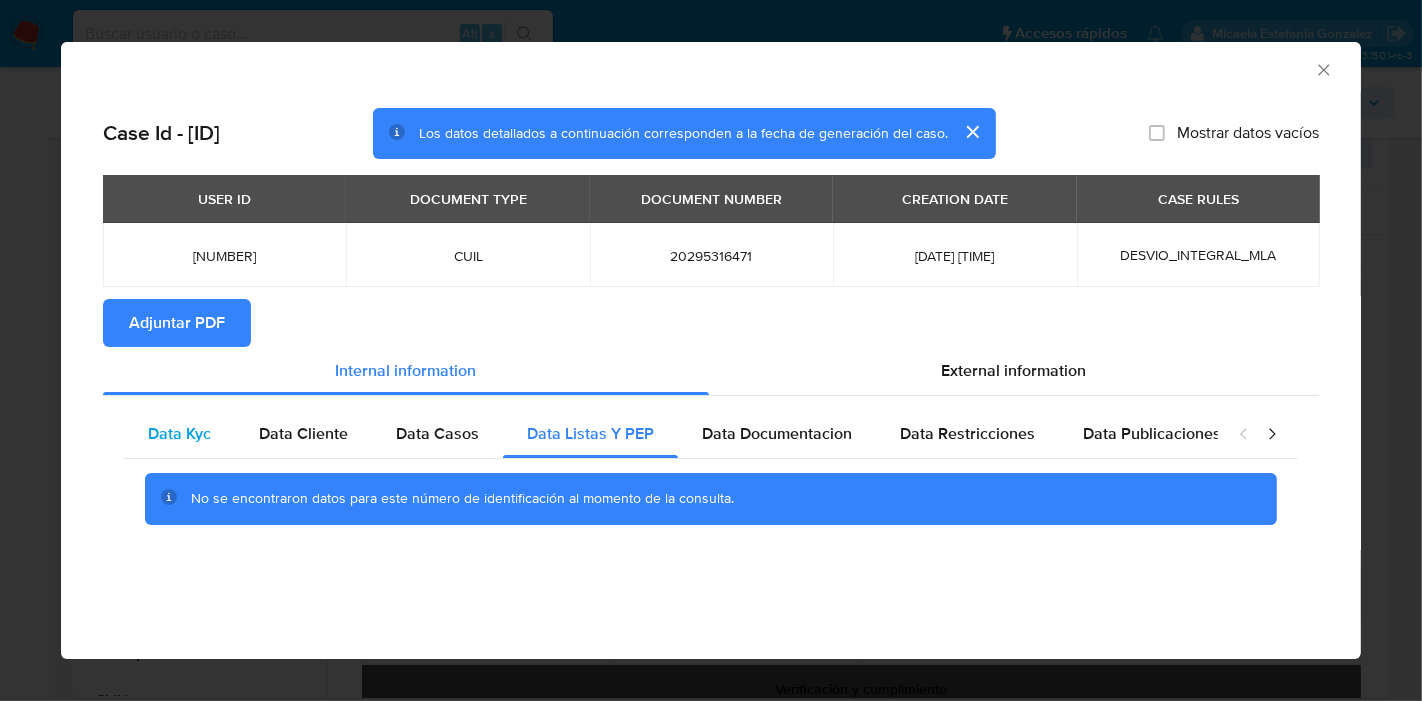 click on "Data Kyc" at bounding box center [179, 433] 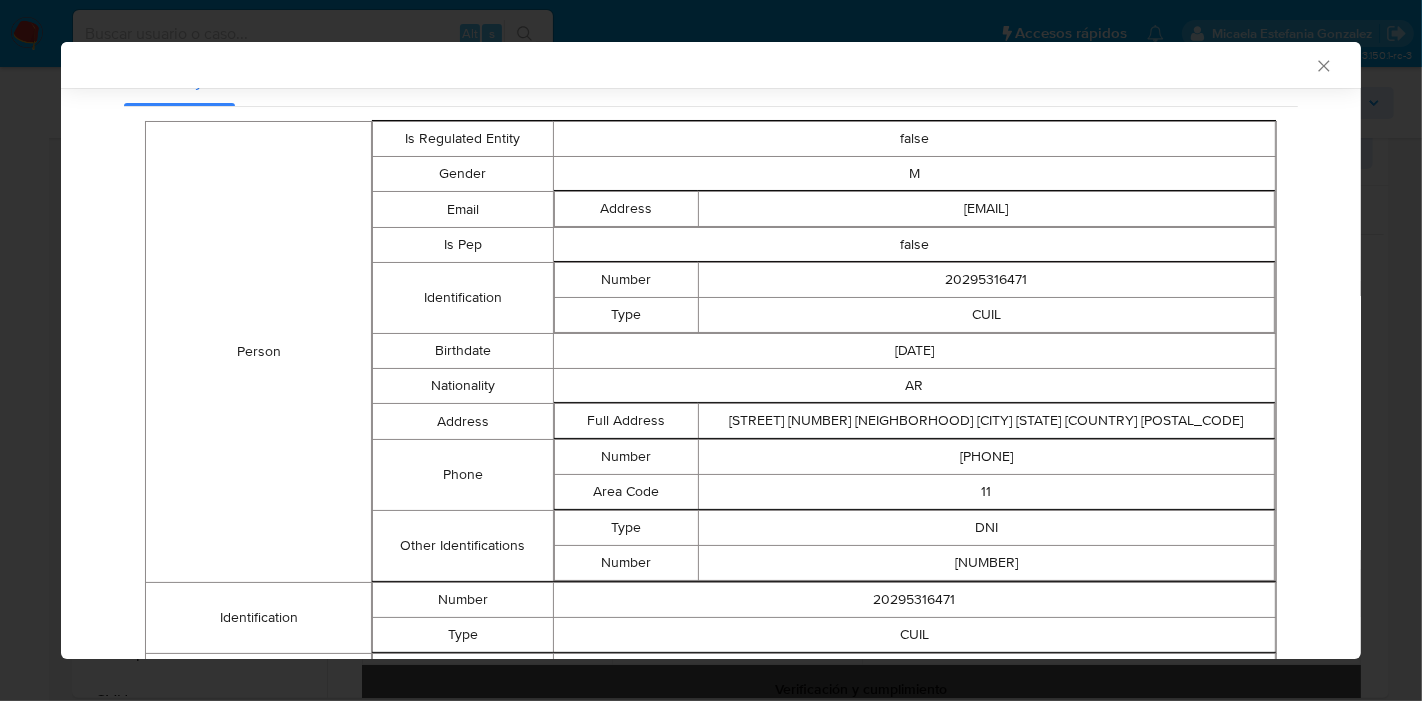 scroll, scrollTop: 218, scrollLeft: 0, axis: vertical 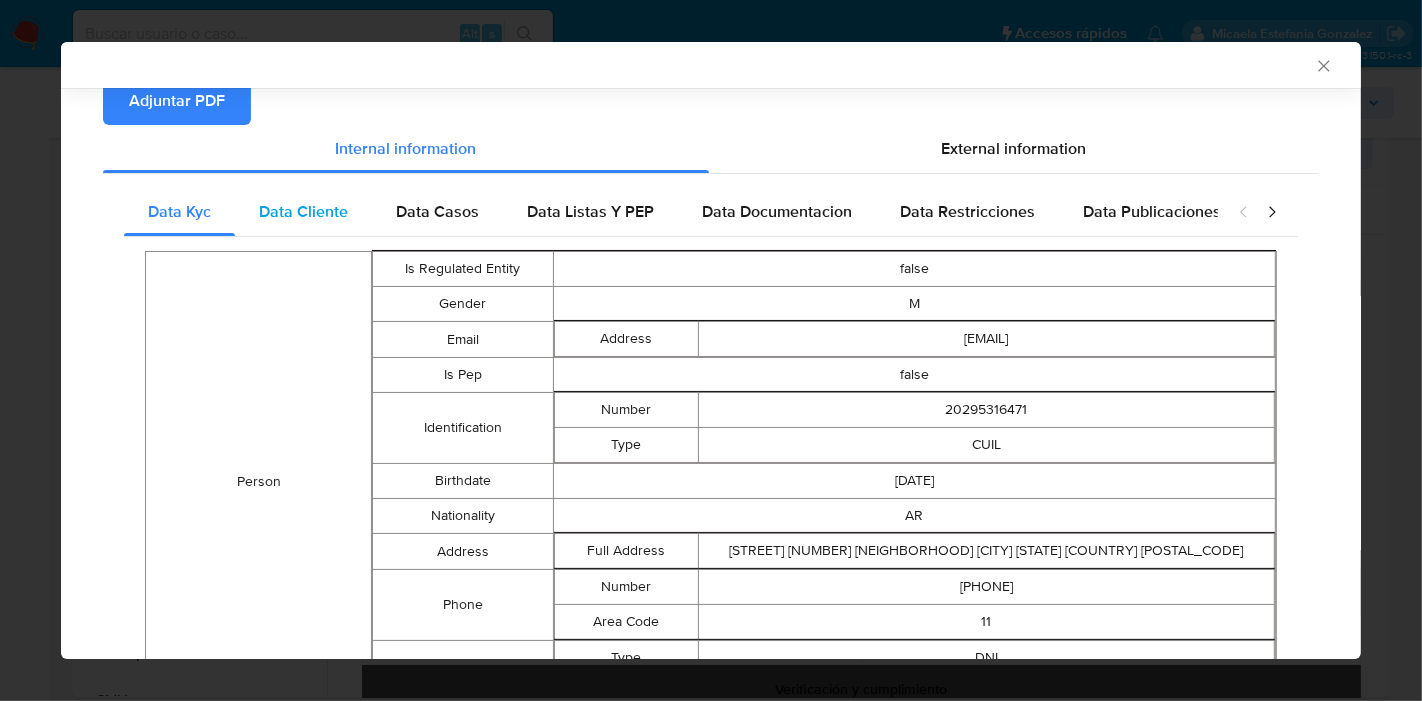 click on "Data Cliente" at bounding box center [303, 212] 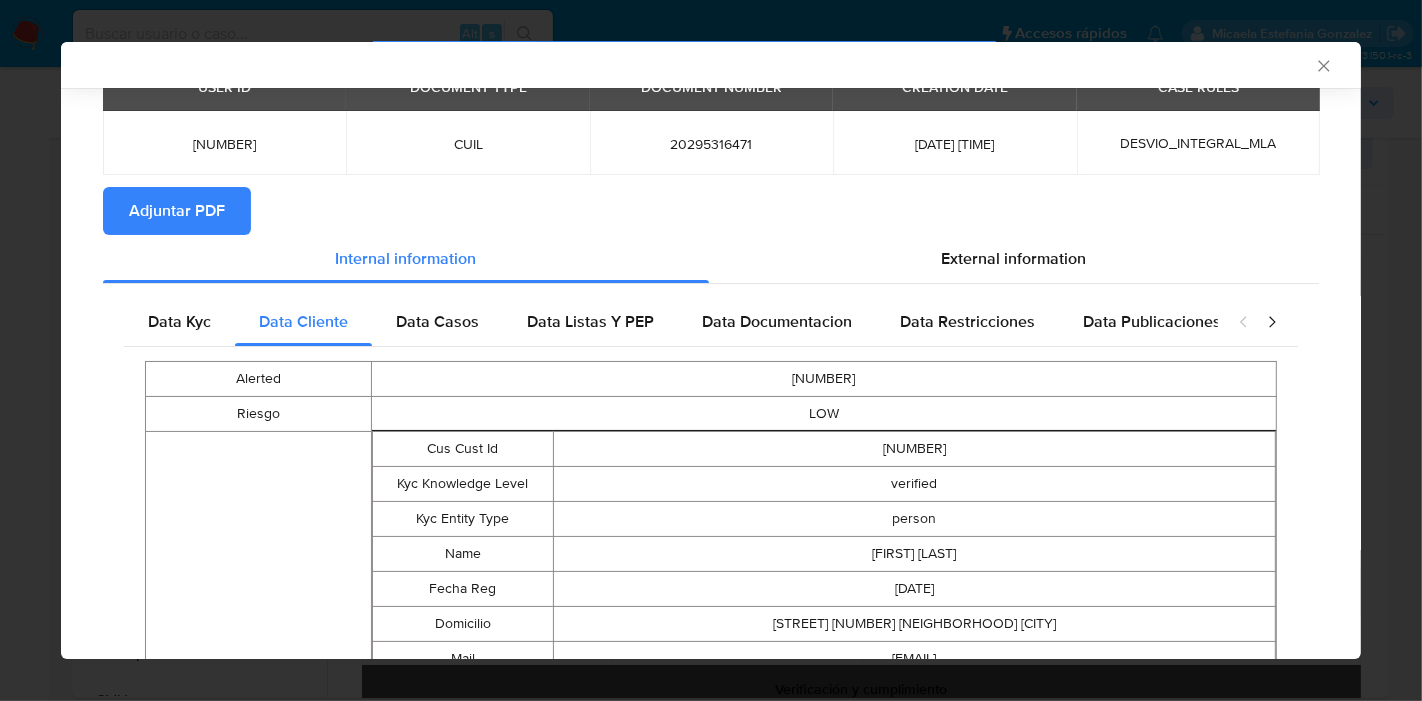scroll, scrollTop: 0, scrollLeft: 0, axis: both 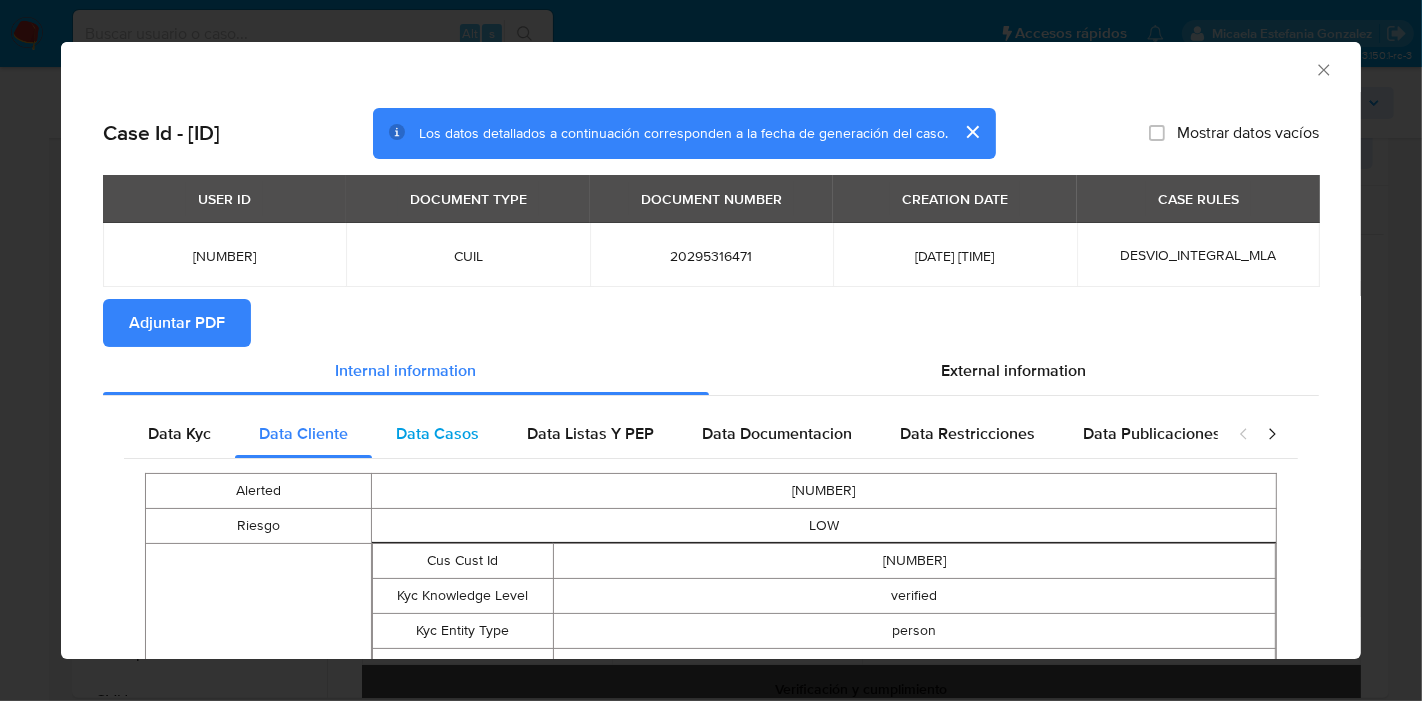 click on "Data Casos" at bounding box center [437, 433] 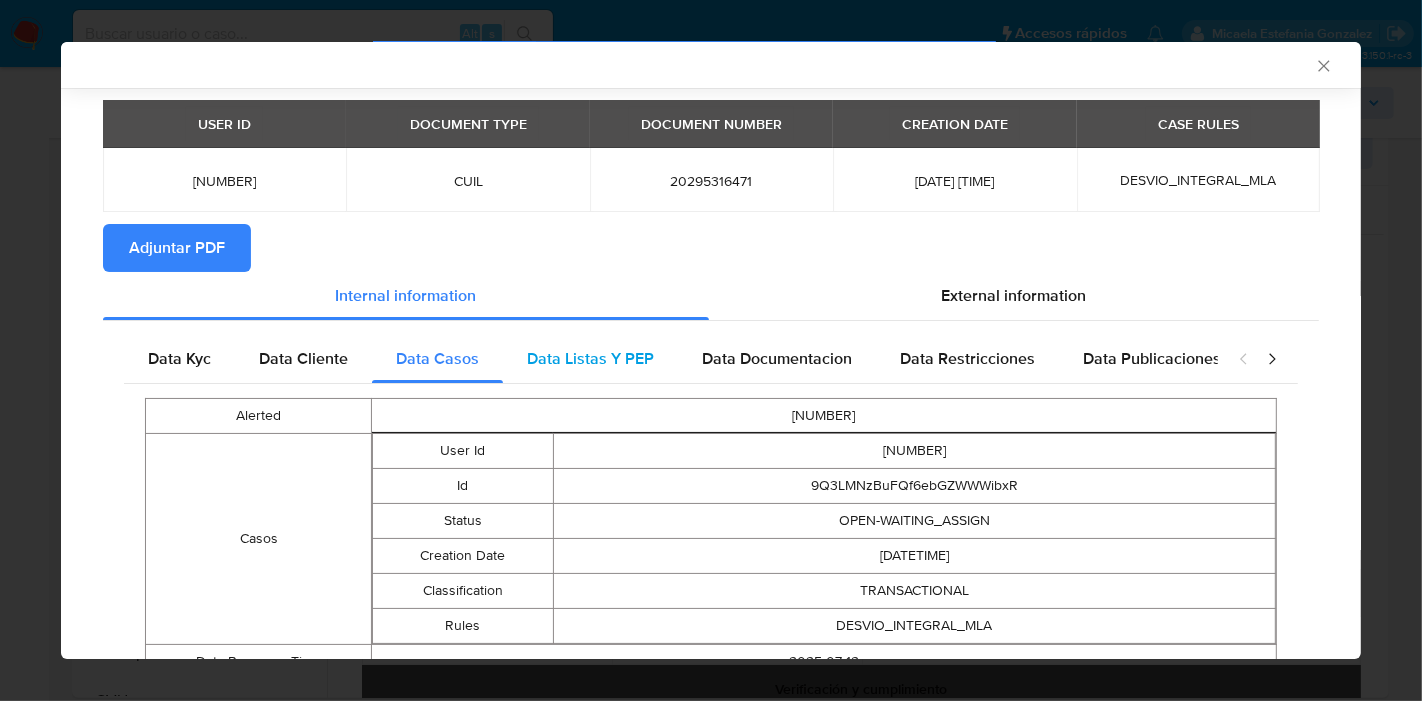 scroll, scrollTop: 161, scrollLeft: 0, axis: vertical 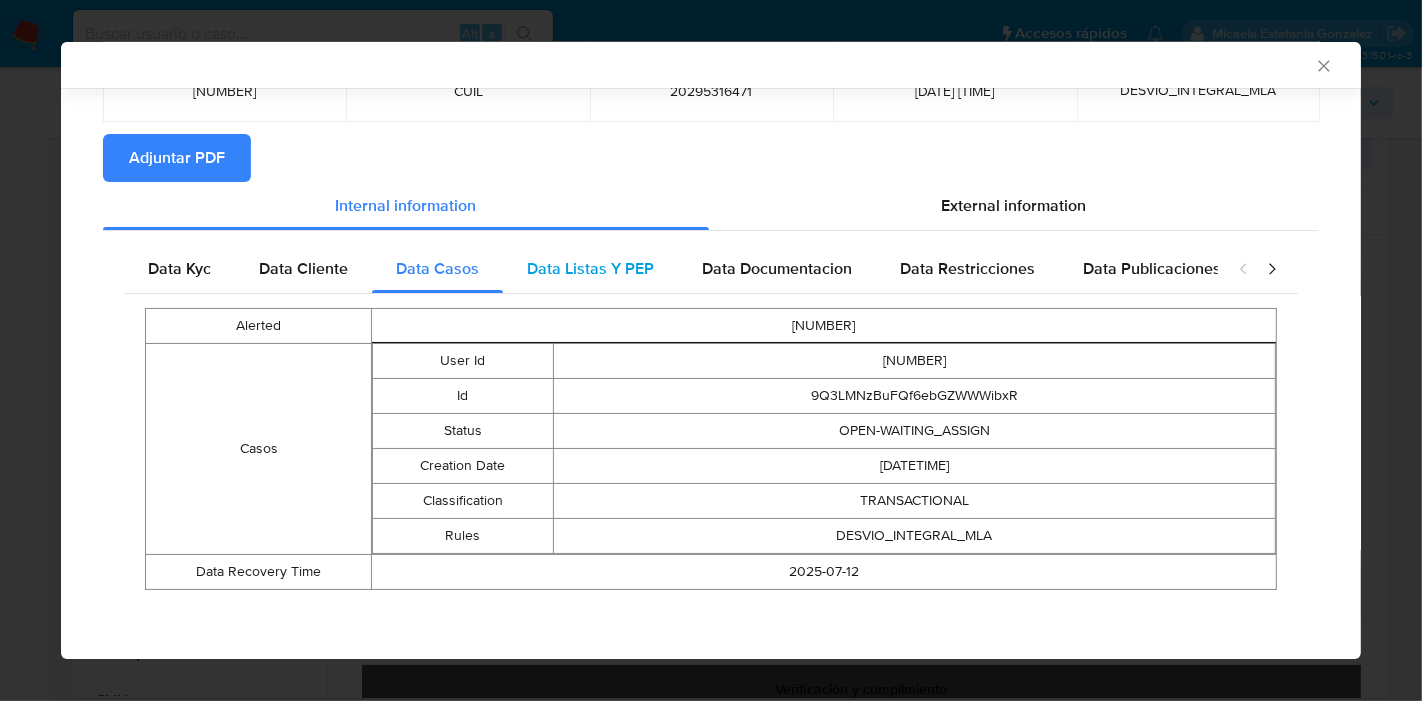 click on "Data Listas Y PEP" at bounding box center (590, 268) 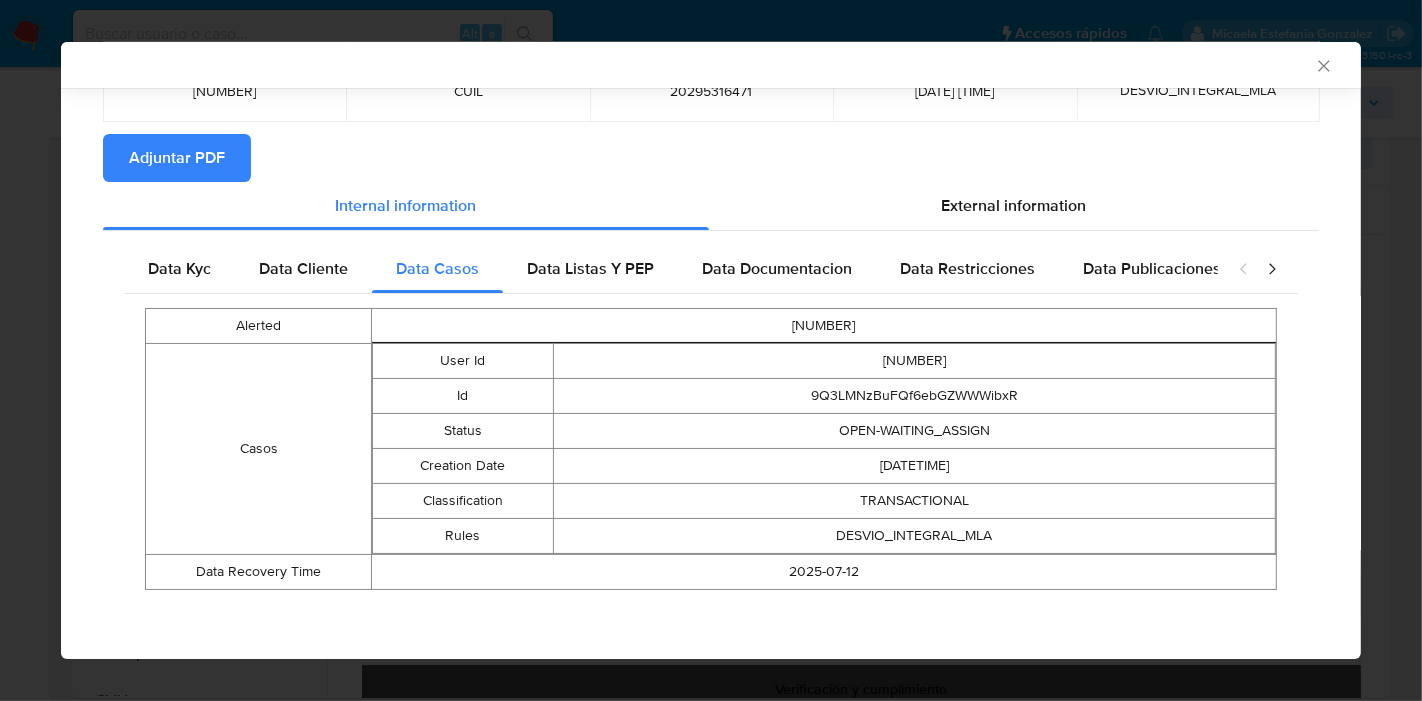 scroll, scrollTop: 0, scrollLeft: 0, axis: both 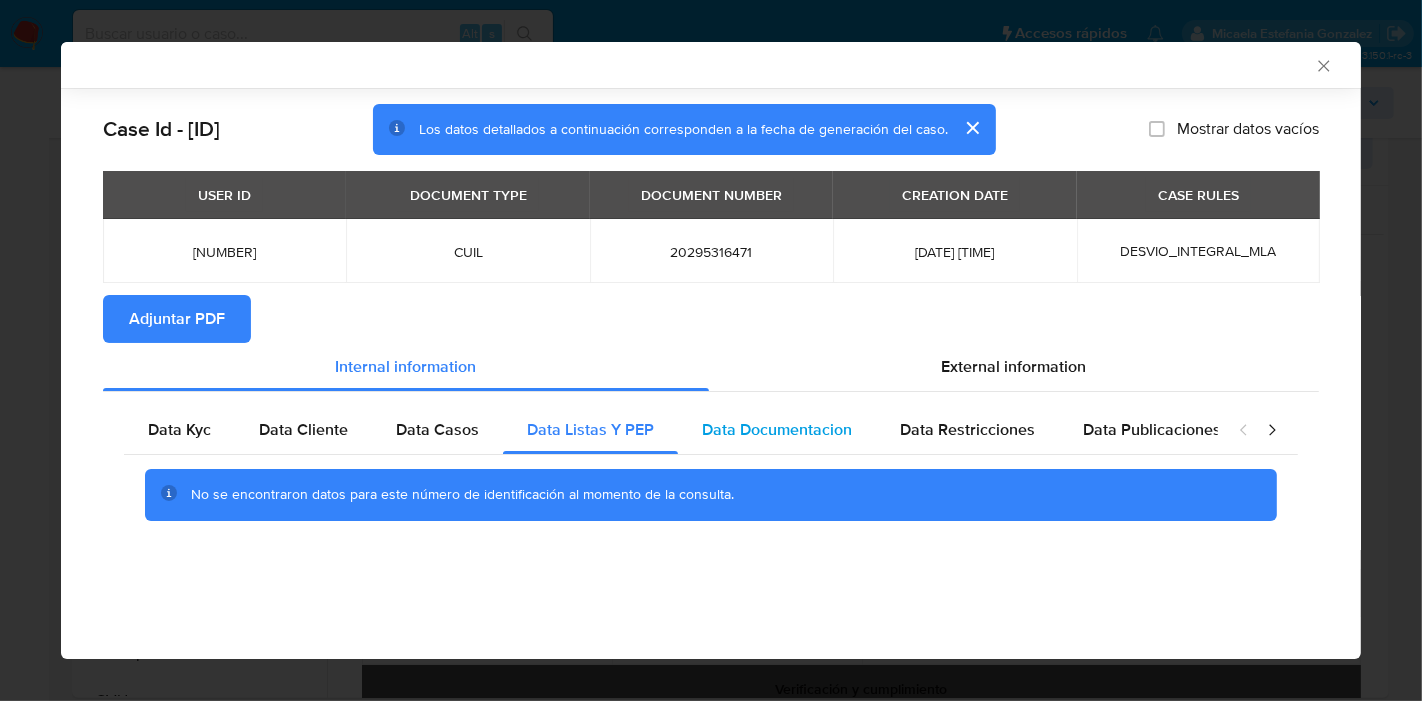 click on "Data Documentacion" at bounding box center [777, 429] 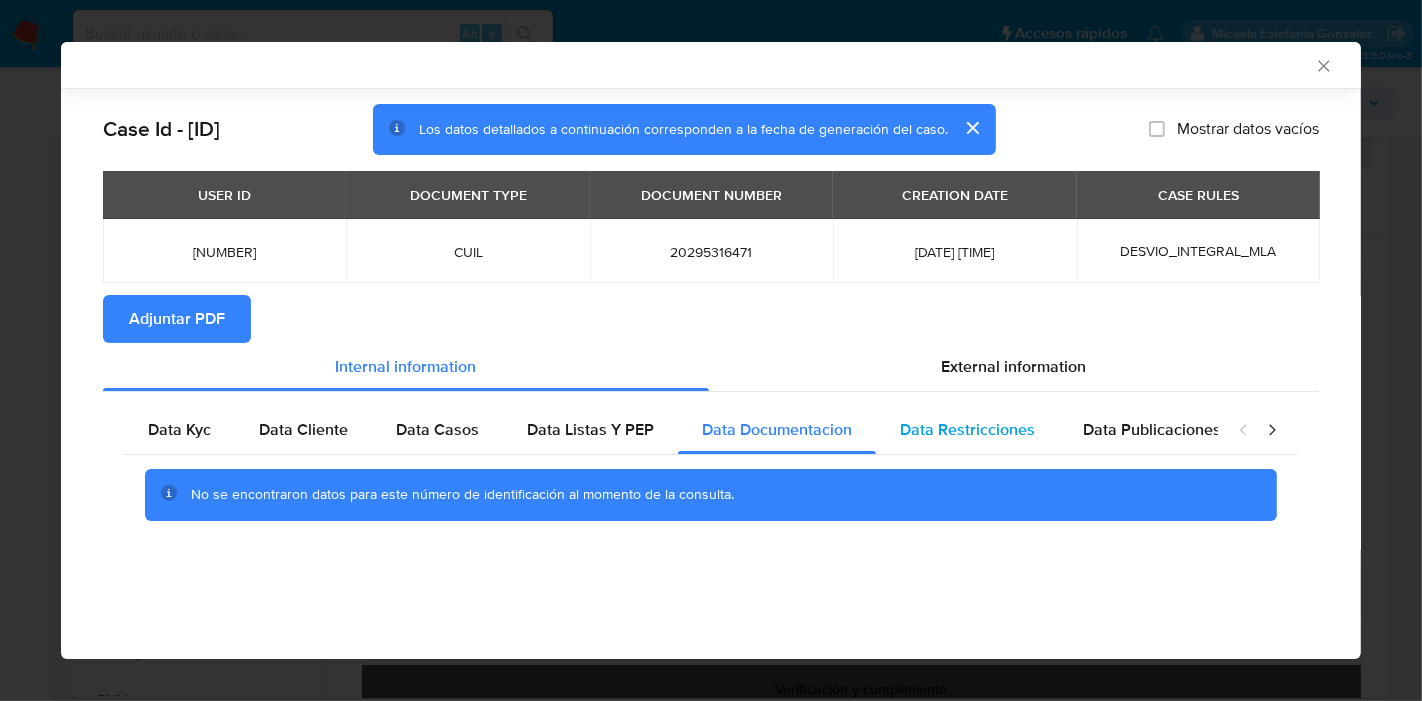 click on "Data Restricciones" at bounding box center (967, 429) 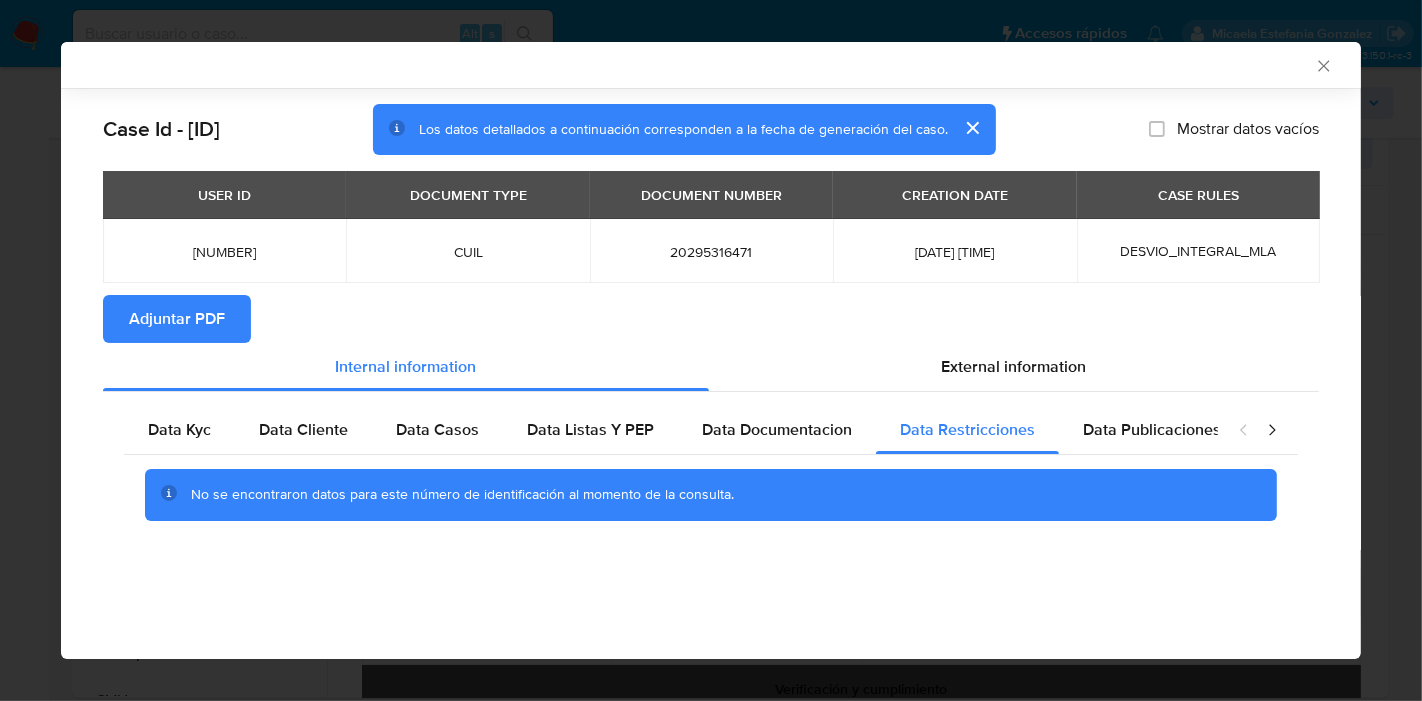 drag, startPoint x: 1131, startPoint y: 432, endPoint x: 1234, endPoint y: 435, distance: 103.04368 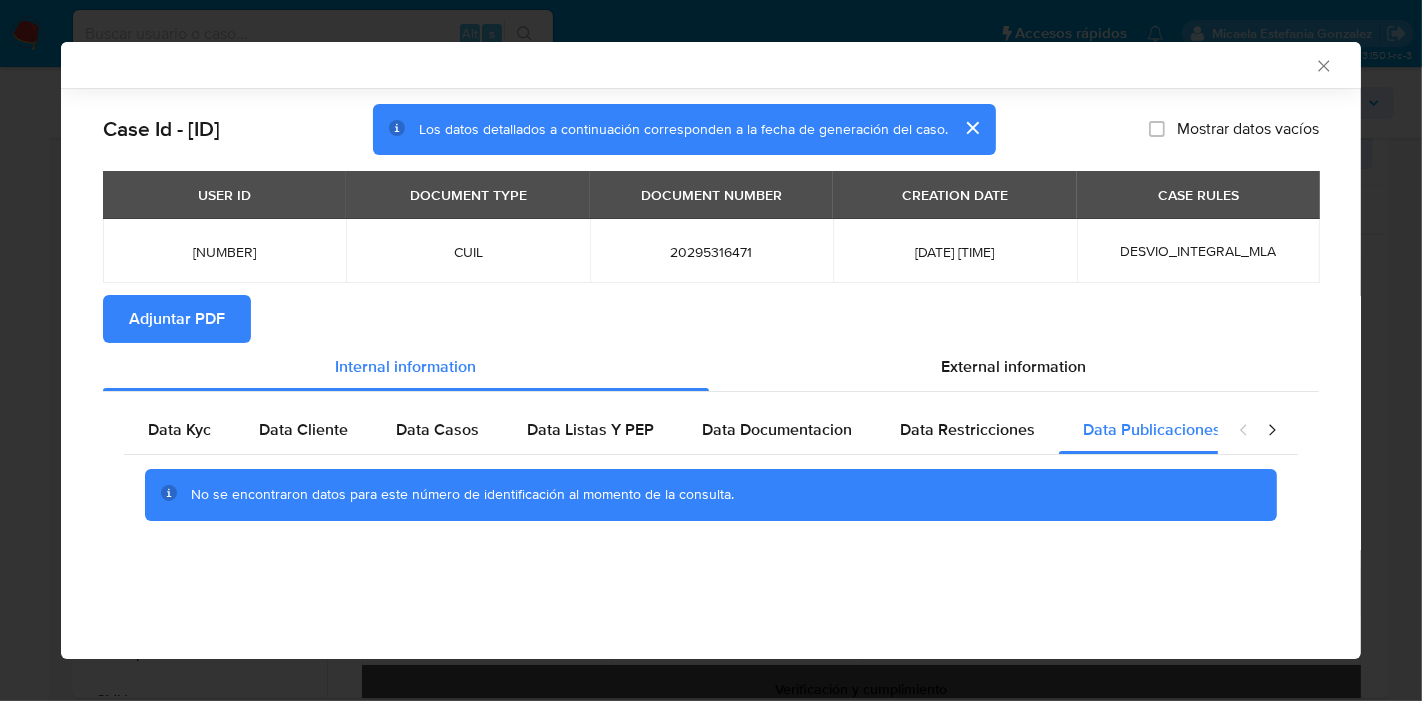 click at bounding box center [1258, 430] 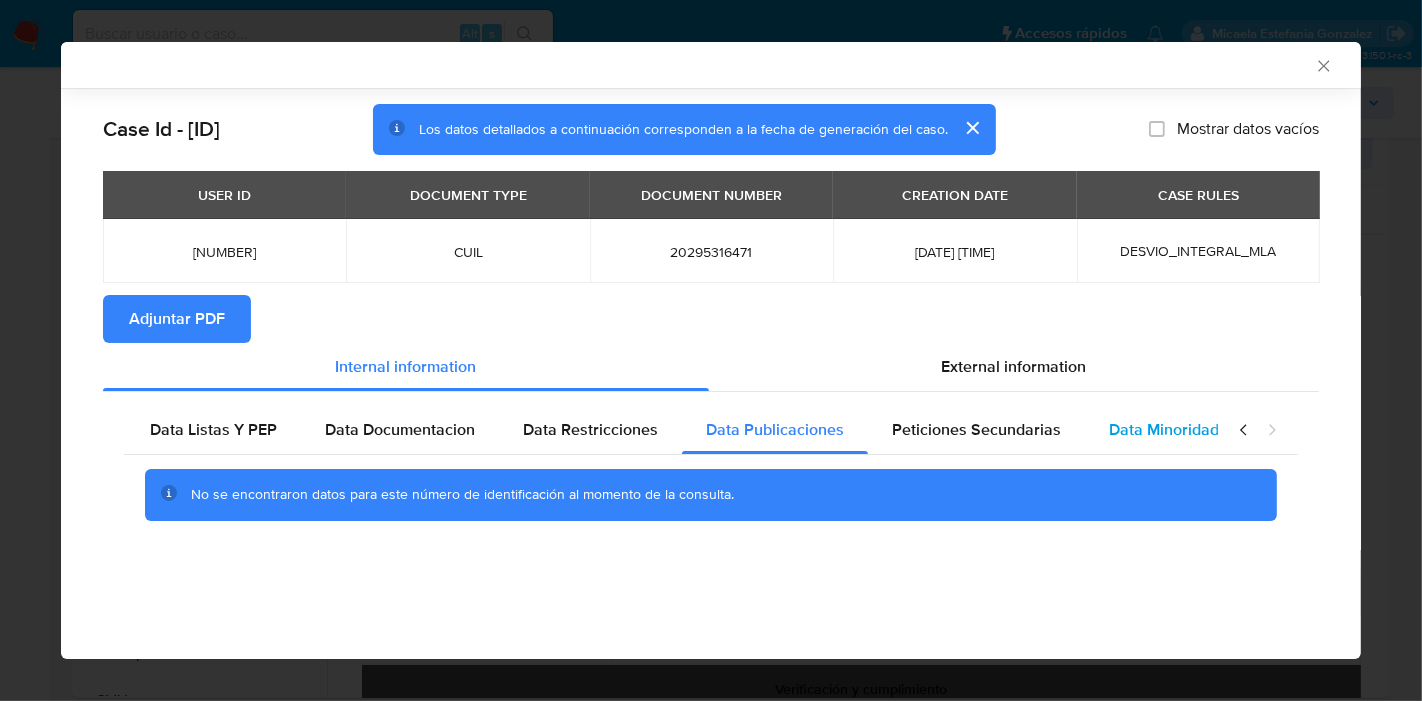 scroll, scrollTop: 0, scrollLeft: 391, axis: horizontal 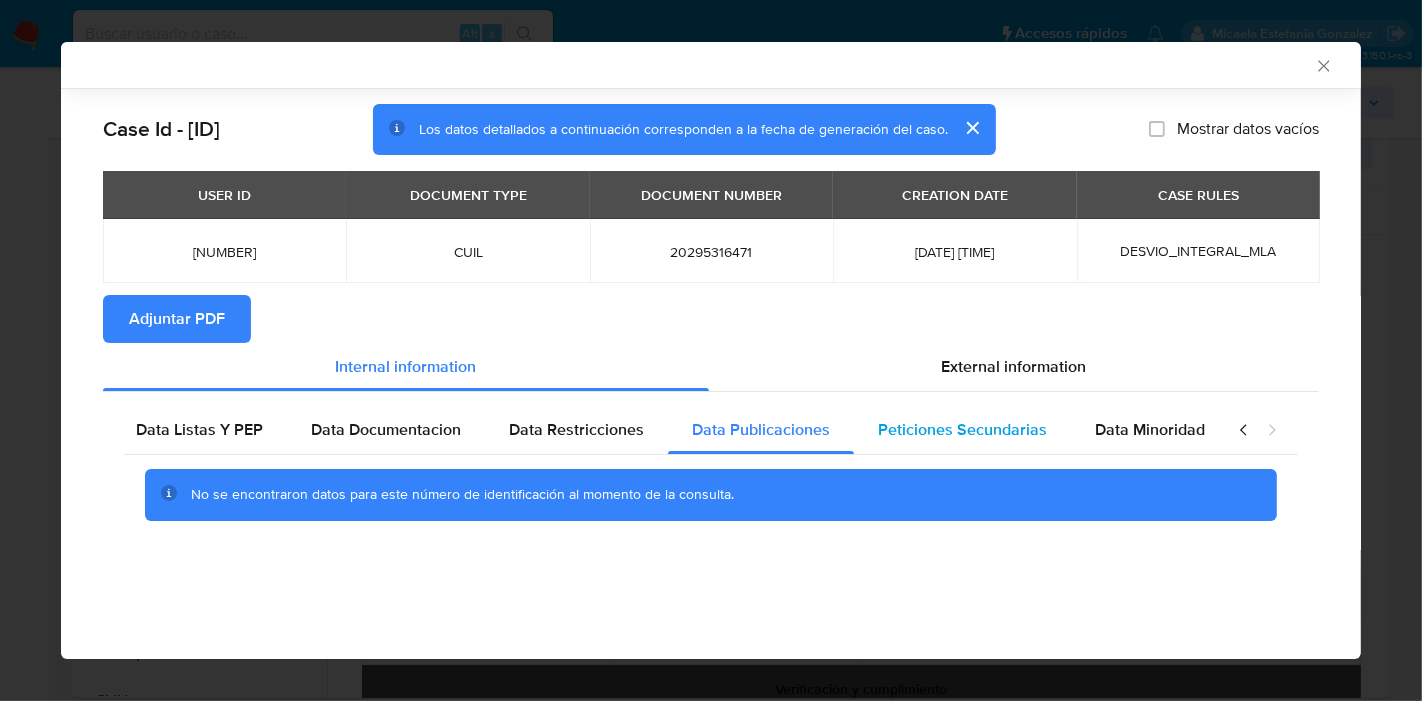 drag, startPoint x: 1165, startPoint y: 438, endPoint x: 960, endPoint y: 413, distance: 206.51877 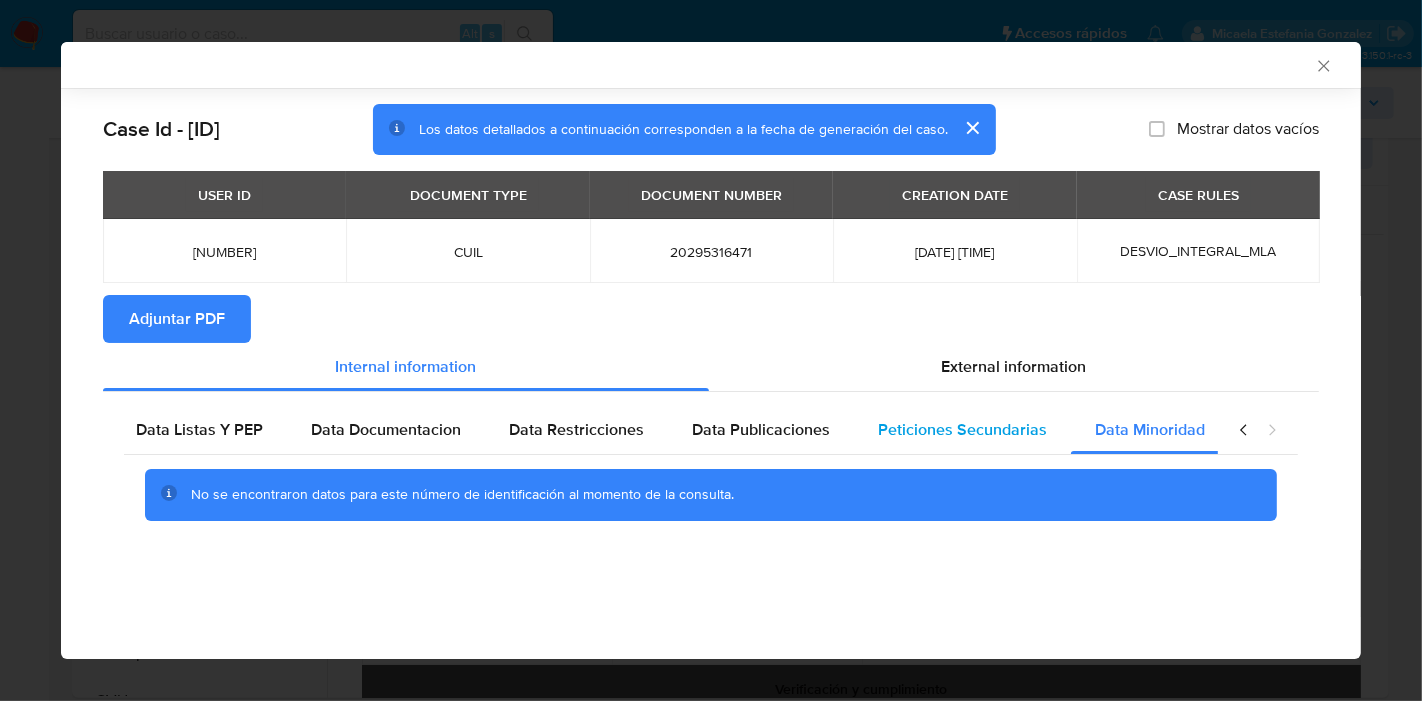 click on "Peticiones Secundarias" at bounding box center [962, 430] 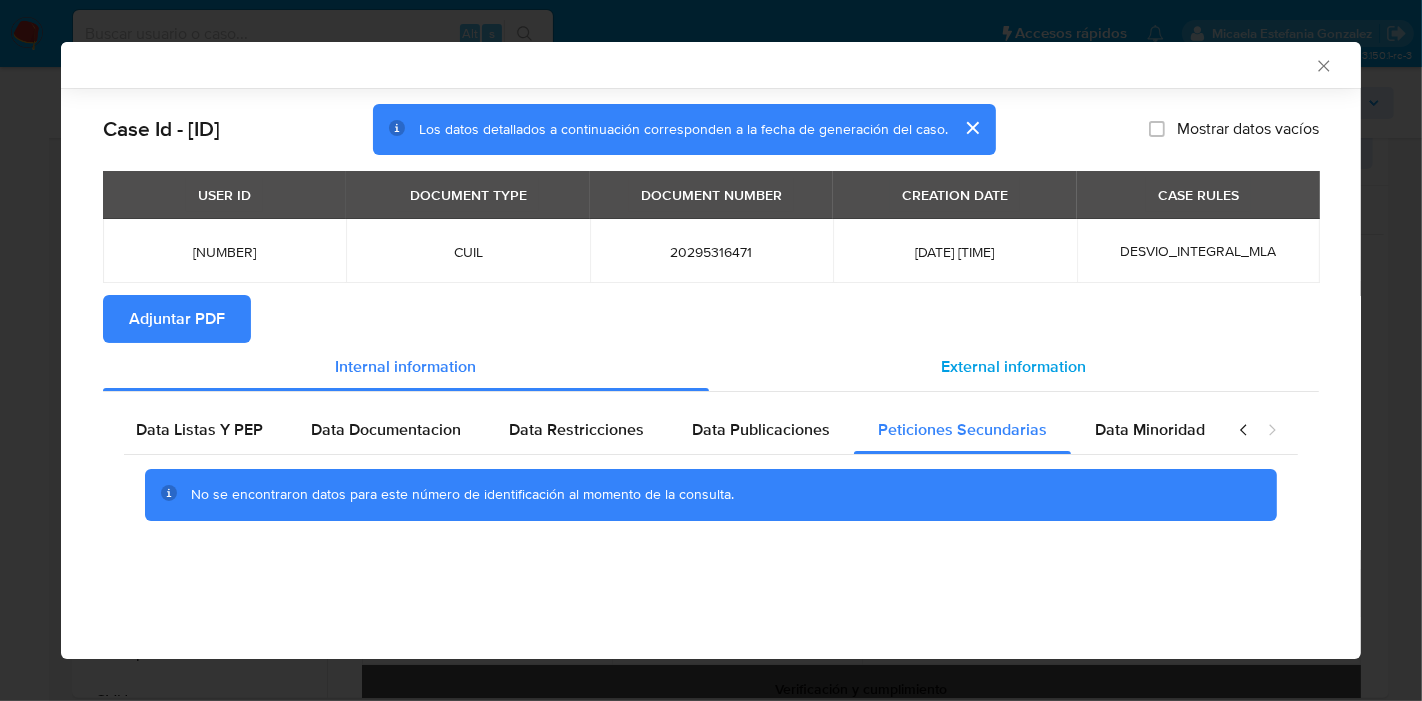 click on "External information" at bounding box center (1014, 367) 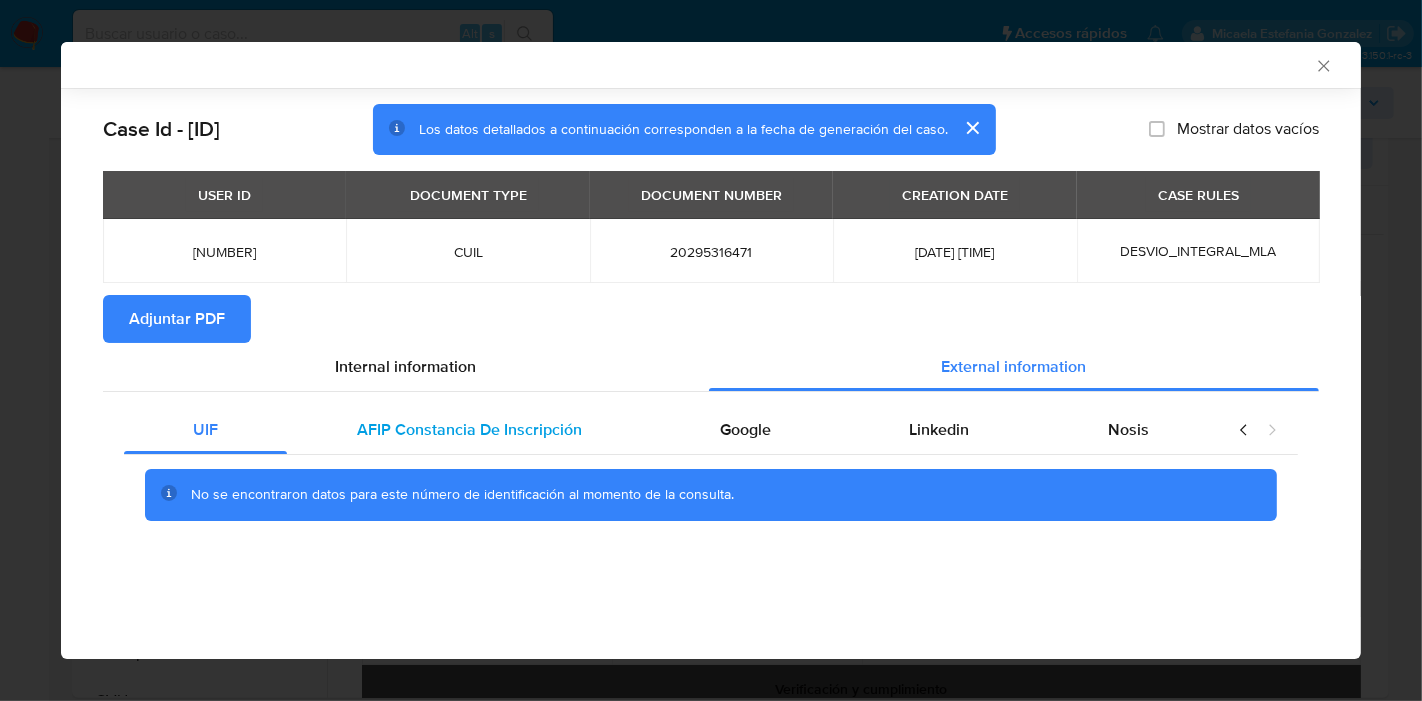 click on "AFIP Constancia De Inscripción" at bounding box center (469, 429) 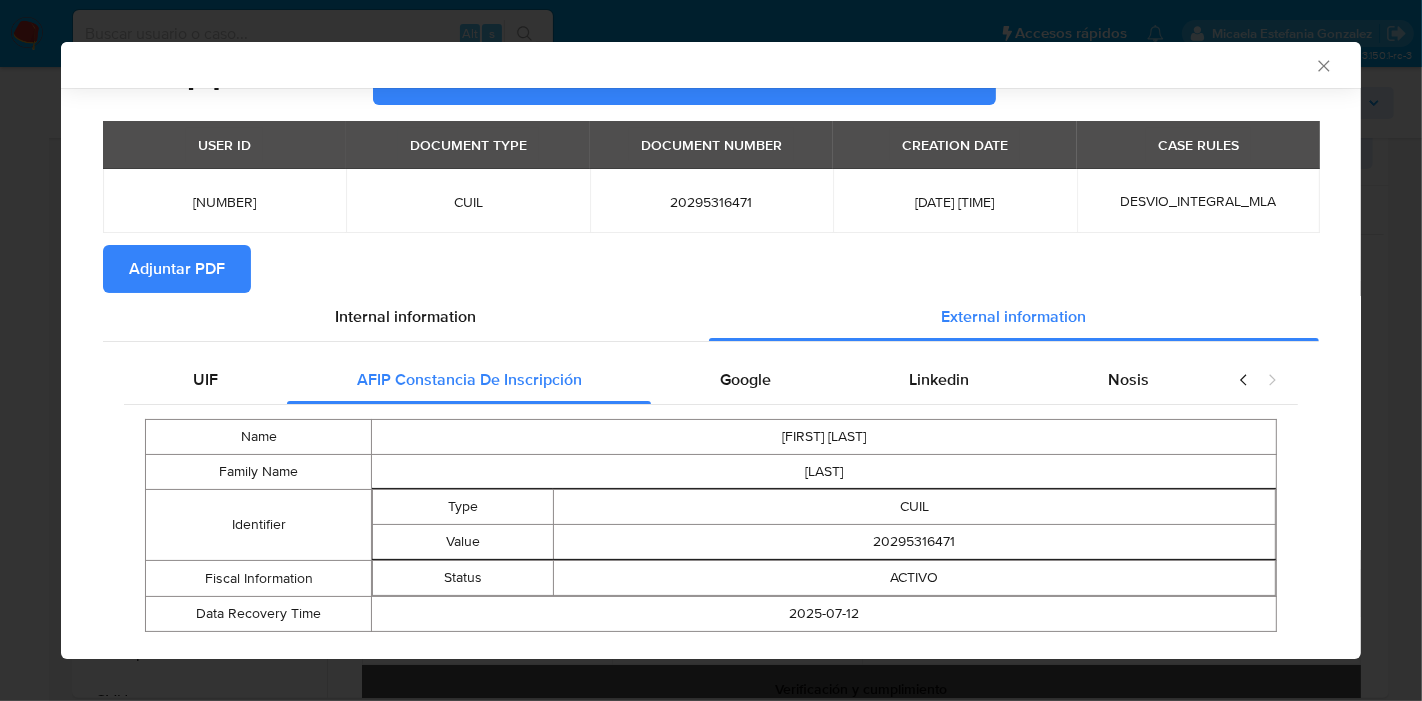 scroll, scrollTop: 92, scrollLeft: 0, axis: vertical 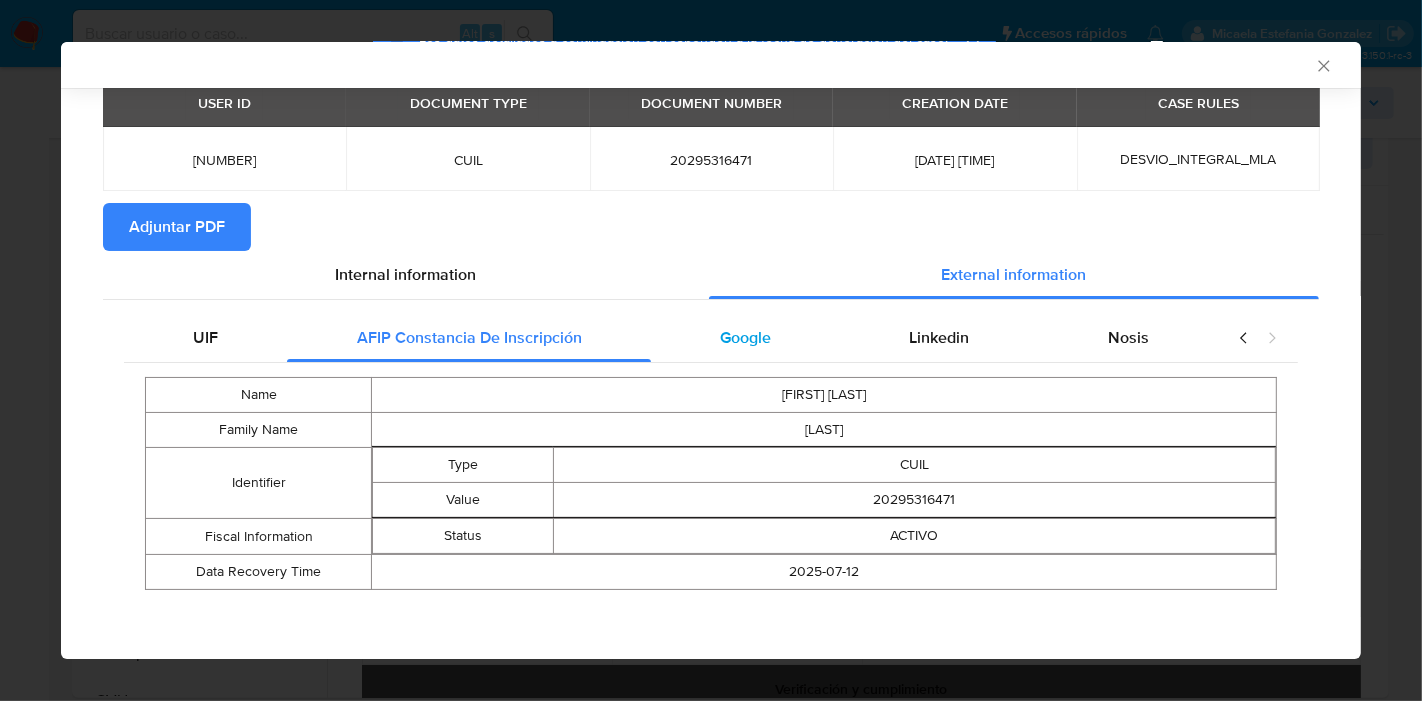 click on "Google" at bounding box center [745, 337] 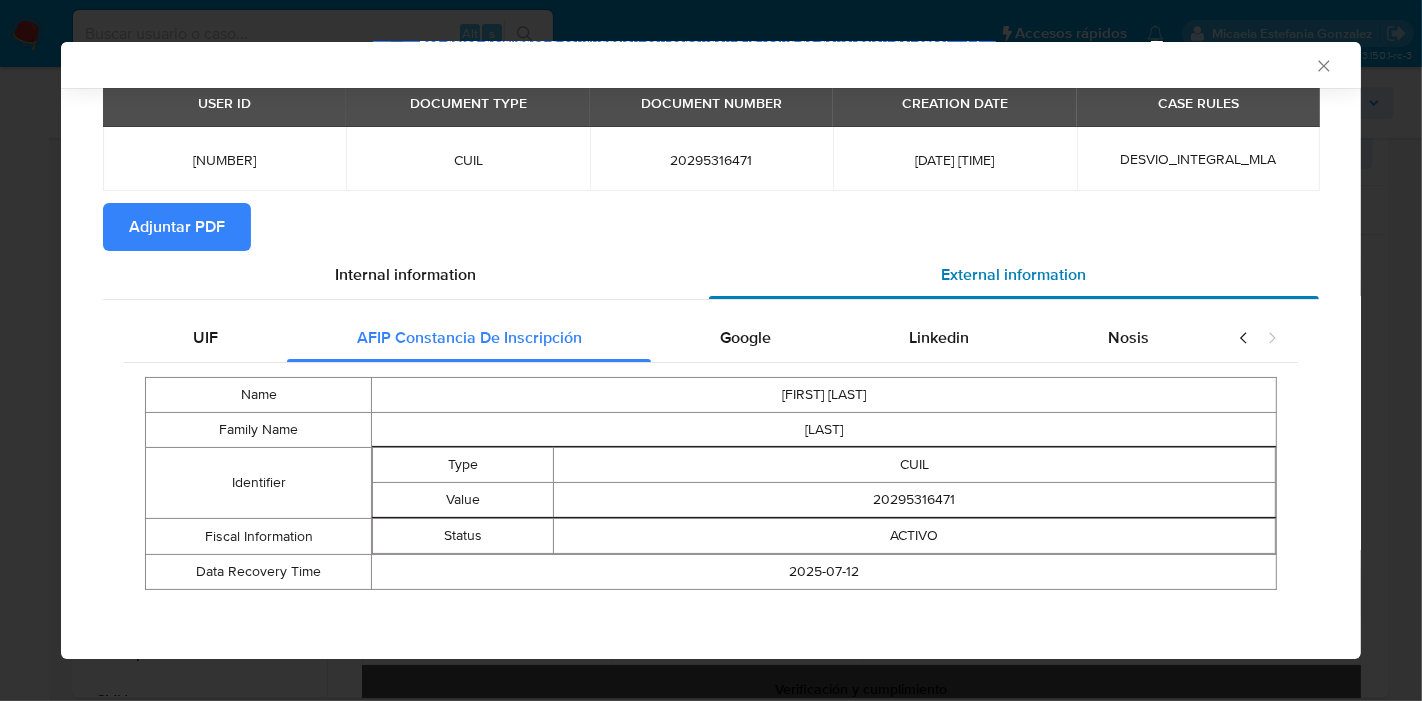 scroll, scrollTop: 0, scrollLeft: 0, axis: both 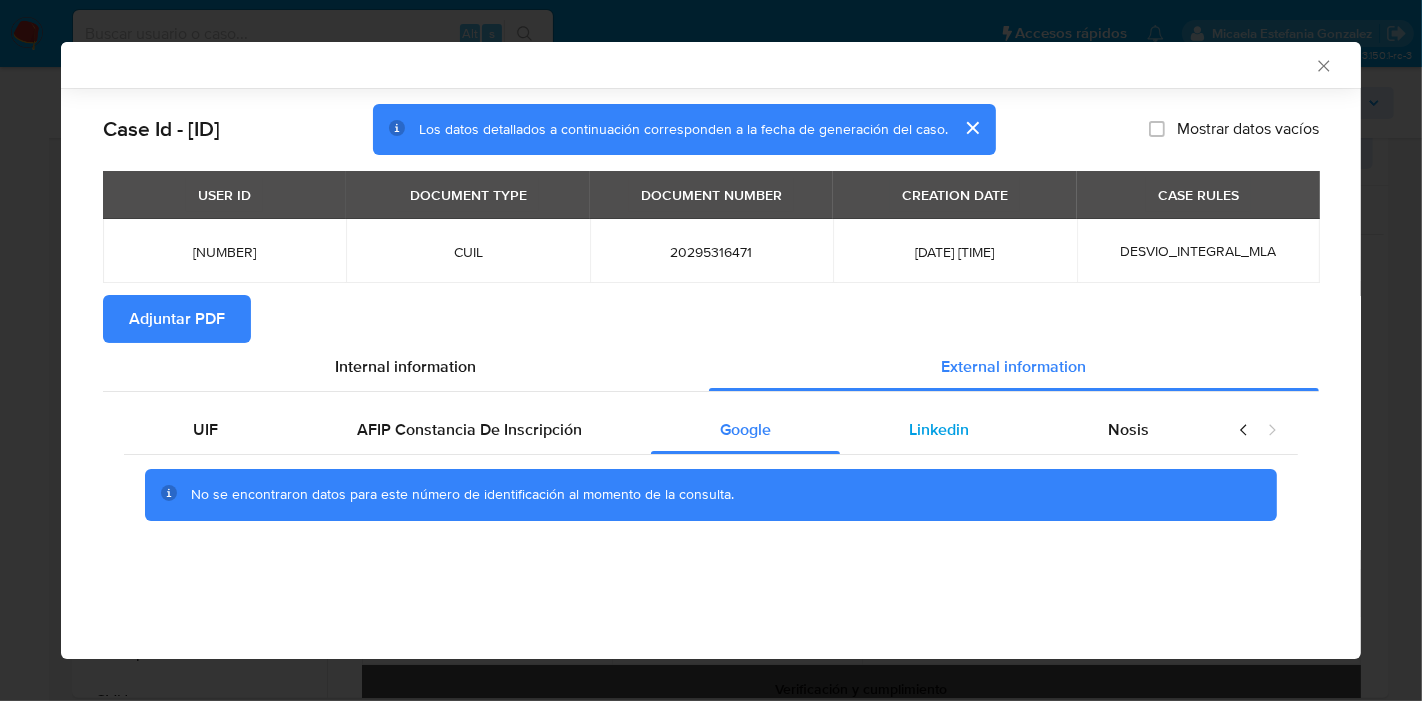 click on "Linkedin" at bounding box center [939, 429] 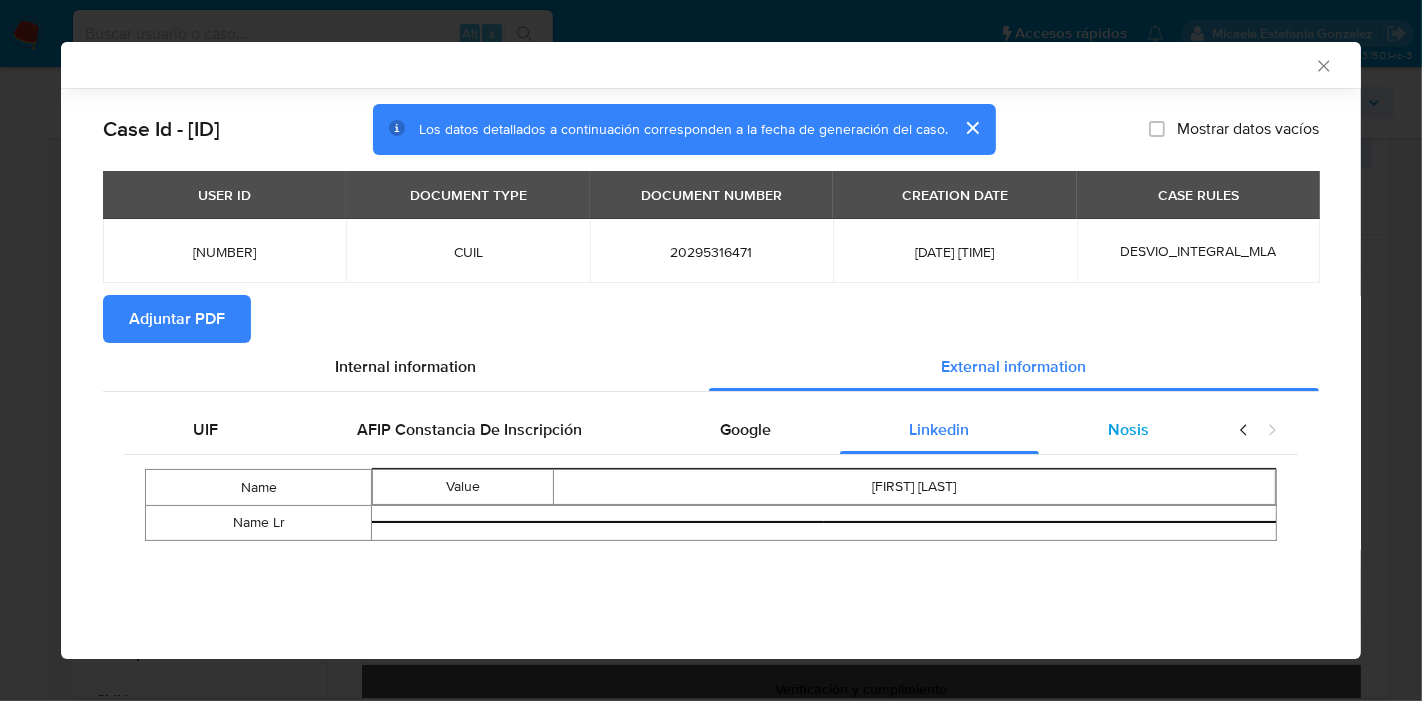 click on "Nosis" at bounding box center (1128, 430) 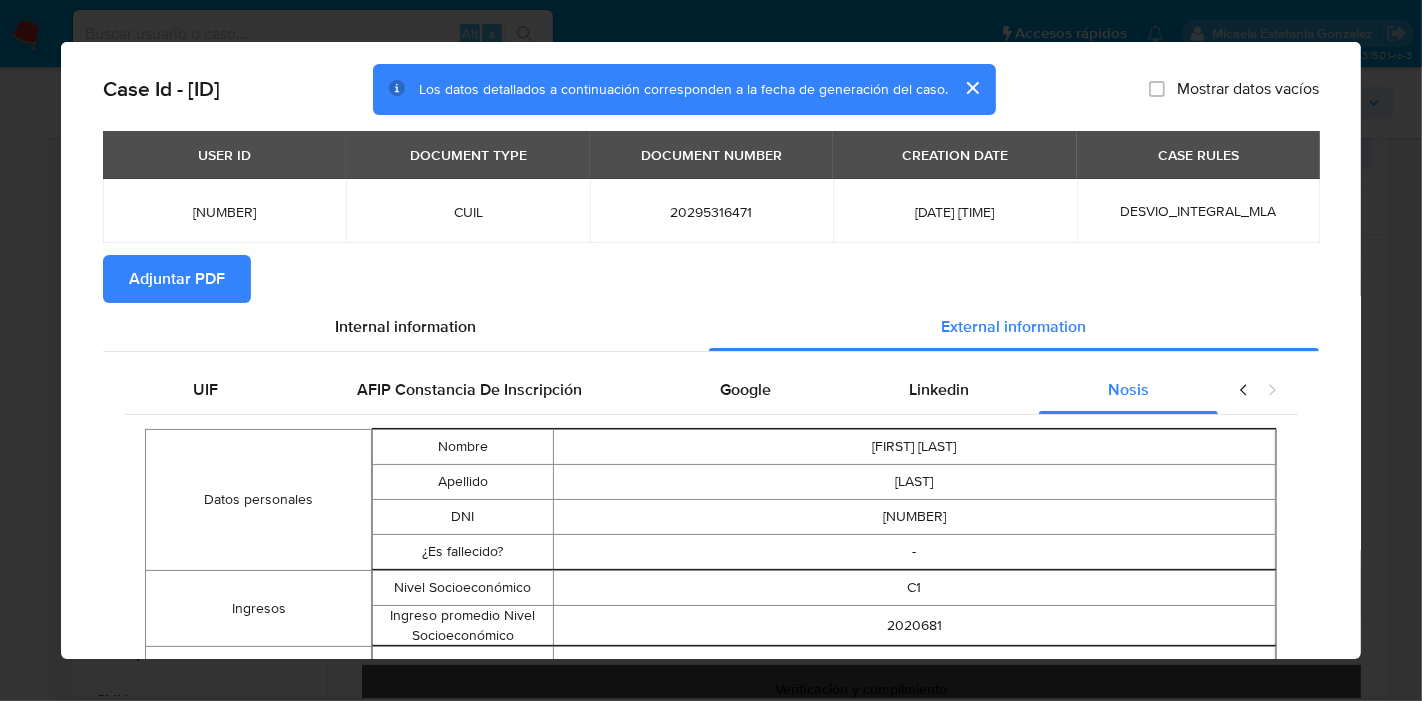 scroll, scrollTop: 0, scrollLeft: 0, axis: both 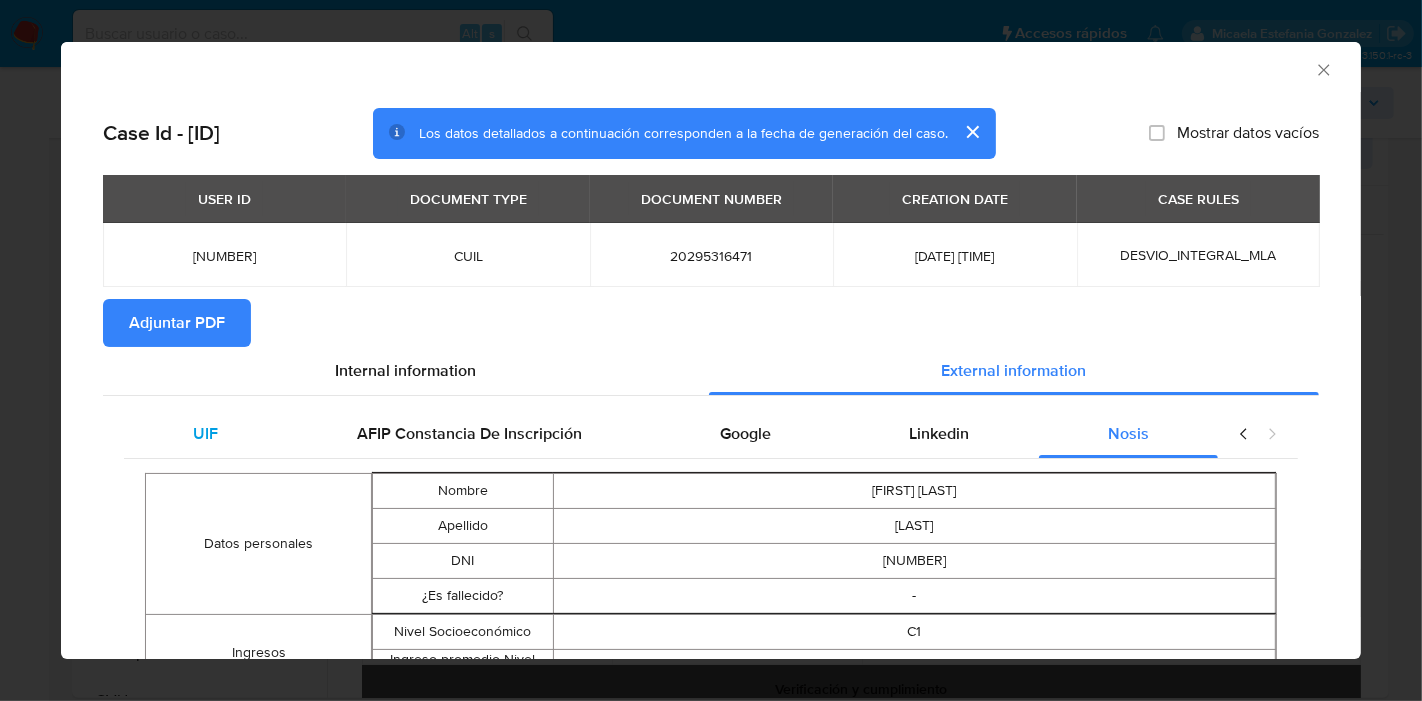 click on "UIF" at bounding box center [205, 434] 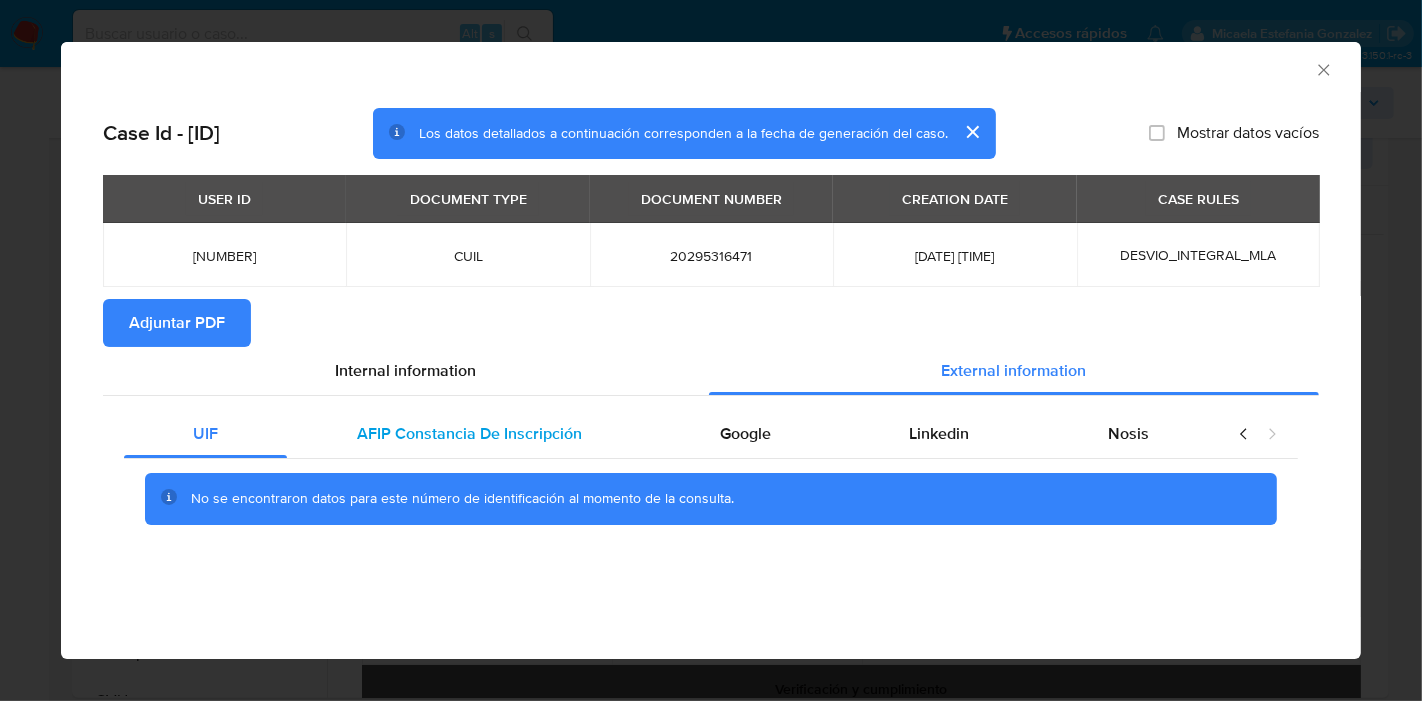 click on "AFIP Constancia De Inscripción" at bounding box center [468, 434] 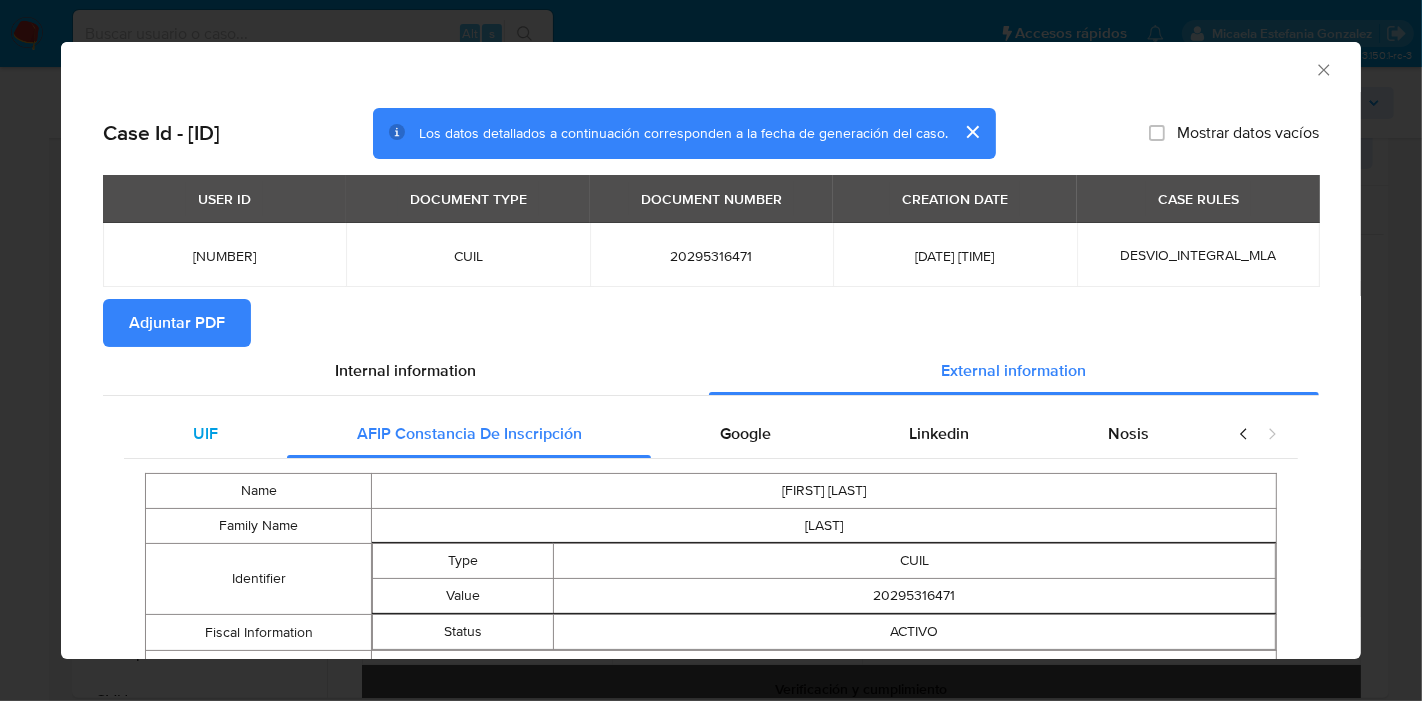 click on "UIF" at bounding box center (205, 434) 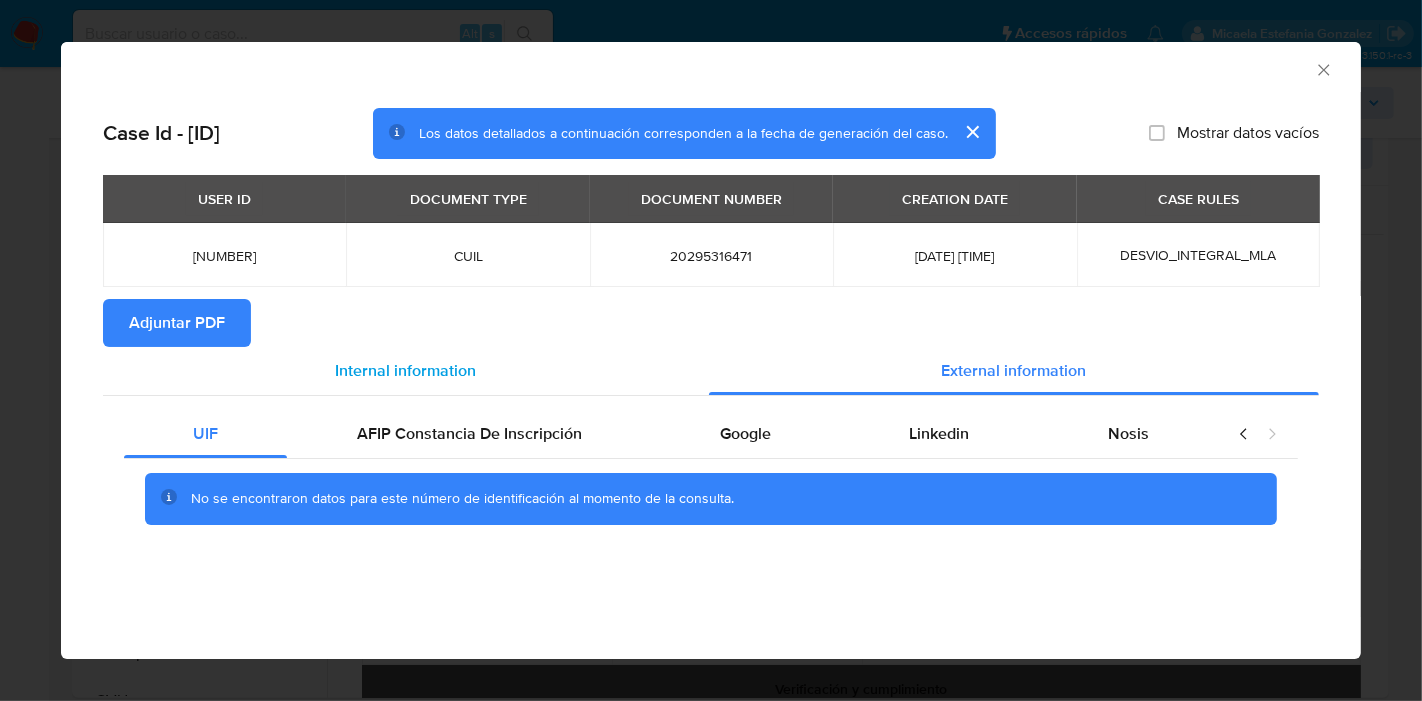 click on "Internal information" at bounding box center [406, 371] 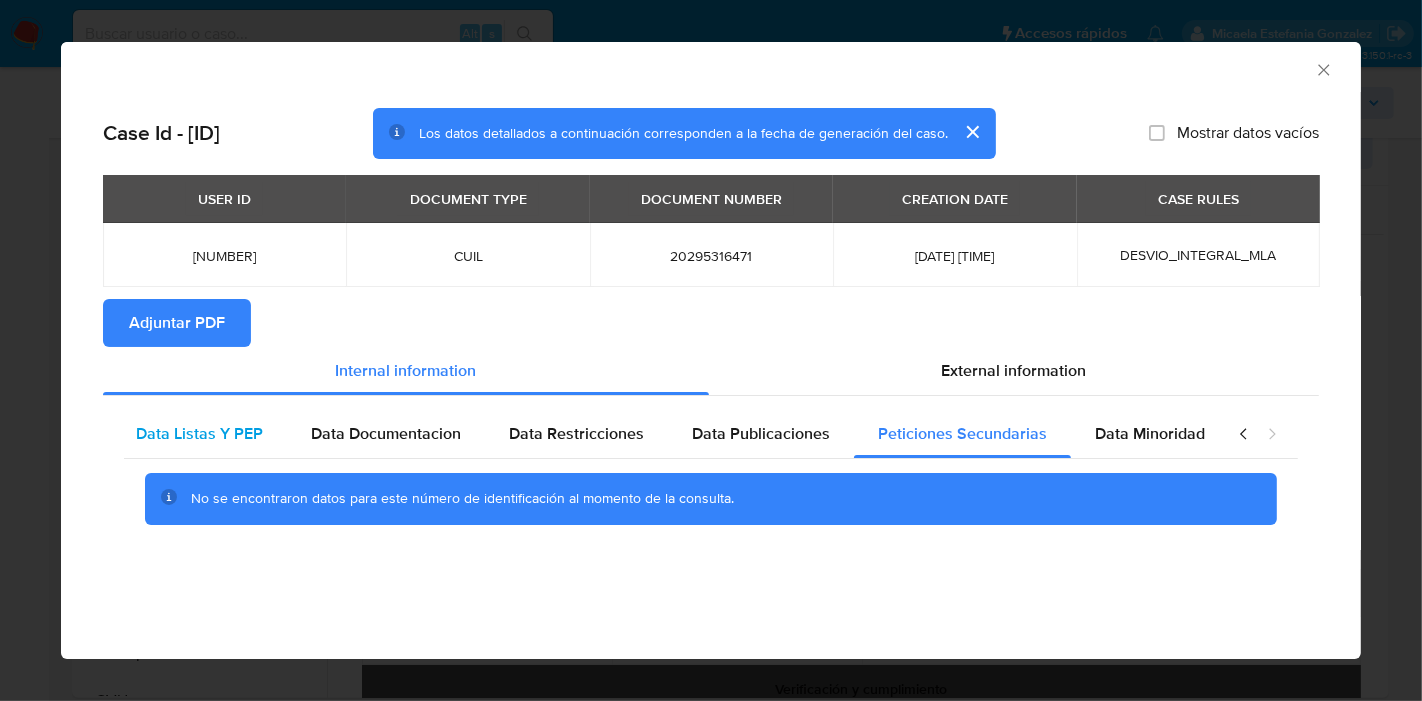 drag, startPoint x: 215, startPoint y: 338, endPoint x: 175, endPoint y: 434, distance: 104 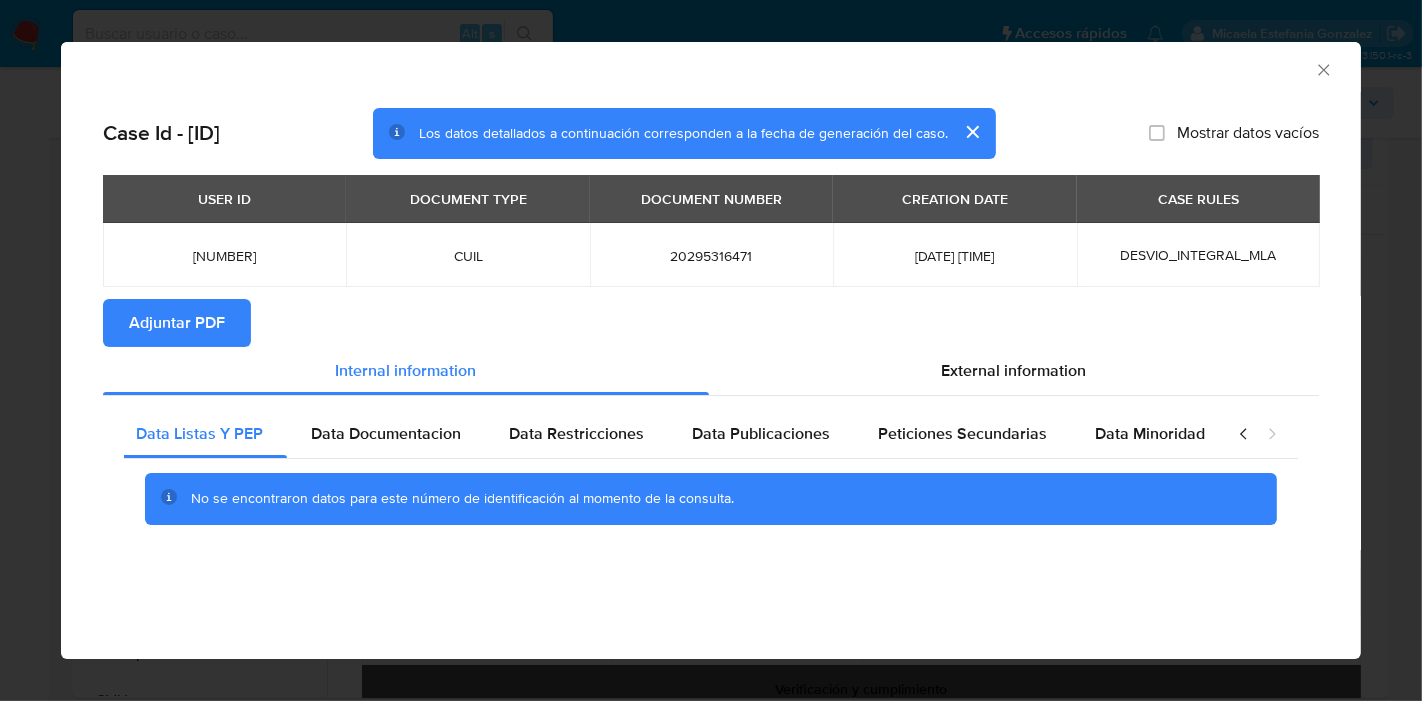 click 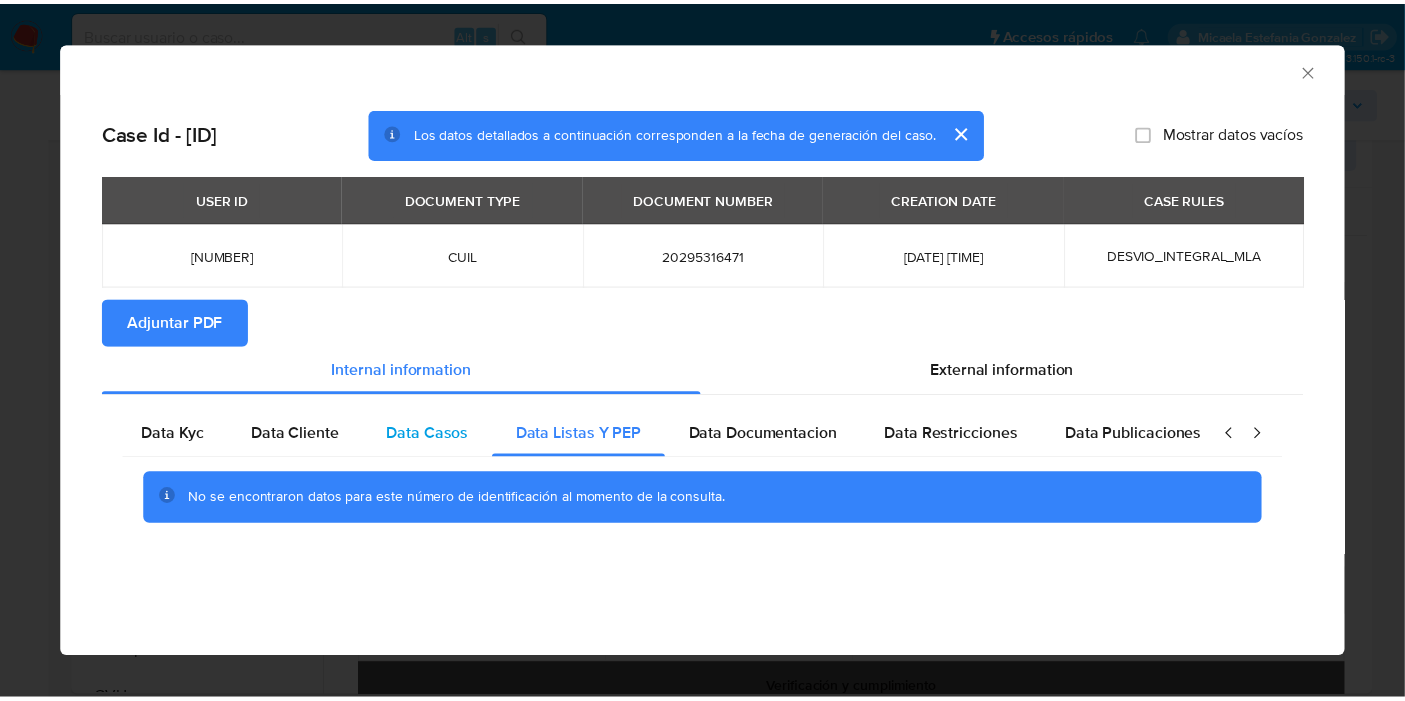scroll, scrollTop: 0, scrollLeft: 0, axis: both 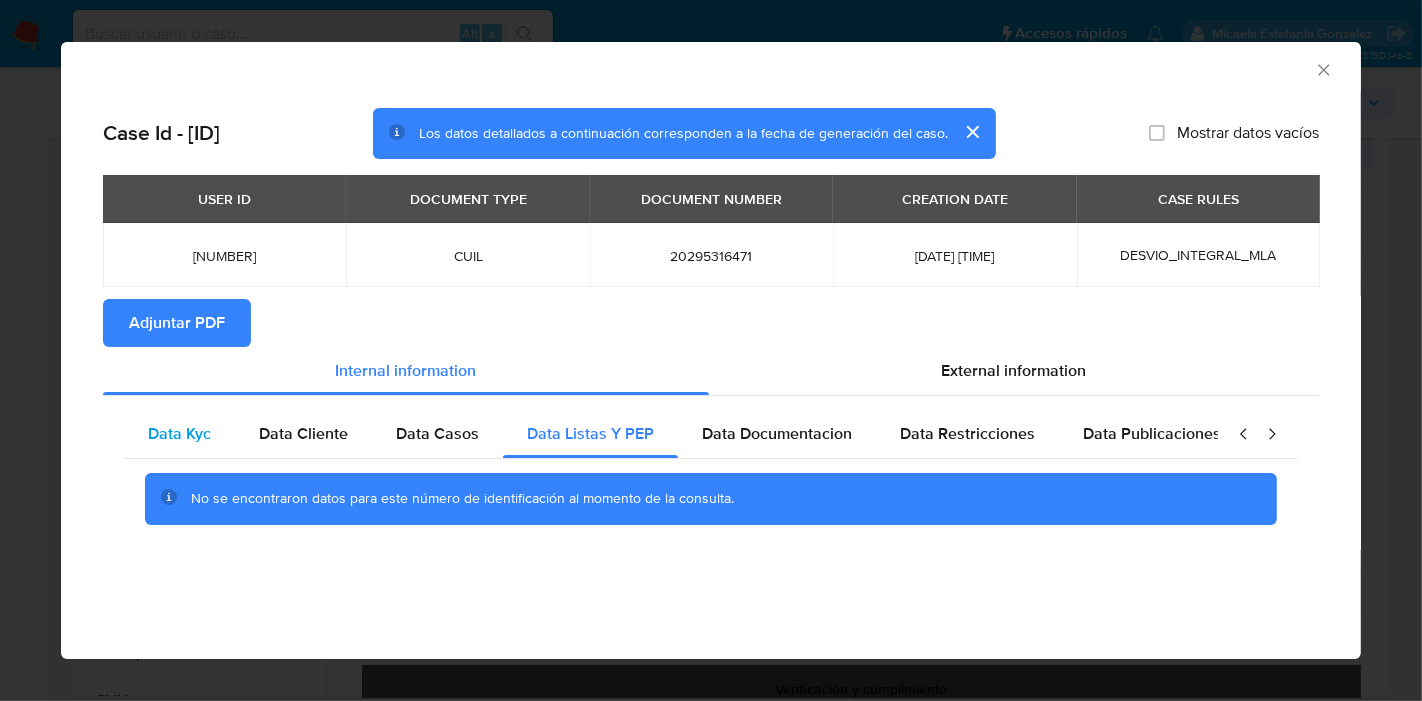 click on "Data Kyc" at bounding box center [179, 434] 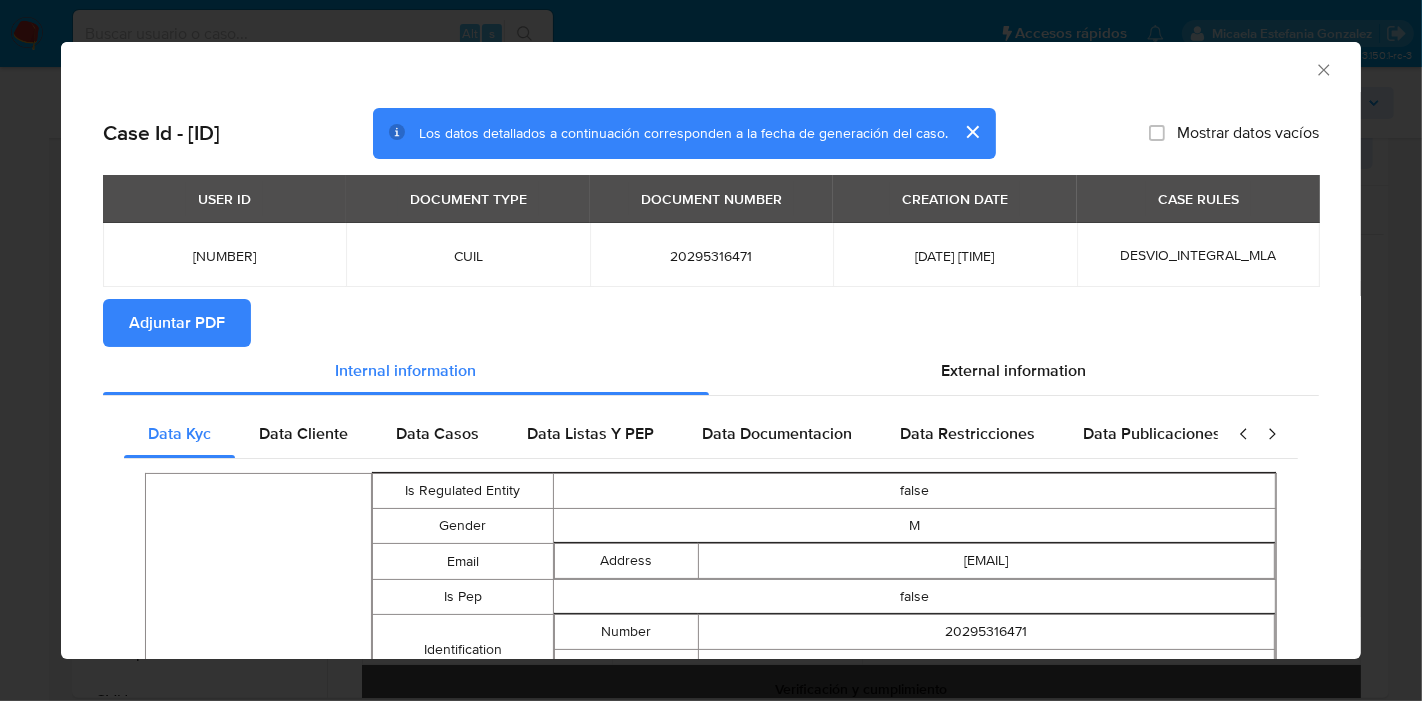 click on "Adjuntar PDF" at bounding box center (177, 323) 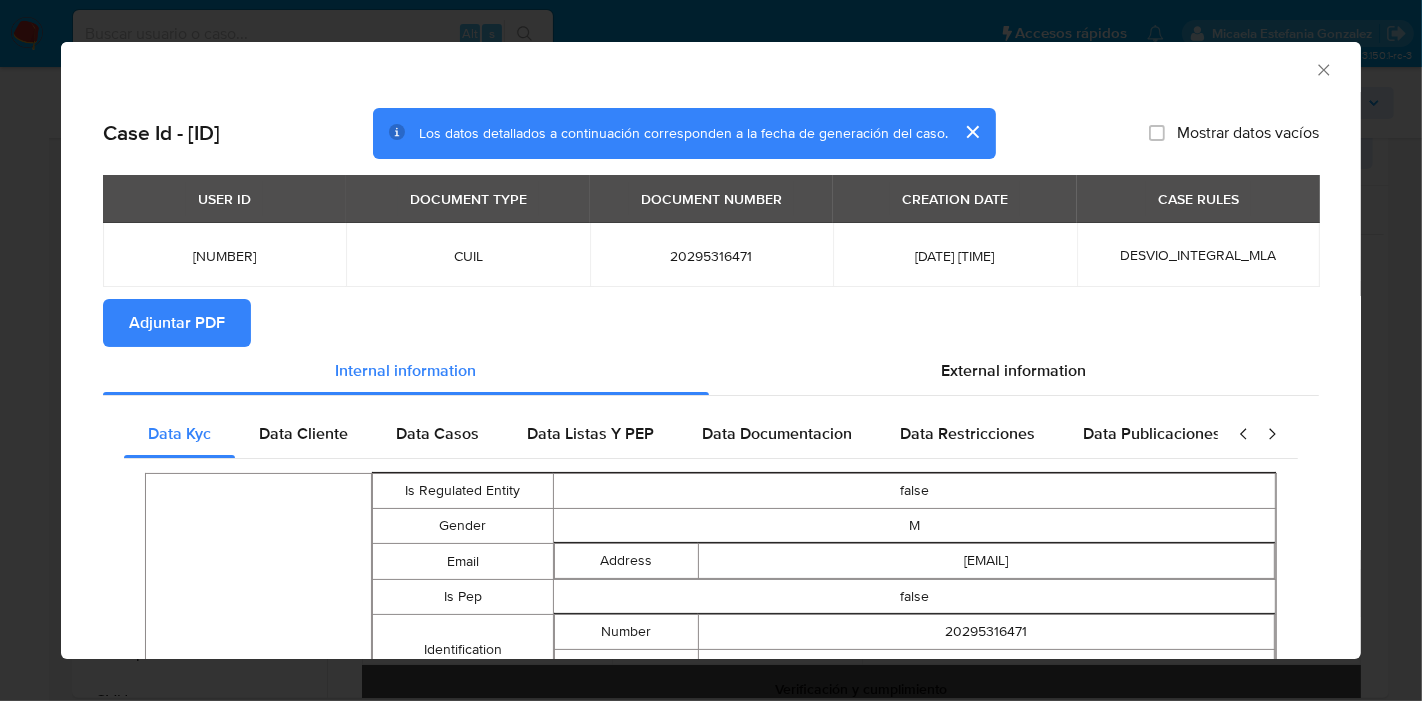 click 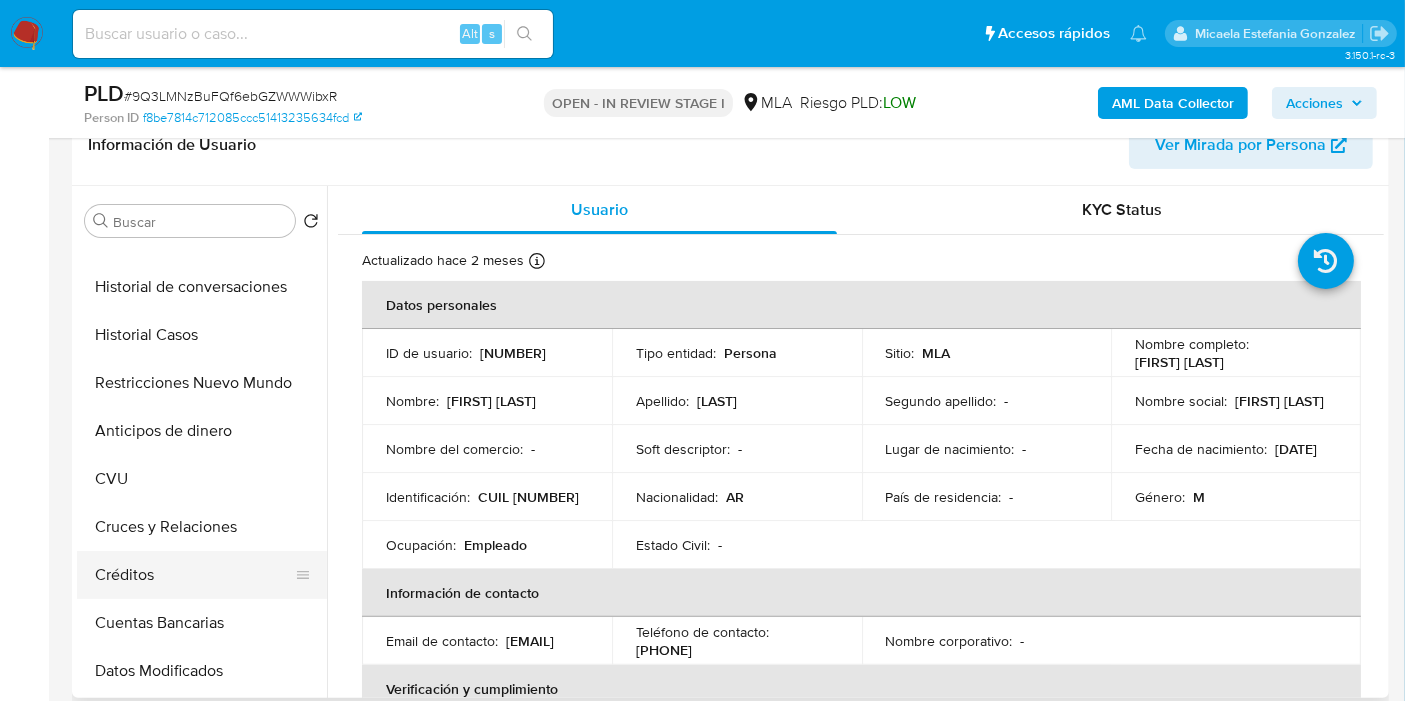 scroll, scrollTop: 111, scrollLeft: 0, axis: vertical 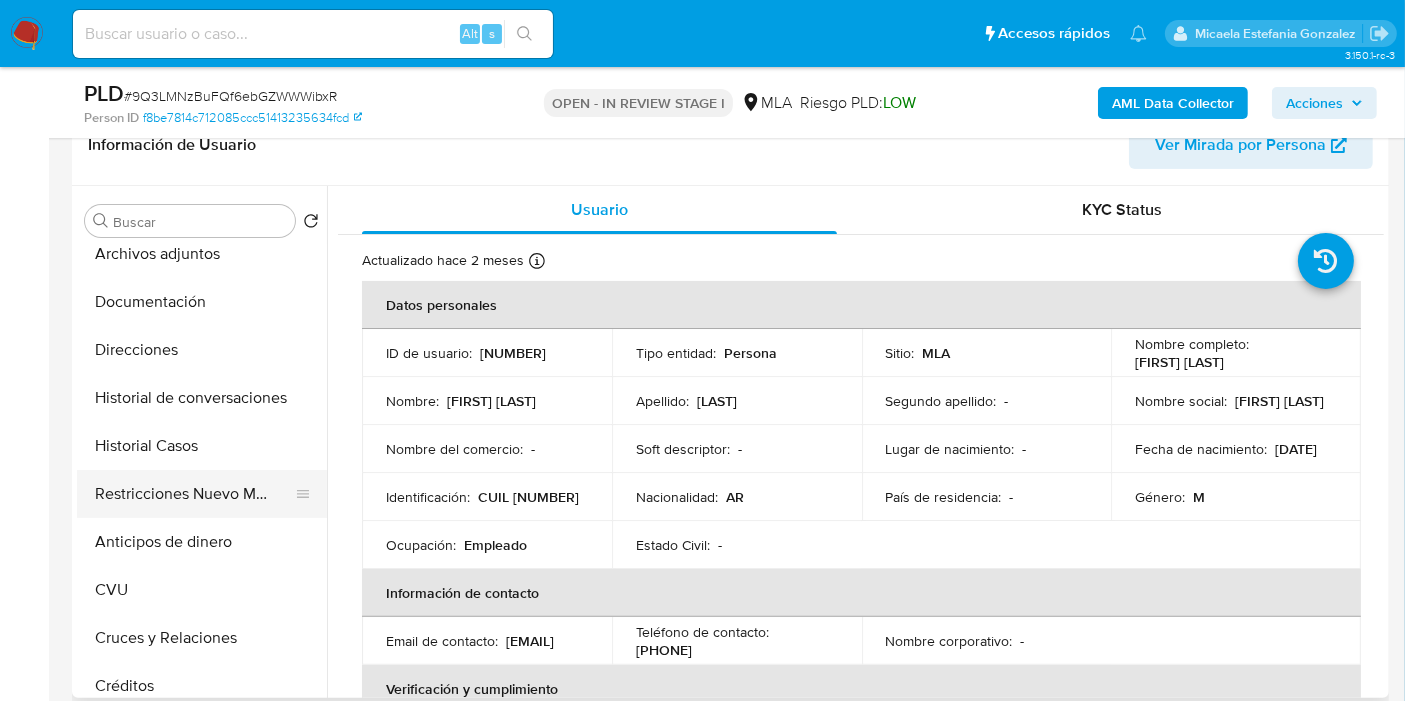click on "Restricciones Nuevo Mundo" at bounding box center (194, 494) 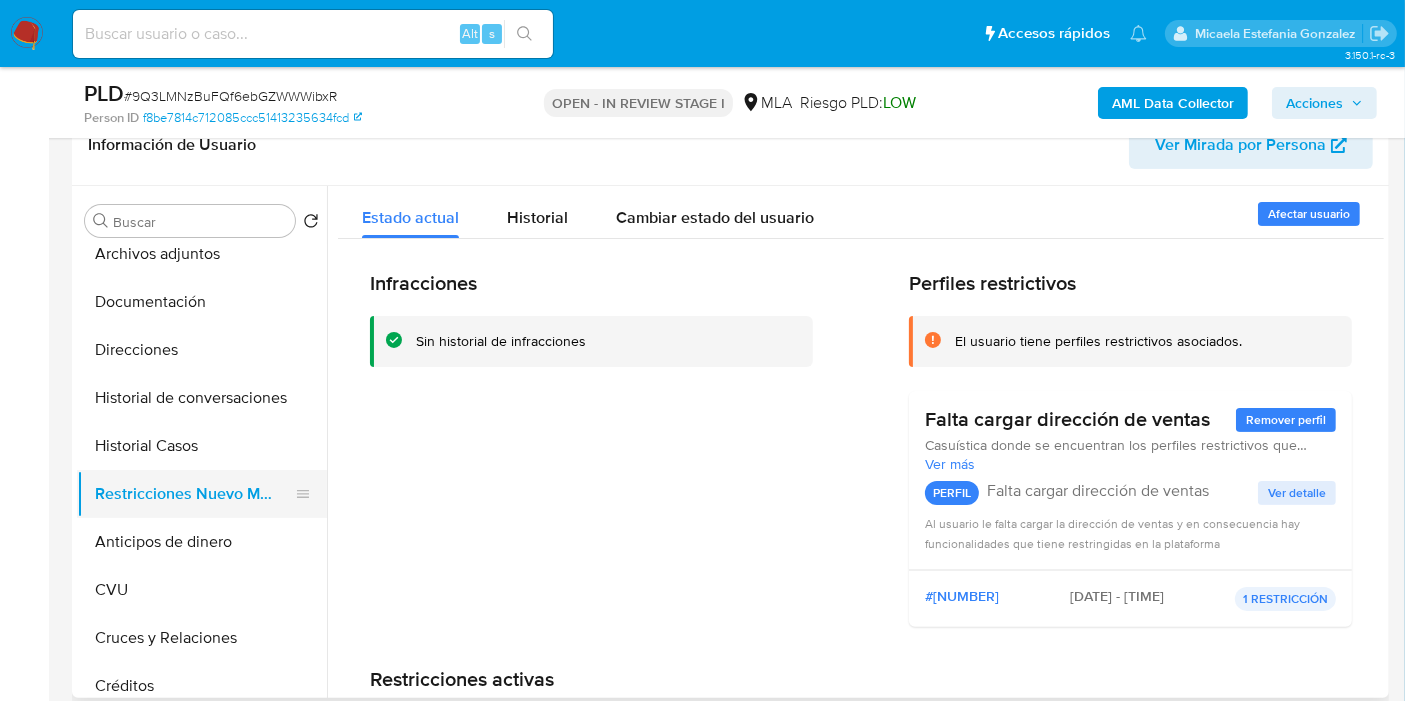 click on "Restricciones Nuevo Mundo" at bounding box center (194, 494) 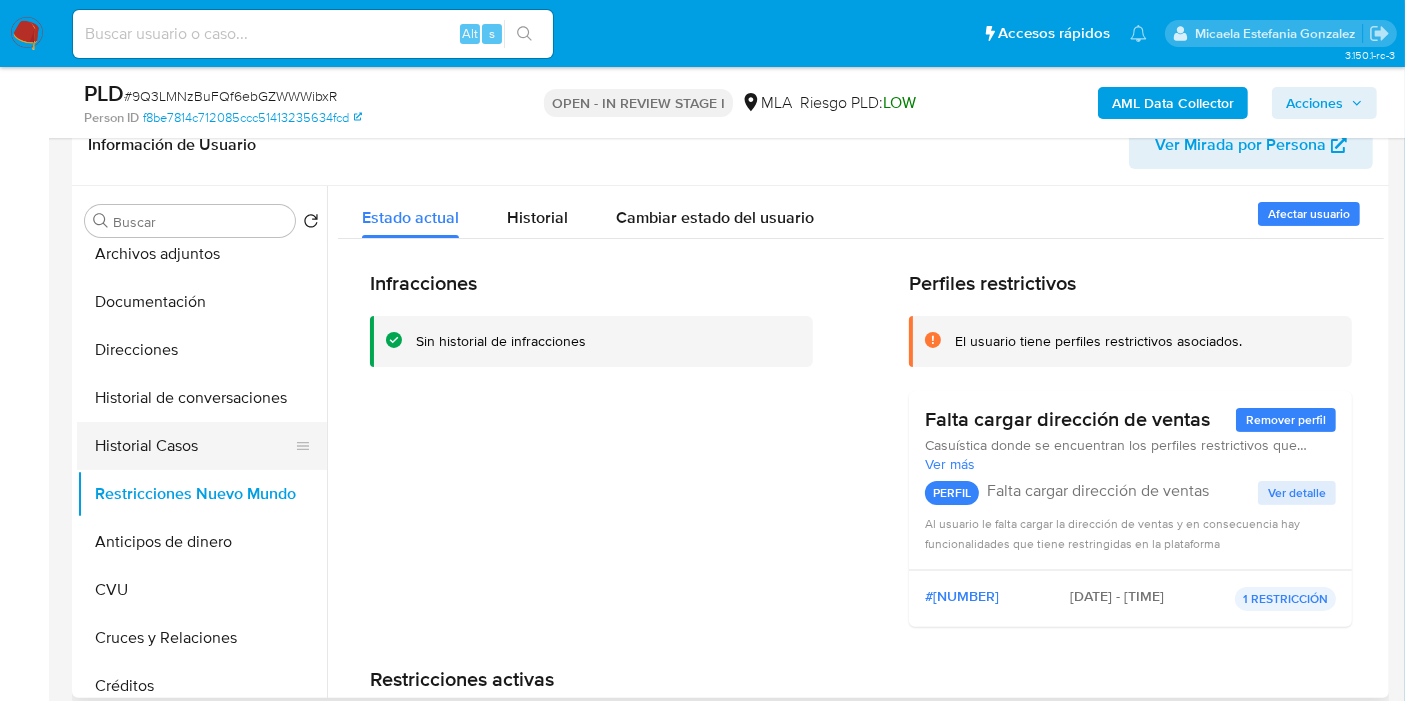 click on "Historial Casos" at bounding box center (194, 446) 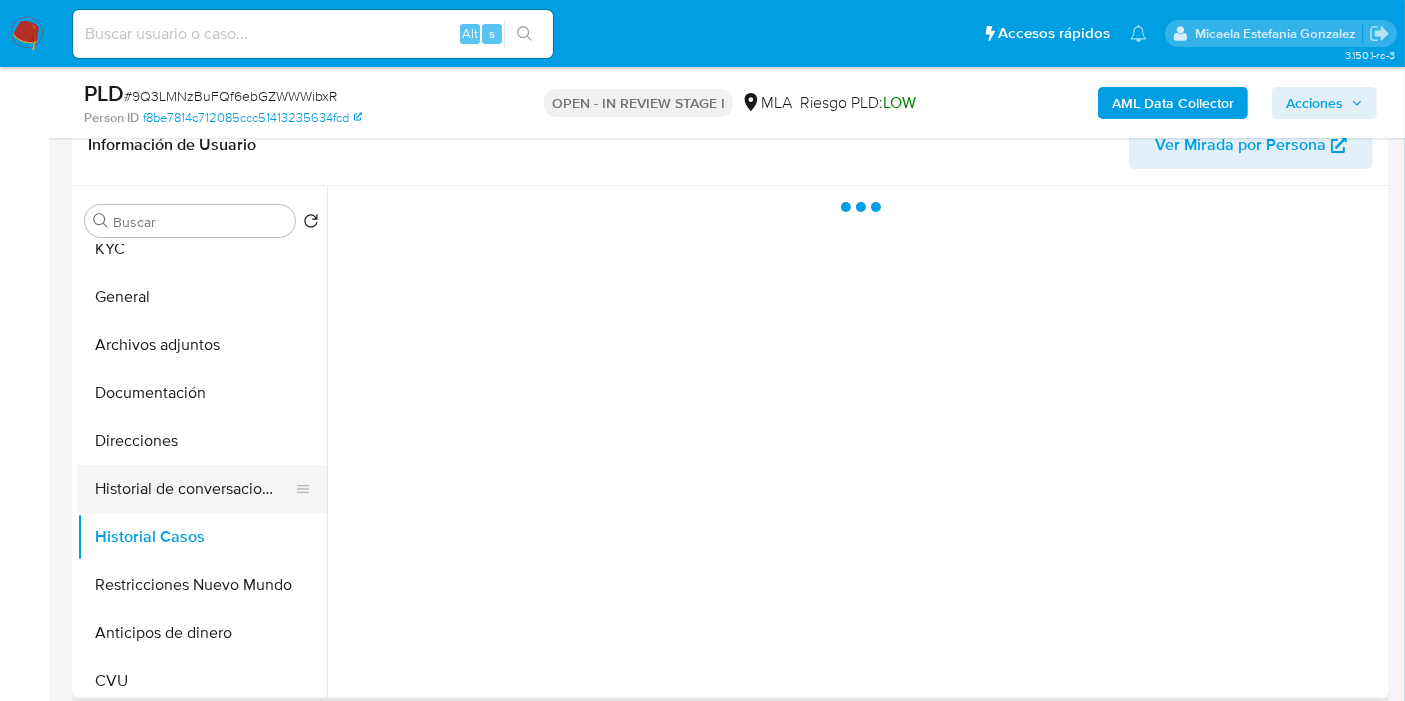 scroll, scrollTop: 0, scrollLeft: 0, axis: both 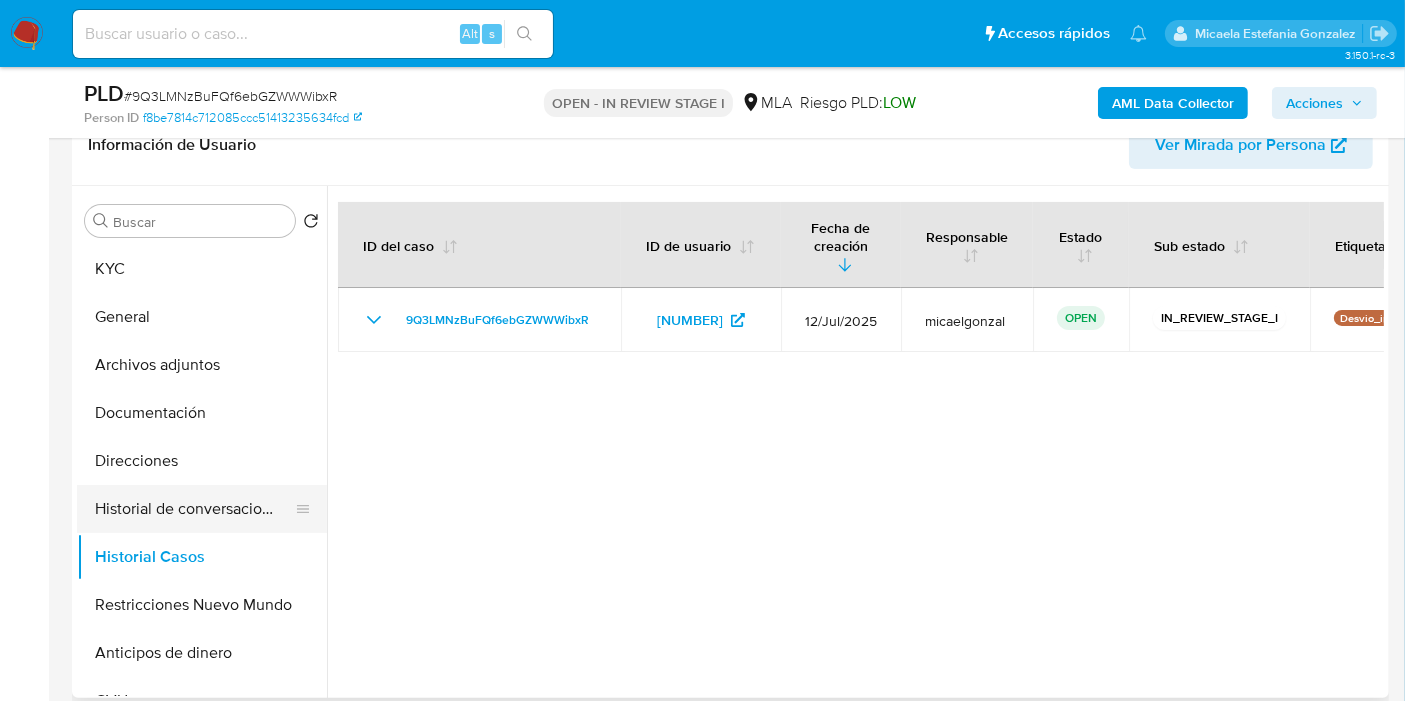 click on "Historial de conversaciones" at bounding box center (194, 509) 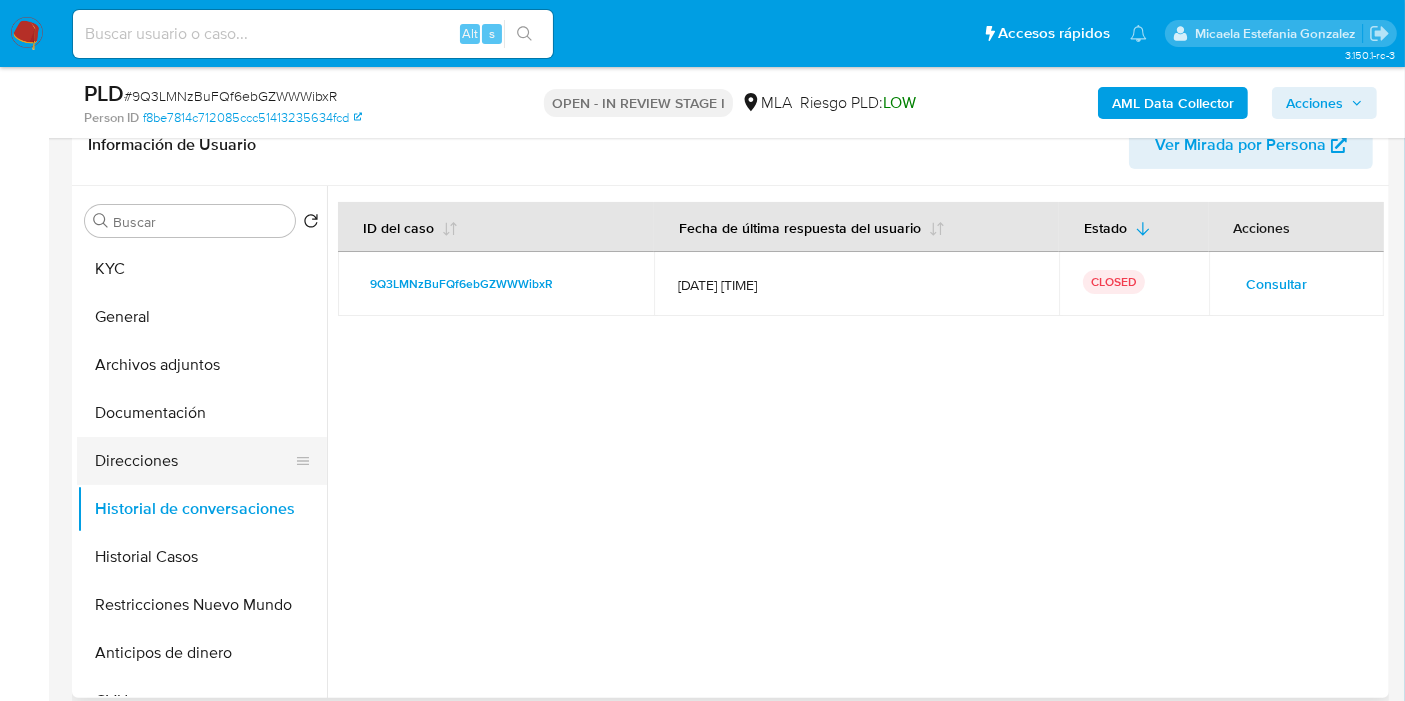 click on "Direcciones" at bounding box center [194, 461] 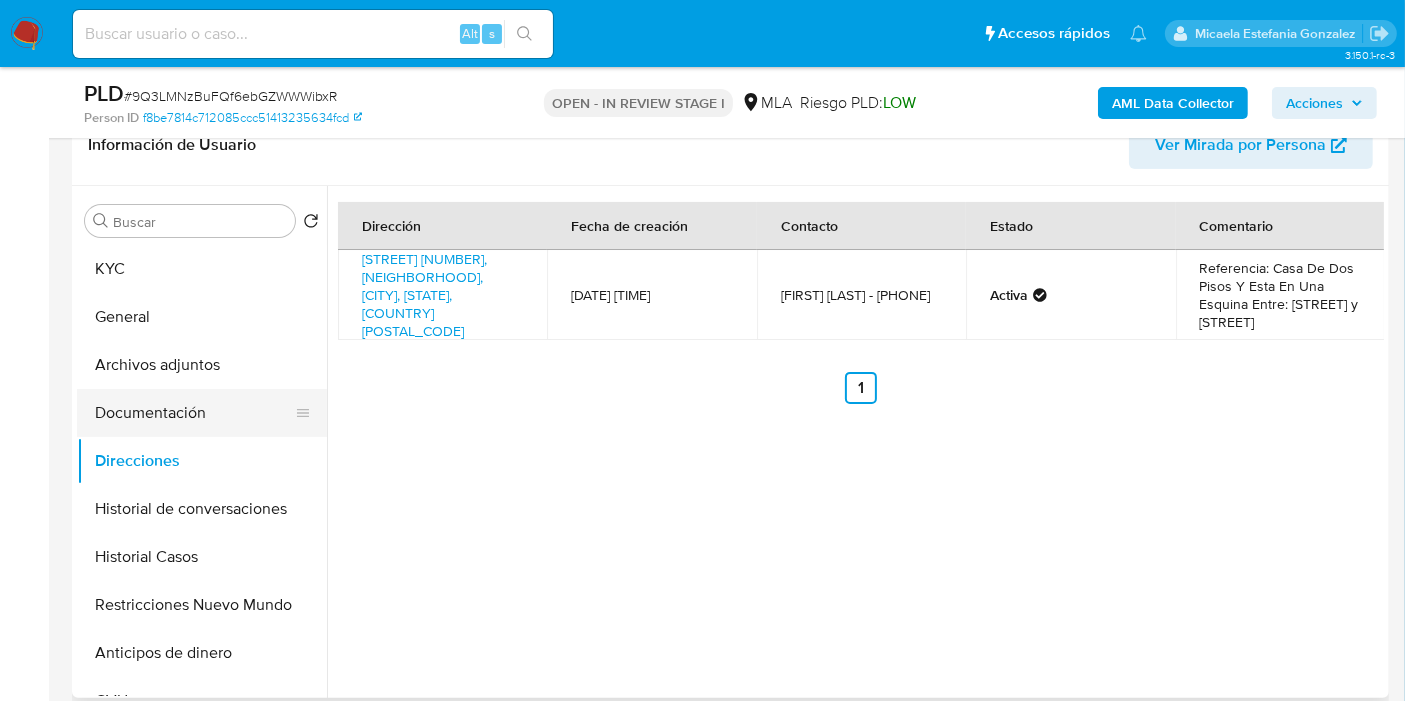 click on "Documentación" at bounding box center (194, 413) 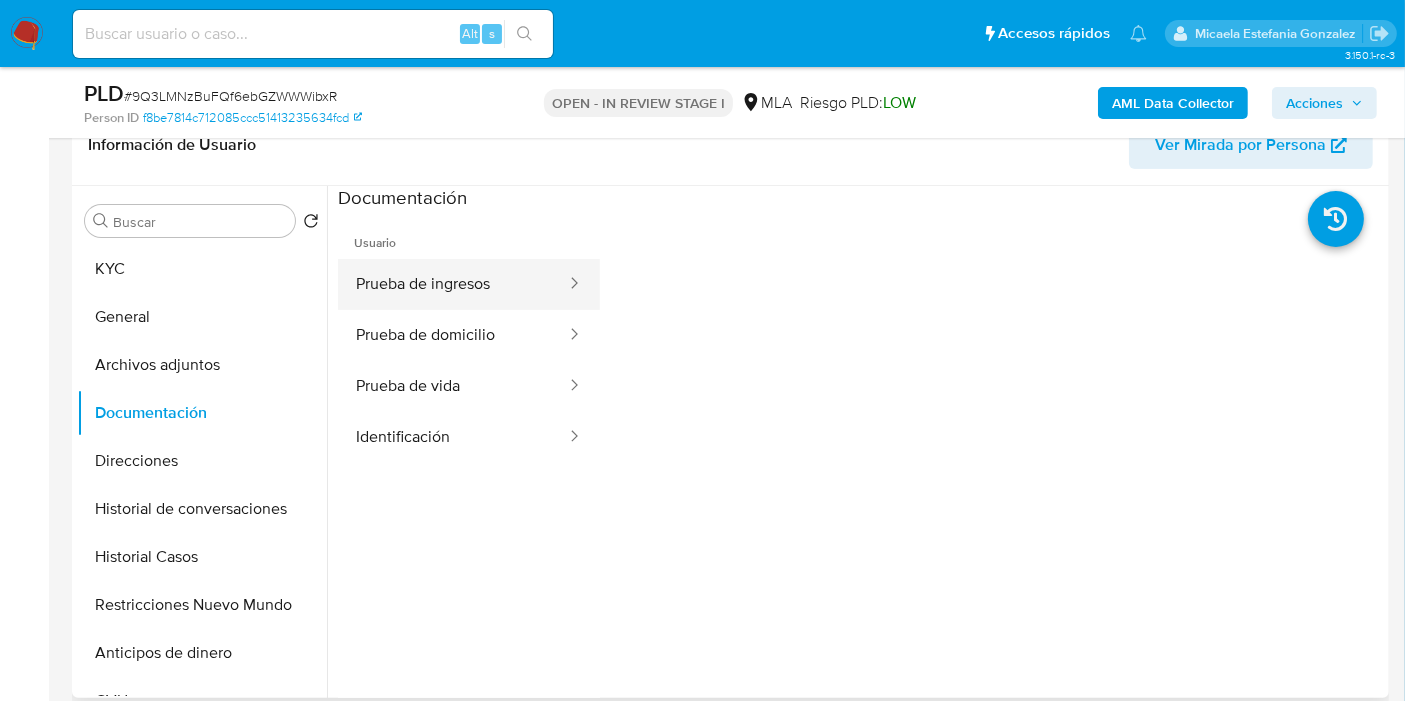 click on "Prueba de ingresos" at bounding box center [453, 284] 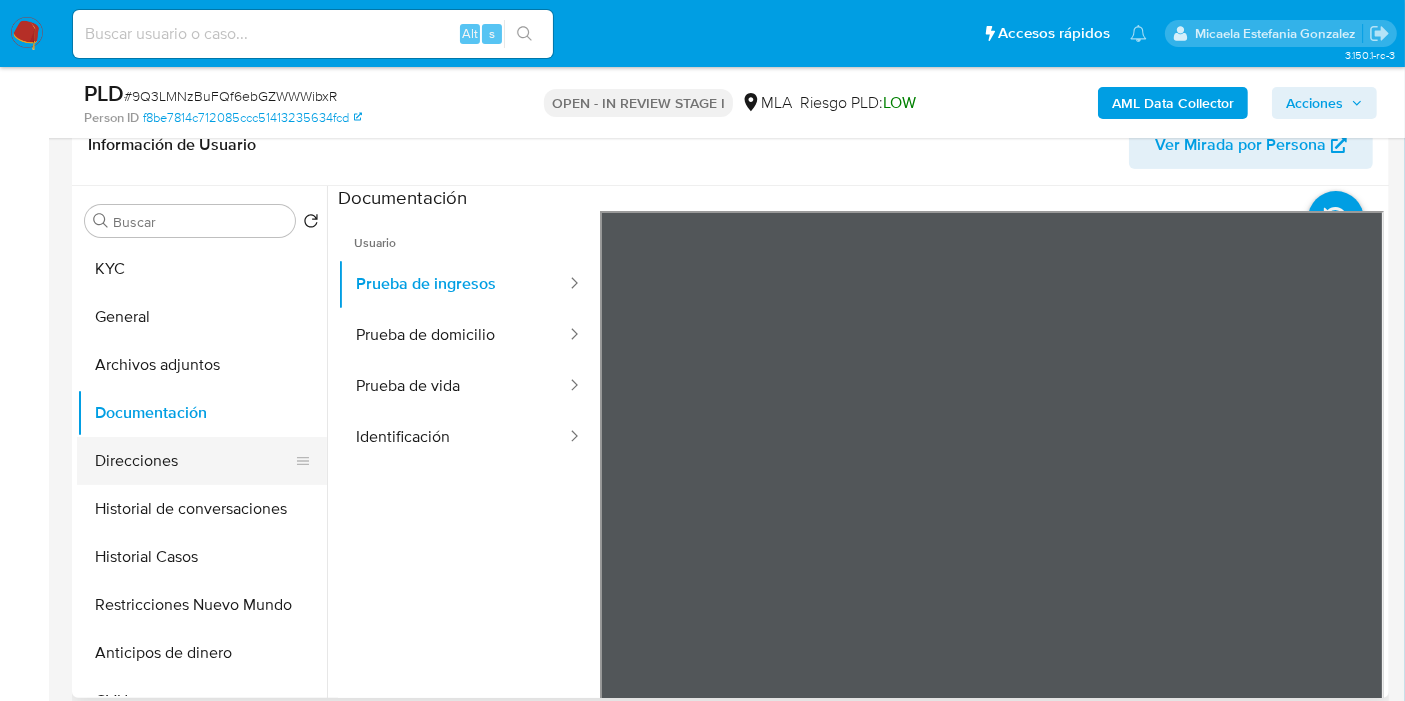 click on "Direcciones" at bounding box center (194, 461) 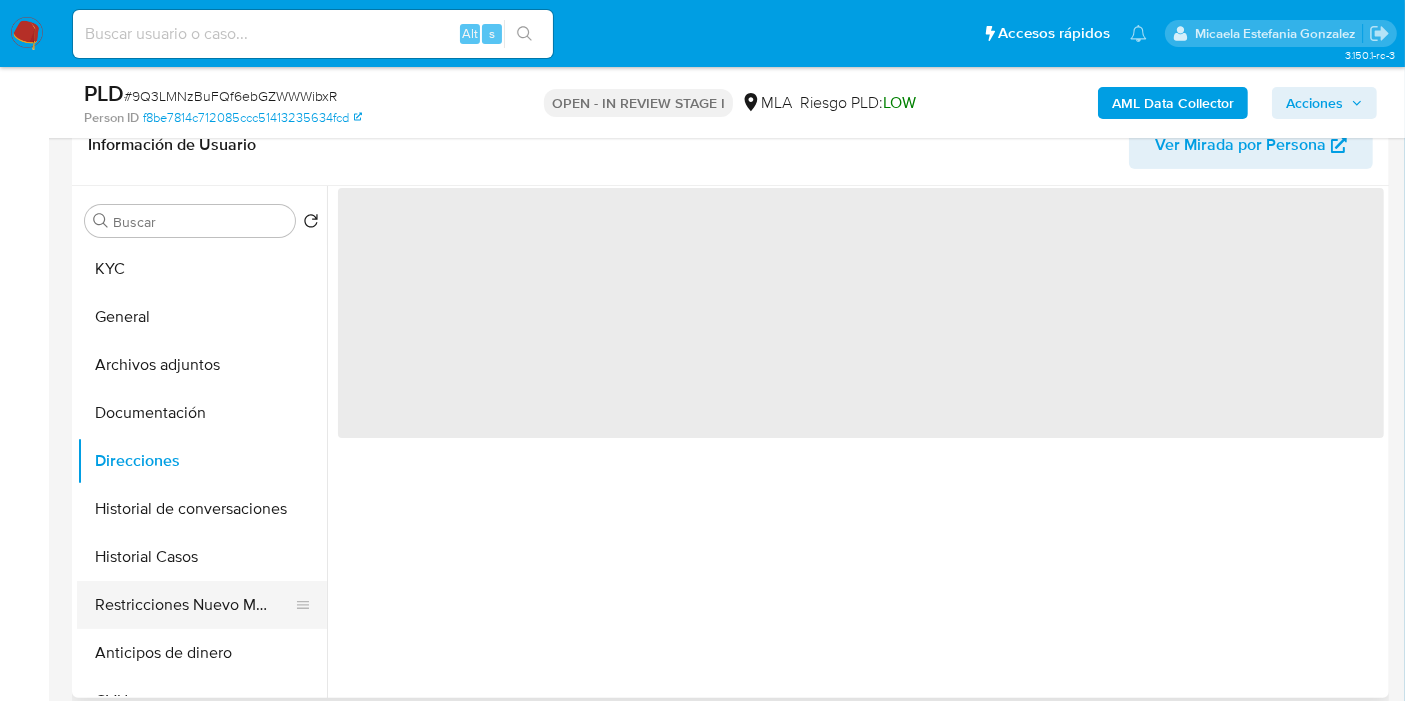 click on "Restricciones Nuevo Mundo" at bounding box center (194, 605) 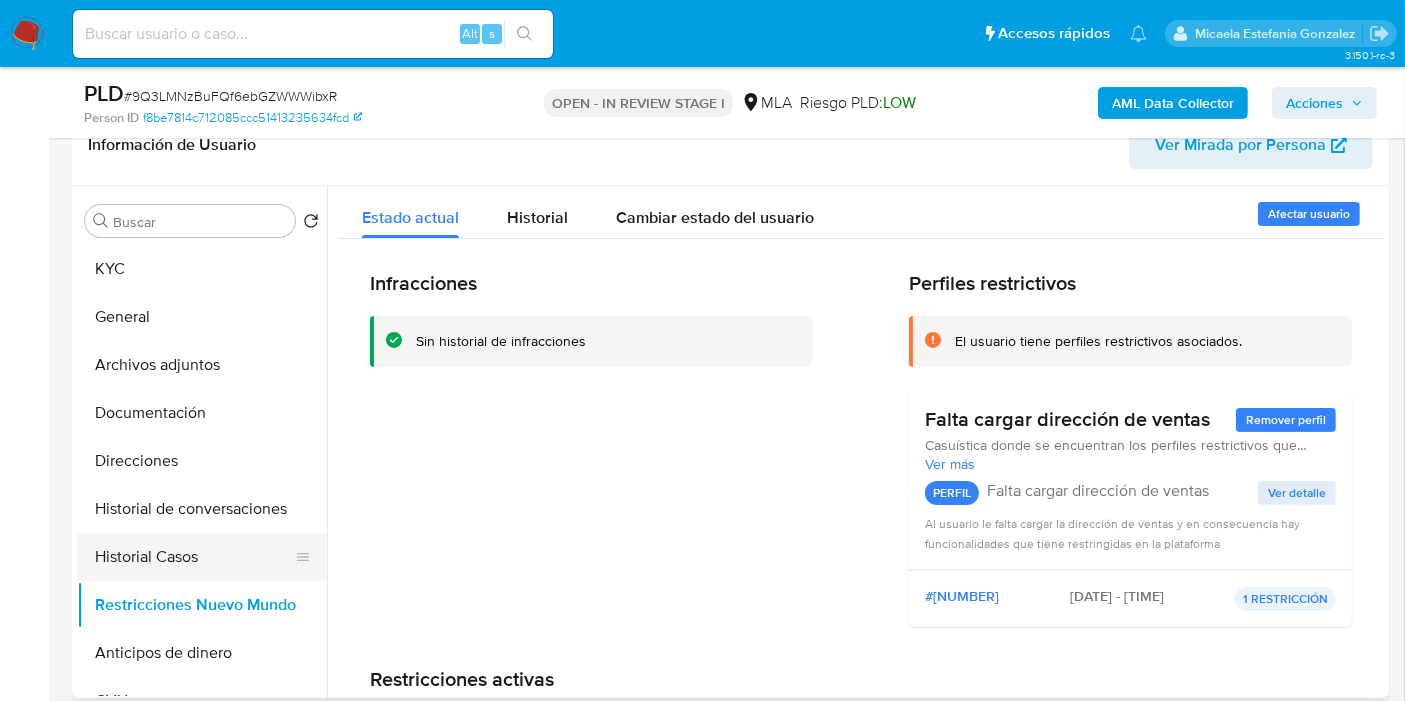 click on "Historial Casos" at bounding box center (194, 557) 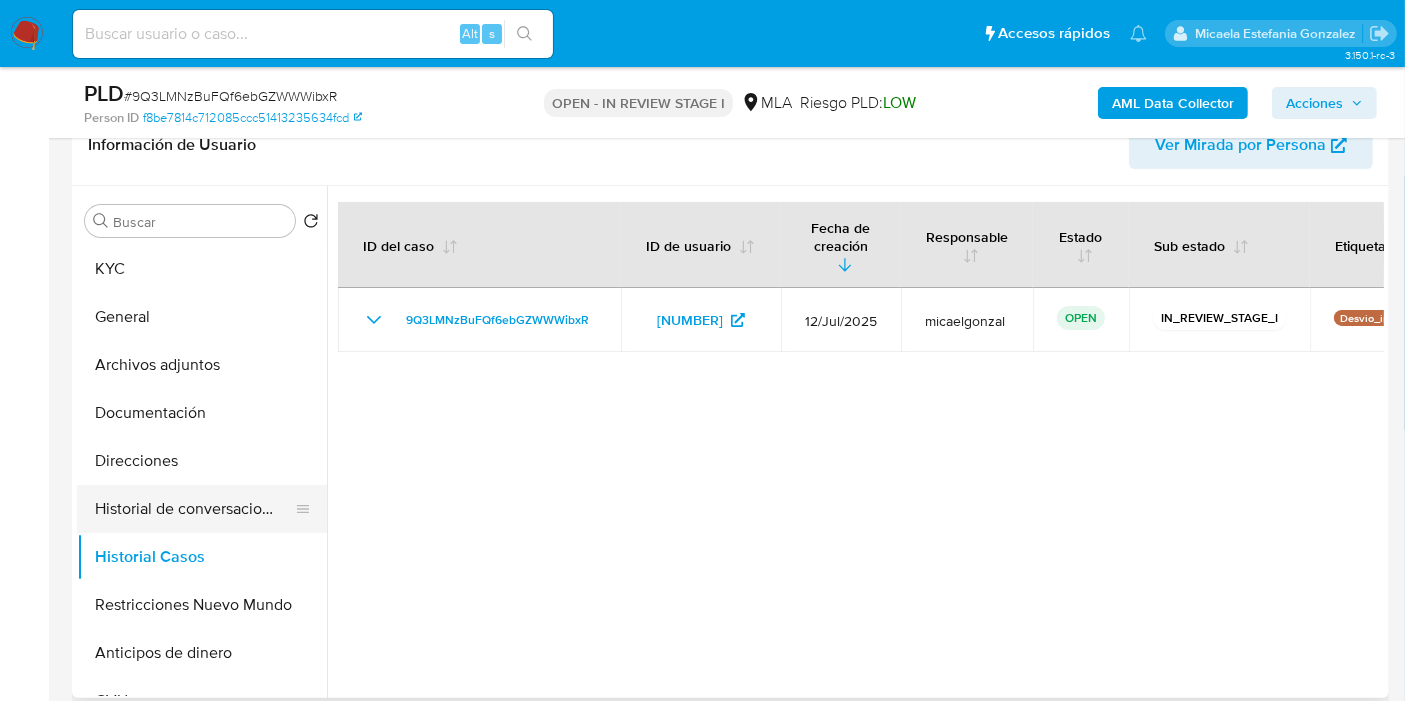 click on "Historial de conversaciones" at bounding box center [194, 509] 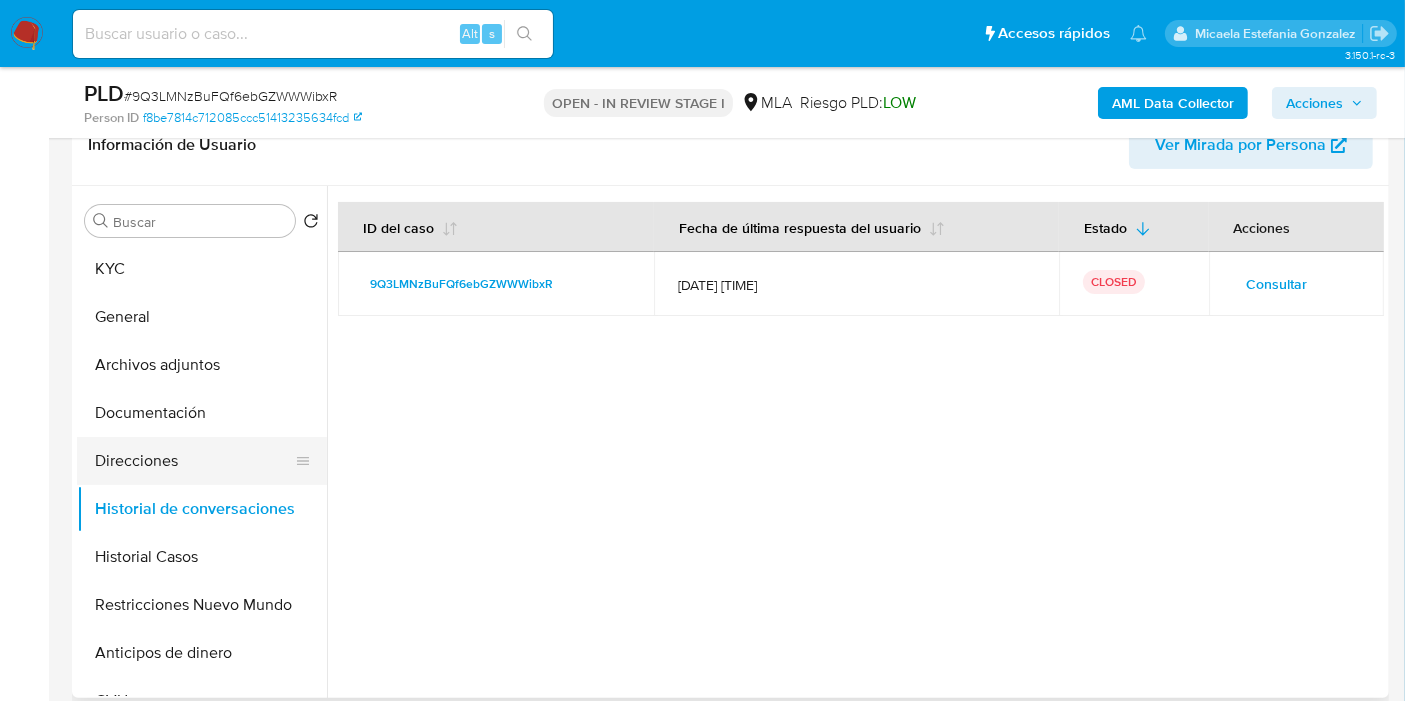 click on "Direcciones" at bounding box center (194, 461) 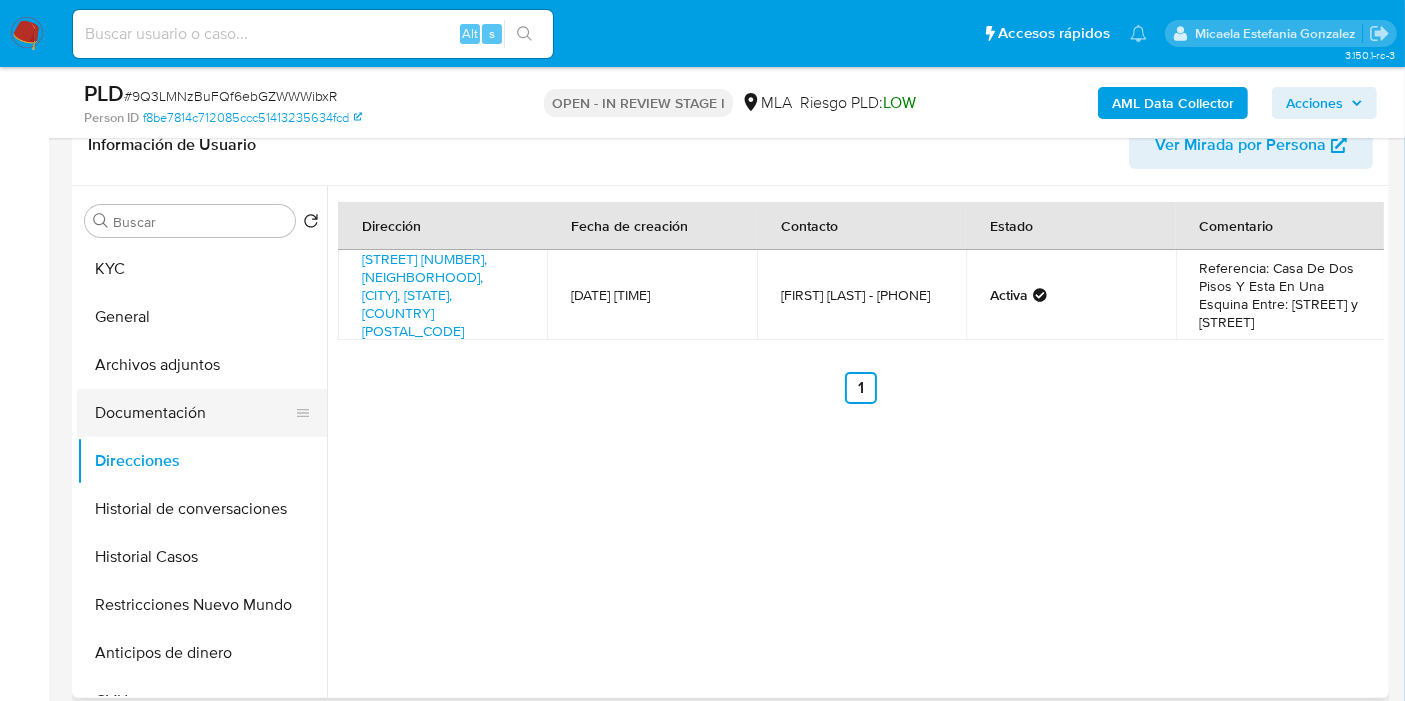 click on "Documentación" at bounding box center (194, 413) 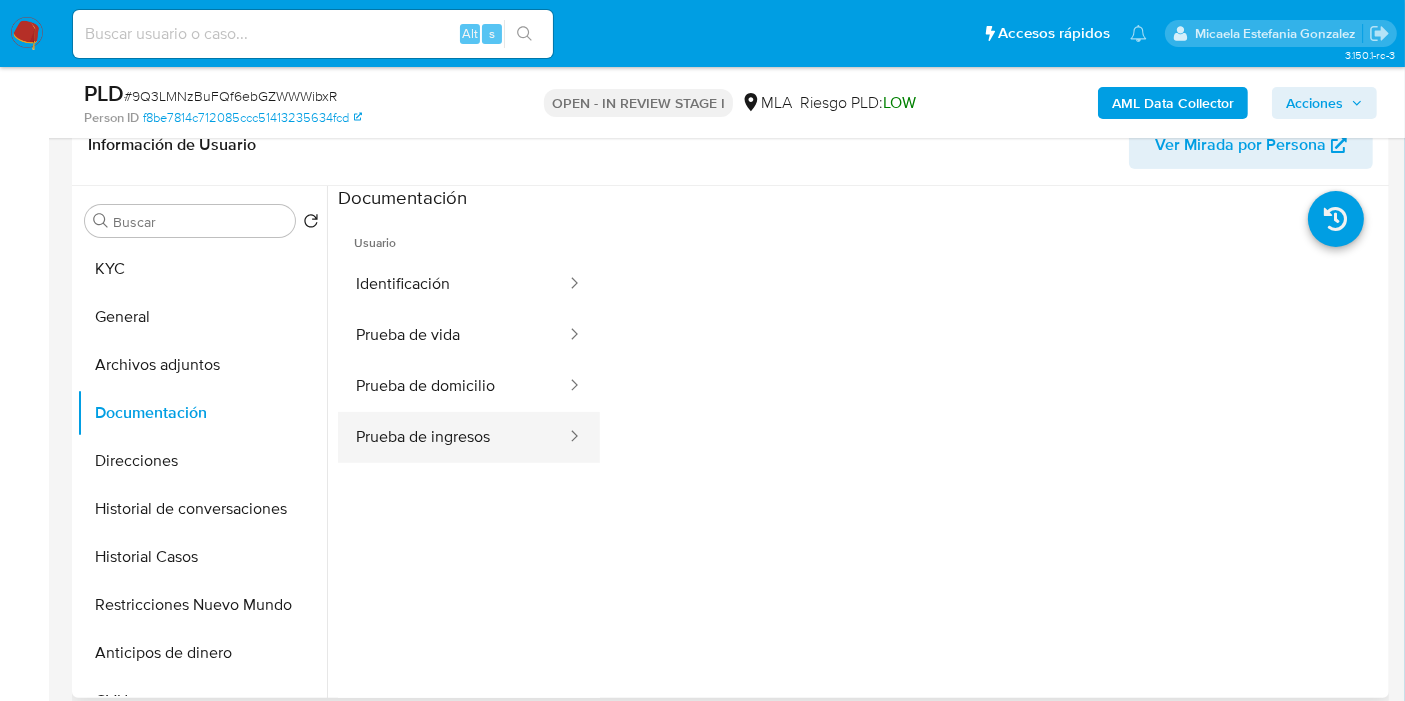 click on "Prueba de ingresos" at bounding box center [453, 437] 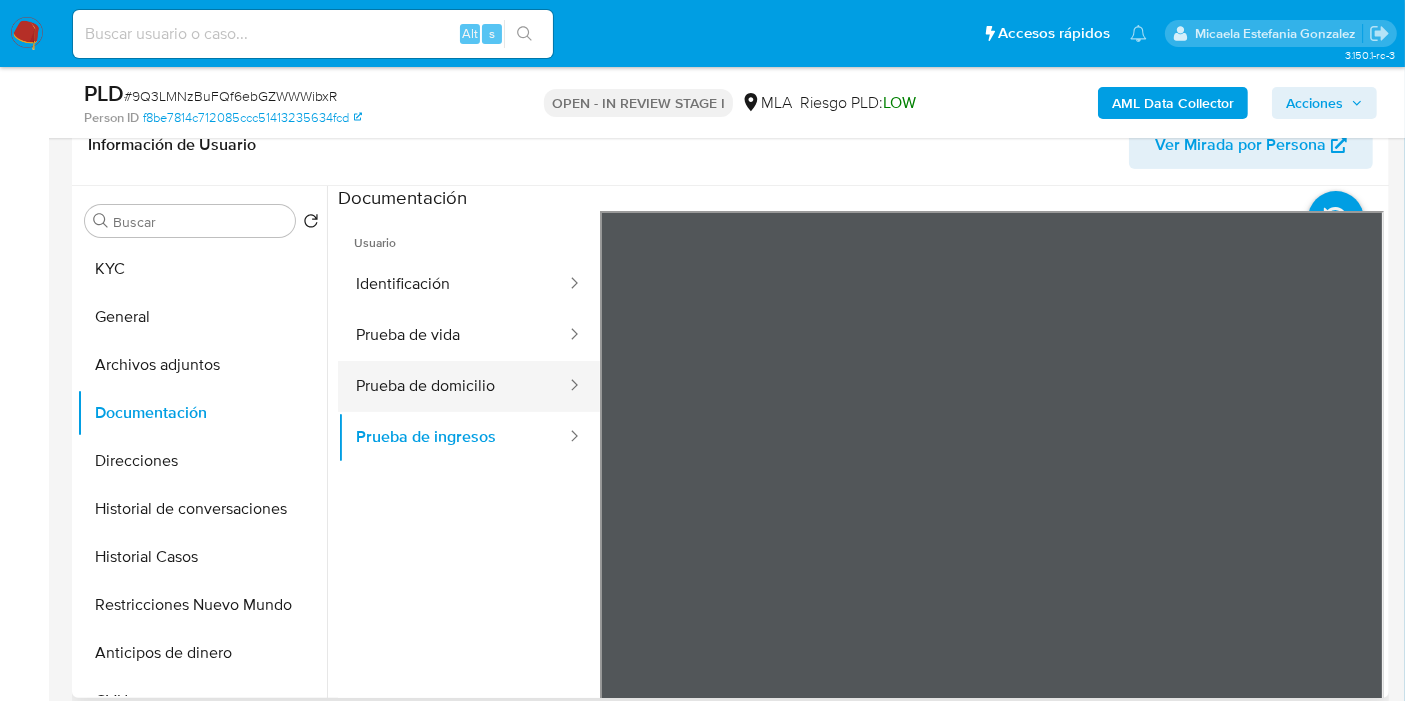 click on "Prueba de domicilio" at bounding box center (453, 386) 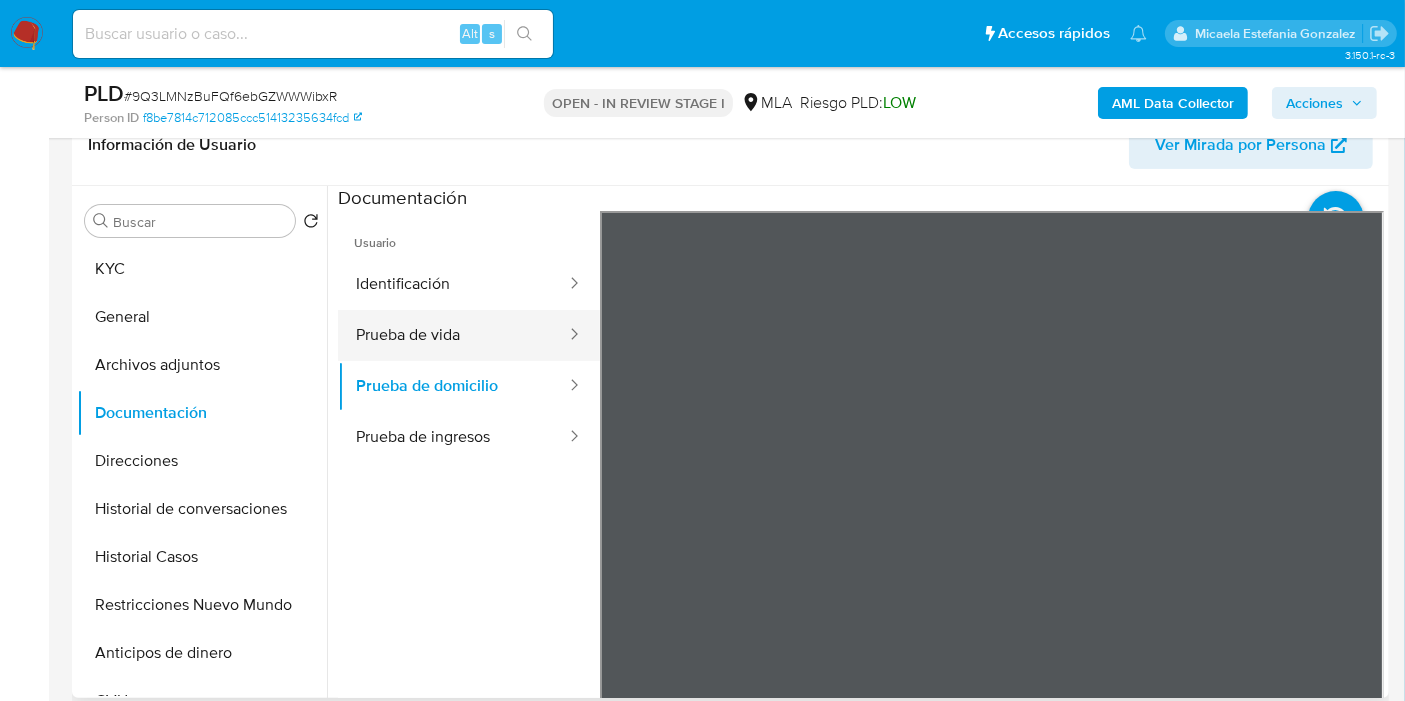 click 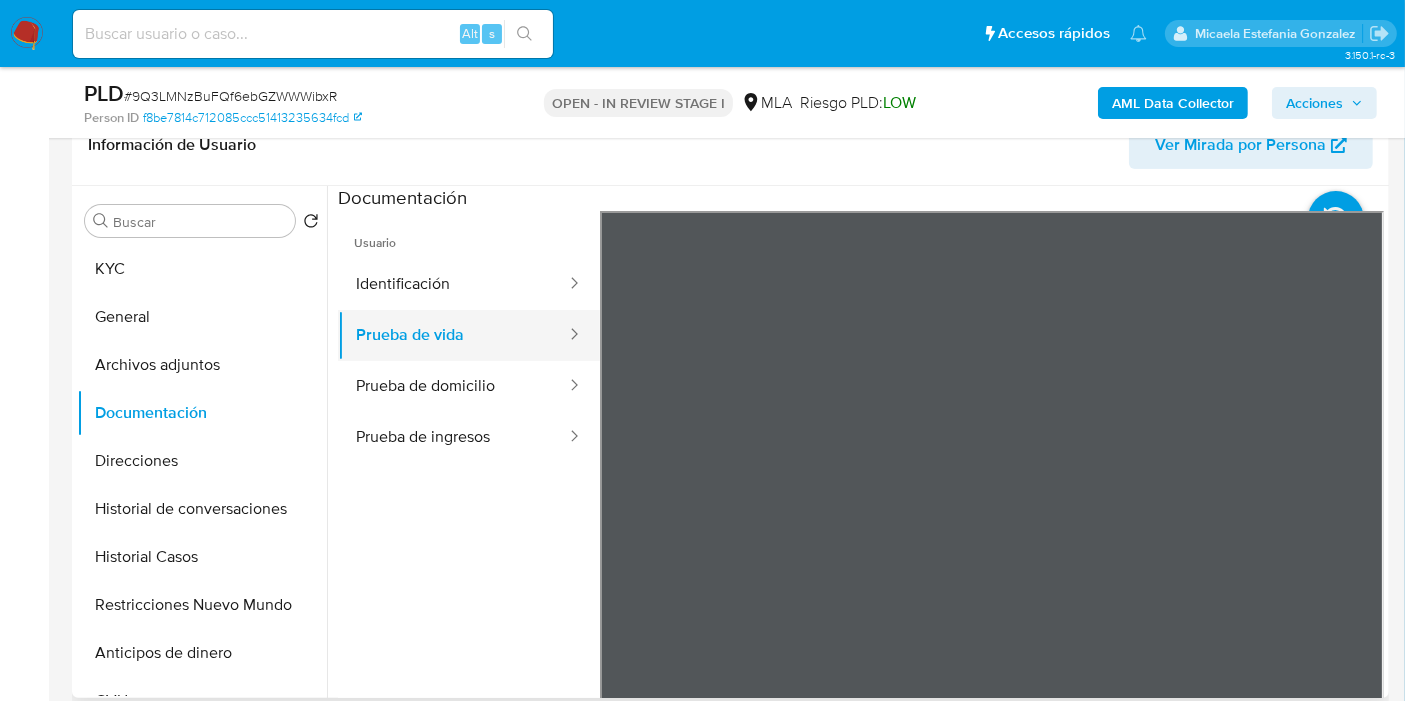 click 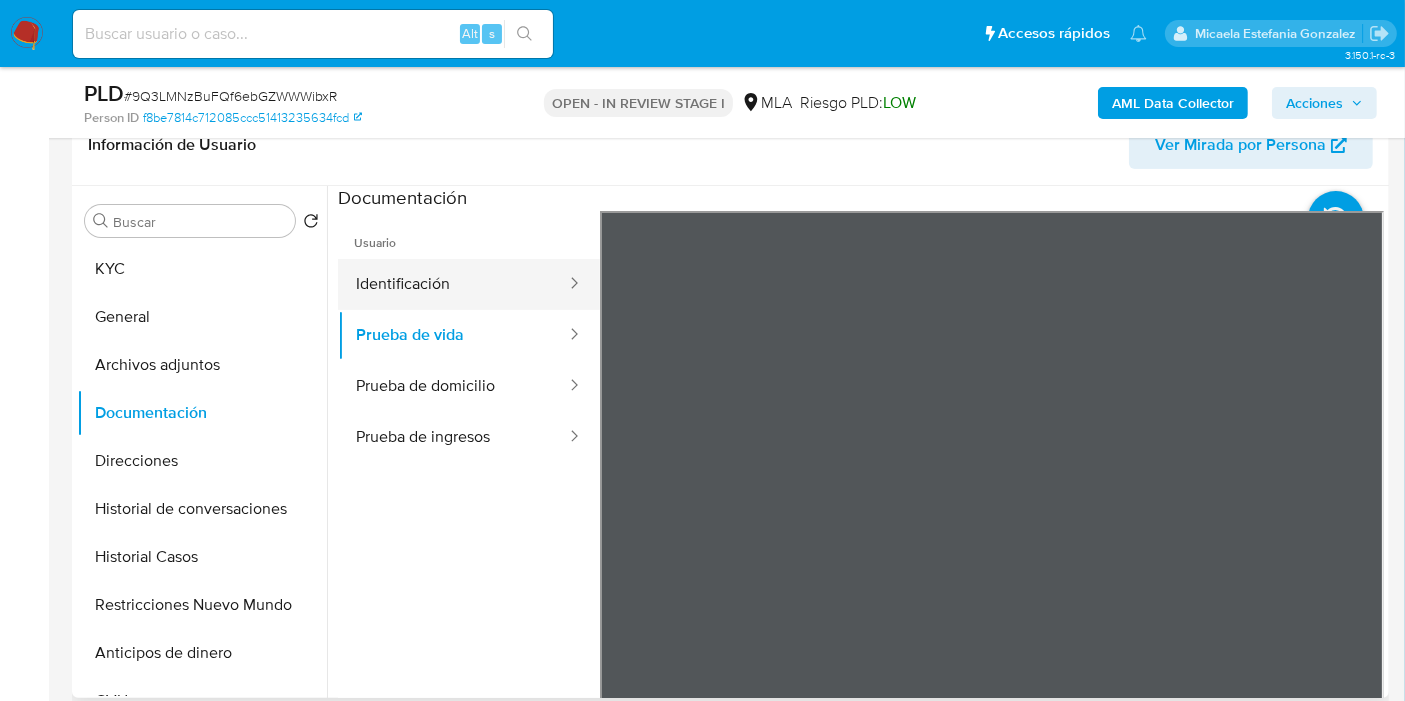 click on "Identificación" at bounding box center [453, 284] 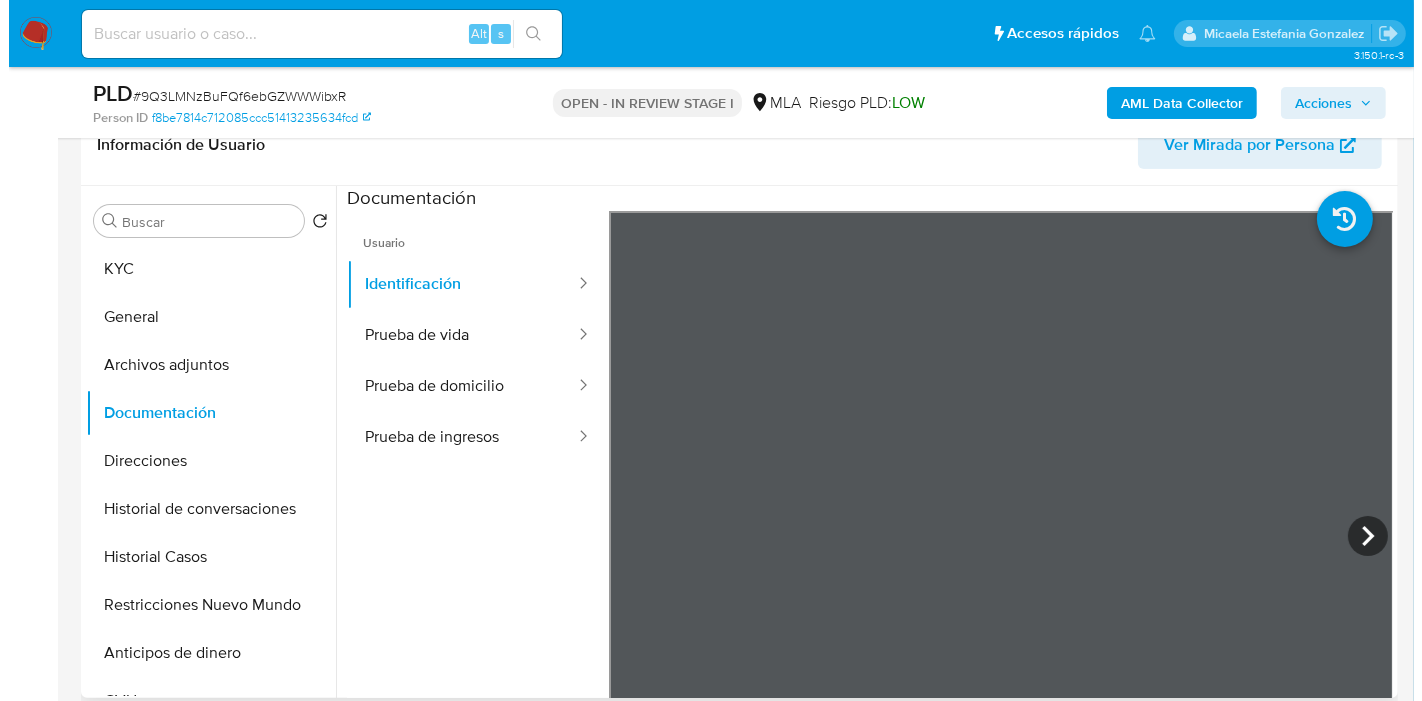 scroll, scrollTop: 255, scrollLeft: 0, axis: vertical 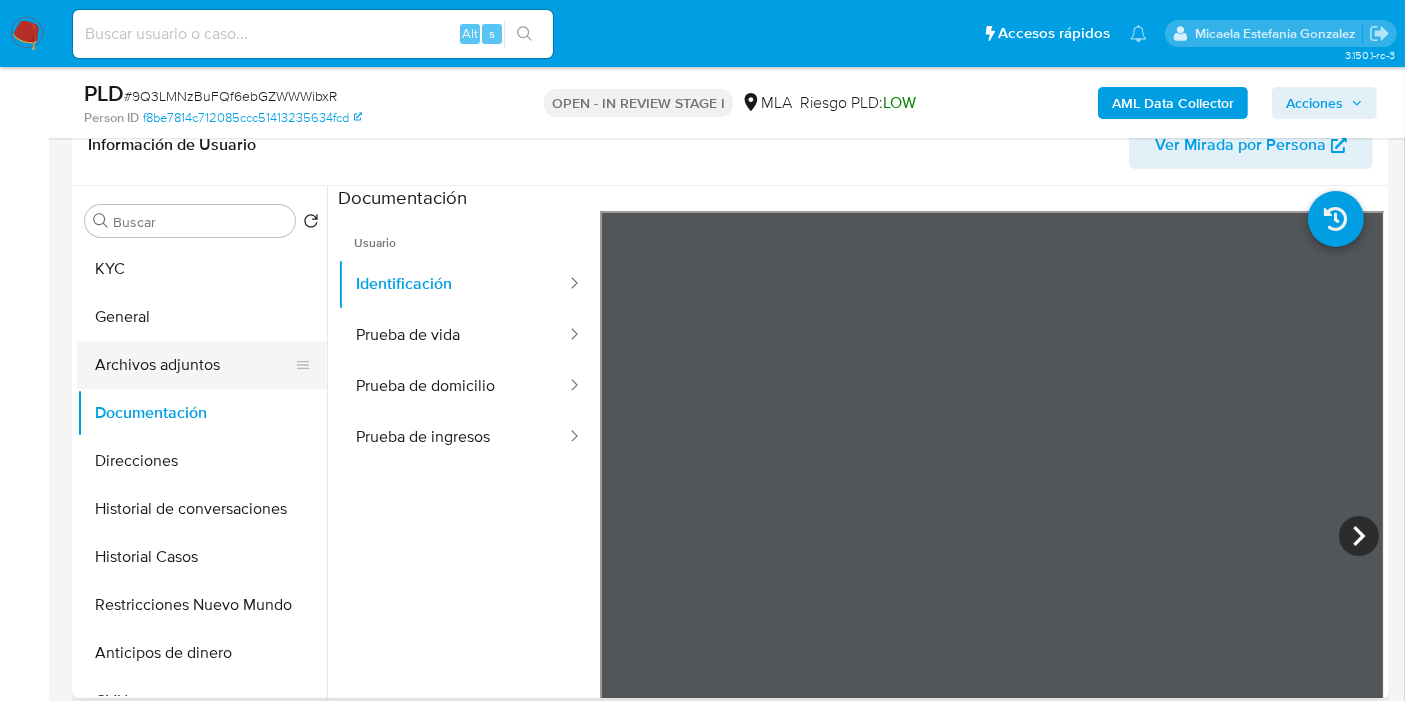 click on "Archivos adjuntos" at bounding box center [194, 365] 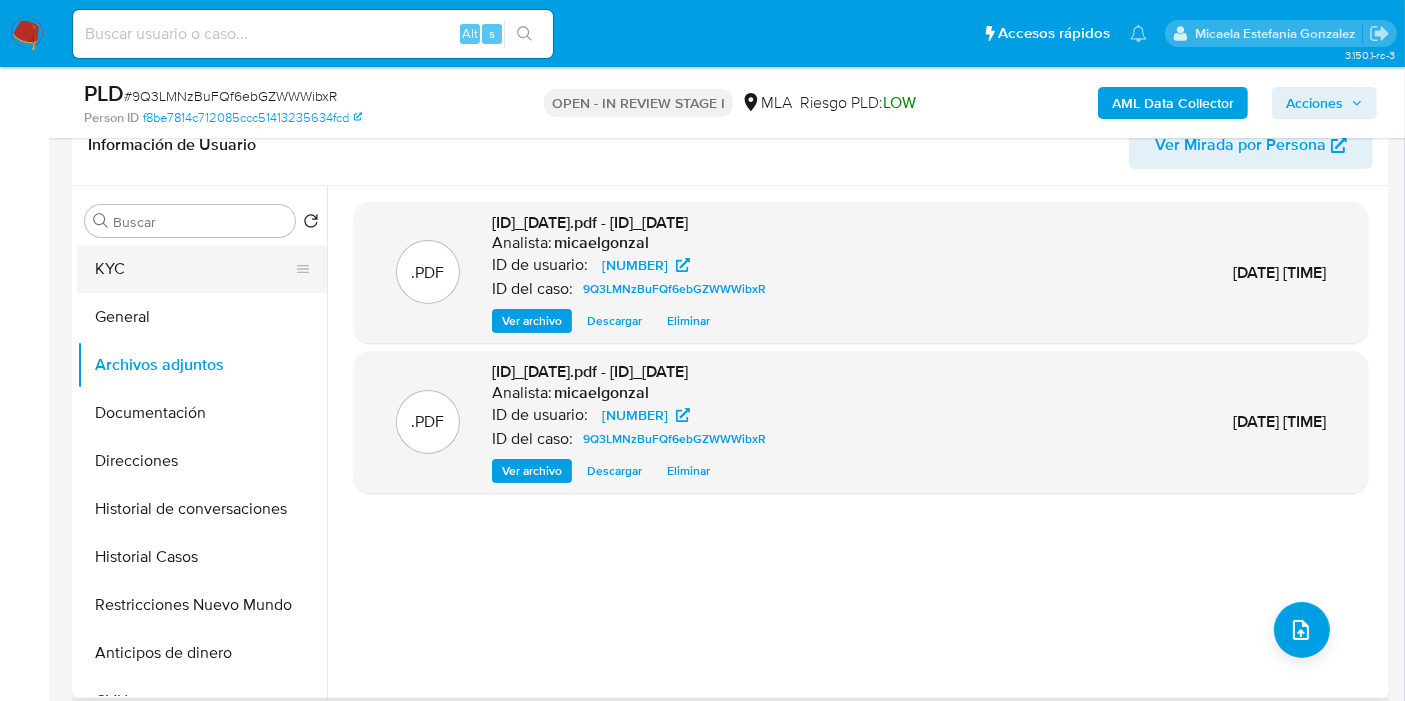 click on "KYC" at bounding box center (194, 269) 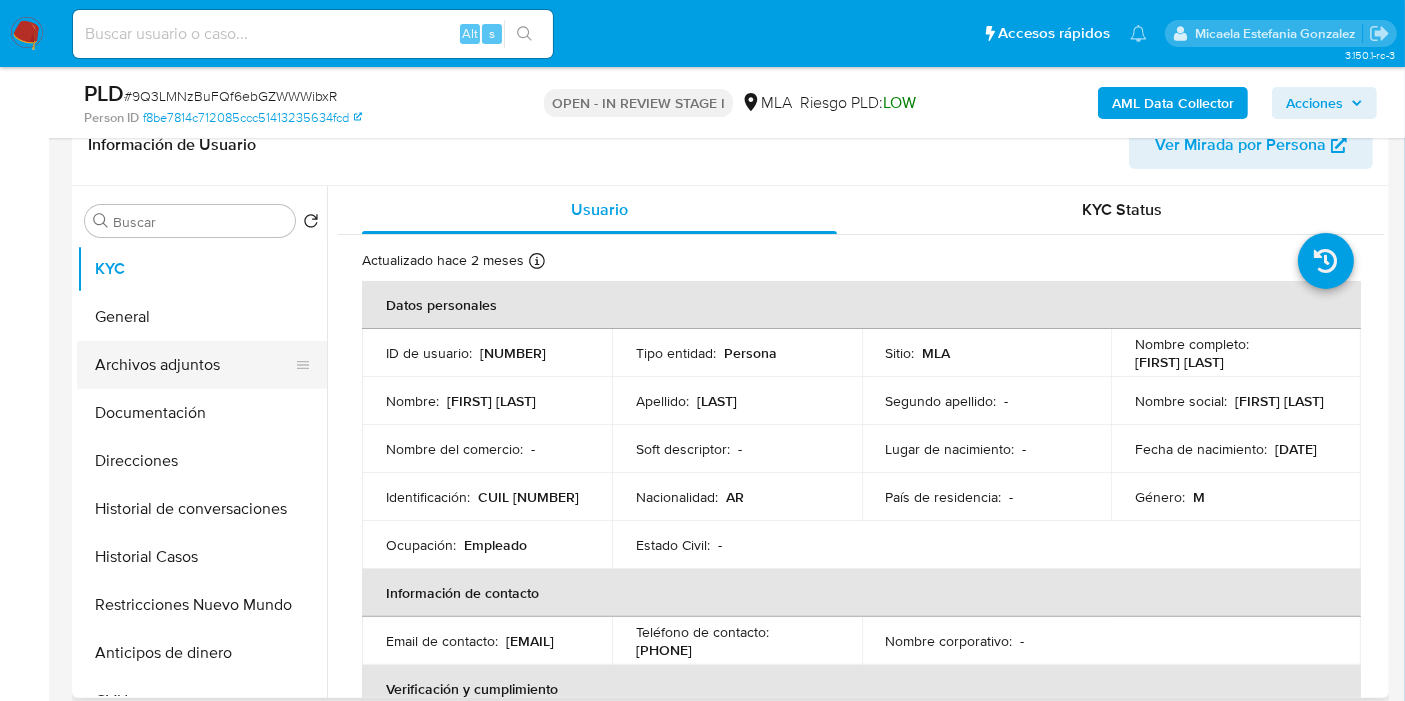 click on "Archivos adjuntos" at bounding box center (194, 365) 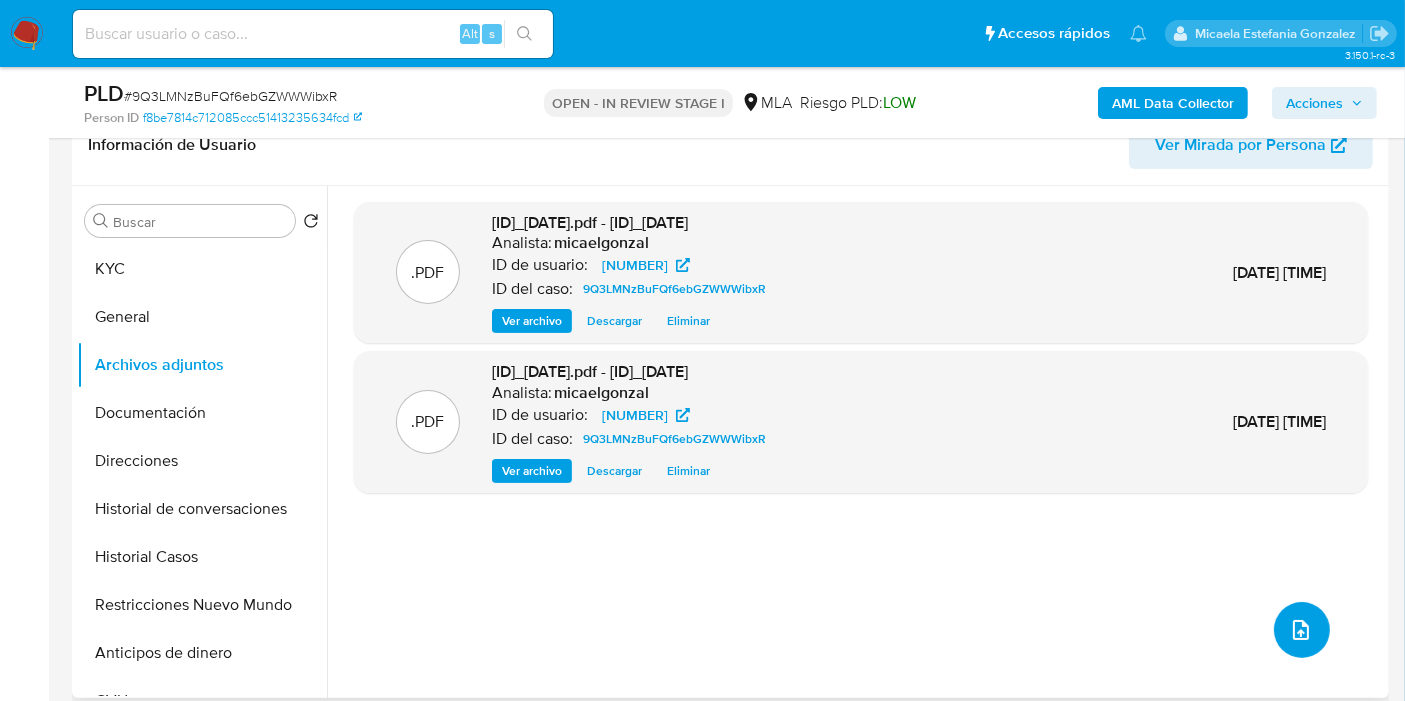click 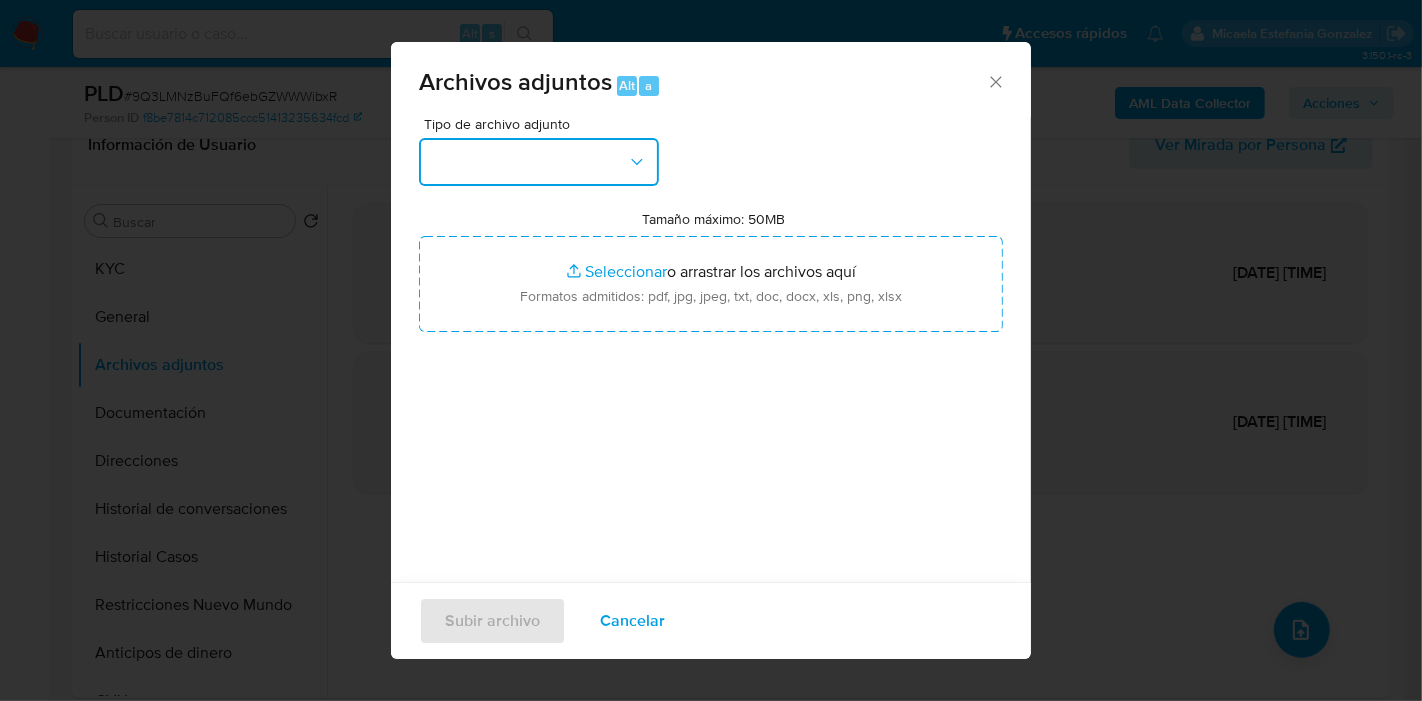 click at bounding box center (539, 162) 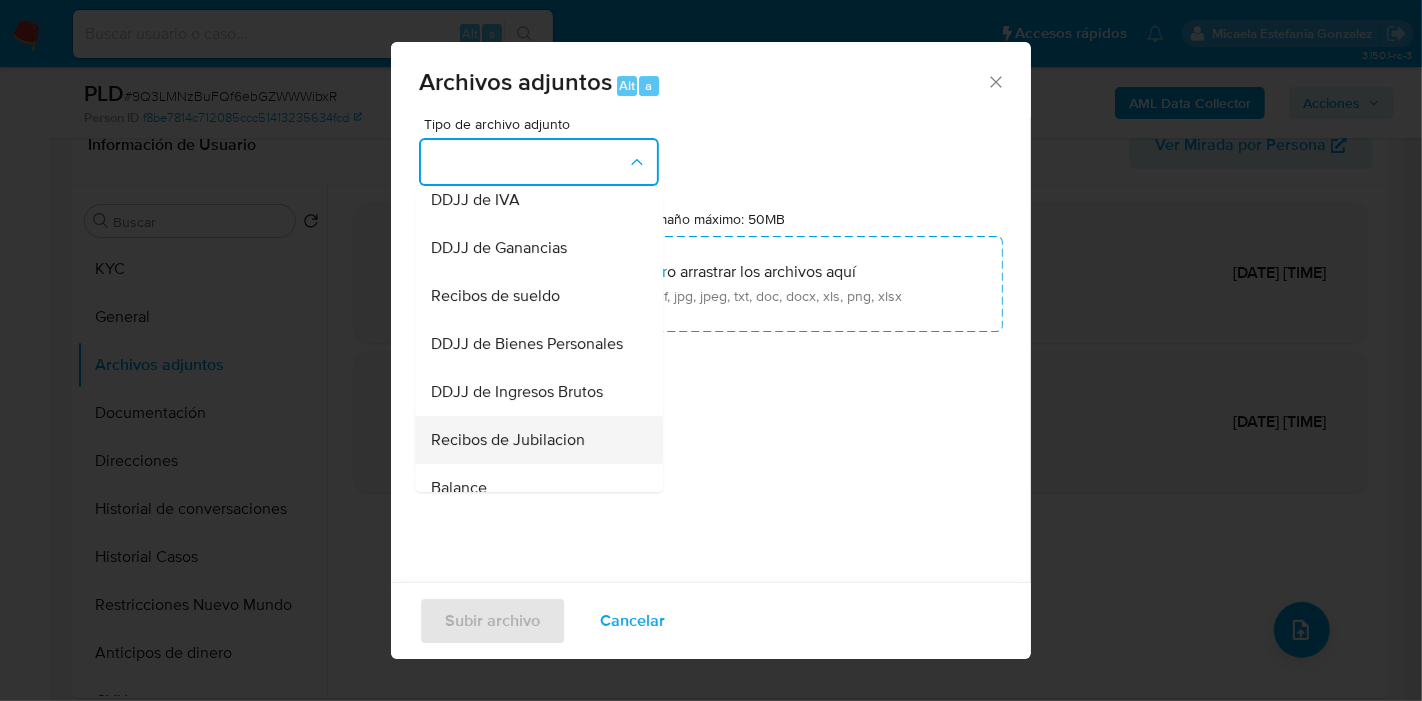 scroll, scrollTop: 444, scrollLeft: 0, axis: vertical 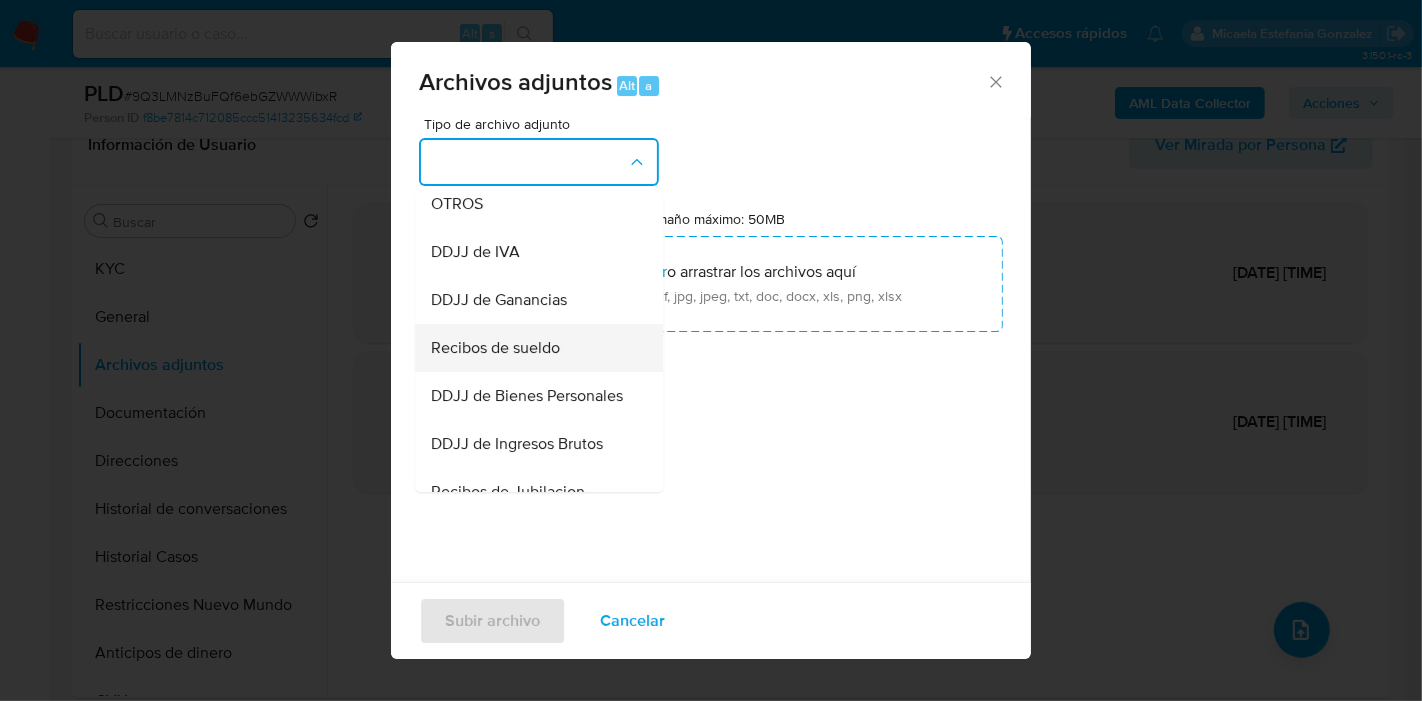 click on "Recibos de sueldo" at bounding box center [533, 348] 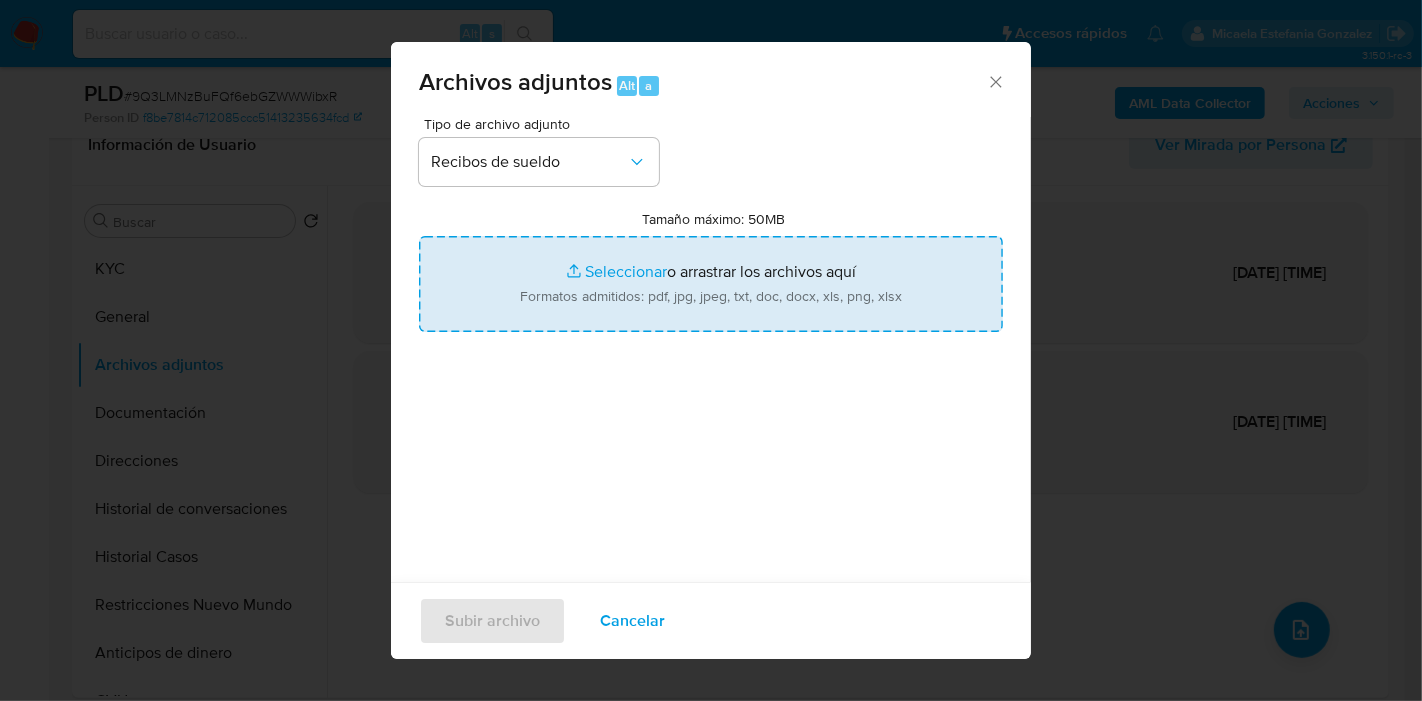 click on "Tamaño máximo: 50MB Seleccionar archivos" at bounding box center (711, 284) 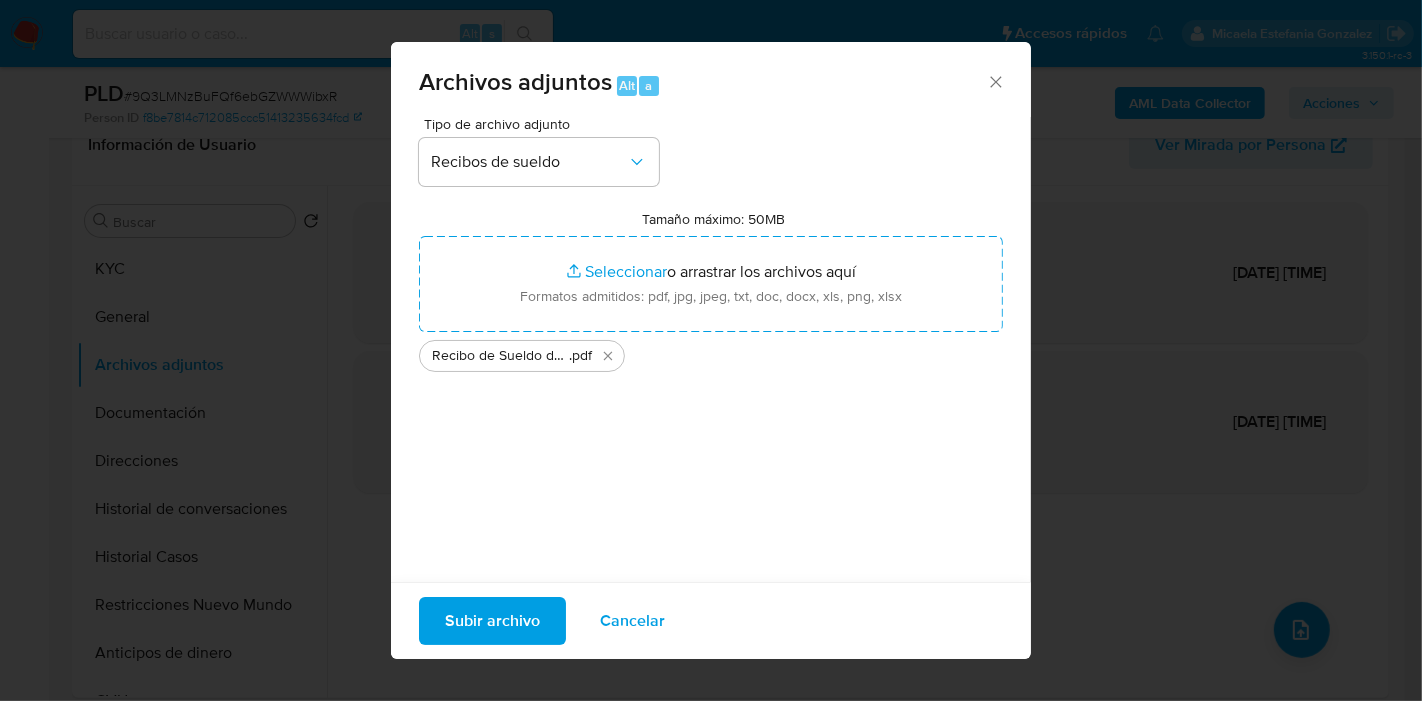 click on "Subir archivo" at bounding box center [492, 621] 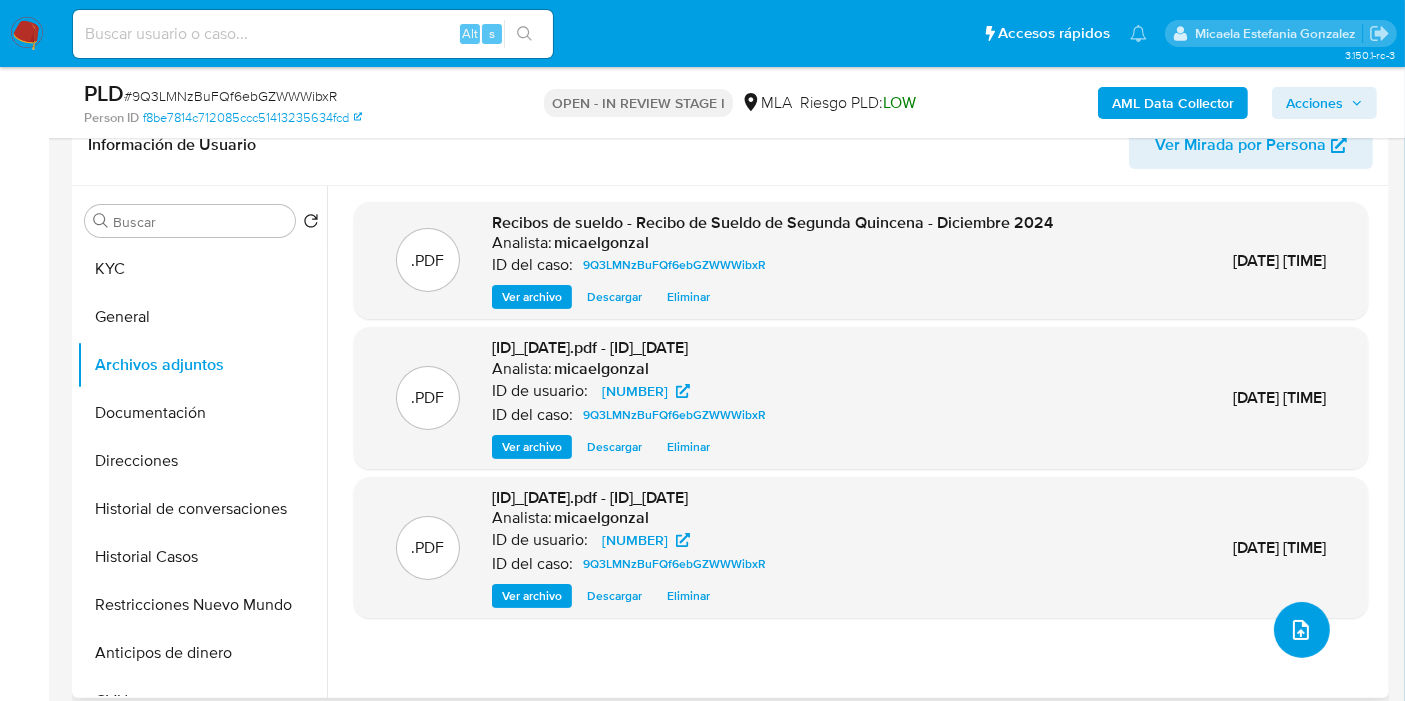 click 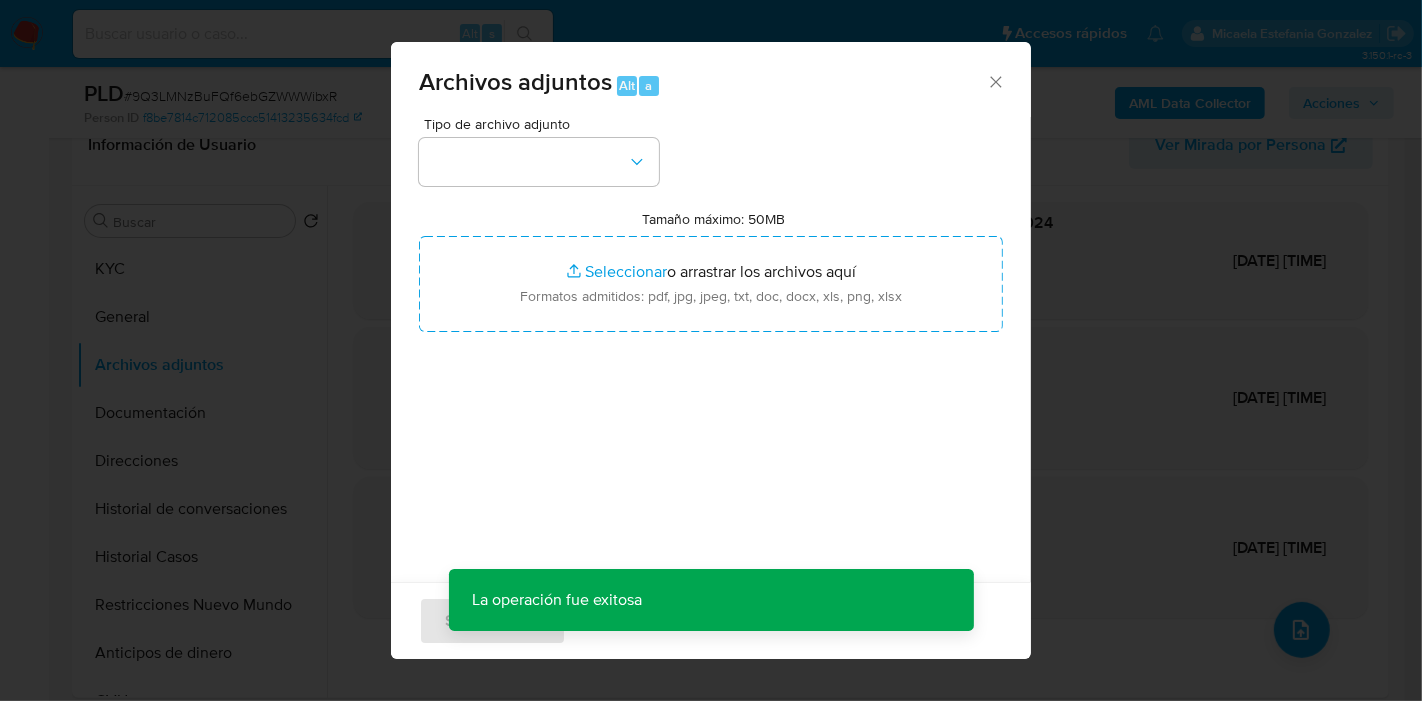 click on "Tipo de archivo adjunto Tamaño máximo: 50MB Seleccionar archivos Seleccionar  o arrastrar los archivos aquí Formatos admitidos: pdf, jpg, jpeg, txt, doc, docx, xls, png, xlsx La operación fue exitosa La operación fue exitosa" at bounding box center (711, 353) 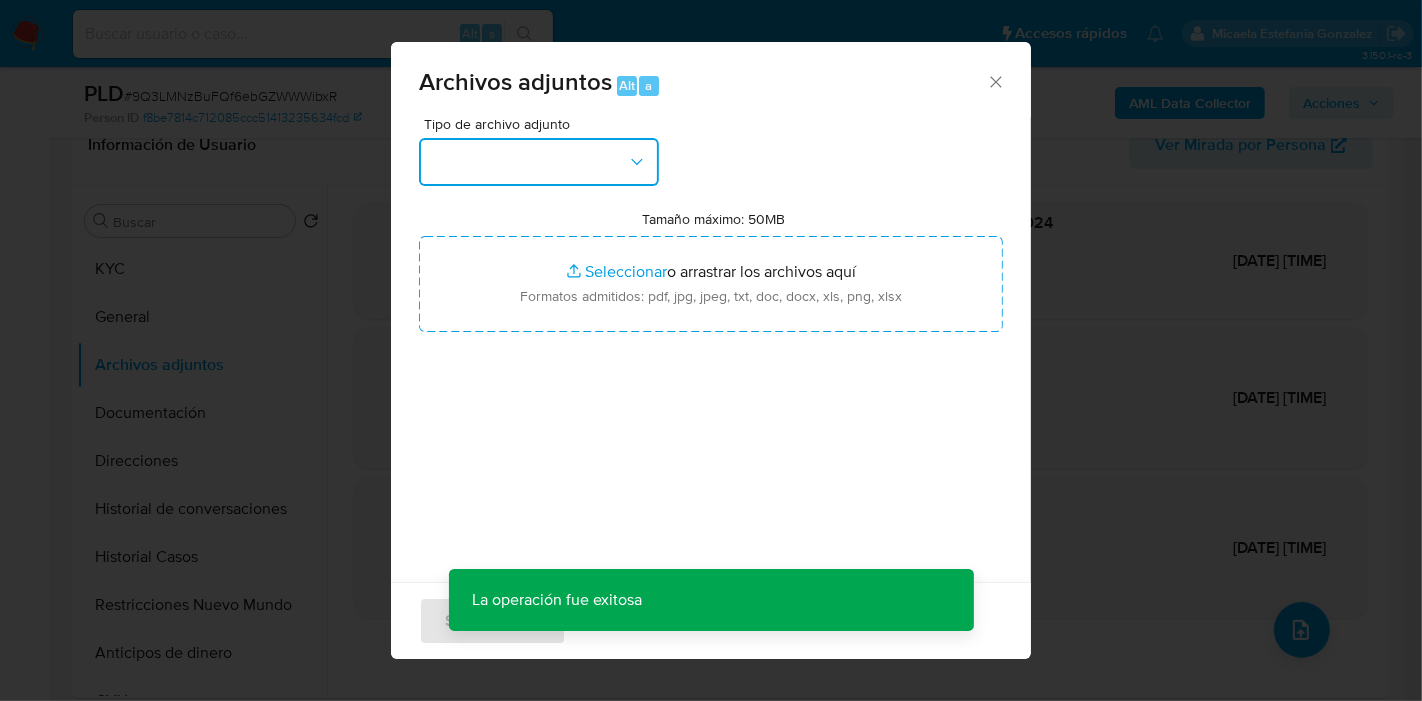 click at bounding box center [539, 162] 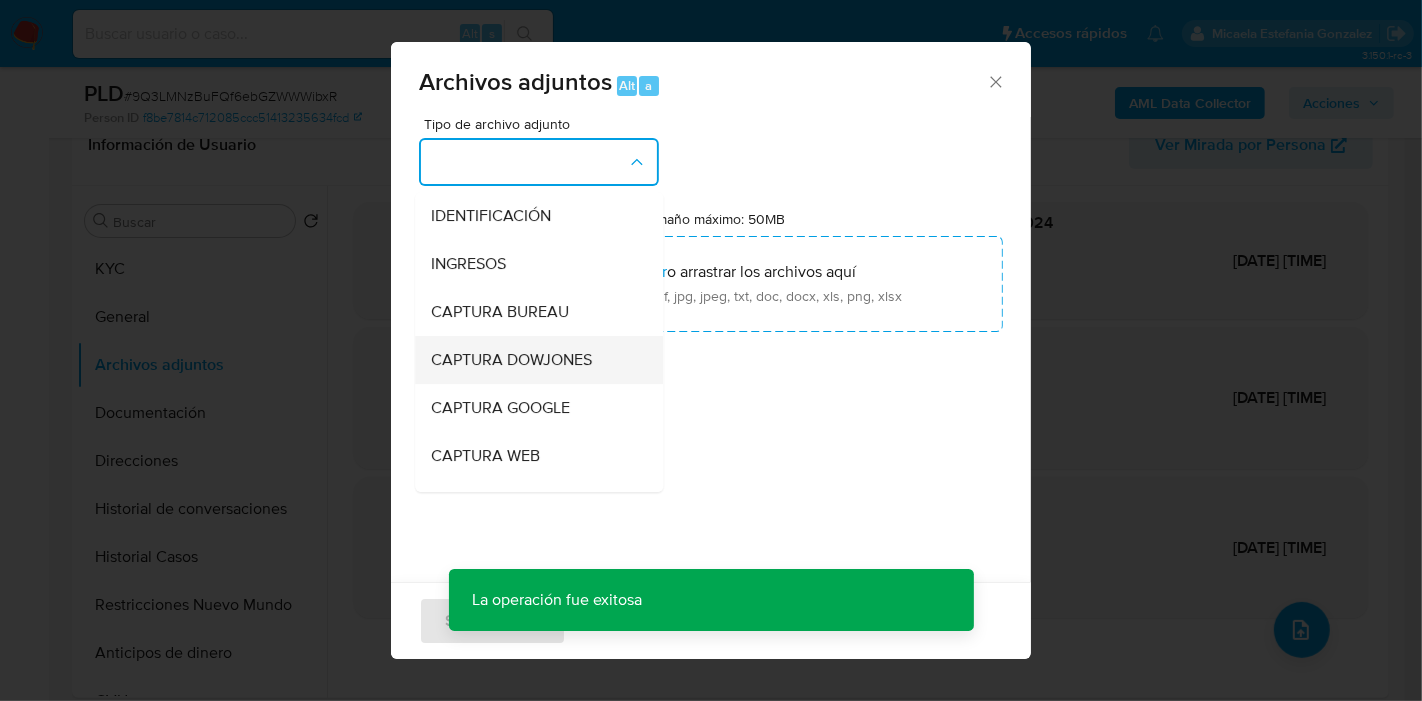 scroll, scrollTop: 222, scrollLeft: 0, axis: vertical 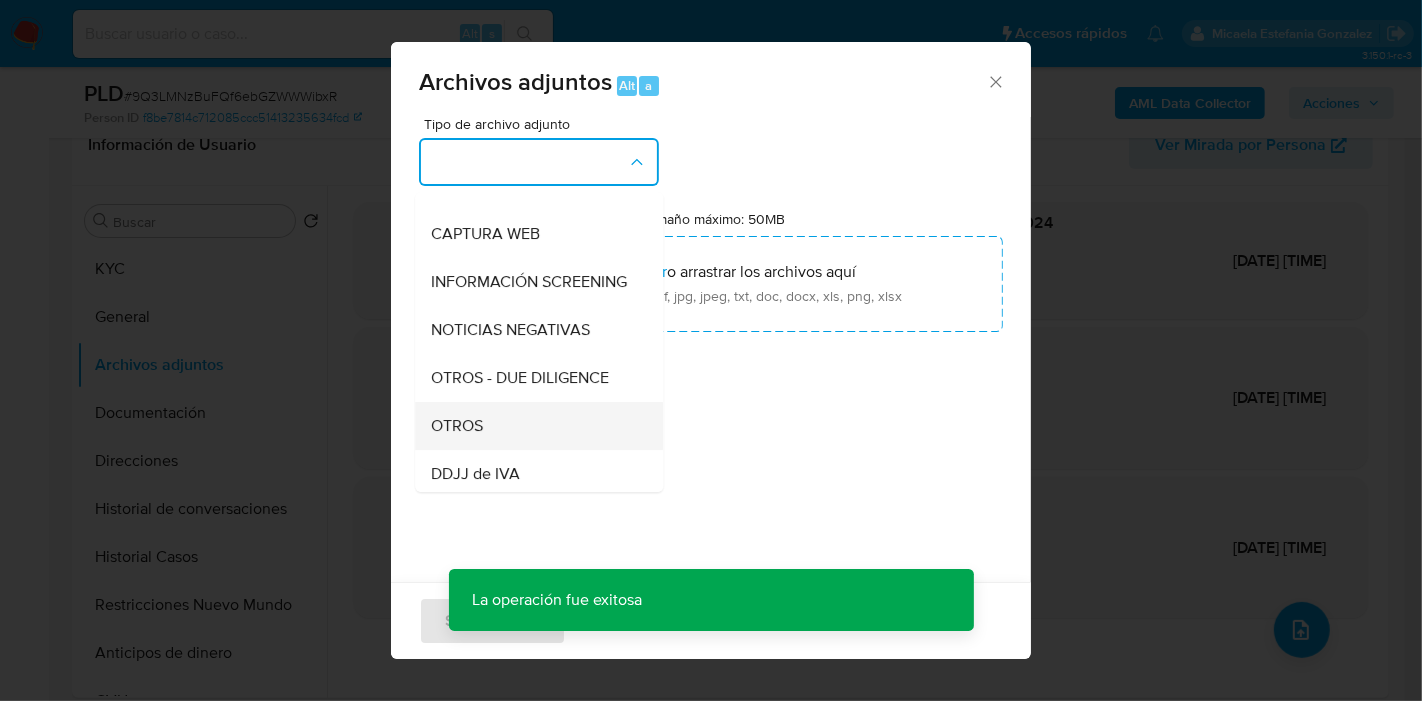 click on "OTROS" at bounding box center [533, 426] 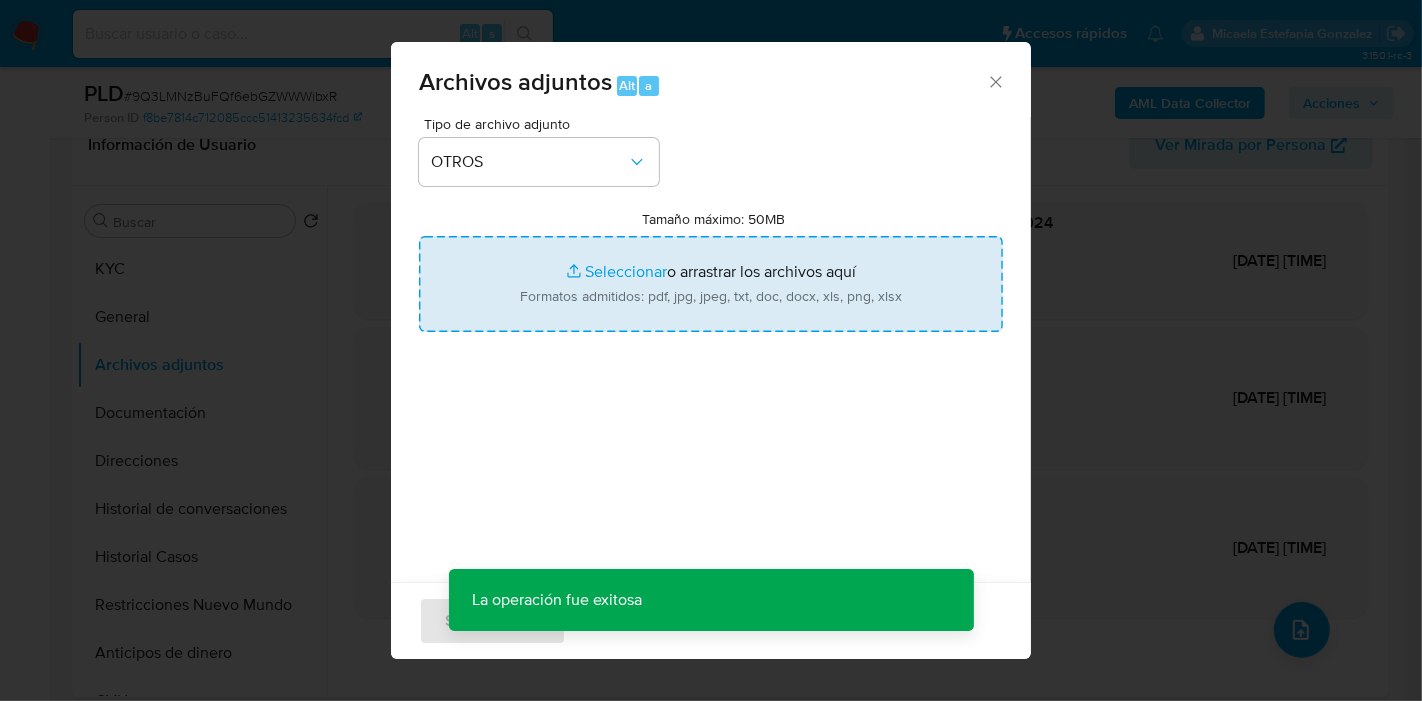 click on "Tamaño máximo: 50MB Seleccionar archivos" at bounding box center (711, 284) 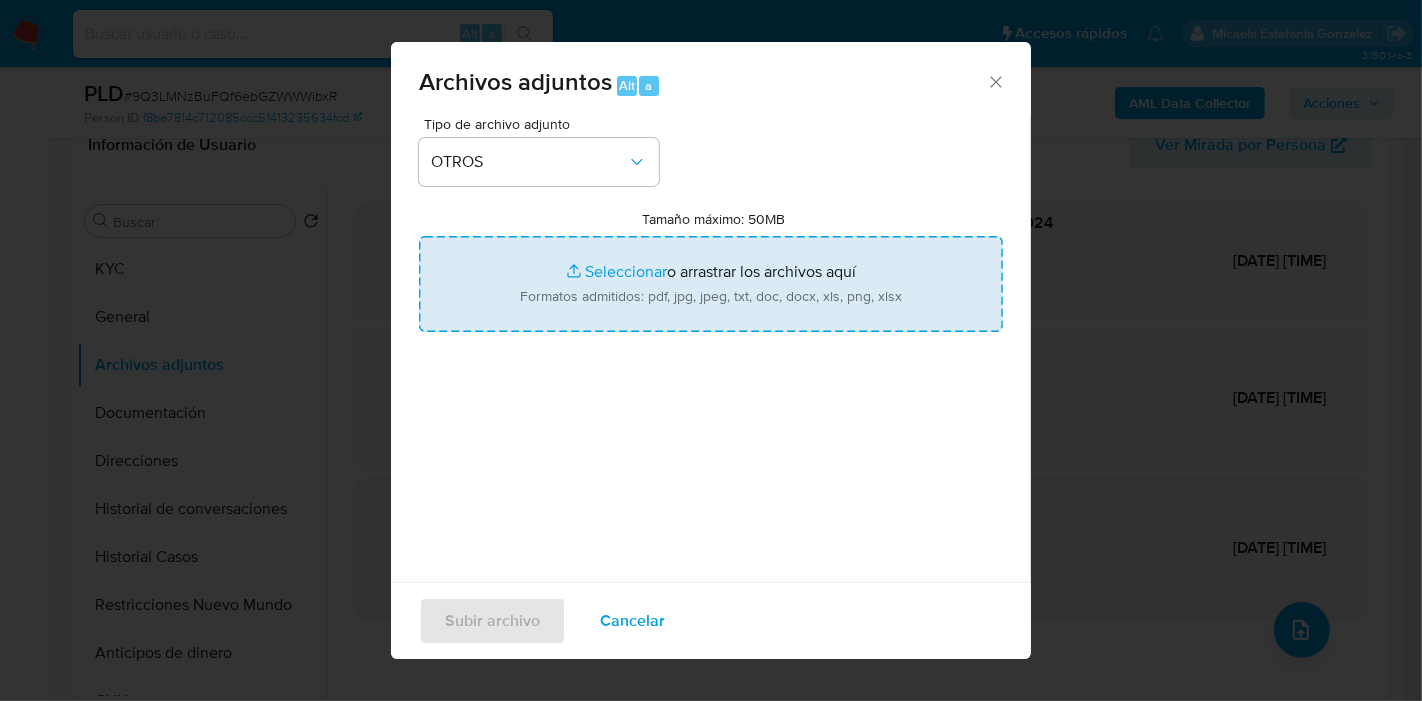 type on "C:\fakepath\Movimientos de Juan Gabriel Ybañez.xlsx" 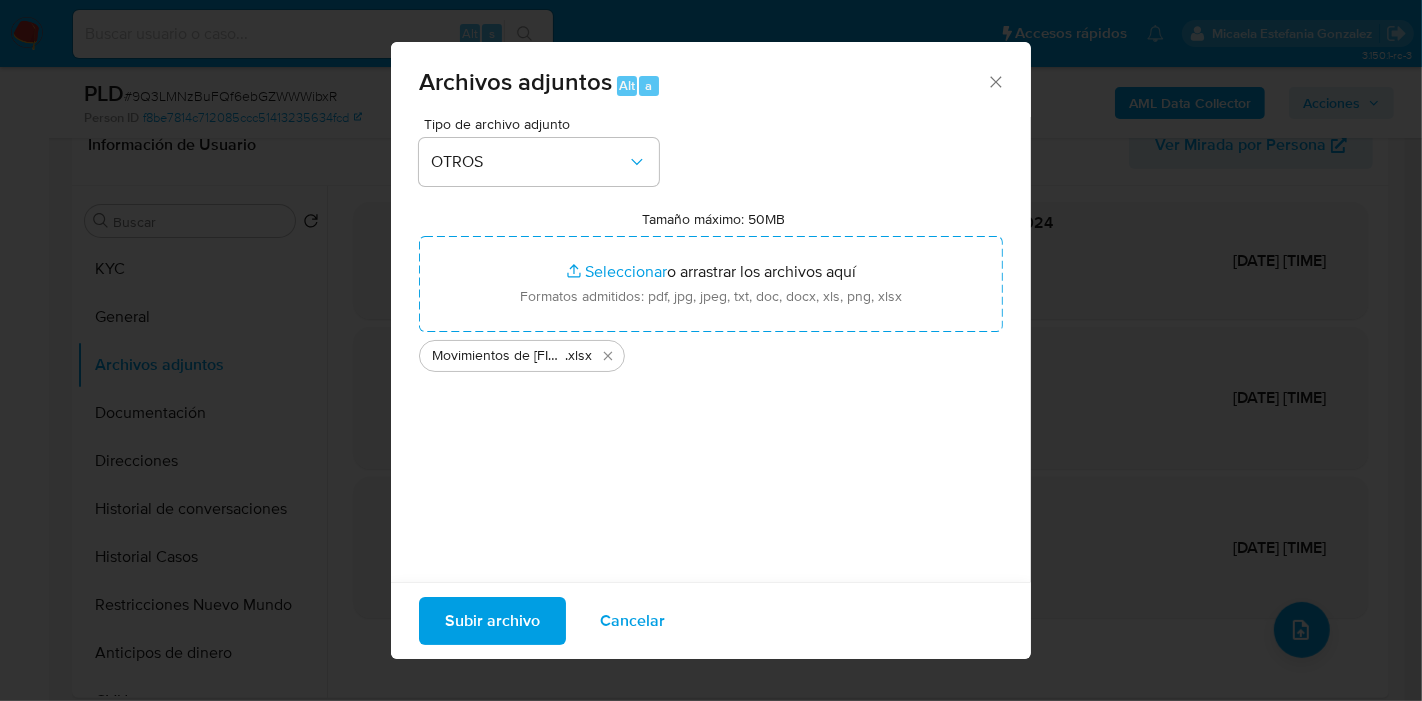 click on "Tipo de archivo adjunto OTROS Tamaño máximo: 50MB Seleccionar archivos Seleccionar  o arrastrar los archivos aquí Formatos admitidos: pdf, jpg, jpeg, txt, doc, docx, xls, png, xlsx Movimientos de Juan Gabriel Ybañez .xlsx" at bounding box center (711, 353) 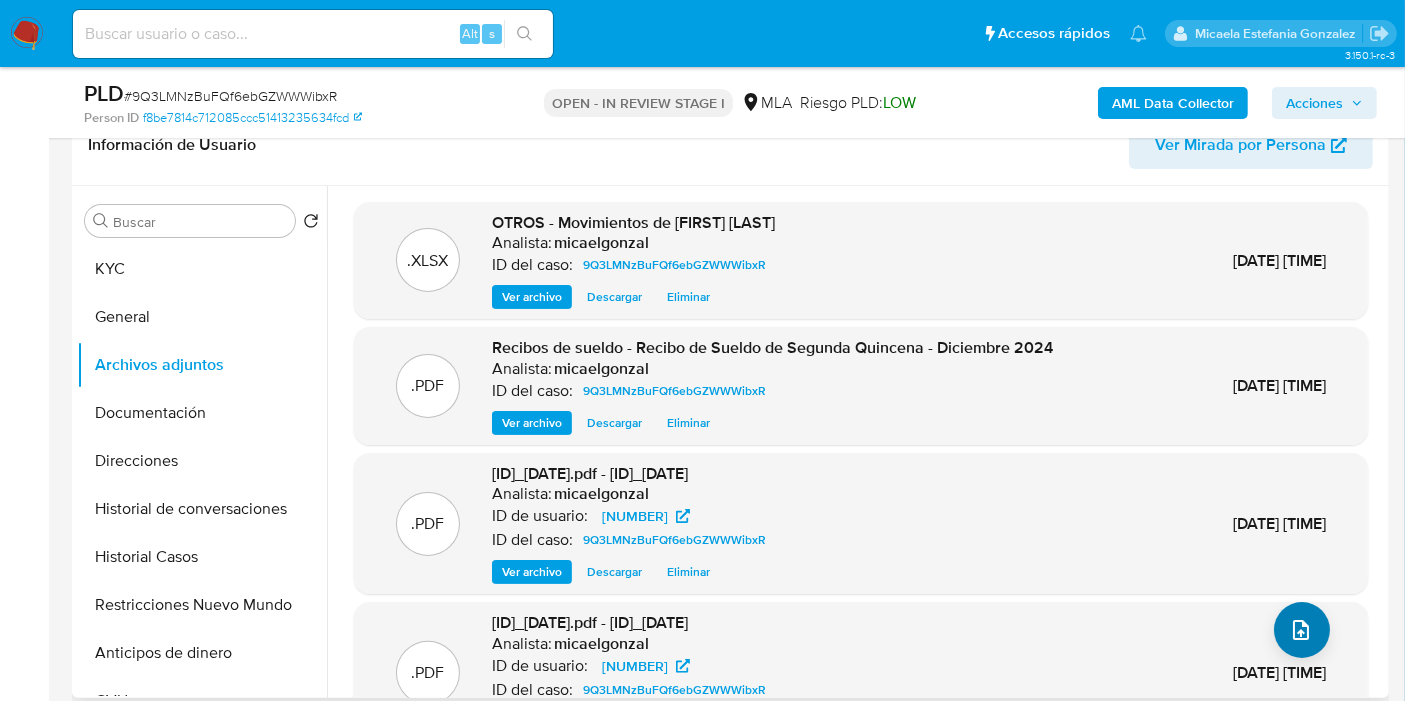drag, startPoint x: 1319, startPoint y: 659, endPoint x: 1314, endPoint y: 640, distance: 19.646883 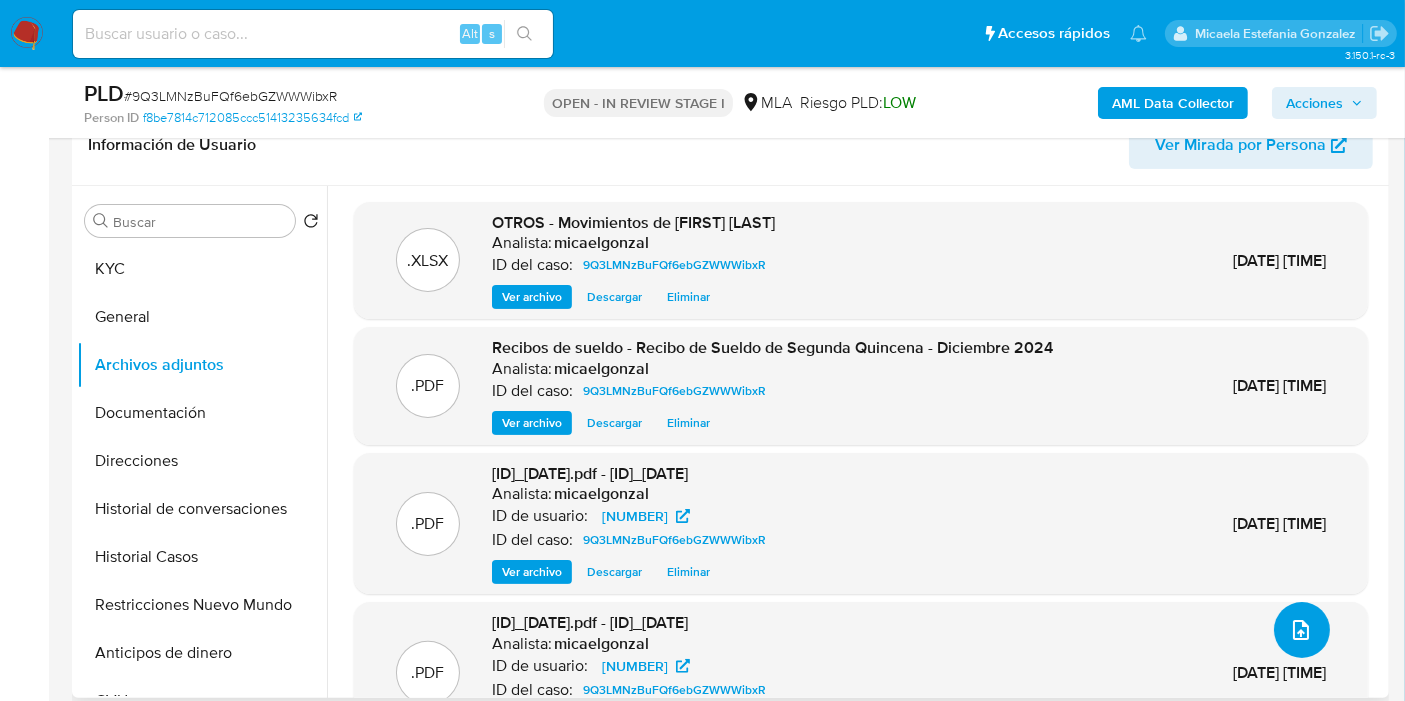 click at bounding box center (1302, 630) 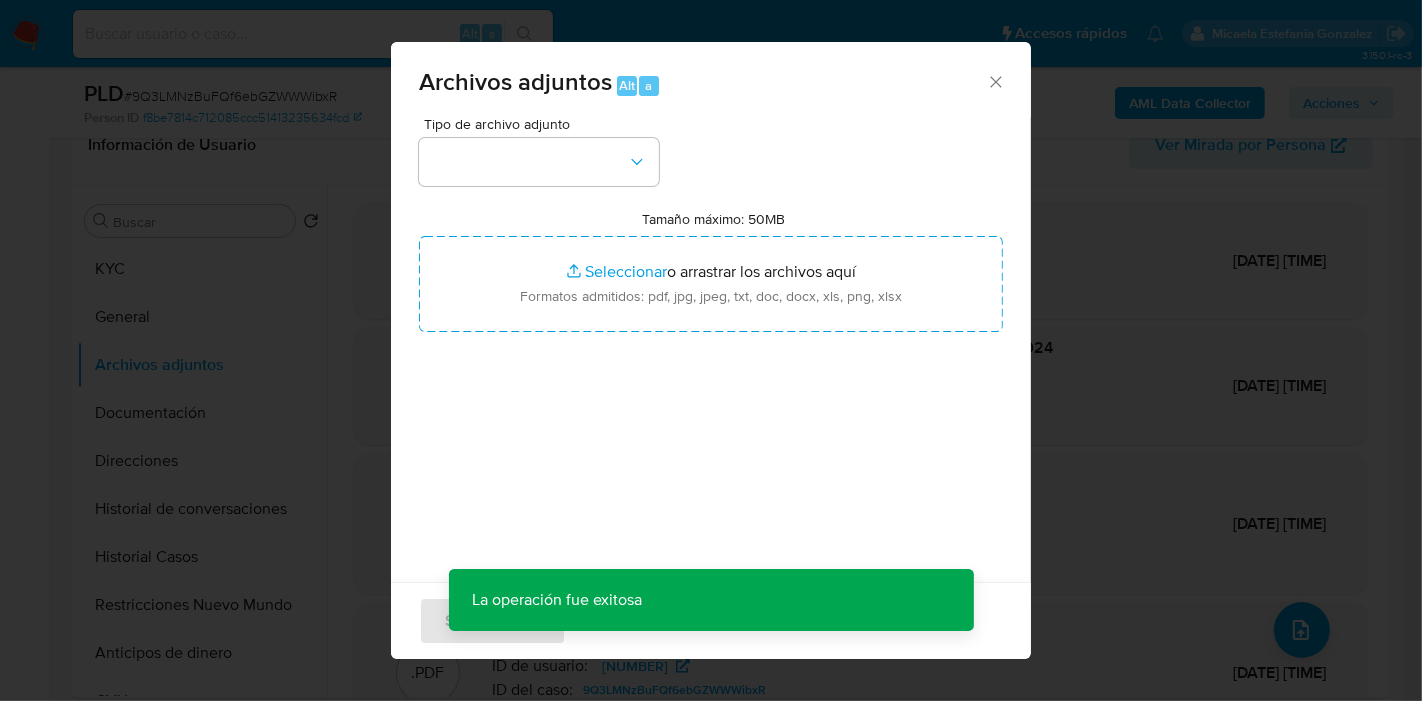 drag, startPoint x: 660, startPoint y: 174, endPoint x: 667, endPoint y: 164, distance: 12.206555 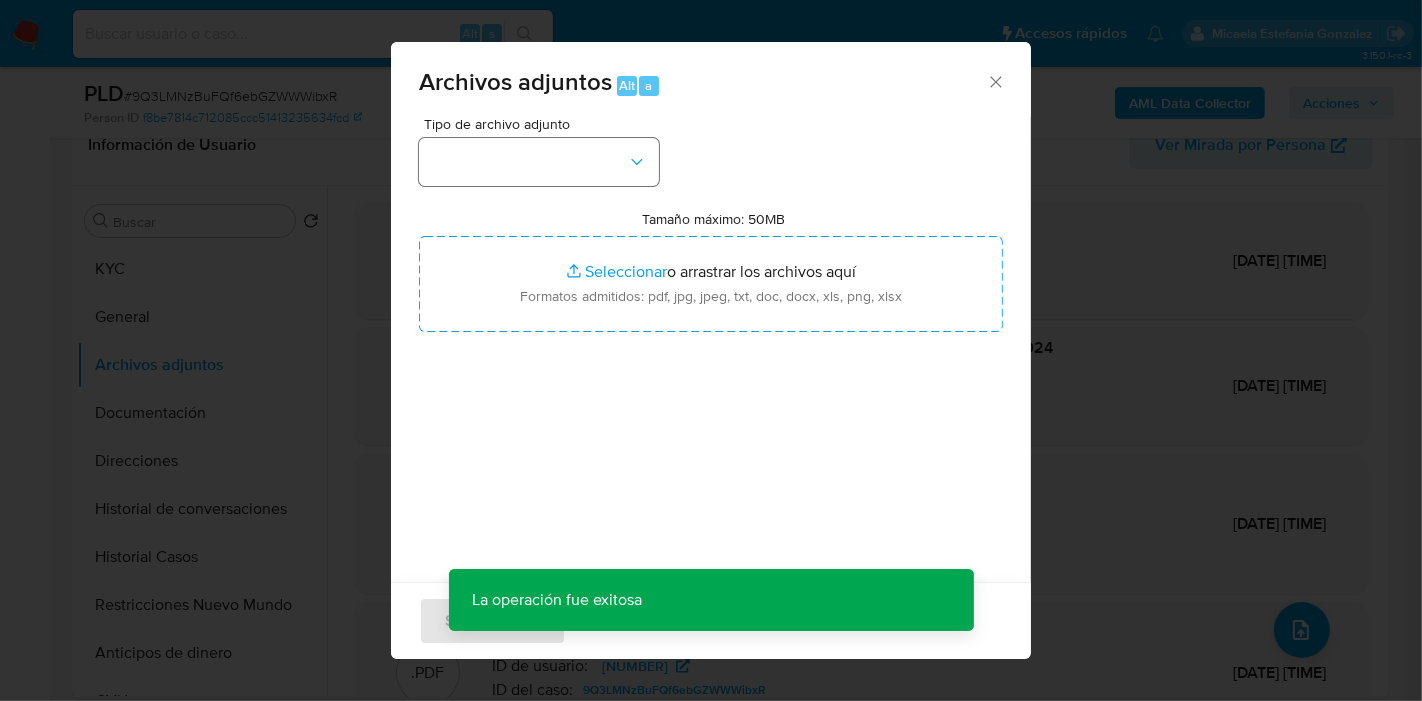 drag, startPoint x: 667, startPoint y: 164, endPoint x: 607, endPoint y: 158, distance: 60.299255 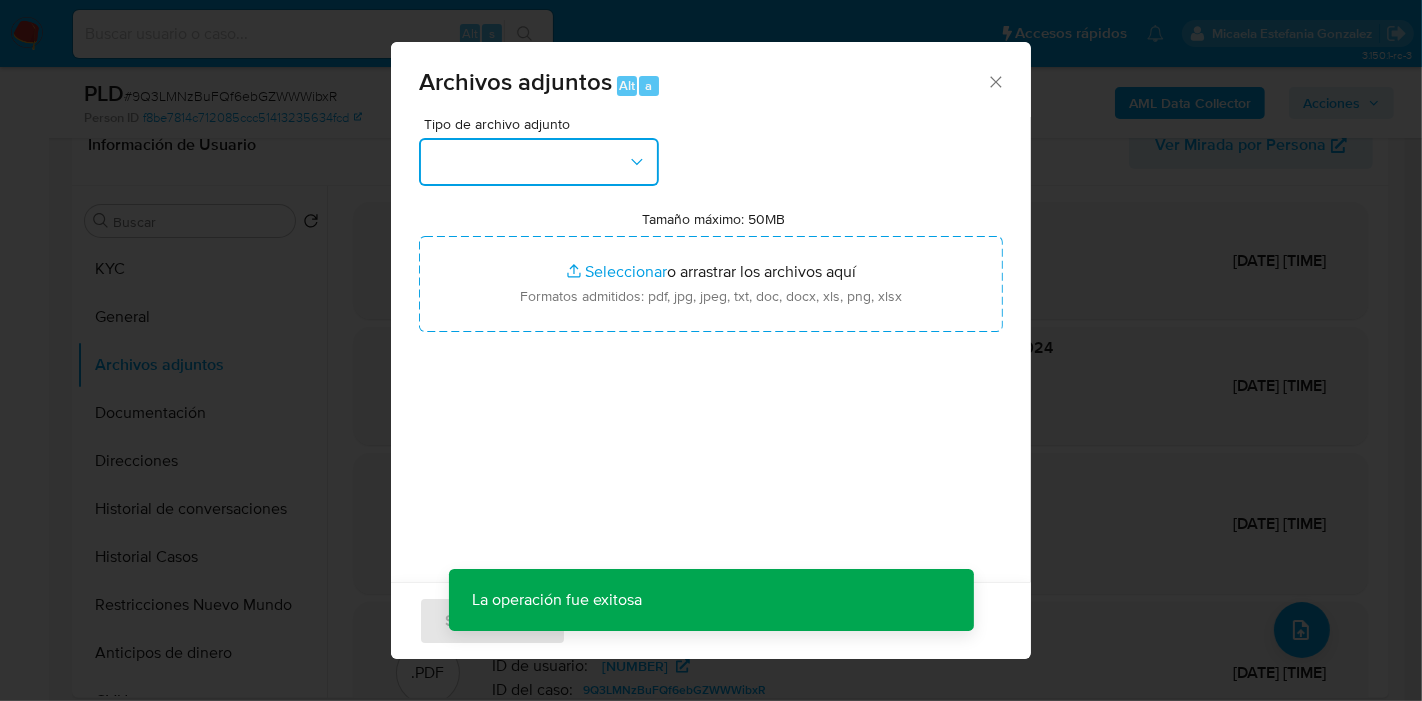 click at bounding box center [539, 162] 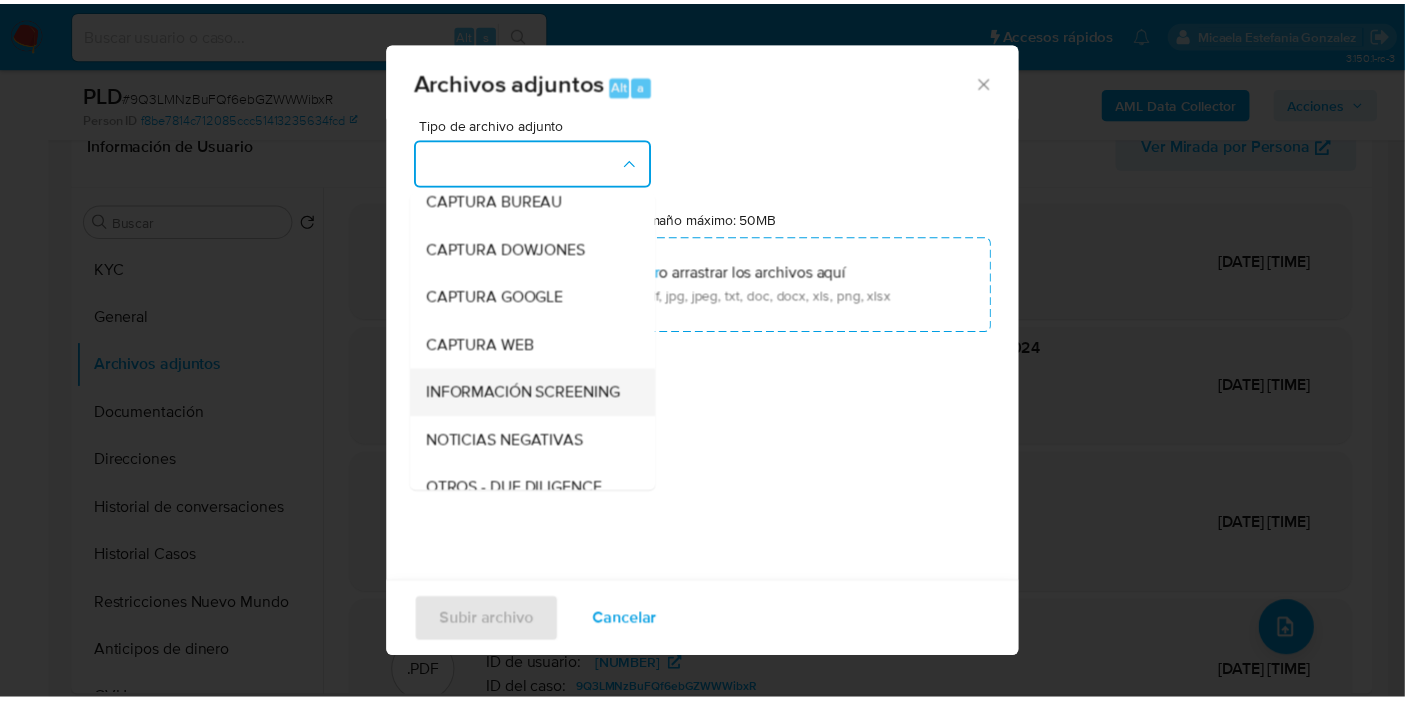 scroll, scrollTop: 333, scrollLeft: 0, axis: vertical 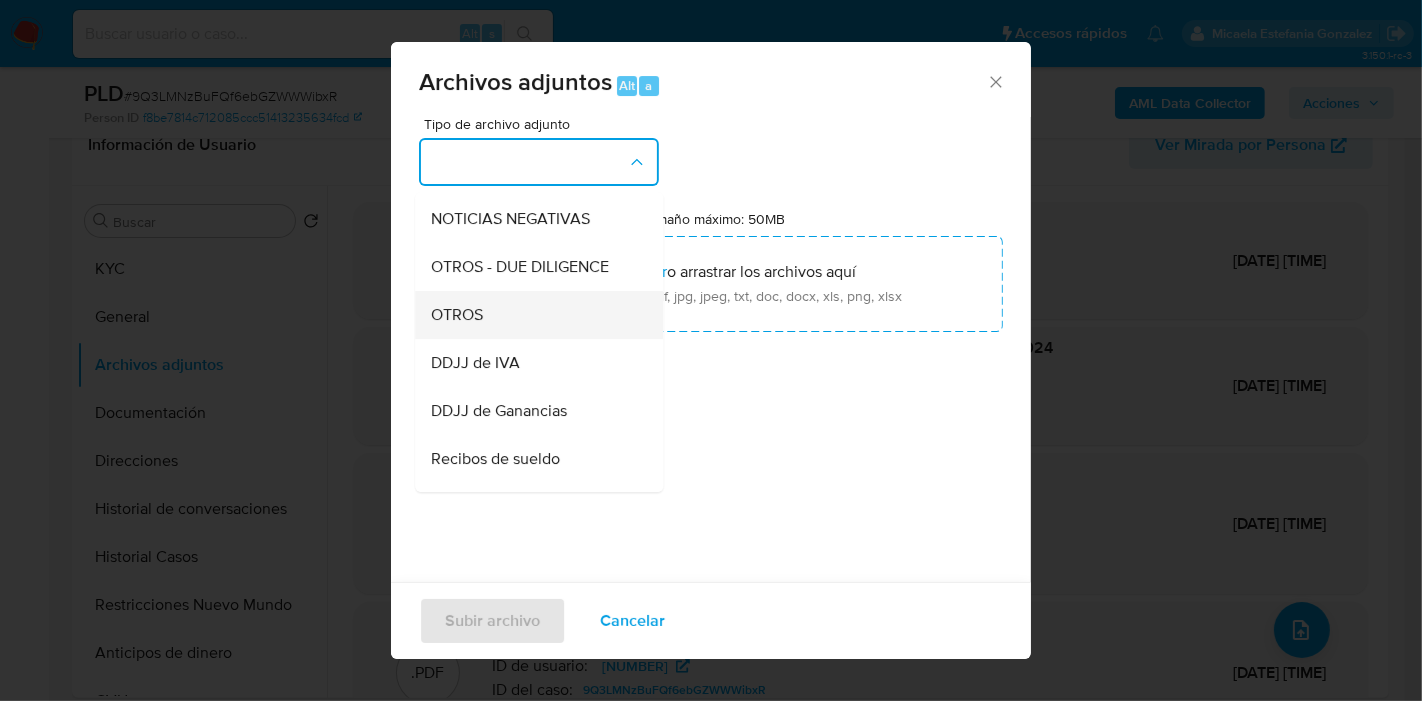 click on "OTROS" at bounding box center [533, 315] 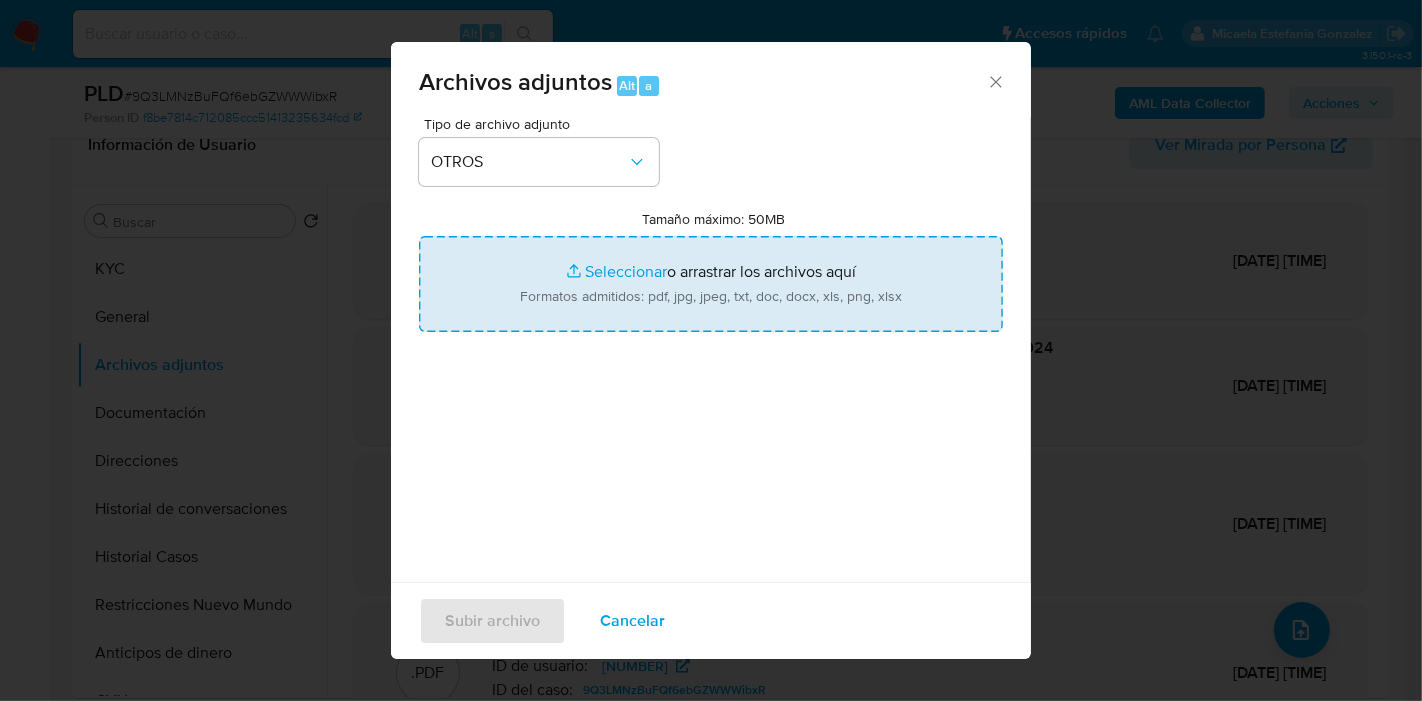 click on "Tamaño máximo: 50MB Seleccionar archivos" at bounding box center [711, 284] 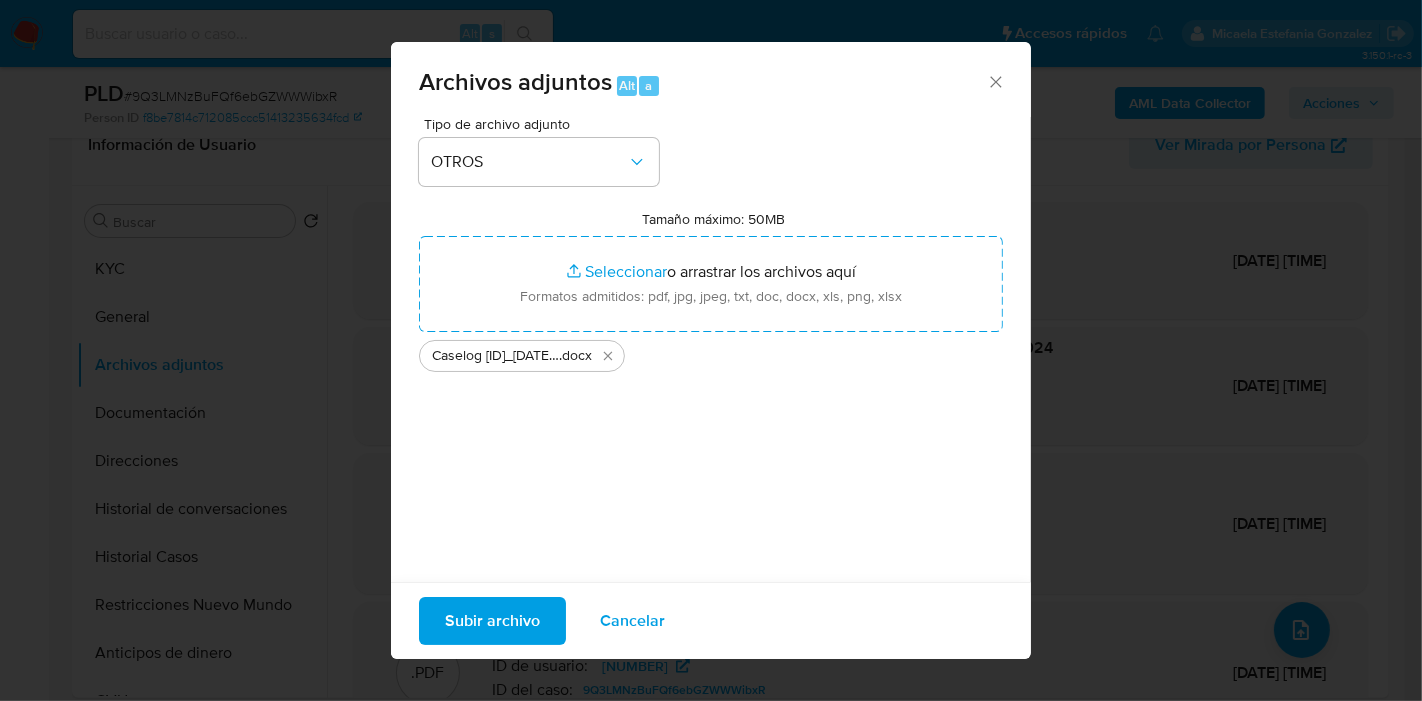 click on "Subir archivo" at bounding box center (492, 621) 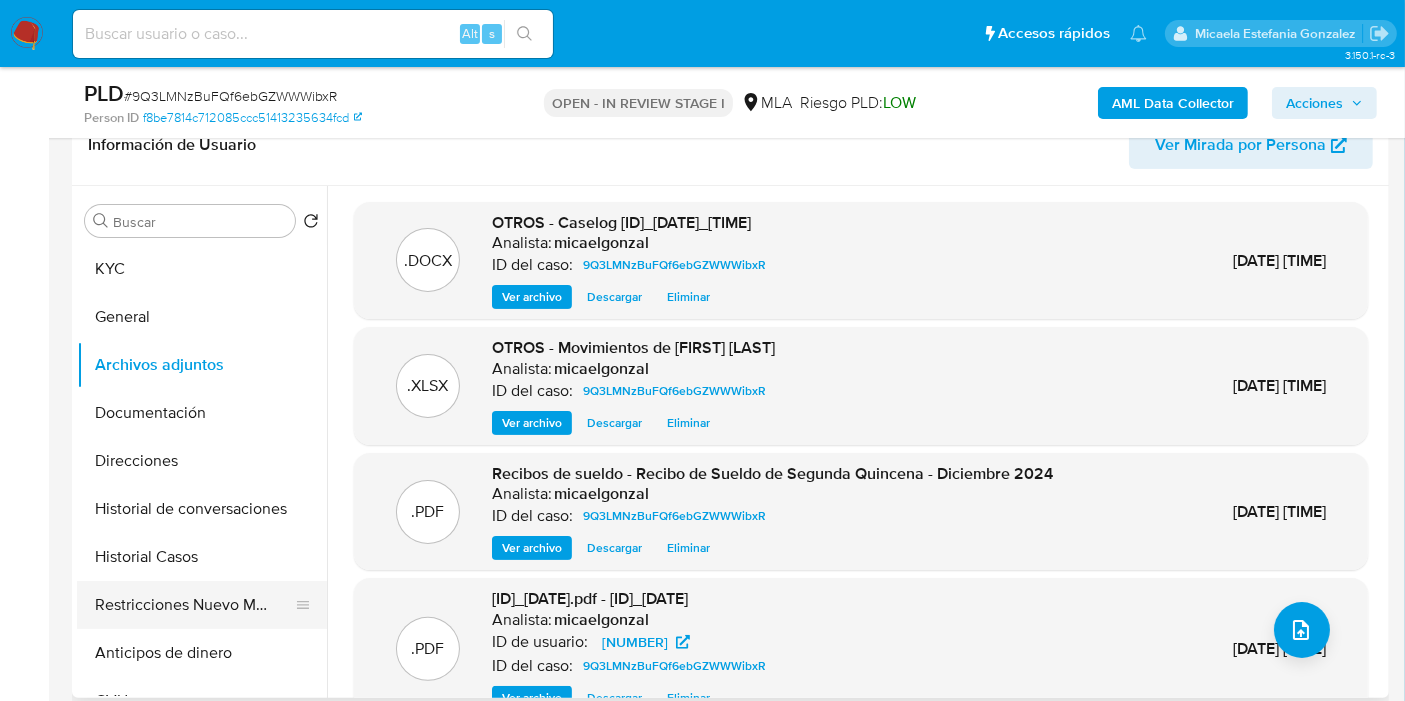 click on "Restricciones Nuevo Mundo" at bounding box center (194, 605) 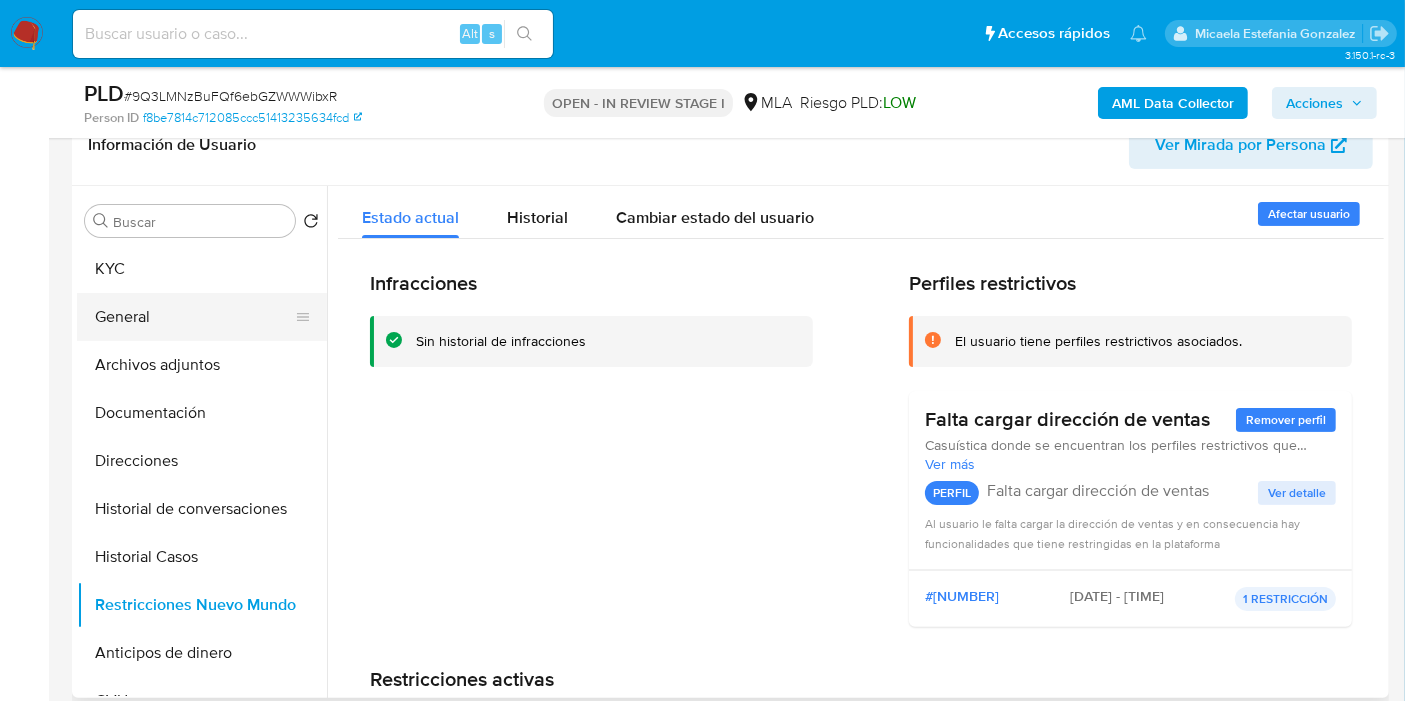 click on "General" at bounding box center [194, 317] 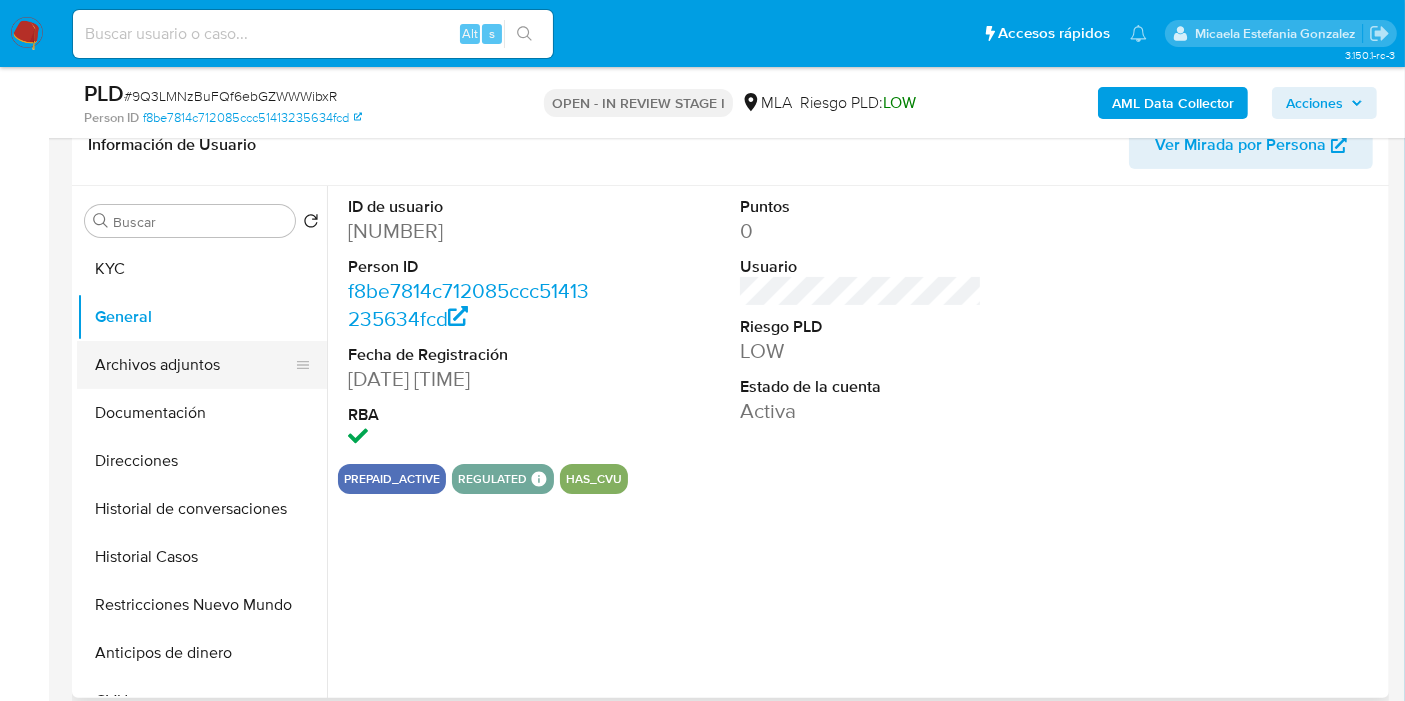 click on "Archivos adjuntos" at bounding box center [194, 365] 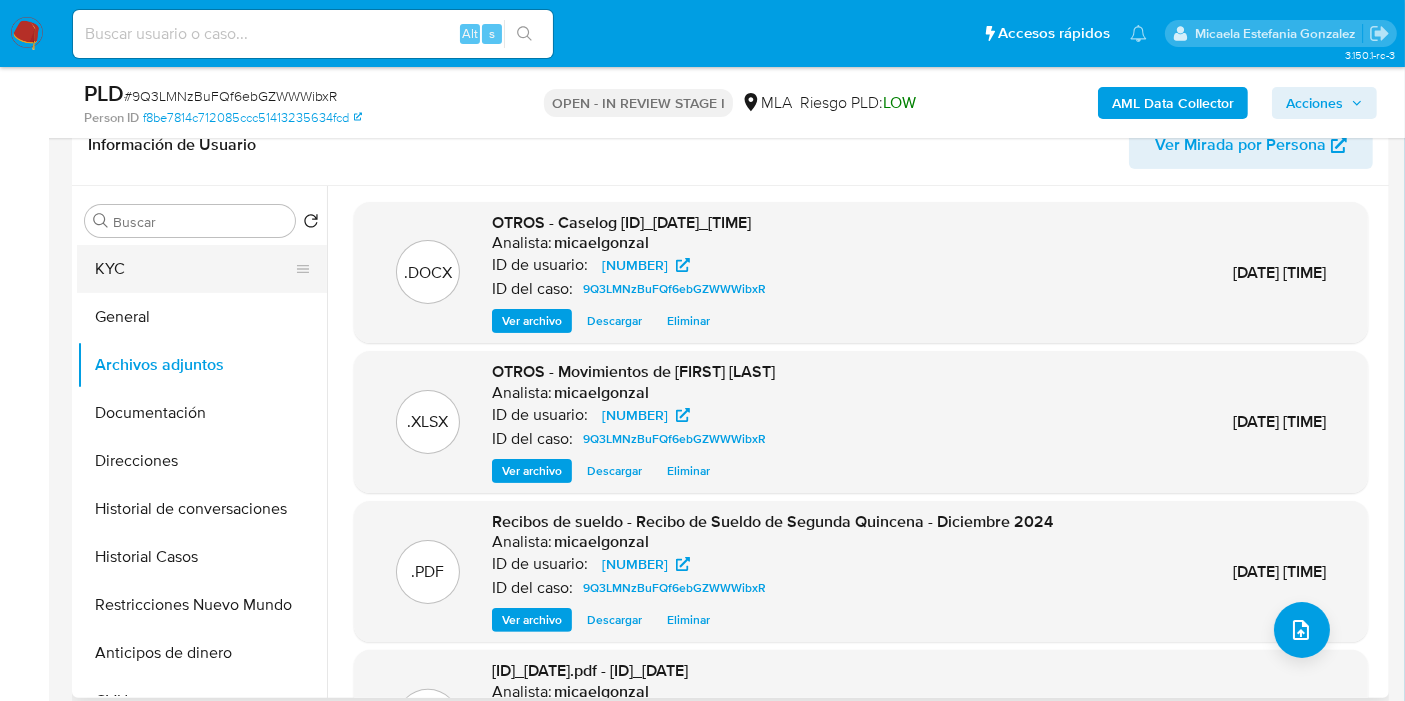 click on "KYC" at bounding box center [194, 269] 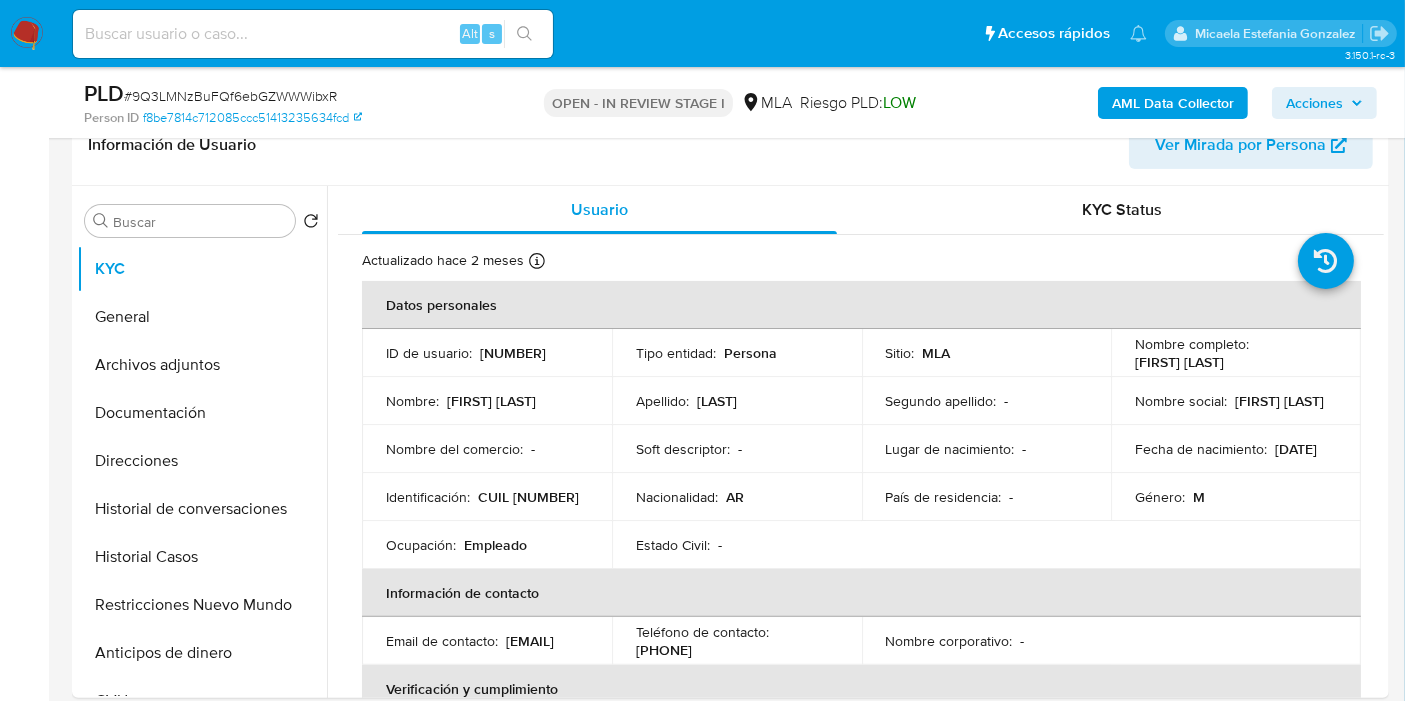 click on "Acciones" at bounding box center (1314, 103) 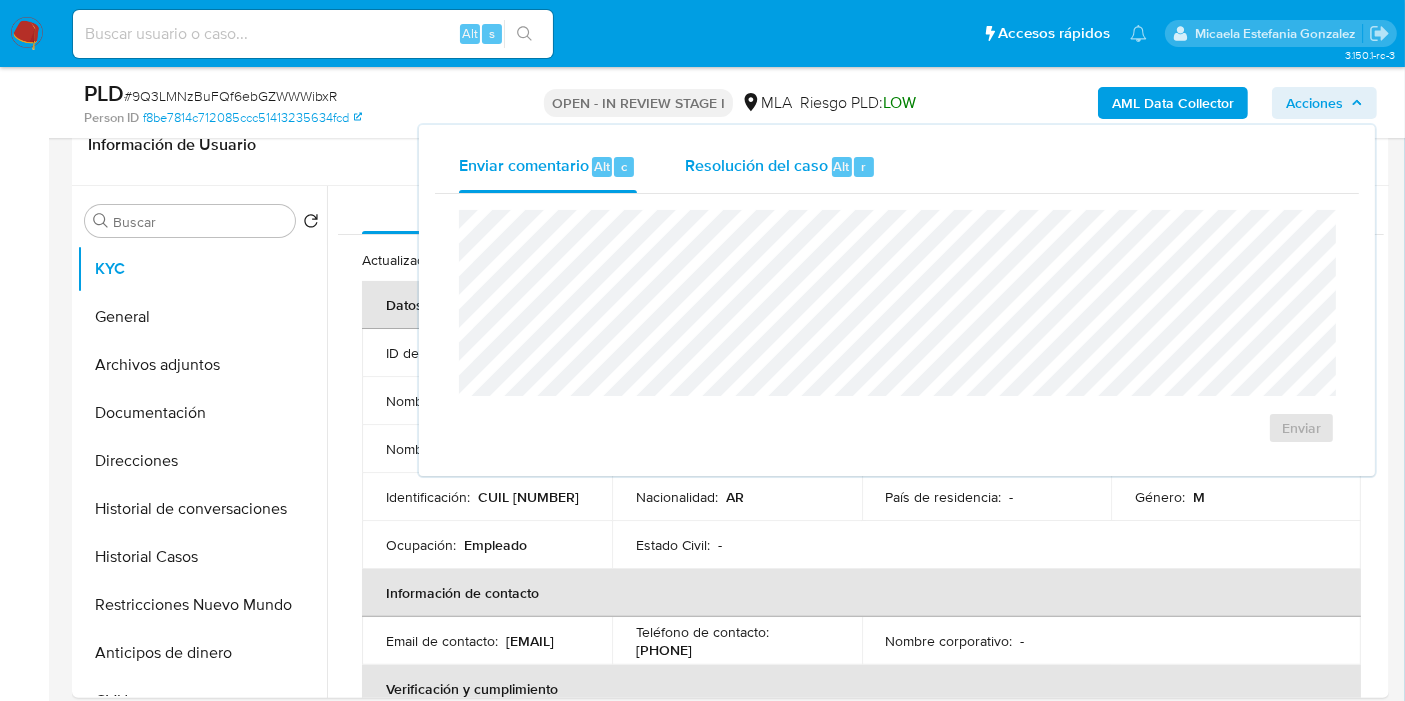click on "Resolución del caso Alt r" at bounding box center [780, 167] 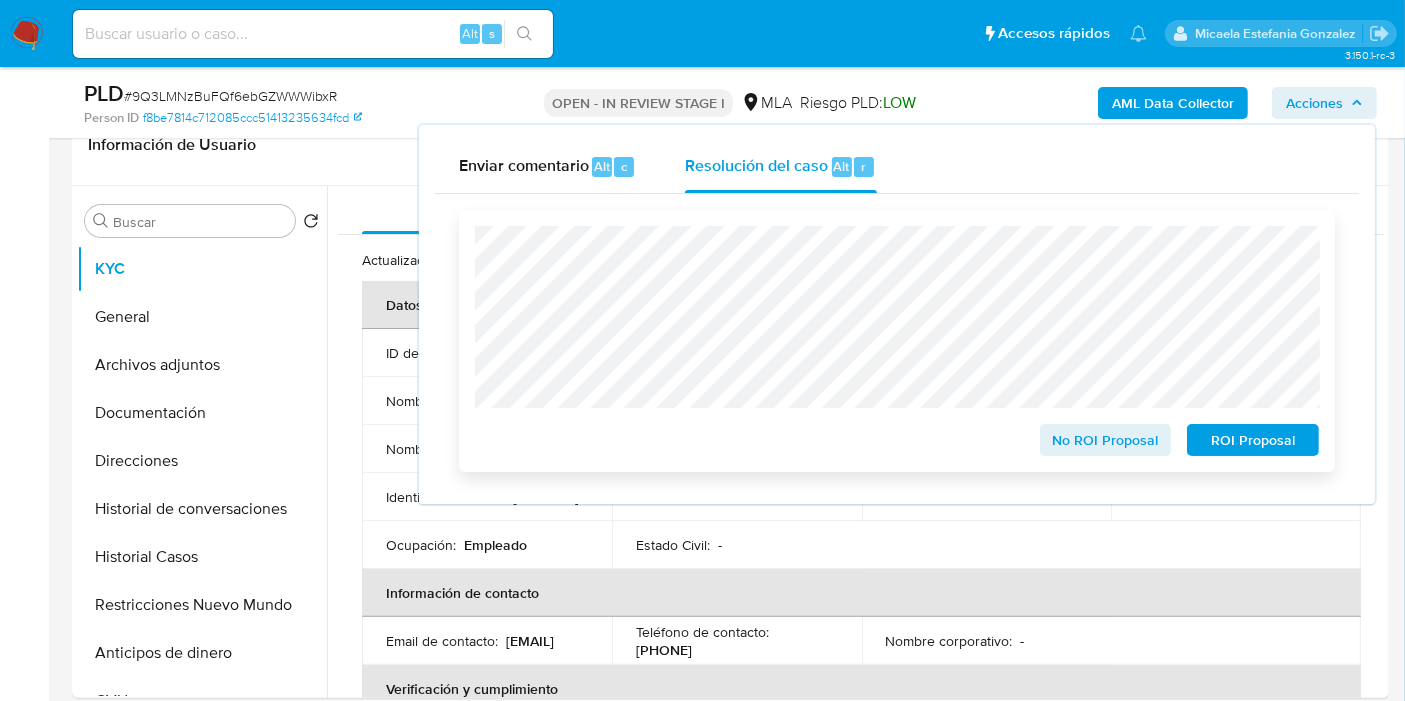 click on "No ROI Proposal" at bounding box center [1106, 440] 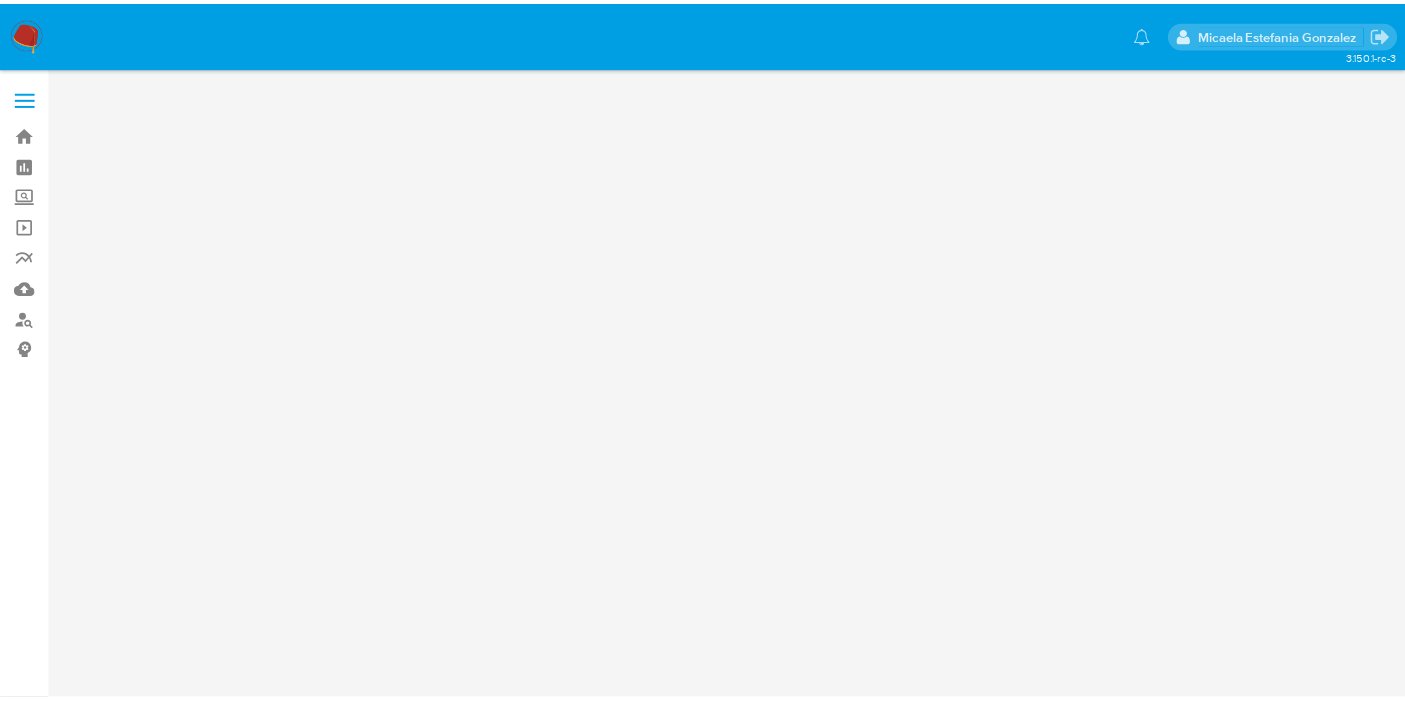 scroll, scrollTop: 0, scrollLeft: 0, axis: both 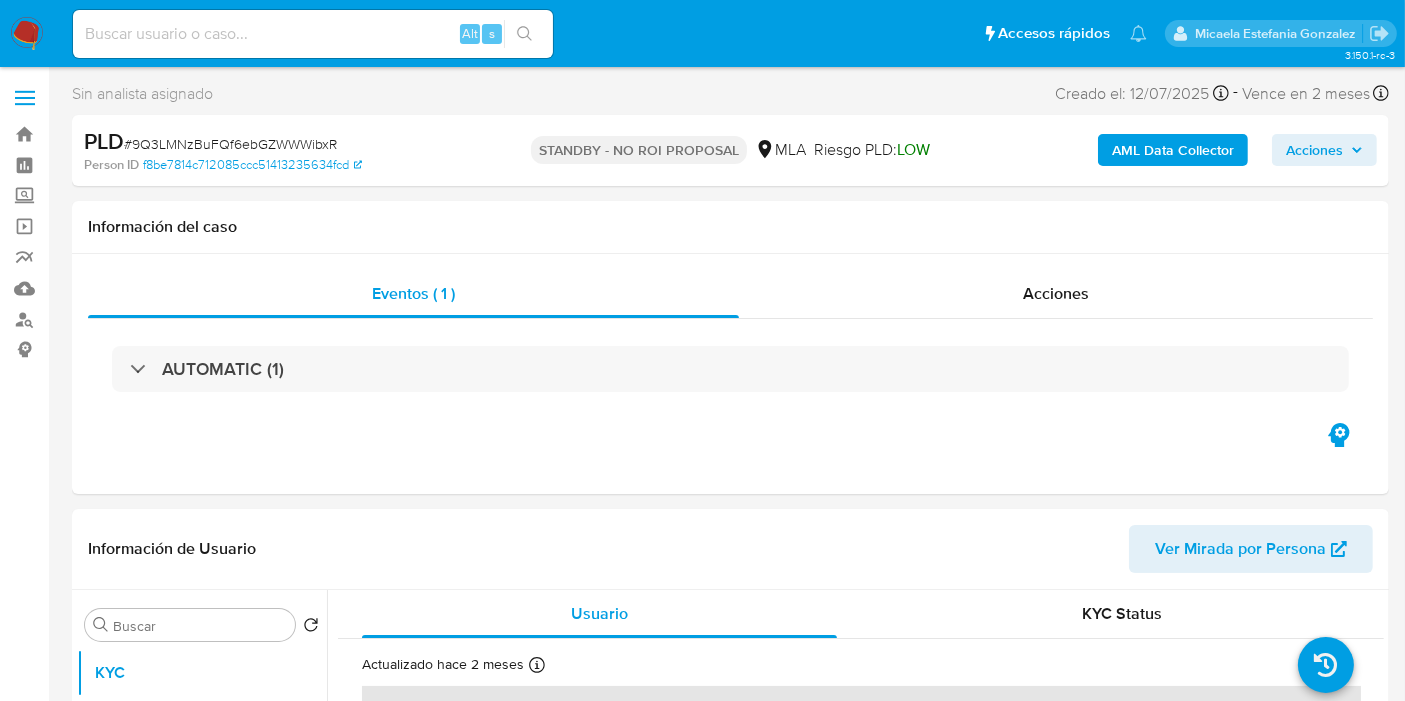 select on "10" 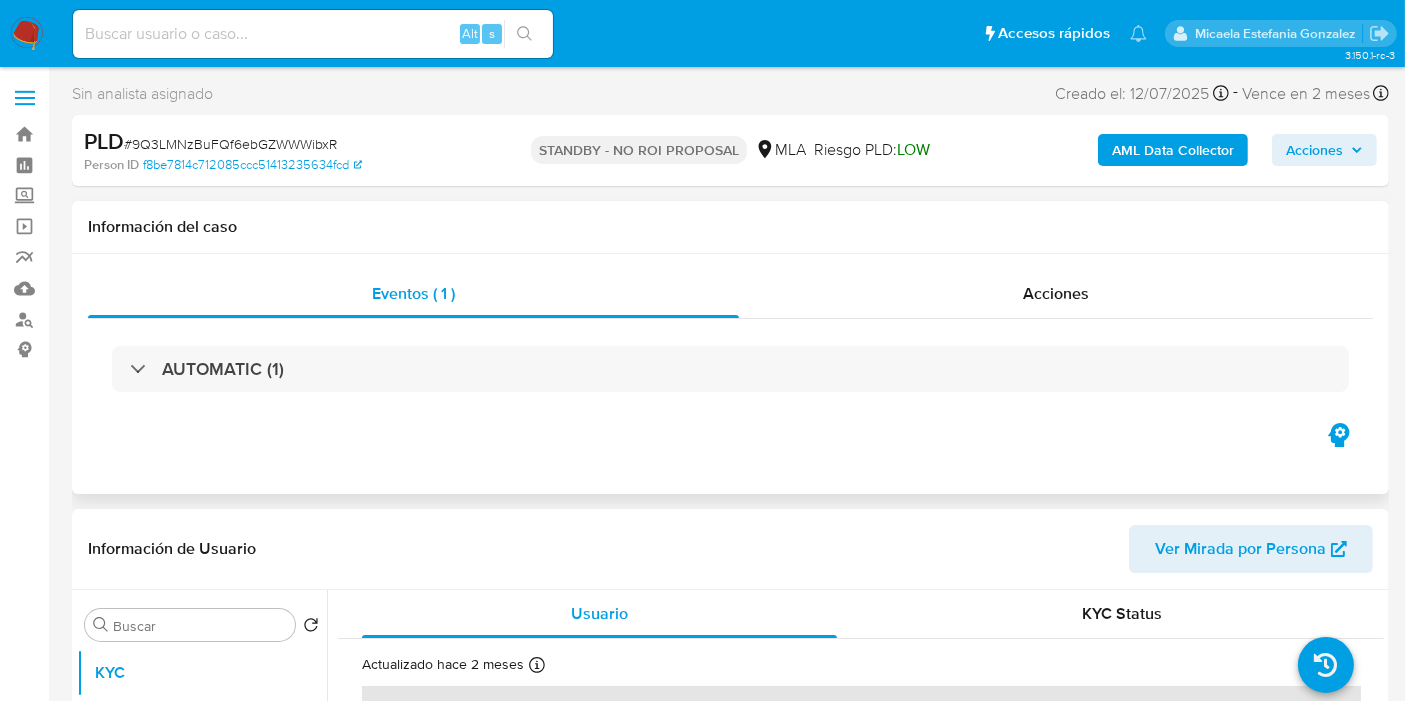 scroll, scrollTop: 222, scrollLeft: 0, axis: vertical 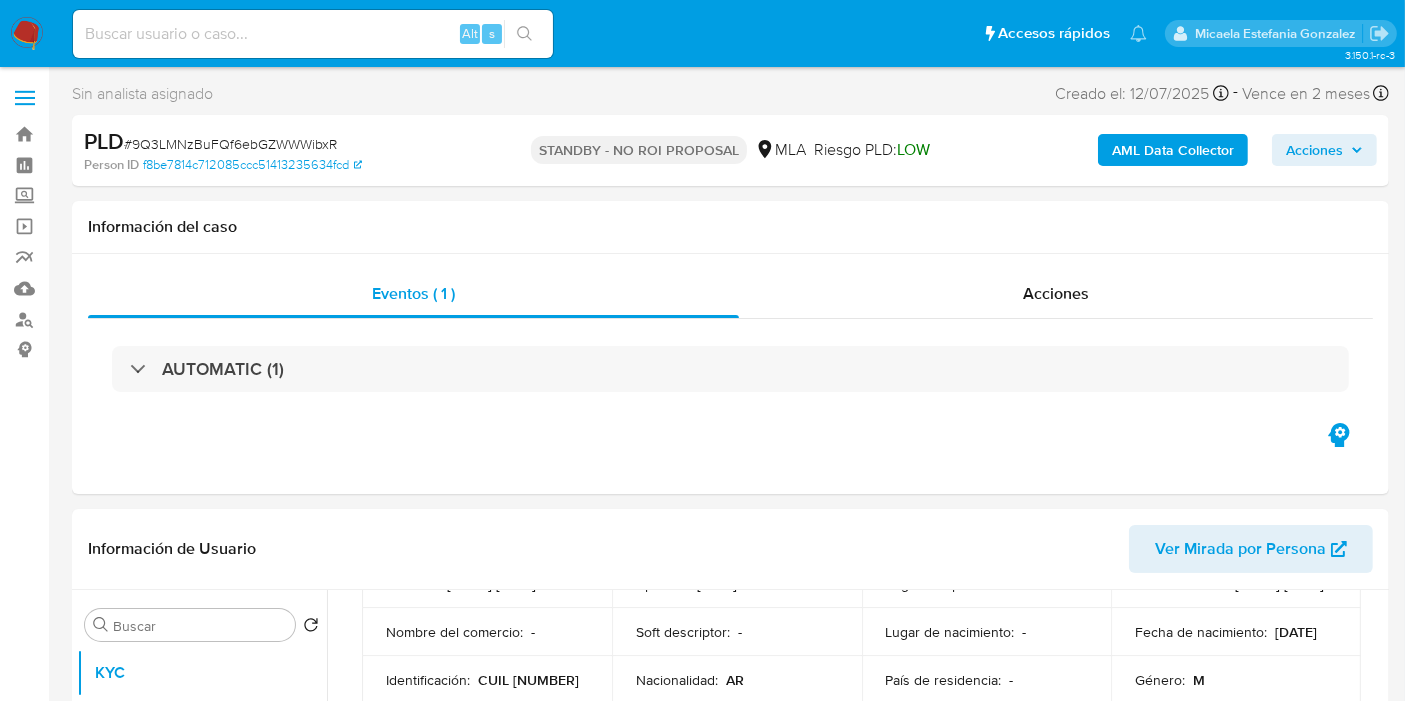 click at bounding box center [27, 34] 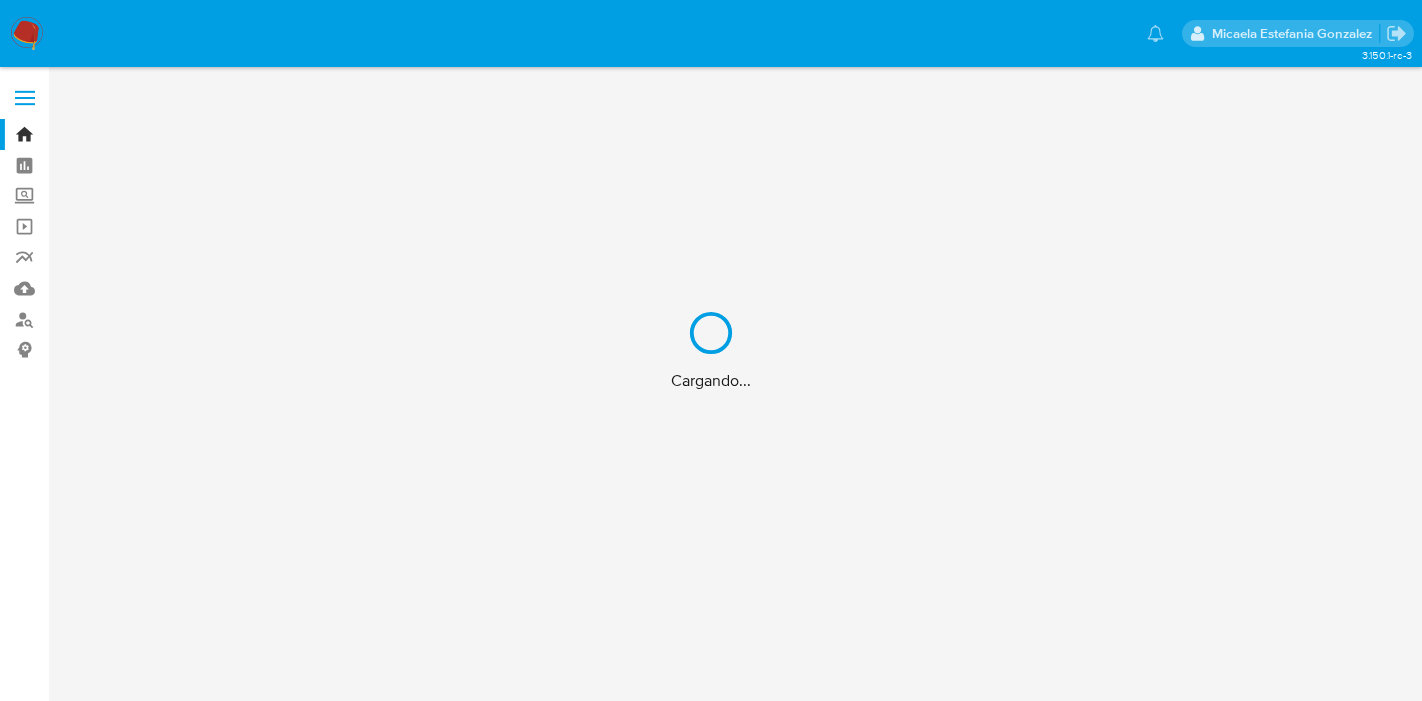 scroll, scrollTop: 0, scrollLeft: 0, axis: both 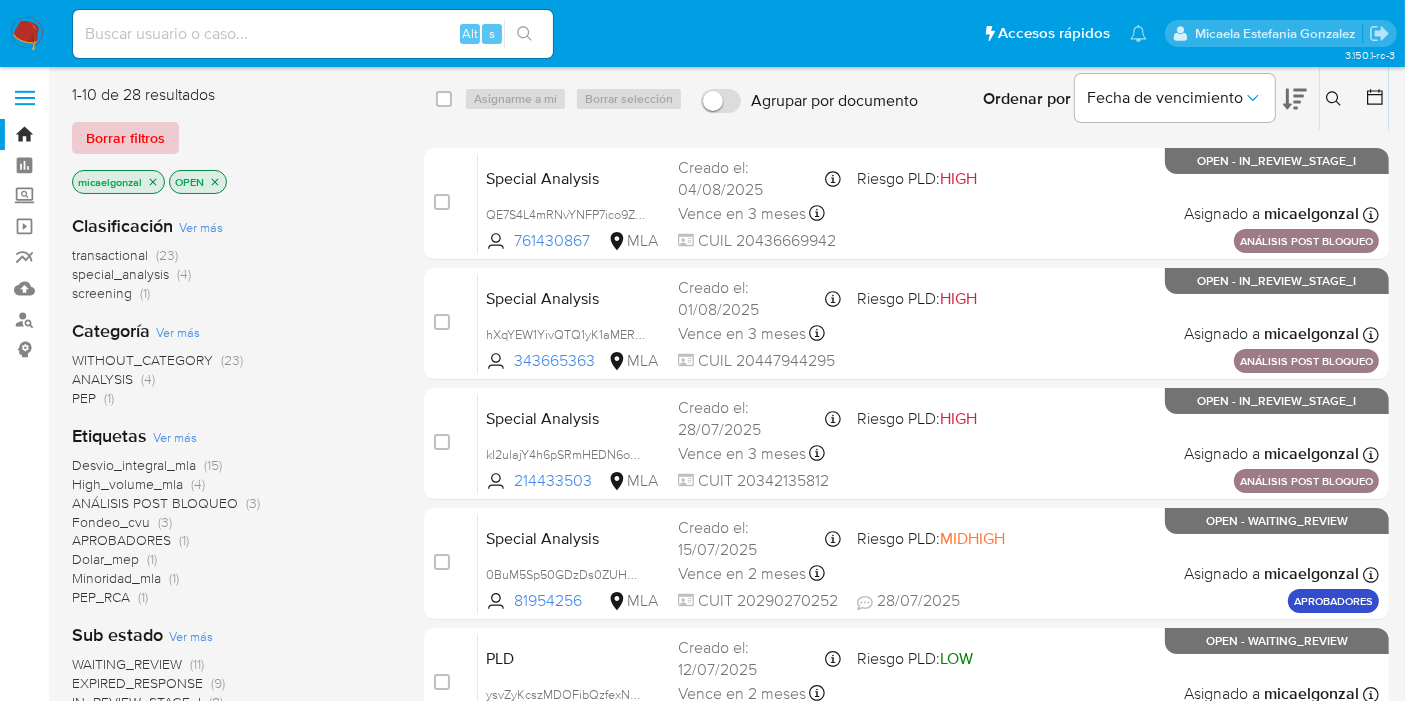 click on "Borrar filtros" at bounding box center [125, 138] 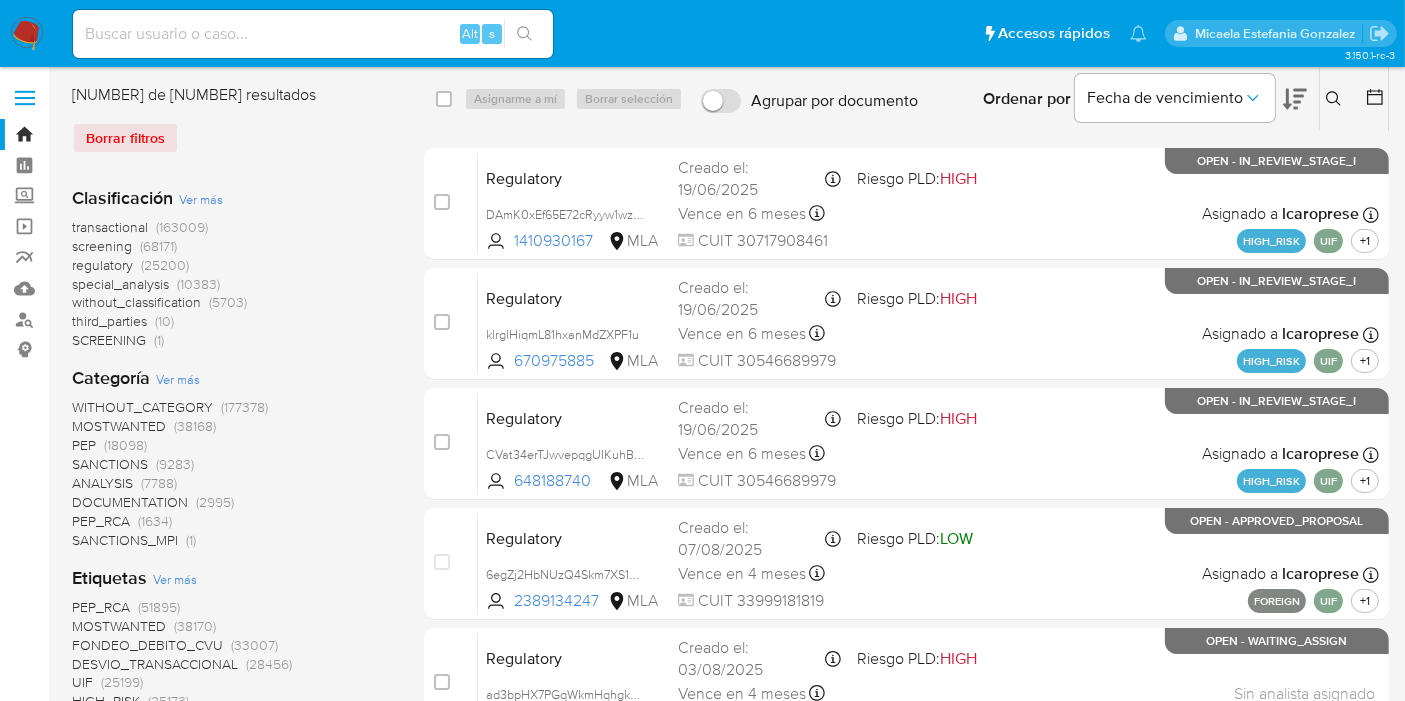 click 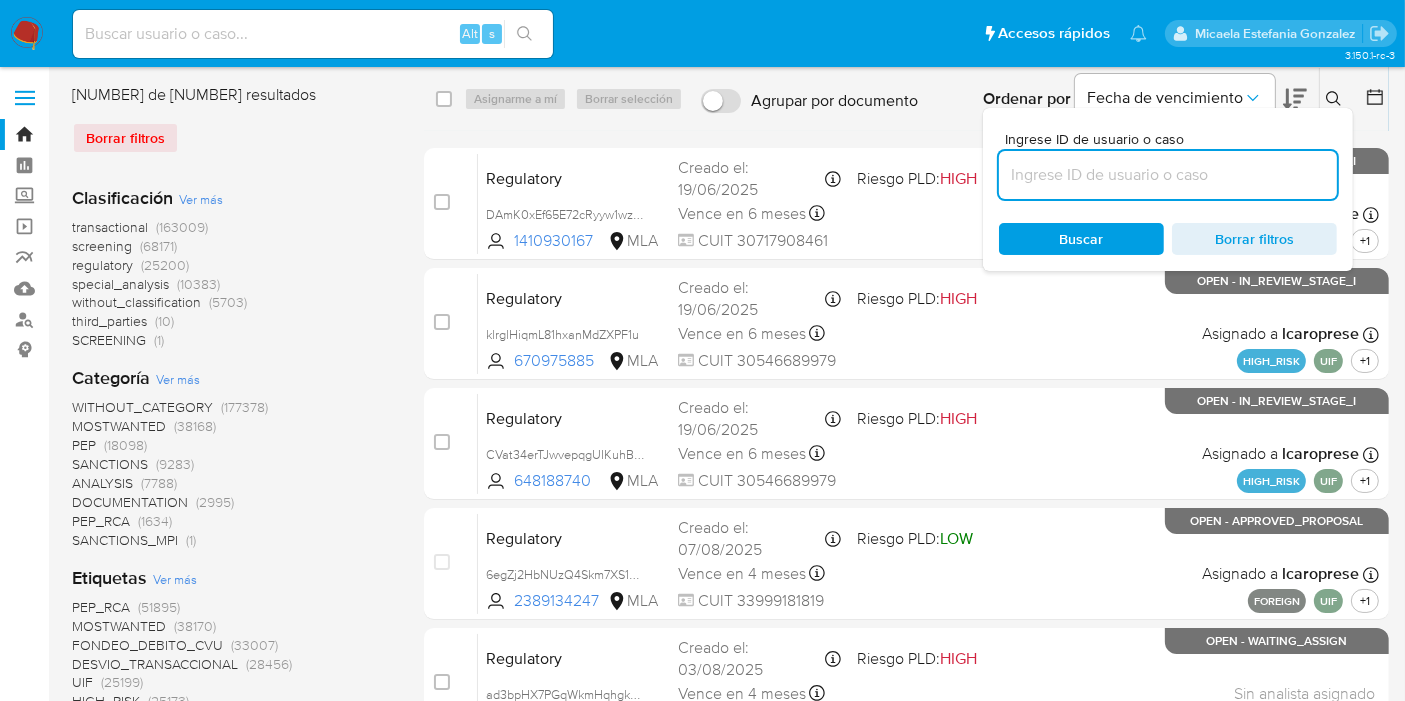 click at bounding box center (1168, 175) 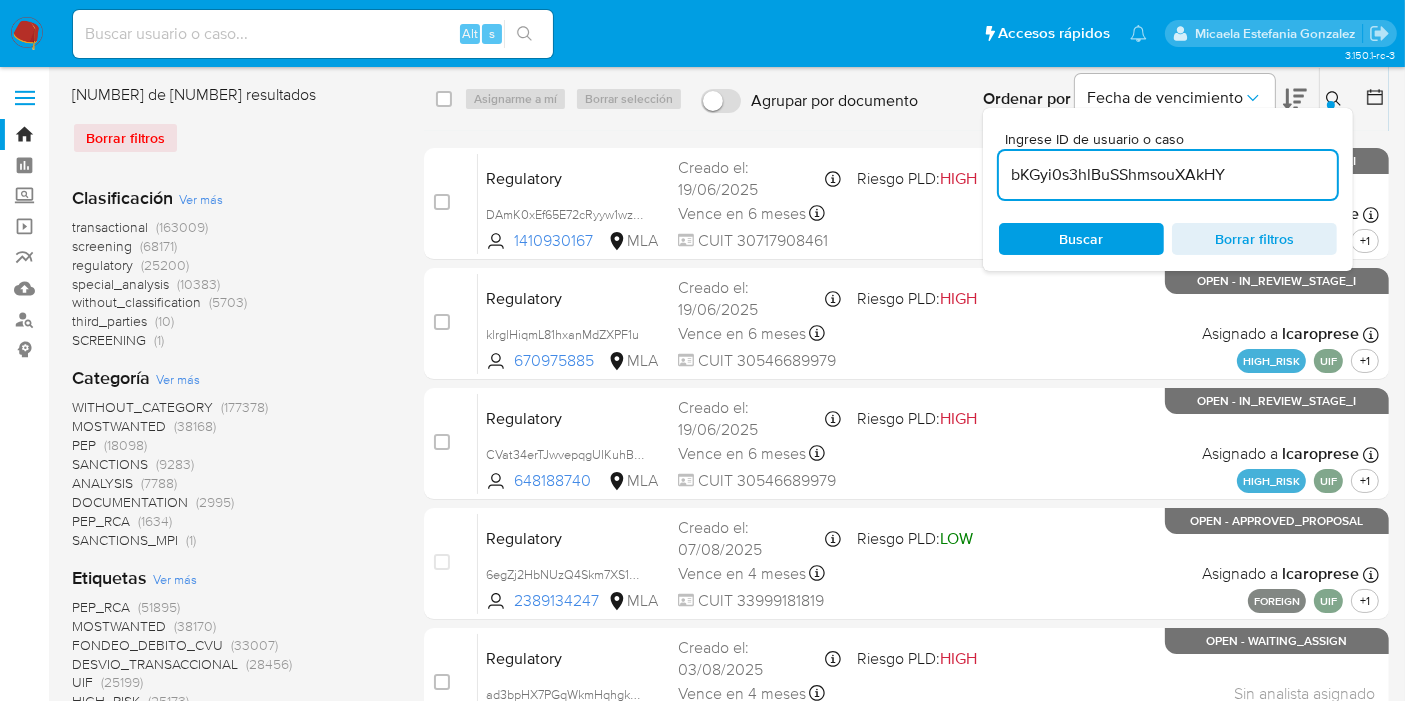 type on "bKGyi0s3hlBuSShmsouXAkHY" 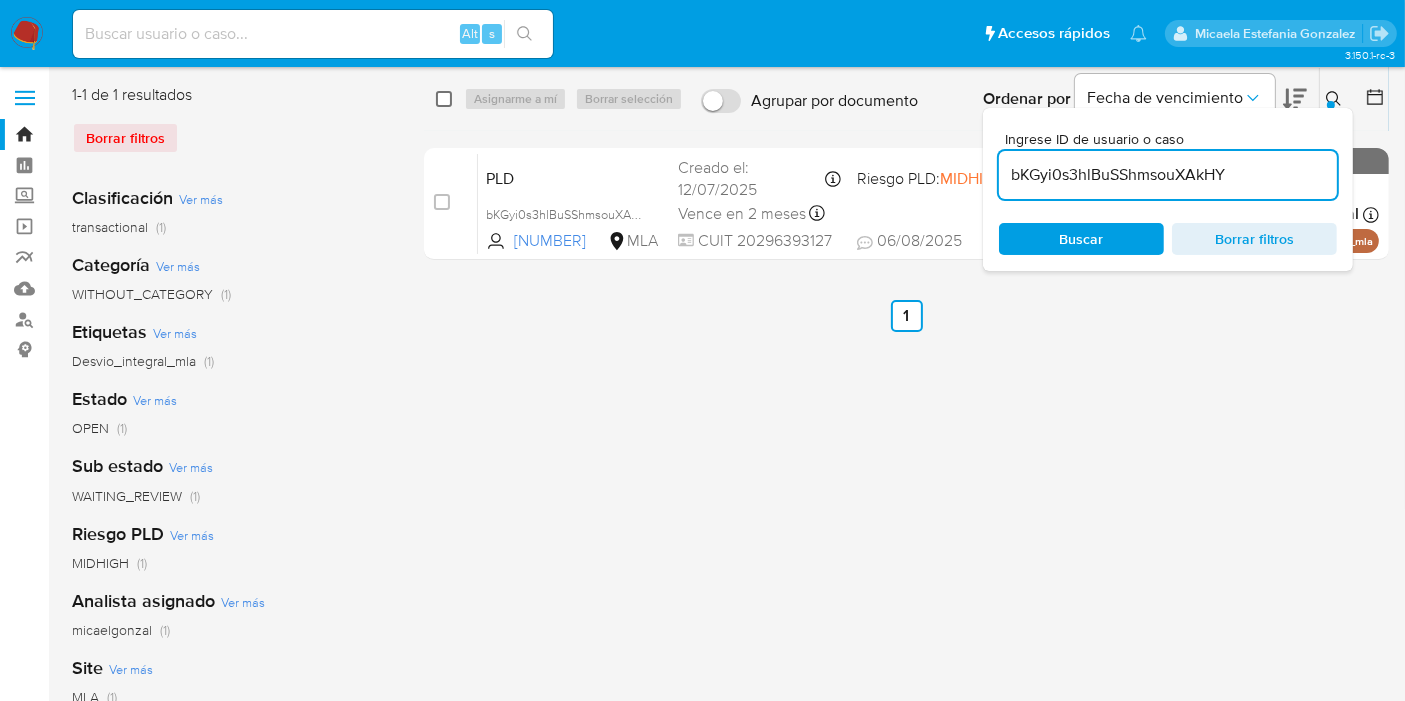 click at bounding box center (444, 99) 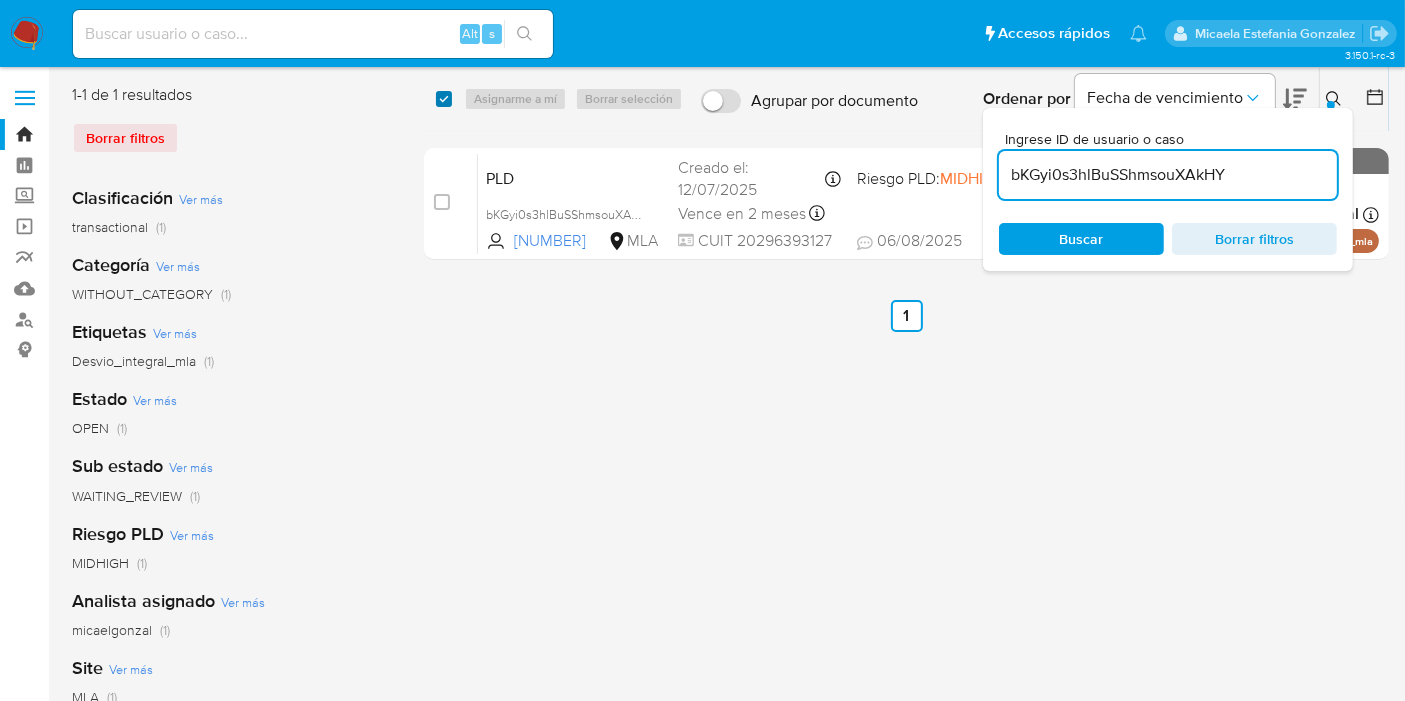 checkbox on "true" 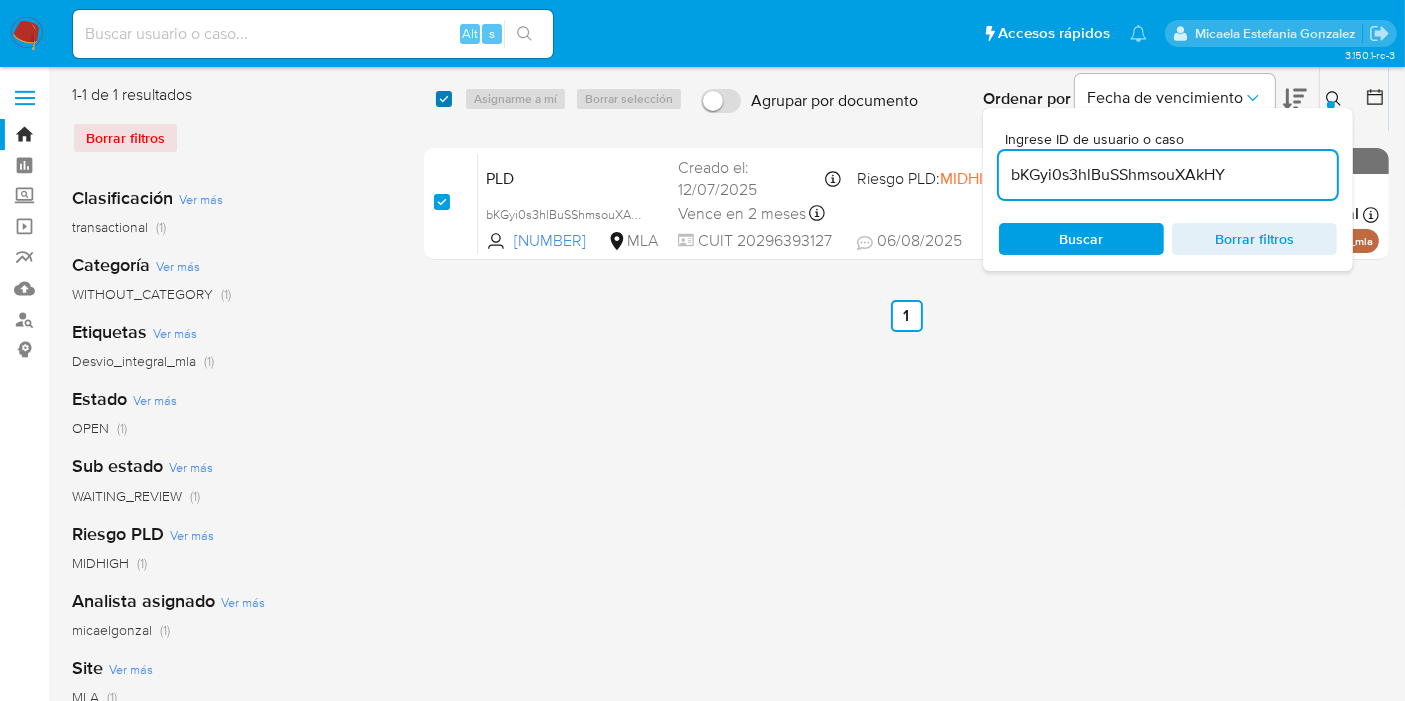 checkbox on "true" 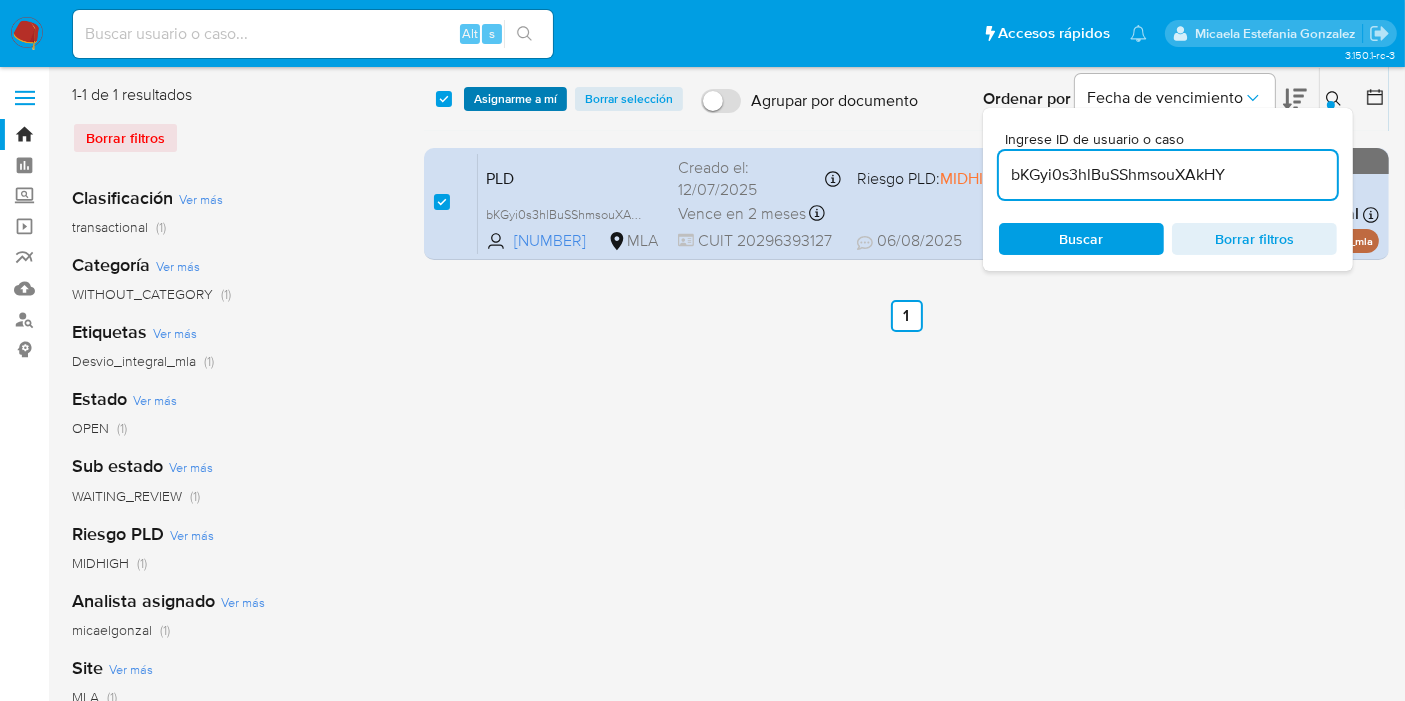click on "Asignarme a mí" at bounding box center (515, 99) 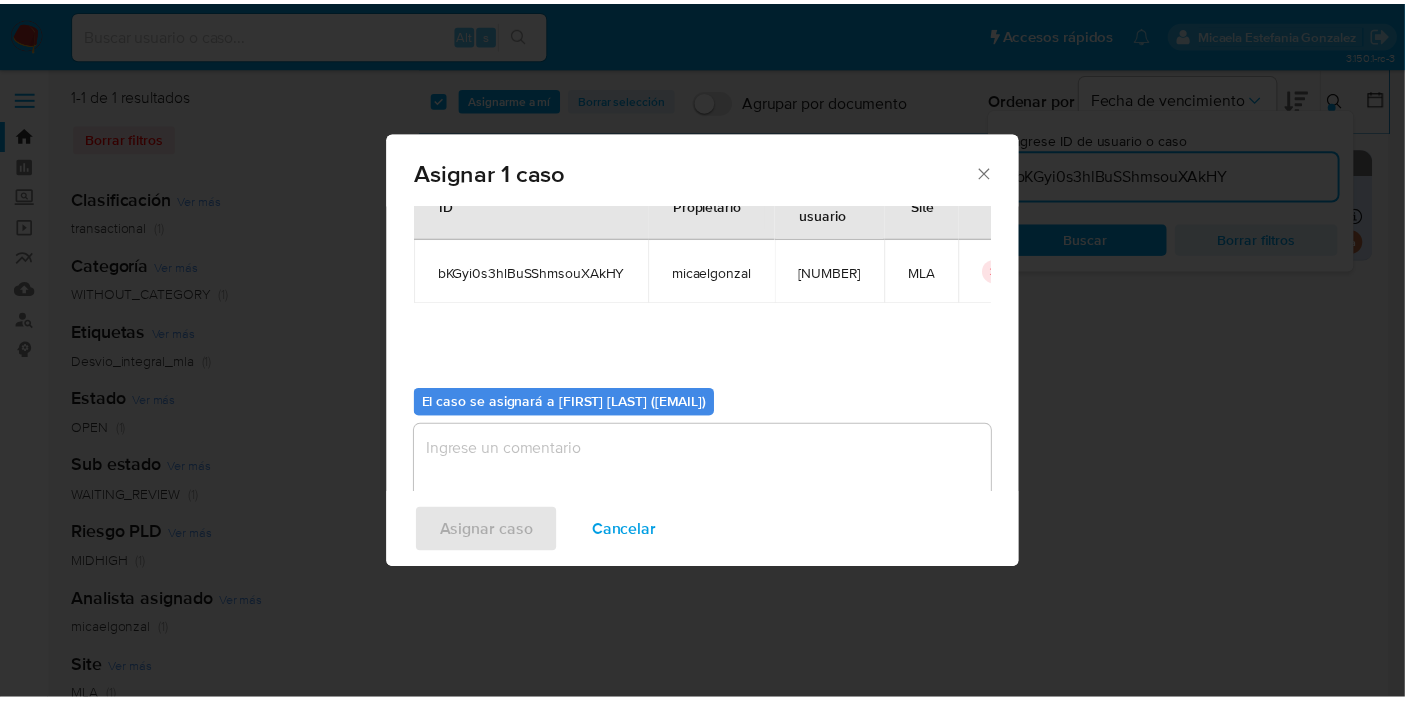 scroll, scrollTop: 102, scrollLeft: 0, axis: vertical 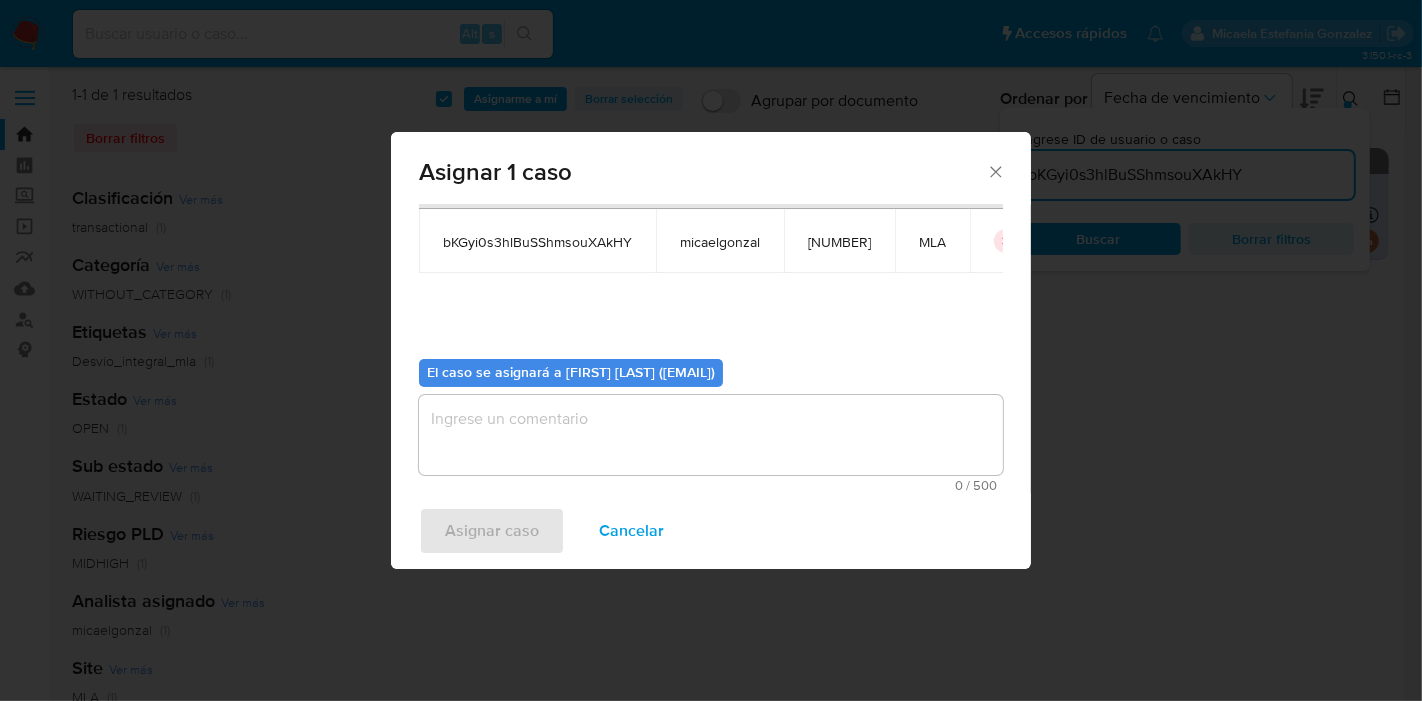 click at bounding box center (711, 435) 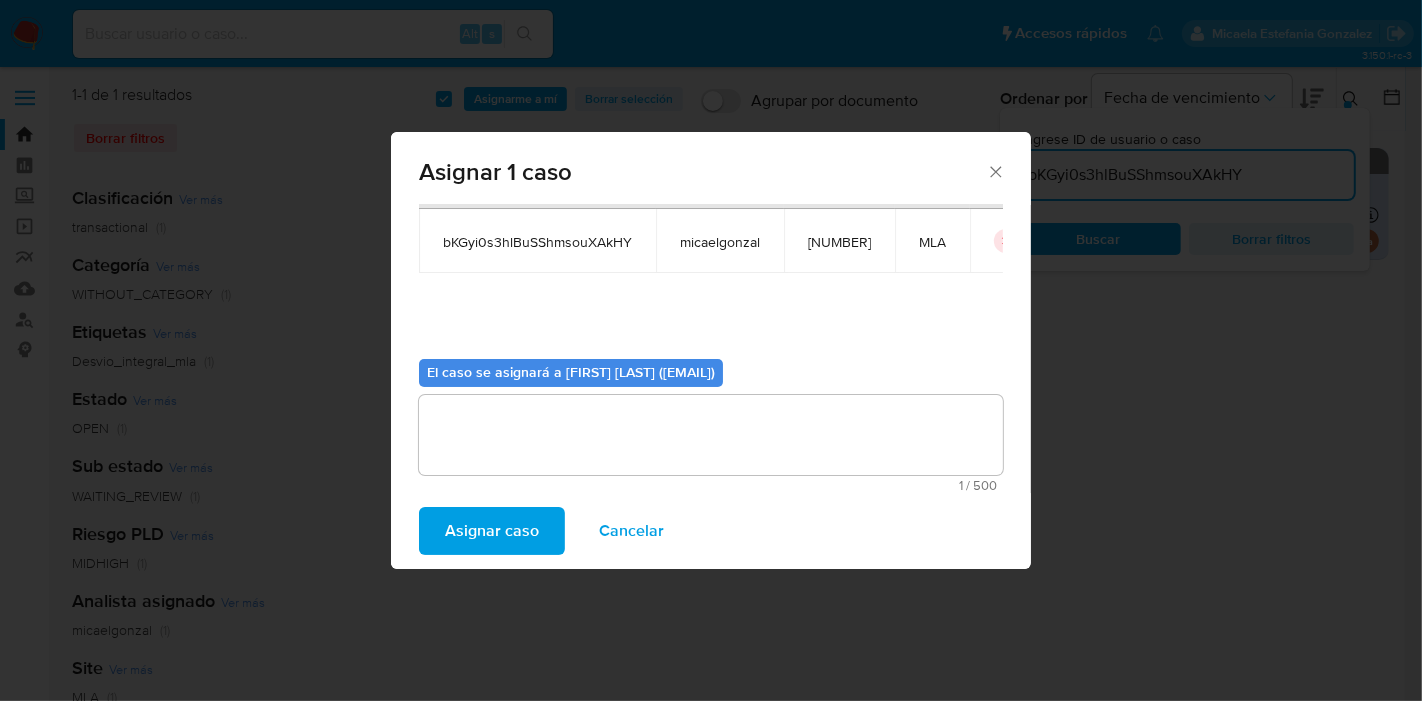 click on "Asignar caso" at bounding box center (492, 531) 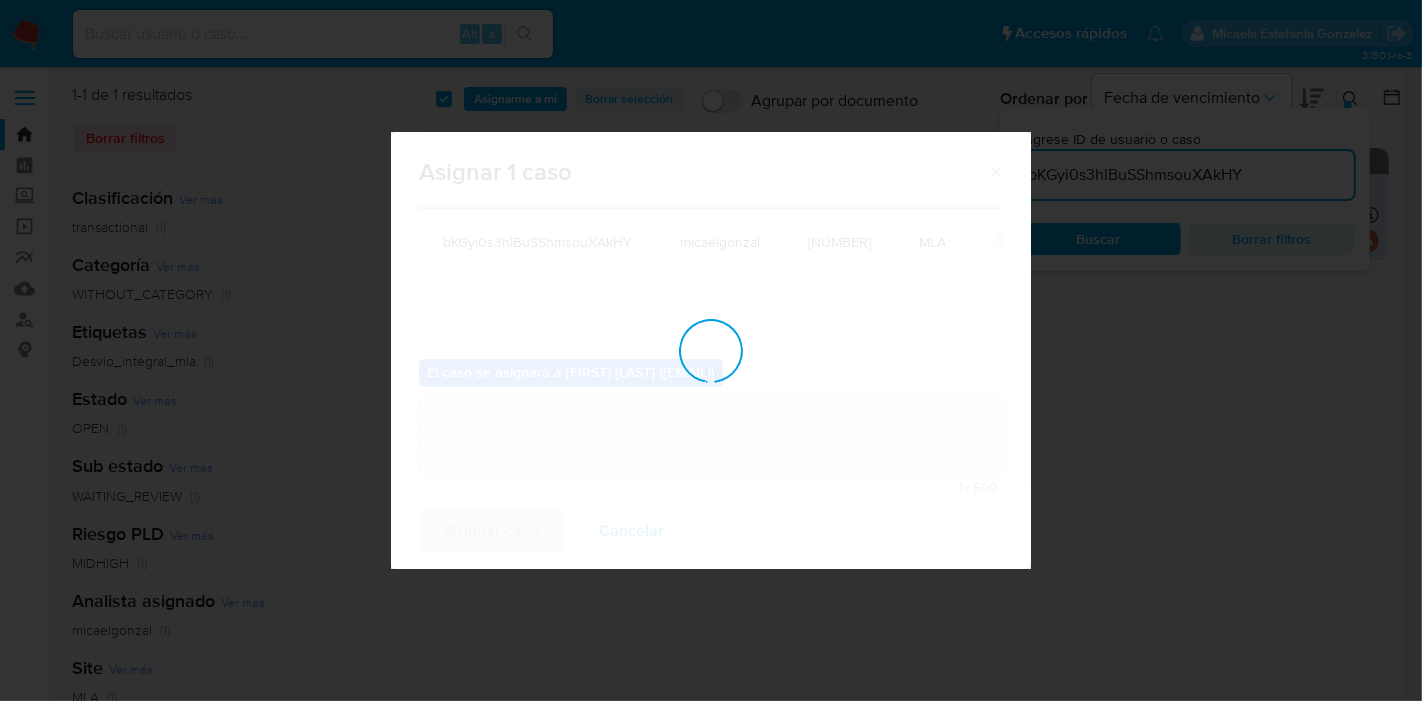 type 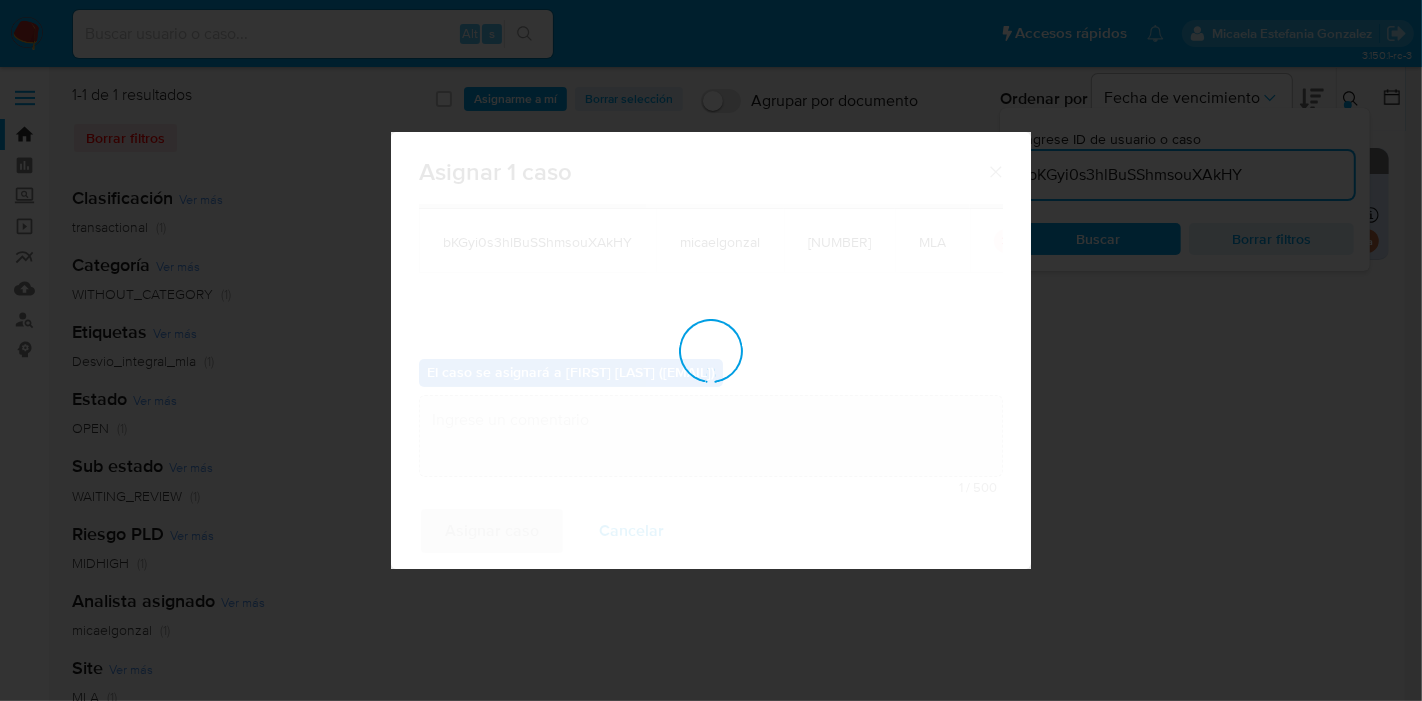 checkbox on "false" 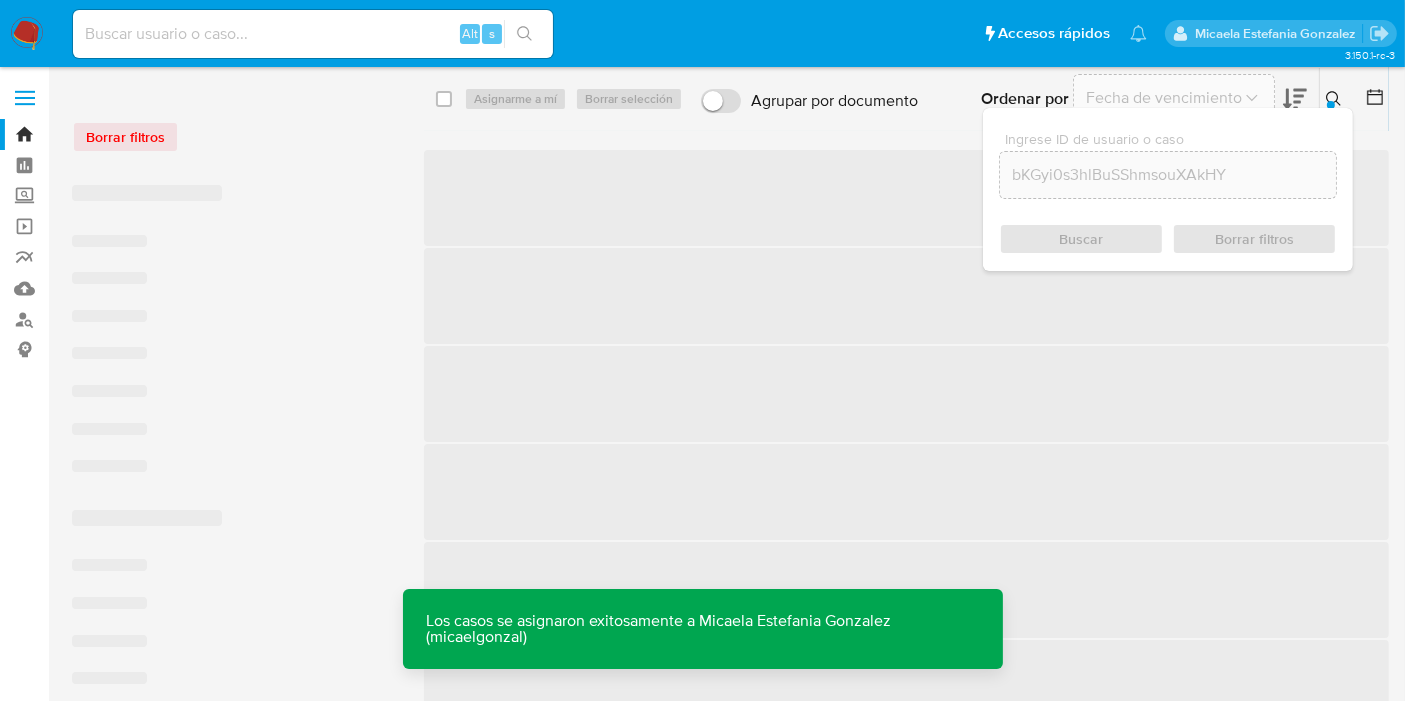 click at bounding box center (313, 34) 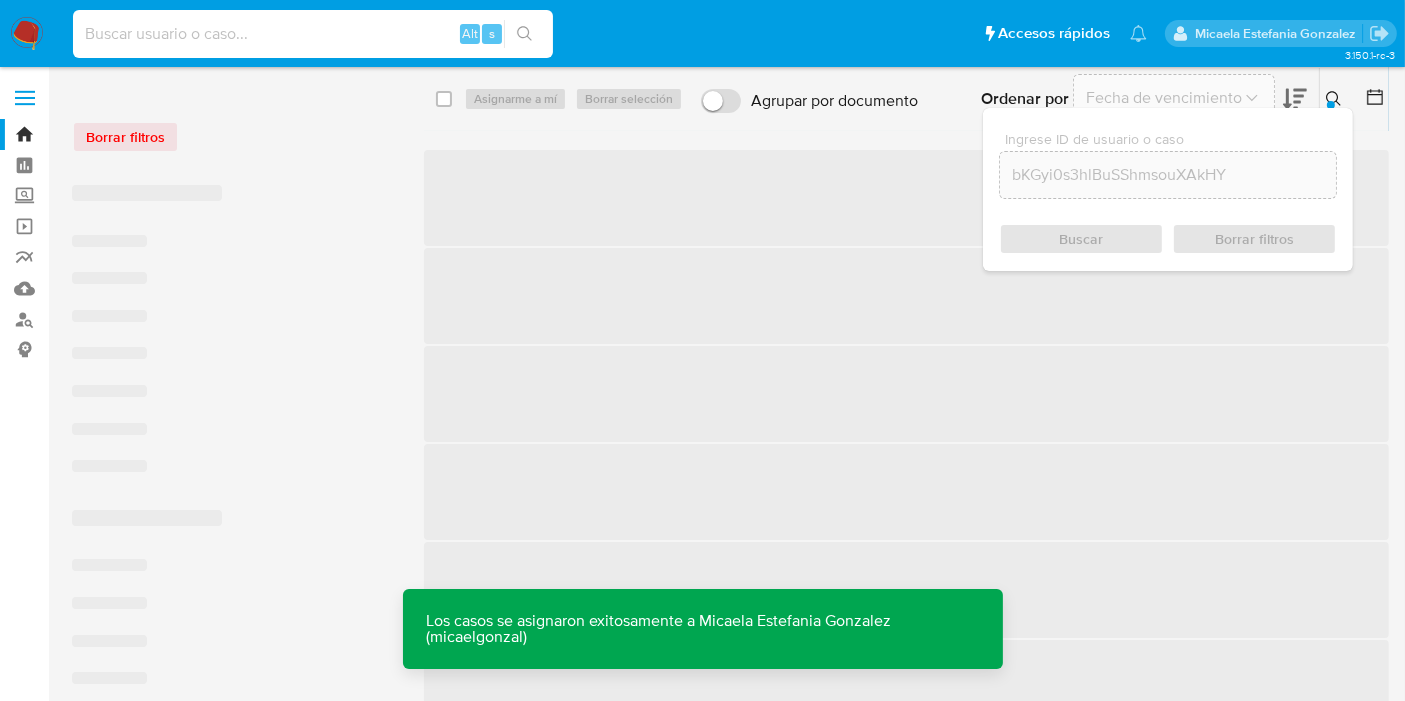paste on "bKGyi0s3hlBuSShmsouXAkHY" 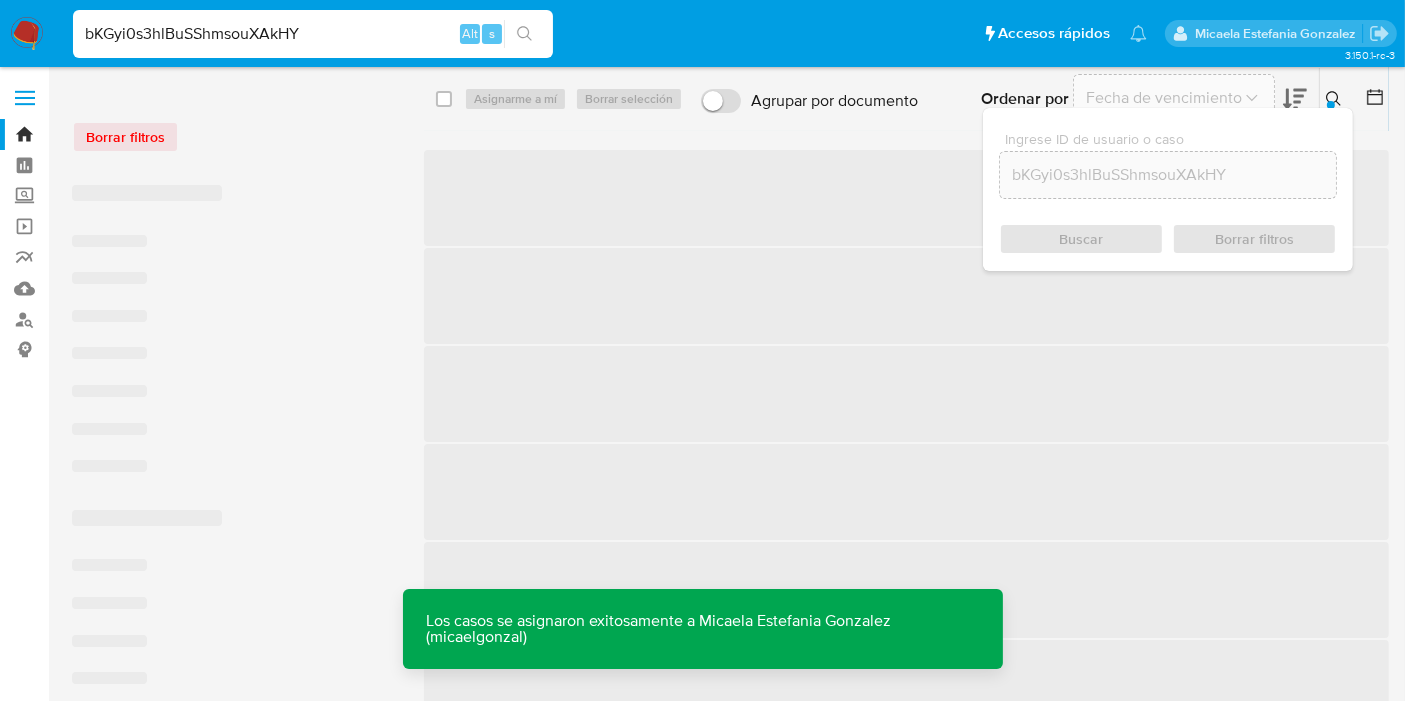 type on "bKGyi0s3hlBuSShmsouXAkHY" 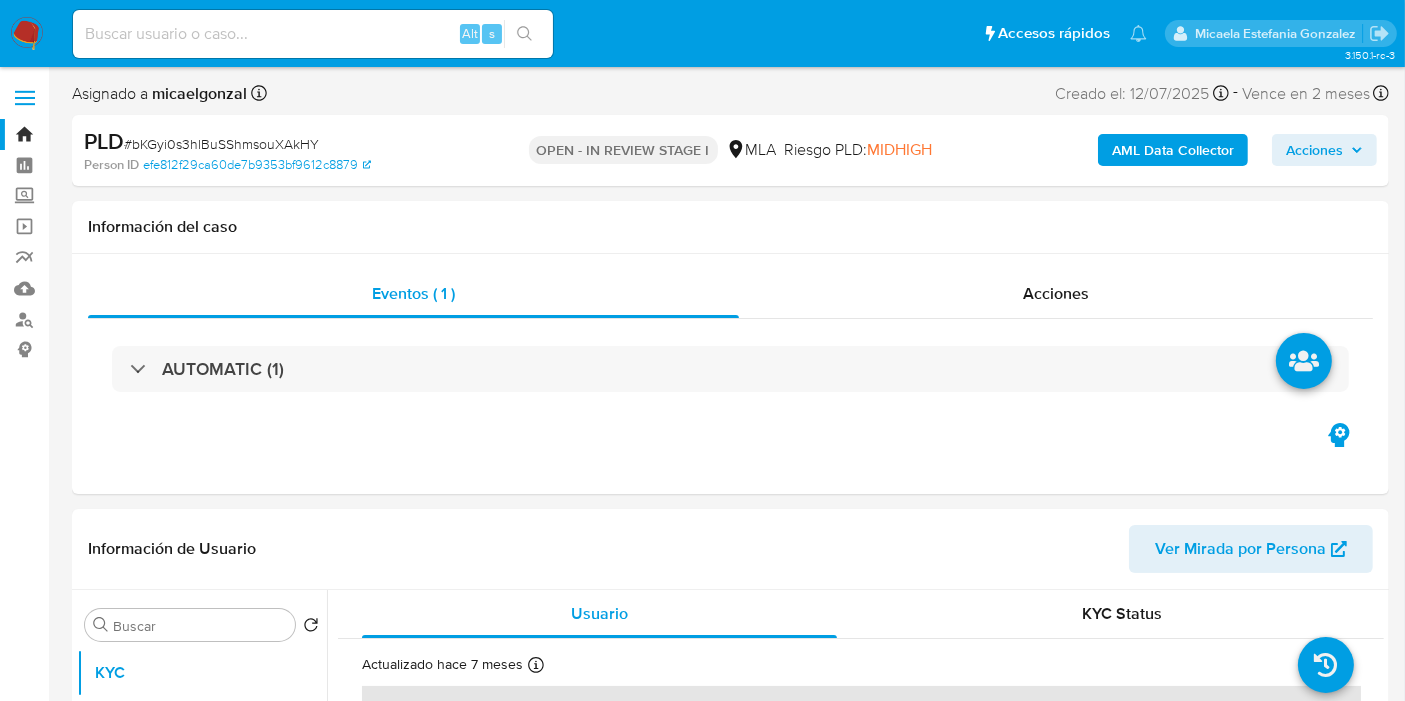 select on "10" 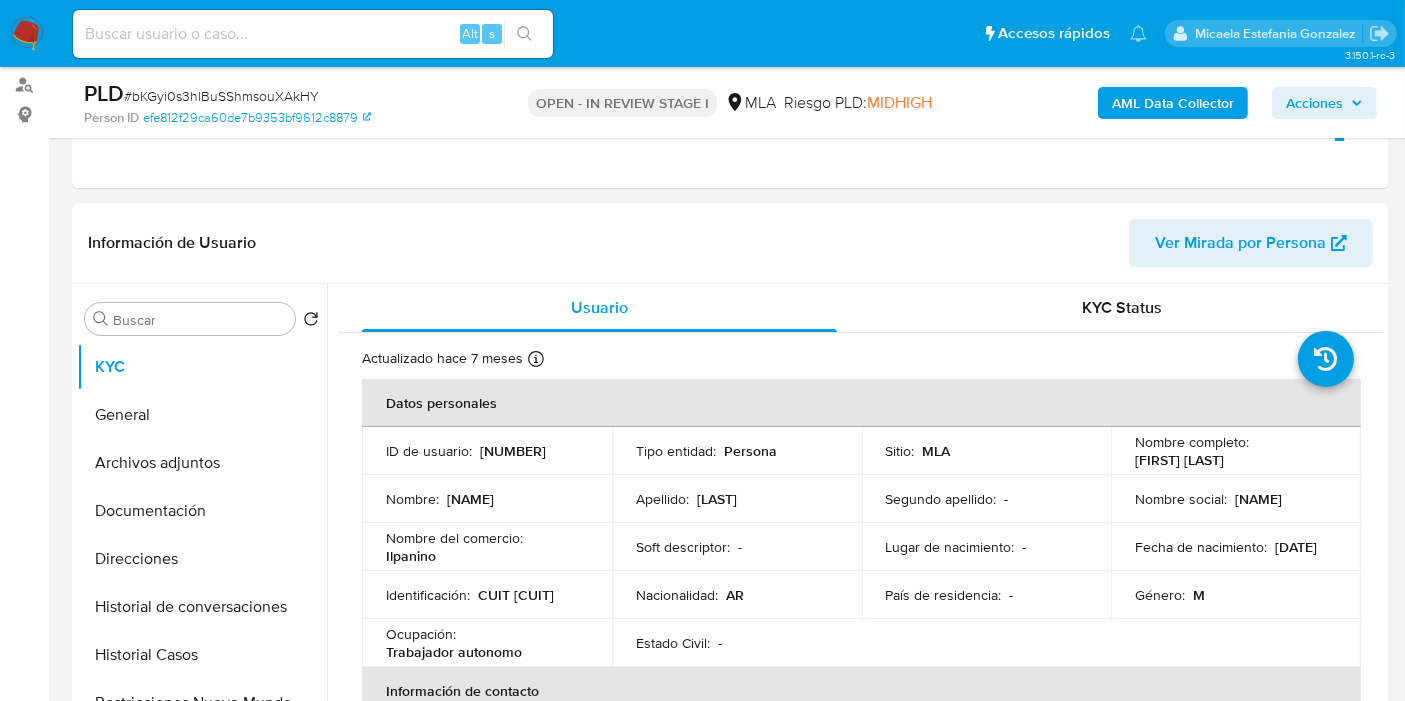 scroll, scrollTop: 333, scrollLeft: 0, axis: vertical 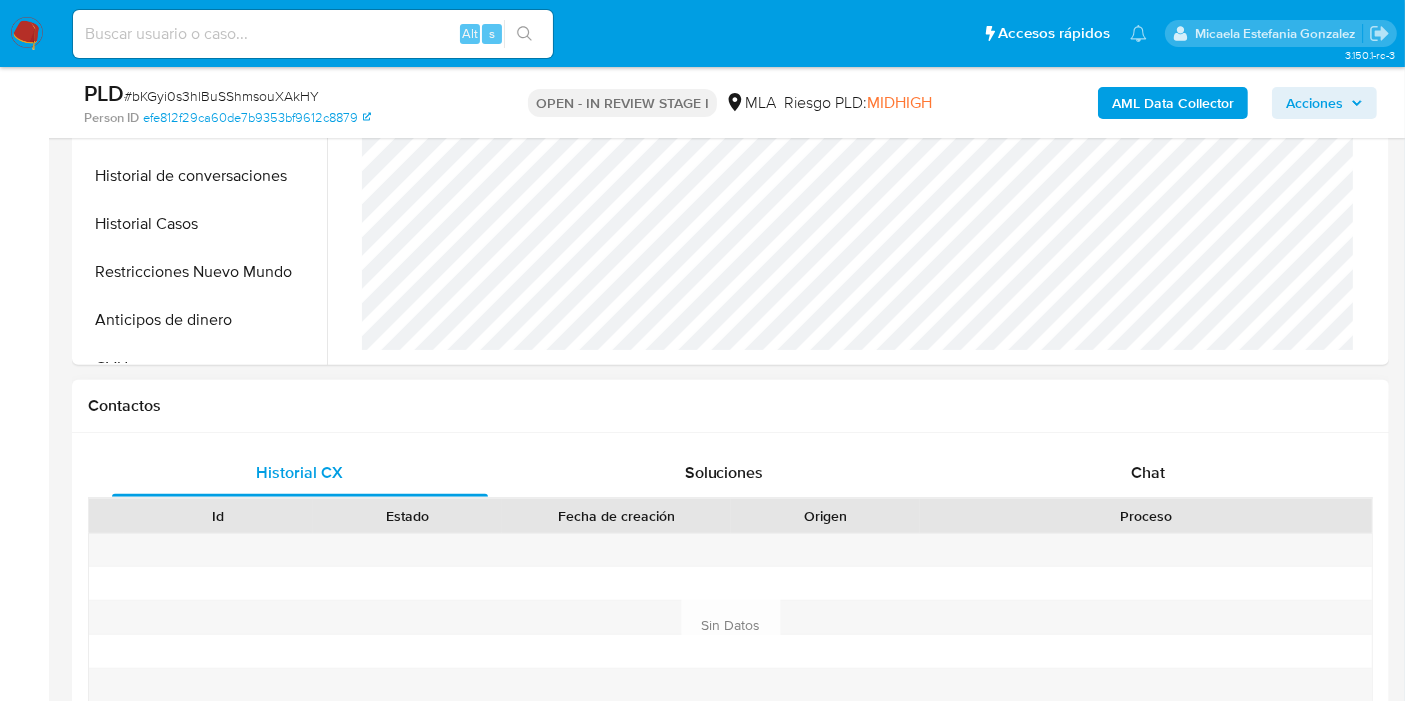 click on "Proceso" at bounding box center [1146, 516] 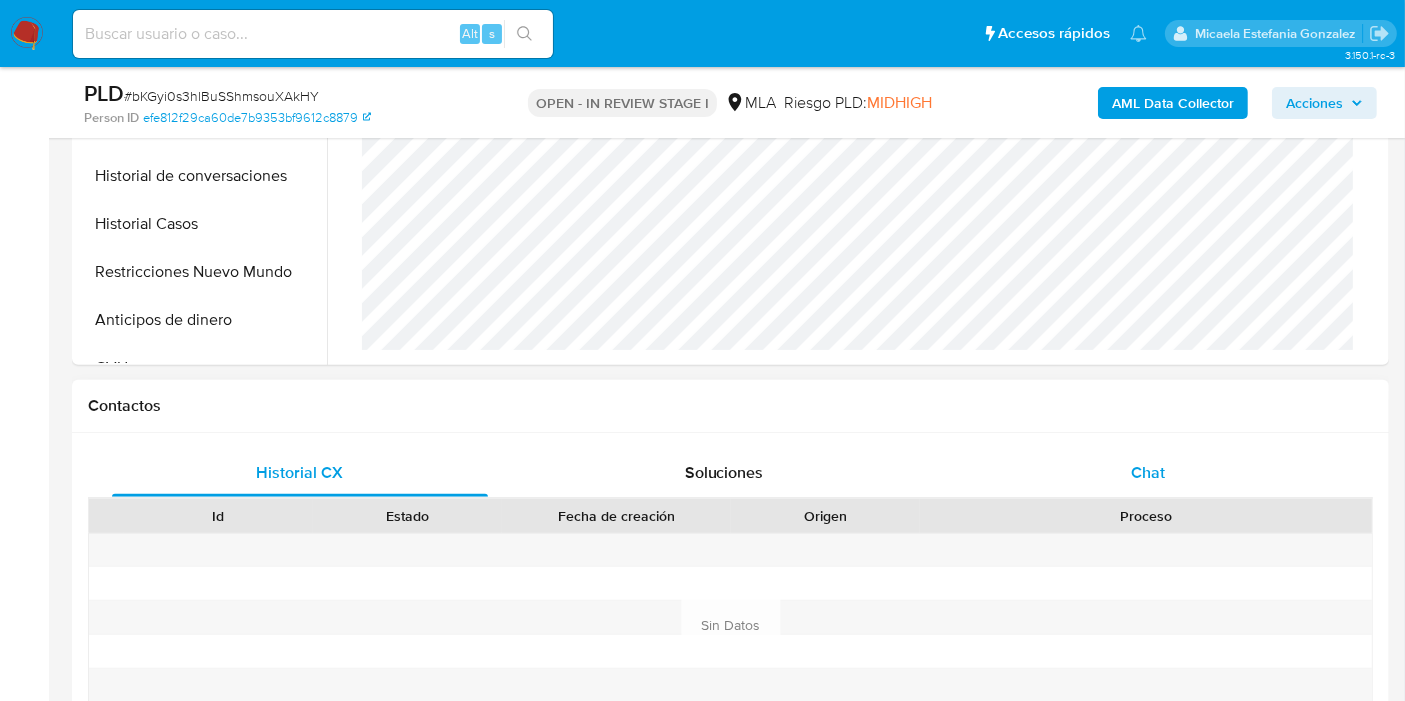 click on "Chat" at bounding box center [1148, 473] 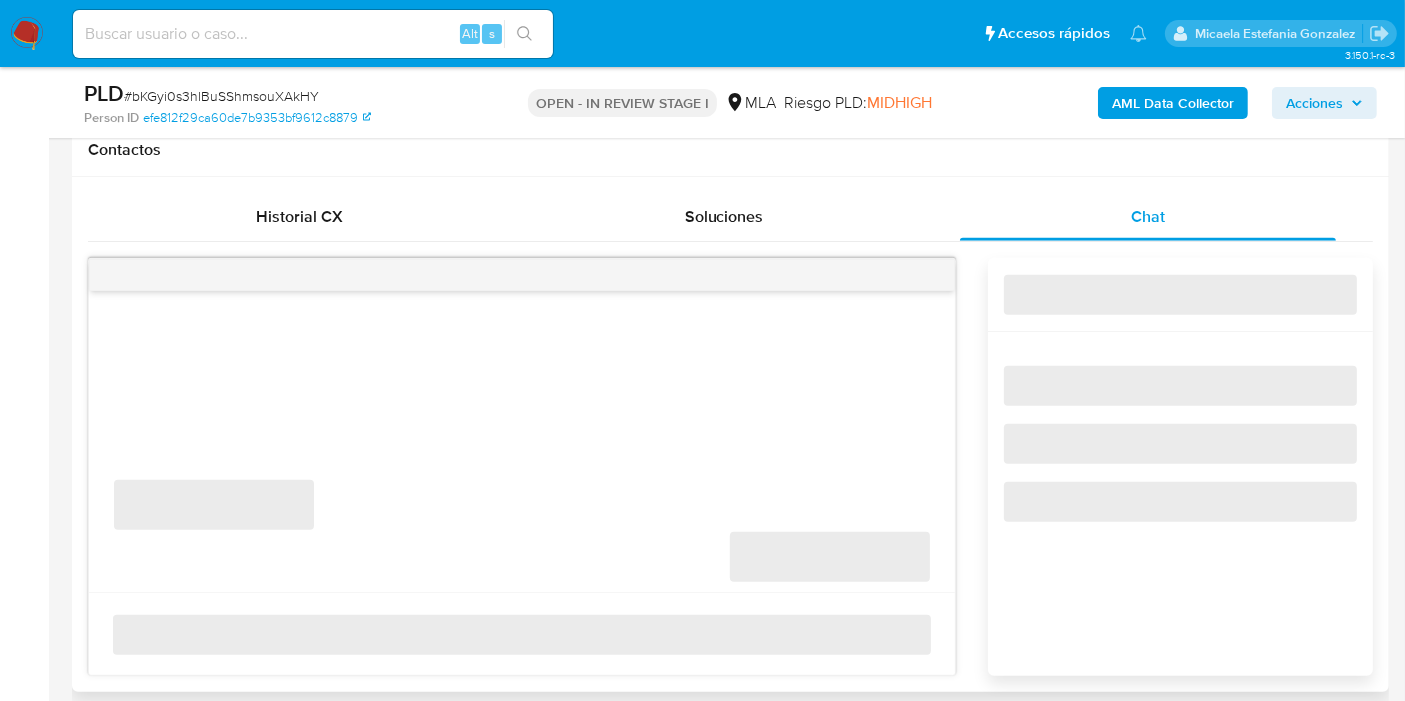 scroll, scrollTop: 1000, scrollLeft: 0, axis: vertical 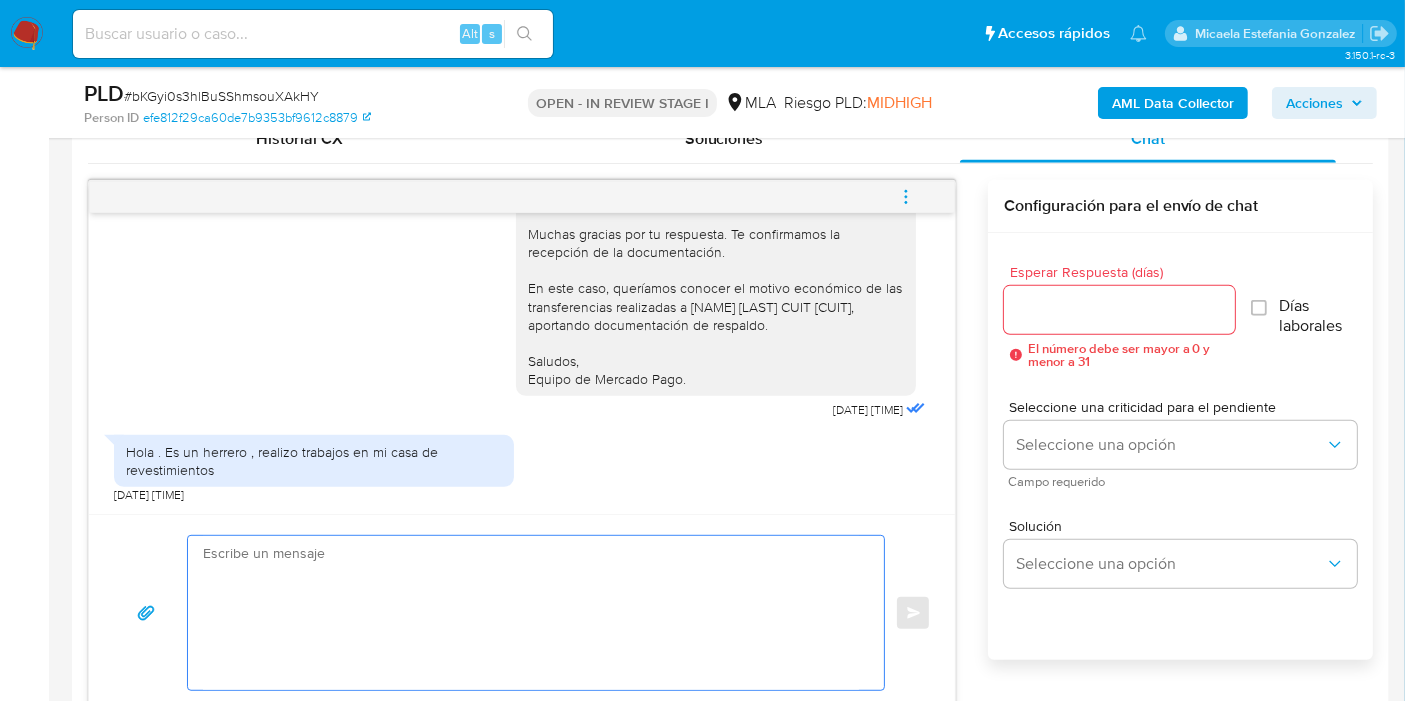 click at bounding box center [531, 613] 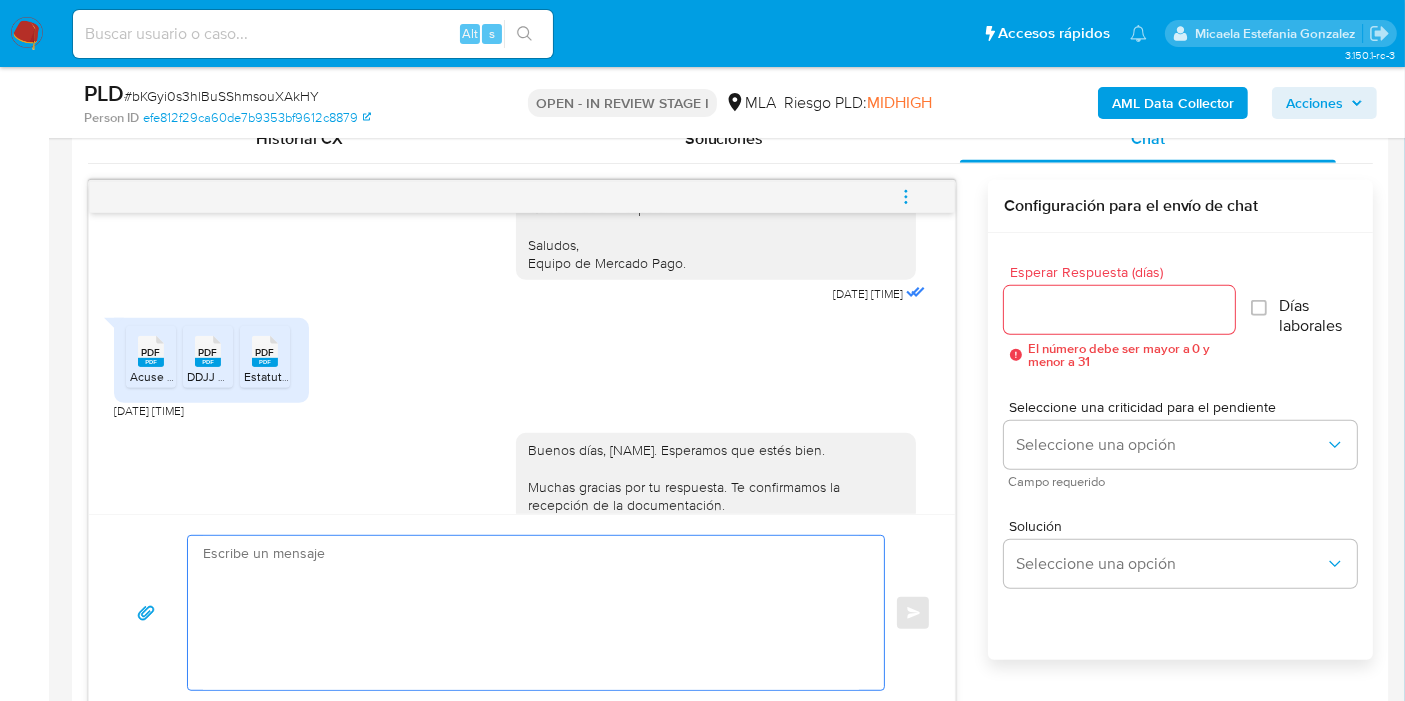 scroll, scrollTop: 1632, scrollLeft: 0, axis: vertical 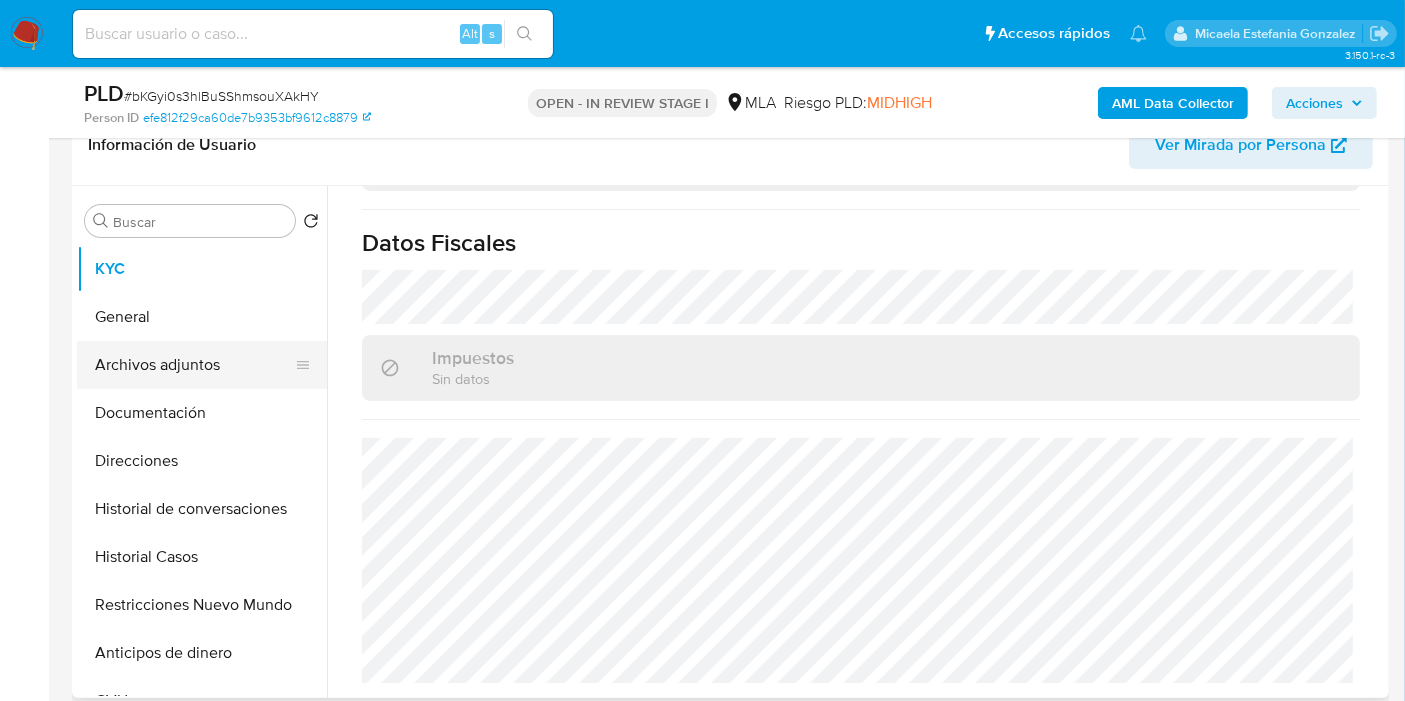 click on "Archivos adjuntos" at bounding box center (194, 365) 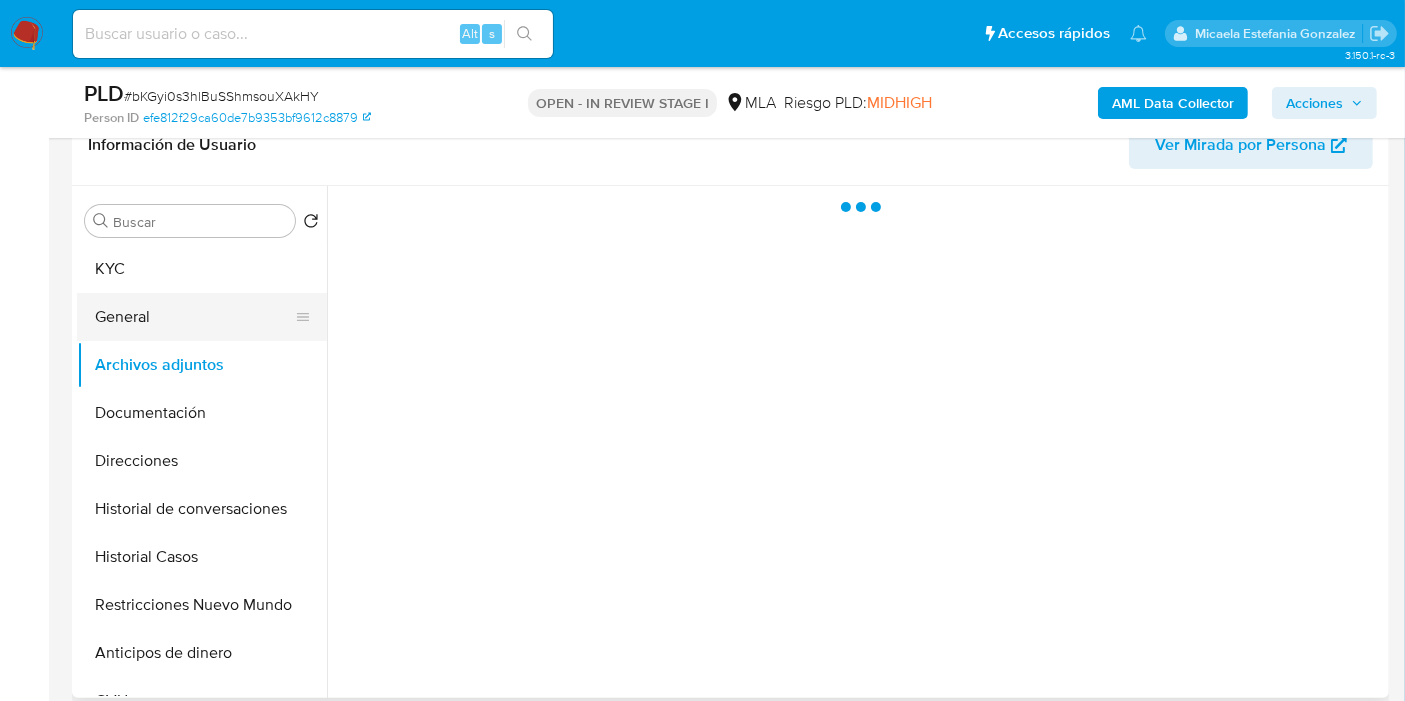 scroll, scrollTop: 0, scrollLeft: 0, axis: both 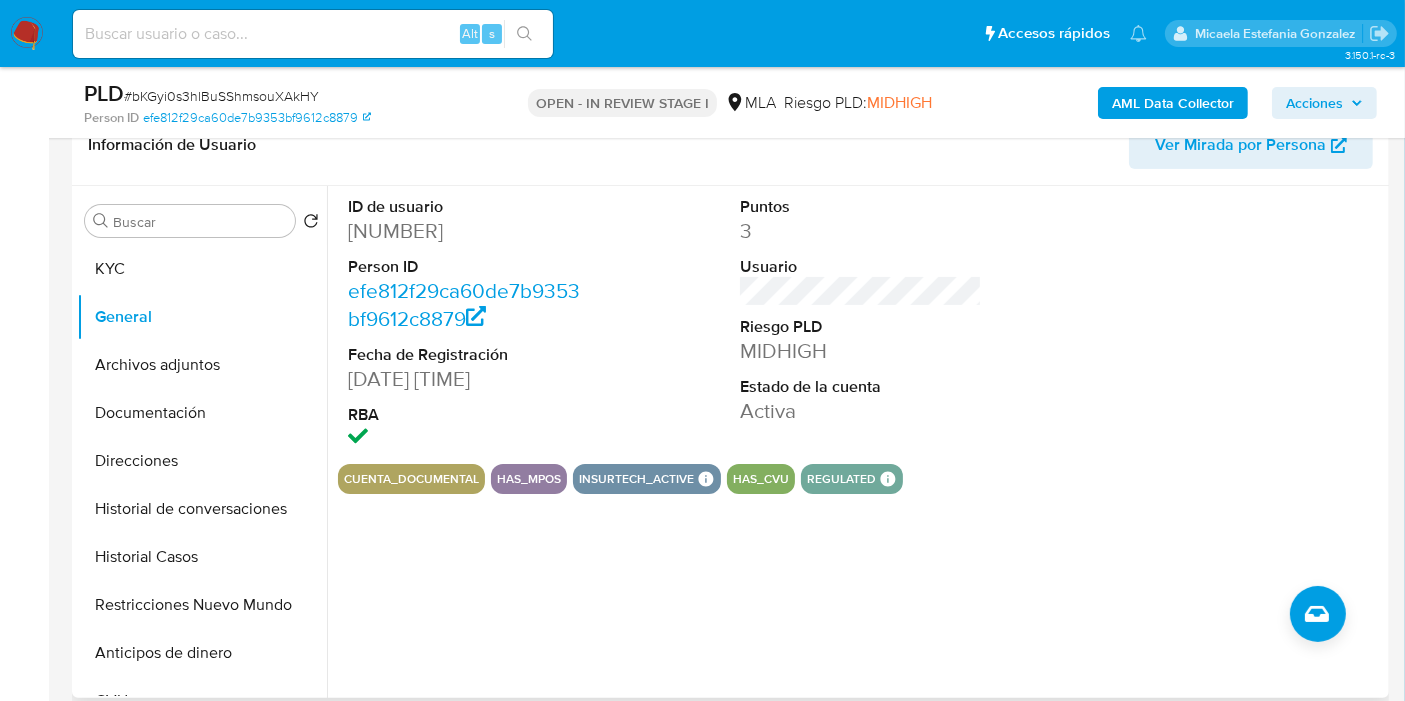 click on "[NUMBER]" at bounding box center [469, 231] 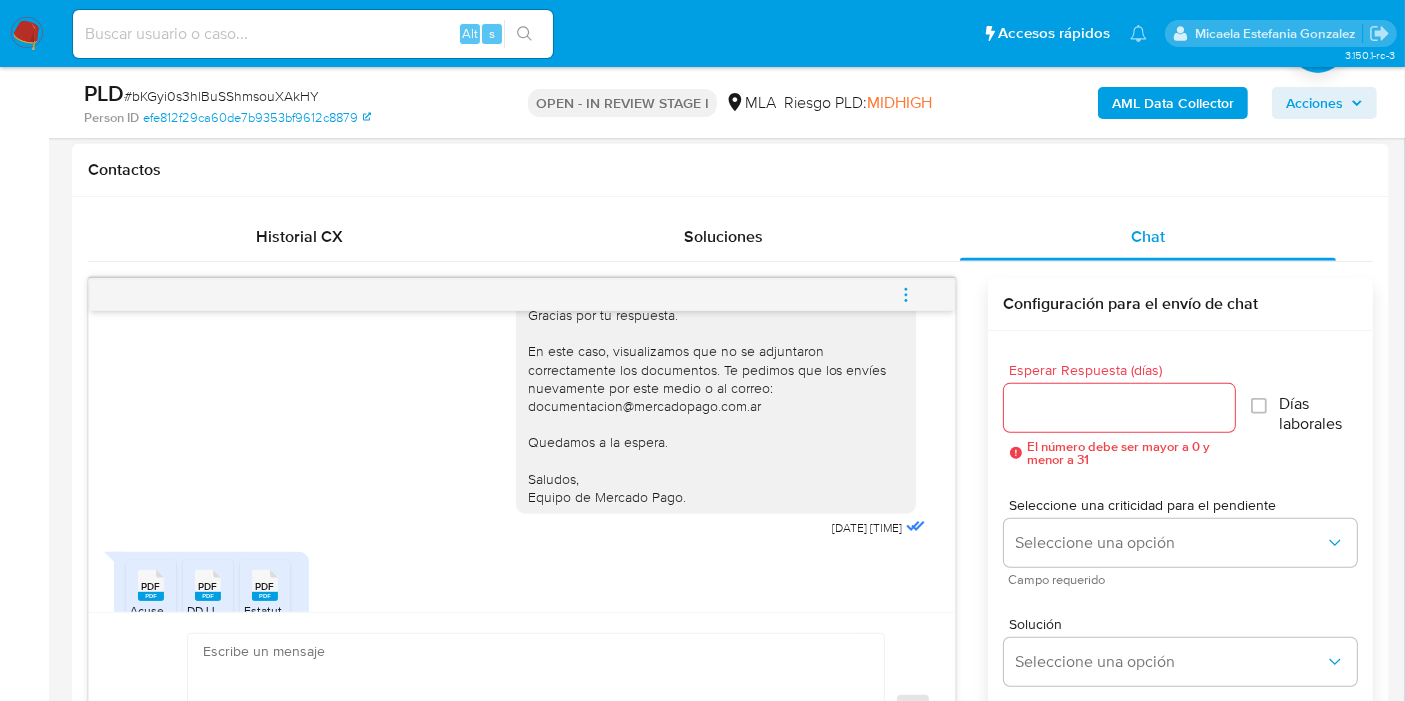 scroll, scrollTop: 1111, scrollLeft: 0, axis: vertical 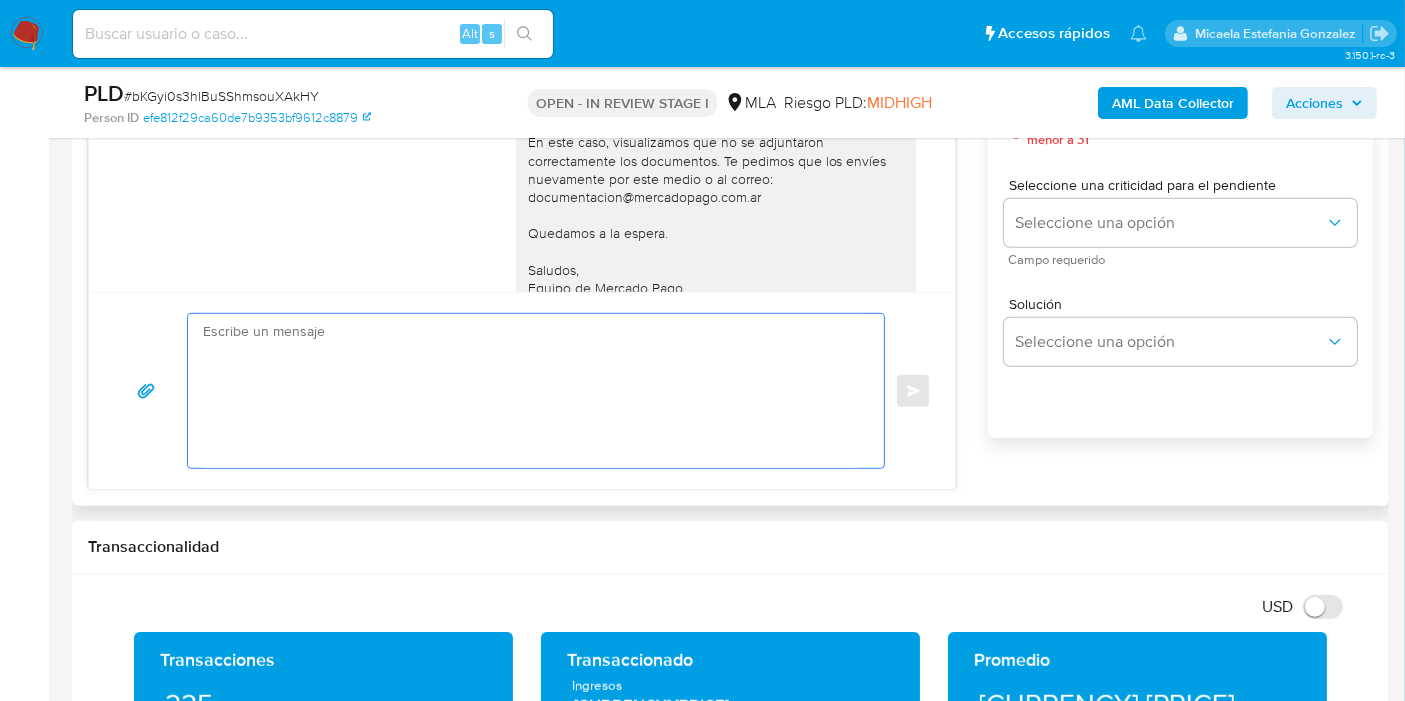 click at bounding box center (531, 391) 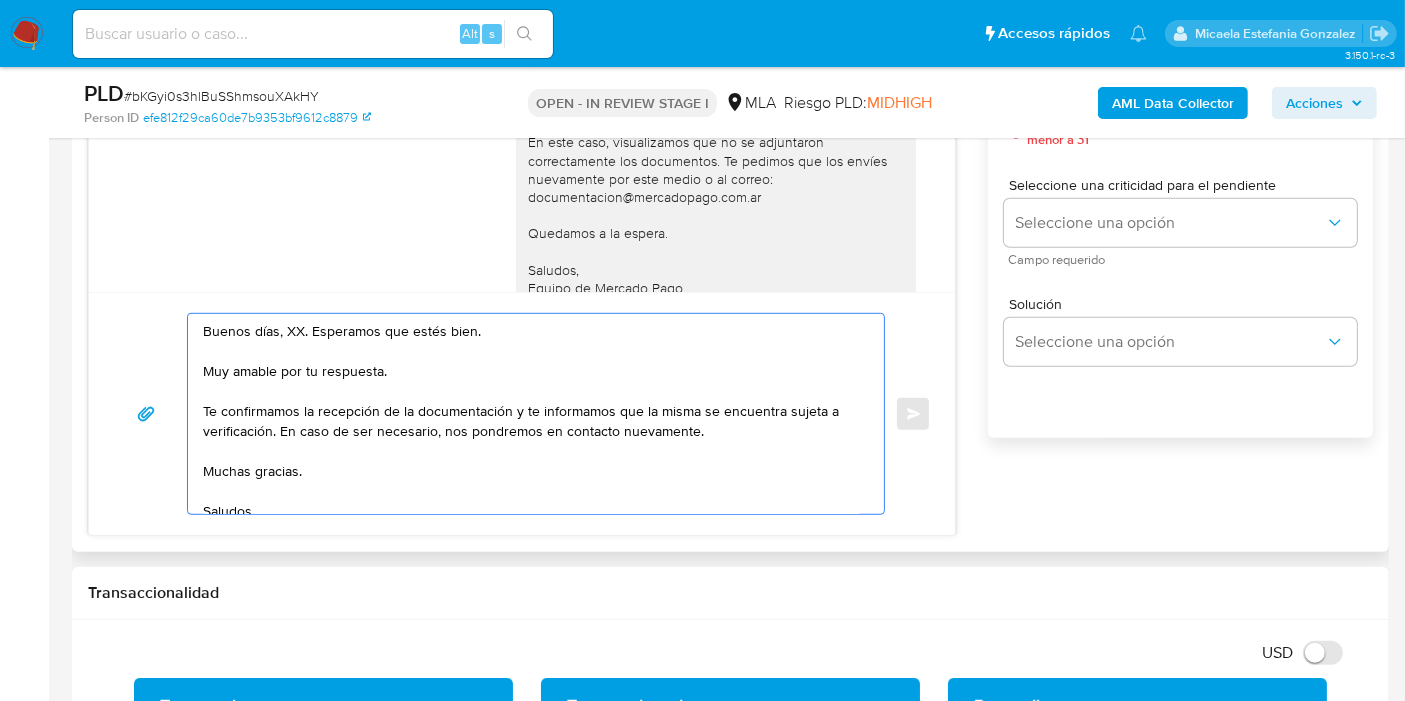 click on "Buenos días, XX. Esperamos que estés bien.
Muy amable por tu respuesta.
Te confirmamos la recepción de la documentación y te informamos que la misma se encuentra sujeta a verificación. En caso de ser necesario, nos pondremos en contacto nuevamente.
Muchas gracias.
Saludos,
Equipo de Mercado Pago." at bounding box center (531, 414) 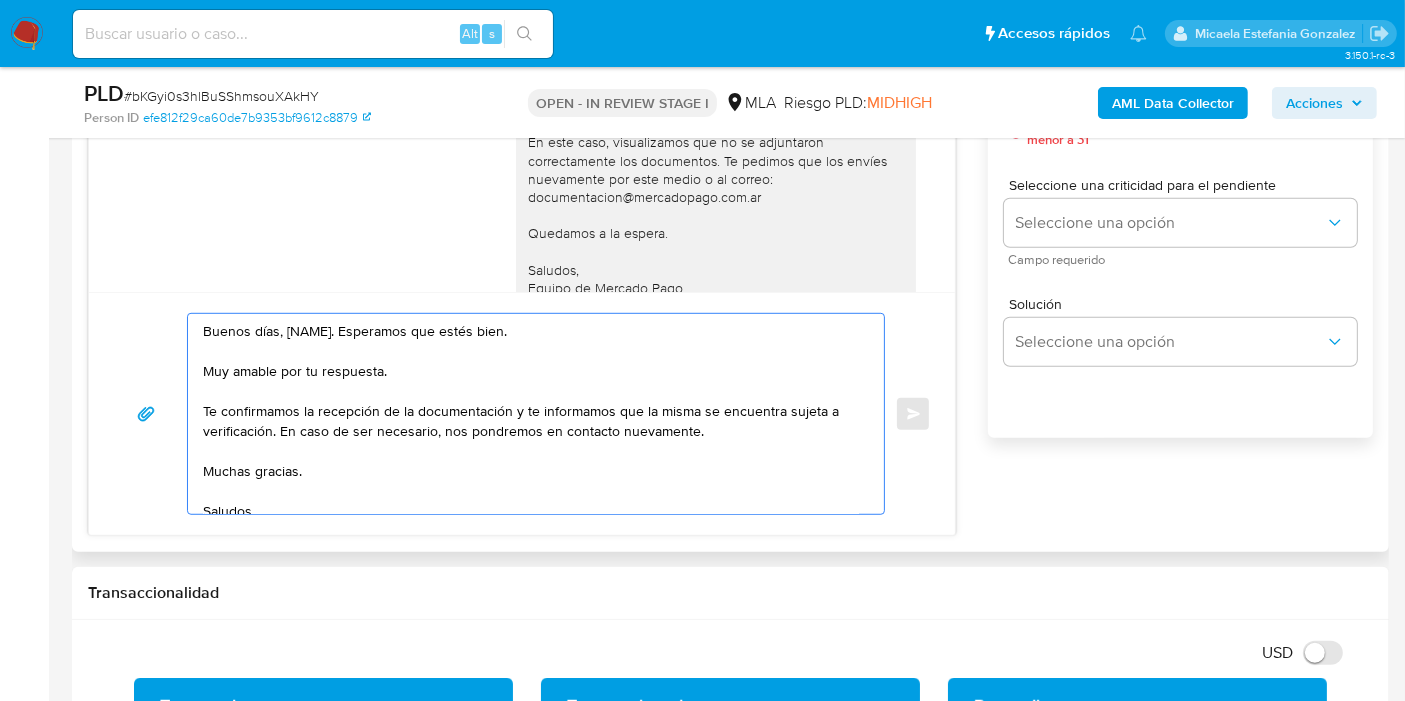 click on "Buenos días, [NAME]. Esperamos que estés bien.
Muy amable por tu respuesta.
Te confirmamos la recepción de la documentación y te informamos que la misma se encuentra sujeta a verificación. En caso de ser necesario, nos pondremos en contacto nuevamente.
Muchas gracias.
Saludos,
Equipo de Mercado Pago." at bounding box center (531, 414) 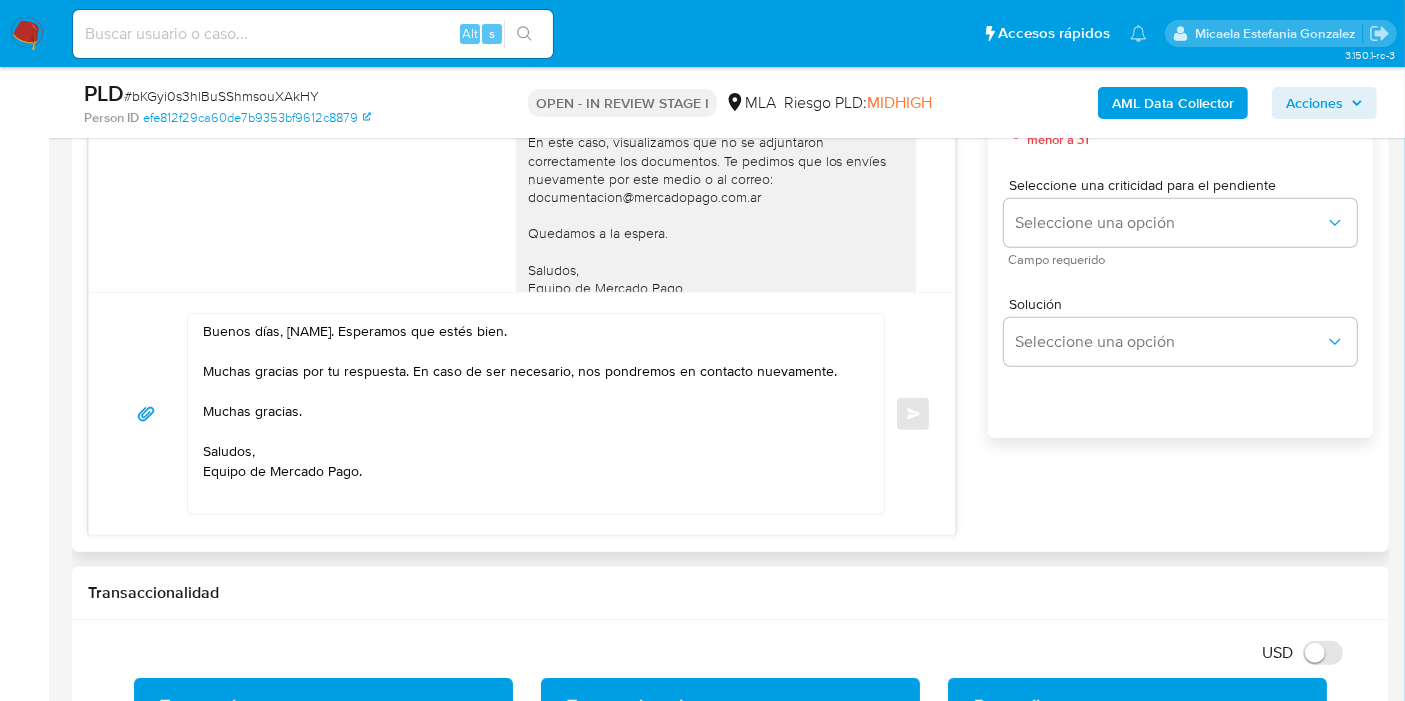 click on "Buenos días, [NAME]. Esperamos que estés bien.
Muchas gracias por tu respuesta. En caso de ser necesario, nos pondremos en contacto nuevamente.
Muchas gracias.
Saludos,
Equipo de Mercado Pago." at bounding box center (531, 414) 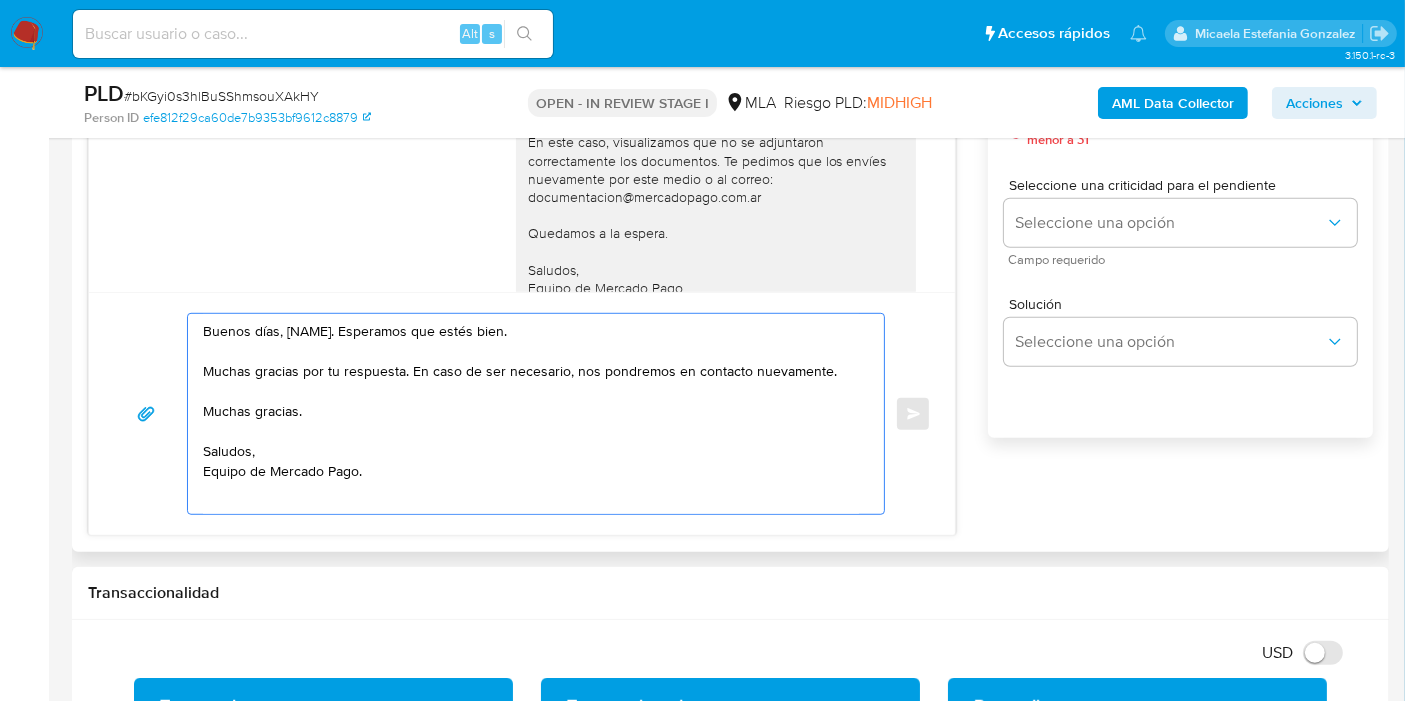 click on "Buenos días, [NAME]. Esperamos que estés bien.
Muchas gracias por tu respuesta. En caso de ser necesario, nos pondremos en contacto nuevamente.
Muchas gracias.
Saludos,
Equipo de Mercado Pago." at bounding box center (531, 414) 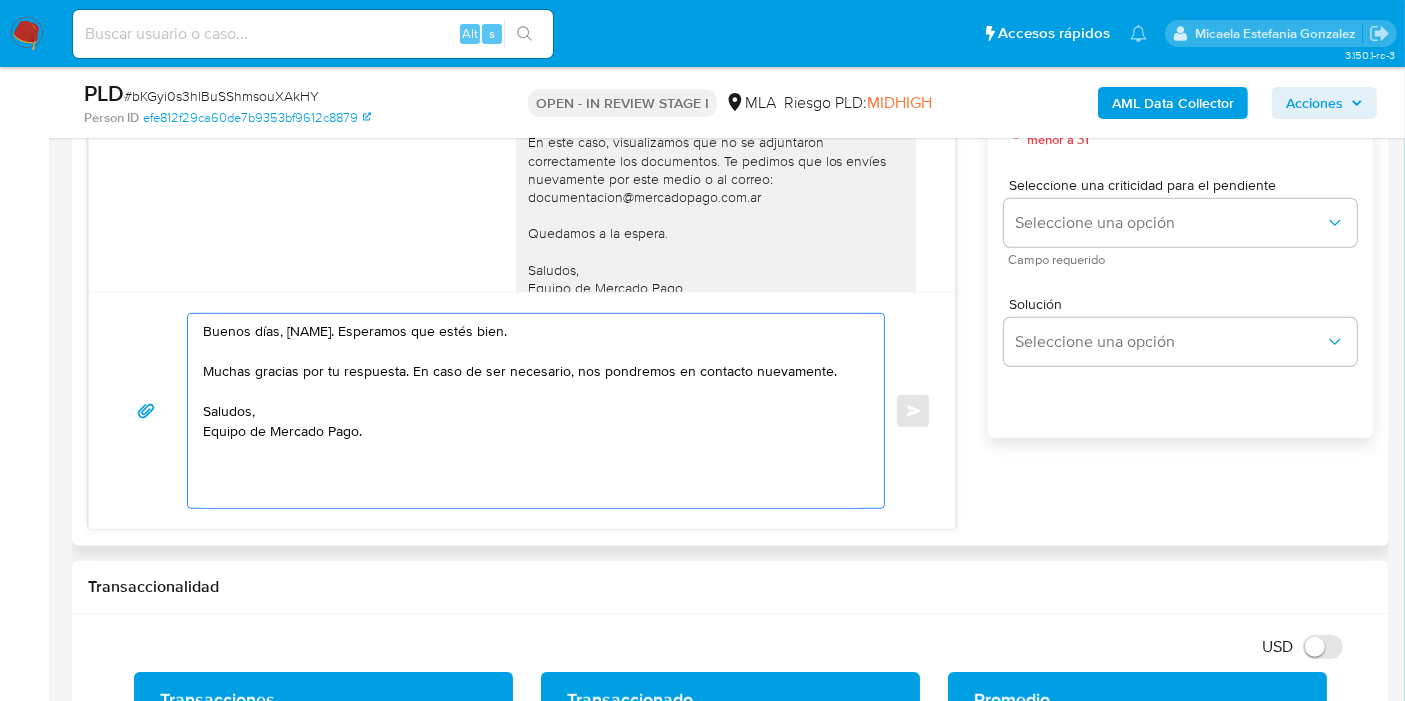 click on "Buenos días, [NAME]. Esperamos que estés bien.
Muchas gracias por tu respuesta. En caso de ser necesario, nos pondremos en contacto nuevamente.
Saludos,
Equipo de Mercado Pago." at bounding box center [531, 411] 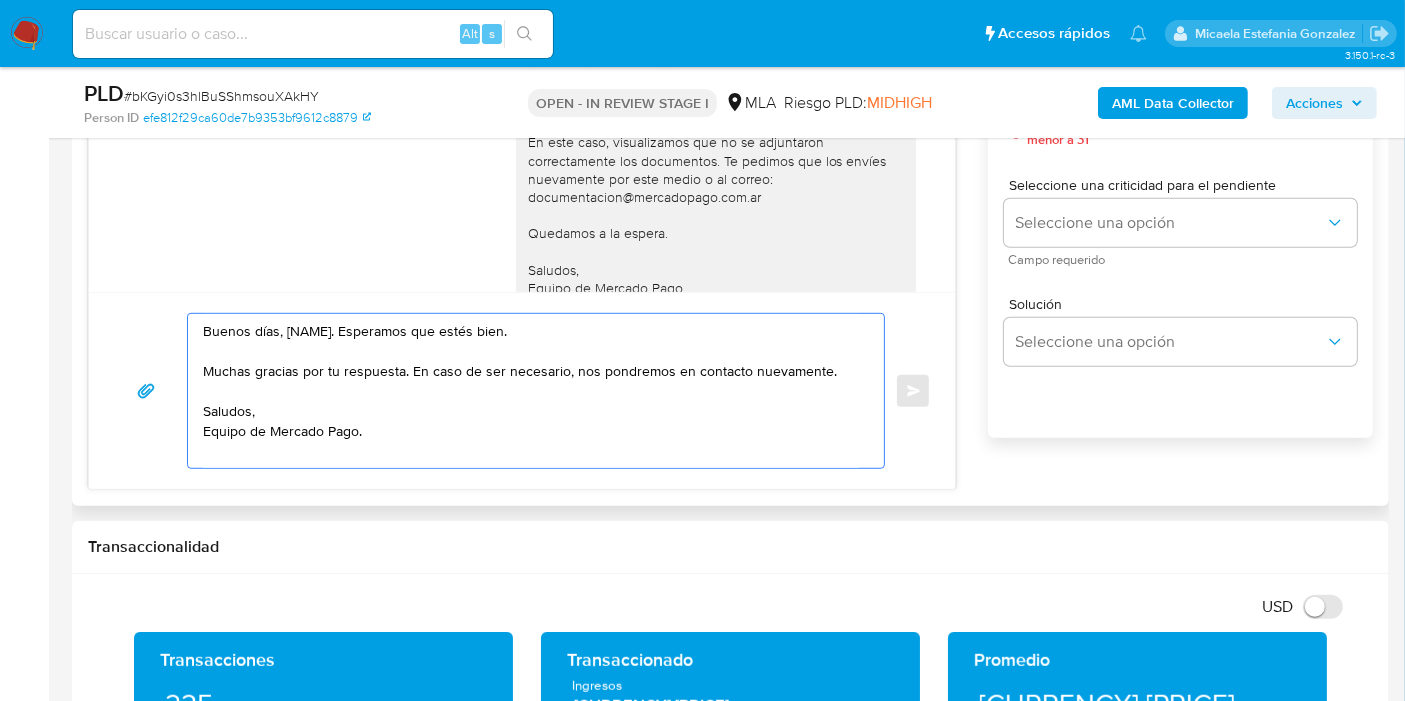 click on "Buenos días, [NAME]. Esperamos que estés bien.
Muchas gracias por tu respuesta. En caso de ser necesario, nos pondremos en contacto nuevamente.
Saludos,
Equipo de Mercado Pago." at bounding box center (531, 391) 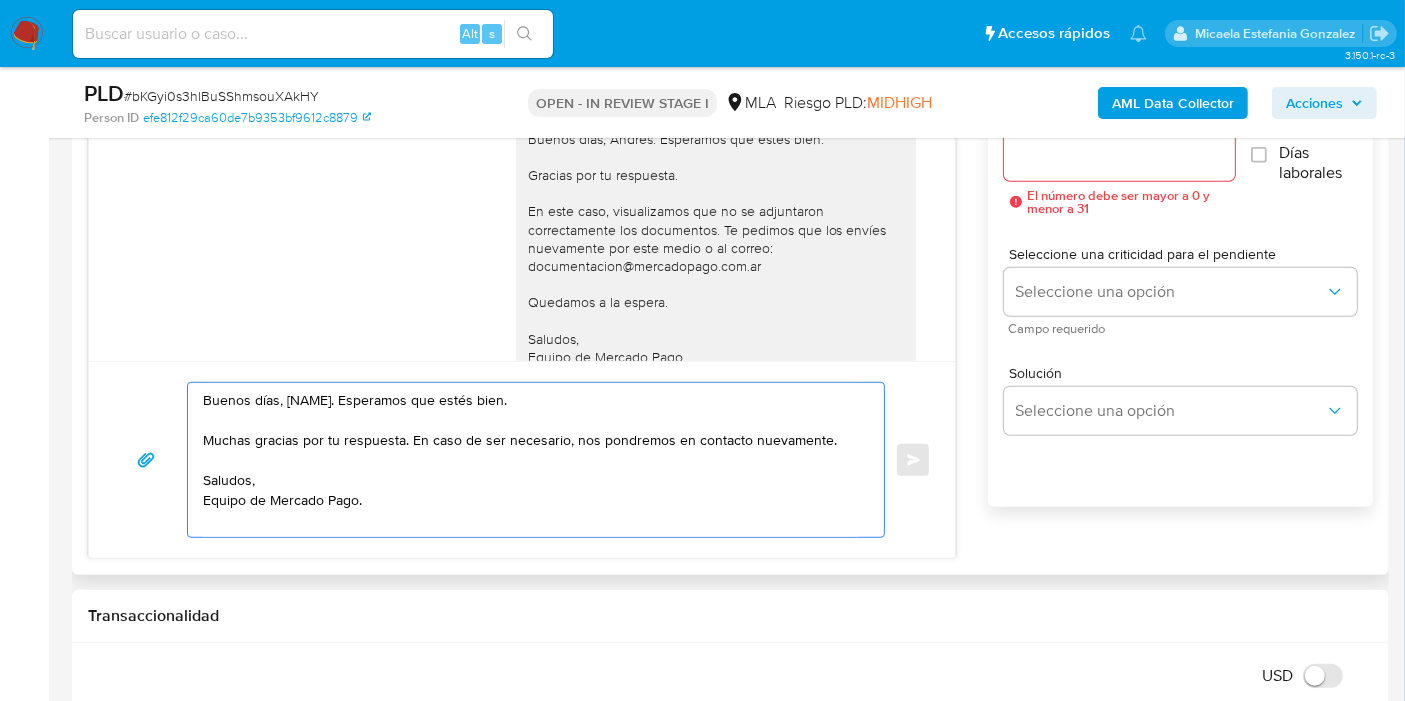 scroll, scrollTop: 1000, scrollLeft: 0, axis: vertical 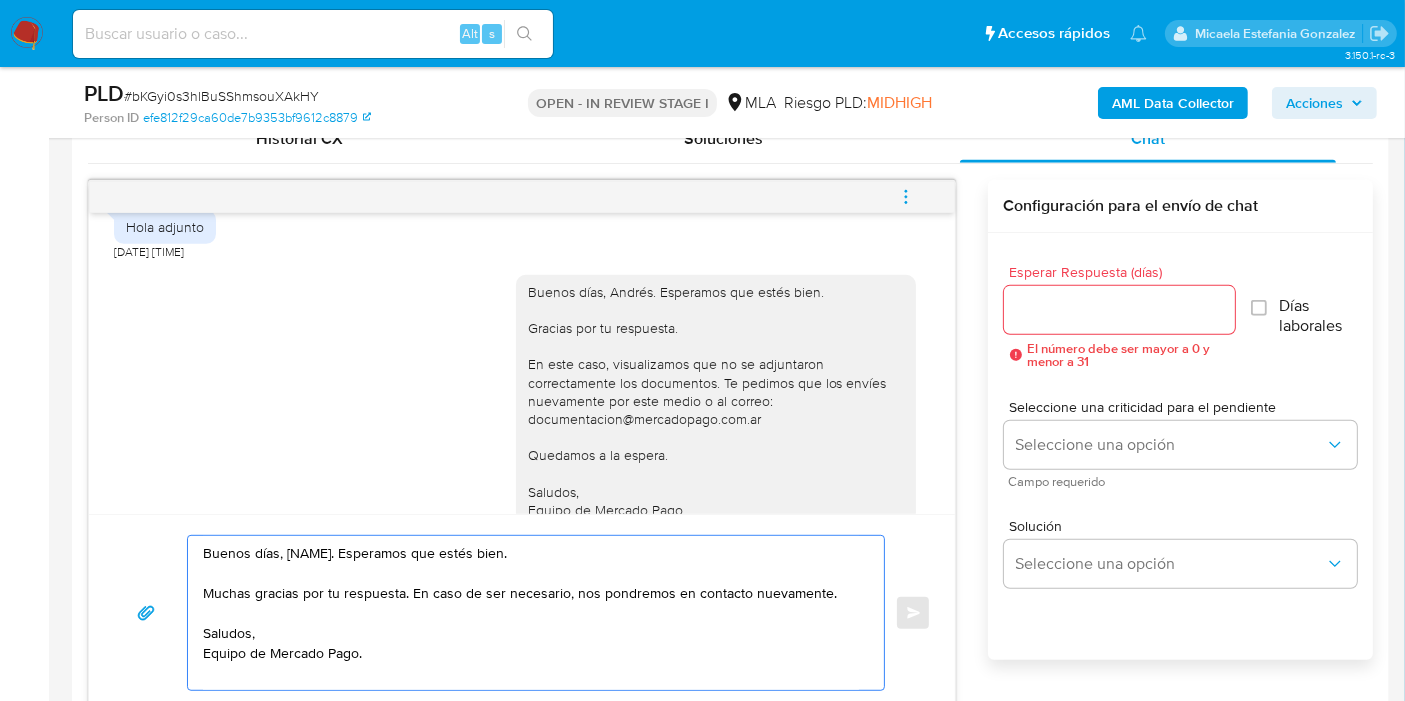 type on "Buenos días, [NAME]. Esperamos que estés bien.
Muchas gracias por tu respuesta. En caso de ser necesario, nos pondremos en contacto nuevamente.
Saludos,
Equipo de Mercado Pago." 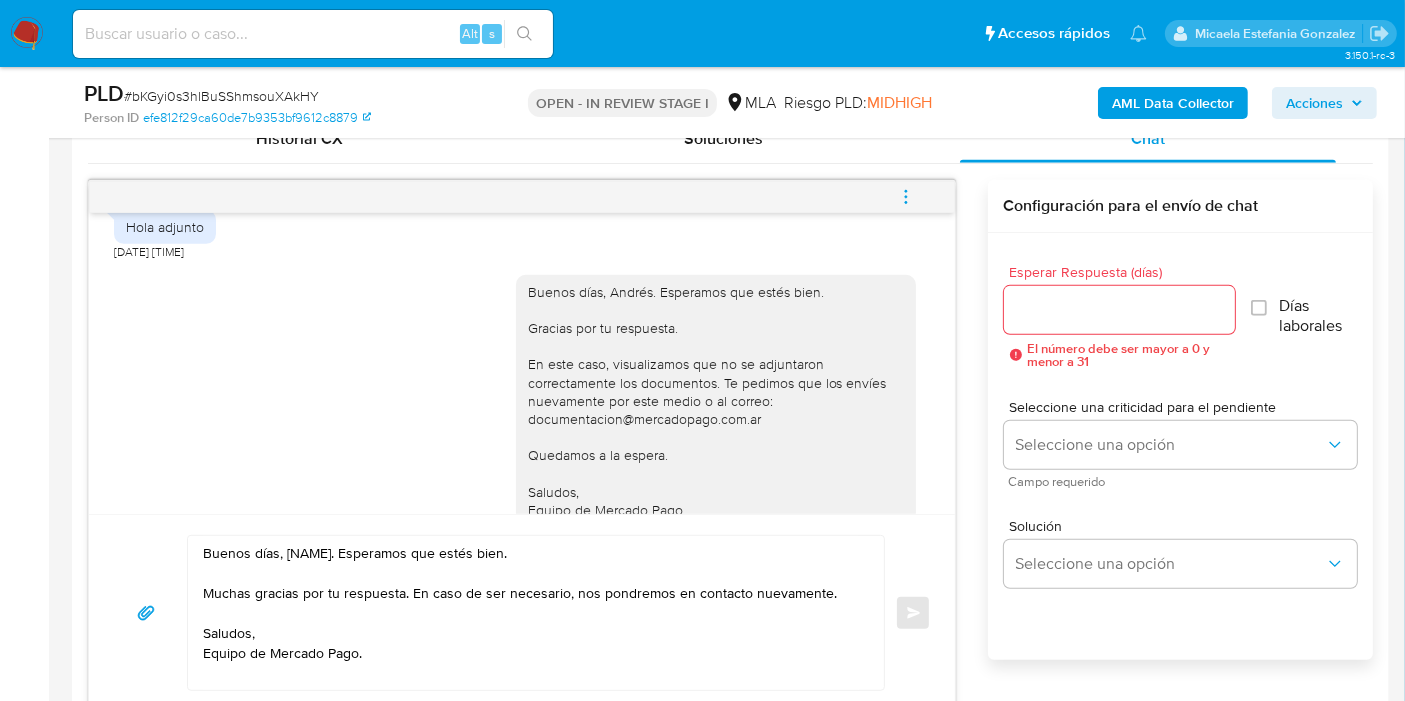 click at bounding box center (1119, 310) 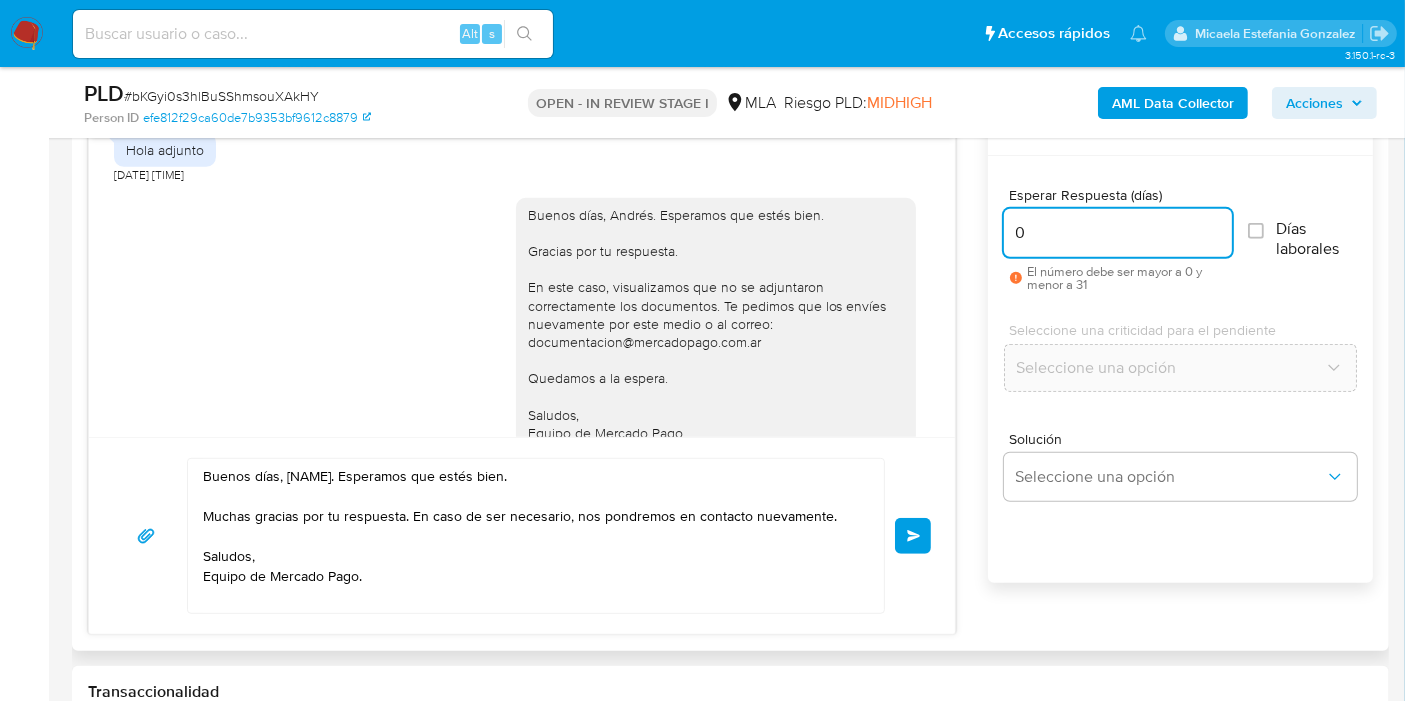 scroll, scrollTop: 1111, scrollLeft: 0, axis: vertical 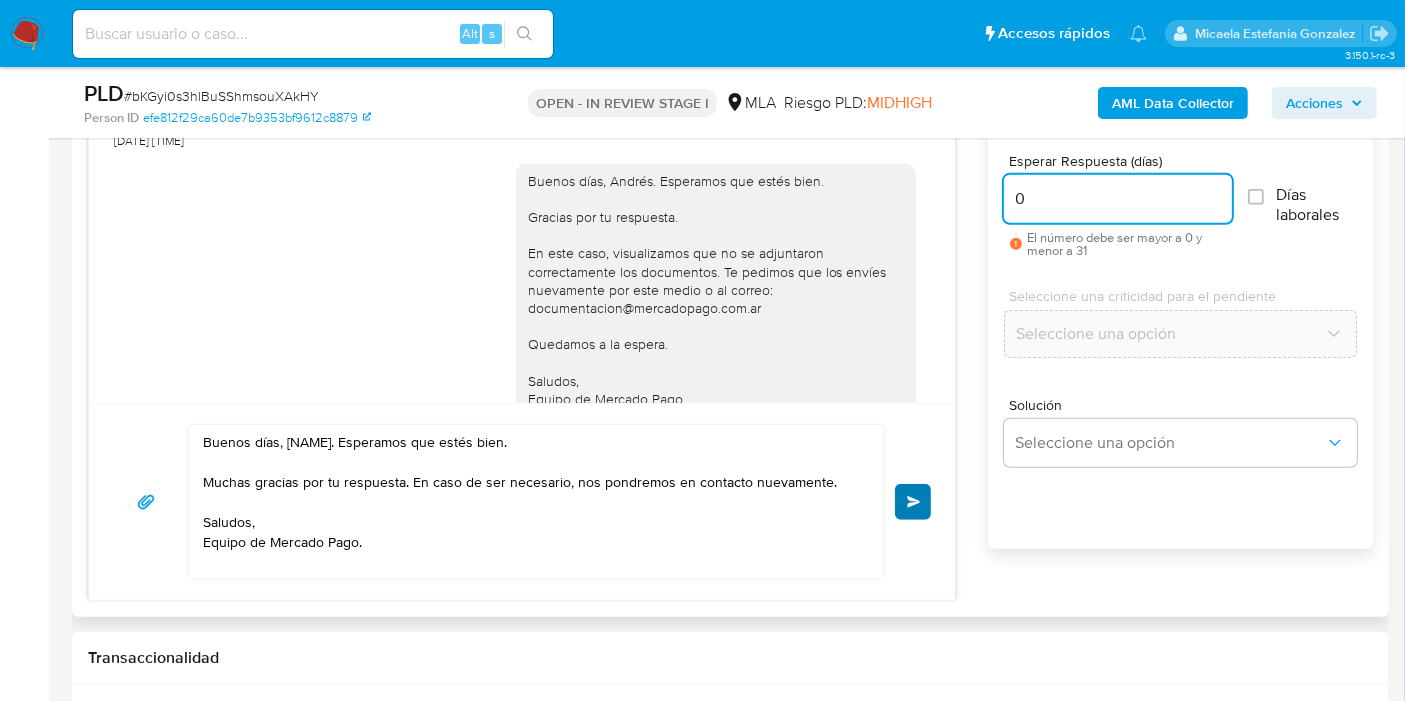 type on "0" 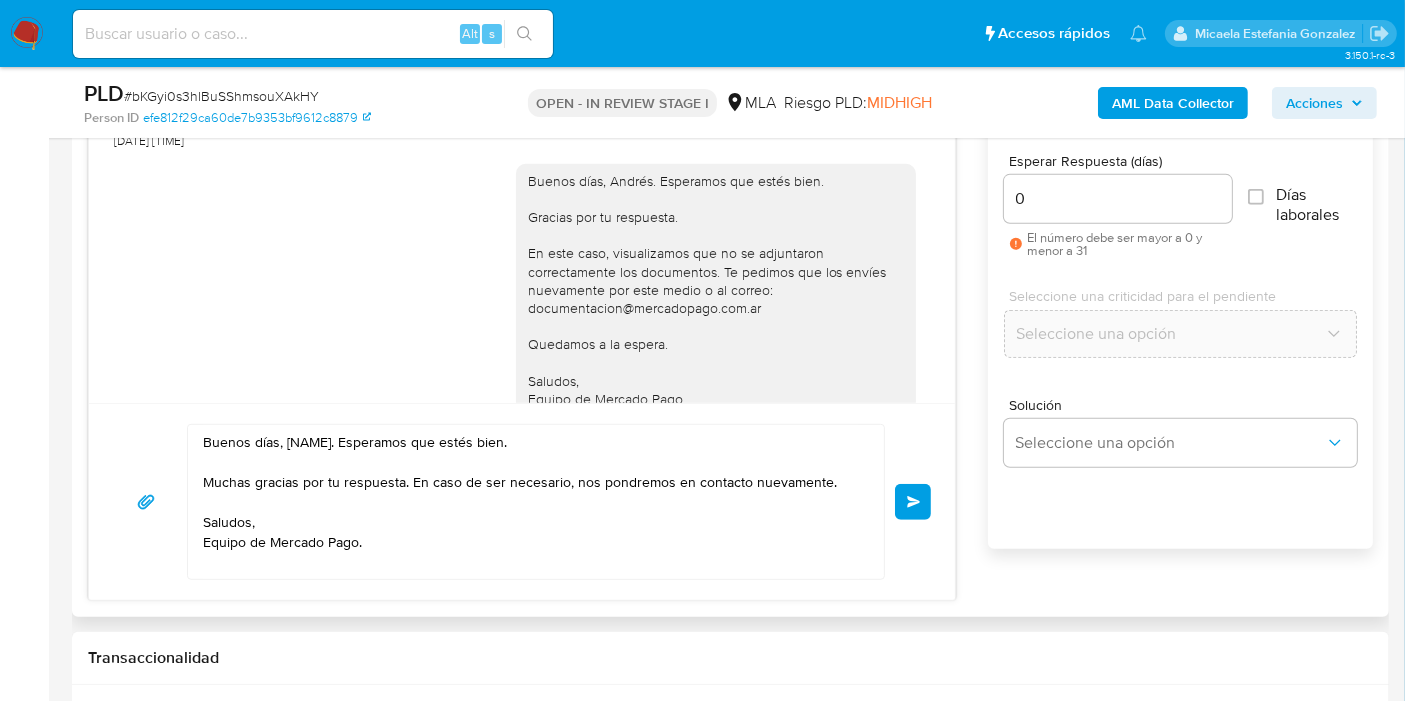 click on "Enviar" at bounding box center (913, 502) 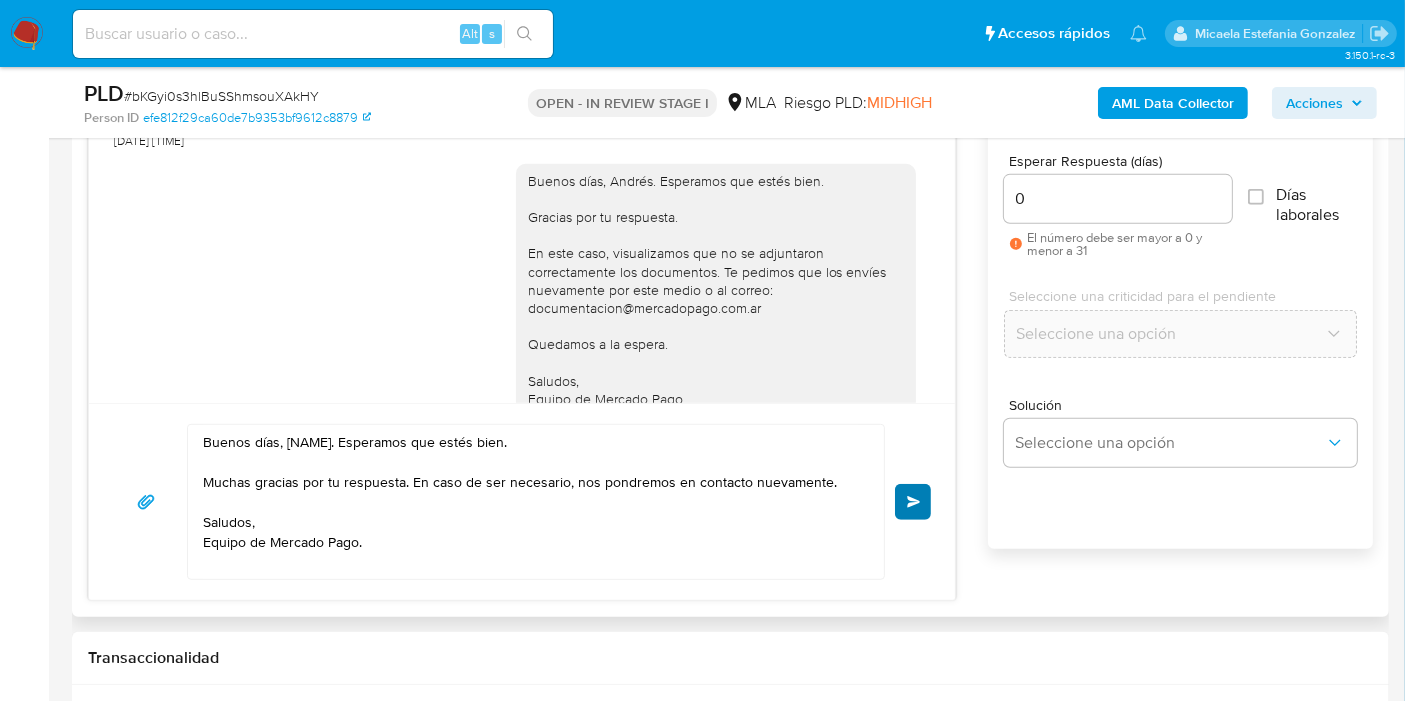 type 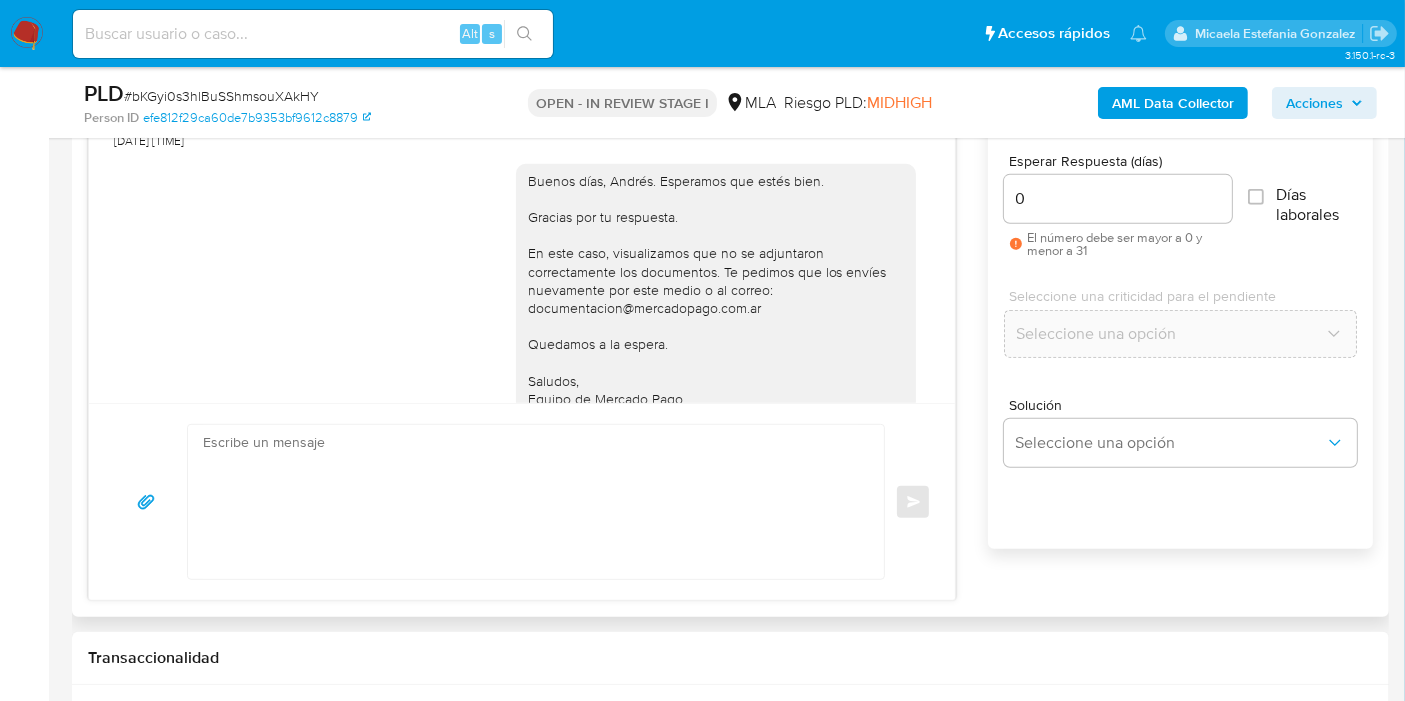 scroll, scrollTop: 2262, scrollLeft: 0, axis: vertical 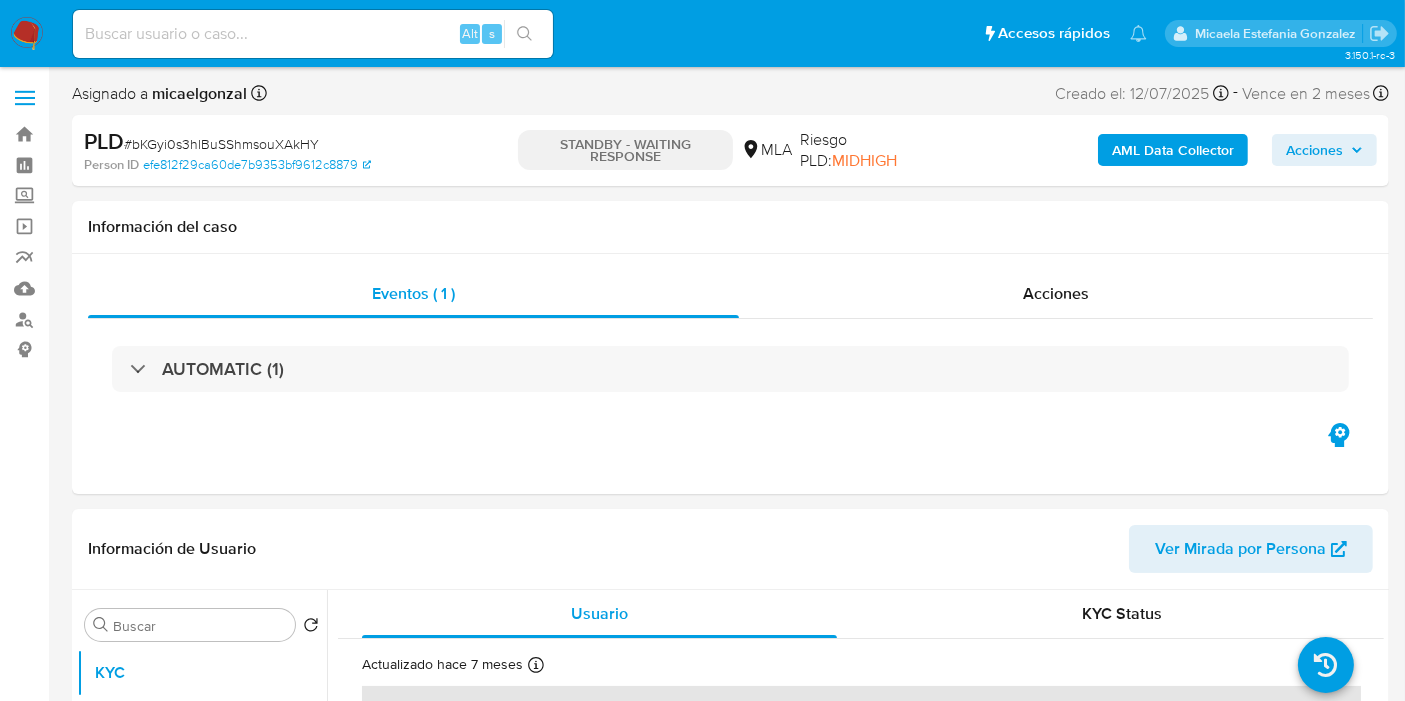 select on "10" 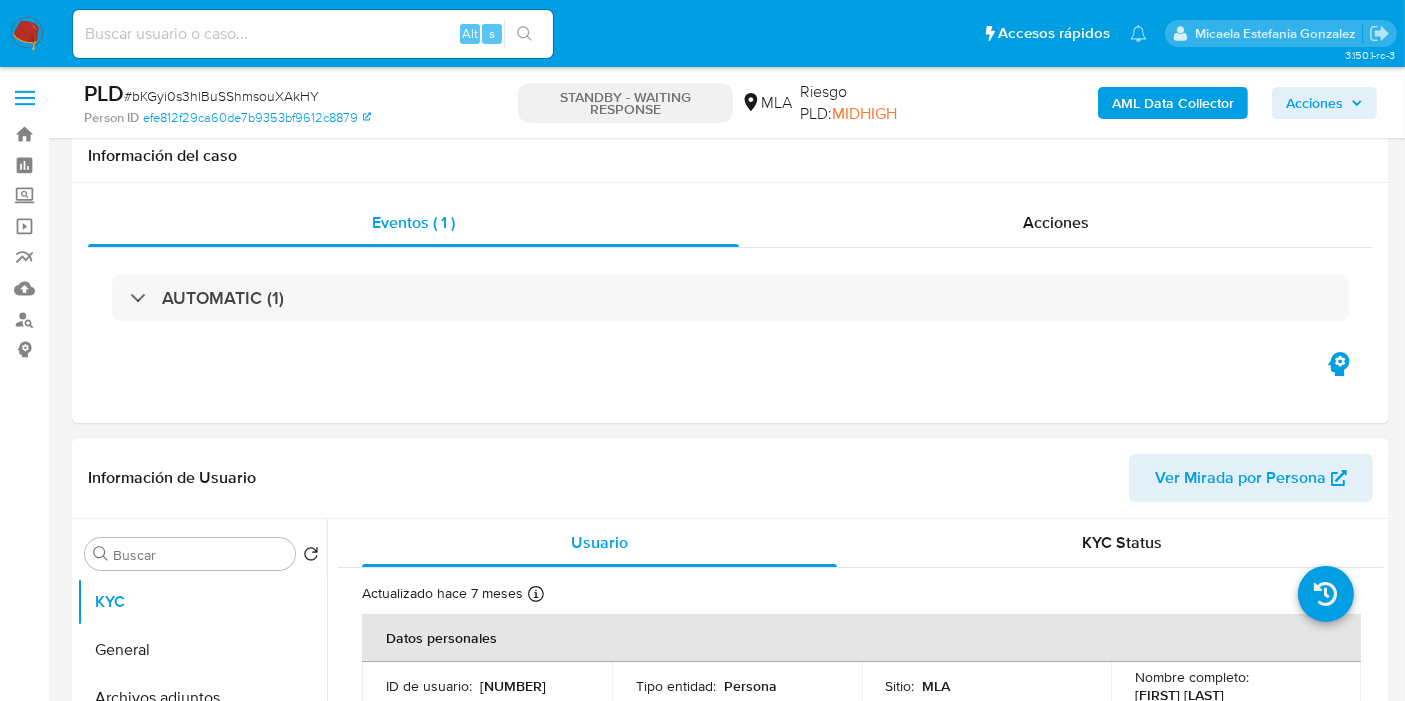 scroll, scrollTop: 444, scrollLeft: 0, axis: vertical 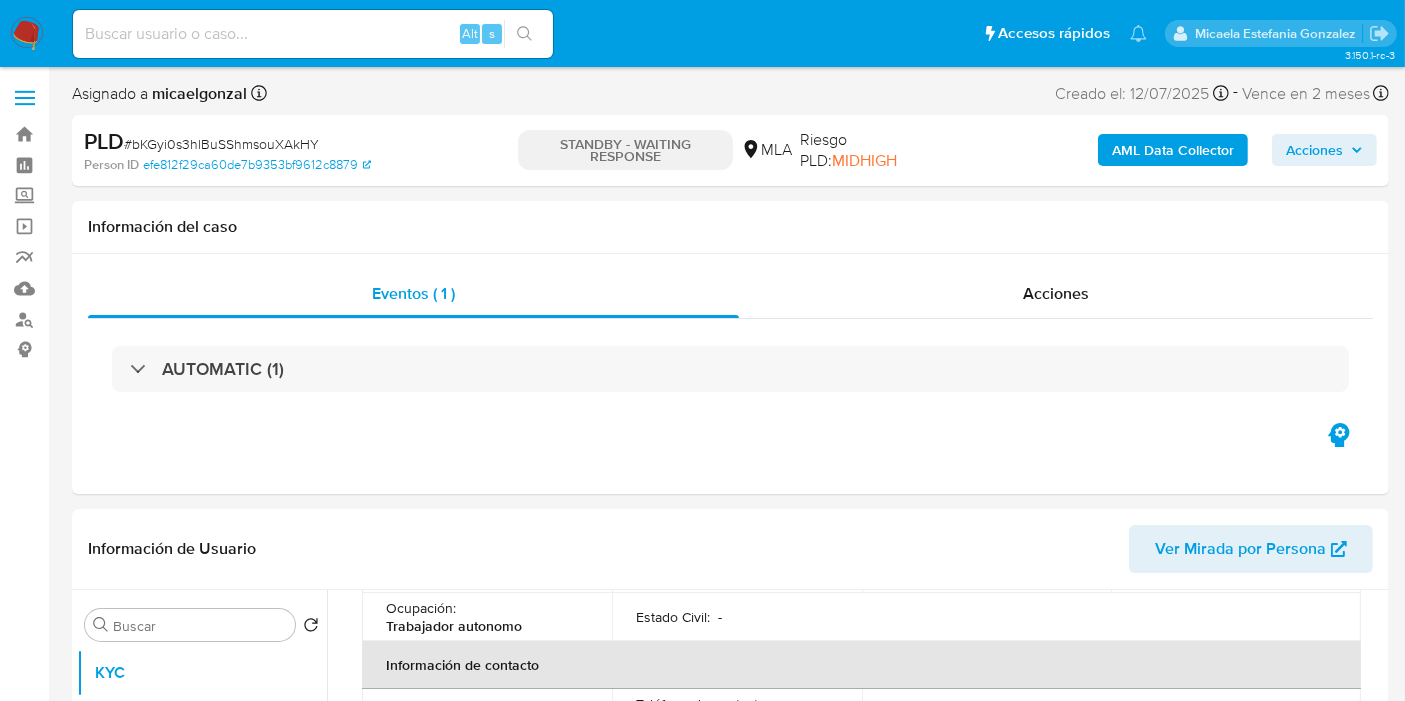 click on "# bKGyi0s3hlBuSShmsouXAkHY" at bounding box center (221, 144) 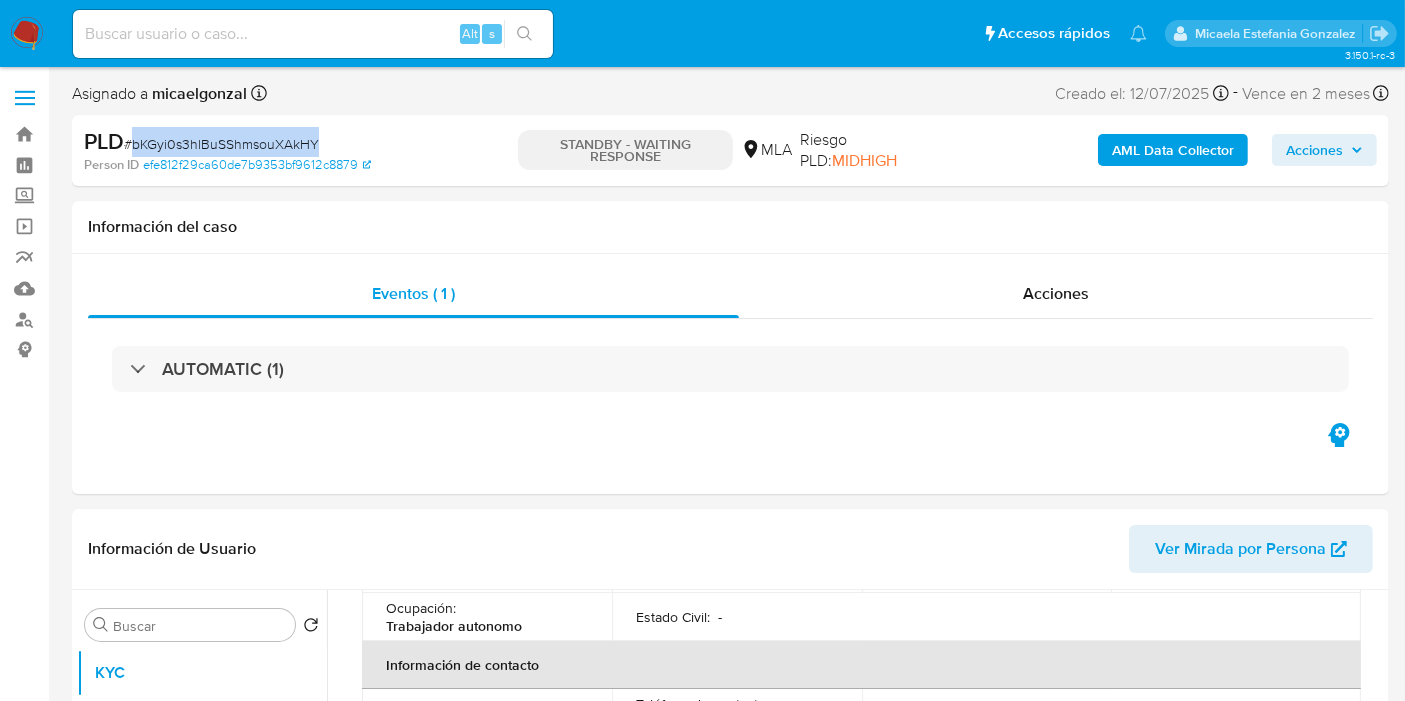 click on "# bKGyi0s3hlBuSShmsouXAkHY" at bounding box center [221, 144] 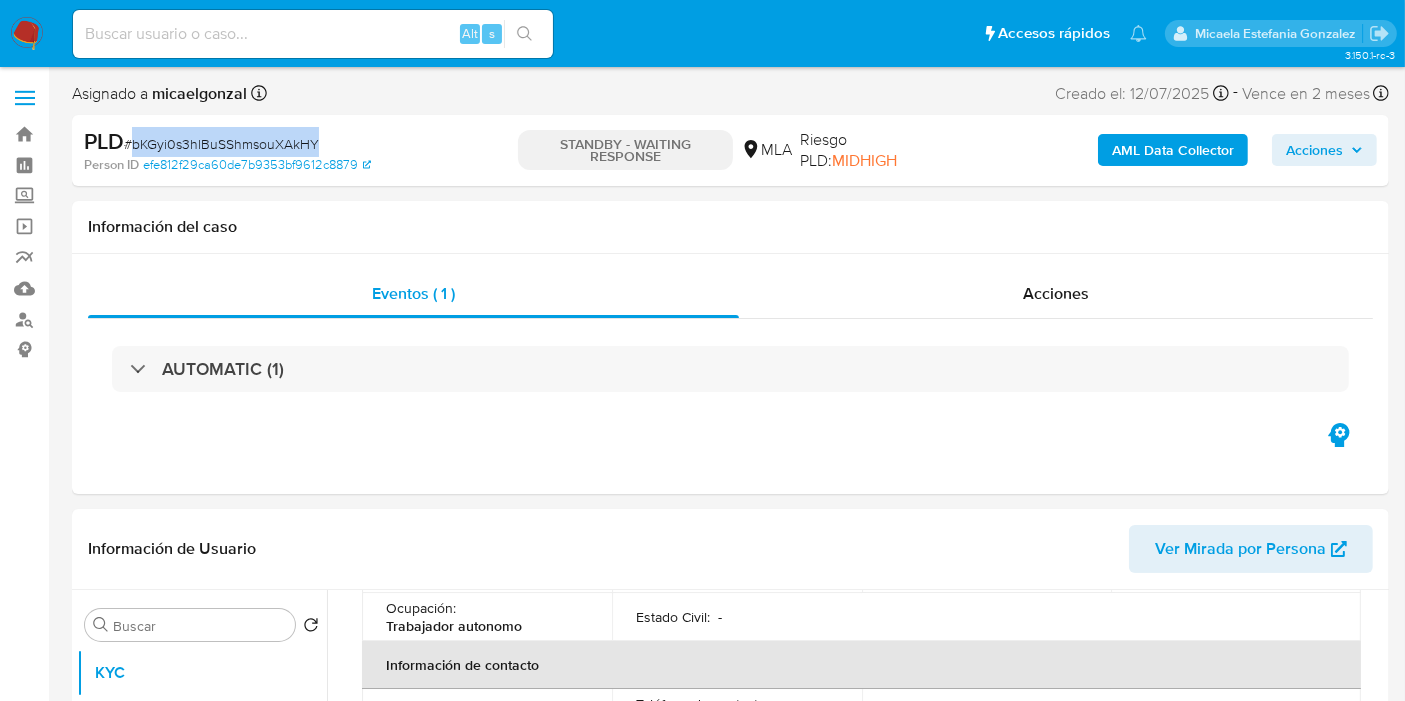 copy on "bKGyi0s3hlBuSShmsouXAkHY" 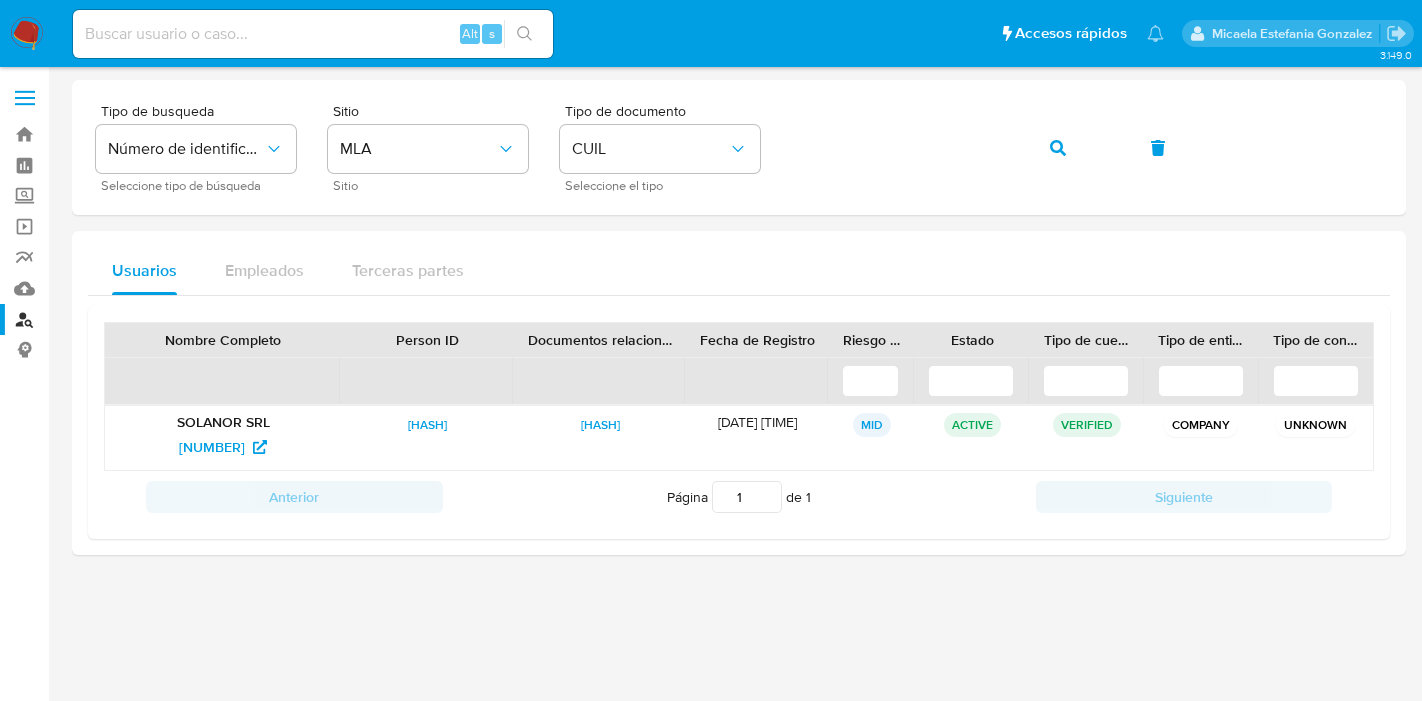 scroll, scrollTop: 0, scrollLeft: 0, axis: both 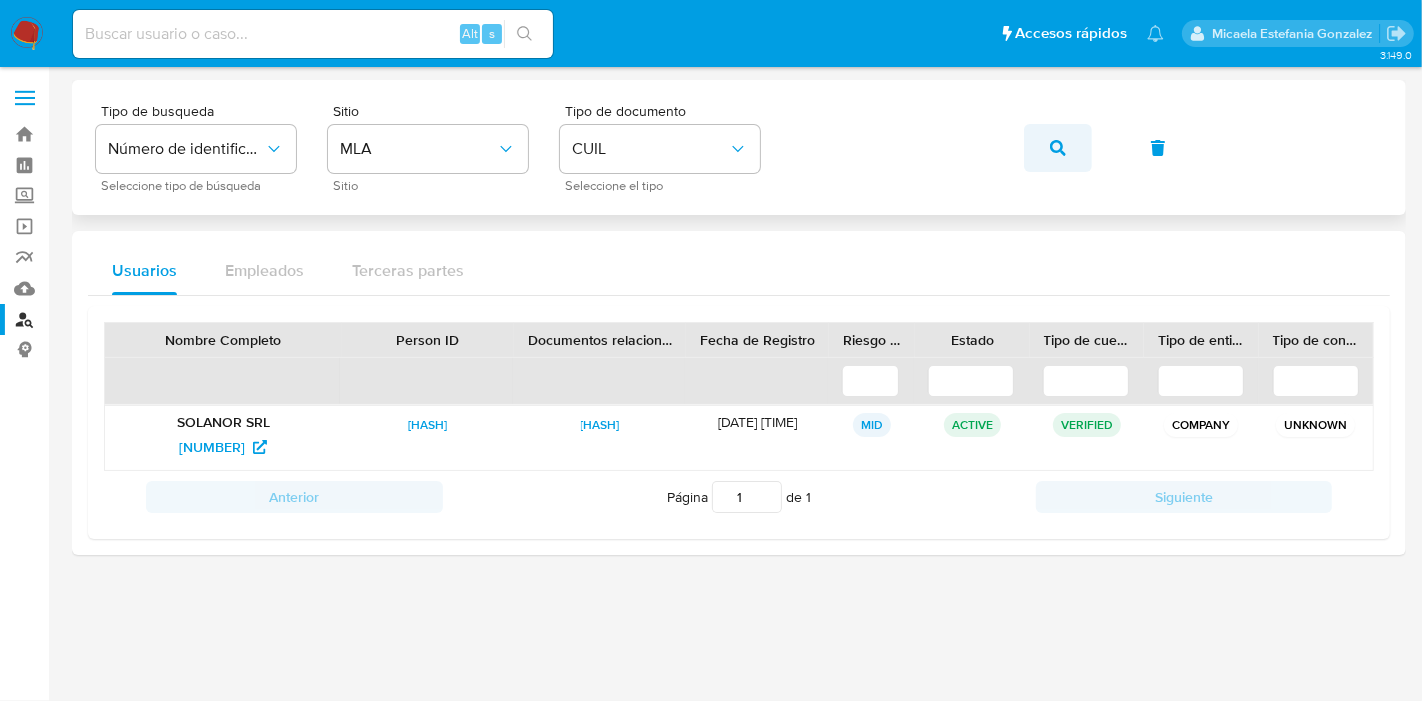 click at bounding box center (1058, 148) 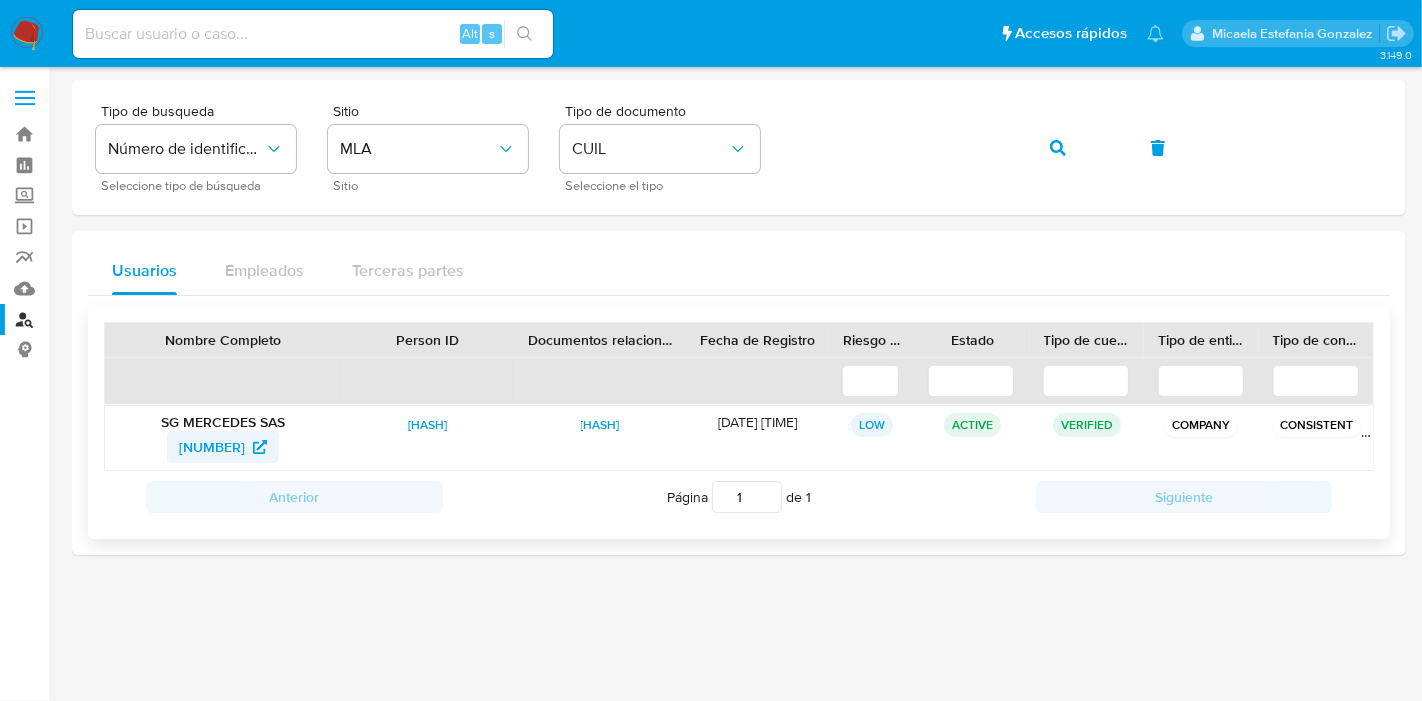 click on "[NUMBER]" at bounding box center [212, 447] 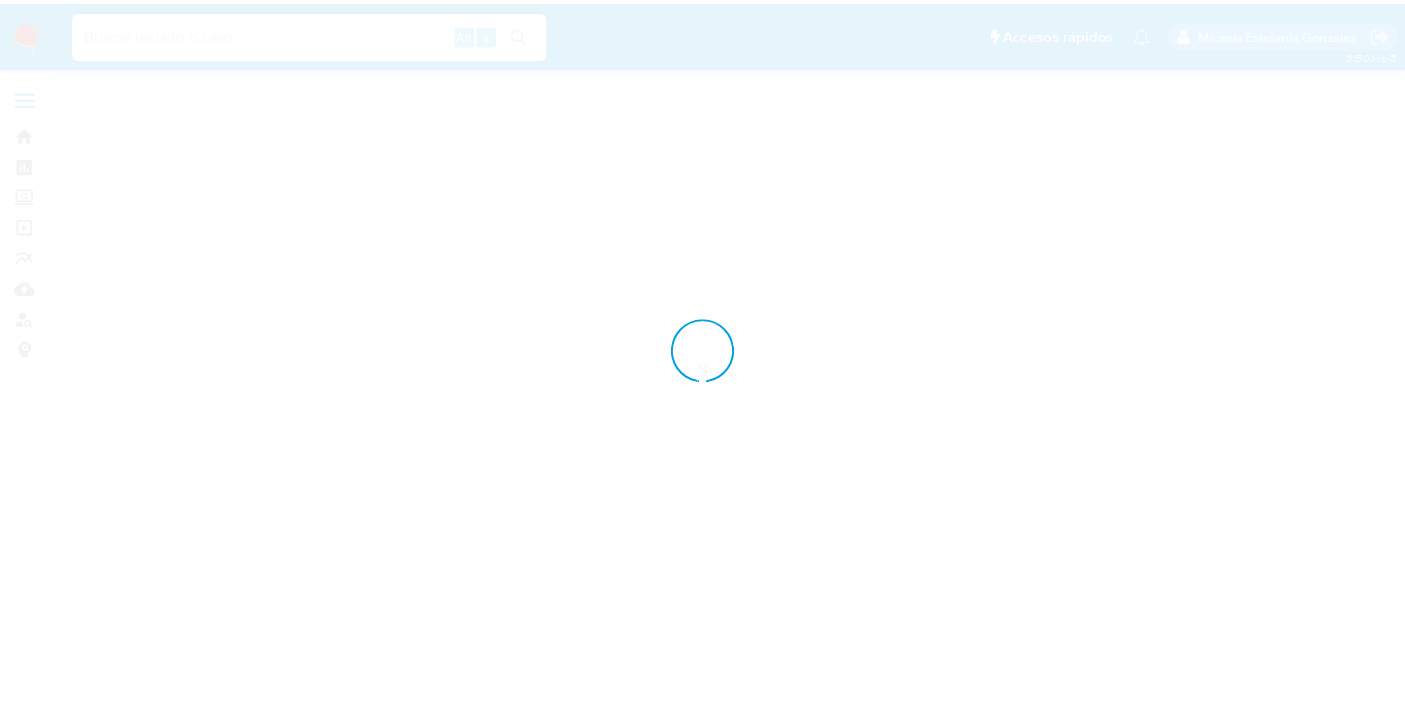 scroll, scrollTop: 0, scrollLeft: 0, axis: both 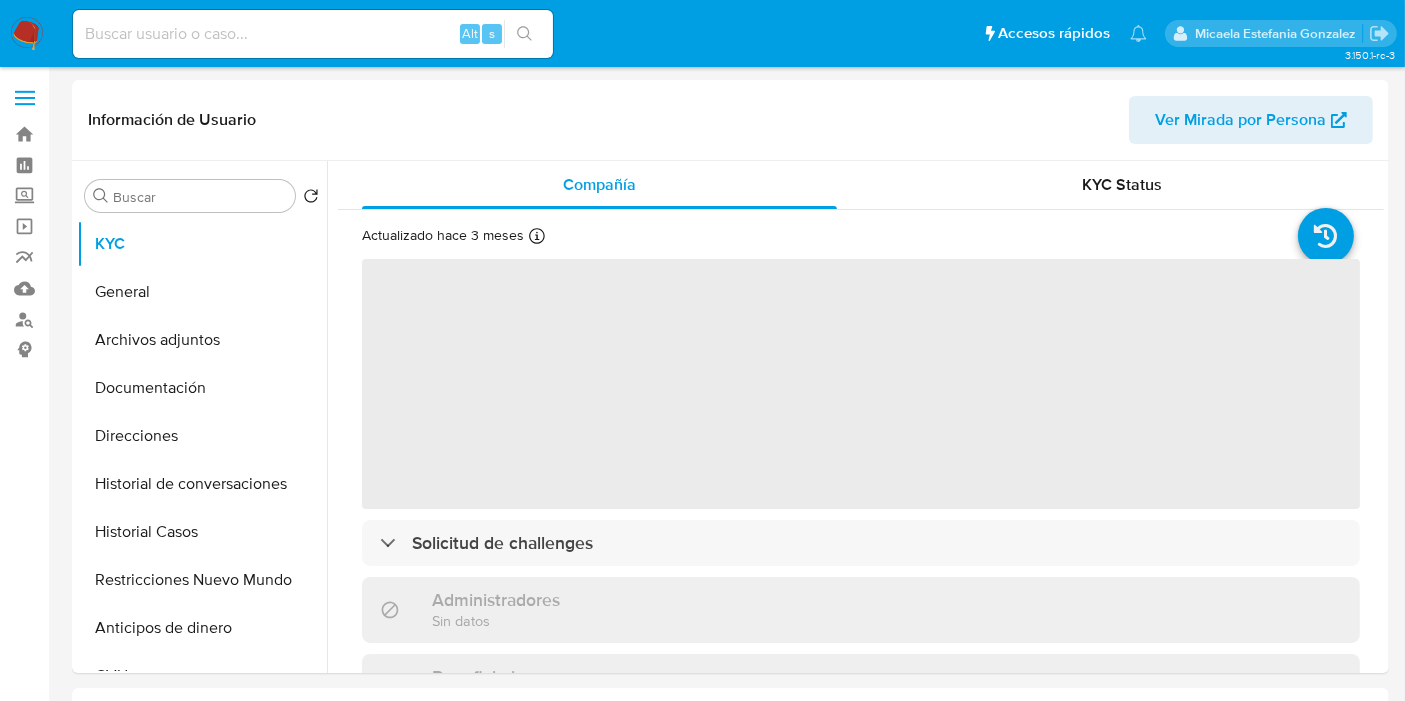 select on "10" 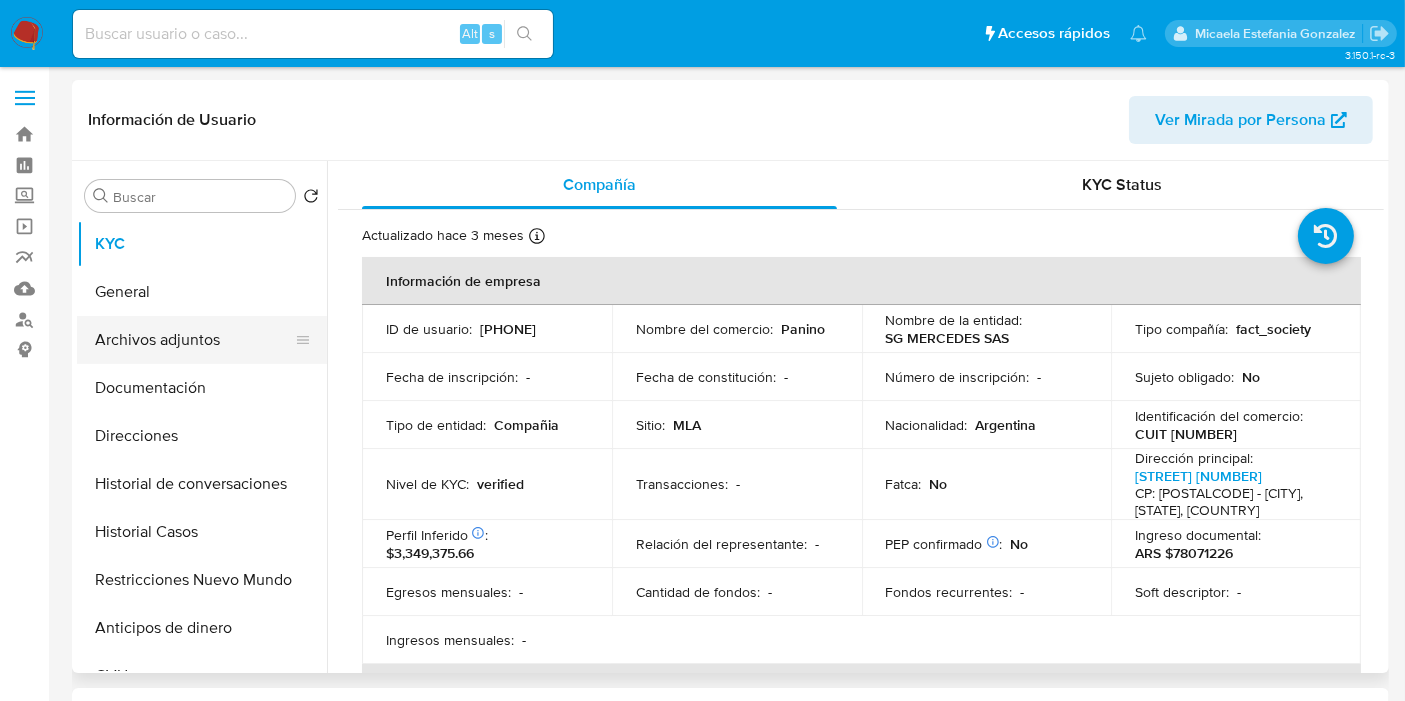 click on "Archivos adjuntos" at bounding box center [194, 340] 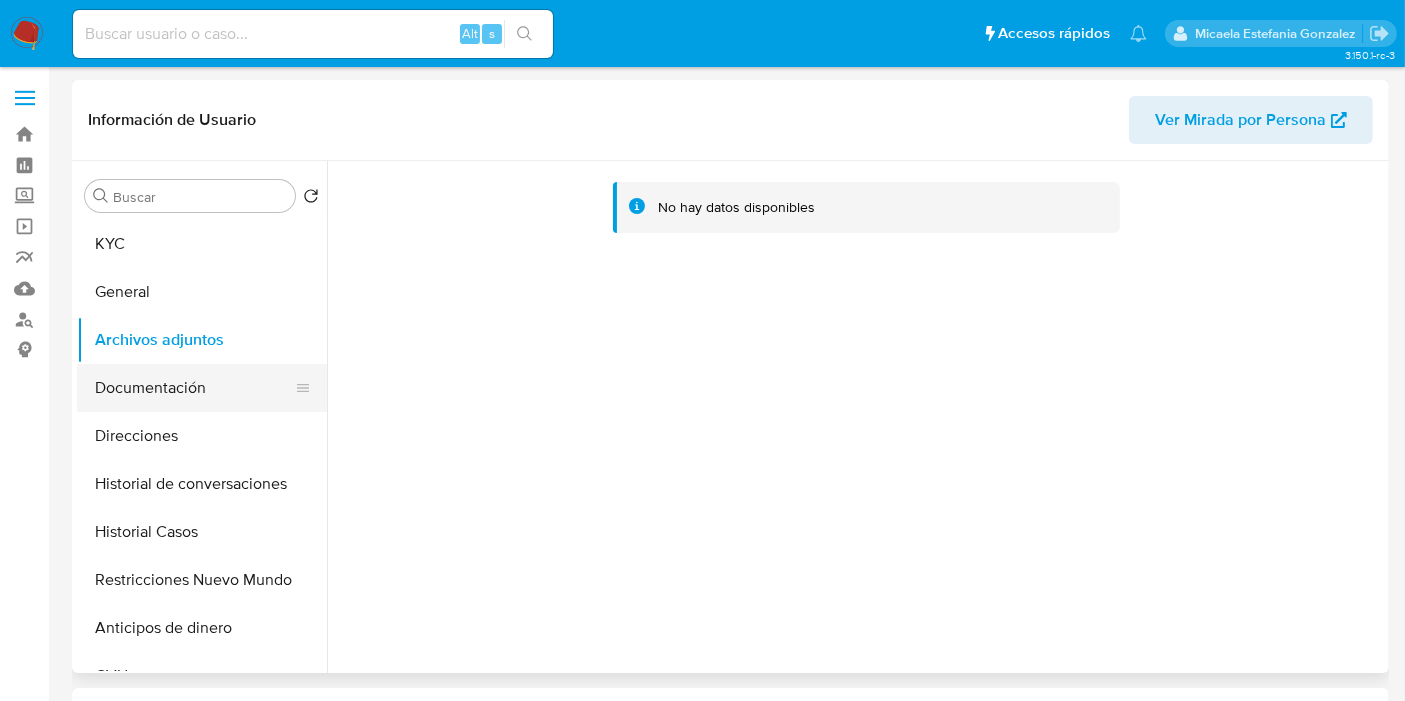 click on "Documentación" at bounding box center (194, 388) 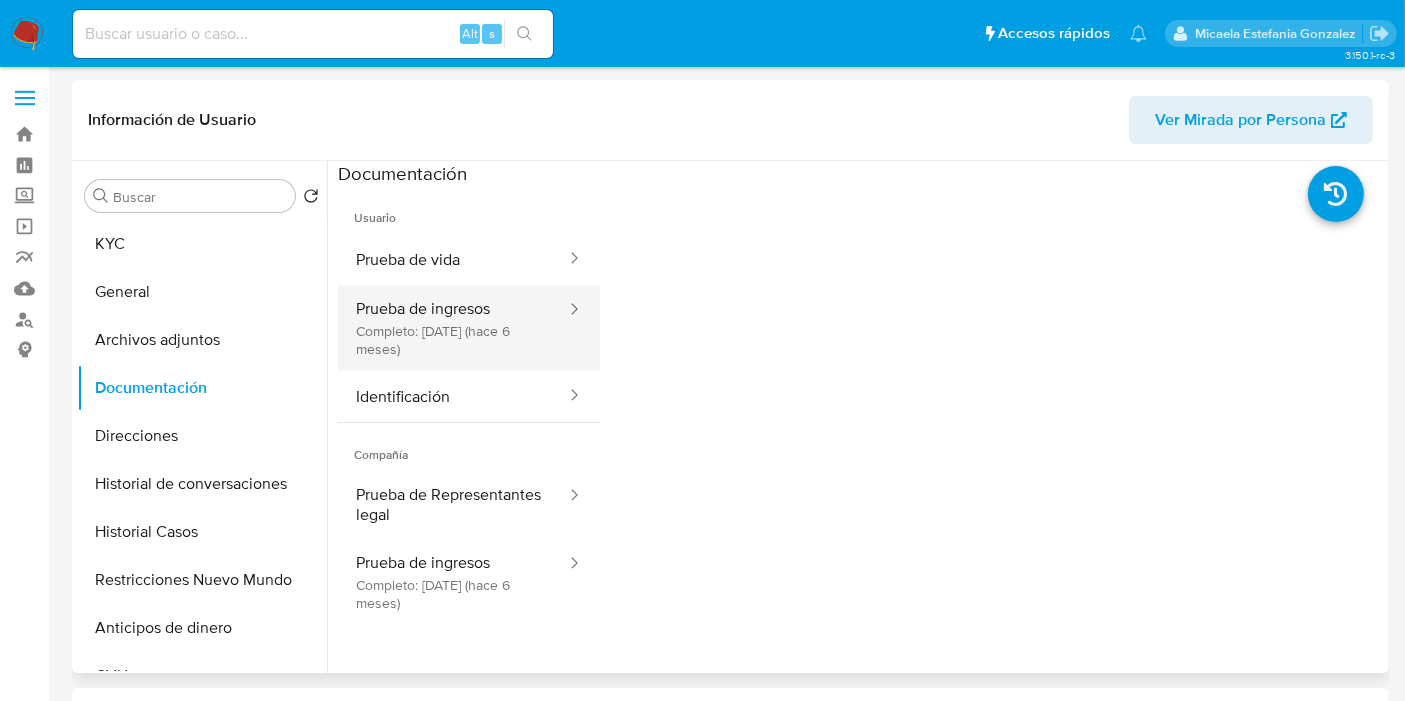 click on "Prueba de ingresos Completo: [DATE] (hace 6 meses)" at bounding box center [453, 328] 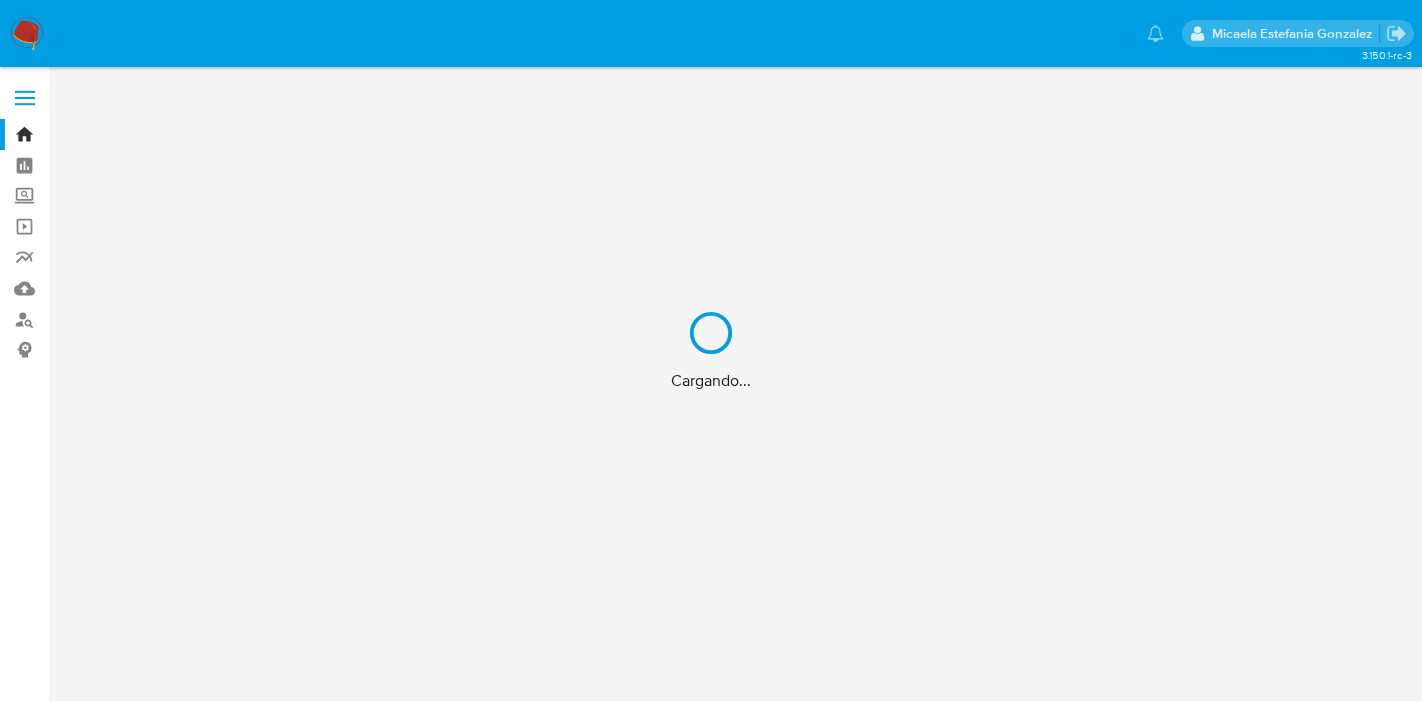 scroll, scrollTop: 0, scrollLeft: 0, axis: both 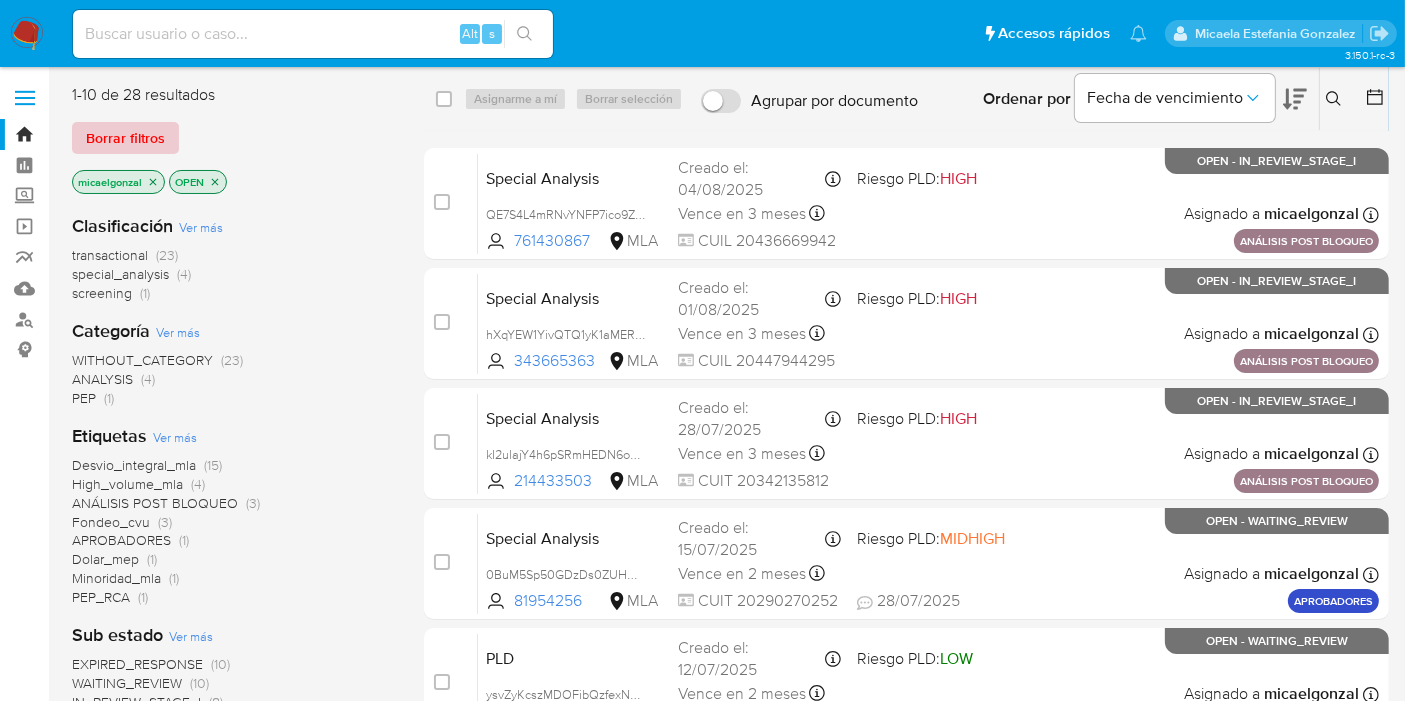click on "Borrar filtros" at bounding box center [125, 138] 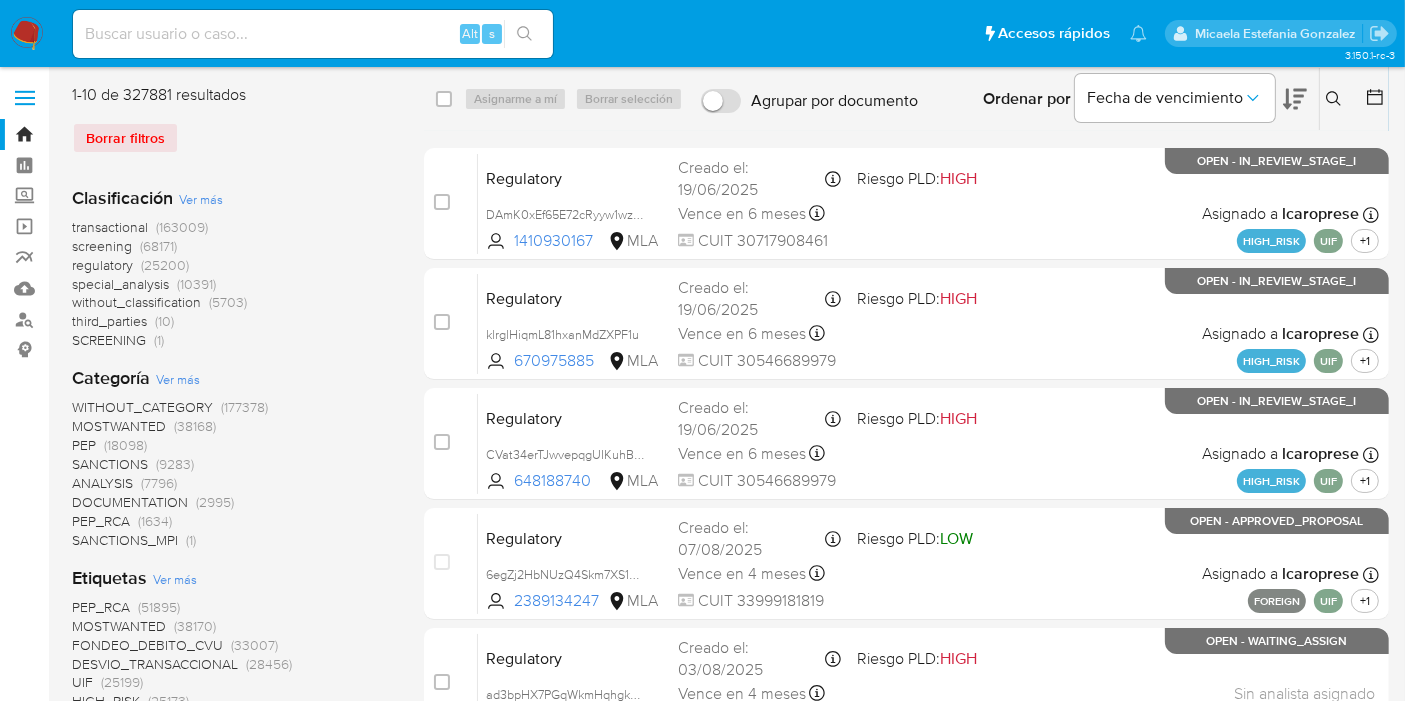 click at bounding box center [1336, 99] 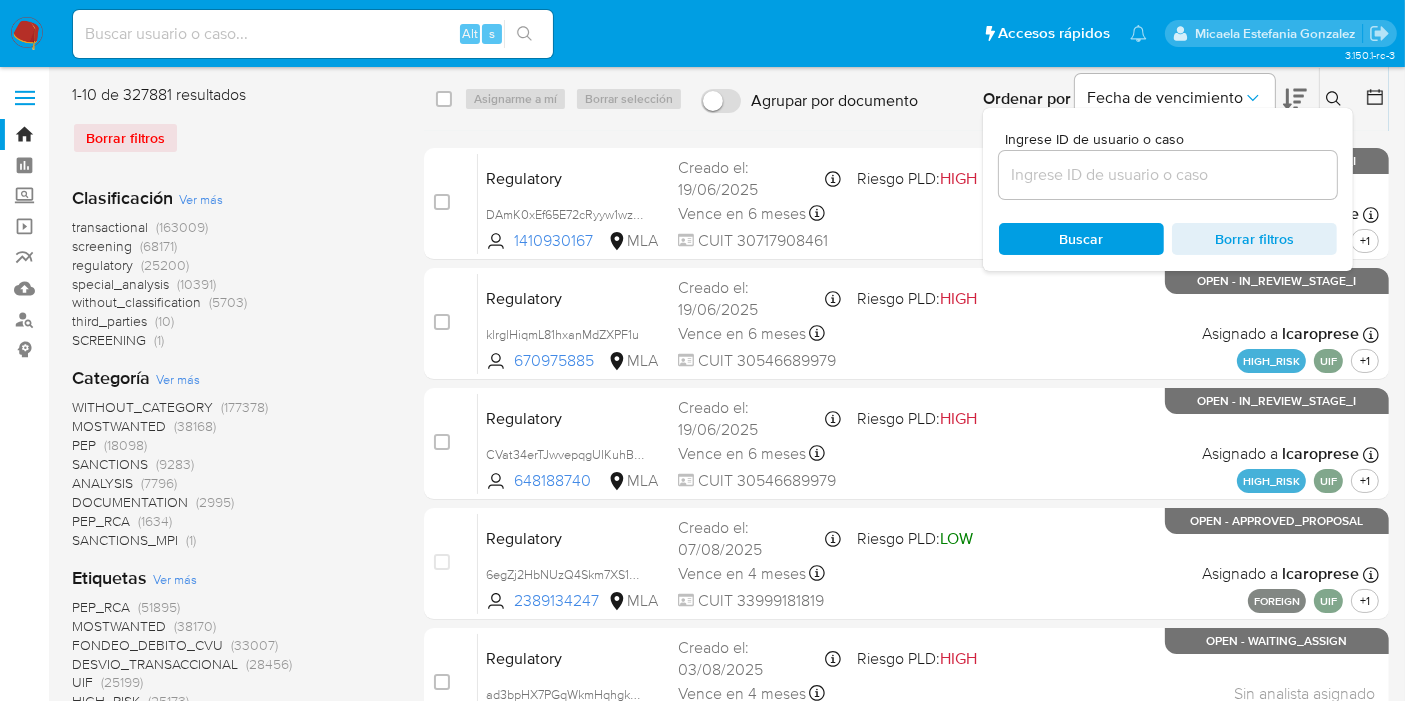 click at bounding box center (1168, 175) 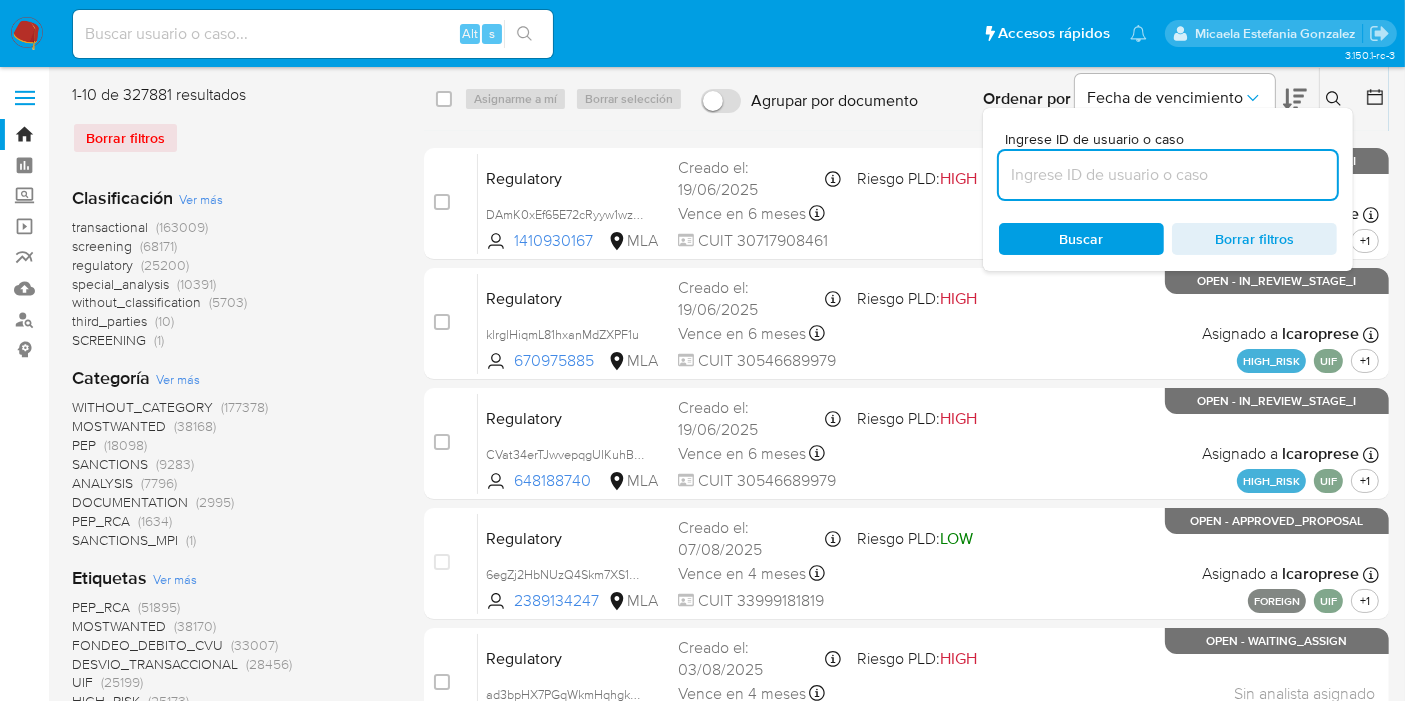 click at bounding box center (1168, 175) 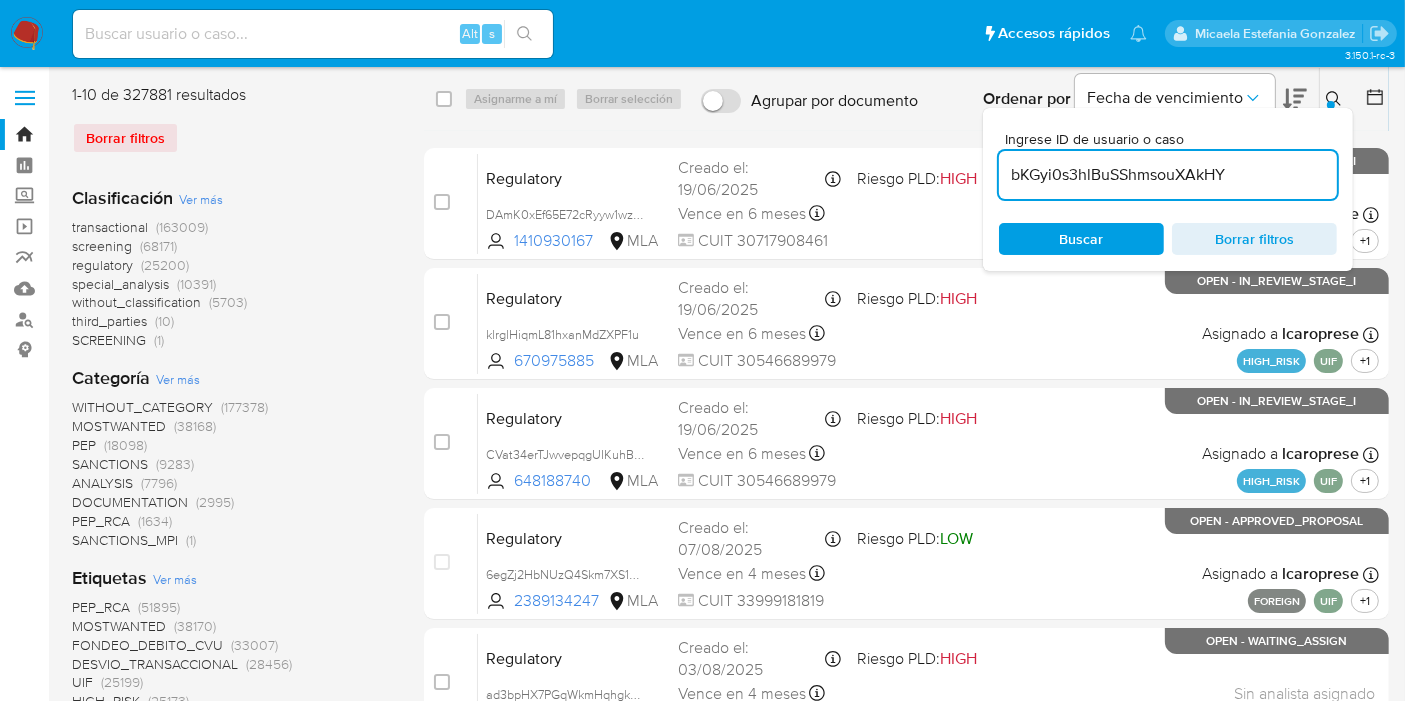 type on "bKGyi0s3hlBuSShmsouXAkHY" 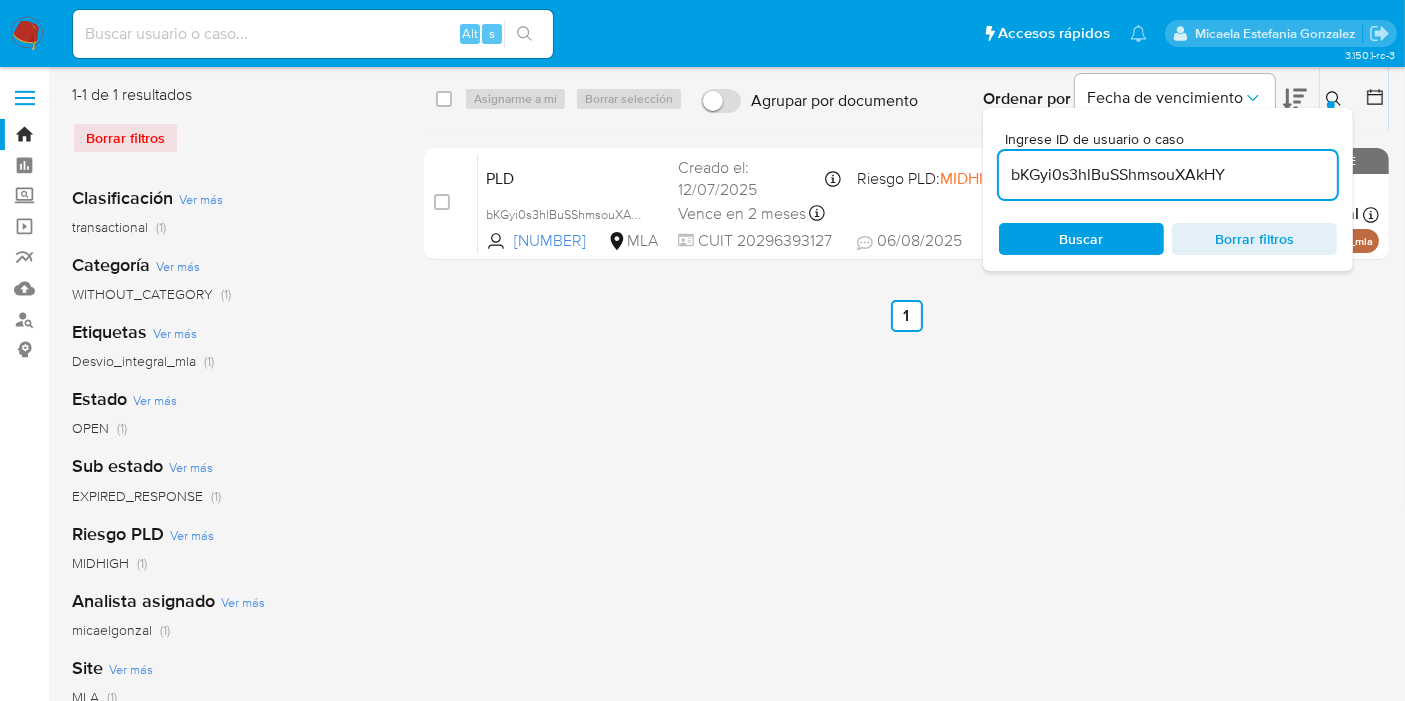 click on "select-all-cases-checkbox" at bounding box center [444, 99] 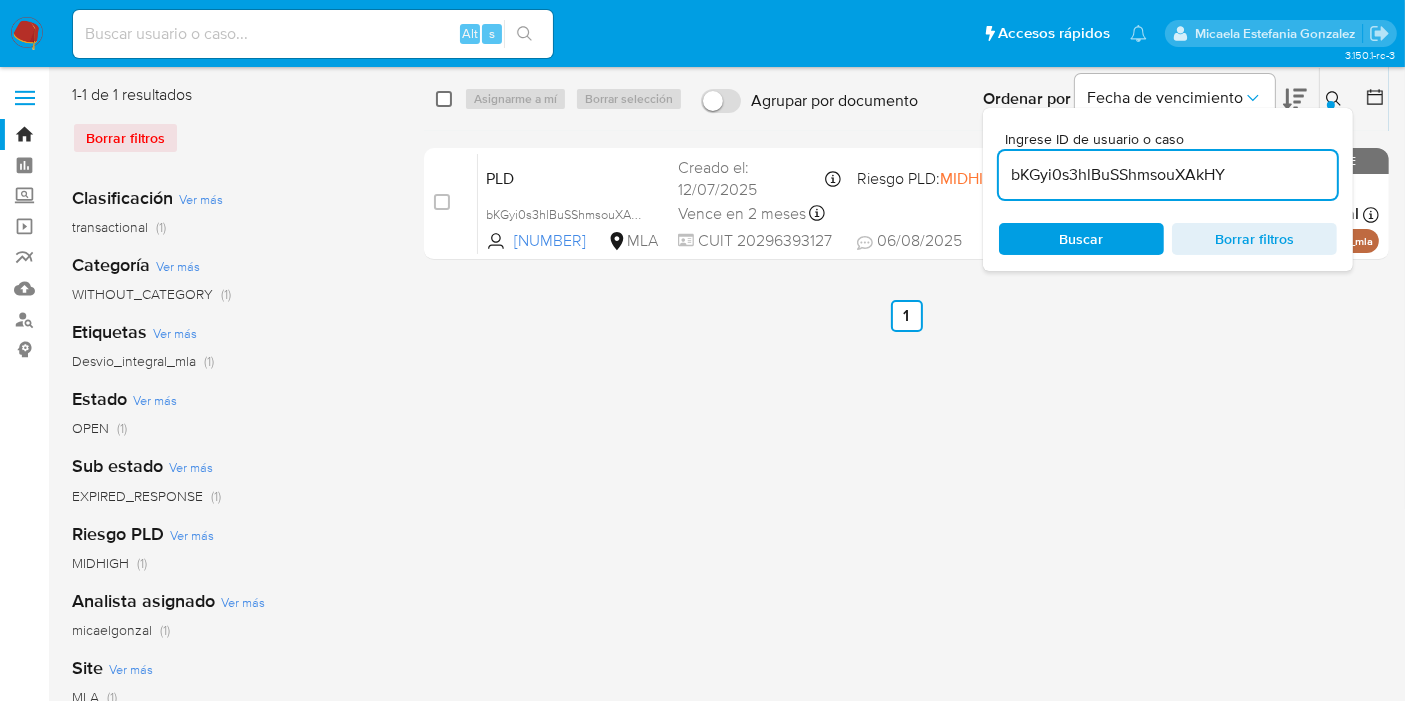 click at bounding box center (444, 99) 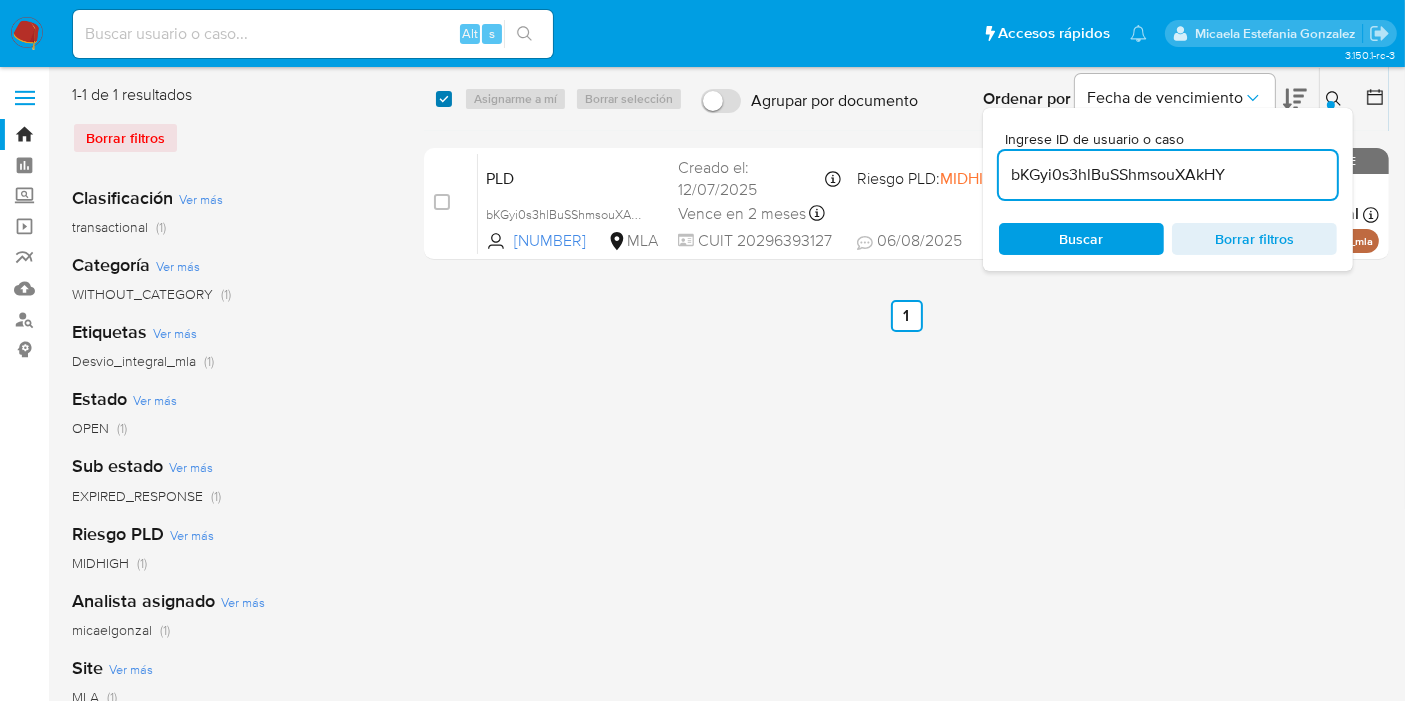 checkbox on "true" 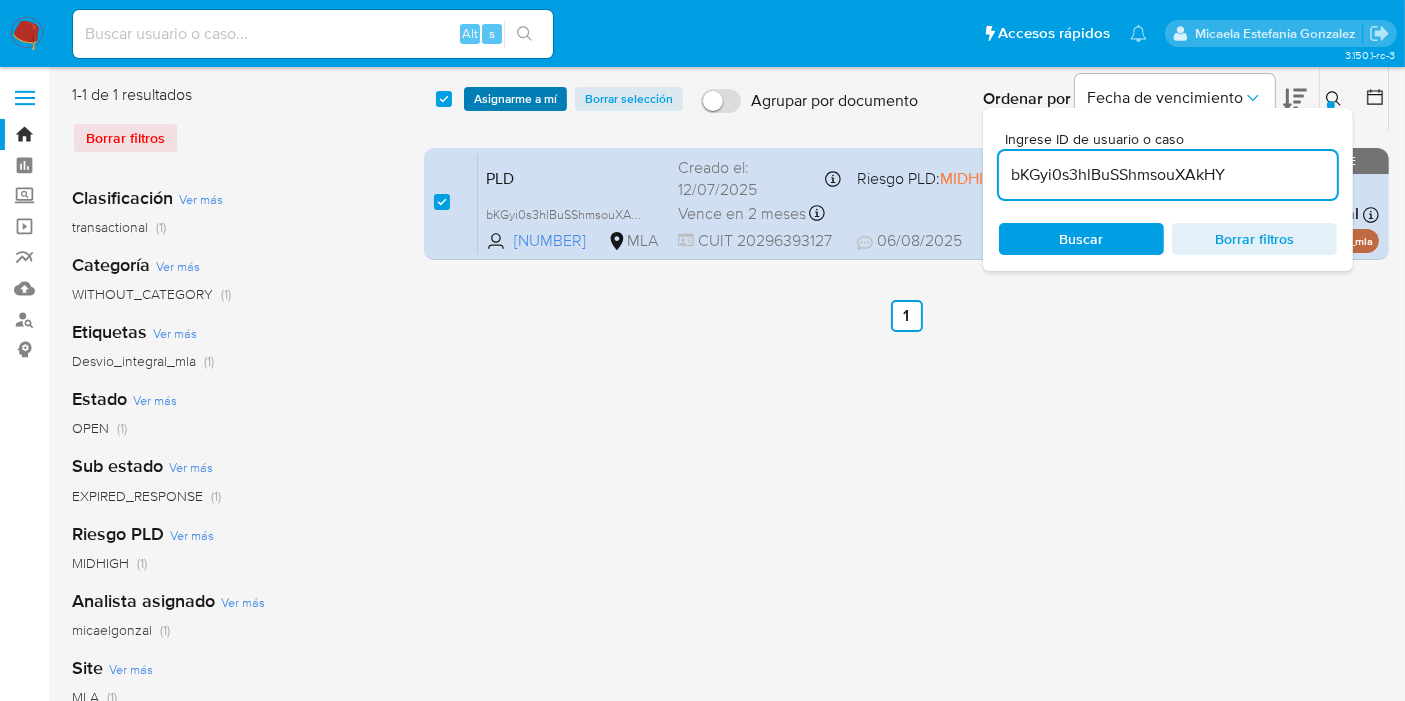 click on "Asignarme a mí" at bounding box center [515, 99] 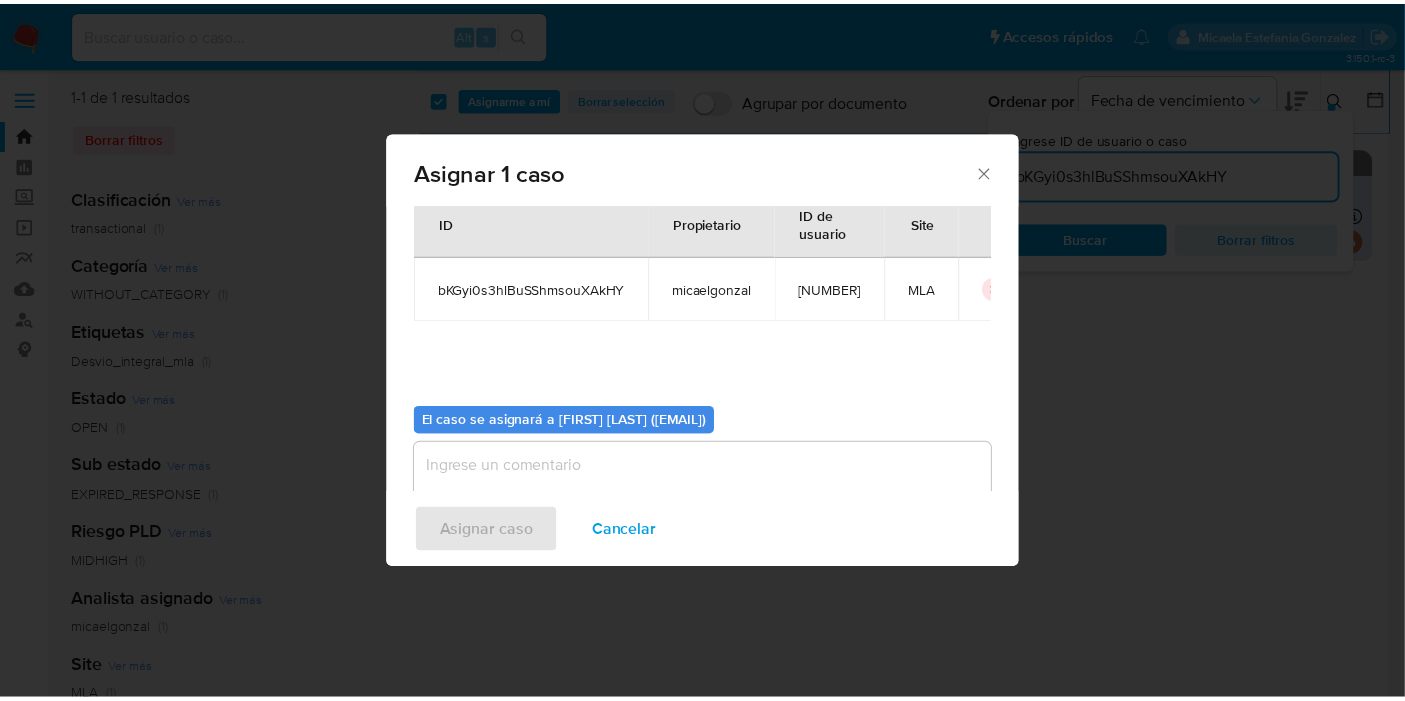 scroll, scrollTop: 102, scrollLeft: 0, axis: vertical 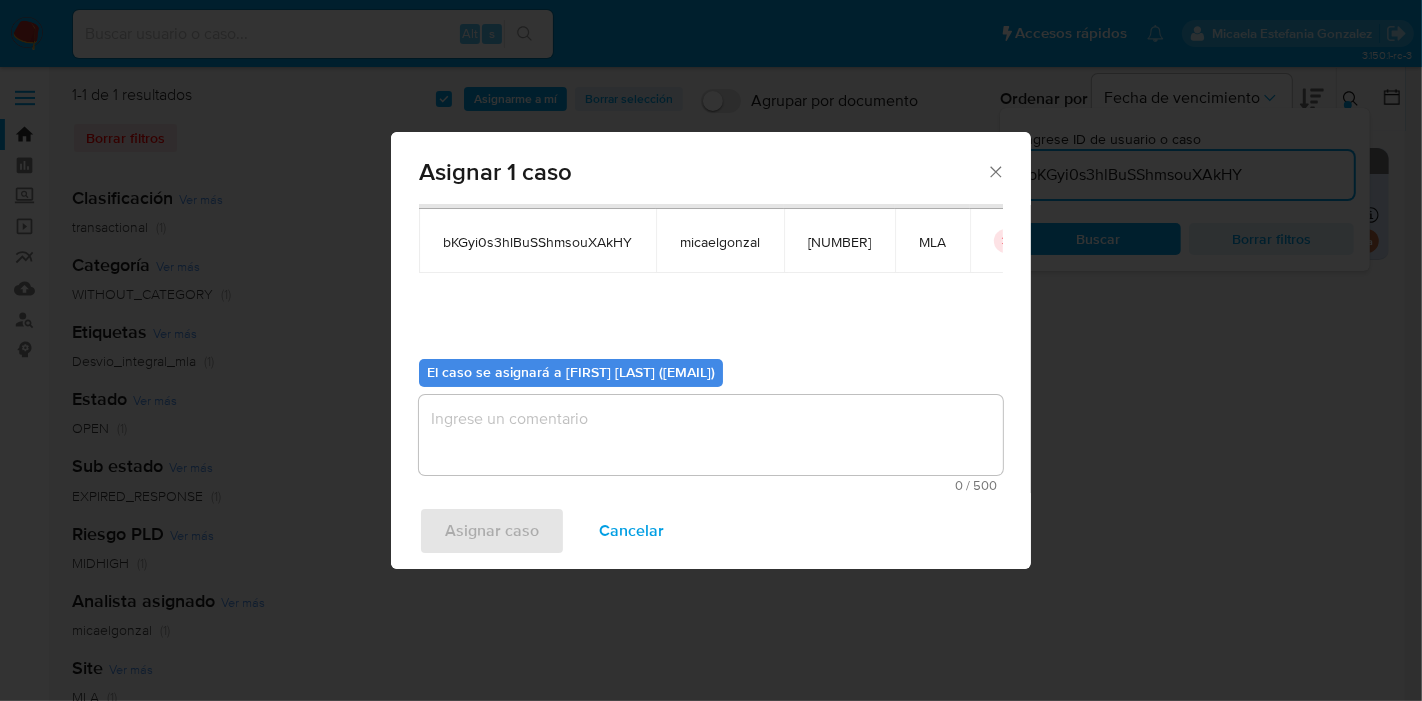 click at bounding box center [711, 435] 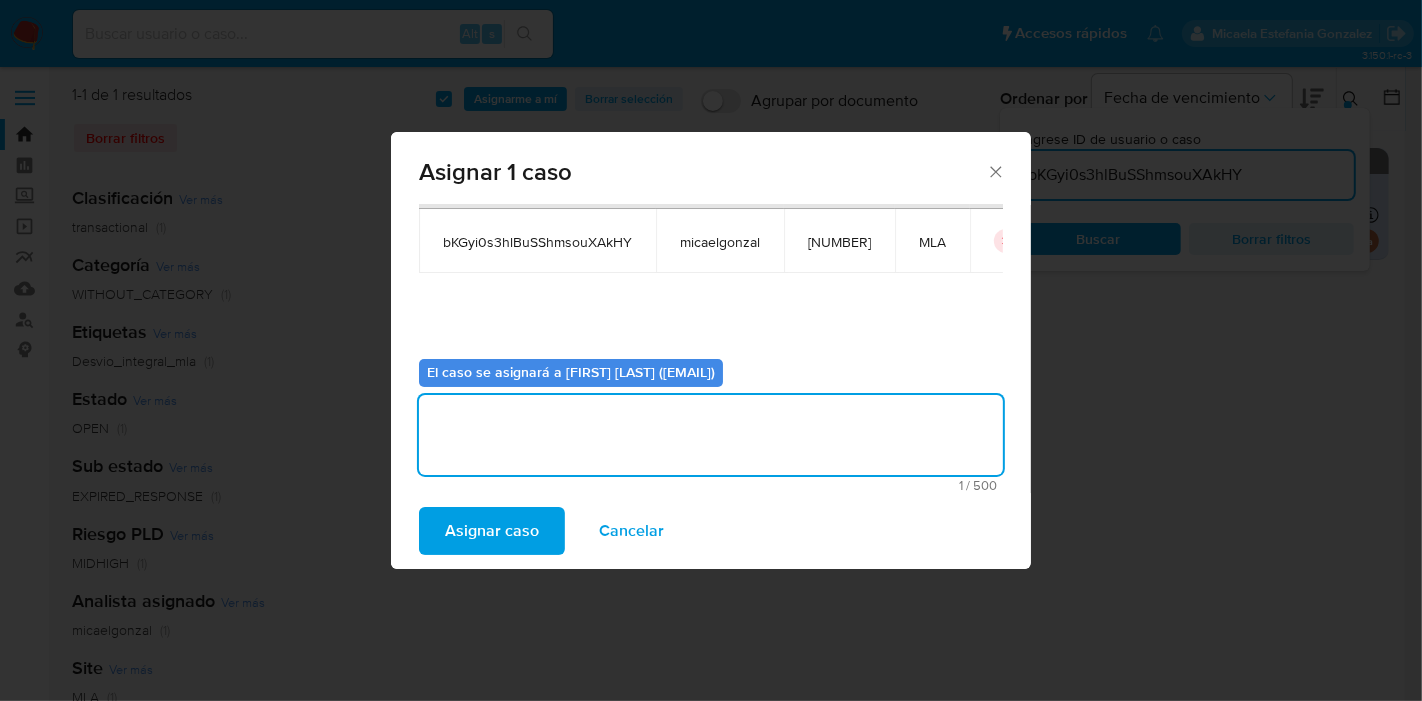 click on "Asignar caso" at bounding box center [492, 531] 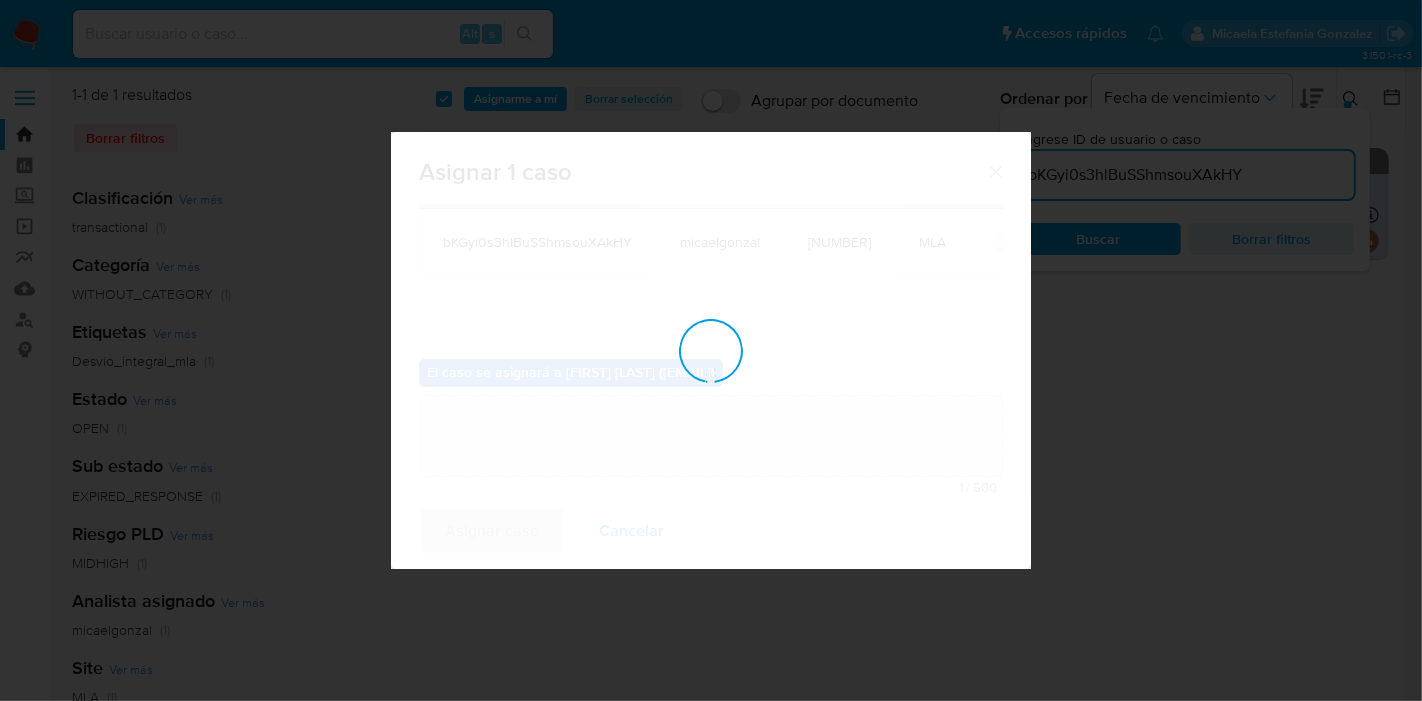 type 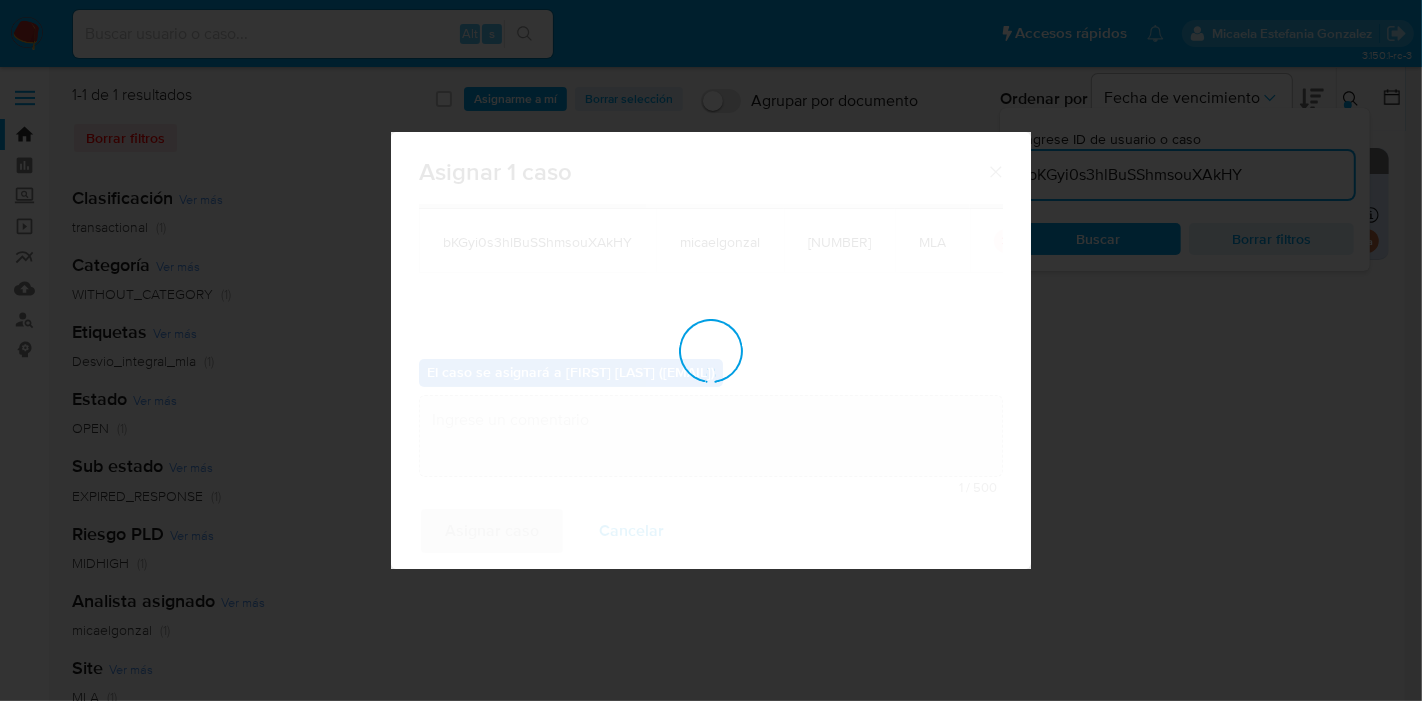 checkbox on "false" 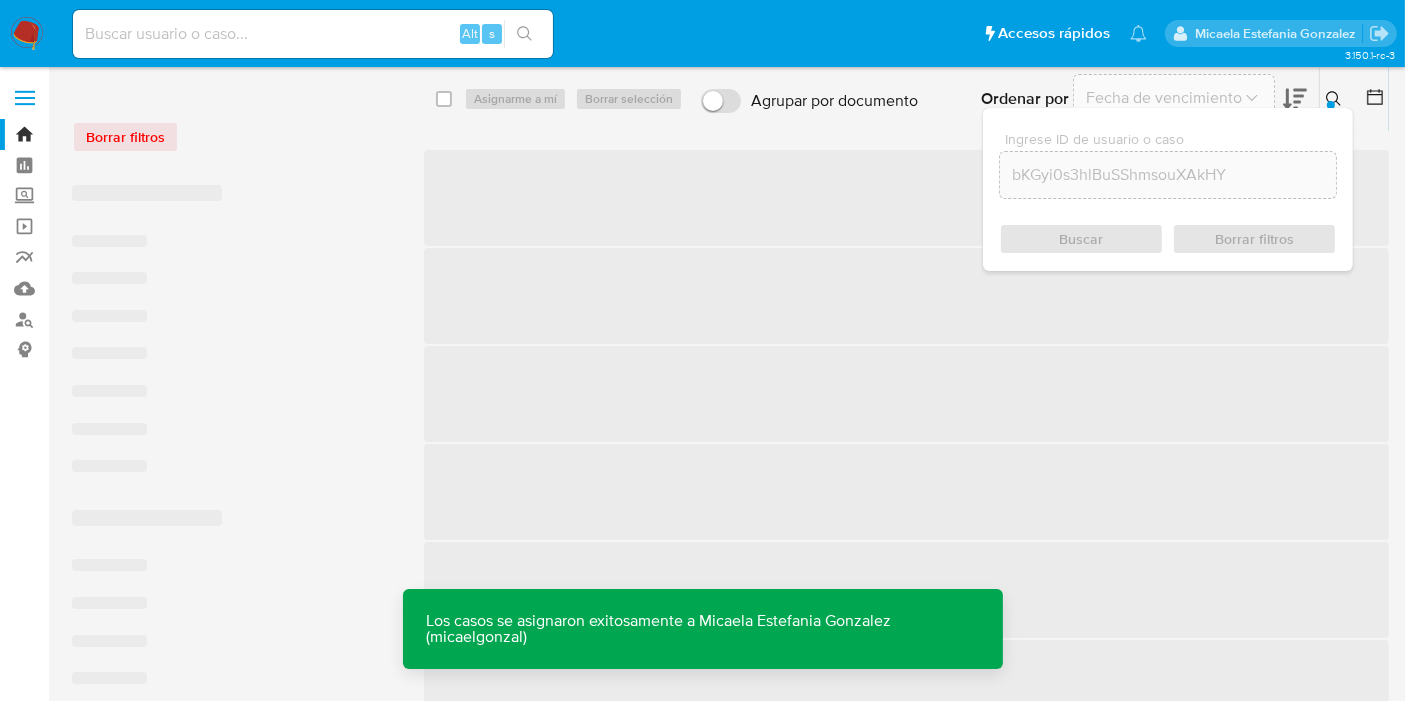 click at bounding box center (313, 34) 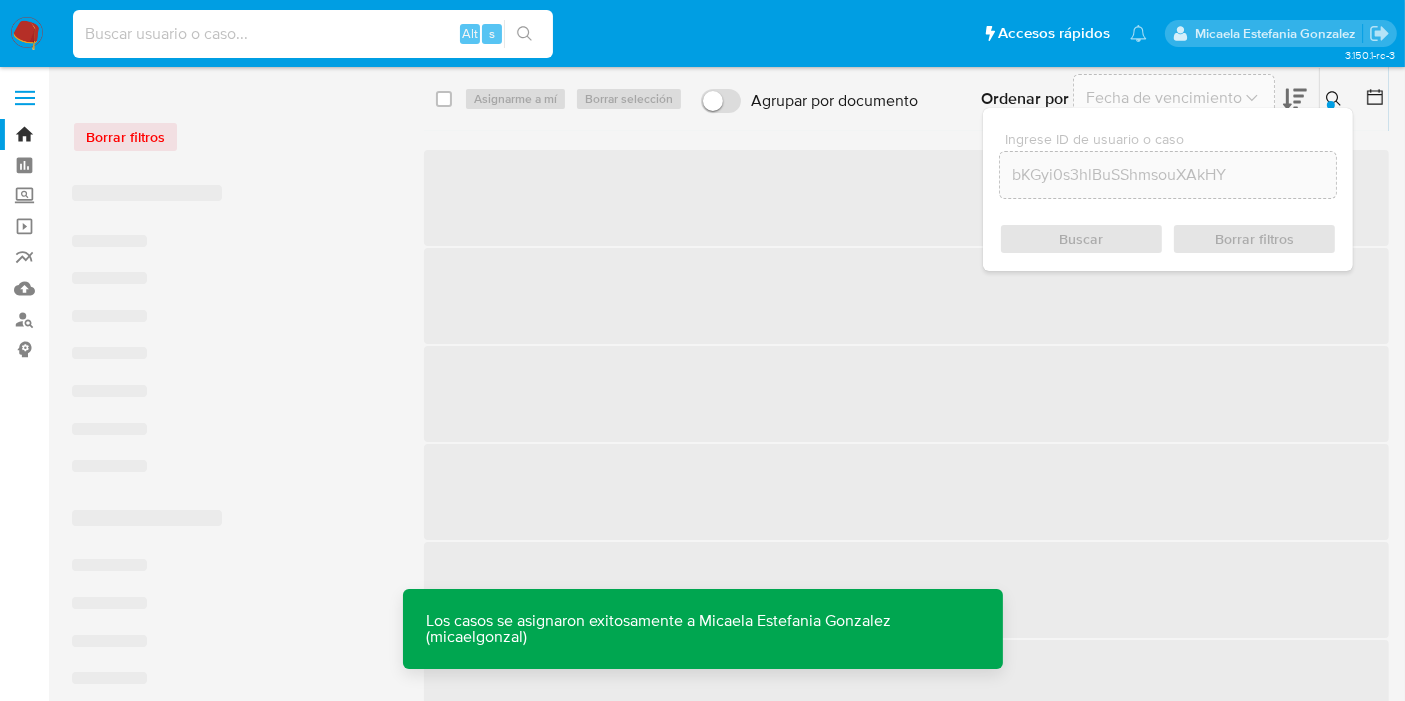 paste on "bKGyi0s3hlBuSShmsouXAkHY" 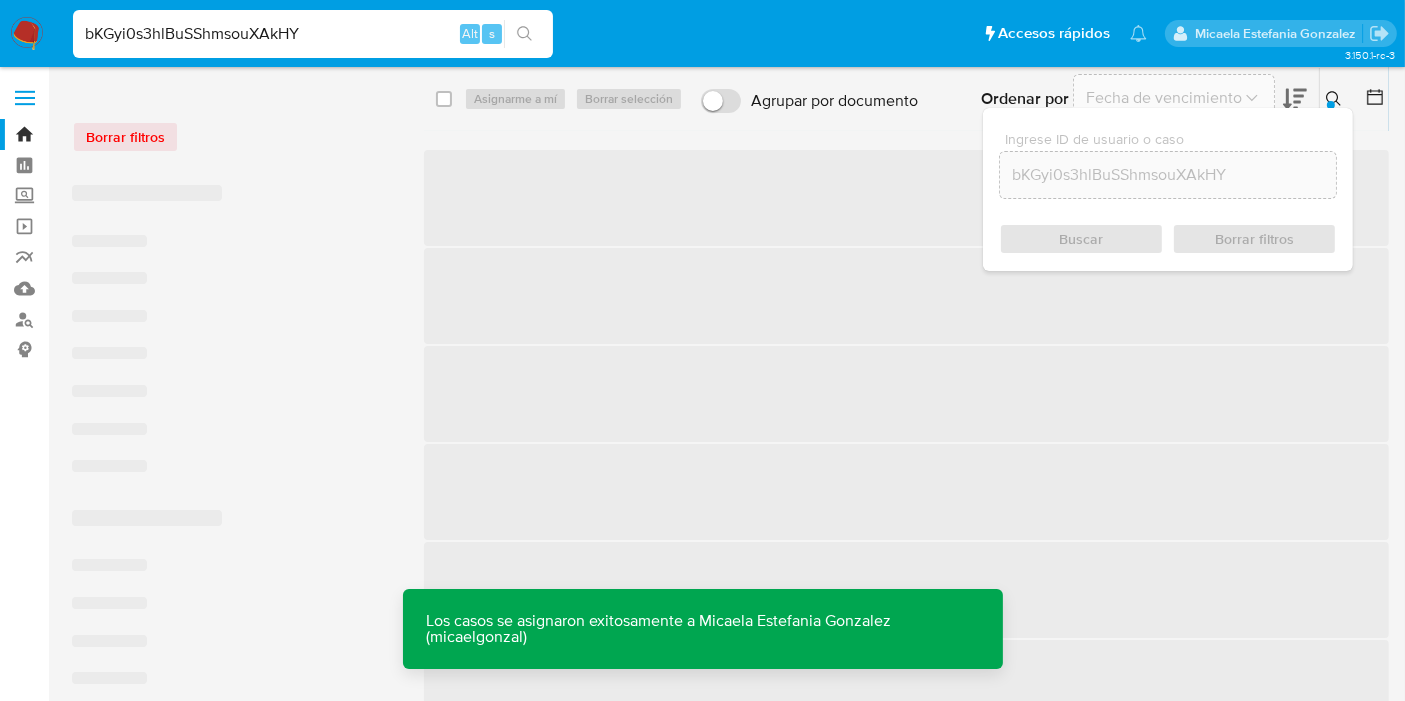 type on "bKGyi0s3hlBuSShmsouXAkHY" 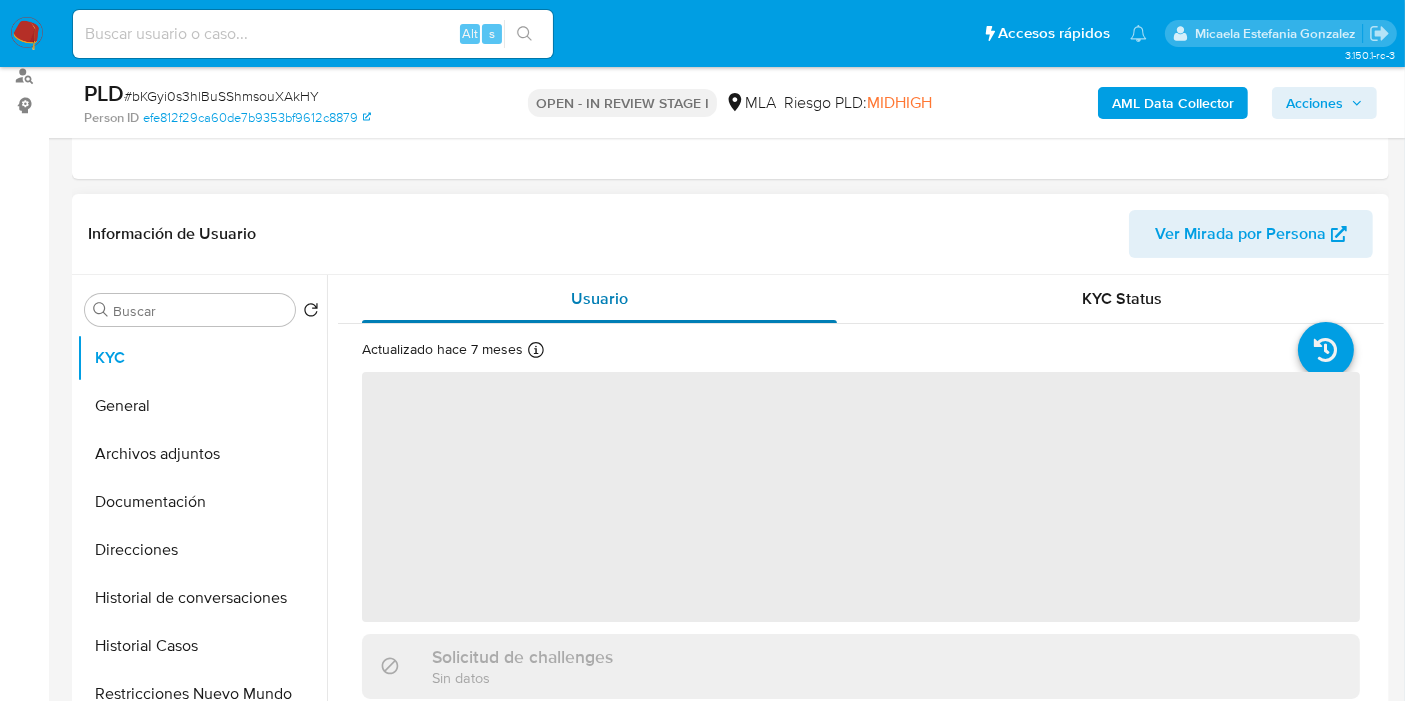 scroll, scrollTop: 444, scrollLeft: 0, axis: vertical 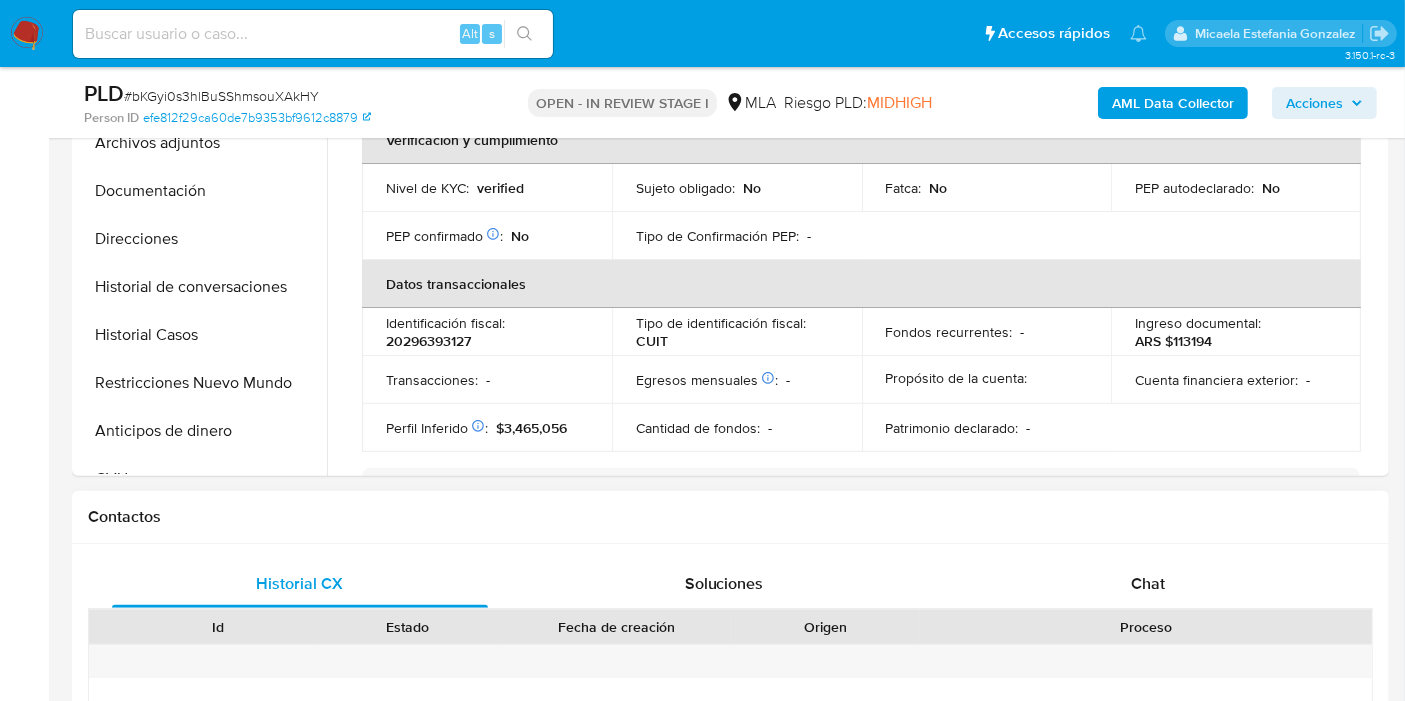 click on "Historial CX Soluciones Chat Id Estado Fecha de creación Origen Proceso                                                             Anterior Página   1   de   1 Siguiente Sin Datos Cargando... Nuevo Contacto" at bounding box center [730, 737] 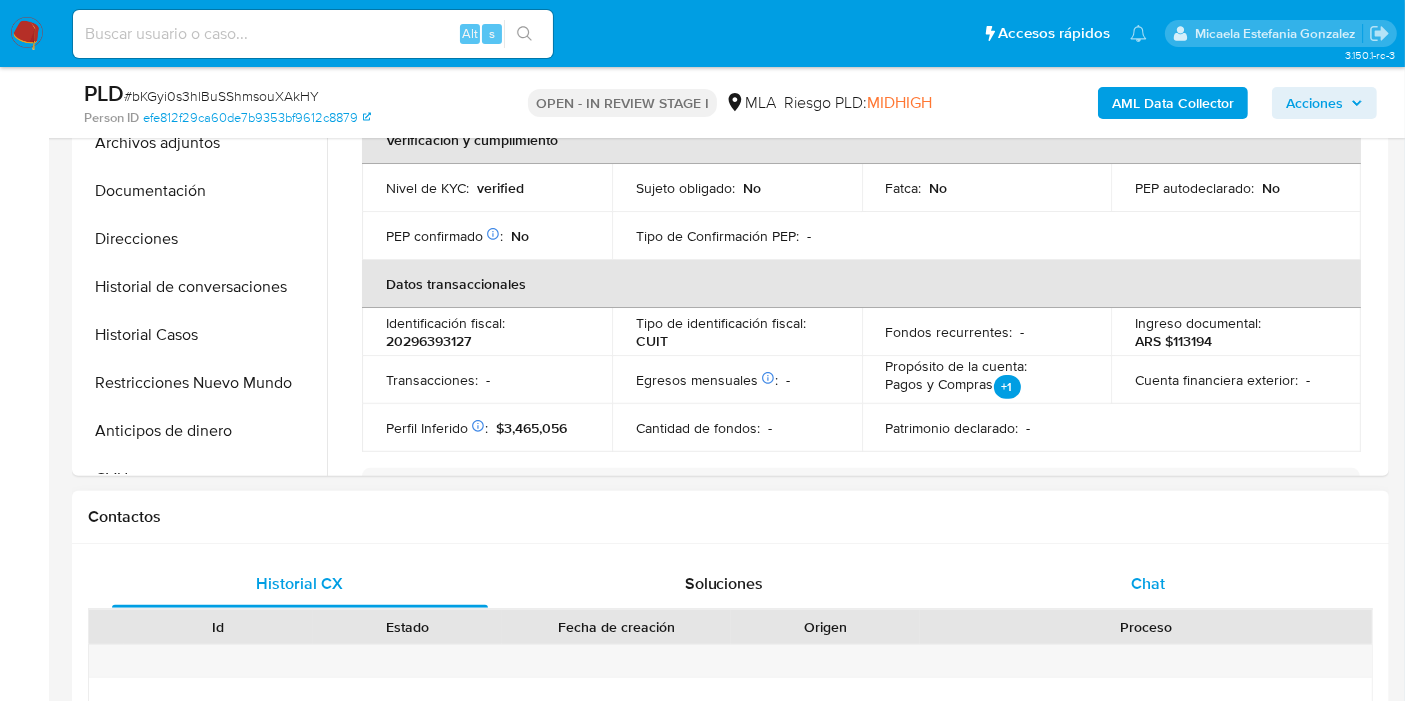 click on "Chat" at bounding box center (1148, 584) 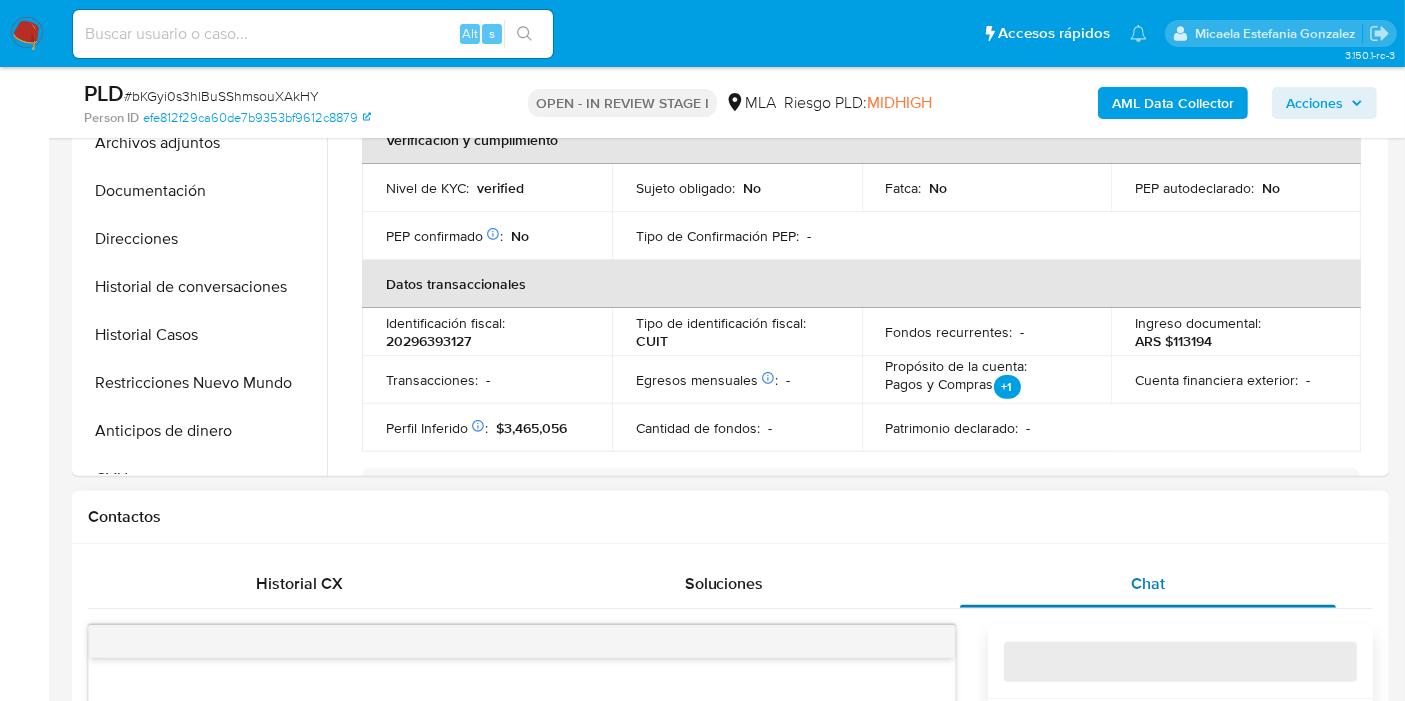 select on "10" 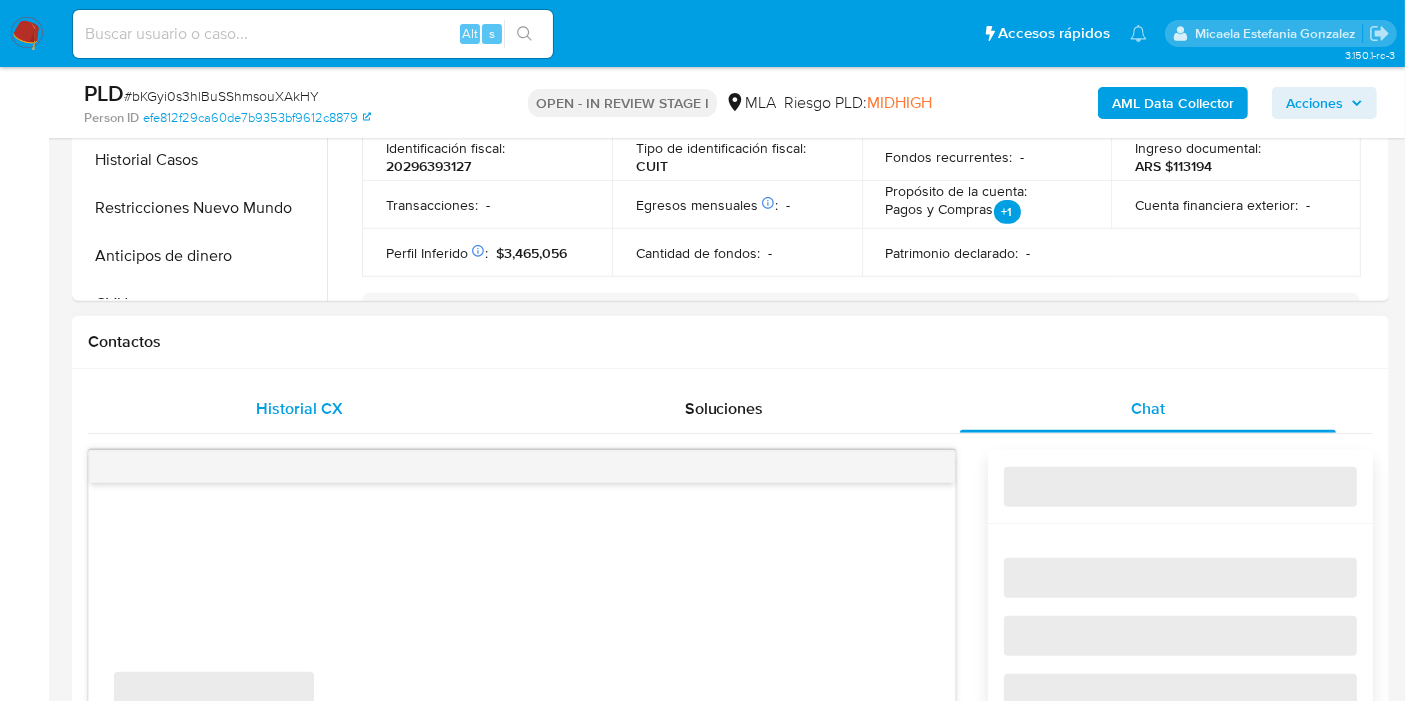 scroll, scrollTop: 888, scrollLeft: 0, axis: vertical 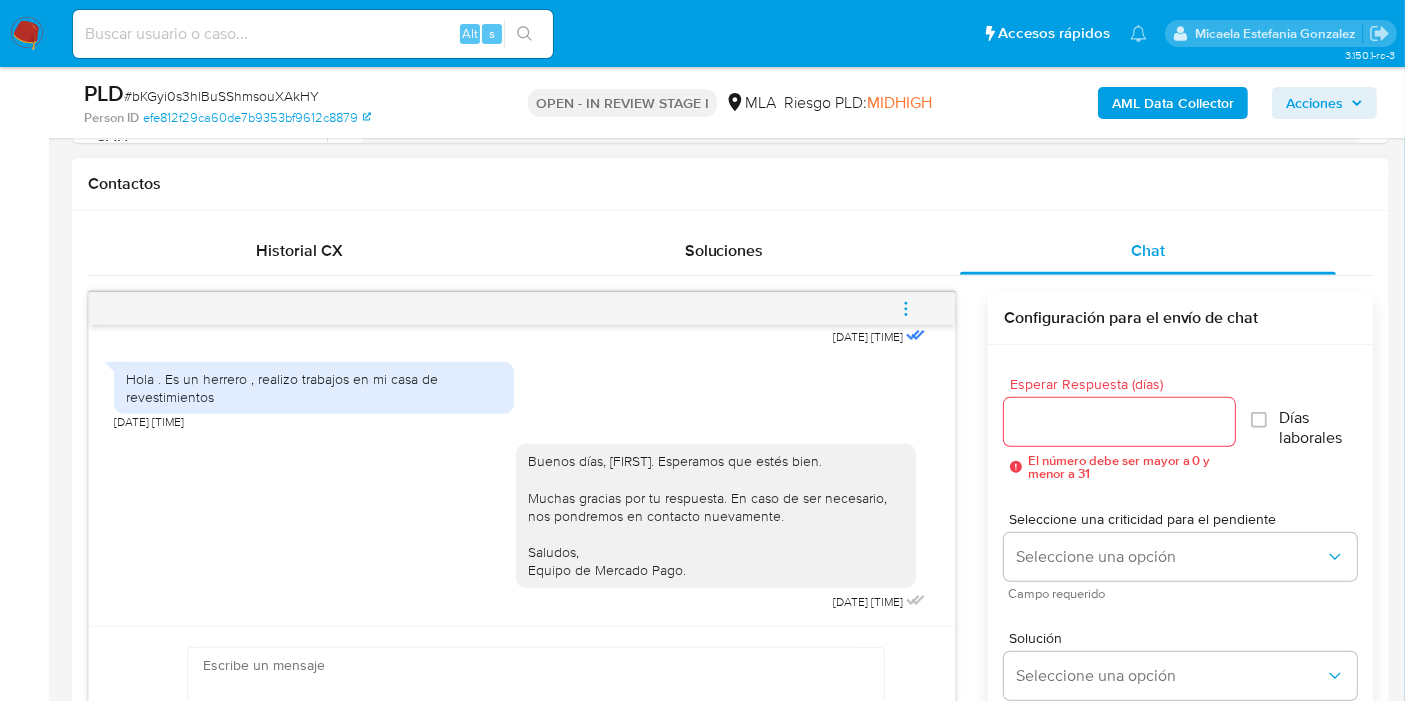 click 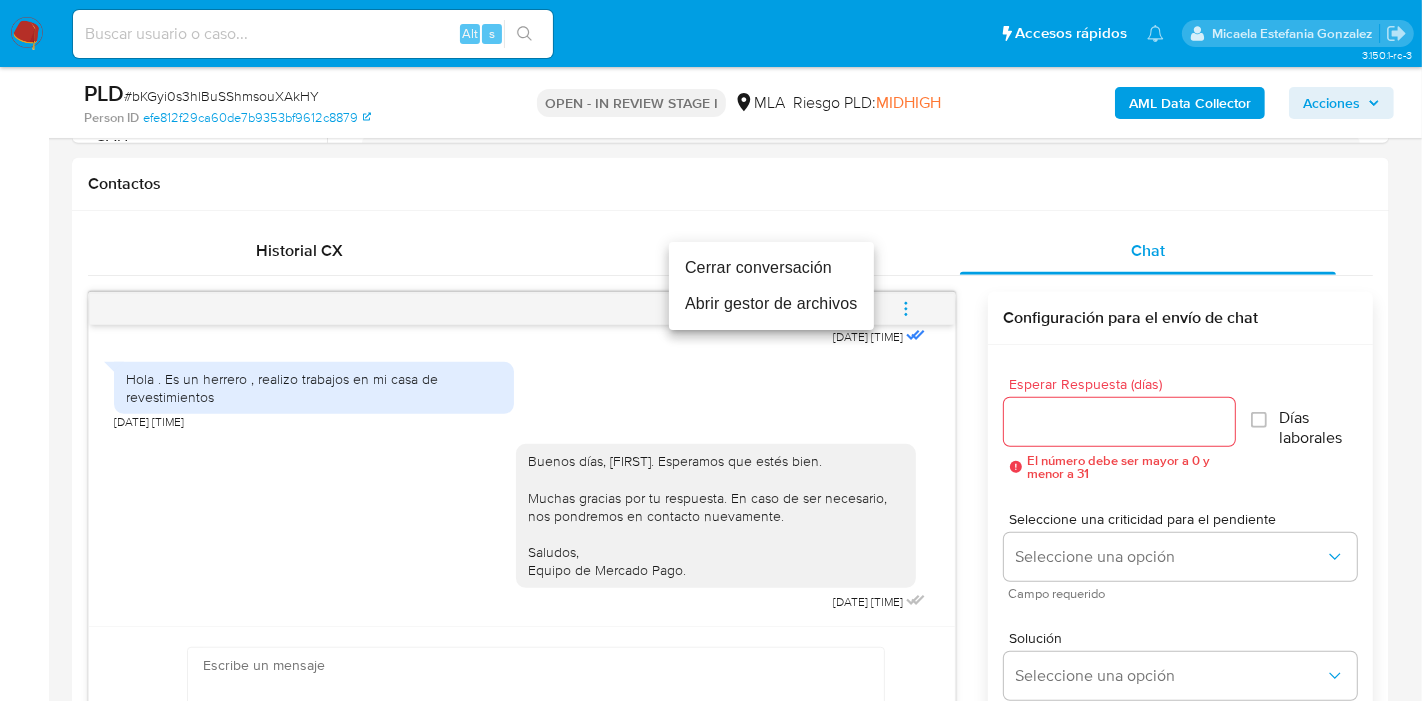 click on "Cerrar conversación" at bounding box center [771, 268] 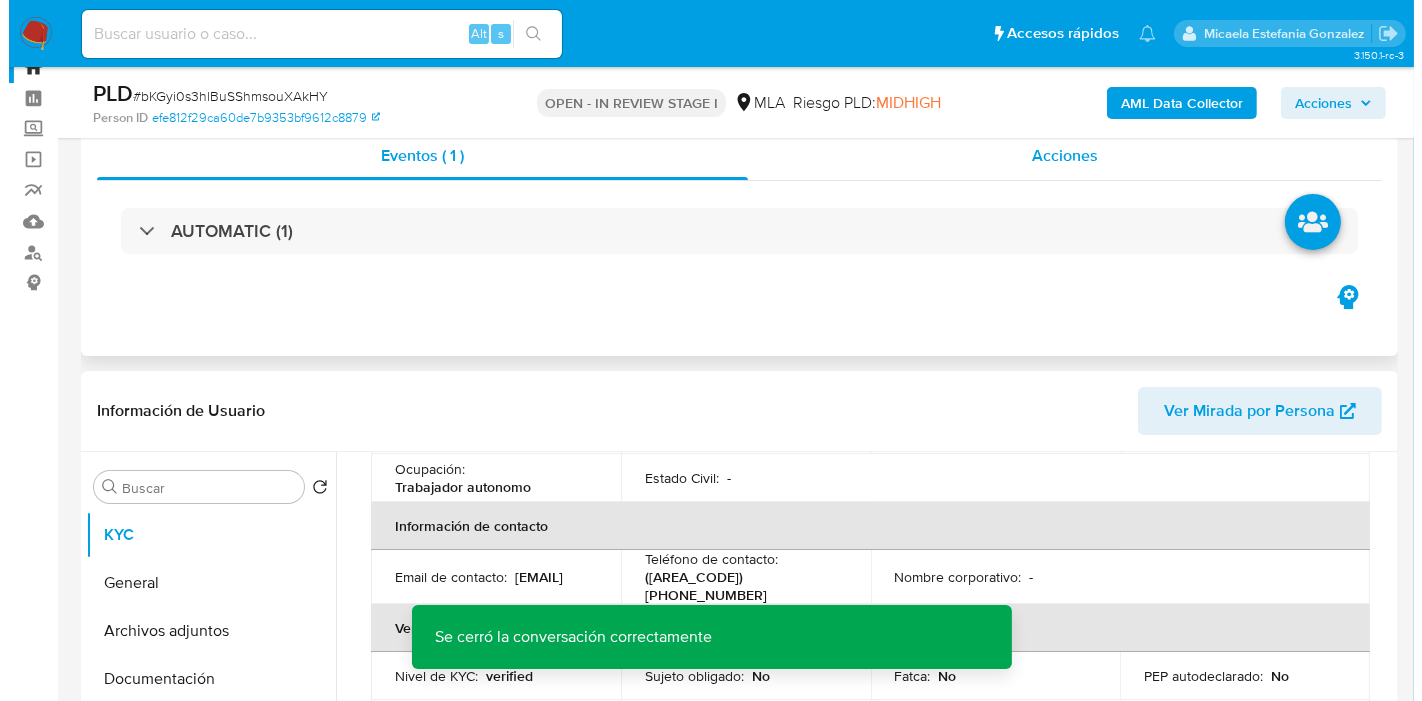 scroll, scrollTop: 0, scrollLeft: 0, axis: both 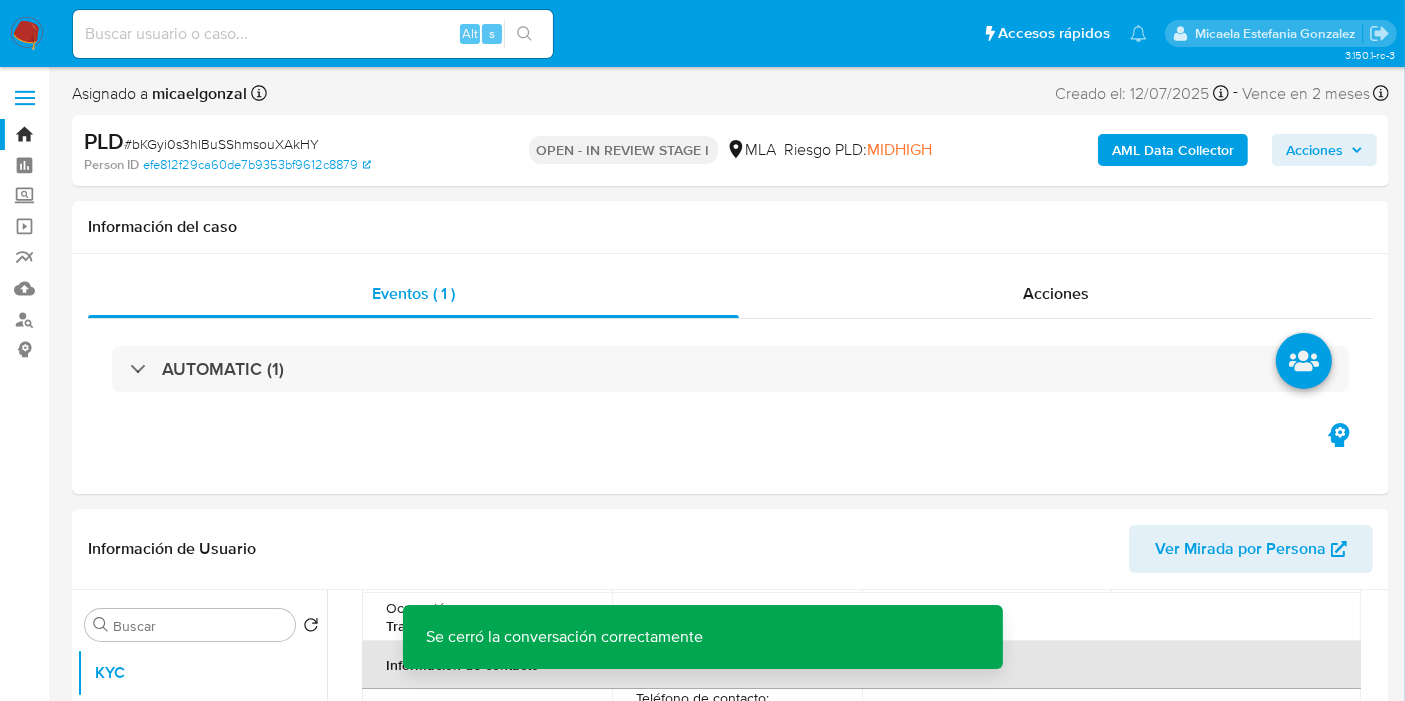 click on "AML Data Collector" at bounding box center (1173, 150) 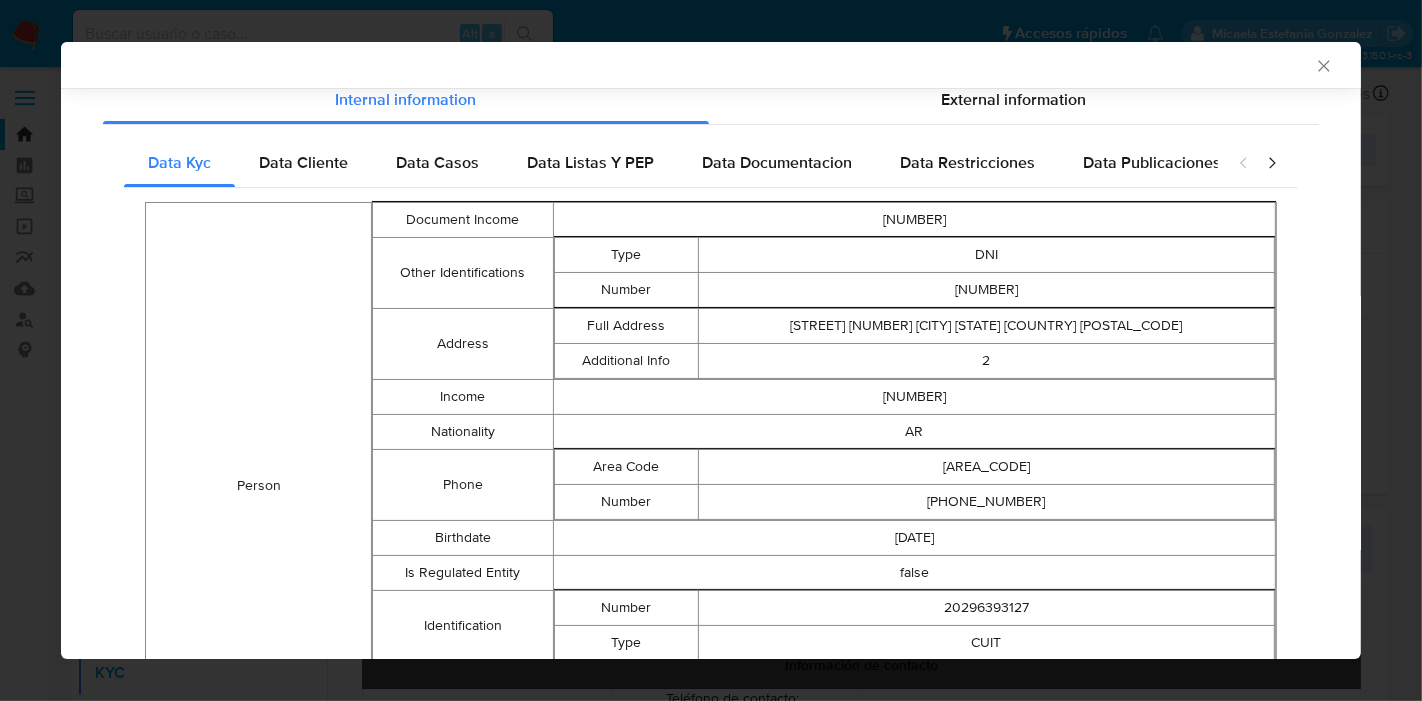 scroll, scrollTop: 200, scrollLeft: 0, axis: vertical 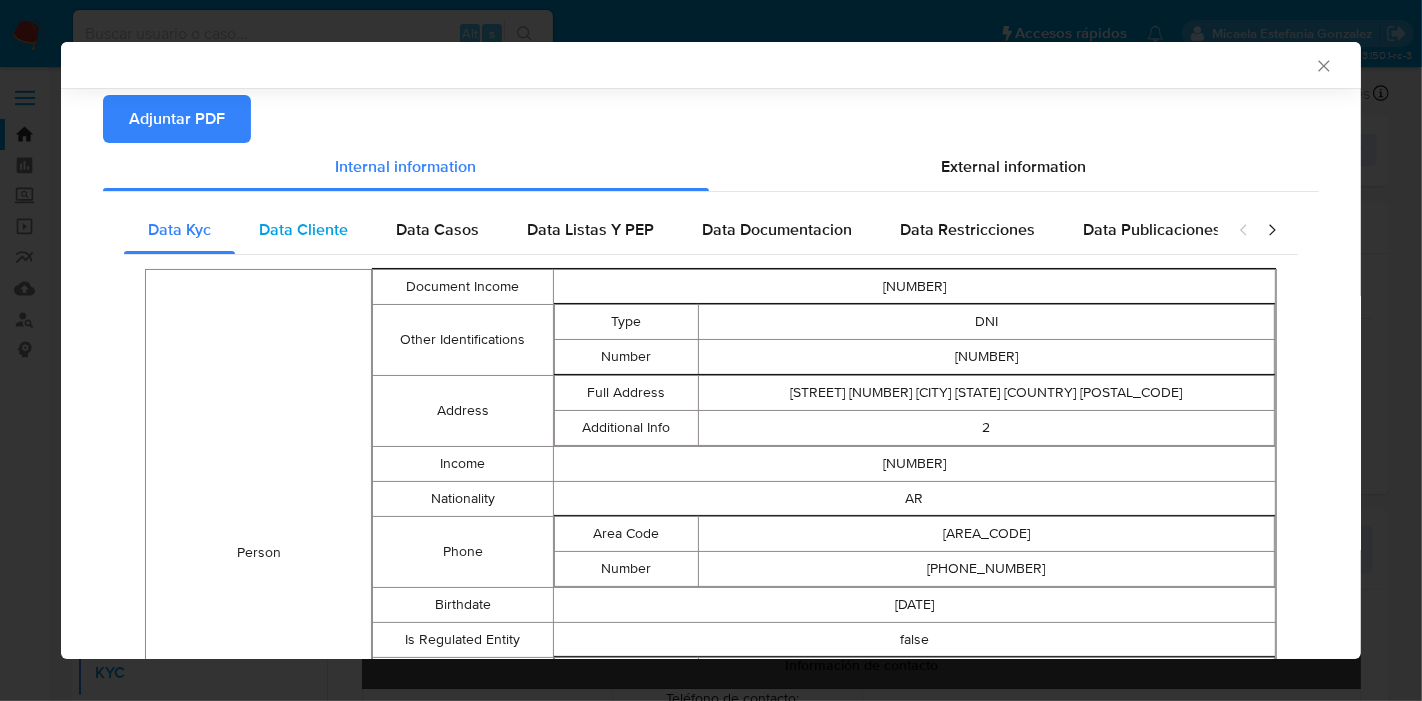 click on "Data Cliente" at bounding box center [303, 230] 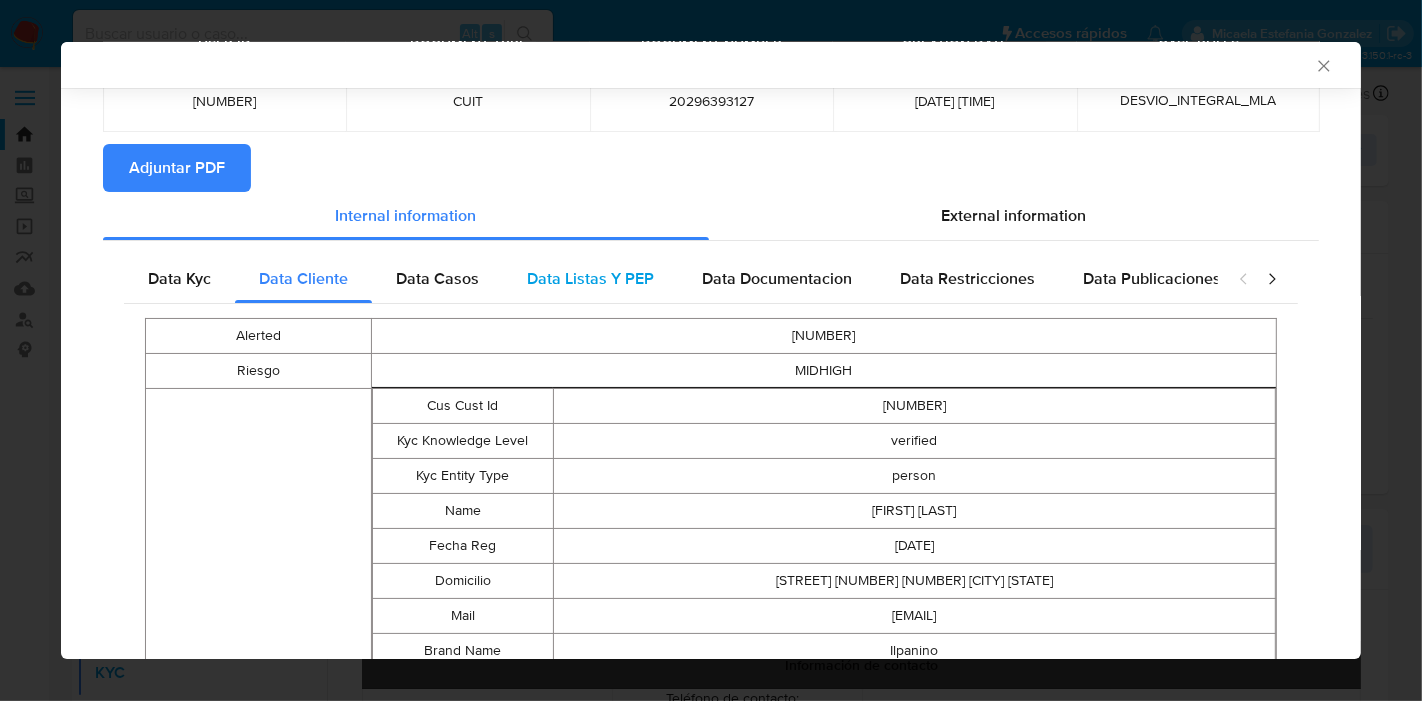 scroll, scrollTop: 61, scrollLeft: 0, axis: vertical 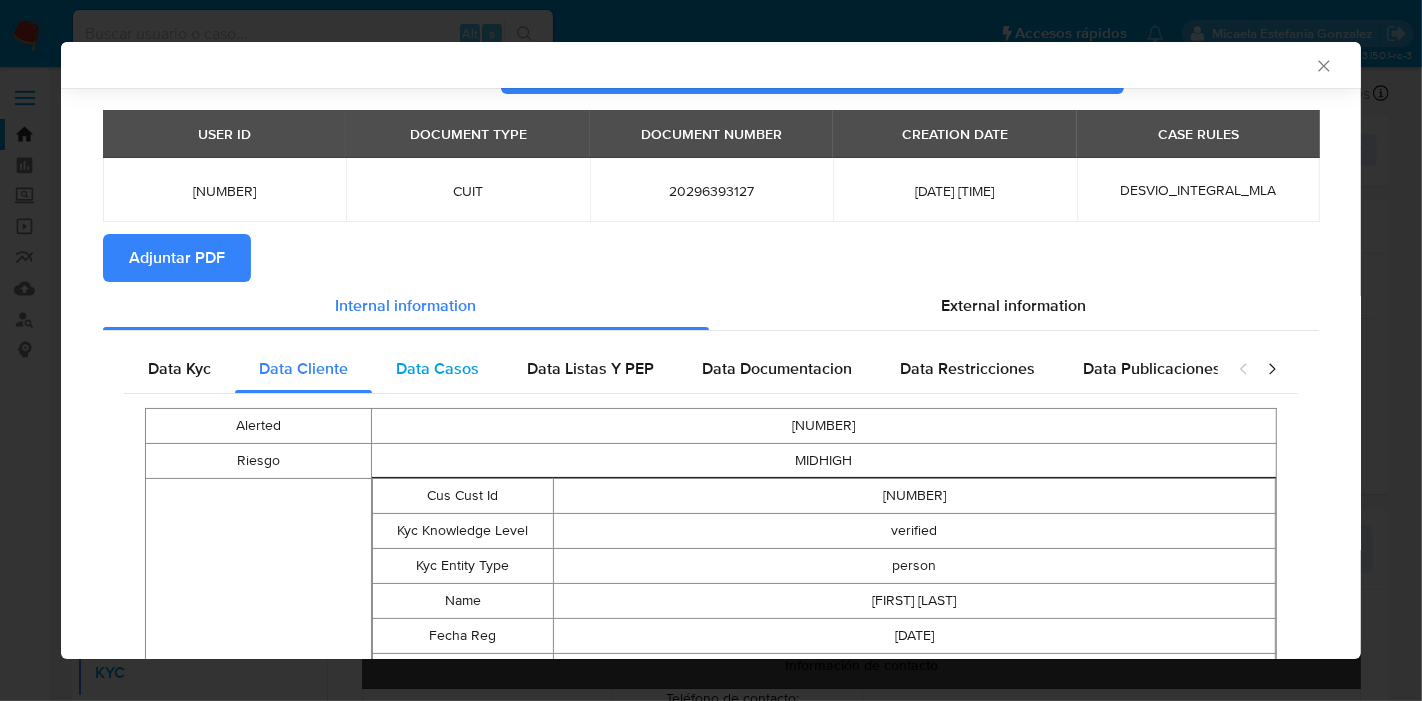 click on "Data Casos" at bounding box center (437, 369) 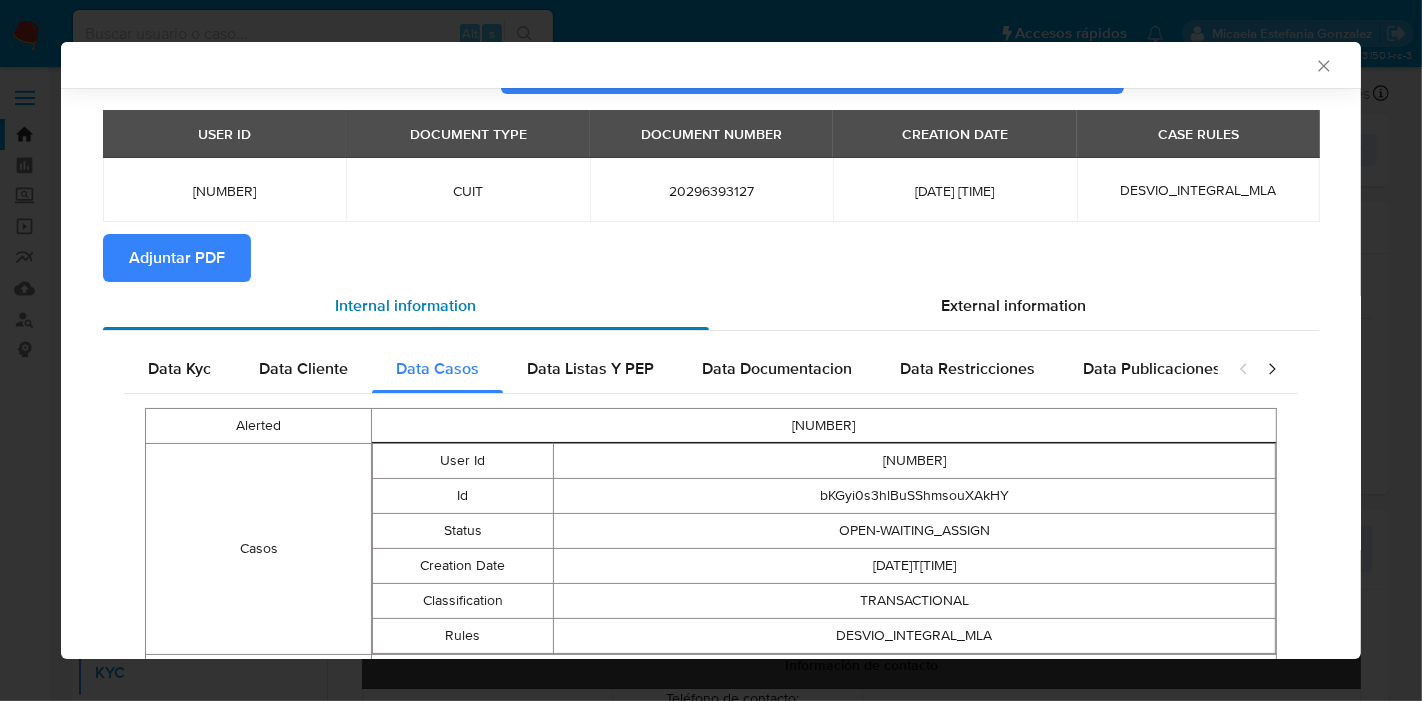 drag, startPoint x: 580, startPoint y: 352, endPoint x: 590, endPoint y: 301, distance: 51.971146 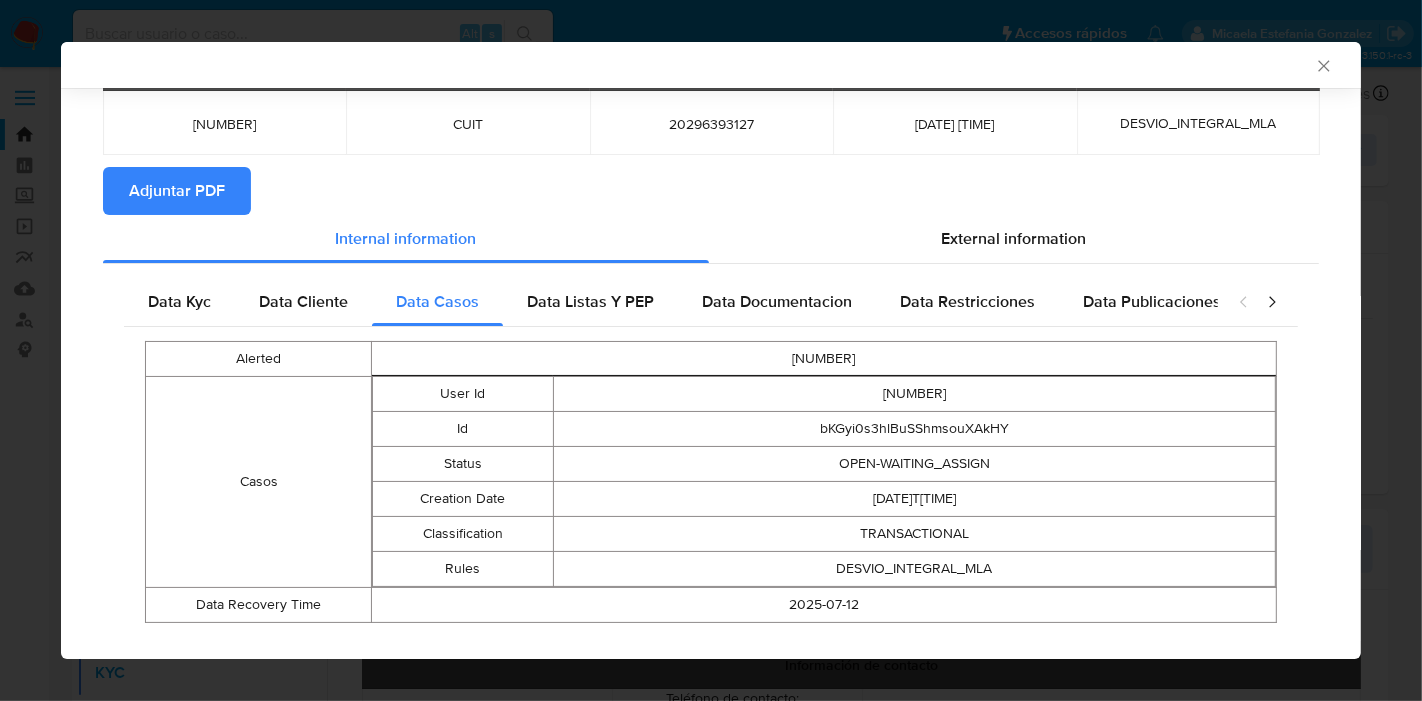 scroll, scrollTop: 161, scrollLeft: 0, axis: vertical 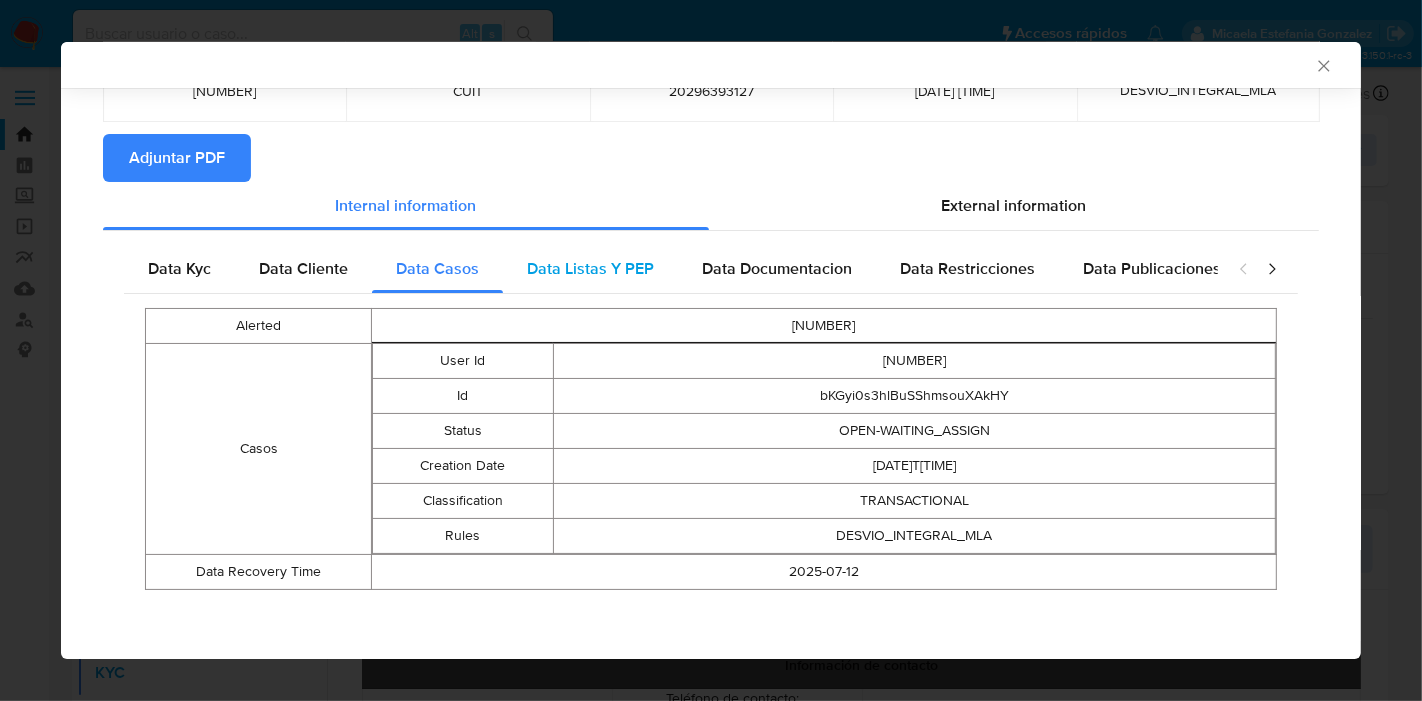 click on "Data Listas Y PEP" at bounding box center (590, 269) 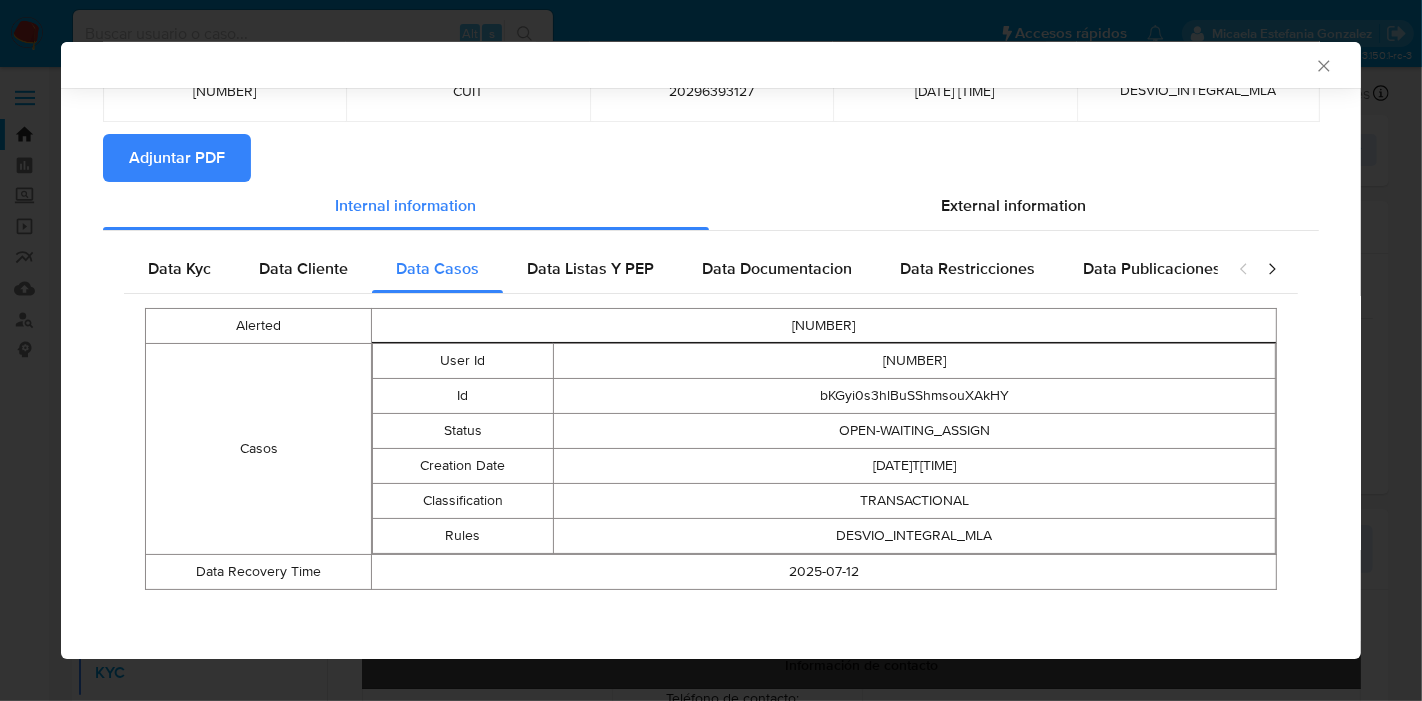 scroll, scrollTop: 0, scrollLeft: 0, axis: both 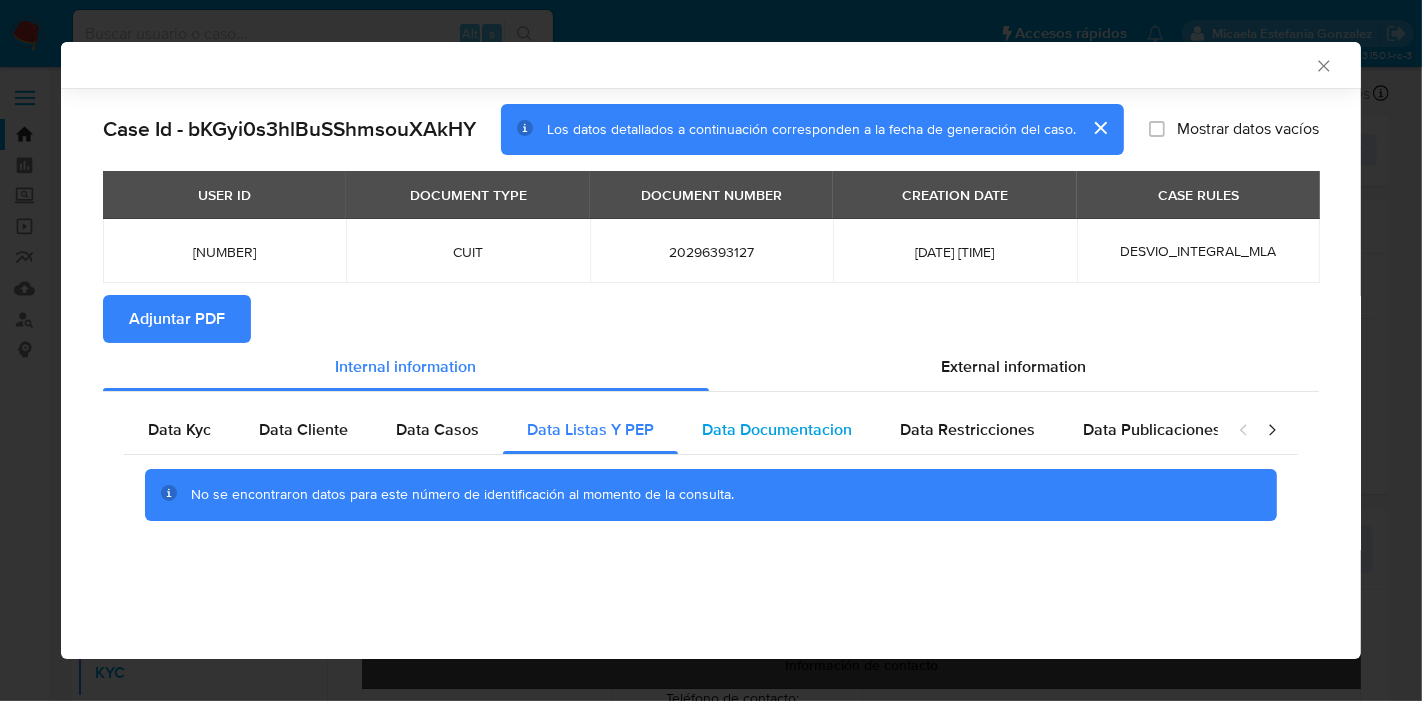 click on "Data Documentacion" at bounding box center (777, 429) 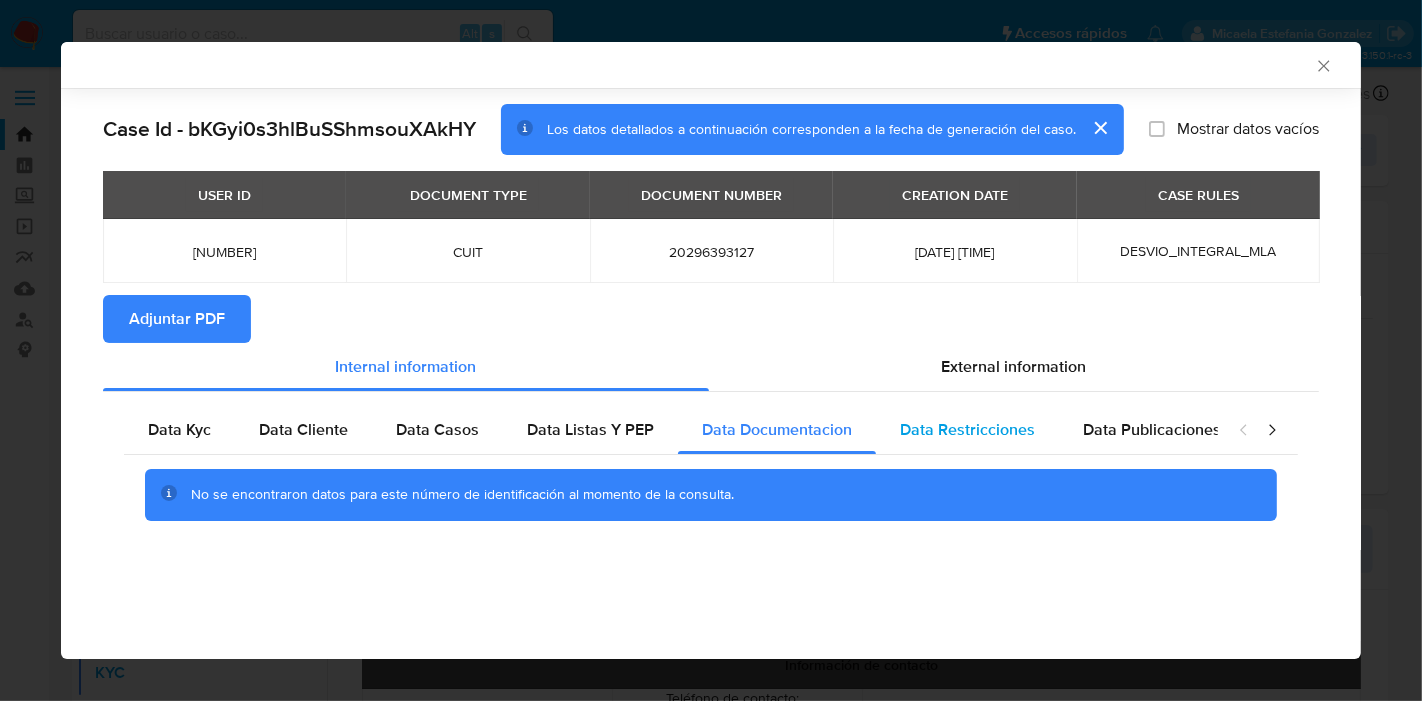 click on "Data Restricciones" at bounding box center (967, 429) 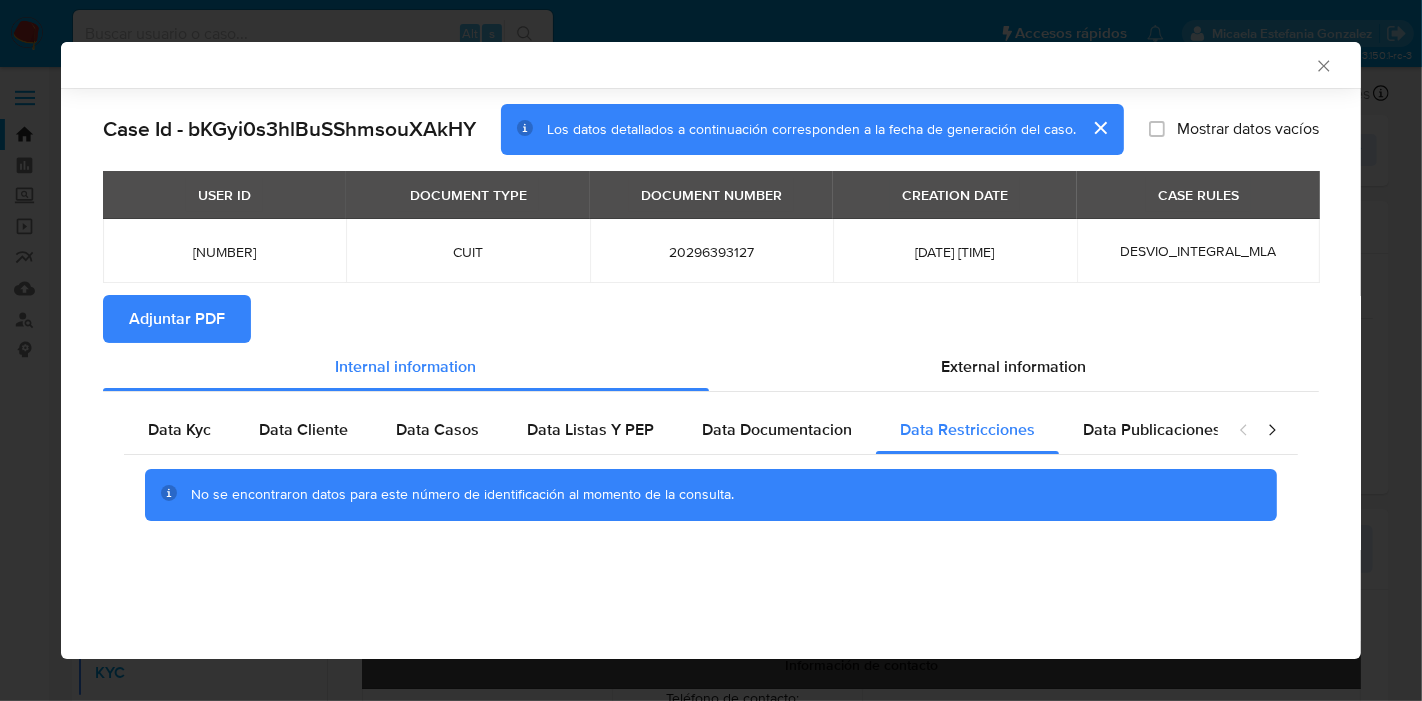 click 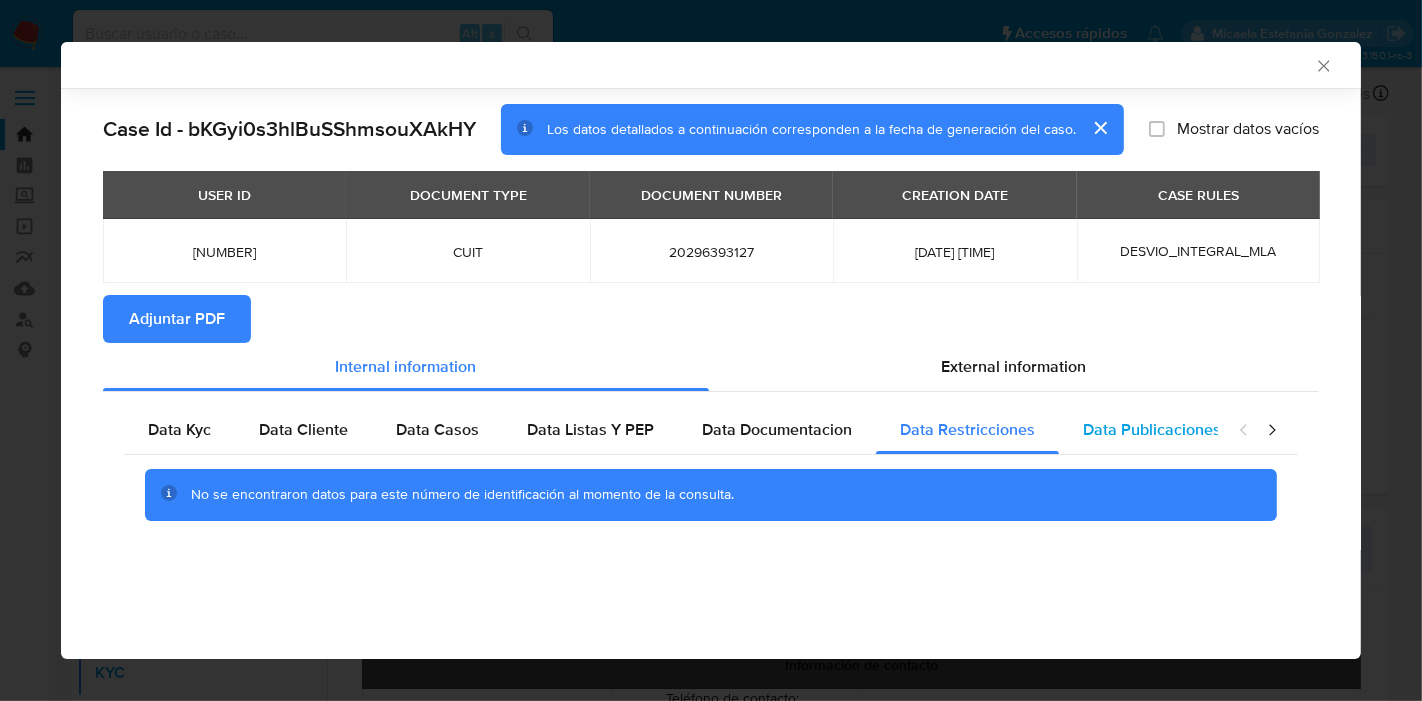 click on "Data Publicaciones" at bounding box center (1152, 429) 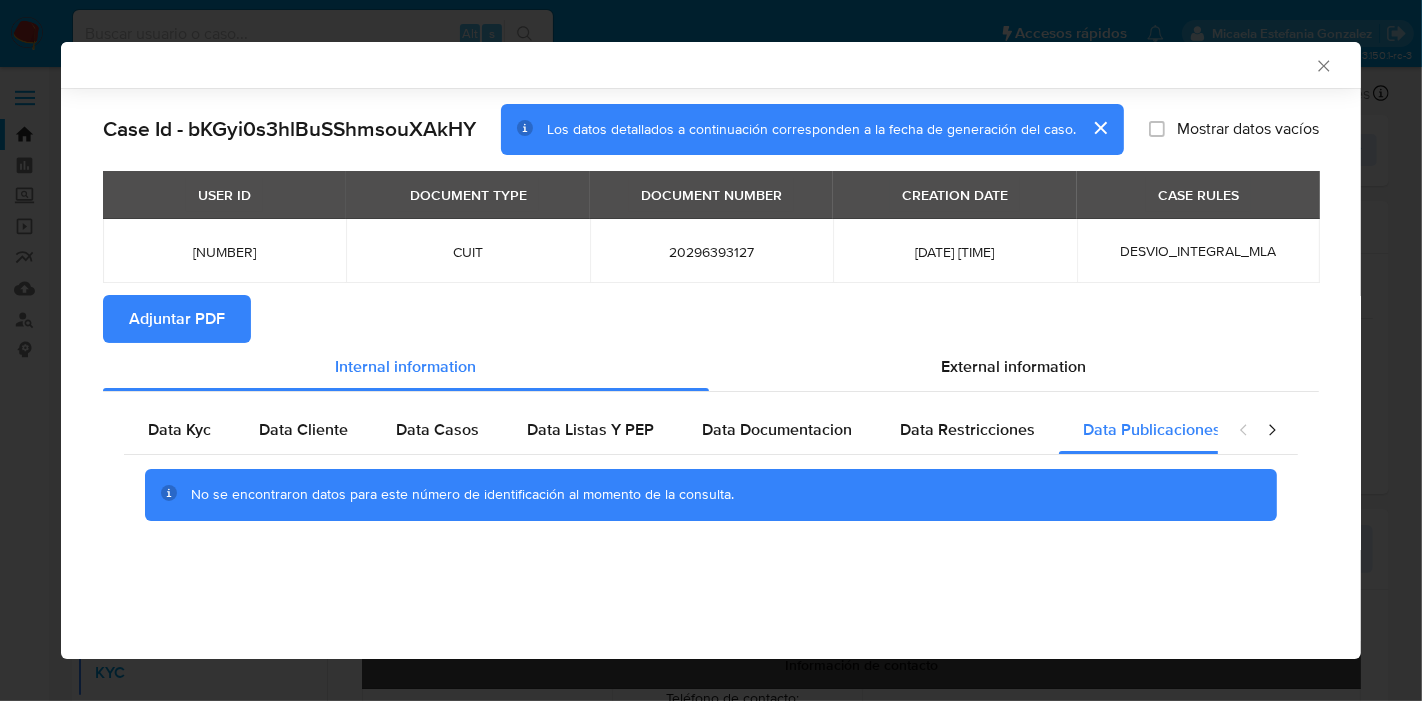 click at bounding box center (1258, 430) 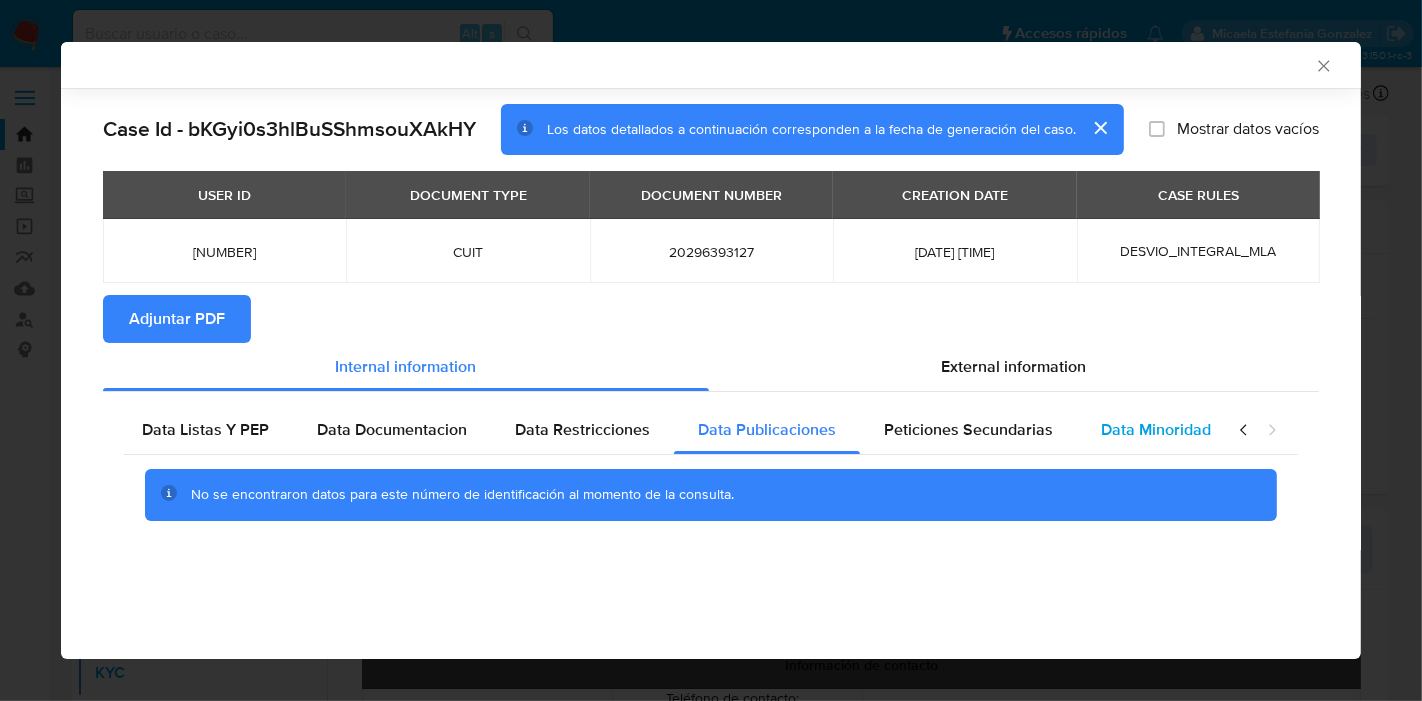 scroll, scrollTop: 0, scrollLeft: 391, axis: horizontal 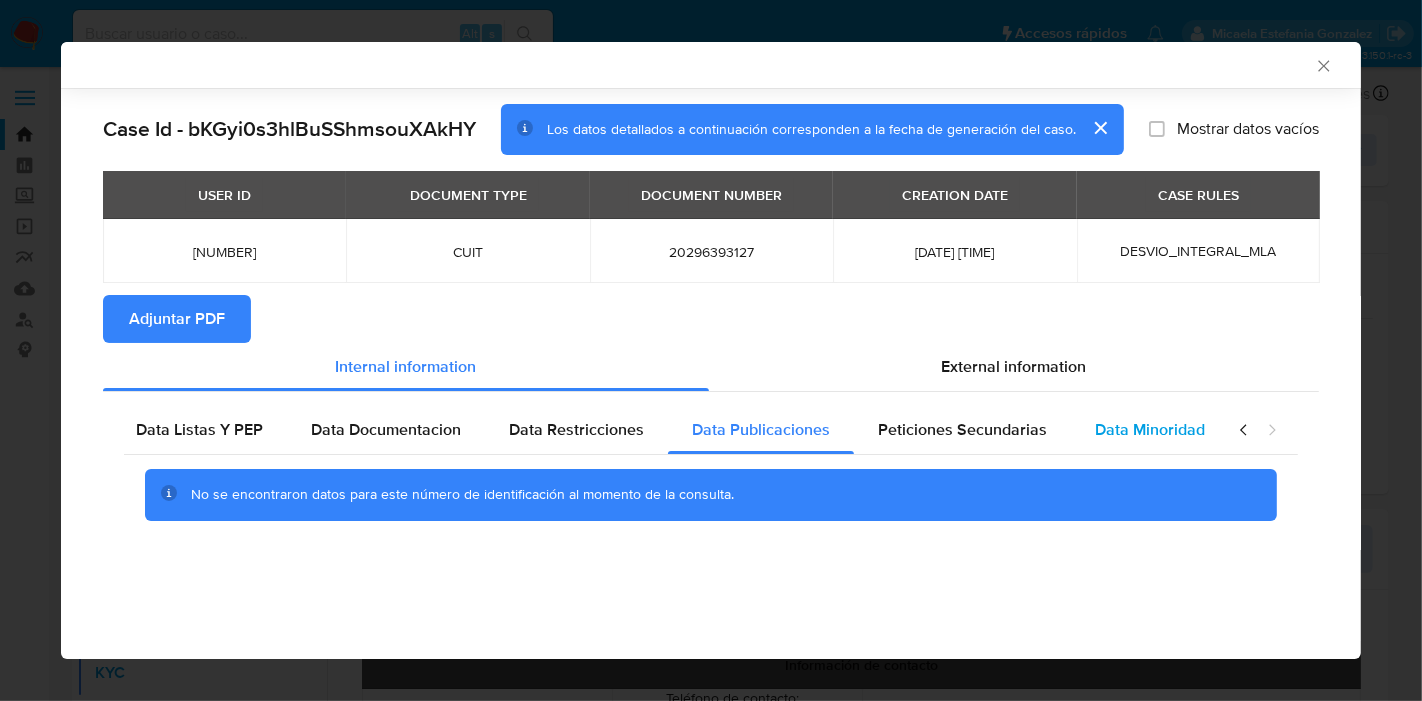 click on "Data Minoridad" at bounding box center (1150, 430) 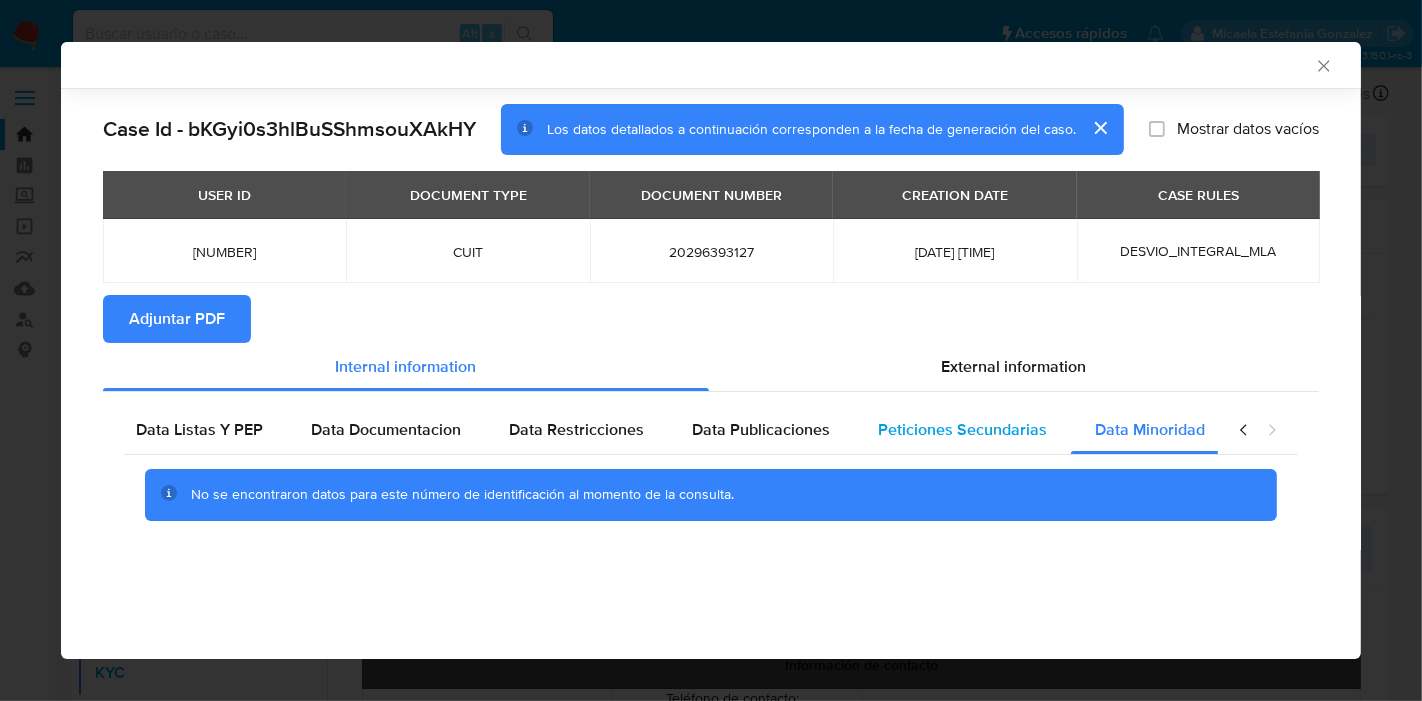 click on "Peticiones Secundarias" at bounding box center (962, 430) 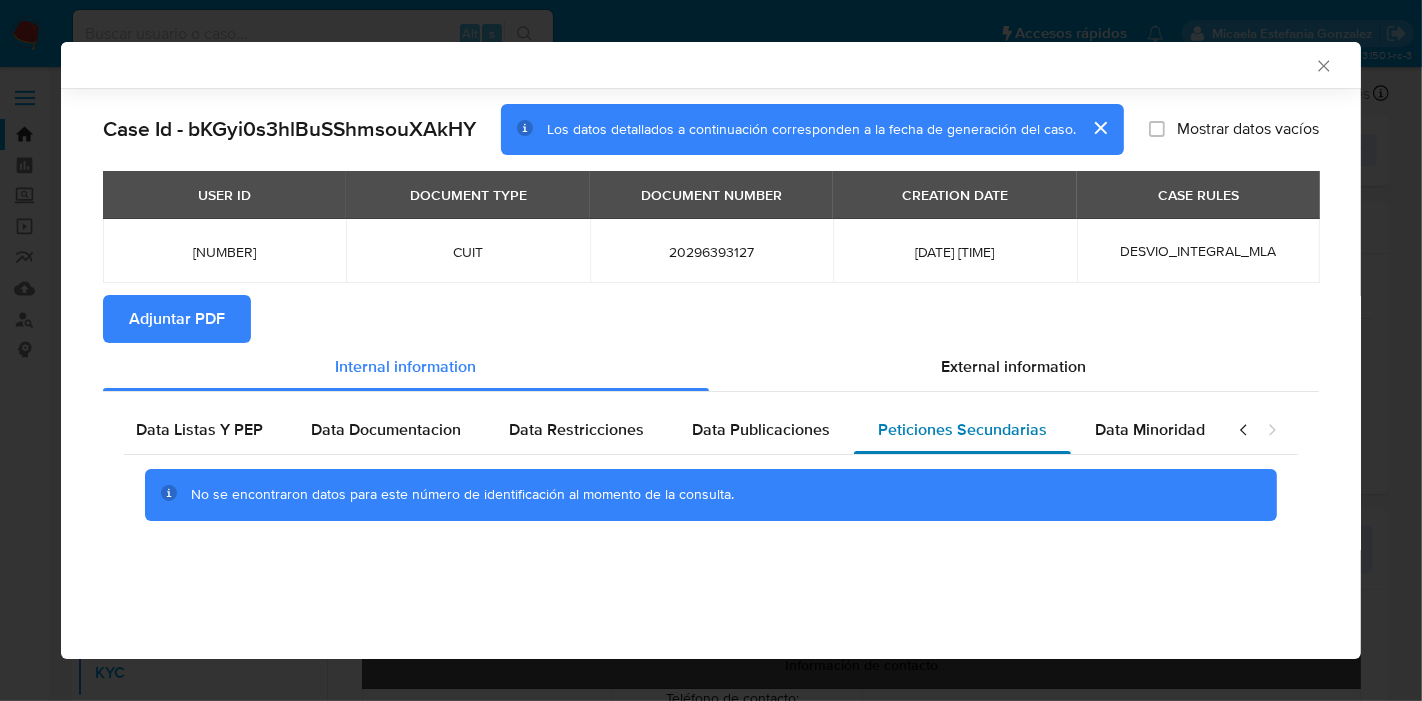 click on "Peticiones Secundarias" at bounding box center [962, 429] 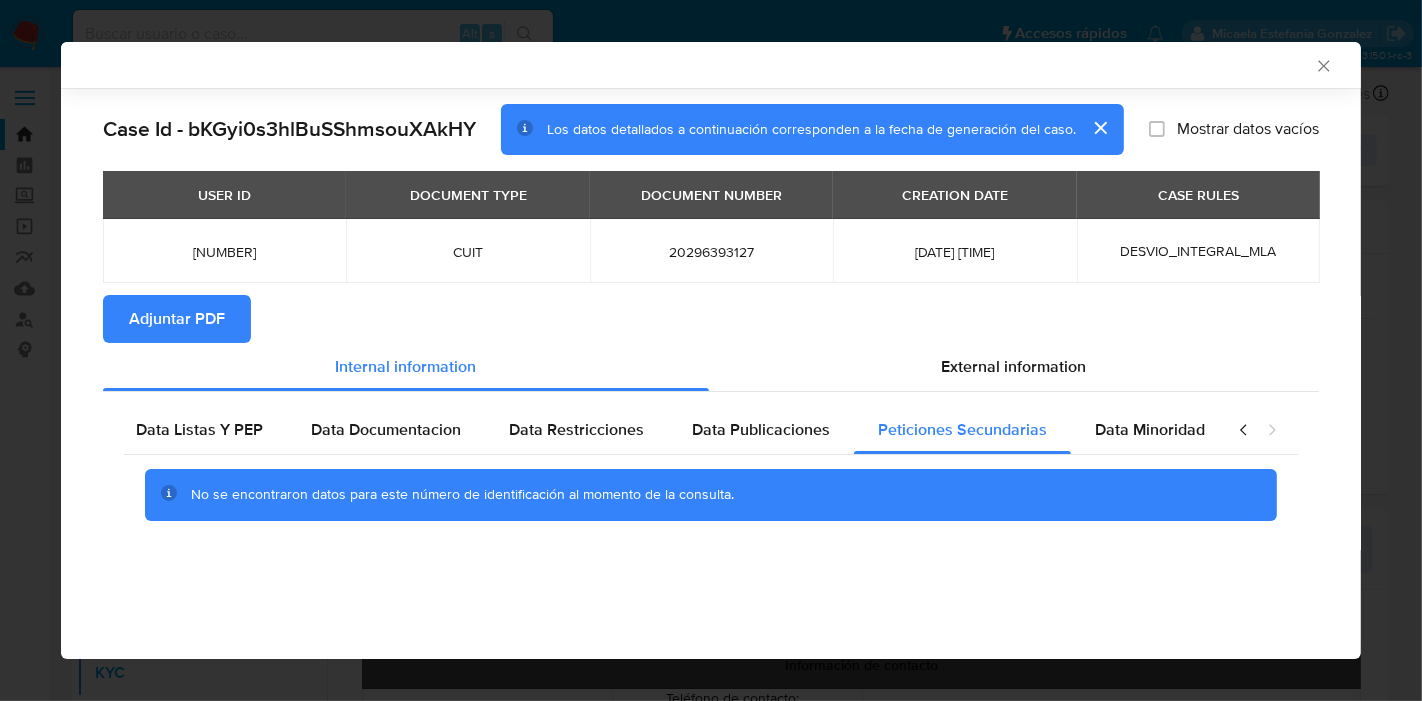 click 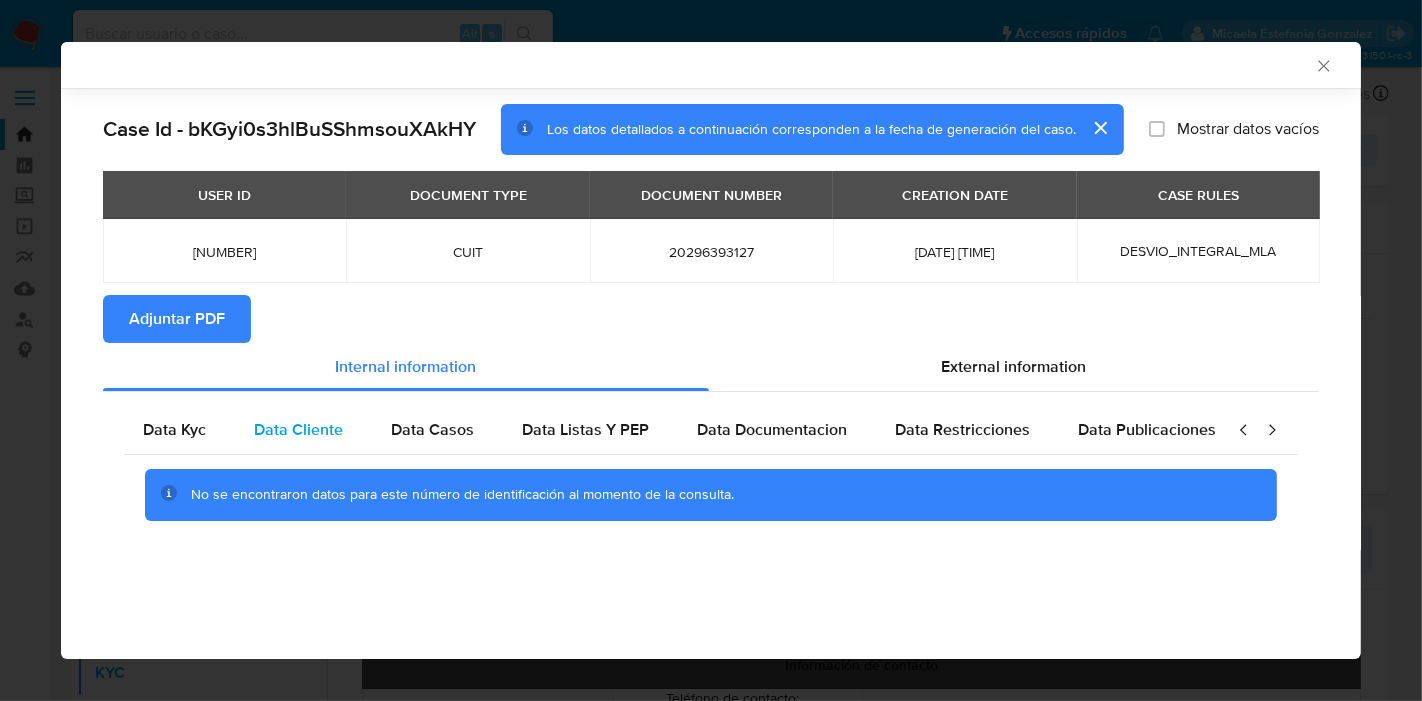 scroll, scrollTop: 0, scrollLeft: 0, axis: both 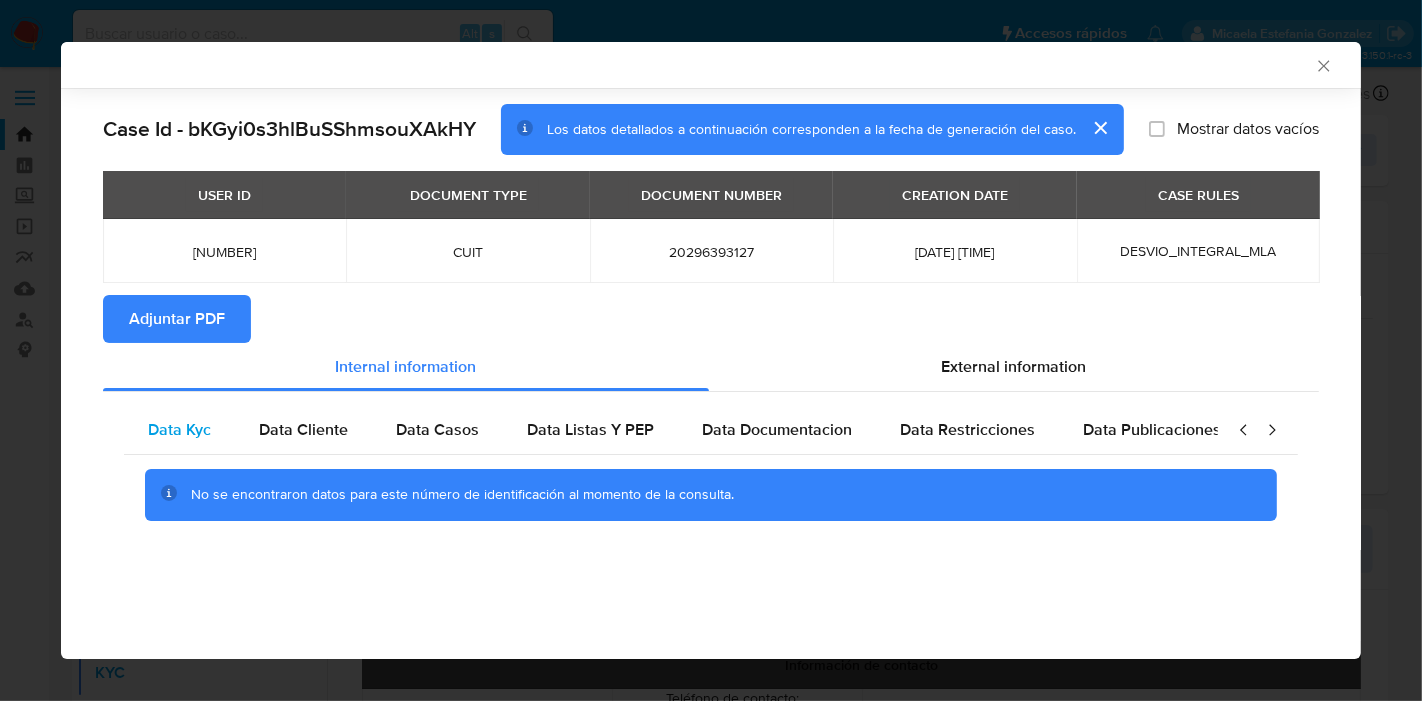 click on "Data Kyc" at bounding box center [179, 429] 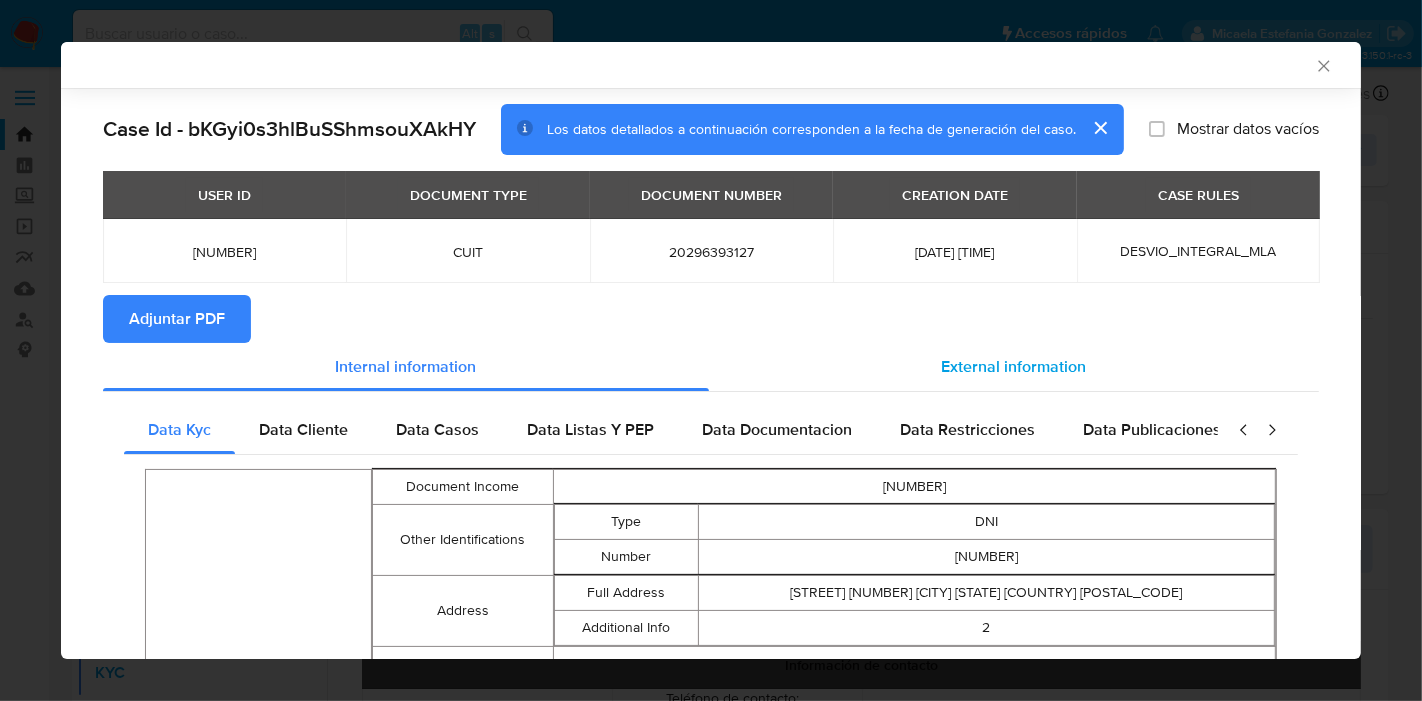 click on "External information" at bounding box center [1014, 366] 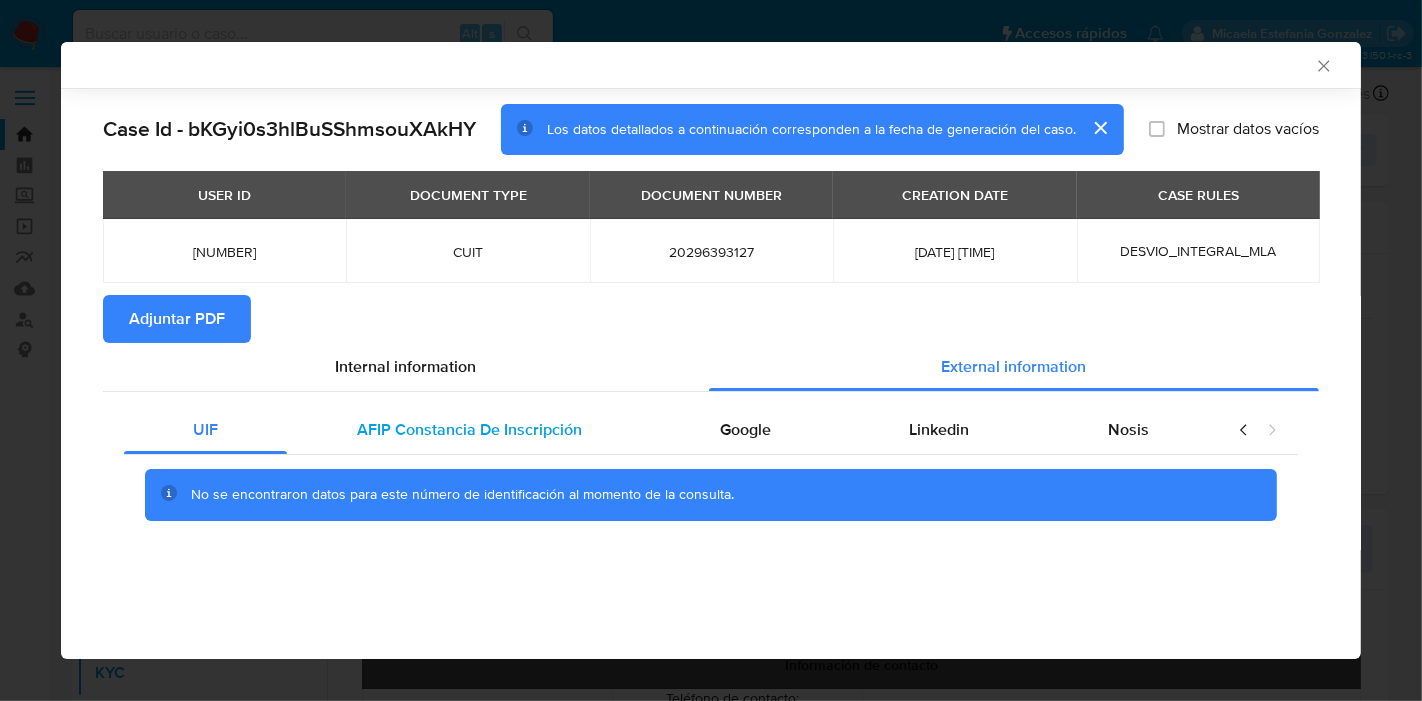 click on "AFIP Constancia De Inscripción" at bounding box center (468, 430) 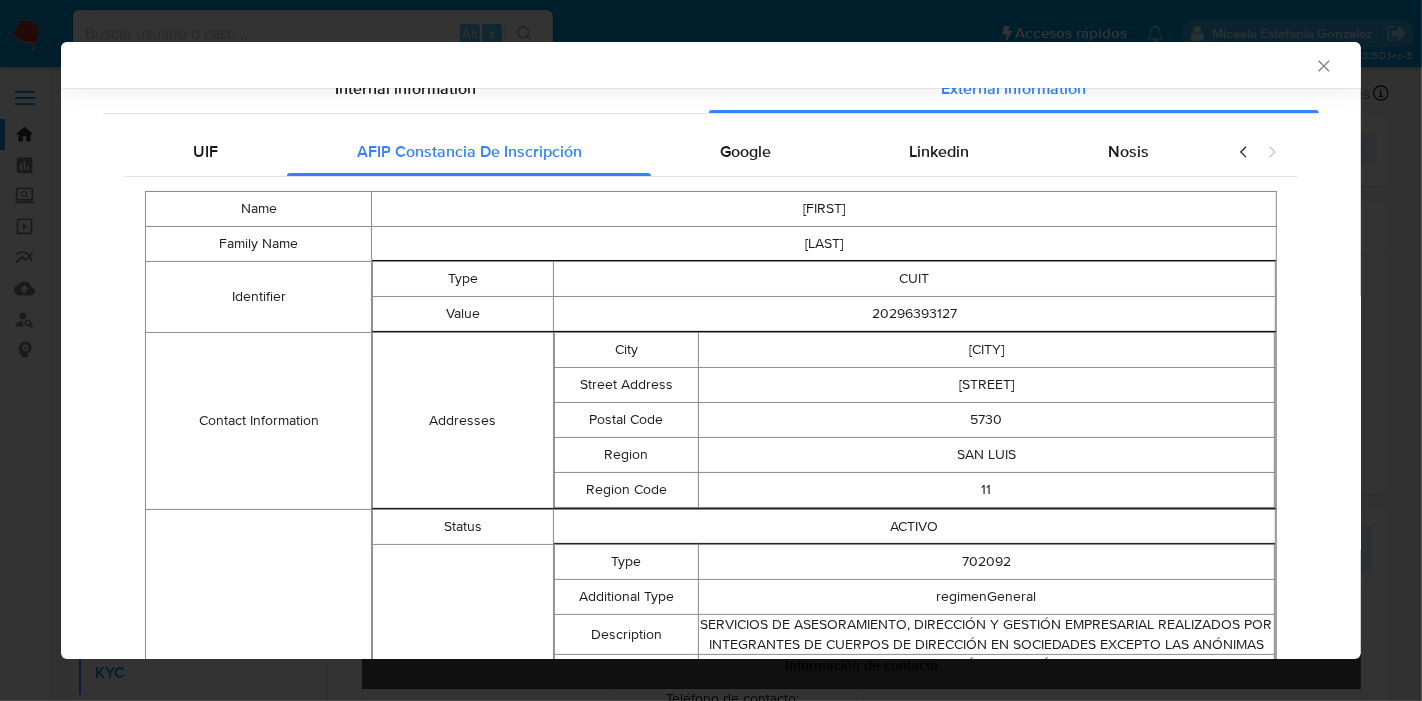 scroll, scrollTop: 95, scrollLeft: 0, axis: vertical 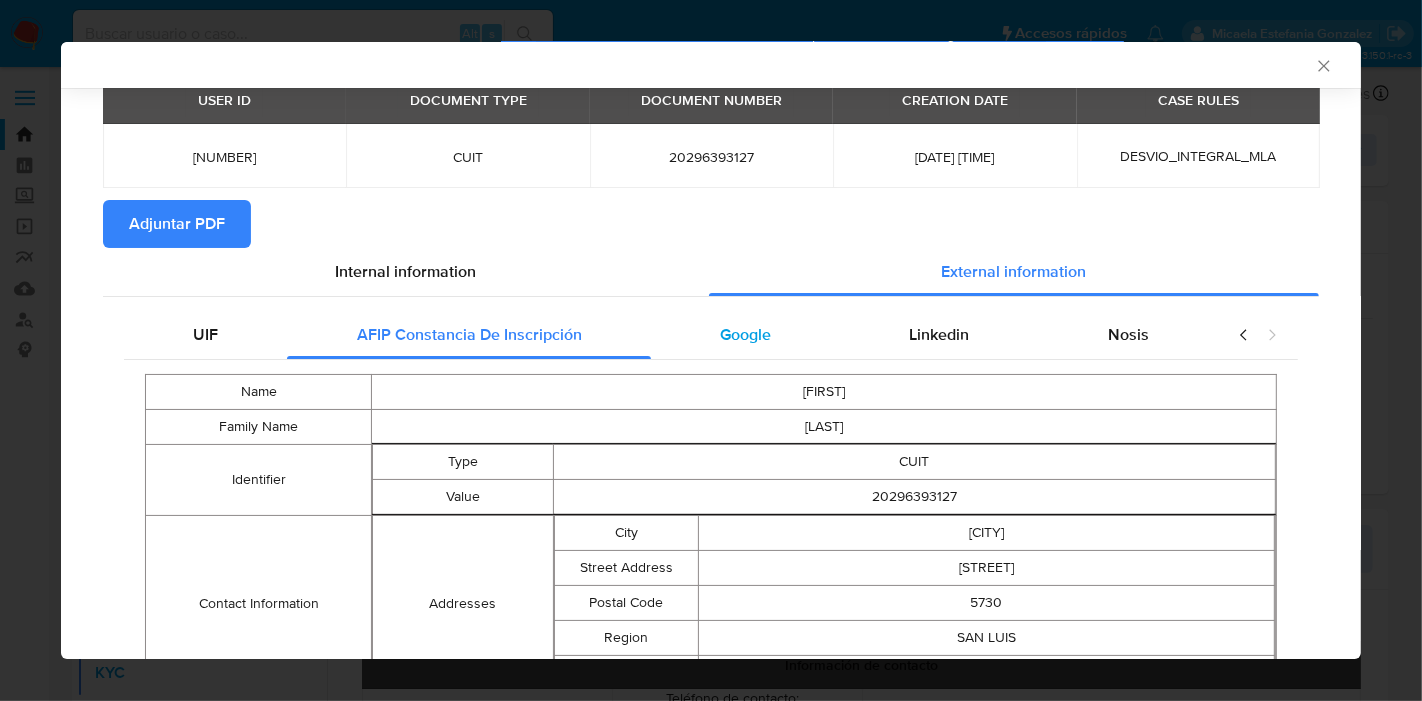 click on "Google" at bounding box center (745, 334) 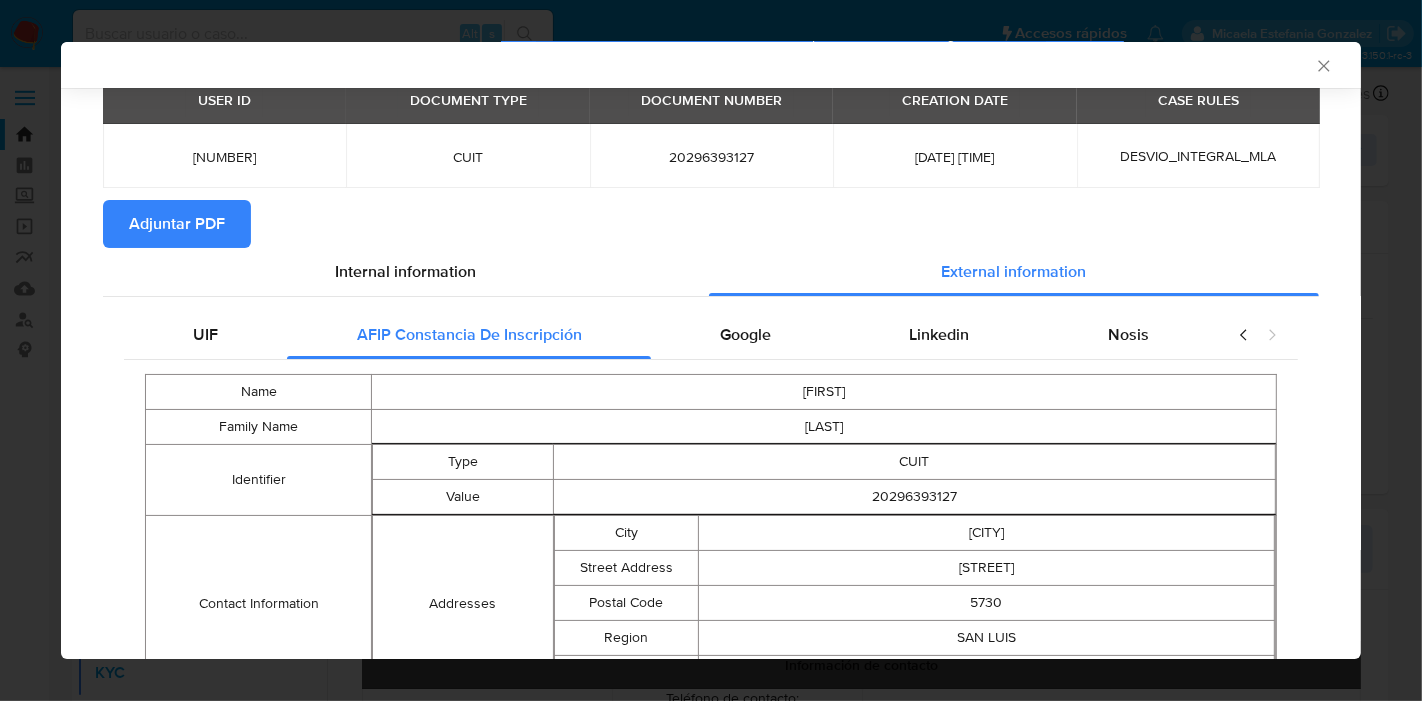 scroll, scrollTop: 0, scrollLeft: 0, axis: both 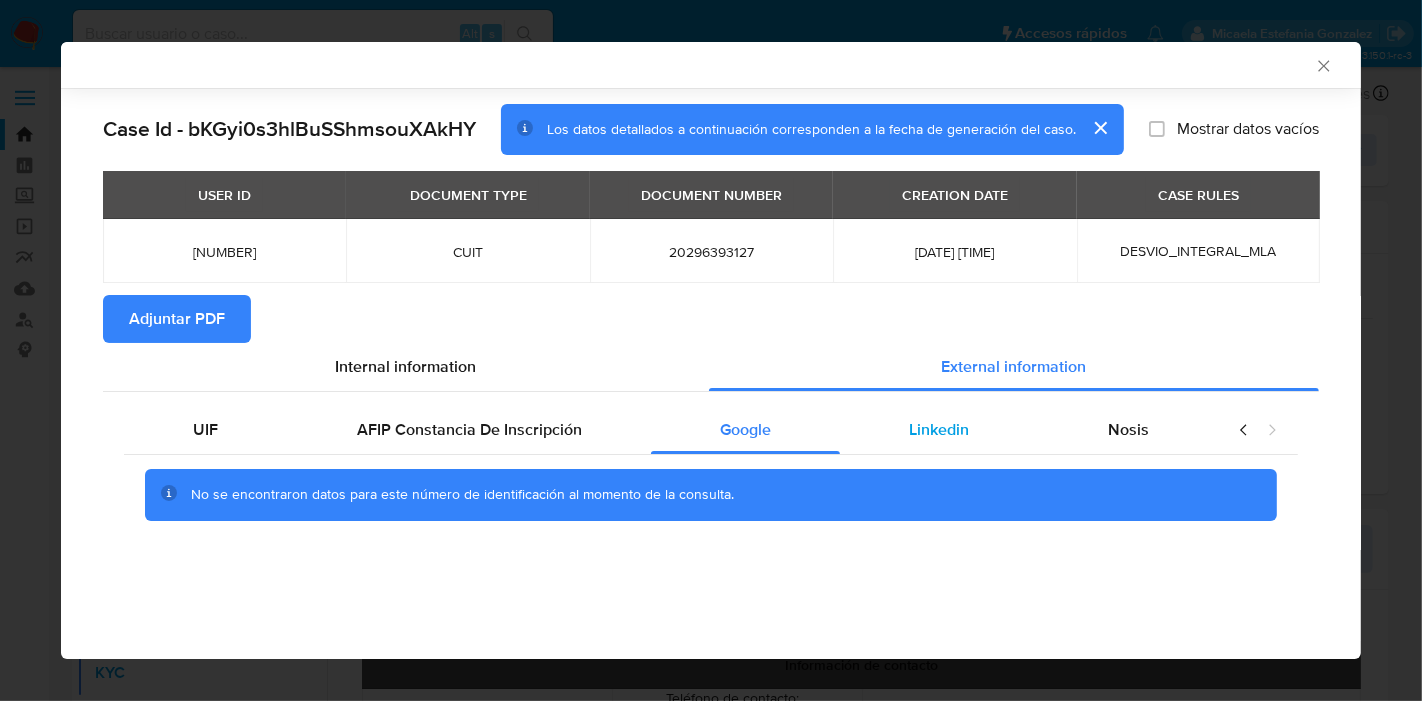 click on "Linkedin" at bounding box center (939, 430) 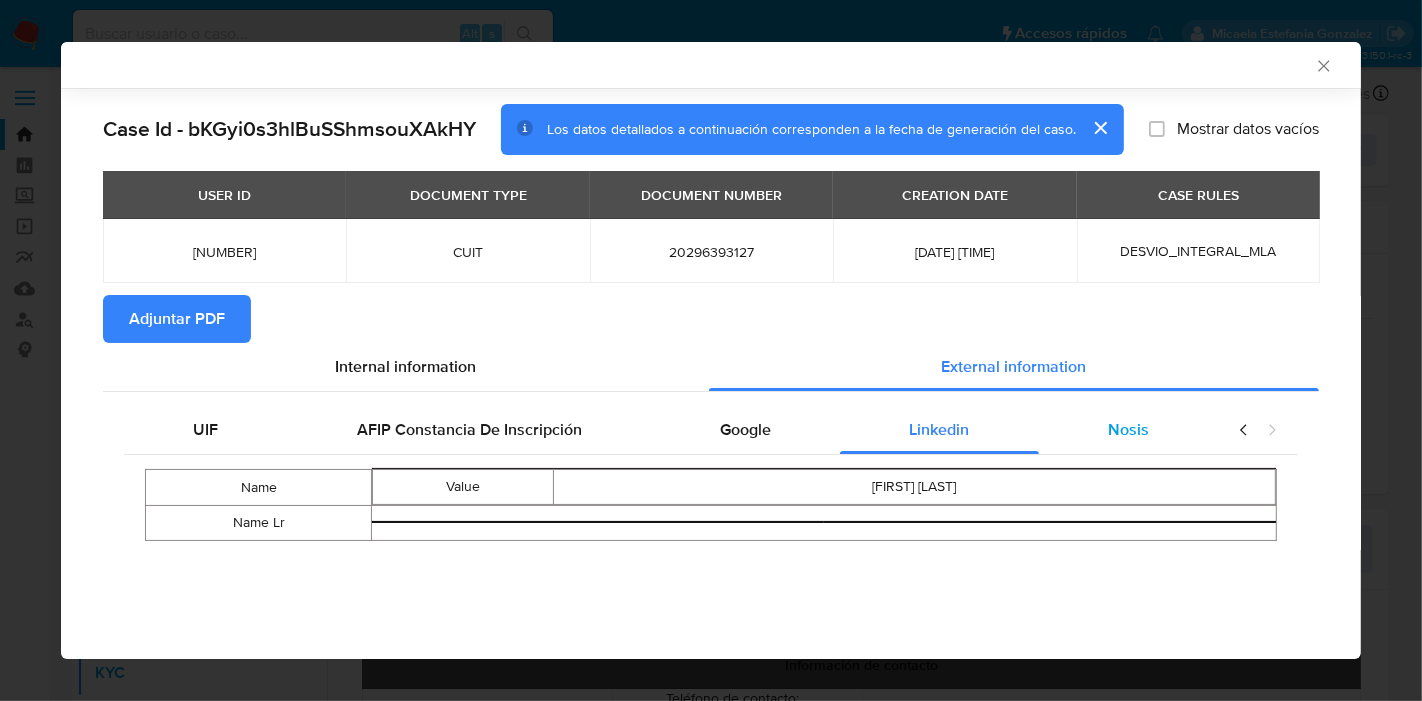 click on "Nosis" at bounding box center (1128, 429) 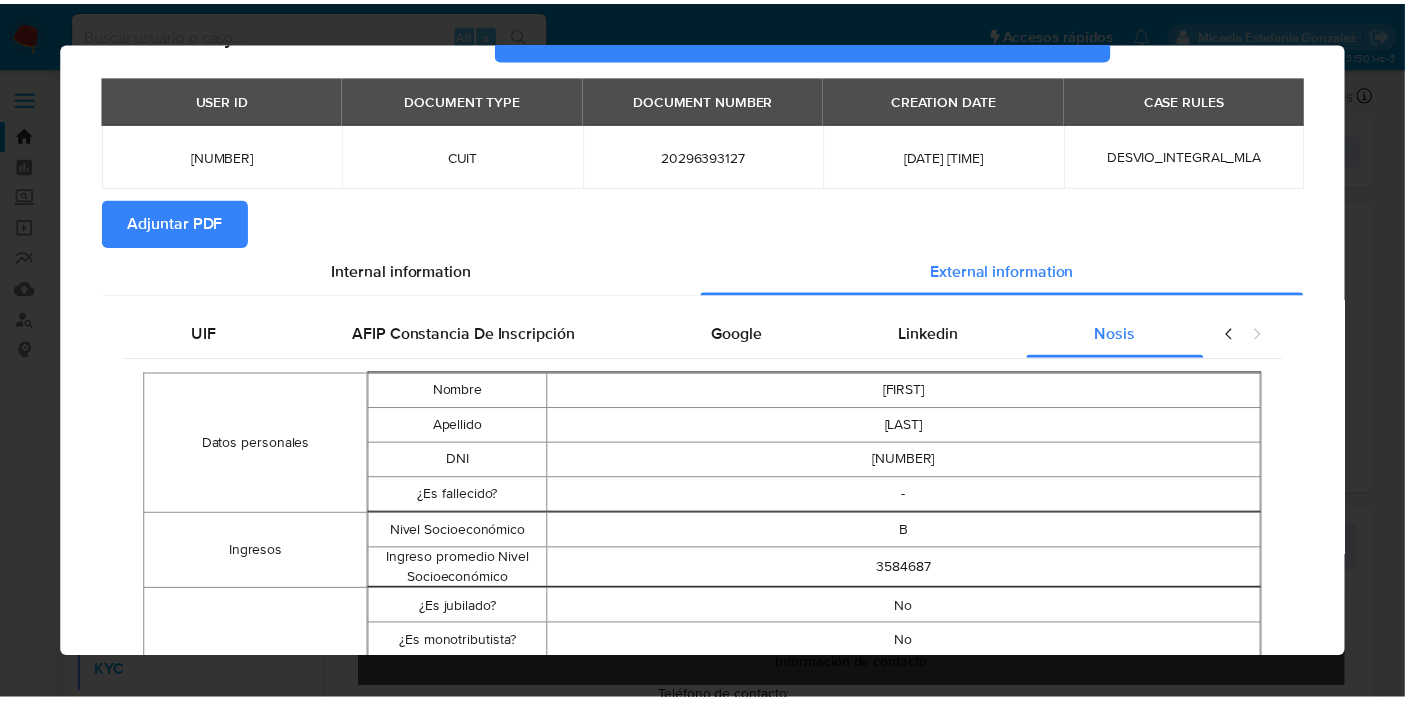 scroll, scrollTop: 0, scrollLeft: 0, axis: both 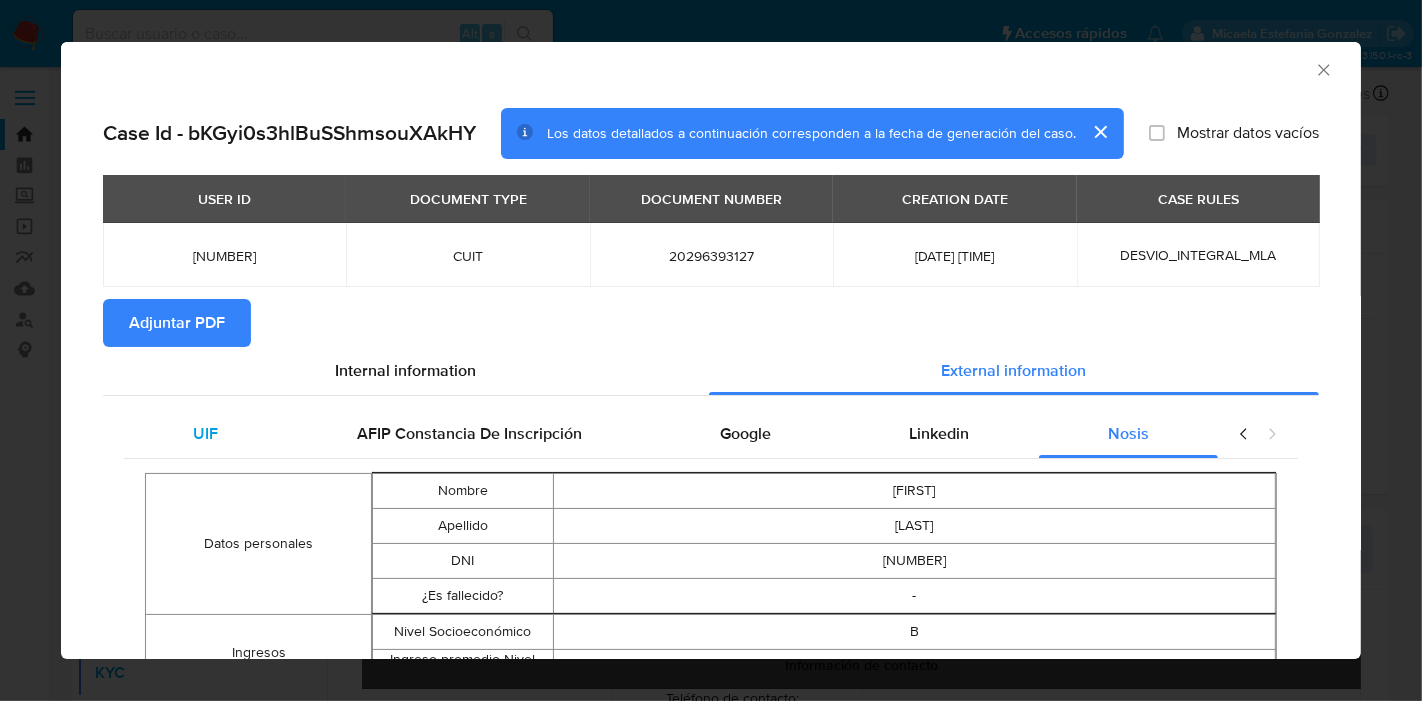 click on "UIF" at bounding box center (205, 434) 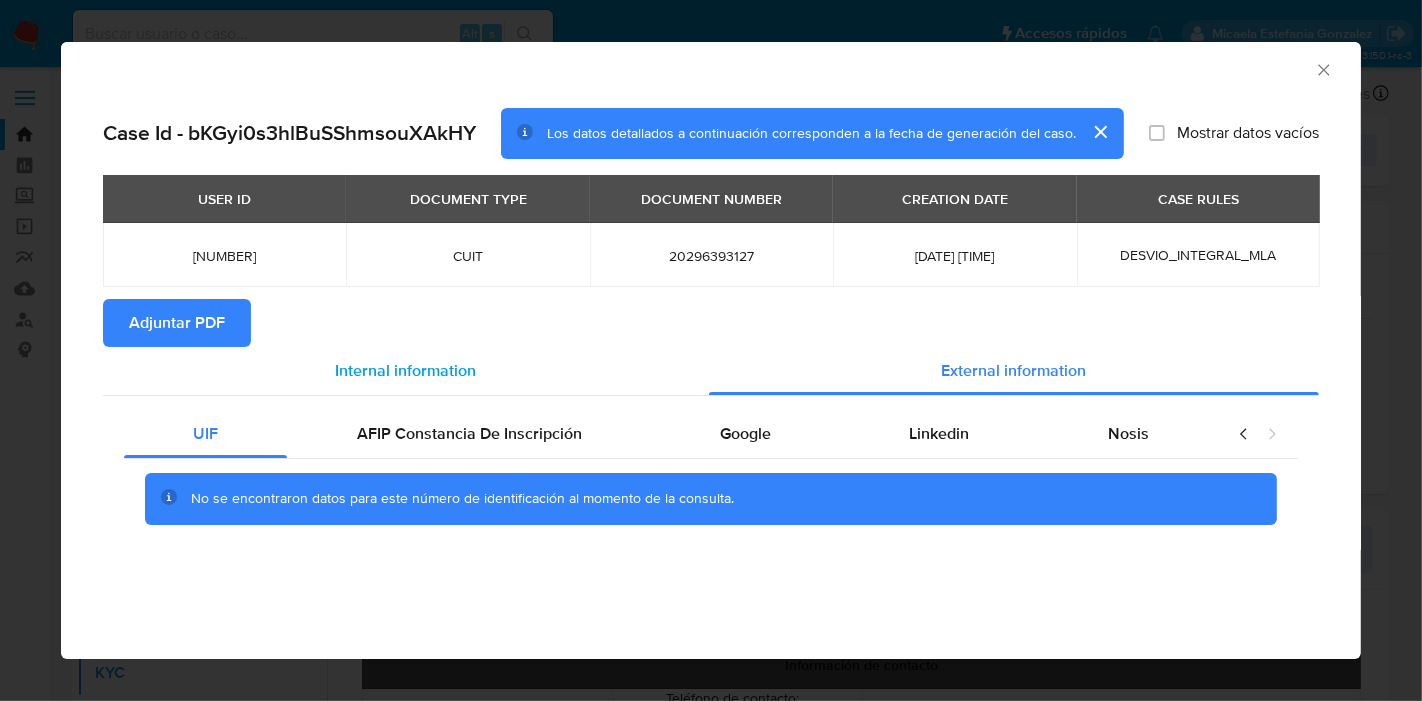 click on "Internal information" at bounding box center (406, 371) 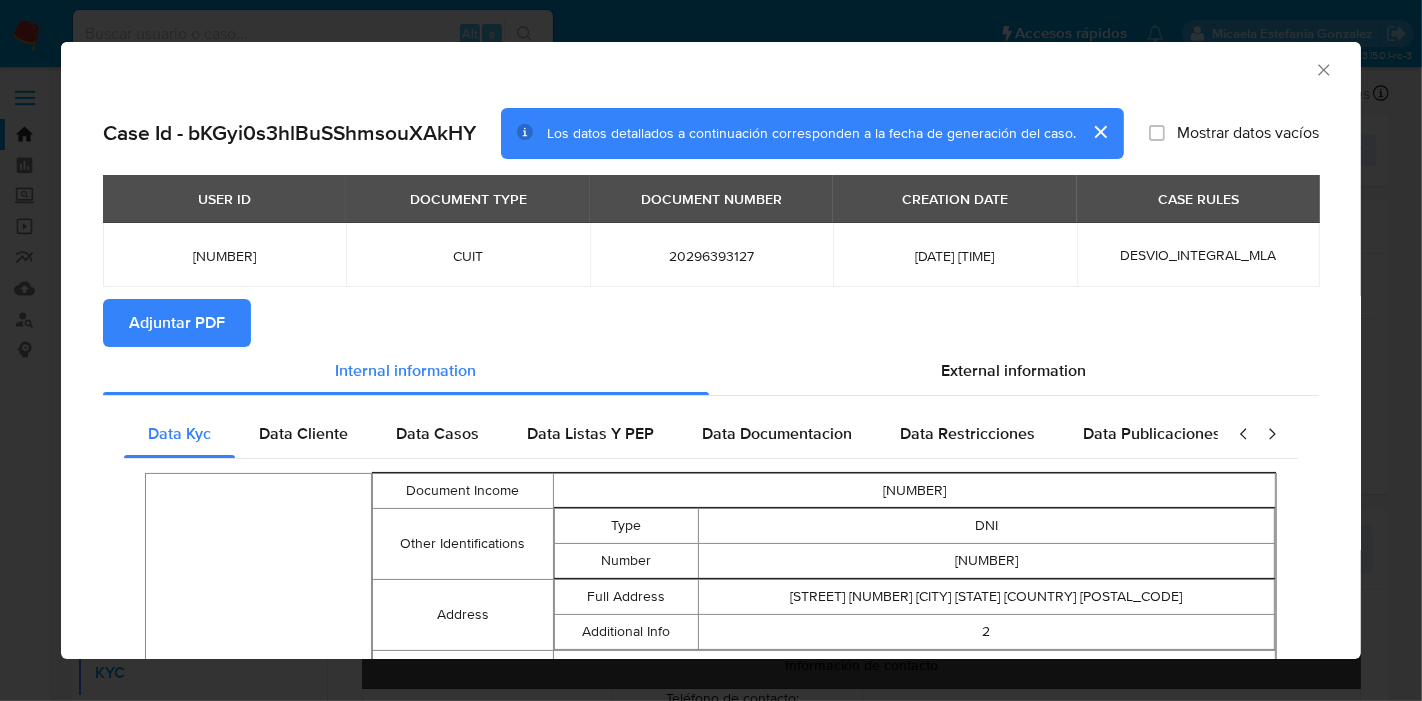 click on "Adjuntar PDF" at bounding box center (177, 323) 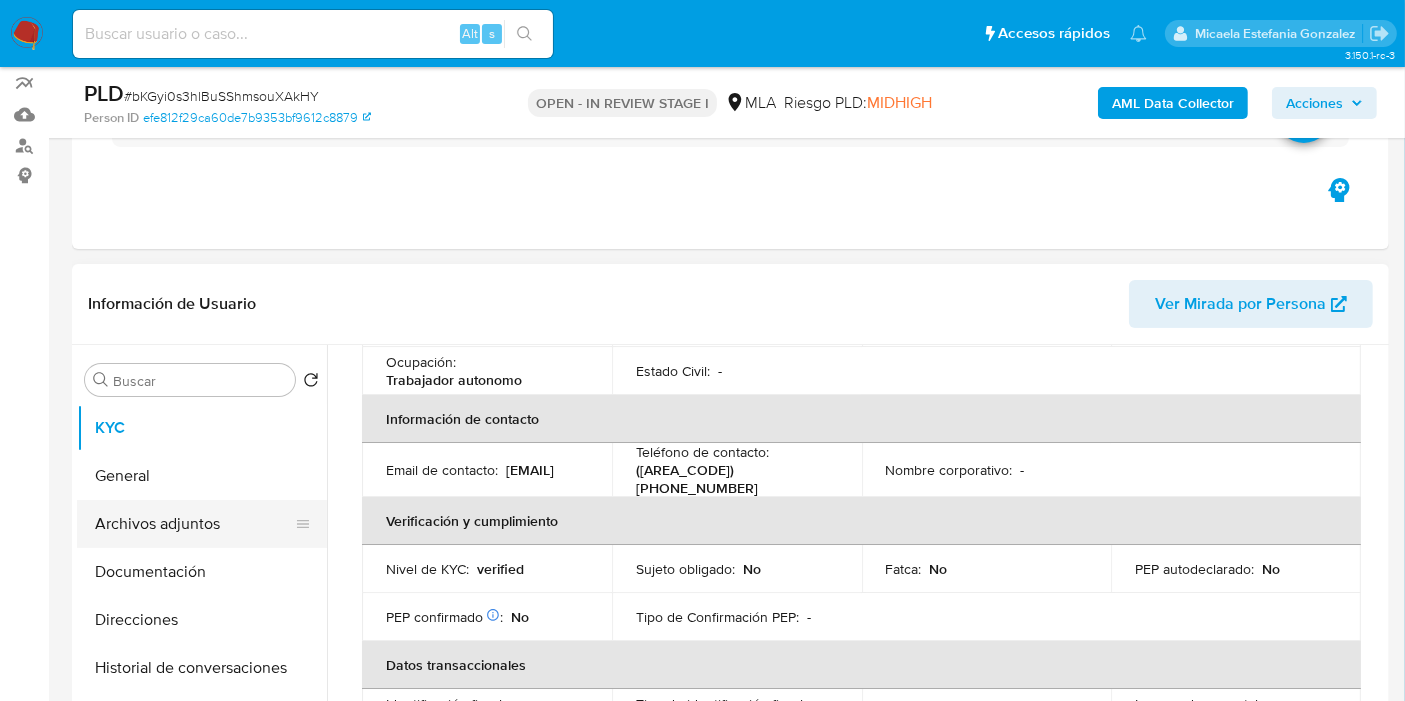 scroll, scrollTop: 222, scrollLeft: 0, axis: vertical 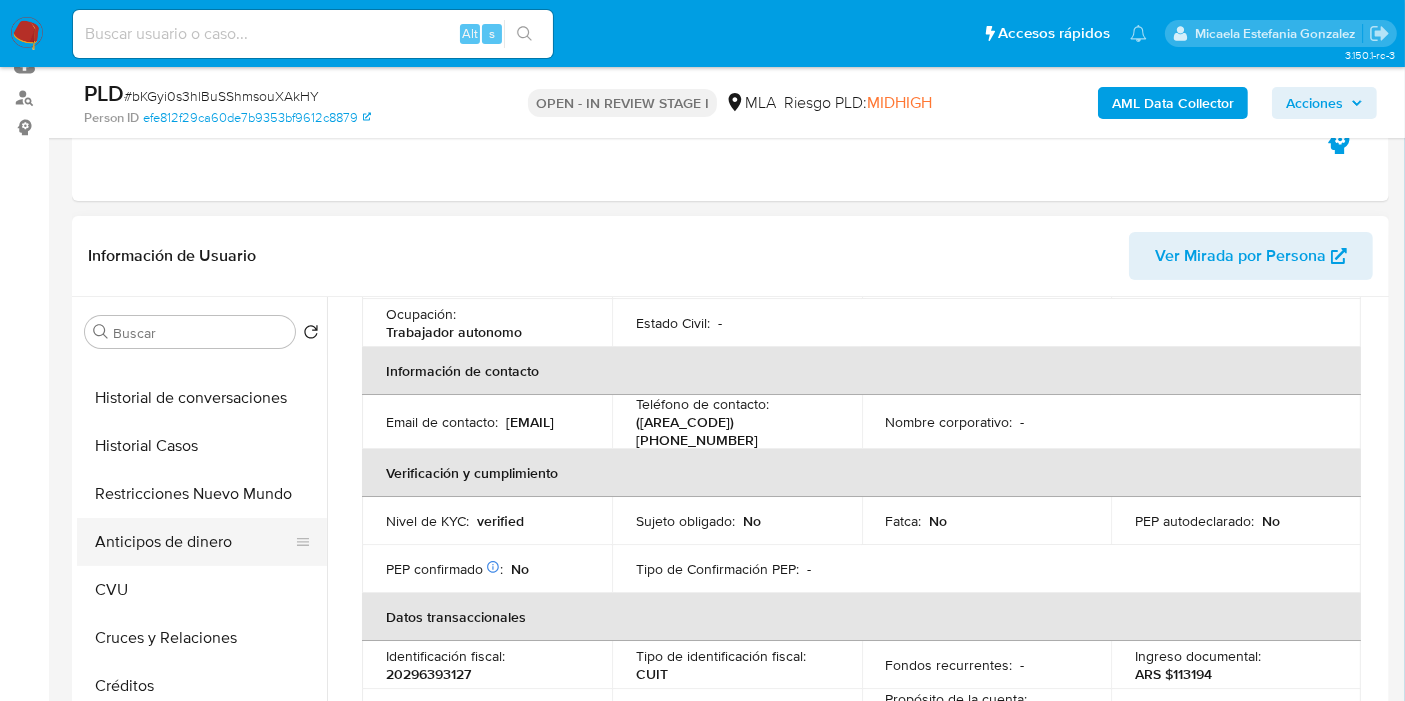 click on "Anticipos de dinero" at bounding box center (194, 542) 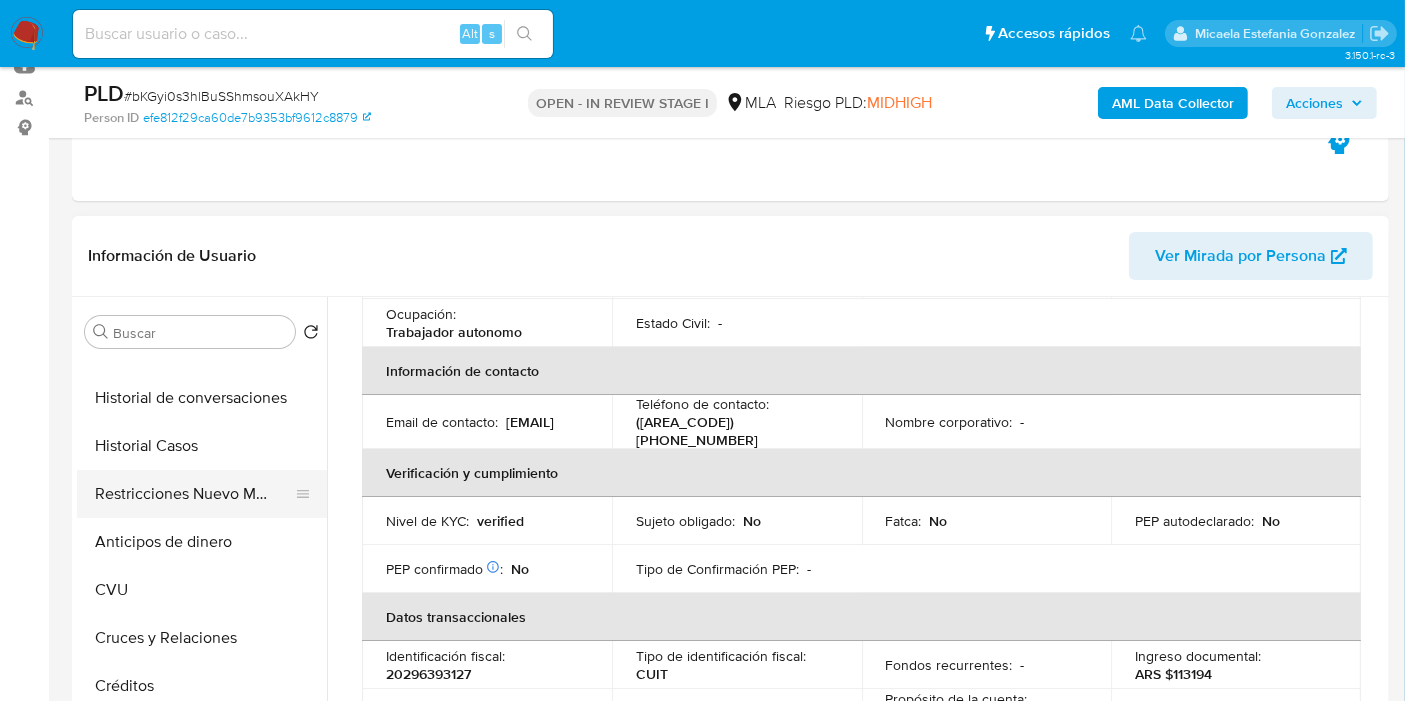 scroll, scrollTop: 0, scrollLeft: 0, axis: both 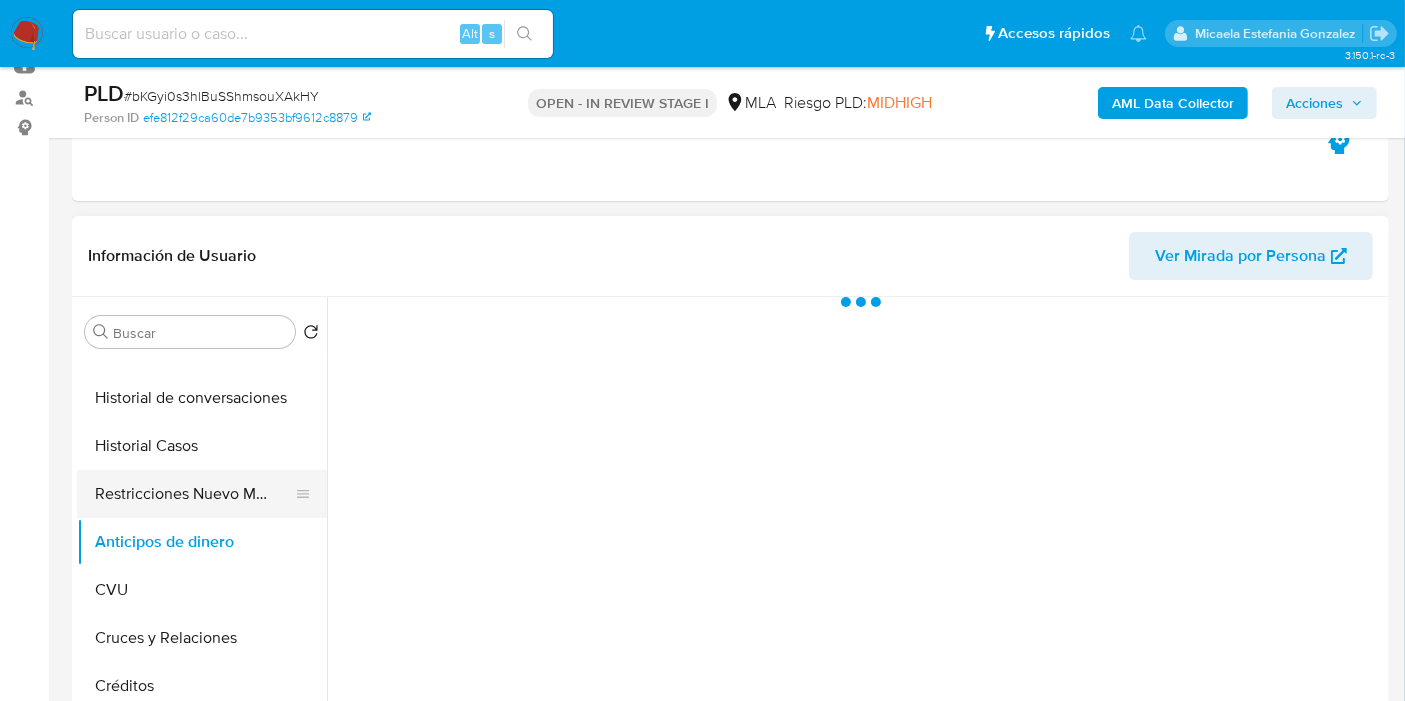 click on "Restricciones Nuevo Mundo" at bounding box center [194, 494] 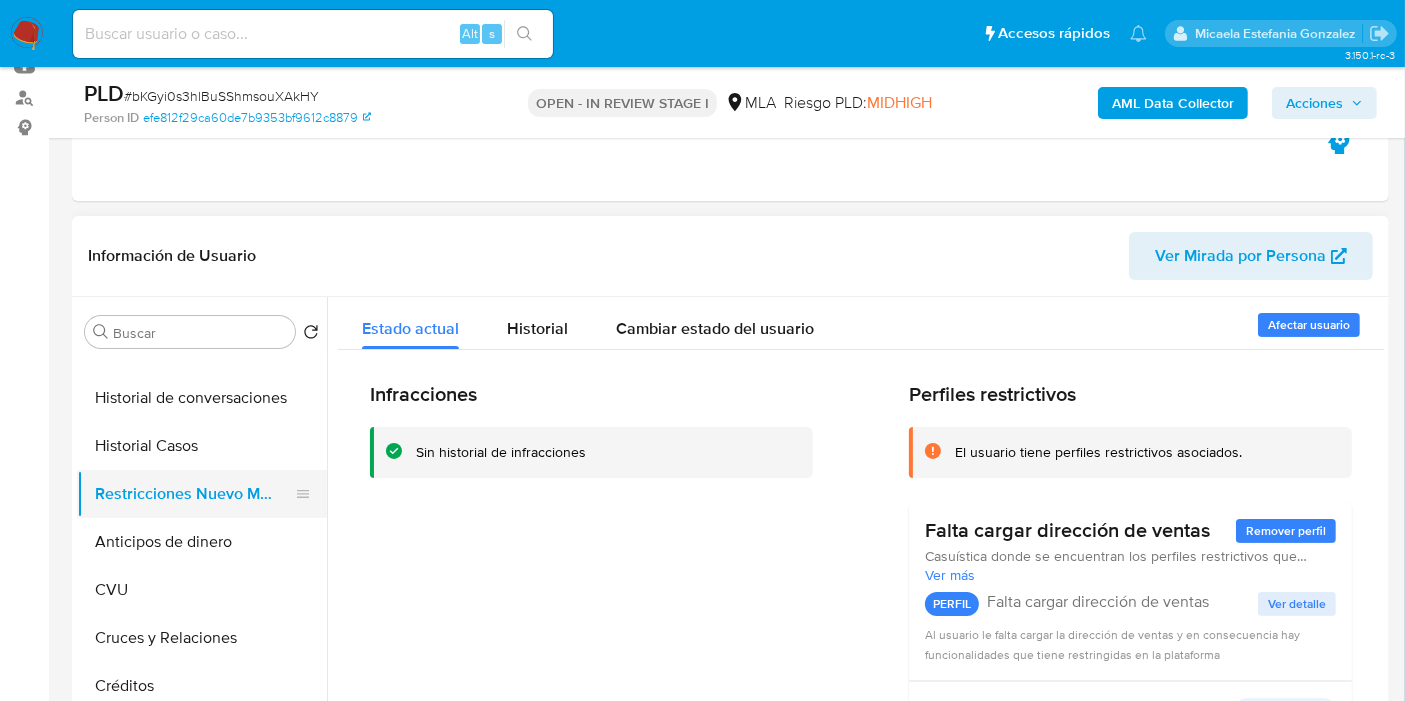 click on "Restricciones Nuevo Mundo" at bounding box center (194, 494) 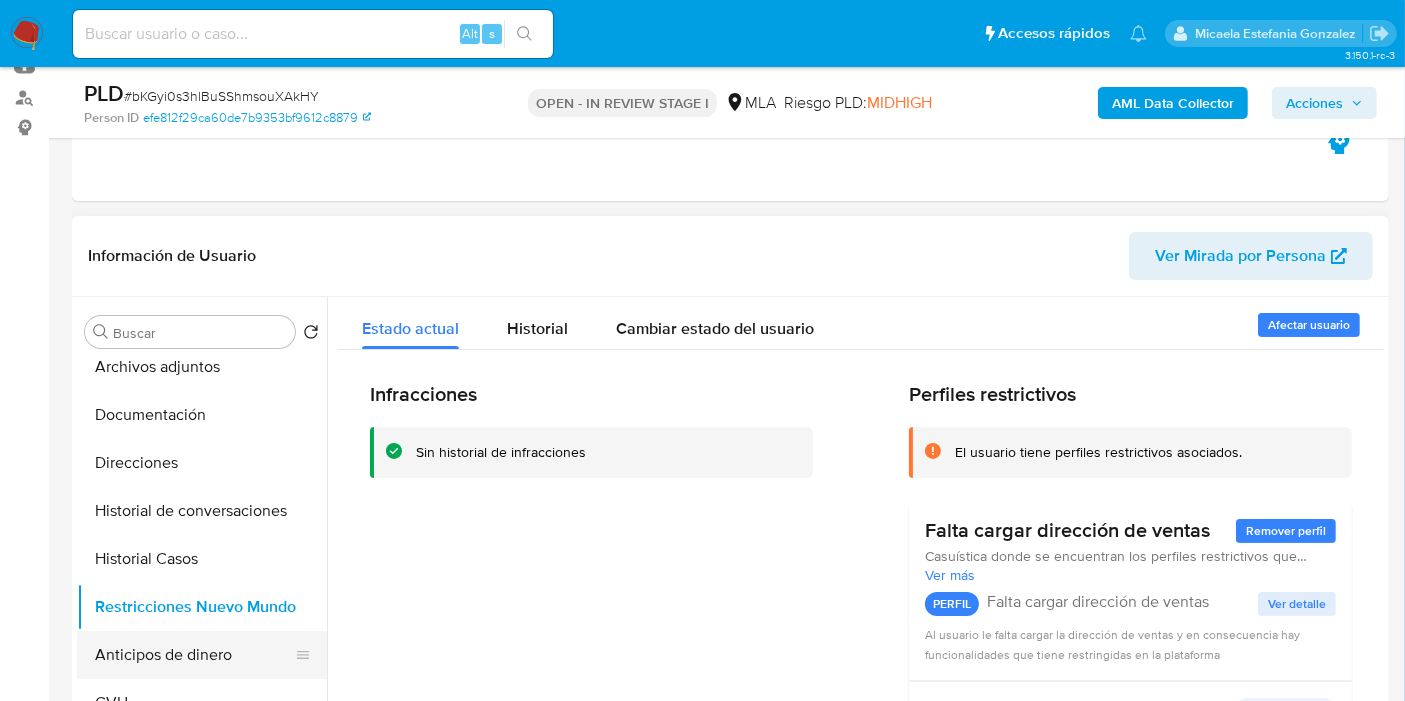 scroll, scrollTop: 0, scrollLeft: 0, axis: both 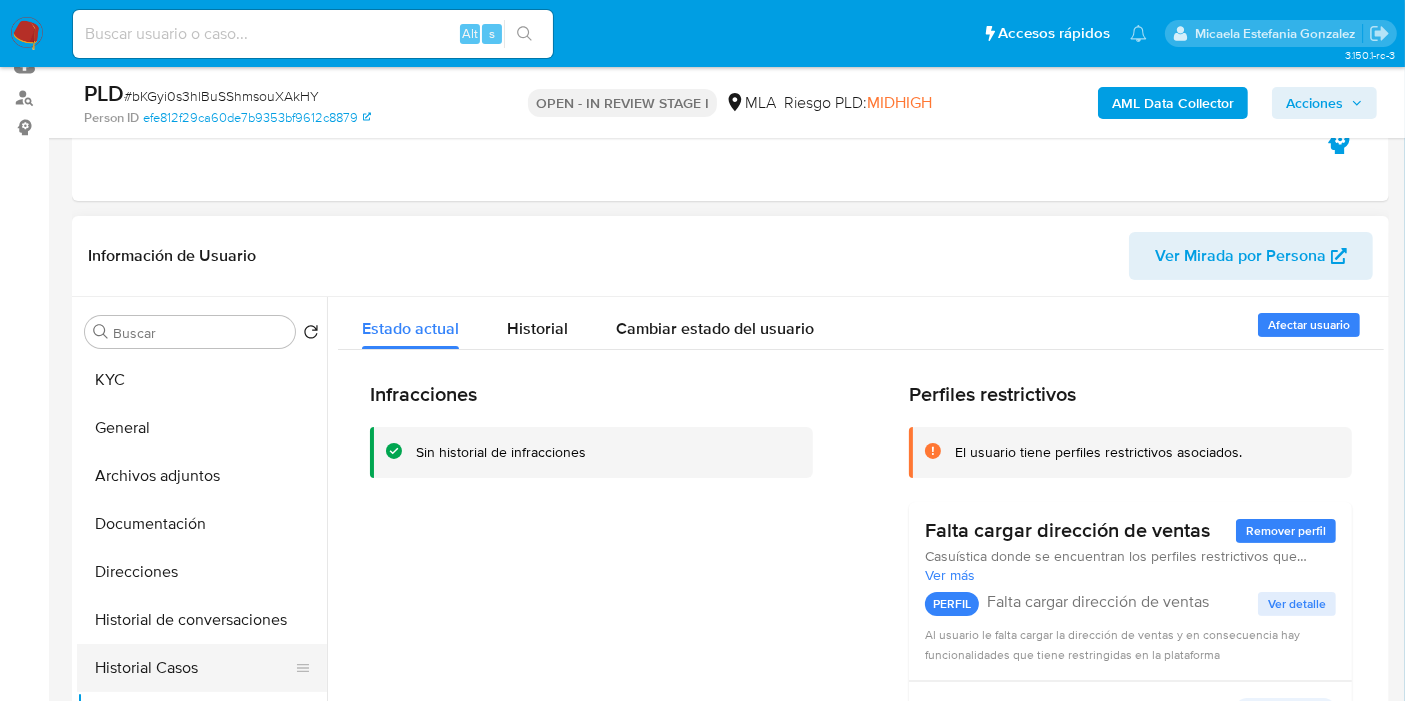 click on "Historial Casos" at bounding box center [194, 668] 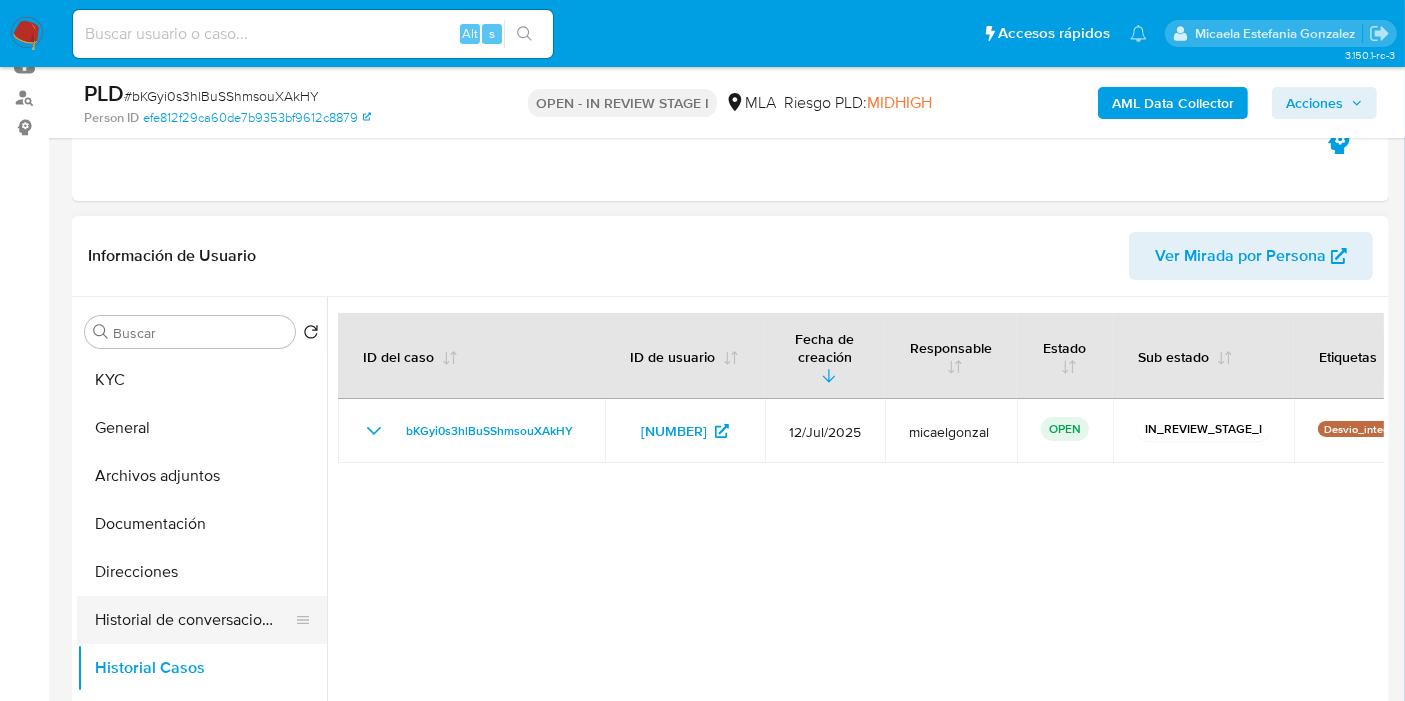 click on "Historial de conversaciones" at bounding box center [194, 620] 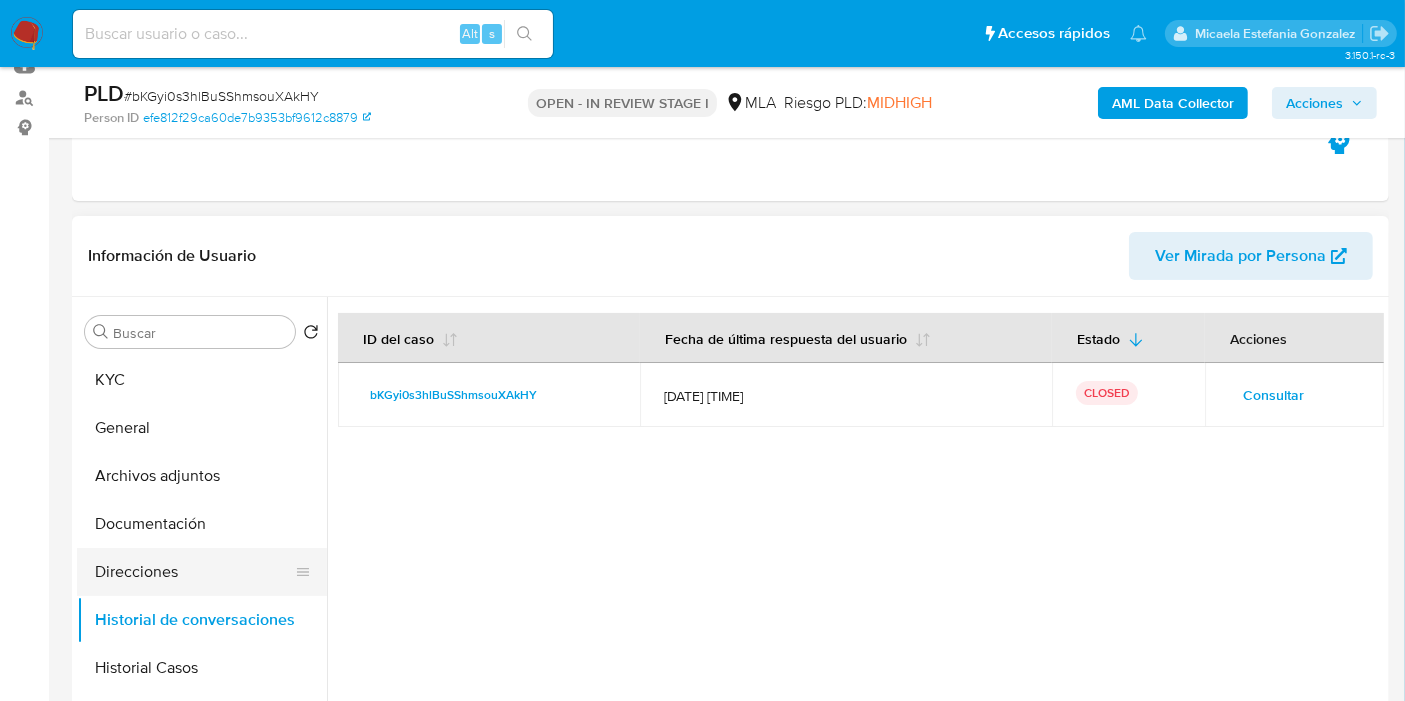 click on "Direcciones" at bounding box center (194, 572) 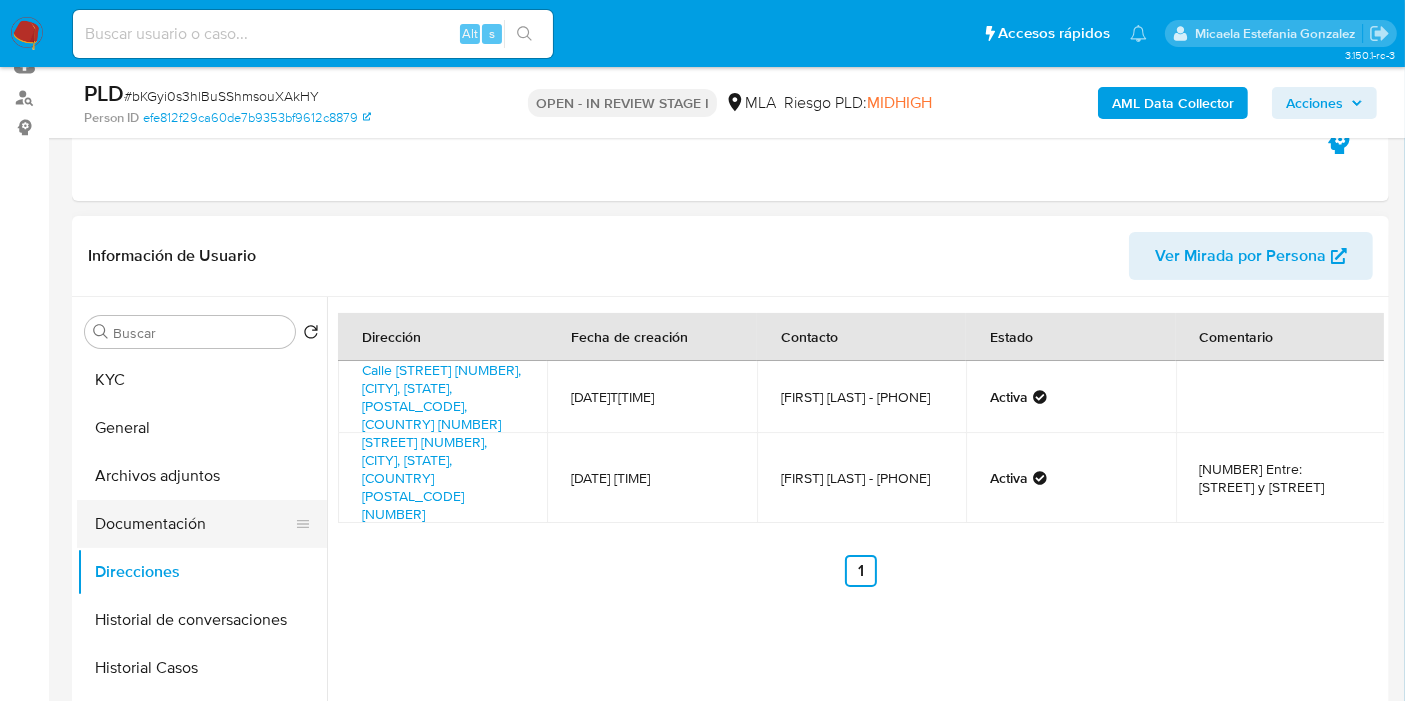 click on "Documentación" at bounding box center [194, 524] 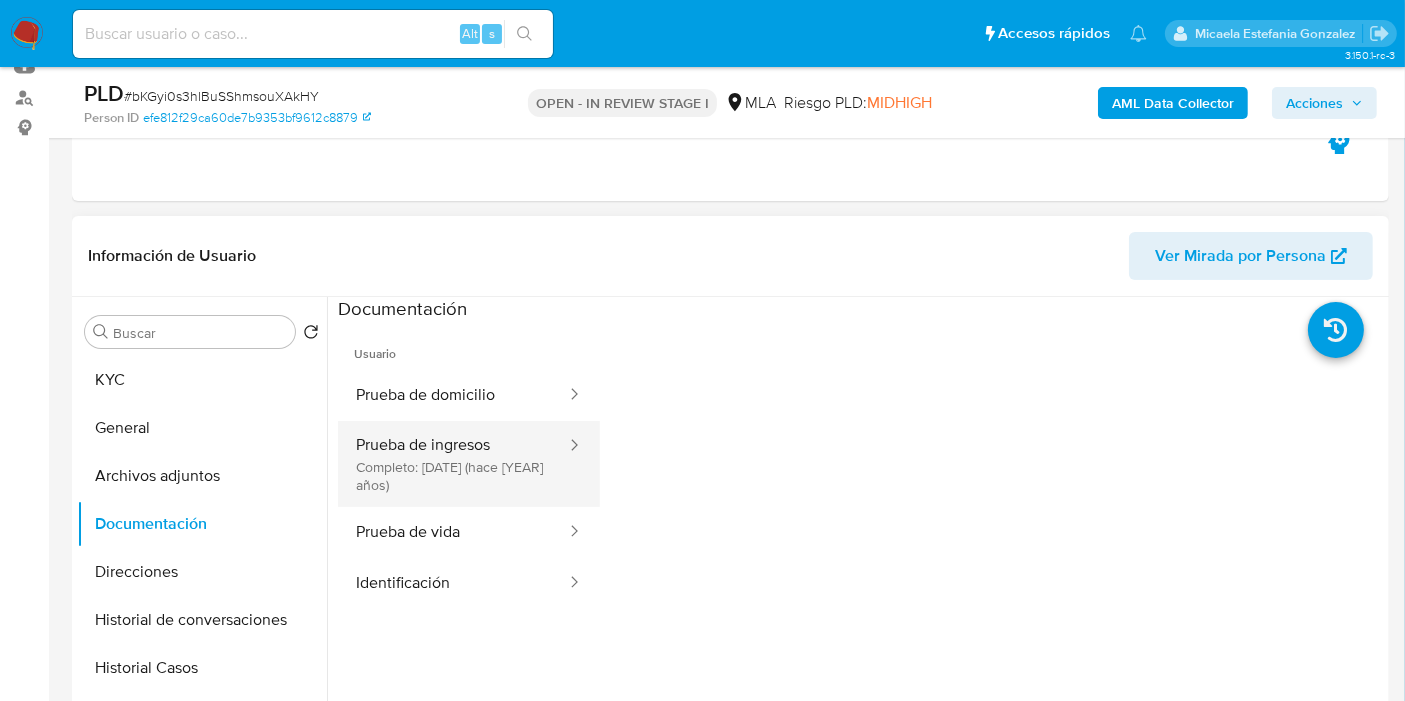 click on "Prueba de ingresos Completo: 08/12/2022 (hace 3 años)" at bounding box center (453, 464) 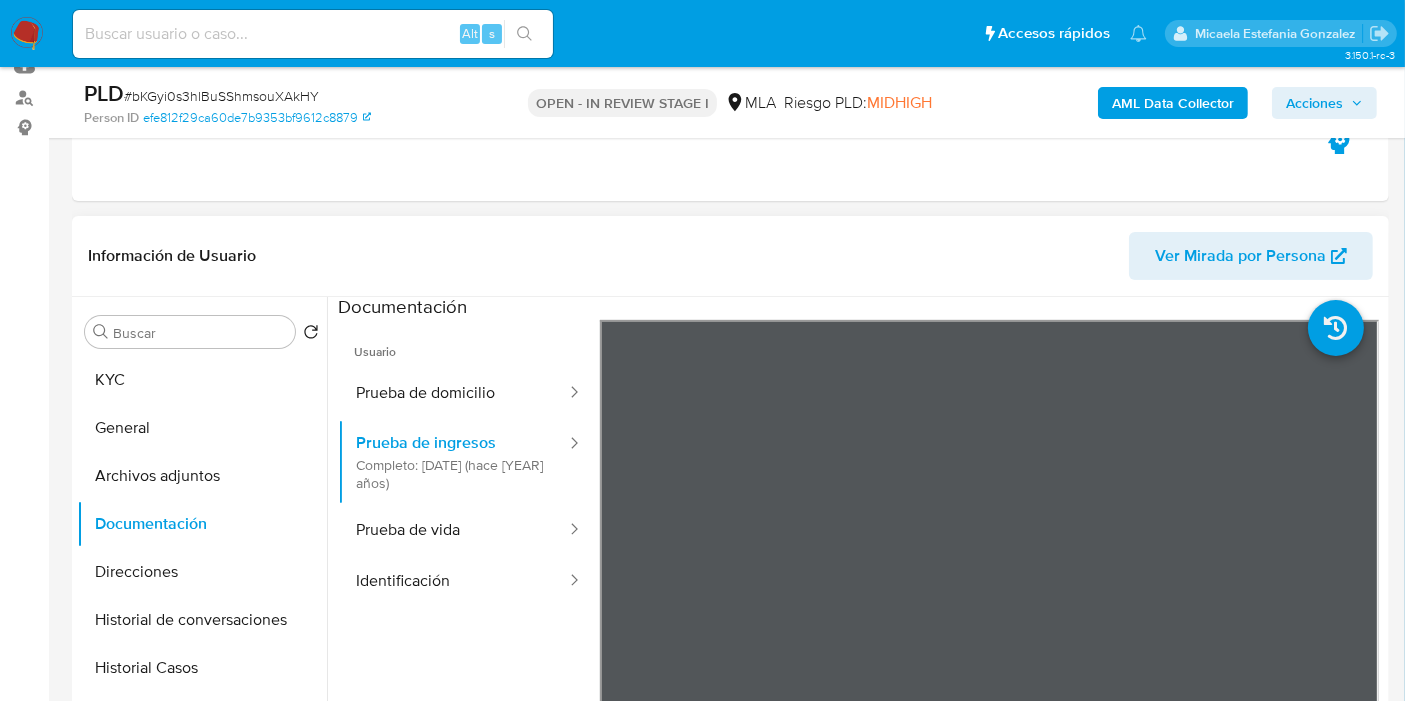 scroll, scrollTop: 0, scrollLeft: 0, axis: both 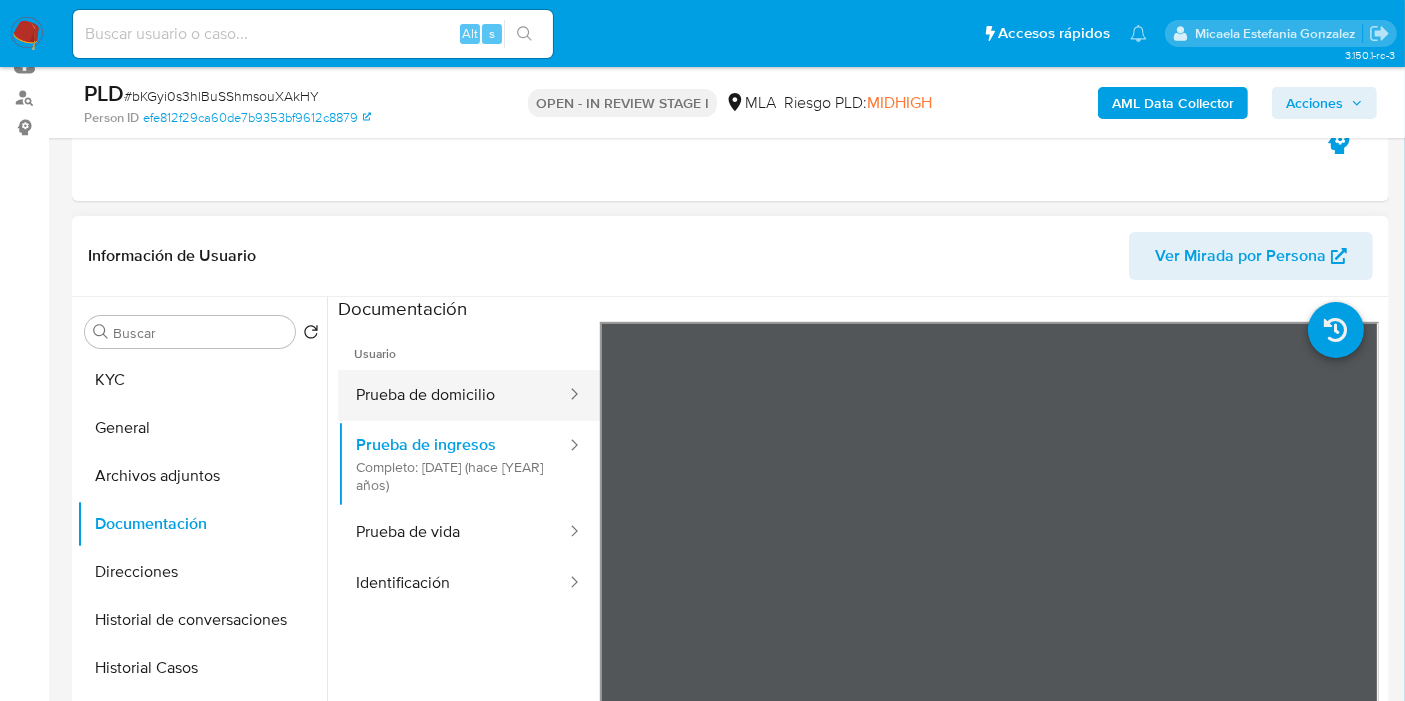 click on "Prueba de domicilio" at bounding box center (453, 395) 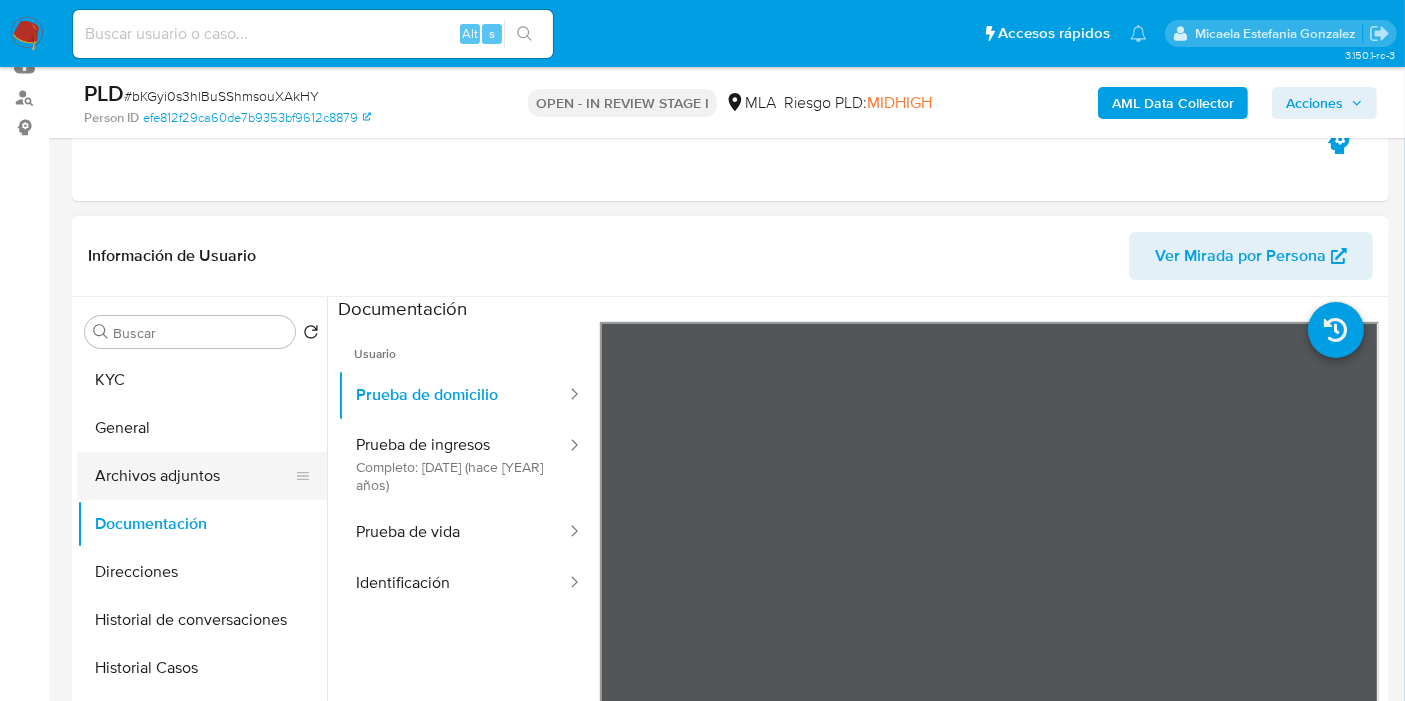 click on "Archivos adjuntos" at bounding box center (194, 476) 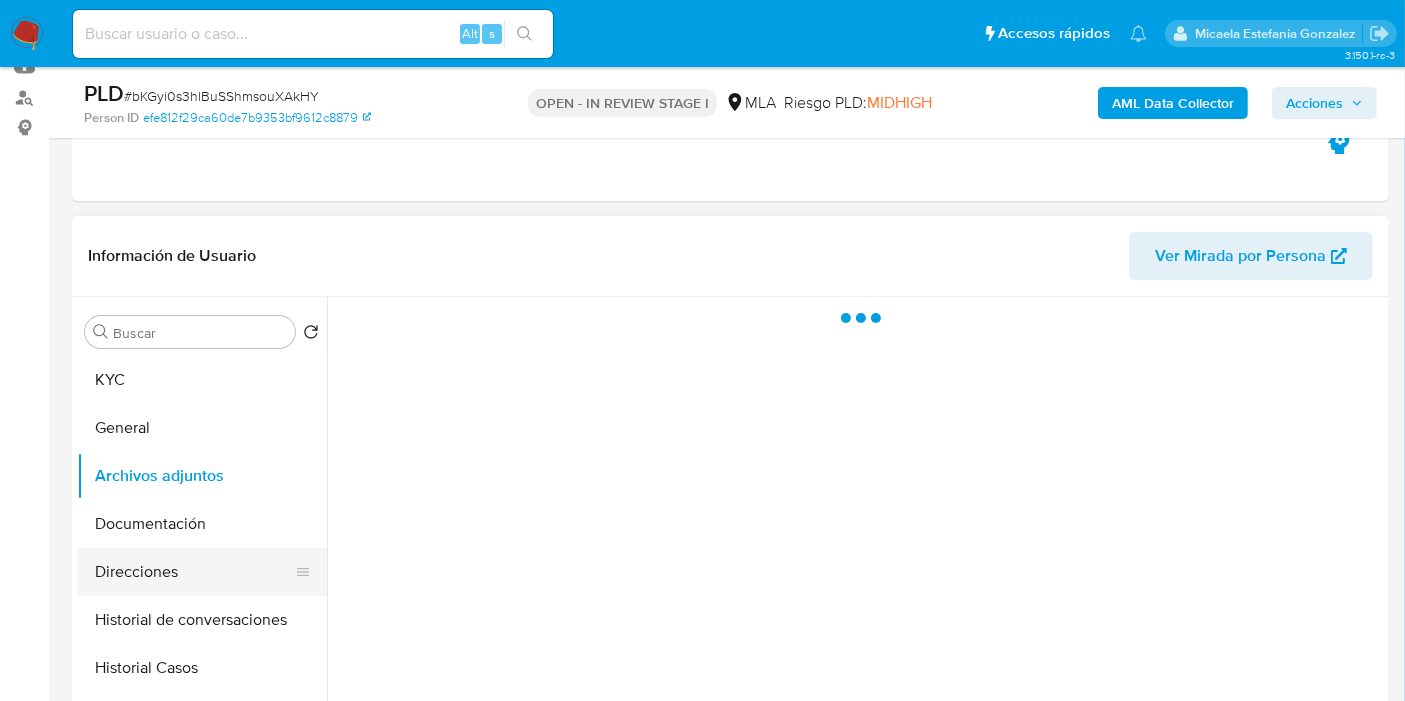 click on "Direcciones" at bounding box center (194, 572) 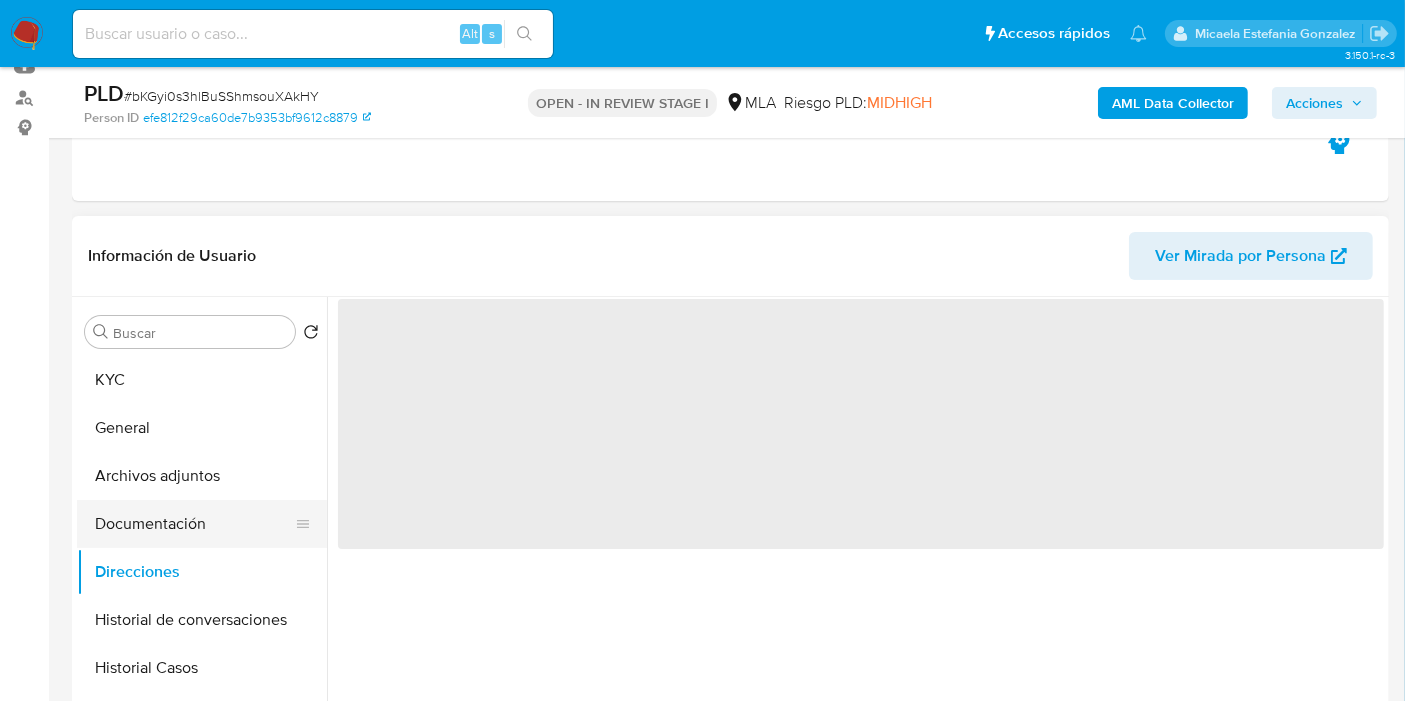 click on "Documentación" at bounding box center [194, 524] 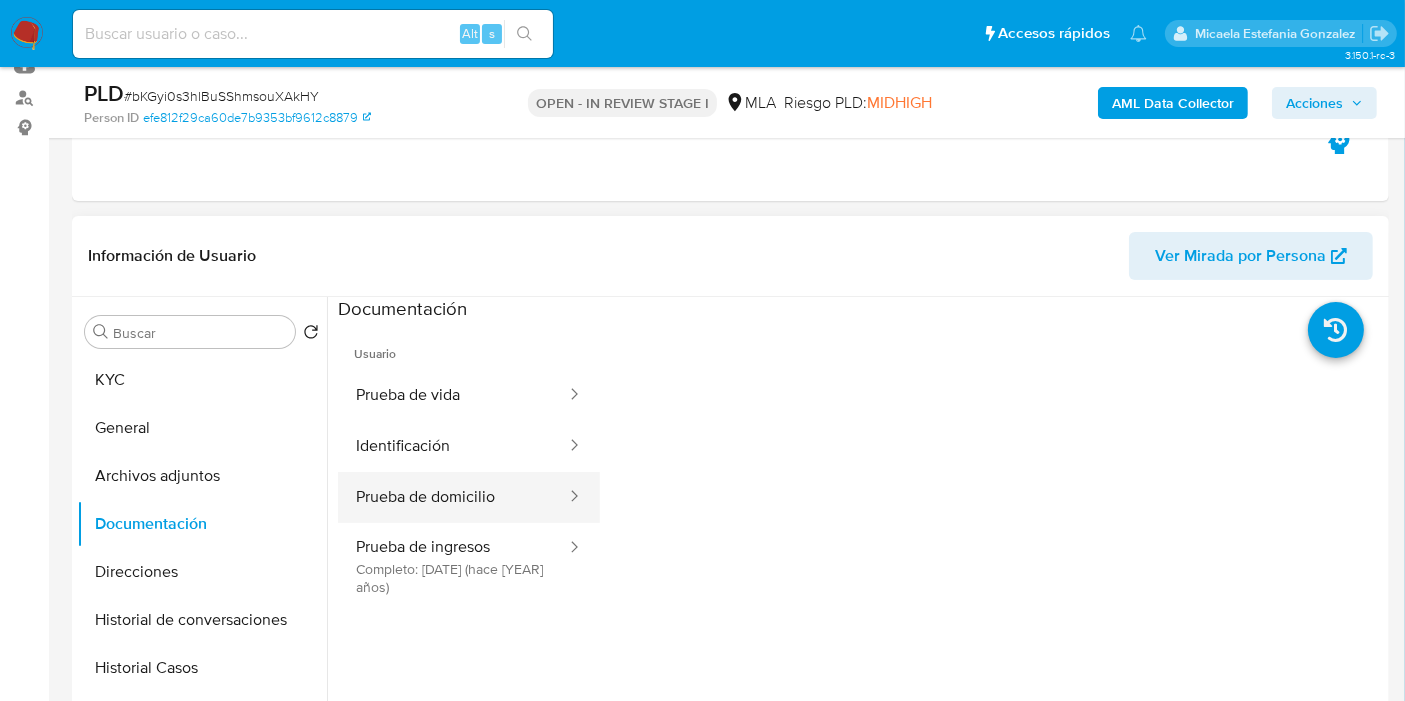 click on "Prueba de domicilio" at bounding box center (453, 497) 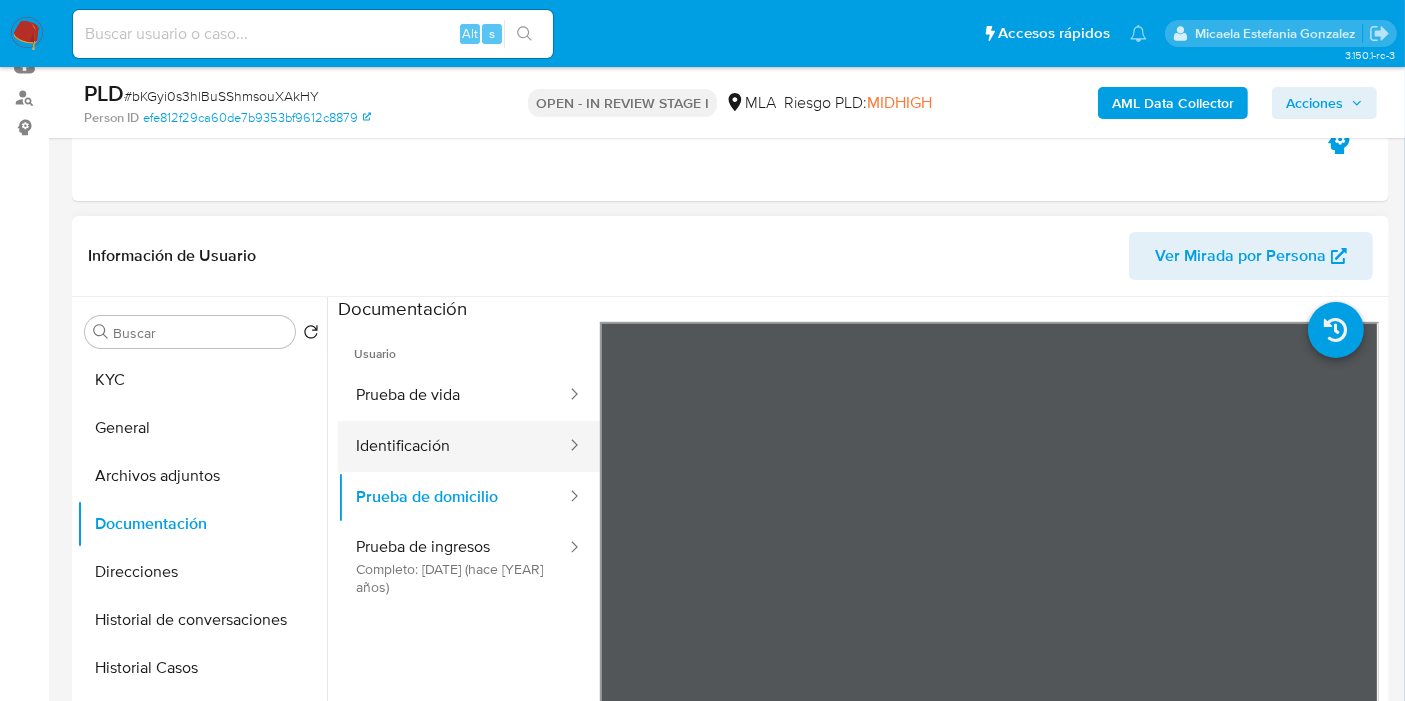 click on "Identificación" at bounding box center [453, 446] 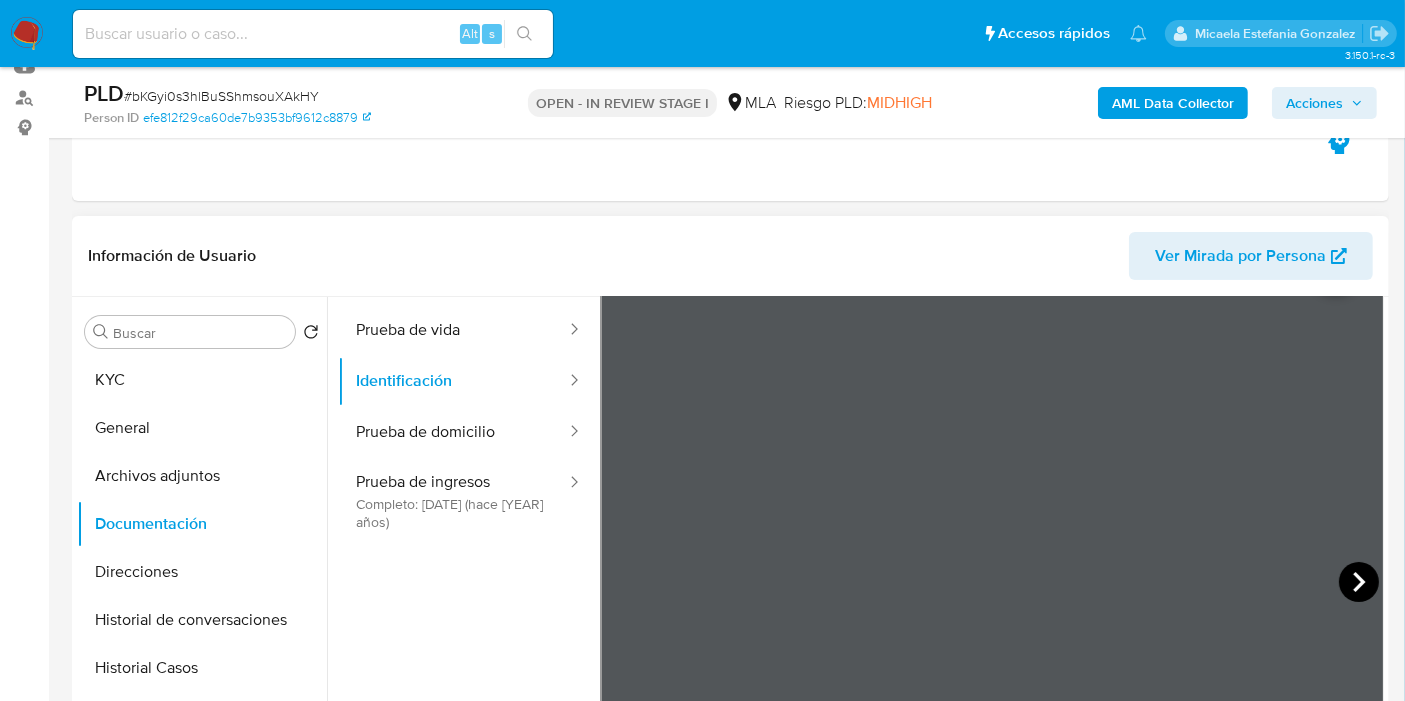 scroll, scrollTop: 168, scrollLeft: 0, axis: vertical 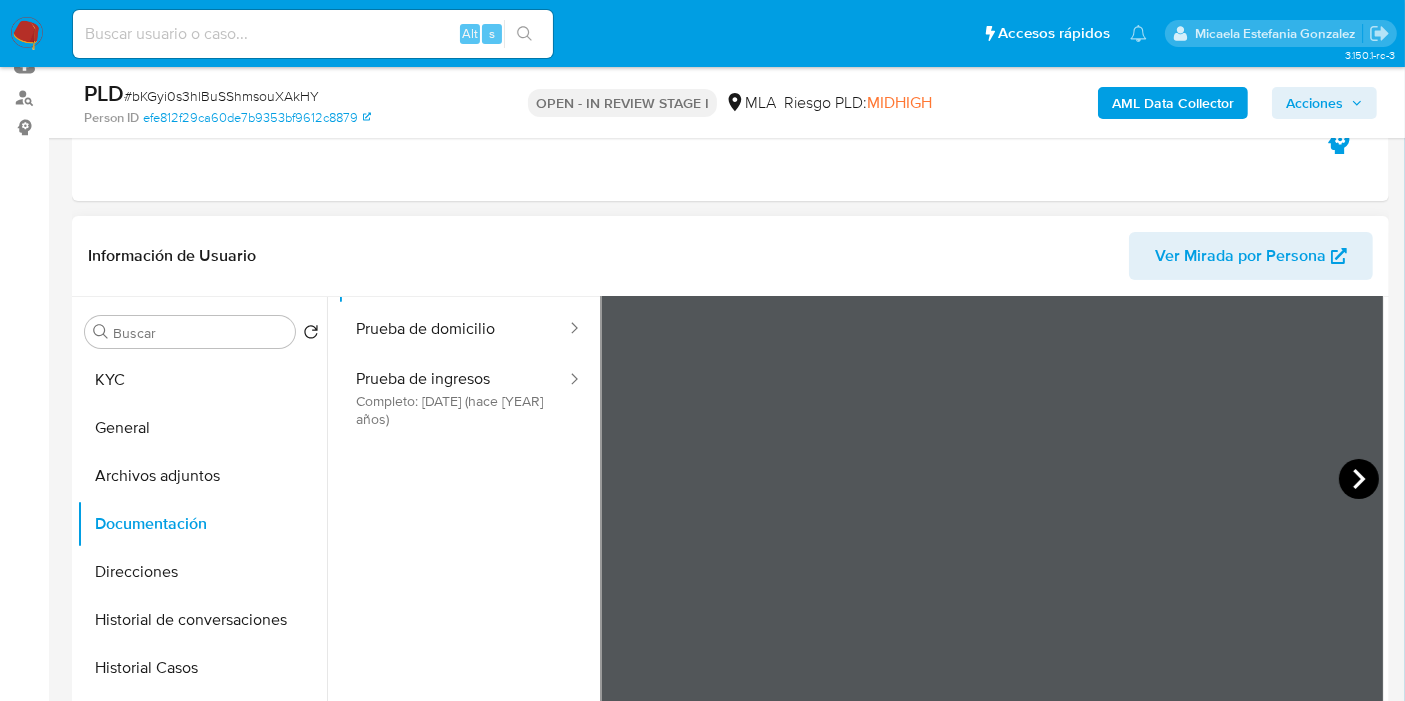 click 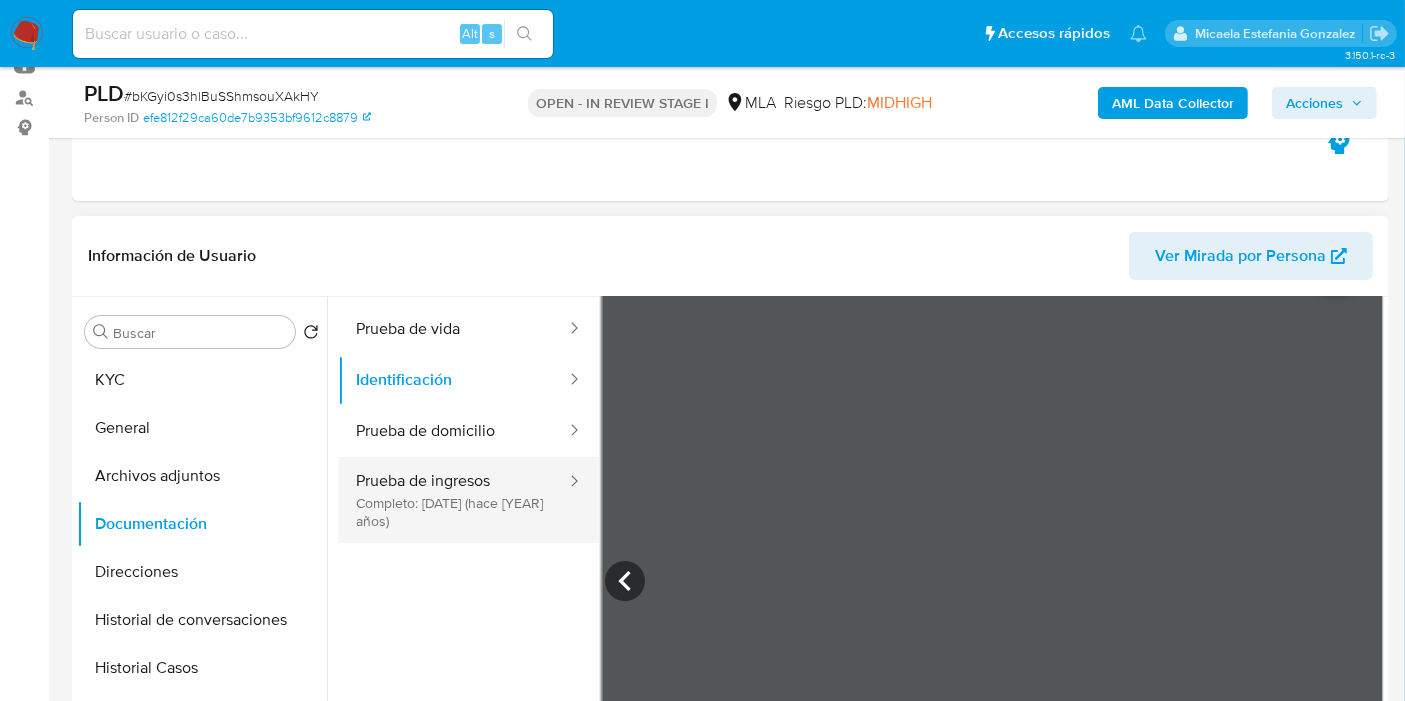 scroll, scrollTop: 0, scrollLeft: 0, axis: both 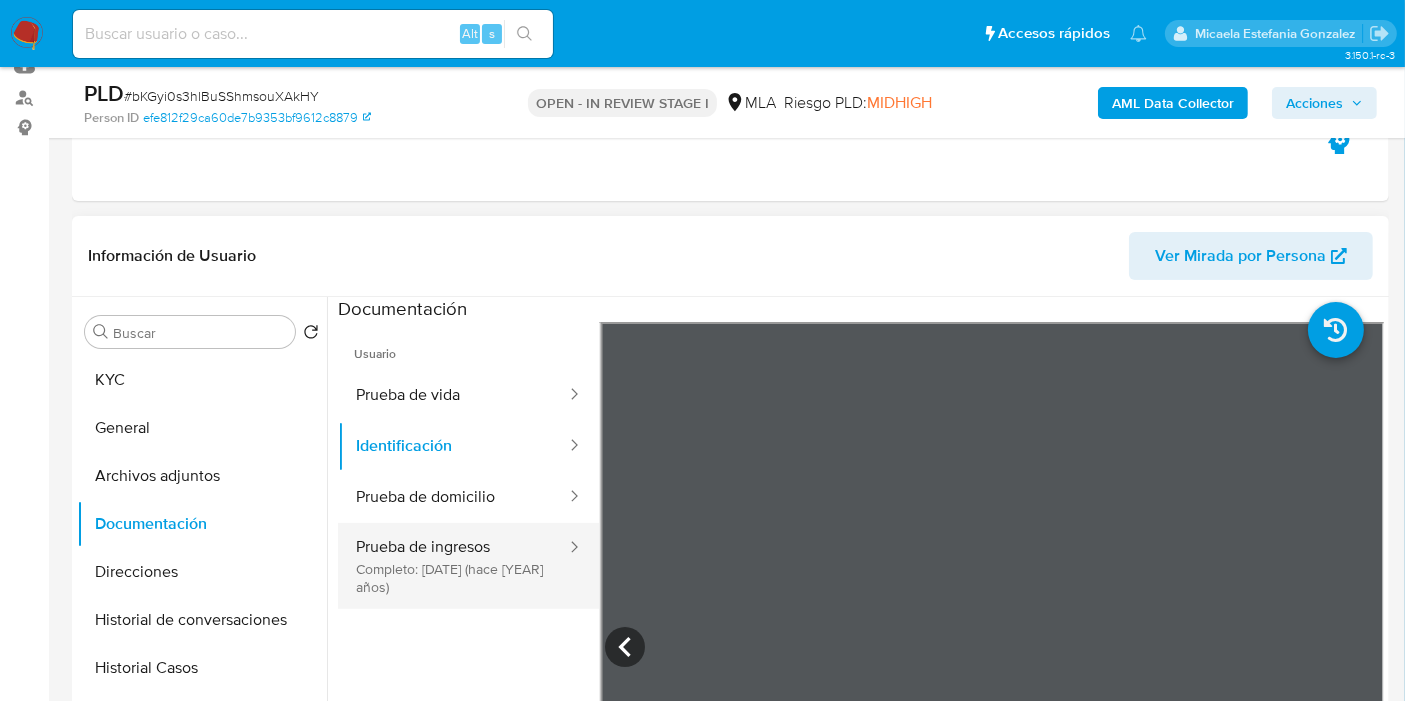 click on "Prueba de vida" at bounding box center [453, 395] 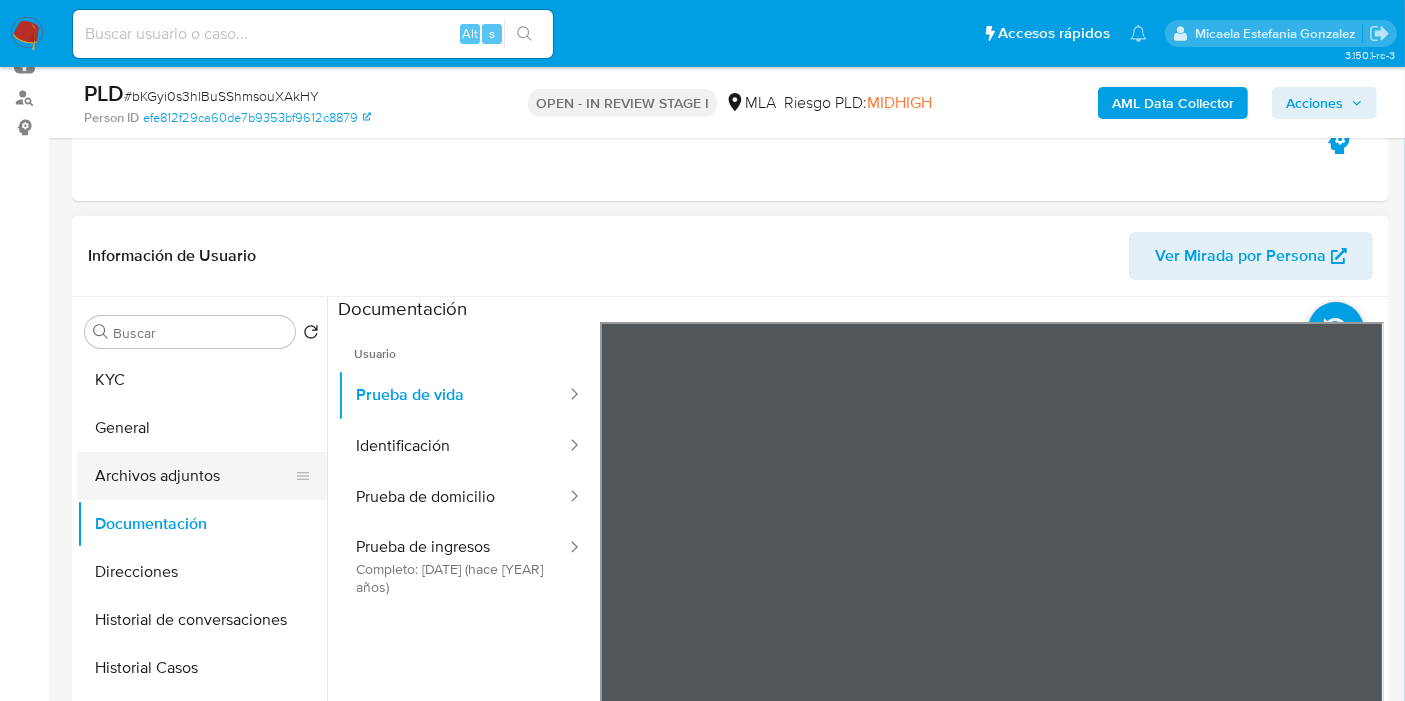 click on "Archivos adjuntos" at bounding box center (194, 476) 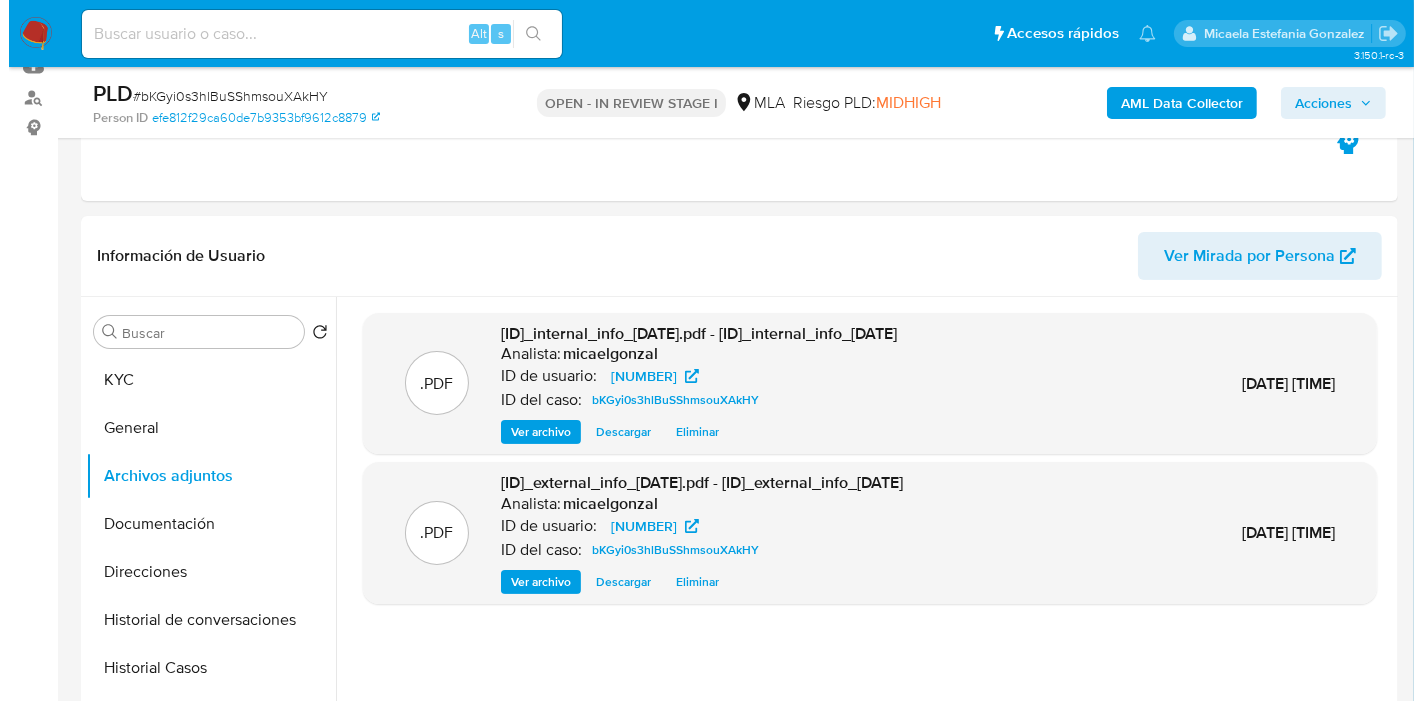 scroll, scrollTop: 444, scrollLeft: 0, axis: vertical 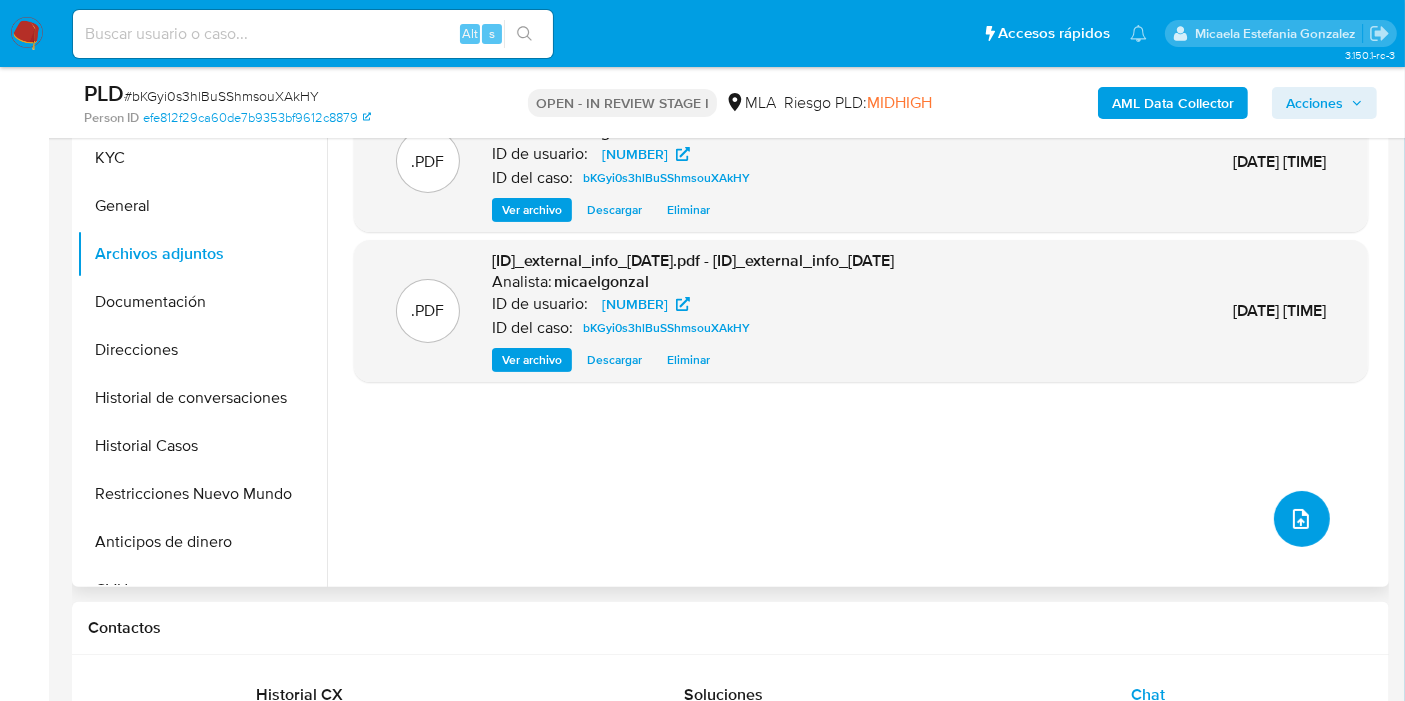 click 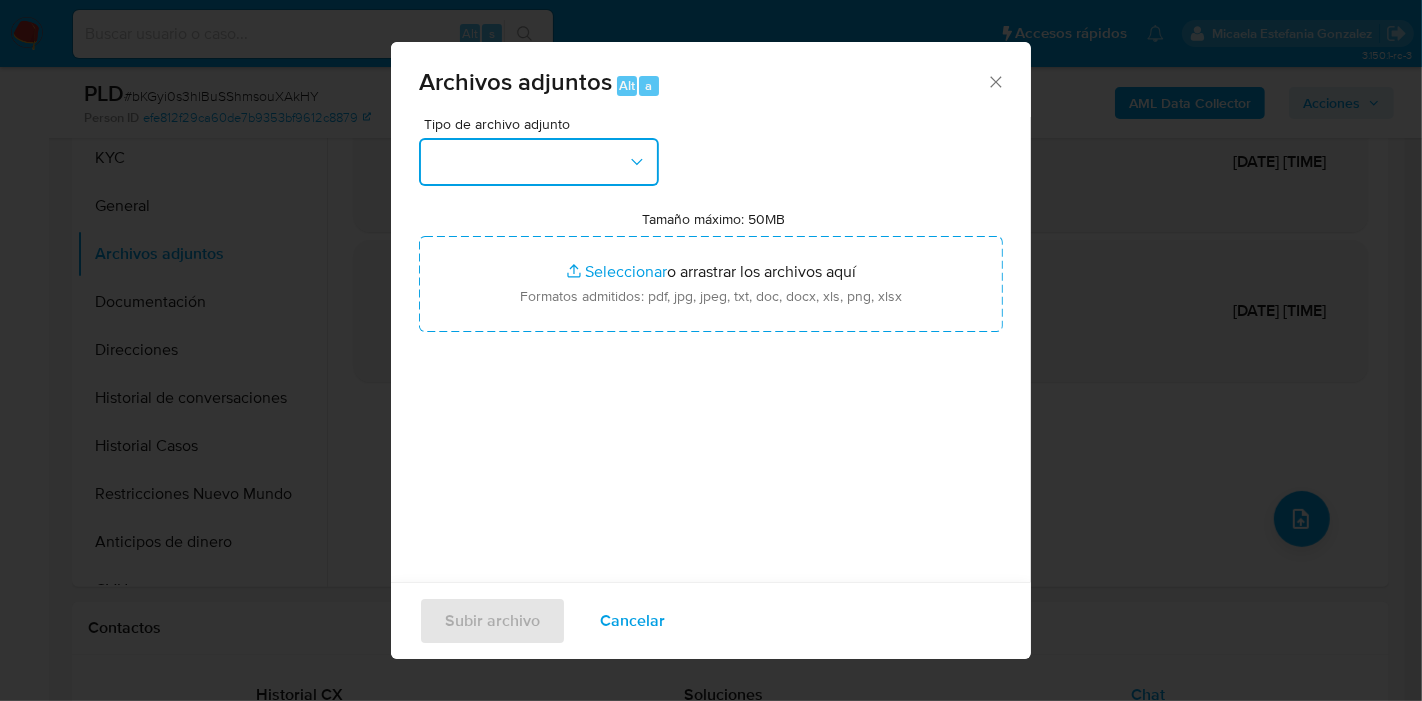 click at bounding box center [539, 162] 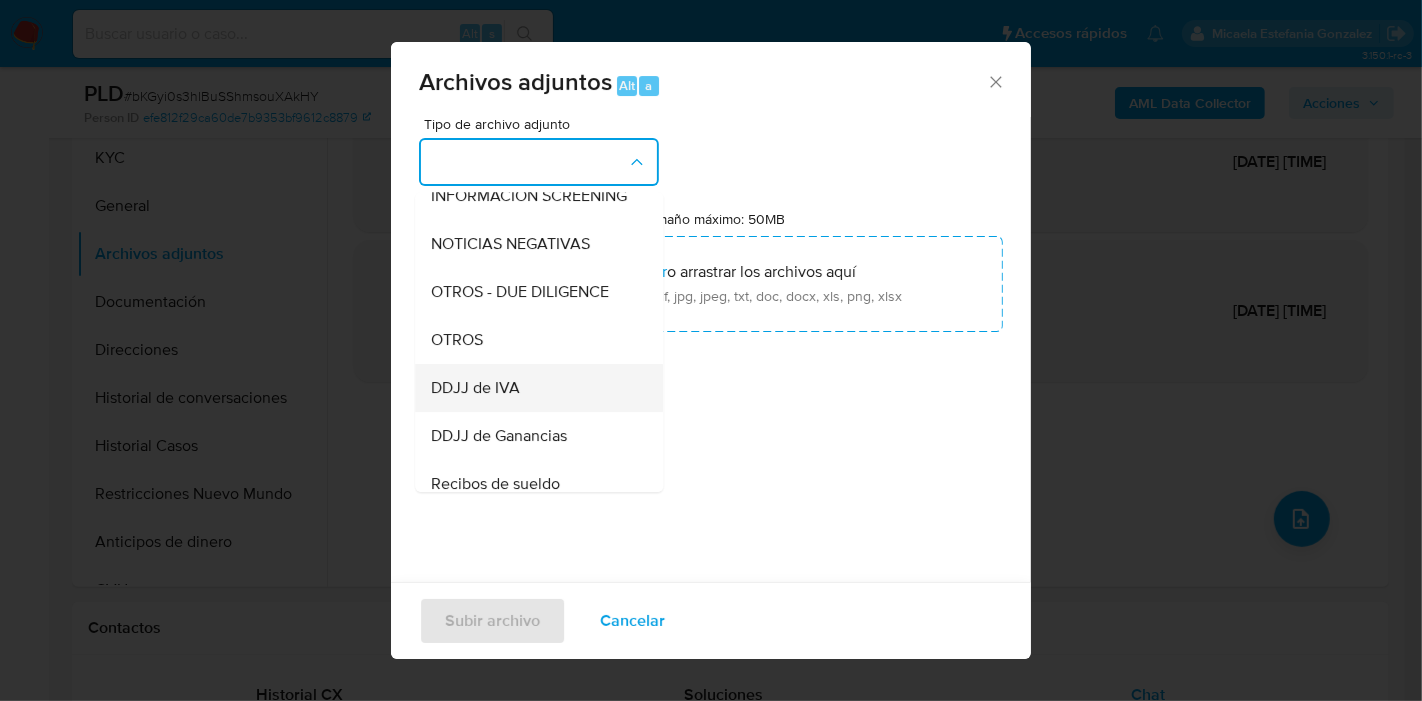 scroll, scrollTop: 333, scrollLeft: 0, axis: vertical 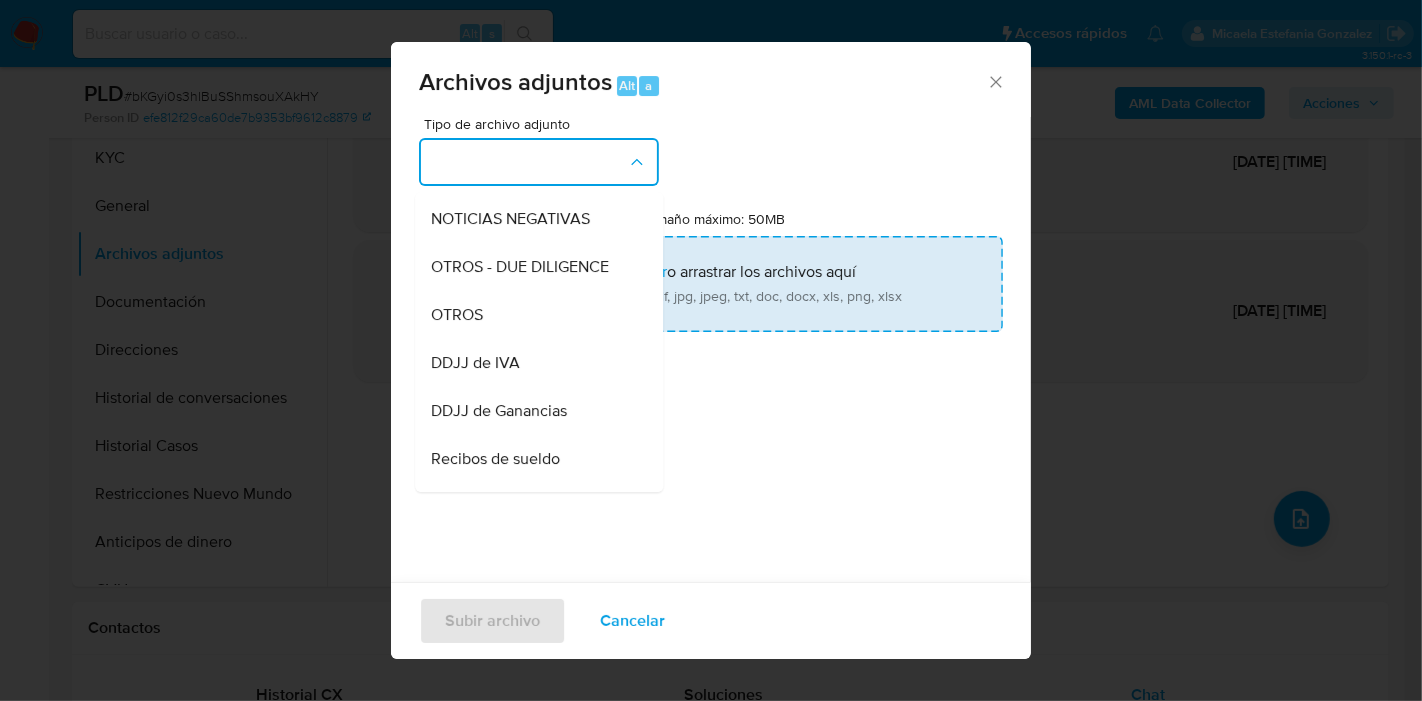 click on "Tamaño máximo: 50MB Seleccionar archivos" at bounding box center [711, 284] 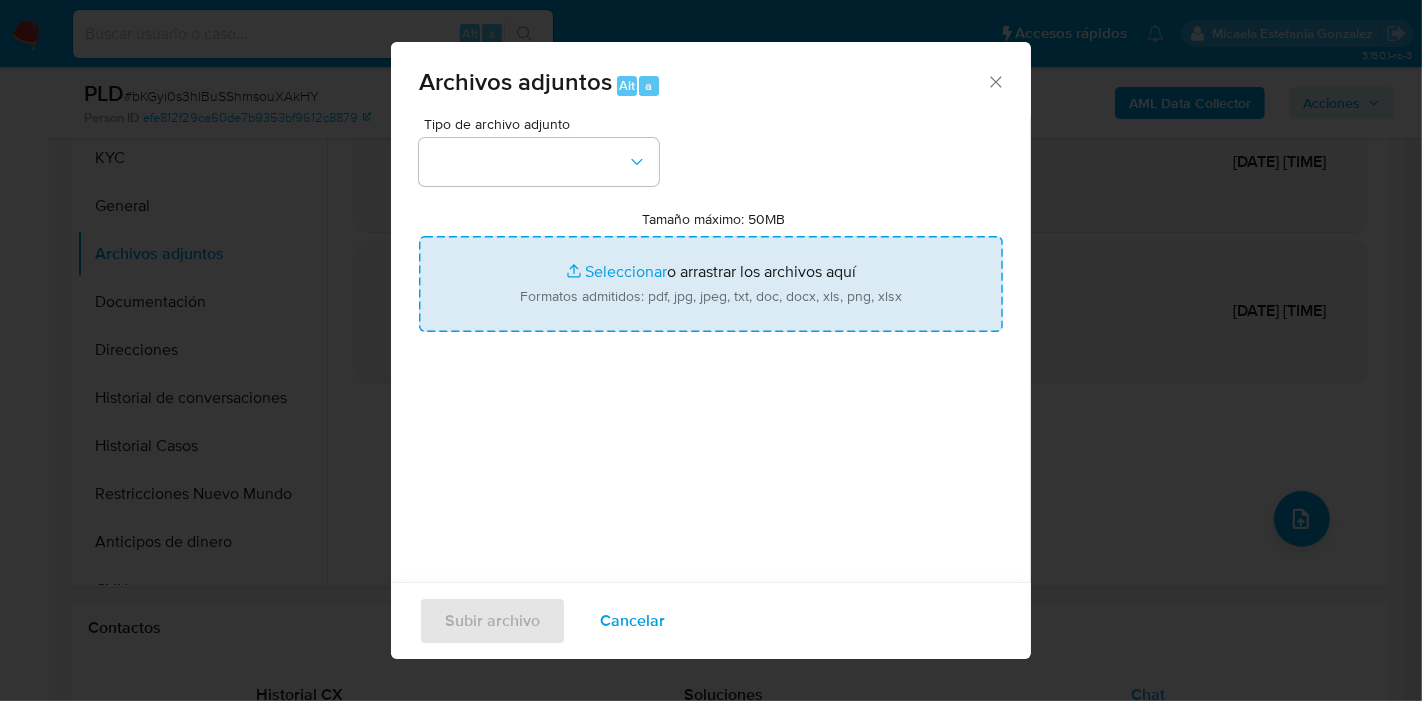 type on "C:\fakepath\Calculador - DDJJ IVA.xlsx" 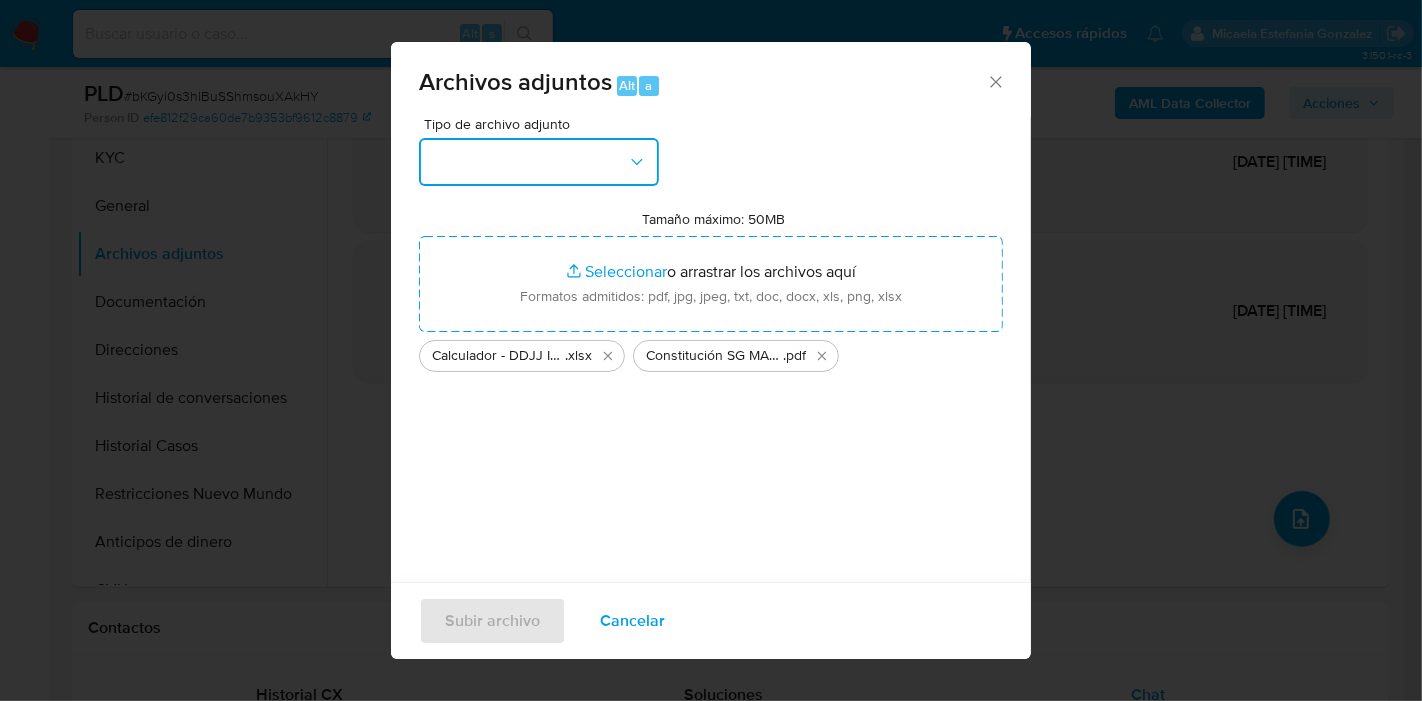 click at bounding box center (539, 162) 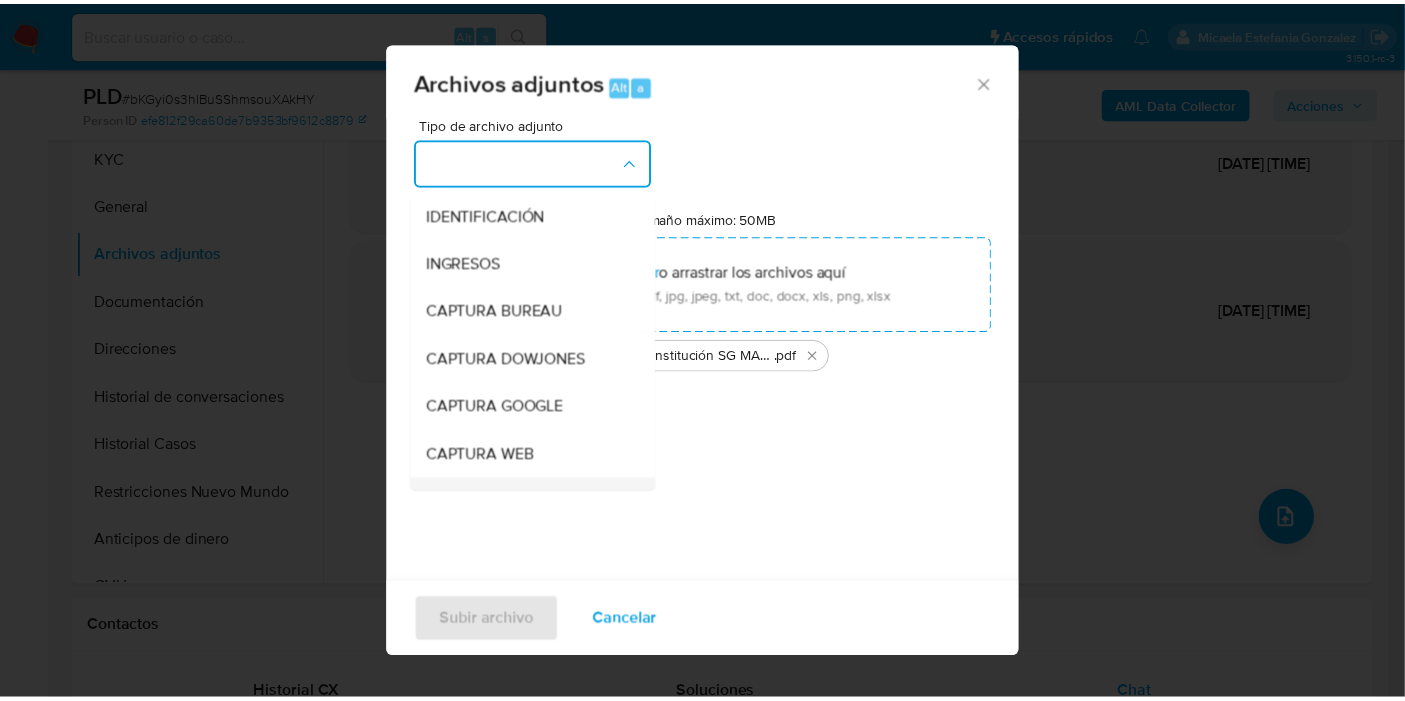 scroll, scrollTop: 222, scrollLeft: 0, axis: vertical 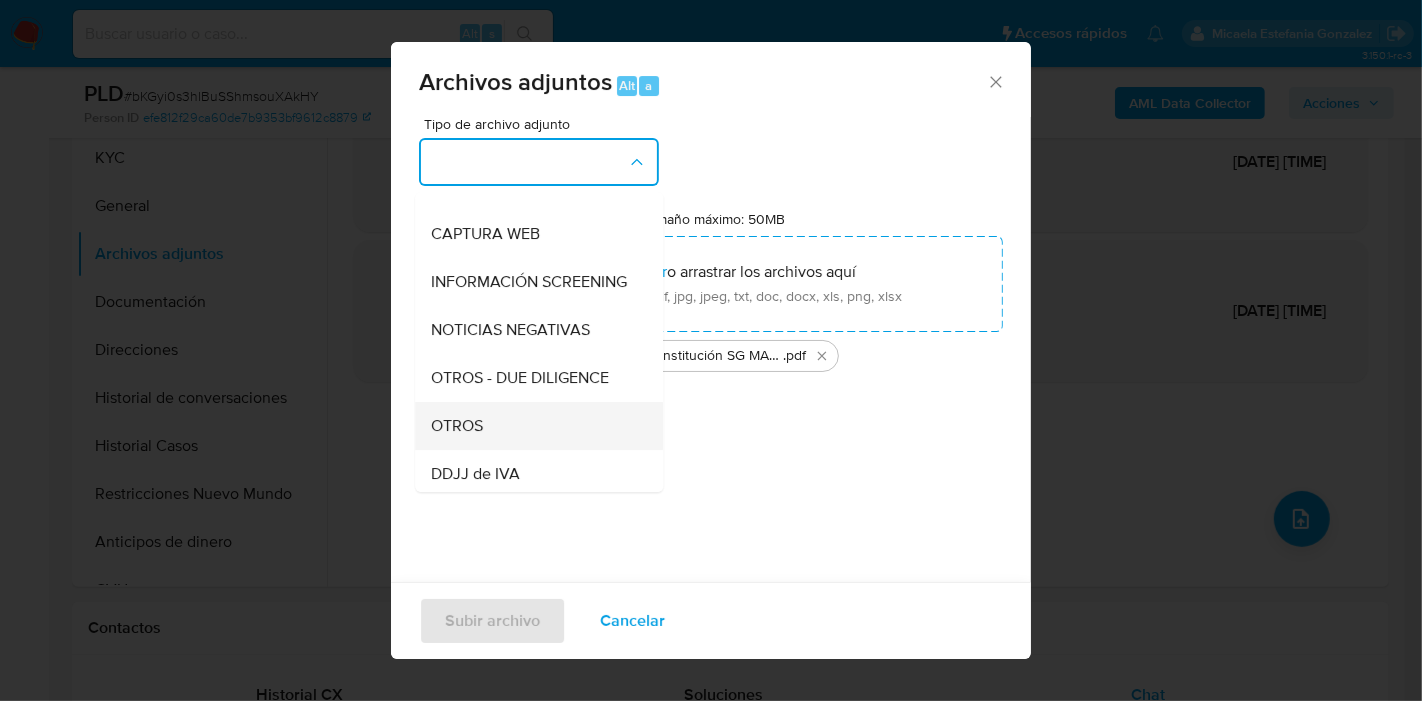 click on "OTROS" at bounding box center [457, 426] 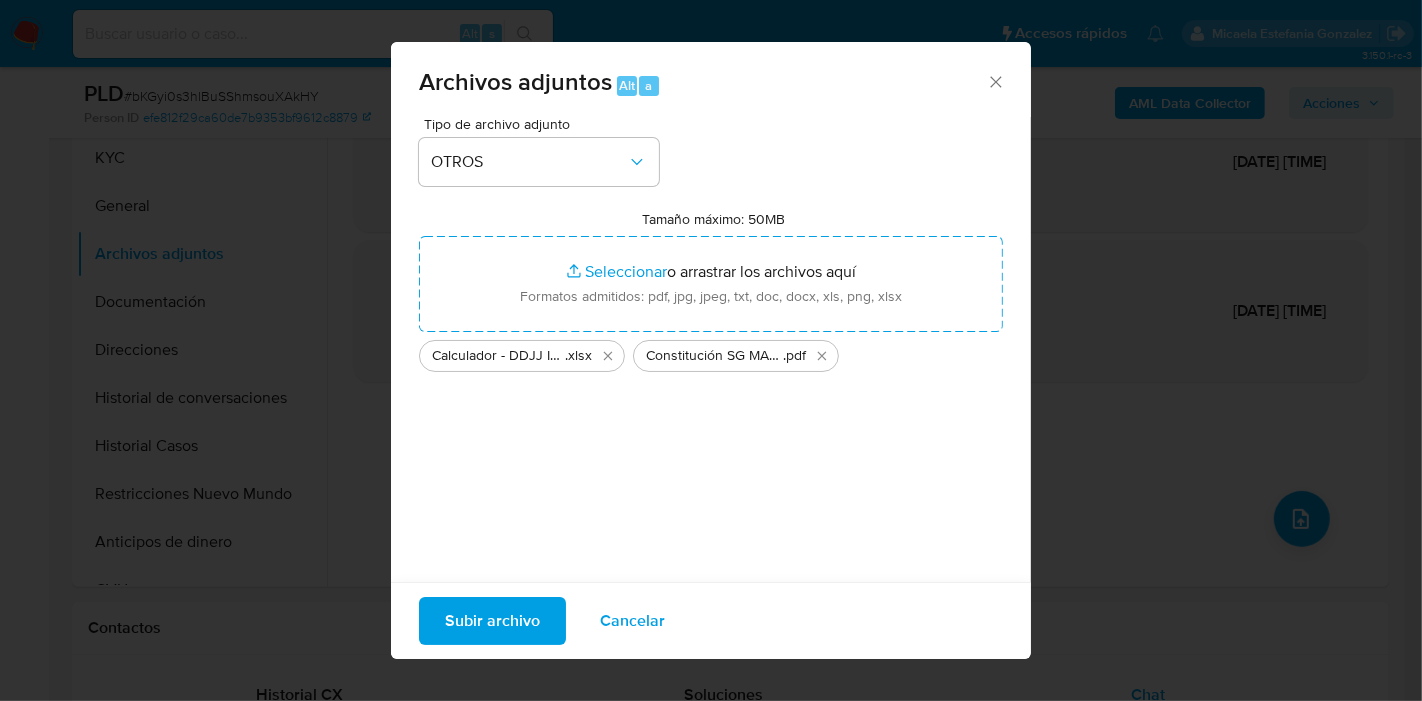 click on "Subir archivo" at bounding box center [492, 621] 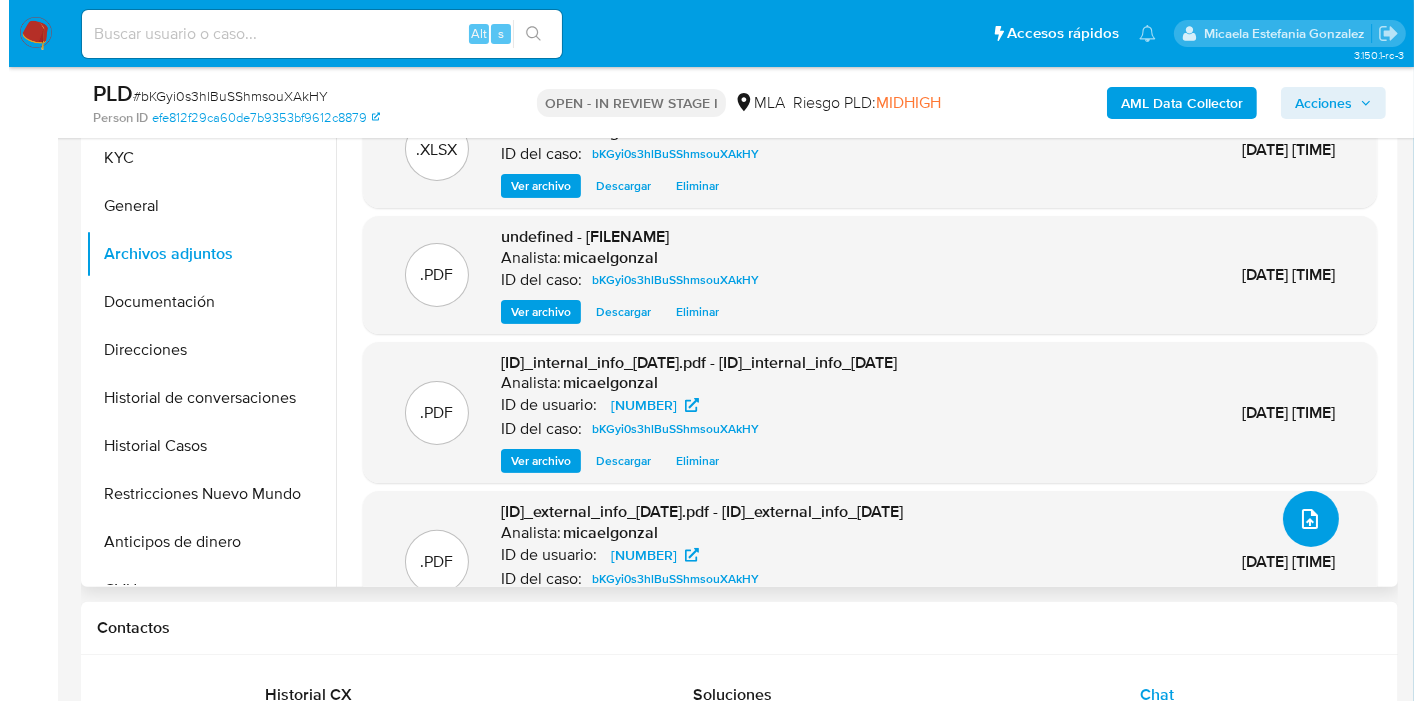 scroll, scrollTop: 333, scrollLeft: 0, axis: vertical 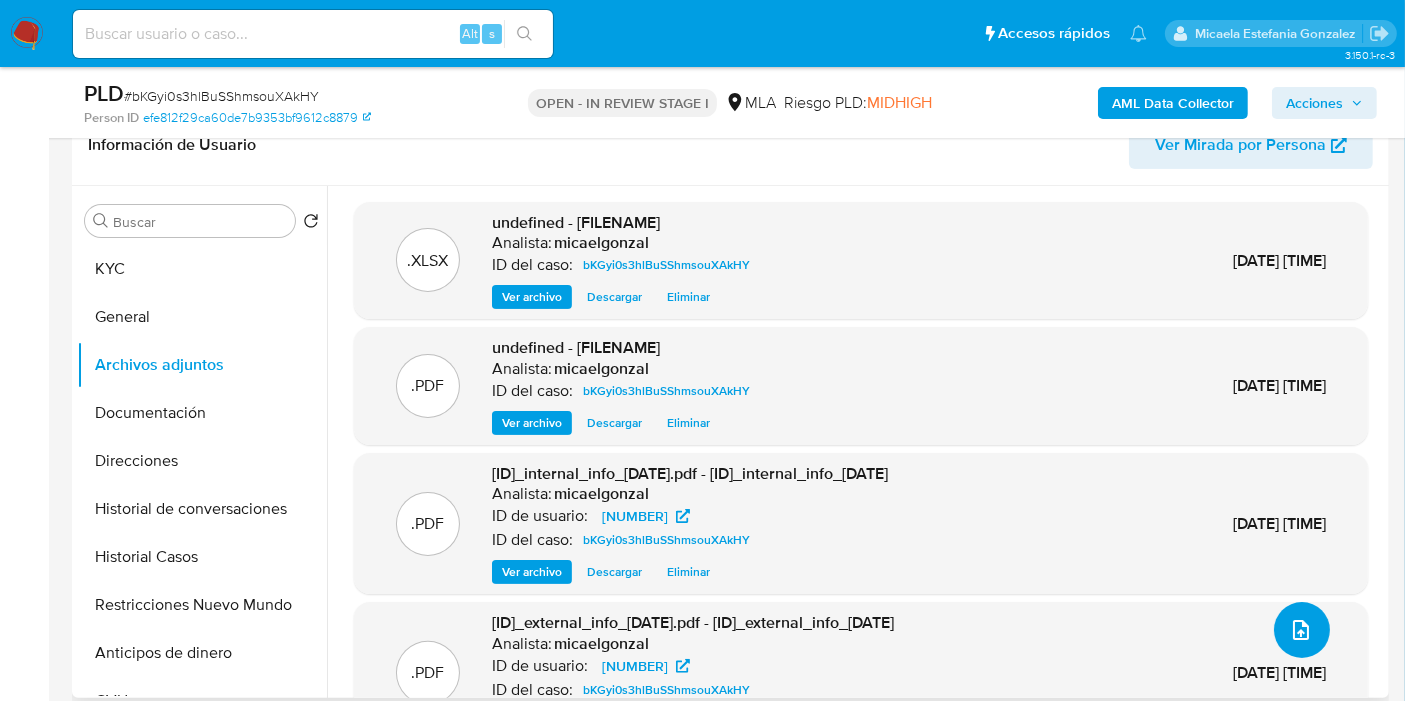 click at bounding box center (1302, 630) 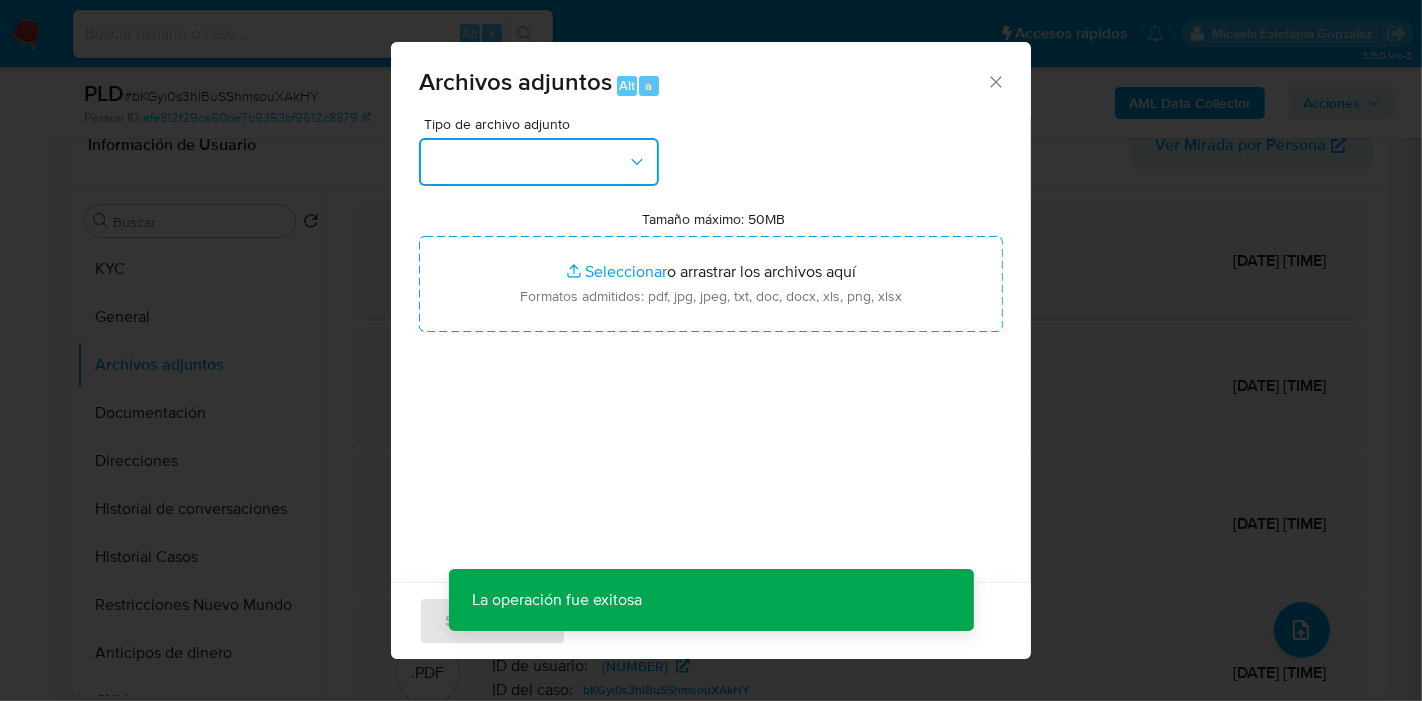 click at bounding box center [539, 162] 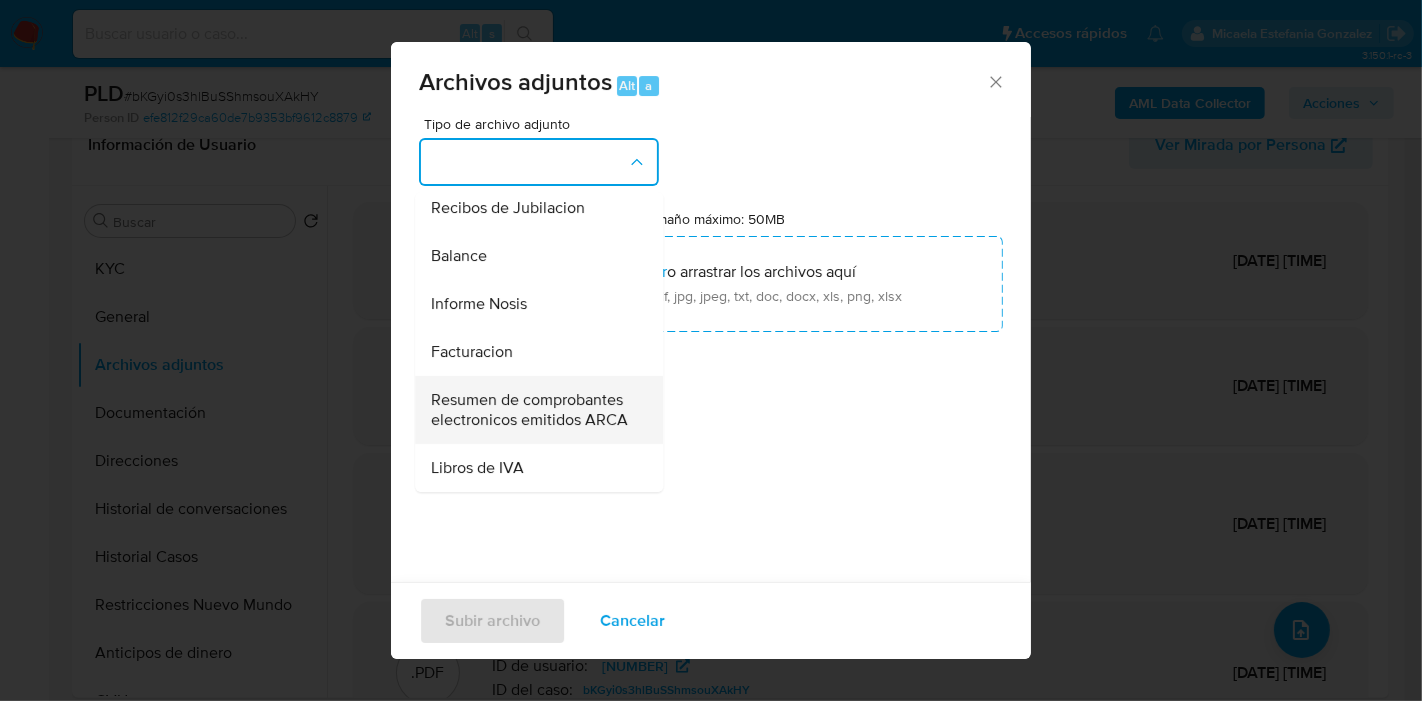 scroll, scrollTop: 807, scrollLeft: 0, axis: vertical 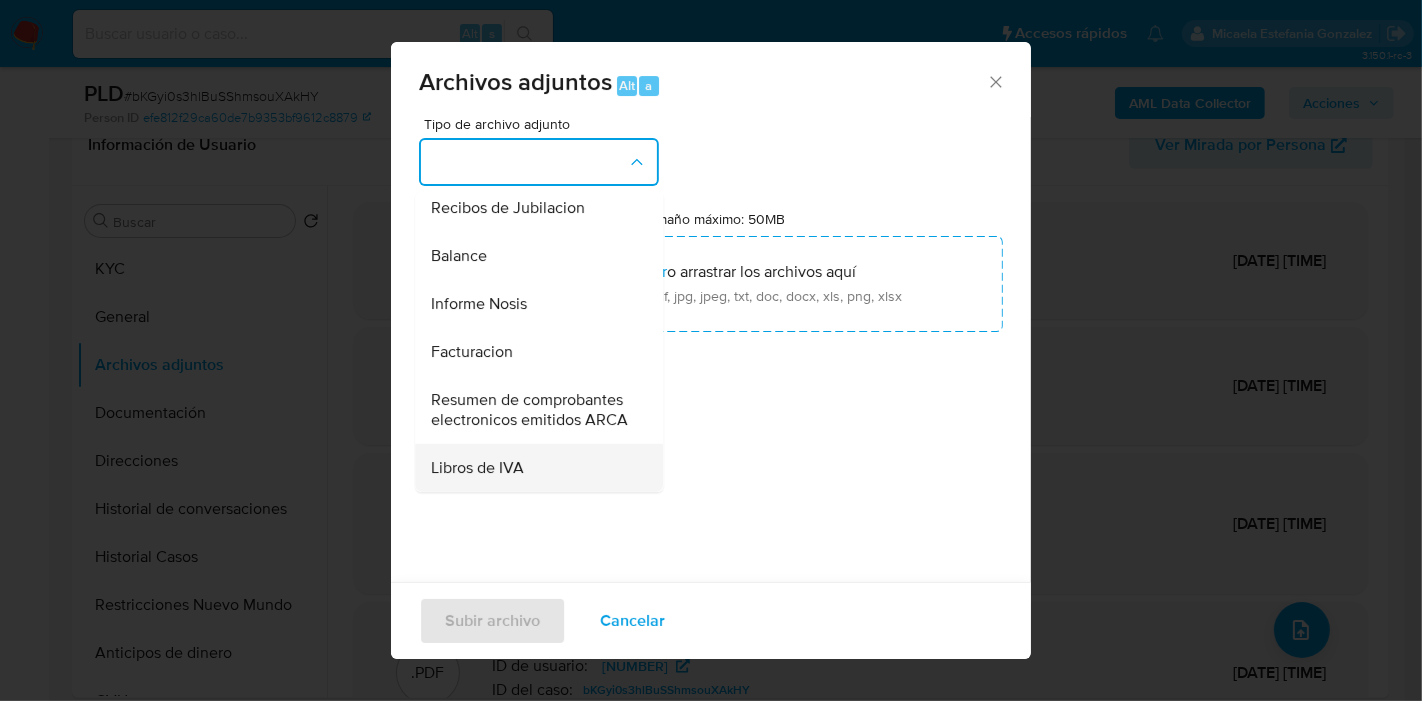 click on "Libros de IVA" at bounding box center [533, 468] 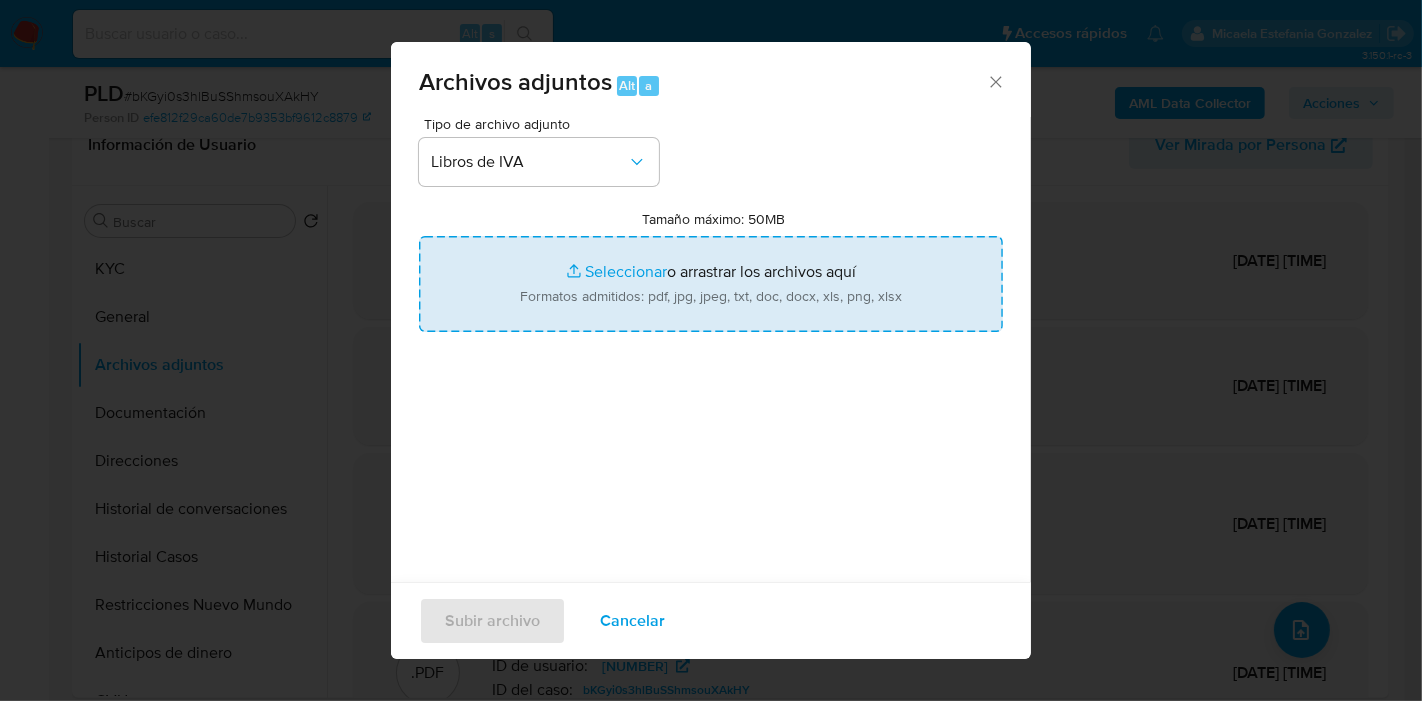 click on "Tamaño máximo: 50MB Seleccionar archivos" at bounding box center (711, 284) 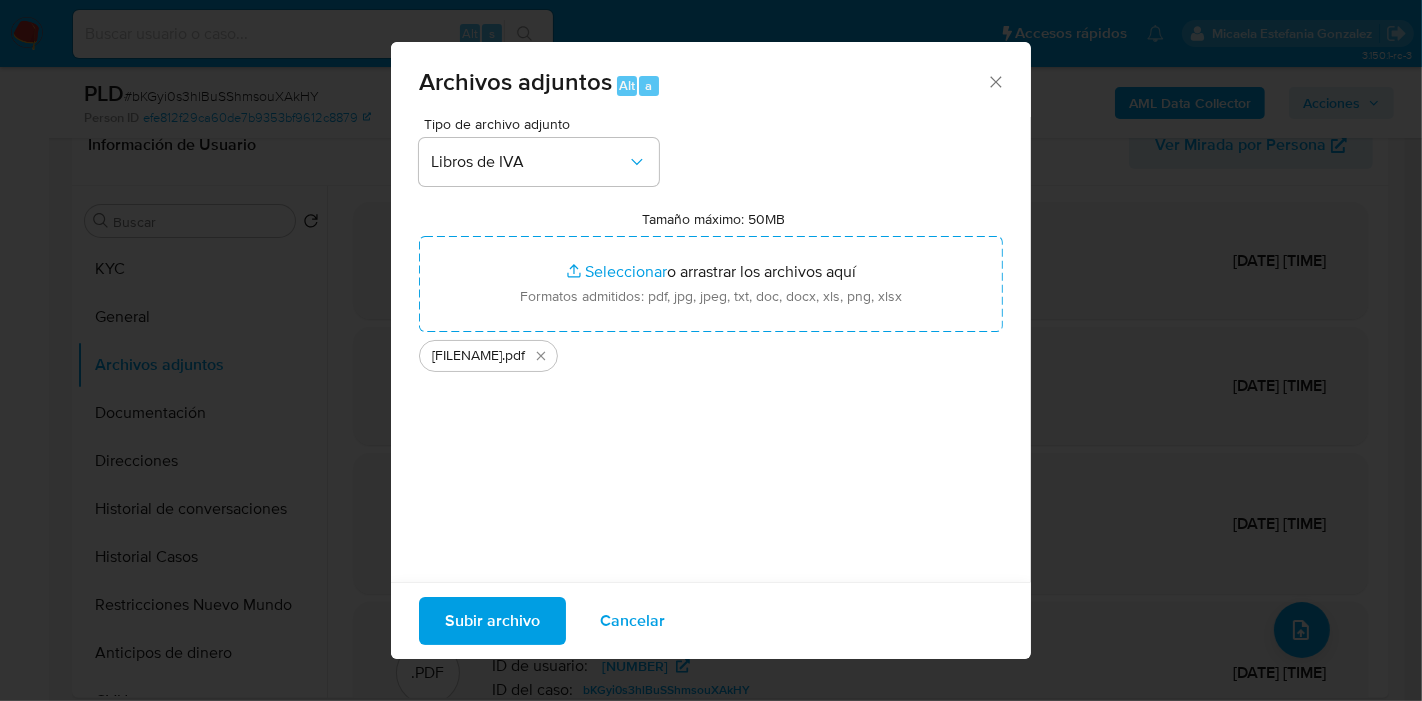 click on "Subir archivo" at bounding box center (492, 621) 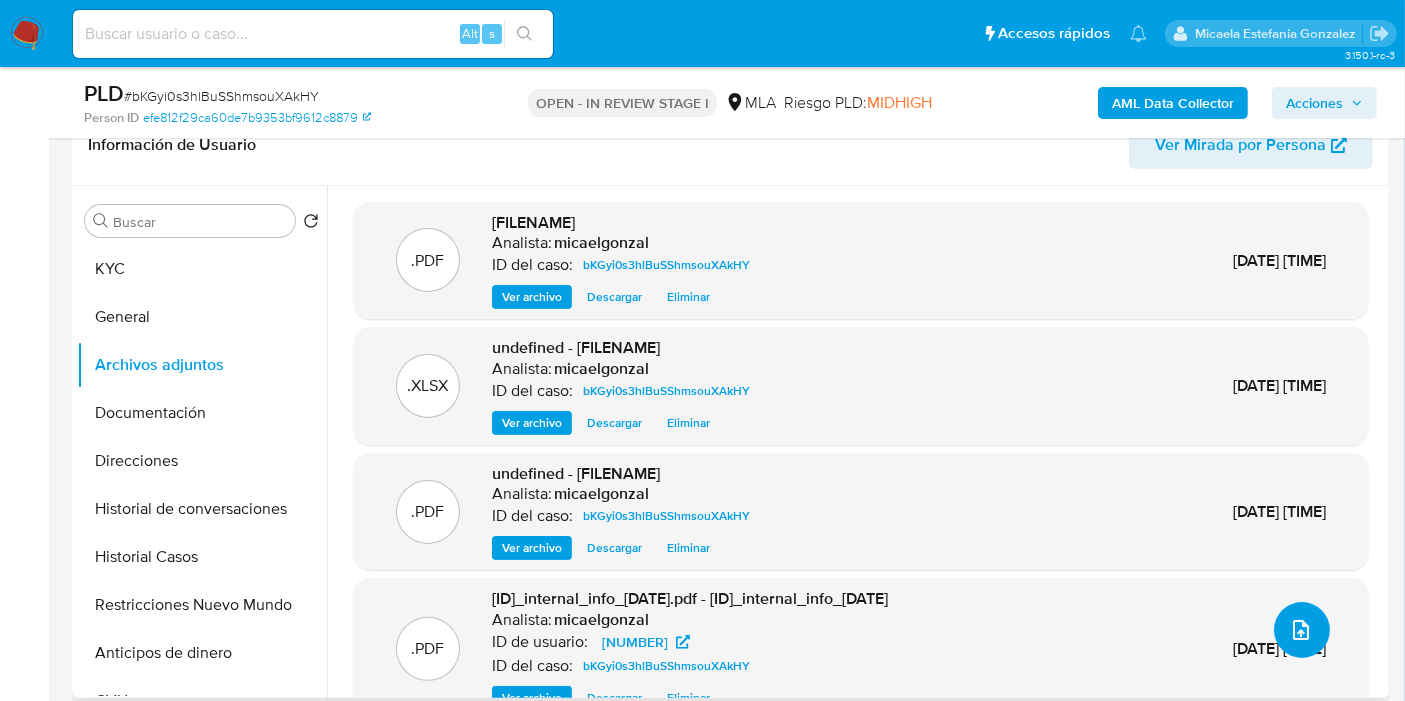 click at bounding box center [1302, 630] 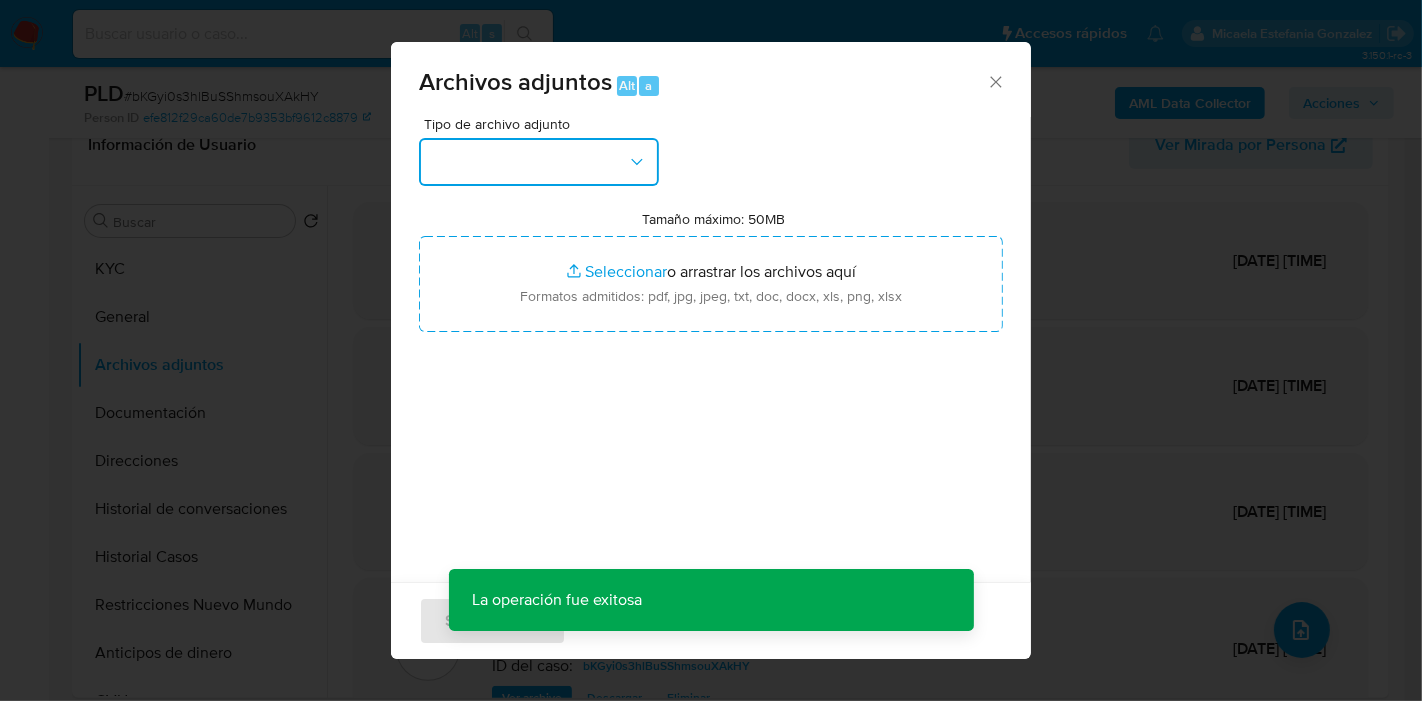 click at bounding box center [539, 162] 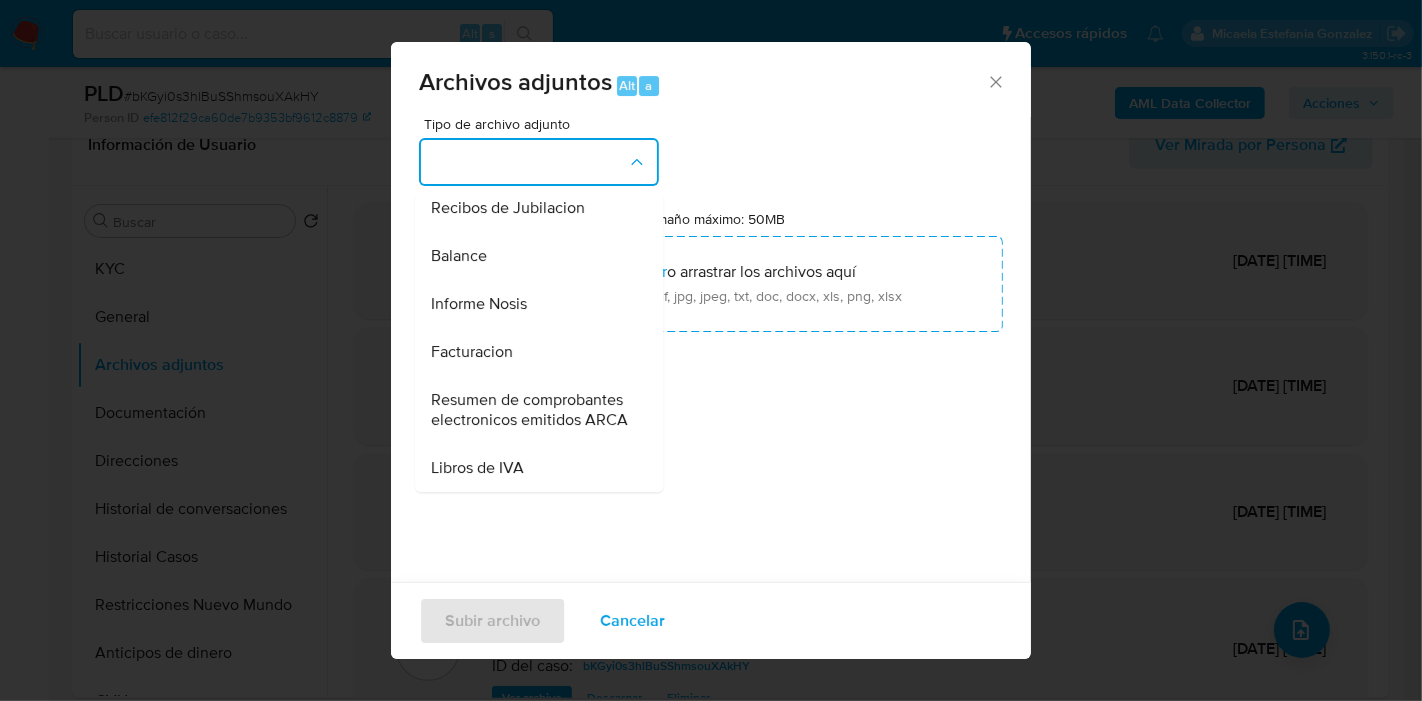 scroll, scrollTop: 807, scrollLeft: 0, axis: vertical 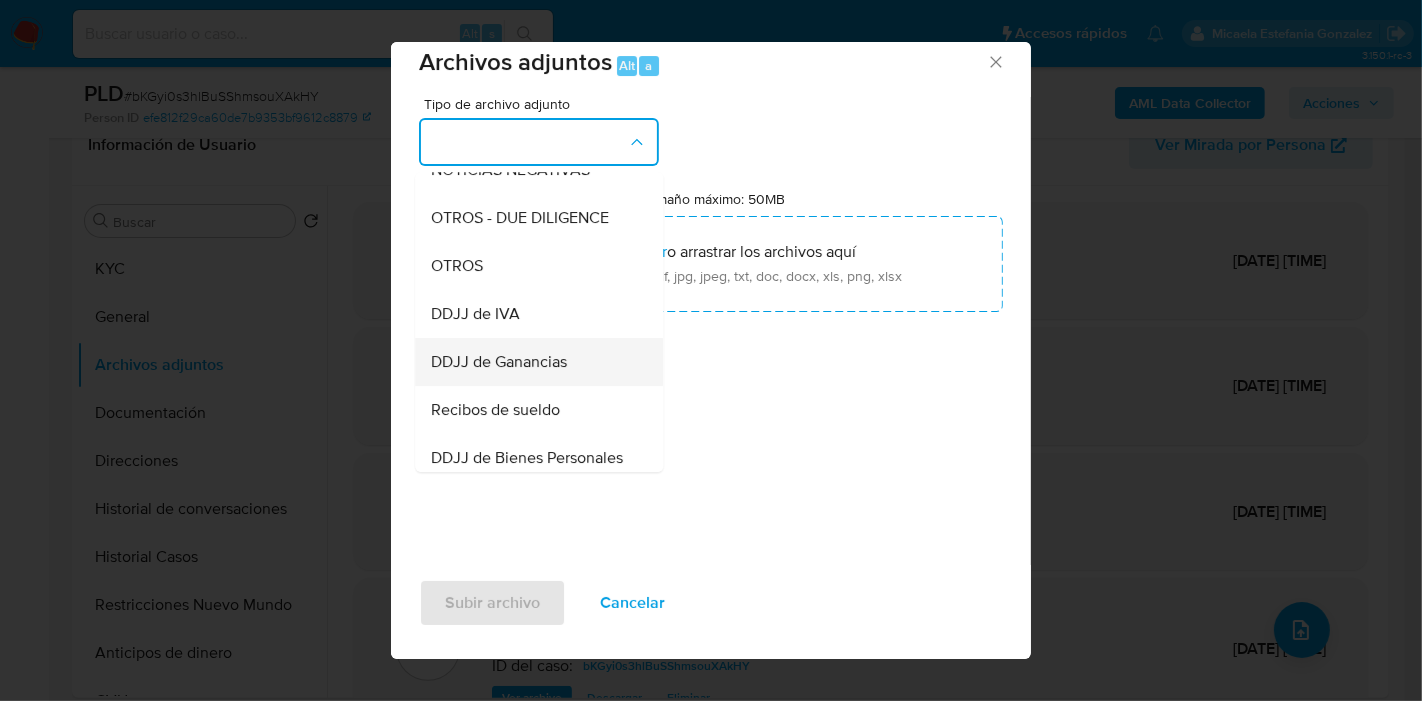 click on "DDJJ de Ganancias" at bounding box center (499, 362) 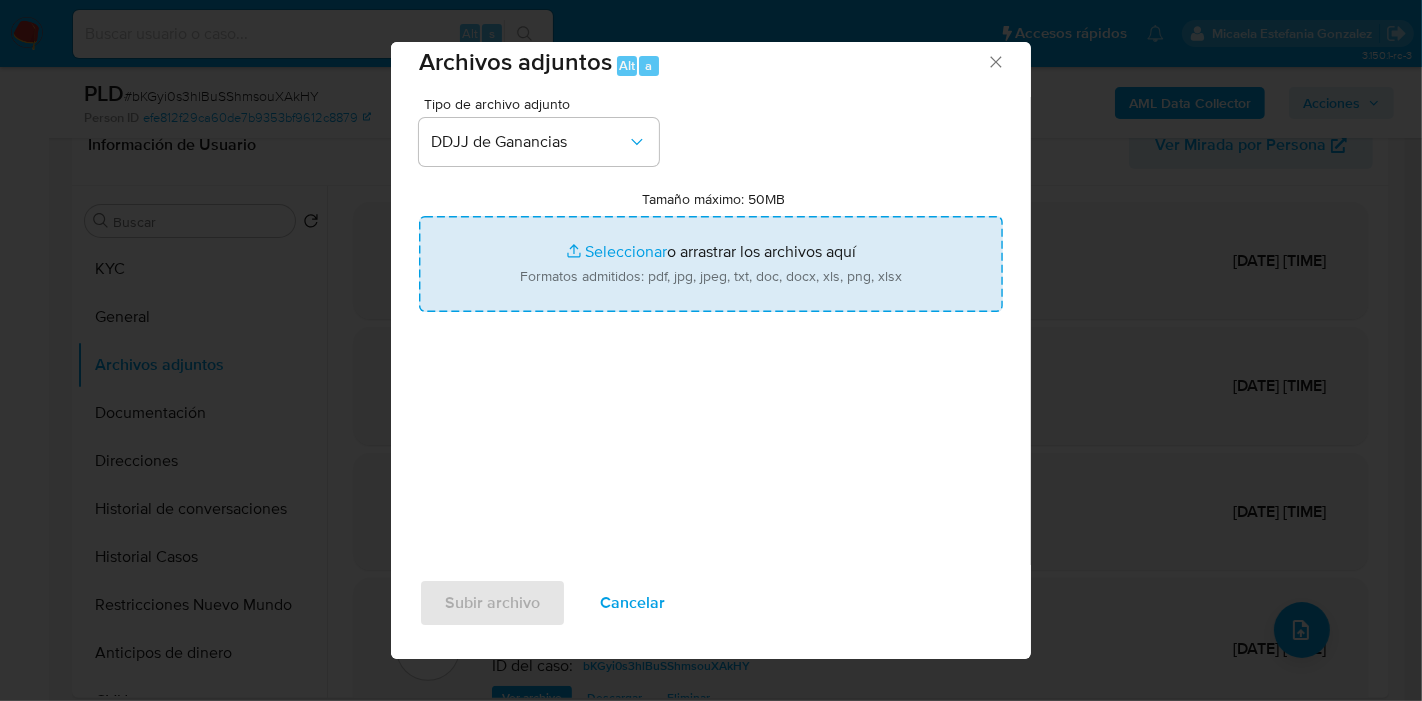 click on "Tamaño máximo: 50MB Seleccionar archivos" at bounding box center [711, 264] 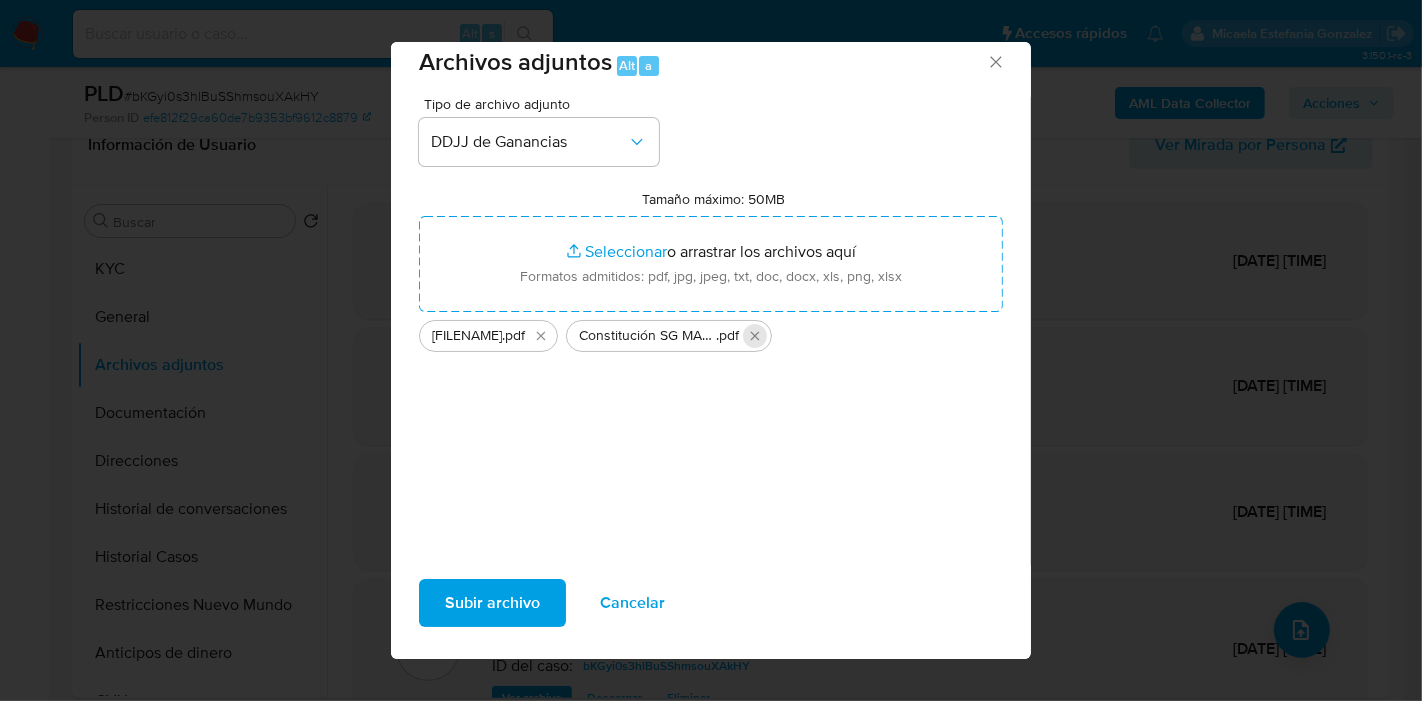 click 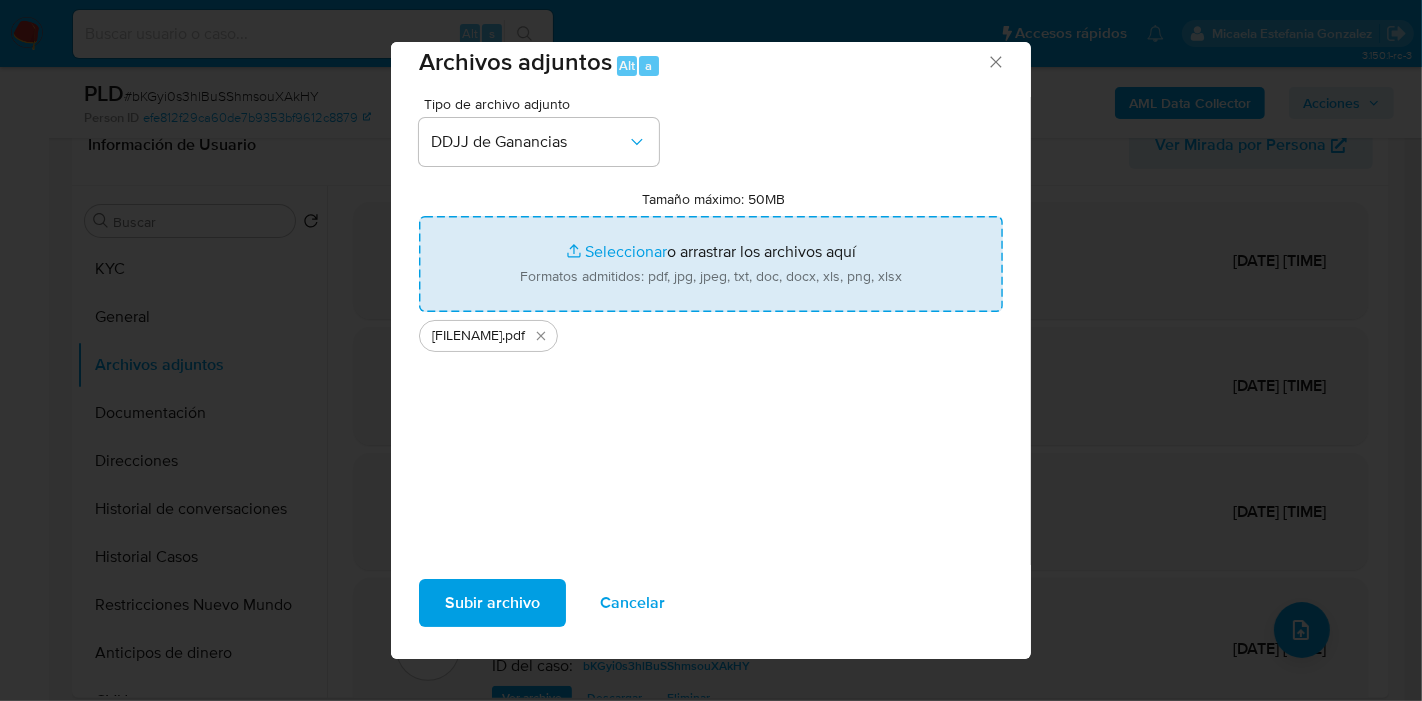 click on "Tamaño máximo: 50MB Seleccionar archivos" at bounding box center [711, 264] 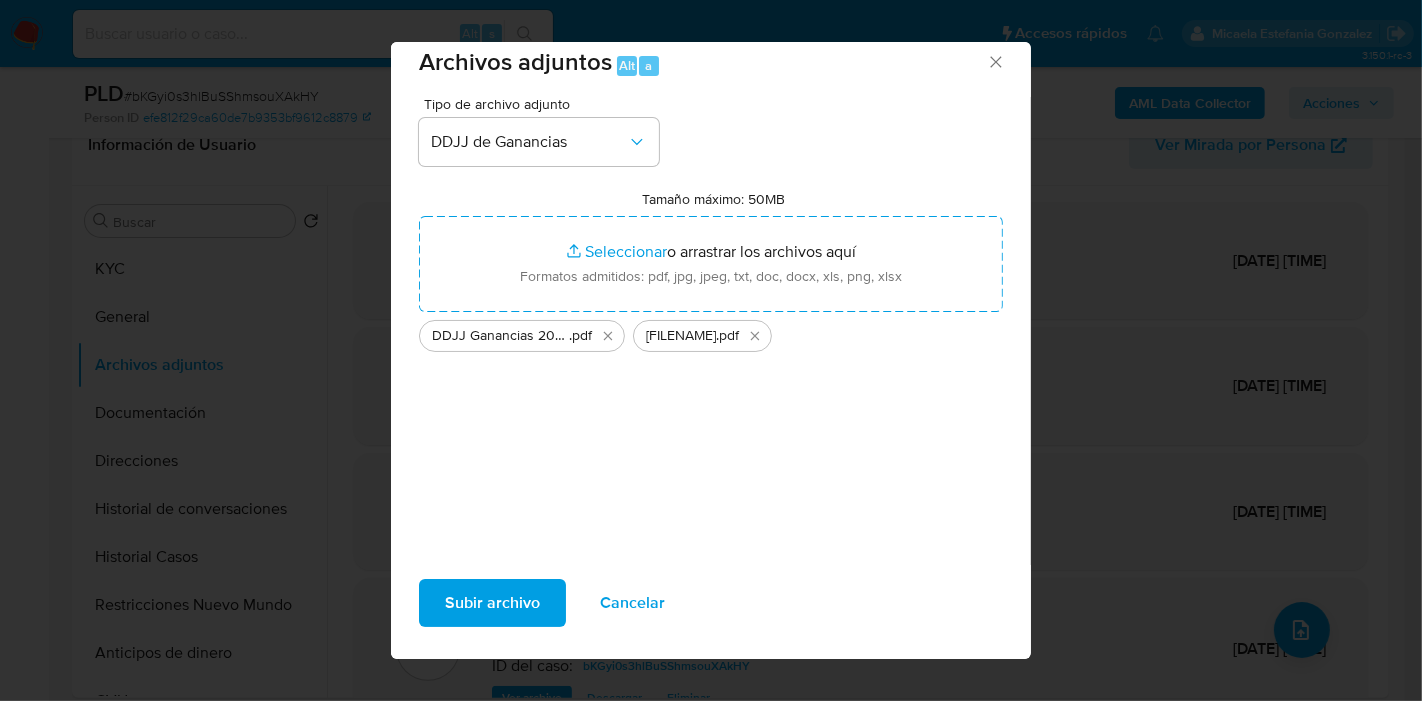 click on "Subir archivo" at bounding box center (492, 603) 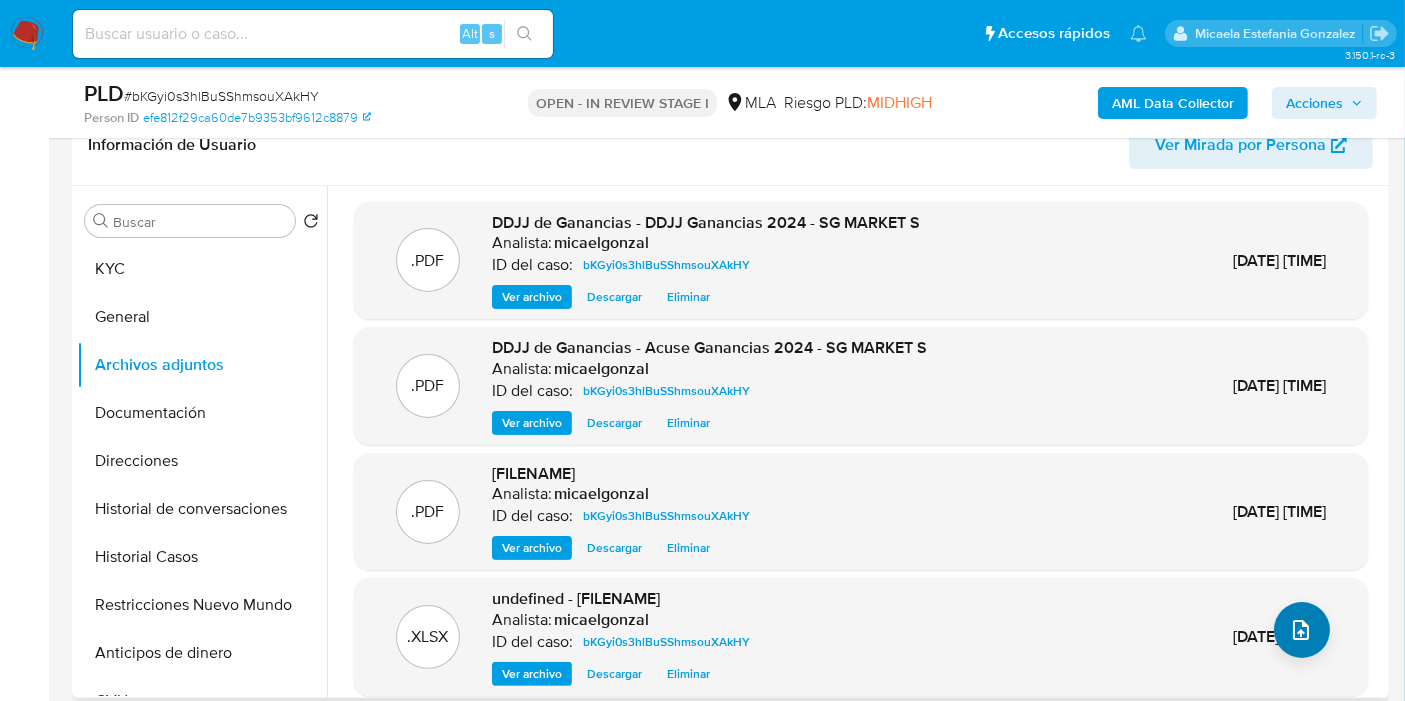 drag, startPoint x: 1328, startPoint y: 621, endPoint x: 1288, endPoint y: 621, distance: 40 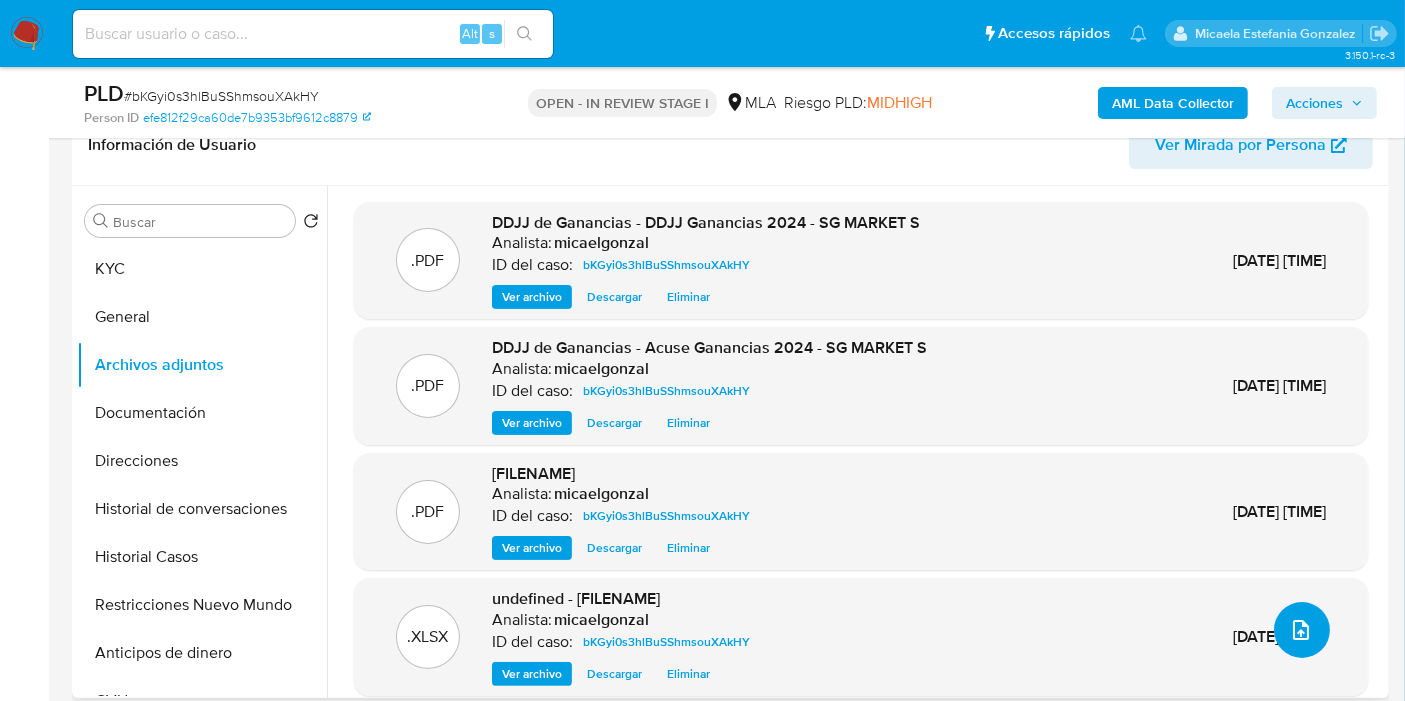 click 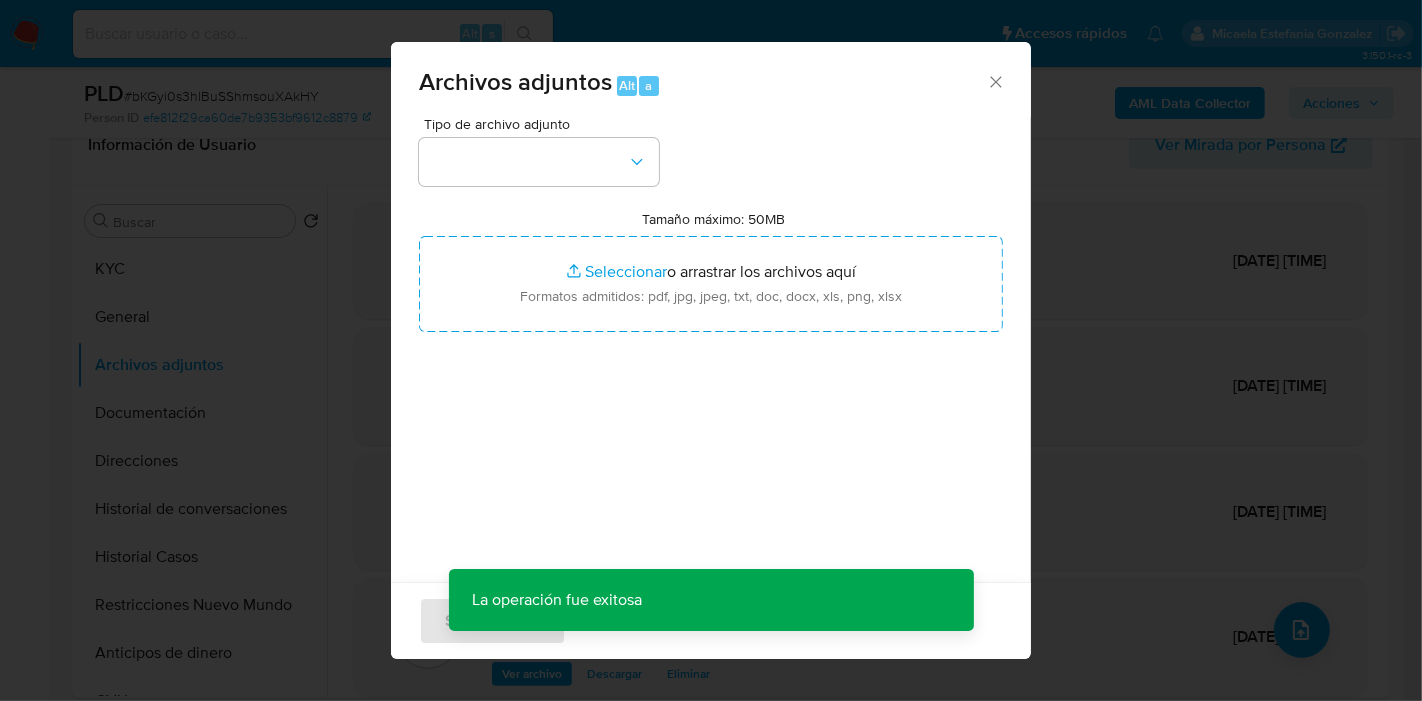 click on "Tipo de archivo adjunto Tamaño máximo: 50MB Seleccionar archivos Seleccionar  o arrastrar los archivos aquí Formatos admitidos: pdf, jpg, jpeg, txt, doc, docx, xls, png, xlsx La operación fue exitosa La operación fue exitosa" at bounding box center [711, 353] 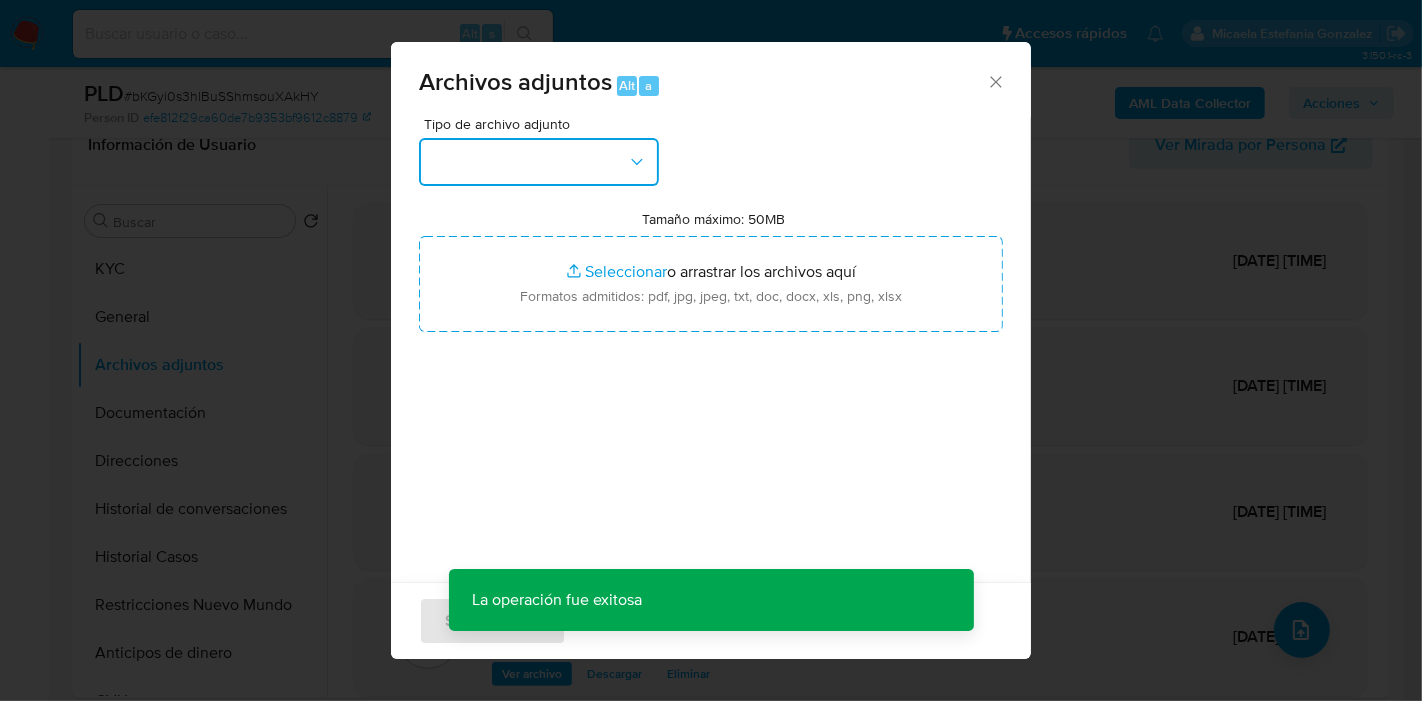 click at bounding box center [539, 162] 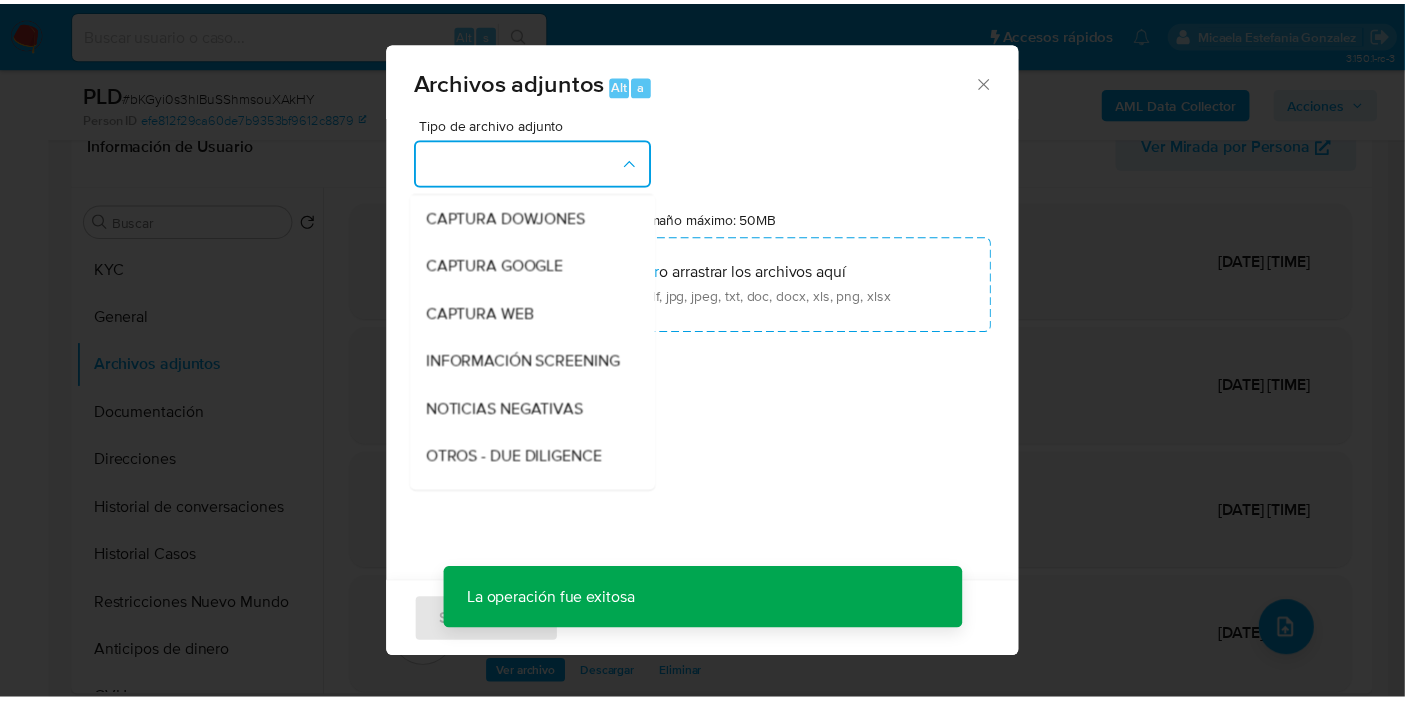 scroll, scrollTop: 222, scrollLeft: 0, axis: vertical 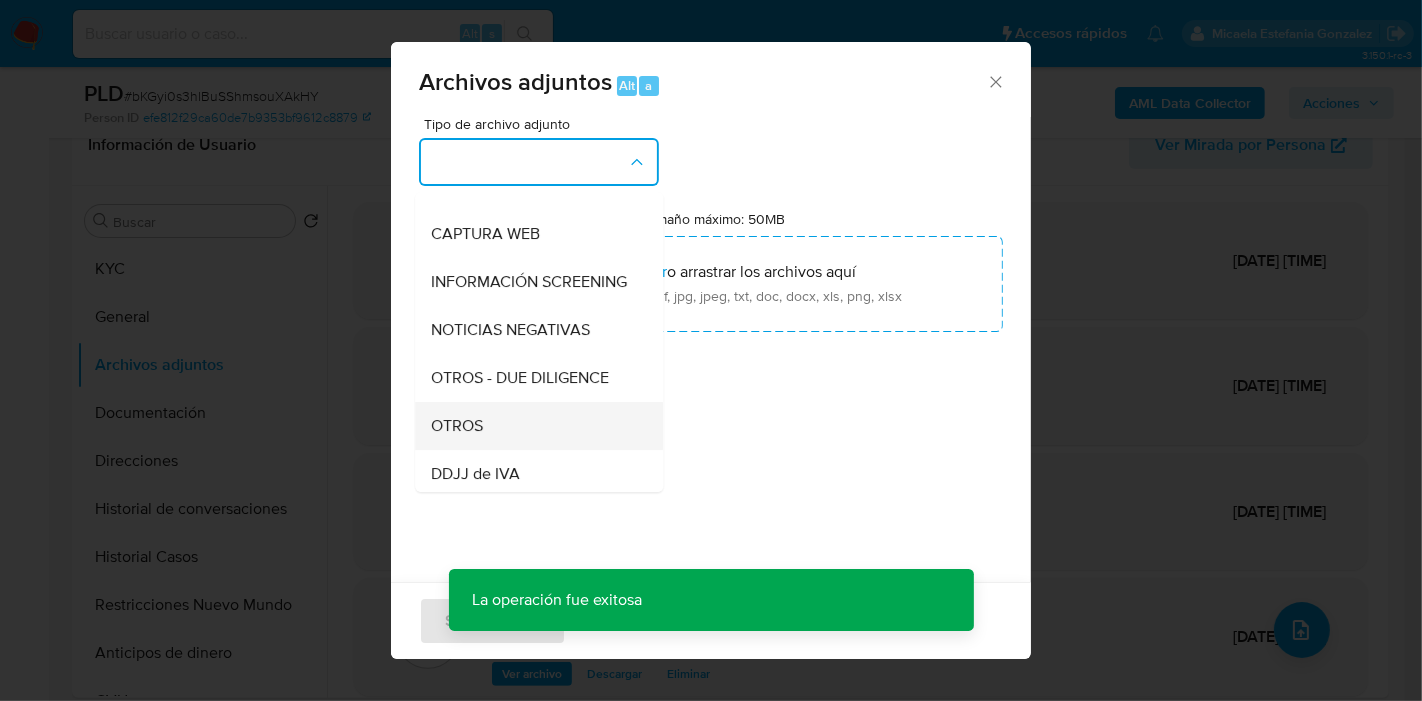 click on "OTROS" at bounding box center [533, 426] 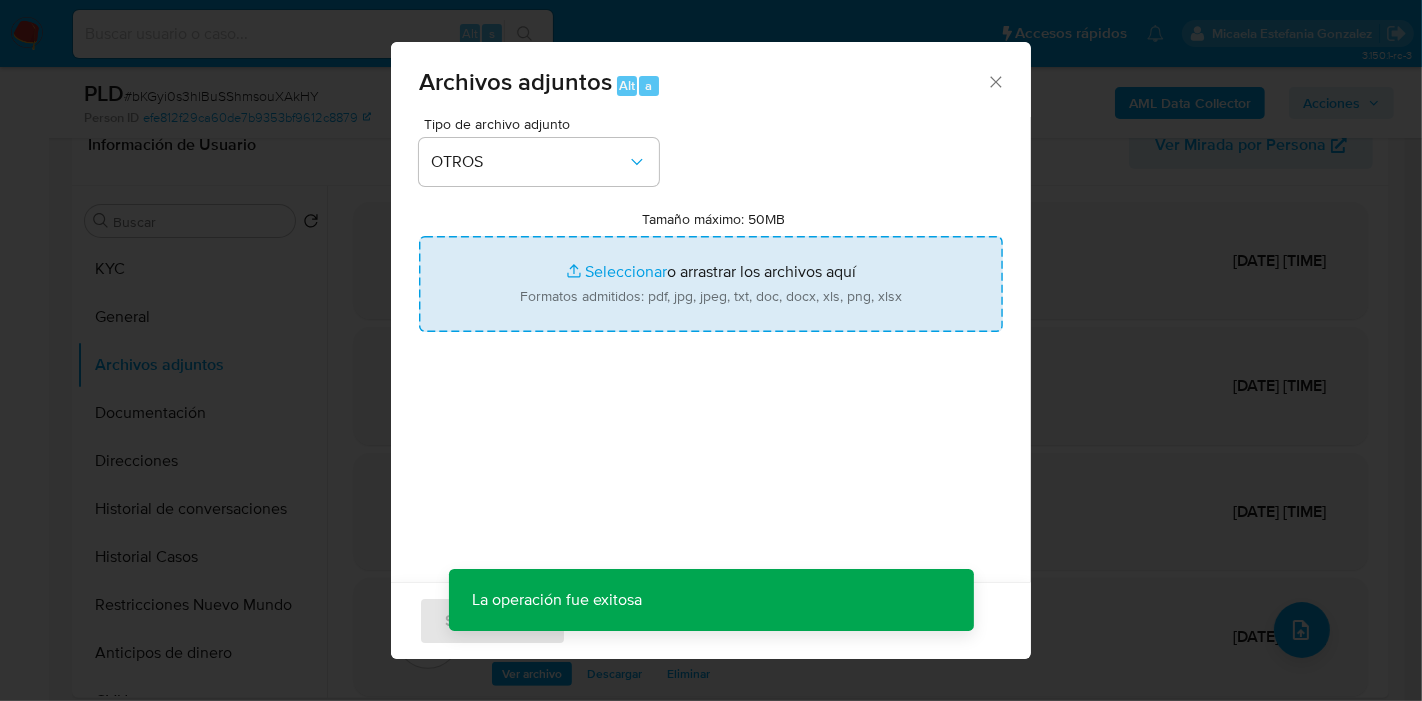 click on "Tamaño máximo: 50MB Seleccionar archivos" at bounding box center [711, 284] 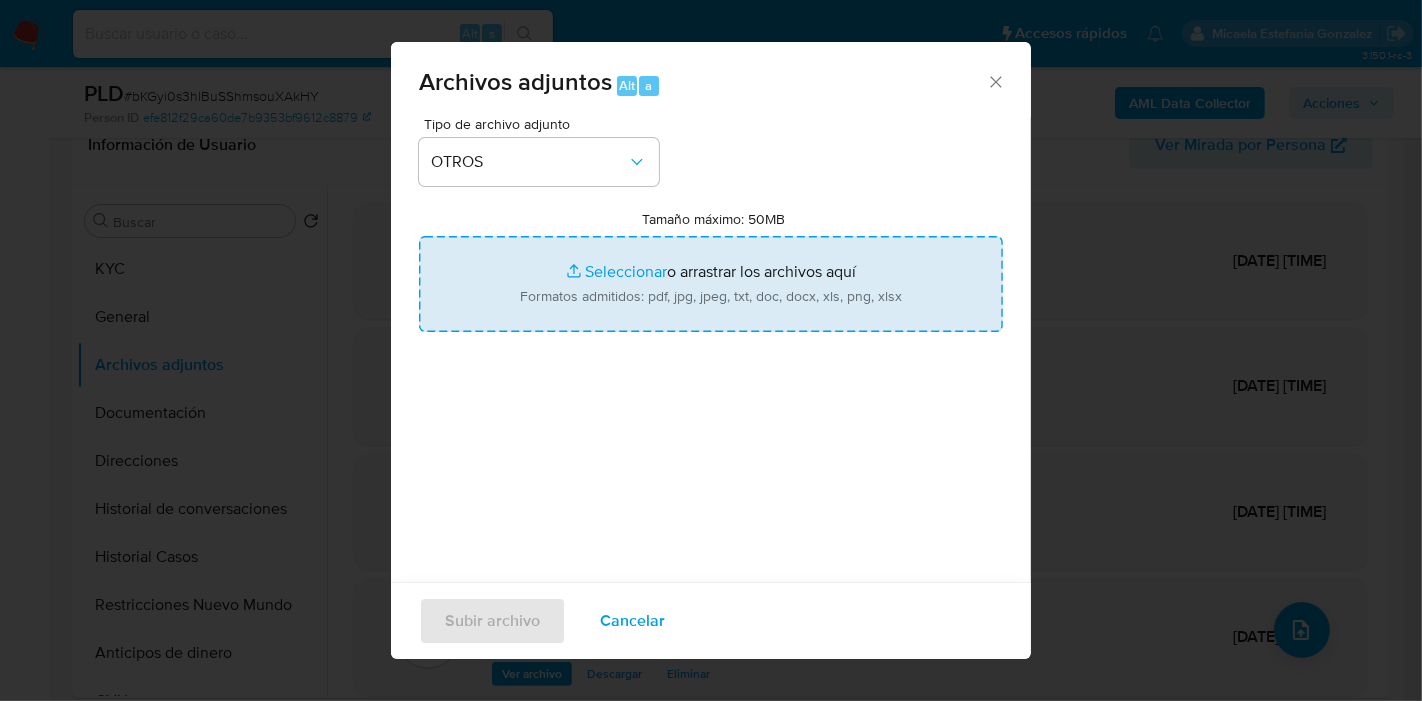 type on "C:\fakepath\Movimientos de Andres Frasinelli.xlsx" 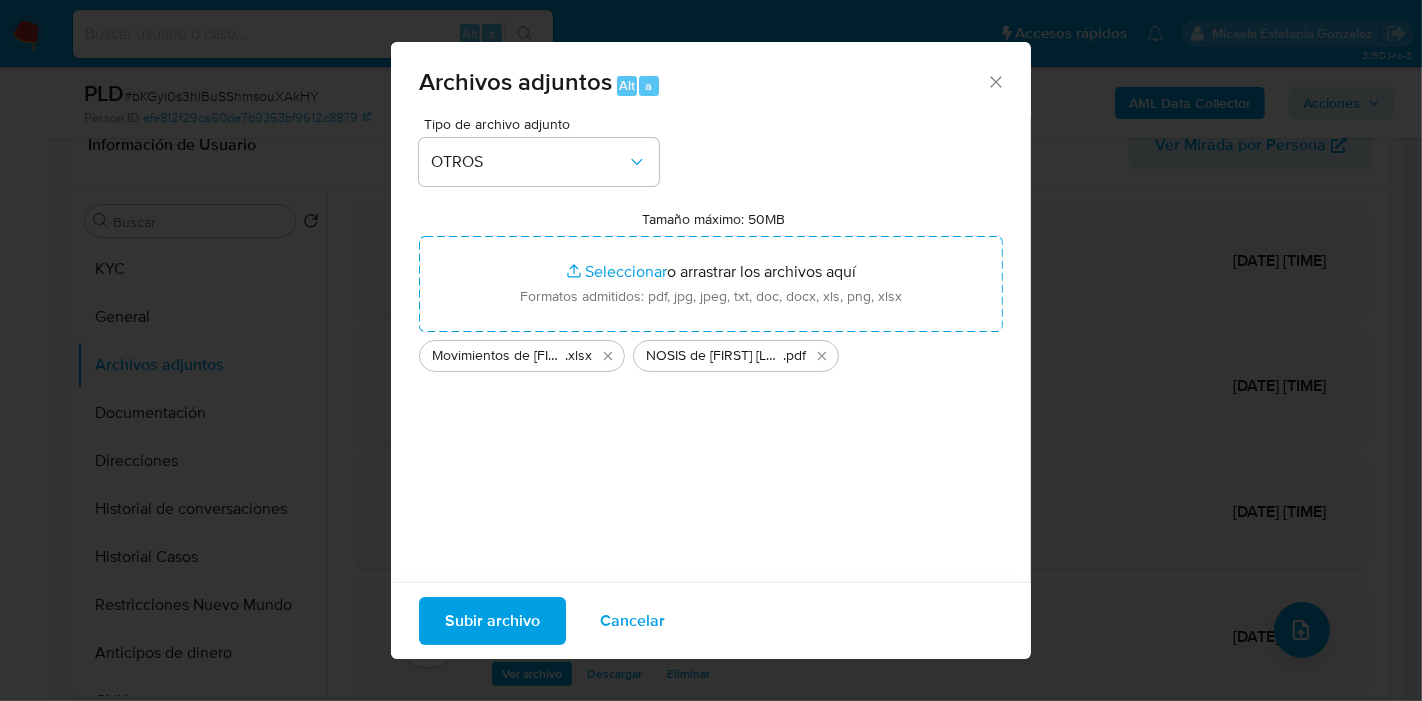 click on "Subir archivo" at bounding box center [492, 621] 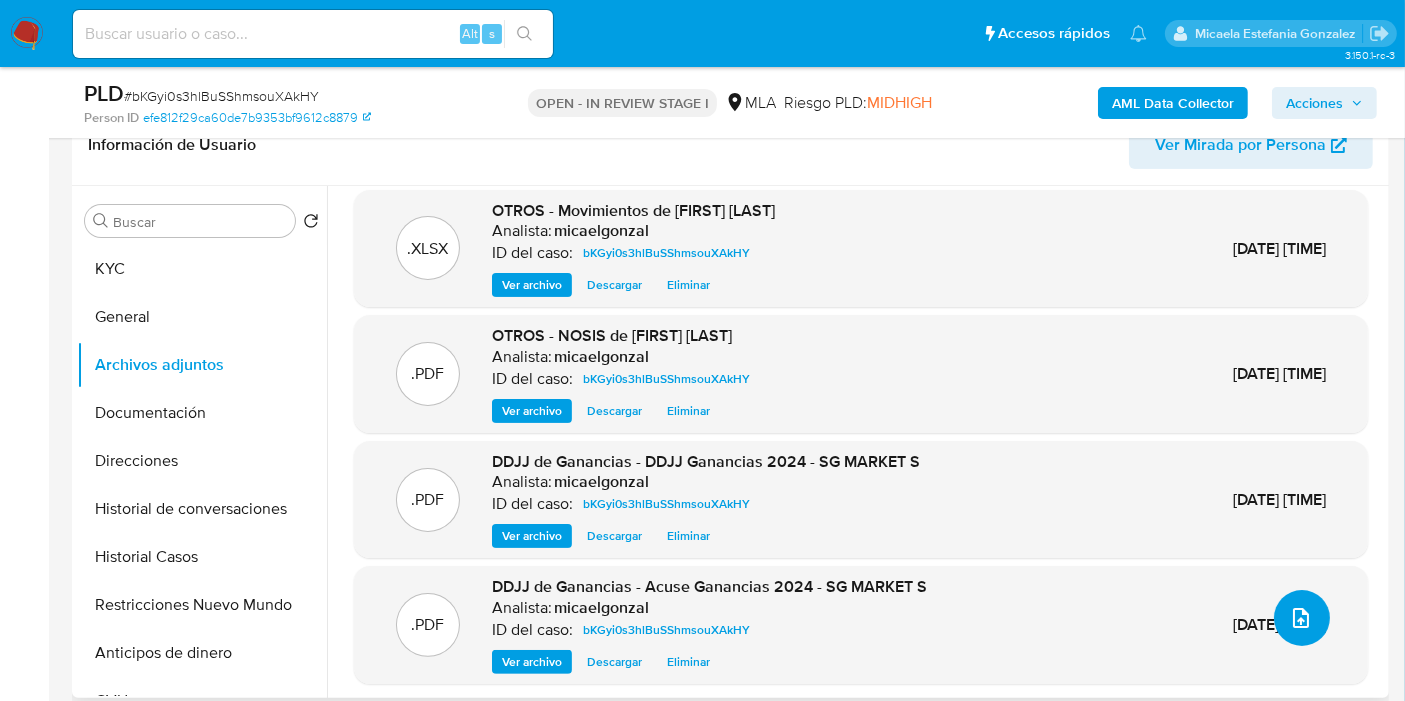 scroll, scrollTop: 16, scrollLeft: 0, axis: vertical 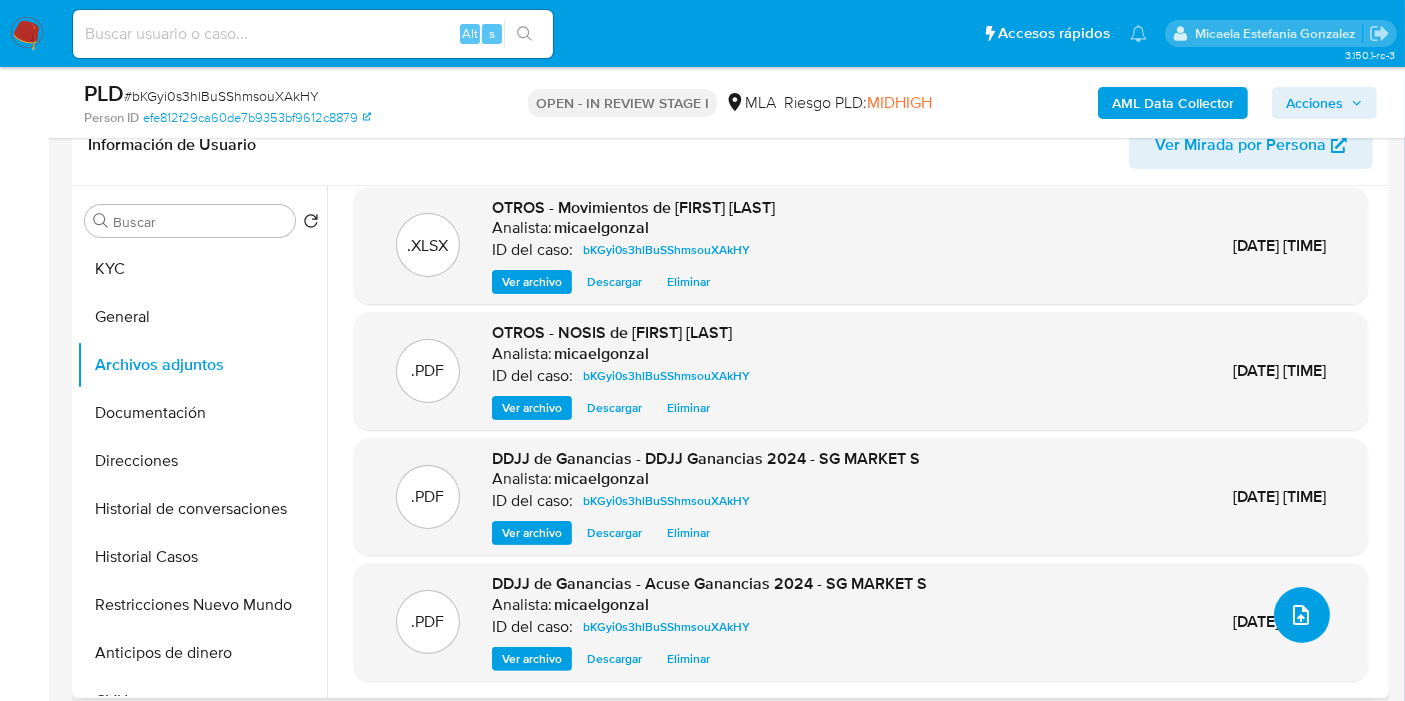 click at bounding box center (1302, 615) 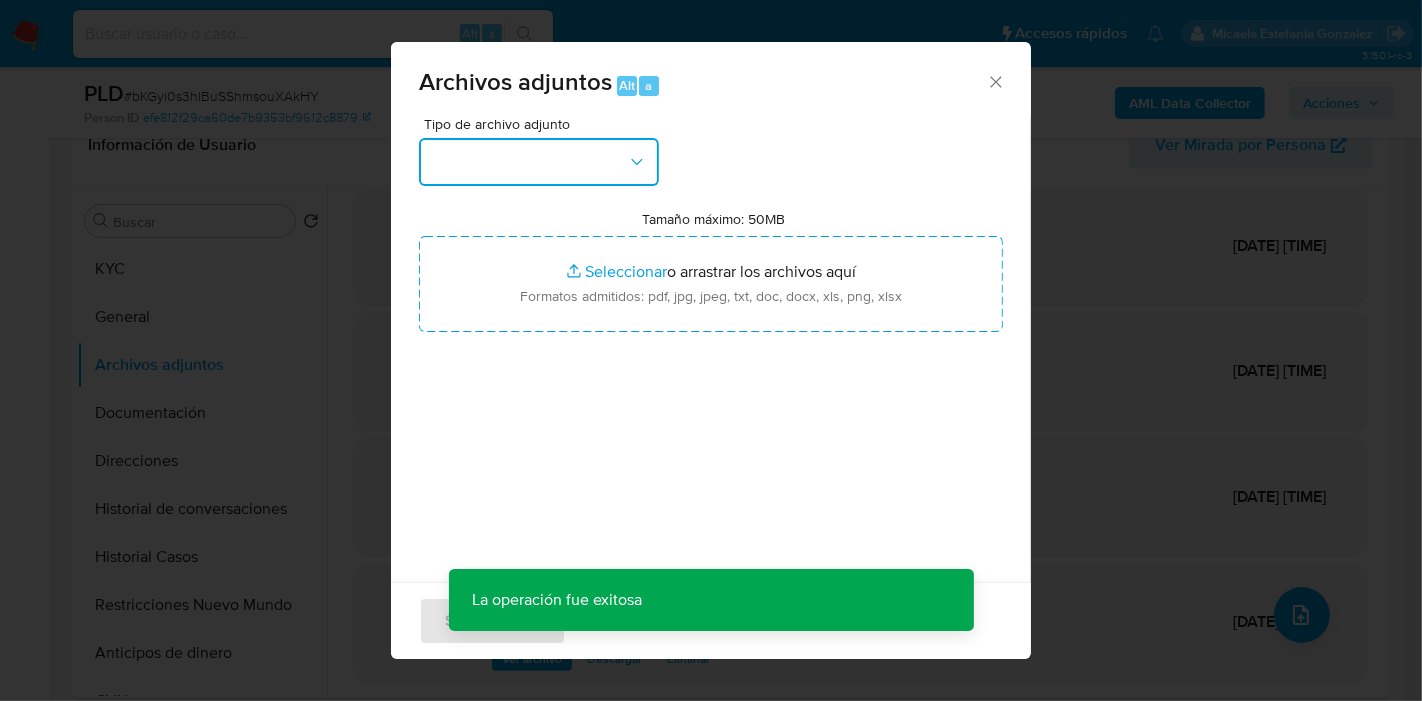 click at bounding box center [539, 162] 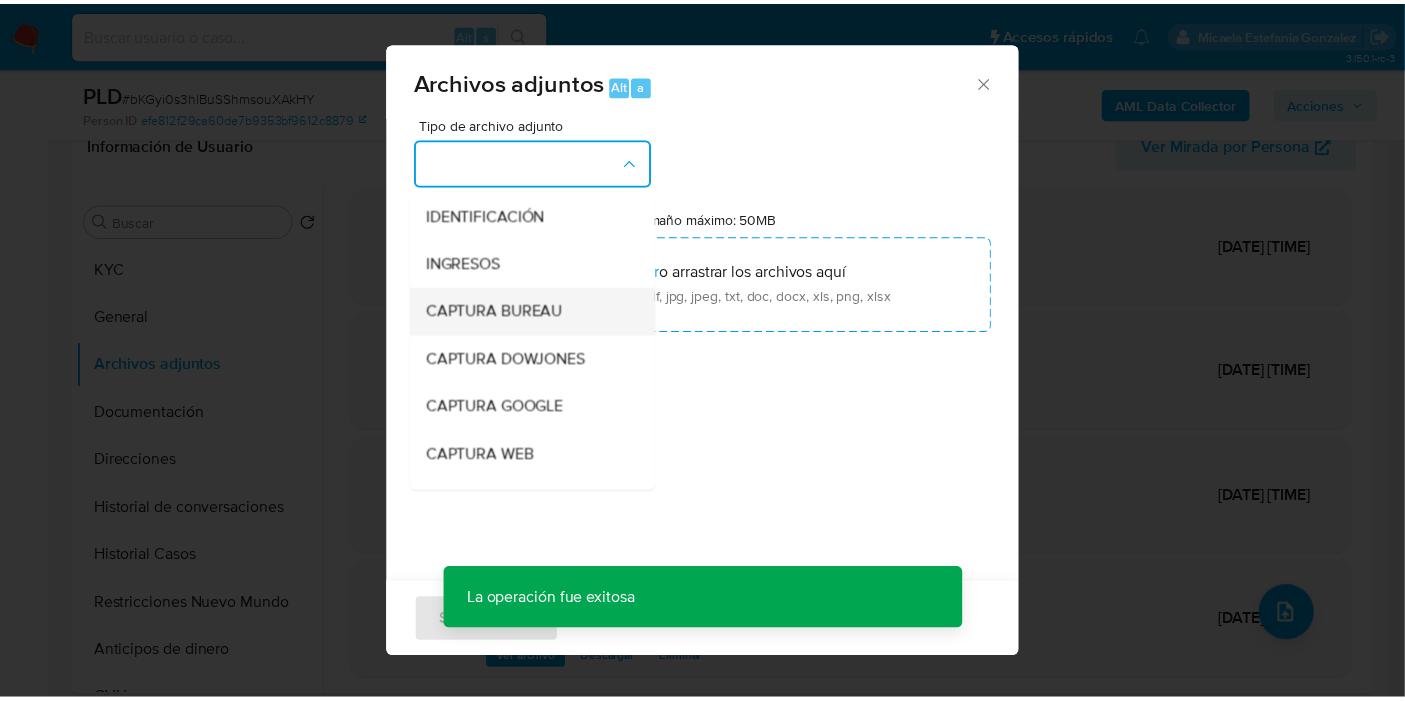 scroll, scrollTop: 222, scrollLeft: 0, axis: vertical 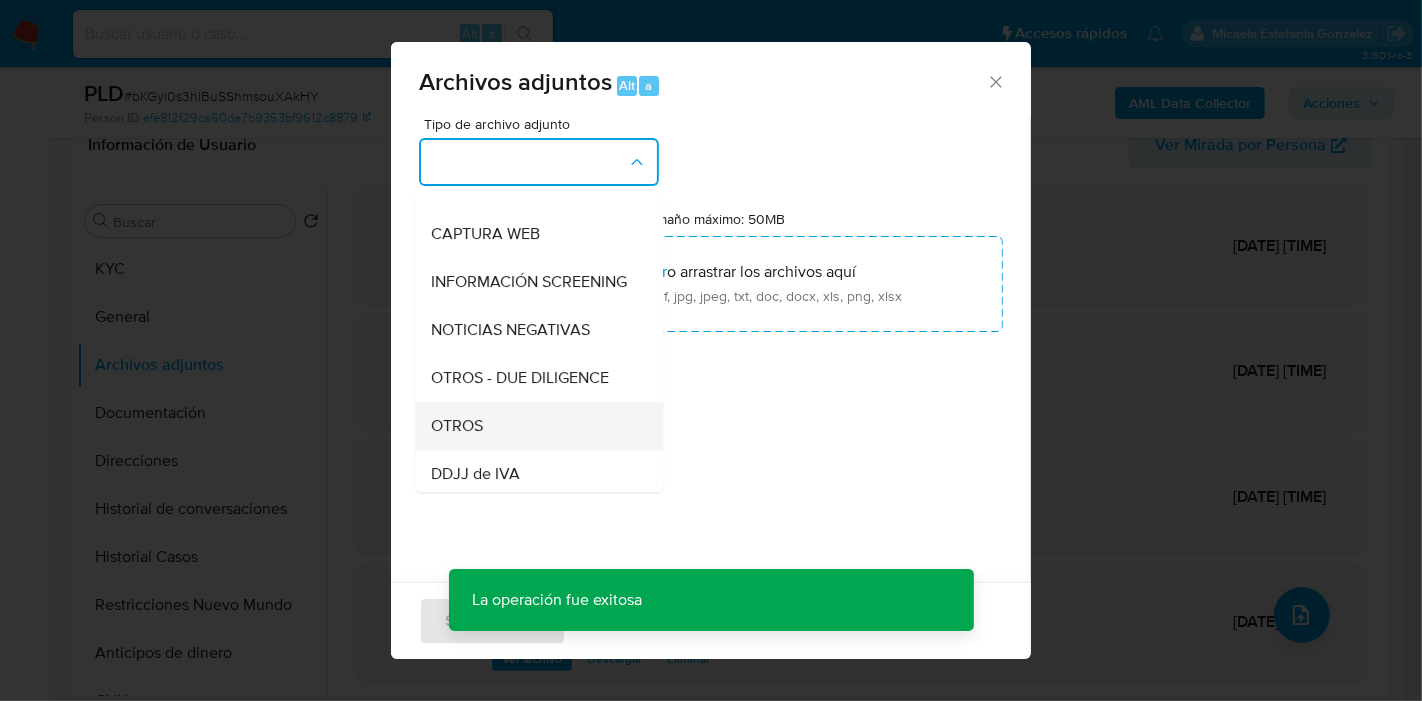 click on "OTROS" at bounding box center [539, 426] 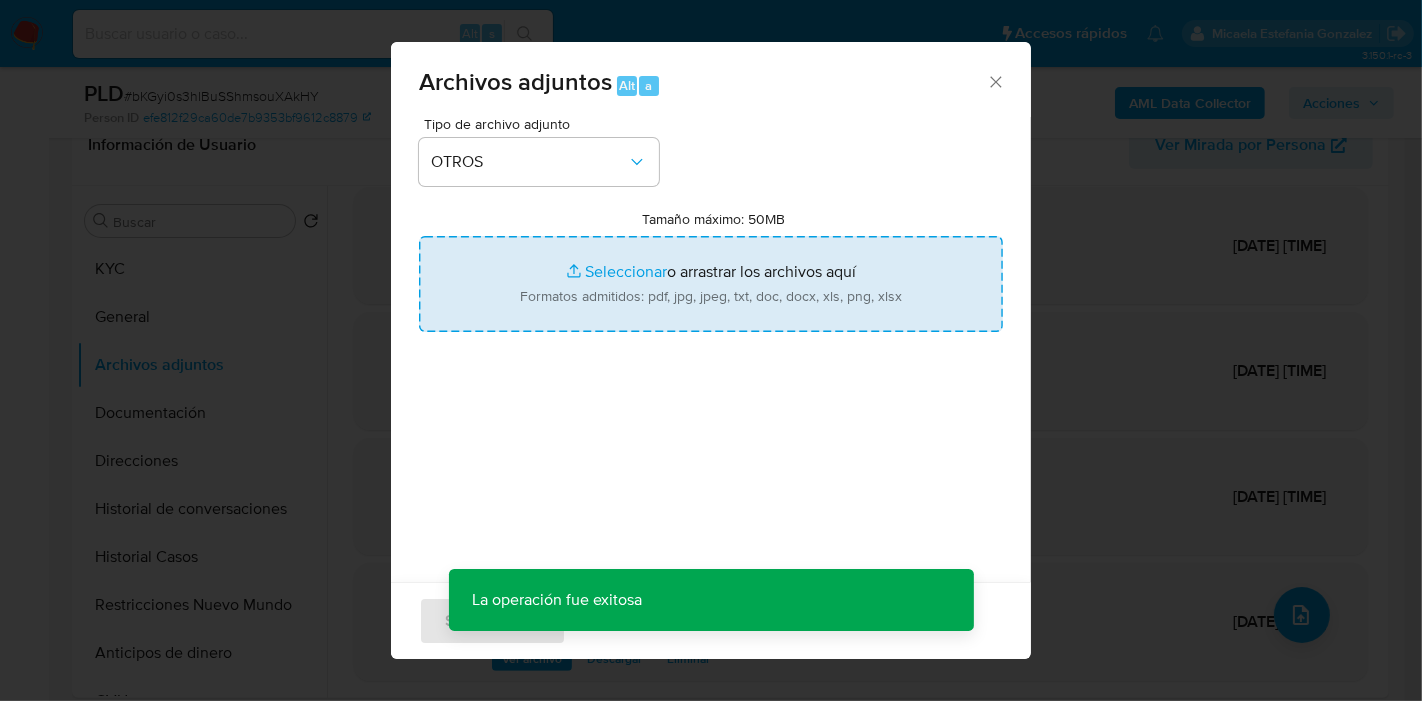 click on "Tamaño máximo: 50MB Seleccionar archivos" at bounding box center [711, 284] 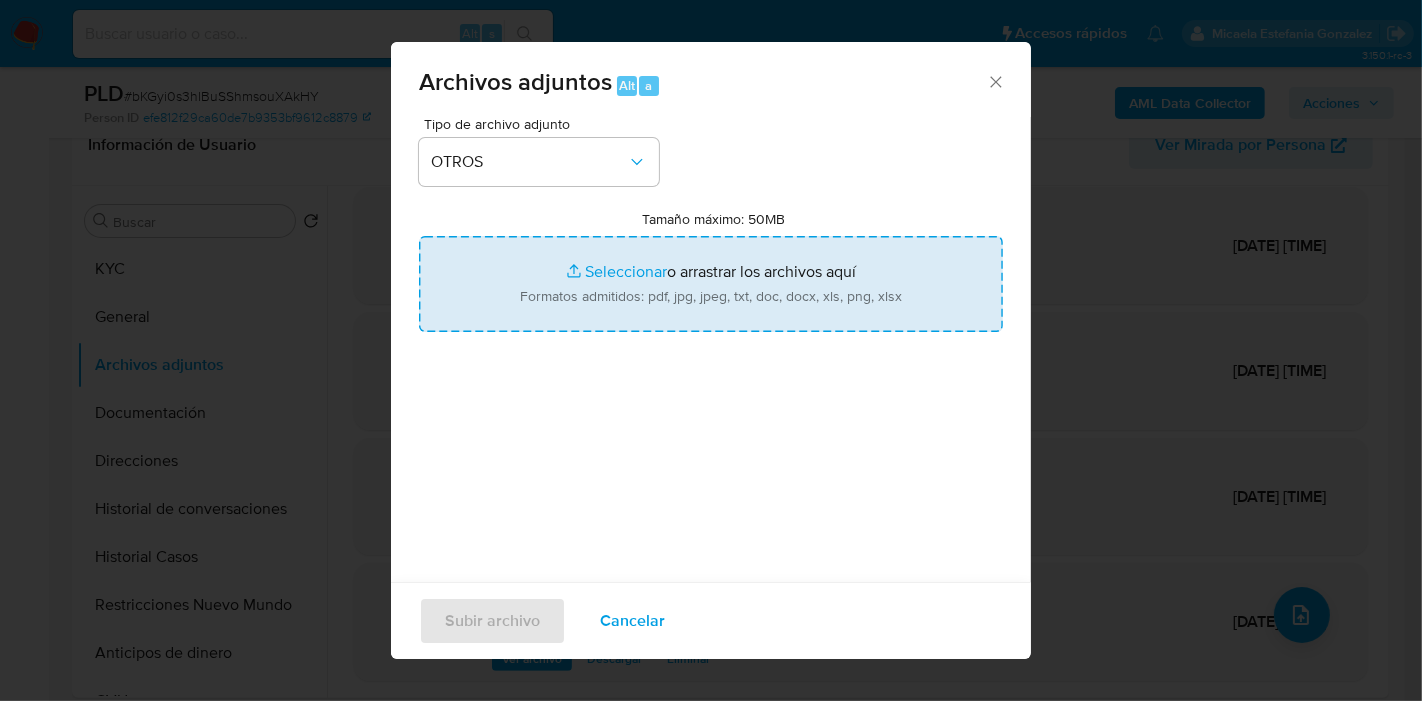 type on "C:\fakepath\Caselog bKGyi0s3hlBuSShmsouXAkHY_2025_07_18_01_43_30.docx" 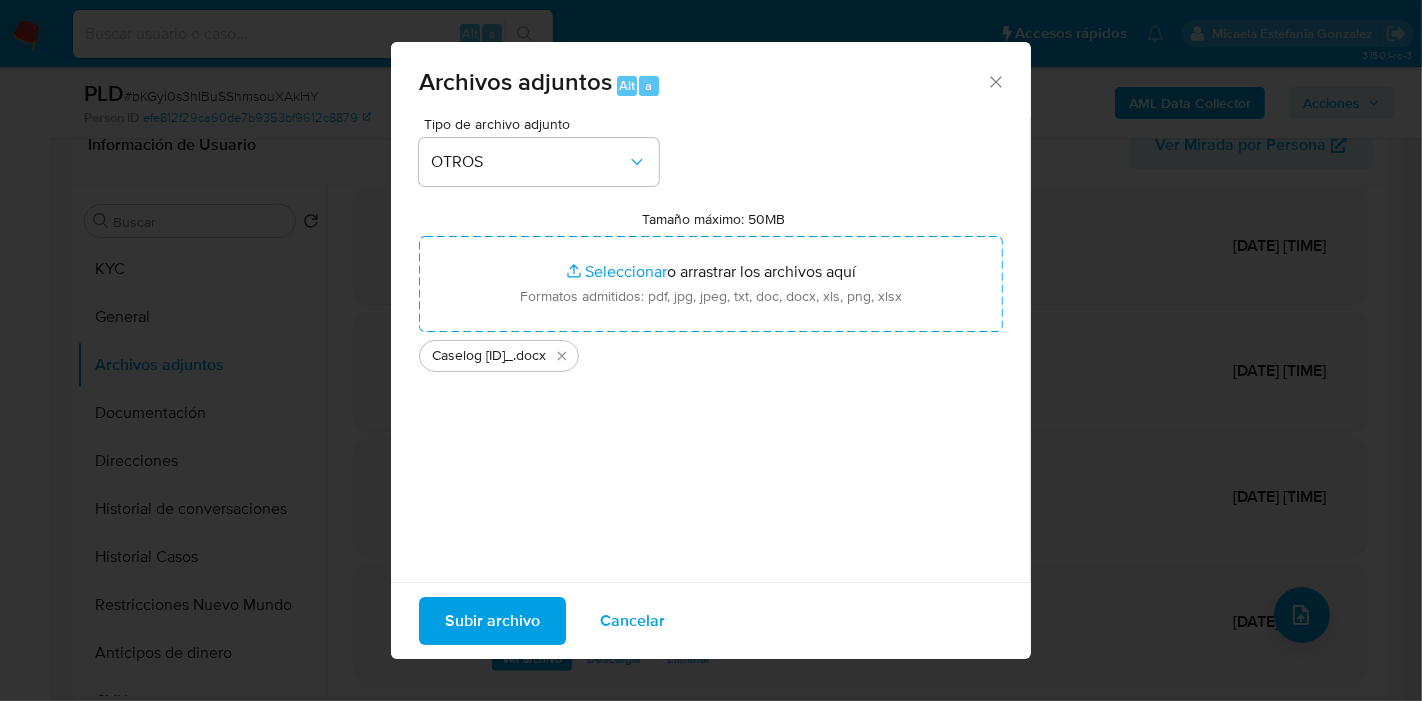 click on "Subir archivo" at bounding box center (492, 621) 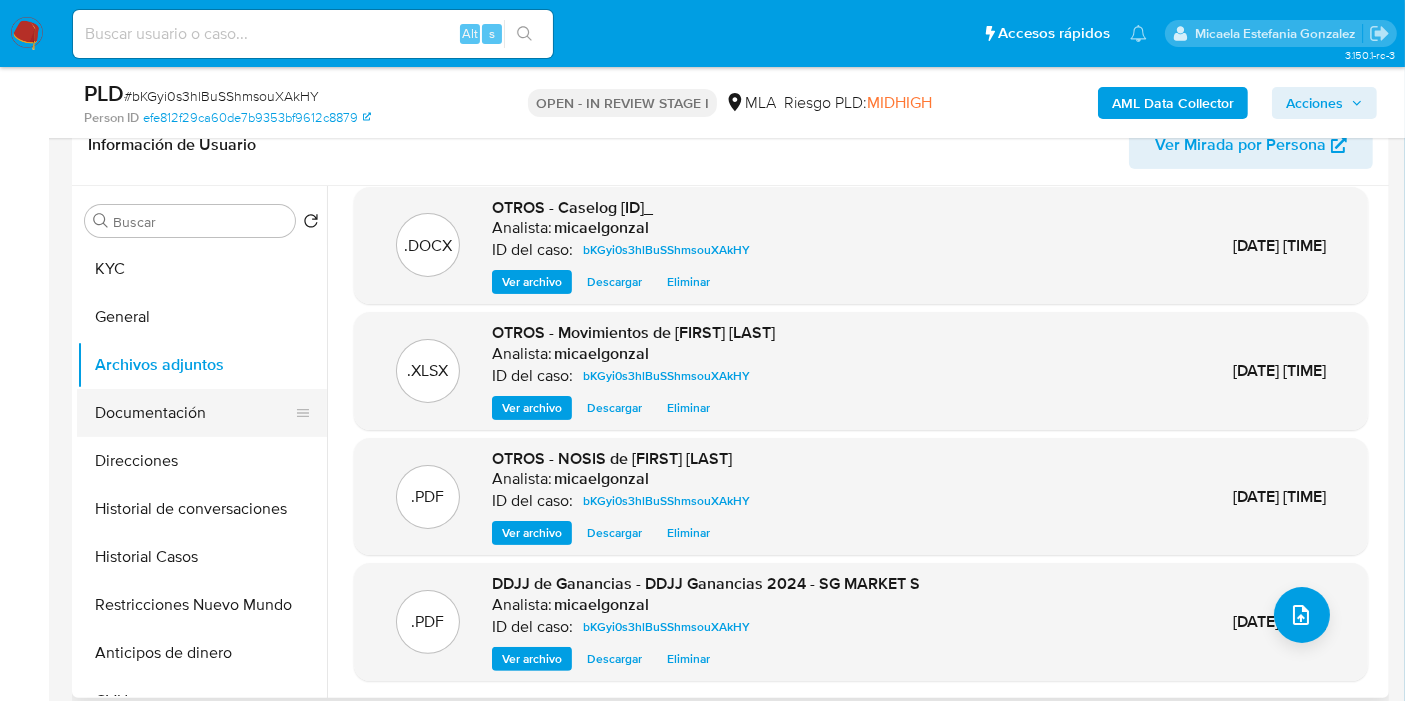 click on "Documentación" at bounding box center [194, 413] 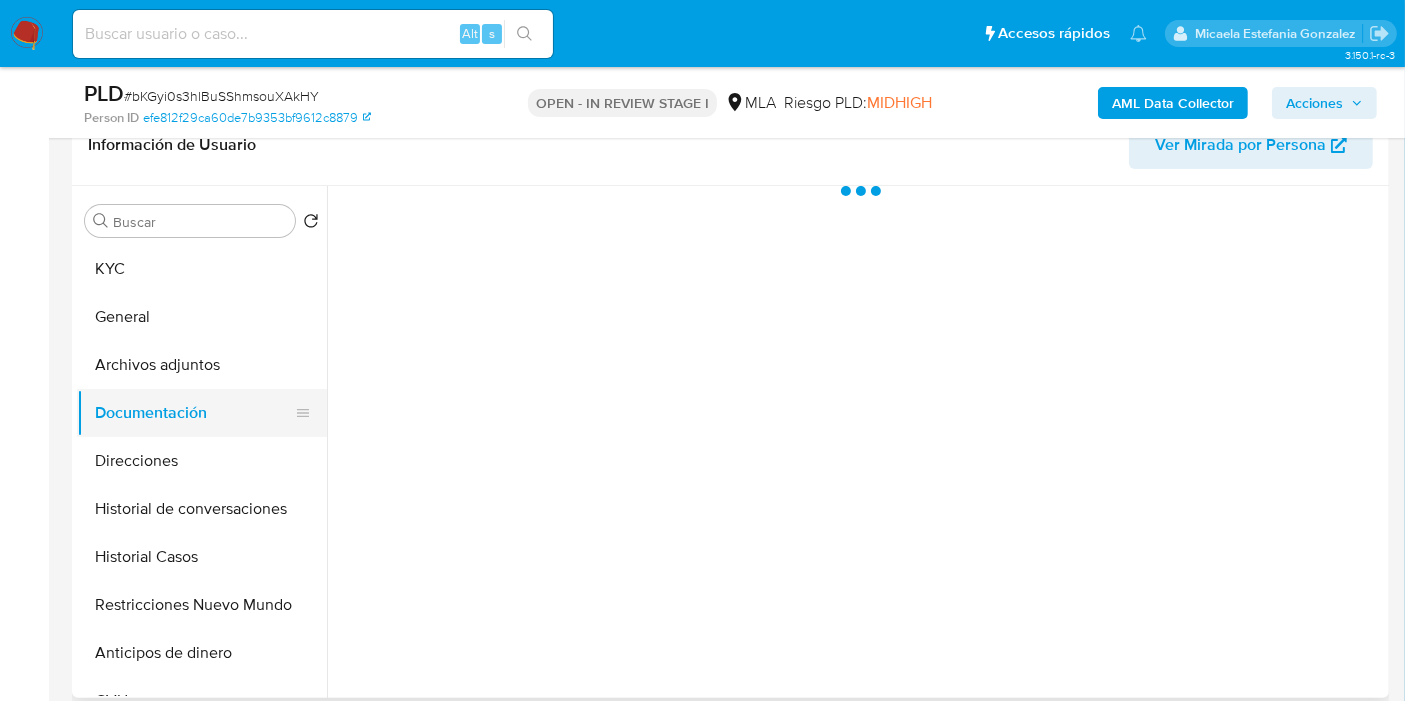 scroll, scrollTop: 0, scrollLeft: 0, axis: both 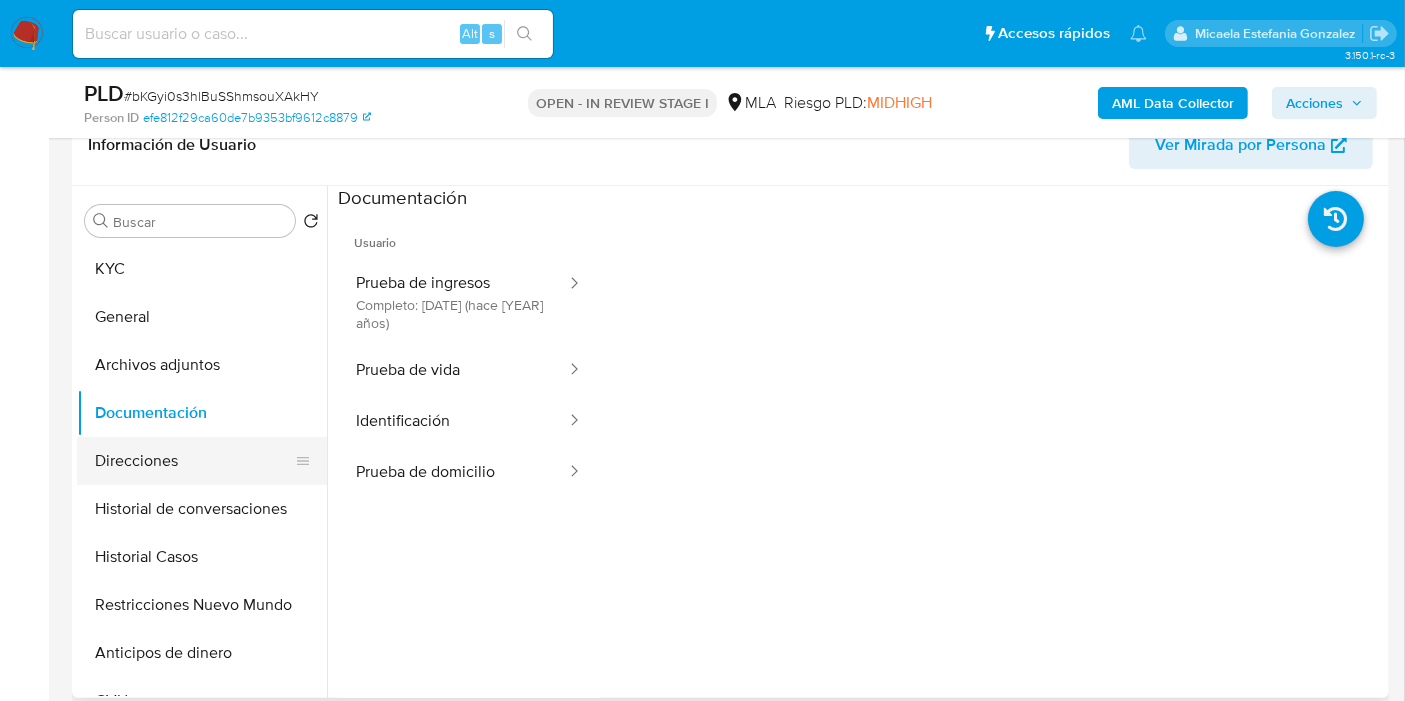 click on "Direcciones" at bounding box center [194, 461] 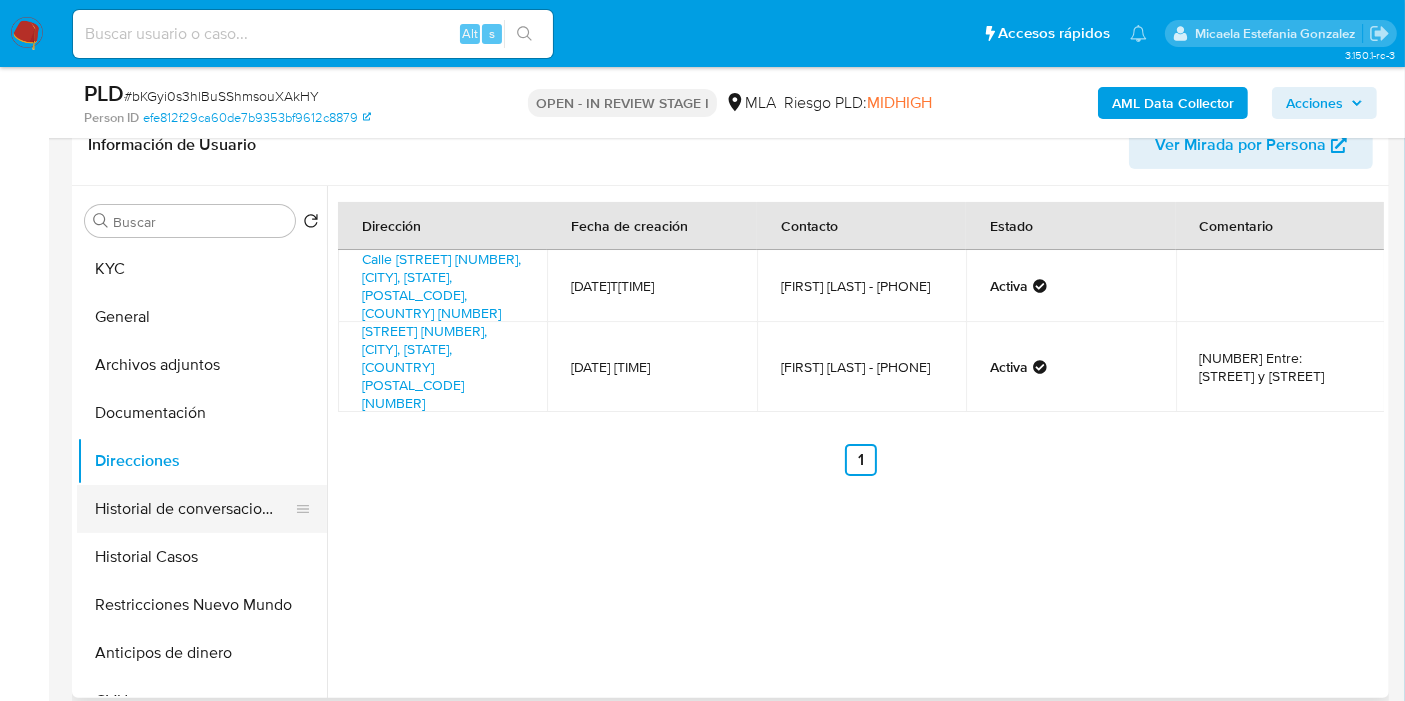 click on "Historial de conversaciones" at bounding box center [194, 509] 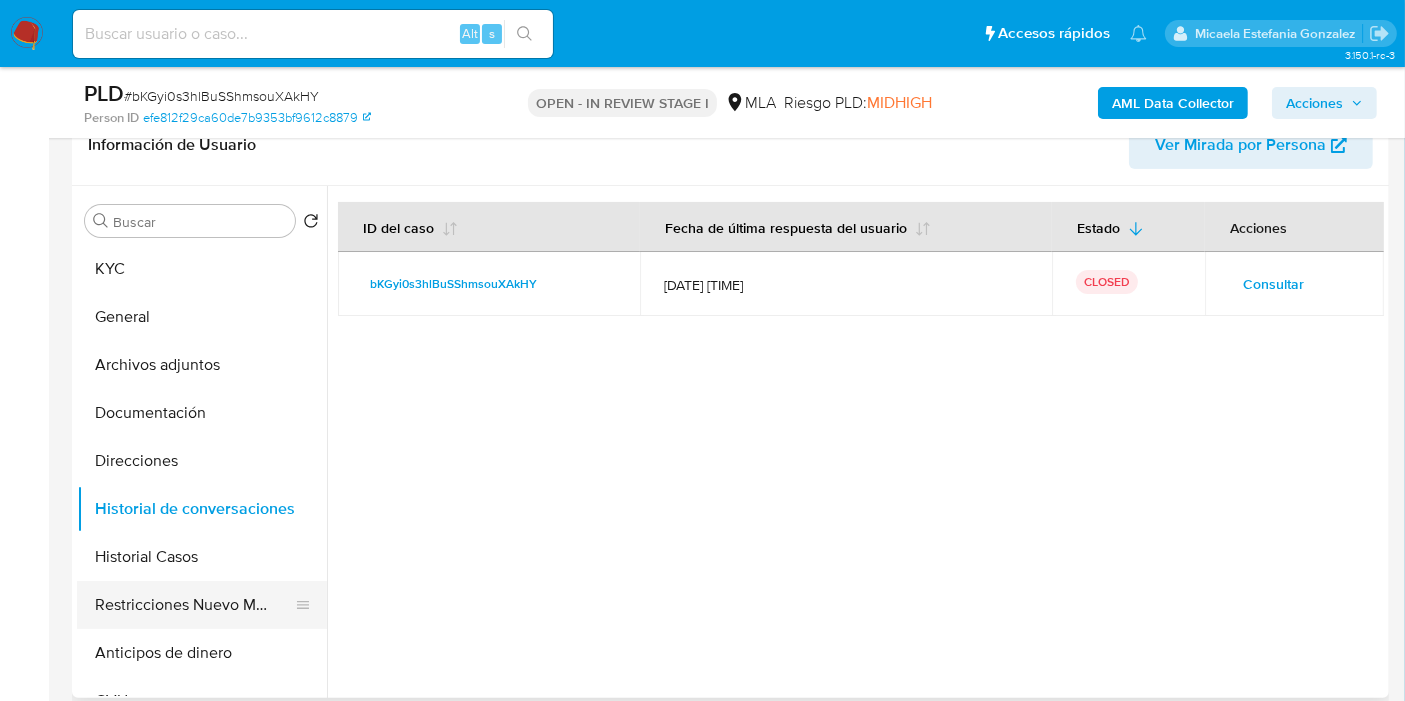 click on "Restricciones Nuevo Mundo" at bounding box center [194, 605] 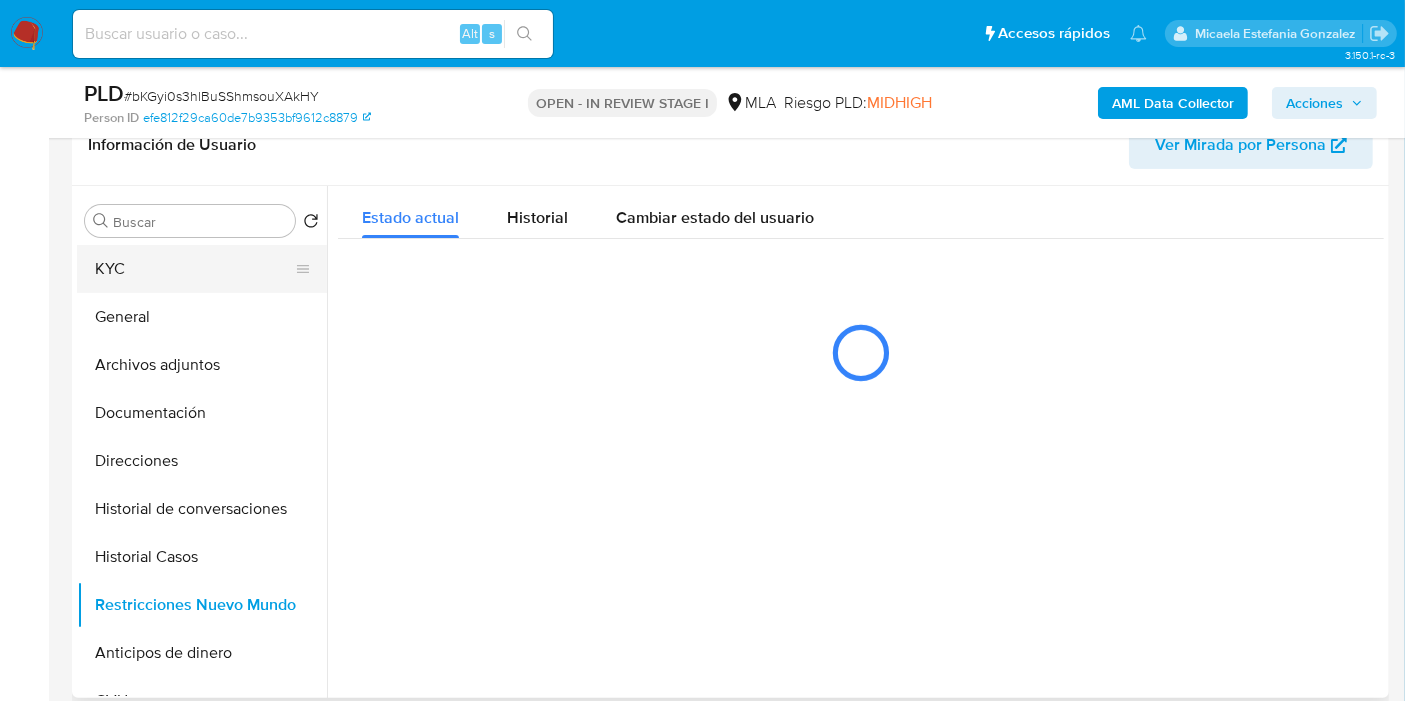 click on "KYC" at bounding box center [194, 269] 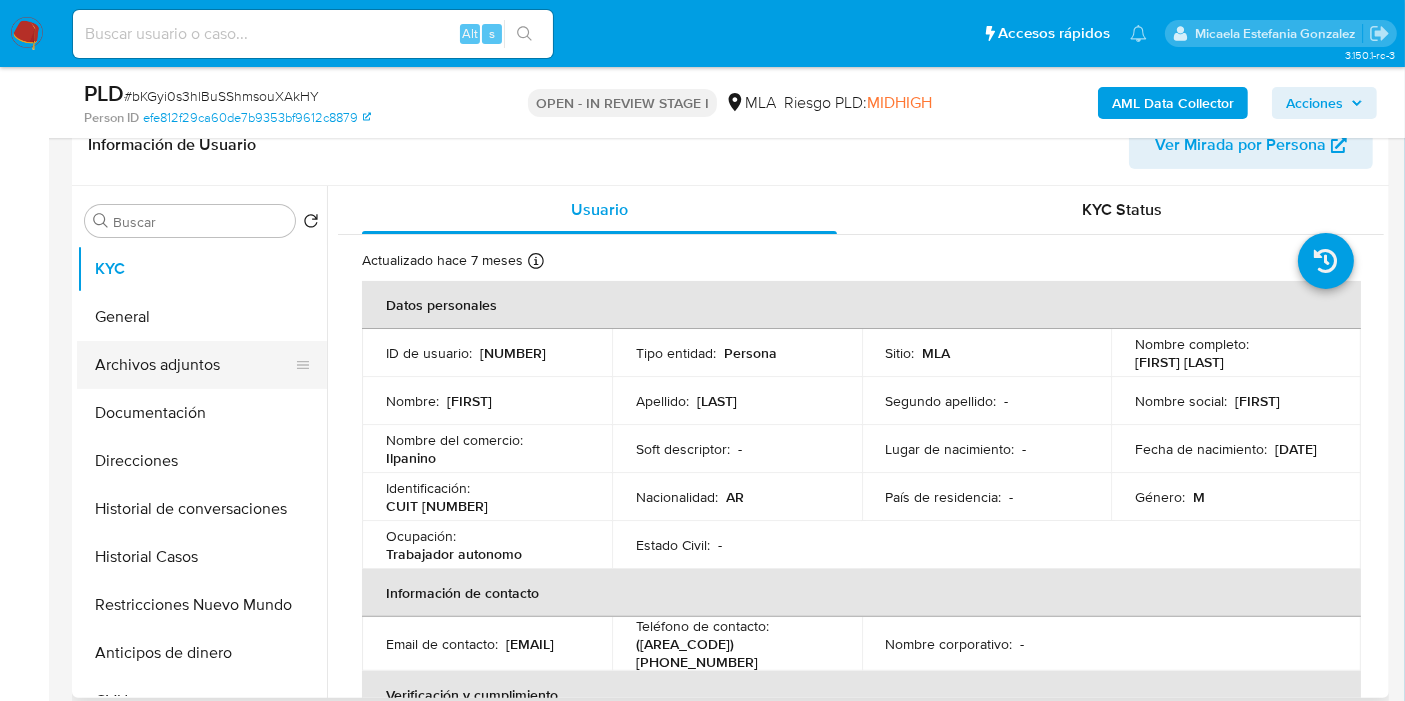 click on "Archivos adjuntos" at bounding box center [194, 365] 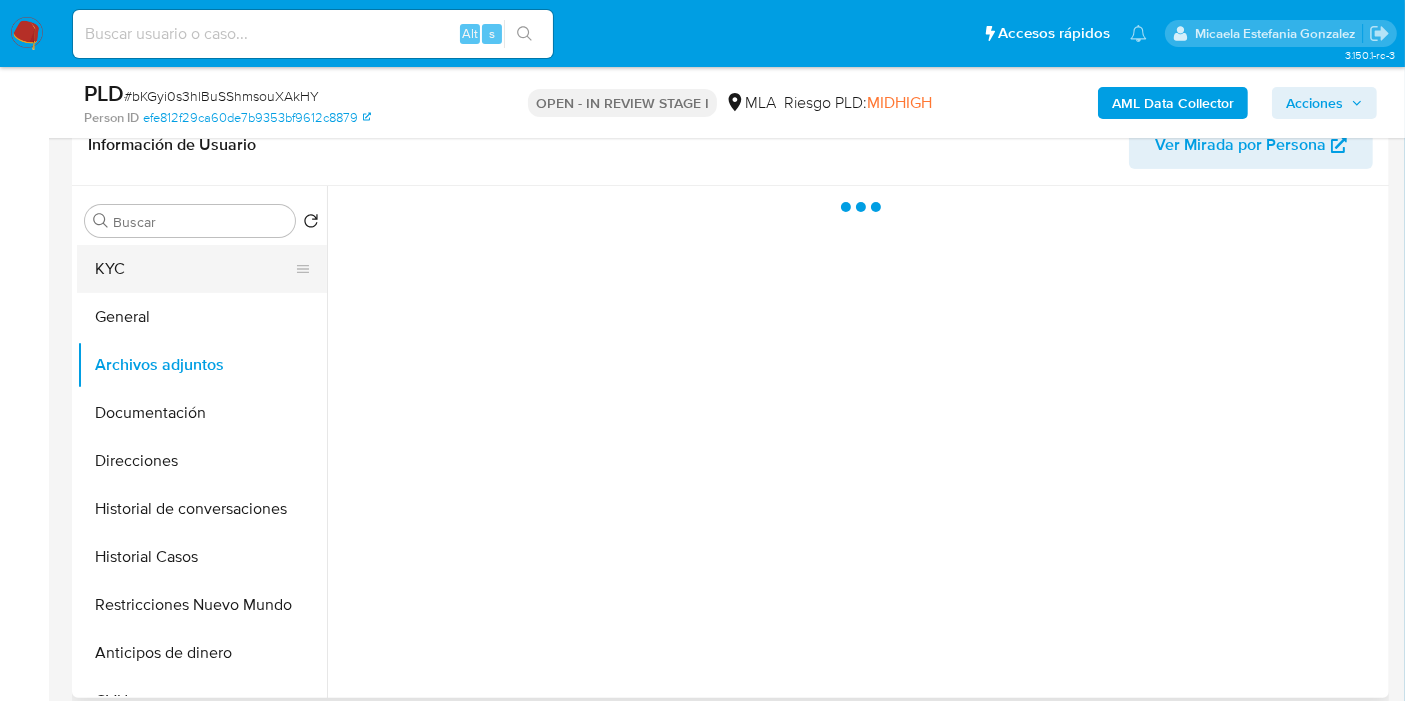 click on "KYC" at bounding box center (194, 269) 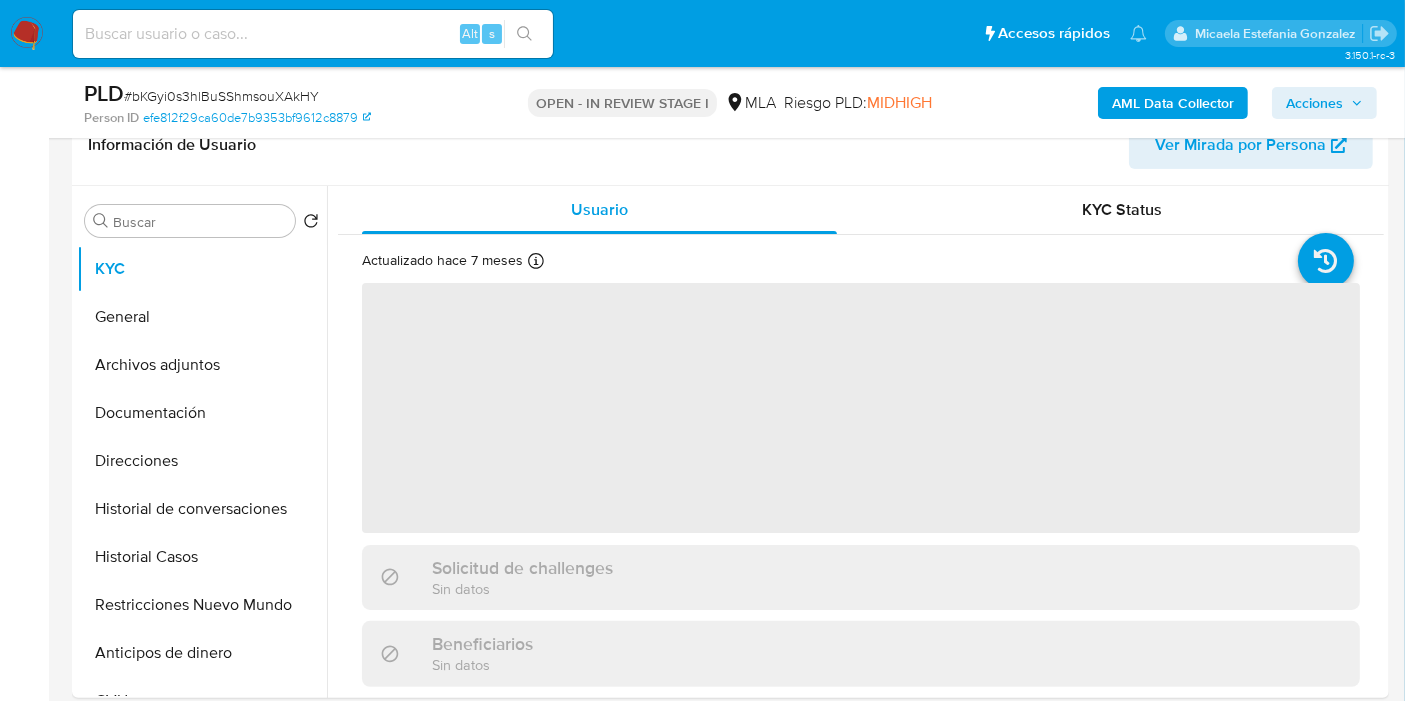 click on "AML Data Collector Acciones" at bounding box center [1164, 102] 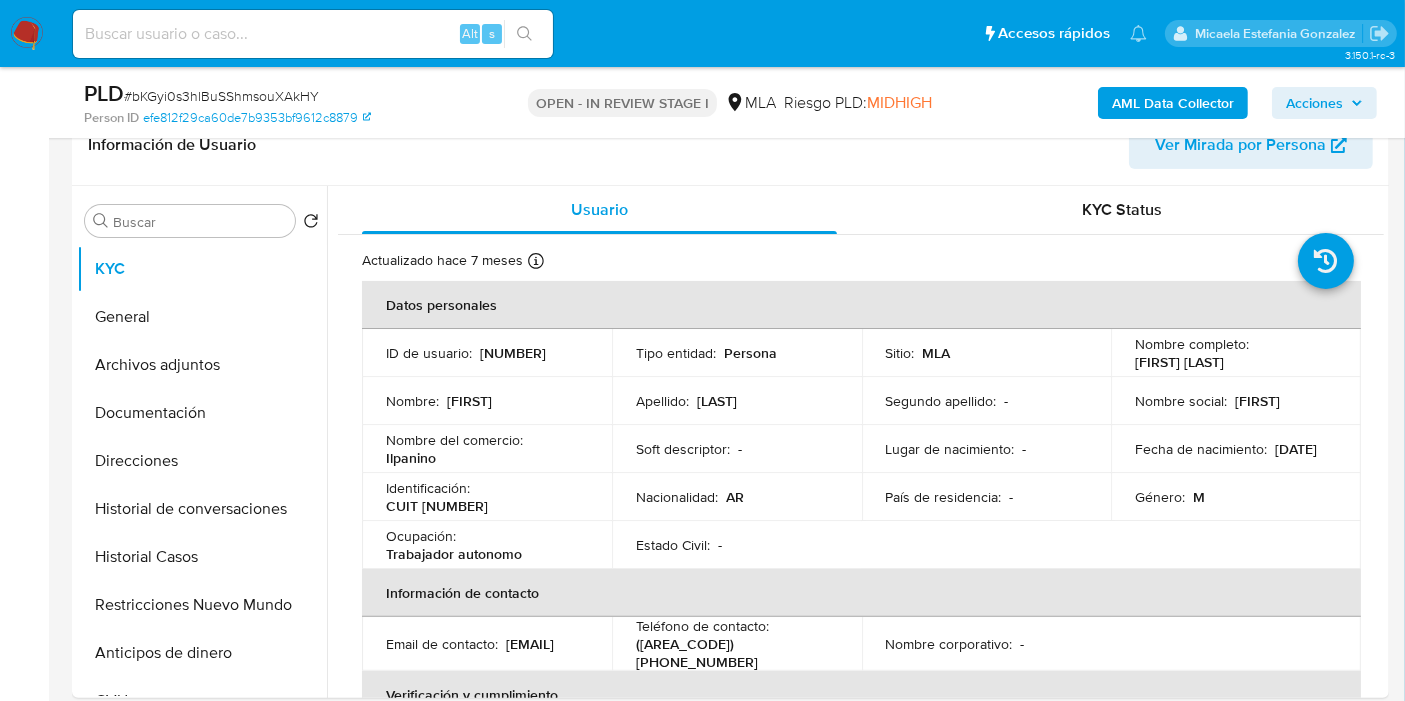 click on "Acciones" at bounding box center [1324, 103] 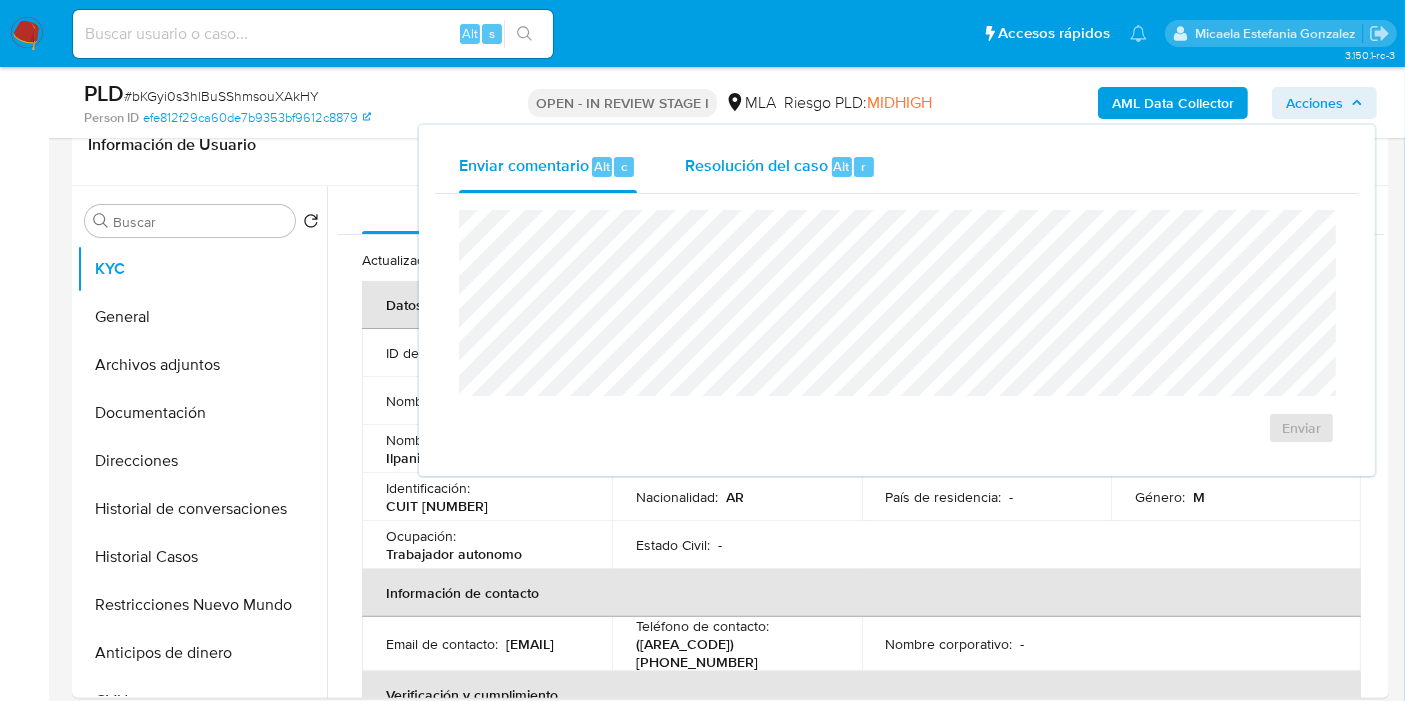 click on "Resolución del caso Alt r" at bounding box center (780, 167) 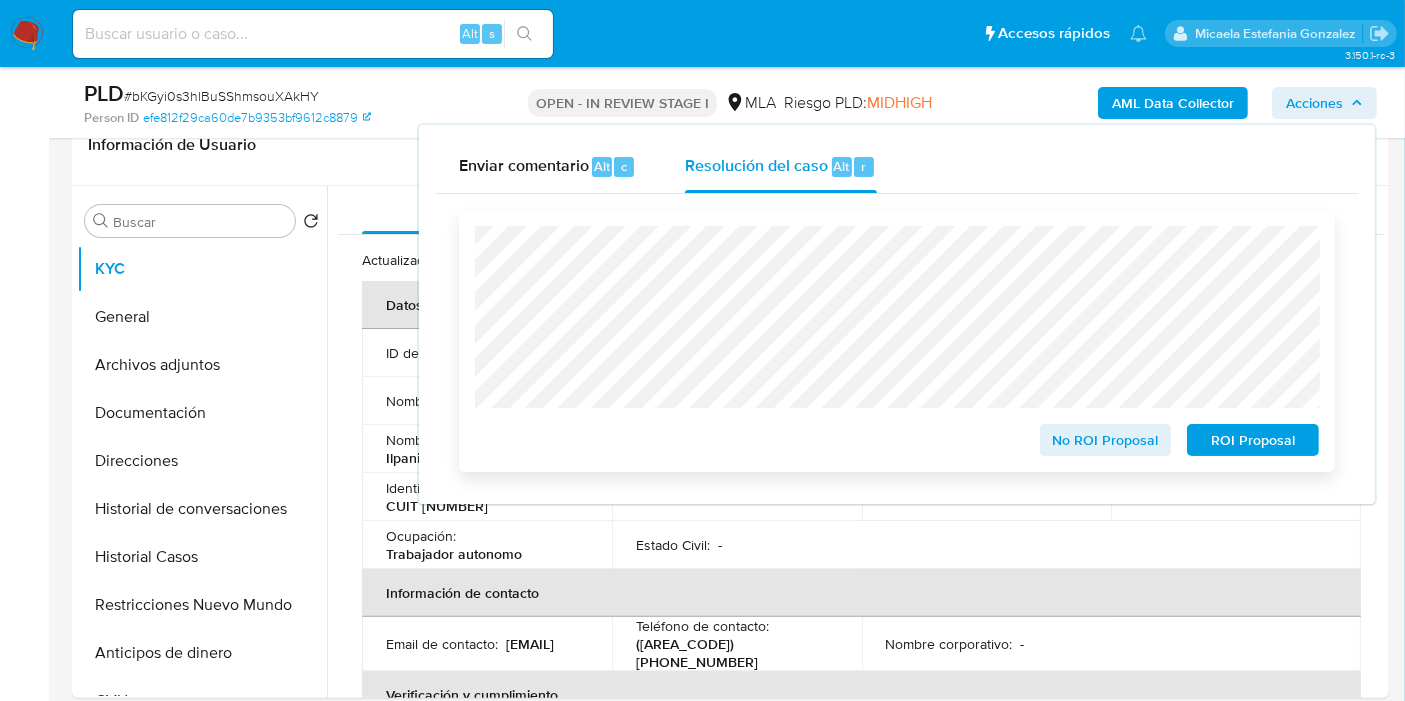 click on "No ROI Proposal" at bounding box center [1106, 440] 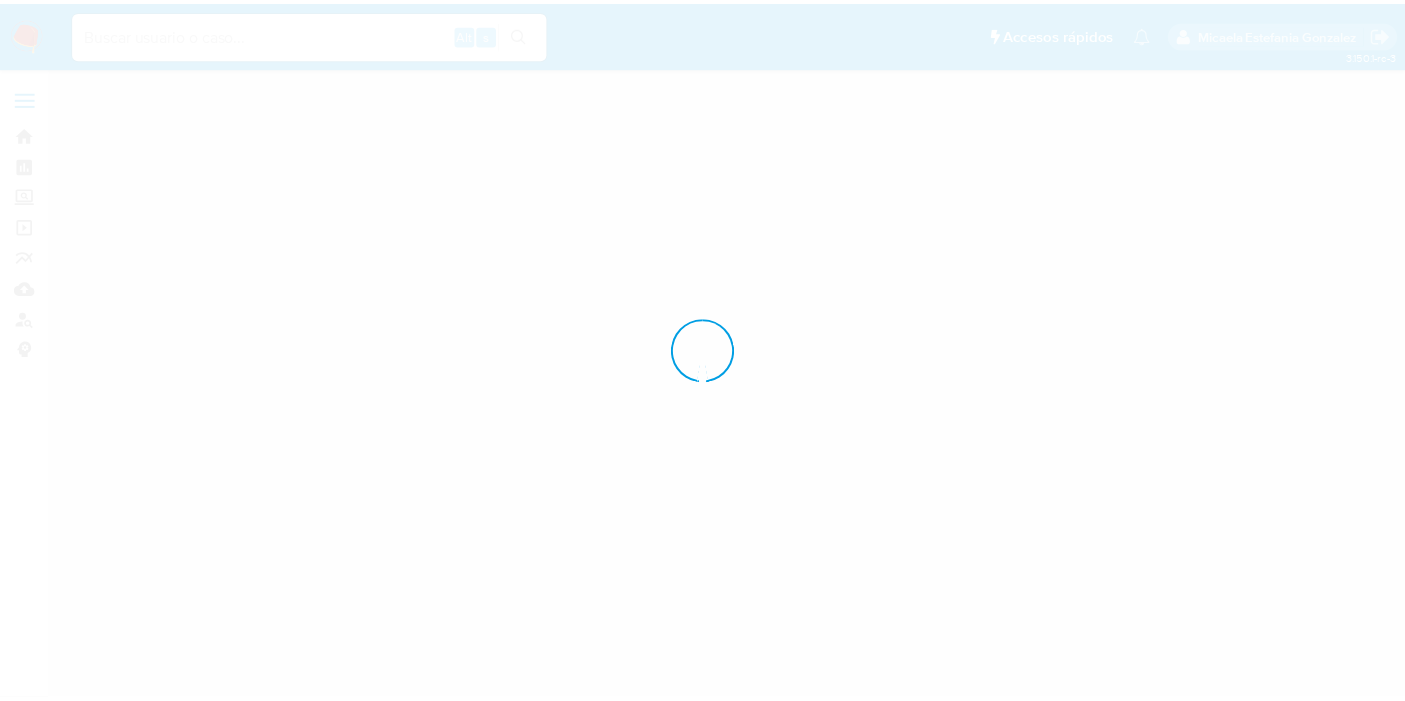 scroll, scrollTop: 0, scrollLeft: 0, axis: both 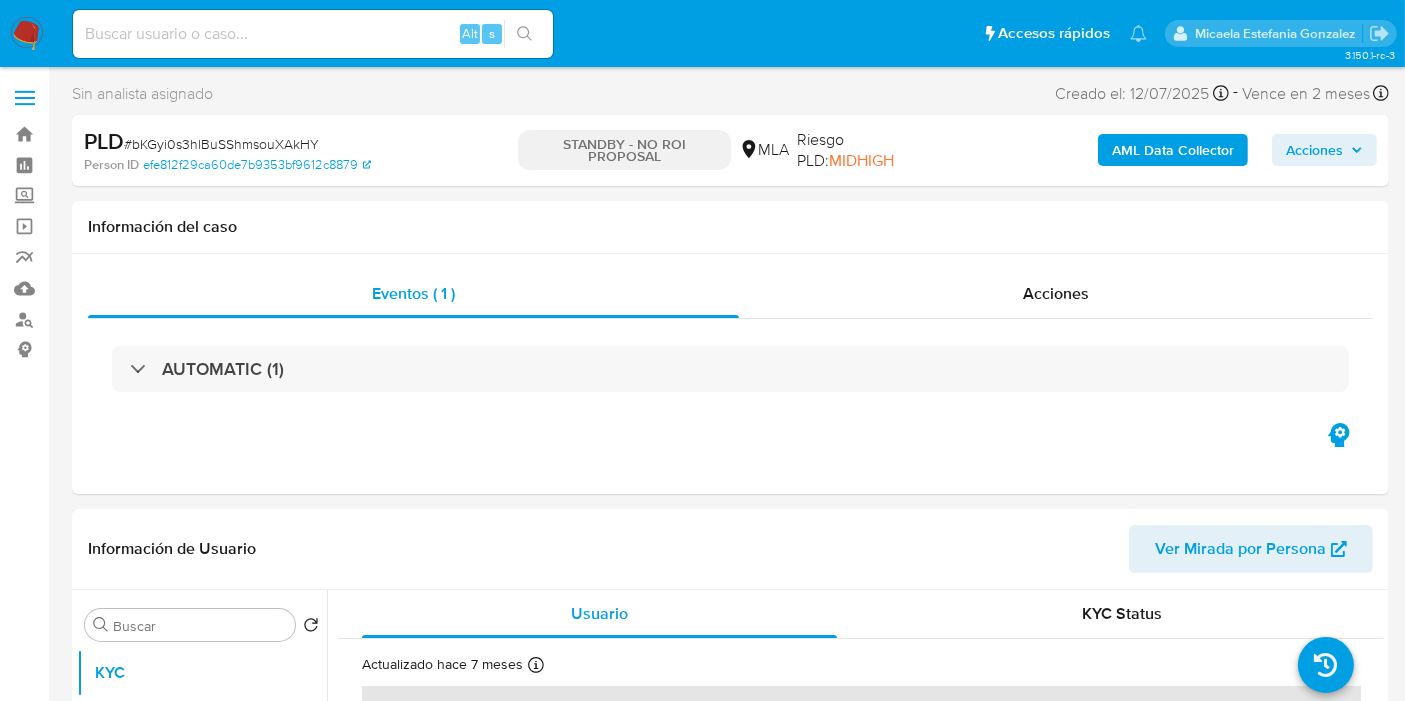 select on "10" 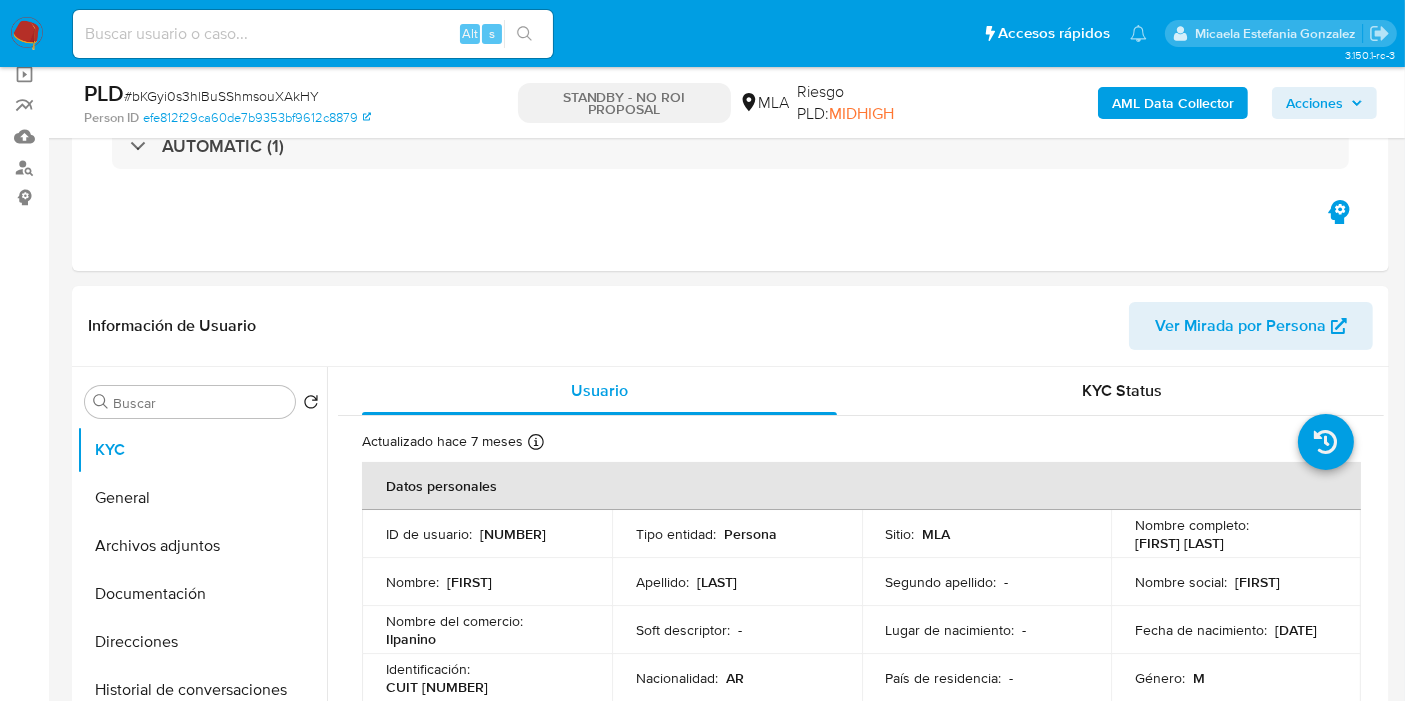 scroll, scrollTop: 333, scrollLeft: 0, axis: vertical 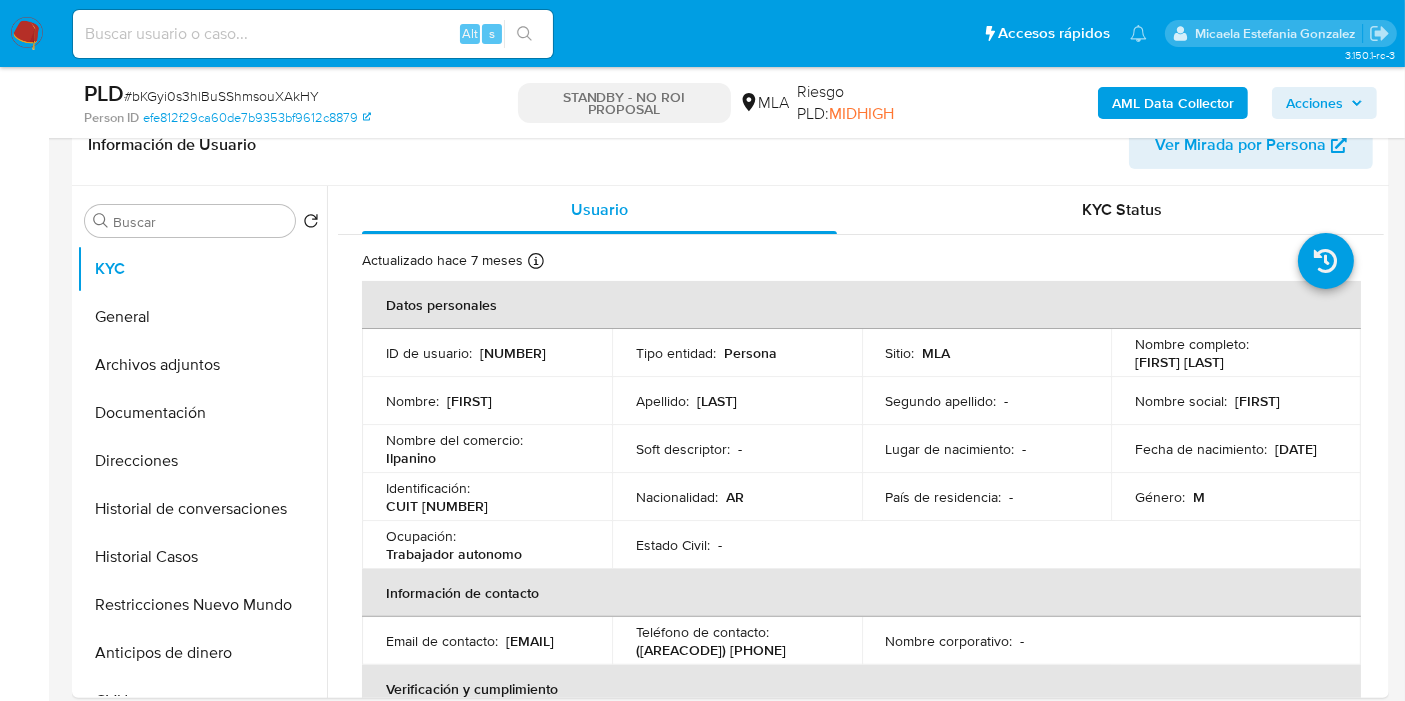 click at bounding box center [27, 34] 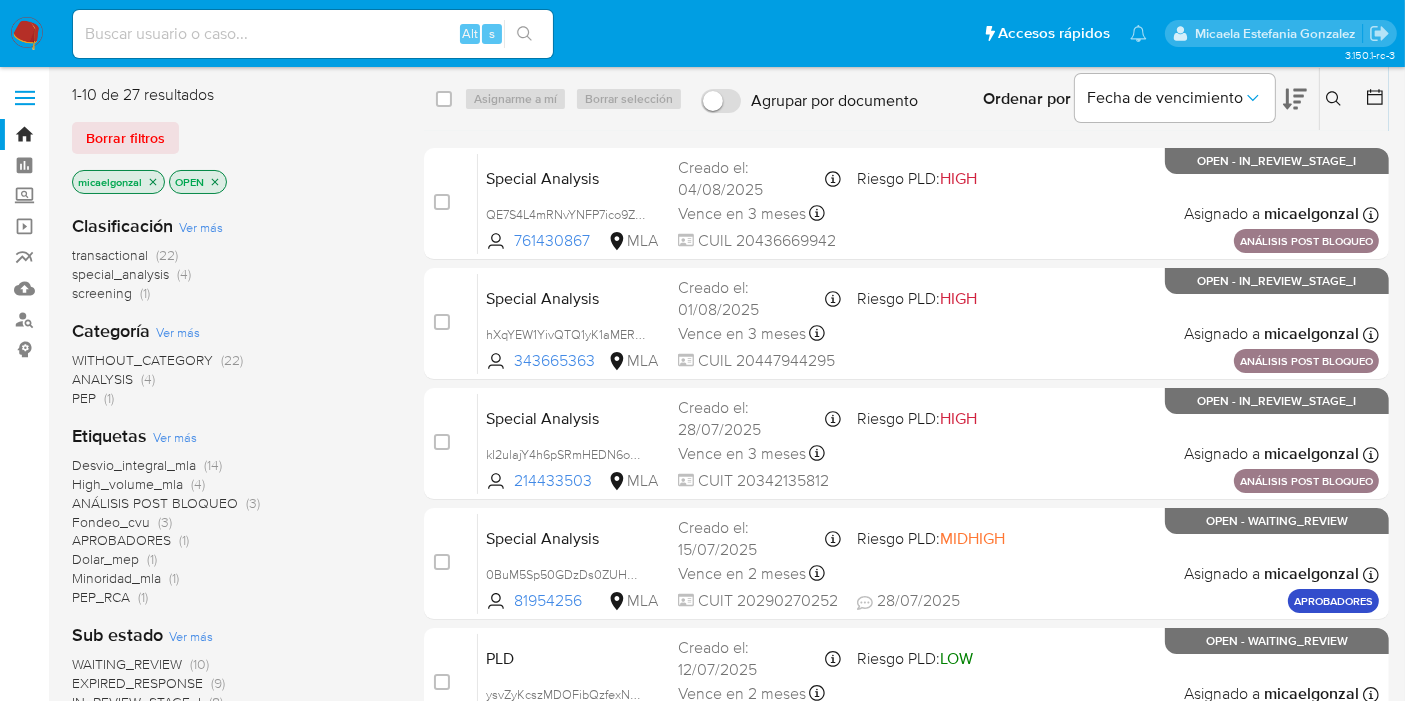 scroll, scrollTop: 111, scrollLeft: 0, axis: vertical 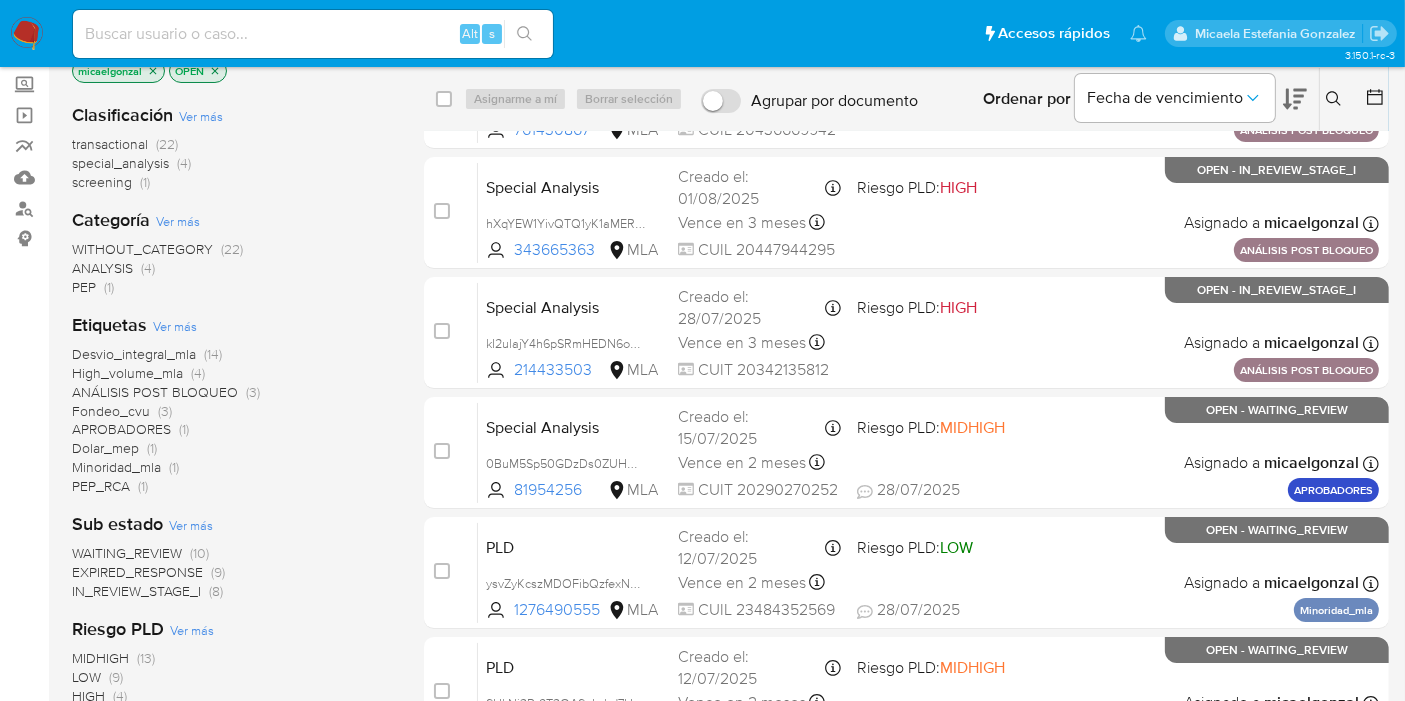 click on "Alt s" at bounding box center [313, 34] 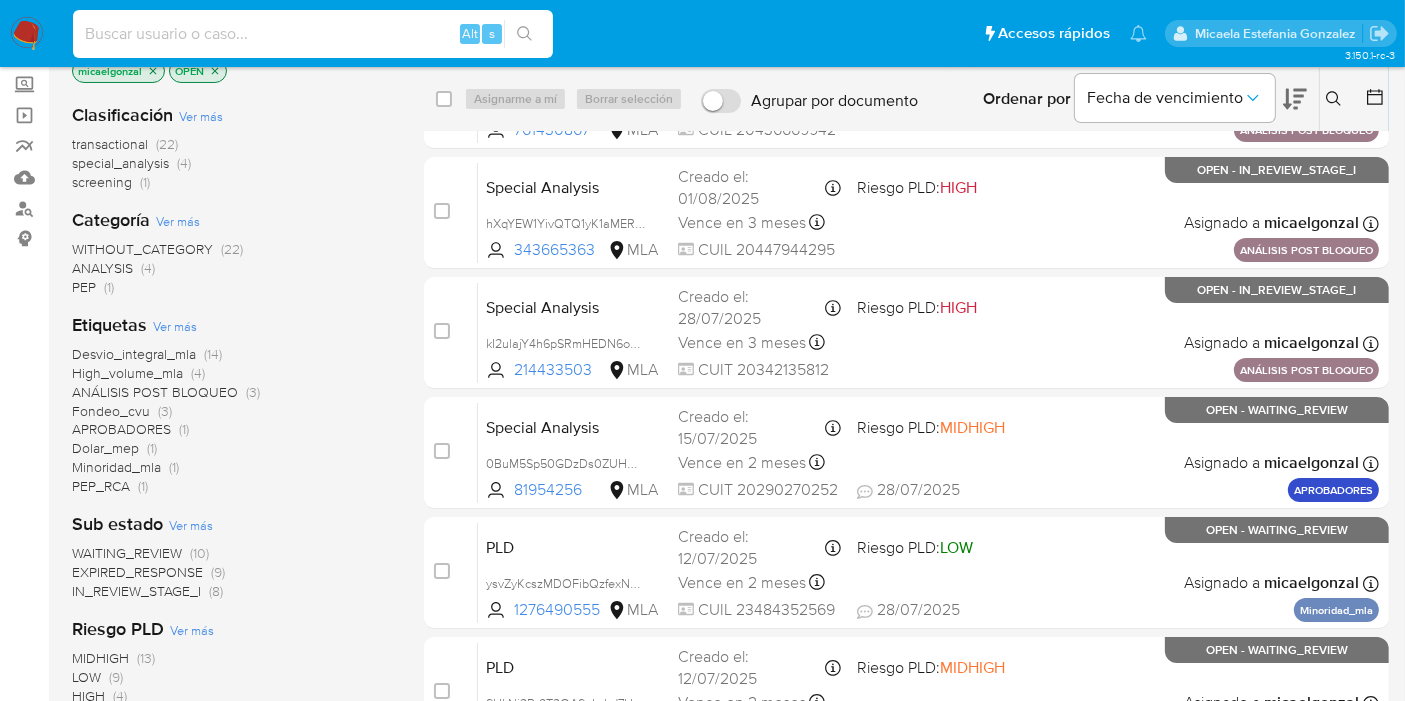 paste on "Zcn2cnGlsWda5ZdlUdBj2URy" 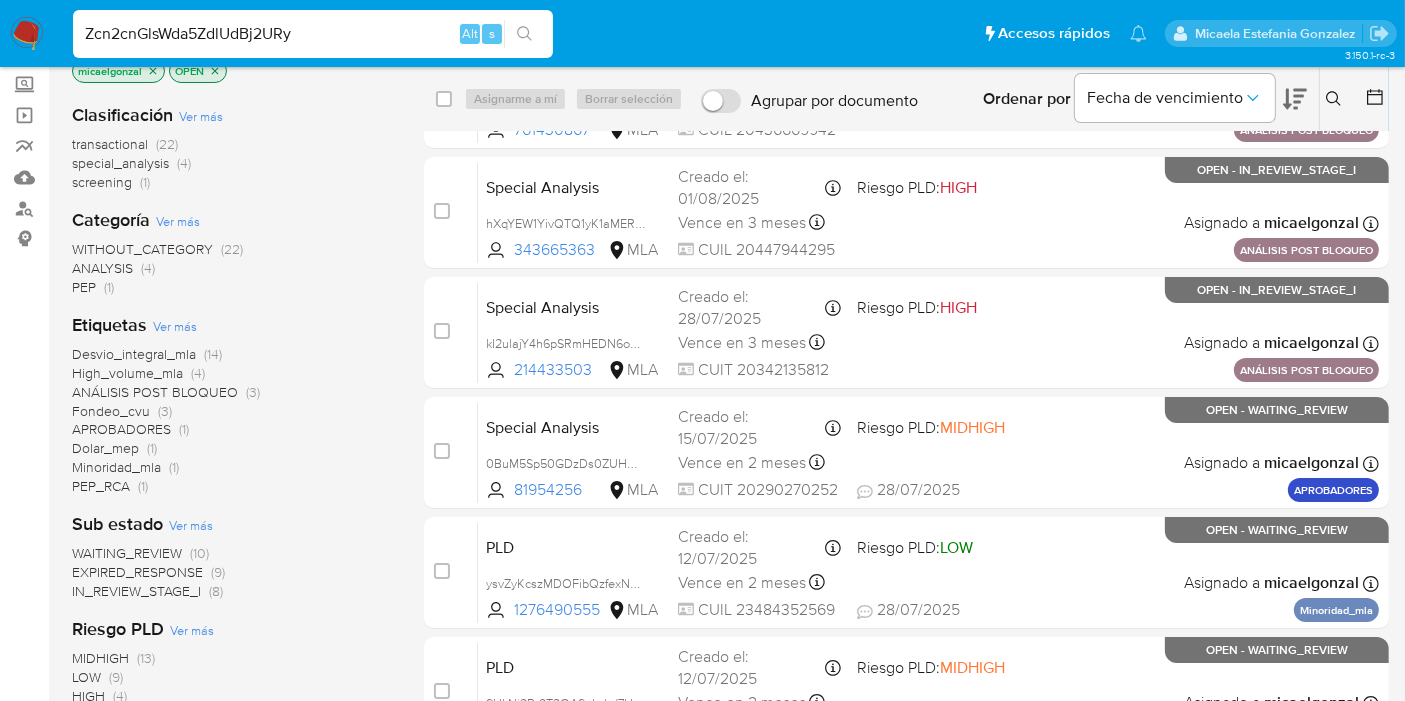 type on "Zcn2cnGlsWda5ZdlUdBj2URy" 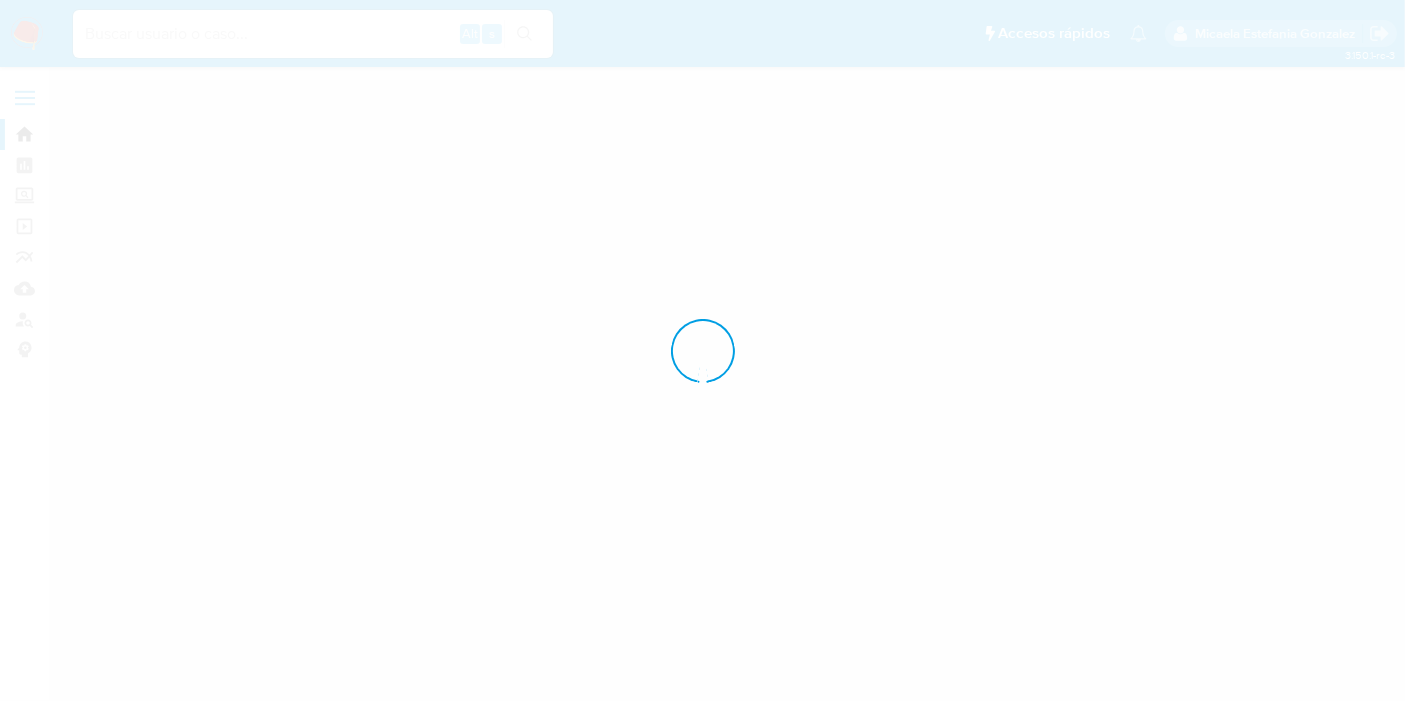 scroll, scrollTop: 0, scrollLeft: 0, axis: both 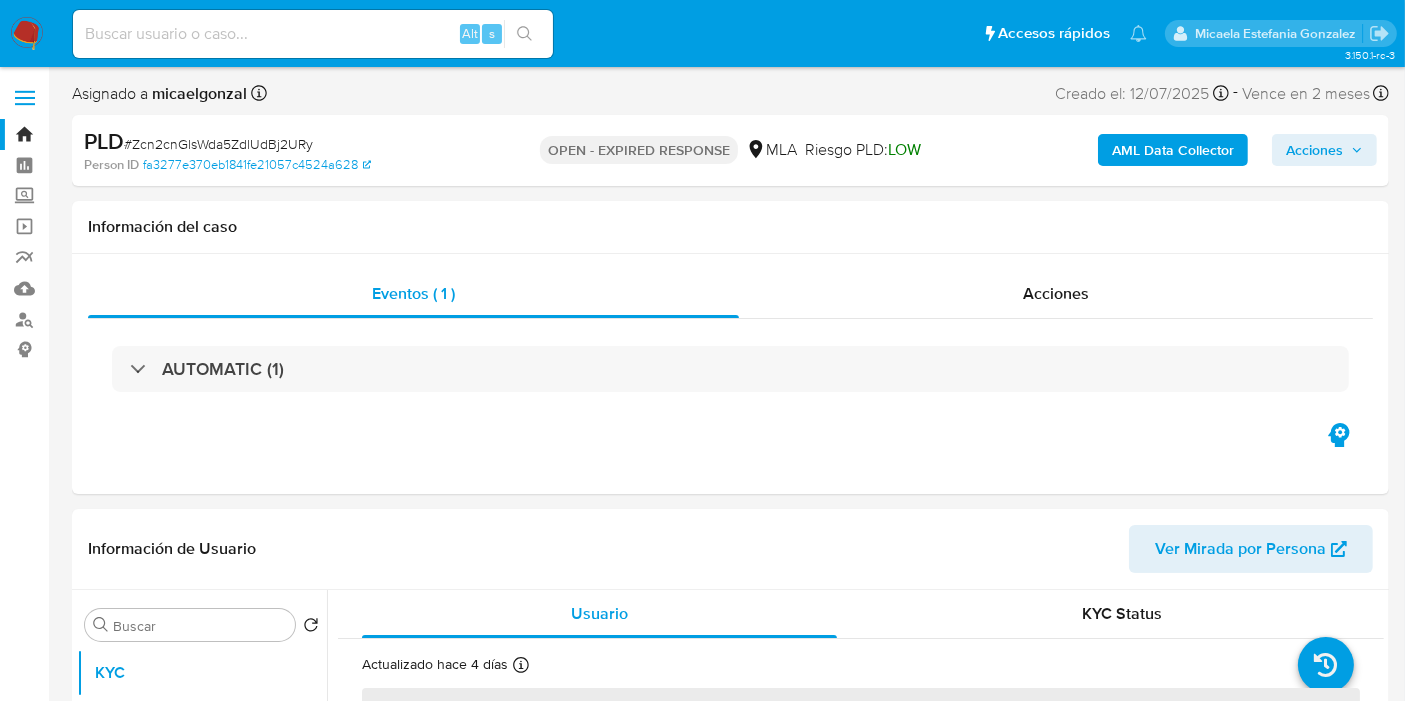 click at bounding box center [27, 34] 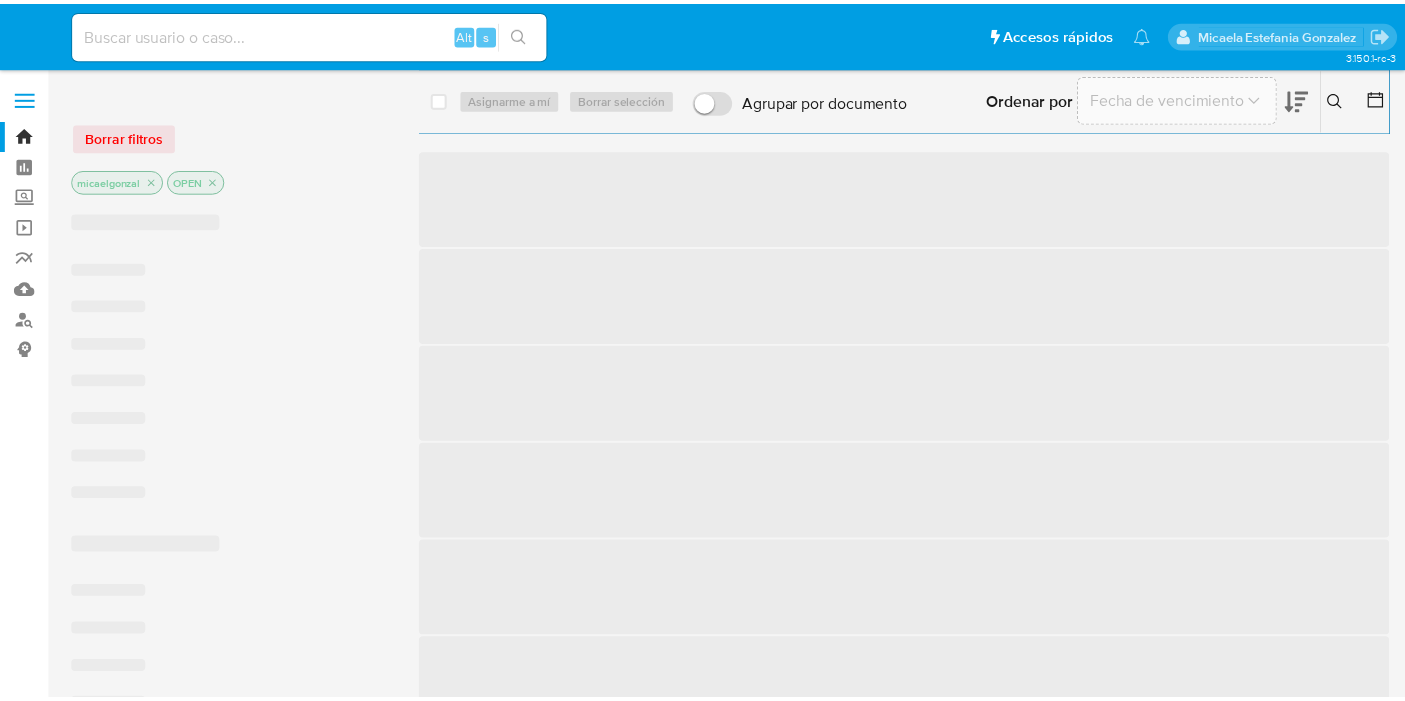 scroll, scrollTop: 0, scrollLeft: 0, axis: both 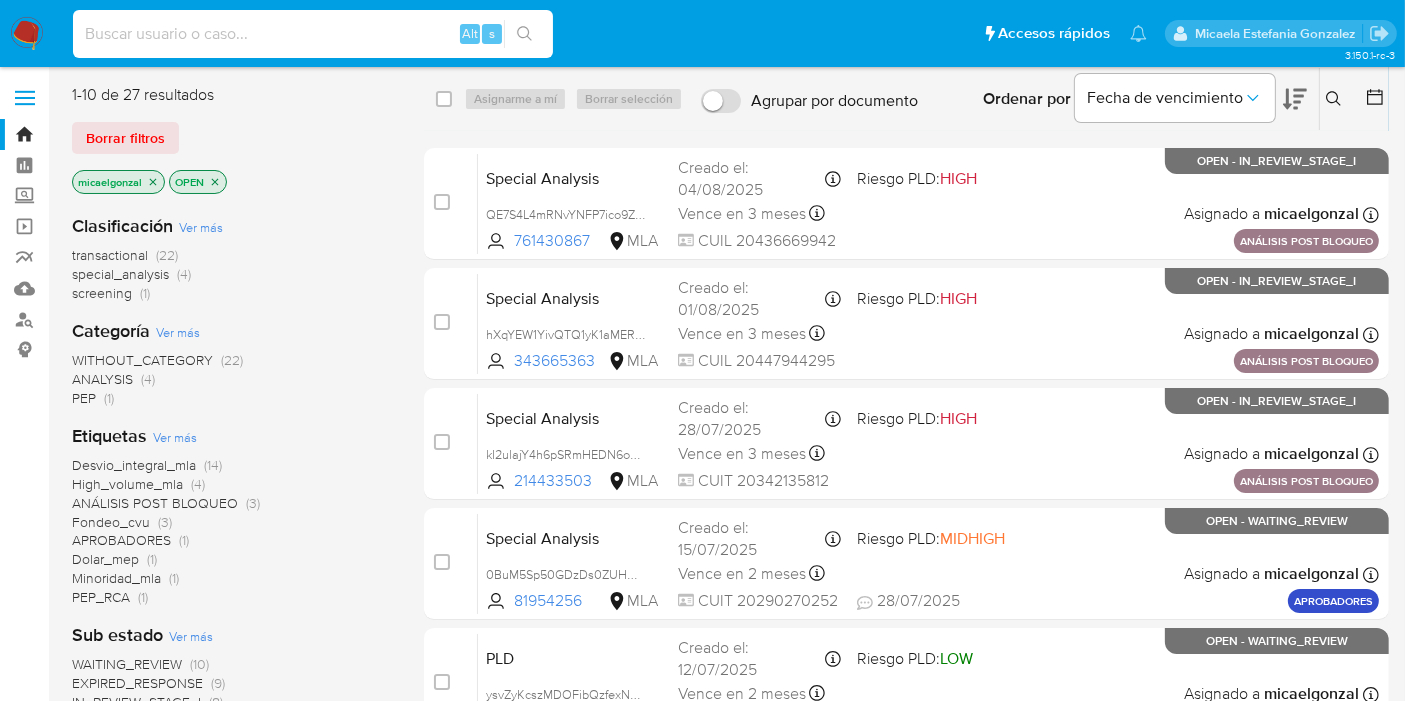 click at bounding box center (313, 34) 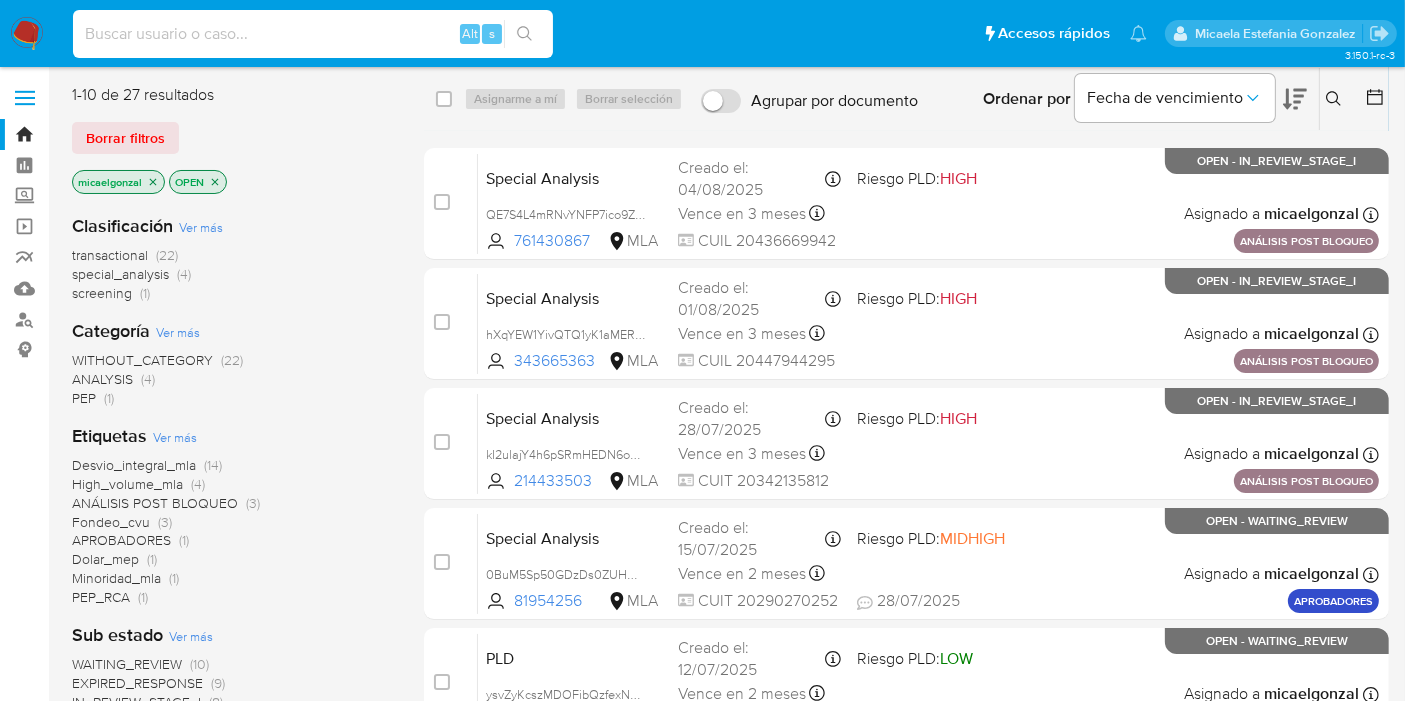 paste on "ddnbO6e6yQPi29WyfIPMSMDU" 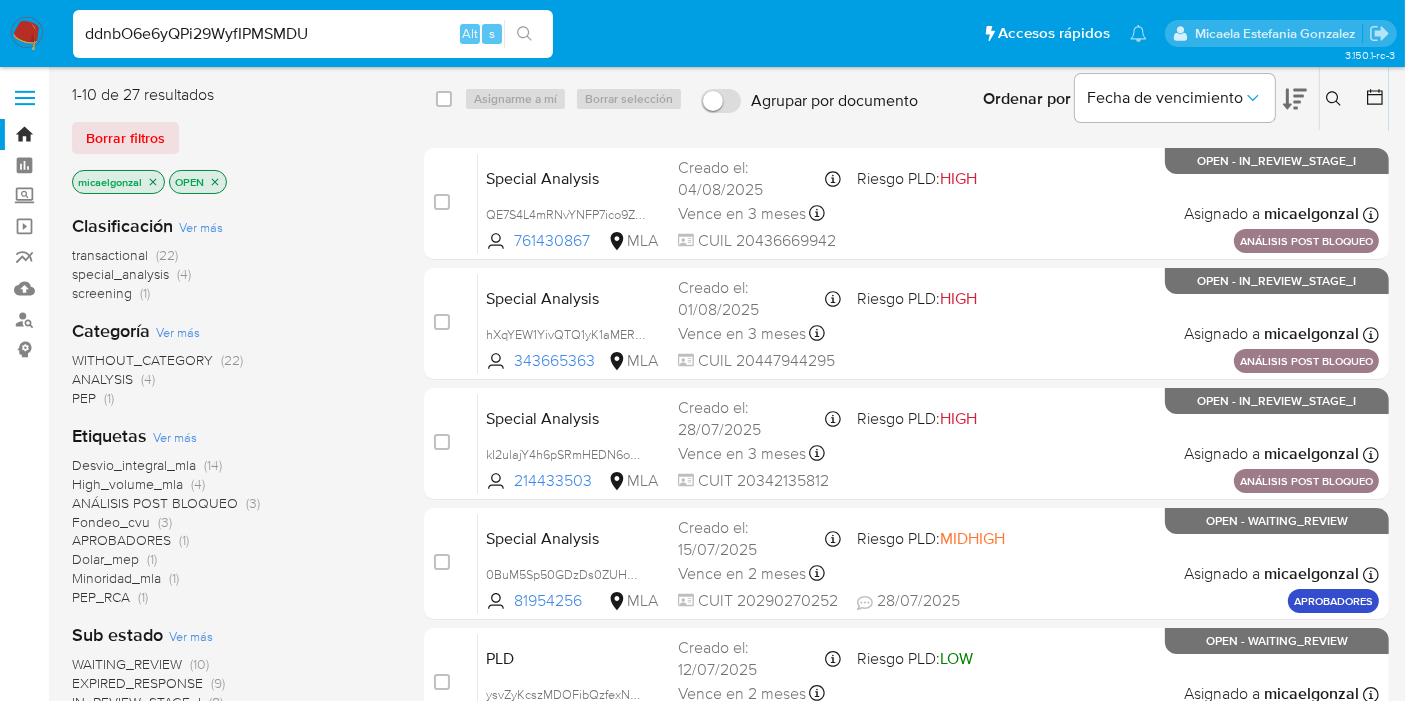 type on "ddnbO6e6yQPi29WyfIPMSMDU" 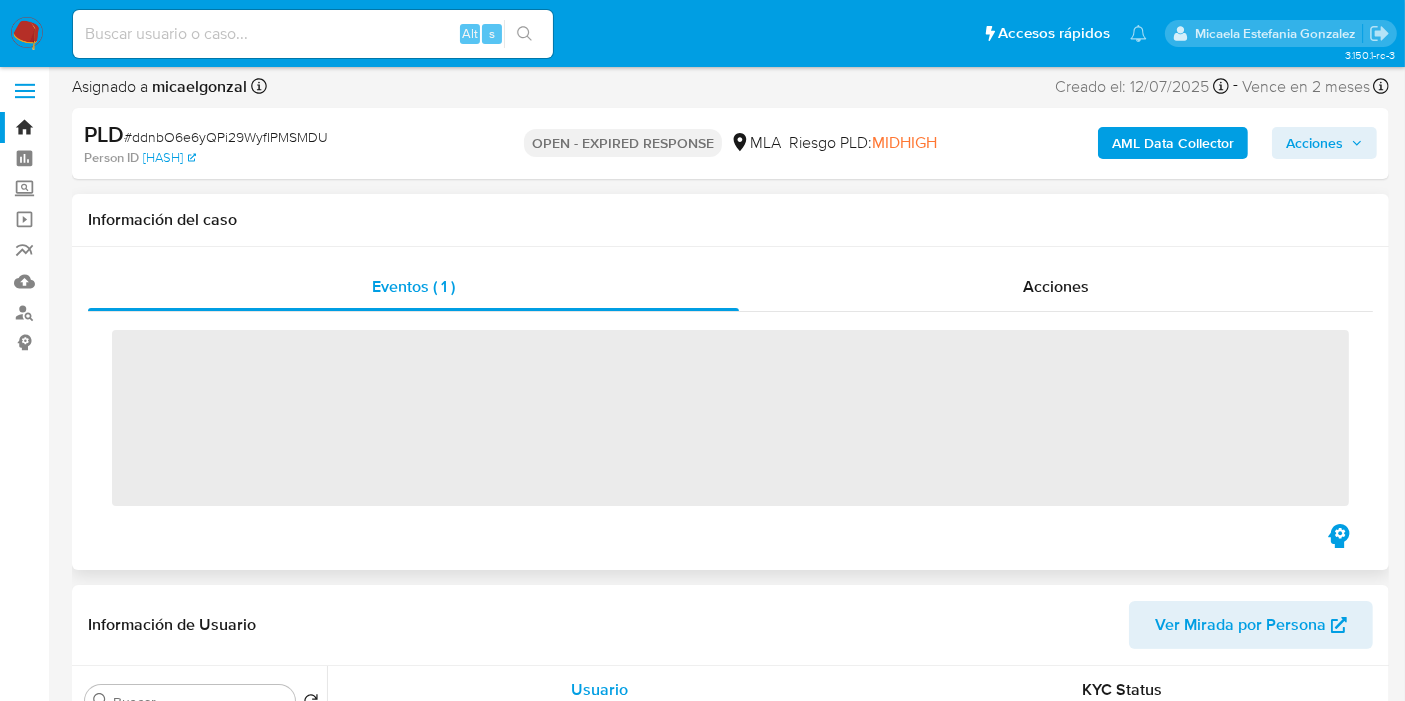scroll, scrollTop: 444, scrollLeft: 0, axis: vertical 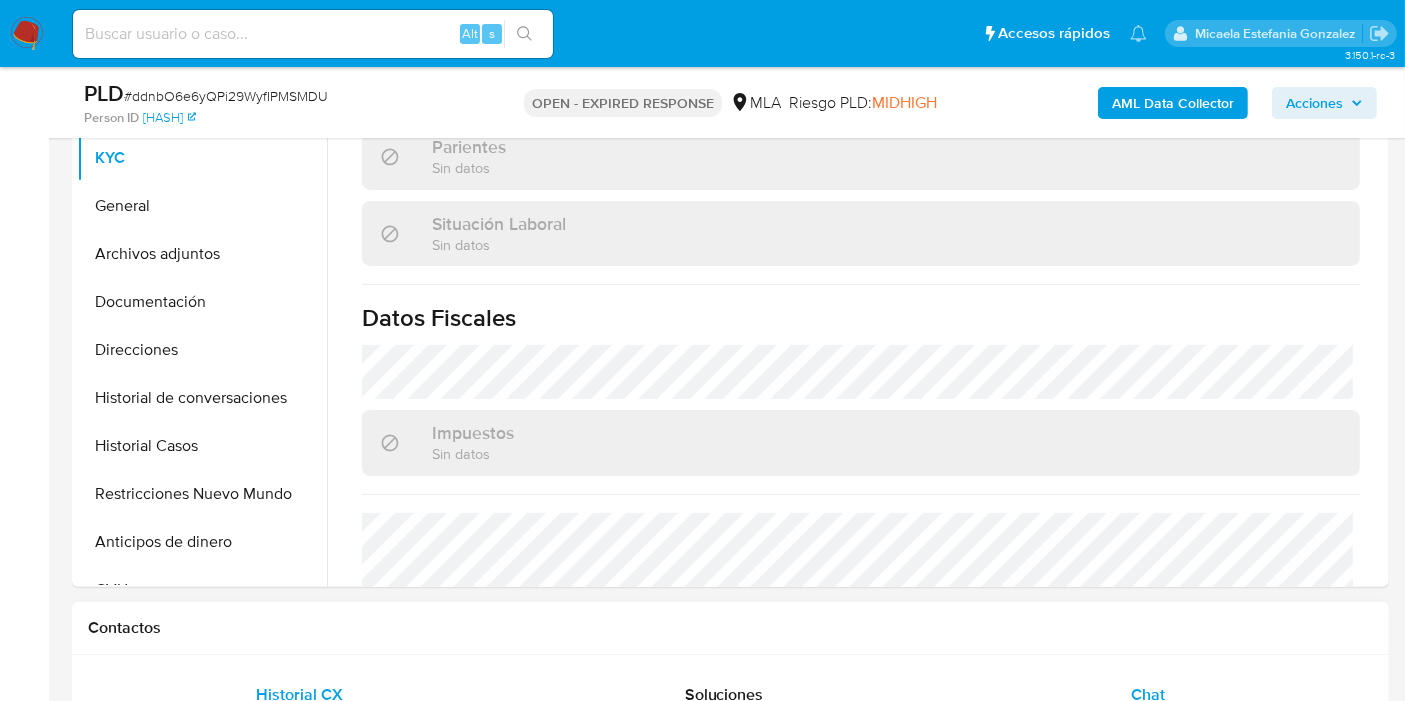 click on "Chat" at bounding box center [1148, 695] 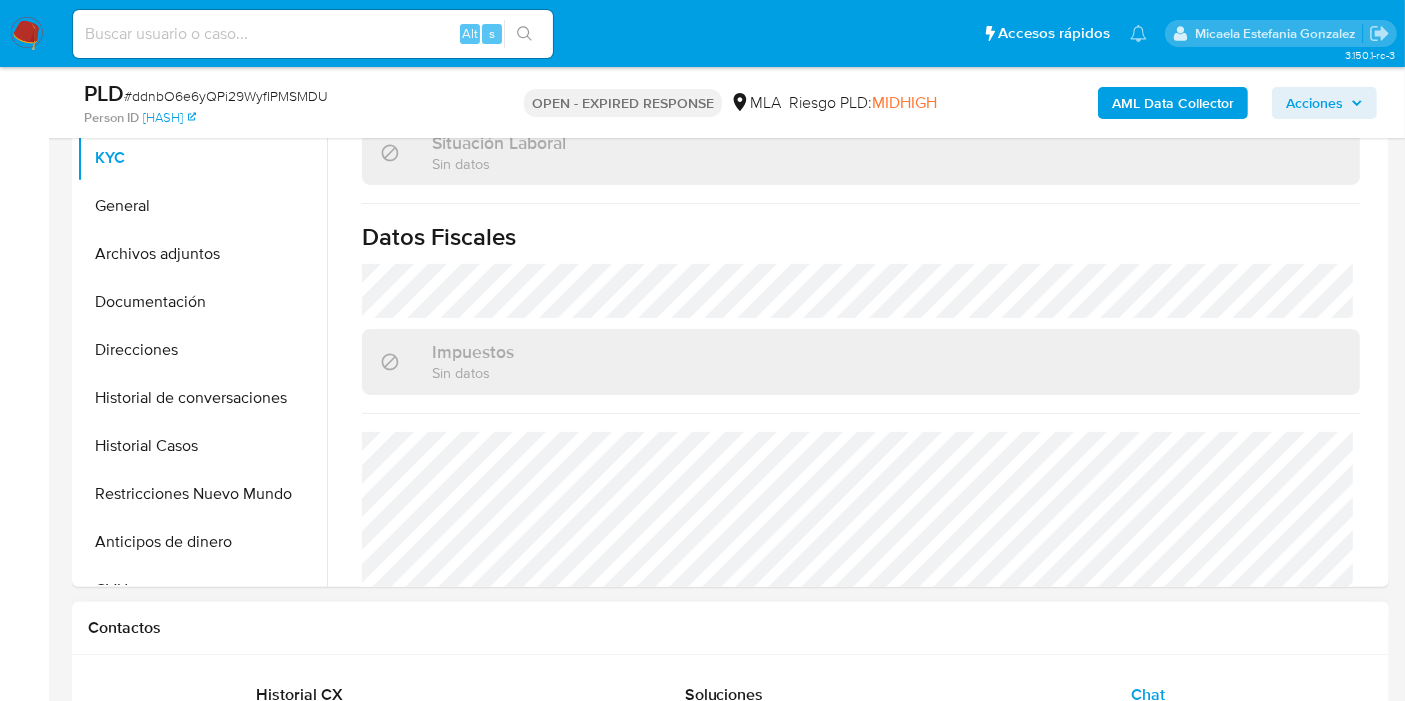 scroll, scrollTop: 1102, scrollLeft: 0, axis: vertical 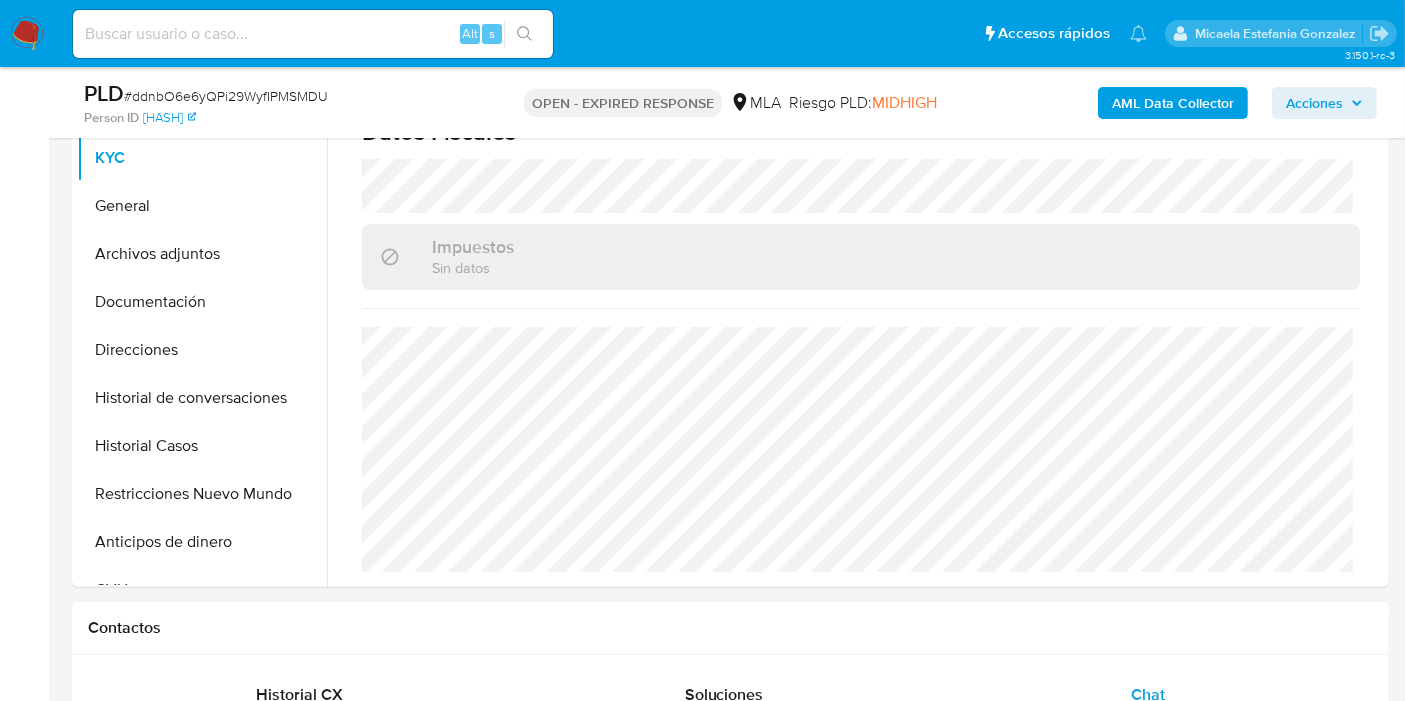 select on "10" 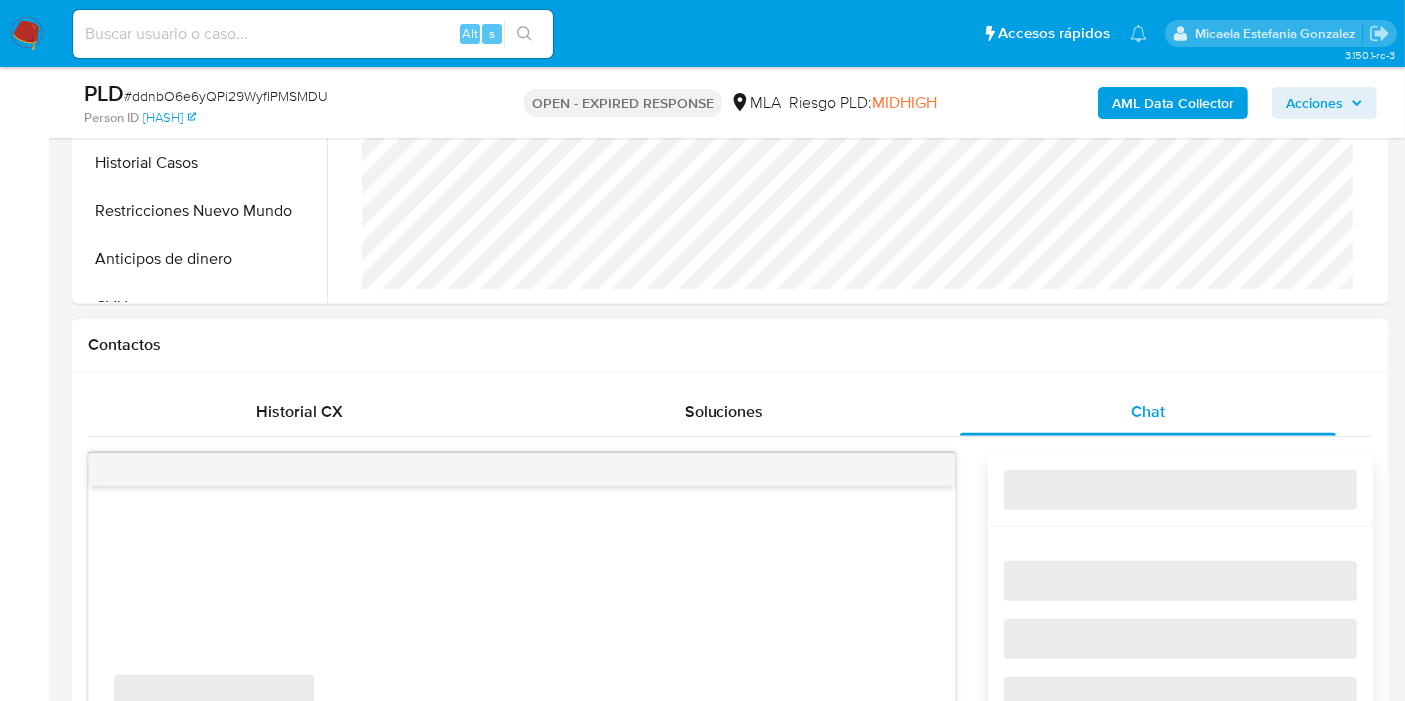scroll, scrollTop: 1000, scrollLeft: 0, axis: vertical 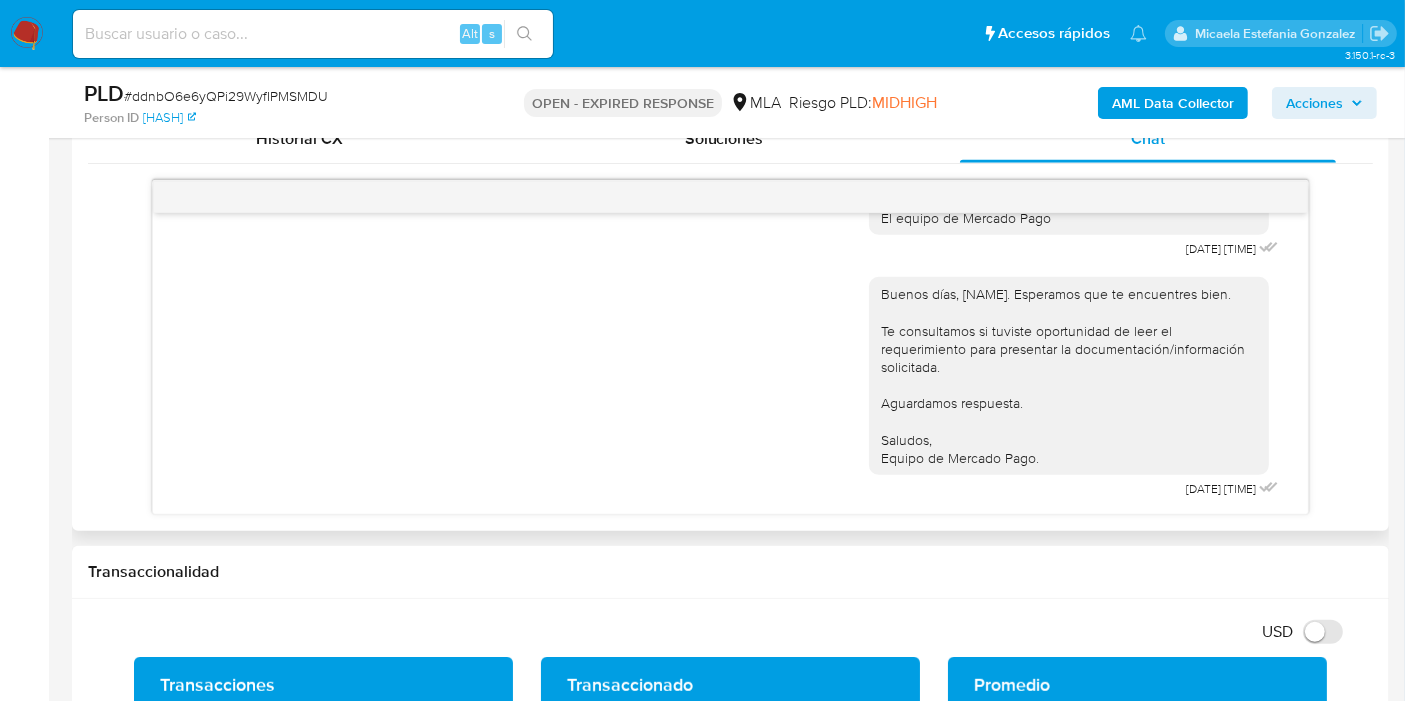 click on "[FIRST] [LAST]" at bounding box center [702, 33] 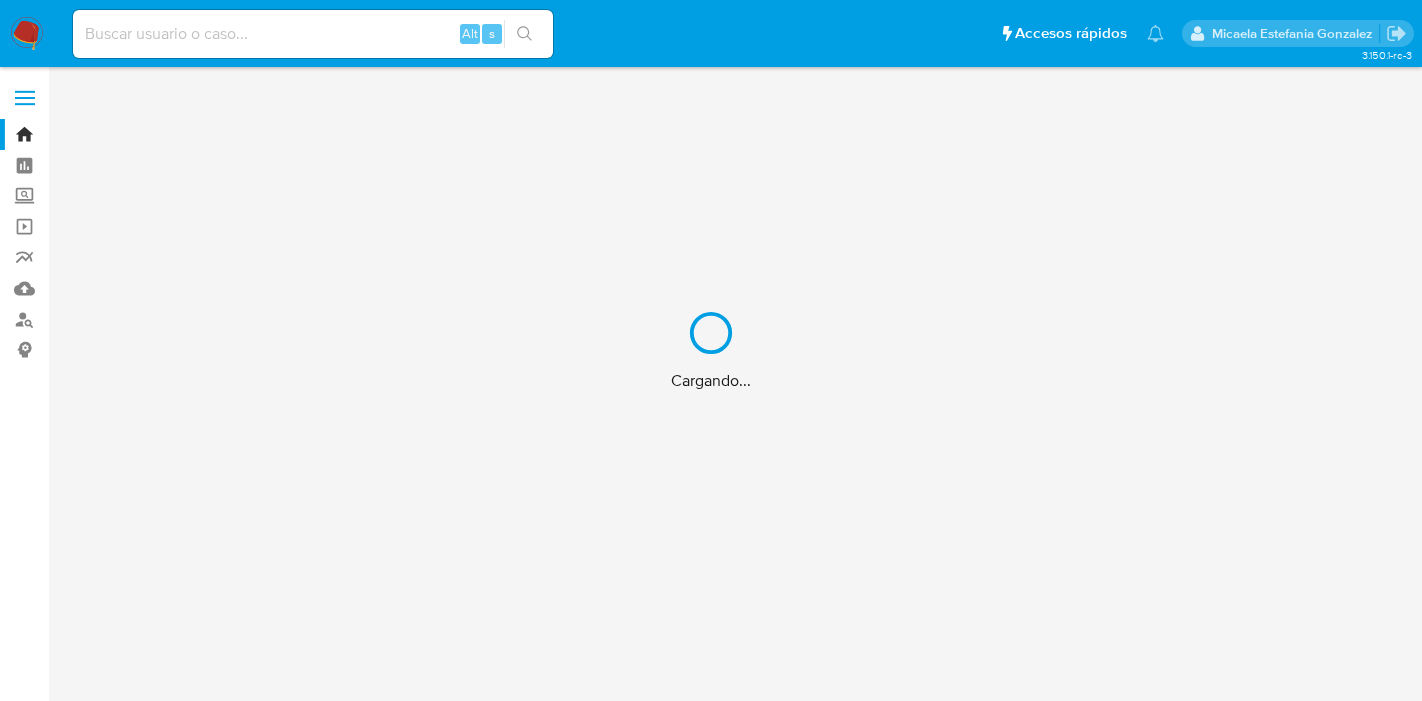 scroll, scrollTop: 0, scrollLeft: 0, axis: both 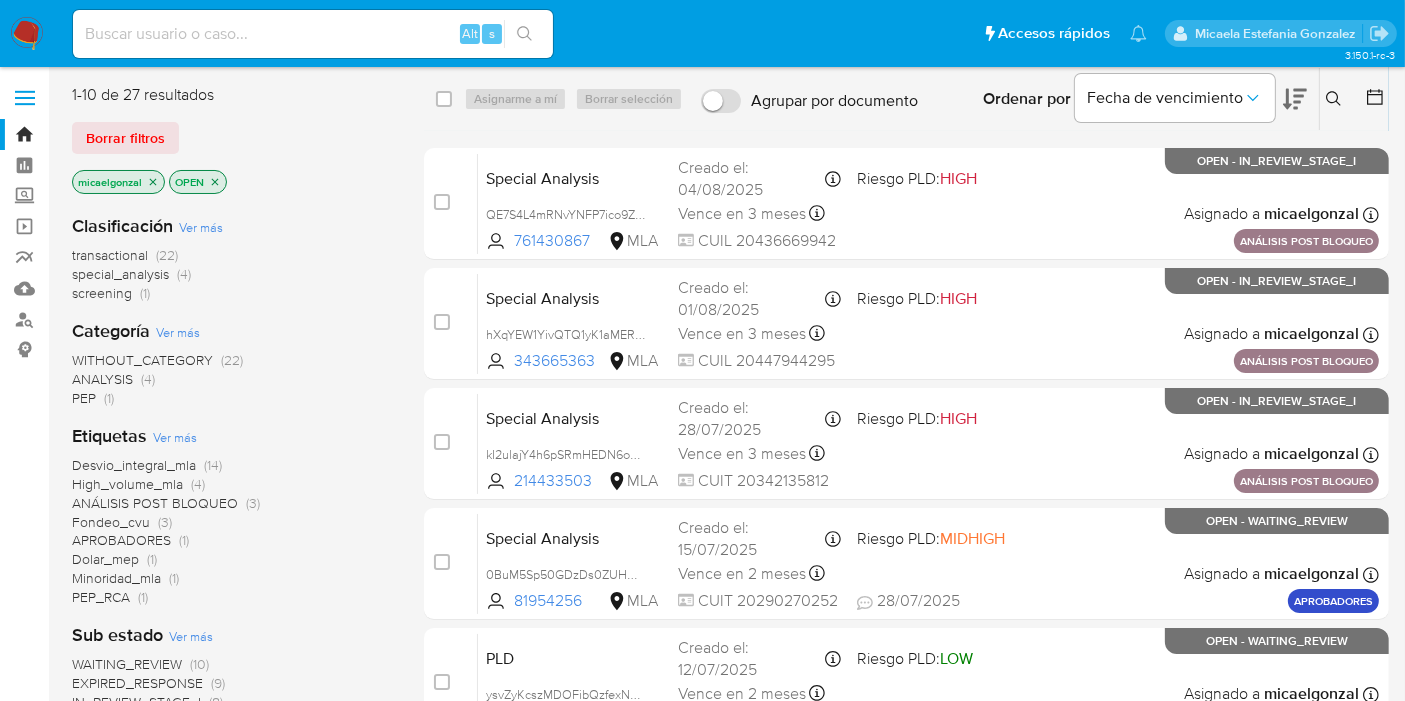 click on "1-10 de 27 resultados" at bounding box center [232, 95] 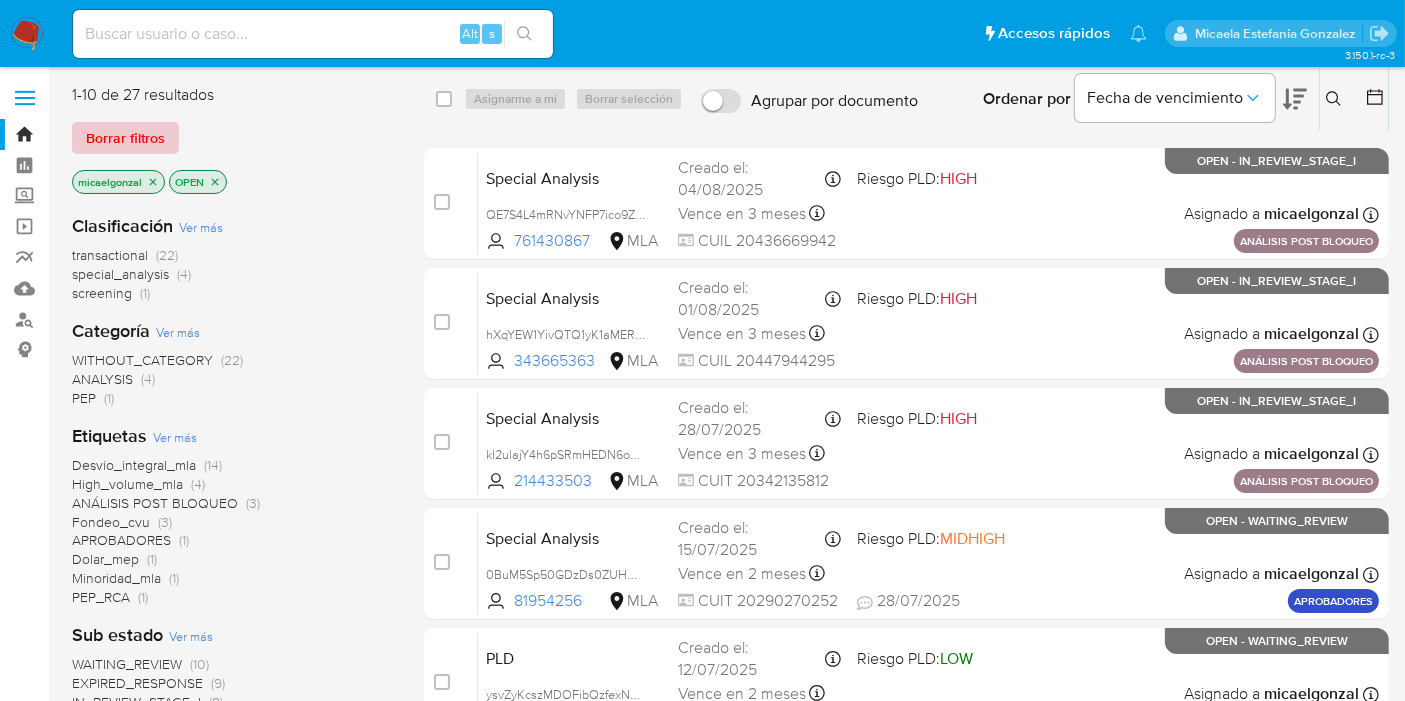 click on "Borrar filtros" at bounding box center (125, 138) 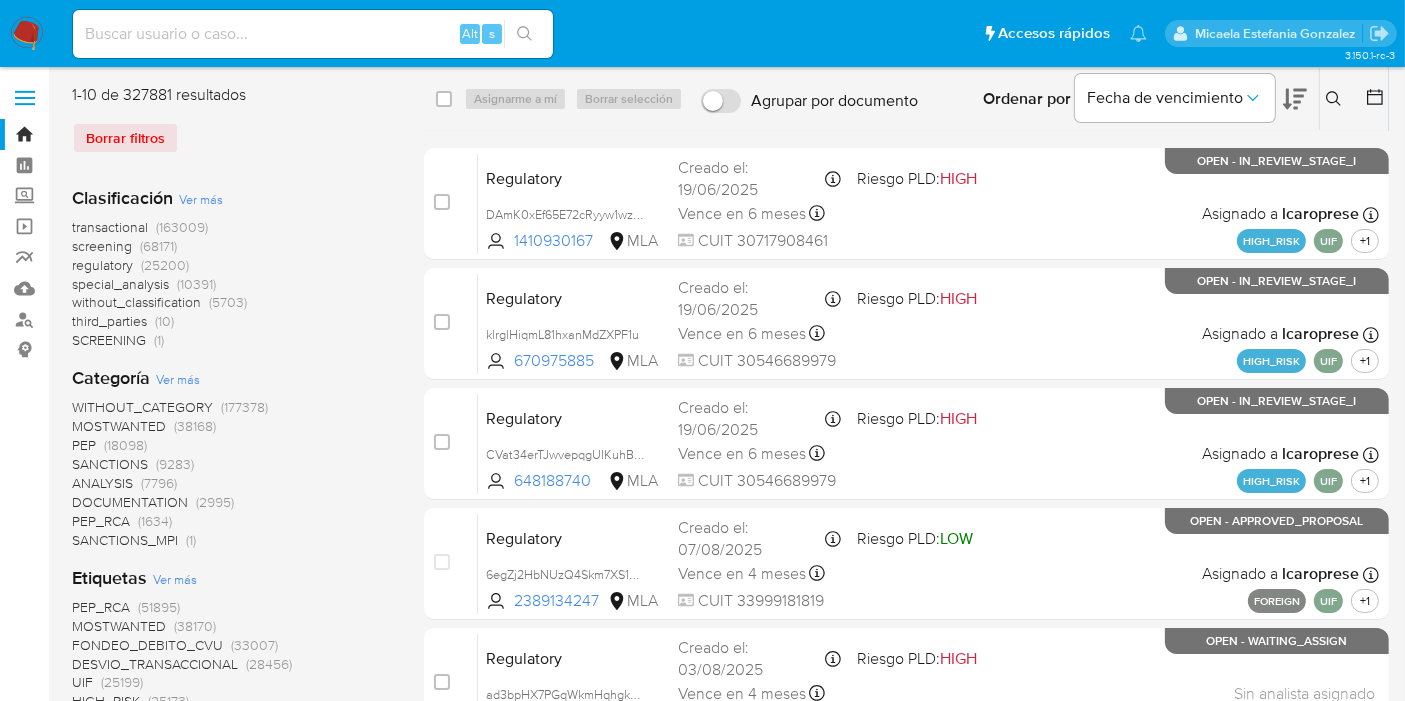 click 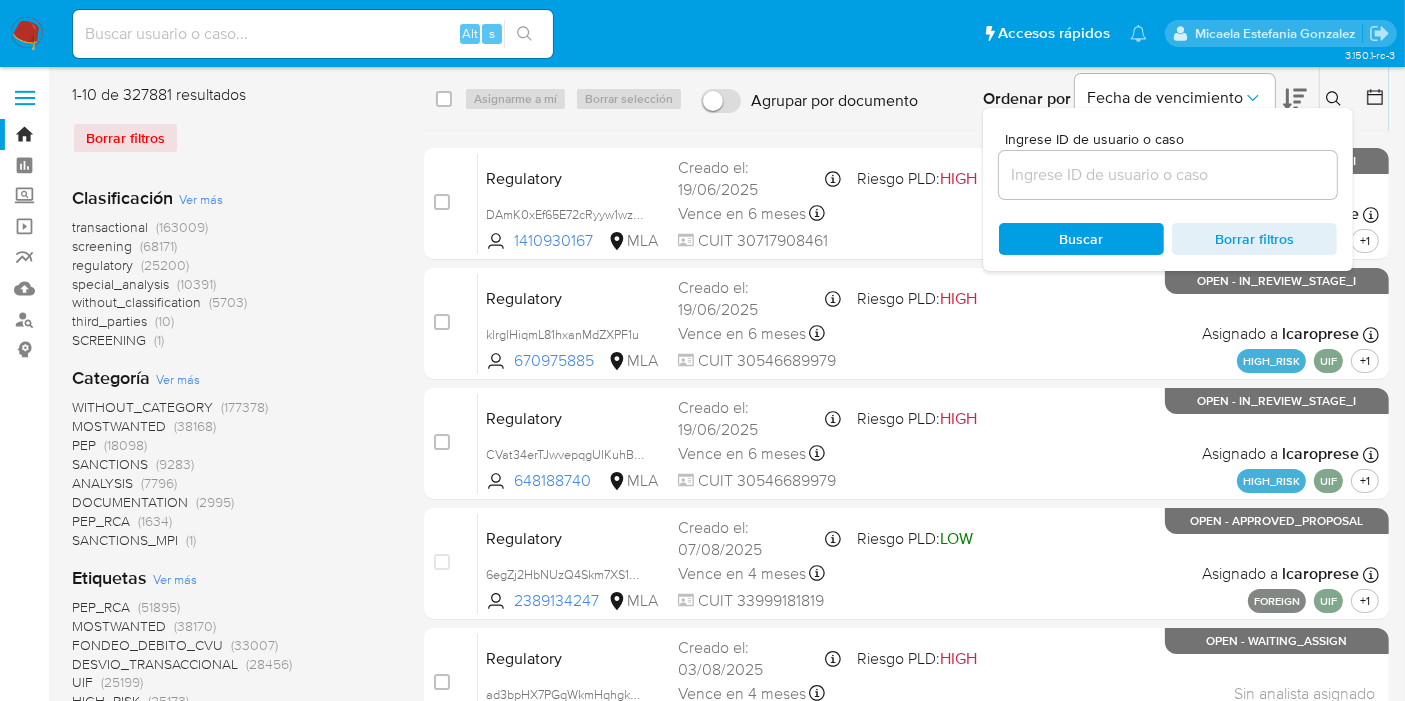 click at bounding box center (1168, 175) 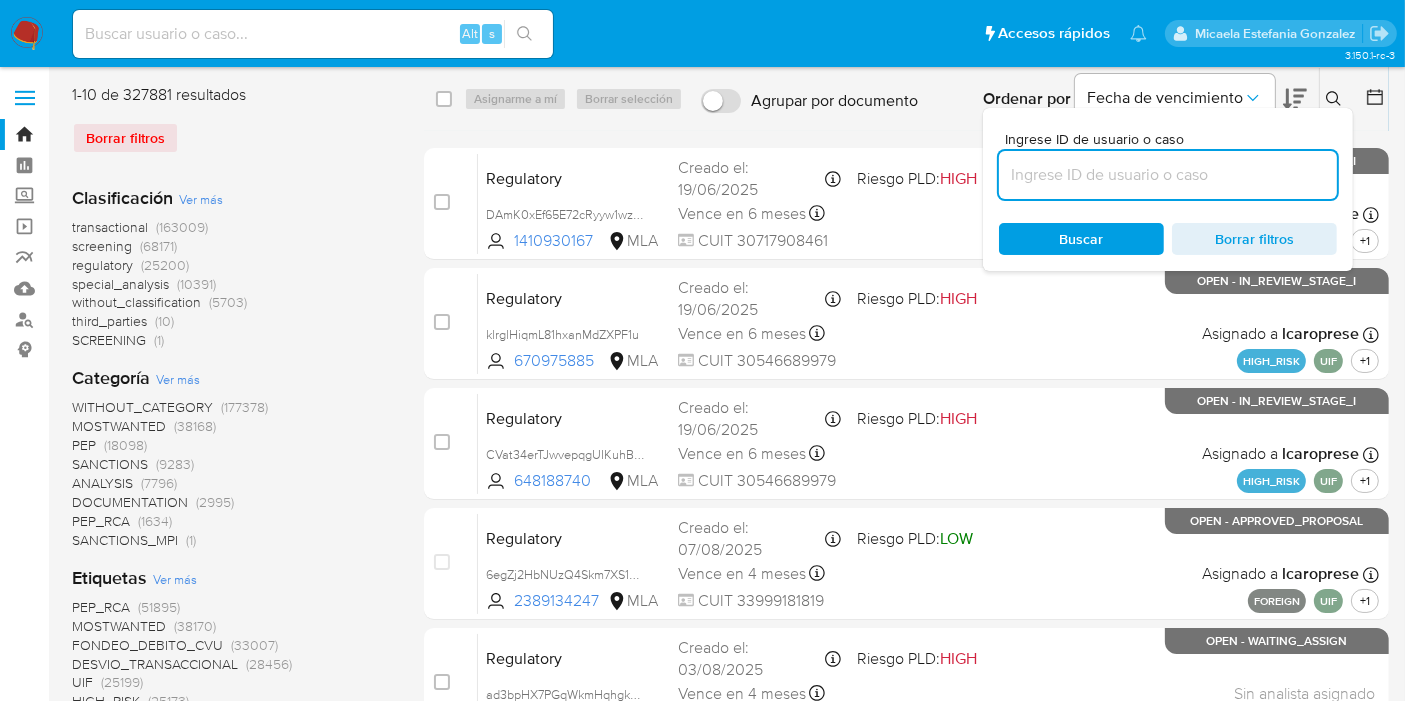 click at bounding box center (1168, 175) 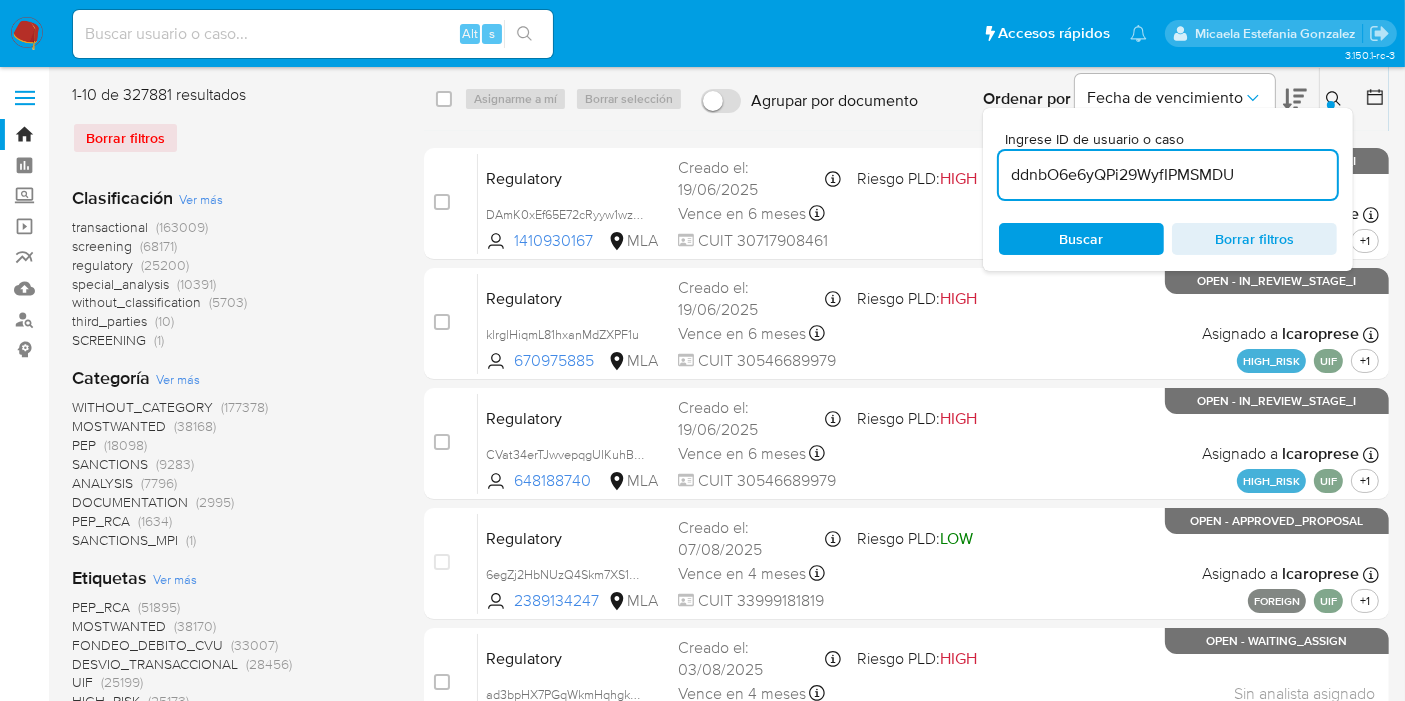 type on "ddnbO6e6yQPi29WyfIPMSMDU" 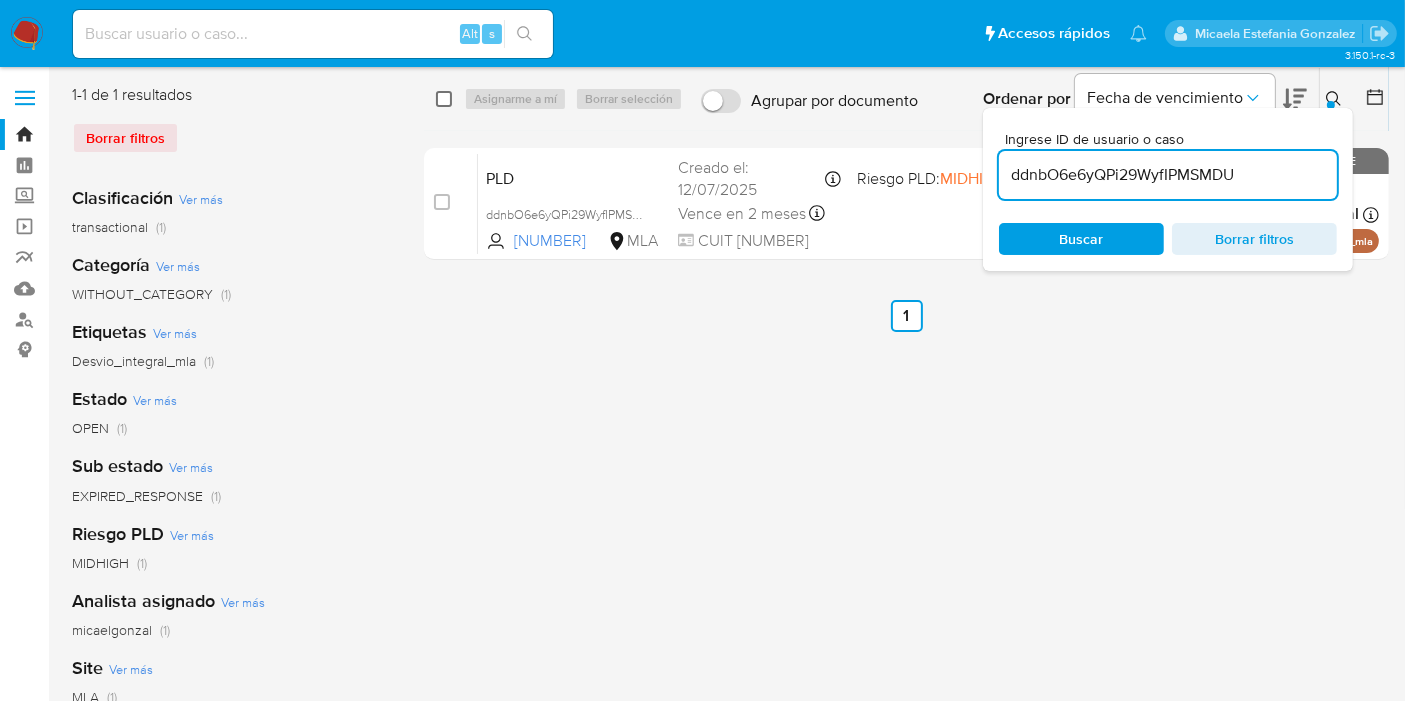click at bounding box center (444, 99) 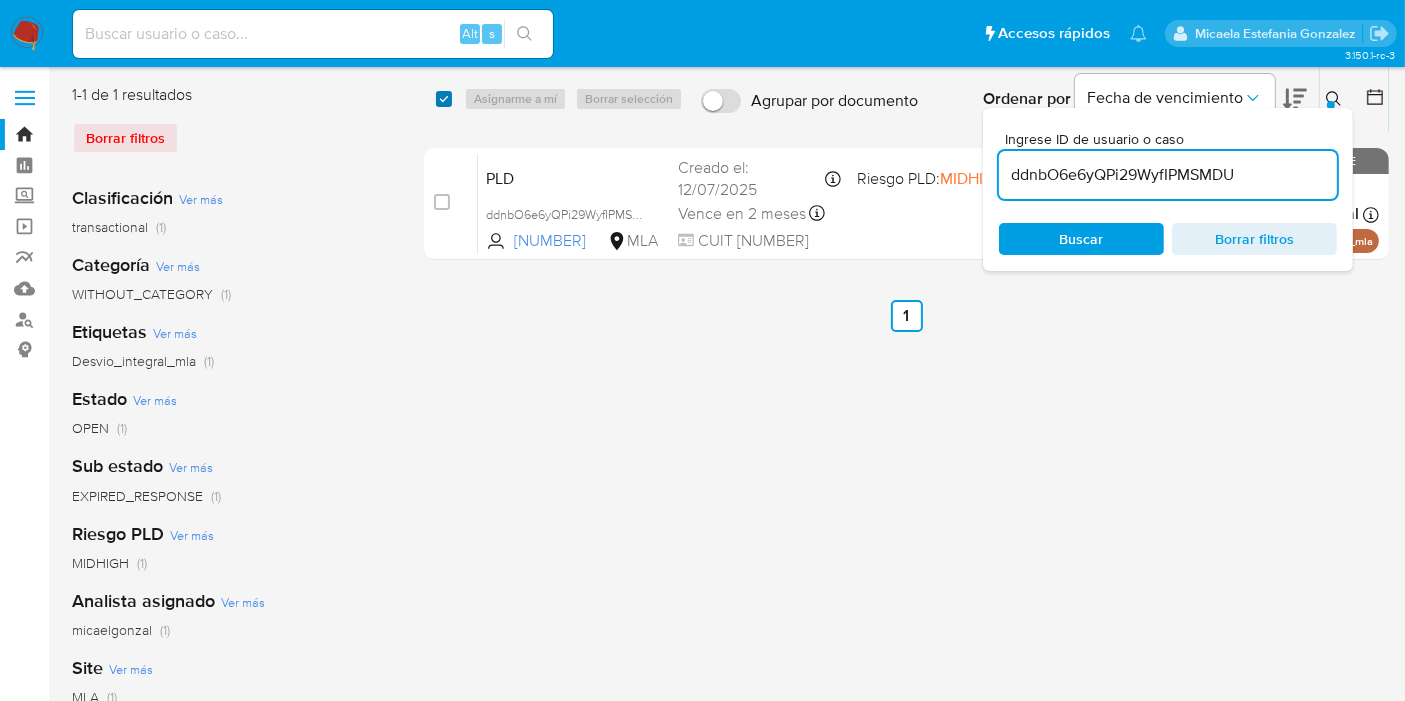 checkbox on "true" 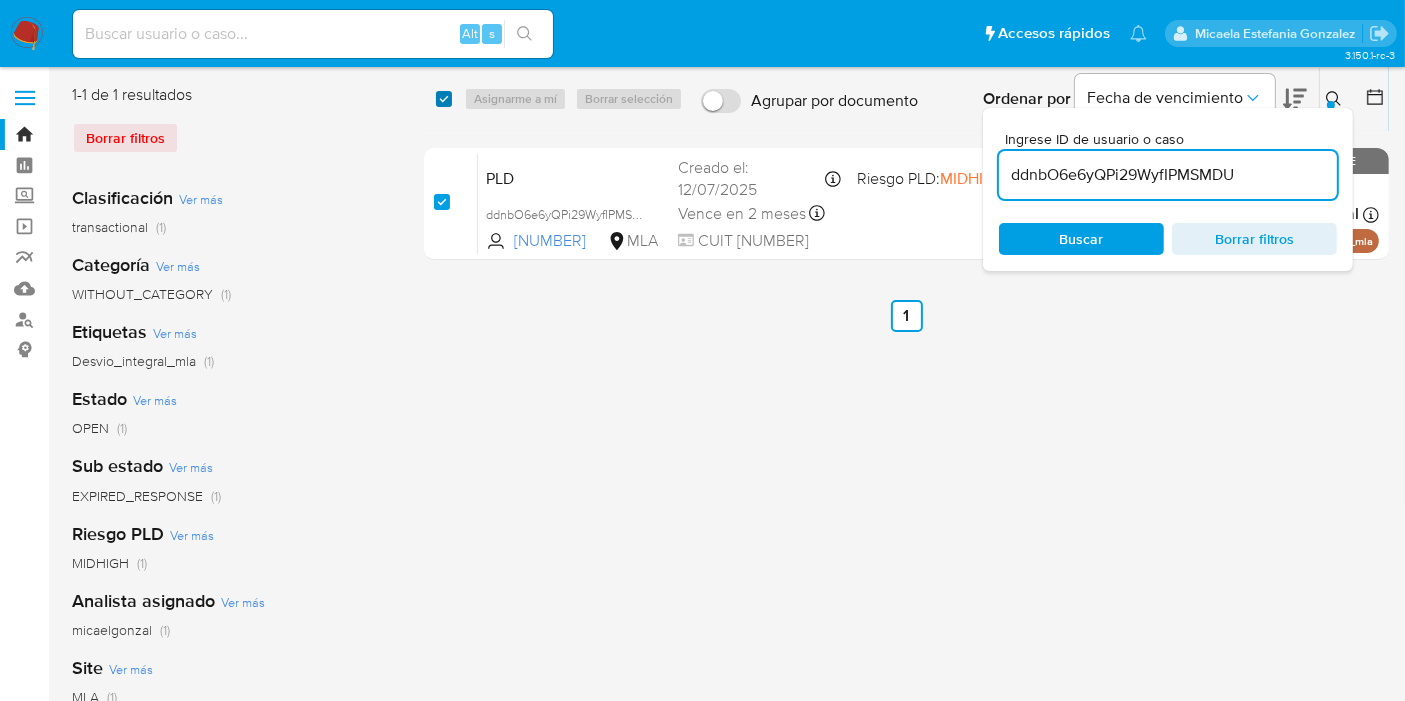 checkbox on "true" 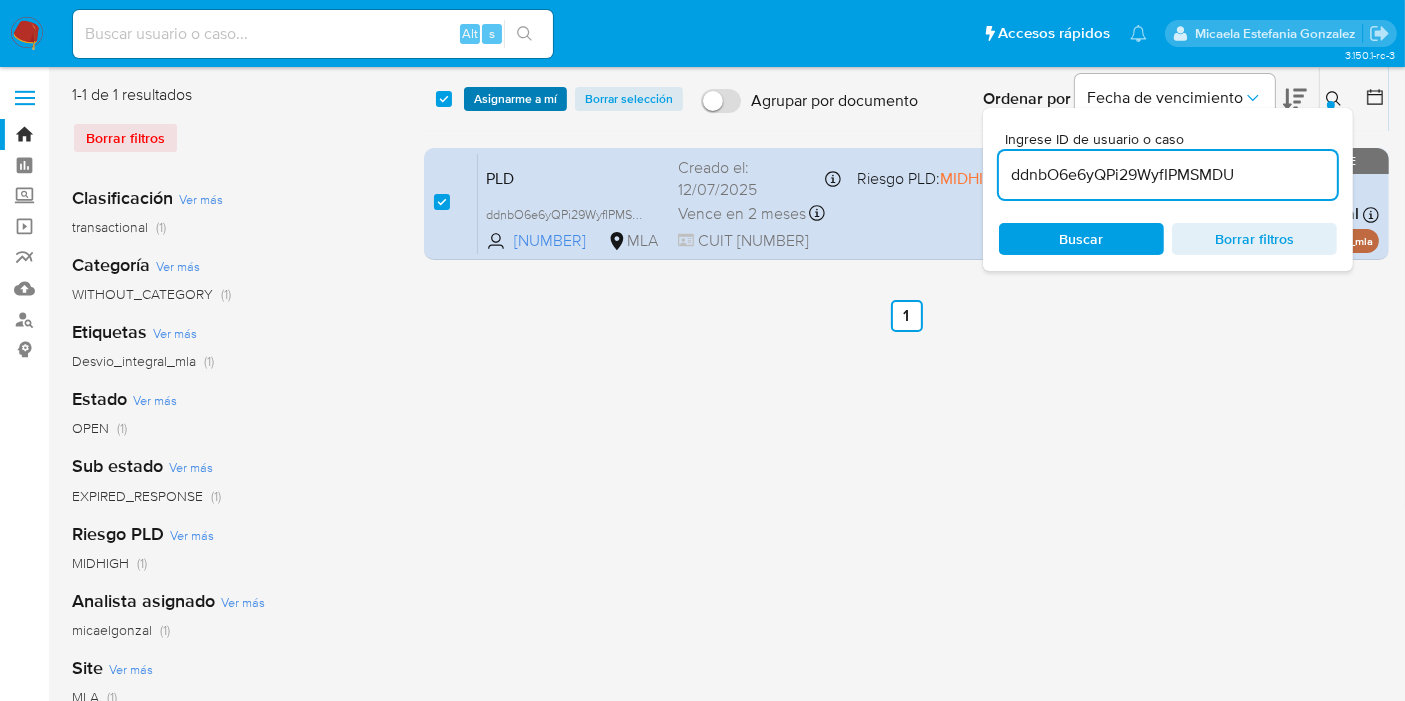 click on "Asignarme a mí" at bounding box center (515, 99) 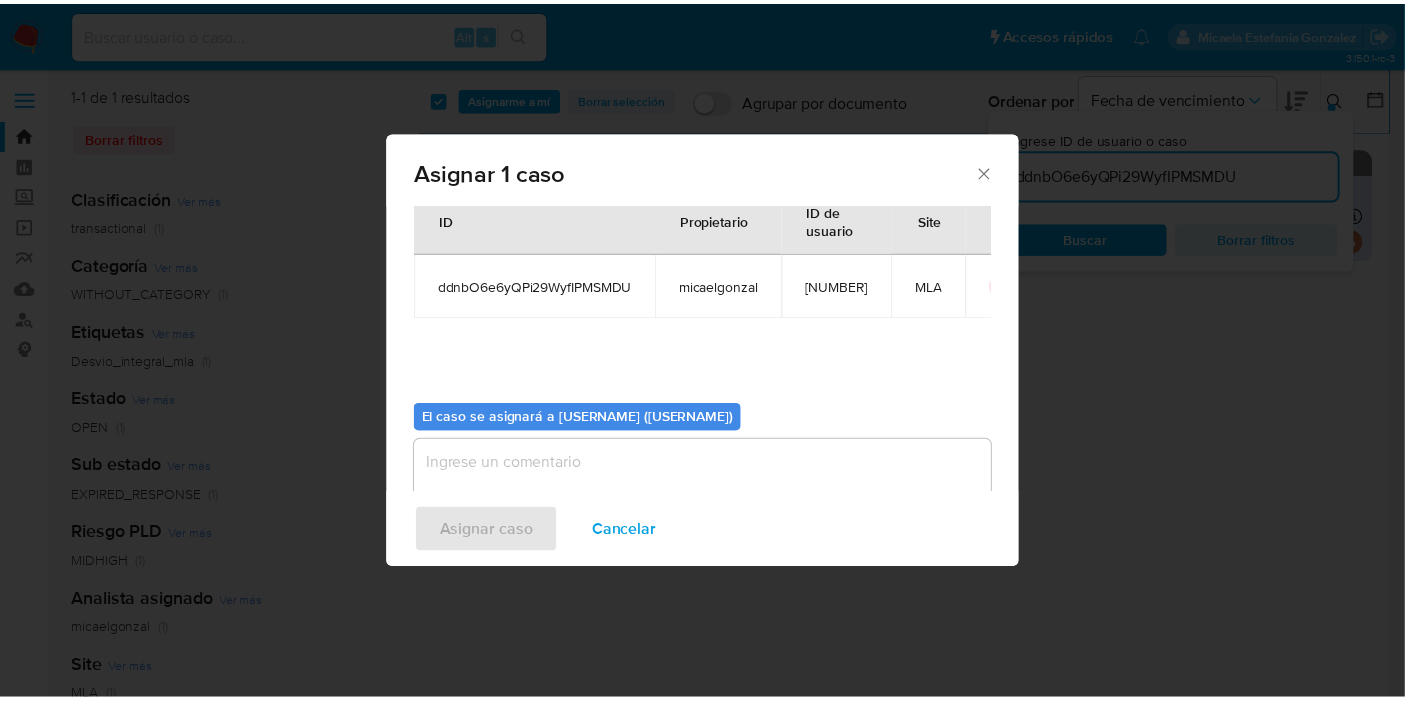 scroll, scrollTop: 120, scrollLeft: 0, axis: vertical 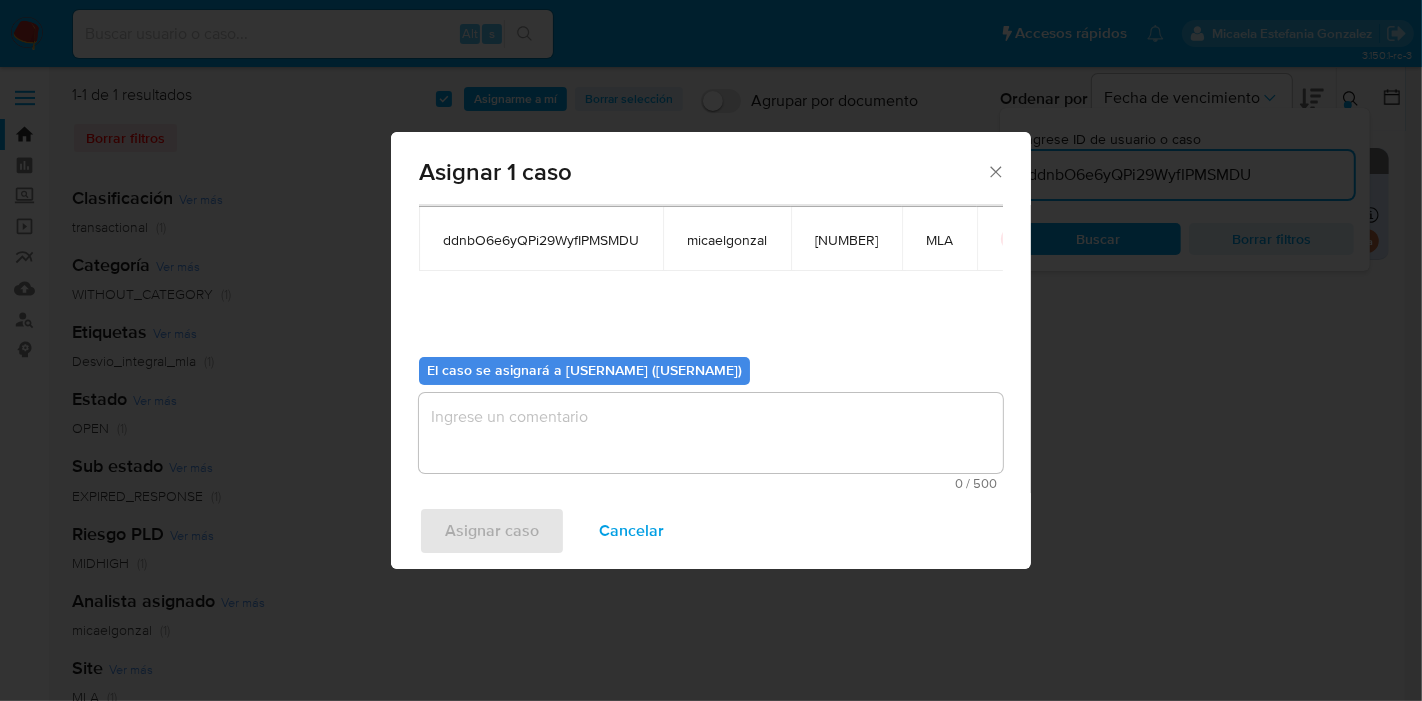 click at bounding box center (711, 433) 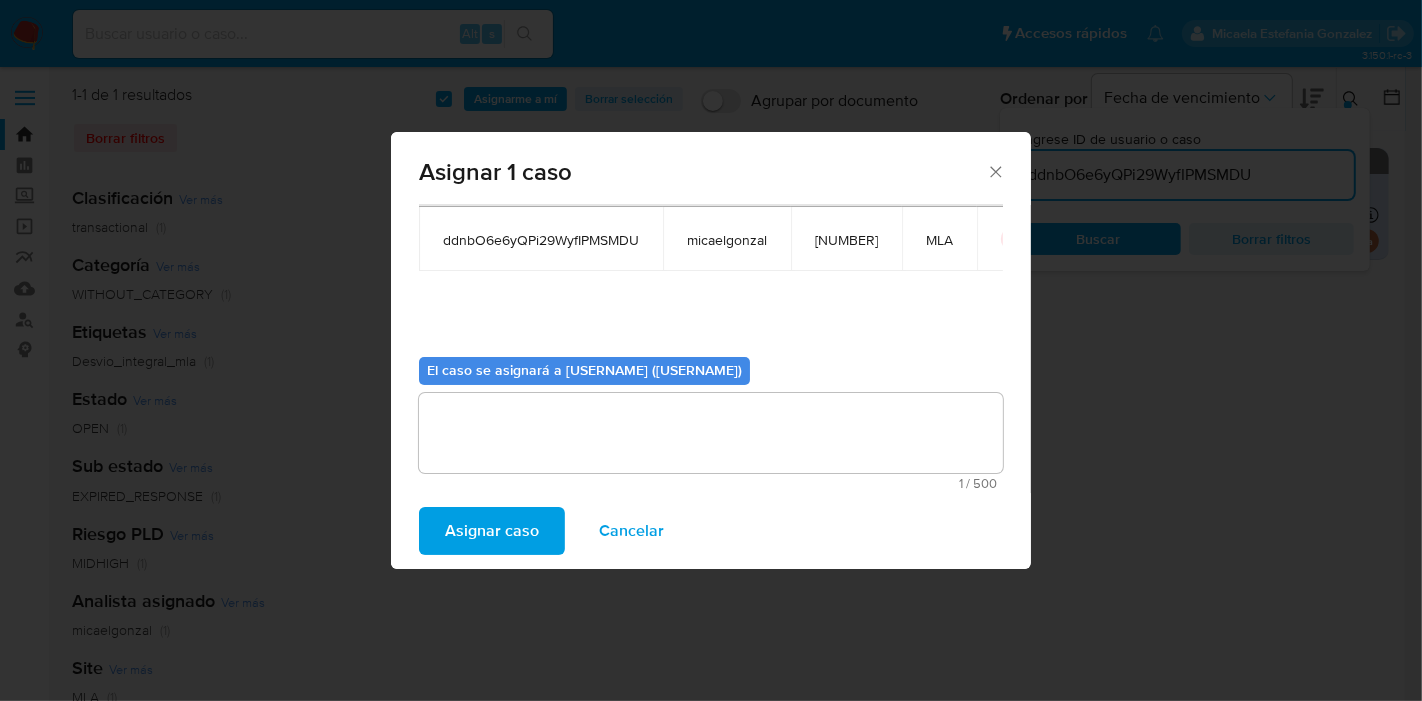 click on "Asignar caso" at bounding box center (492, 531) 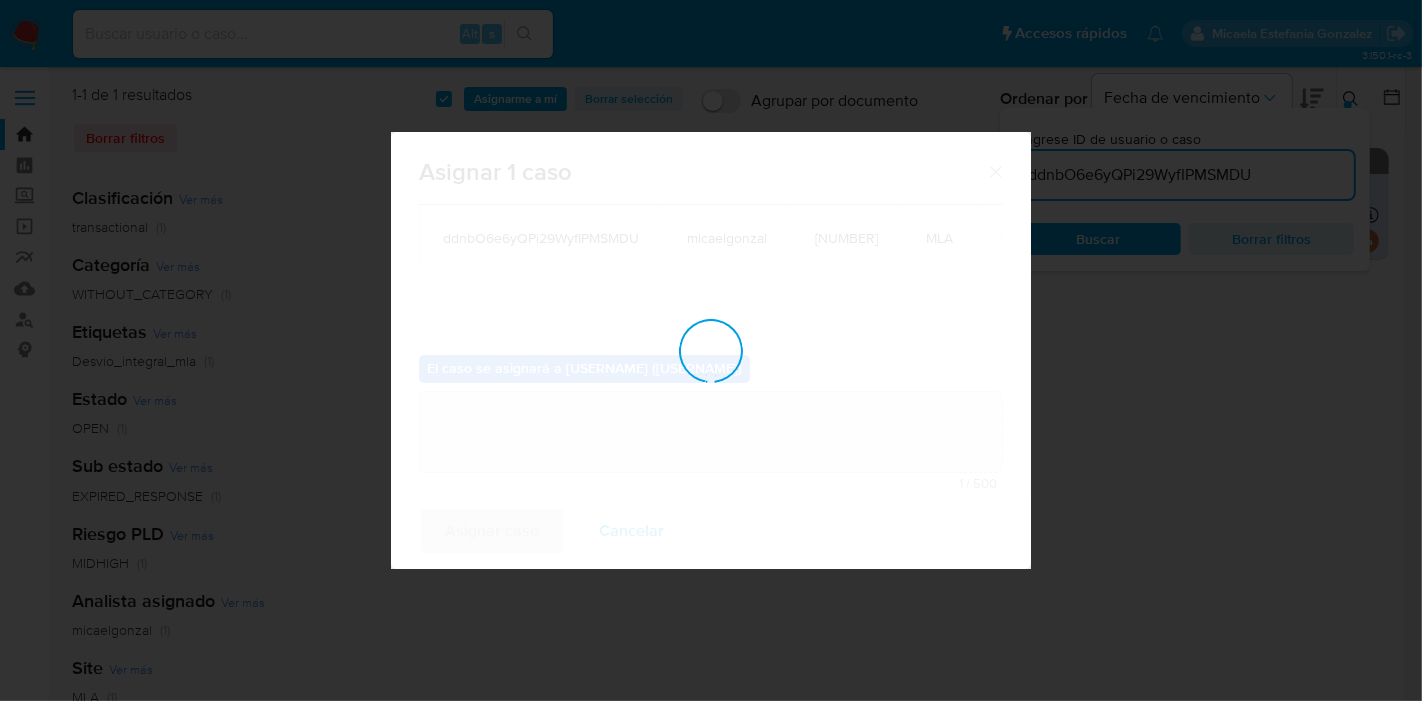 type 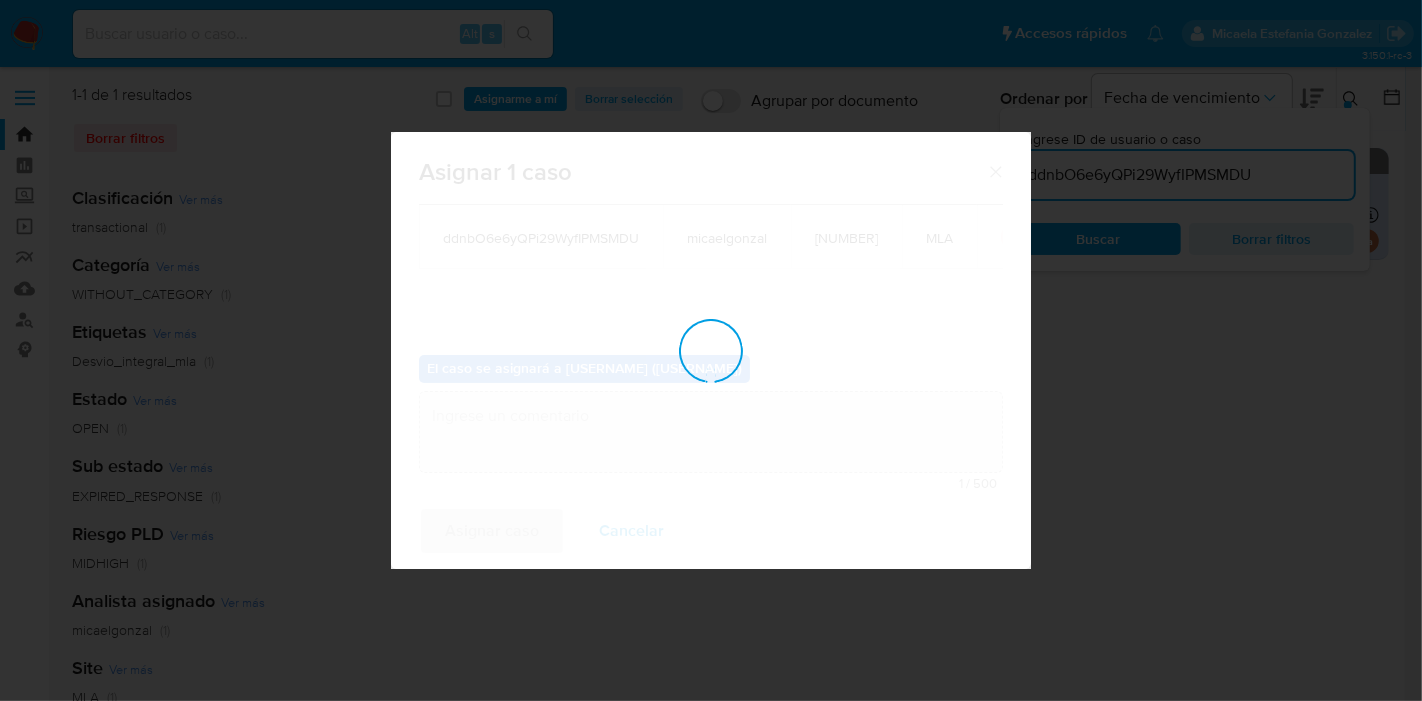 checkbox on "false" 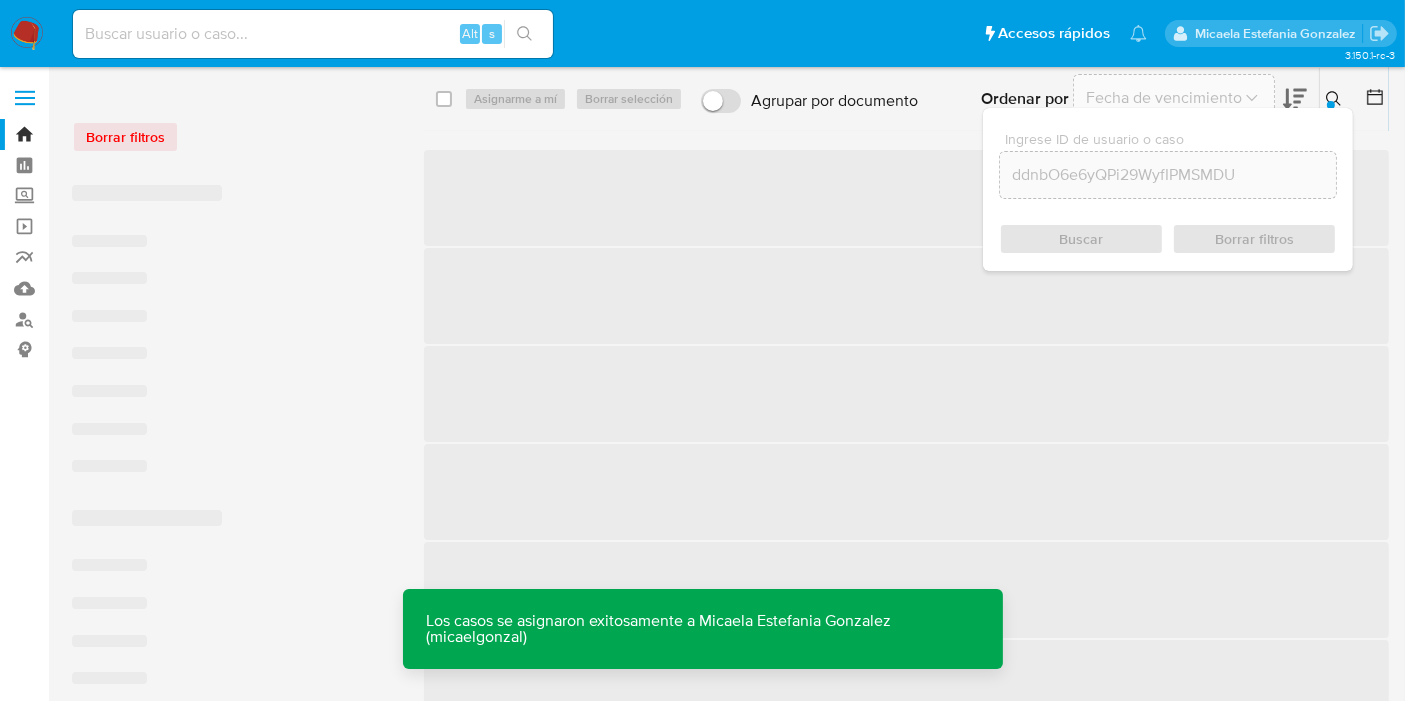 click on "Alt s" at bounding box center [313, 34] 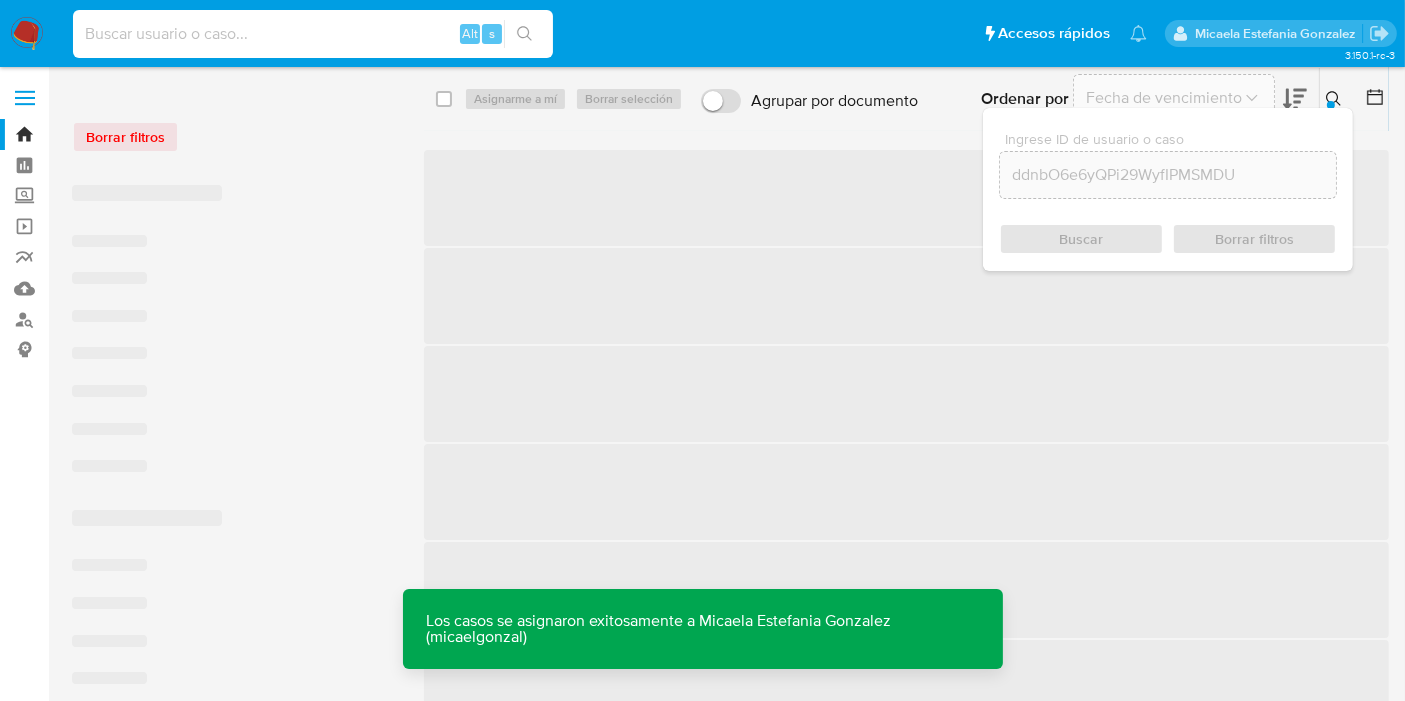 click at bounding box center (313, 34) 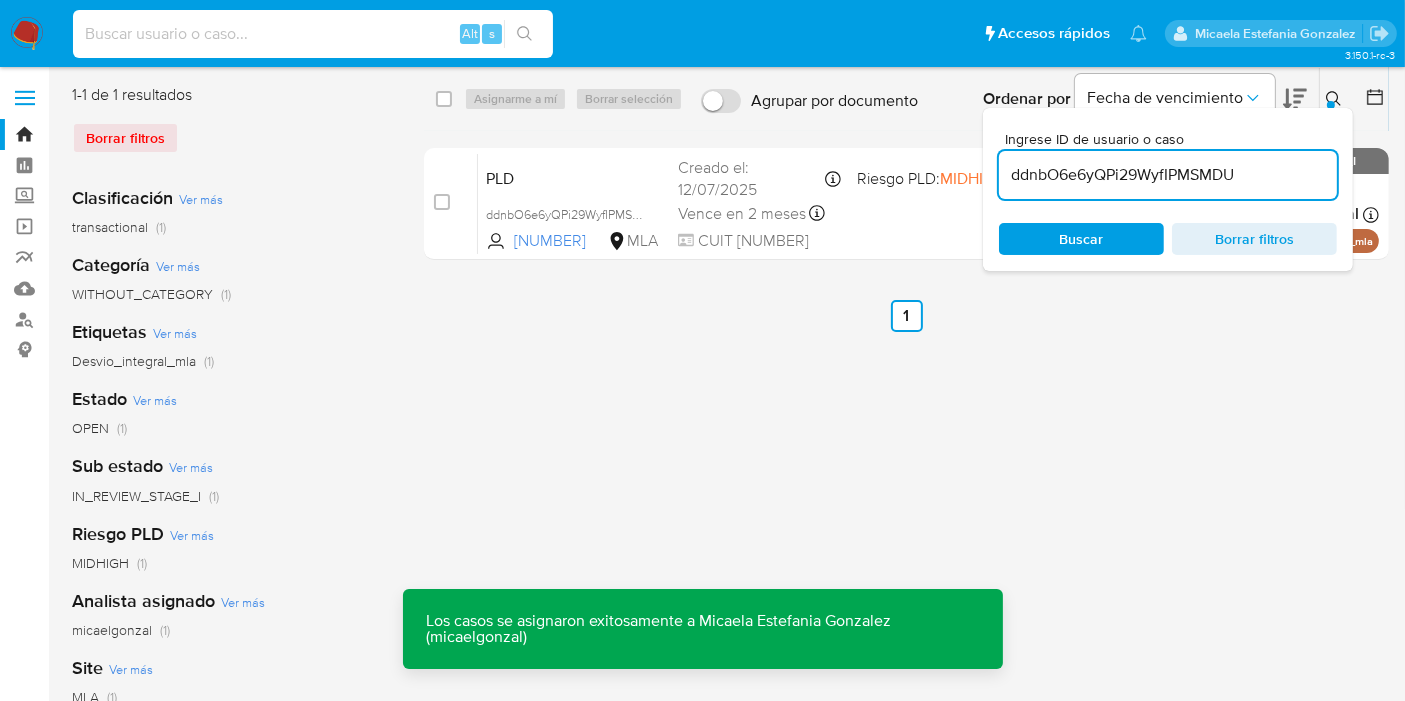 paste on "ddnbO6e6yQPi29WyfIPMSMDU" 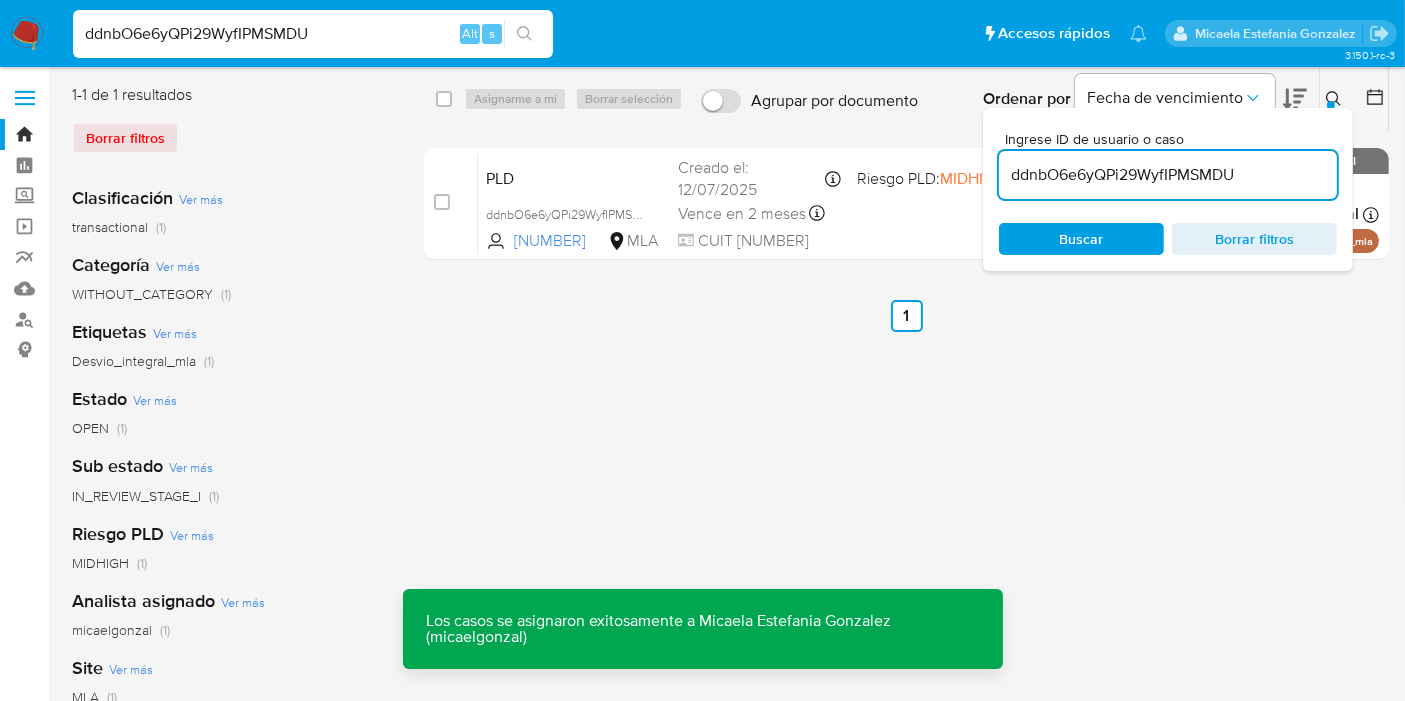 type on "ddnbO6e6yQPi29WyfIPMSMDU" 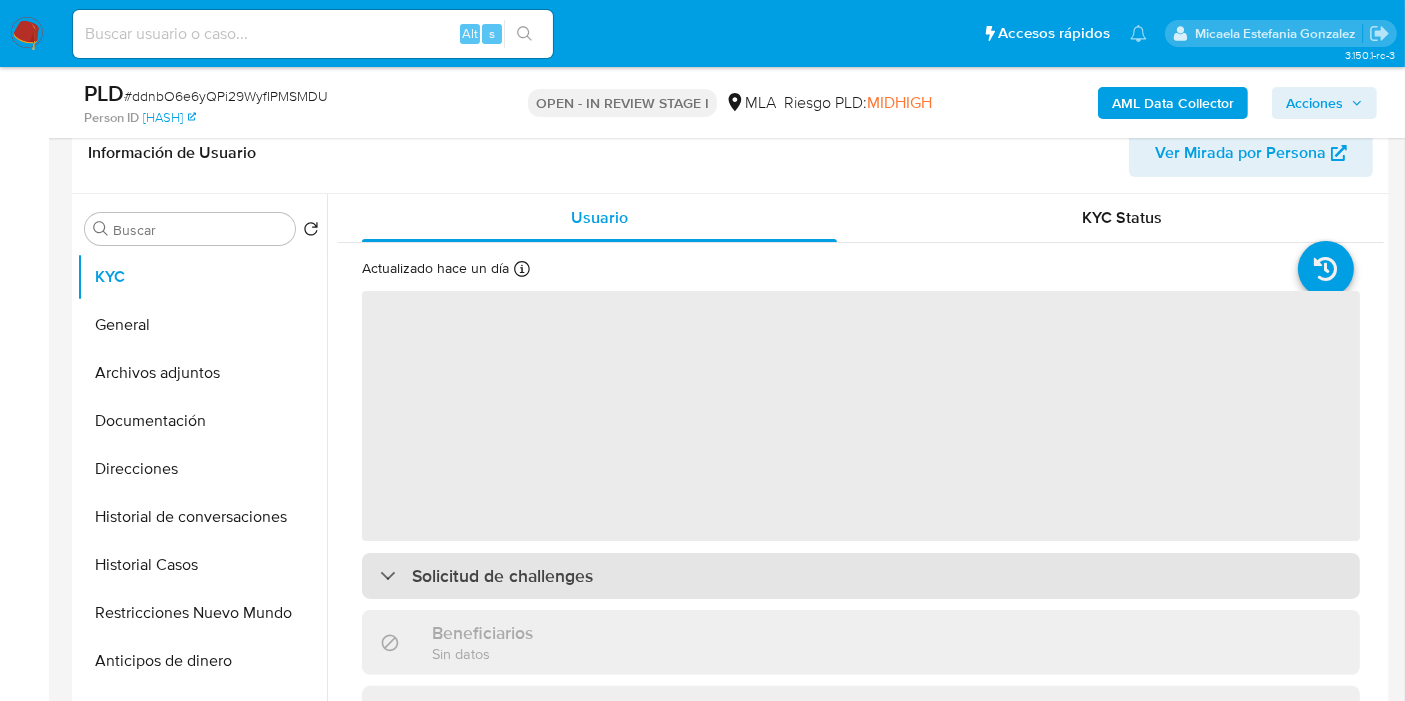 scroll, scrollTop: 222, scrollLeft: 0, axis: vertical 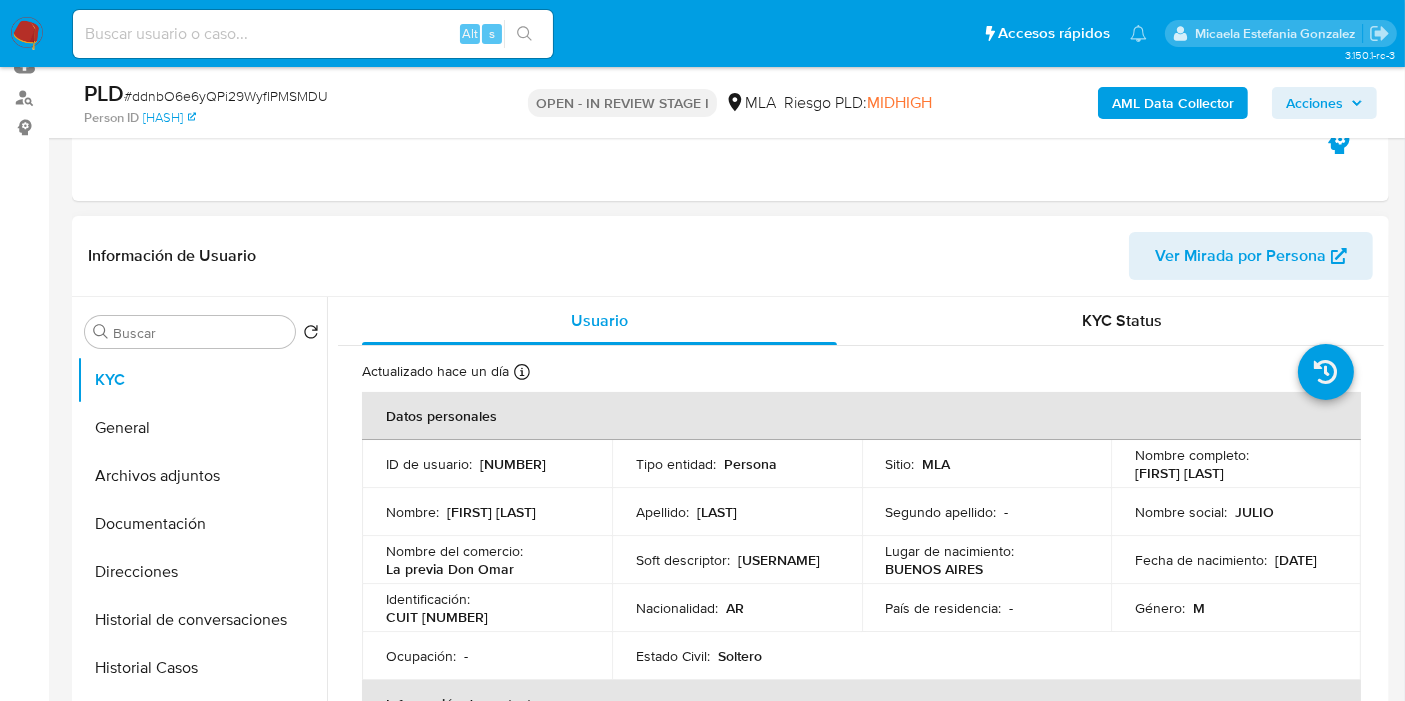 select on "10" 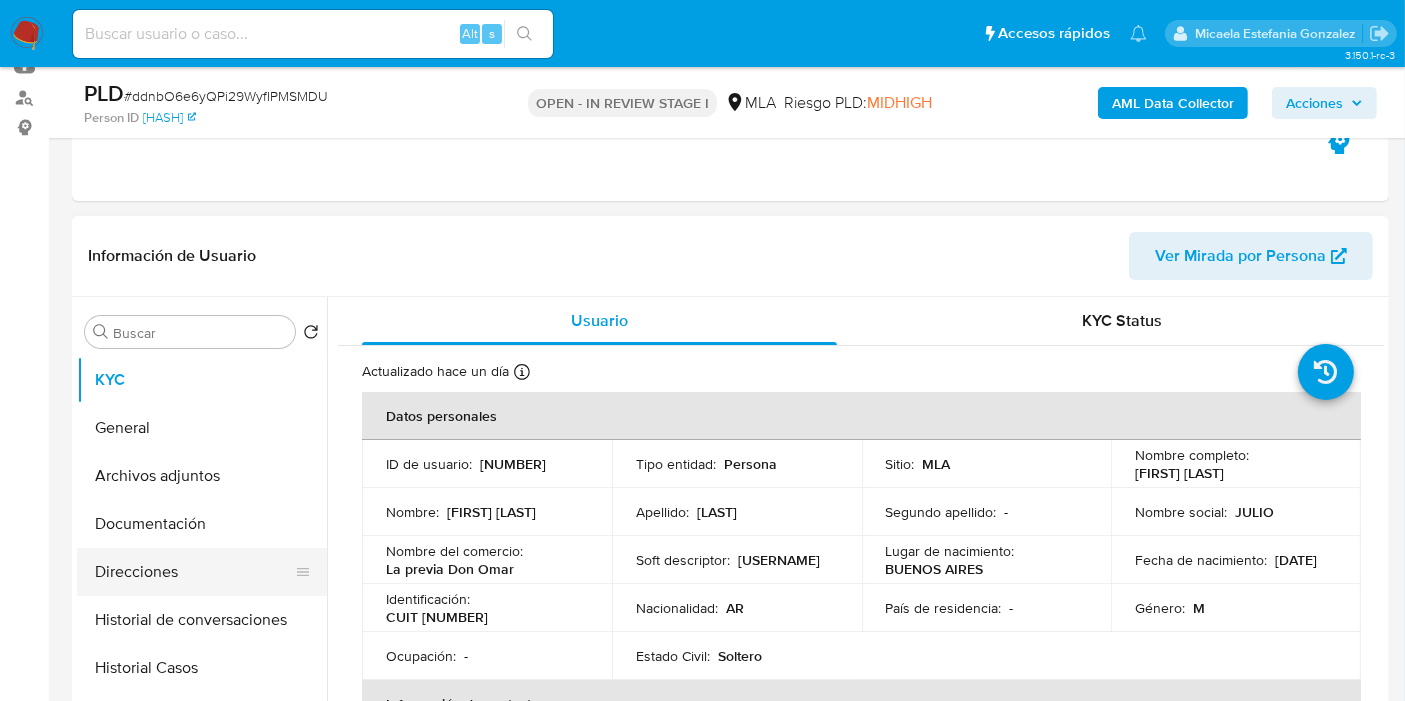 click on "Direcciones" at bounding box center [194, 572] 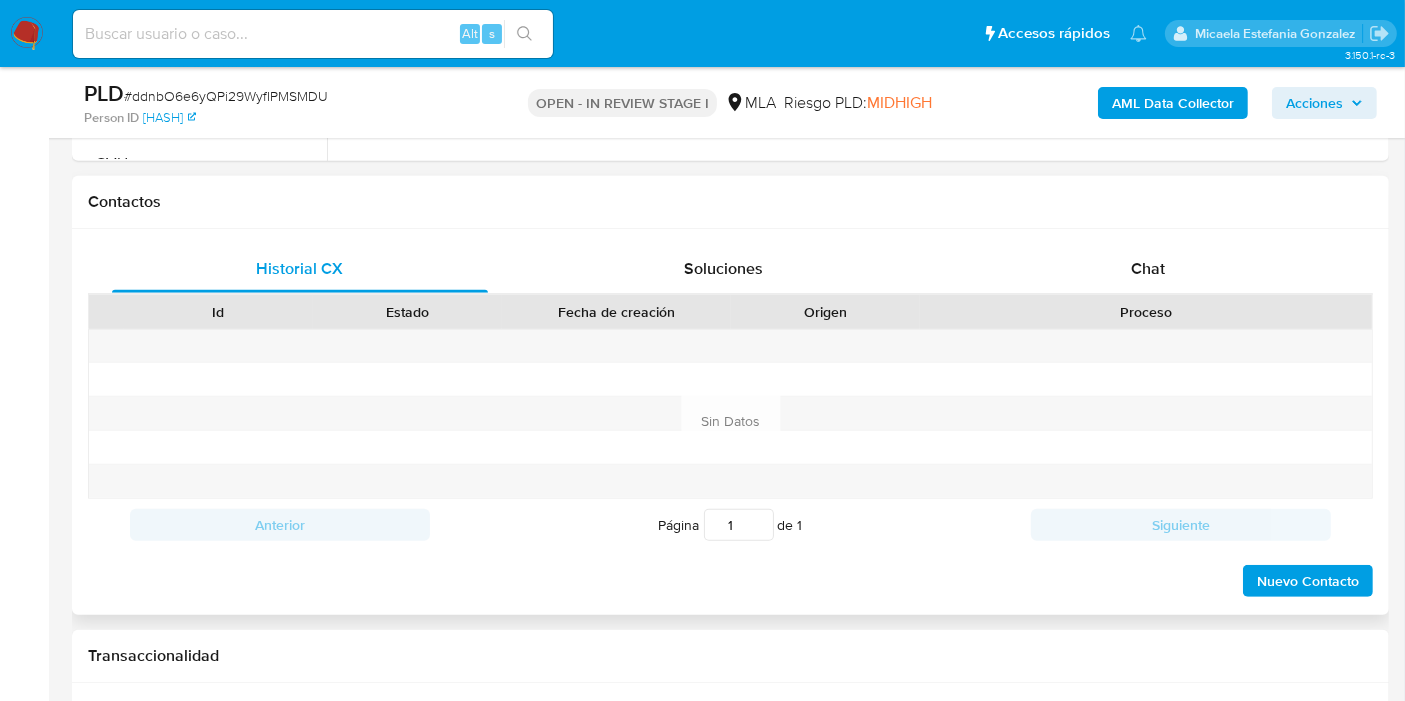 scroll, scrollTop: 1000, scrollLeft: 0, axis: vertical 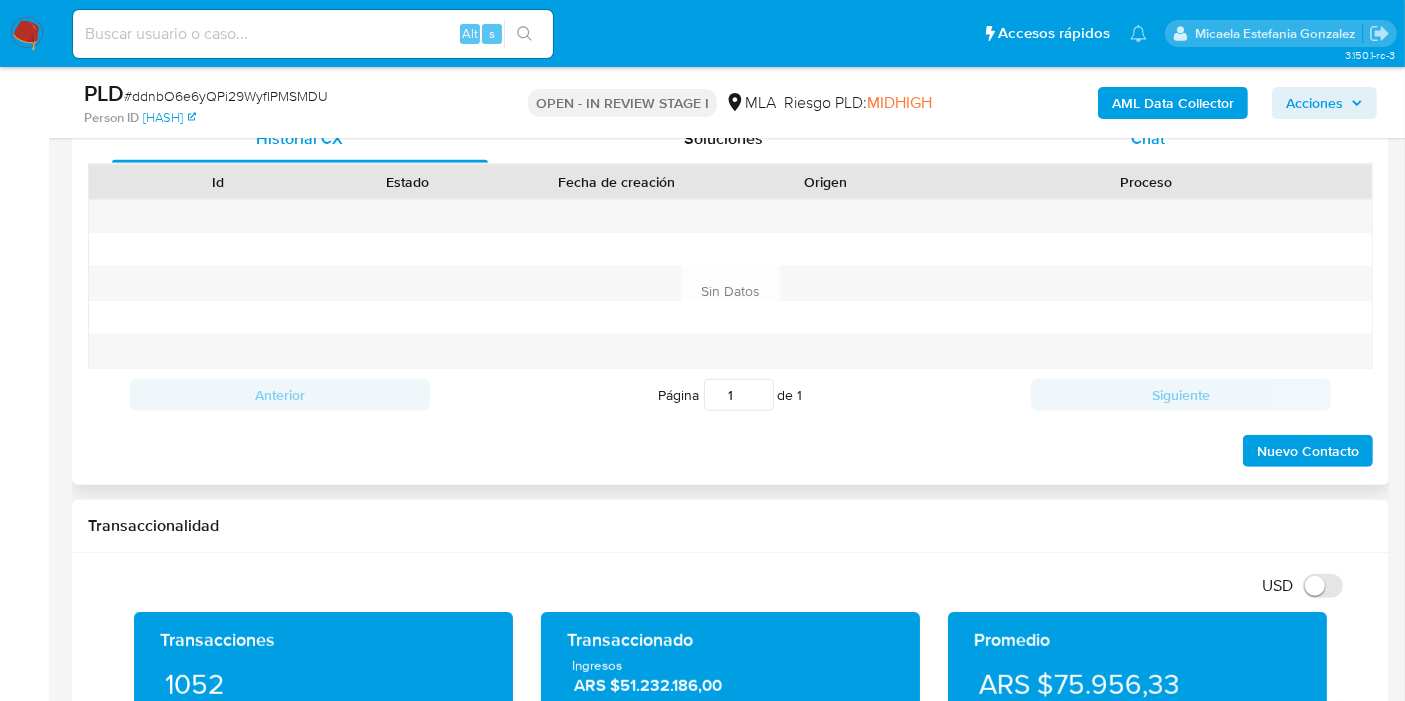 click on "Chat" at bounding box center [1148, 139] 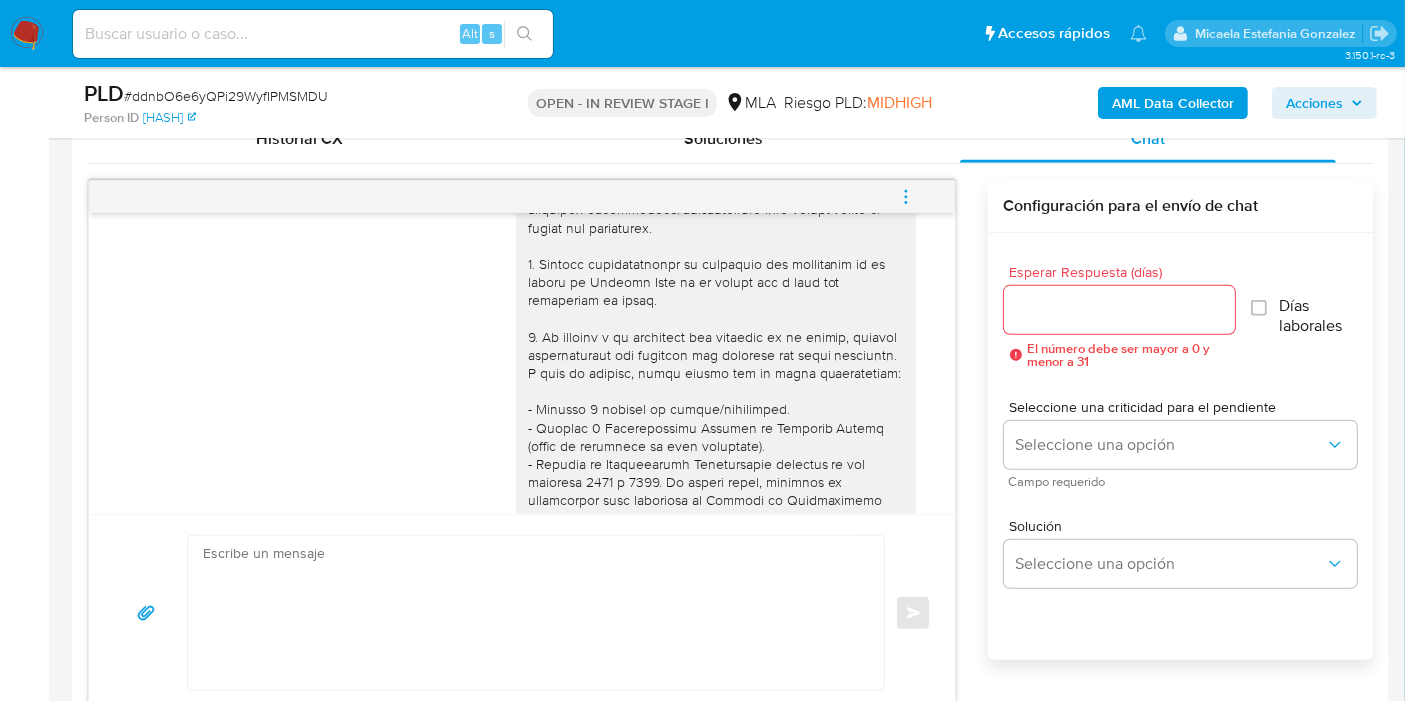 scroll, scrollTop: 0, scrollLeft: 0, axis: both 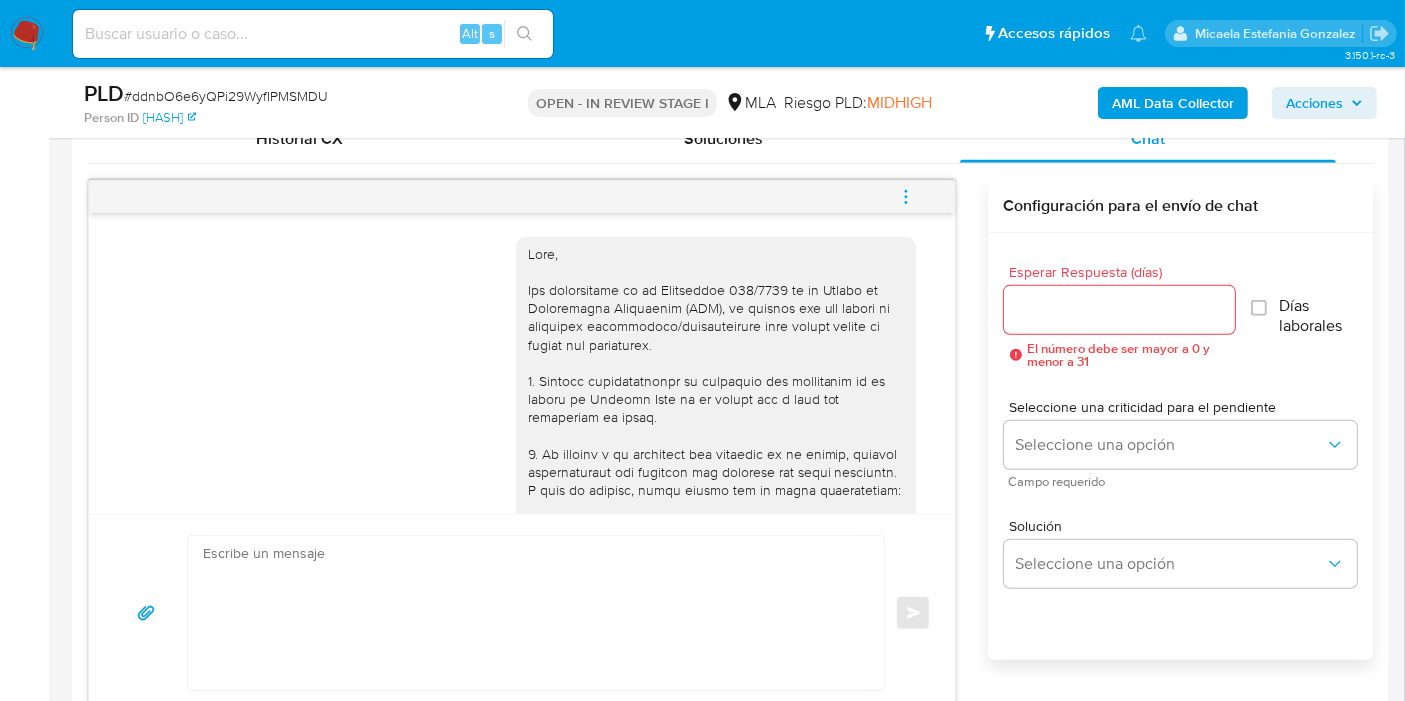click at bounding box center (716, 763) 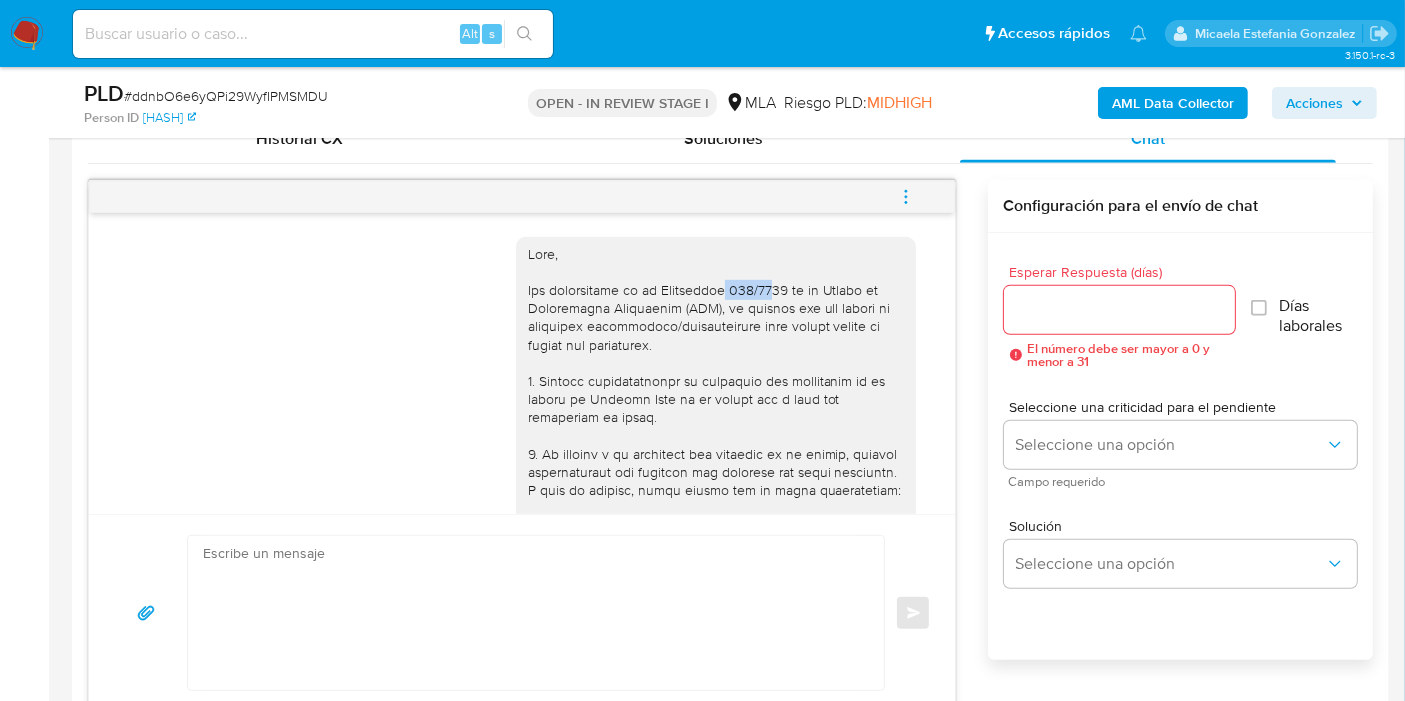 drag, startPoint x: 705, startPoint y: 287, endPoint x: 808, endPoint y: 281, distance: 103.17461 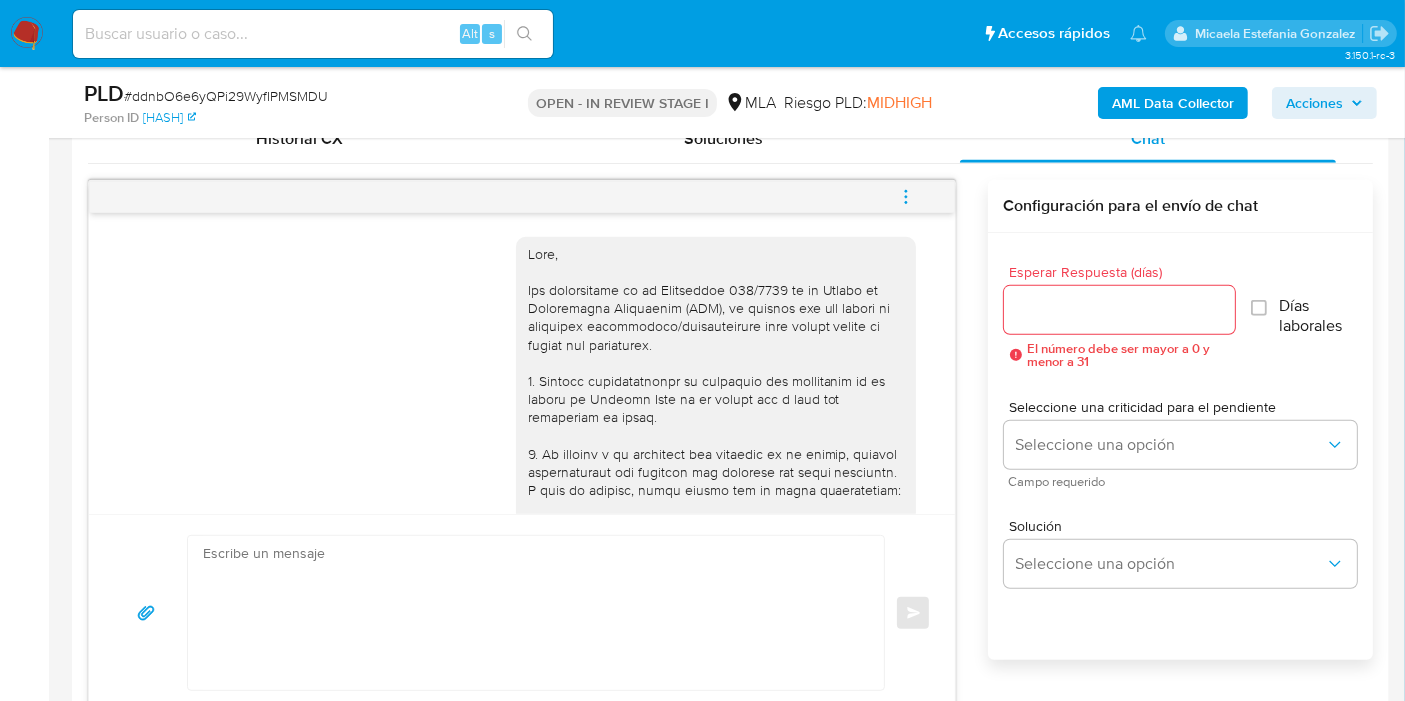 drag, startPoint x: 808, startPoint y: 281, endPoint x: 822, endPoint y: 284, distance: 14.3178215 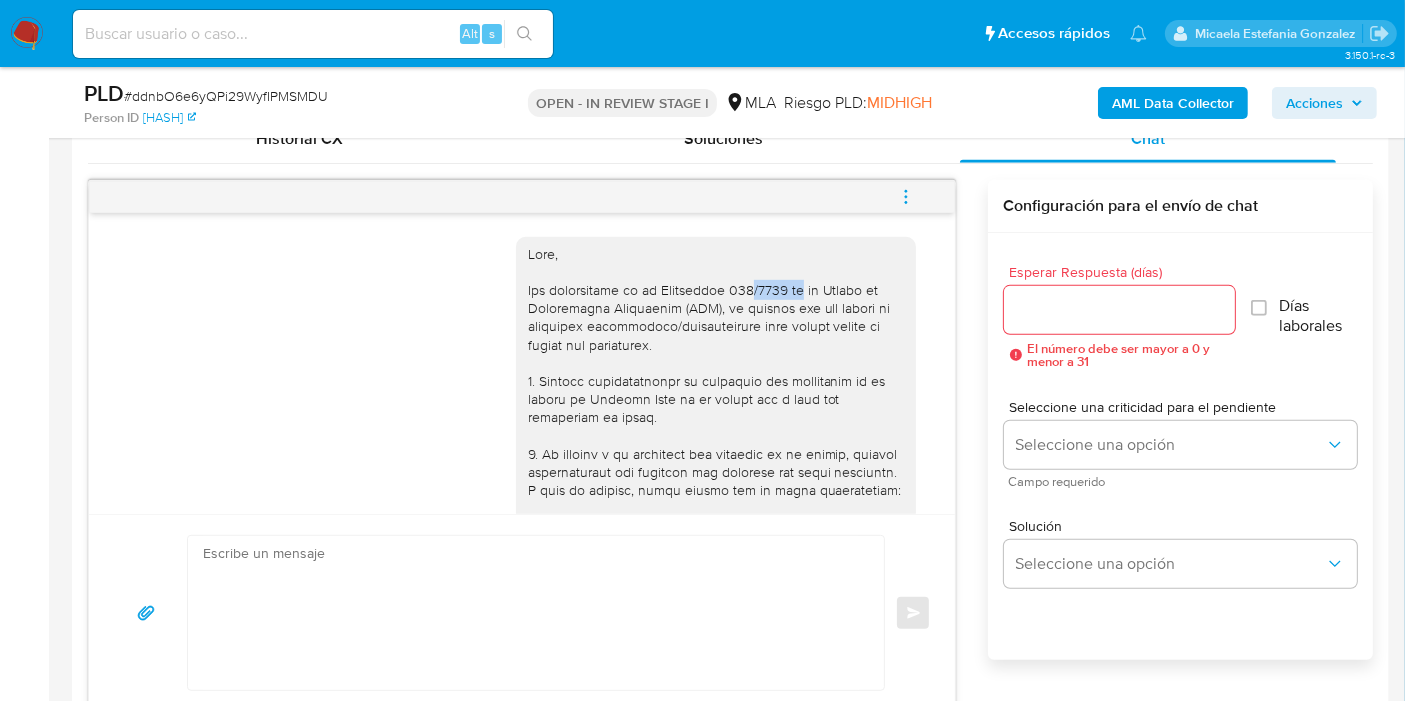 drag, startPoint x: 734, startPoint y: 280, endPoint x: 852, endPoint y: 285, distance: 118.10589 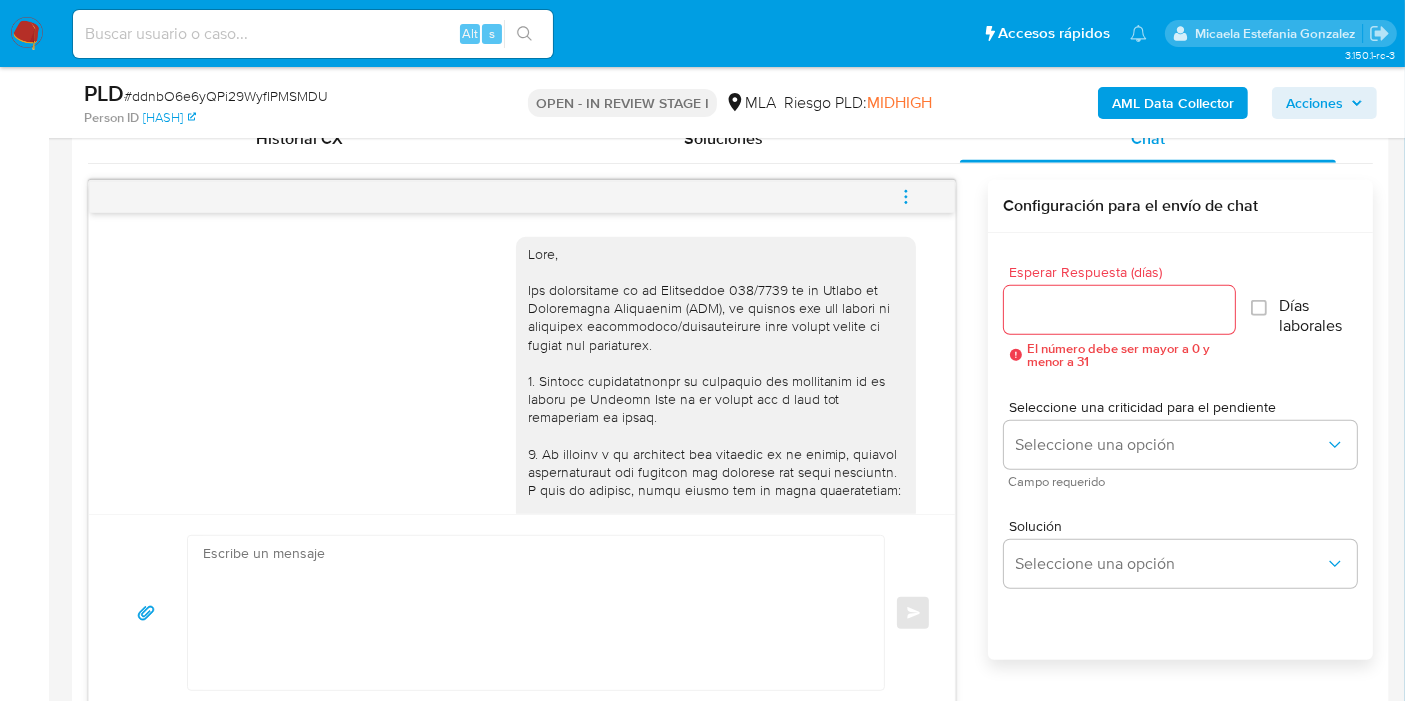 click at bounding box center (716, 763) 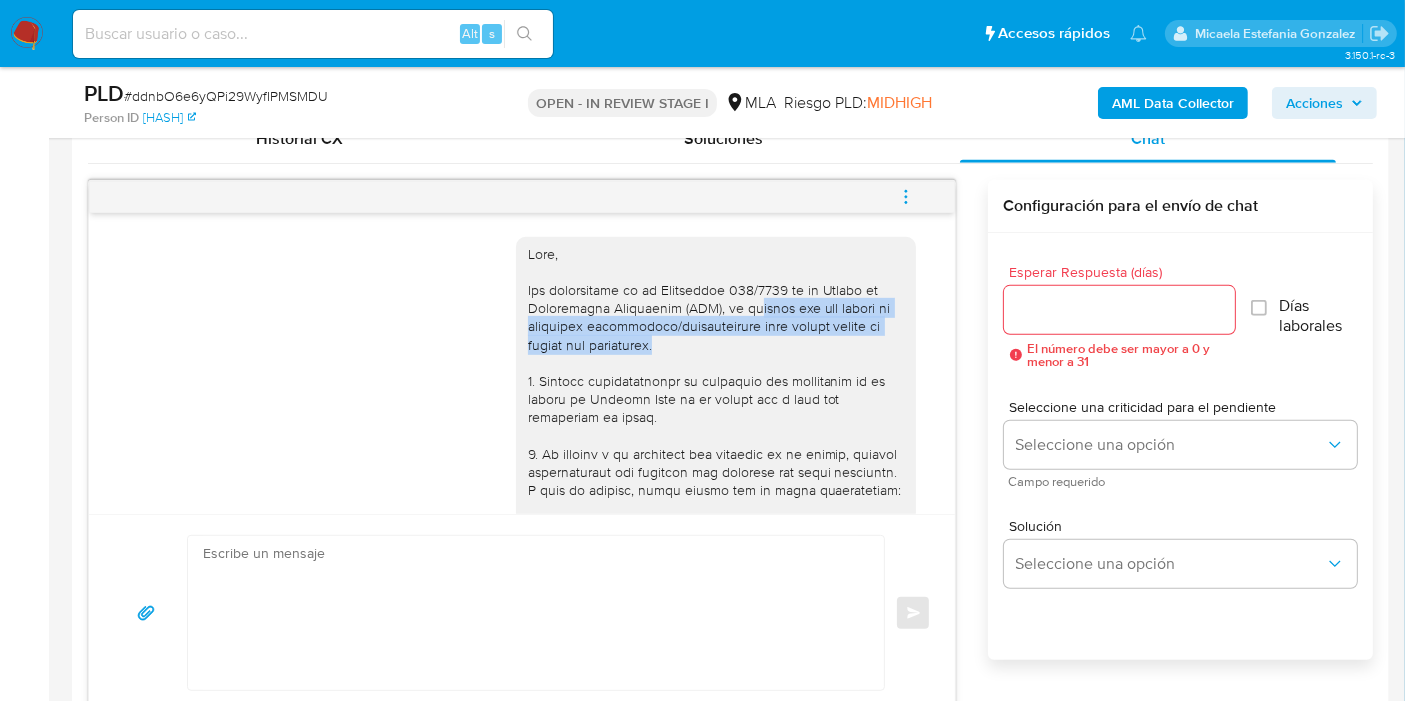 drag, startPoint x: 714, startPoint y: 315, endPoint x: 801, endPoint y: 346, distance: 92.358 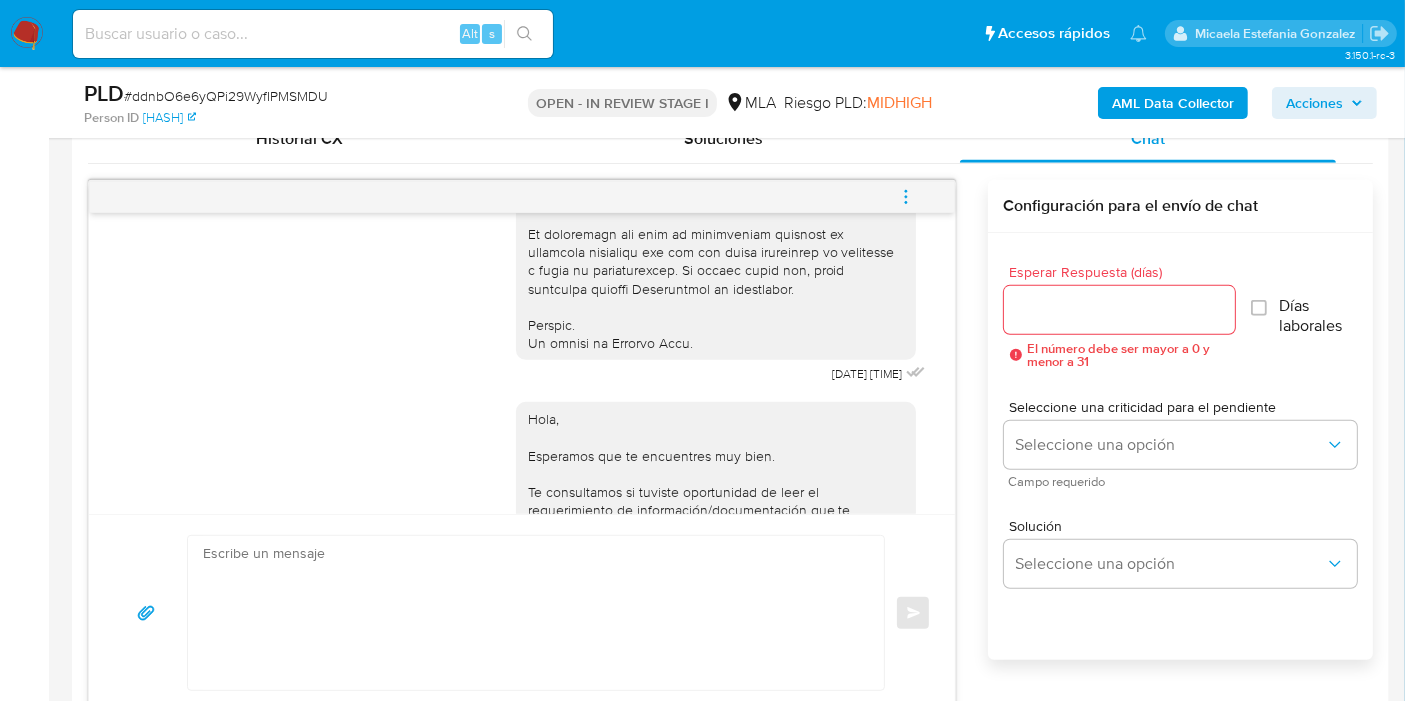 scroll, scrollTop: 1111, scrollLeft: 0, axis: vertical 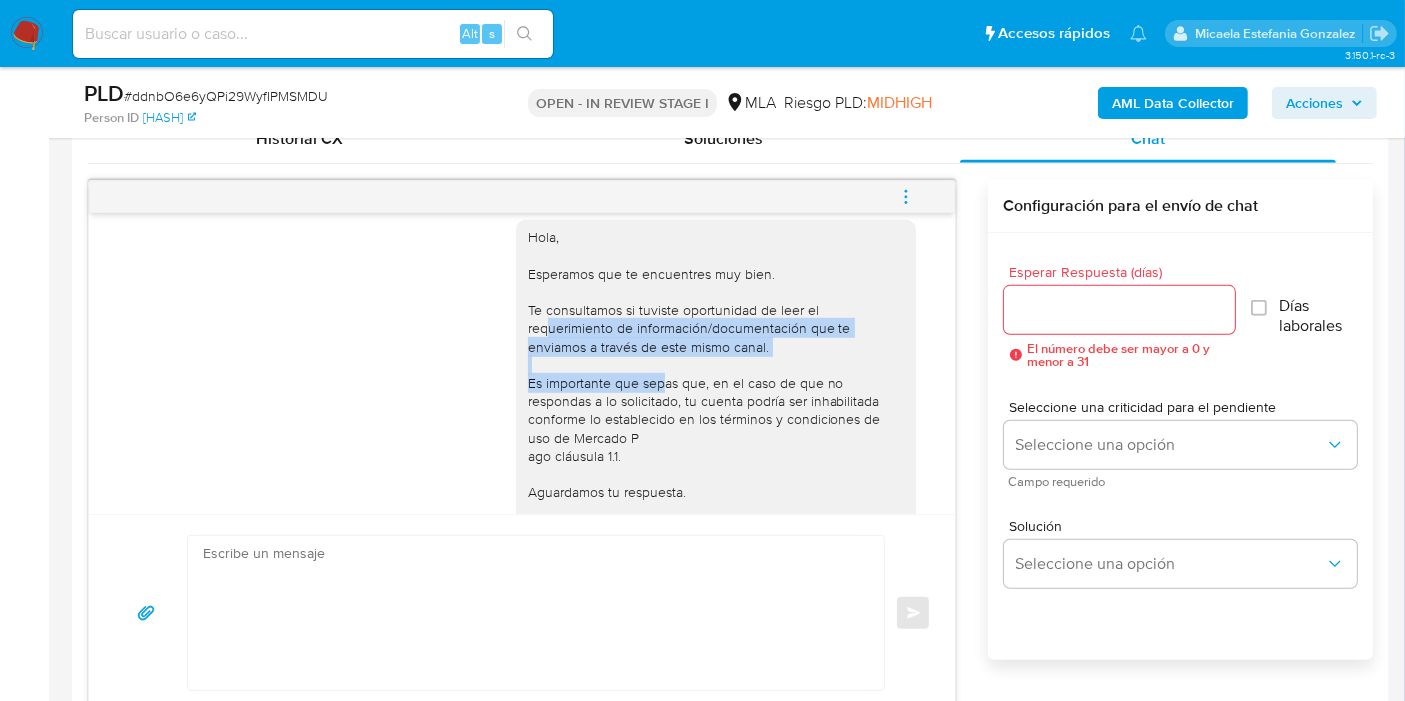drag, startPoint x: 534, startPoint y: 369, endPoint x: 648, endPoint y: 418, distance: 124.08465 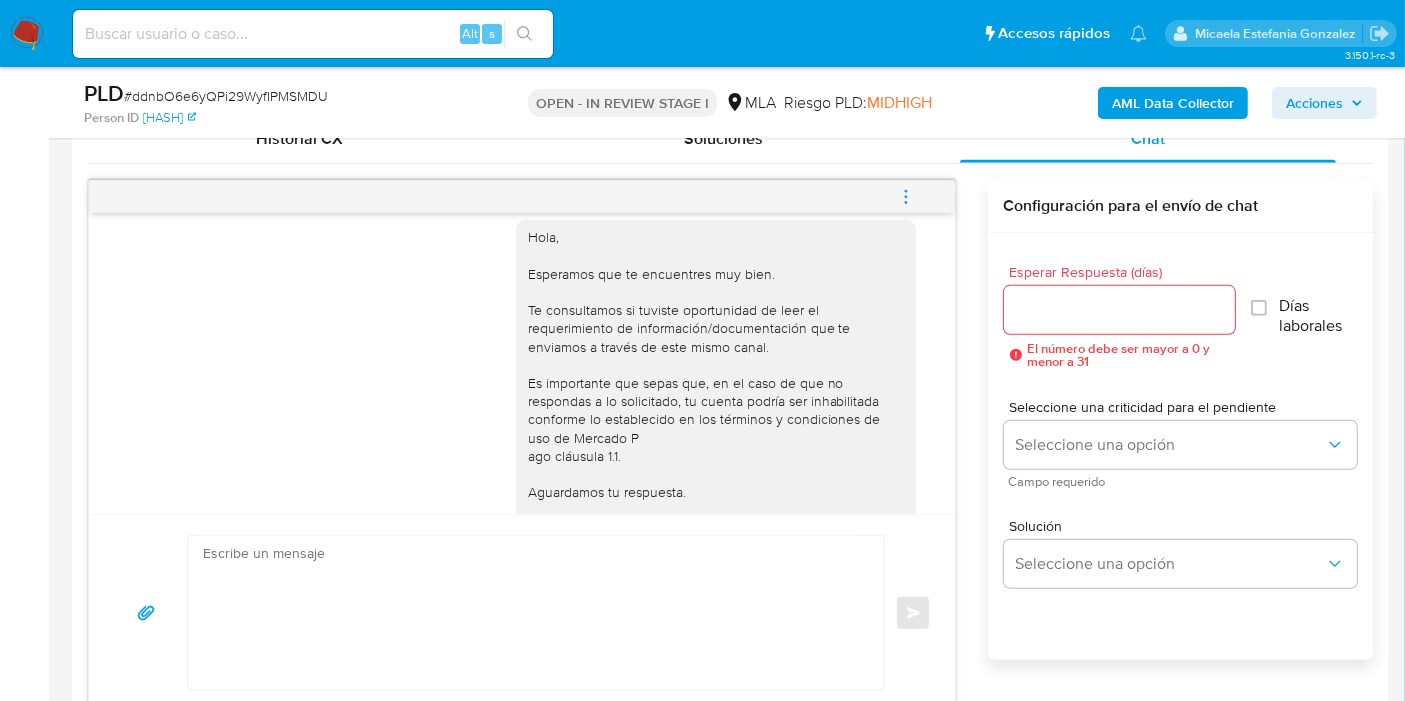 click on "Hola,
Esperamos que te encuentres muy bien.
Te consultamos si tuviste oportunidad de leer el requerimiento de información/documentación que te enviamos a través de este mismo canal.
Es importante que sepas que, en el caso de que no respondas a lo solicitado, tu cuenta podría ser inhabilitada conforme lo establecido en los términos y condiciones de uso de Mercado P
ago cláusula 1.1.
Aguardamos tu respuesta.
Muchas gracias.
Saludos.
El equipo de Mercado Pago" at bounding box center (716, 401) 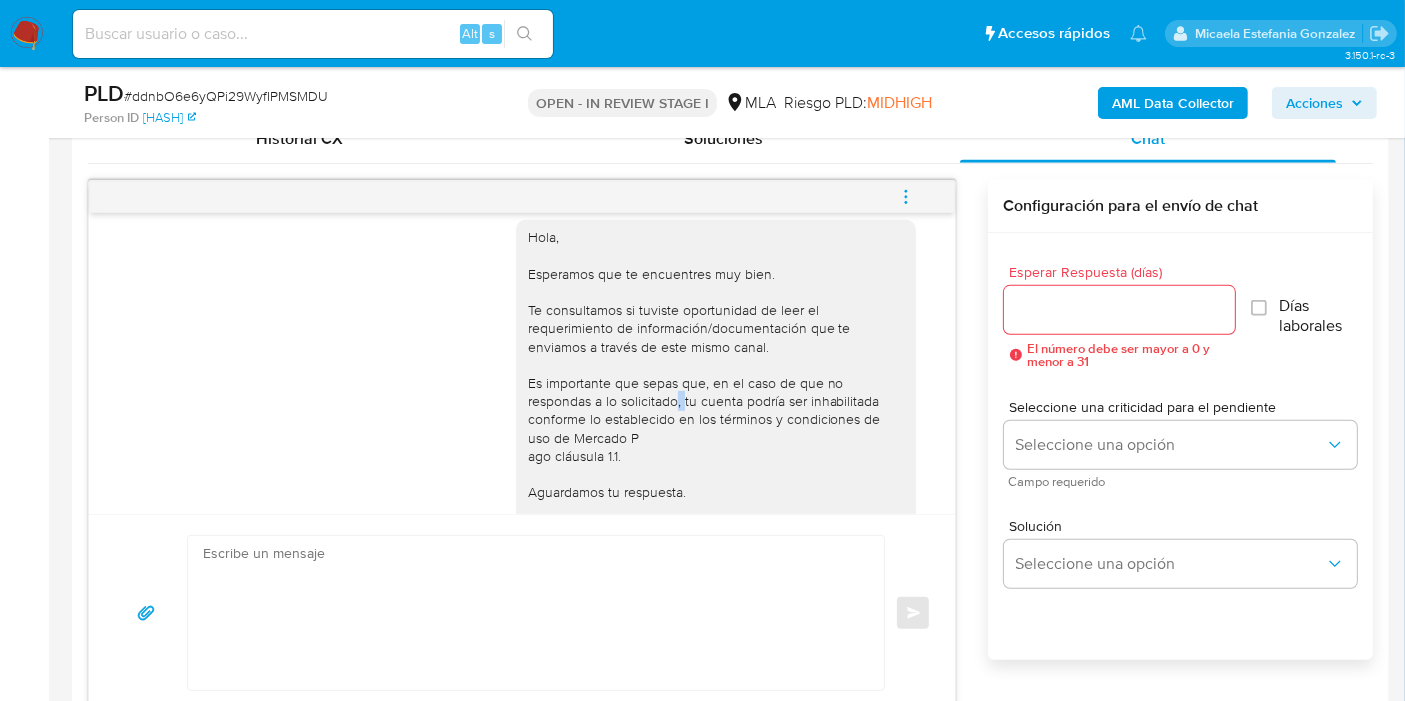 click on "Hola,
Esperamos que te encuentres muy bien.
Te consultamos si tuviste oportunidad de leer el requerimiento de información/documentación que te enviamos a través de este mismo canal.
Es importante que sepas que, en el caso de que no respondas a lo solicitado, tu cuenta podría ser inhabilitada conforme lo establecido en los términos y condiciones de uso de Mercado P
ago cláusula 1.1.
Aguardamos tu respuesta.
Muchas gracias.
Saludos.
El equipo de Mercado Pago" at bounding box center (716, 401) 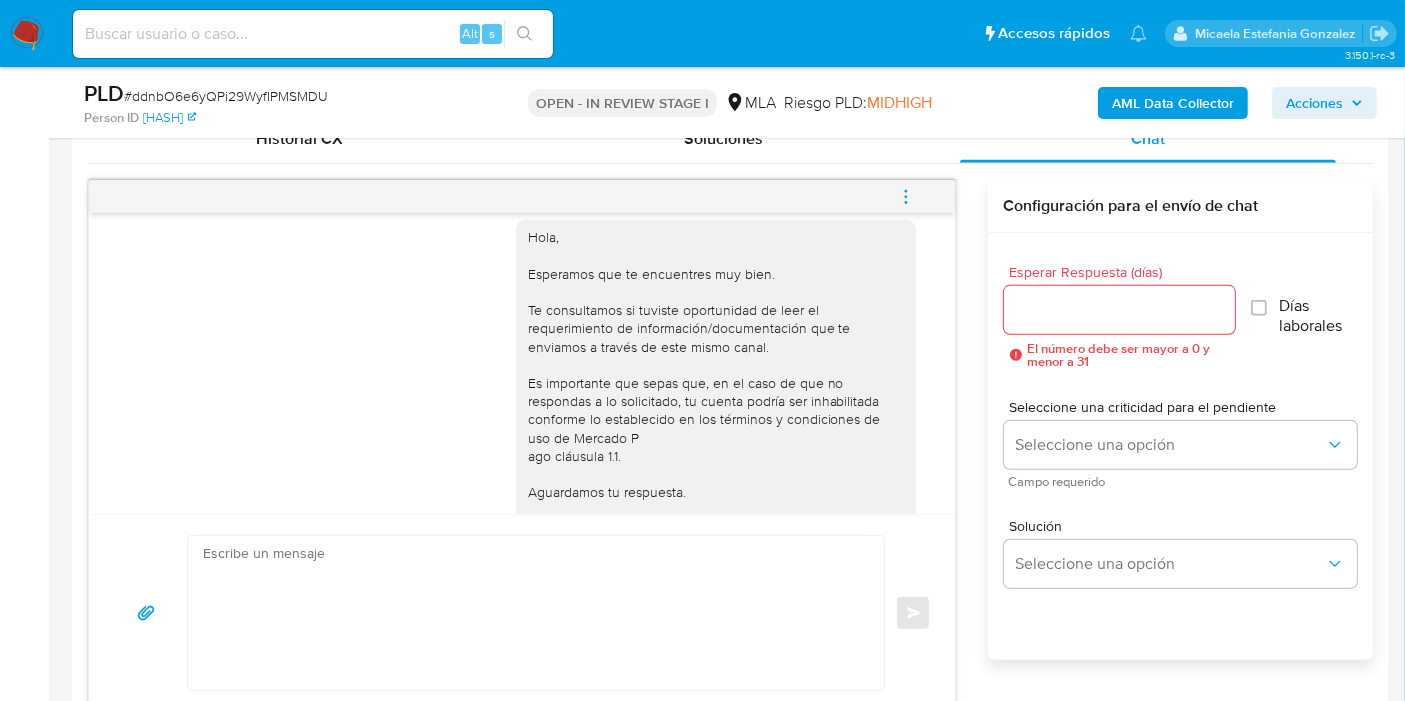 click on "Hola,
Esperamos que te encuentres muy bien.
Te consultamos si tuviste oportunidad de leer el requerimiento de información/documentación que te enviamos a través de este mismo canal.
Es importante que sepas que, en el caso de que no respondas a lo solicitado, tu cuenta podría ser inhabilitada conforme lo establecido en los términos y condiciones de uso de Mercado P
ago cláusula 1.1.
Aguardamos tu respuesta.
Muchas gracias.
Saludos.
El equipo de Mercado Pago" at bounding box center (716, 401) 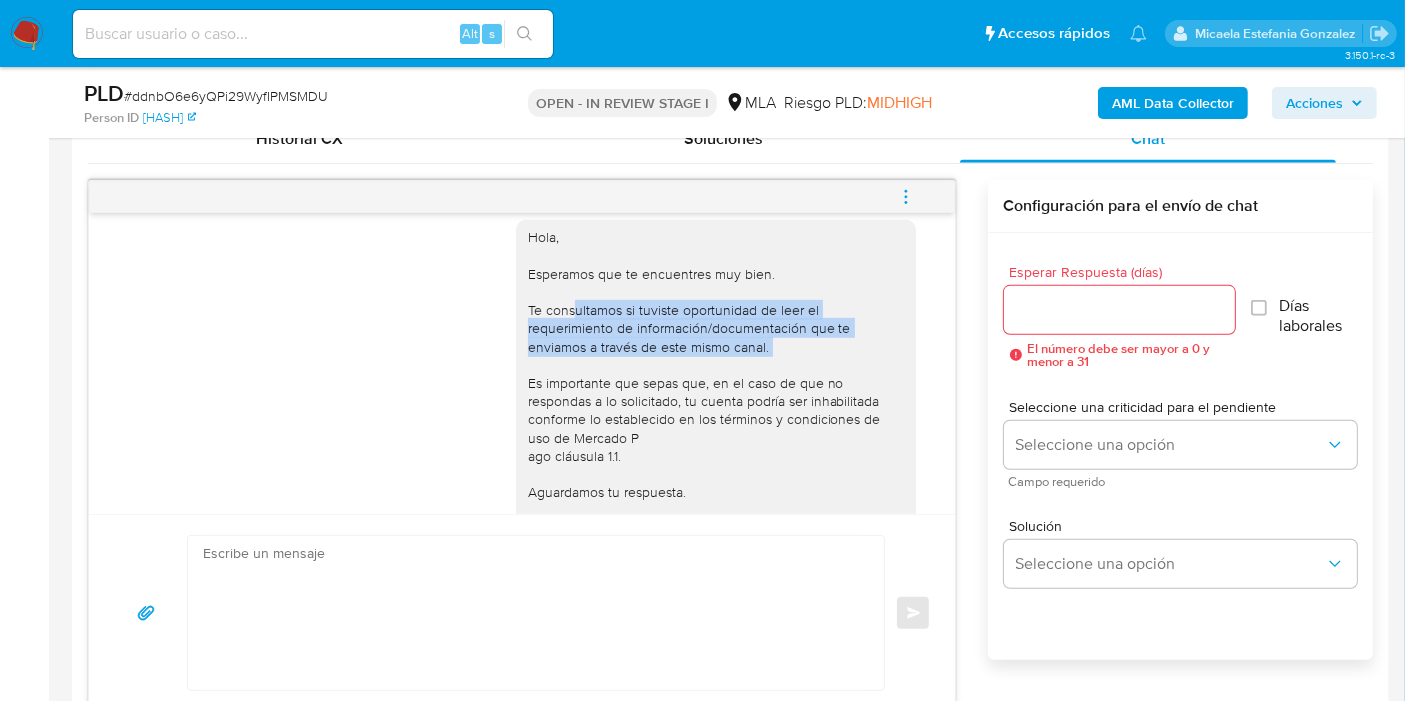 drag, startPoint x: 558, startPoint y: 350, endPoint x: 700, endPoint y: 402, distance: 151.2217 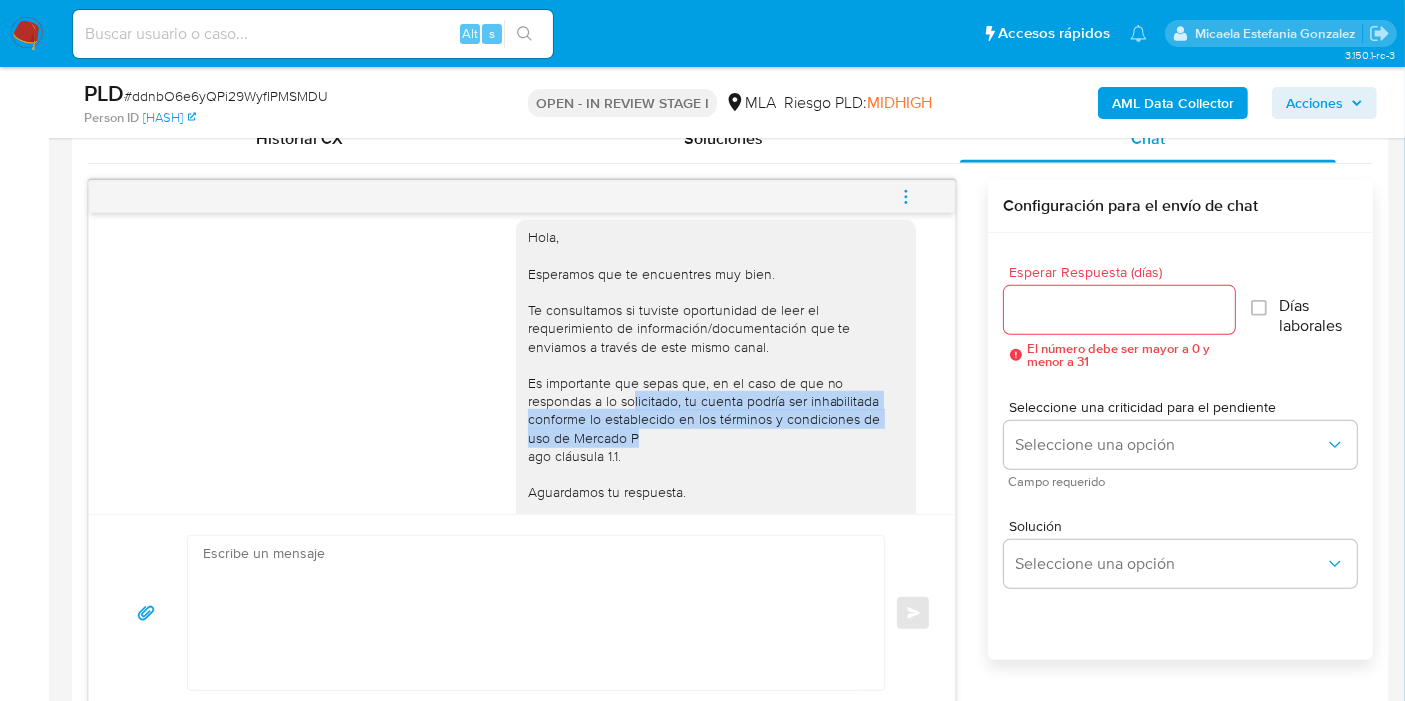 drag, startPoint x: 616, startPoint y: 438, endPoint x: 704, endPoint y: 473, distance: 94.7048 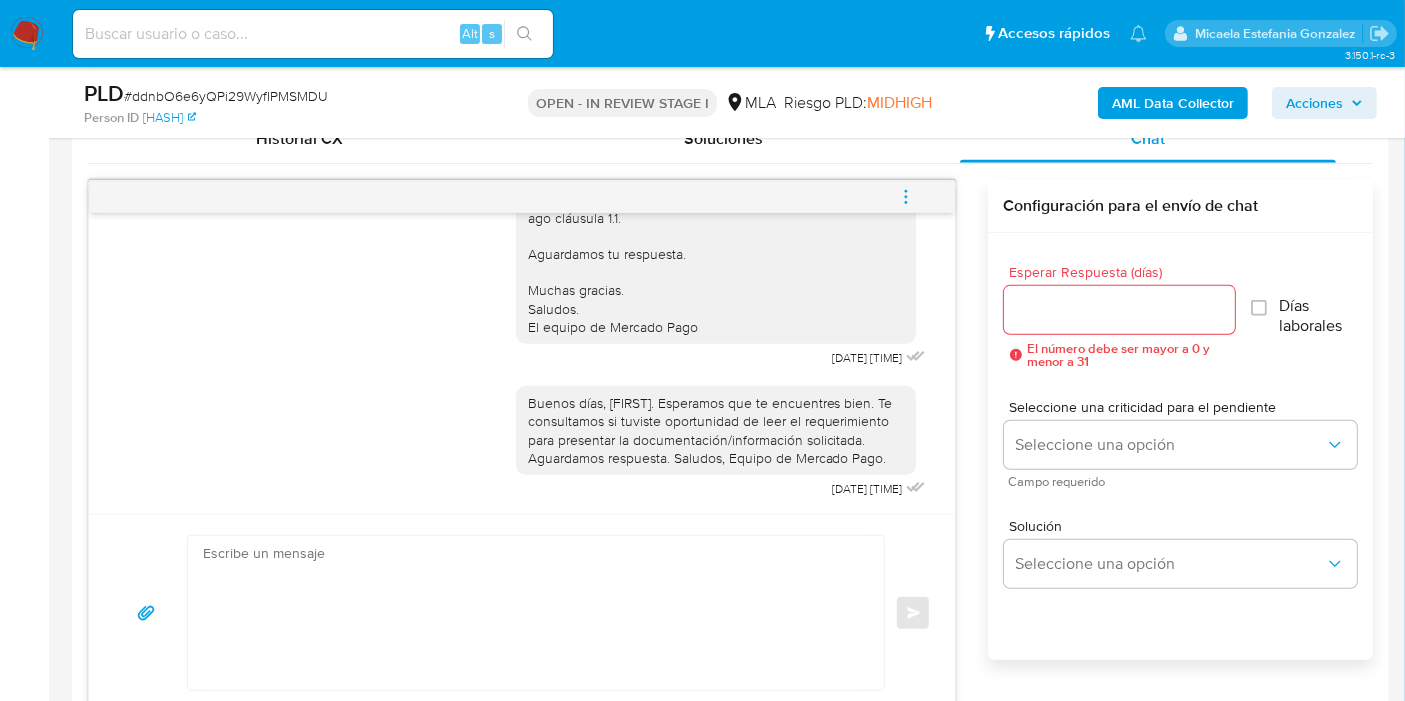 scroll, scrollTop: 1513, scrollLeft: 0, axis: vertical 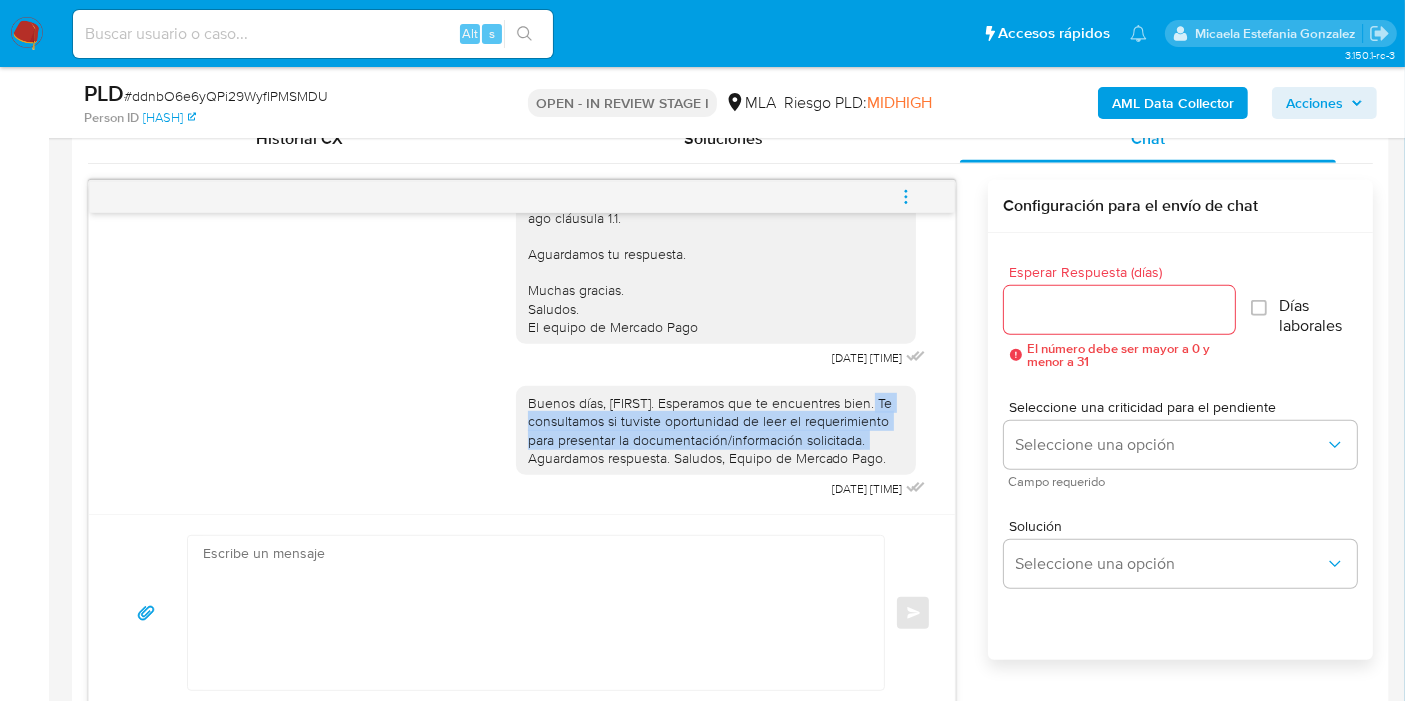 drag, startPoint x: 576, startPoint y: 305, endPoint x: 645, endPoint y: 398, distance: 115.80155 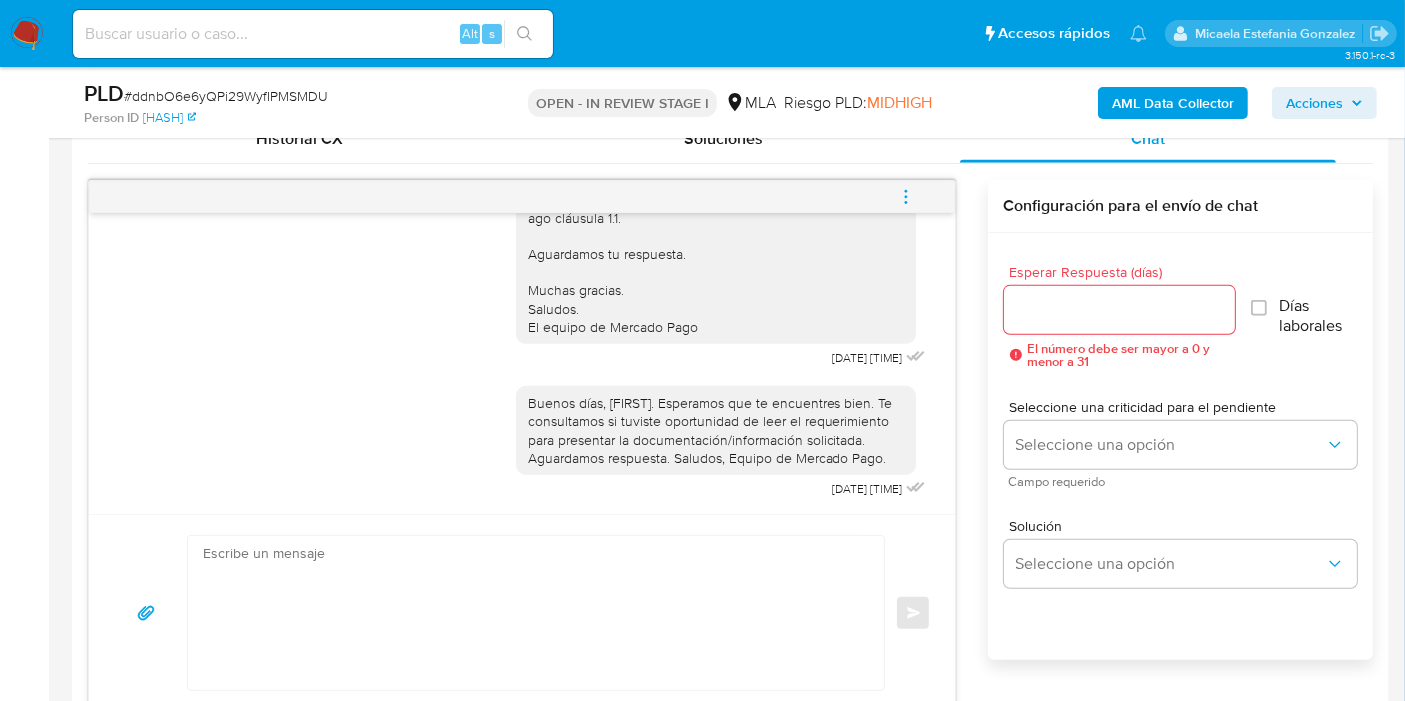 click on "Buenos días, [FIRST]. Esperamos que te encuentres bien. Te consultamos si tuviste oportunidad de leer el requerimiento para presentar la documentación/información solicitada. Aguardamos respuesta. Saludos, Equipo de Mercado Pago." at bounding box center (716, 430) 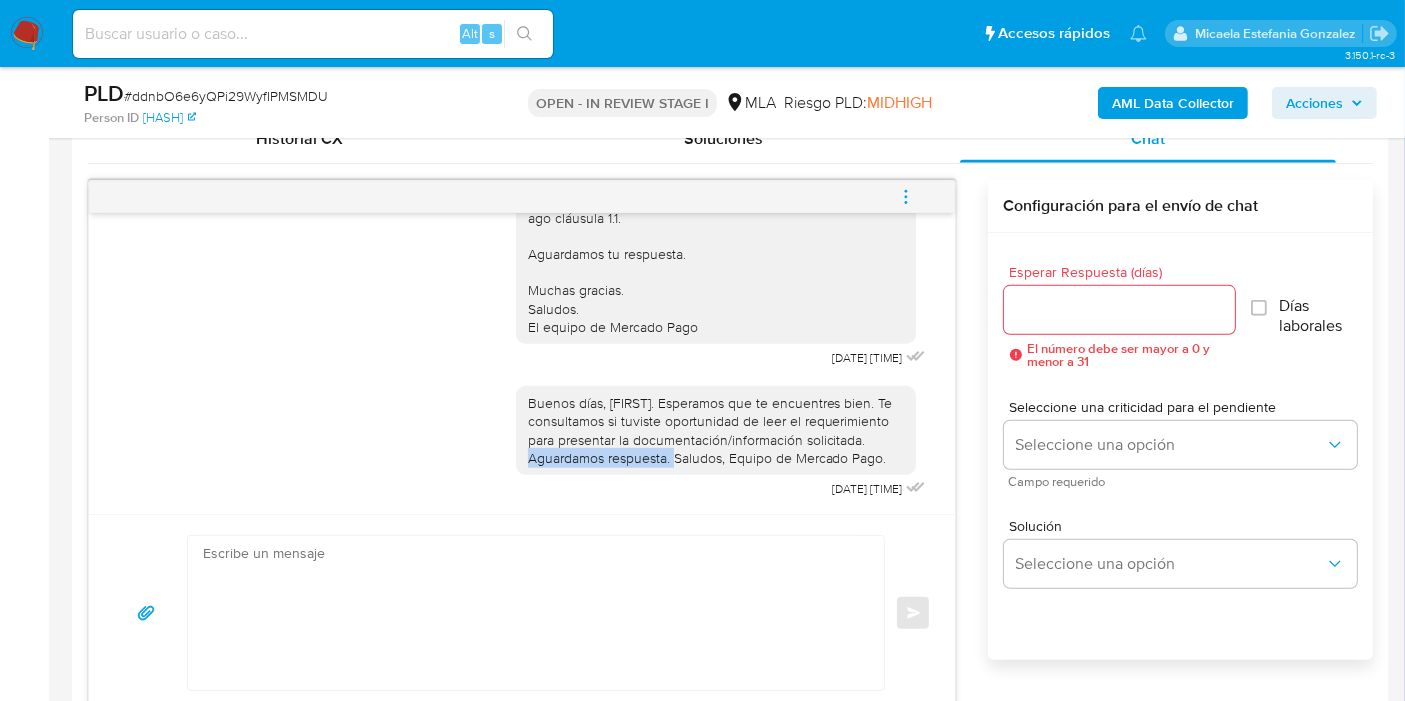 drag, startPoint x: 651, startPoint y: 398, endPoint x: 578, endPoint y: 322, distance: 105.380264 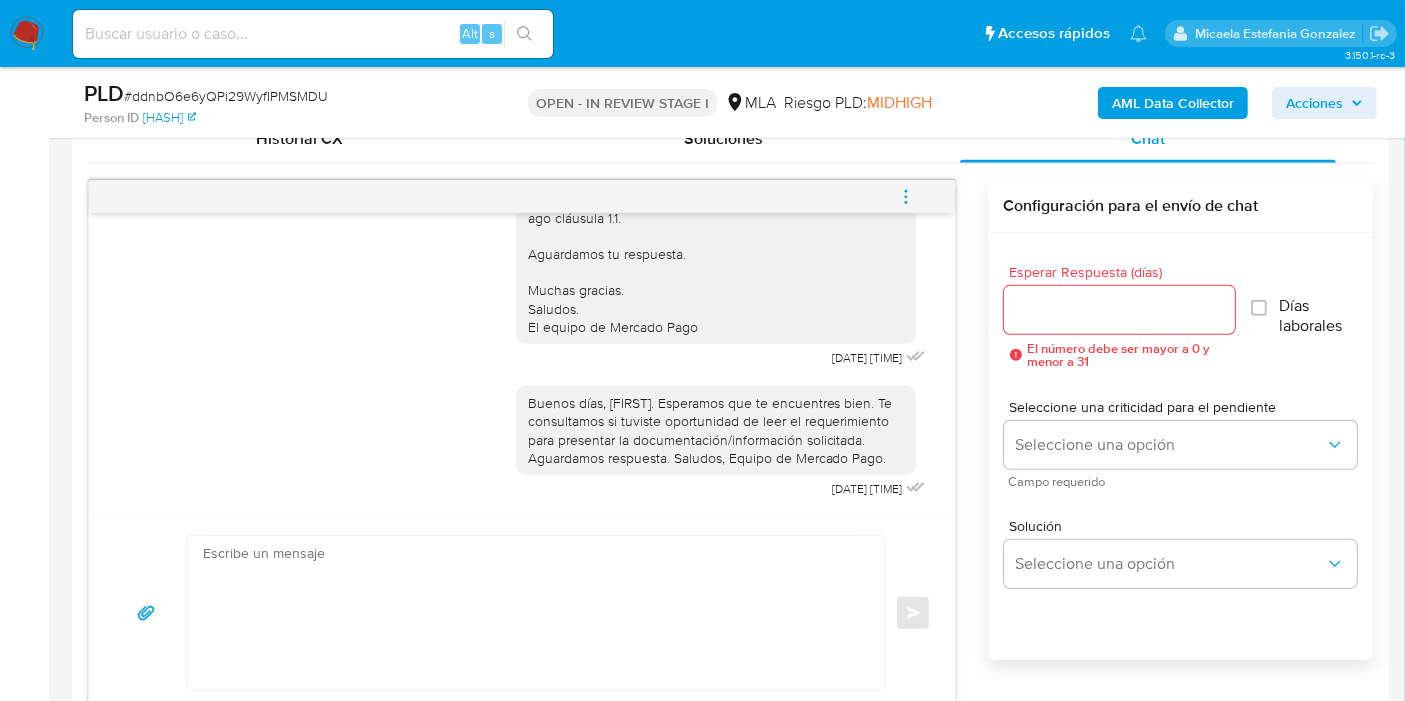 click on "Buenos días, [FIRST]. Esperamos que te encuentres bien. Te consultamos si tuviste oportunidad de leer el requerimiento para presentar la documentación/información solicitada. Aguardamos respuesta. Saludos, Equipo de Mercado Pago." at bounding box center [716, 430] 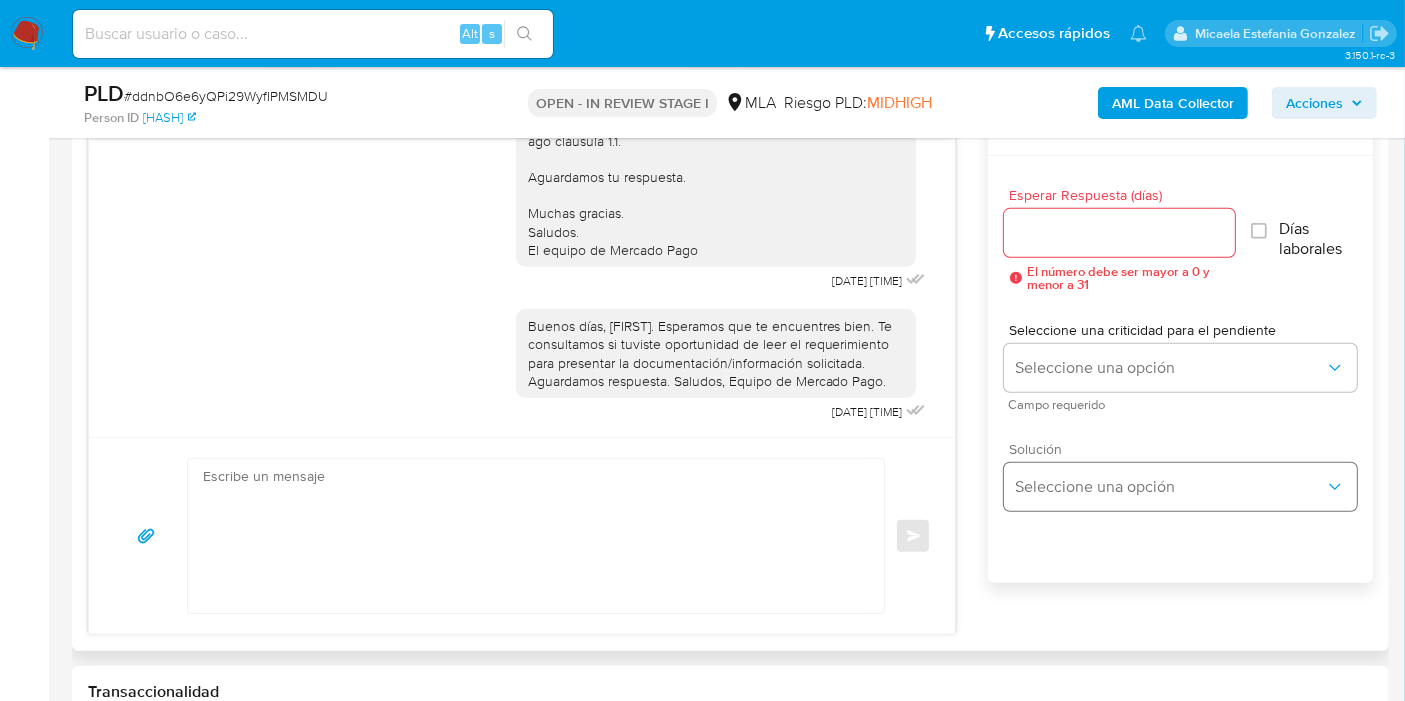 scroll, scrollTop: 1111, scrollLeft: 0, axis: vertical 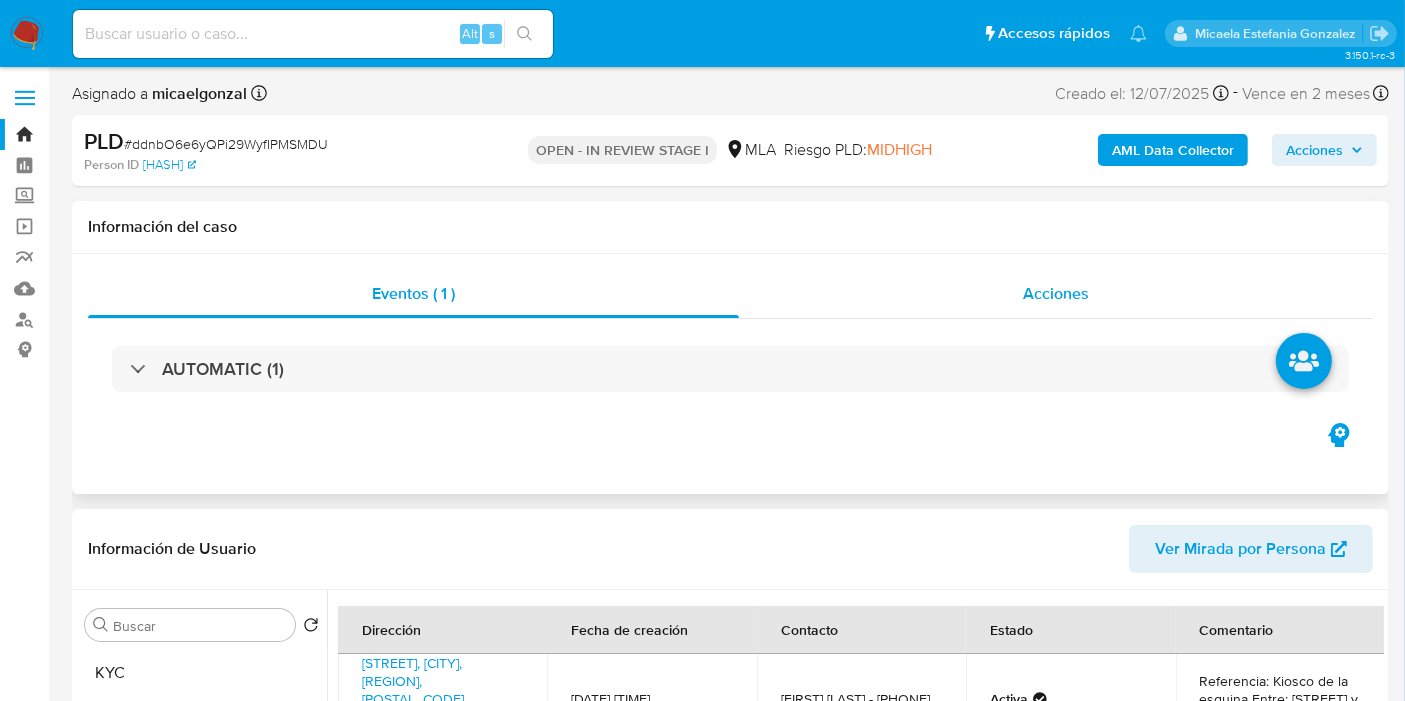 click on "Acciones" at bounding box center (1056, 294) 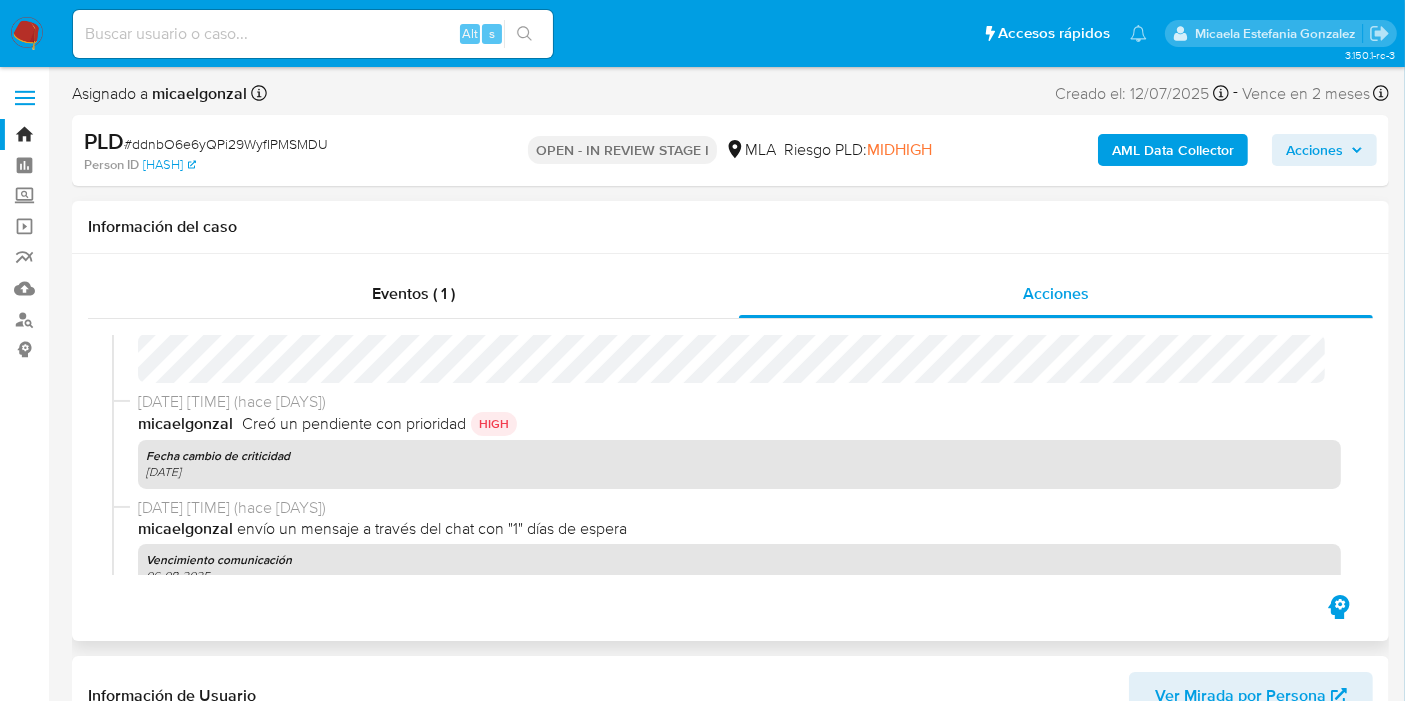 scroll, scrollTop: 444, scrollLeft: 0, axis: vertical 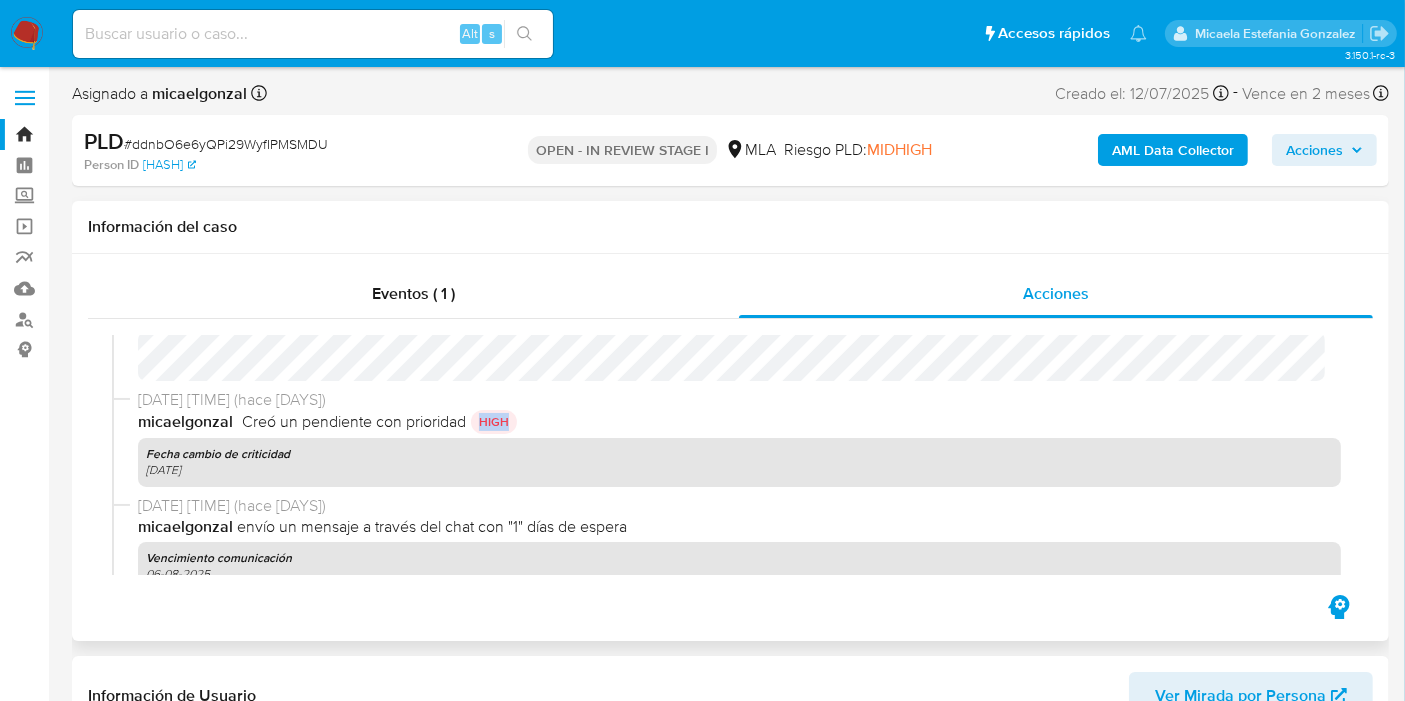 drag, startPoint x: 505, startPoint y: 421, endPoint x: 460, endPoint y: 421, distance: 45 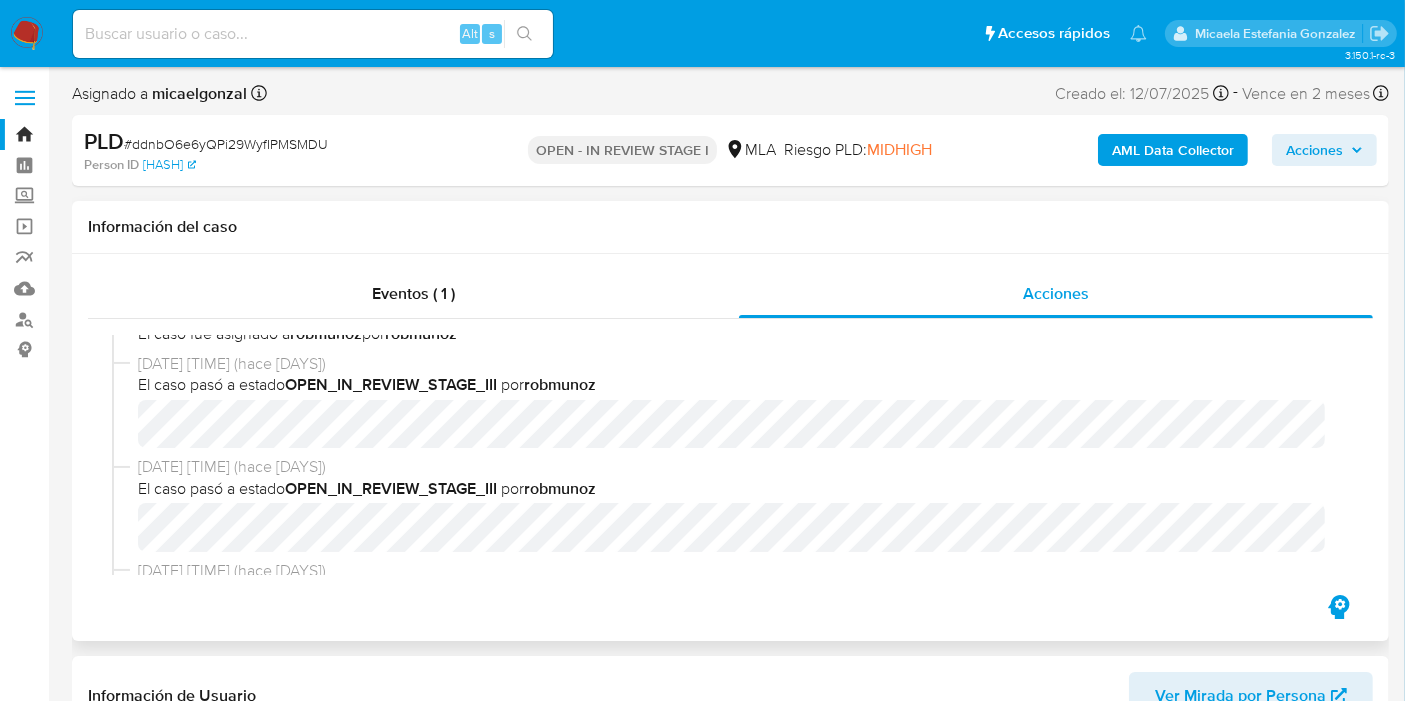 scroll, scrollTop: 2000, scrollLeft: 0, axis: vertical 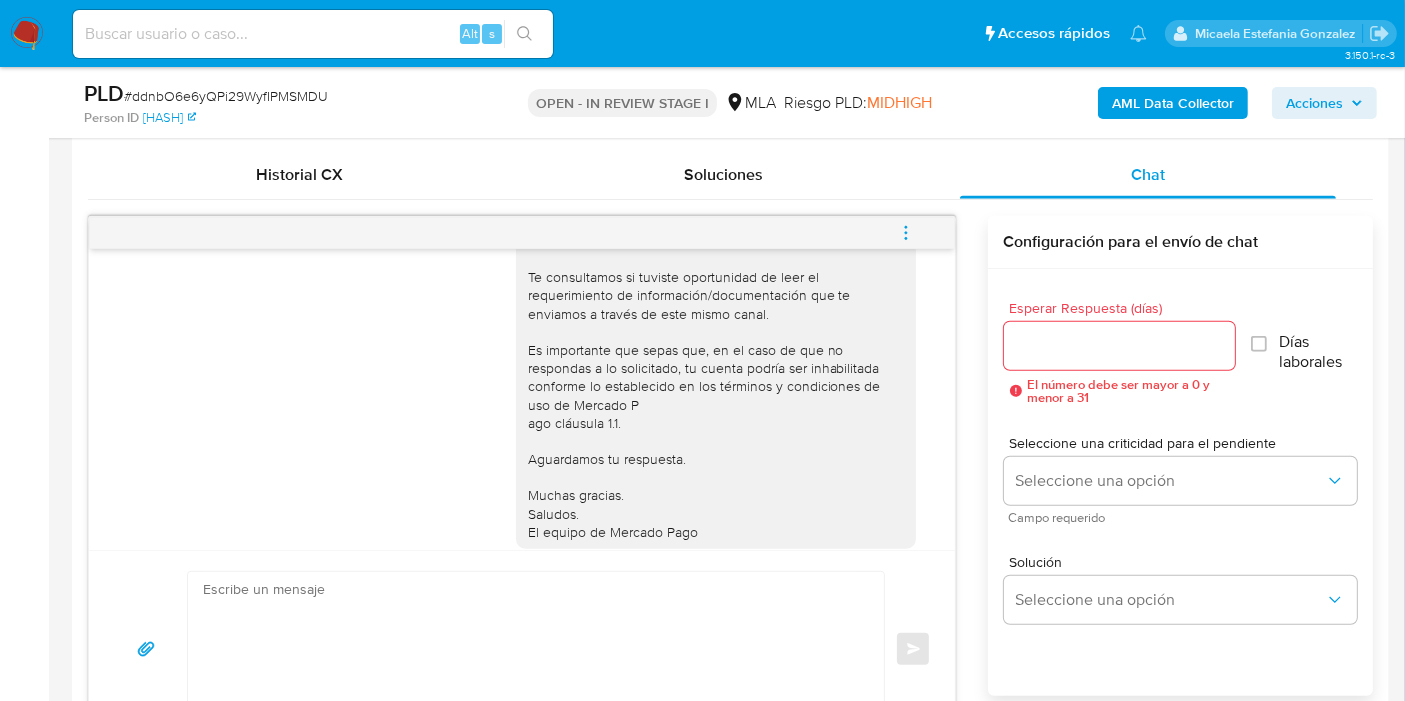 click at bounding box center (906, 233) 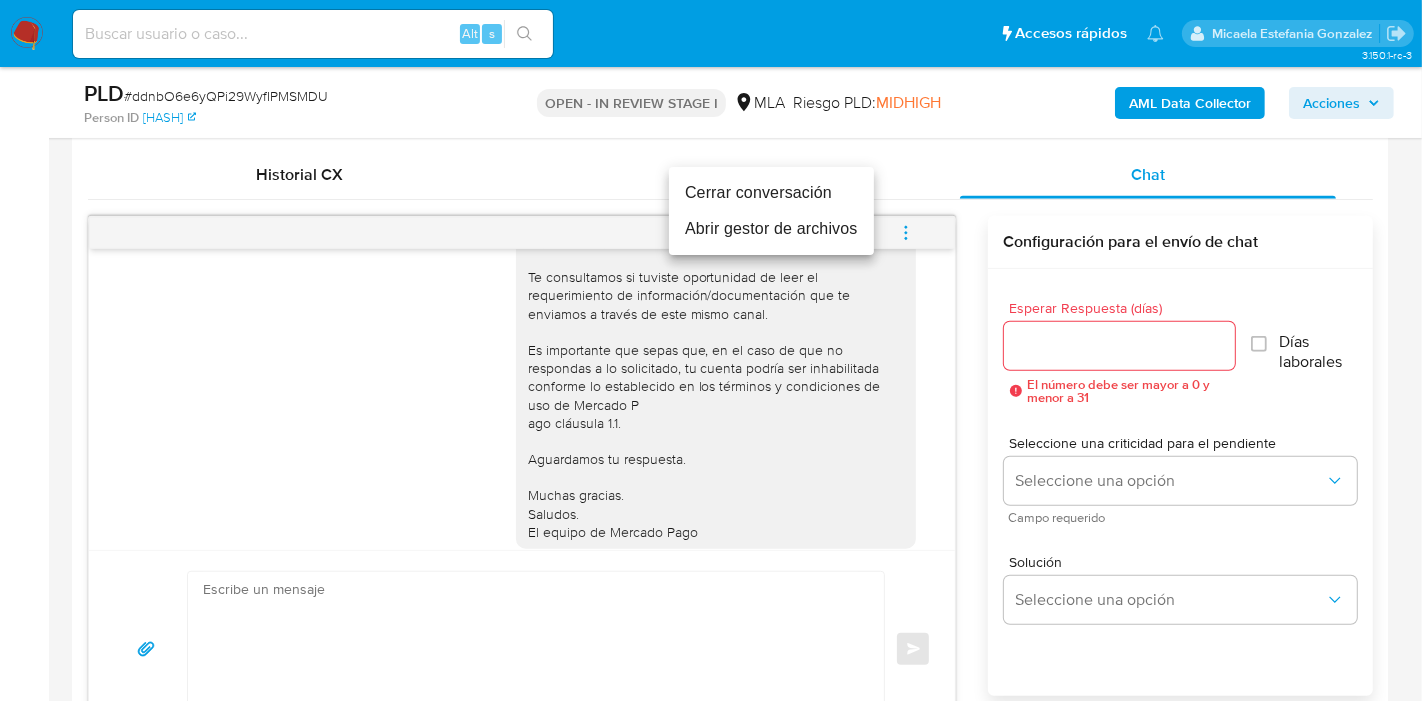click on "Cerrar conversación" at bounding box center (771, 193) 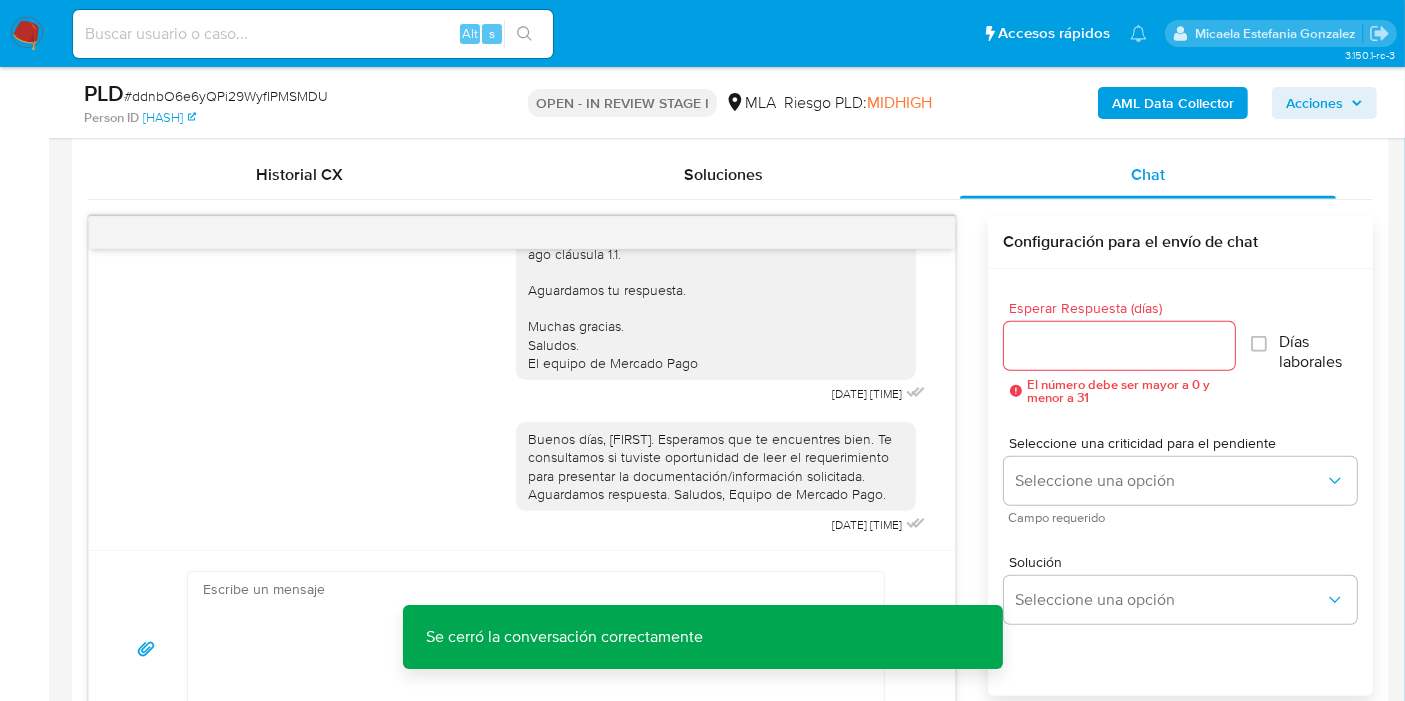 scroll, scrollTop: 1514, scrollLeft: 0, axis: vertical 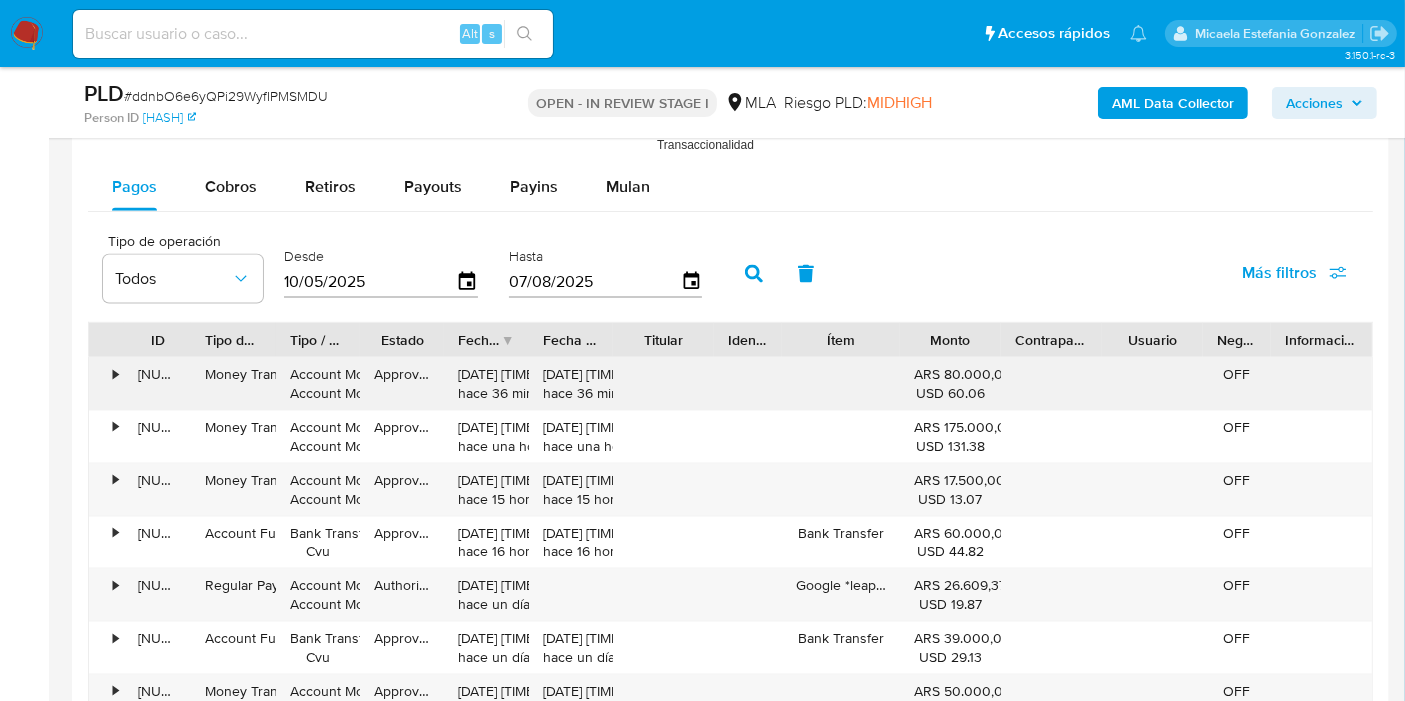 drag, startPoint x: 577, startPoint y: 392, endPoint x: 611, endPoint y: 394, distance: 34.058773 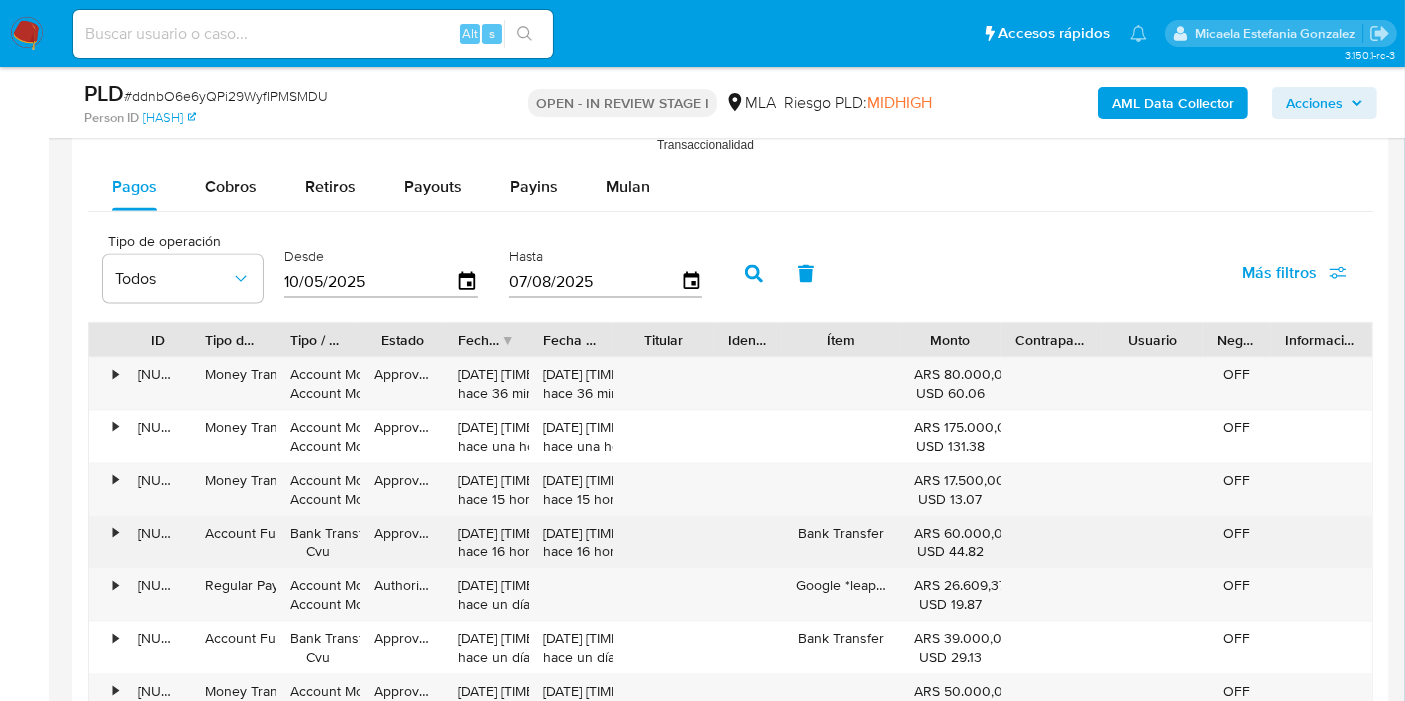 drag, startPoint x: 560, startPoint y: 445, endPoint x: 595, endPoint y: 542, distance: 103.121284 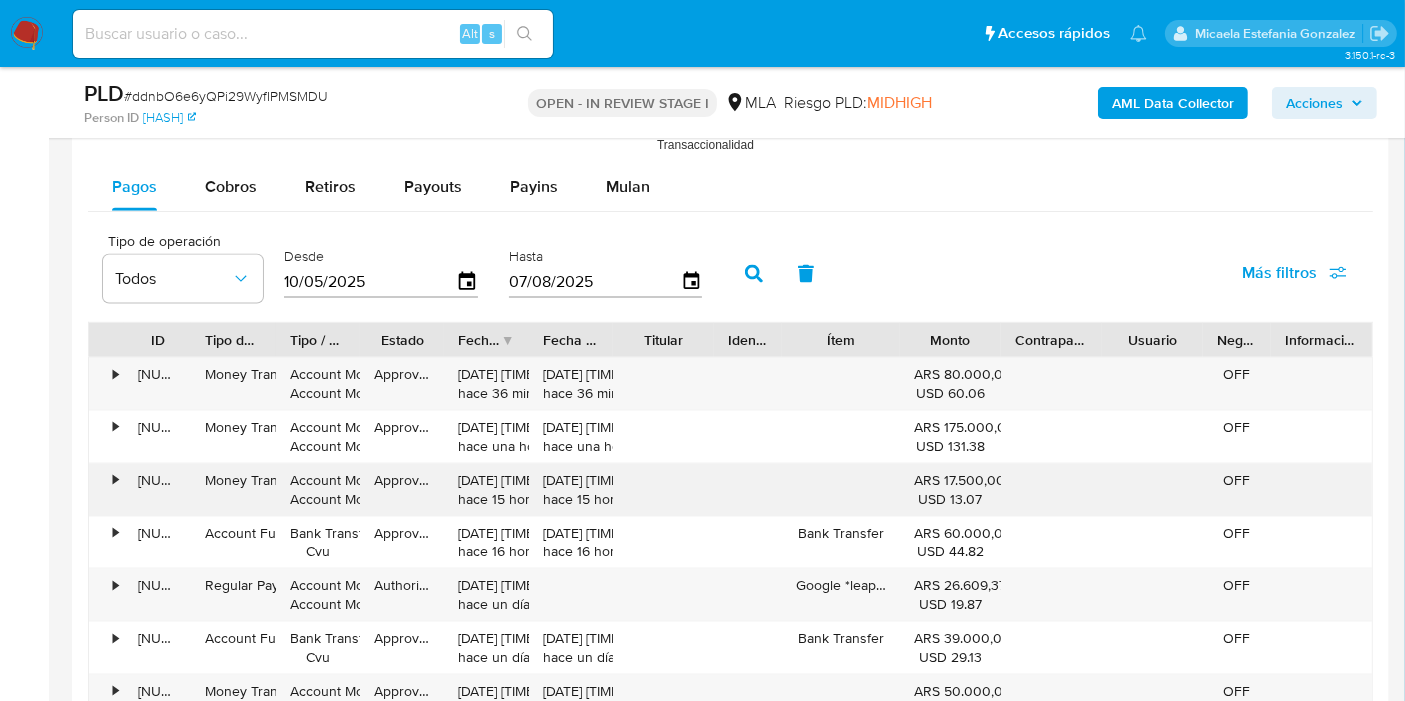 drag, startPoint x: 574, startPoint y: 497, endPoint x: 599, endPoint y: 496, distance: 25.019993 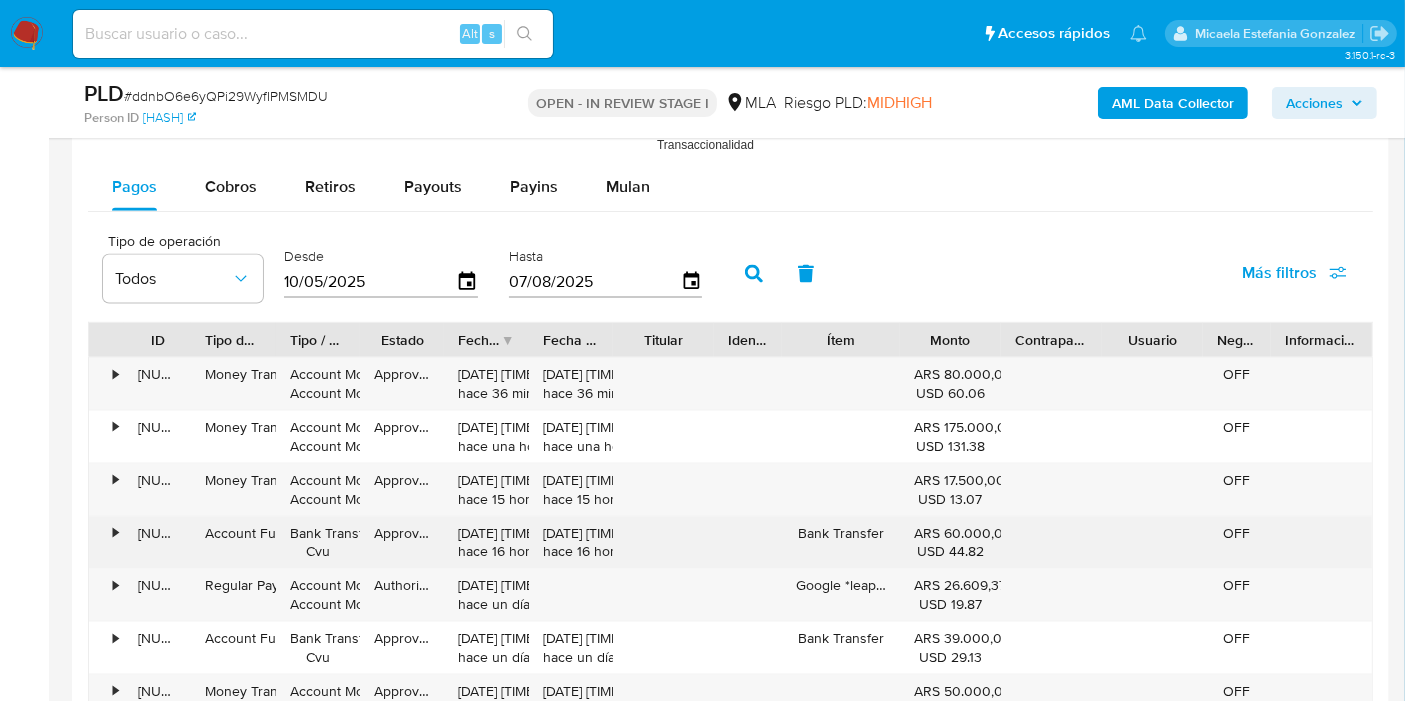 click on "• 120775624011 Account Fund Bank Transfer Cvu Approved 06/08/2025 19:13:01 hace 16 horas 06/08/2025 19:13:01 hace 16 horas Bank Transfer ARS 60.000,00 USD 44.82 OFF" at bounding box center [730, 543] 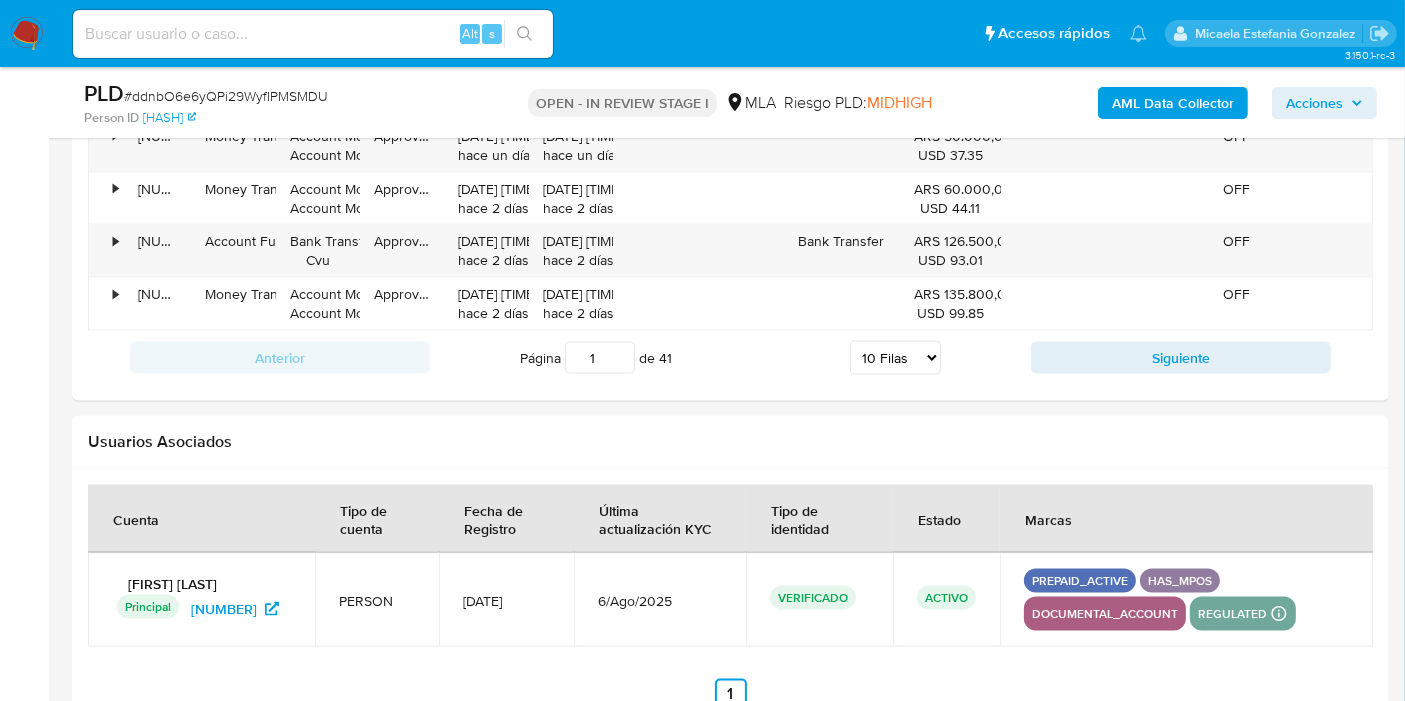 click at bounding box center [730, 598] 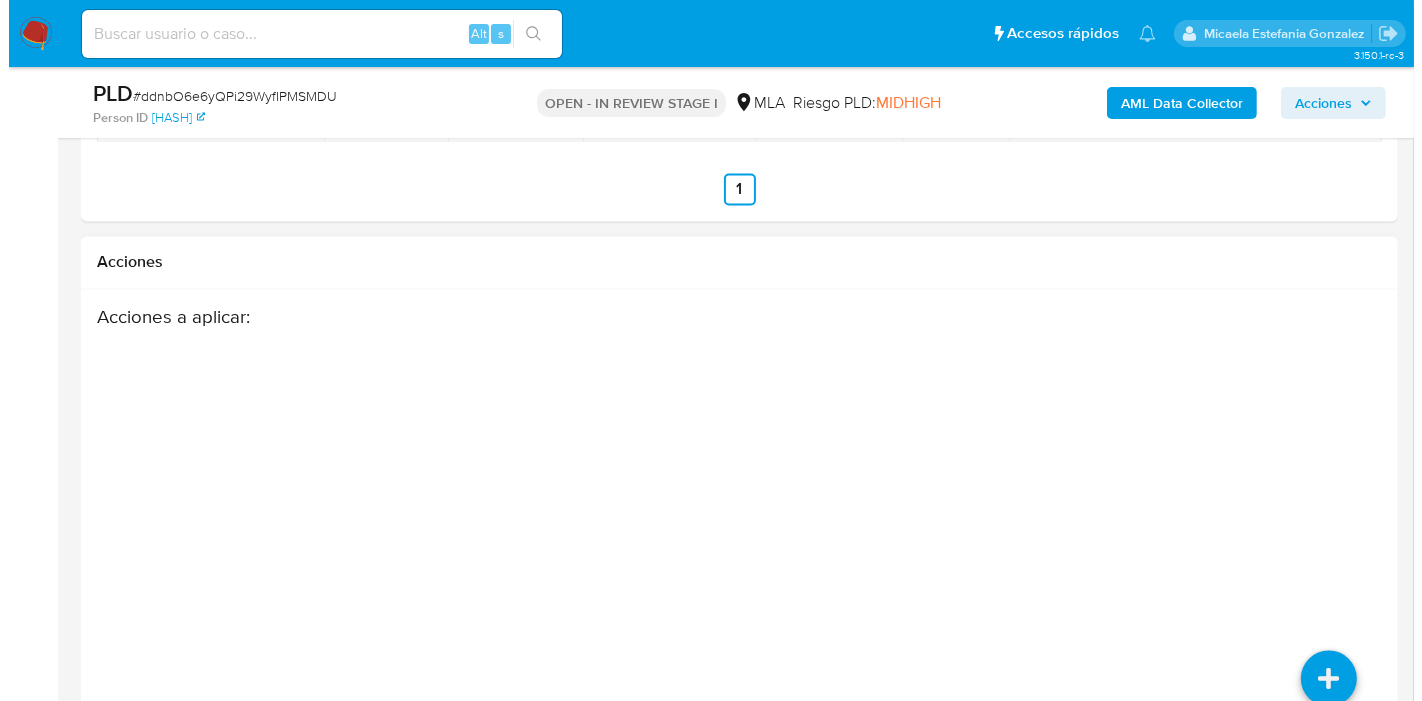 scroll, scrollTop: 3702, scrollLeft: 0, axis: vertical 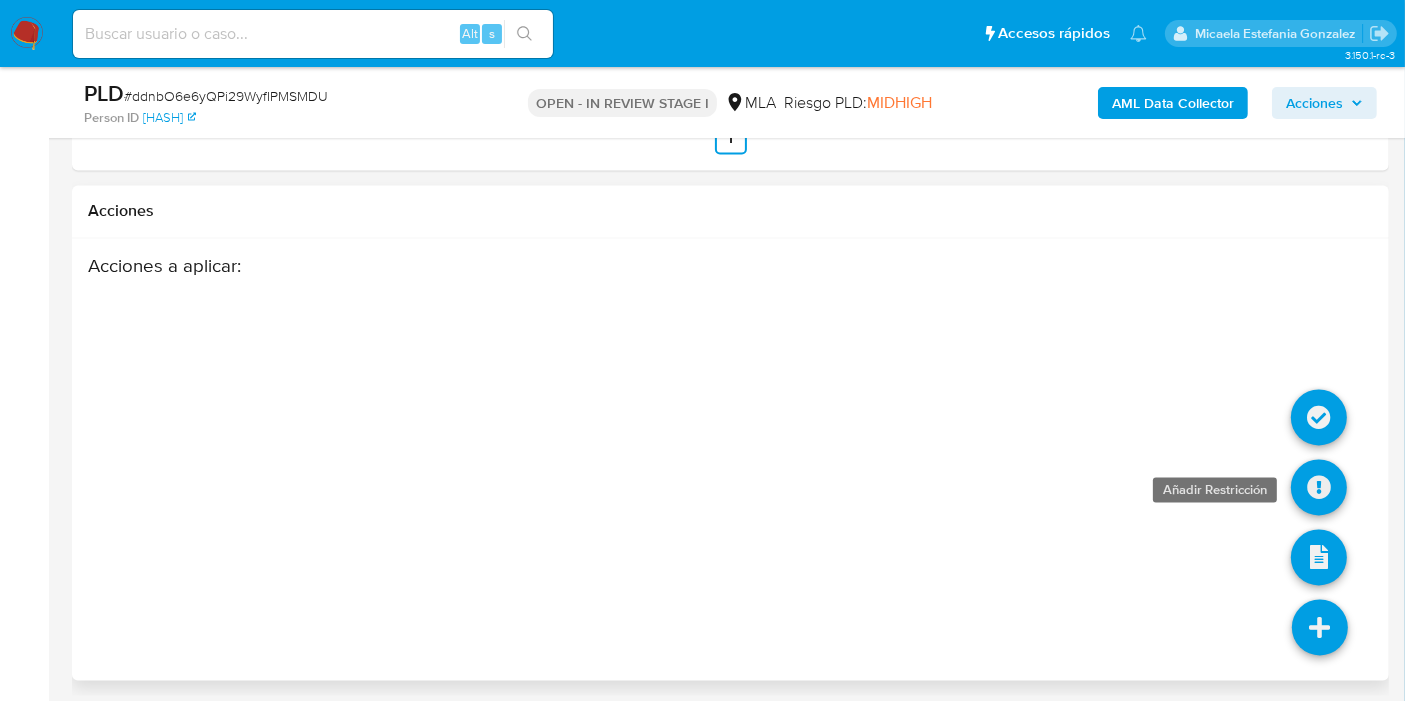 click at bounding box center [1319, 488] 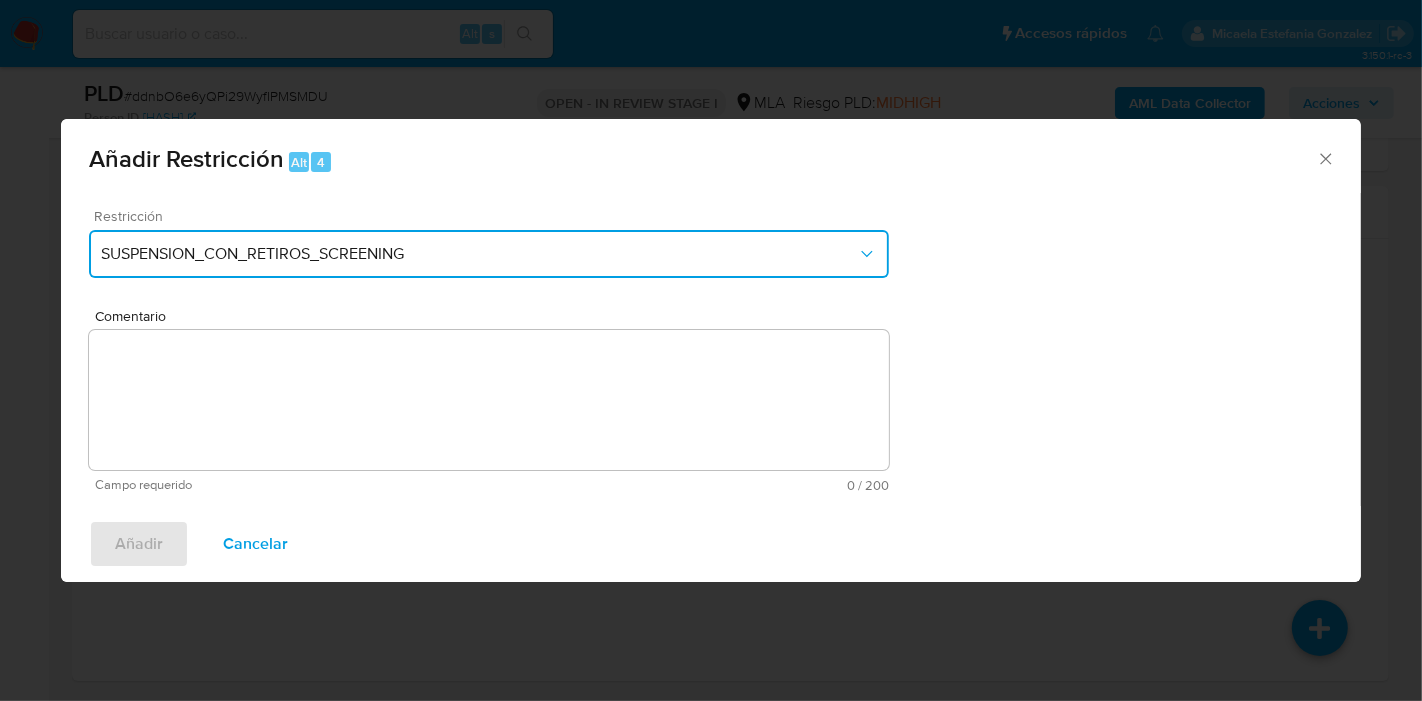 click on "SUSPENSION_CON_RETIROS_SCREENING" at bounding box center [489, 254] 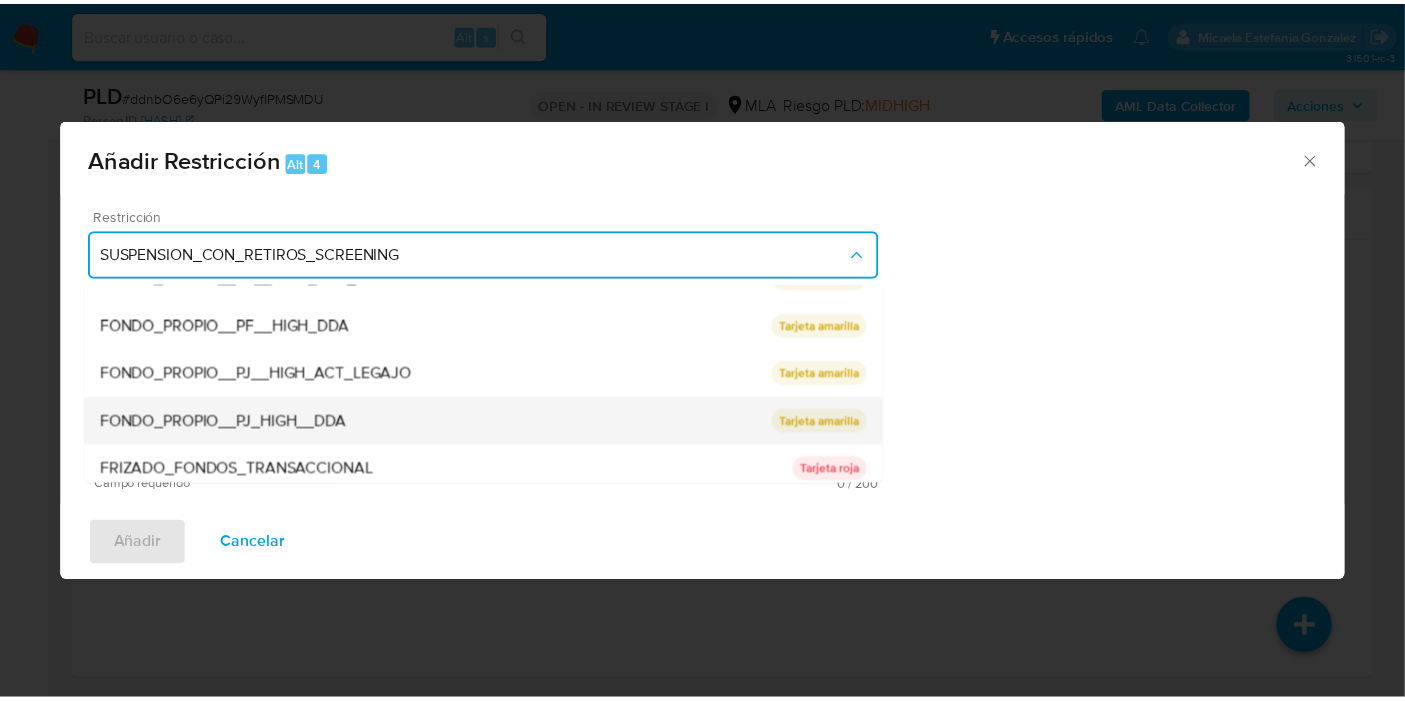 scroll, scrollTop: 328, scrollLeft: 0, axis: vertical 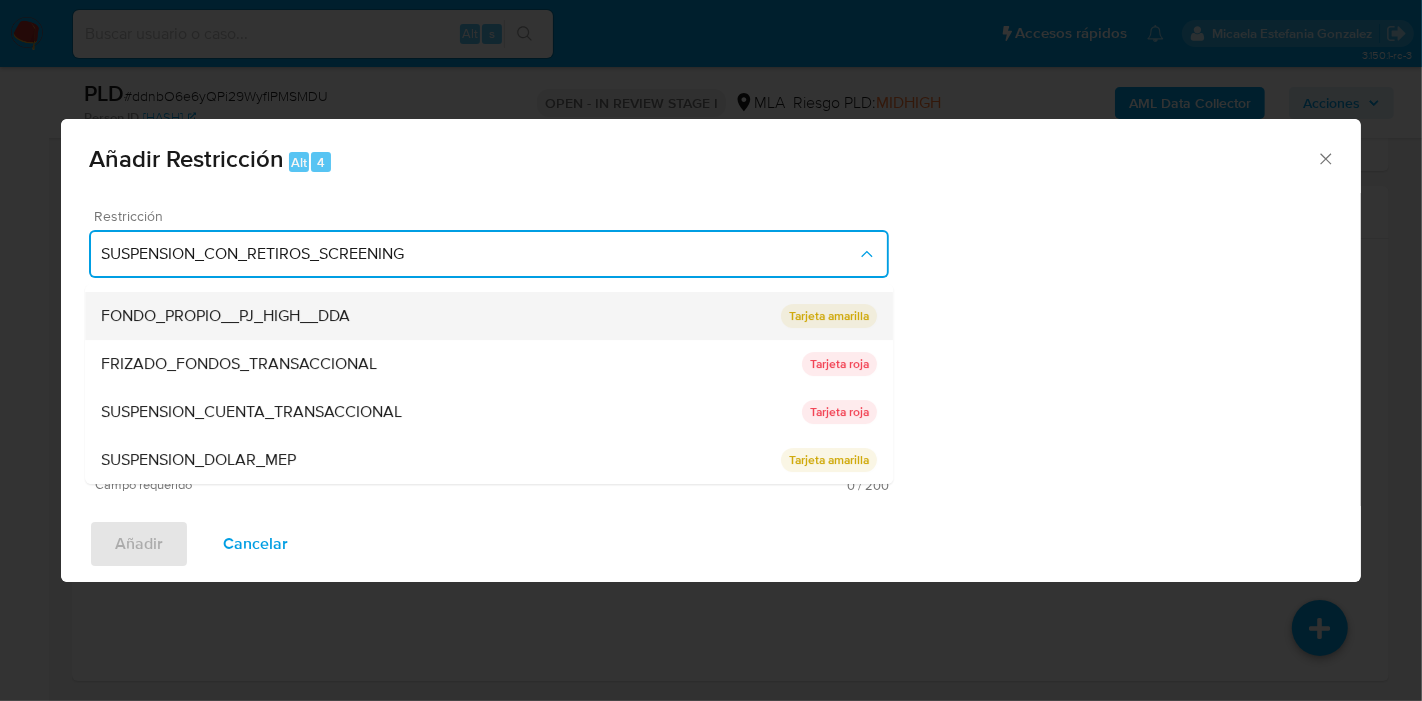 click on "SUSPENSION_CUENTA_TRANSACCIONAL" at bounding box center (451, 412) 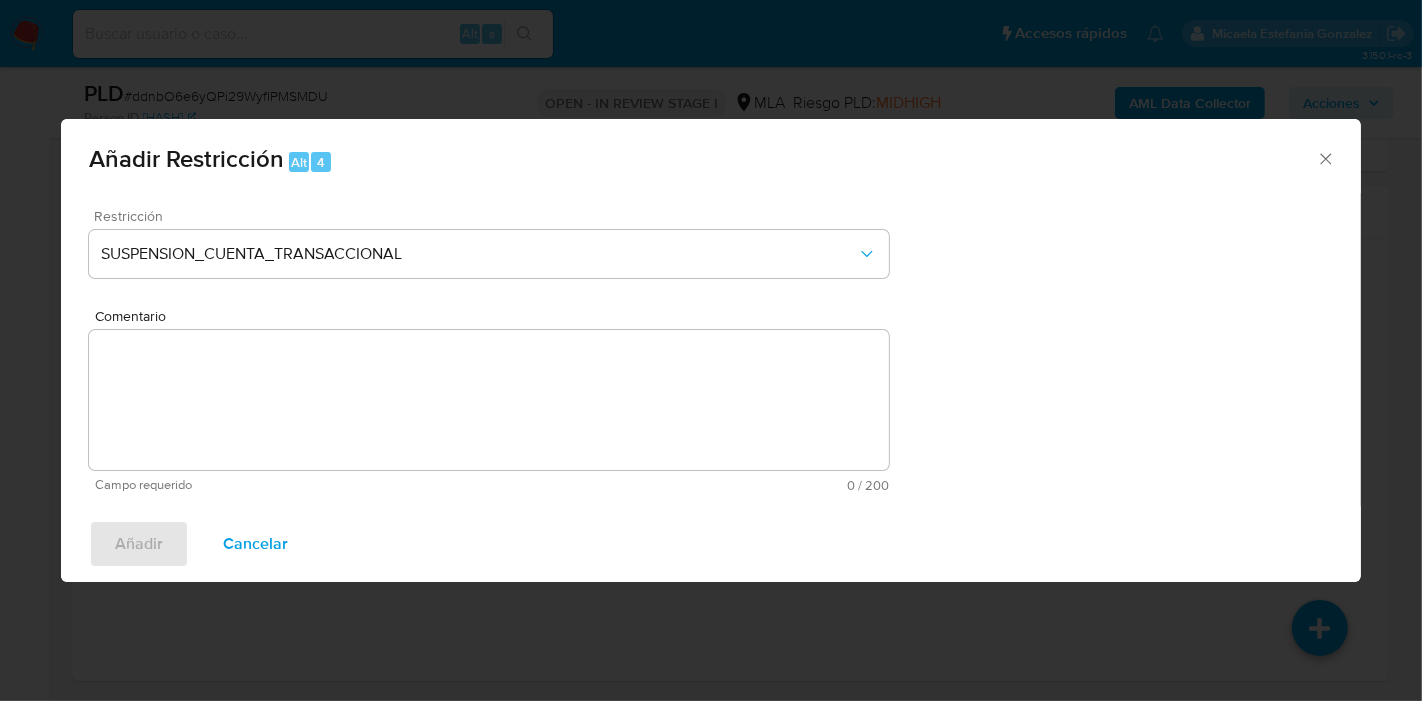 click on "Comentario" at bounding box center (489, 400) 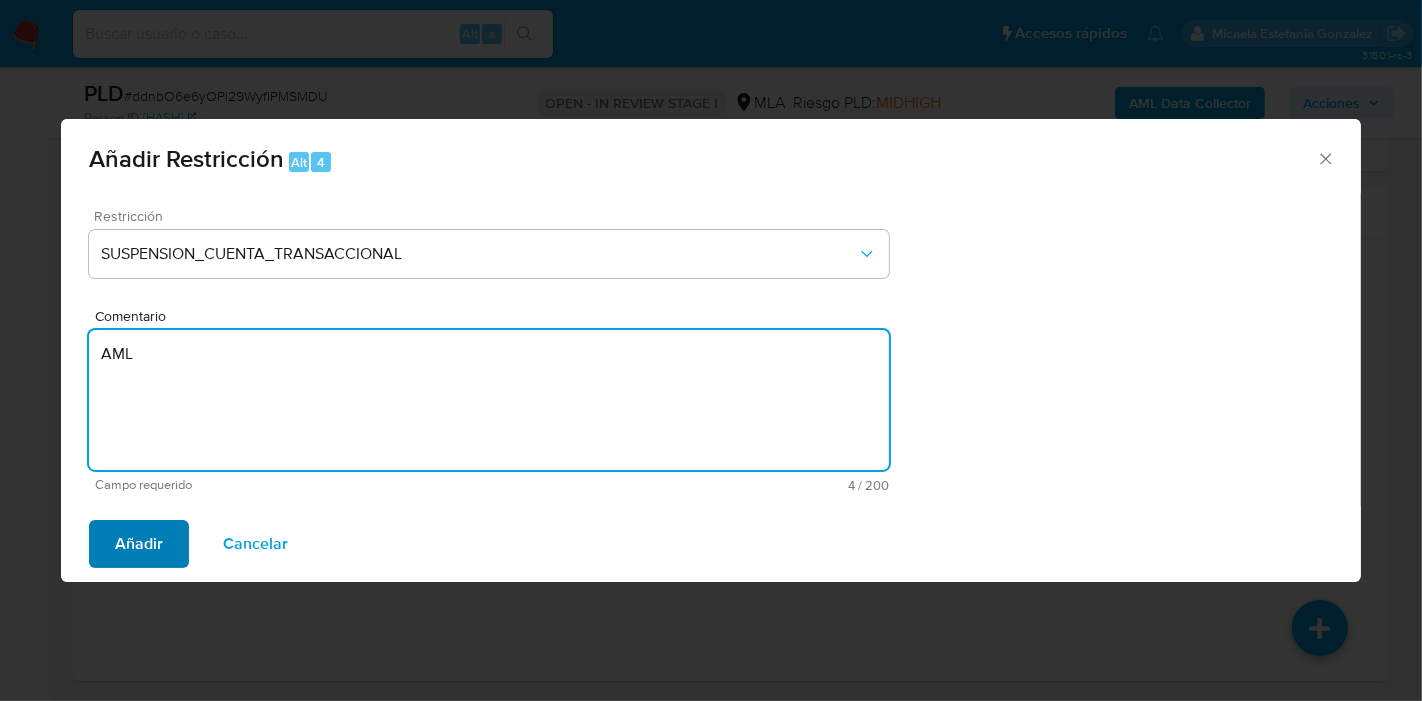 type on "AML" 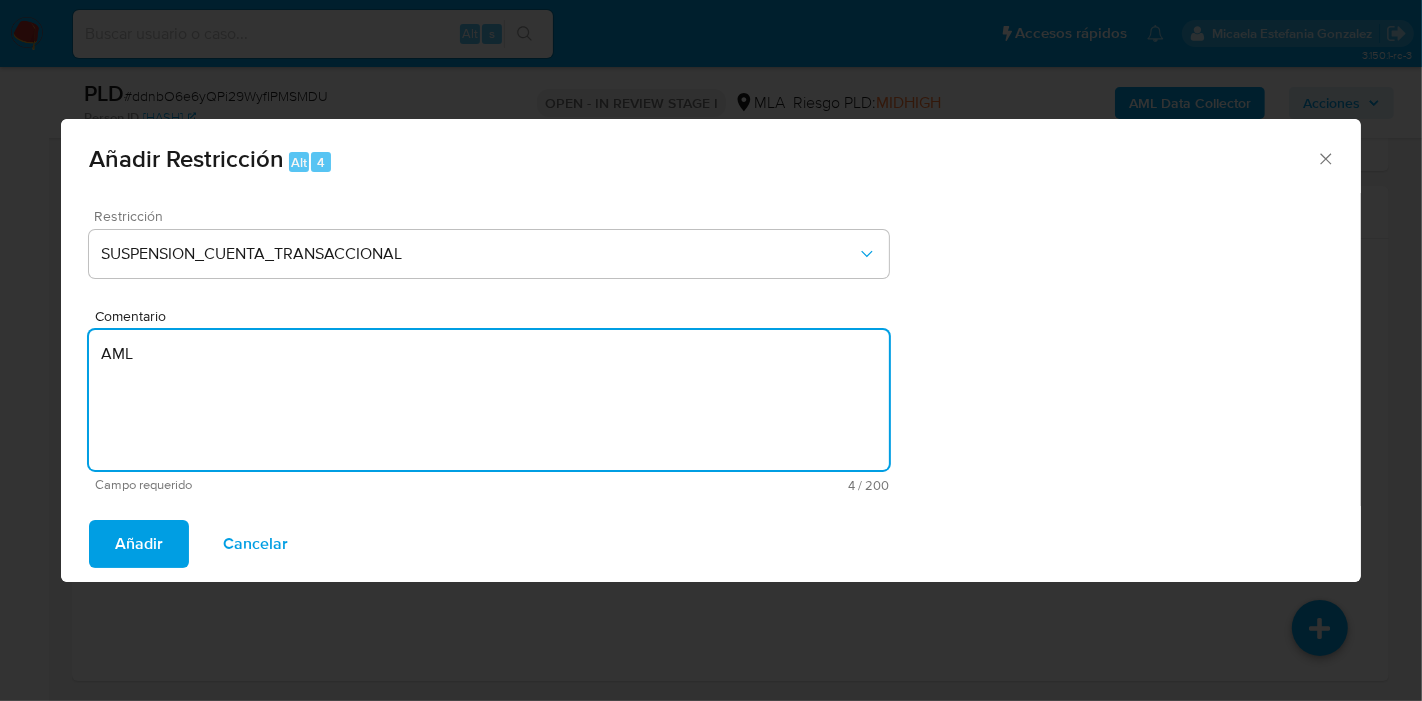 click on "Añadir" at bounding box center [139, 544] 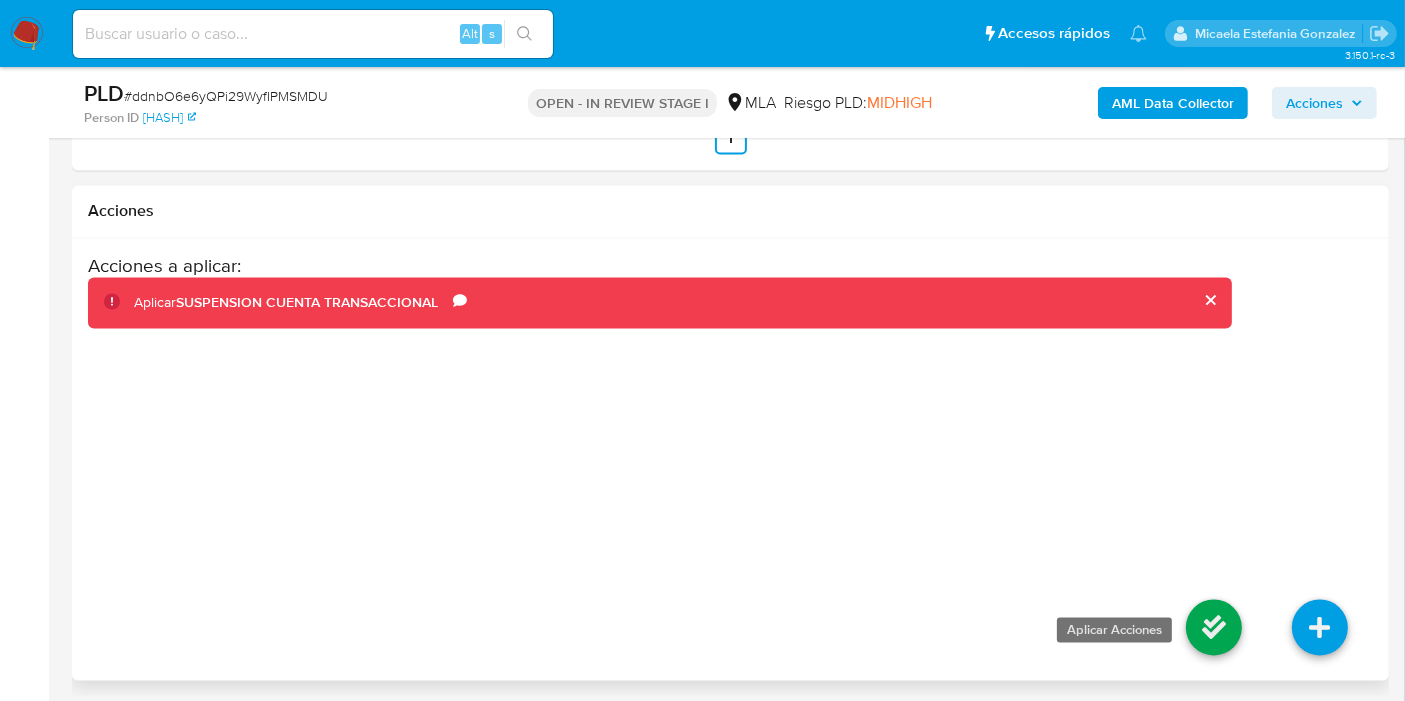 click at bounding box center (1214, 628) 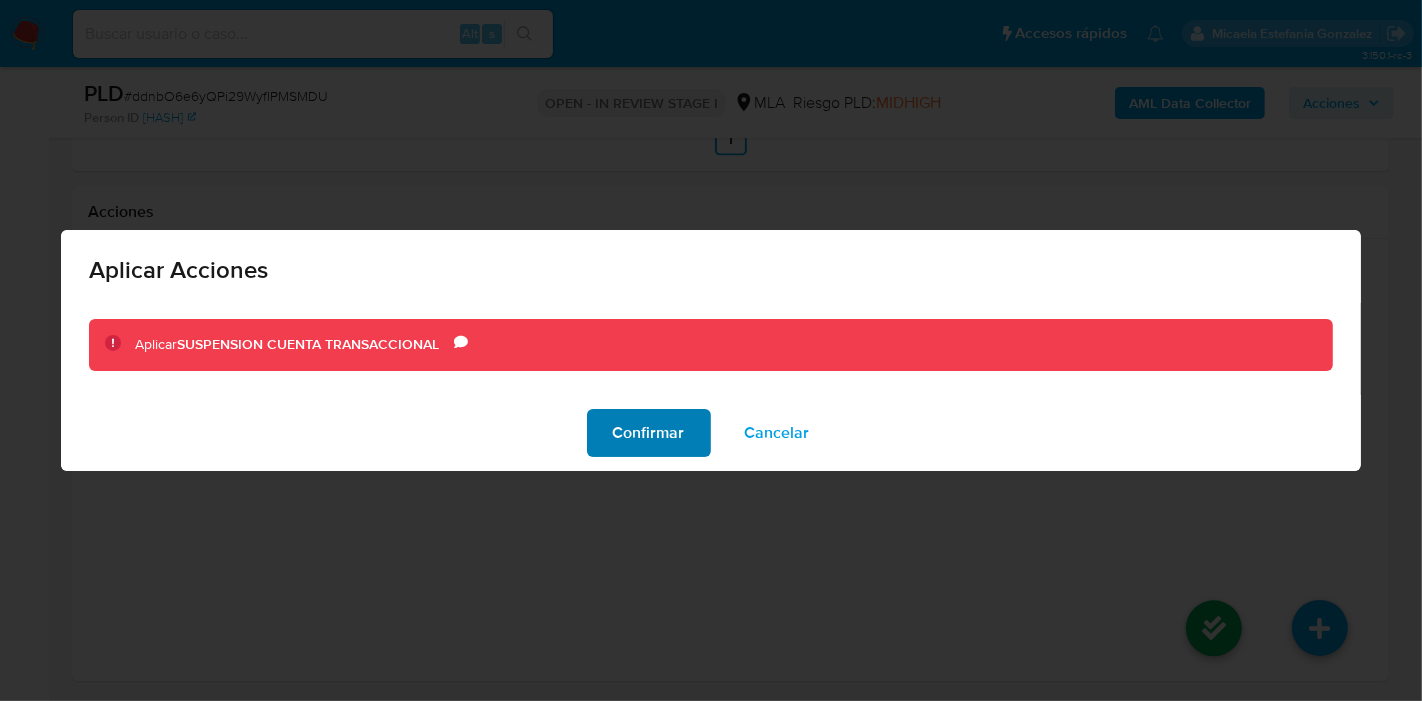click on "Confirmar" at bounding box center (649, 433) 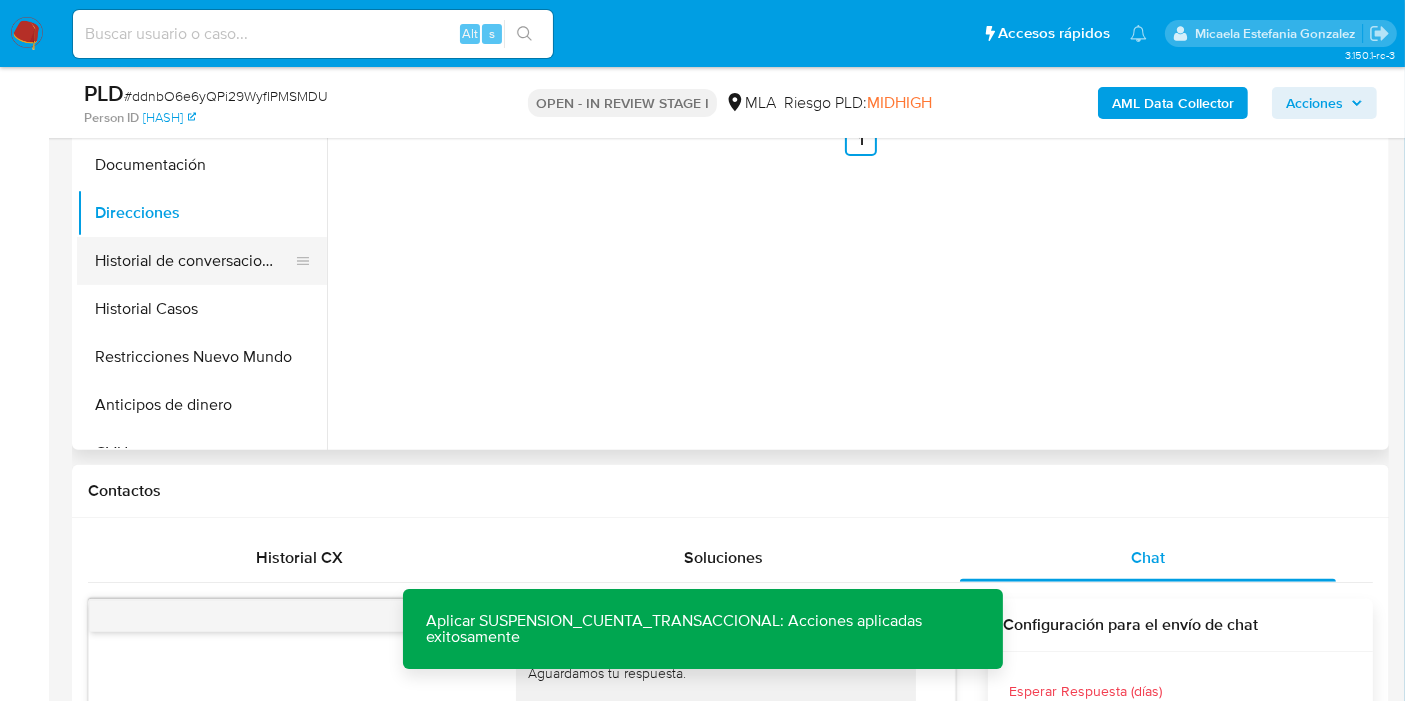 scroll, scrollTop: 591, scrollLeft: 0, axis: vertical 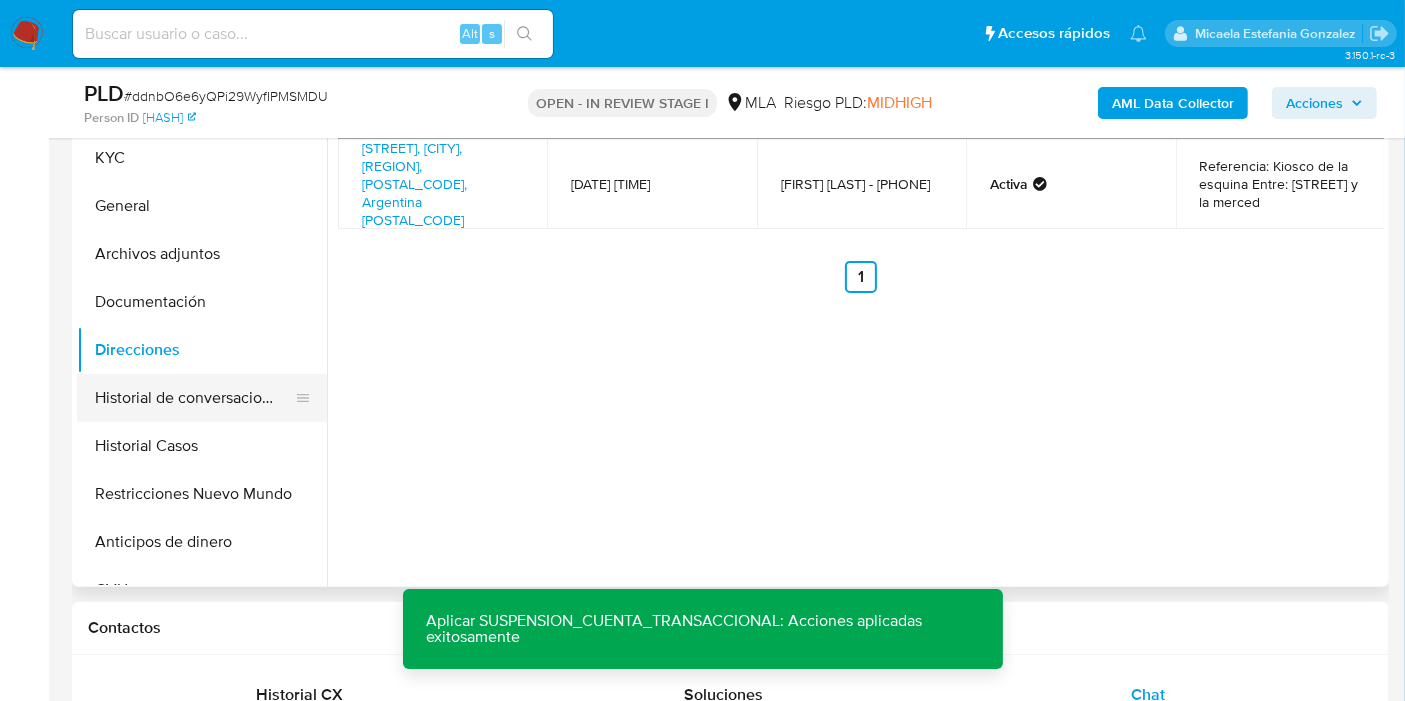 click on "Historial de conversaciones" at bounding box center (194, 398) 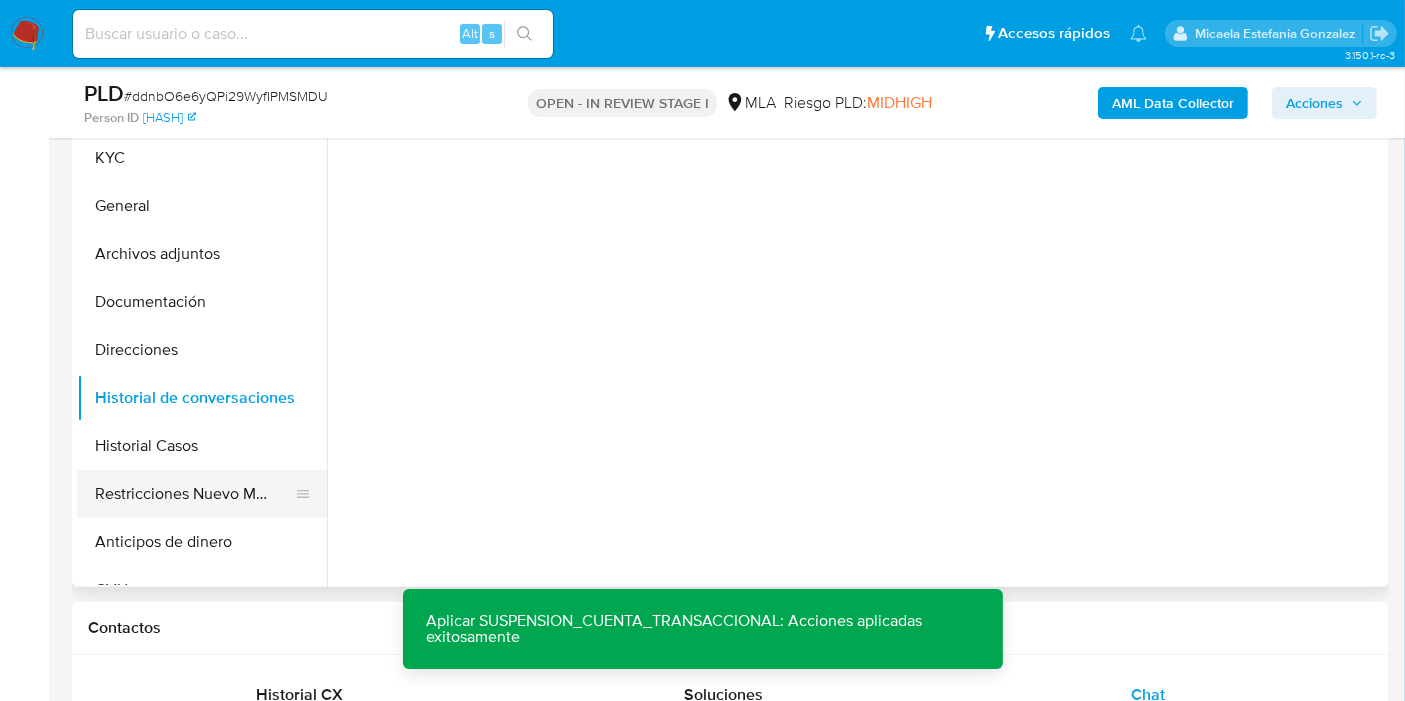 click on "Restricciones Nuevo Mundo" at bounding box center [194, 494] 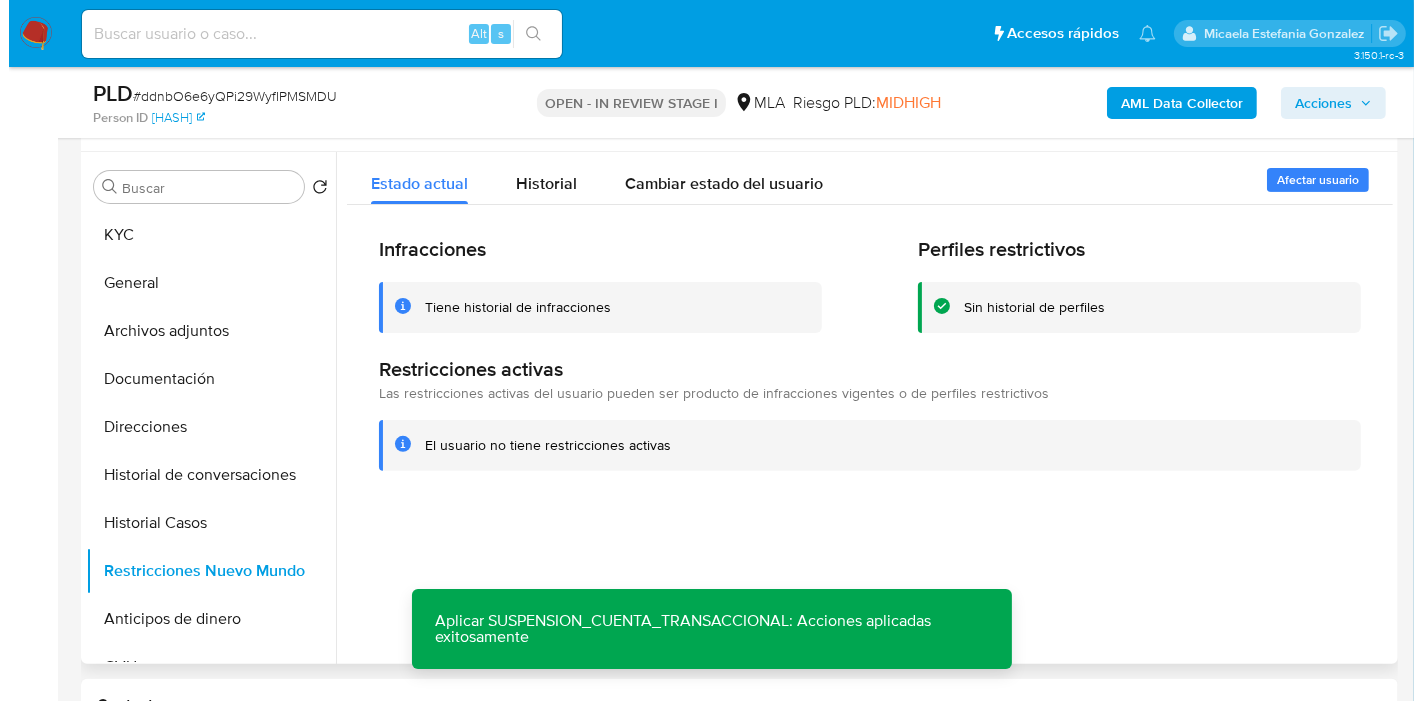 scroll, scrollTop: 480, scrollLeft: 0, axis: vertical 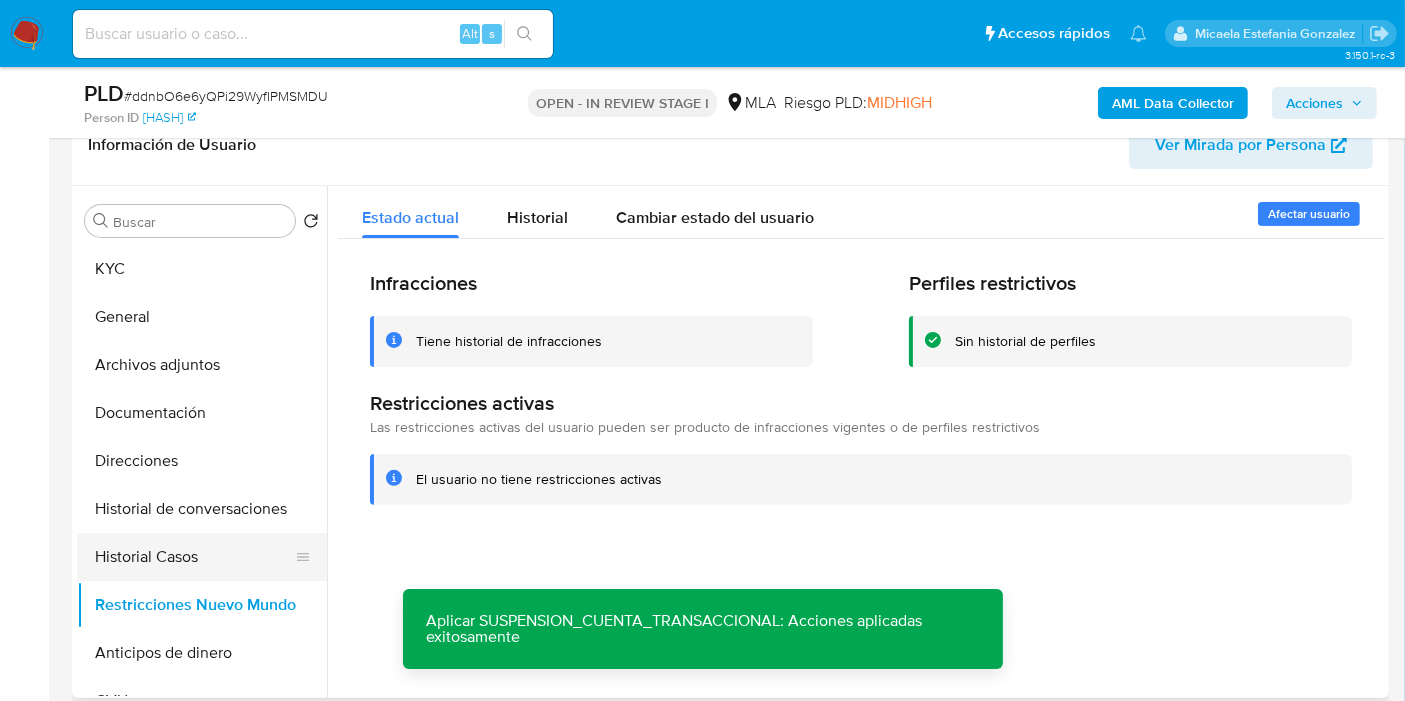 click on "Historial Casos" at bounding box center (194, 557) 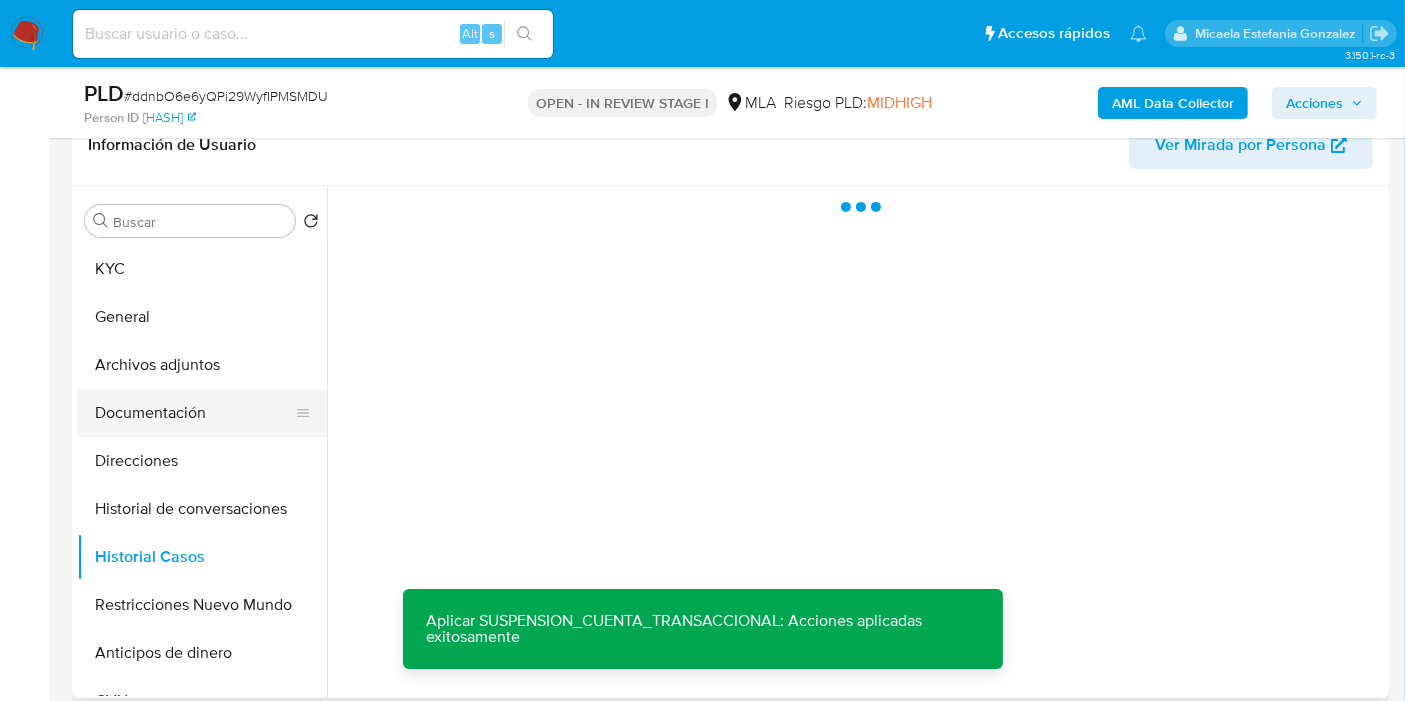 click on "Documentación" at bounding box center (194, 413) 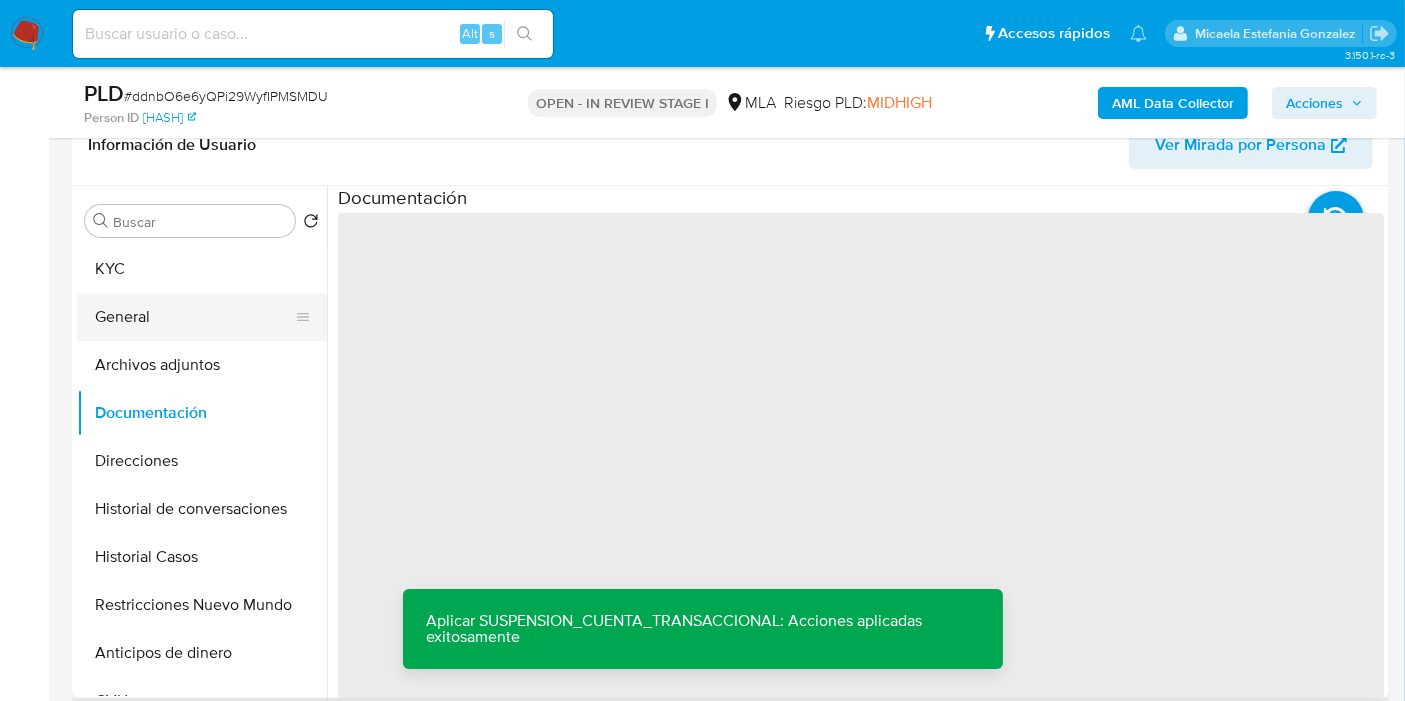 click on "General" at bounding box center [194, 317] 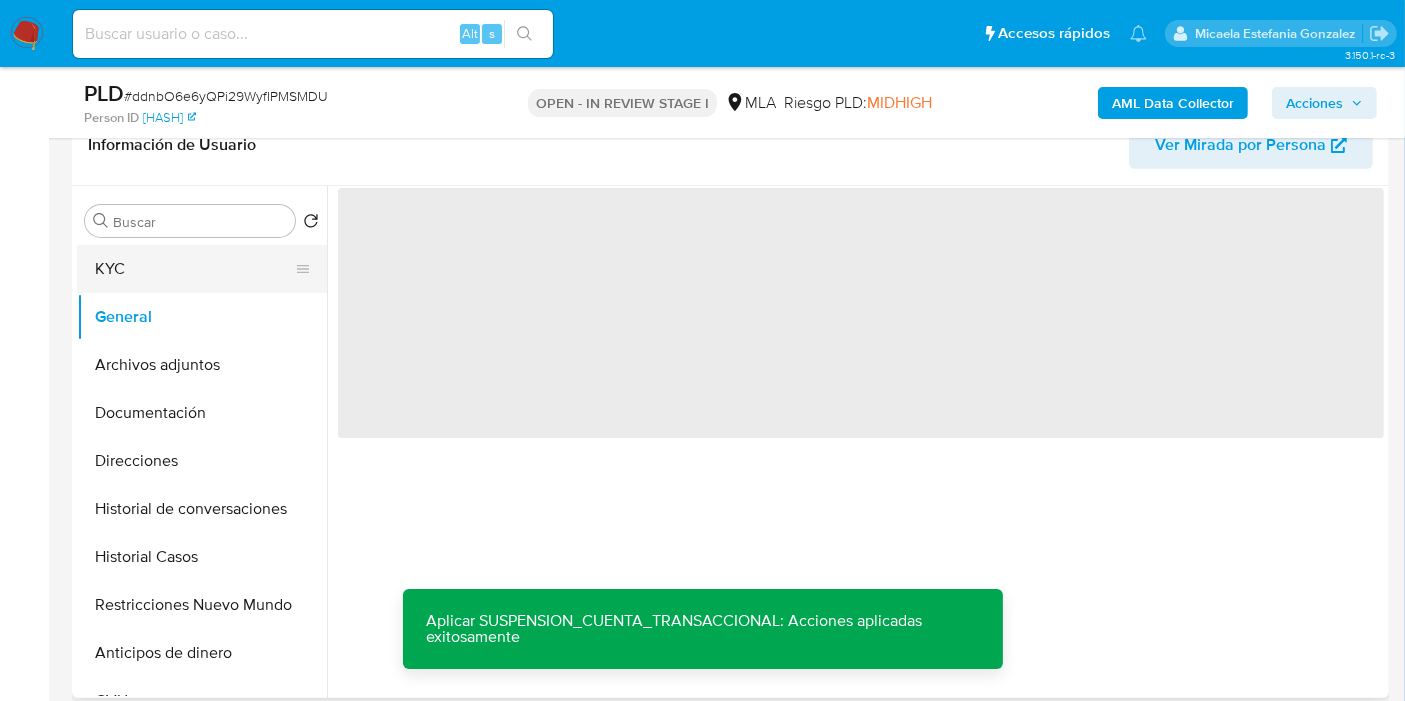 click on "KYC" at bounding box center [194, 269] 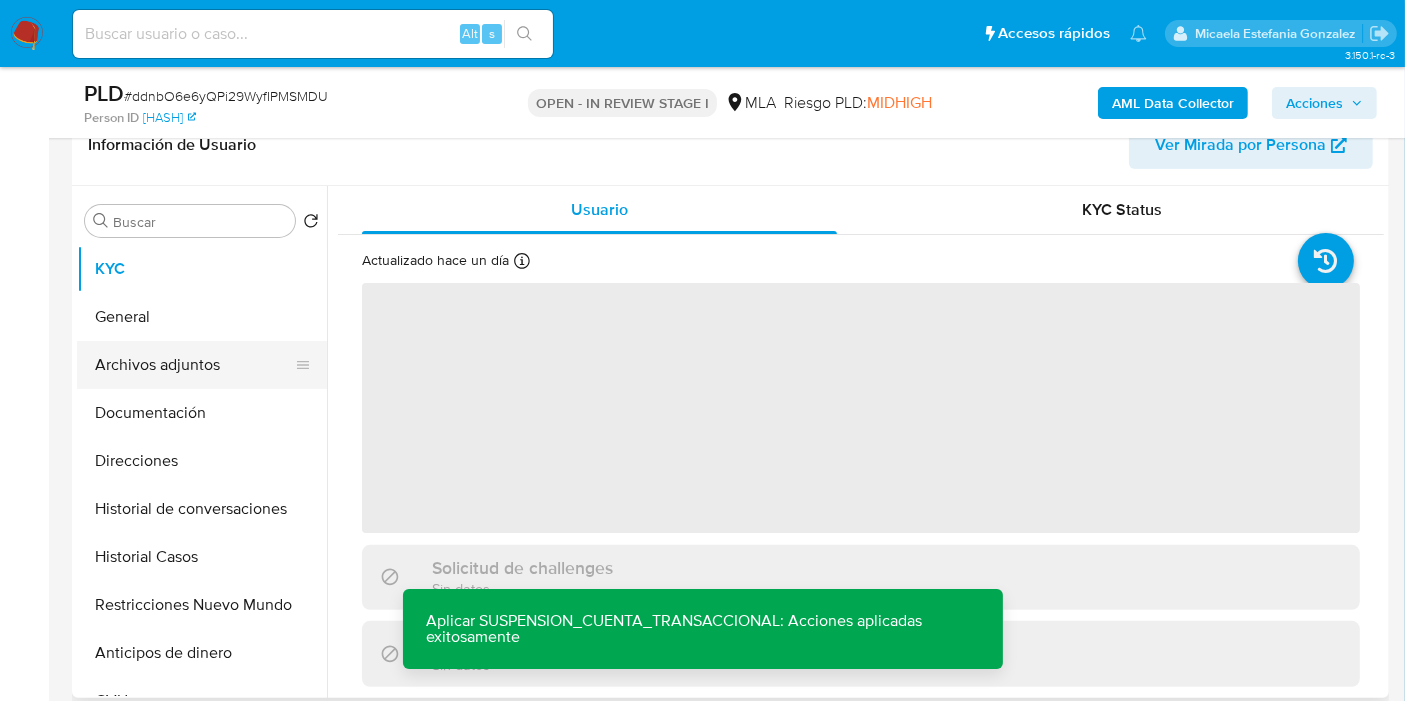 click on "Archivos adjuntos" at bounding box center [194, 365] 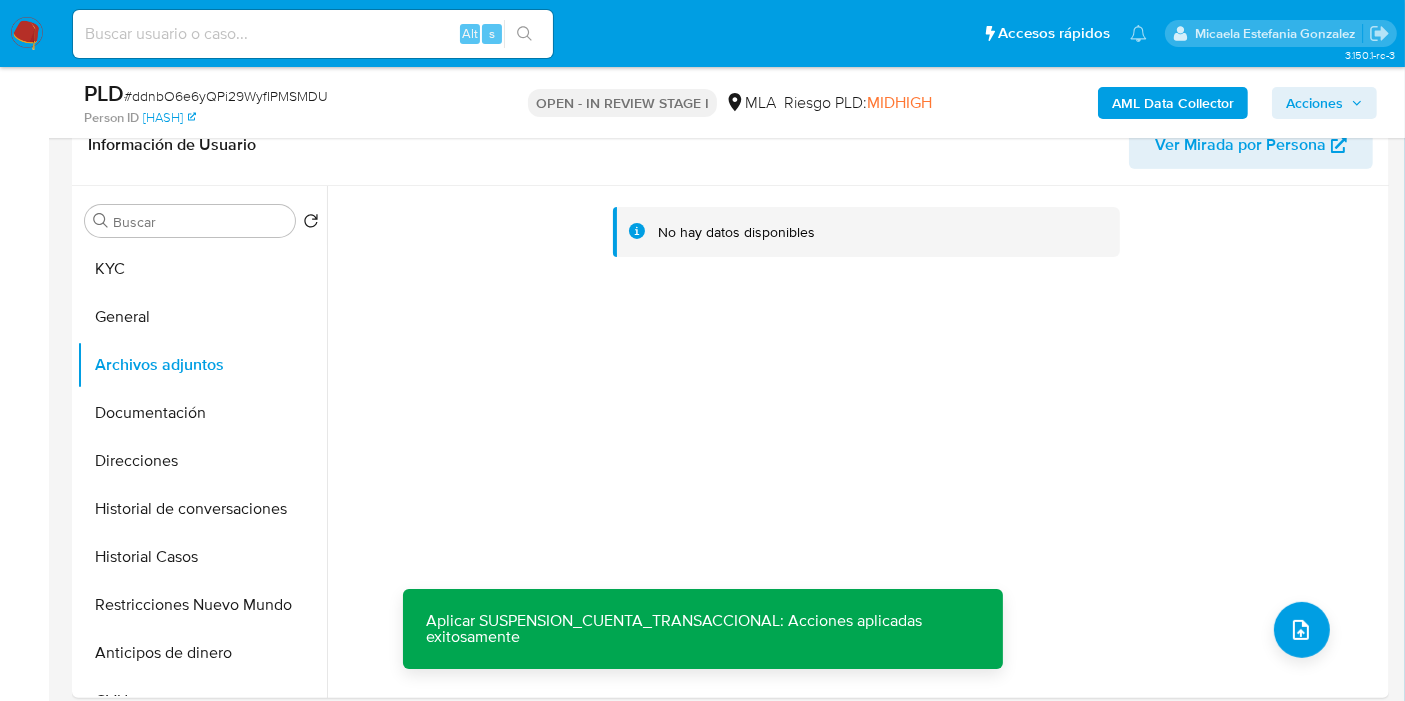 click on "AML Data Collector" at bounding box center [1173, 103] 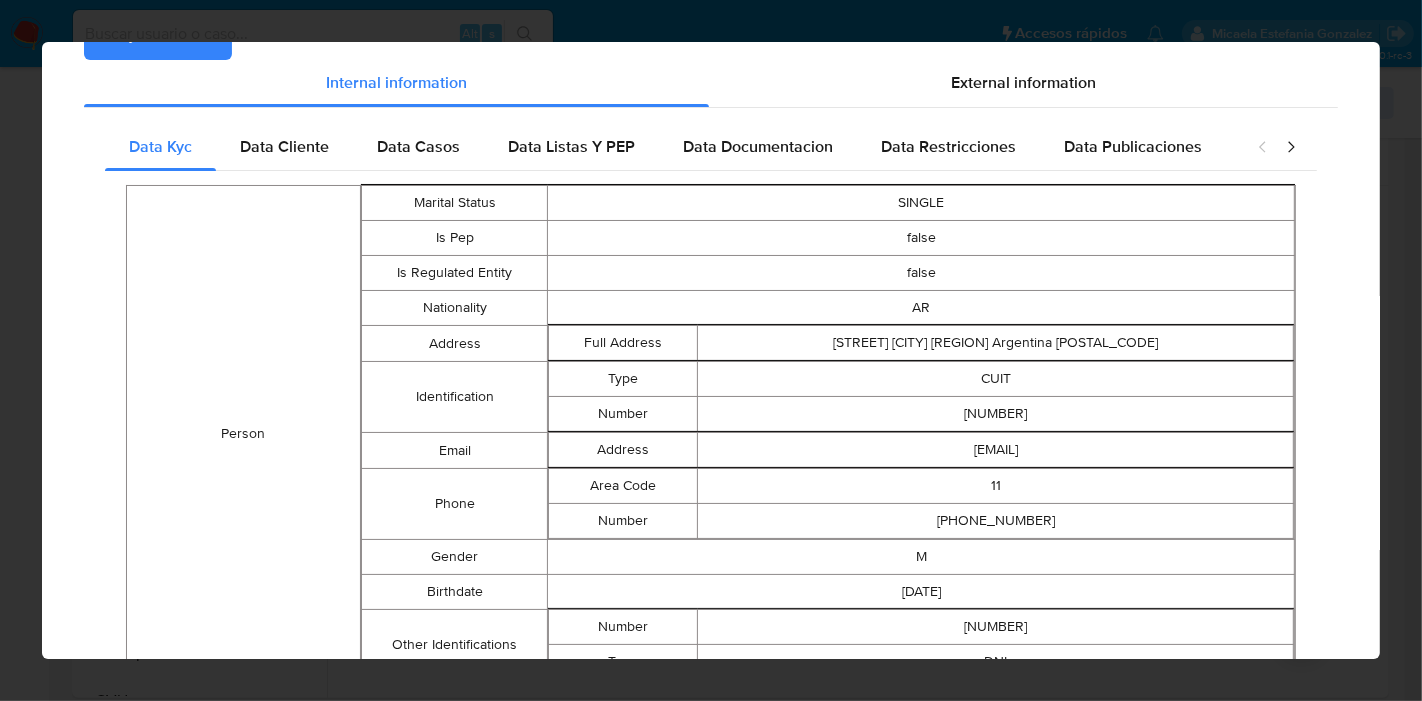 scroll, scrollTop: 0, scrollLeft: 0, axis: both 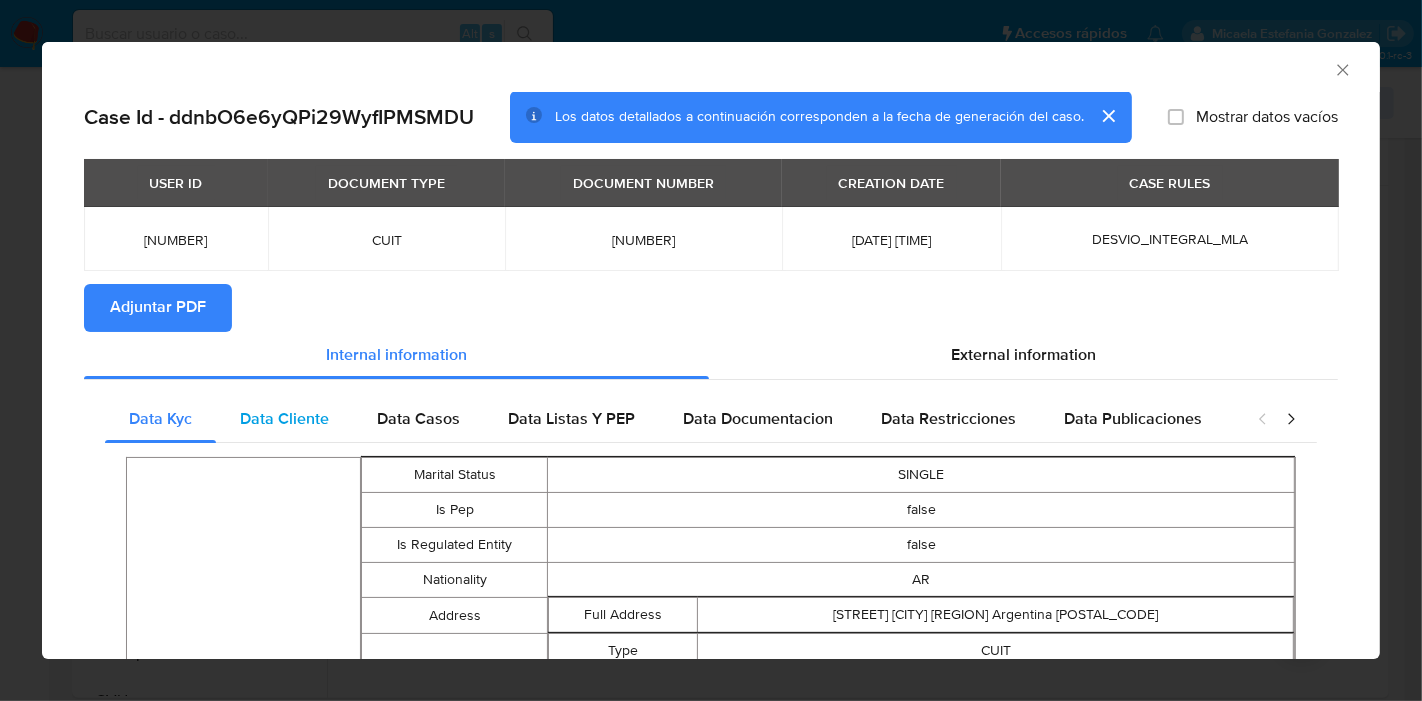 drag, startPoint x: 271, startPoint y: 444, endPoint x: 290, endPoint y: 432, distance: 22.472204 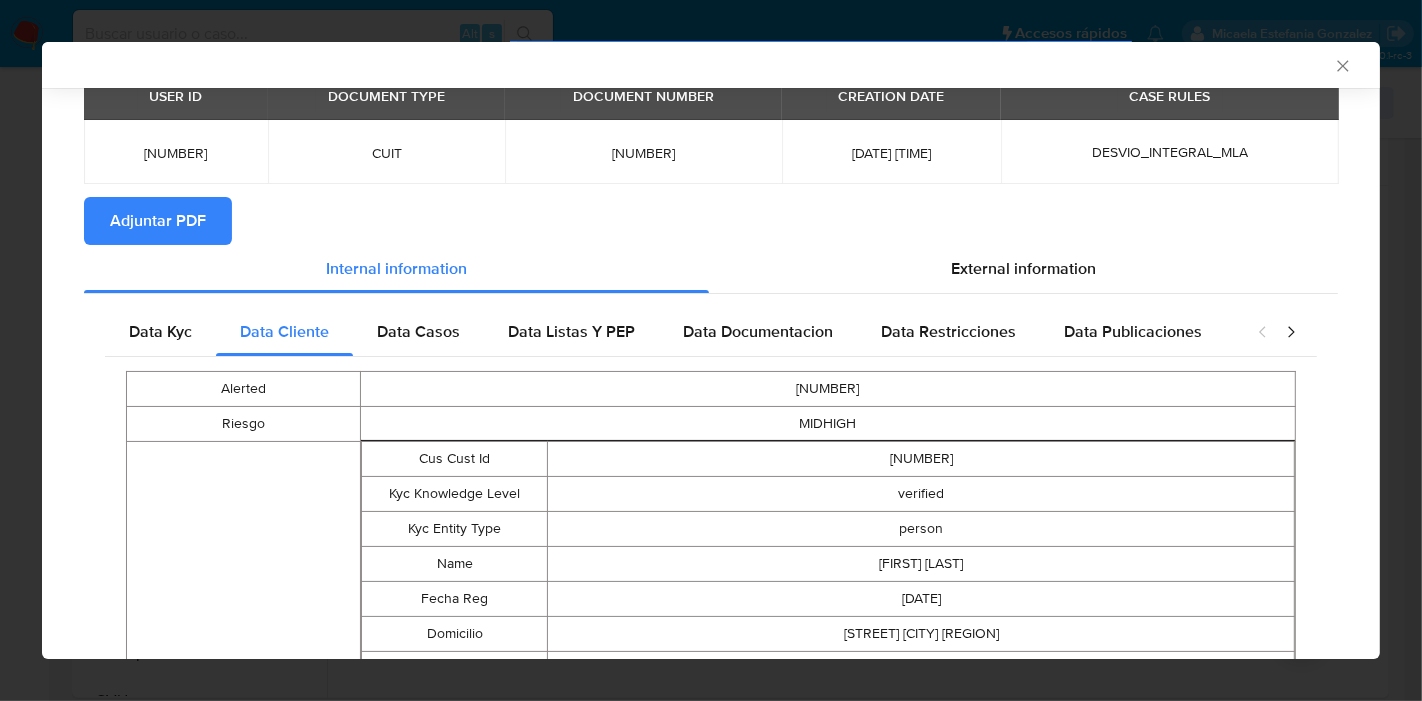 scroll, scrollTop: 0, scrollLeft: 0, axis: both 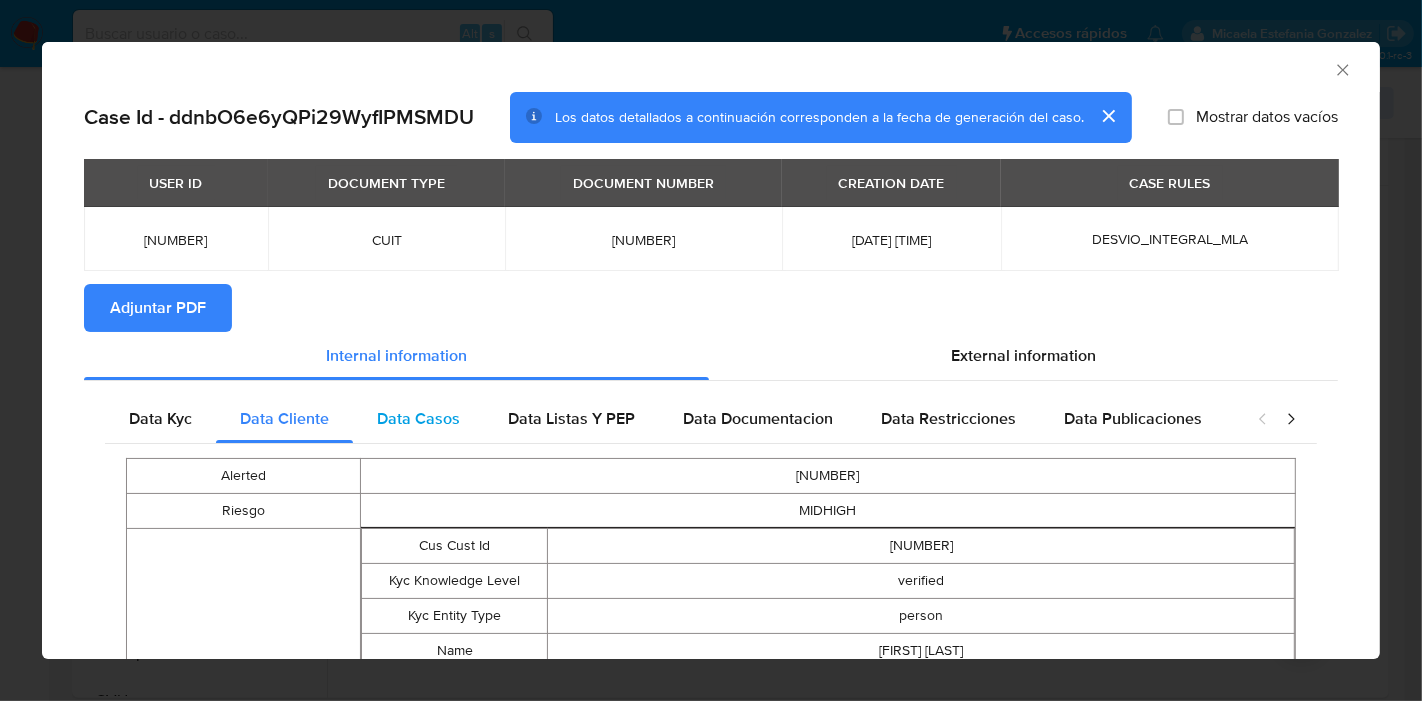 click on "Data Casos" at bounding box center [418, 419] 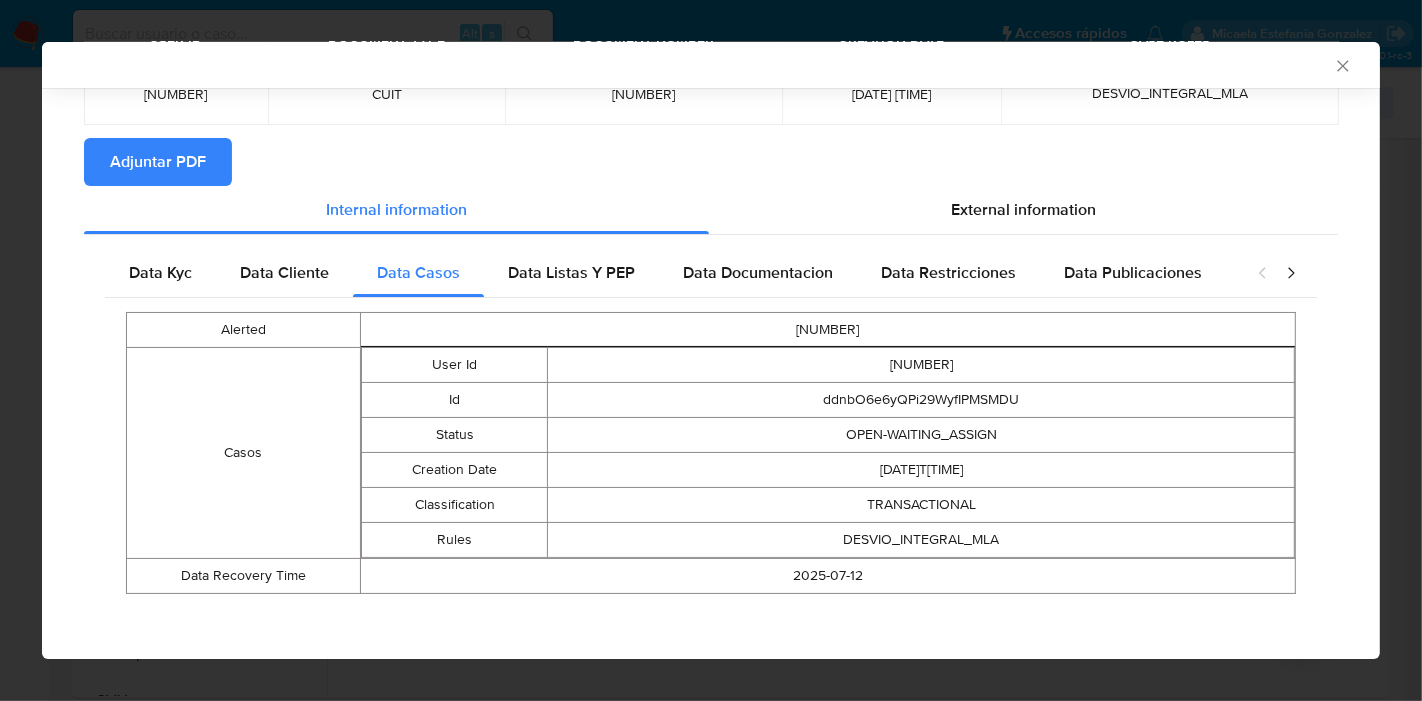 scroll, scrollTop: 145, scrollLeft: 0, axis: vertical 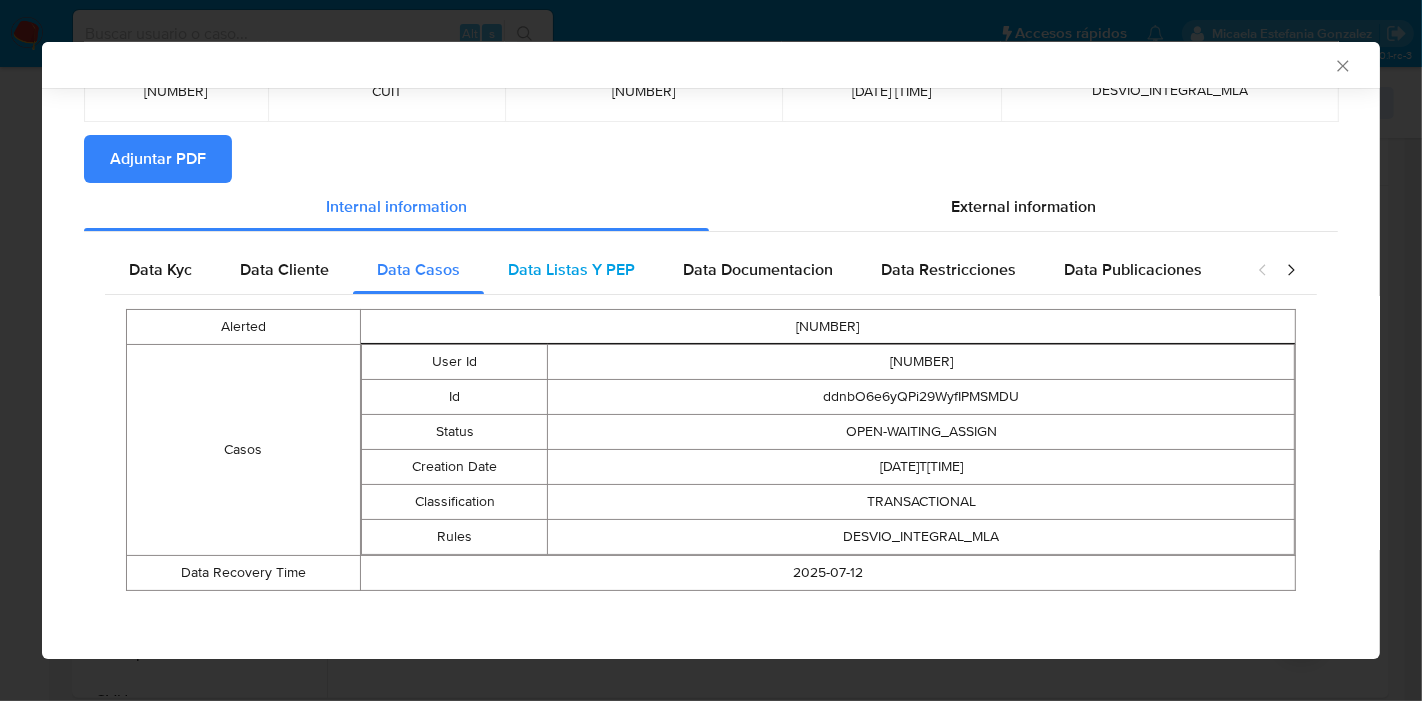 click on "Data Listas Y PEP" at bounding box center (571, 270) 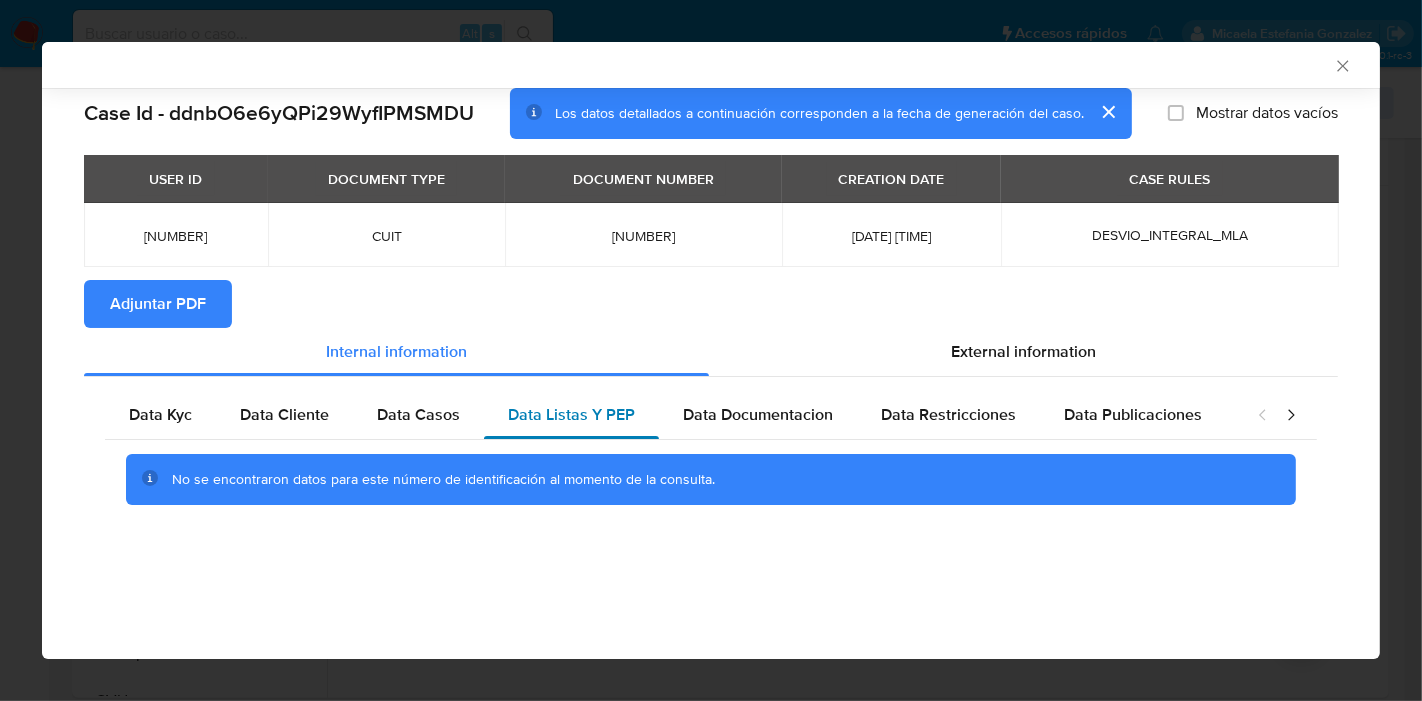 scroll, scrollTop: 0, scrollLeft: 0, axis: both 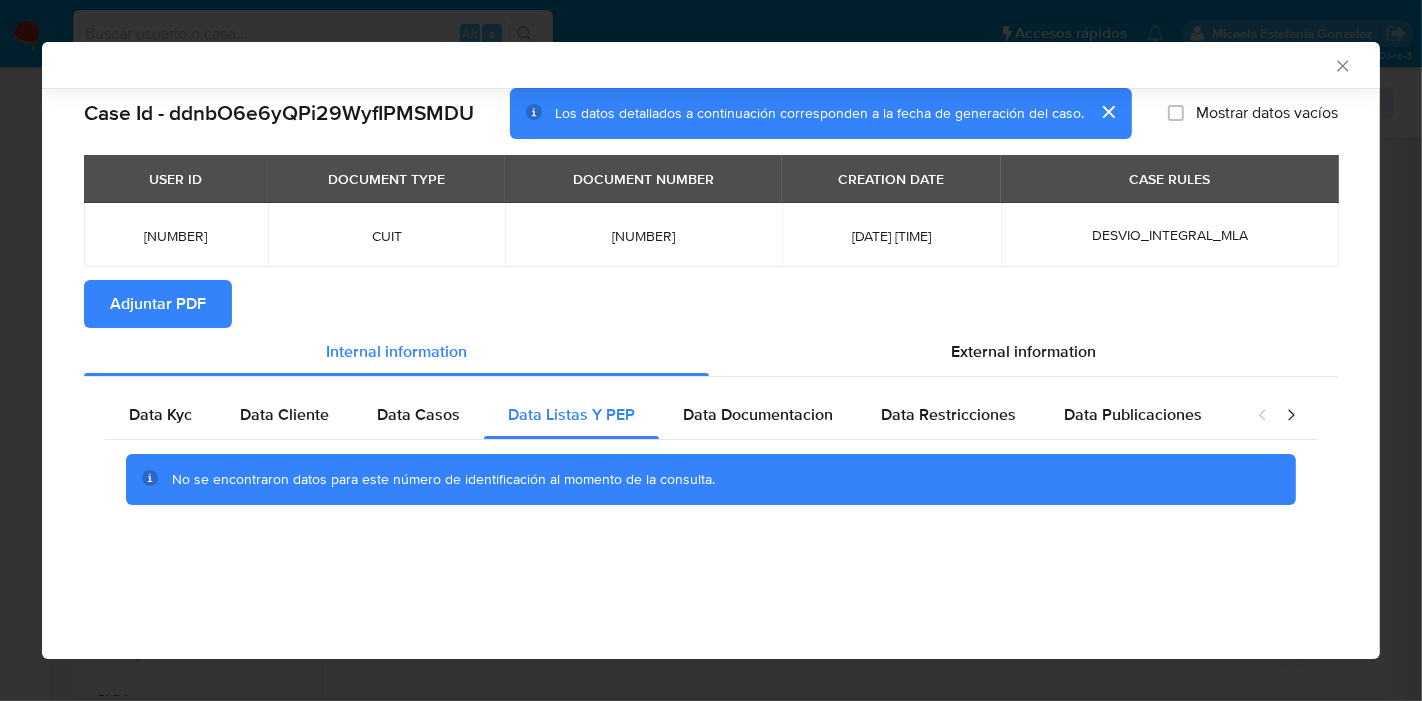 click on "No se encontraron datos para este número de identificación al momento de la consulta." at bounding box center [711, 480] 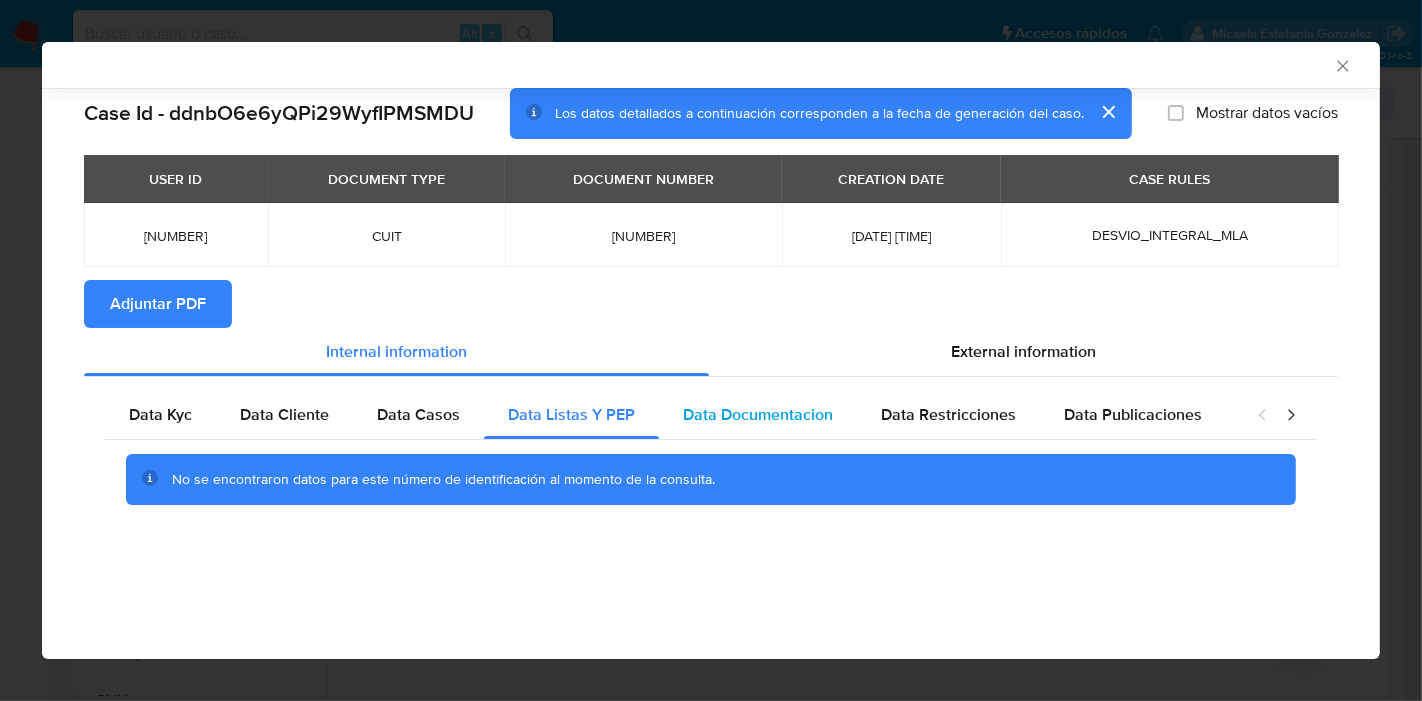 click on "Data Documentacion" at bounding box center (758, 415) 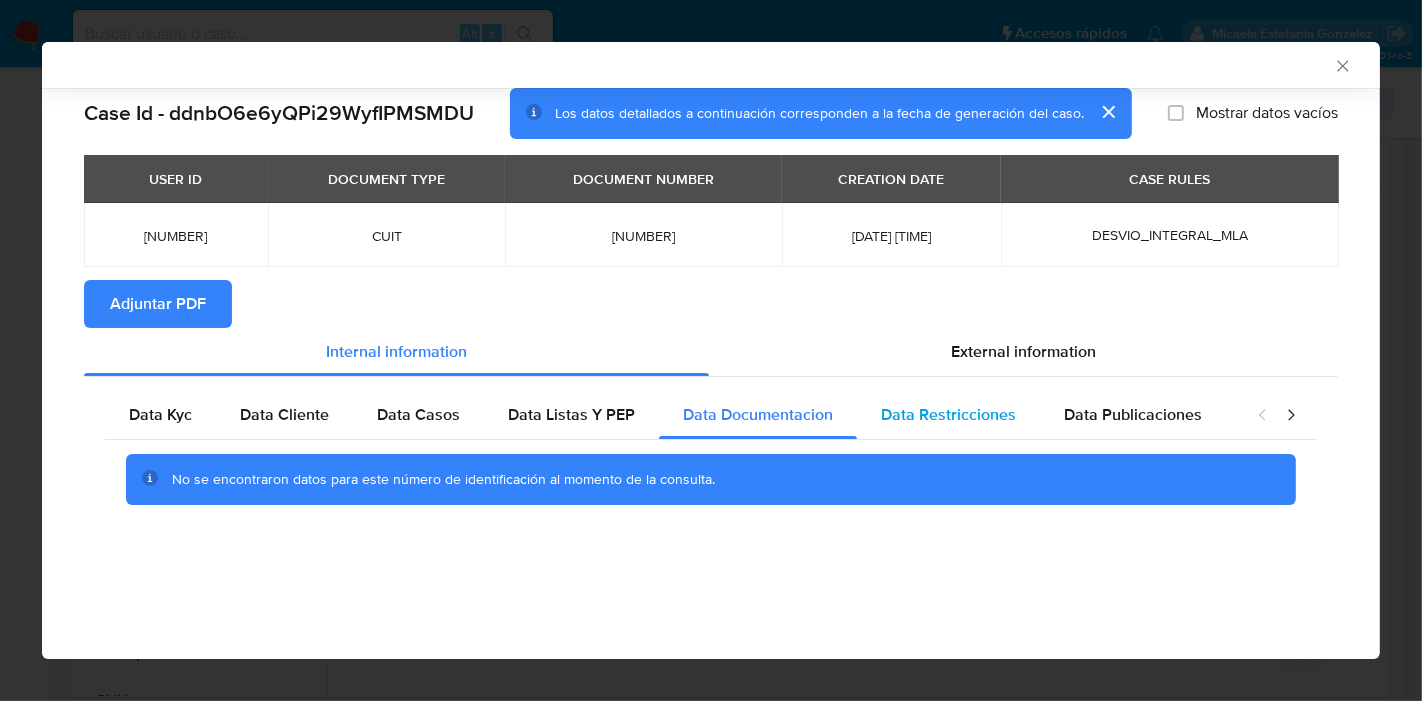drag, startPoint x: 1000, startPoint y: 406, endPoint x: 1026, endPoint y: 414, distance: 27.202942 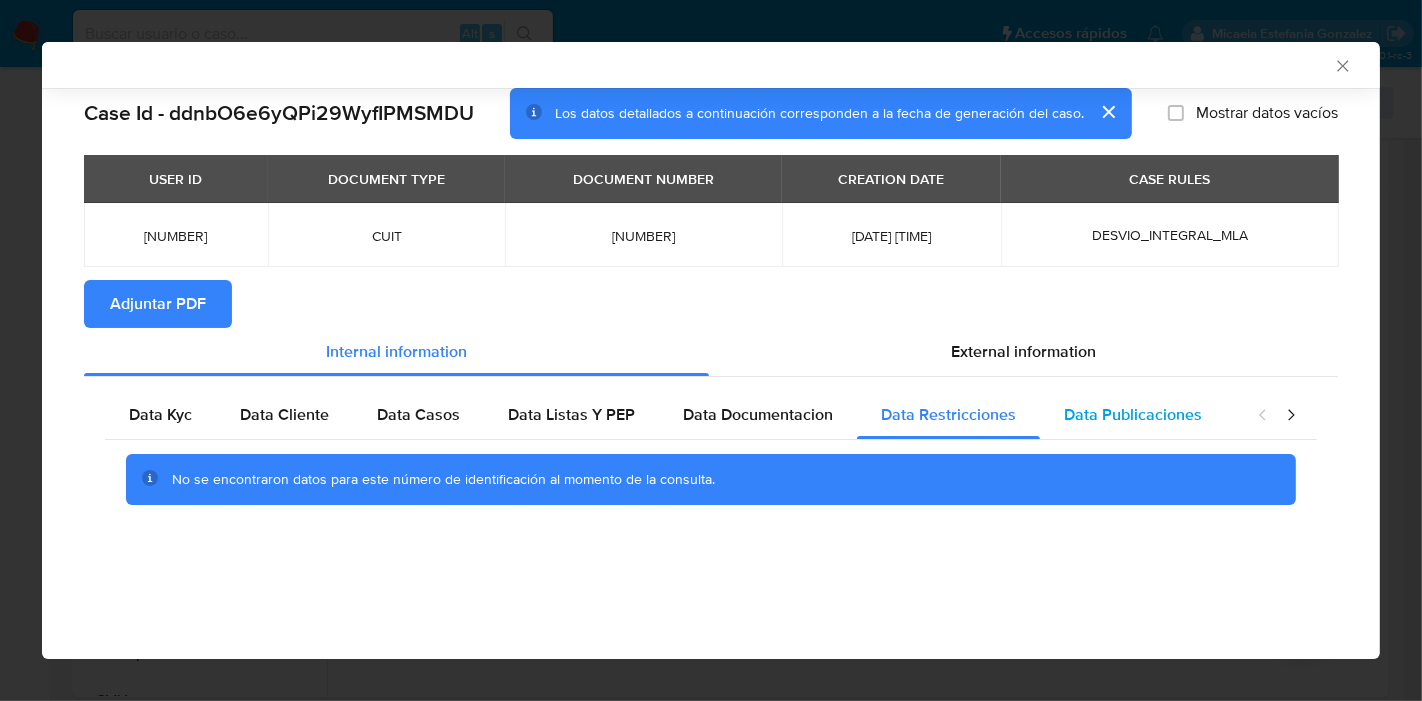 click on "Data Publicaciones" at bounding box center (1133, 415) 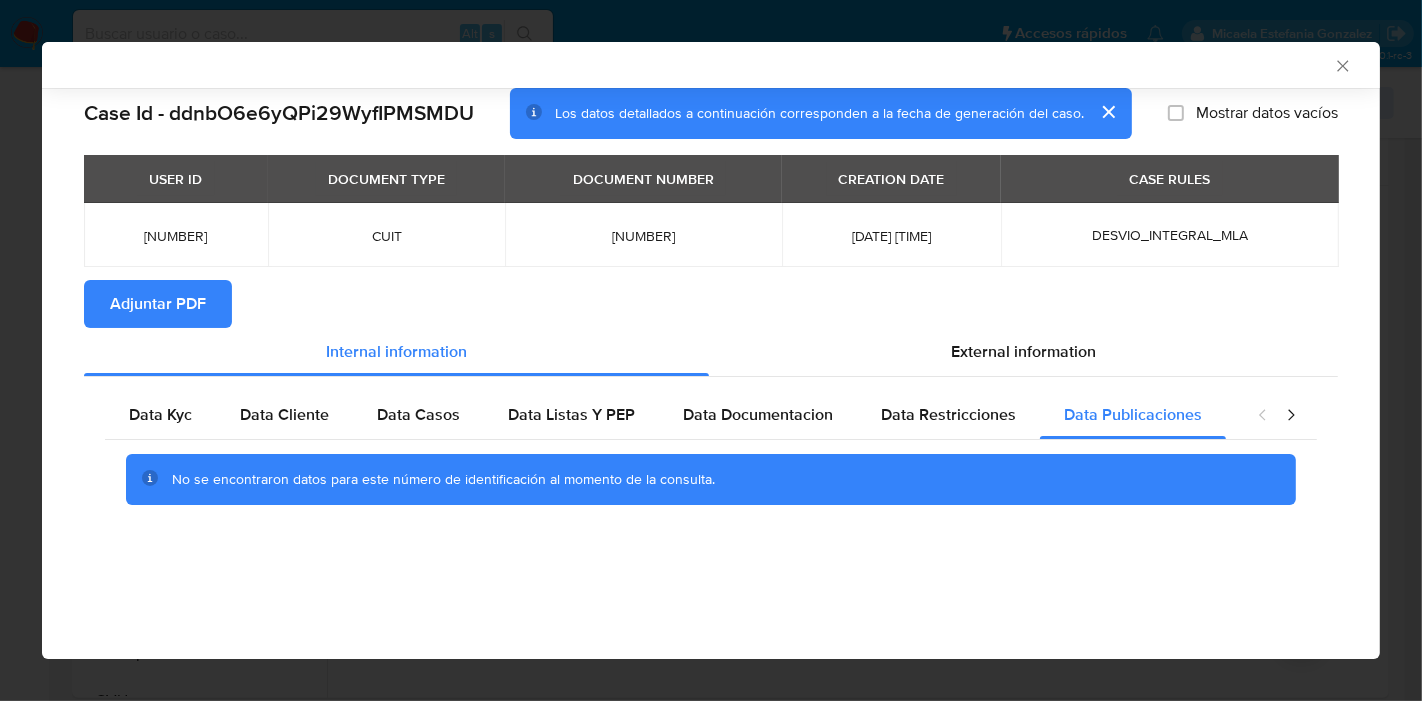 click 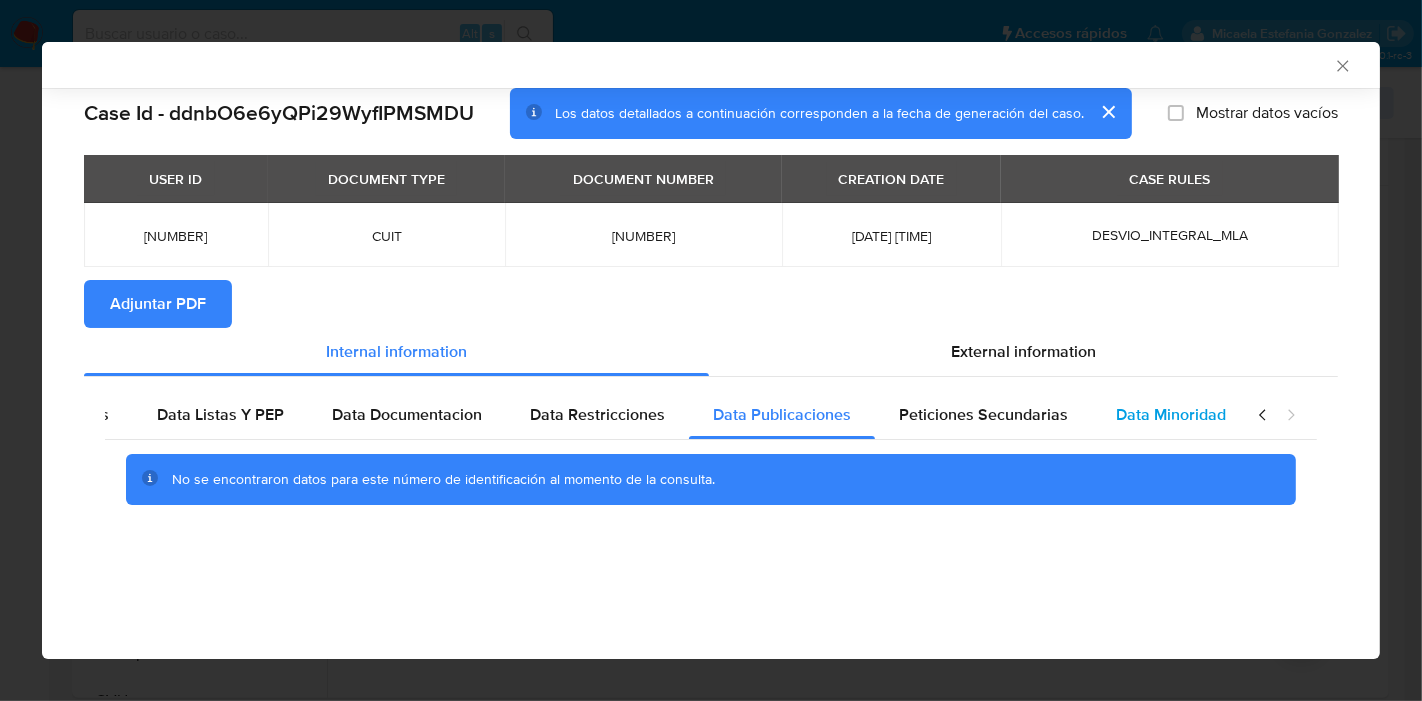 scroll, scrollTop: 0, scrollLeft: 352, axis: horizontal 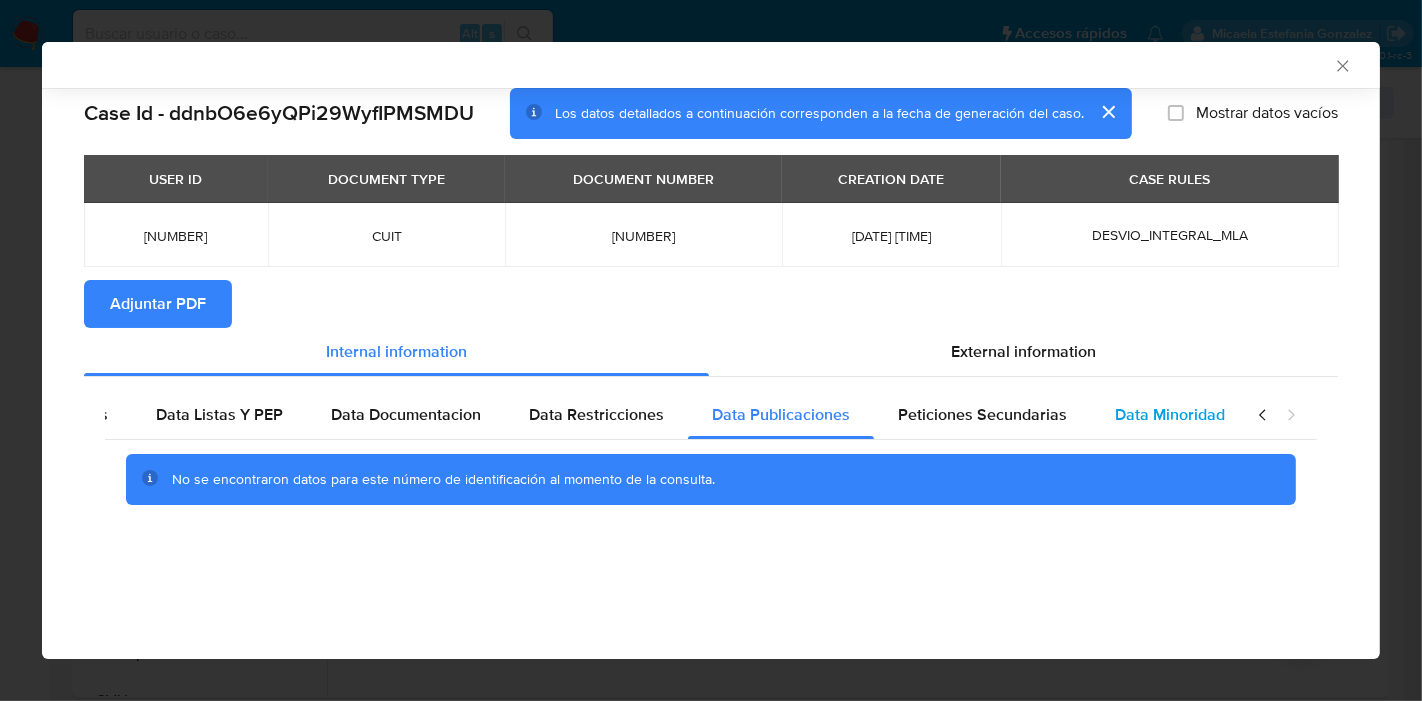 drag, startPoint x: 1002, startPoint y: 430, endPoint x: 1099, endPoint y: 426, distance: 97.082436 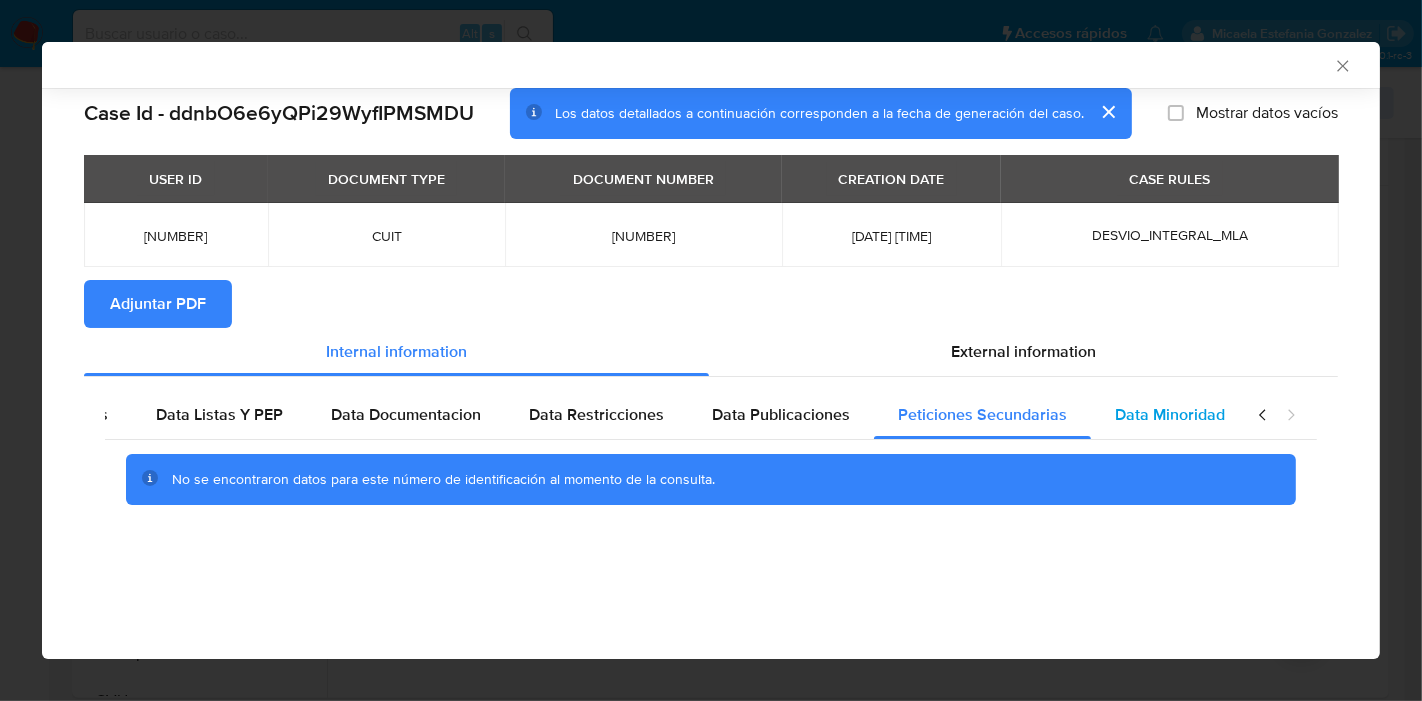 click on "Data Minoridad" at bounding box center (1170, 414) 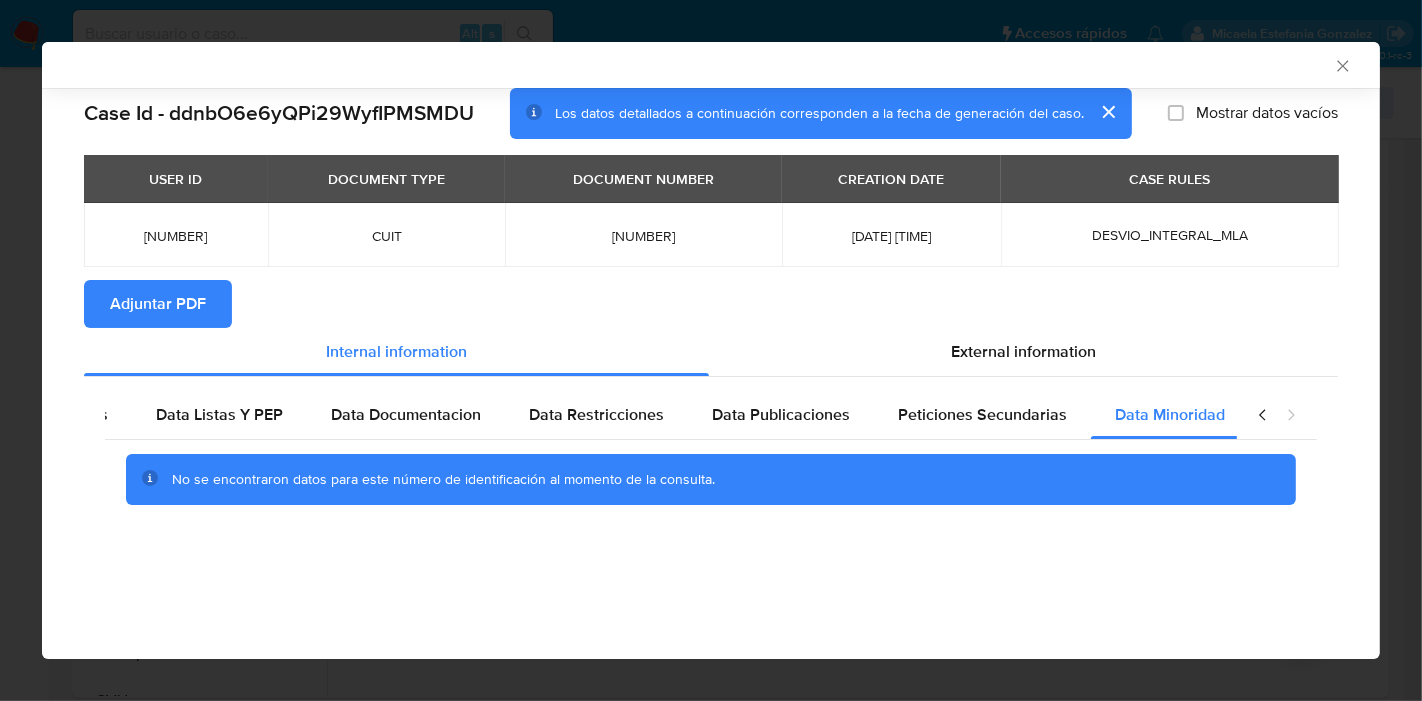 click 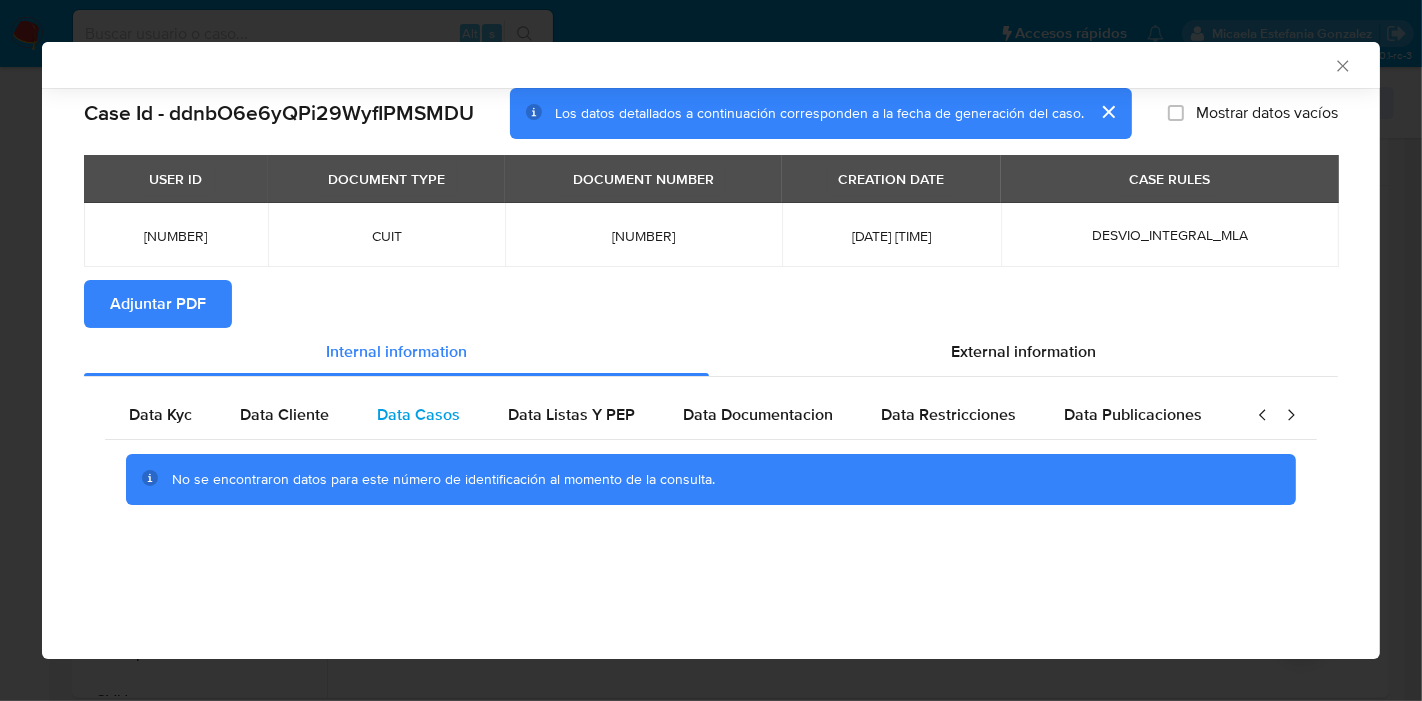 scroll, scrollTop: 0, scrollLeft: 0, axis: both 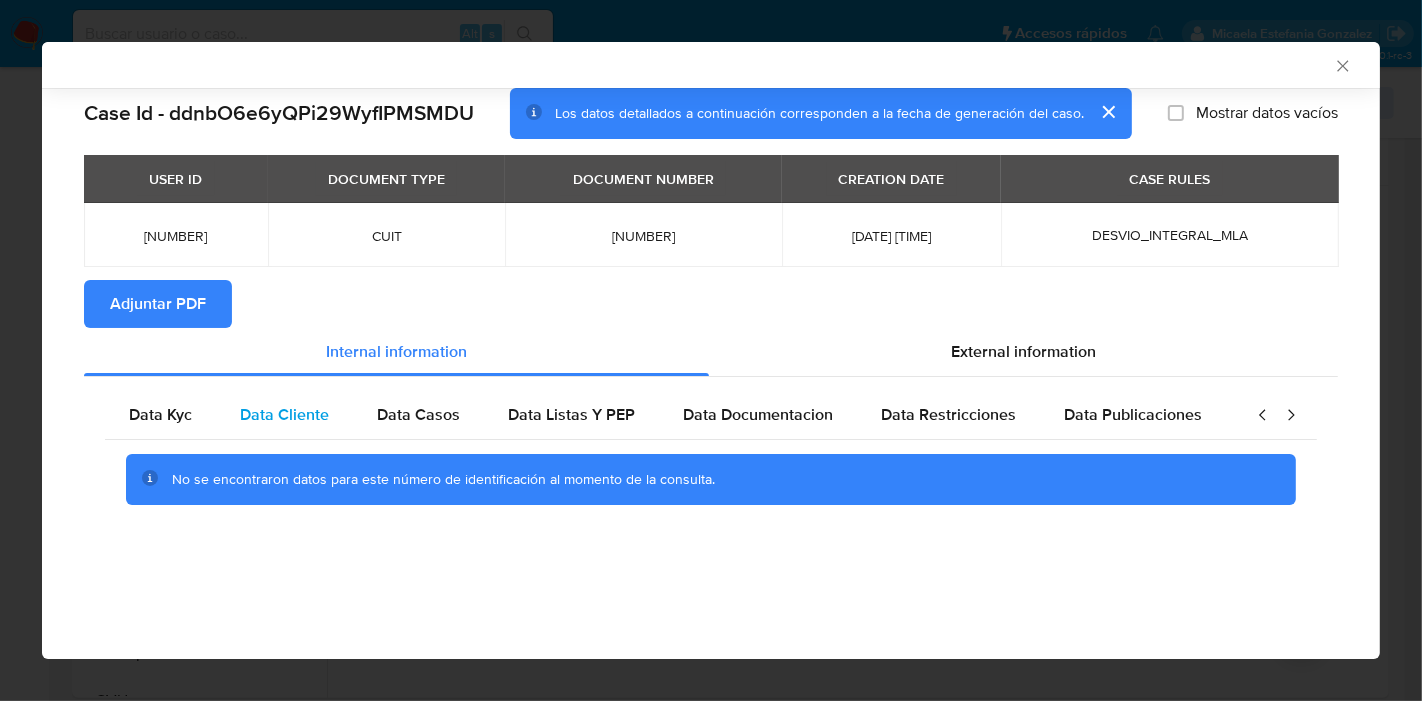 click on "Data Cliente" at bounding box center (284, 415) 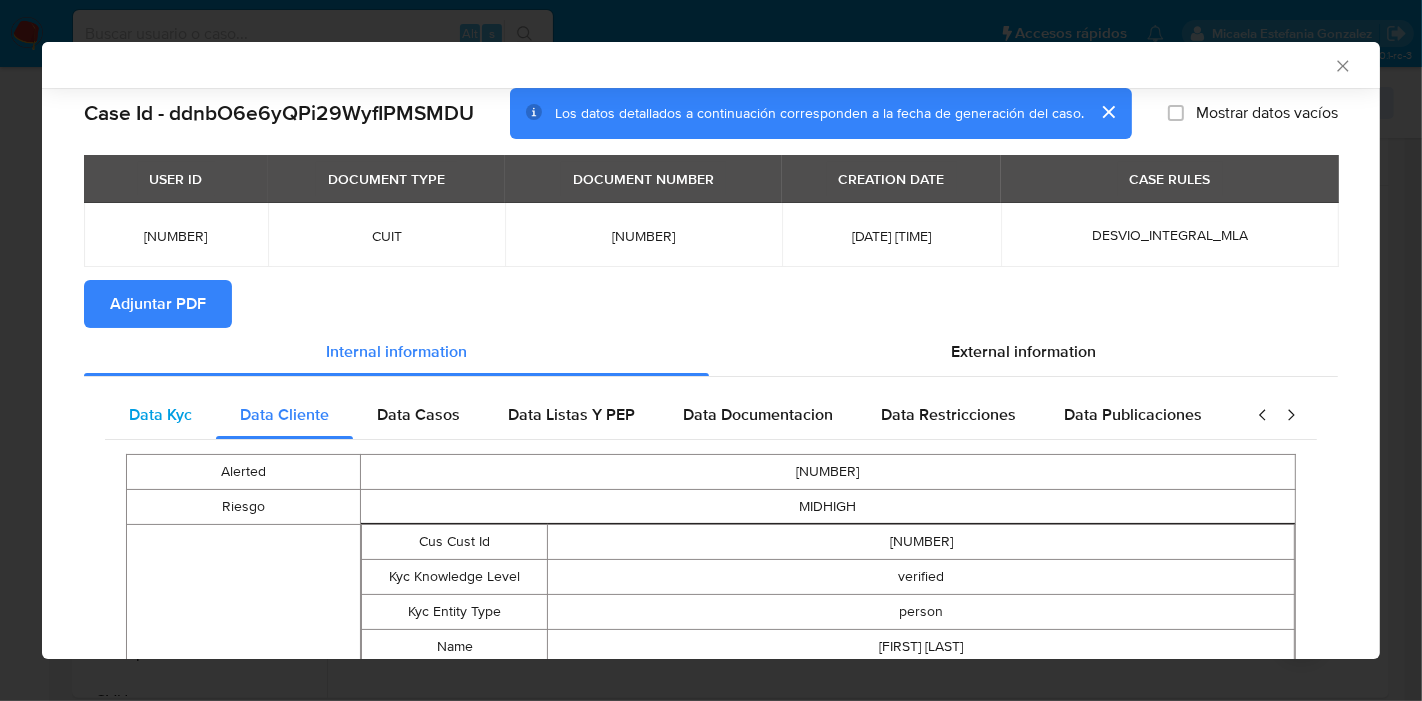 click on "Data Kyc" at bounding box center [160, 414] 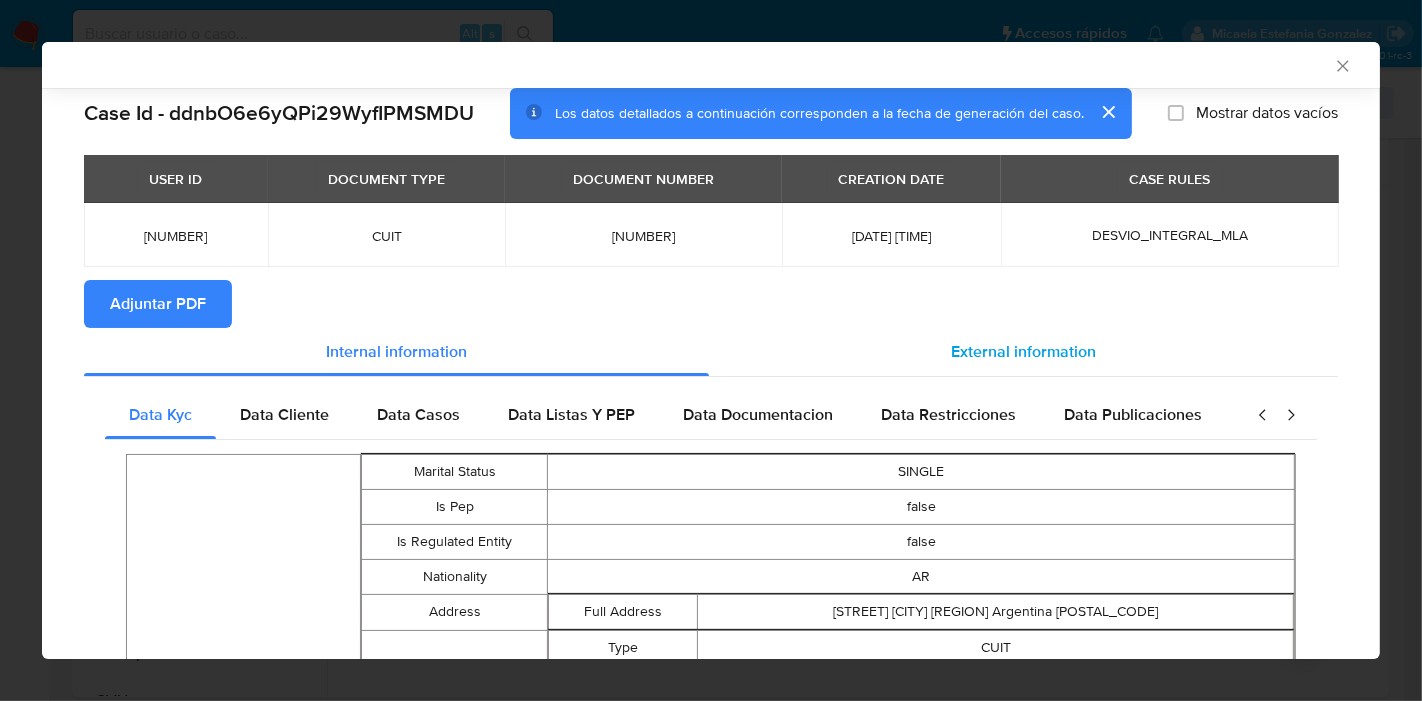 click on "External information" at bounding box center [1023, 352] 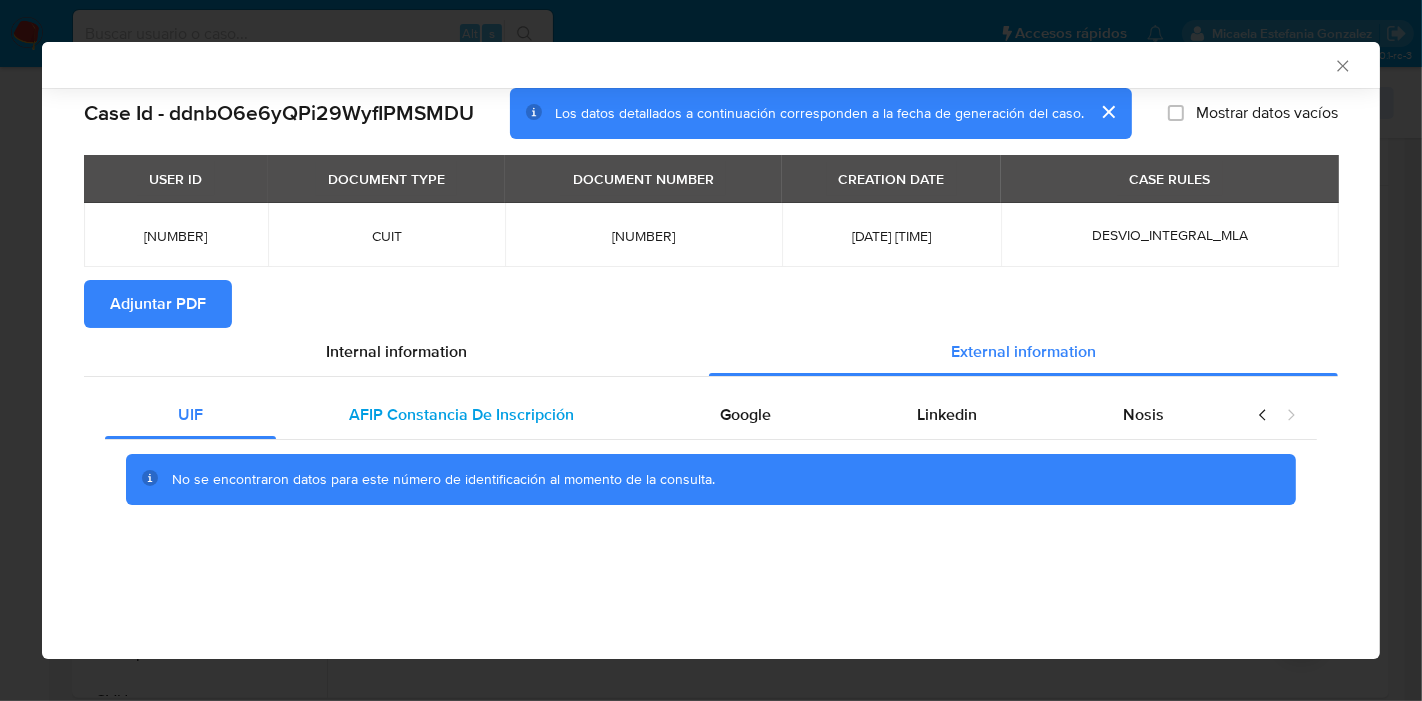 click on "AFIP Constancia De Inscripción" at bounding box center [461, 414] 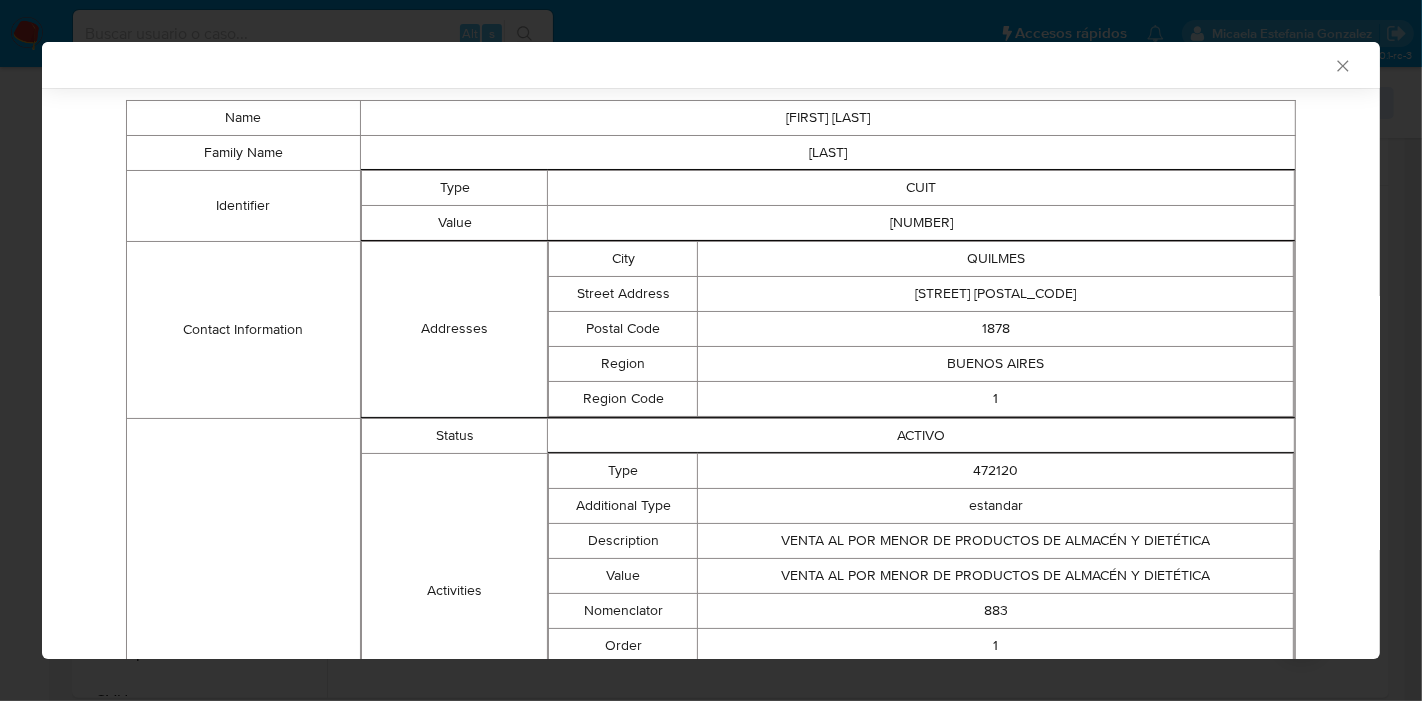 scroll, scrollTop: 171, scrollLeft: 0, axis: vertical 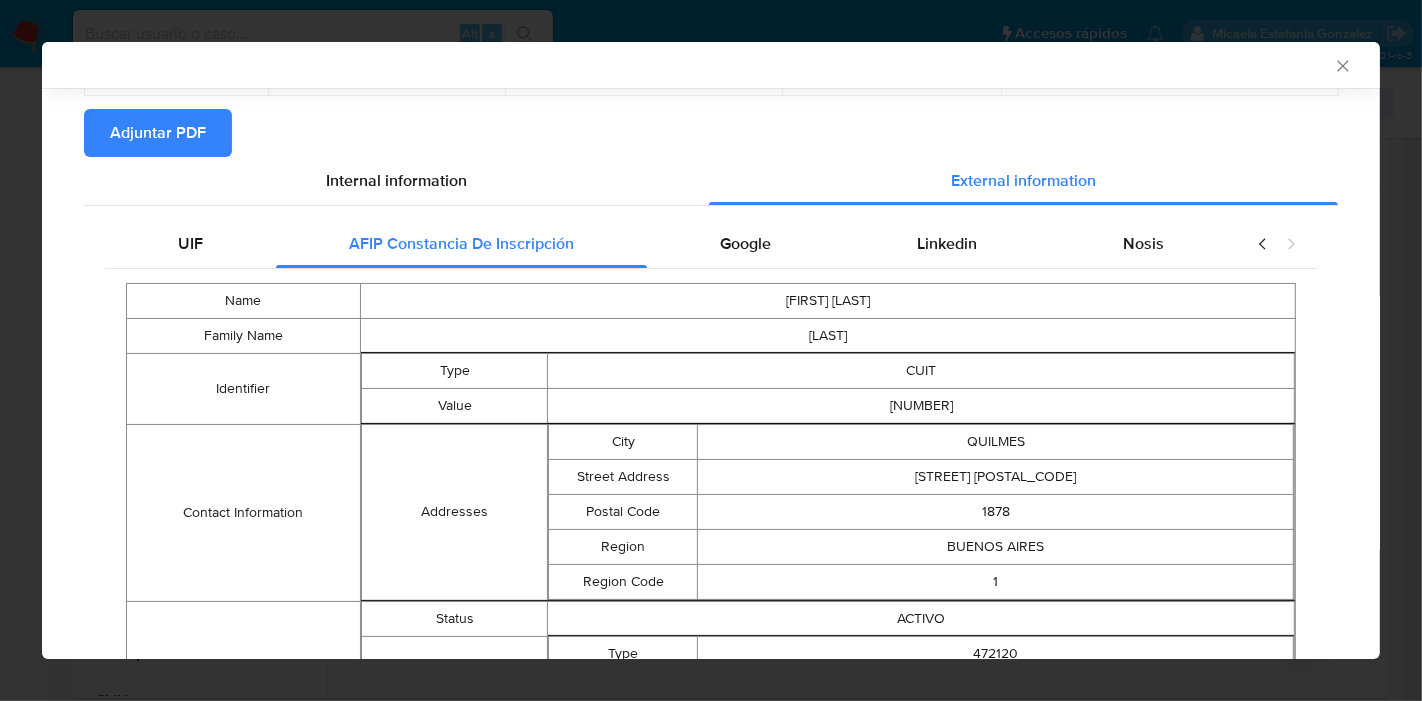 click on "Name JULIO OMAR Family Name BERDIA Identifier Type CUIT Value 20293744638 Contact Information Addresses City QUILMES Street Address 19 BIS 1748 Postal Code 1878 Region BUENOS AIRES Region Code 1 Fiscal Information Status ACTIVO Activities Type 472120 Additional Type estandar Description VENTA AL POR MENOR DE PRODUCTOS DE ALMACÉN Y DIETÉTICA Value VENTA AL POR MENOR DE PRODUCTOS DE ALMACÉN Y DIETÉTICA Nomenclator 883 Order 1 Period 202411 Ver más ▼ Taxes Type 20 Additional Type estandar Description MONOTRIBUTO Value MONOTRIBUTO Period 202410 Ver más ▼ Categories Type 9 Additional Type categoriaMonotributo Description A VENTAS DE COSAS MUEBLES Category Id 9 Related Tax Id 20 Period 202410 Data Recovery Time 2025-07-12" at bounding box center (711, 824) 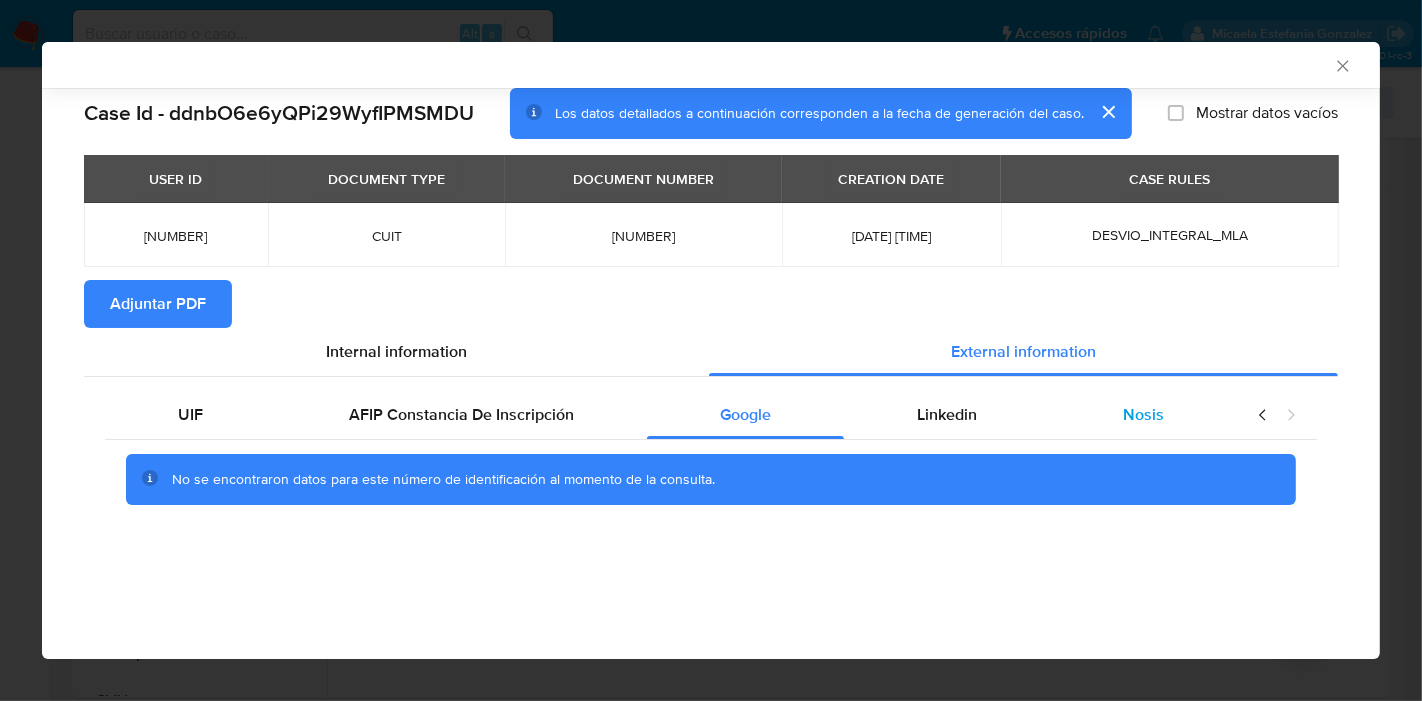 drag, startPoint x: 950, startPoint y: 426, endPoint x: 1099, endPoint y: 435, distance: 149.27156 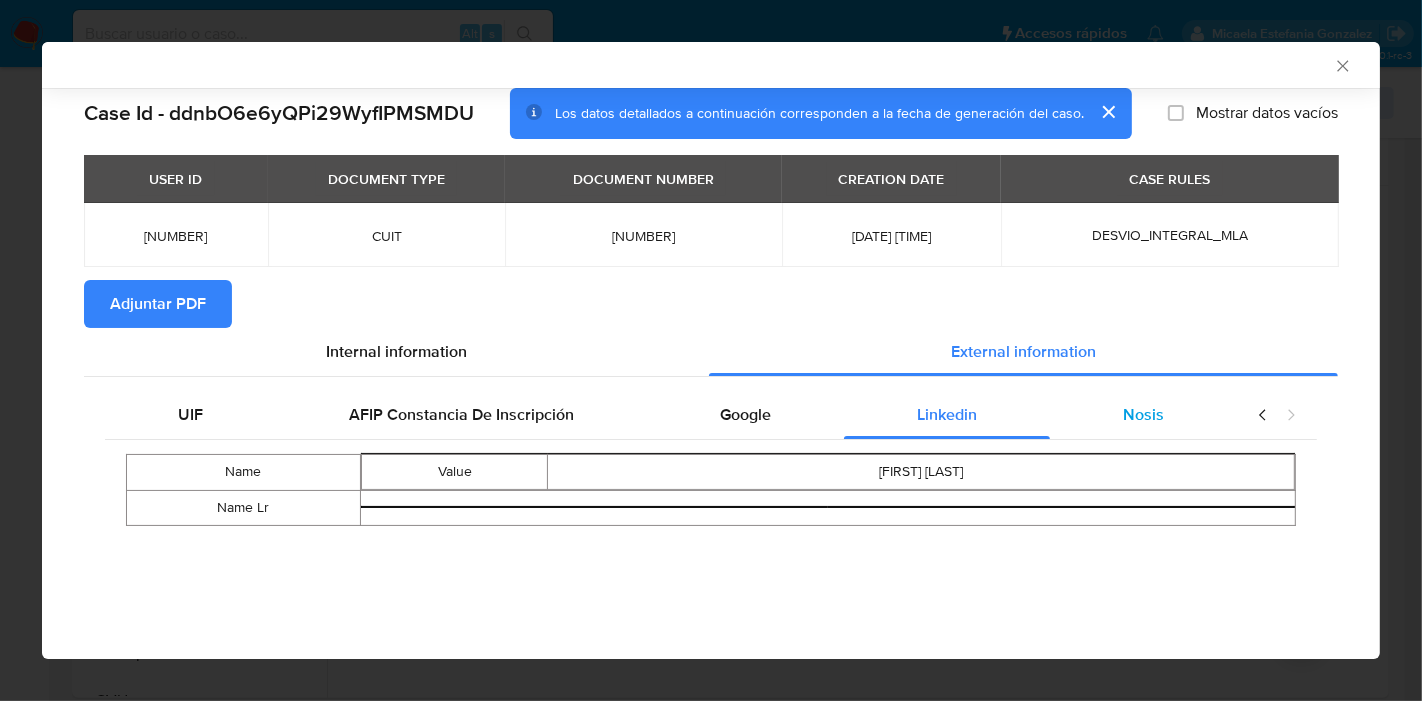 click on "Nosis" at bounding box center (1143, 415) 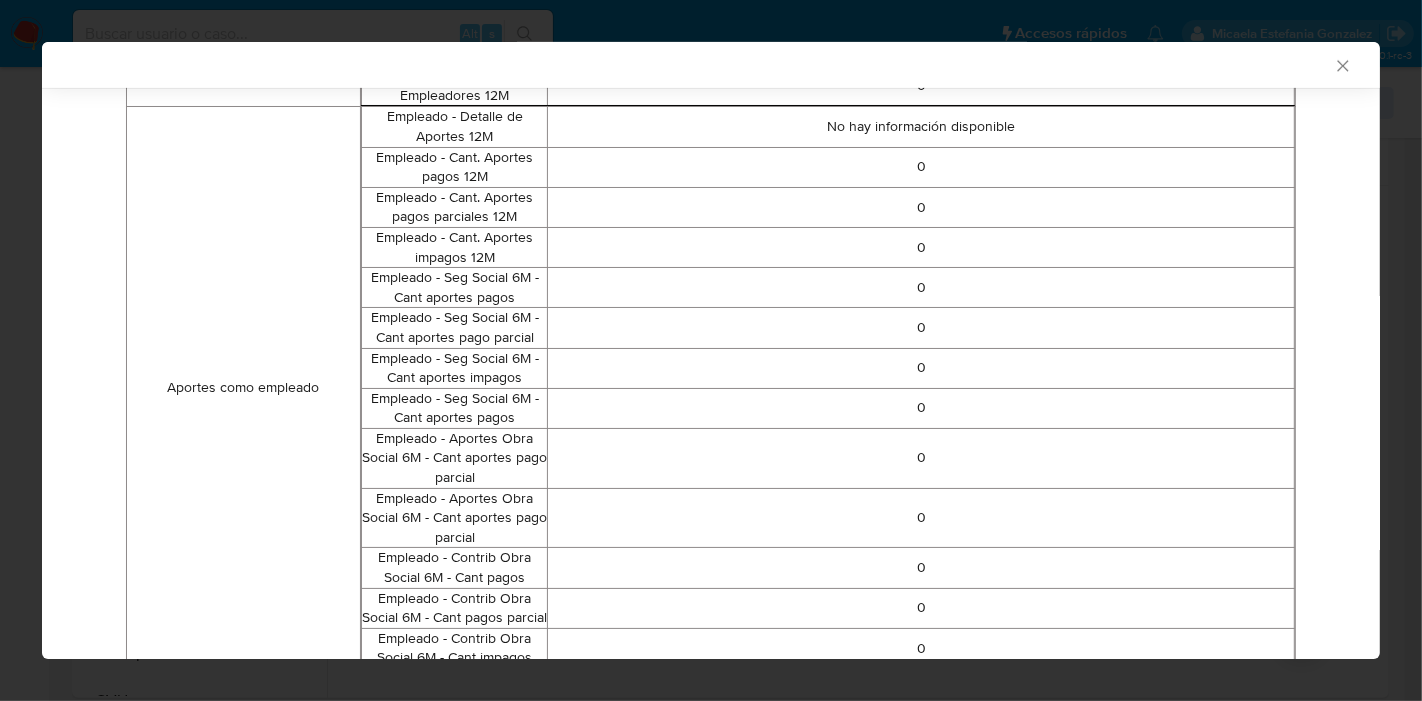 scroll, scrollTop: 264, scrollLeft: 0, axis: vertical 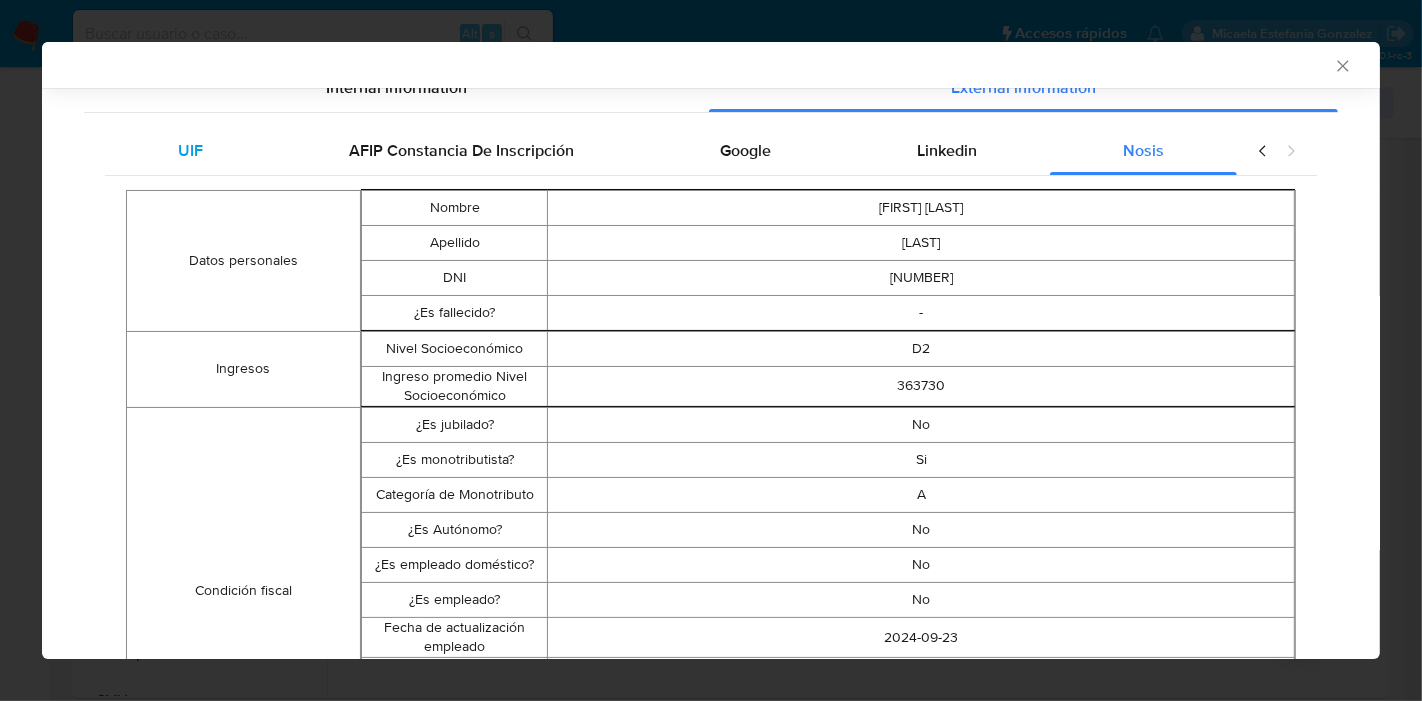 click on "UIF" at bounding box center (190, 151) 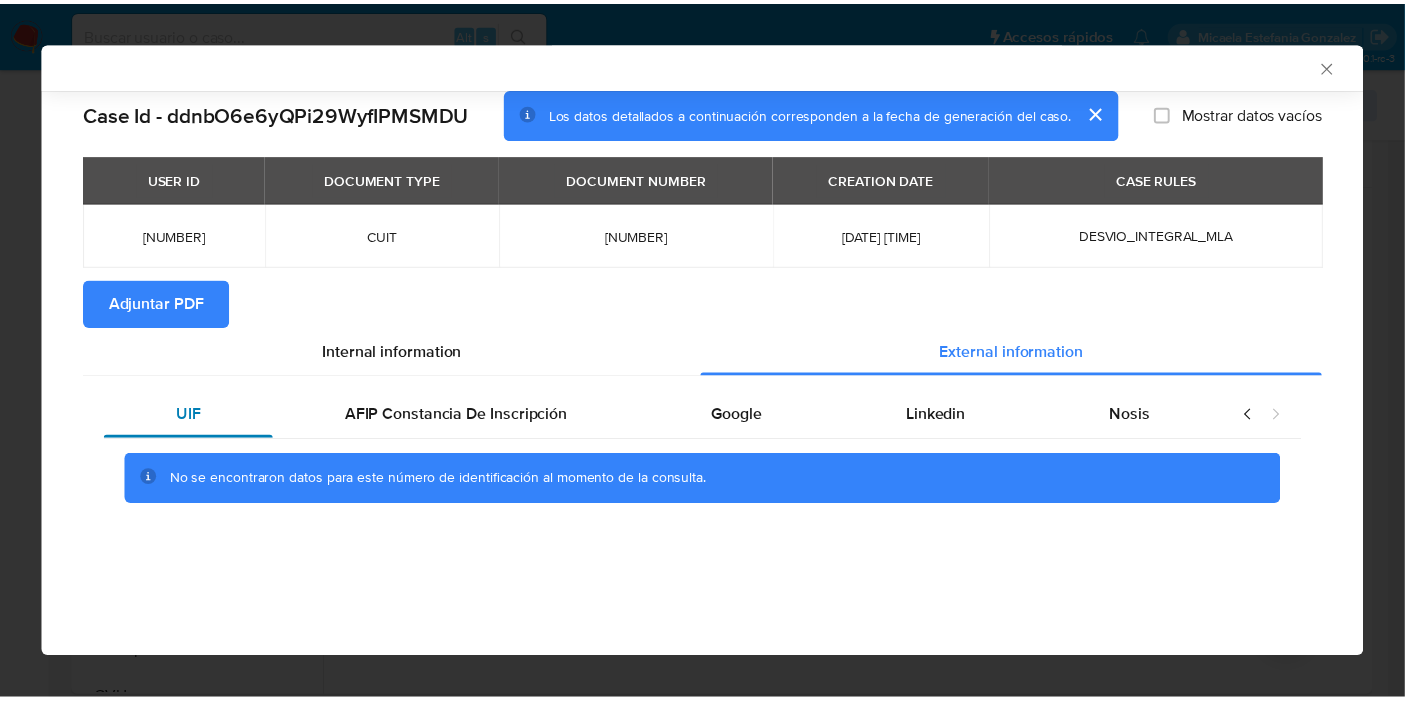 scroll, scrollTop: 0, scrollLeft: 0, axis: both 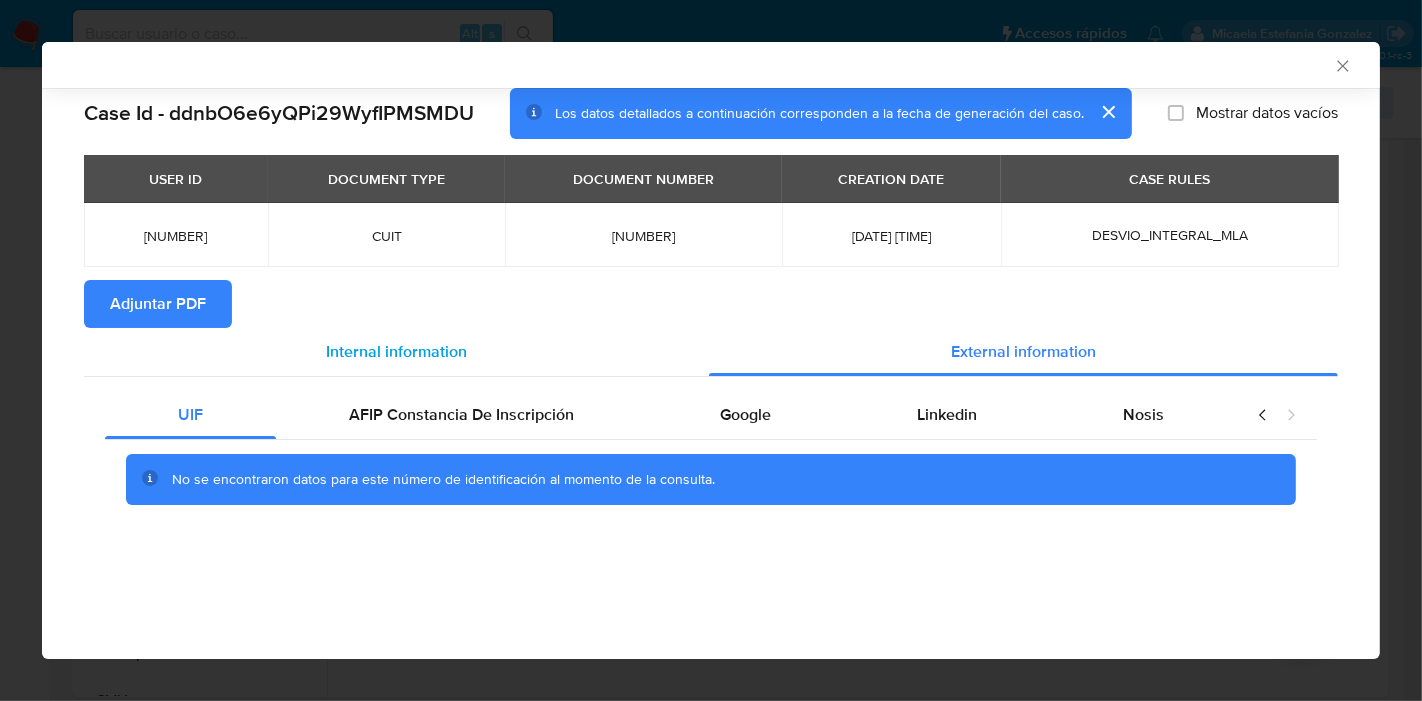 click on "Internal information" at bounding box center (396, 351) 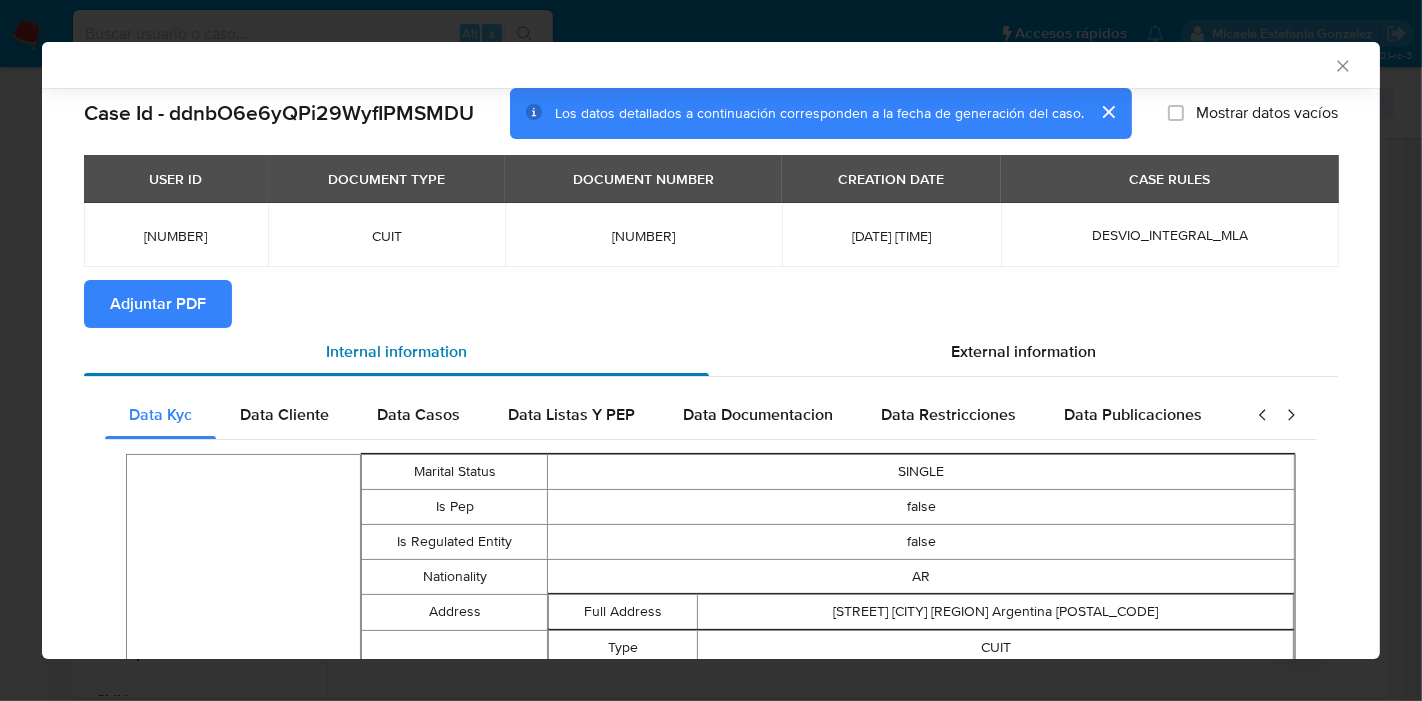 click on "Internal information" at bounding box center [396, 352] 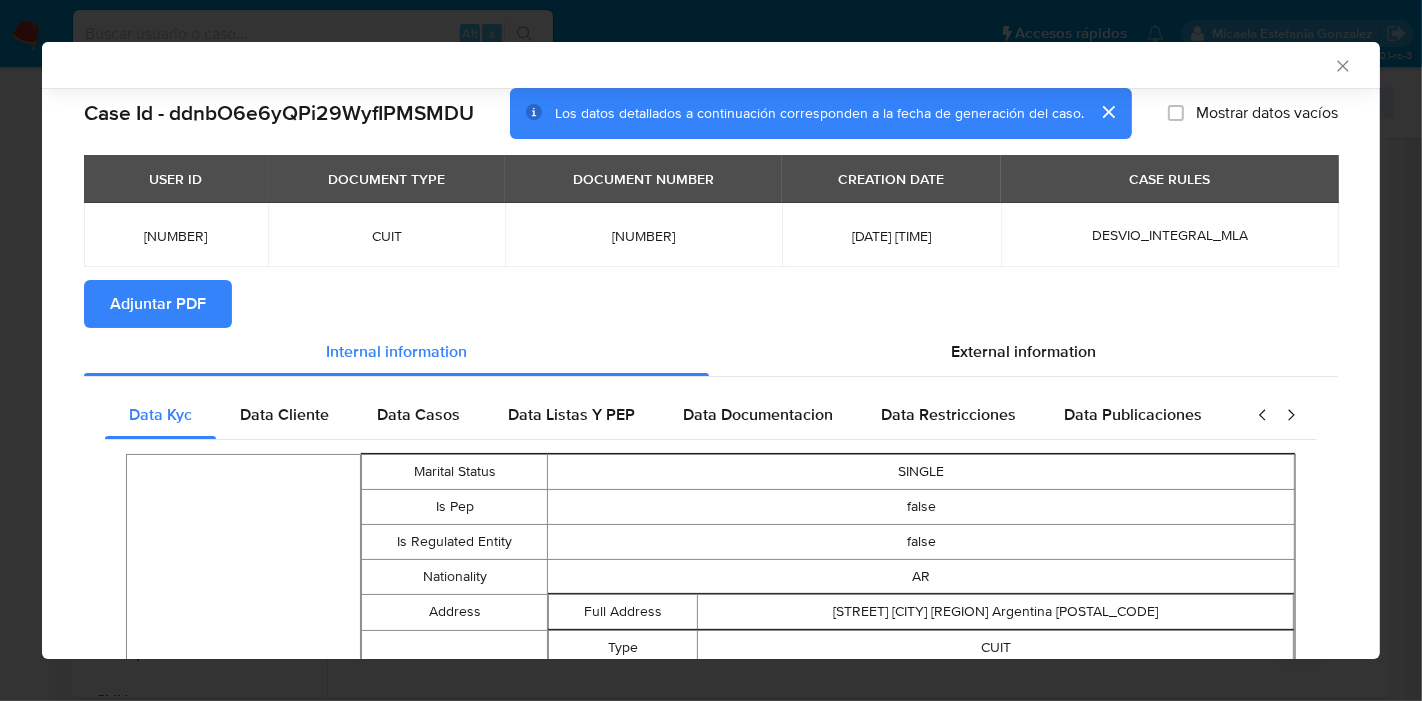 click on "Adjuntar PDF" at bounding box center (158, 304) 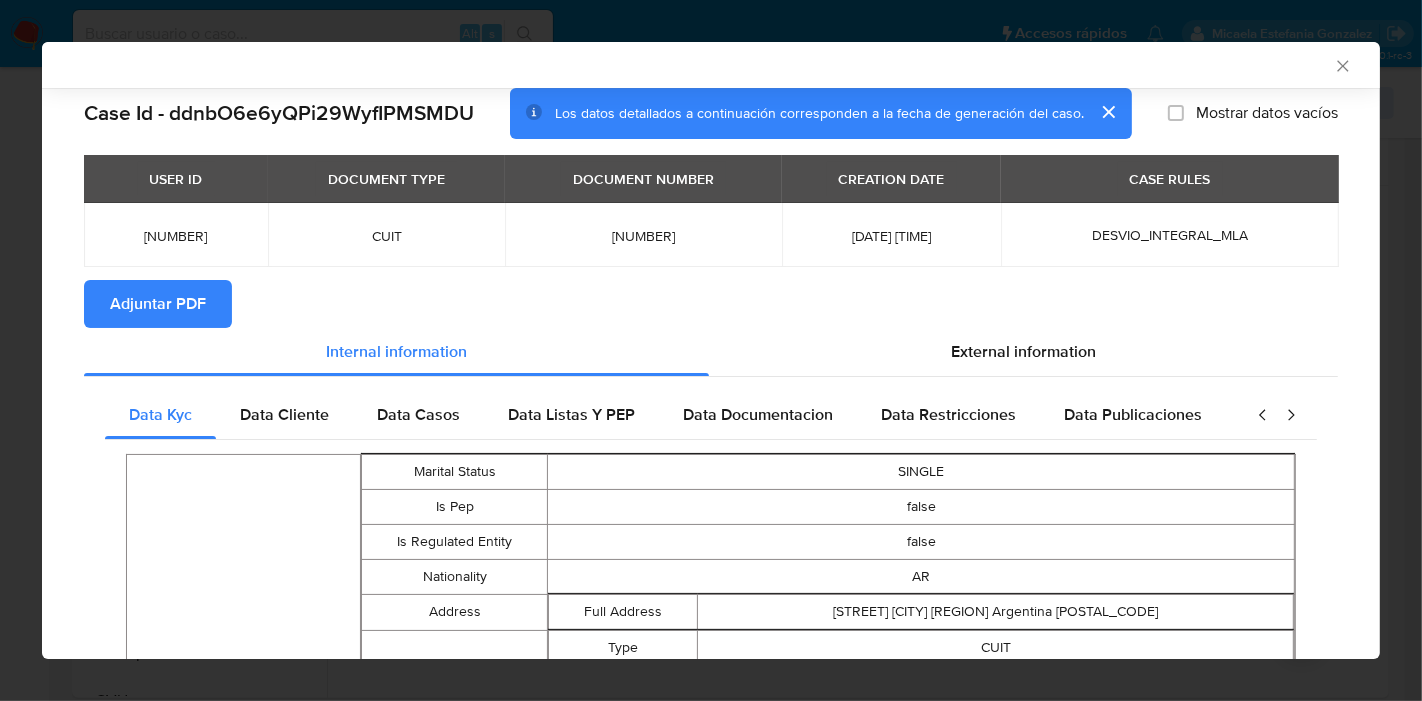click on "AML Data Collector Case Id - ddnbO6e6yQPi29WyfIPMSMDU Los datos detallados a continuación corresponden a la fecha de generación del caso. Mostrar datos vacíos USER ID DOCUMENT TYPE DOCUMENT NUMBER CREATION DATE CASE RULES 1060580397 CUIT 20293744638 2025-07-12 06:26:13 DESVIO_INTEGRAL_MLA   Adjuntar PDF   Internal Info Las siguientes tablas no tienen datos Data Listas Y PEP   Data Documentacion   Data Restricciones   Data Publicaciones   Peticiones Secundarias   Data Minoridad   Data Kyc Person Marital Status SINGLE Is Pep false Is Regulated Entity false Nationality AR Address Full Address álamos 1748 Quilmes Buenos Aires Argentina 1878 Additional Info - - - Declared Address - - - Identification Type CUIT Number 20293744638 Email Address julioomarberdia10@gmail.com Phone Area Code 11 Number 22428521 Gender M Birthdate 1982-03-23 Other Identifications Number 29374463 Type DNI Identification Type CUIT Number 20293744638 Fiscal Identity Taxpayer Type Monotributo Names Preferred Full JULIO OMAR BERDIA Legal" at bounding box center (711, 350) 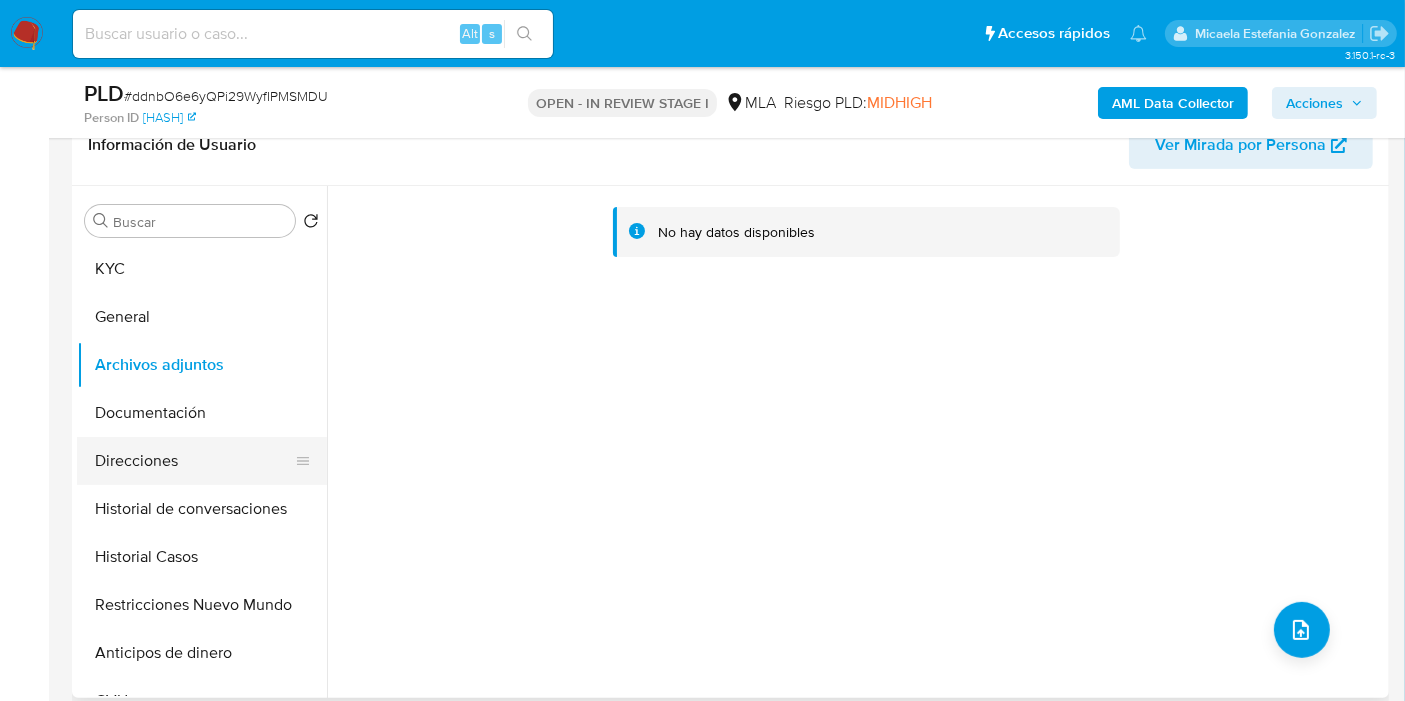 click on "Direcciones" at bounding box center (194, 461) 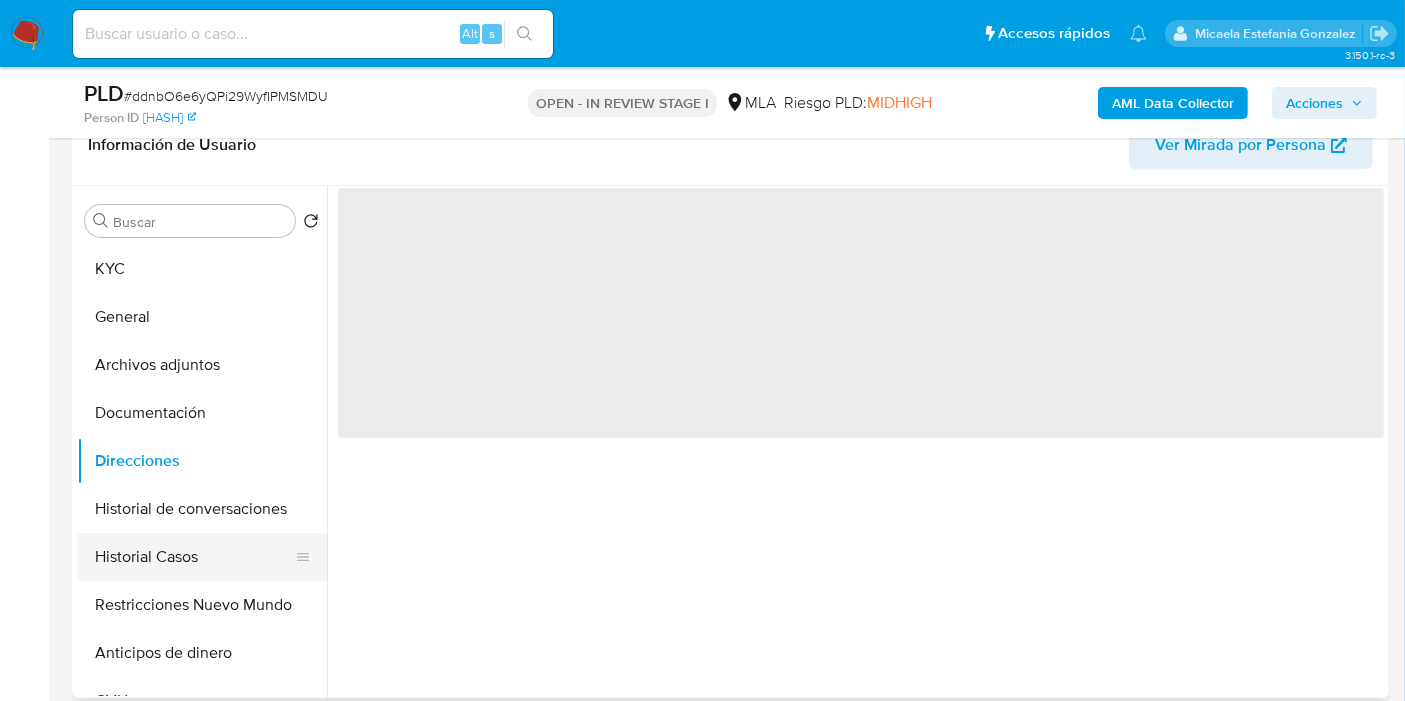 click on "Historial Casos" at bounding box center (194, 557) 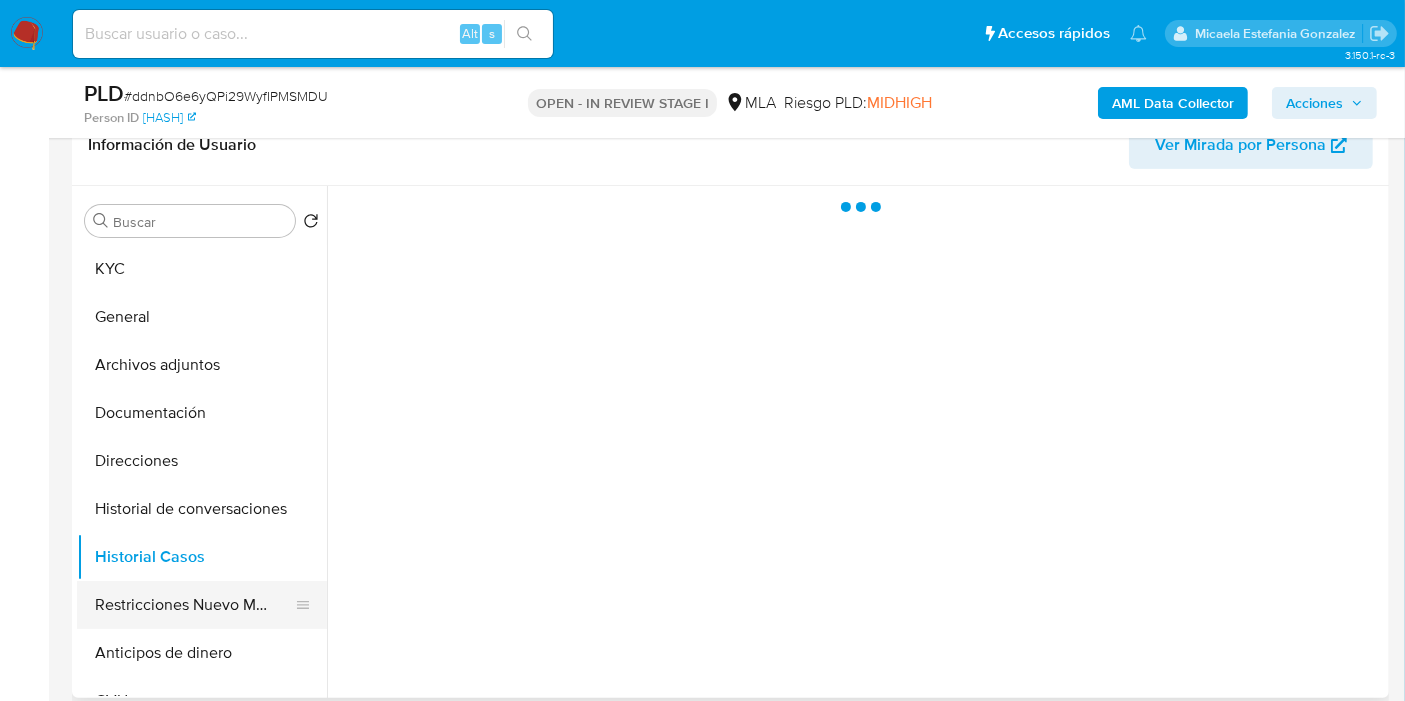 click on "Restricciones Nuevo Mundo" at bounding box center [194, 605] 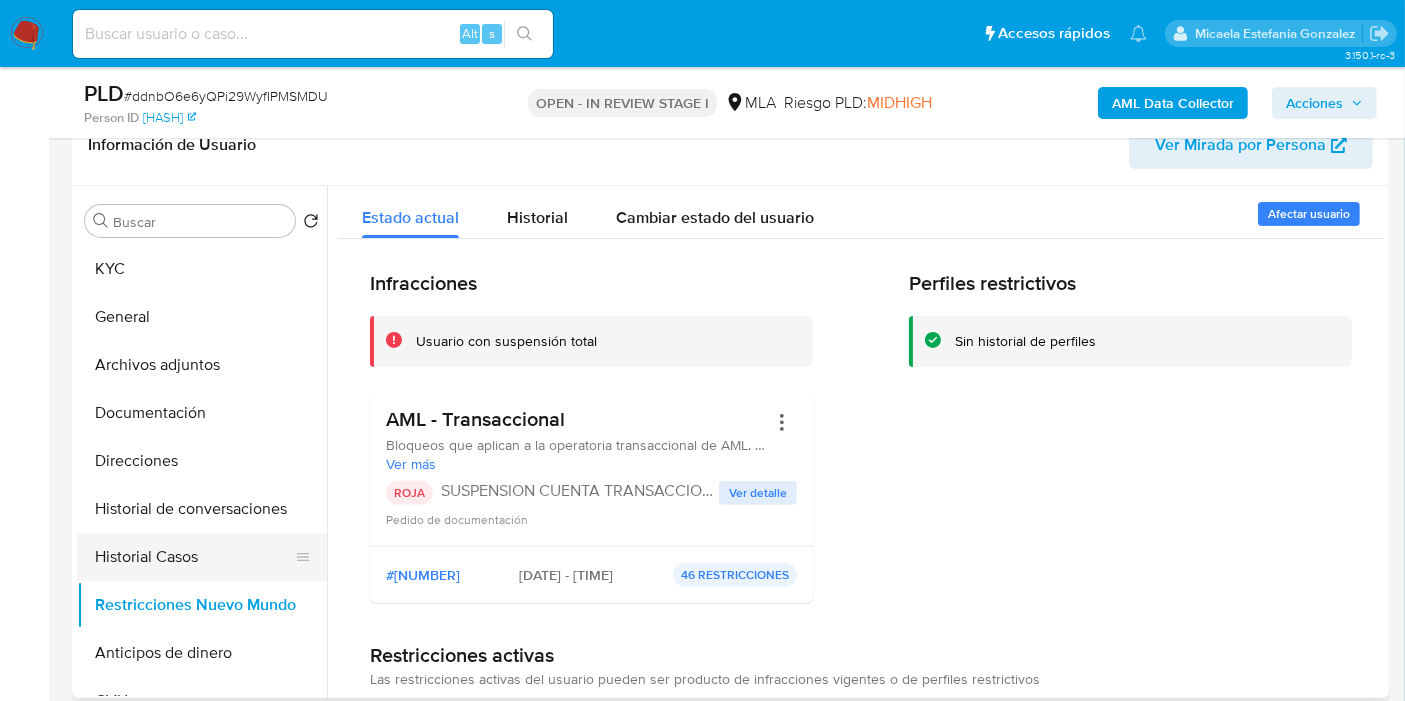 click on "Historial Casos" at bounding box center (194, 557) 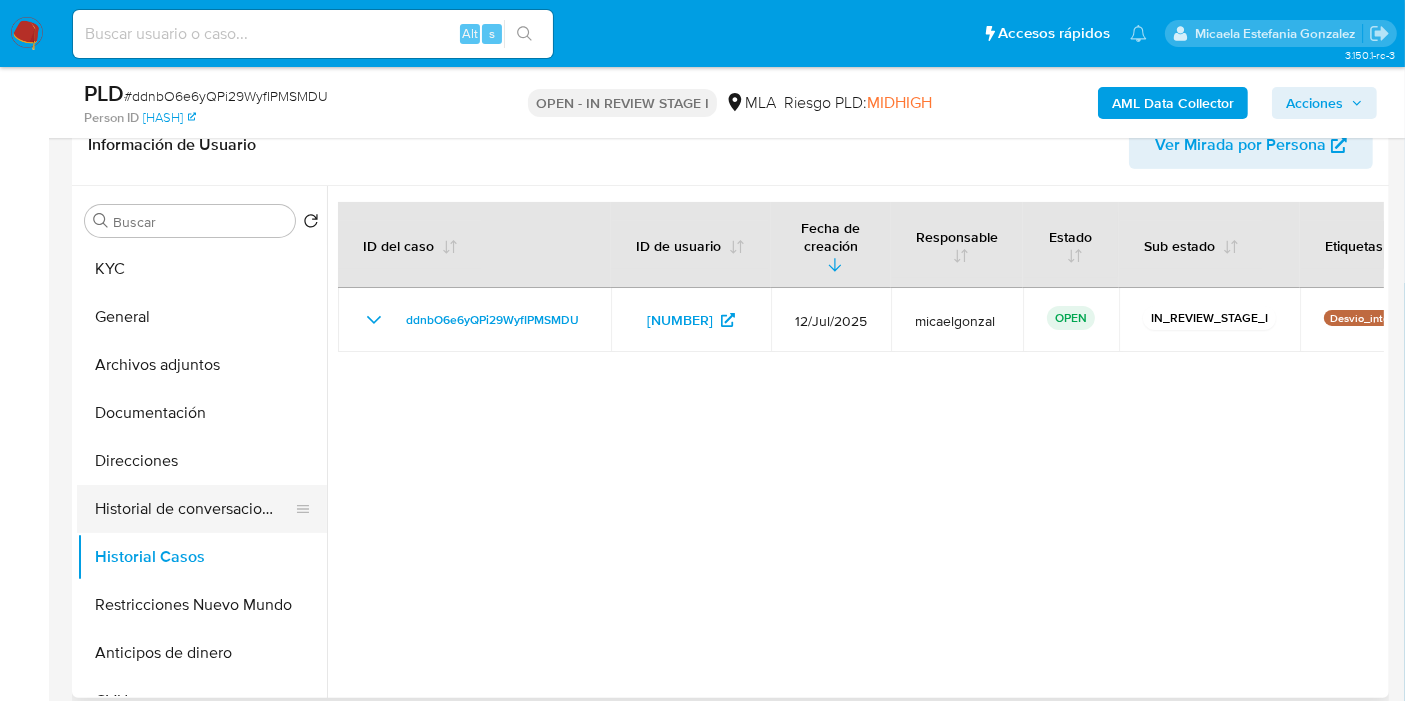 click on "Historial de conversaciones" at bounding box center [194, 509] 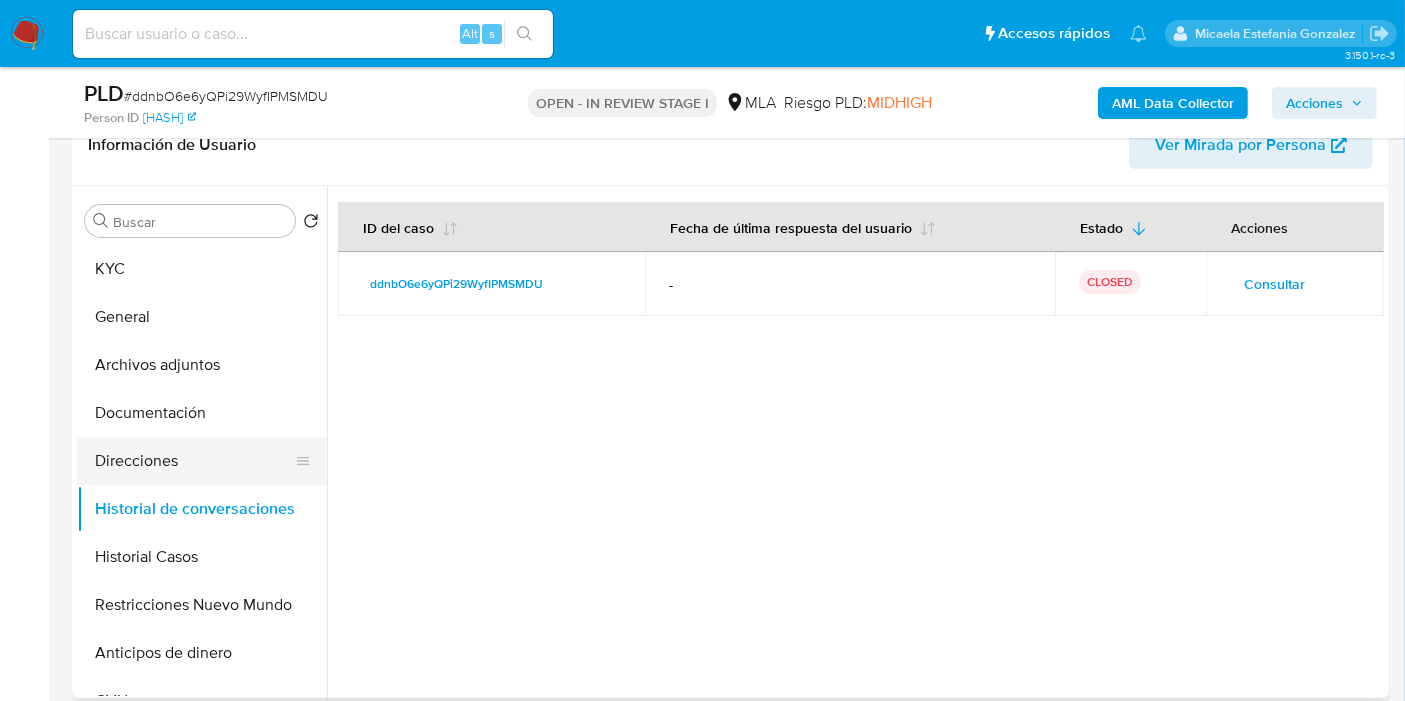 click on "Direcciones" at bounding box center (194, 461) 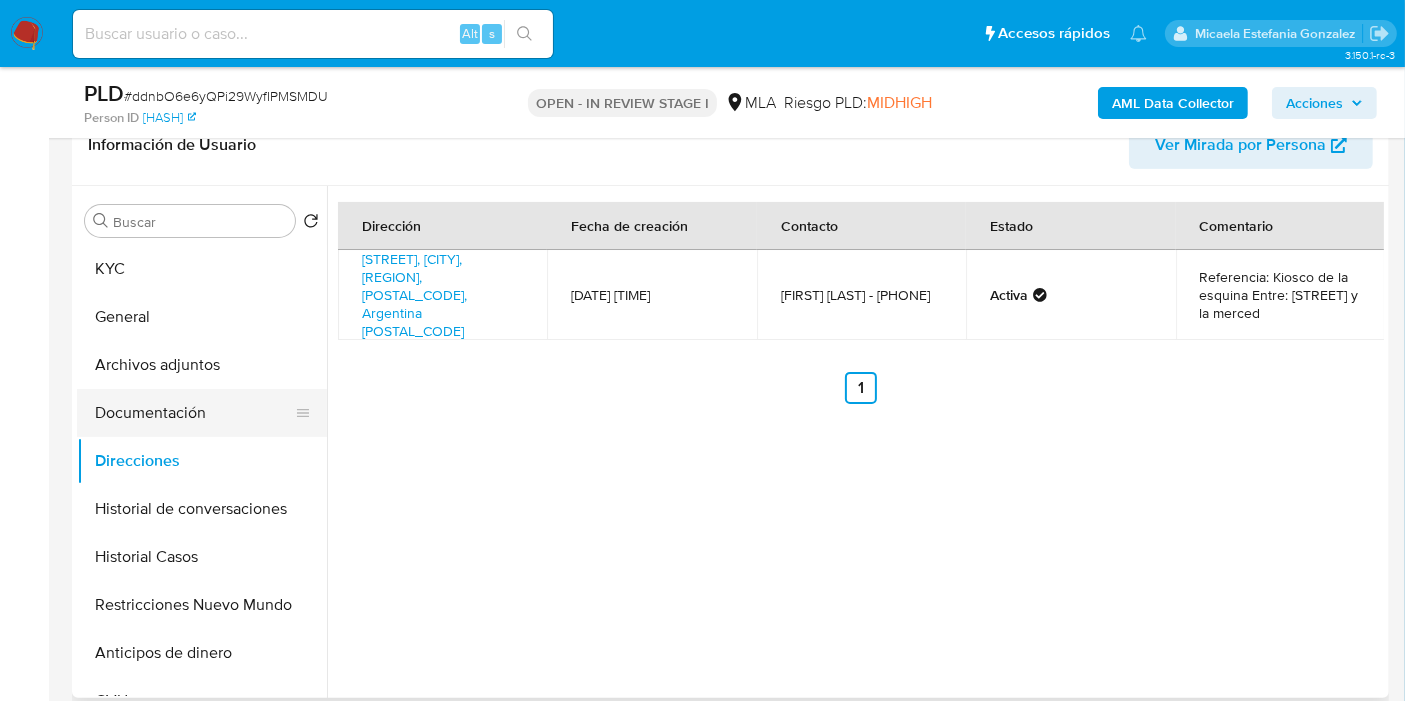 click on "Documentación" at bounding box center (194, 413) 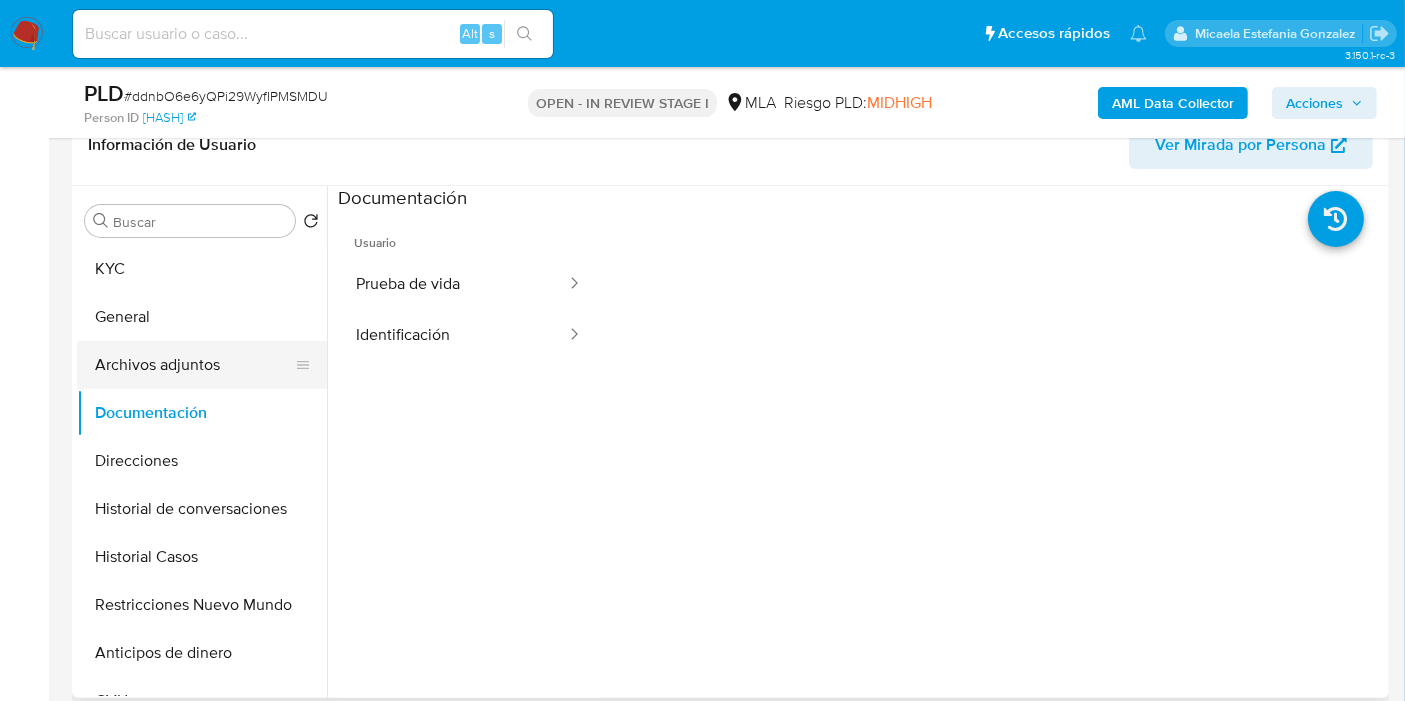 click on "Archivos adjuntos" at bounding box center (194, 365) 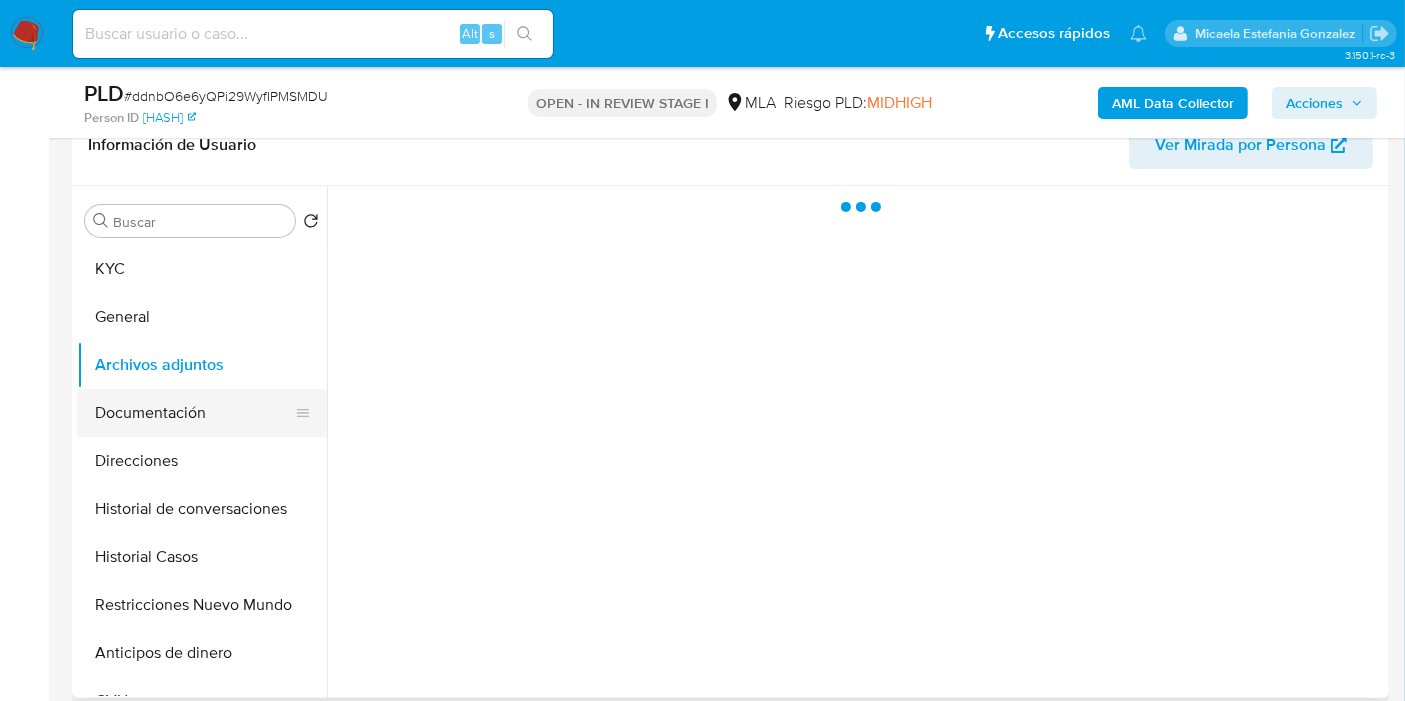 click on "Documentación" at bounding box center (194, 413) 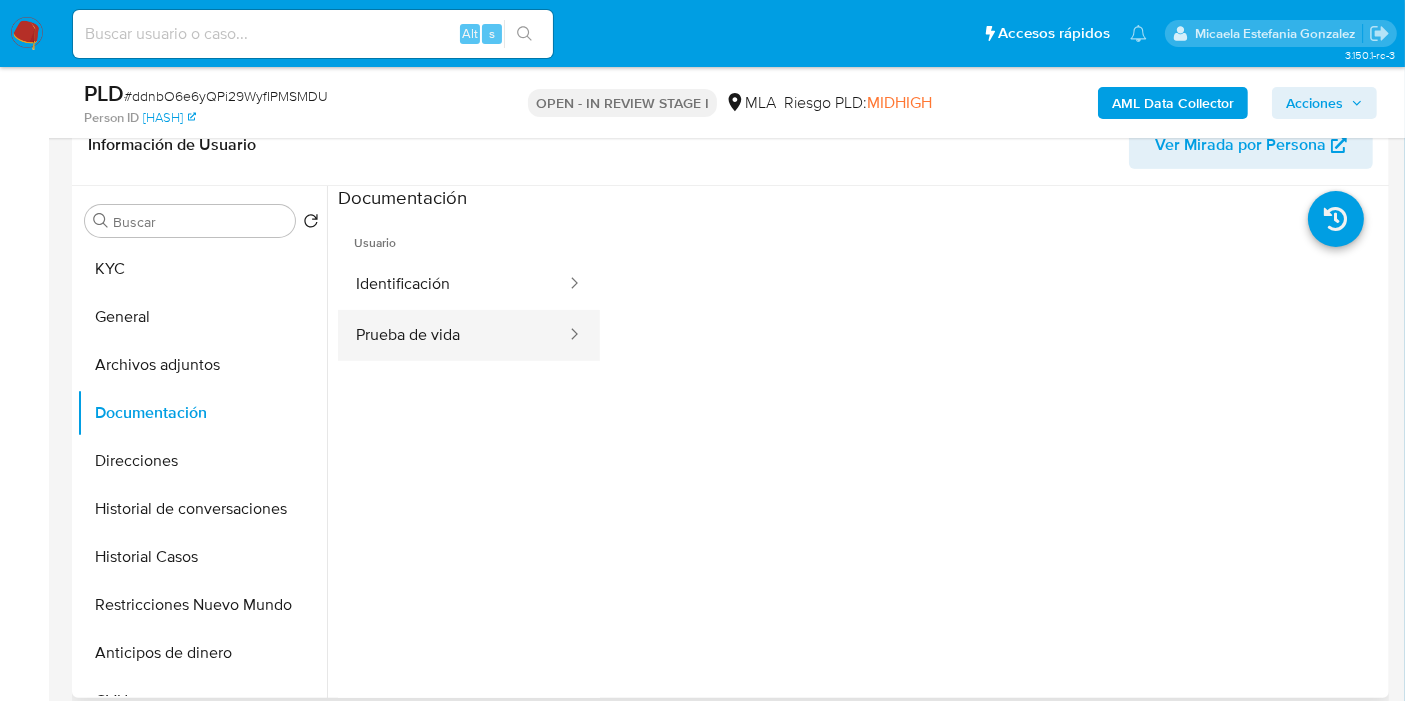 click on "Prueba de vida" at bounding box center [453, 335] 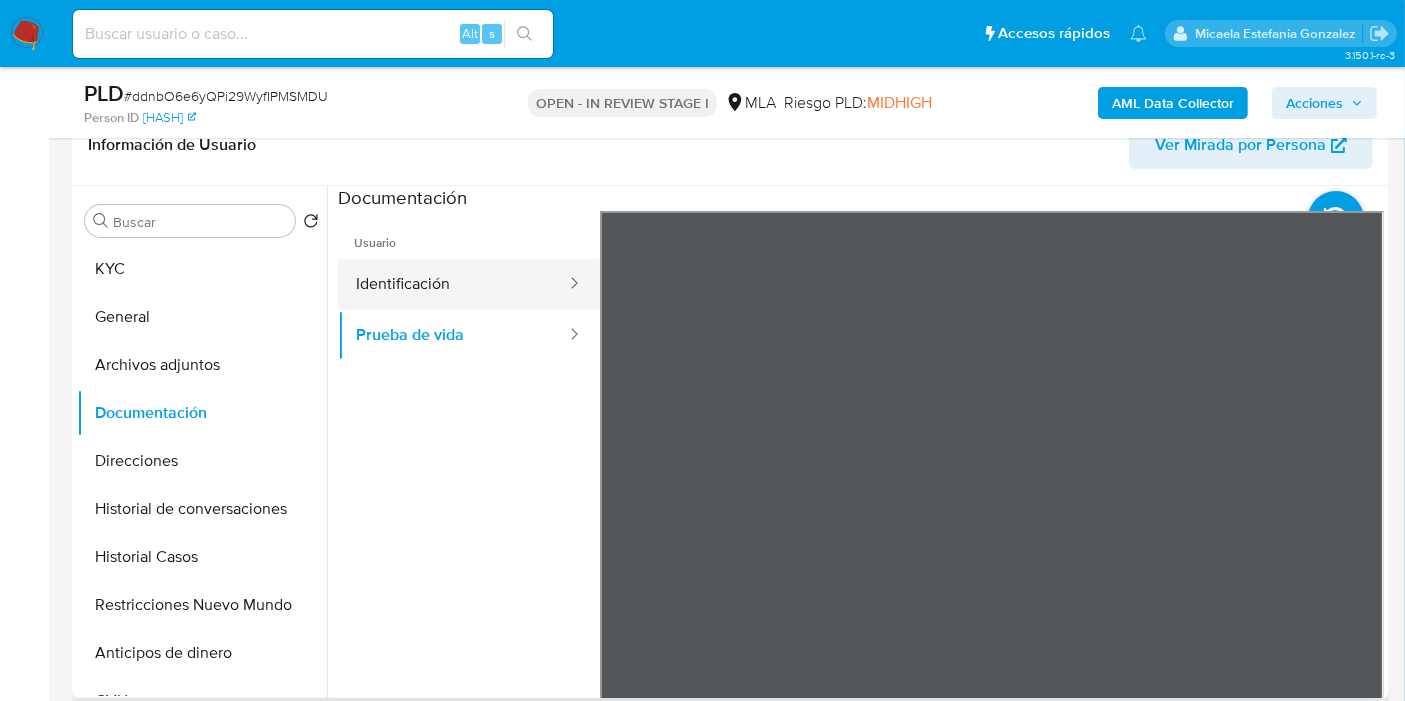drag, startPoint x: 508, startPoint y: 289, endPoint x: 490, endPoint y: 296, distance: 19.313208 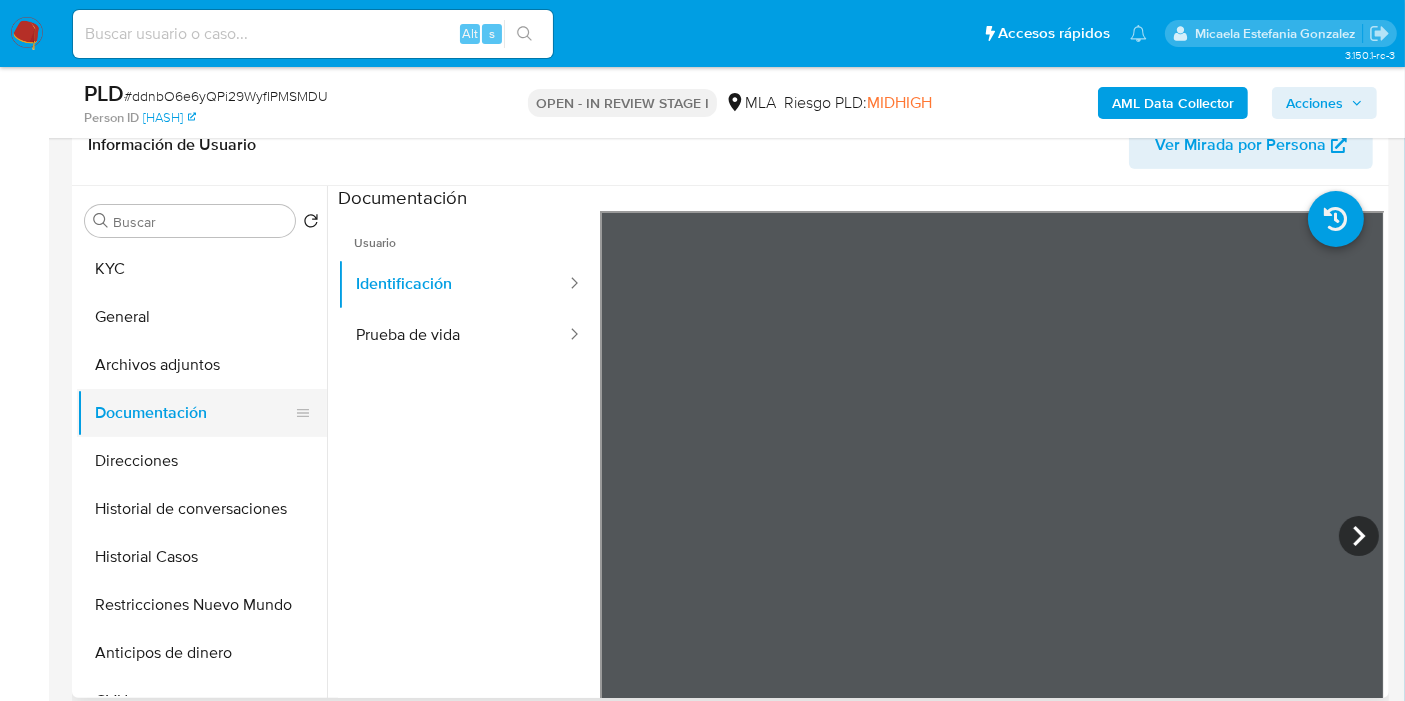drag, startPoint x: 165, startPoint y: 361, endPoint x: 305, endPoint y: 405, distance: 146.7515 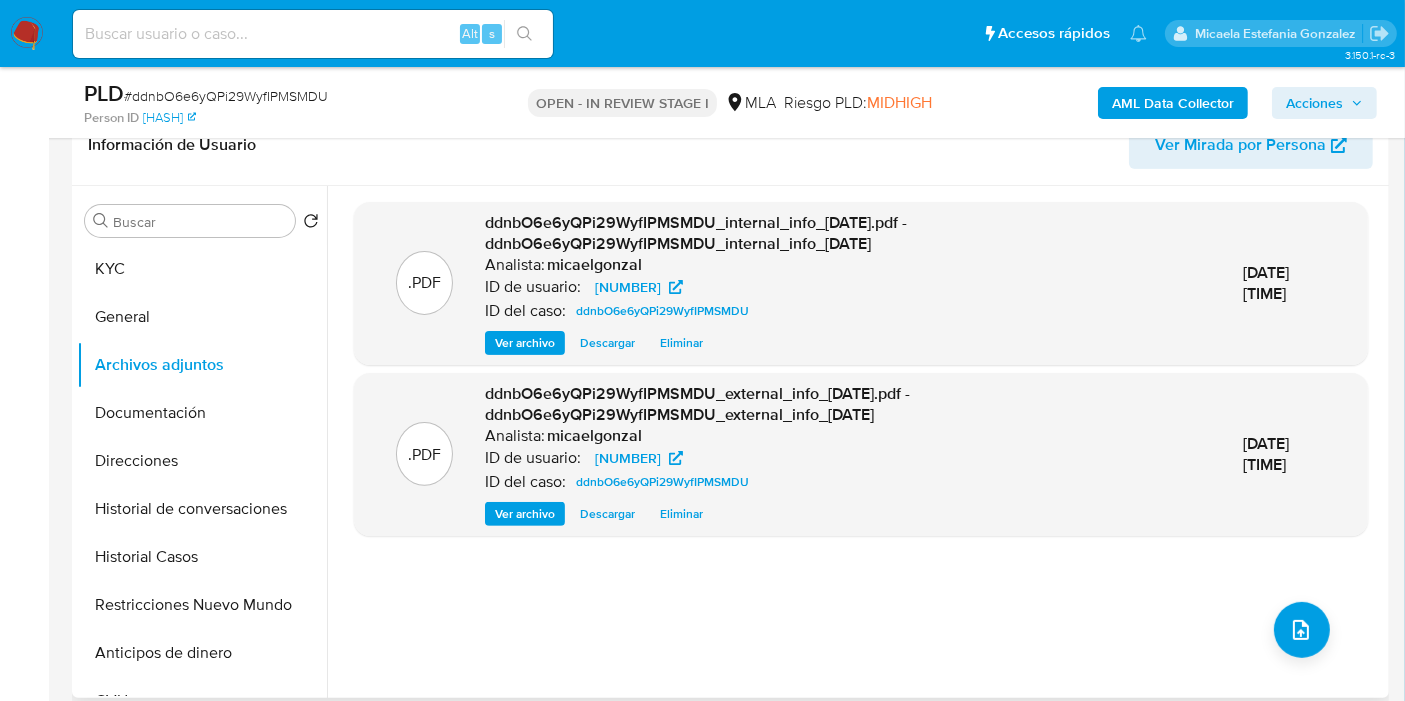 type 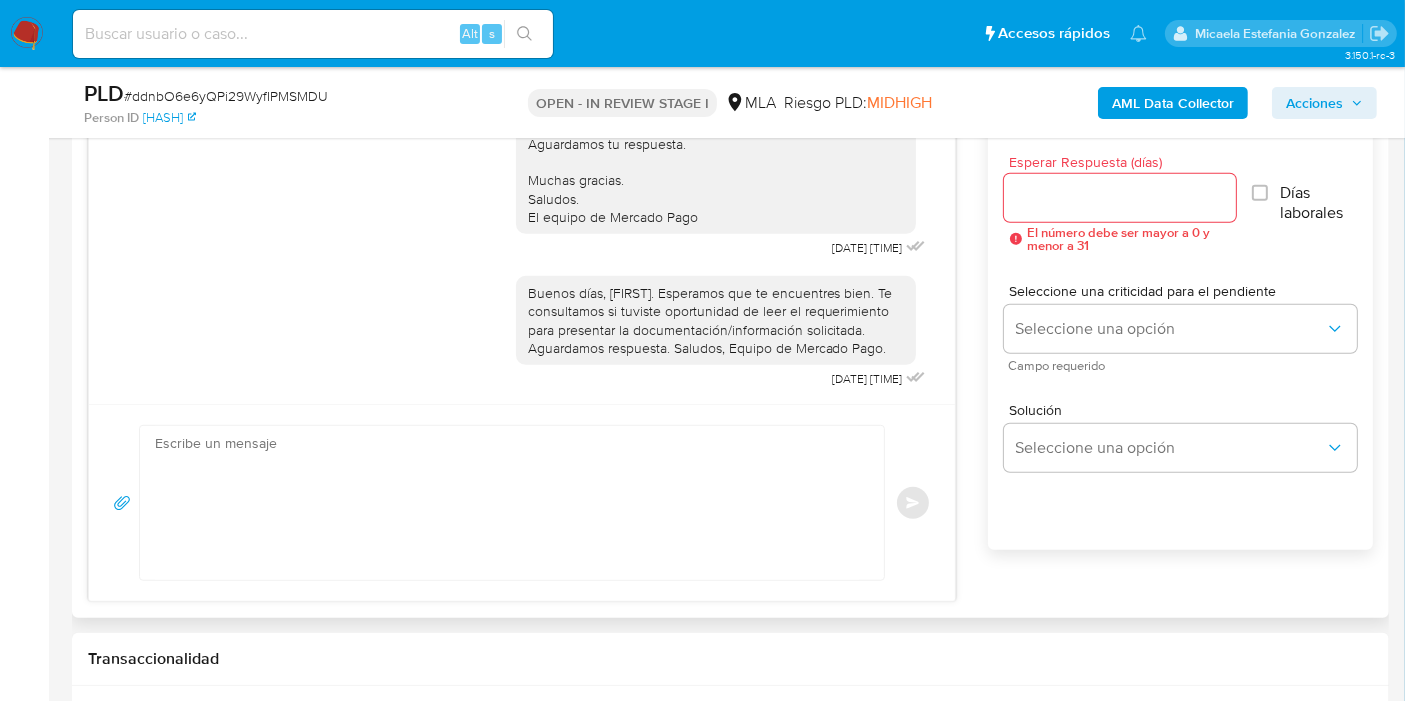 scroll, scrollTop: 1257, scrollLeft: 0, axis: vertical 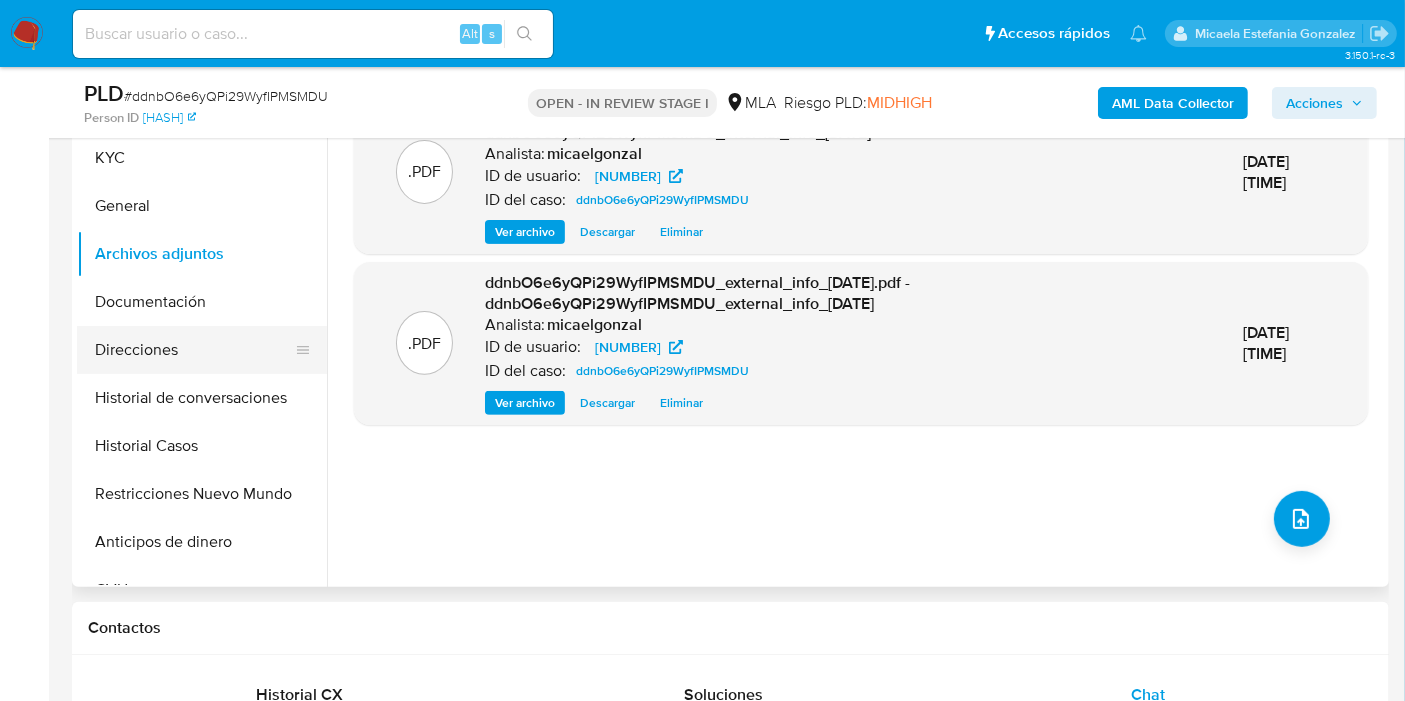 click on "Direcciones" at bounding box center (194, 350) 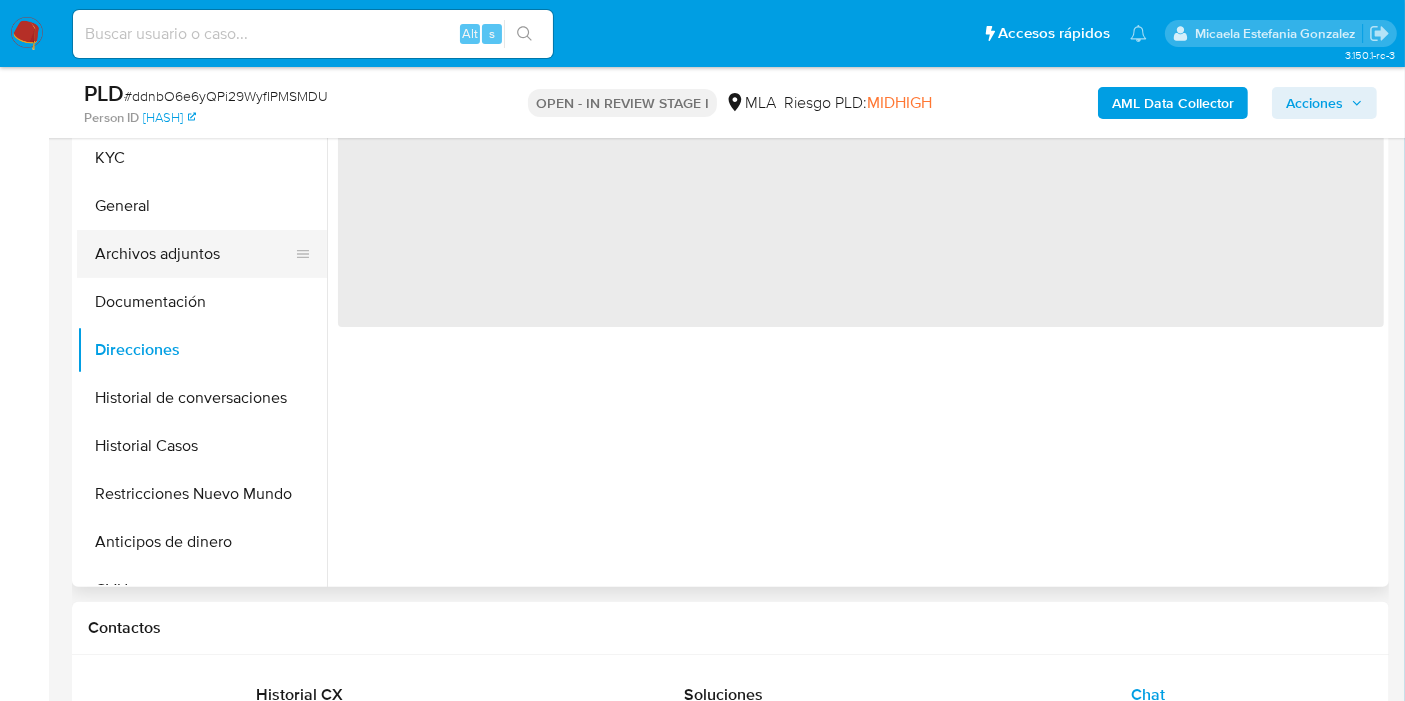 click on "Archivos adjuntos" at bounding box center [194, 254] 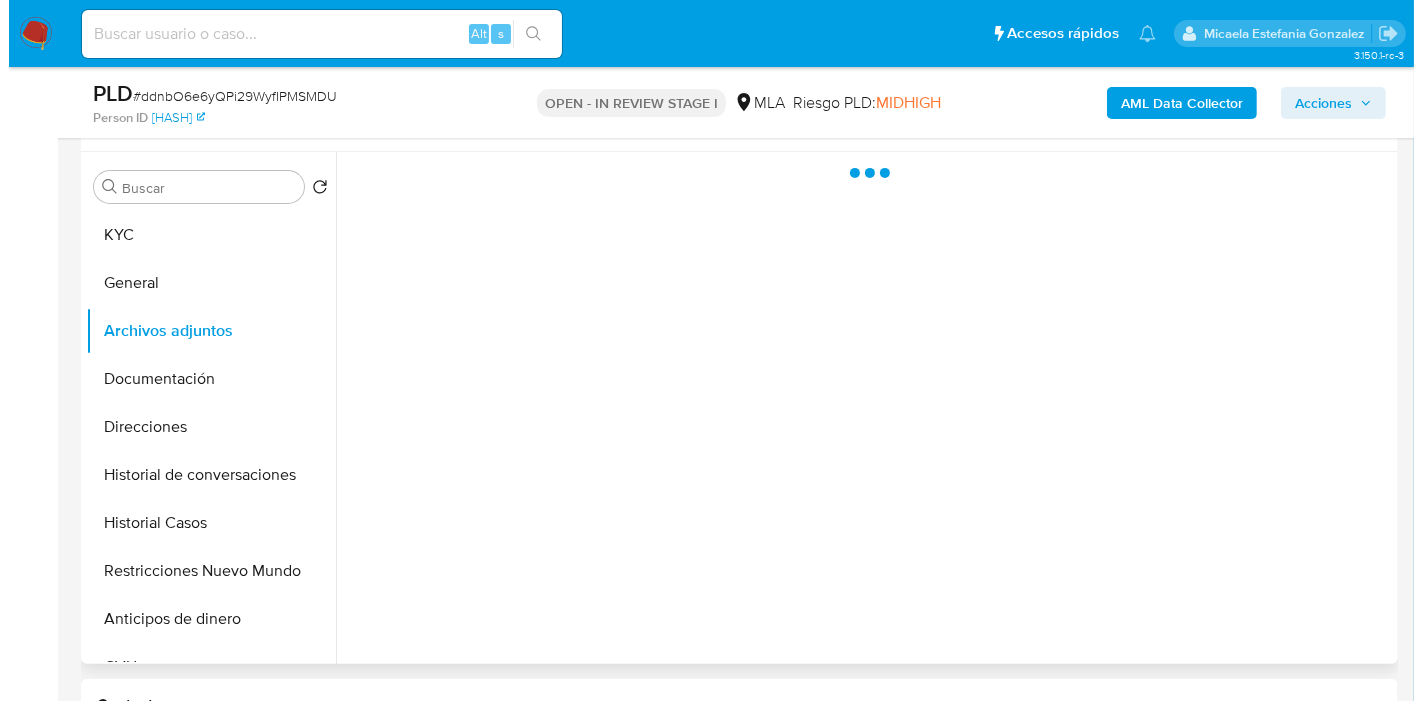 scroll, scrollTop: 480, scrollLeft: 0, axis: vertical 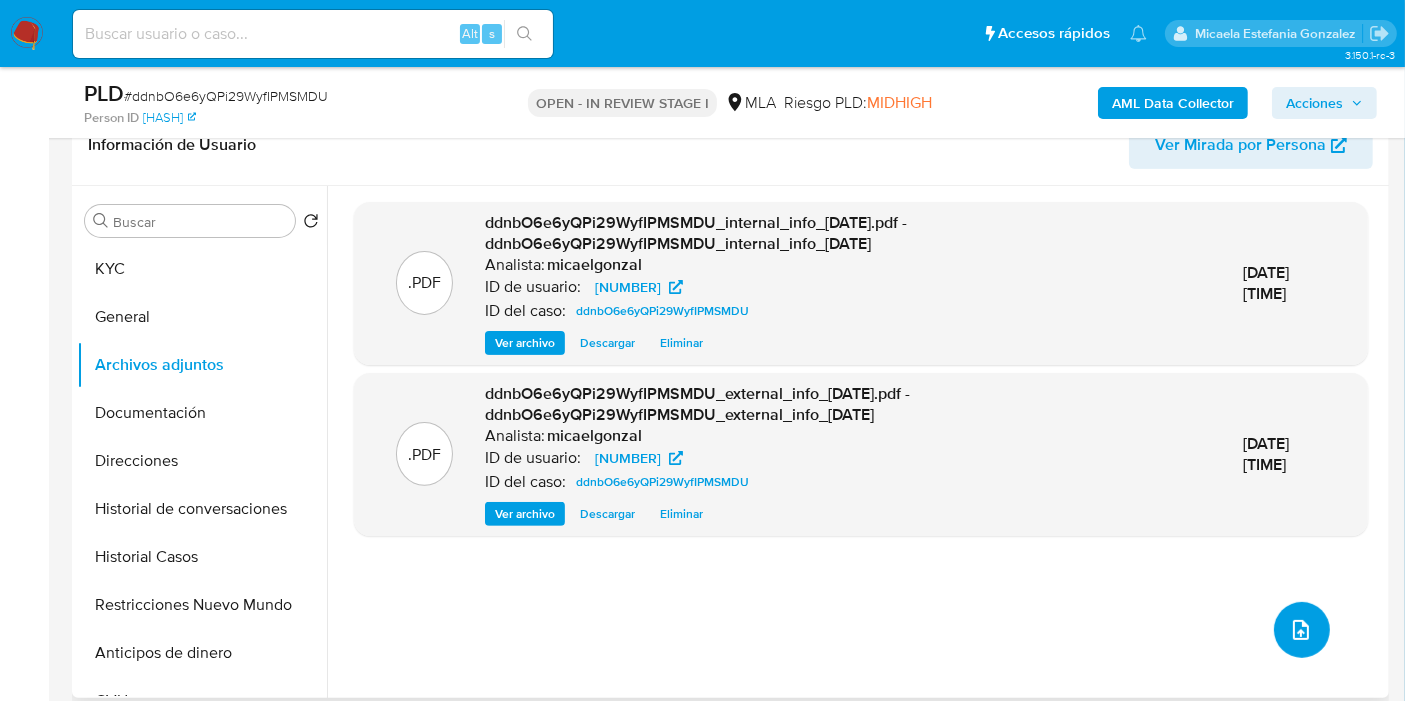 click 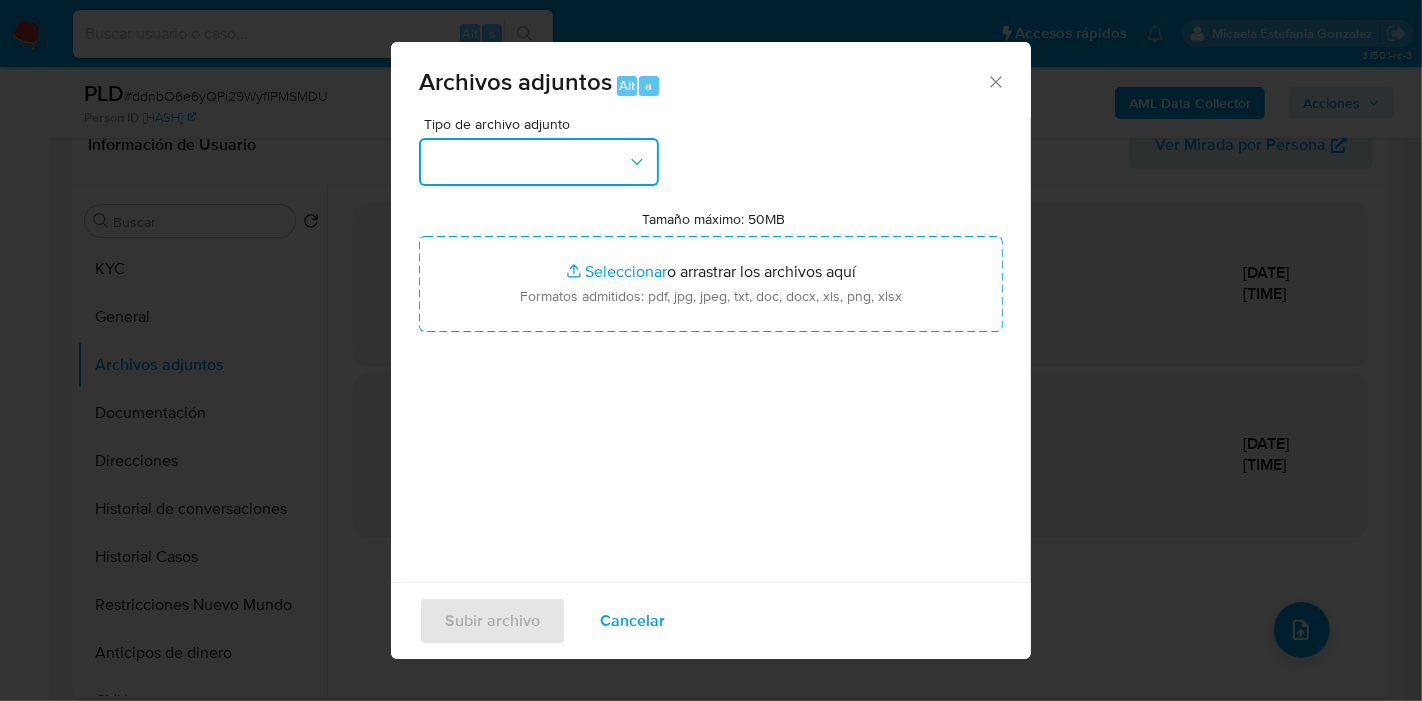 click at bounding box center (539, 162) 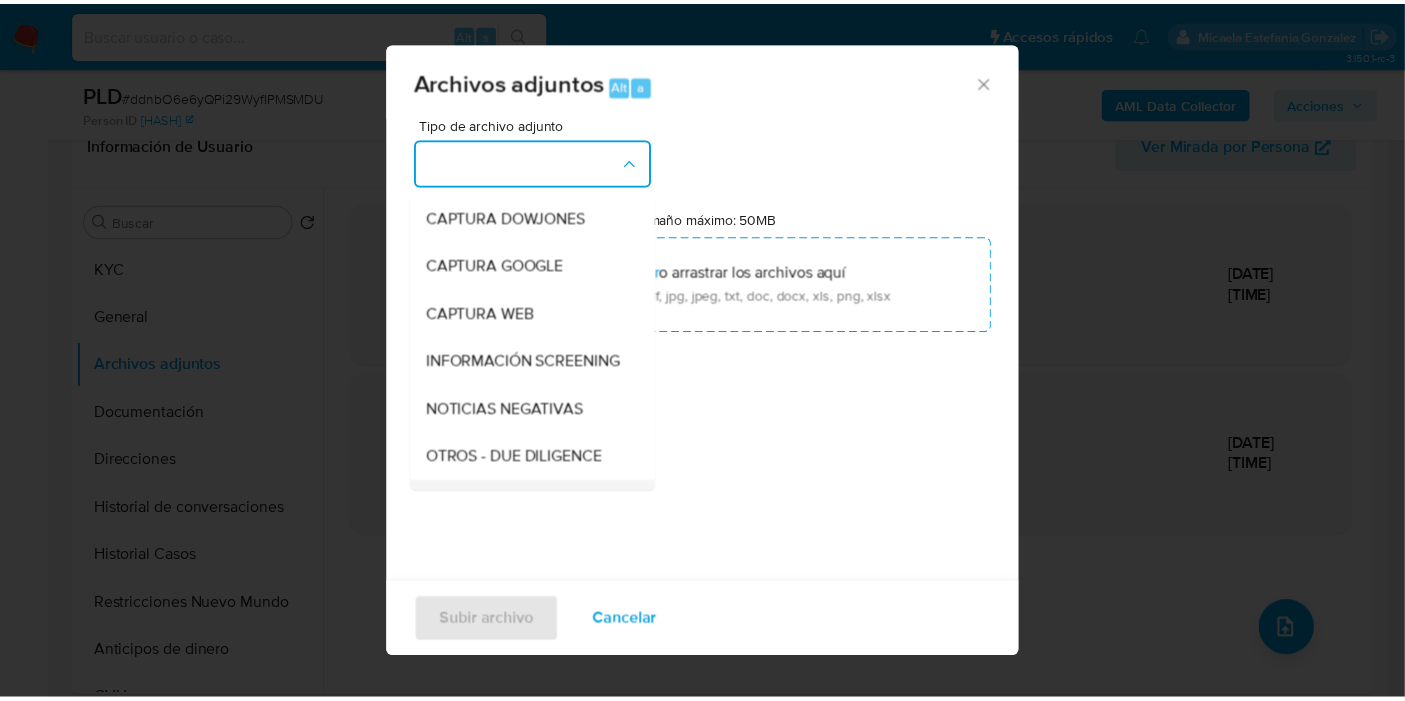 scroll, scrollTop: 333, scrollLeft: 0, axis: vertical 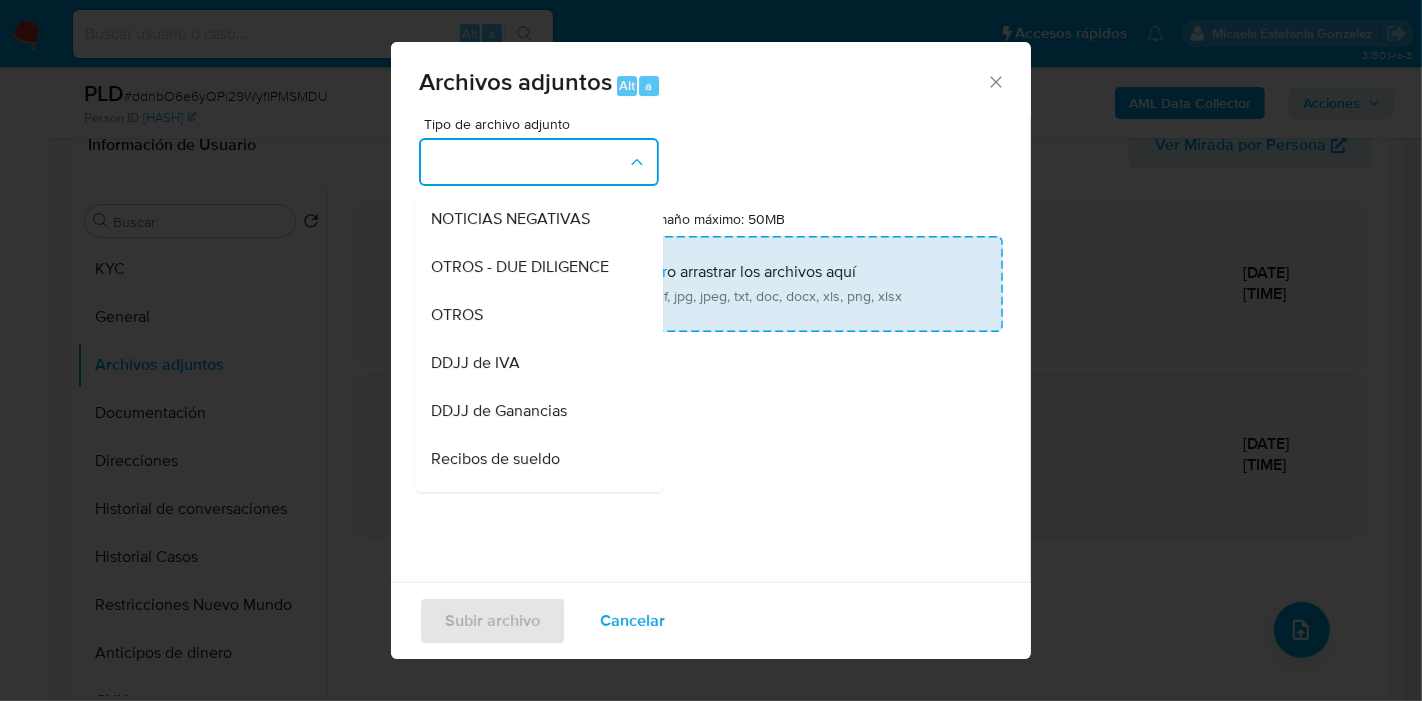 drag, startPoint x: 509, startPoint y: 335, endPoint x: 653, endPoint y: 267, distance: 159.24823 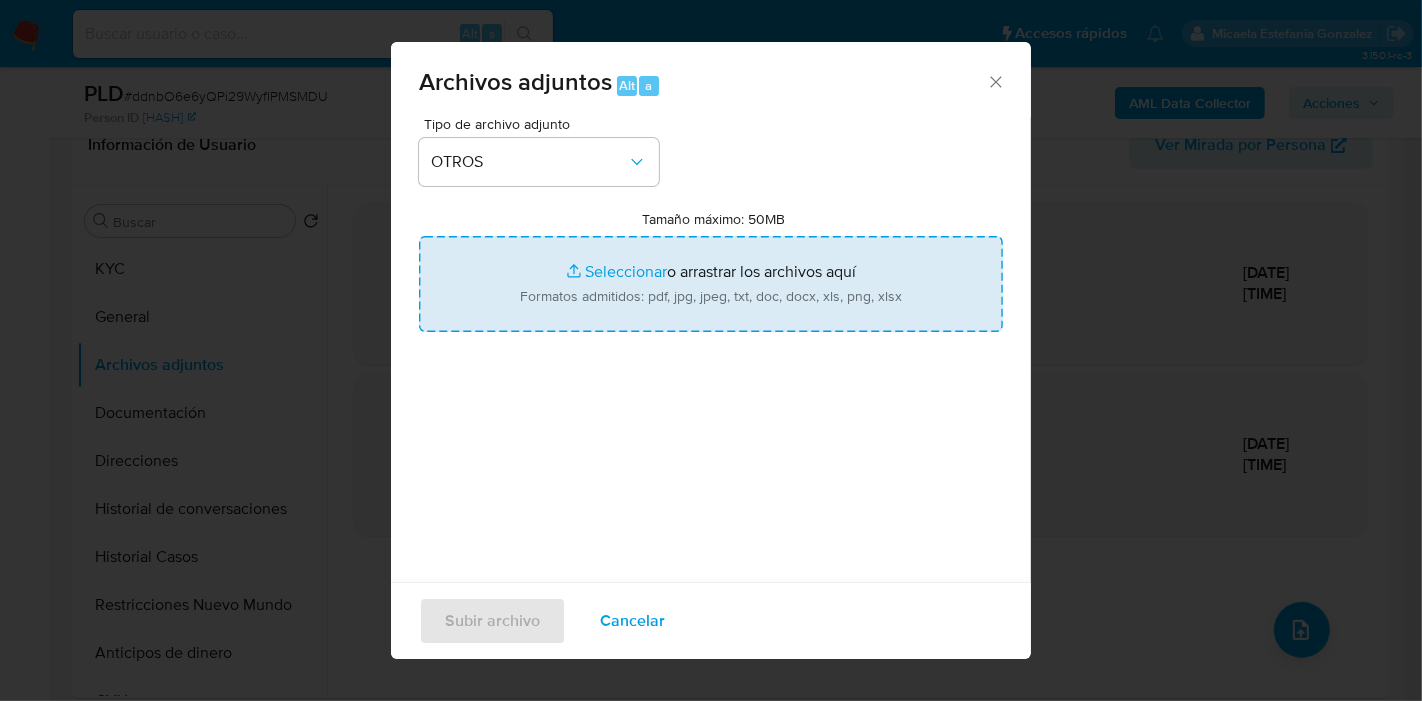 click on "Tamaño máximo: 50MB Seleccionar archivos" at bounding box center (711, 284) 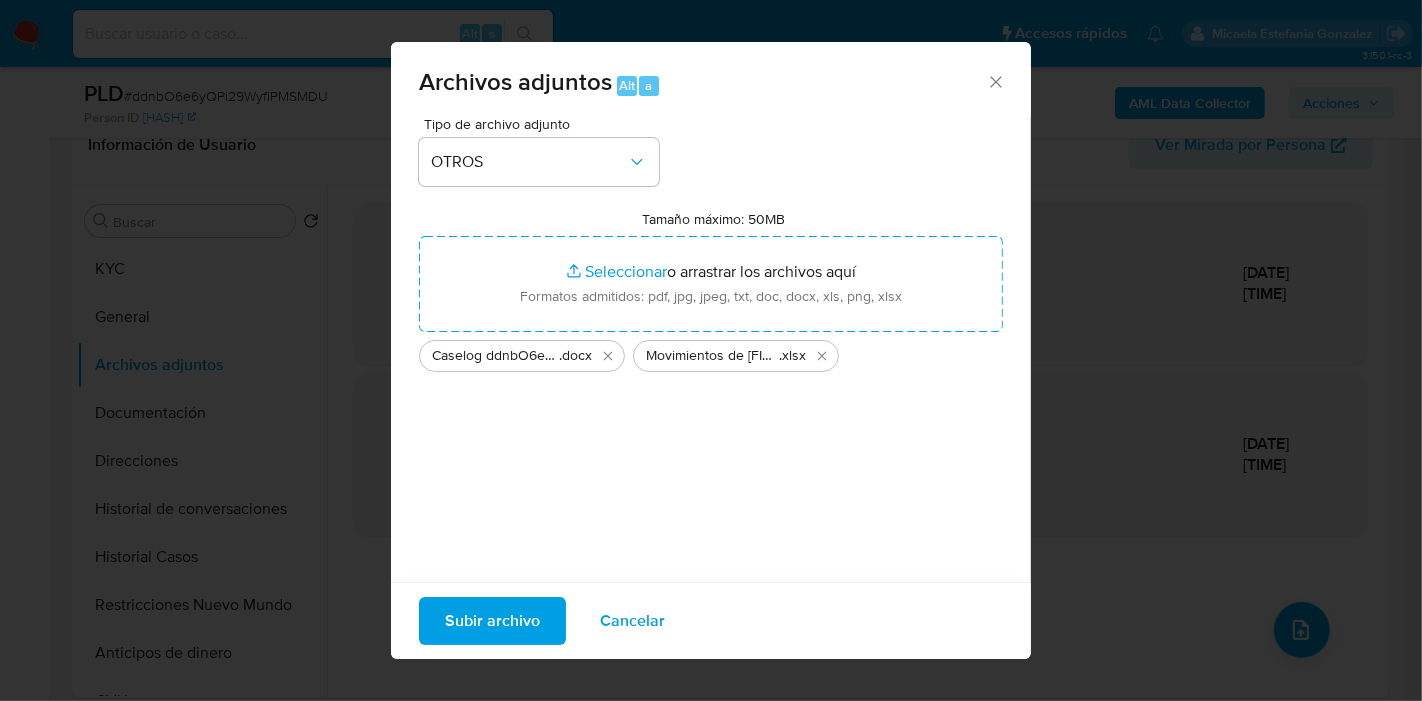 click on "Subir archivo" at bounding box center [492, 621] 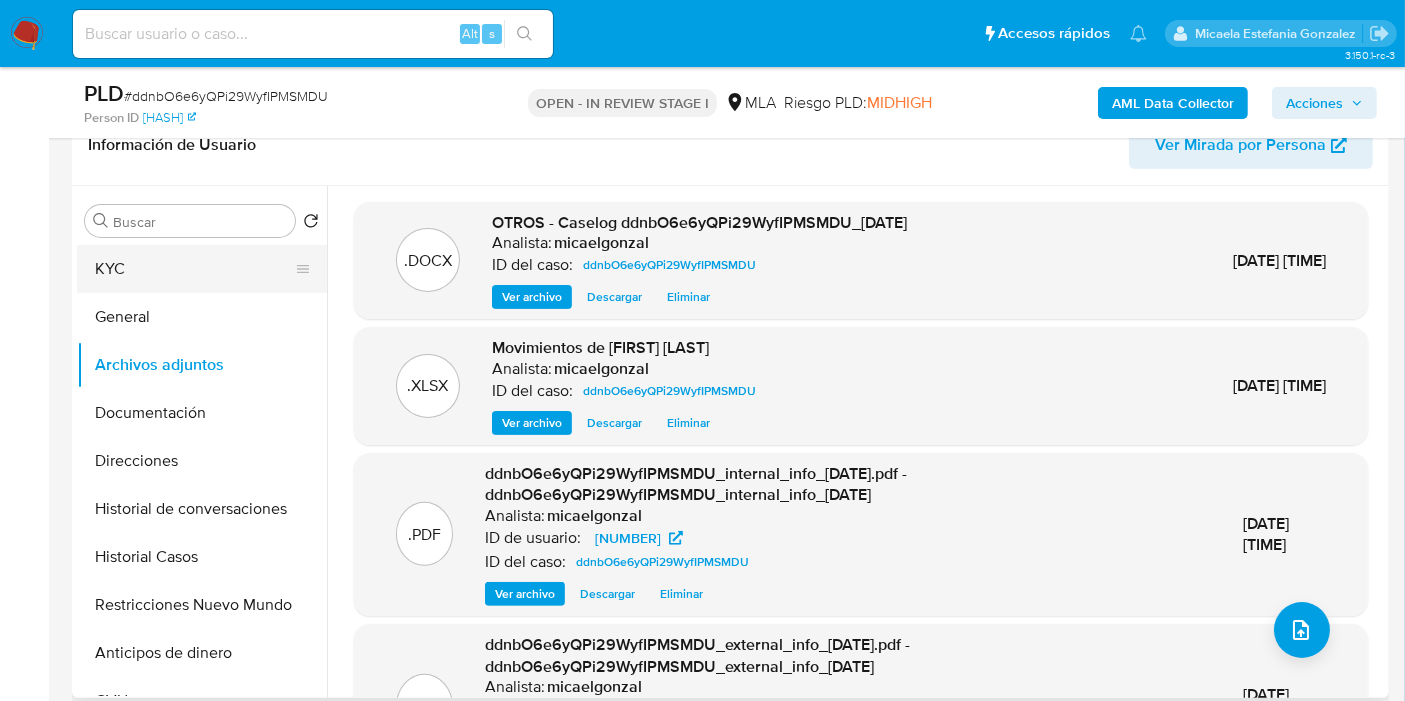 click on "KYC" at bounding box center (194, 269) 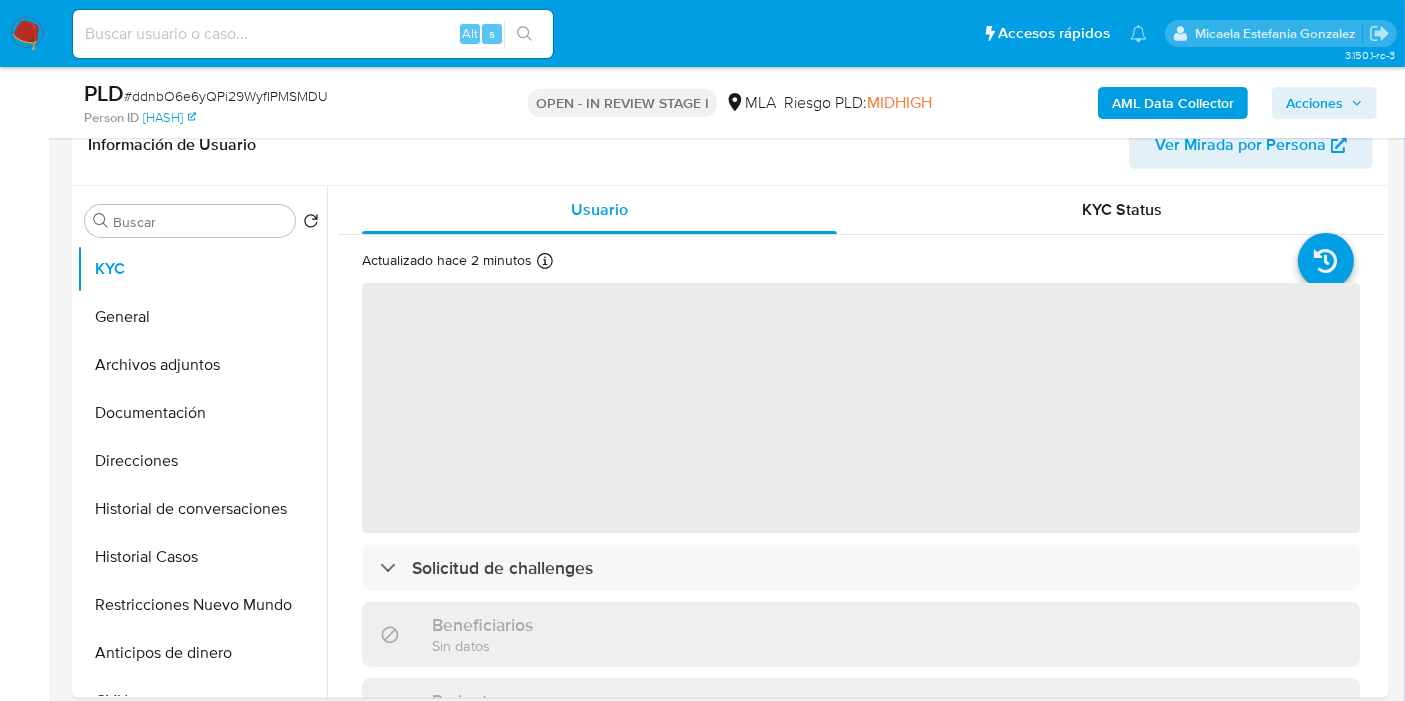 click on "Acciones" at bounding box center [1324, 103] 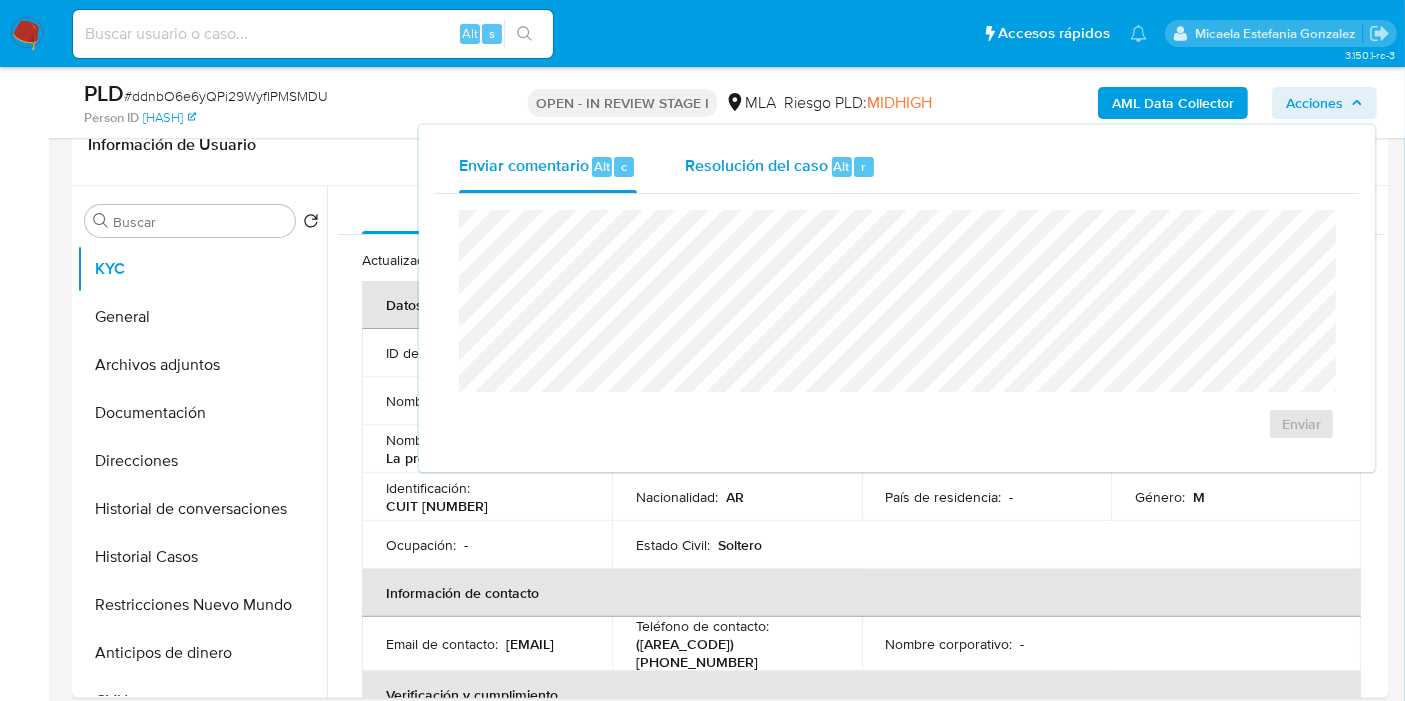 click on "Resolución del caso Alt r" at bounding box center [780, 167] 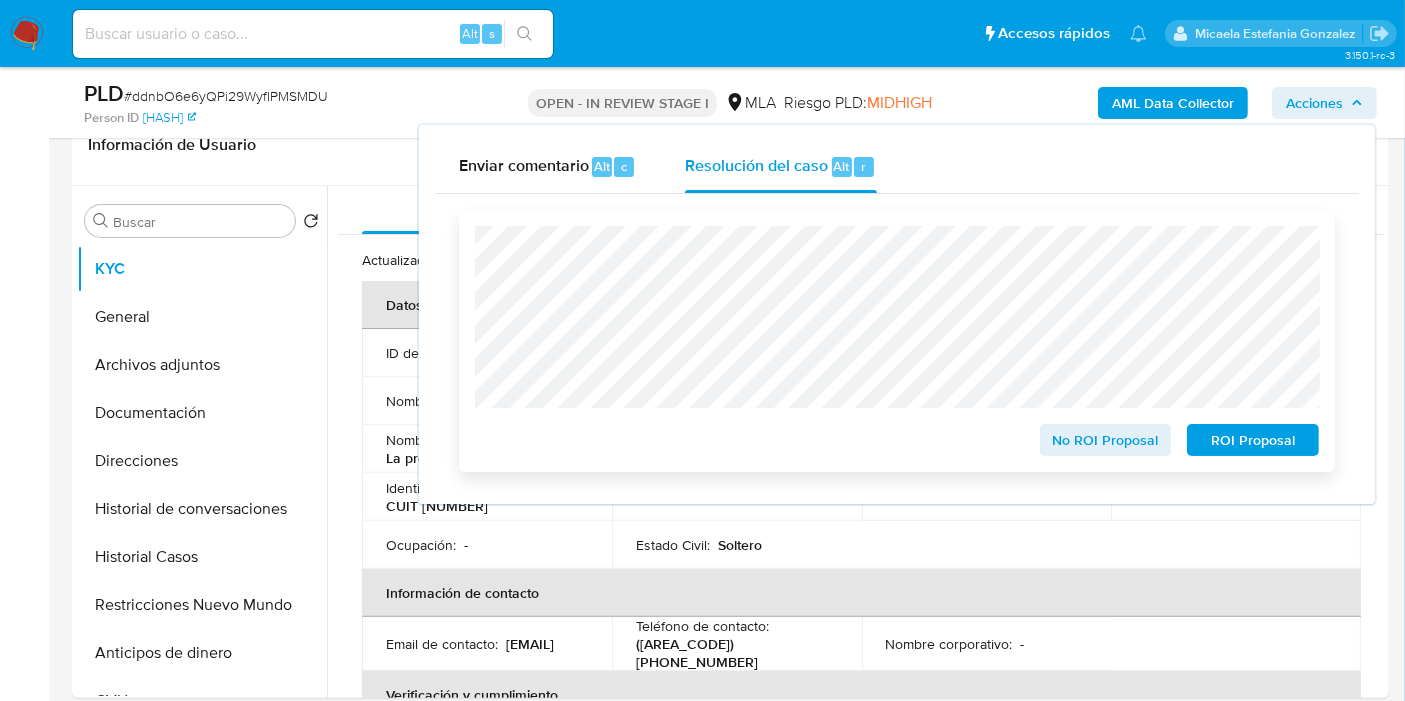 click on "ROI Proposal" at bounding box center [1253, 440] 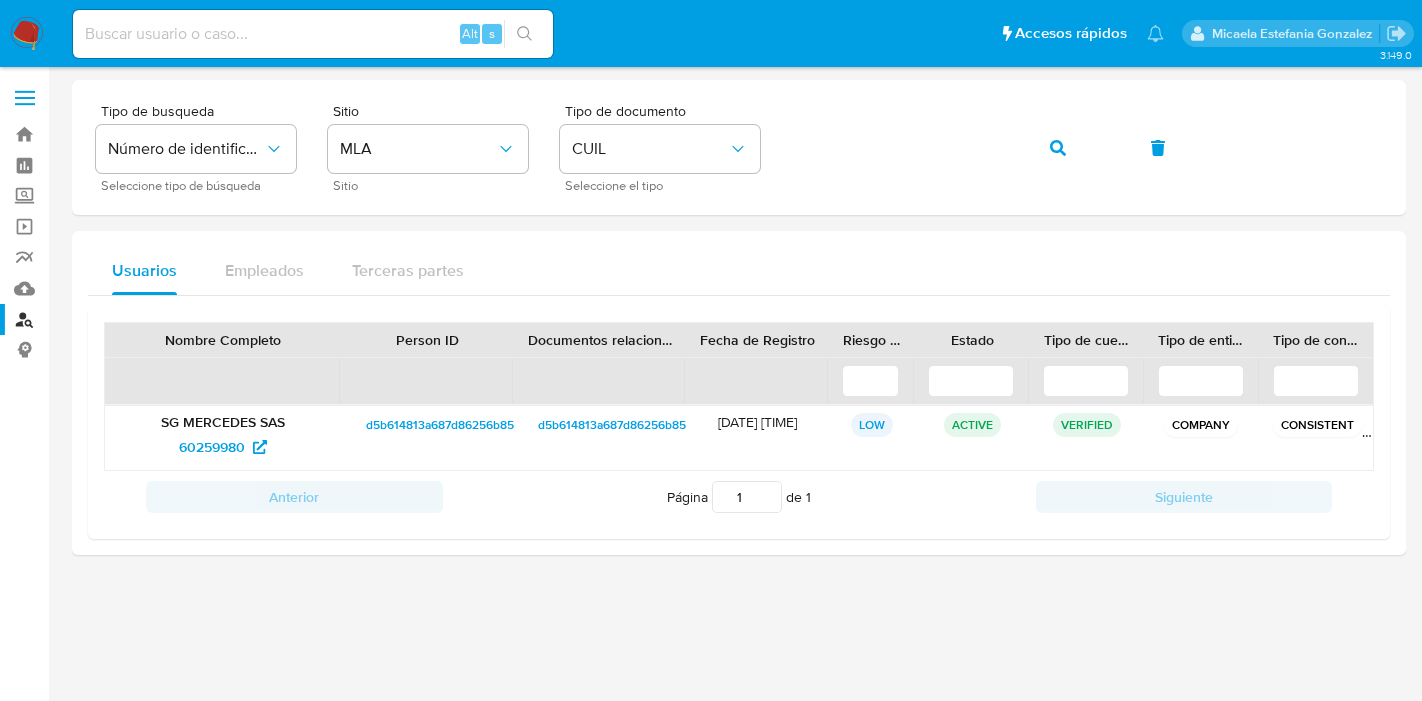 scroll, scrollTop: 0, scrollLeft: 0, axis: both 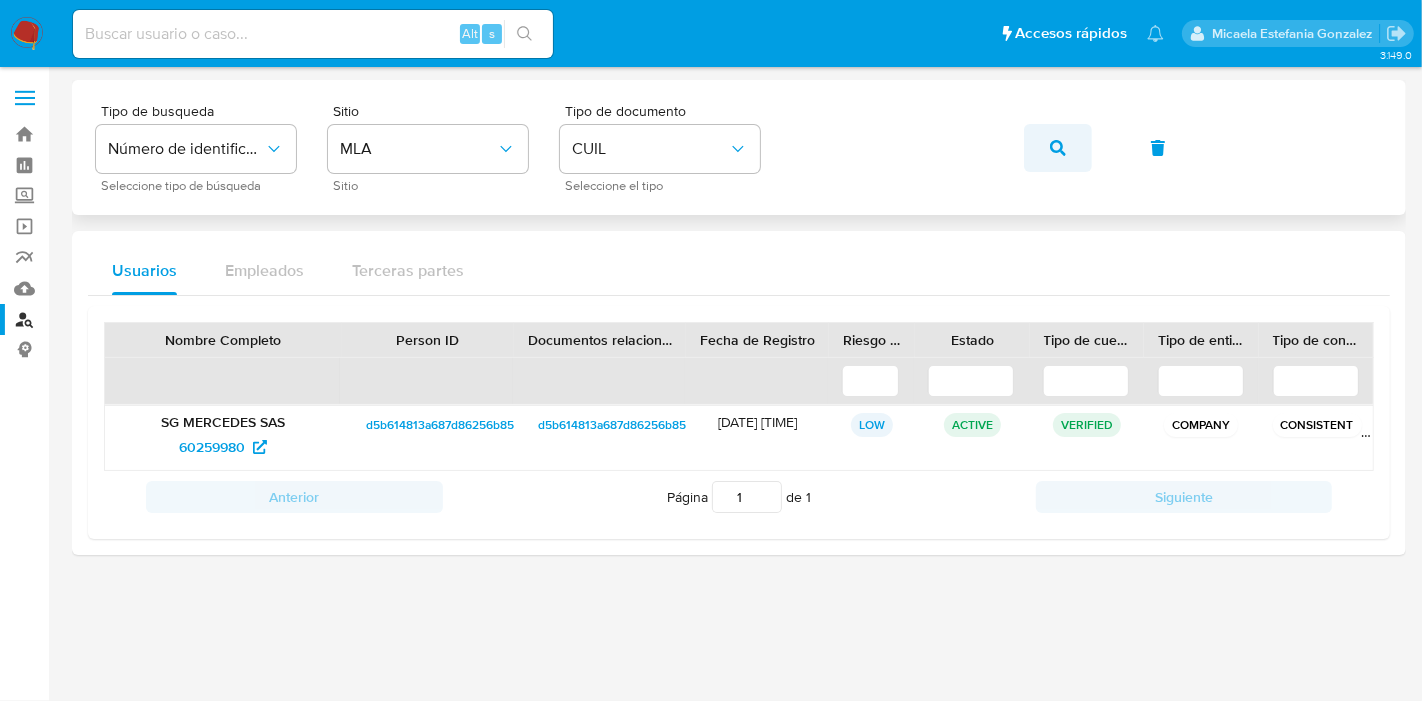 click at bounding box center (1058, 148) 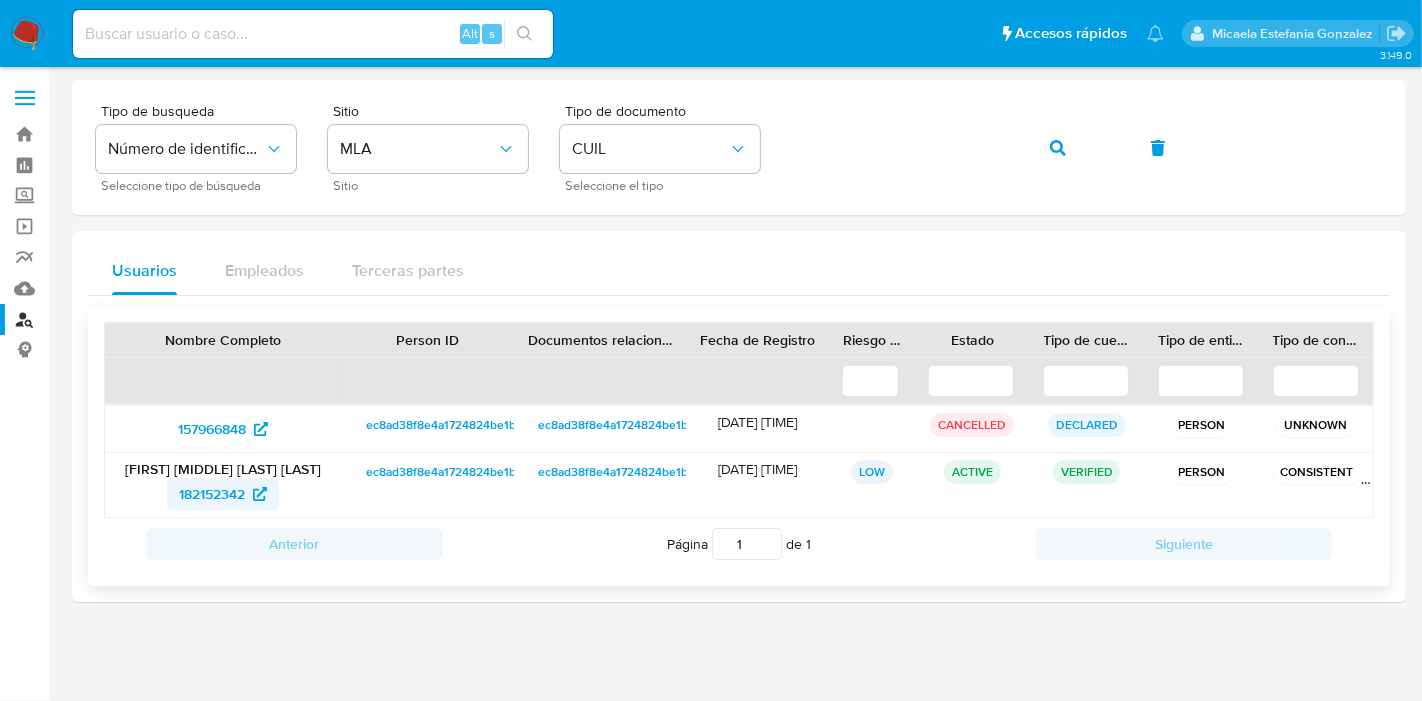 click on "182152342" at bounding box center (212, 494) 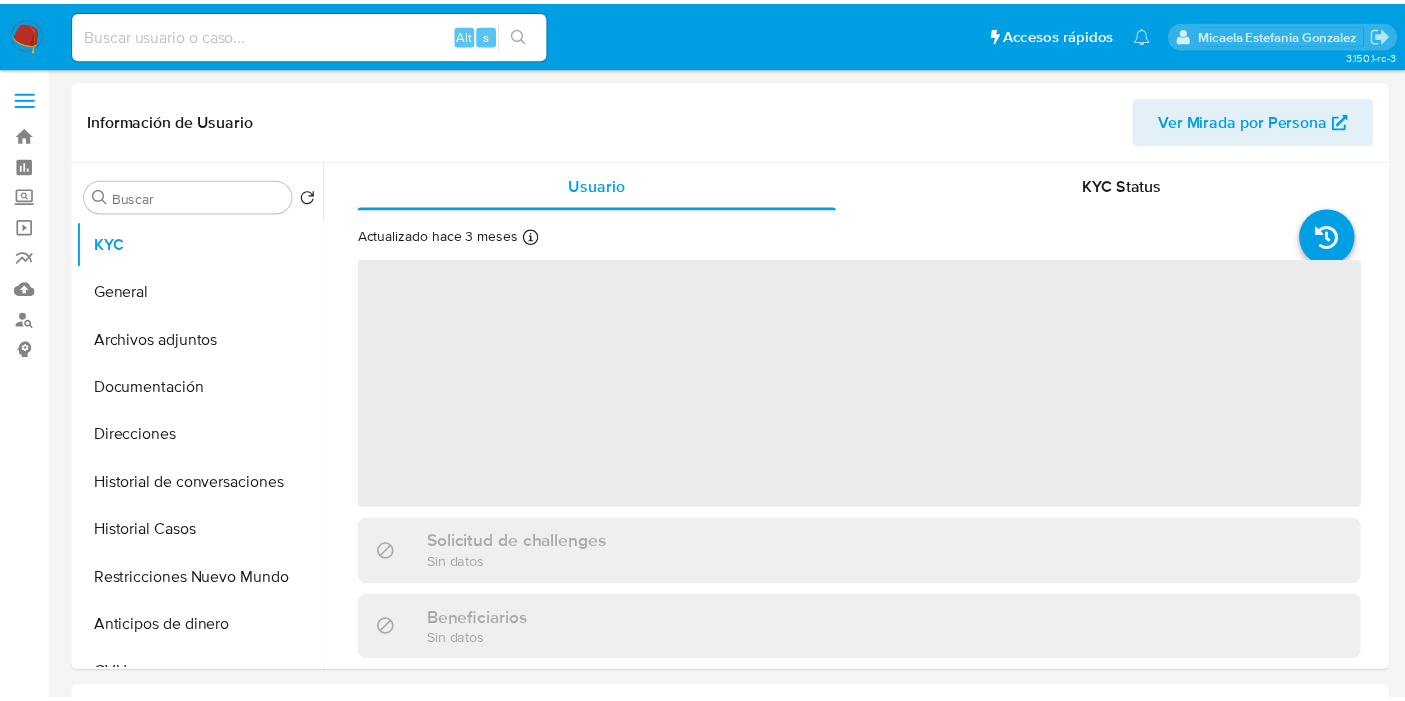scroll, scrollTop: 0, scrollLeft: 0, axis: both 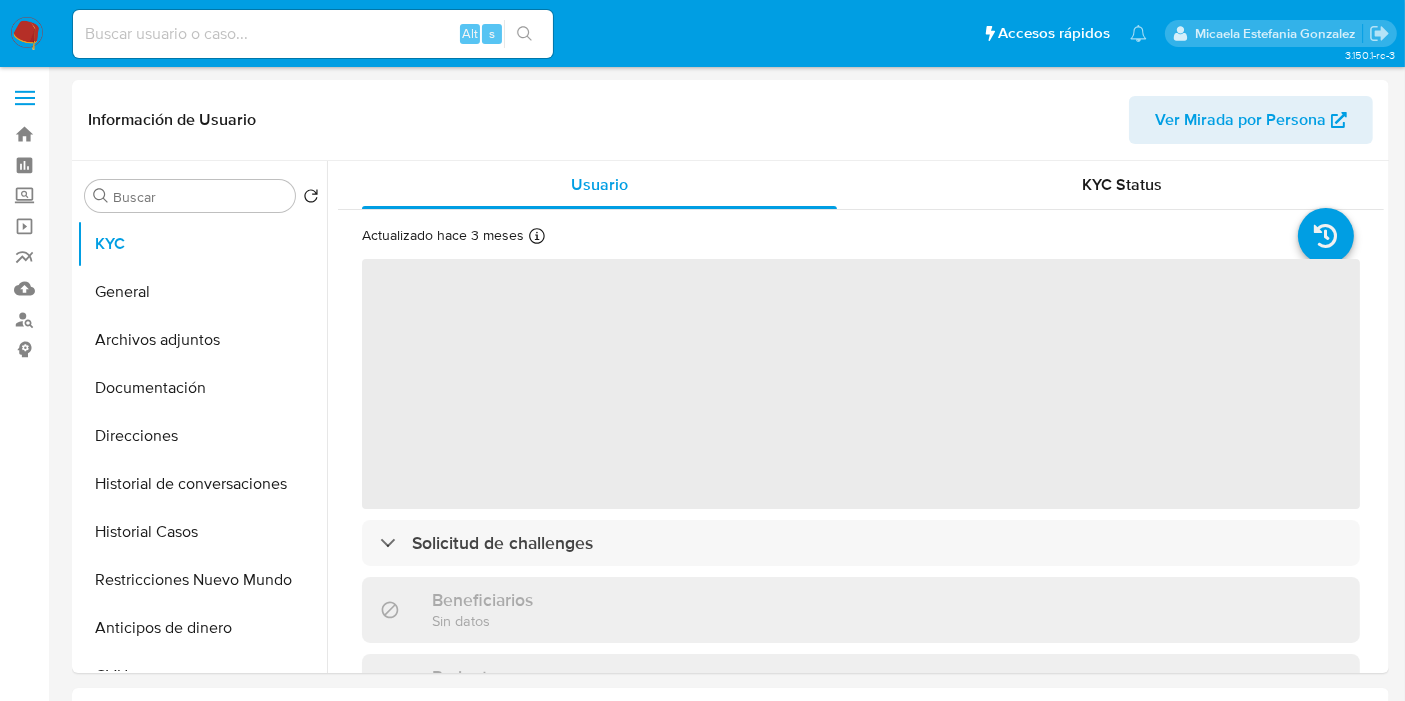 select on "10" 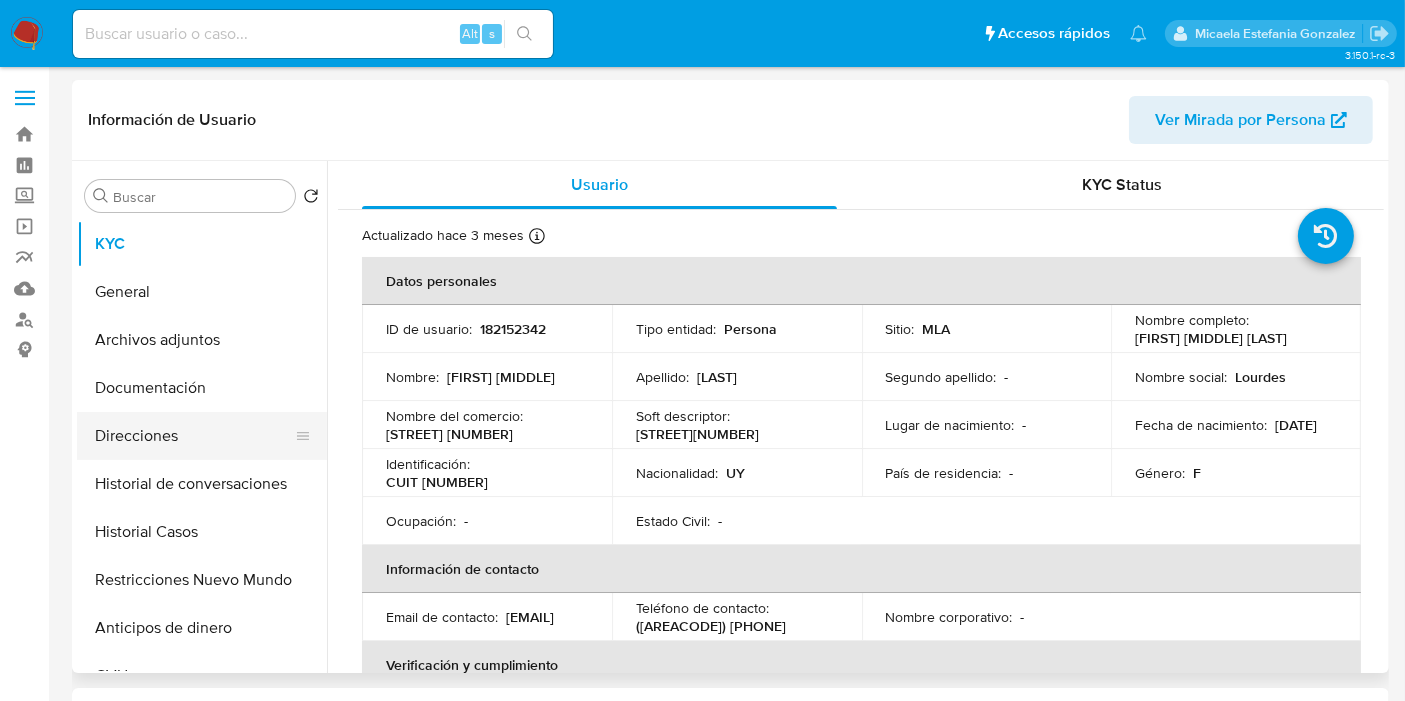 click on "Direcciones" at bounding box center (194, 436) 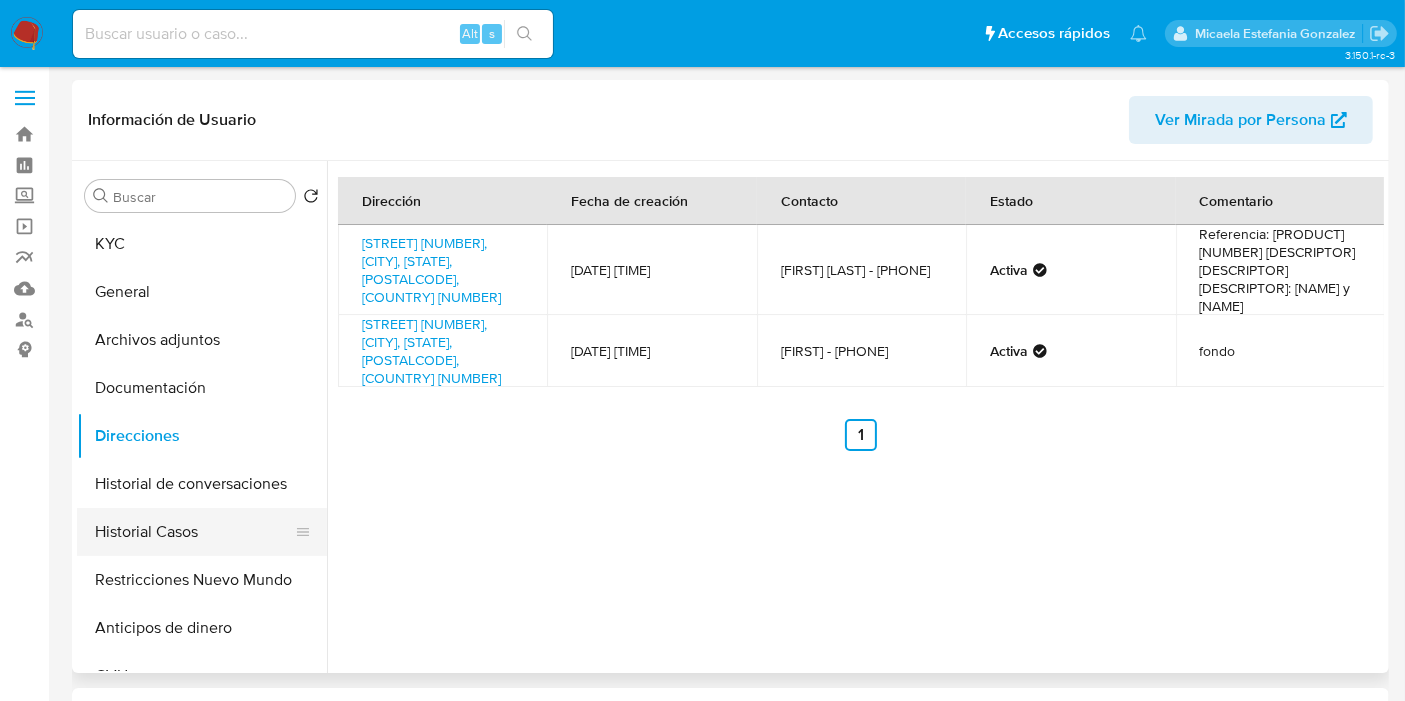 click on "Historial Casos" at bounding box center (194, 532) 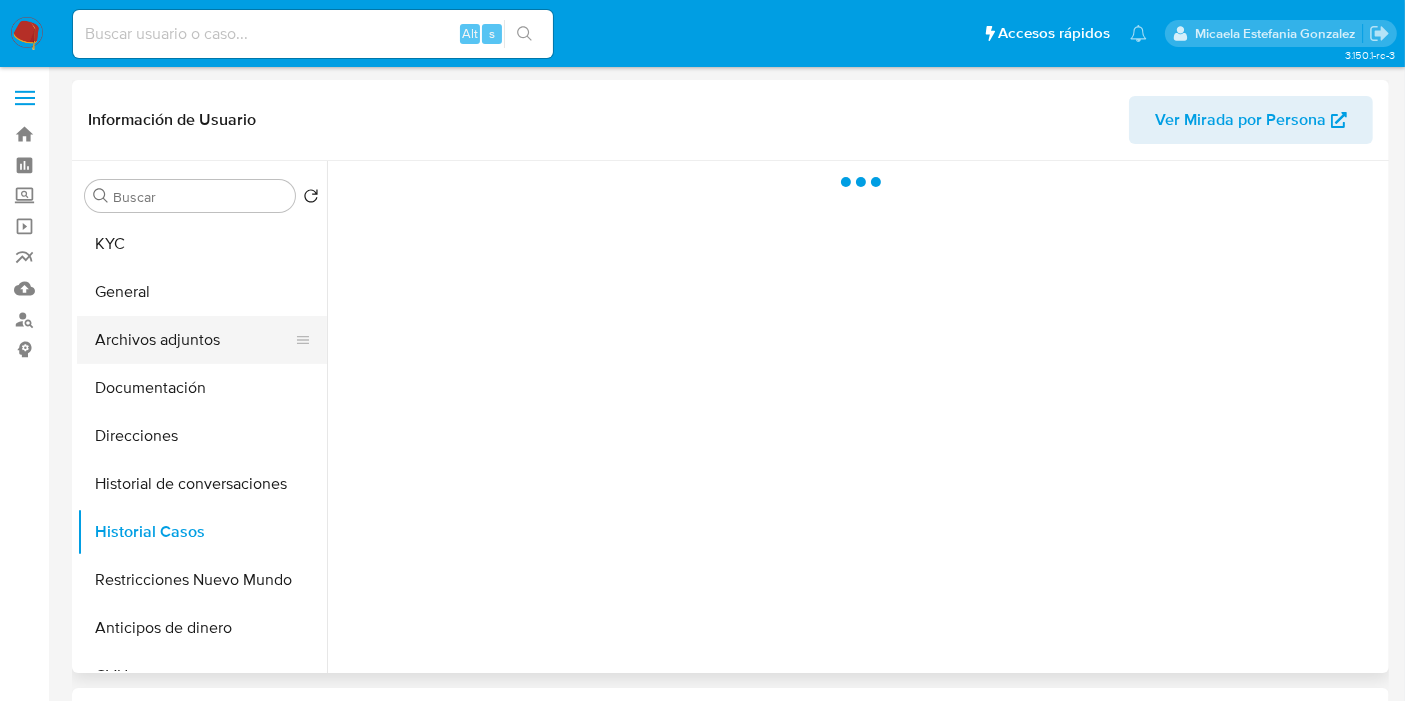 click on "Archivos adjuntos" at bounding box center (194, 340) 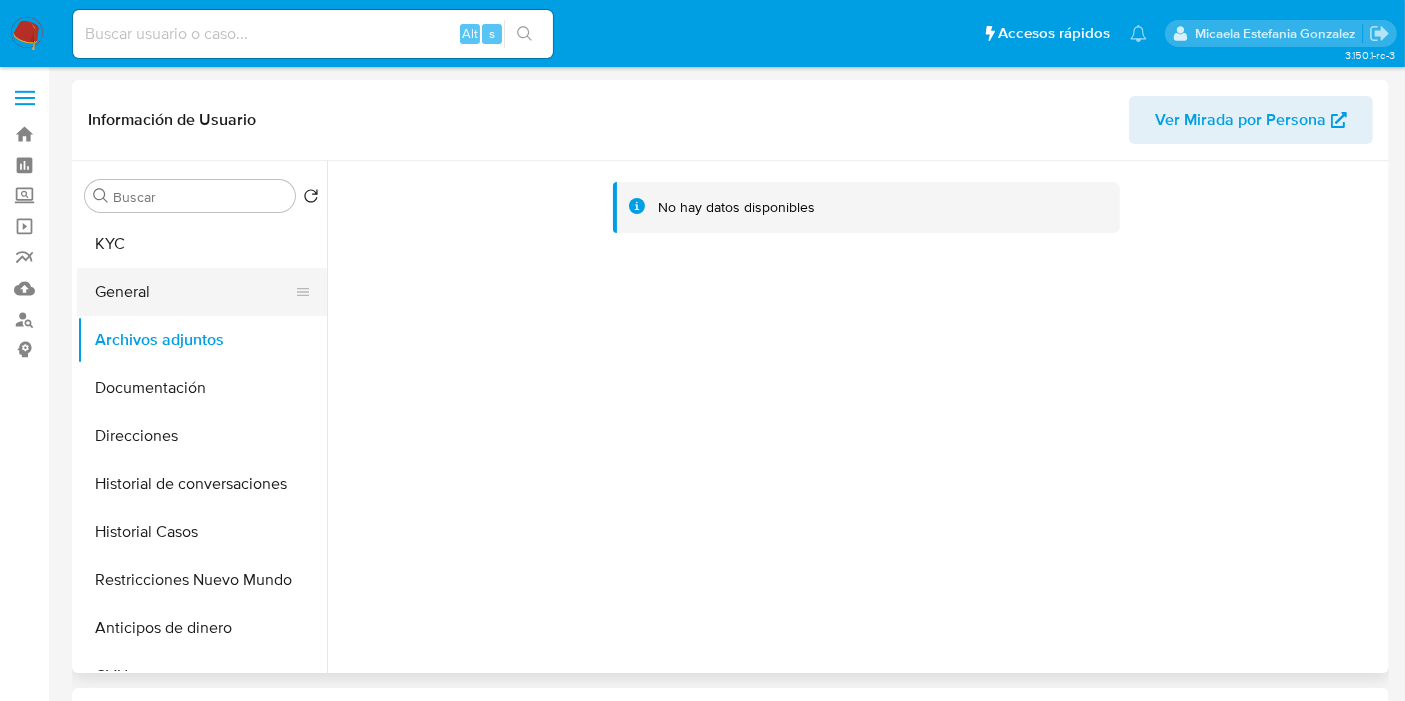 click on "General" at bounding box center [194, 292] 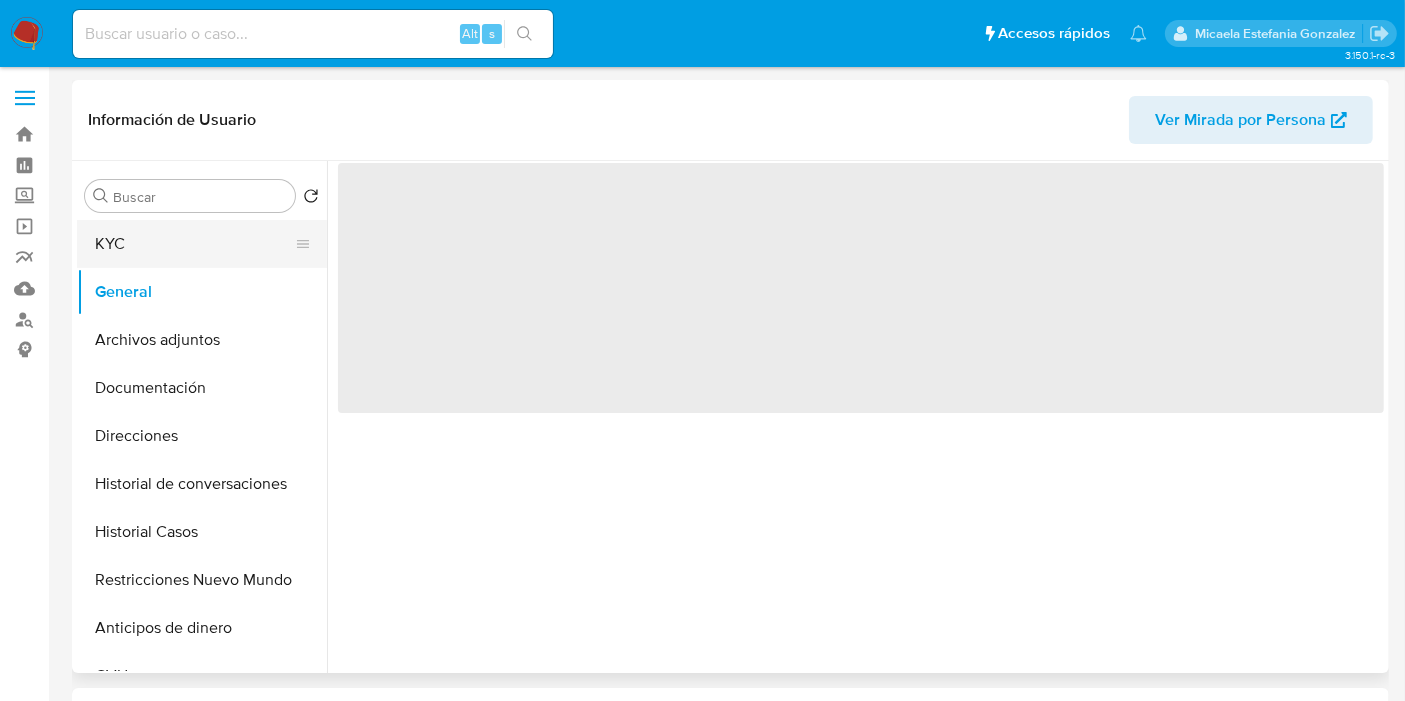click on "KYC" at bounding box center (194, 244) 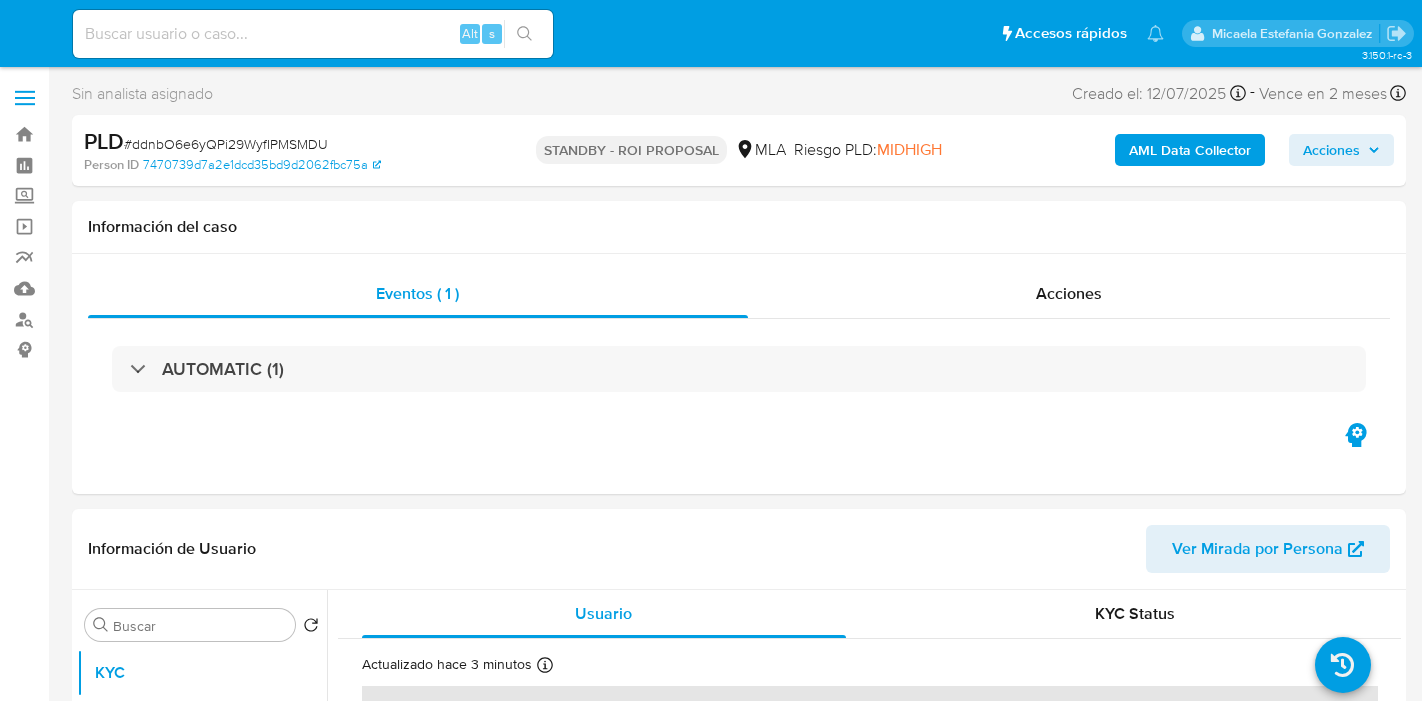 select on "10" 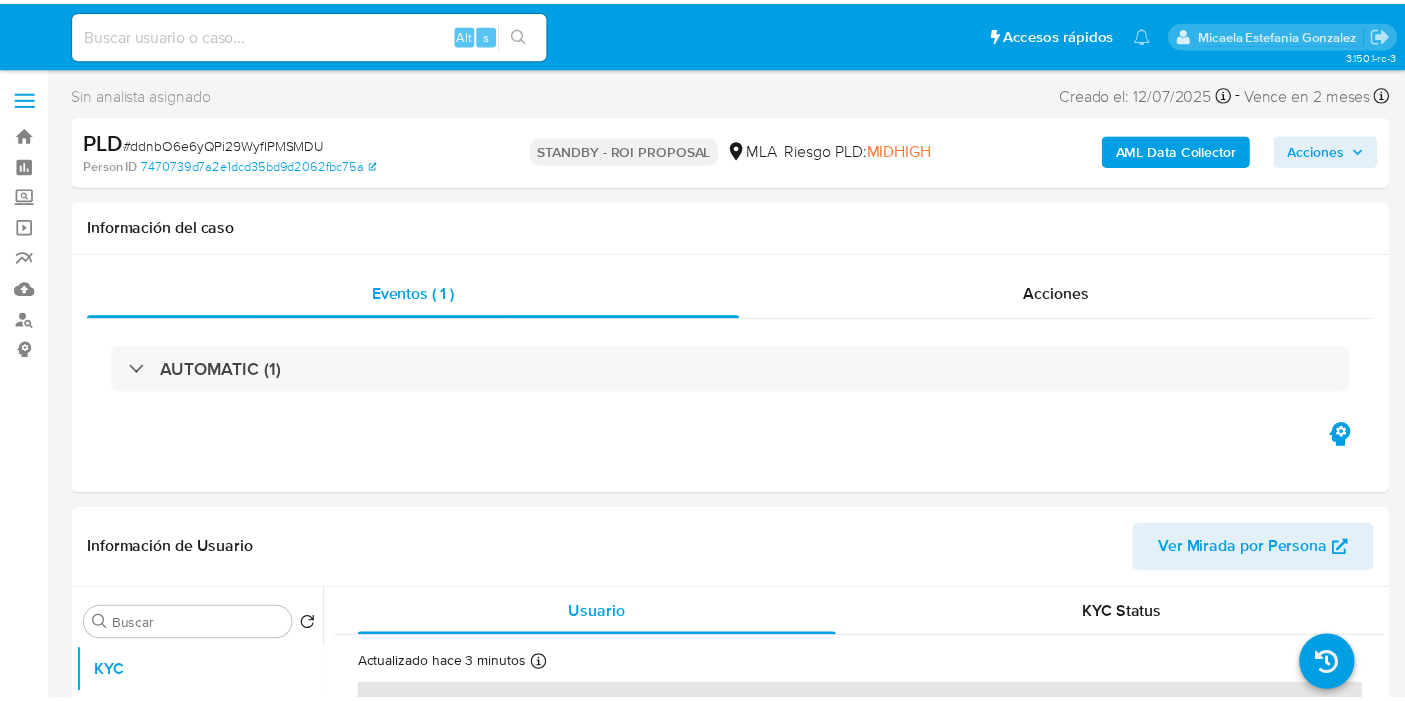 scroll, scrollTop: 0, scrollLeft: 0, axis: both 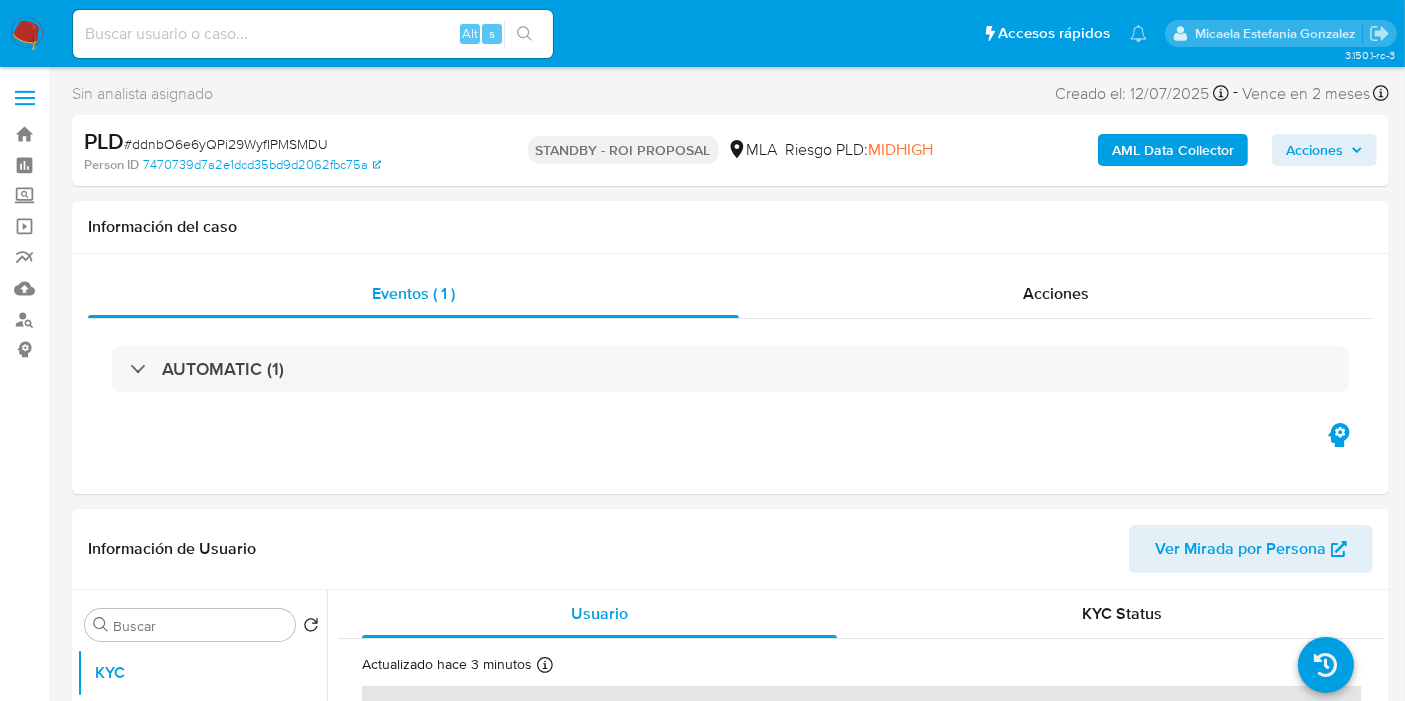 drag, startPoint x: 51, startPoint y: 44, endPoint x: 32, endPoint y: 31, distance: 23.021729 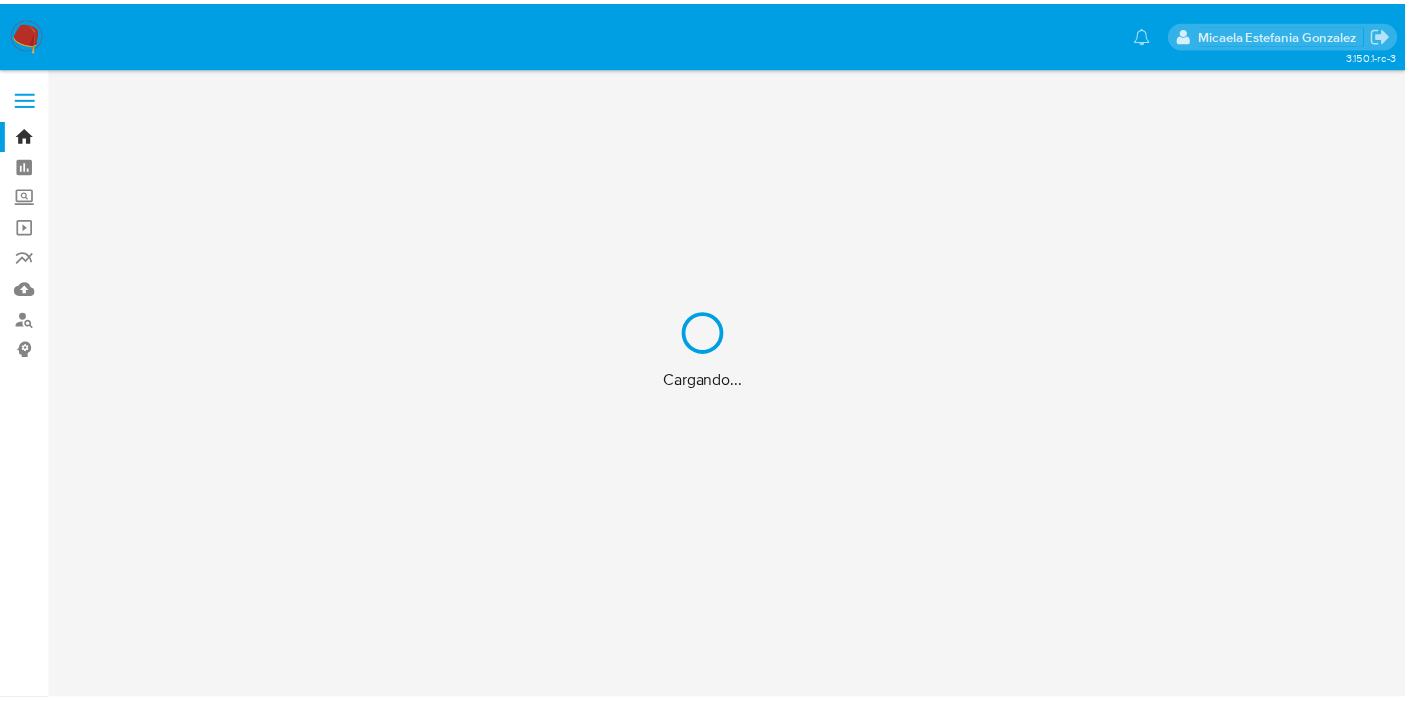 scroll, scrollTop: 0, scrollLeft: 0, axis: both 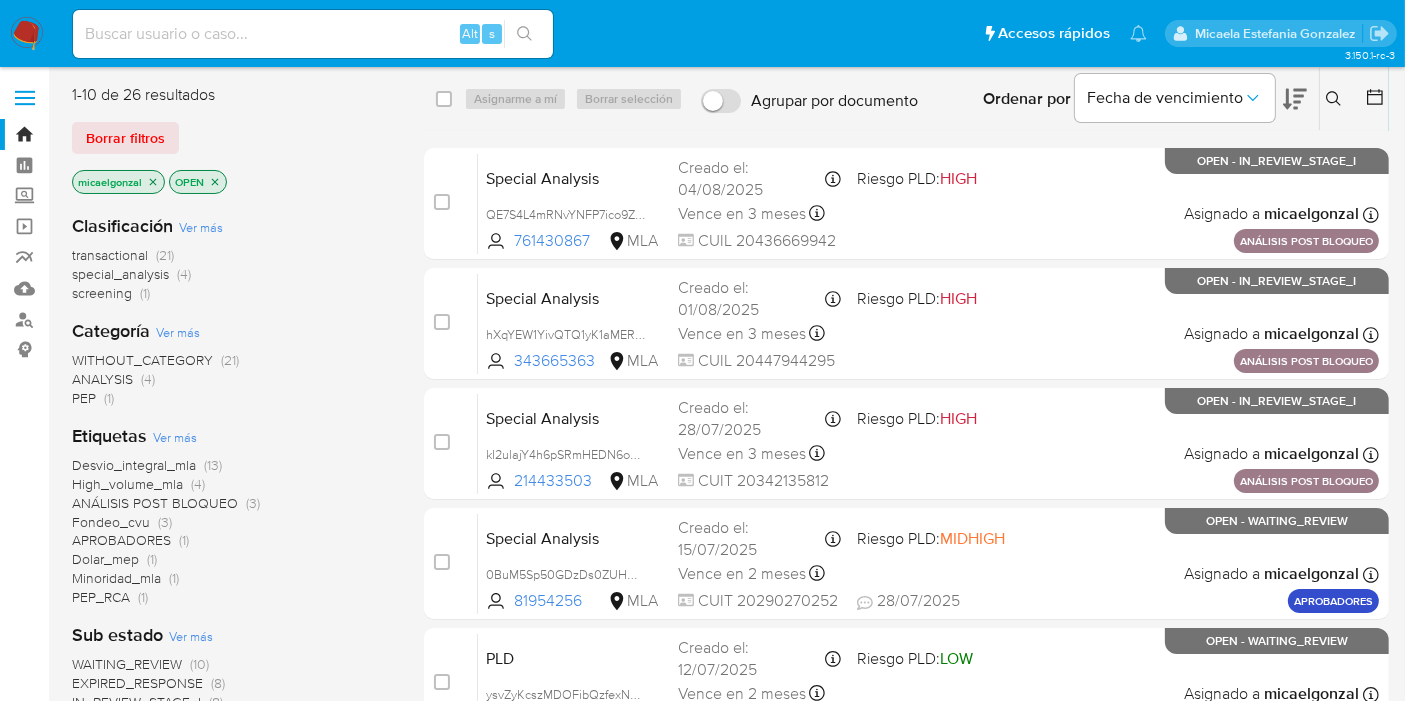 click on "1-10 de 26 resultados" at bounding box center [232, 95] 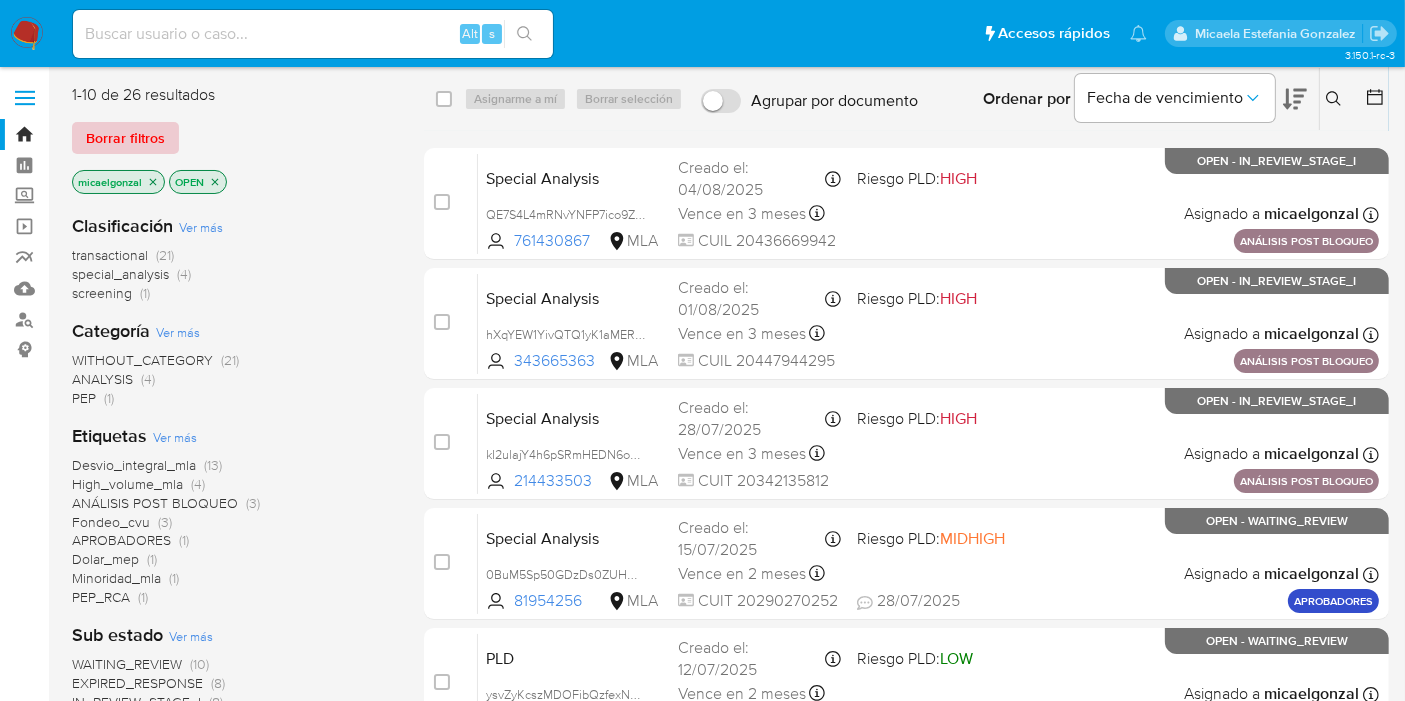 click on "Borrar filtros" at bounding box center (125, 138) 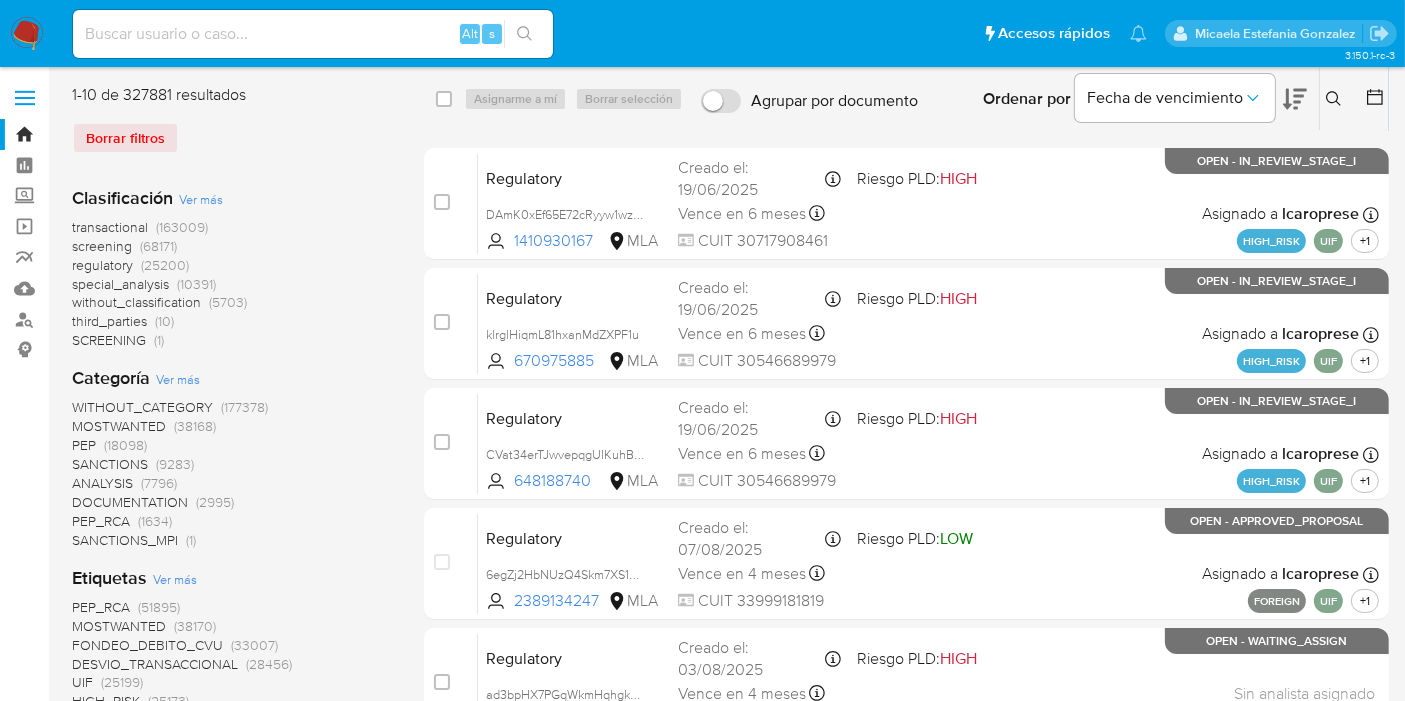 click on "Ingrese ID de usuario o caso Buscar Borrar filtros" at bounding box center [1336, 99] 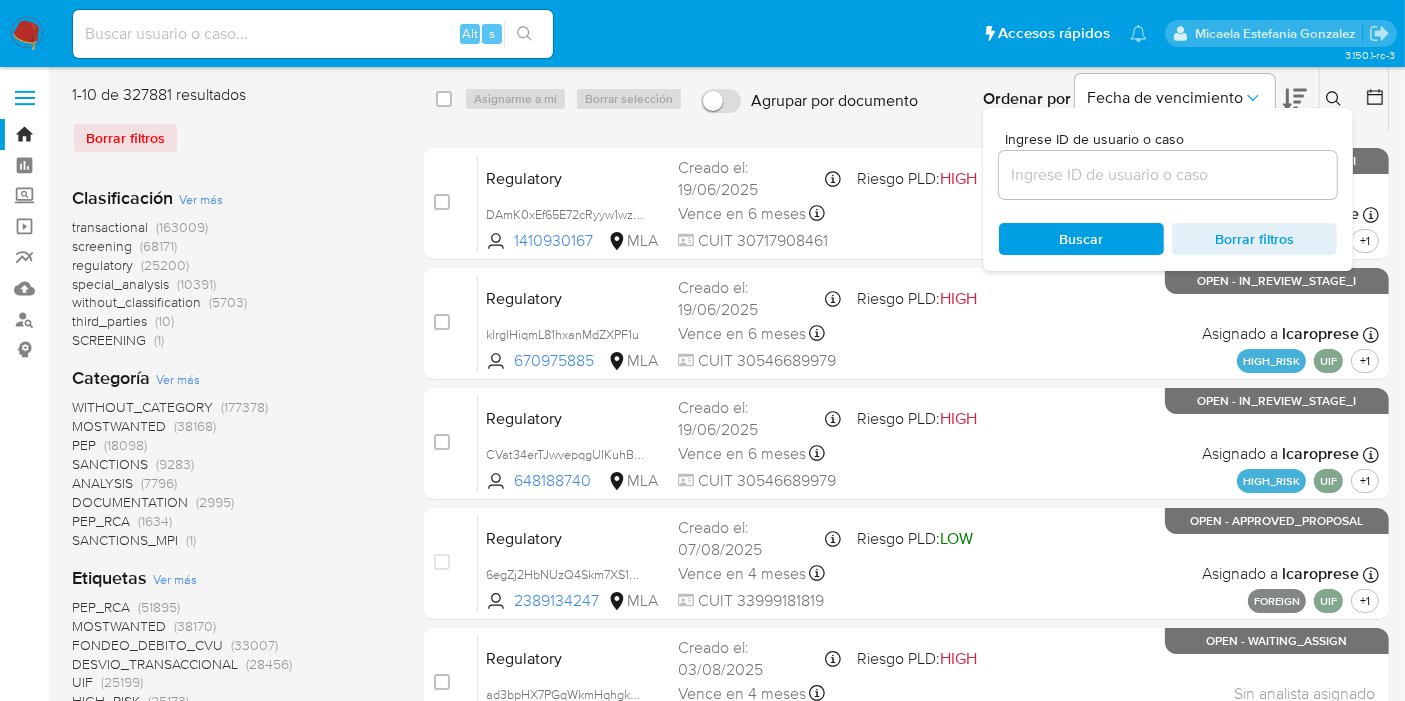 click at bounding box center [1168, 175] 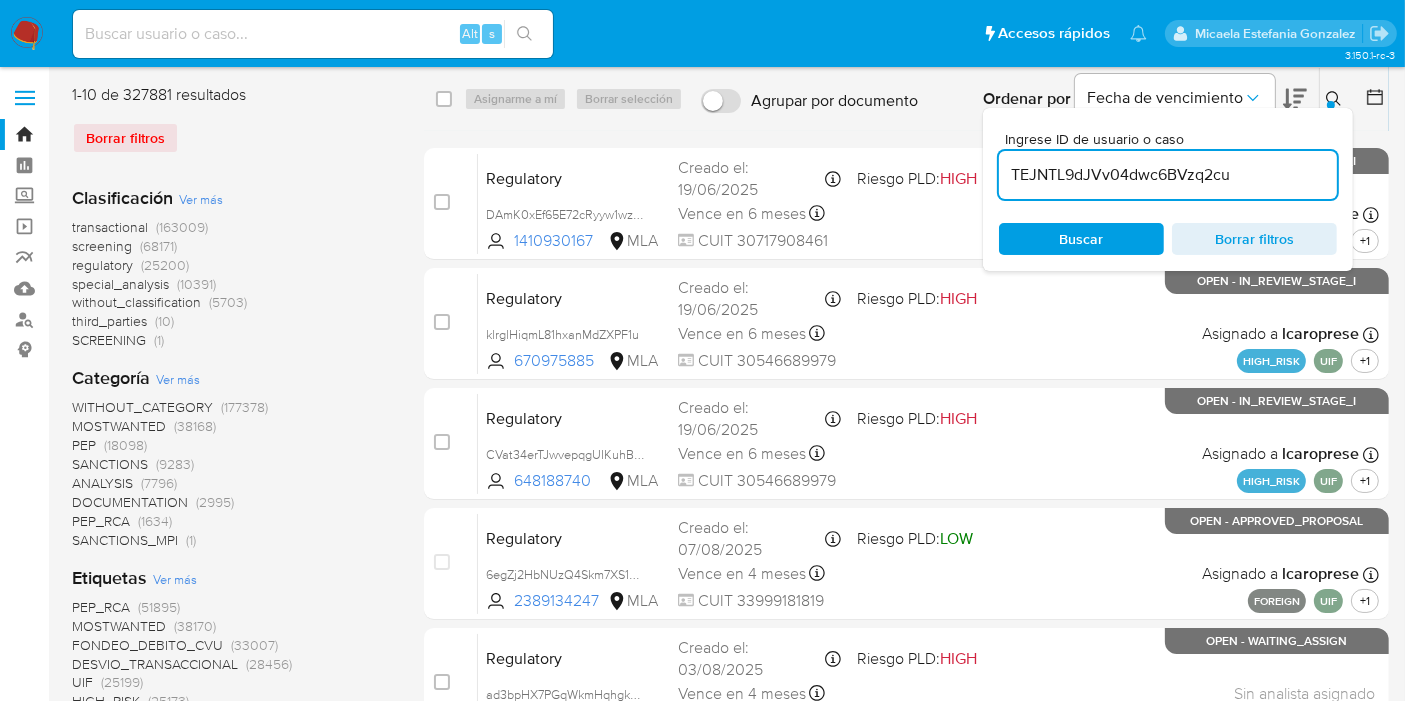 type on "TEJNTL9dJVv04dwc6BVzq2cu" 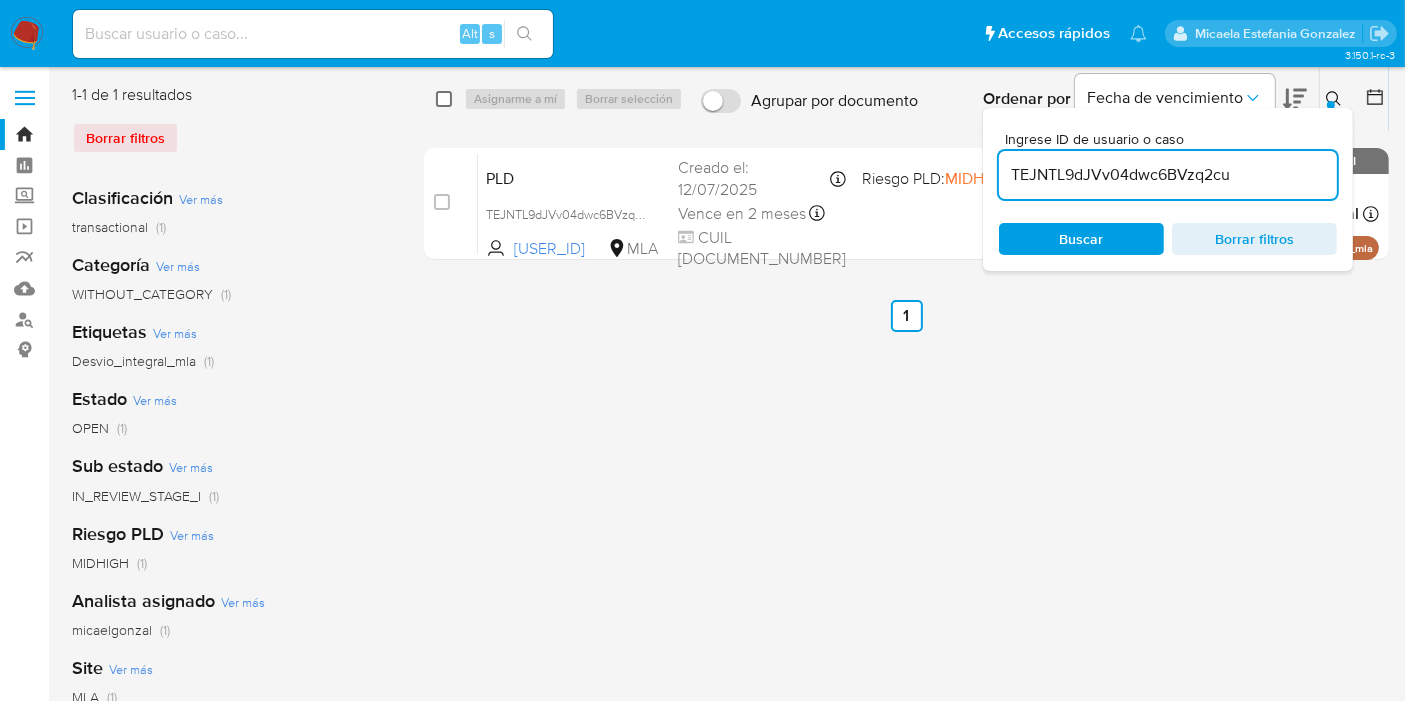 click at bounding box center (444, 99) 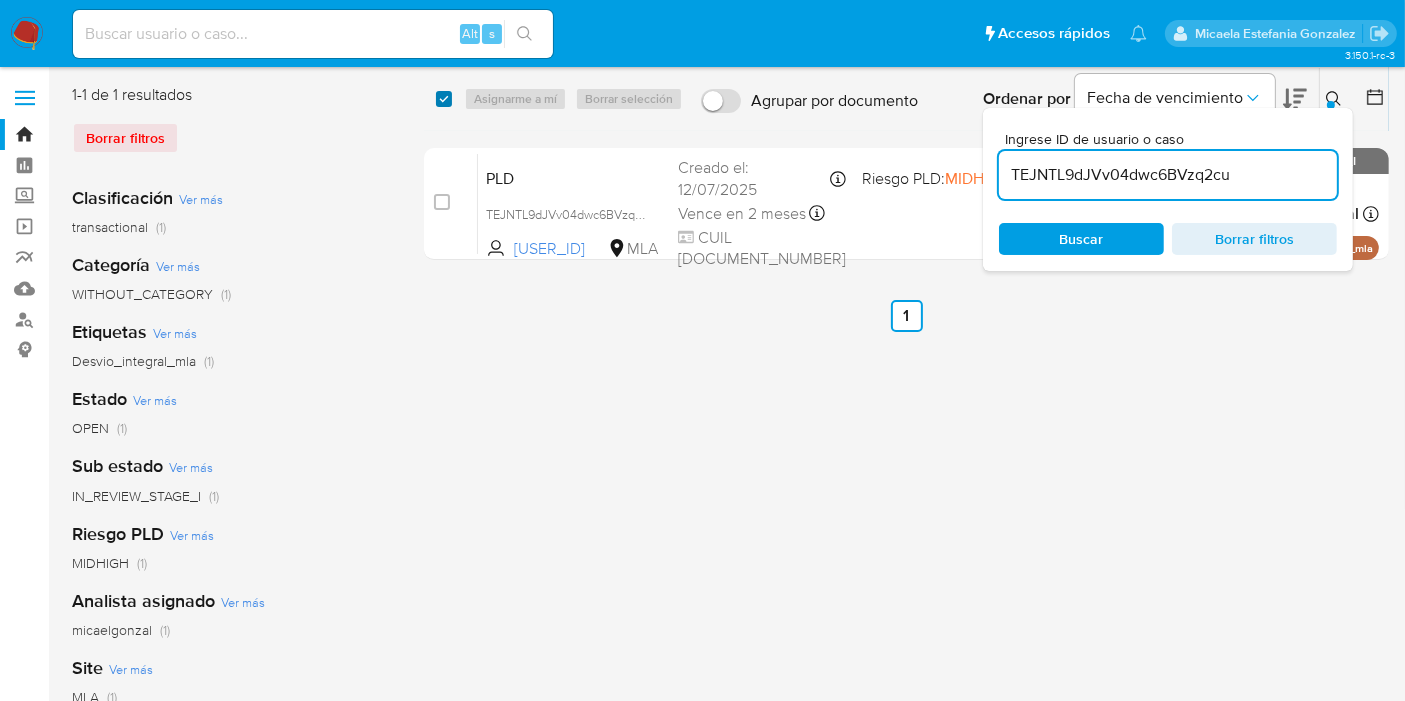 checkbox on "true" 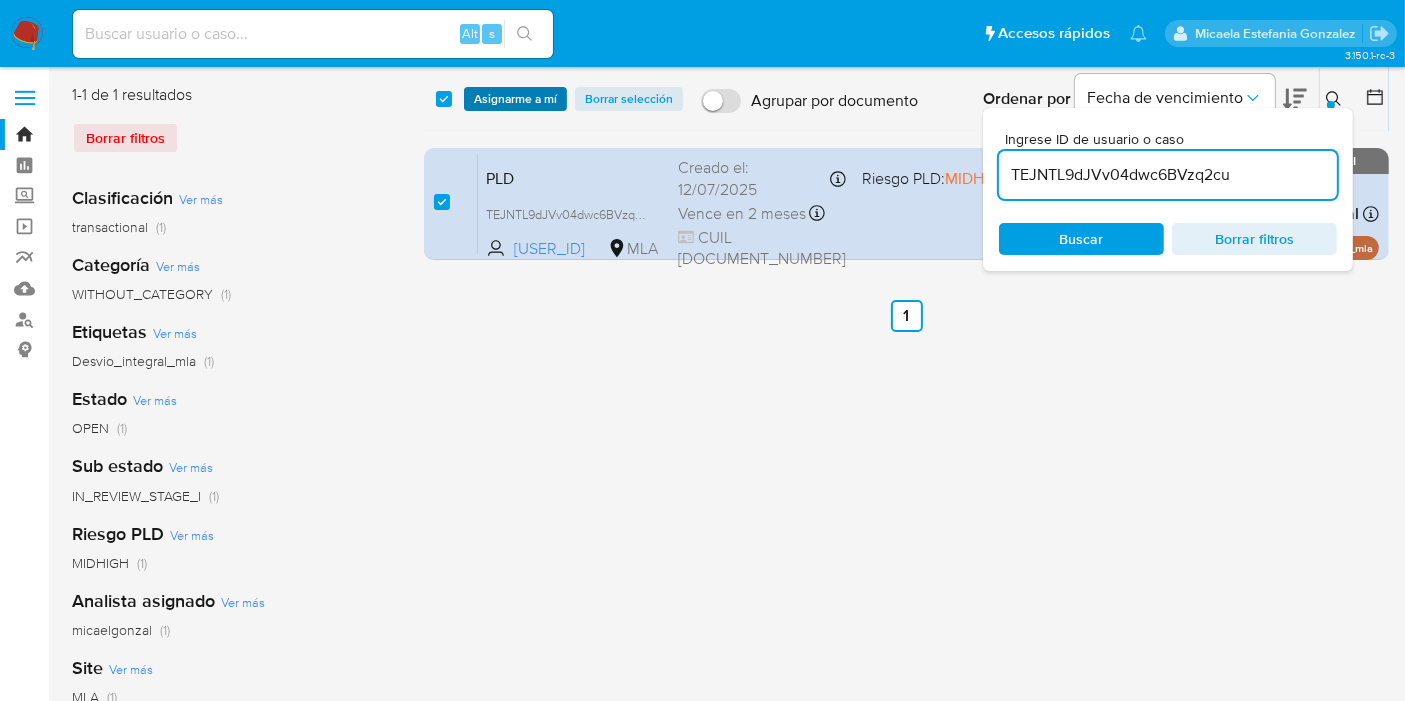 click on "Asignarme a mí" at bounding box center [515, 99] 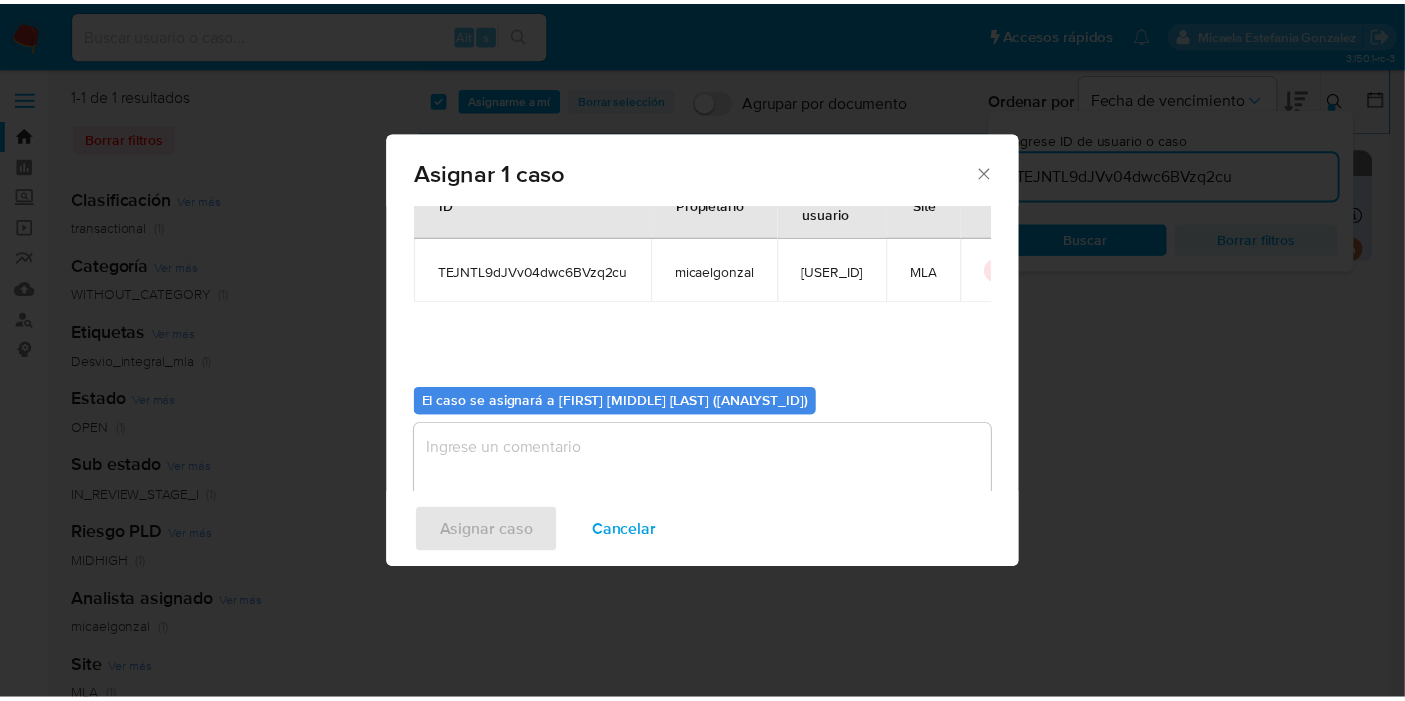 scroll, scrollTop: 102, scrollLeft: 0, axis: vertical 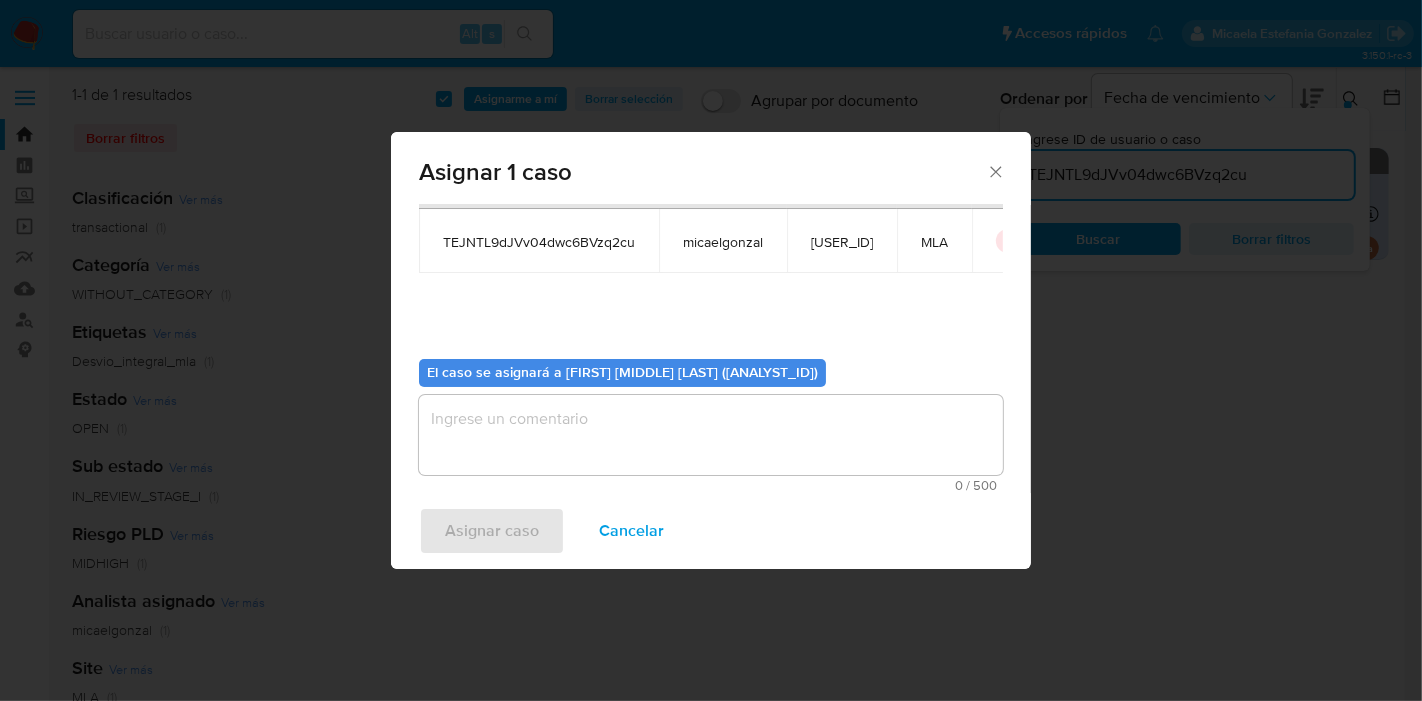 click at bounding box center [711, 435] 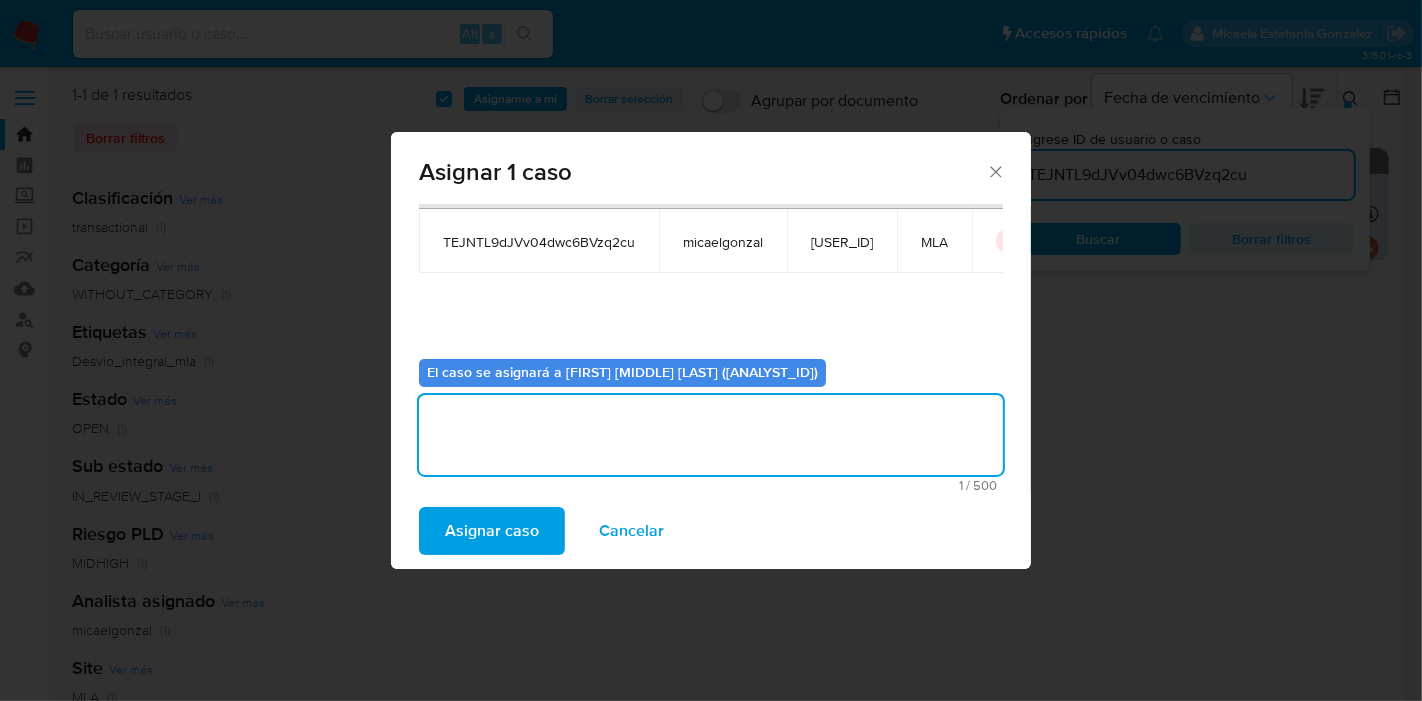 click on "Asignar caso" at bounding box center [492, 531] 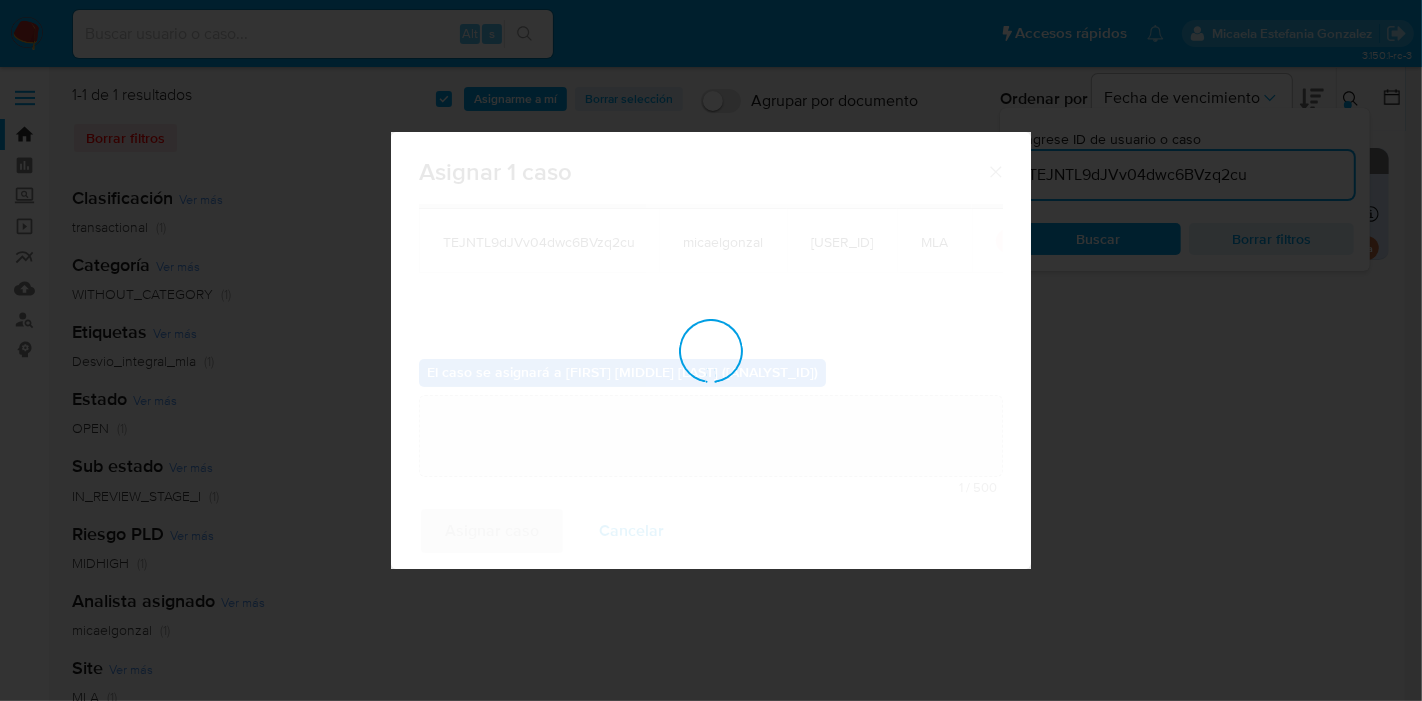 type 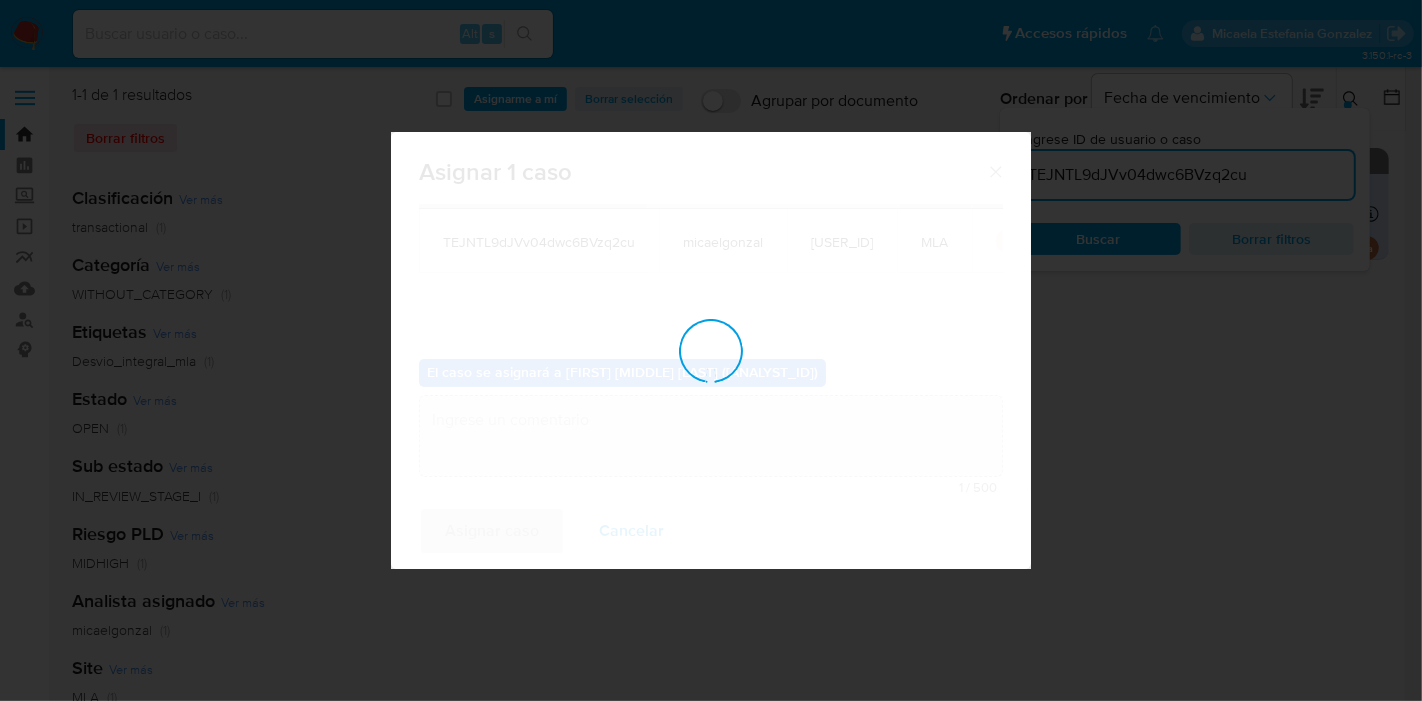 checkbox on "false" 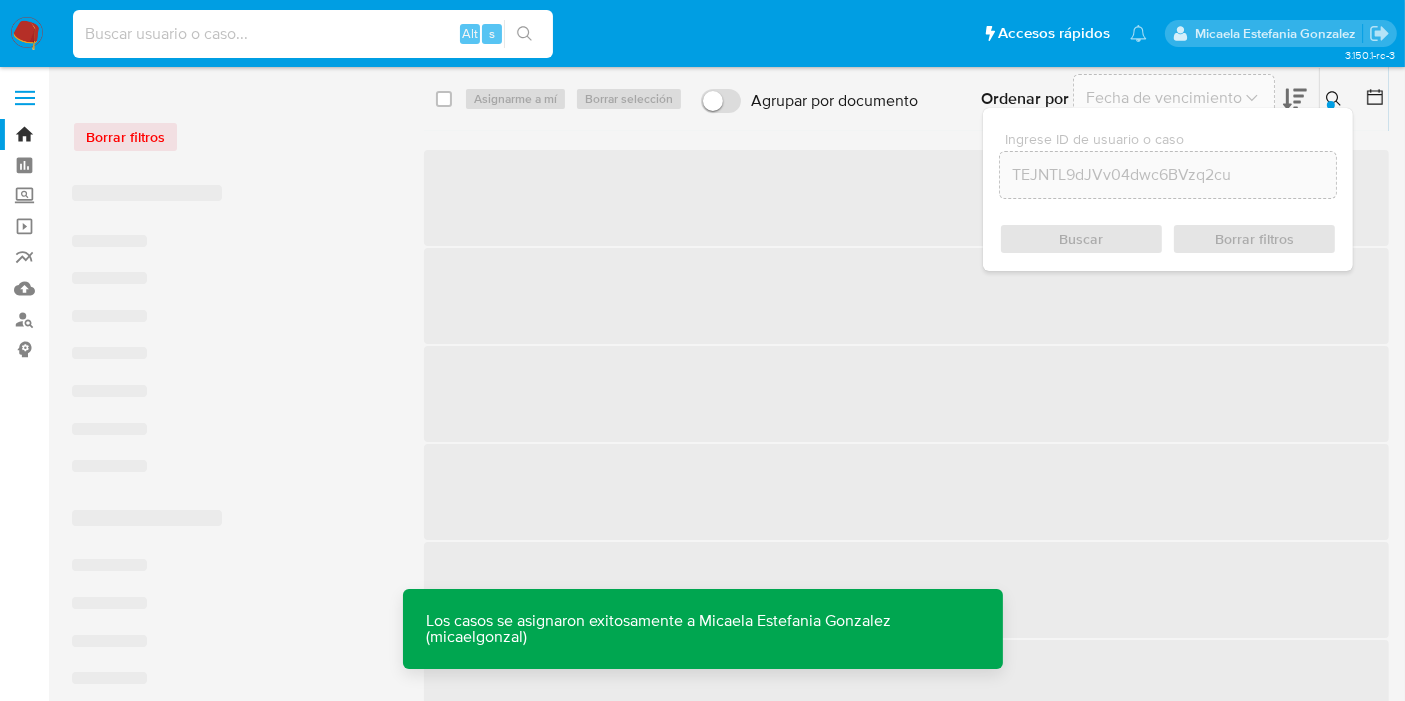 click at bounding box center (313, 34) 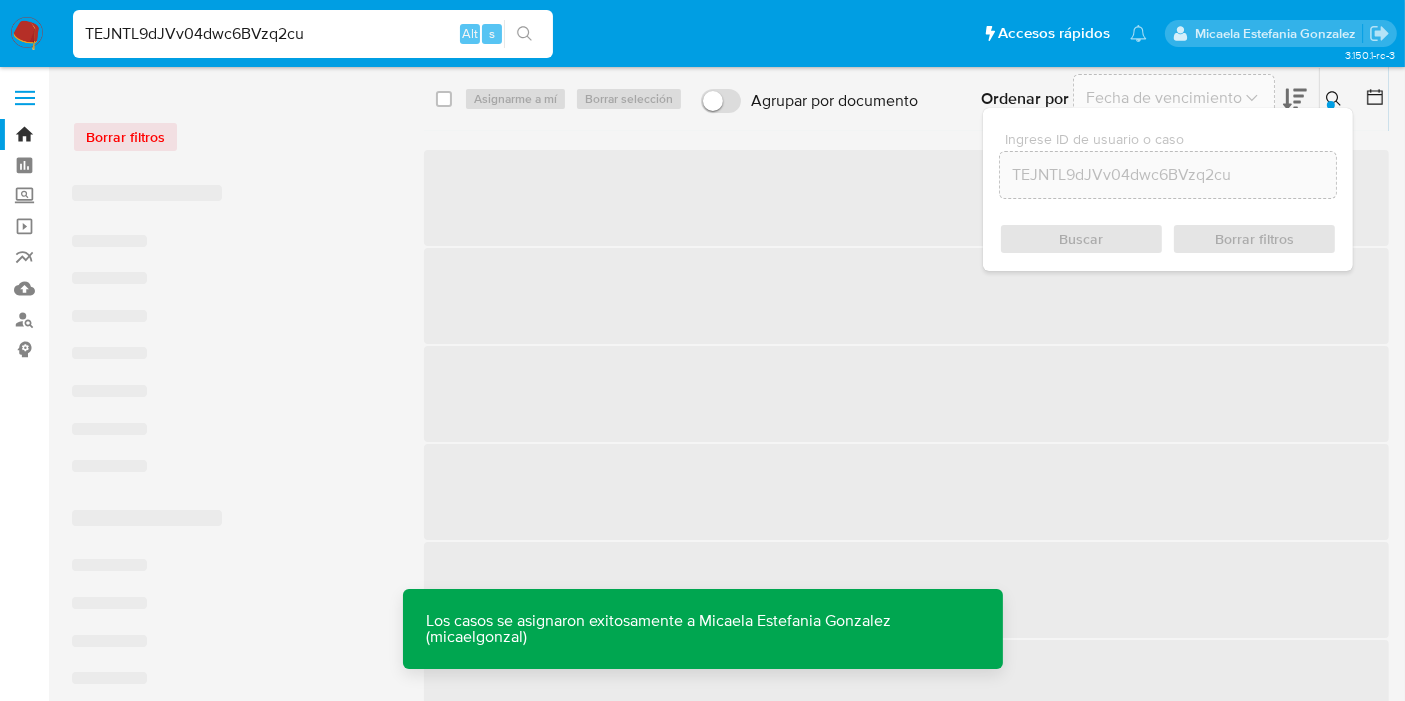 type on "TEJNTL9dJVv04dwc6BVzq2cu" 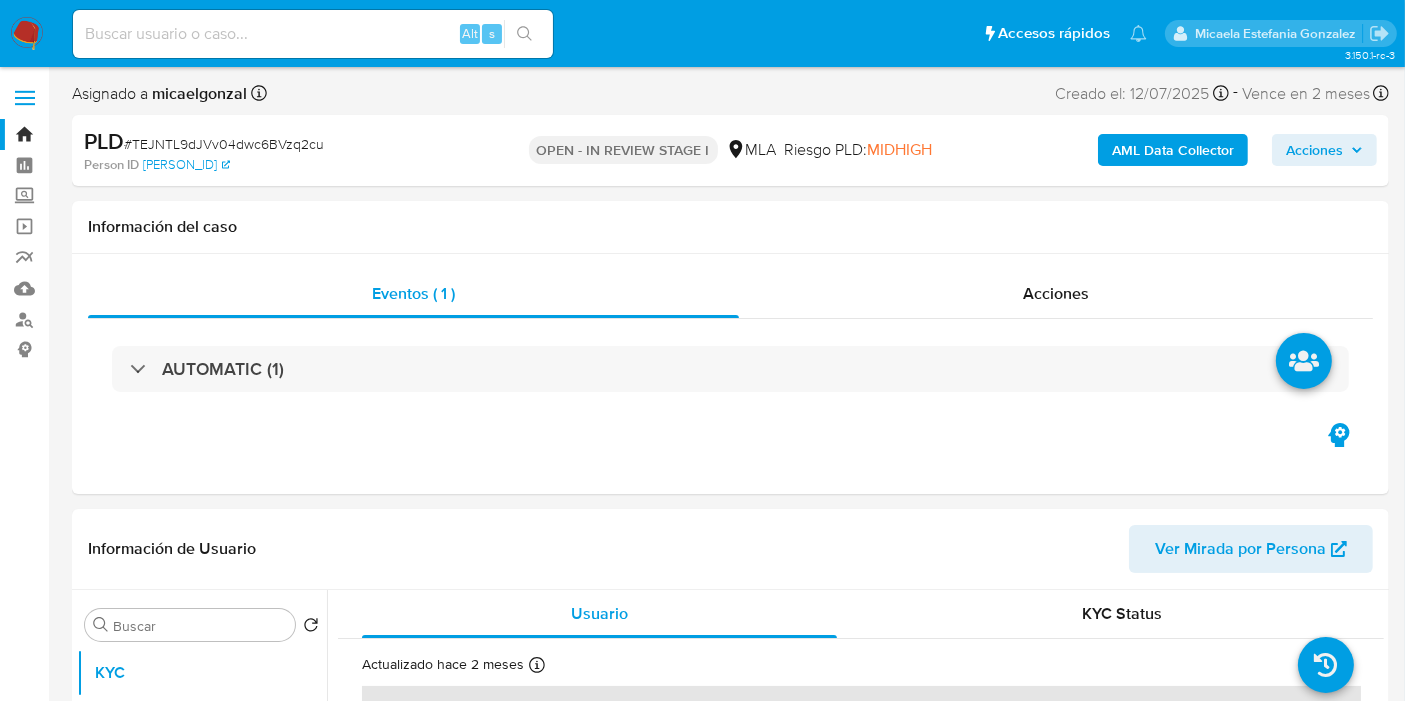 select on "10" 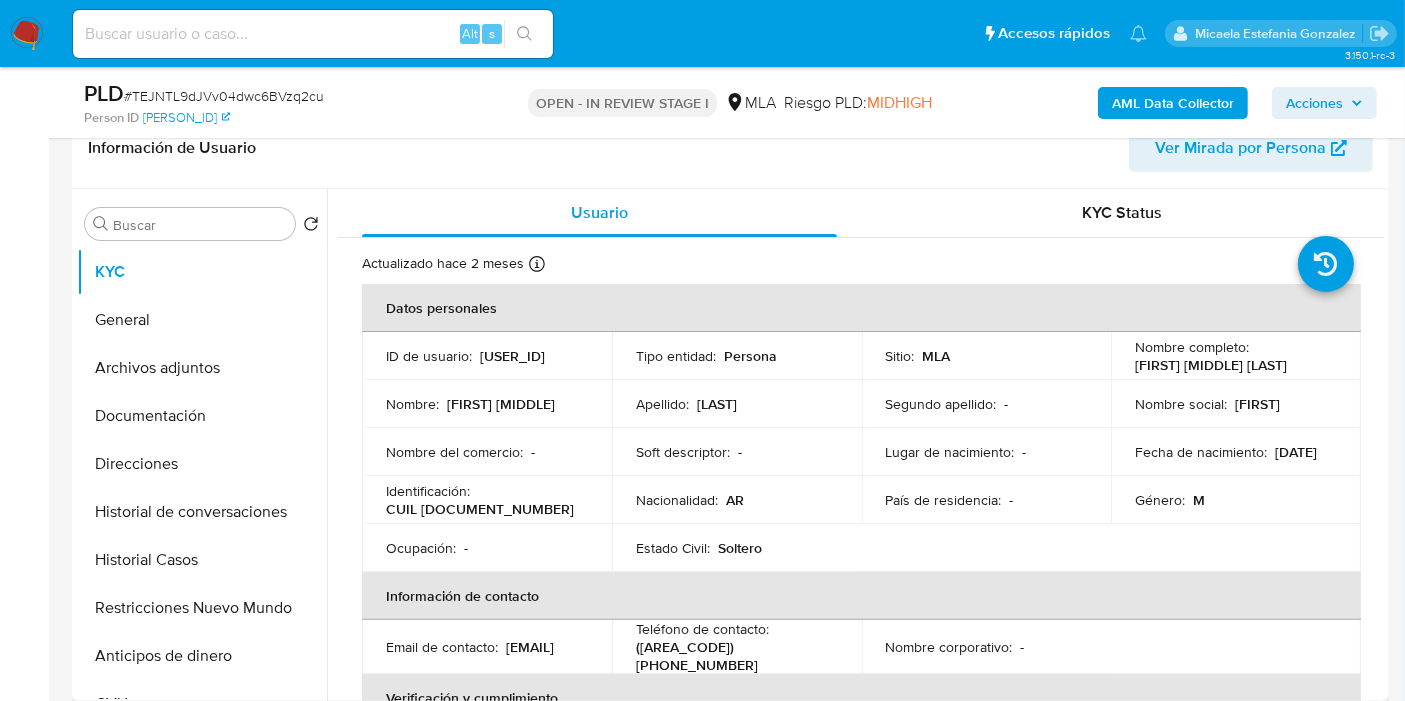 scroll, scrollTop: 333, scrollLeft: 0, axis: vertical 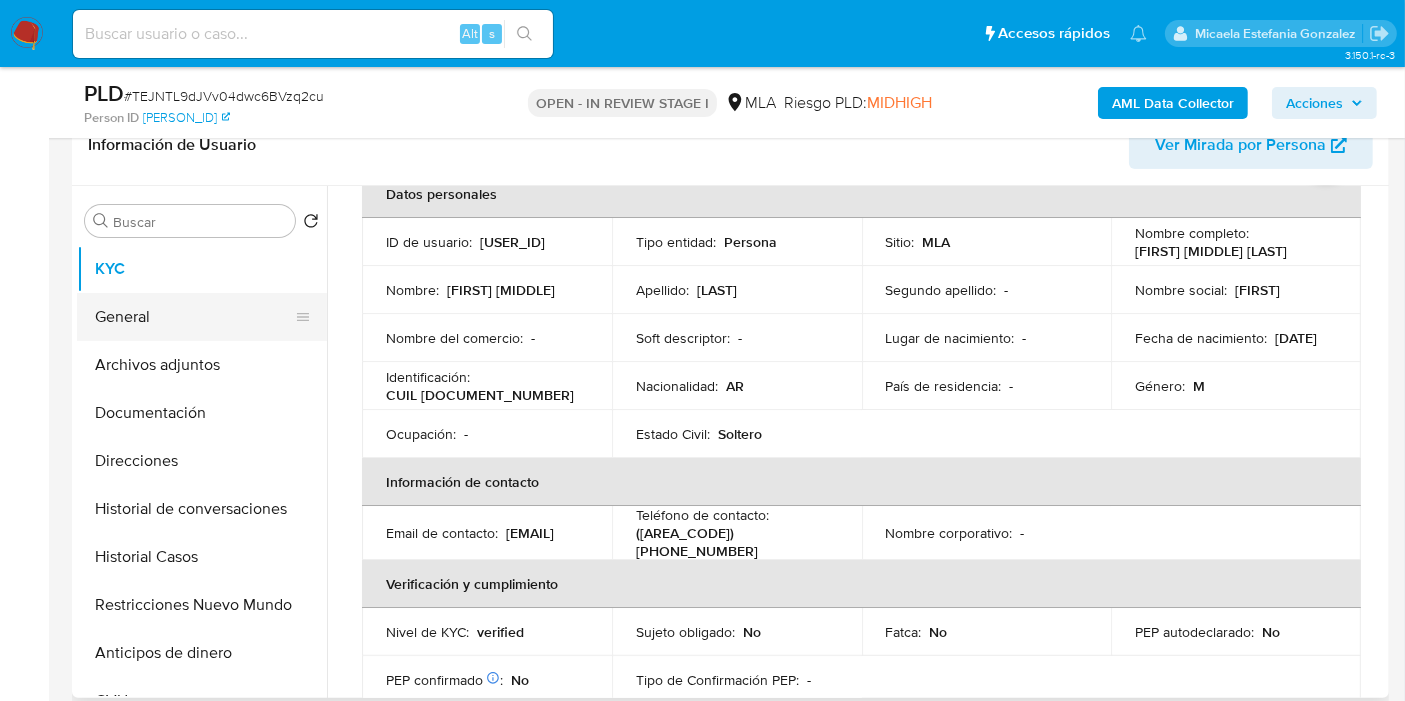 click on "General" at bounding box center [194, 317] 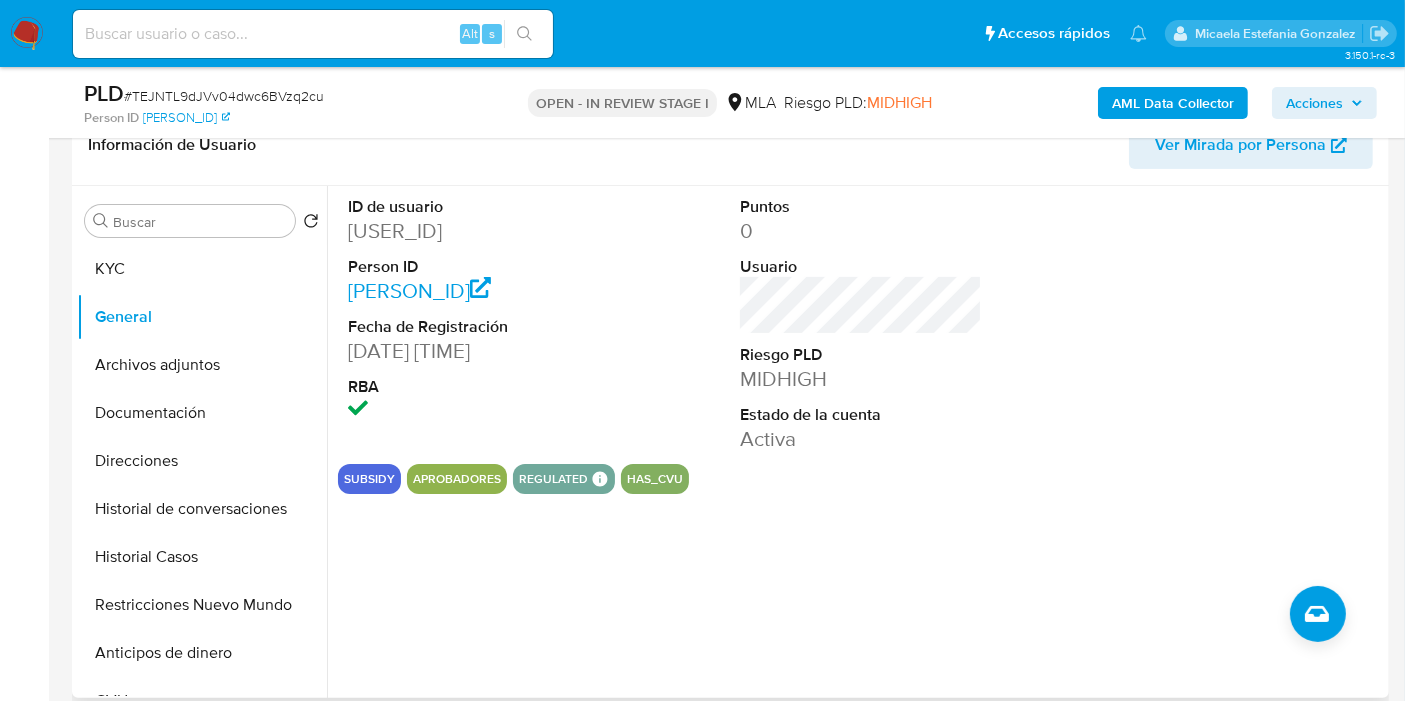 click on "1082643663" at bounding box center [469, 231] 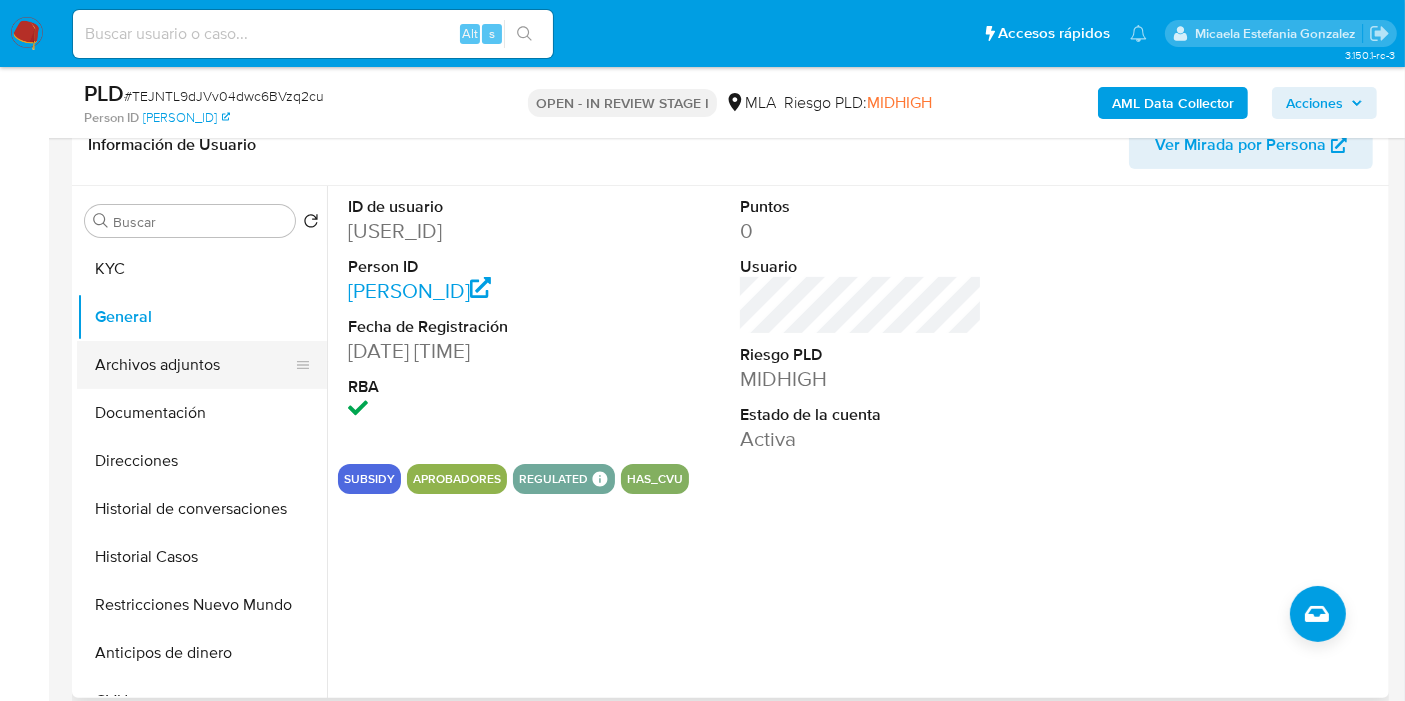 click on "Archivos adjuntos" at bounding box center [194, 365] 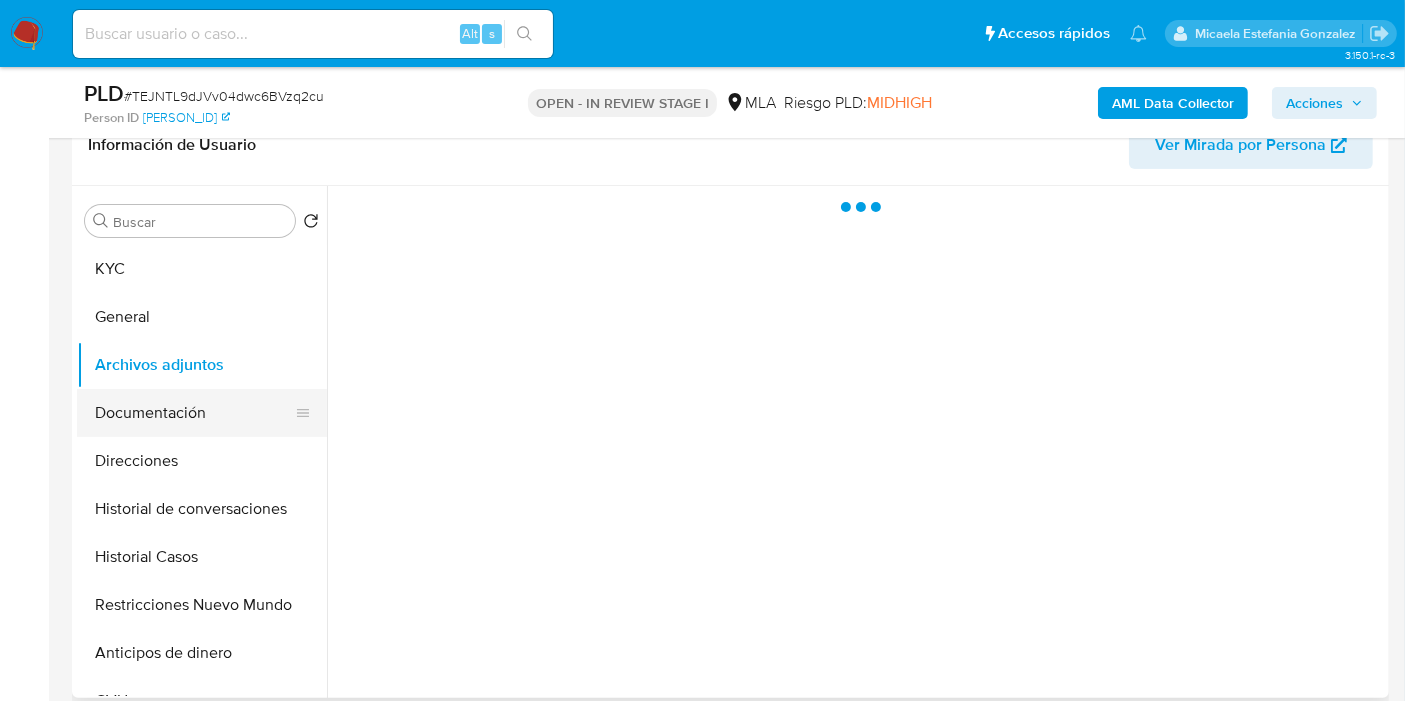 click on "Documentación" at bounding box center (194, 413) 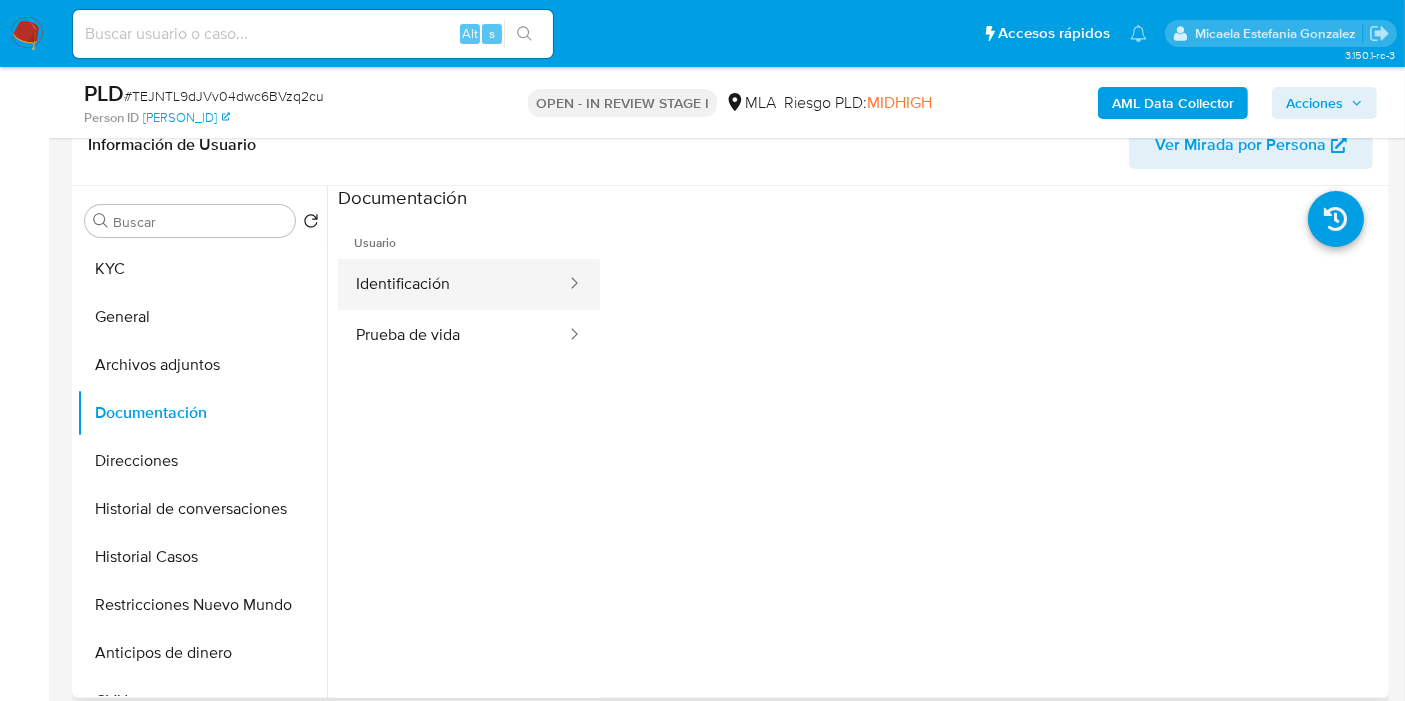 click on "Identificación" at bounding box center [453, 284] 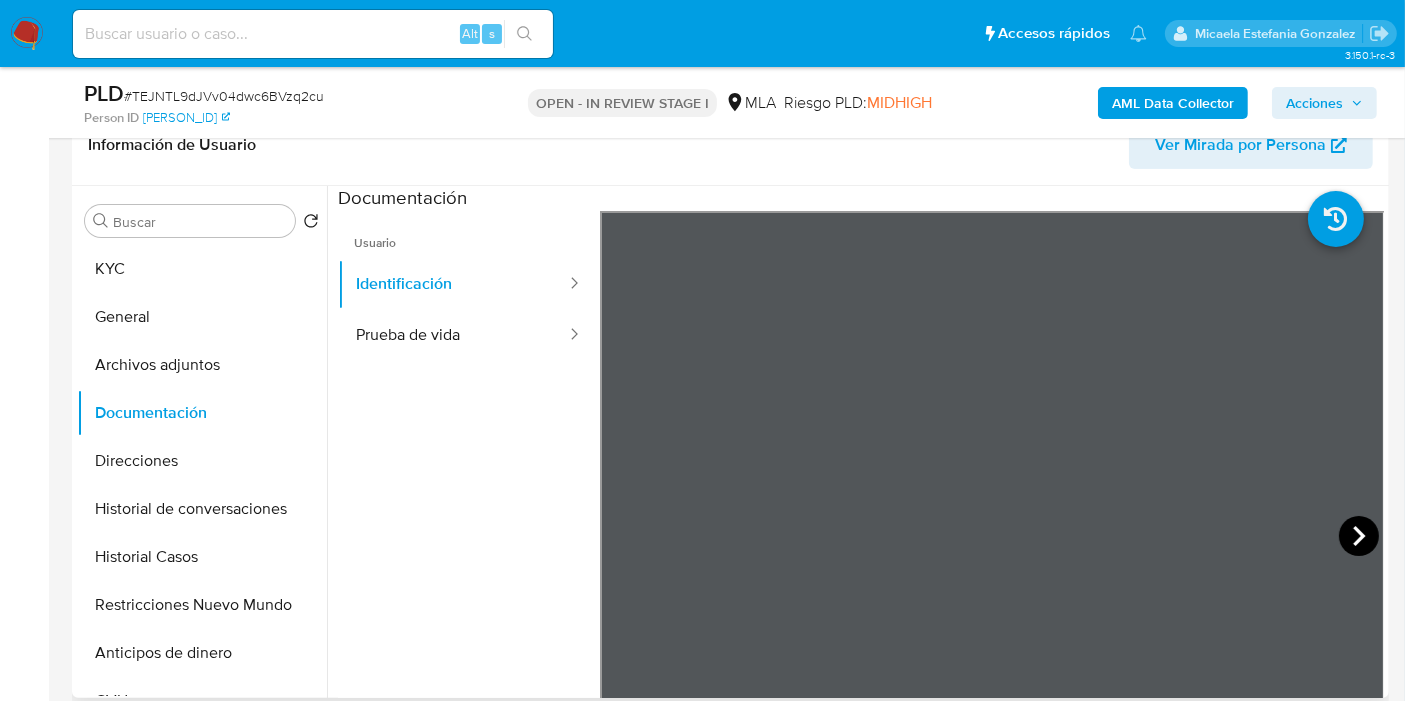 click 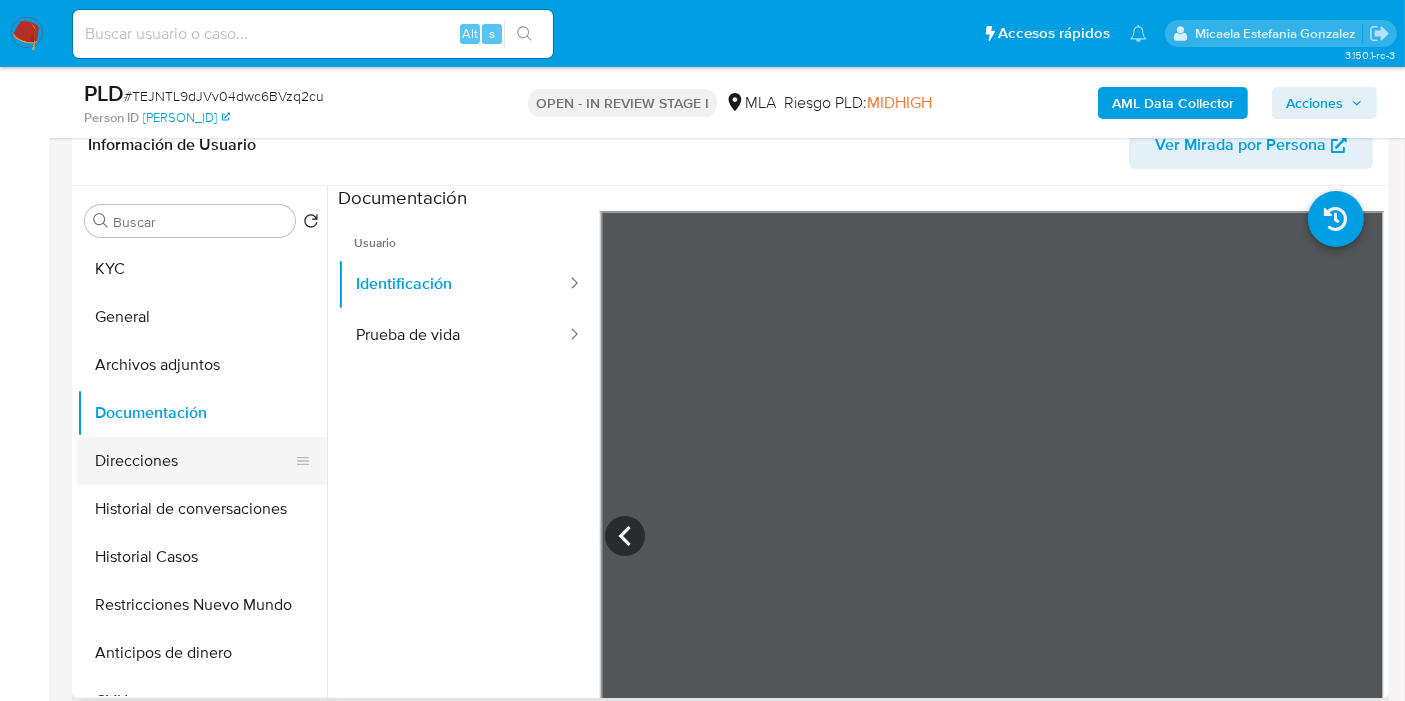 click on "Direcciones" at bounding box center [194, 461] 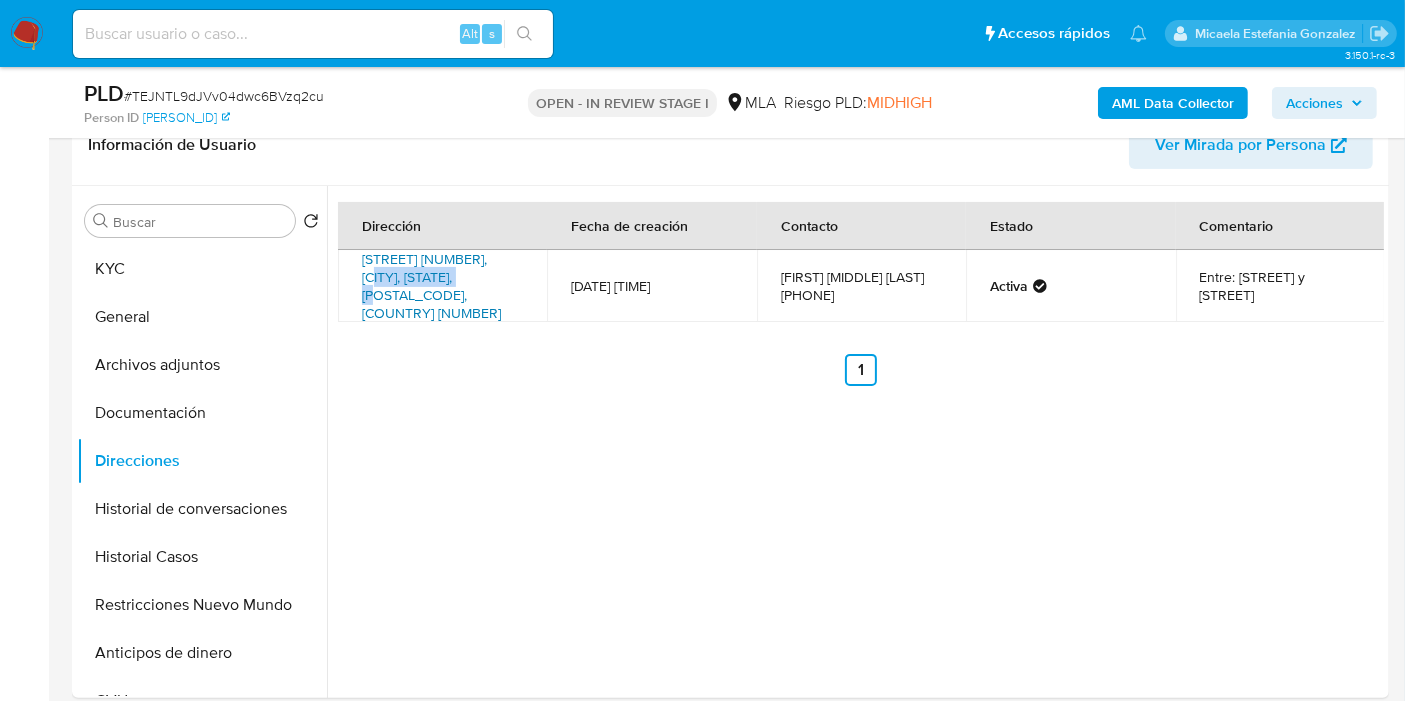 drag, startPoint x: 352, startPoint y: 278, endPoint x: 474, endPoint y: 282, distance: 122.06556 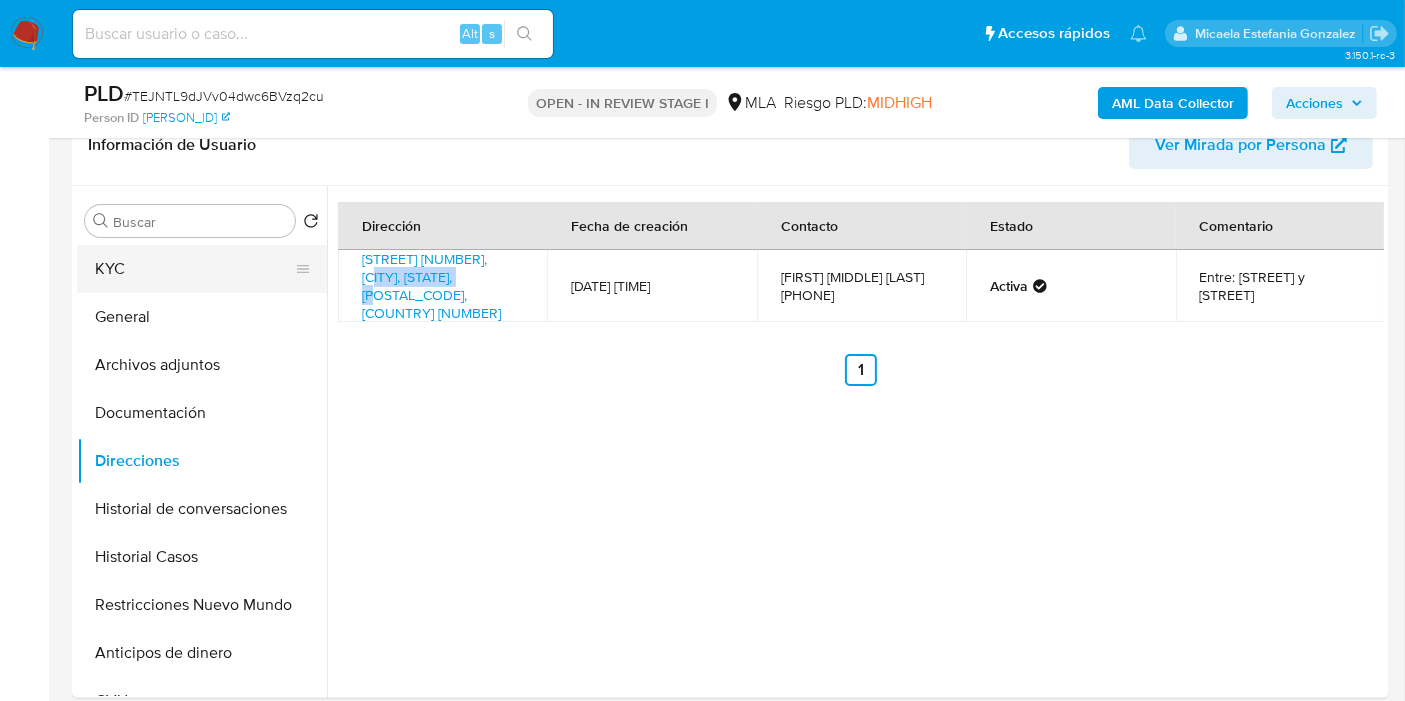 click on "KYC" at bounding box center [194, 269] 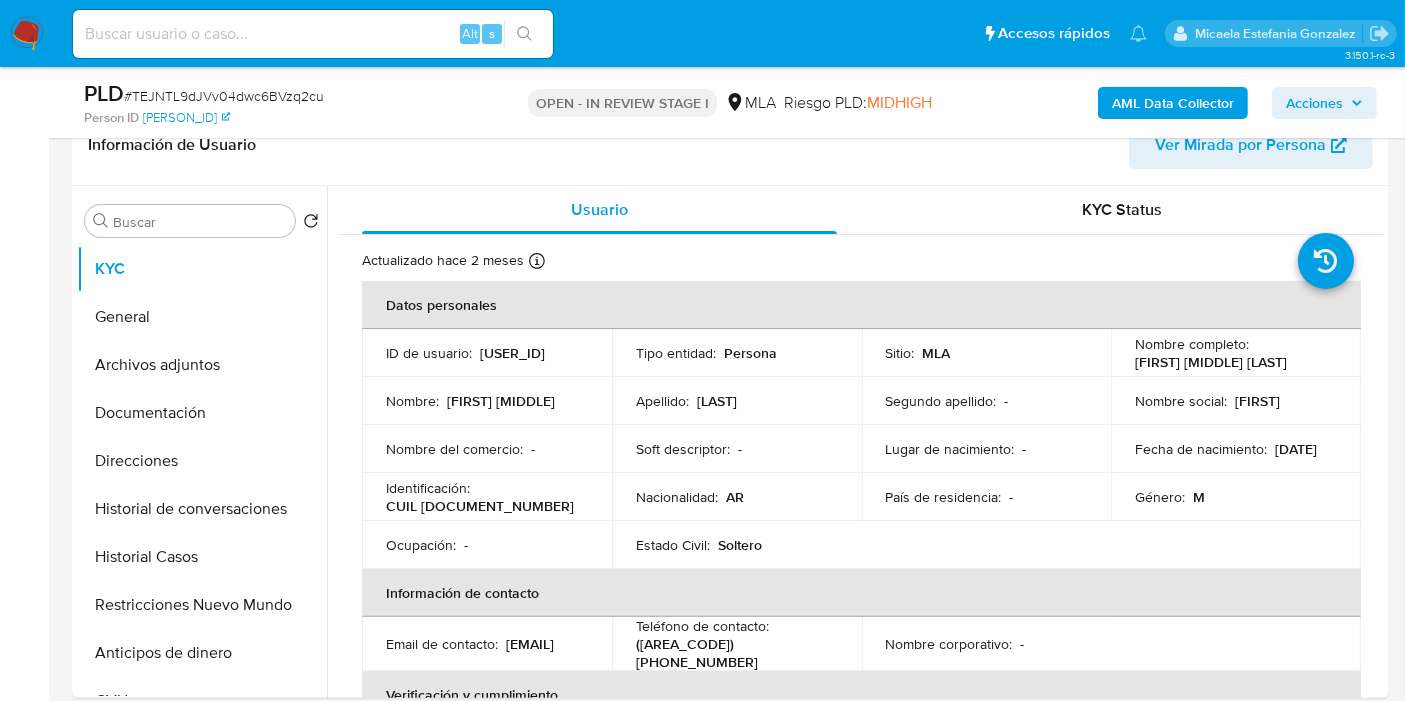 drag, startPoint x: 1305, startPoint y: 368, endPoint x: 1121, endPoint y: 366, distance: 184.01086 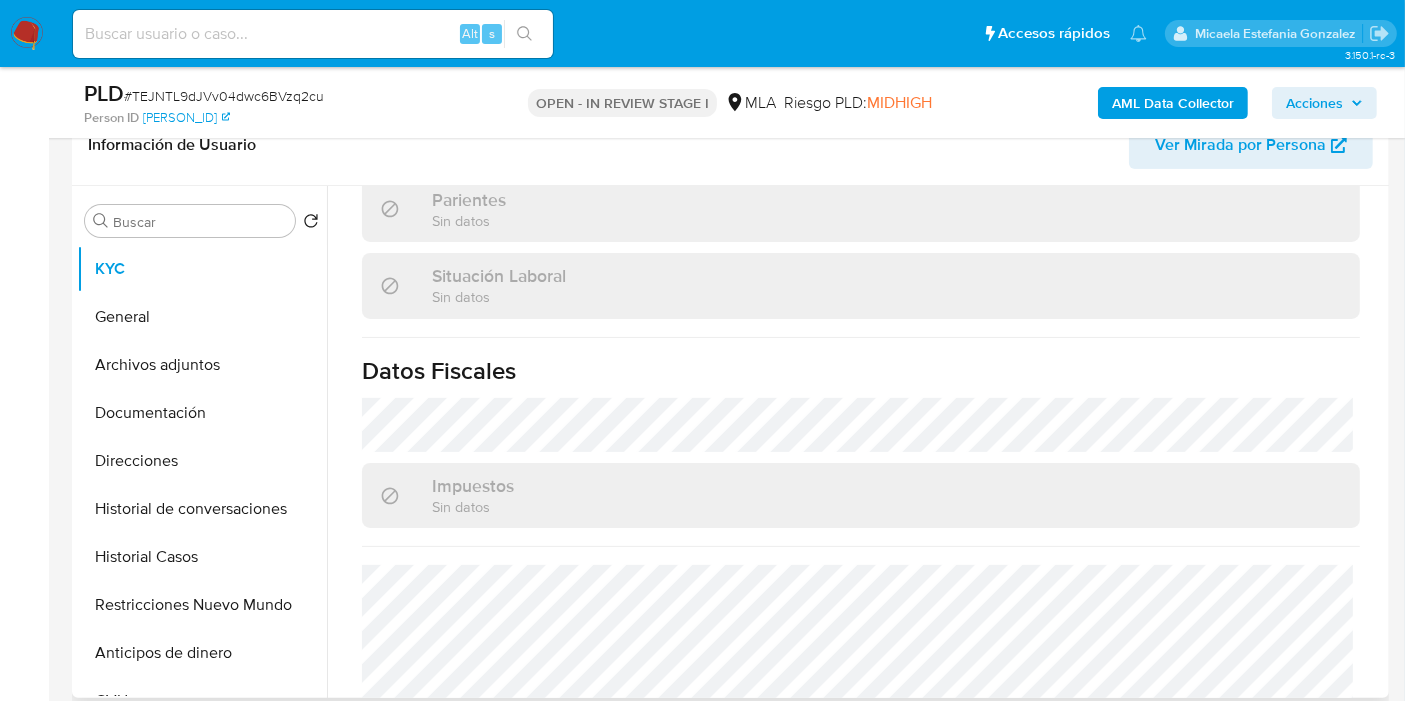 scroll, scrollTop: 1070, scrollLeft: 0, axis: vertical 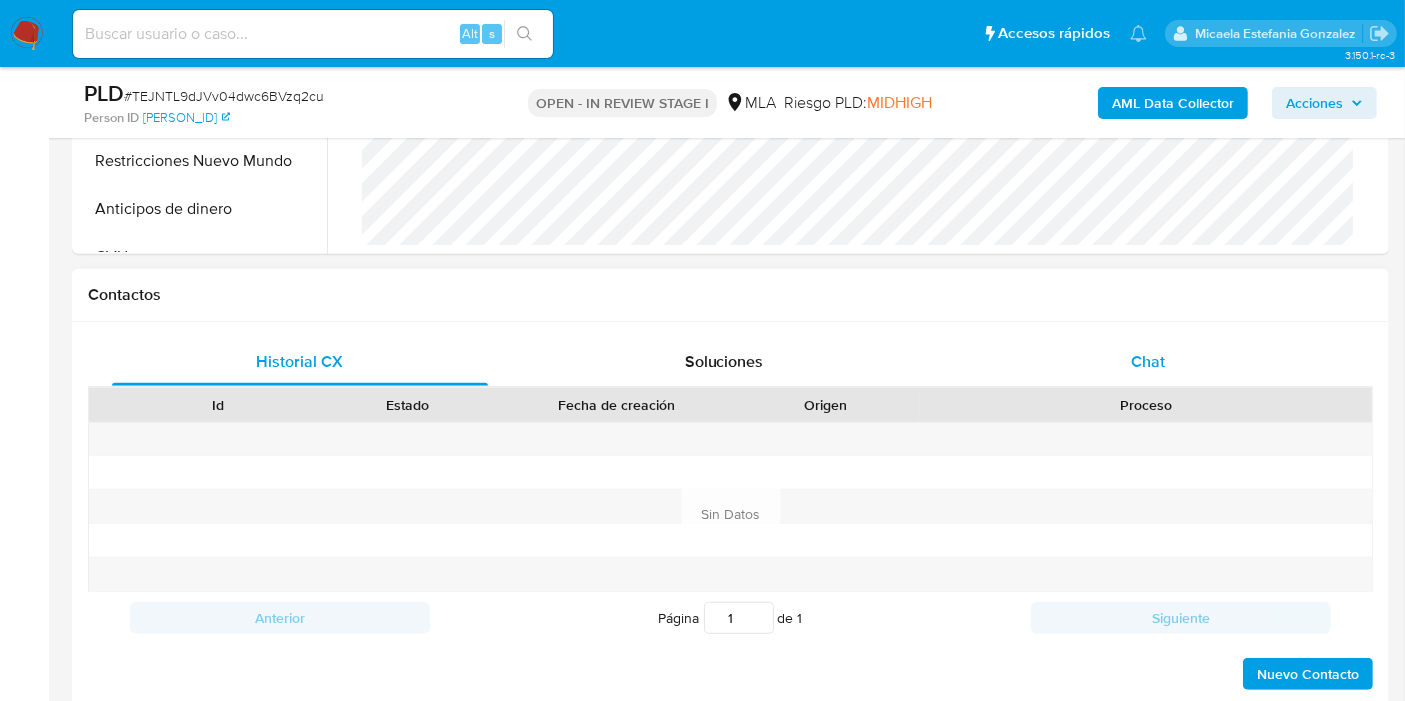 click on "Chat" at bounding box center (1148, 362) 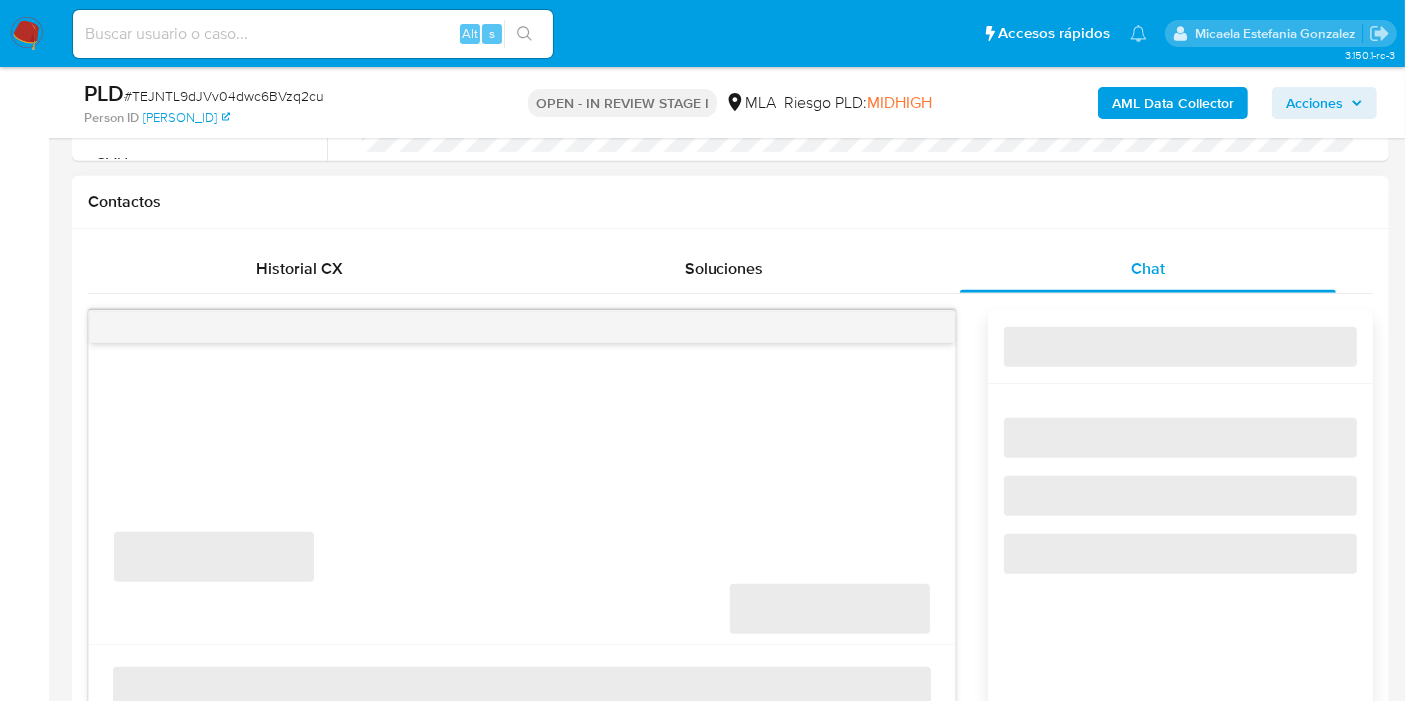 scroll, scrollTop: 1000, scrollLeft: 0, axis: vertical 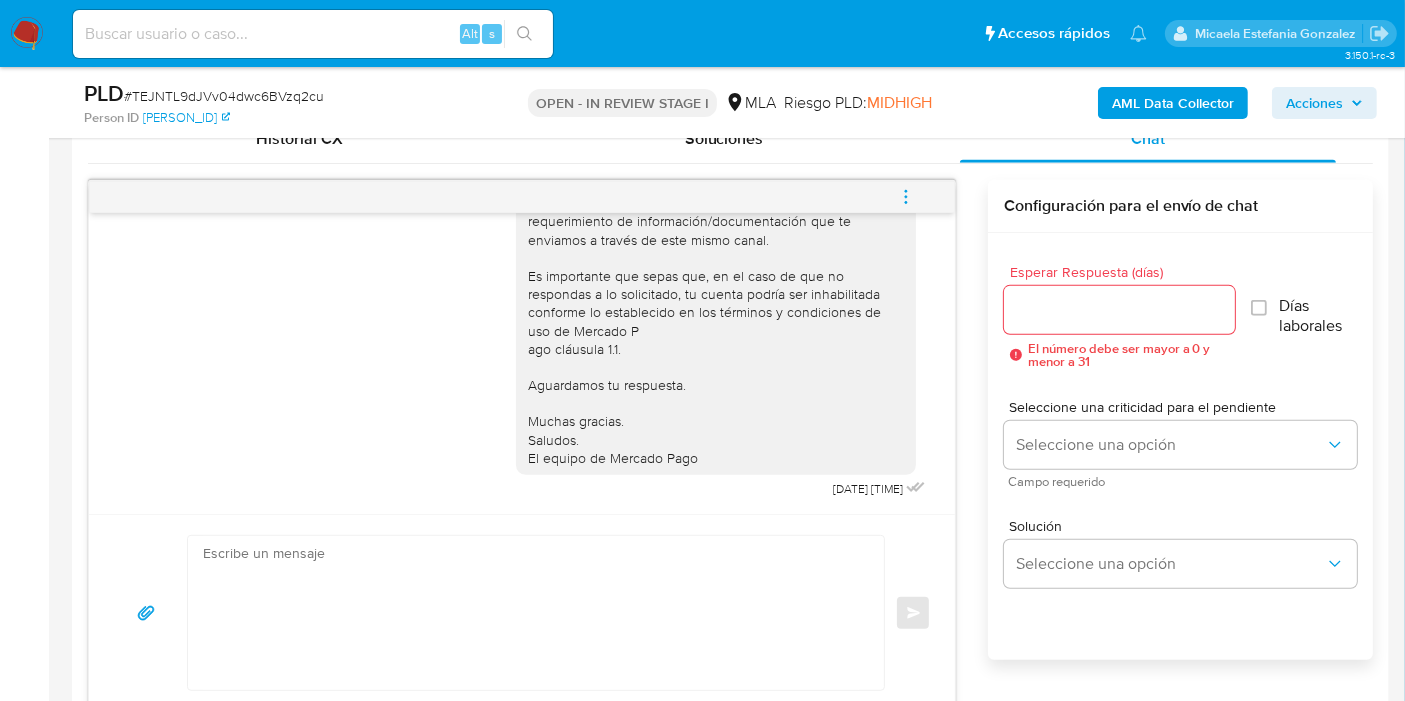 click 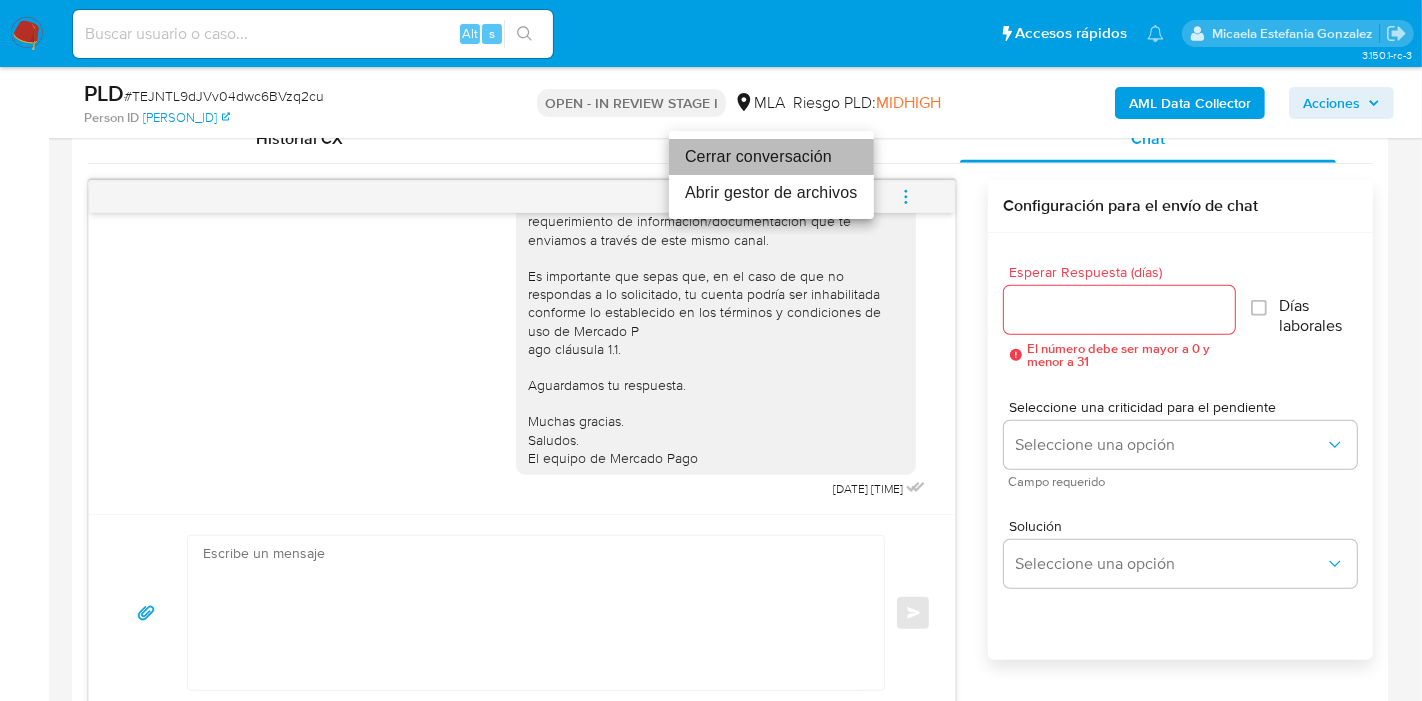 click on "Cerrar conversación" at bounding box center [771, 157] 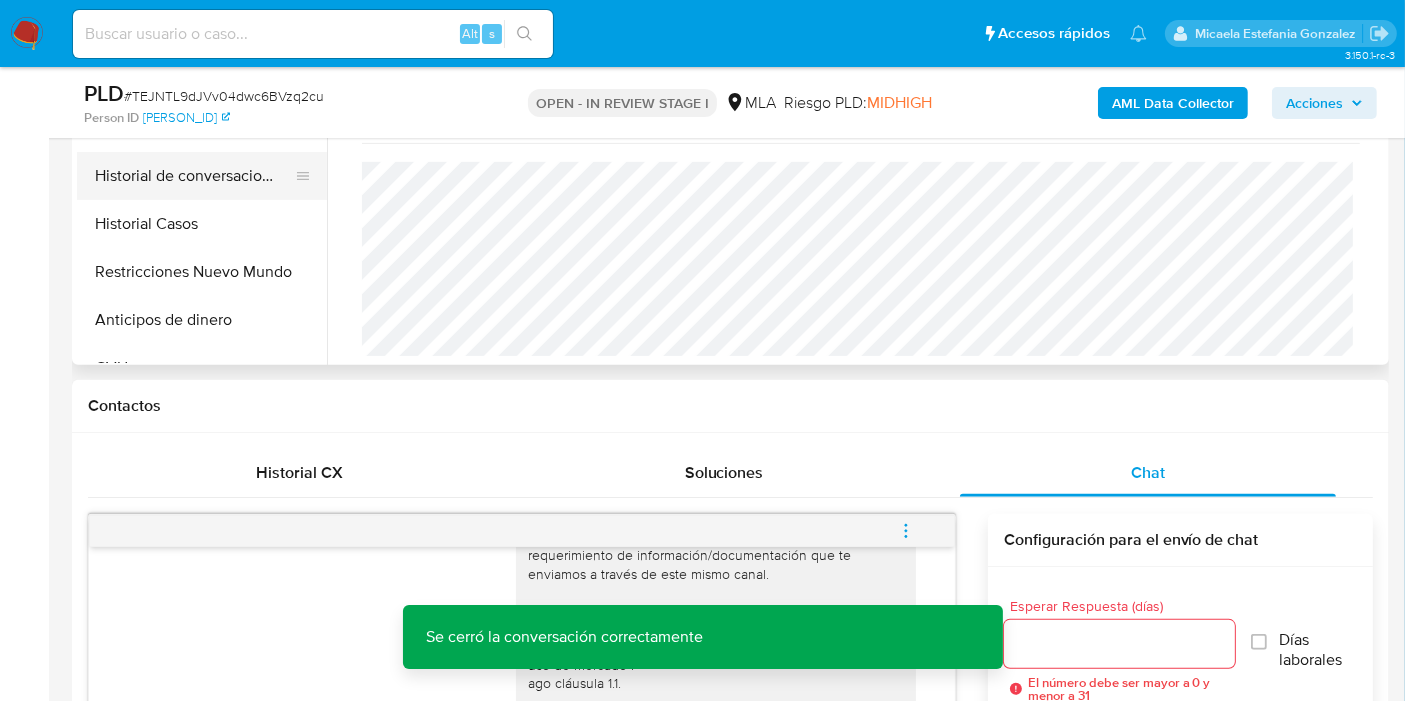 scroll, scrollTop: 444, scrollLeft: 0, axis: vertical 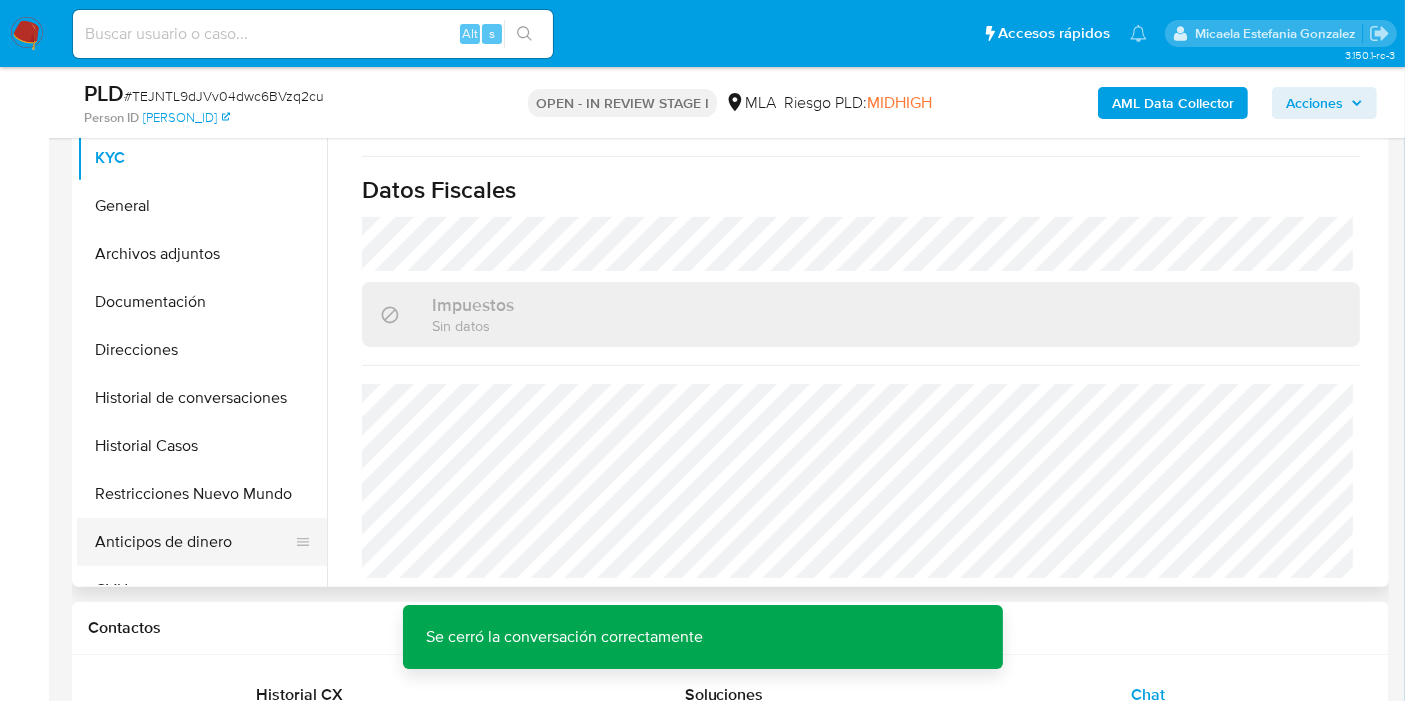 click on "Anticipos de dinero" at bounding box center [194, 542] 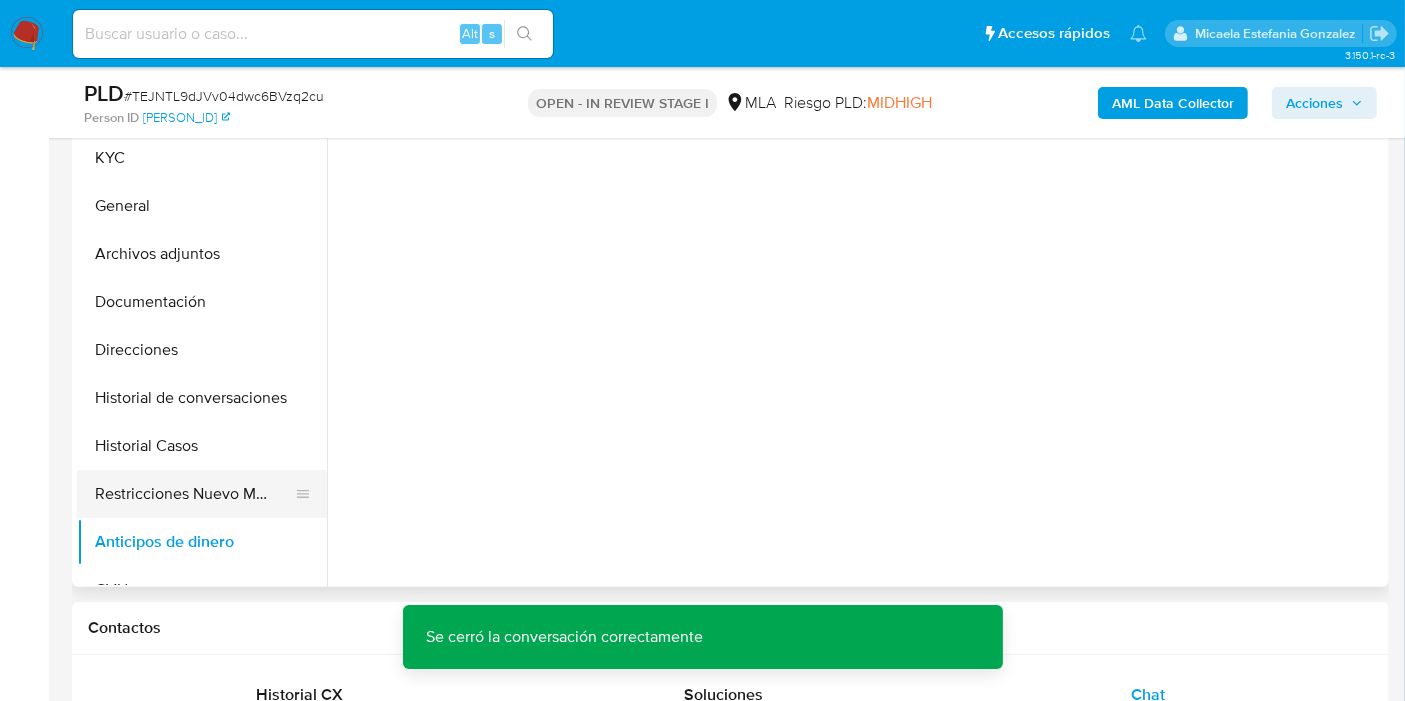 click on "Restricciones Nuevo Mundo" at bounding box center (194, 494) 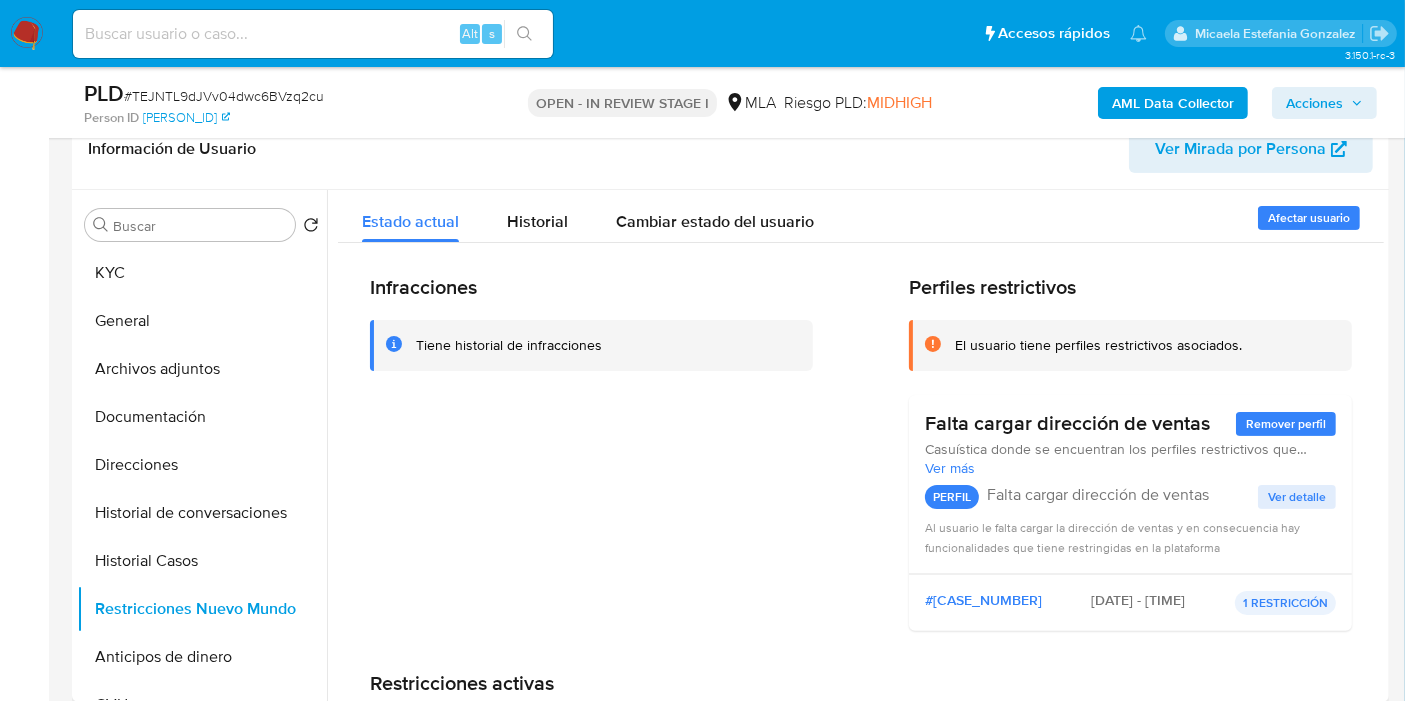 scroll, scrollTop: 222, scrollLeft: 0, axis: vertical 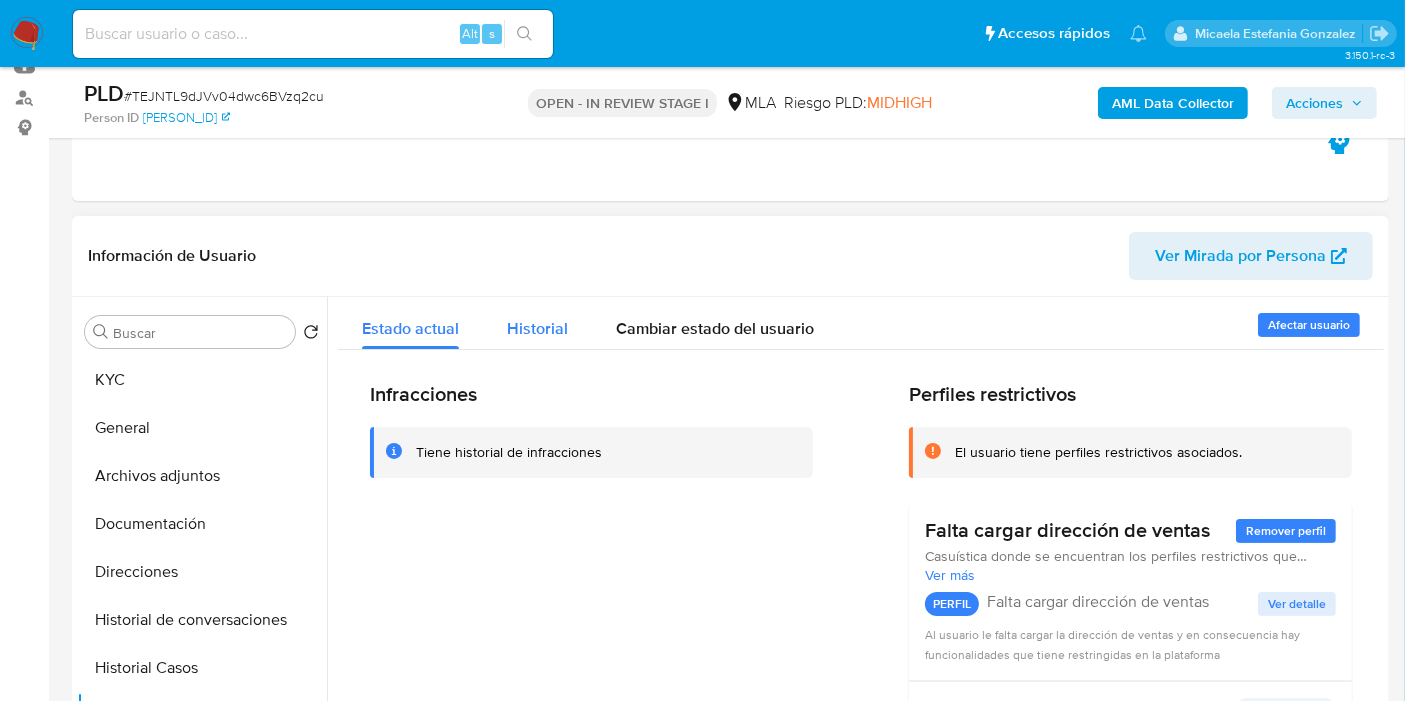 click on "Historial" at bounding box center (537, 323) 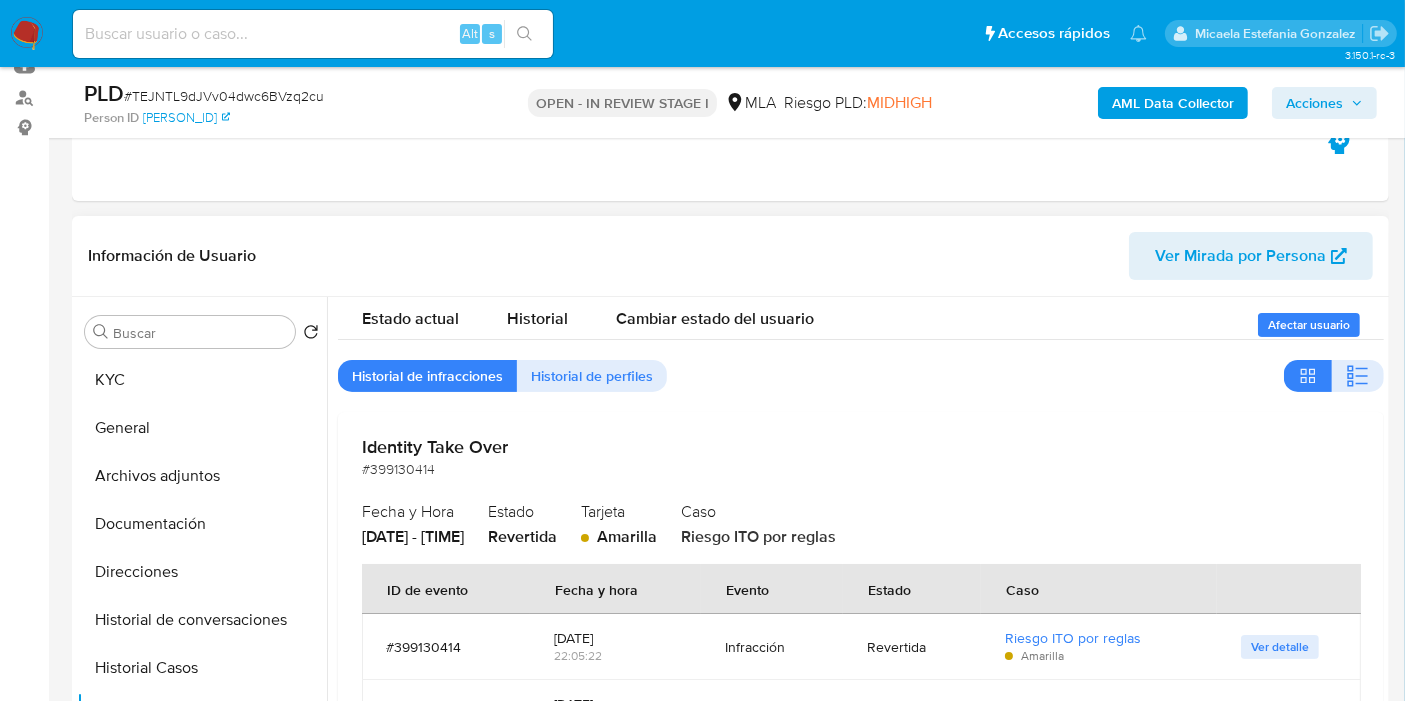 scroll, scrollTop: 12, scrollLeft: 0, axis: vertical 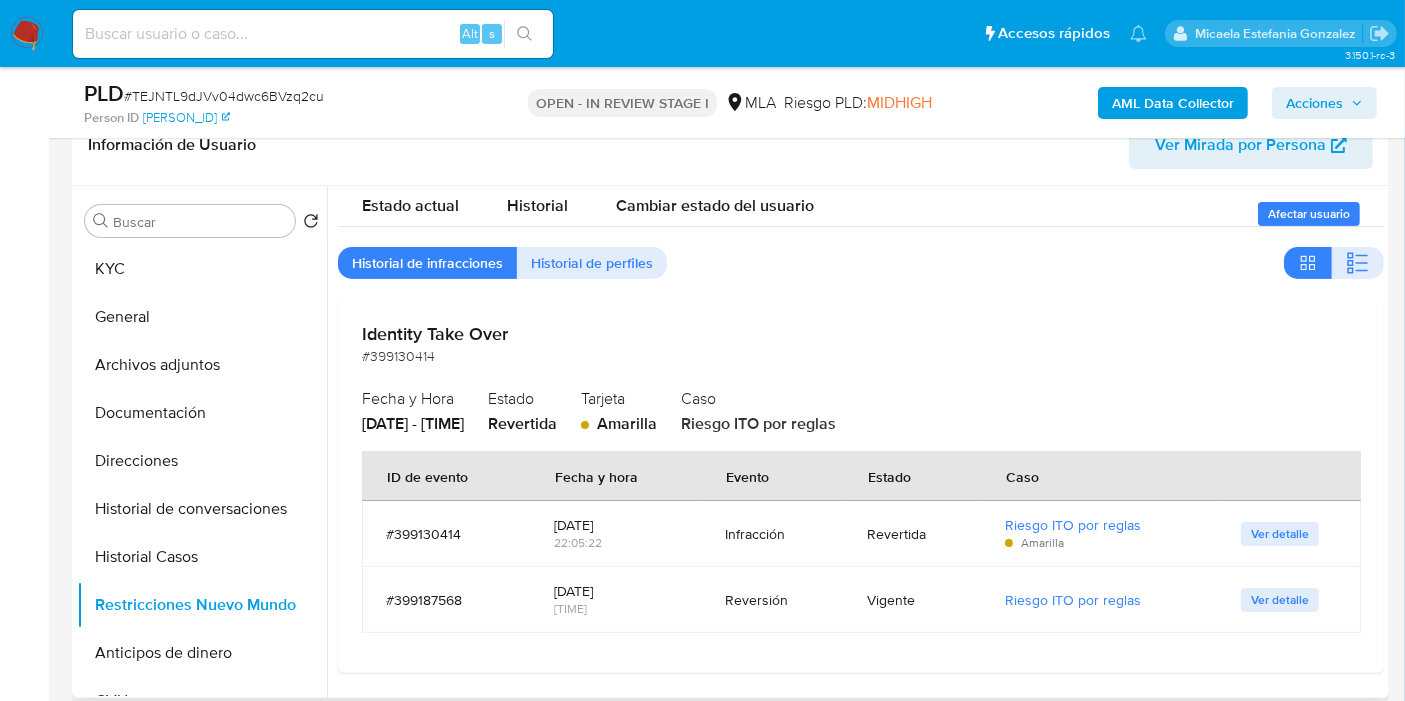 click on "Estado actual Historial Cambiar estado del usuario Historial de infracciones Historial de perfiles Identity Take Over #399130414 Fecha y Hora 2025-01-01 - 22:05:22 Estado Revertida Tarjeta Amarilla Caso Riesgo ITO por reglas ID de evento Fecha y hora Evento Estado Caso #399130414 2025-01-01 22:05:22 Infracción Revertida Riesgo ITO por reglas Amarilla Ver detalle #399187568 2025-01-02 12:49:42 Reversión Vigente Riesgo ITO por reglas Ver detalle" at bounding box center (861, 423) 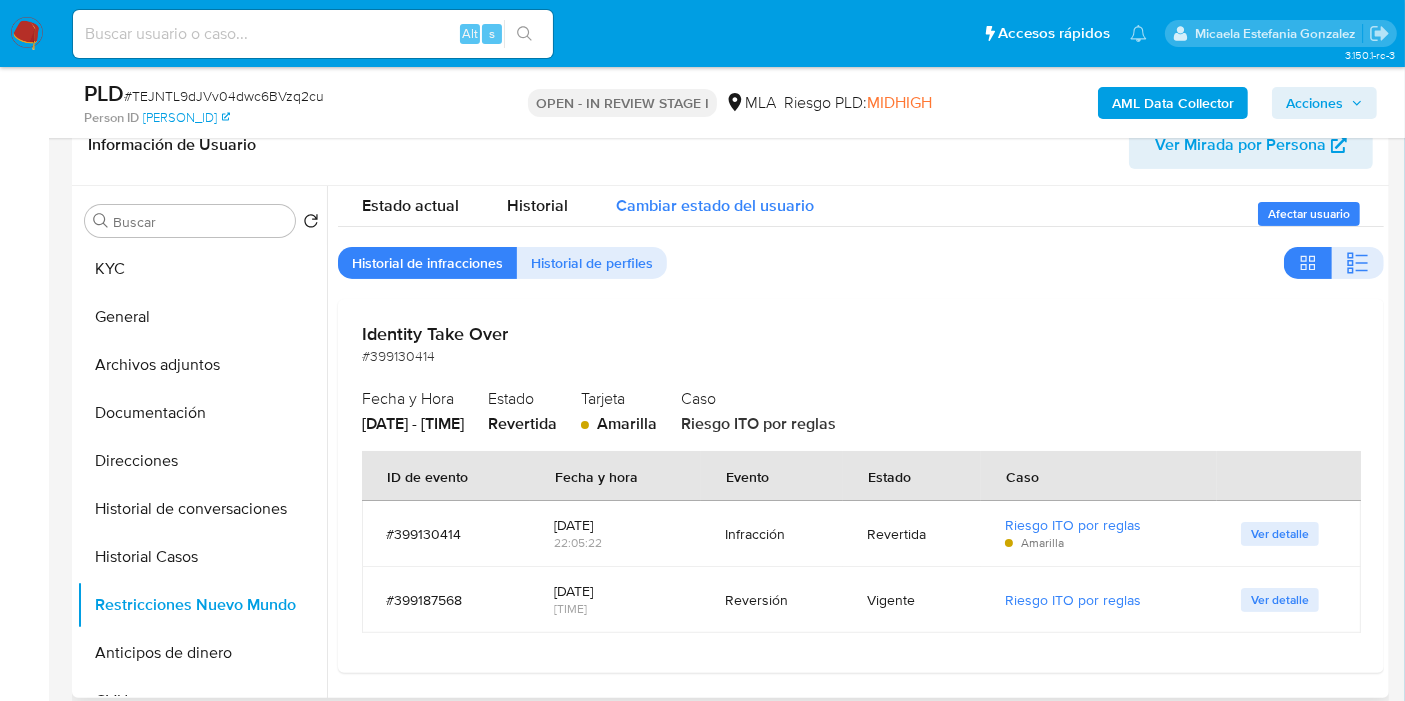 click on "Cambiar estado del usuario" at bounding box center (715, 200) 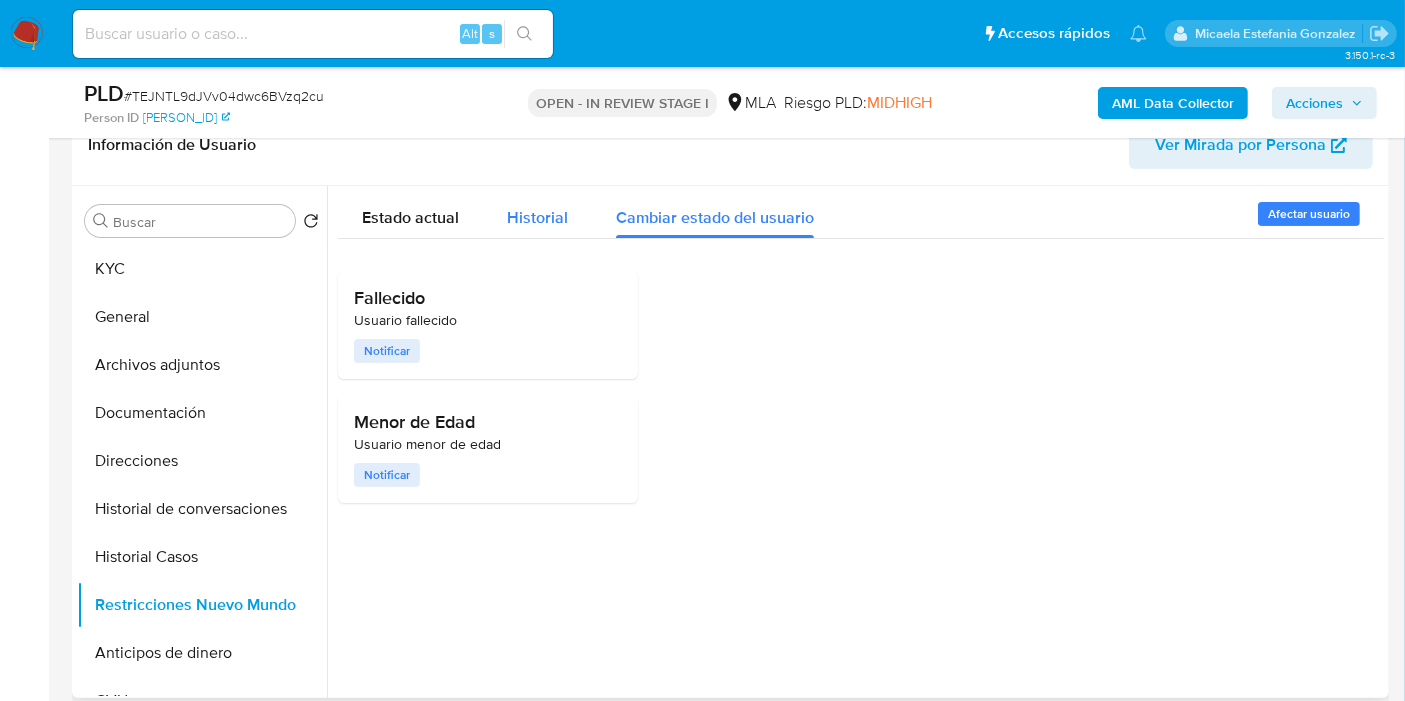 click on "Historial" at bounding box center (537, 217) 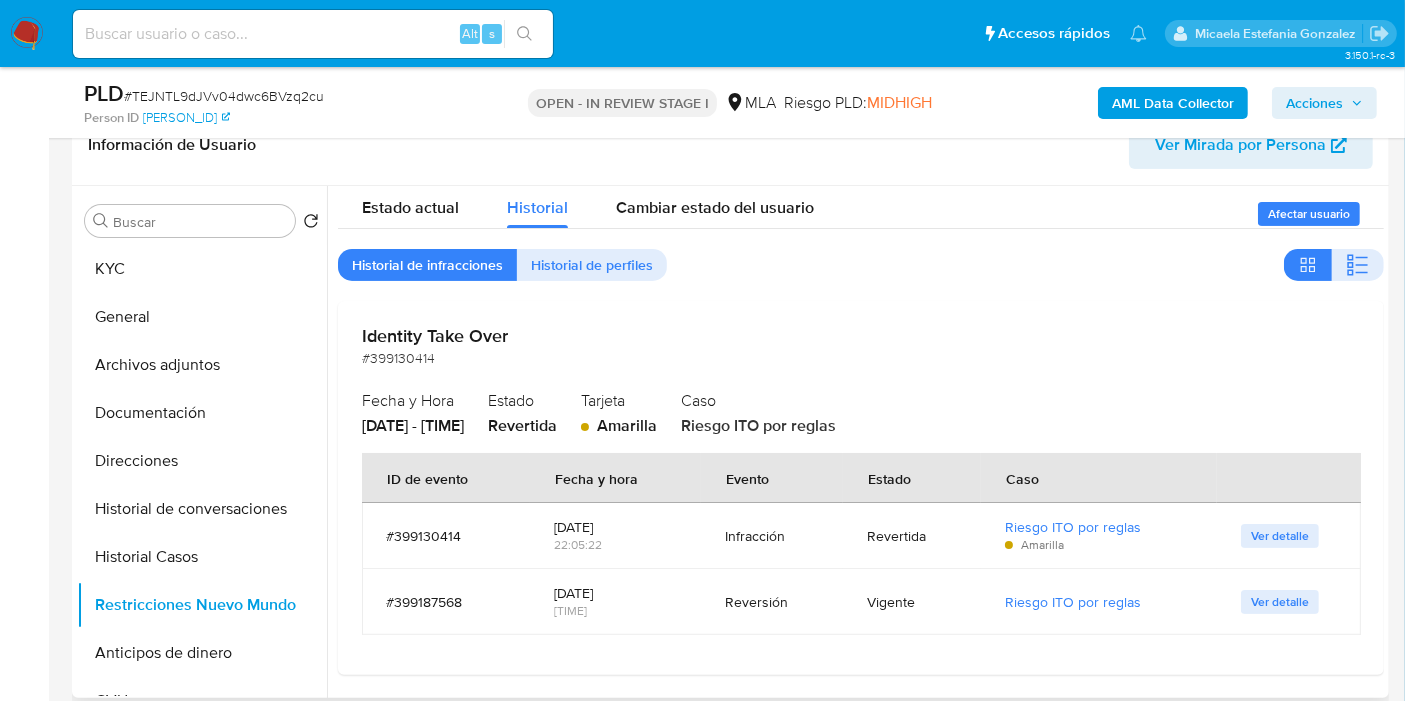 scroll, scrollTop: 12, scrollLeft: 0, axis: vertical 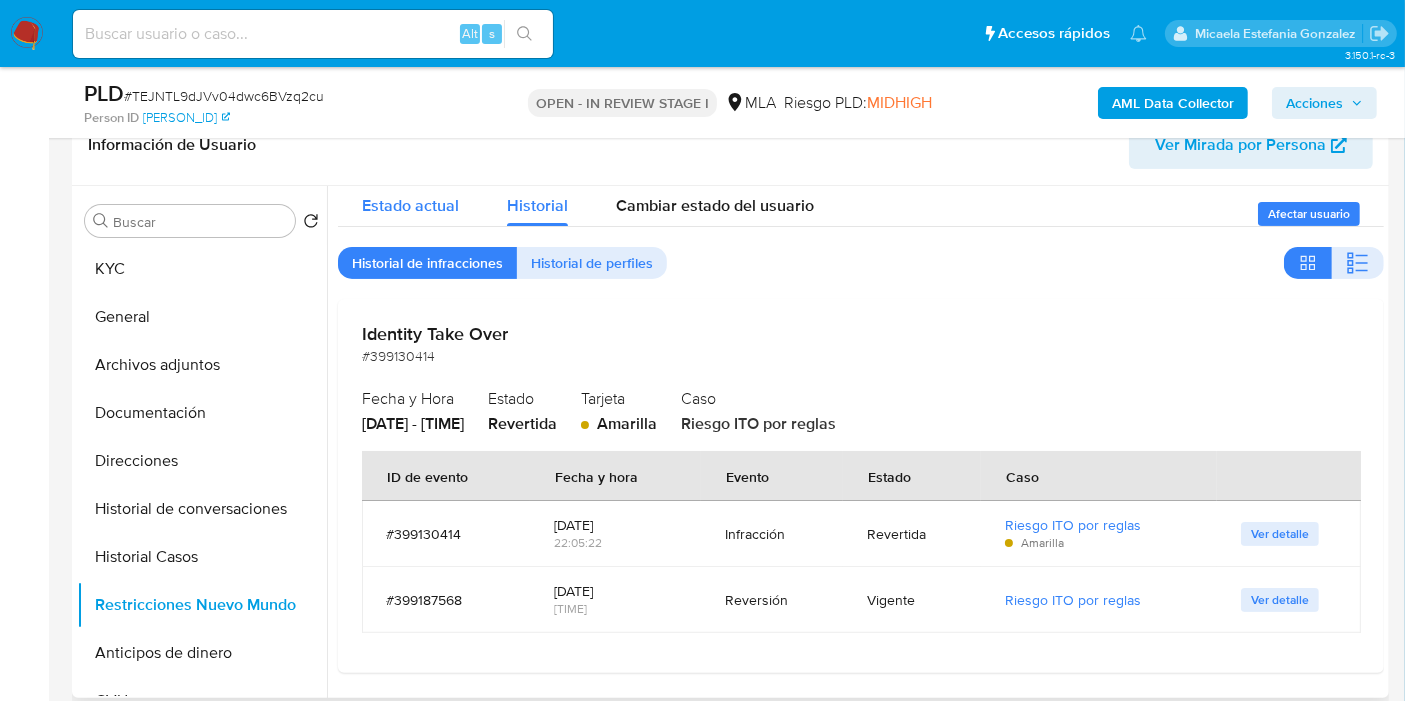 click on "Estado actual" at bounding box center [410, 200] 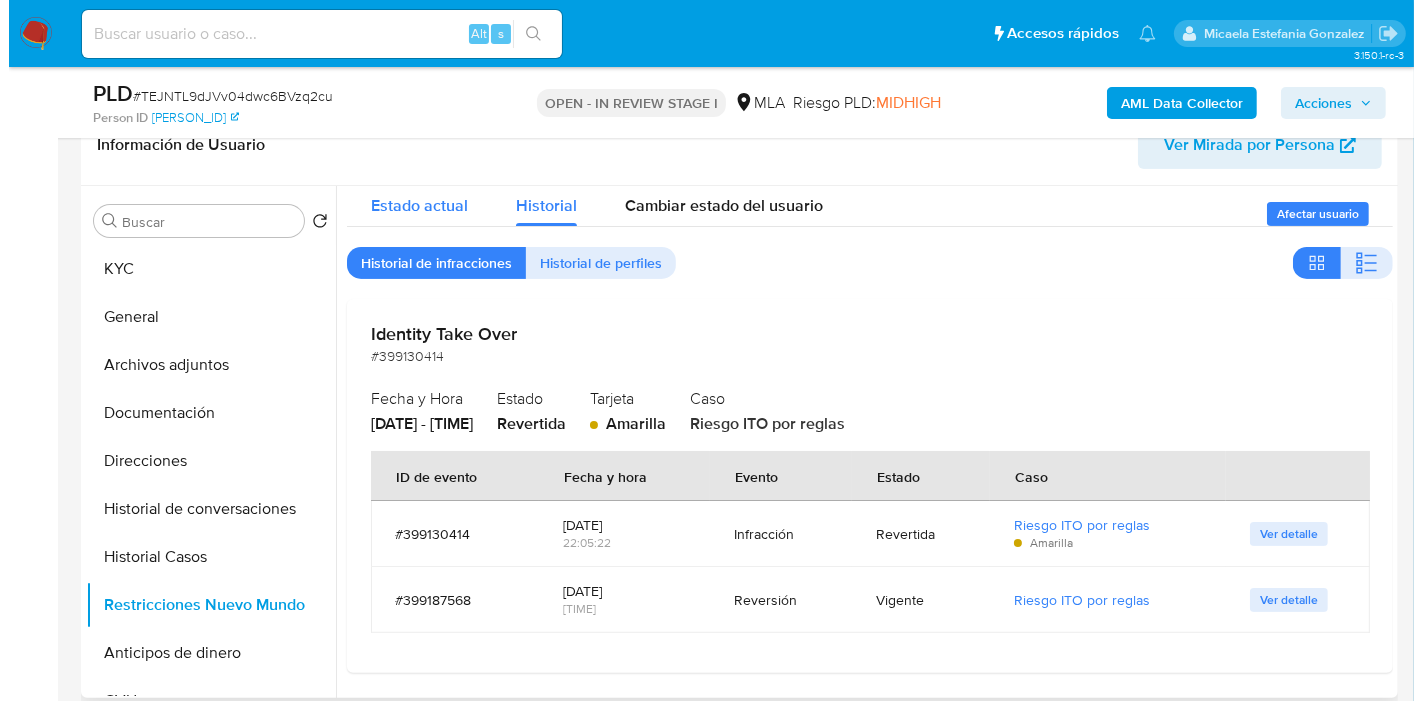 scroll, scrollTop: 0, scrollLeft: 0, axis: both 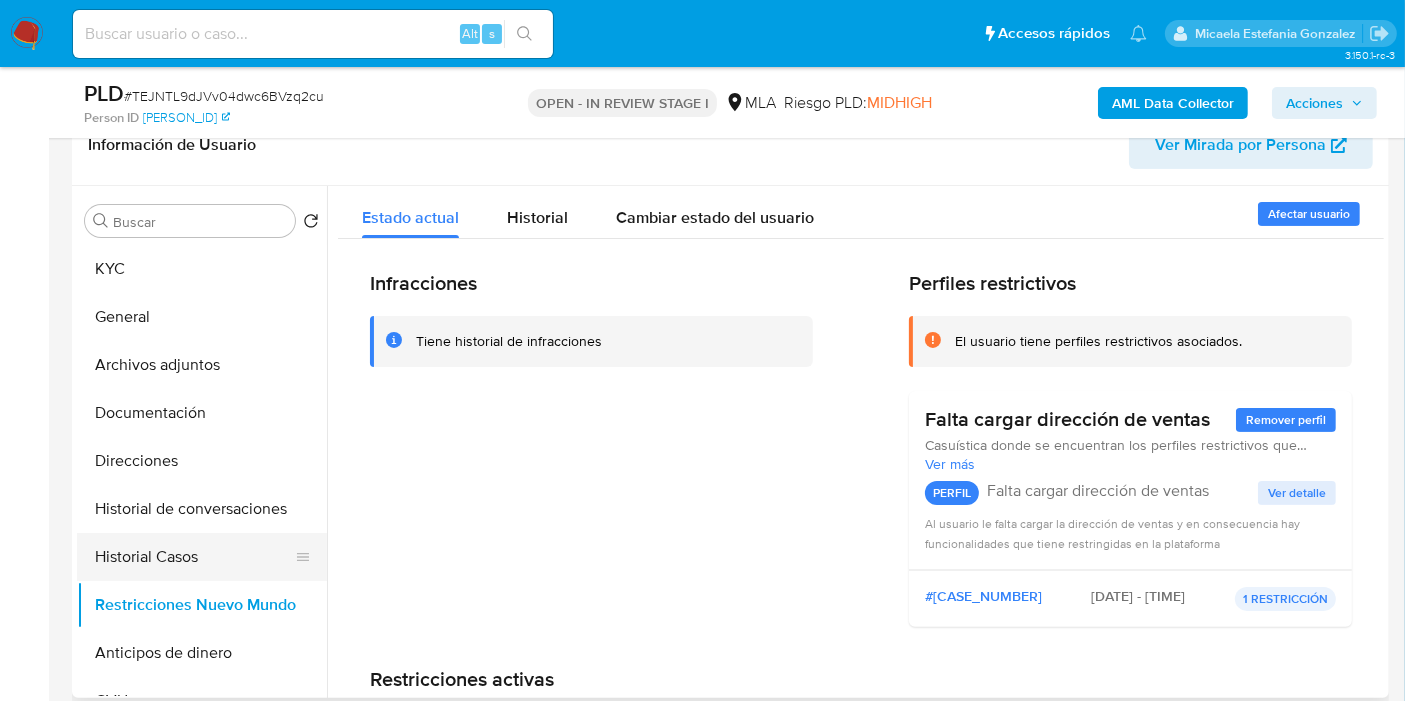 click on "Historial Casos" at bounding box center [194, 557] 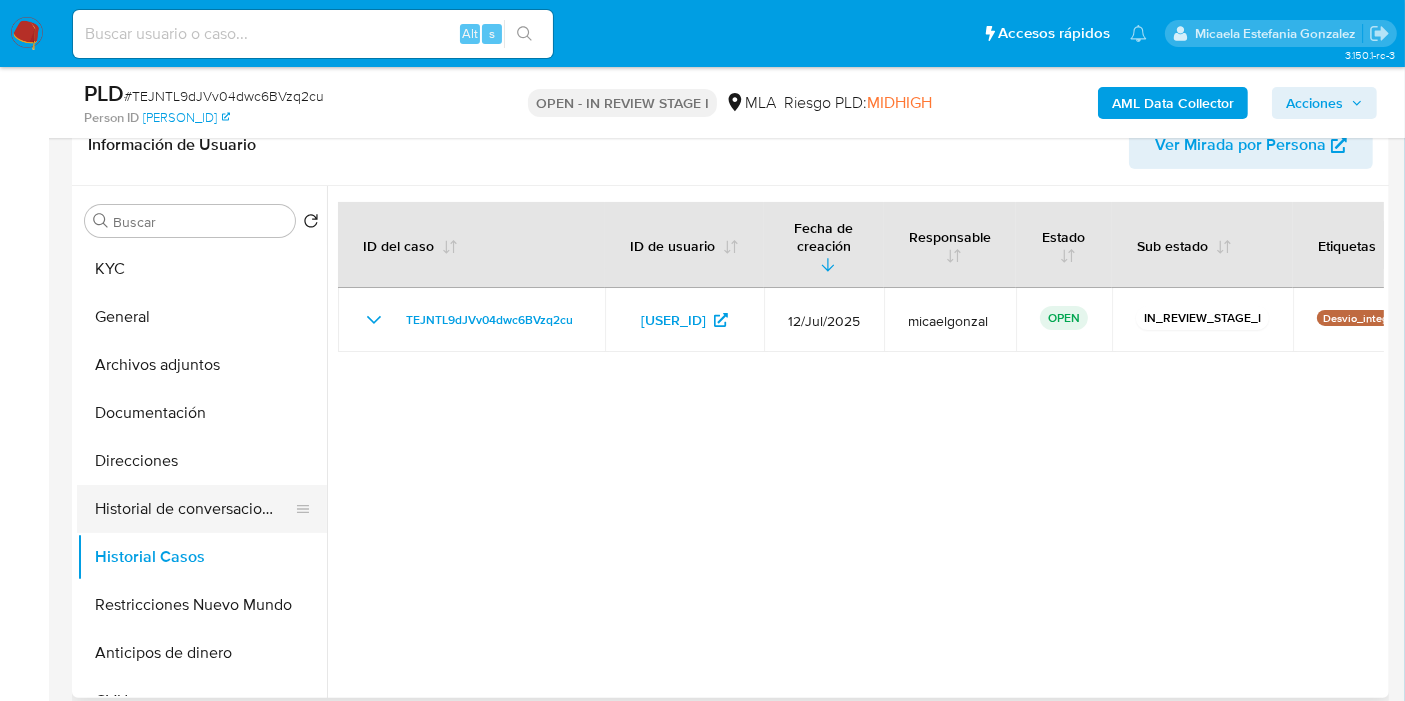 click on "Historial de conversaciones" at bounding box center (194, 509) 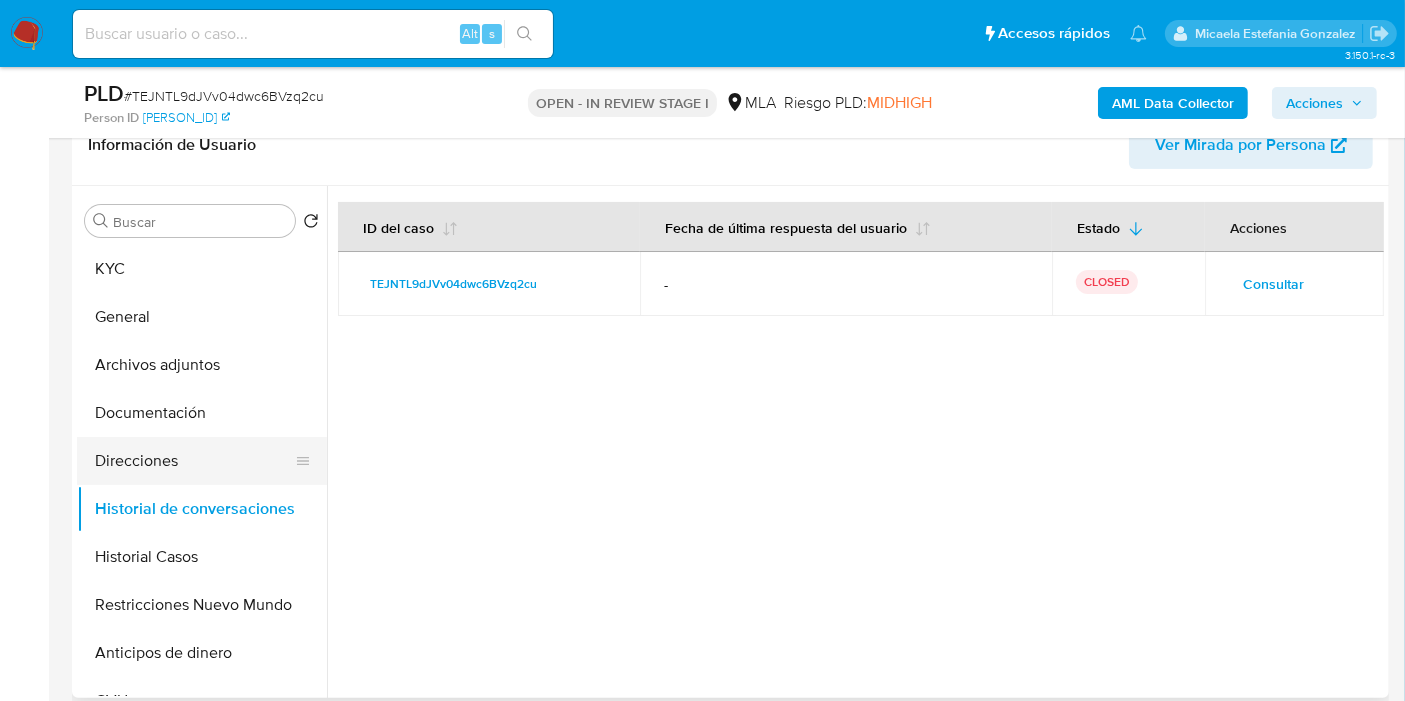 click on "Direcciones" at bounding box center [194, 461] 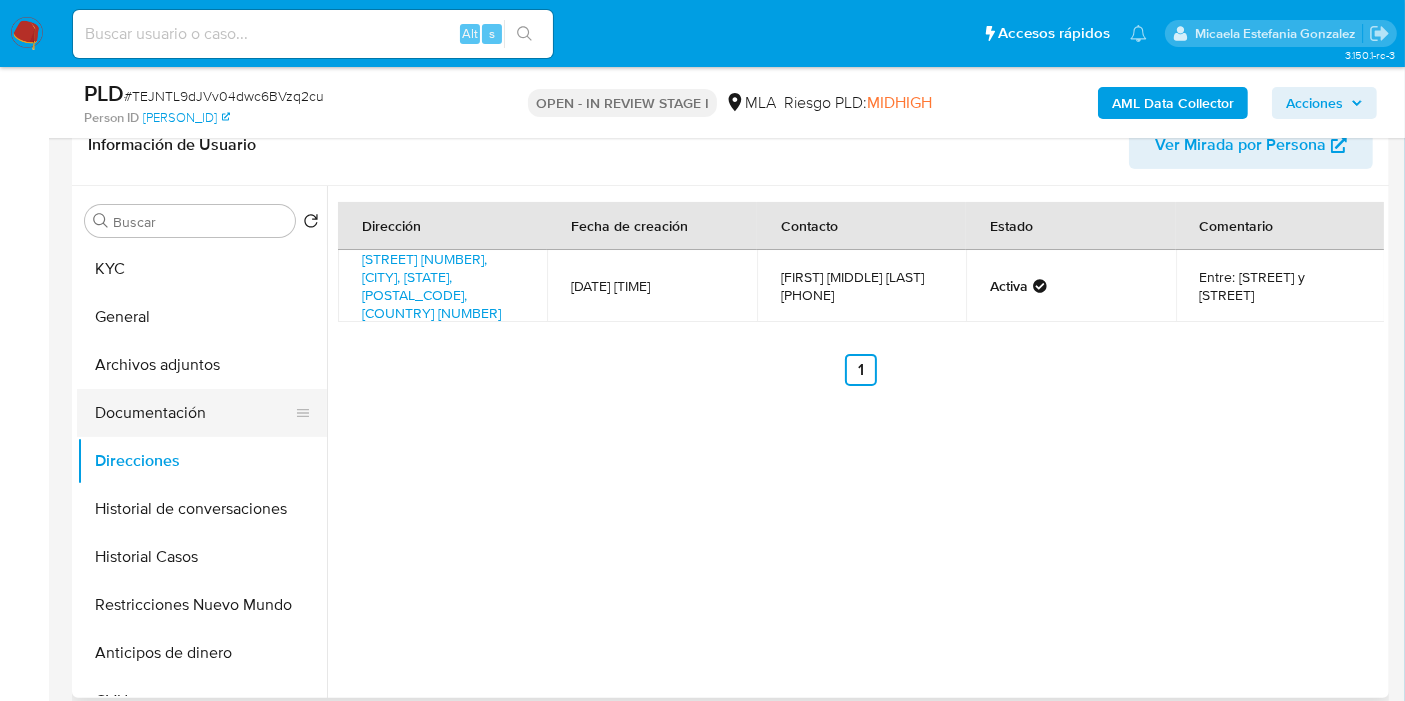 click on "Documentación" at bounding box center (194, 413) 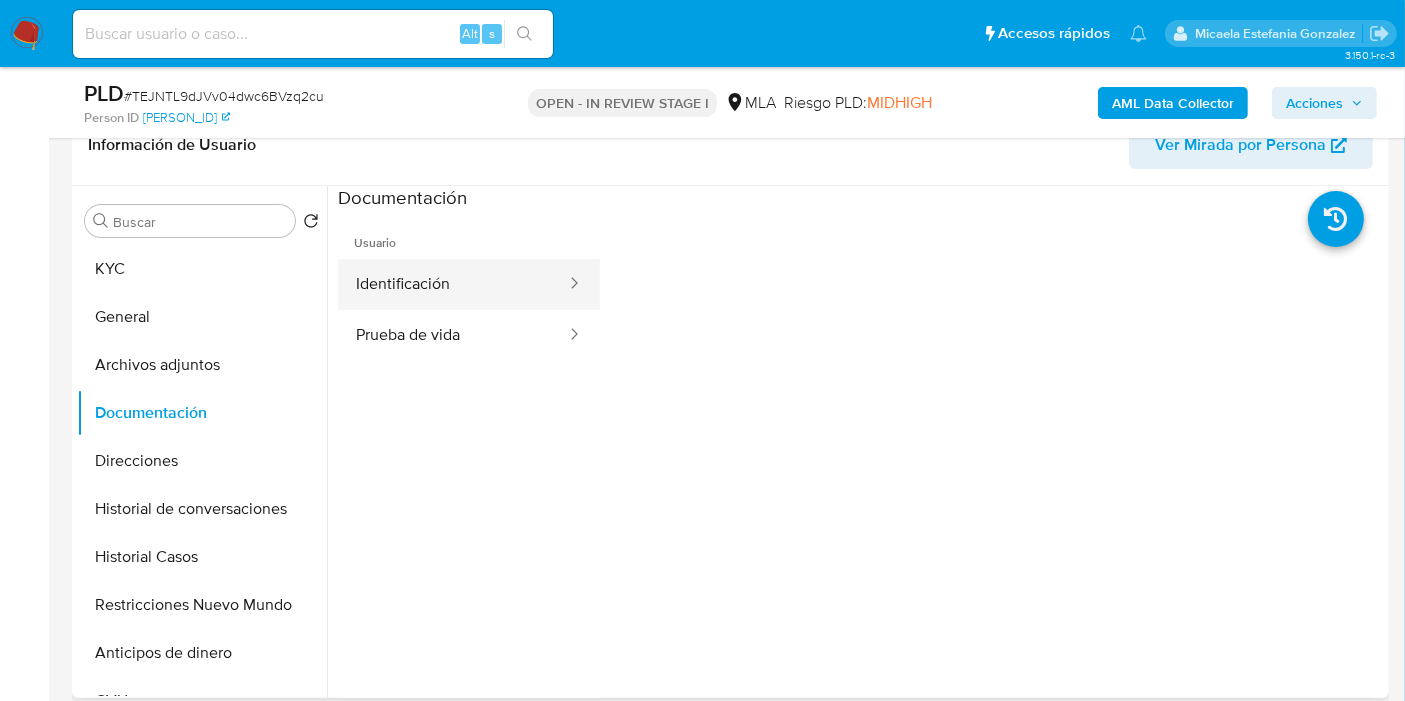 click on "Identificación" at bounding box center (453, 284) 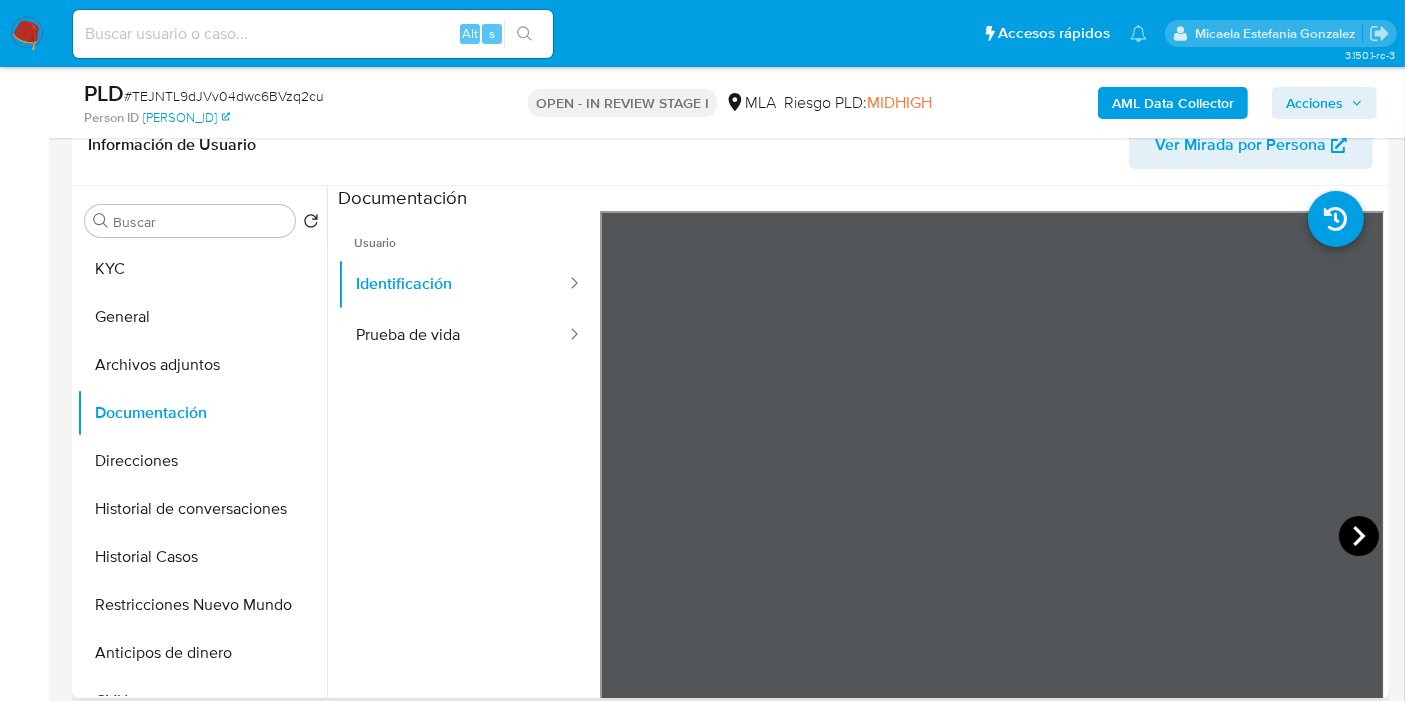click 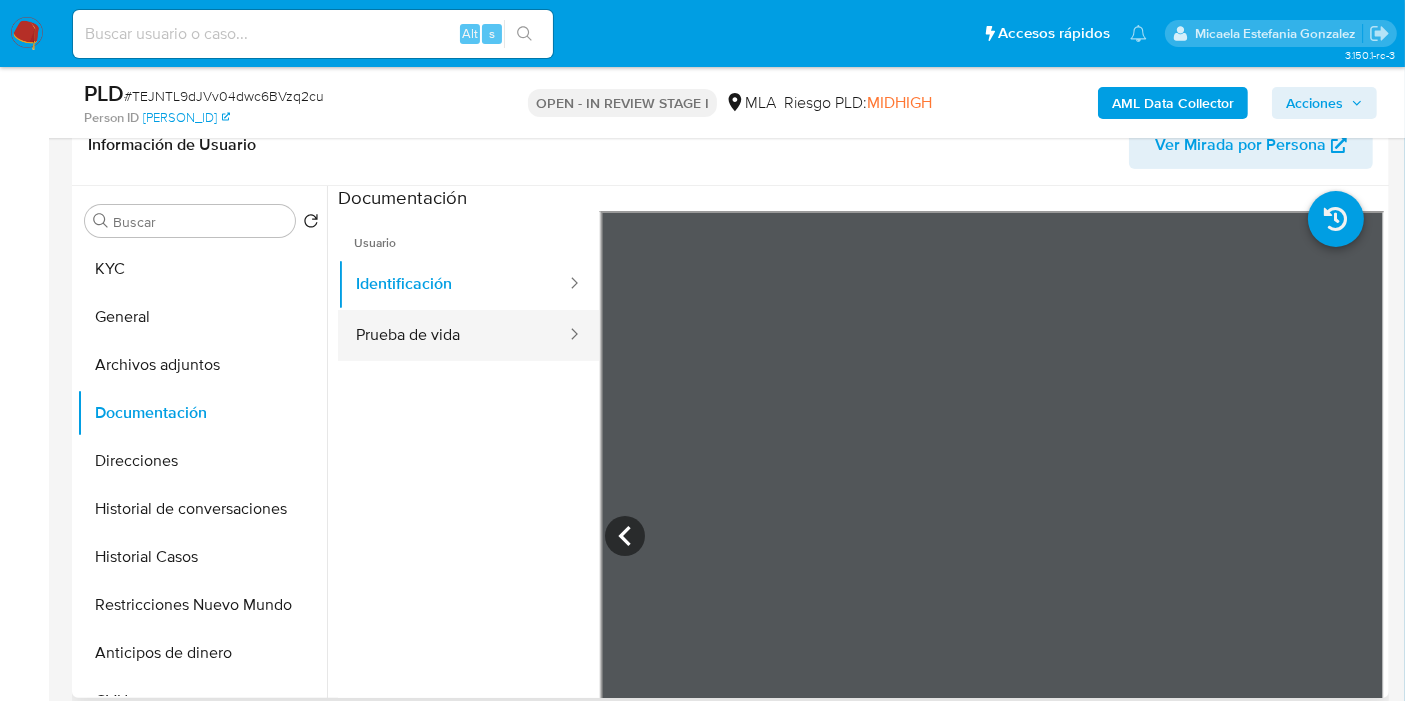 click on "Prueba de vida" at bounding box center [453, 335] 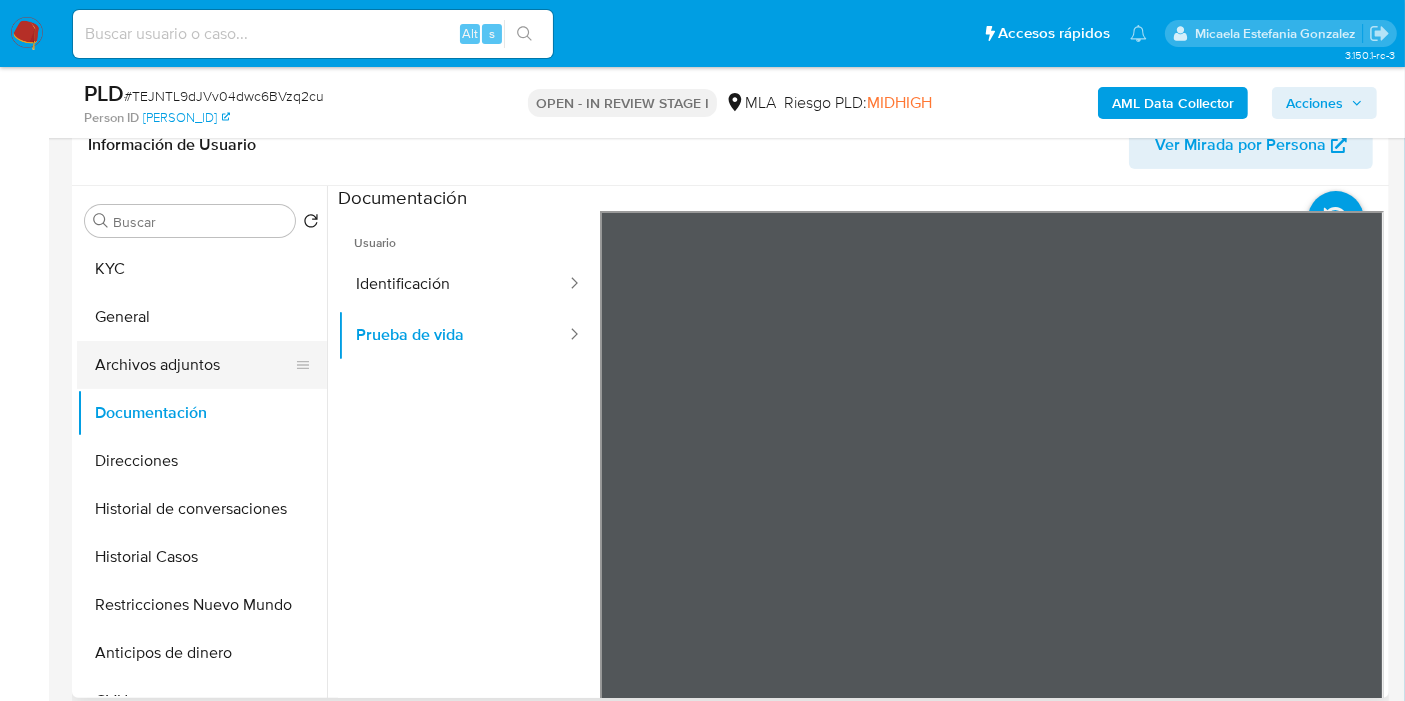 click on "Archivos adjuntos" at bounding box center (194, 365) 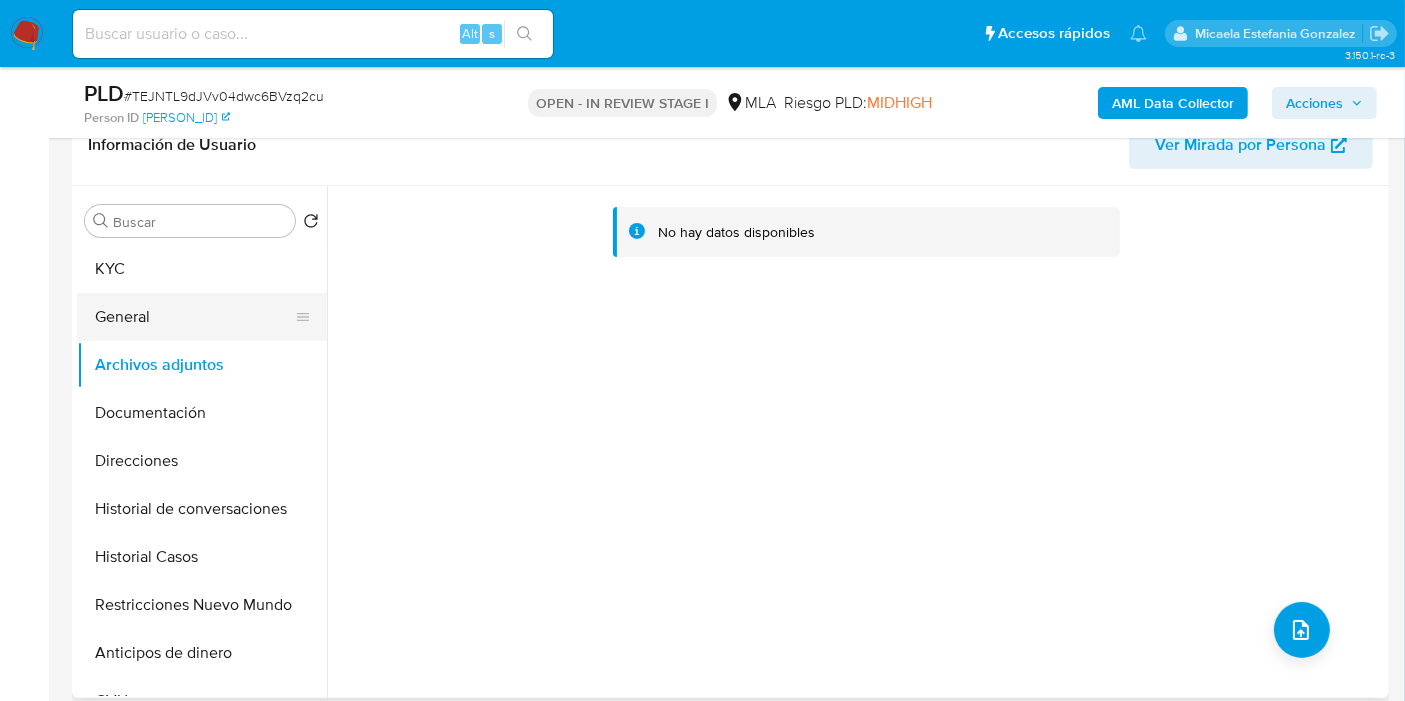 click on "General" at bounding box center [194, 317] 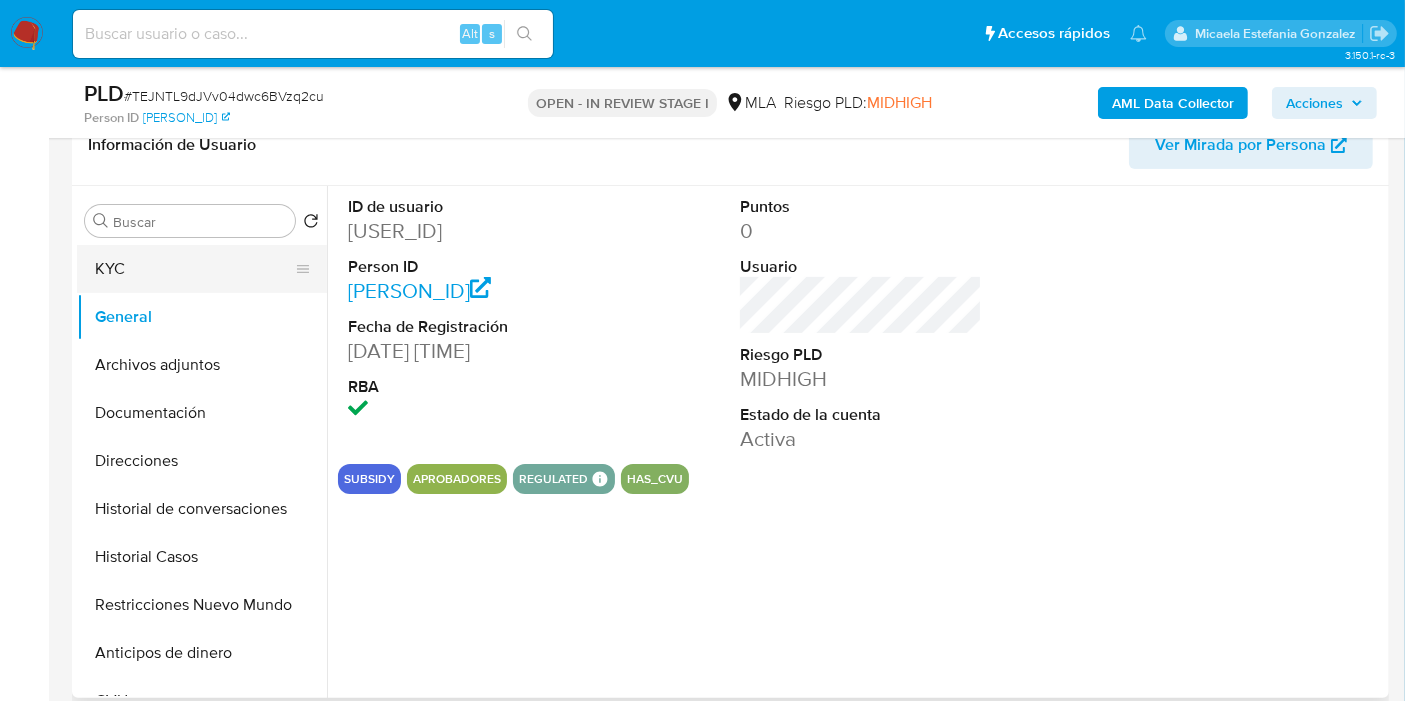 click on "KYC" at bounding box center (194, 269) 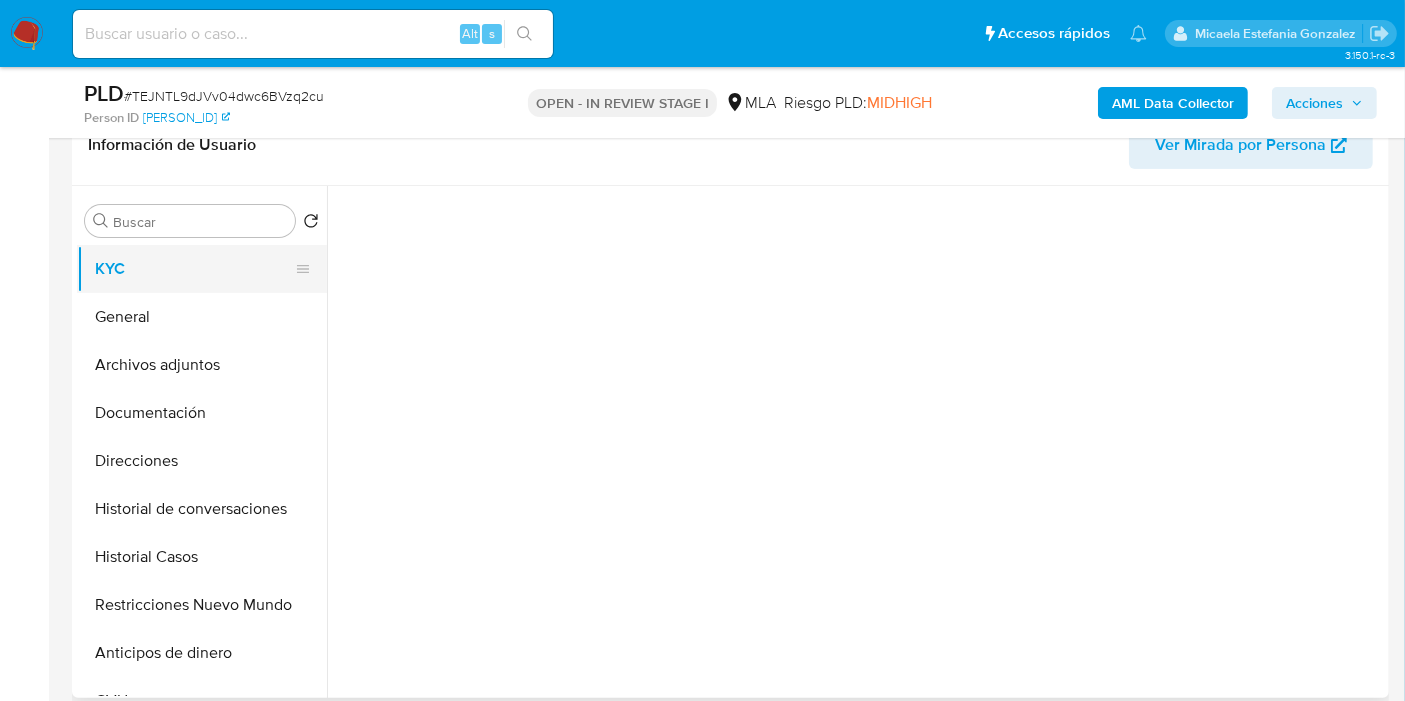 click on "KYC" at bounding box center [194, 269] 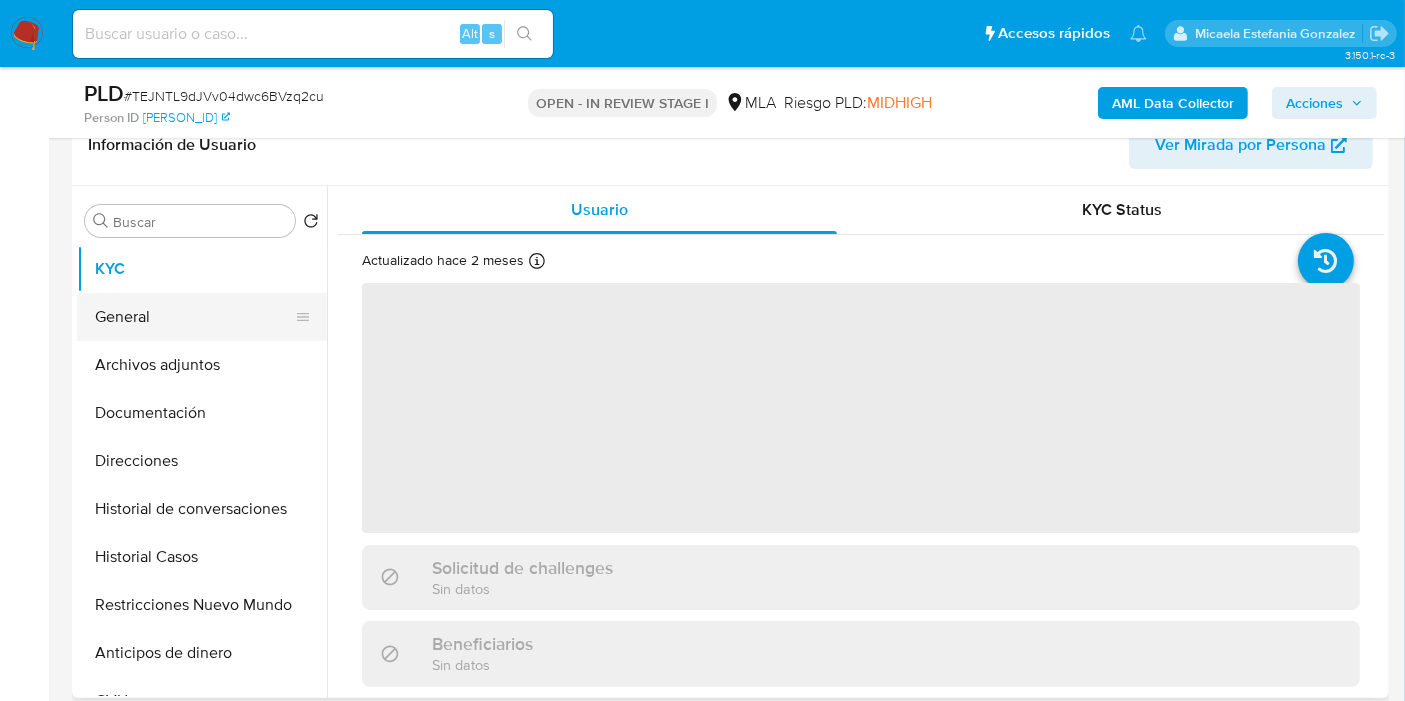 click on "General" at bounding box center [194, 317] 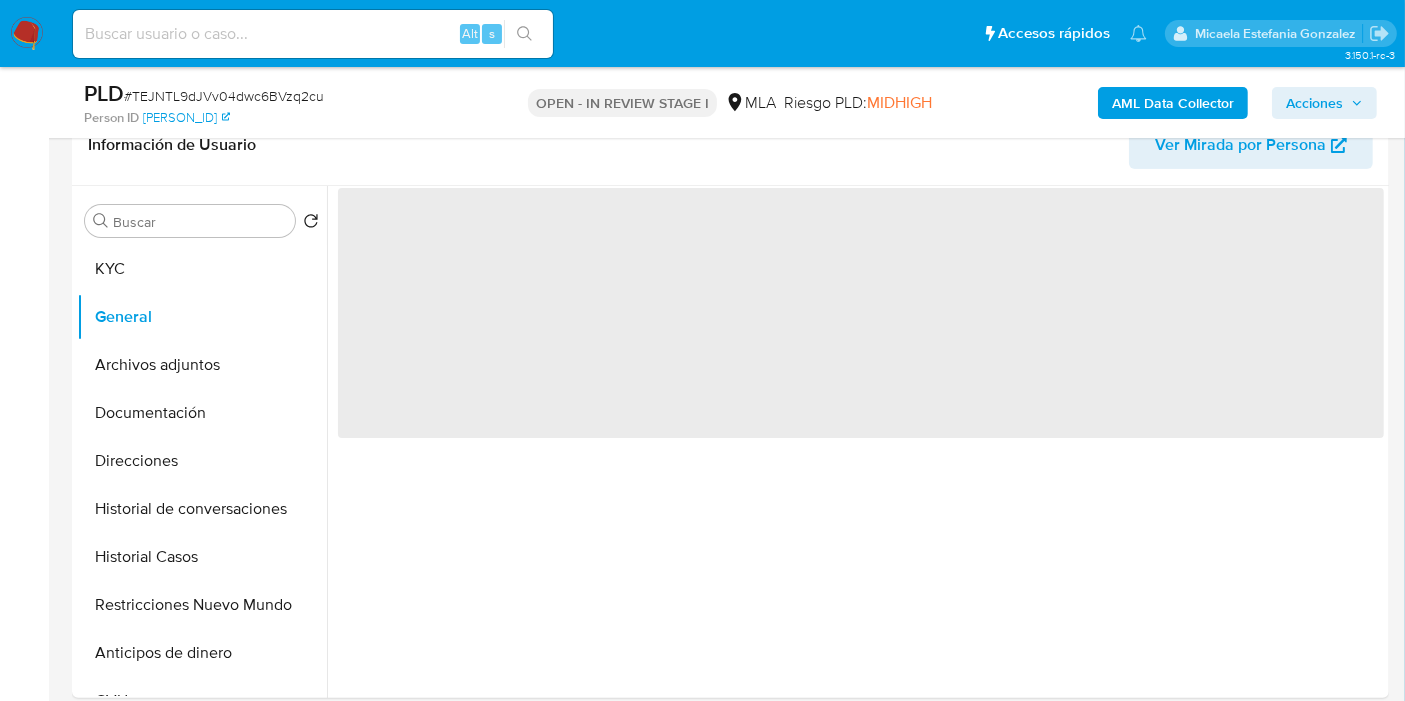 click on "AML Data Collector" at bounding box center [1173, 103] 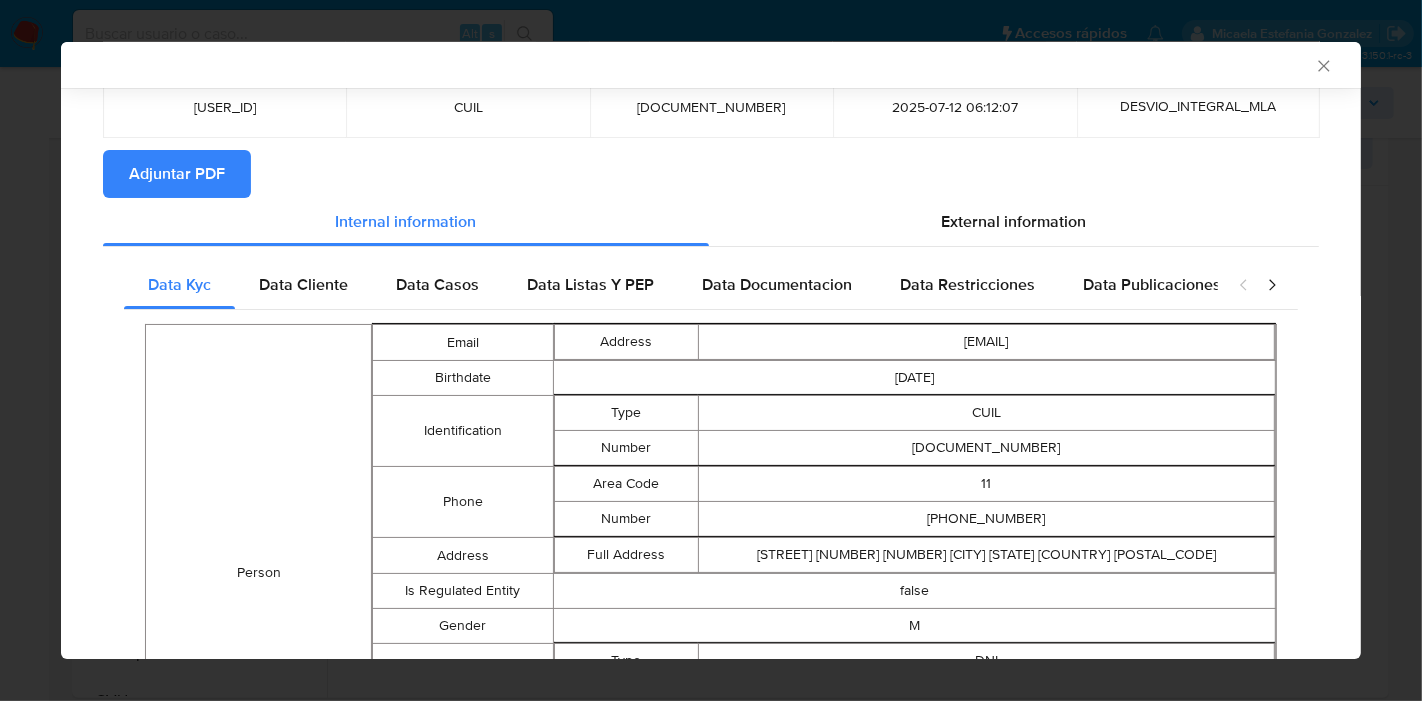 scroll, scrollTop: 60, scrollLeft: 0, axis: vertical 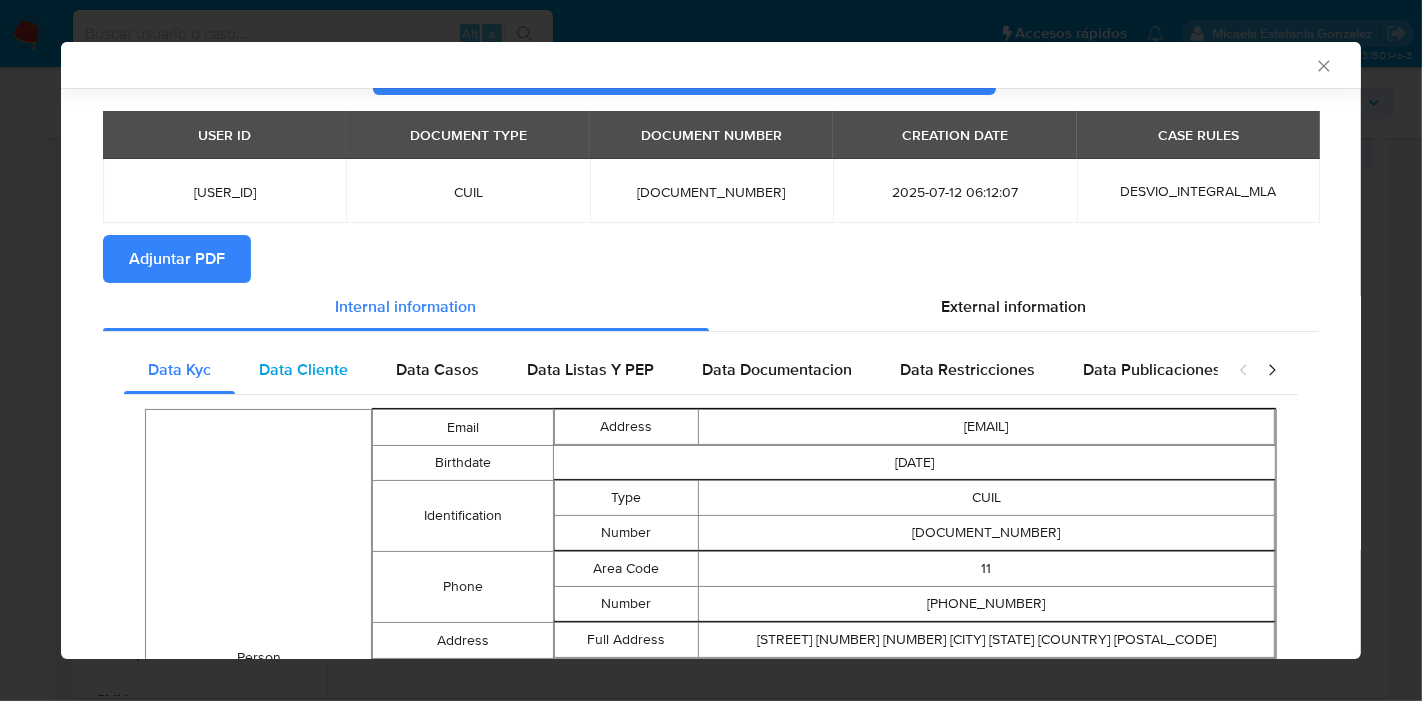 click on "Data Cliente" at bounding box center [303, 369] 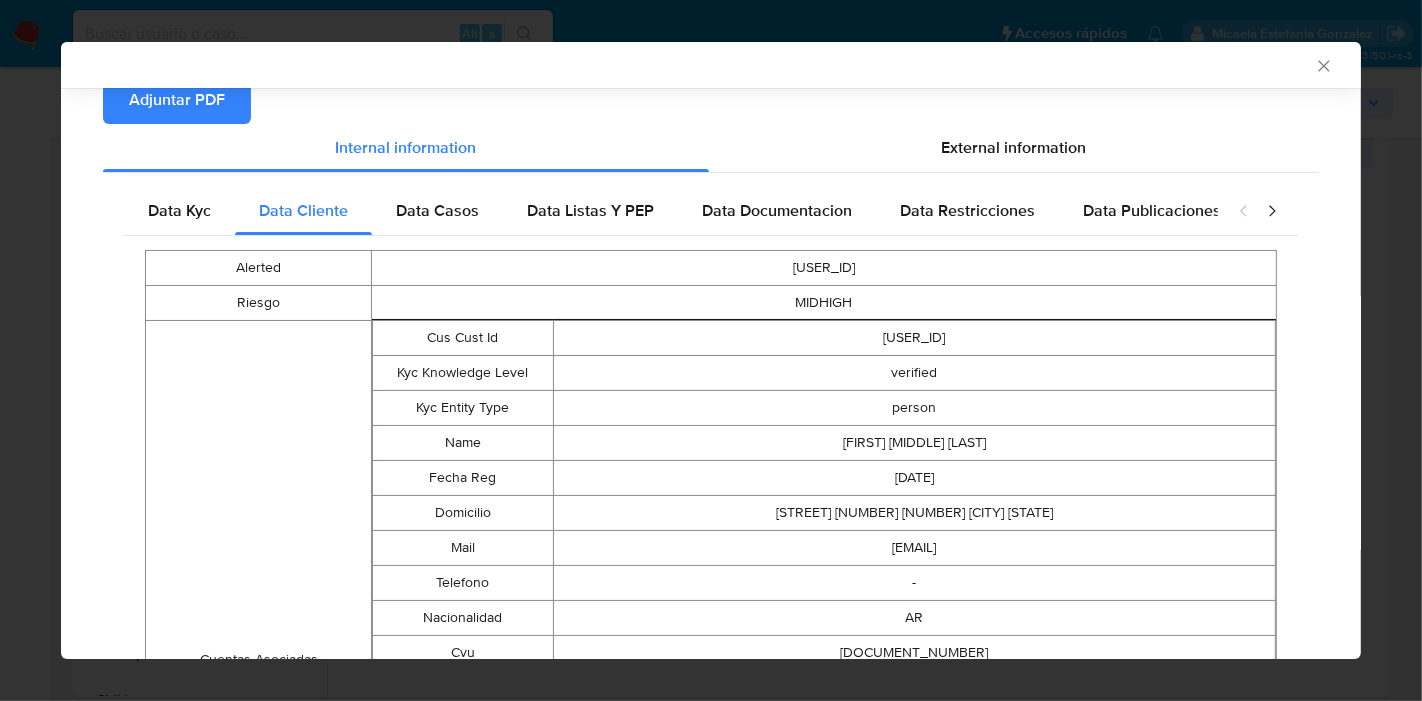 scroll, scrollTop: 0, scrollLeft: 0, axis: both 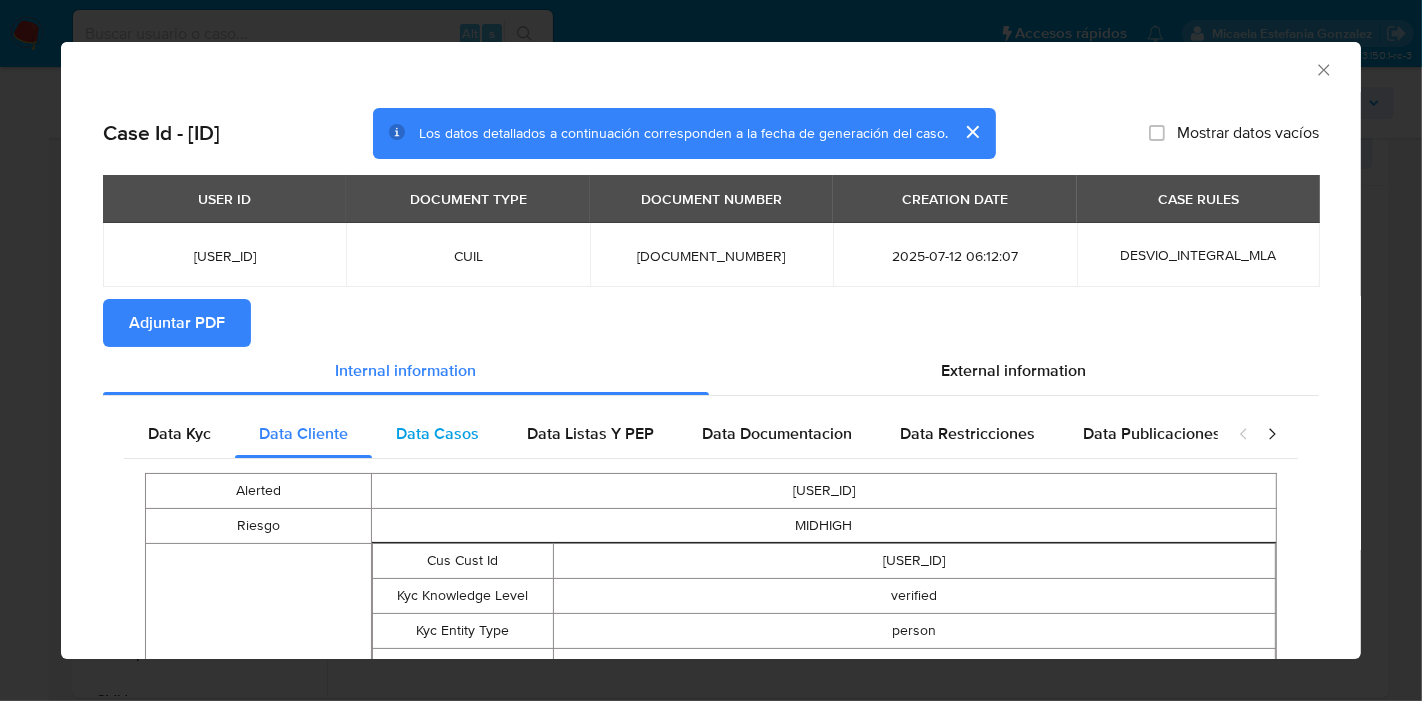 click on "Data Casos" at bounding box center (437, 434) 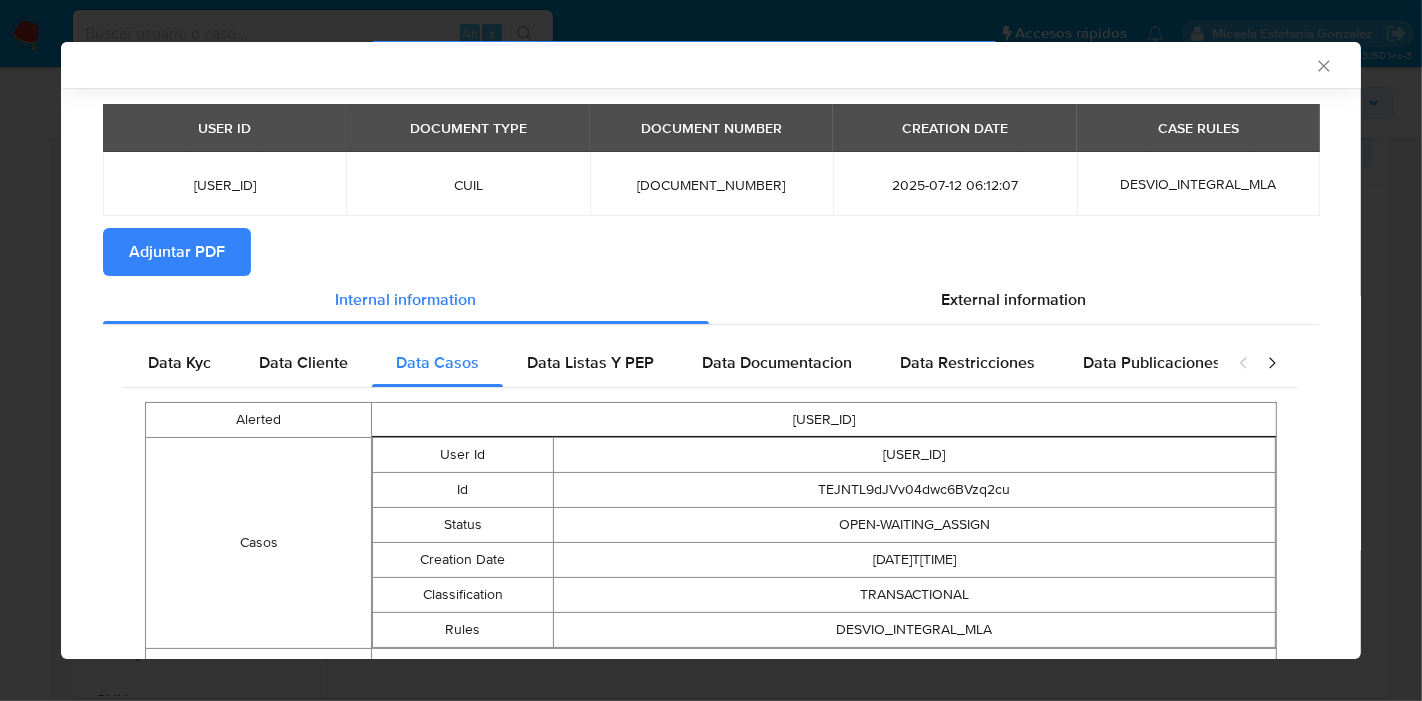scroll, scrollTop: 161, scrollLeft: 0, axis: vertical 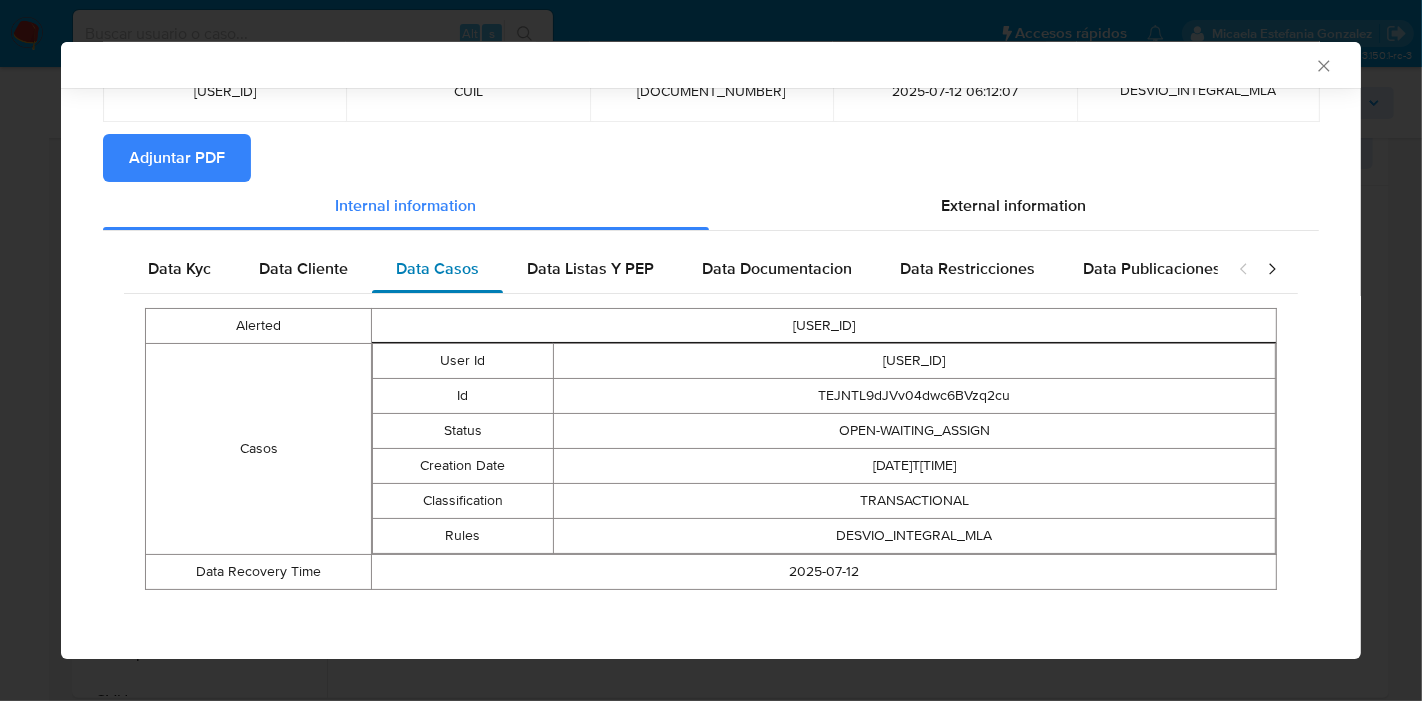 click on "Data Casos" at bounding box center [437, 269] 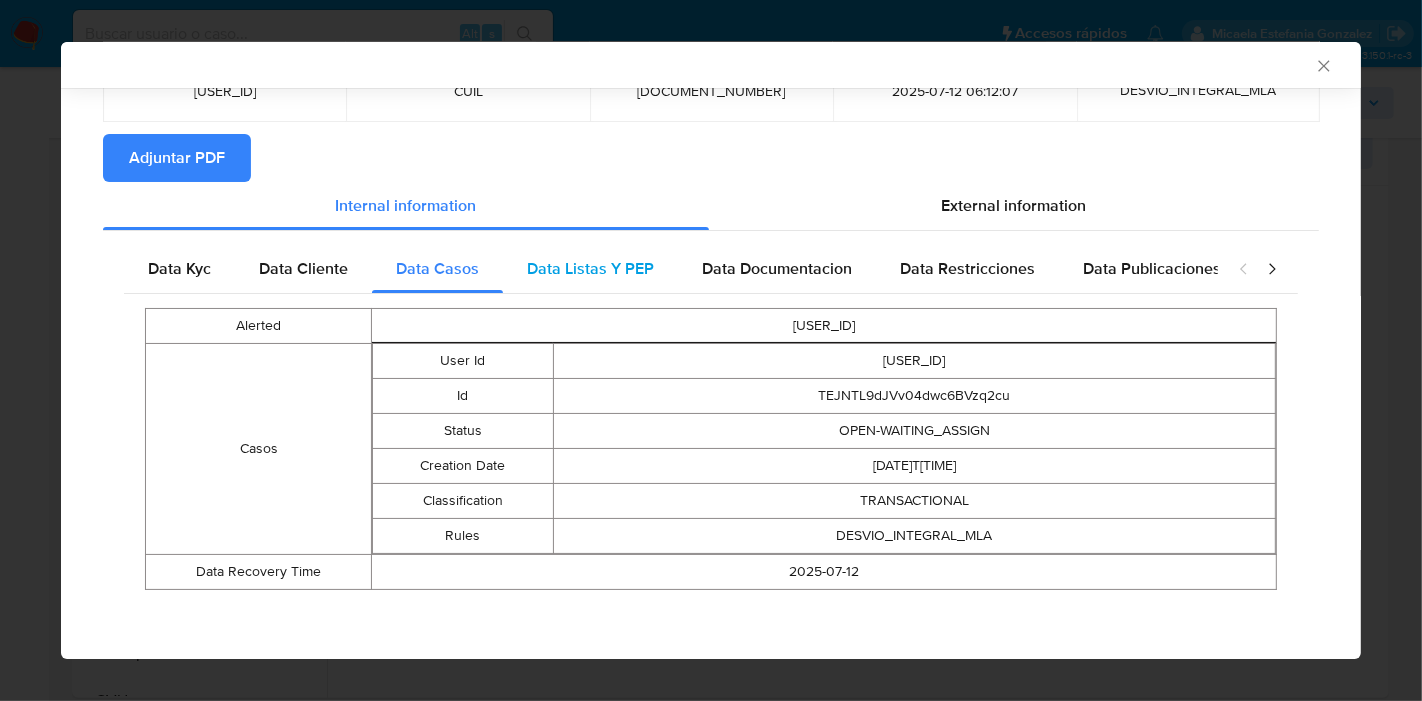 click on "Data Listas Y PEP" at bounding box center (590, 268) 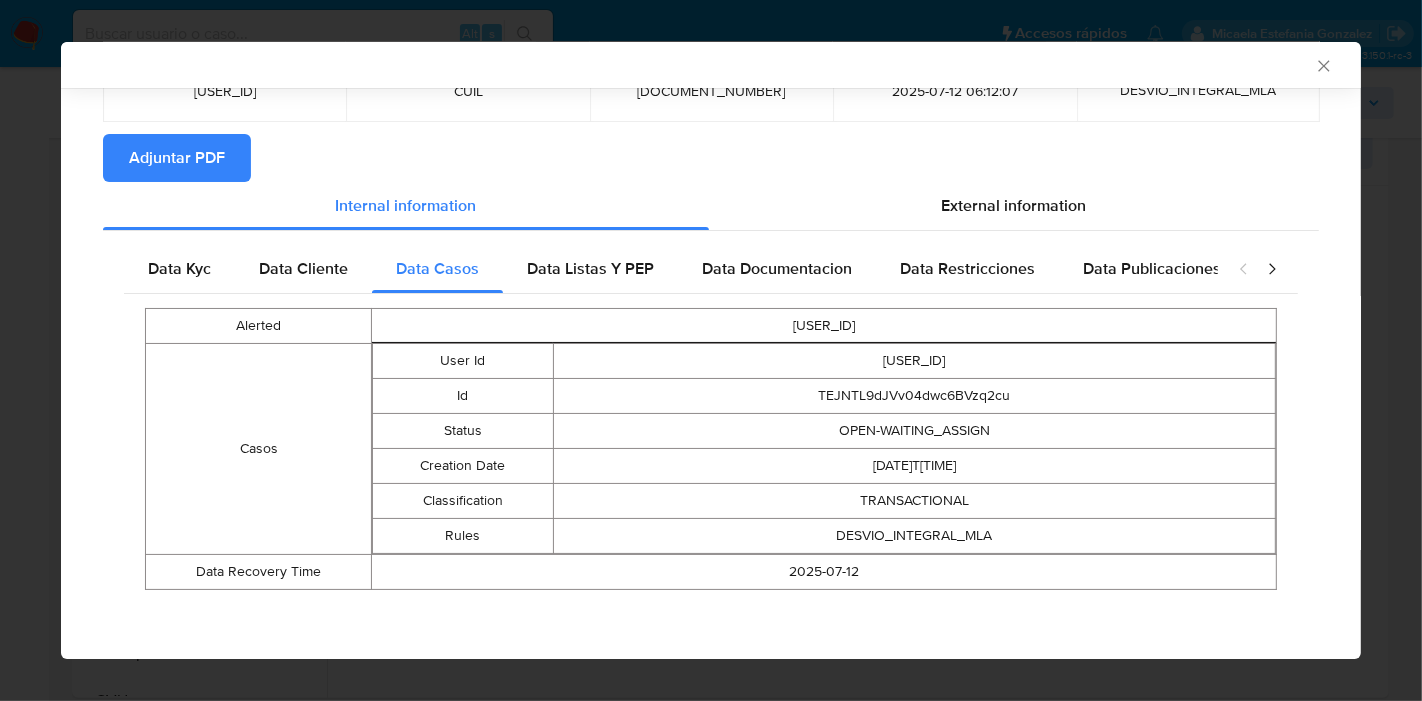 scroll, scrollTop: 0, scrollLeft: 0, axis: both 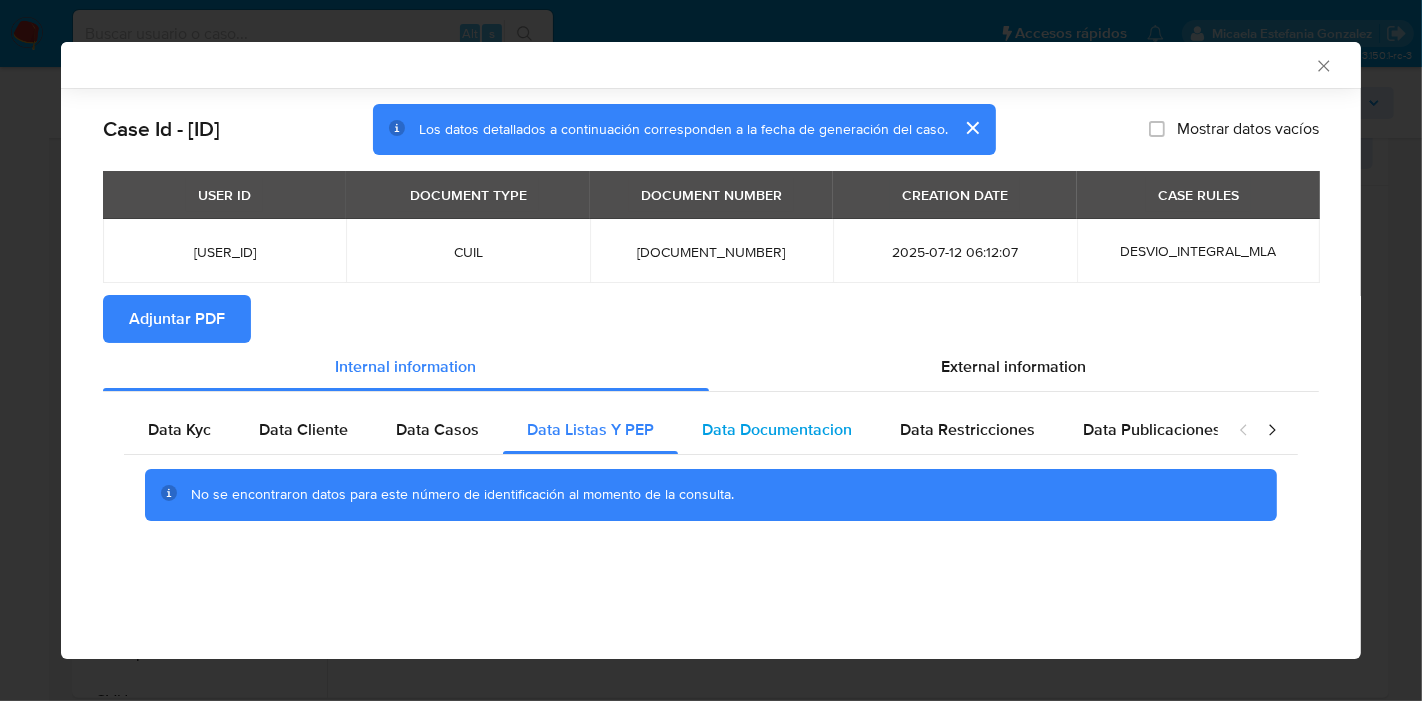 click on "Data Documentacion" at bounding box center [777, 429] 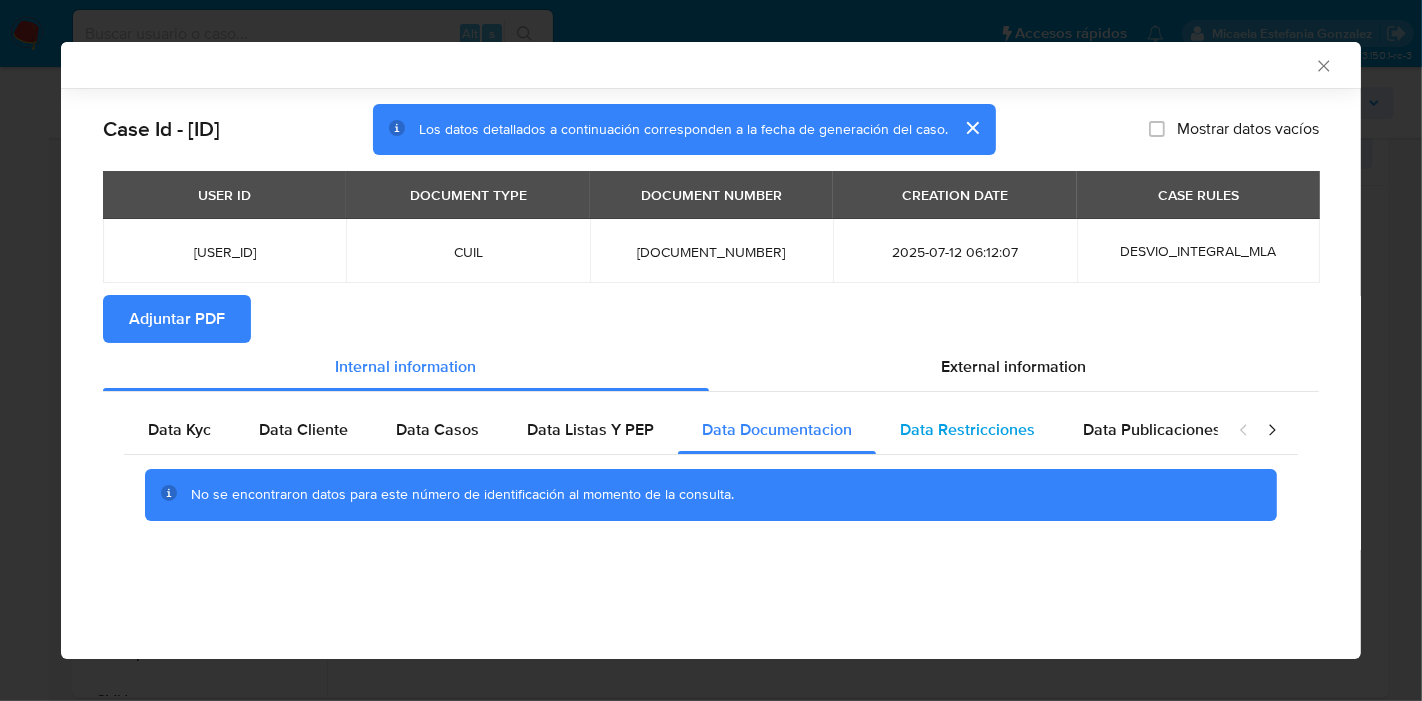 click on "Data Restricciones" at bounding box center (967, 429) 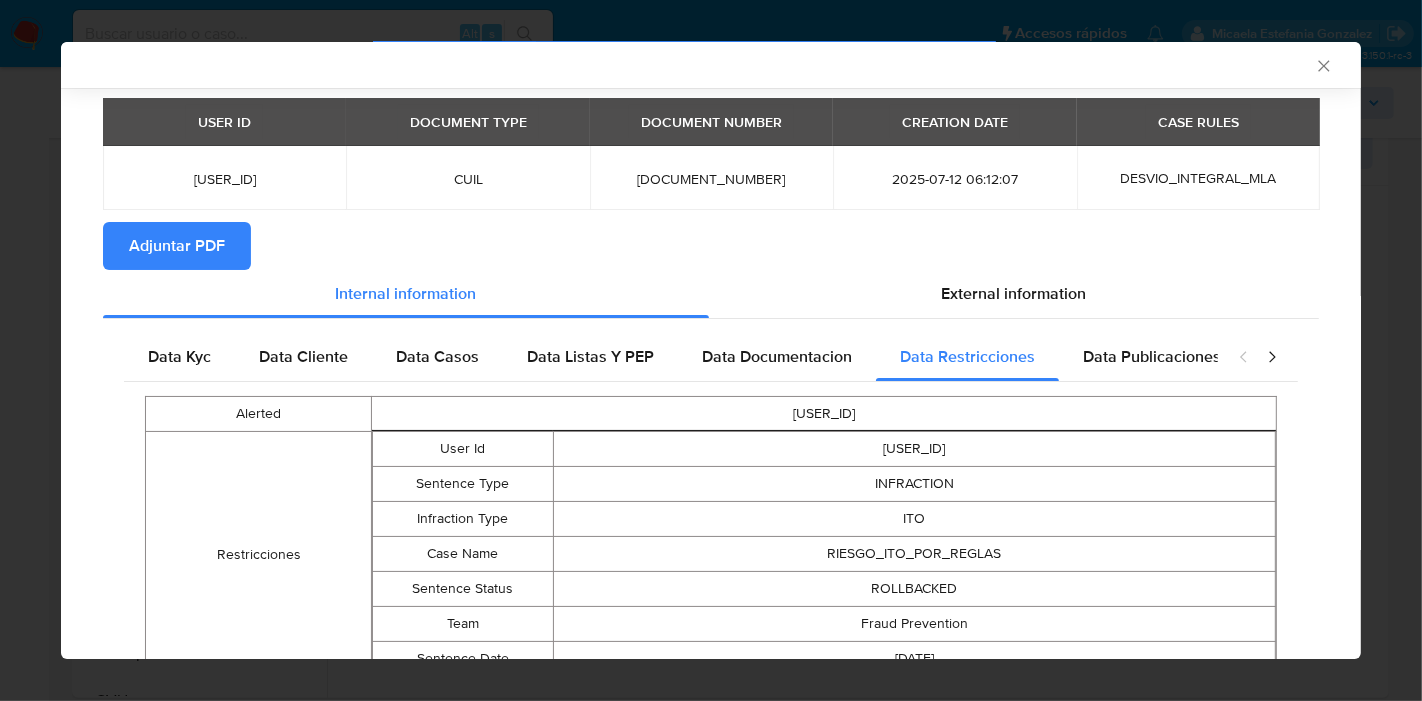 scroll, scrollTop: 196, scrollLeft: 0, axis: vertical 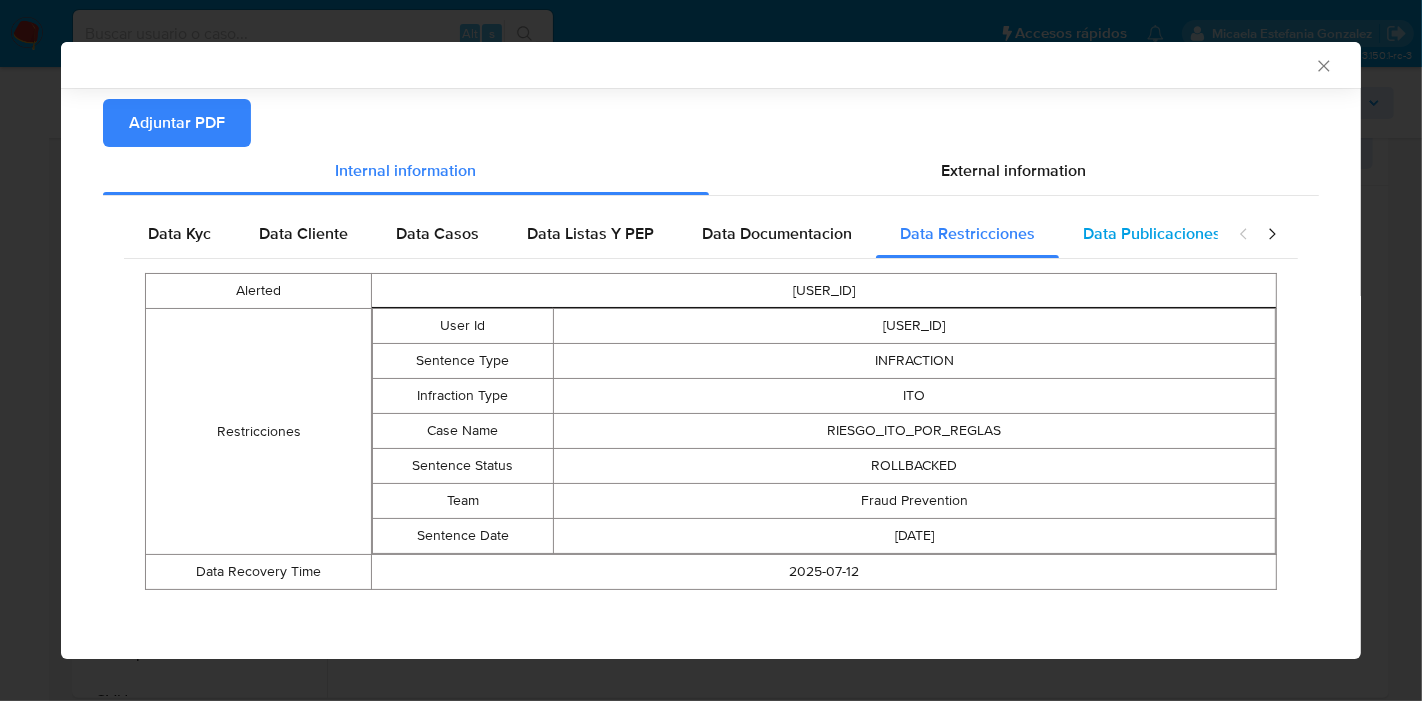 click on "Data Publicaciones" at bounding box center (1152, 233) 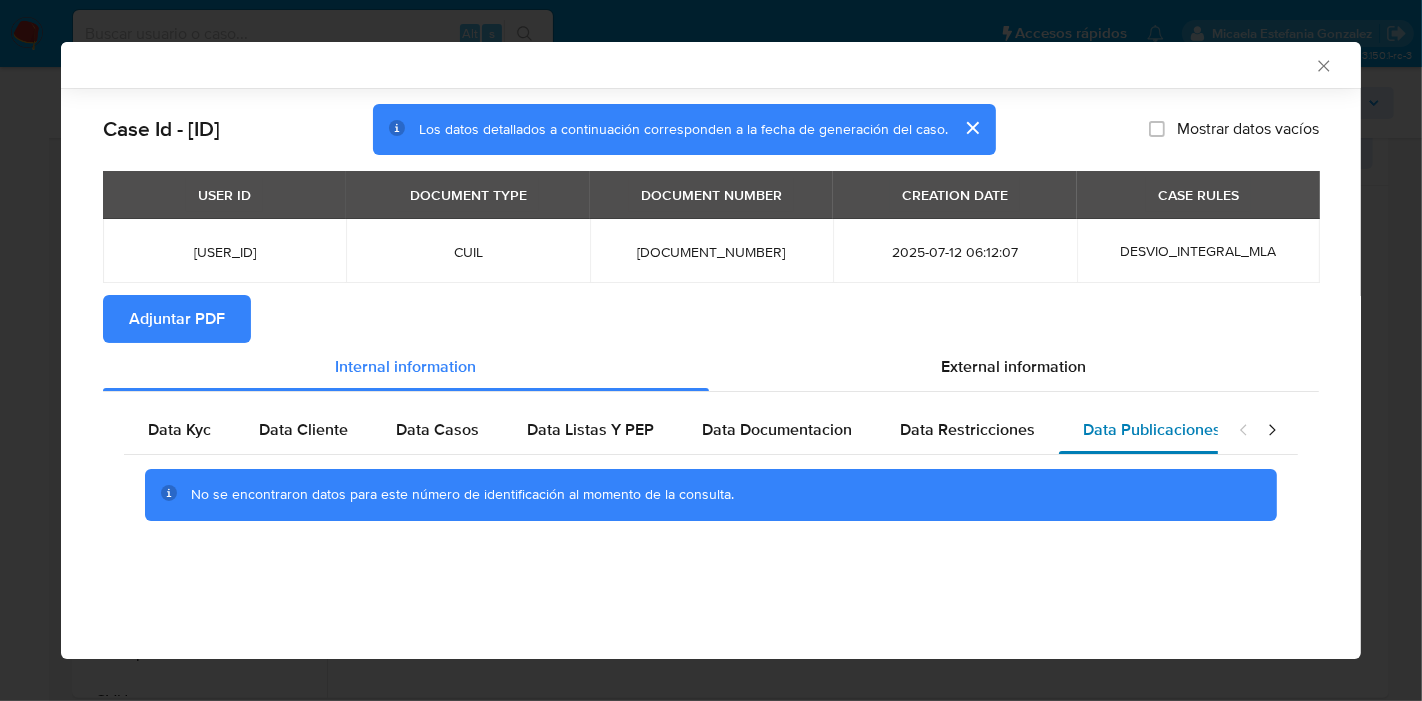 scroll, scrollTop: 0, scrollLeft: 0, axis: both 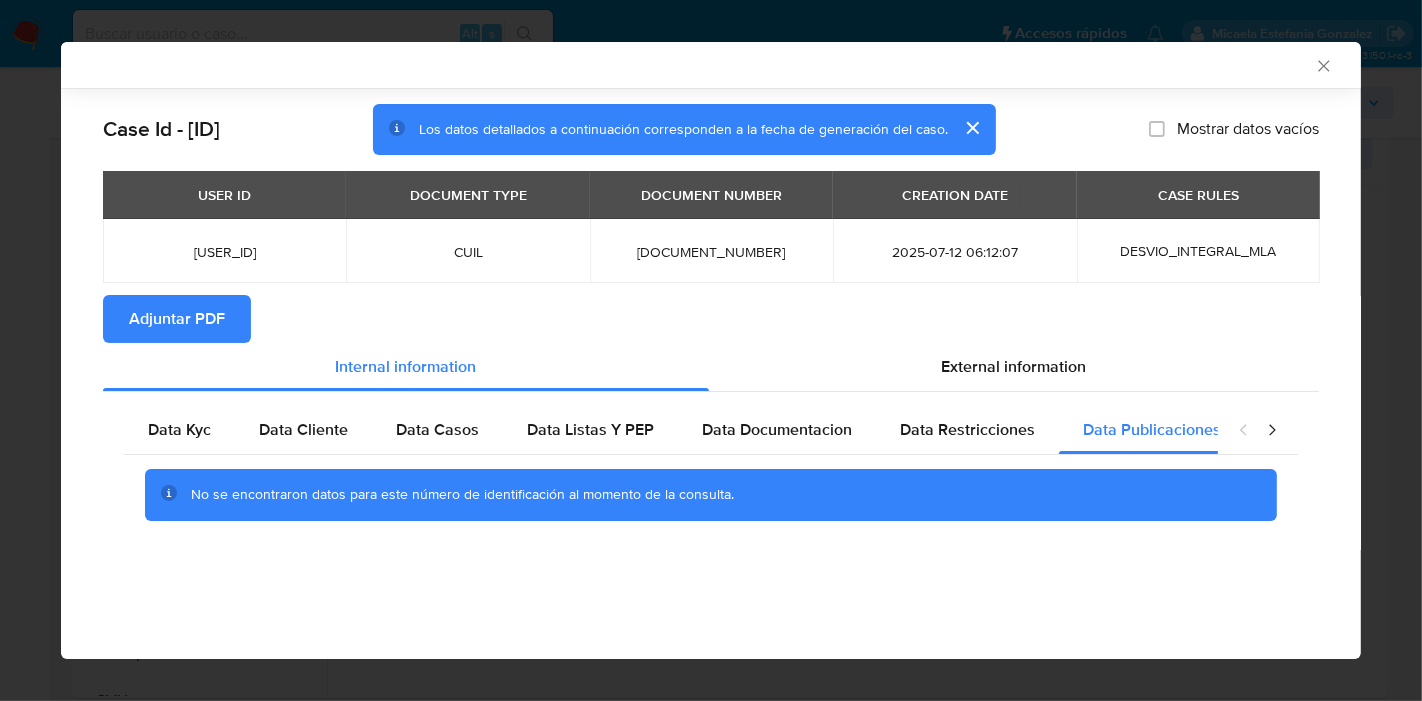 click 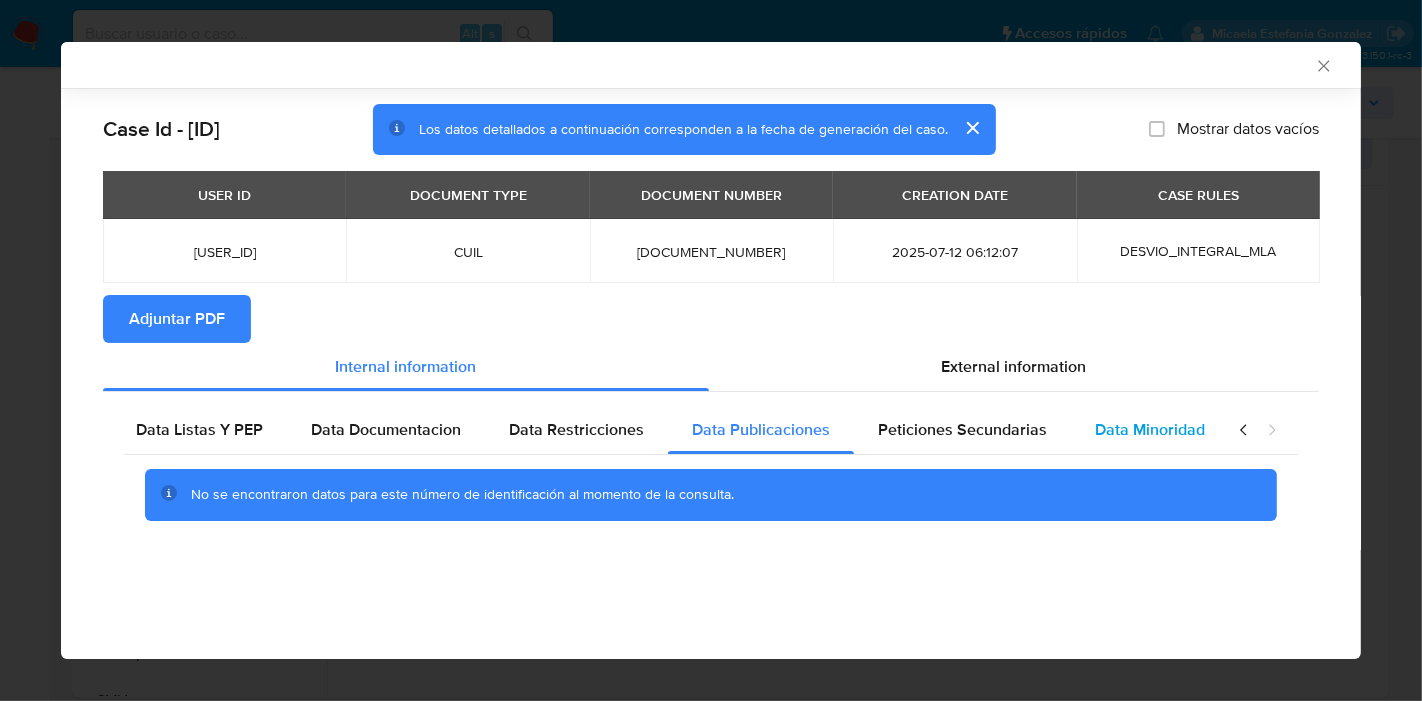 click on "Data Minoridad" at bounding box center [1150, 430] 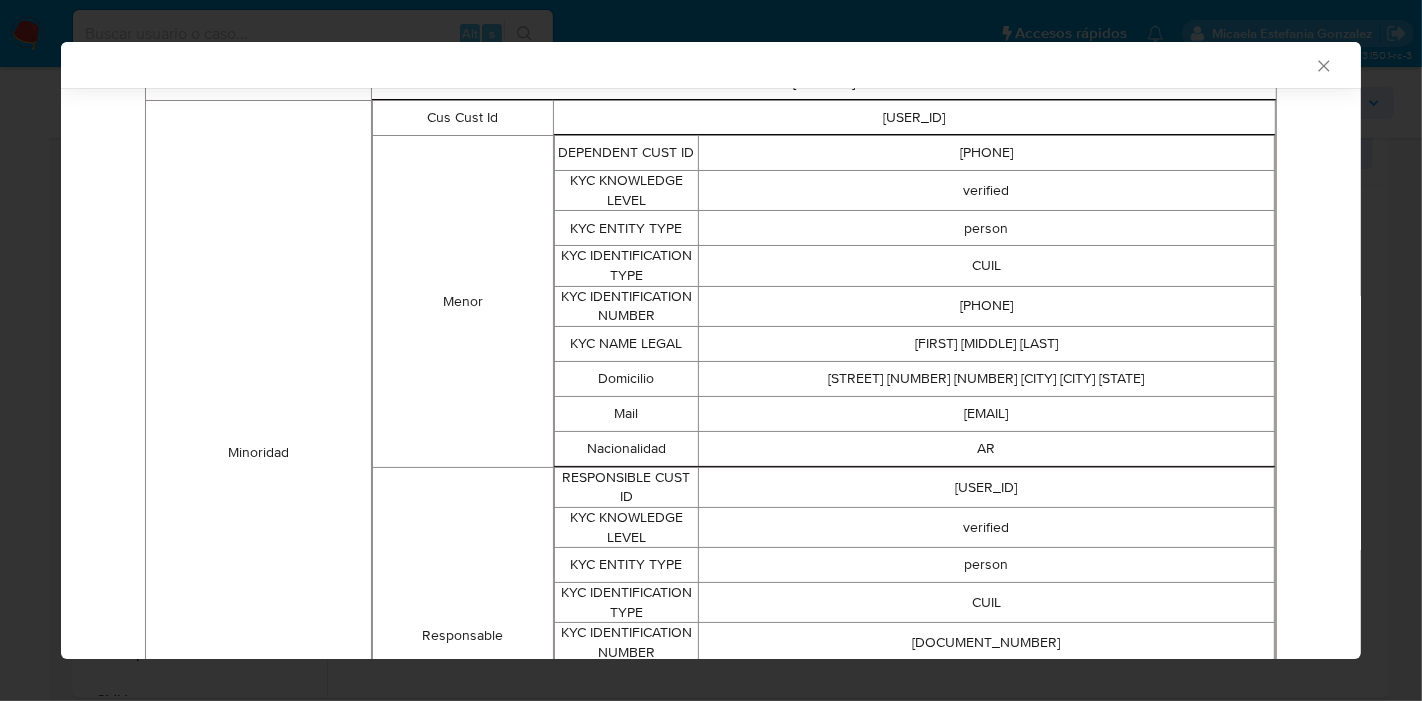 scroll, scrollTop: 209, scrollLeft: 0, axis: vertical 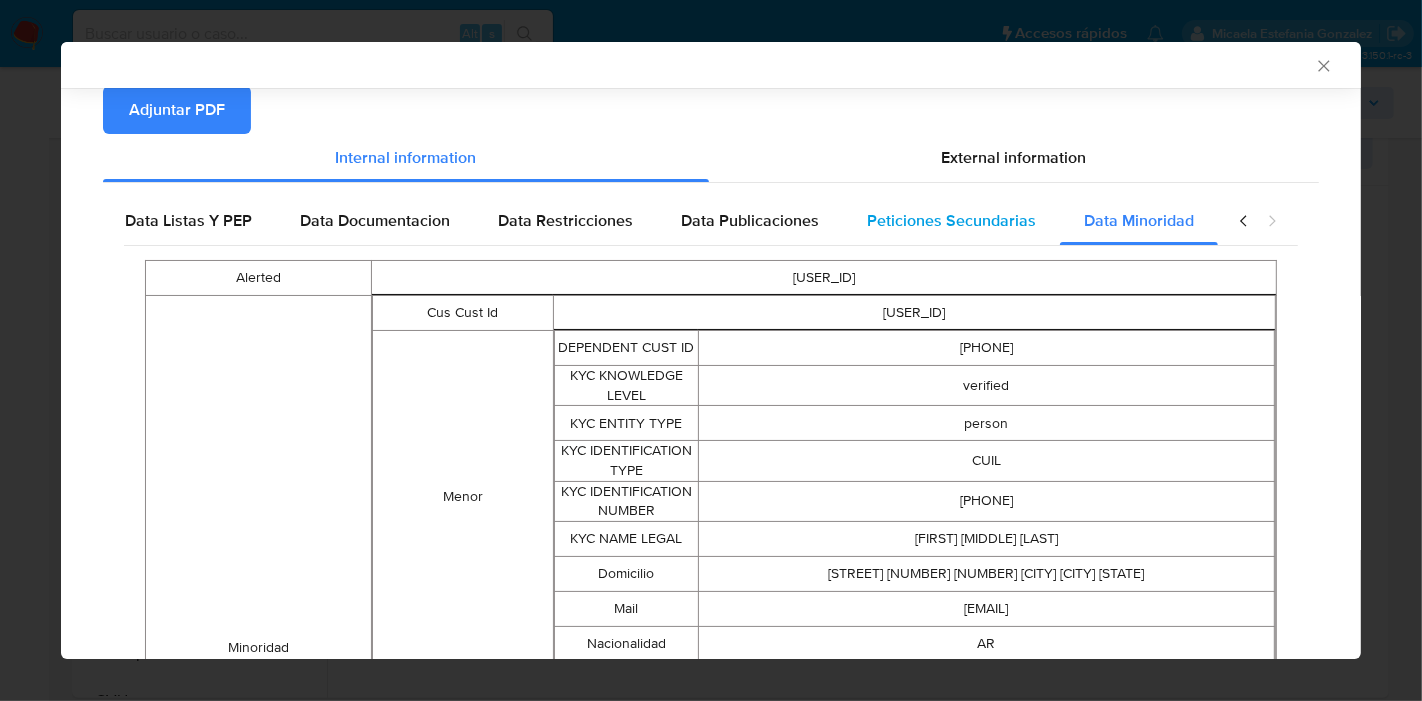 click on "Peticiones Secundarias" at bounding box center (951, 220) 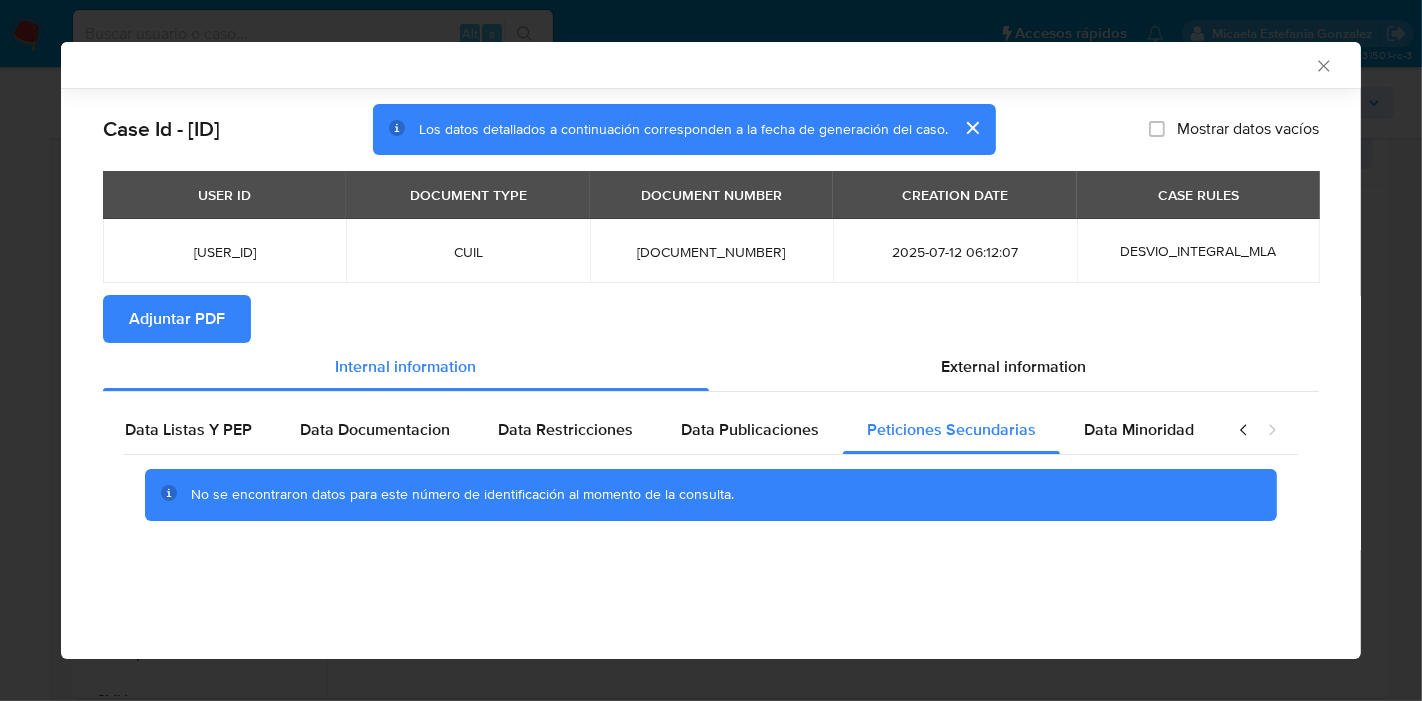 scroll, scrollTop: 0, scrollLeft: 391, axis: horizontal 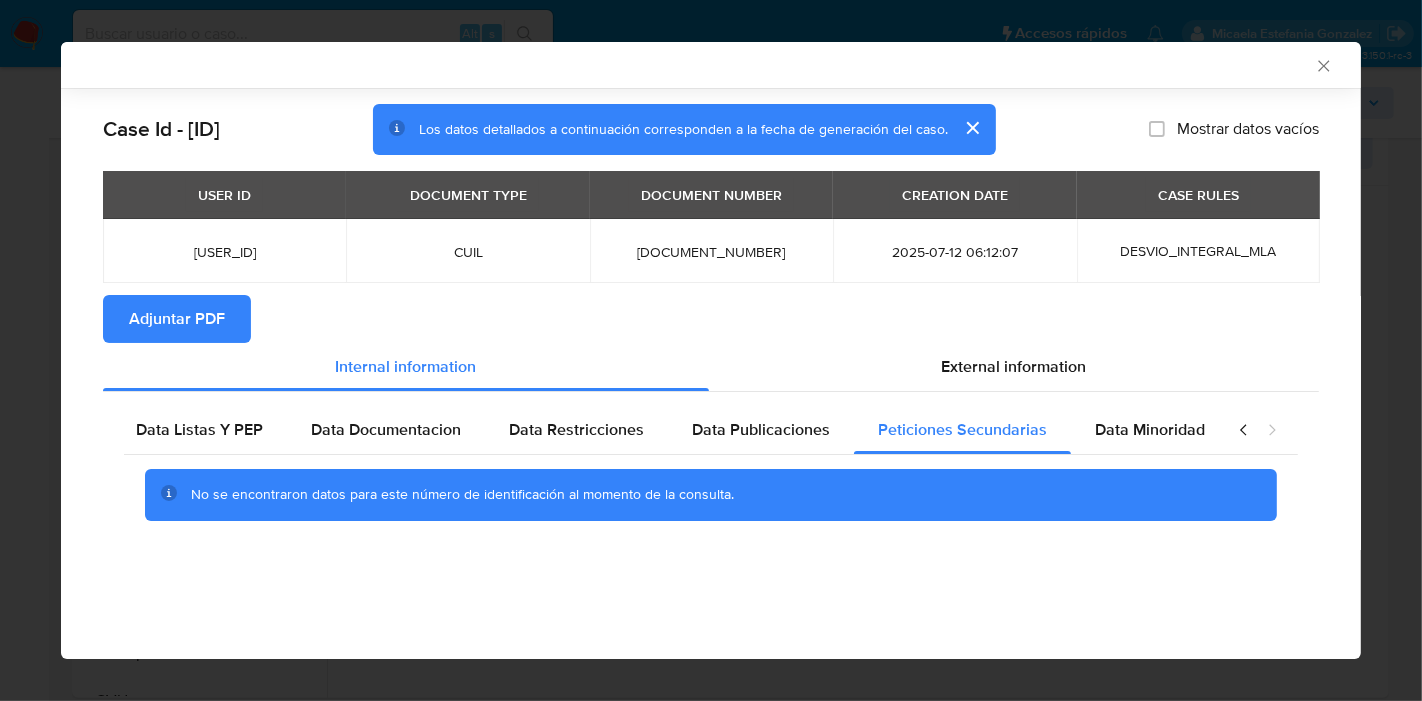 click at bounding box center (1258, 430) 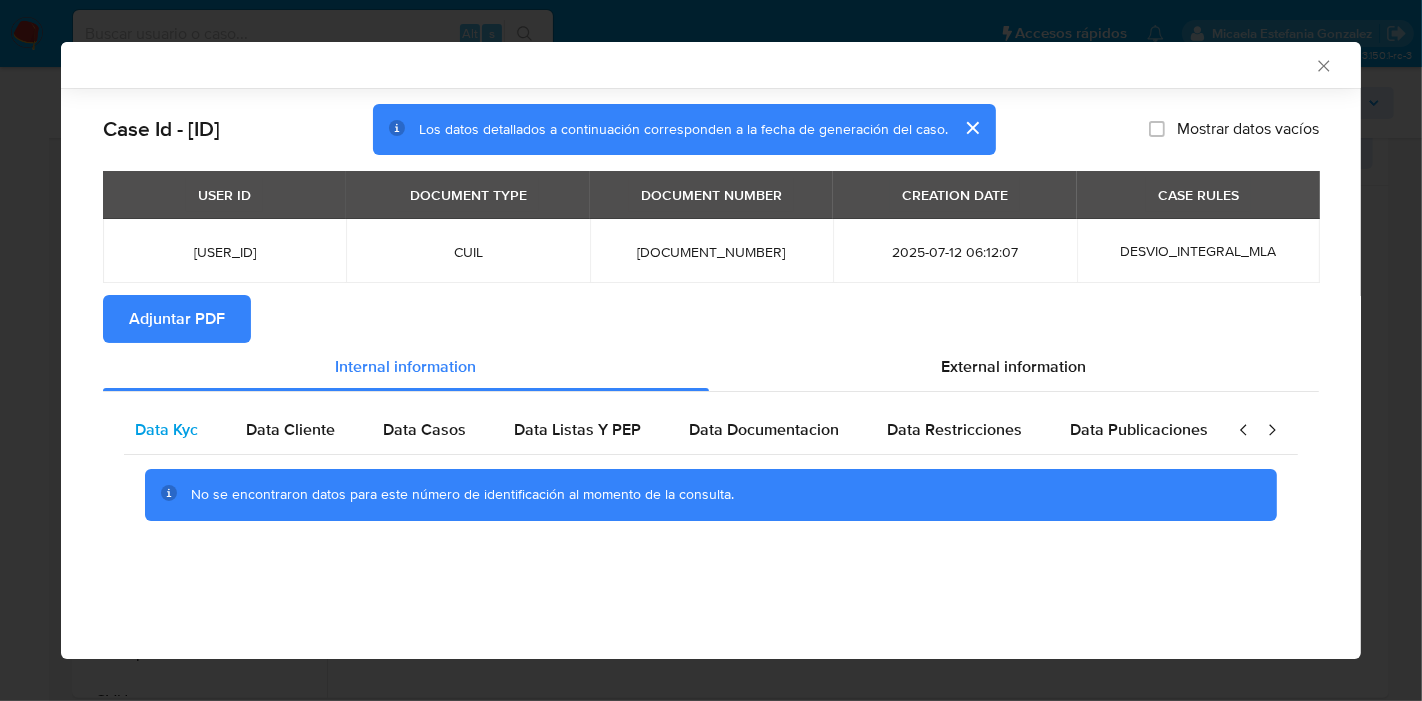 scroll, scrollTop: 0, scrollLeft: 0, axis: both 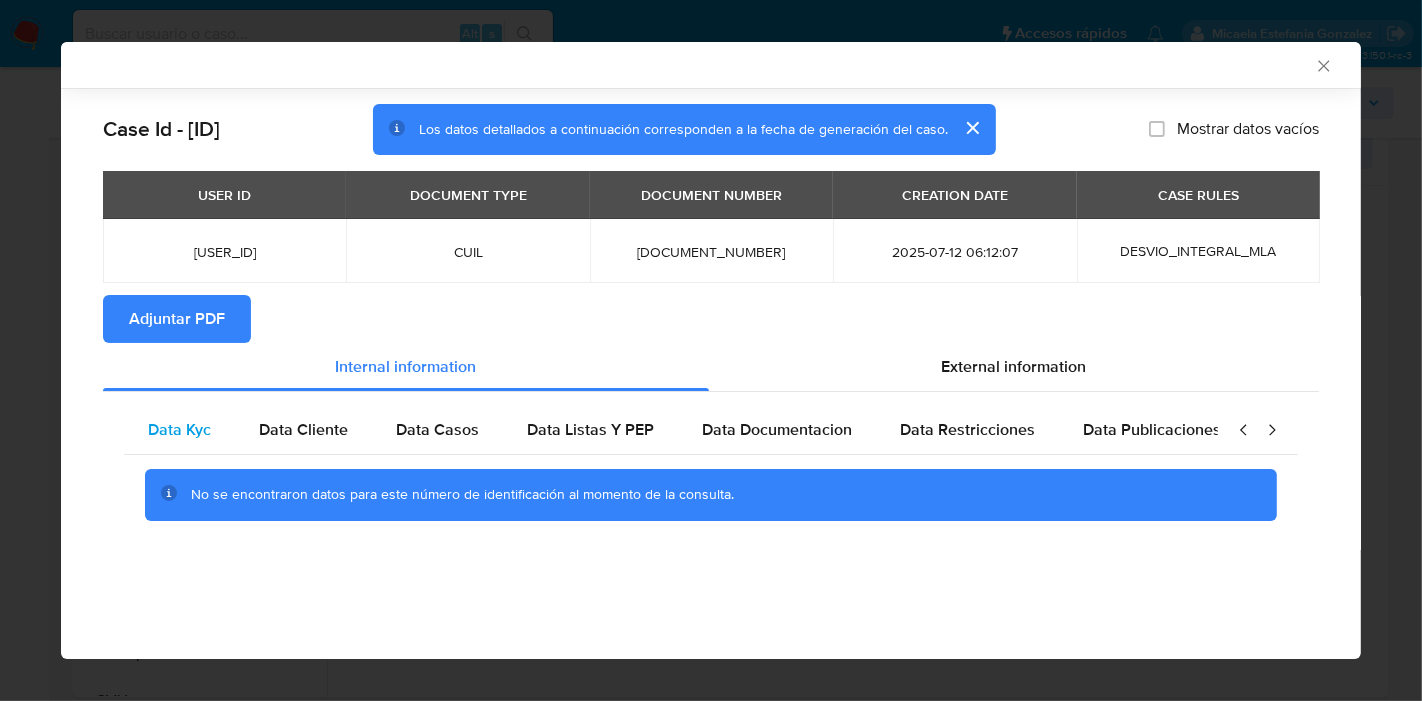 click on "Data Kyc" at bounding box center (179, 429) 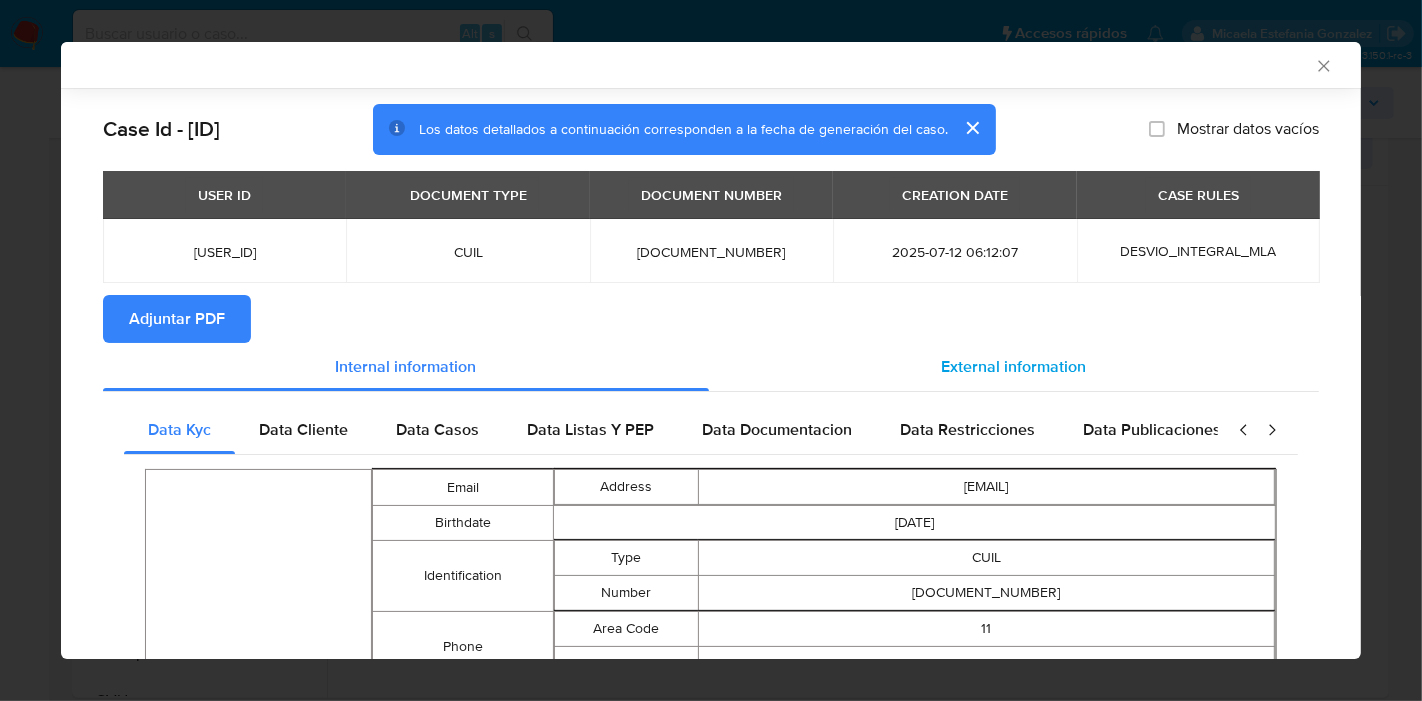 click on "External information" at bounding box center (1014, 367) 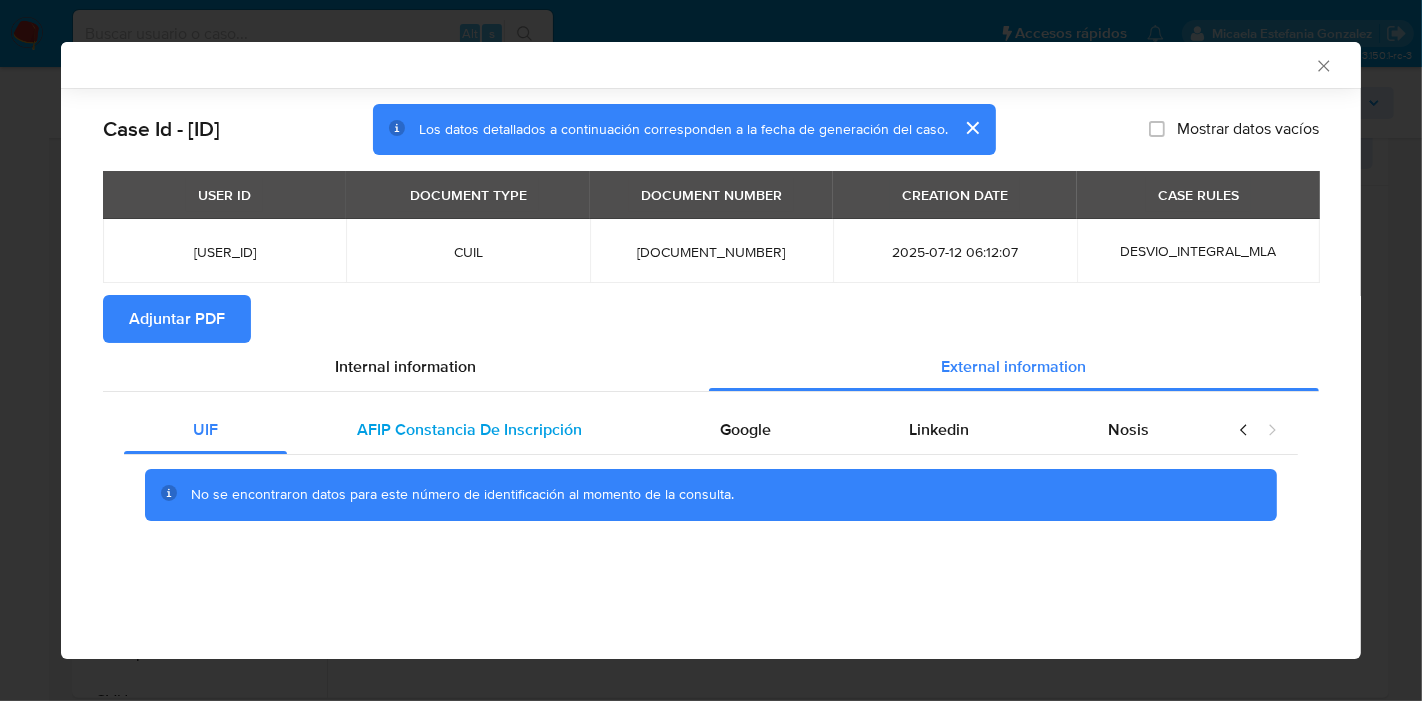 click on "AFIP Constancia De Inscripción" at bounding box center (469, 429) 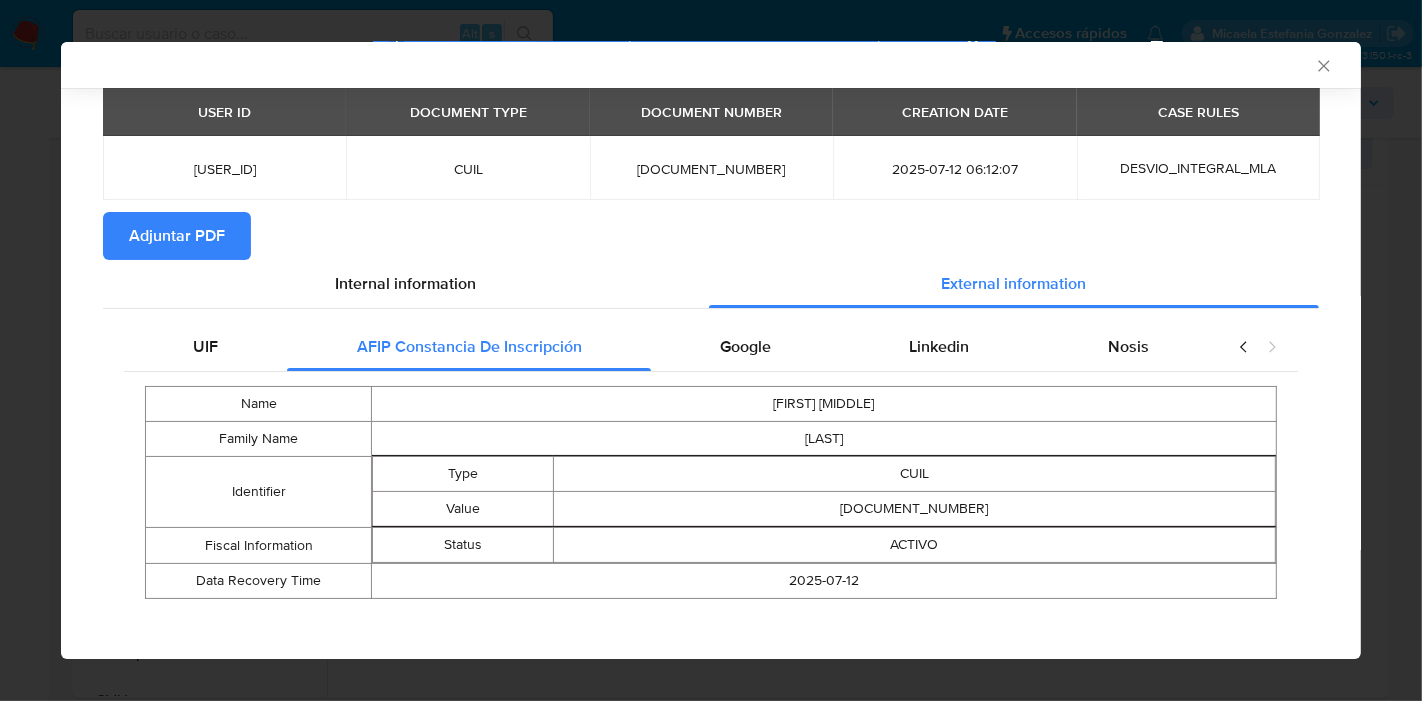 scroll, scrollTop: 92, scrollLeft: 0, axis: vertical 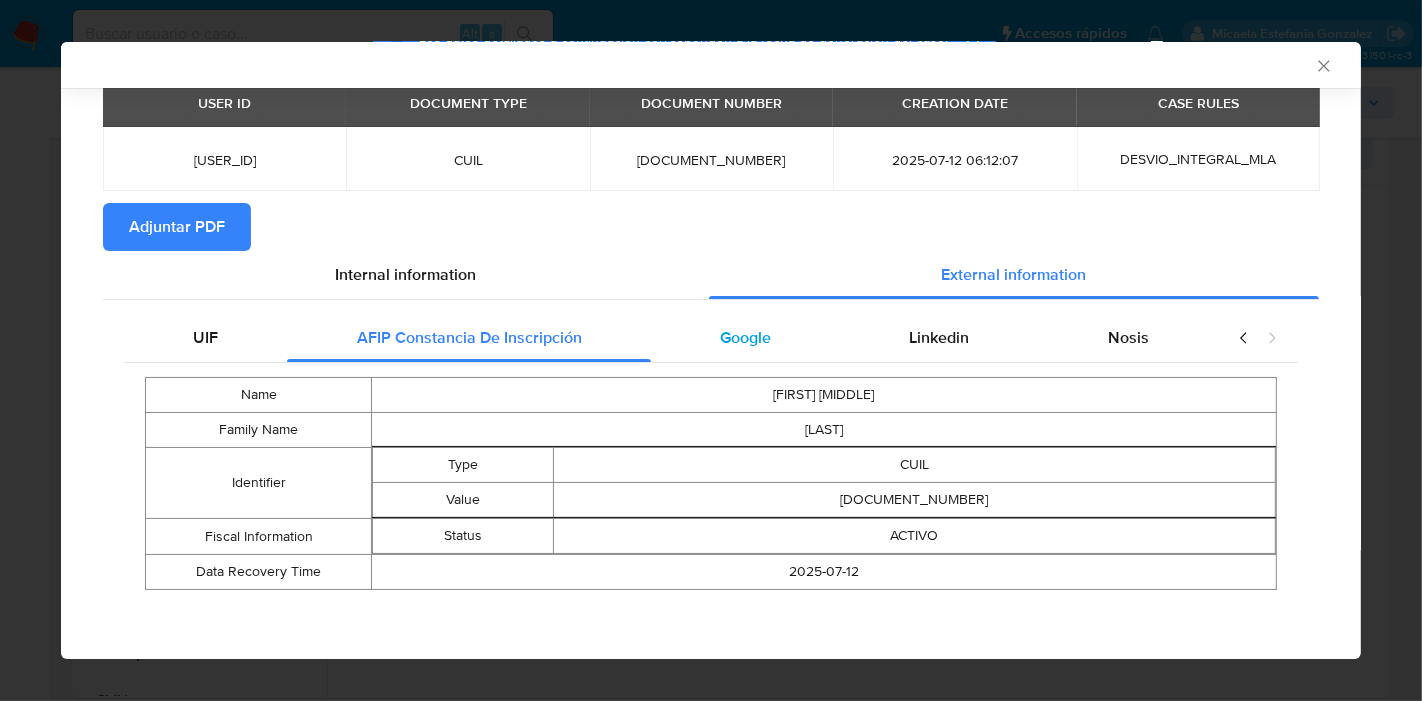 click on "Google" at bounding box center [745, 337] 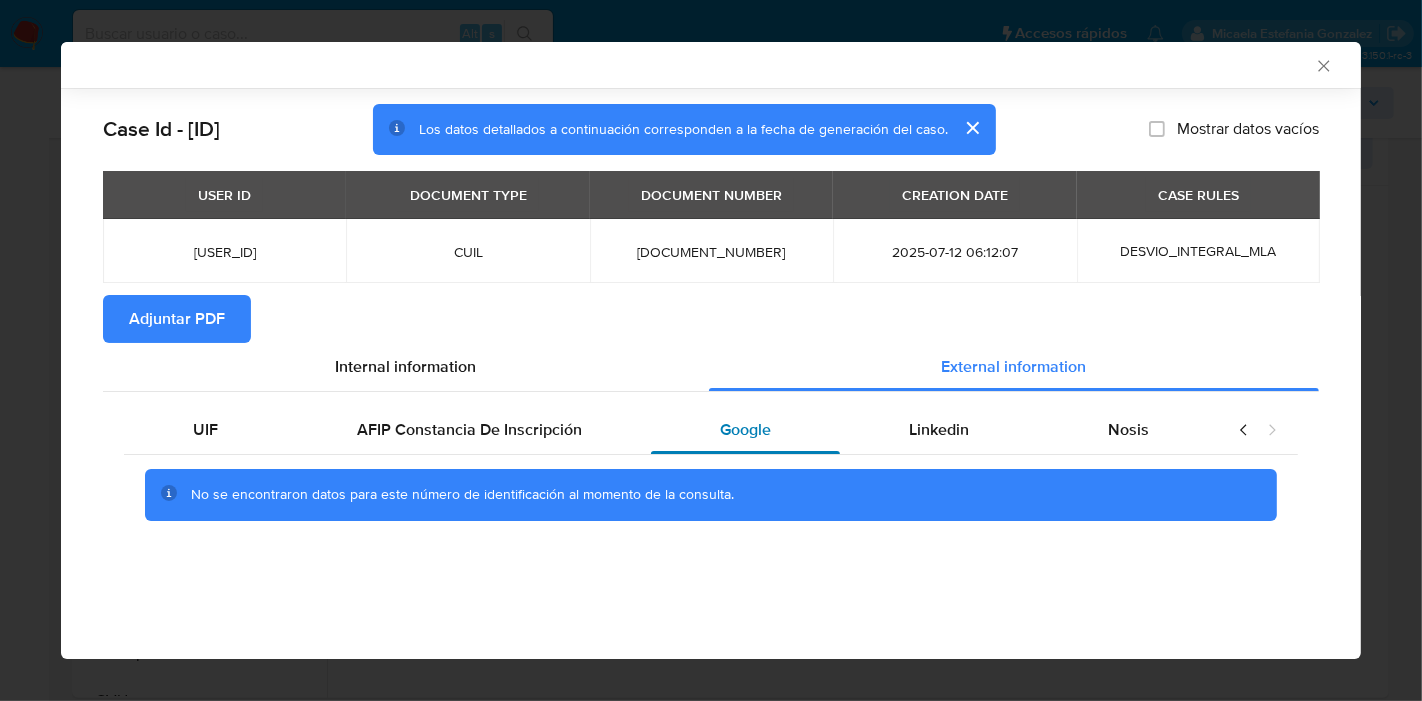 scroll, scrollTop: 0, scrollLeft: 0, axis: both 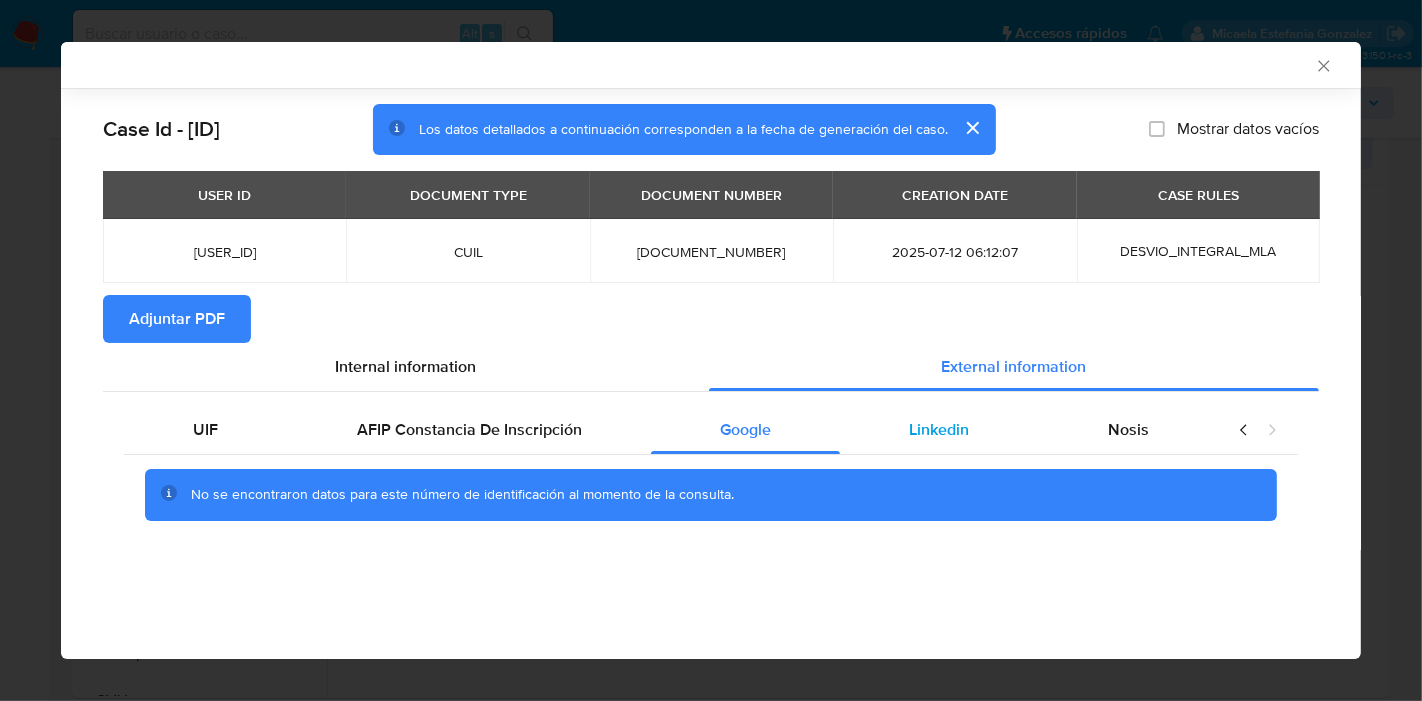 click on "Linkedin" at bounding box center [939, 430] 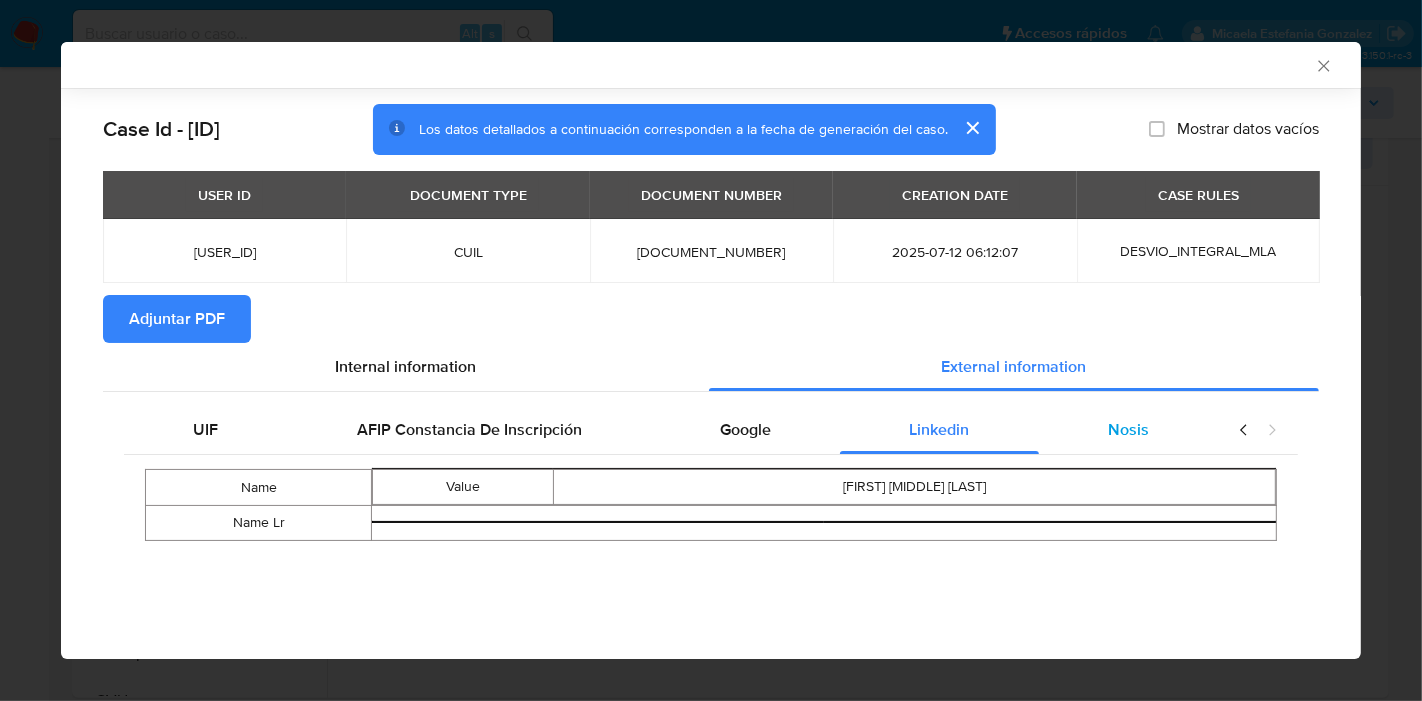 click on "Nosis" at bounding box center [1128, 430] 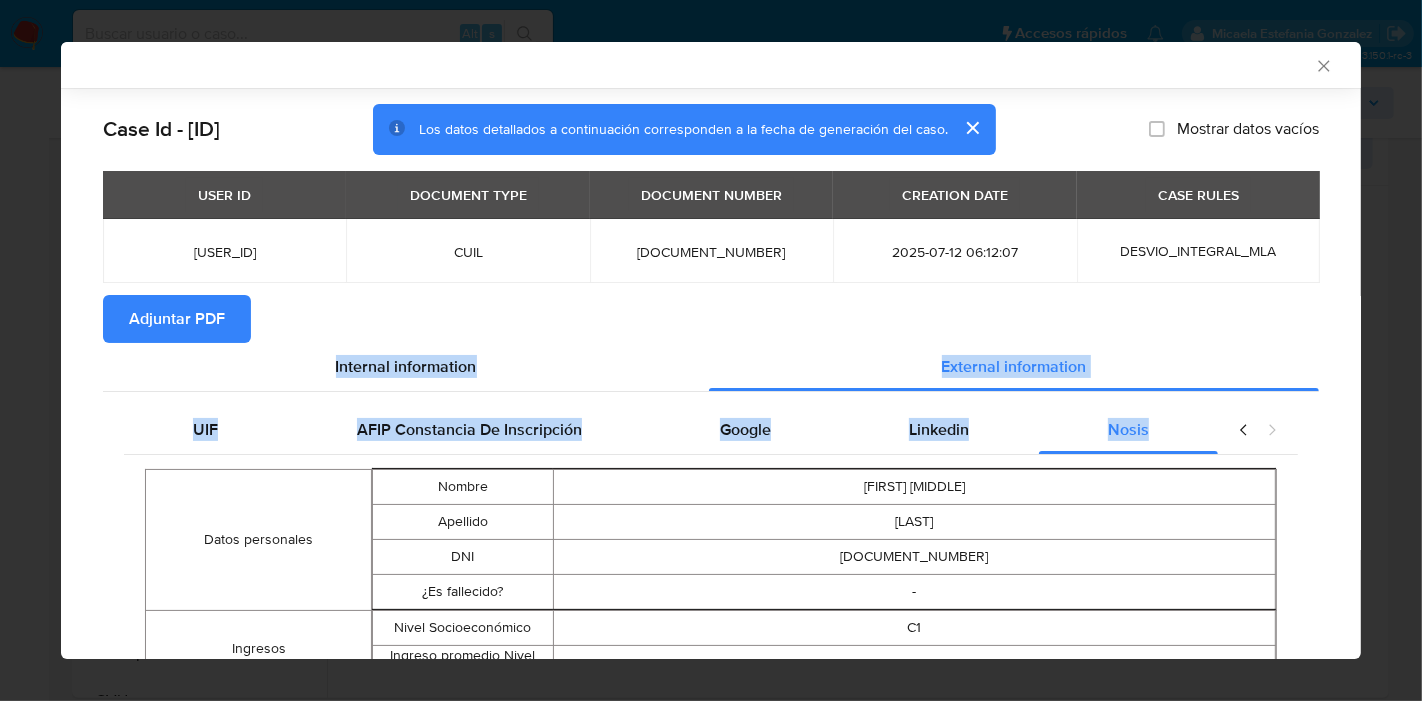 drag, startPoint x: 1225, startPoint y: 432, endPoint x: 1285, endPoint y: 294, distance: 150.47923 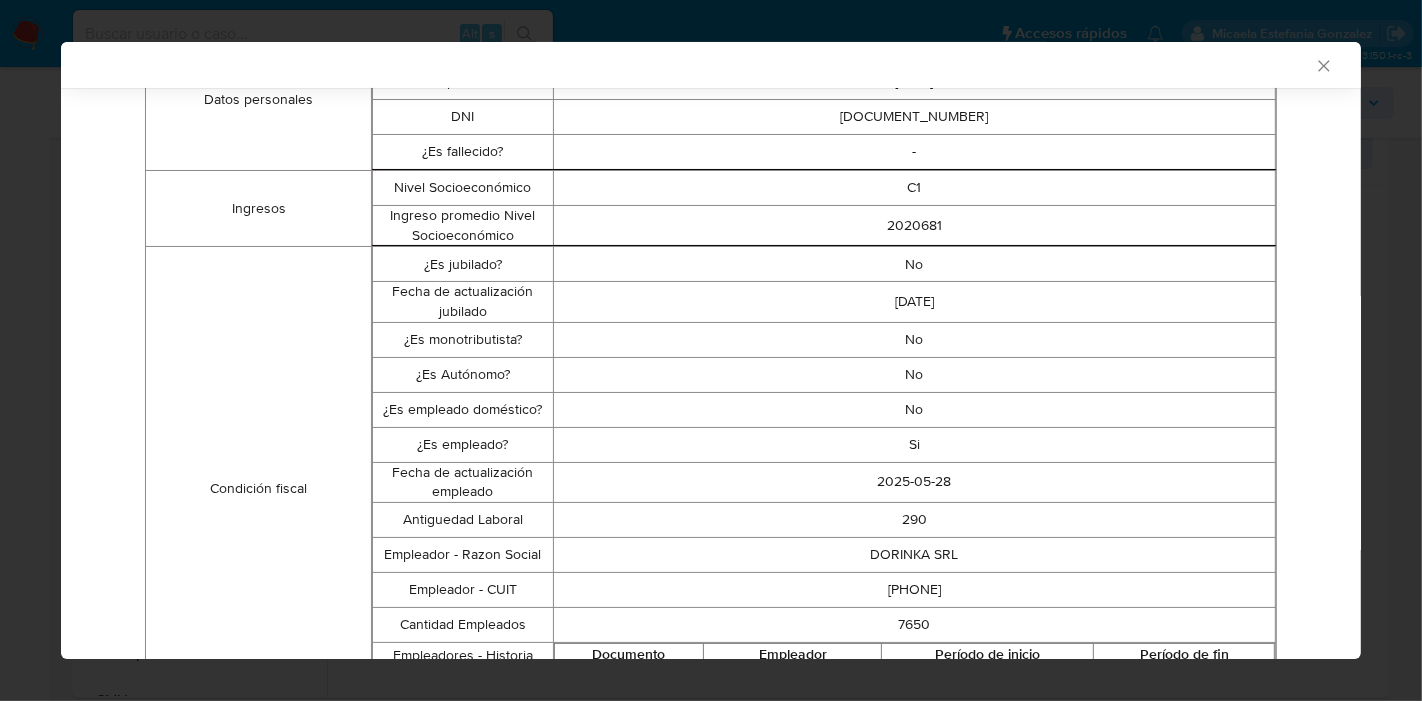 click on "Case Id - TEJNTL9dJVv04dwc6BVzq2cu Los datos detallados a continuación corresponden a la fecha de generación del caso. Mostrar datos vacíos USER ID DOCUMENT TYPE DOCUMENT NUMBER CREATION DATE CASE RULES 1082643663 CUIL 20303712586 2025-07-12 06:12:07 DESVIO_INTEGRAL_MLA   Adjuntar PDF   Internal Info Las siguientes tablas no tienen datos Data Listas Y PEP   Data Documentacion   Data Publicaciones   Peticiones Secundarias   Data Kyc Person Email Address leonardo.olmedo8@gmail.com Birthdate 1983-06-06 Identification Type CUIL Number 20303712586 Phone Area Code 11 Number 61247854 Address Full Address DR JOSE INGENIEROS 651 651 LAS MALVINAS BUENOS AIRES Argentina 1748 Declared Address - - - Additional Info - - - Is Regulated Entity false Gender M Other Identifications Type DNI Number 30371258 Is Pep false Nationality AR Marital Status SINGLE Identification Type CUIL Number 20303712586 Fiscal Identity Taxpayer Type Consumidor Final Names Preferred Full Leonardo Sebastian Olmedo Legal Leonardo Sebastian Olmedo" at bounding box center (711, 881) 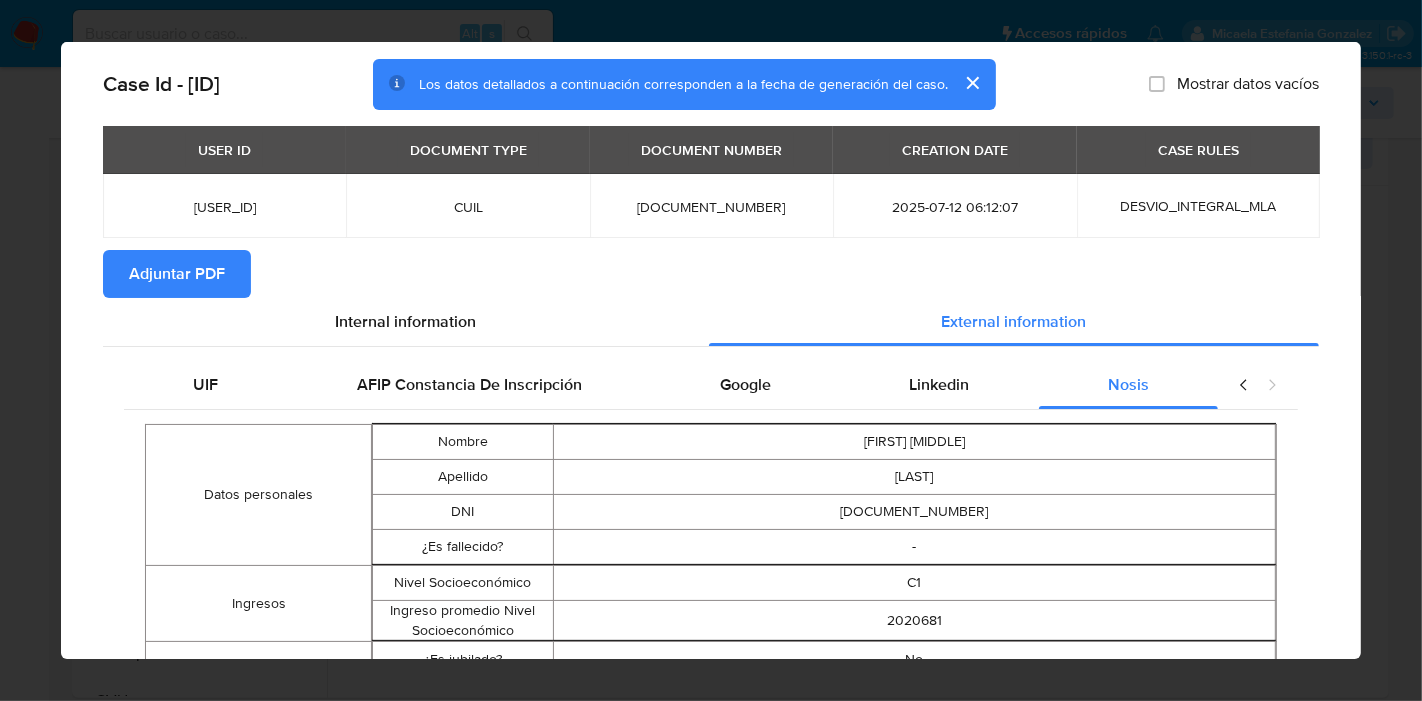 scroll, scrollTop: 0, scrollLeft: 0, axis: both 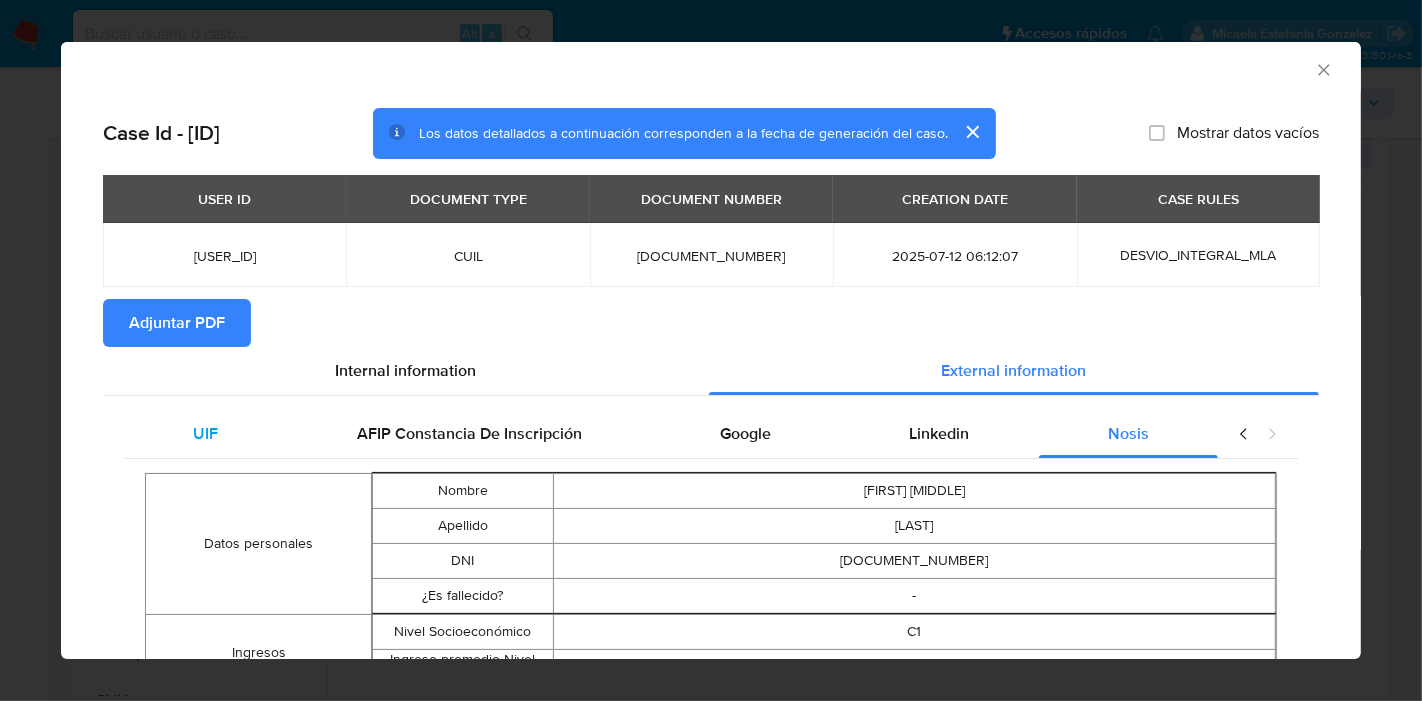click on "UIF" at bounding box center (205, 433) 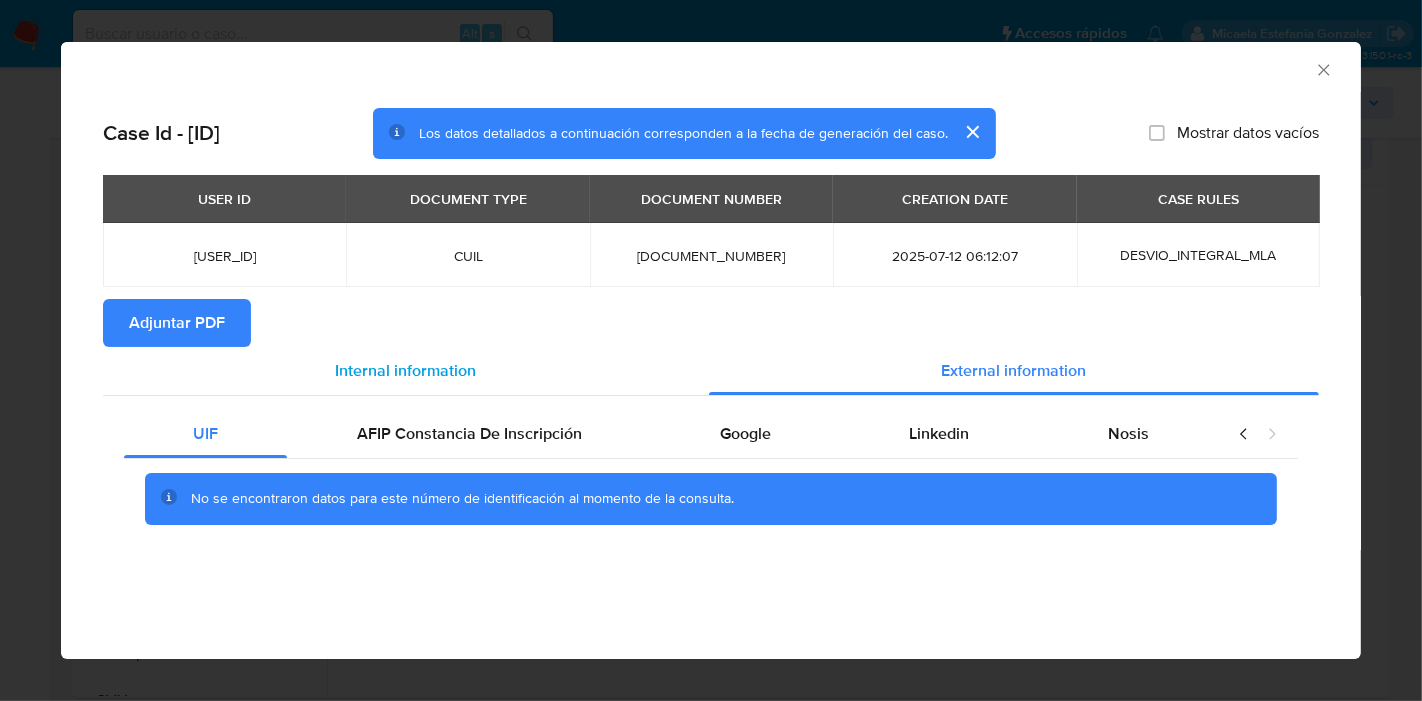 drag, startPoint x: 393, startPoint y: 379, endPoint x: 411, endPoint y: 374, distance: 18.681541 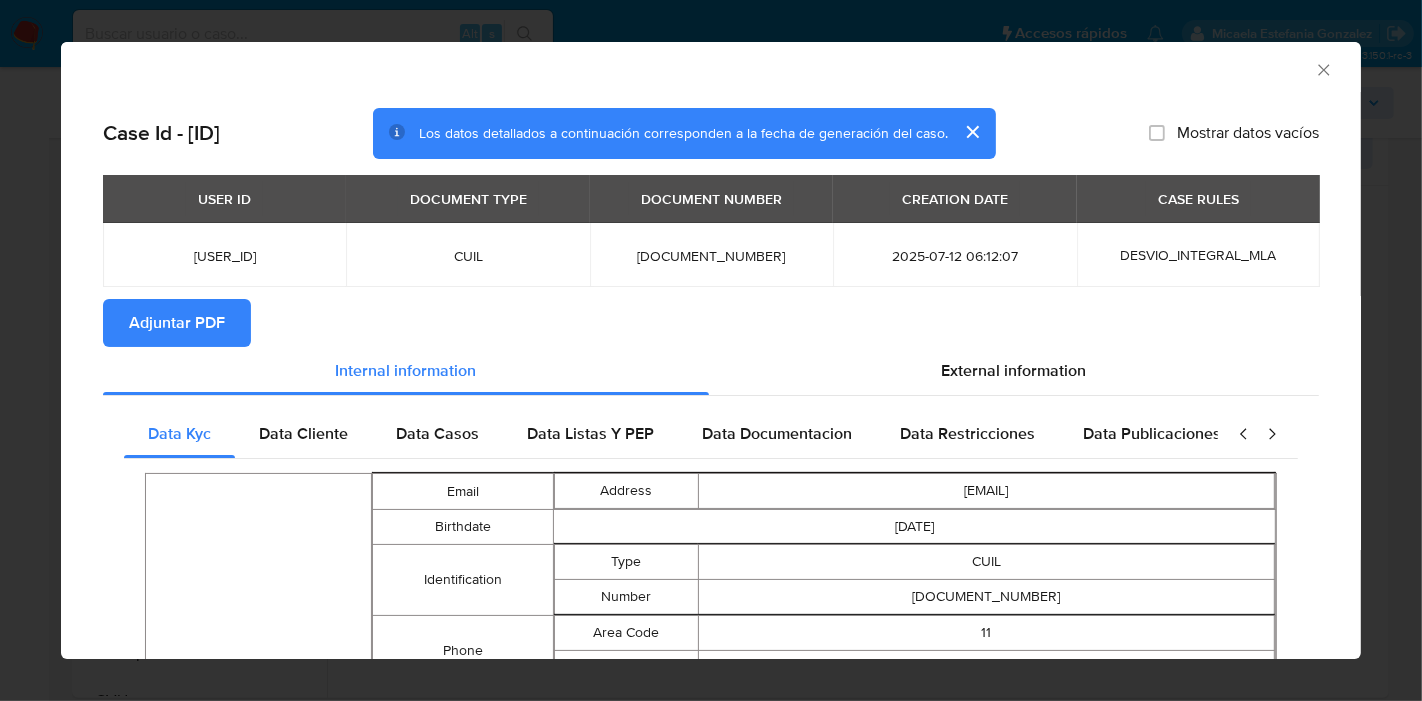 click on "Adjuntar PDF" at bounding box center (177, 323) 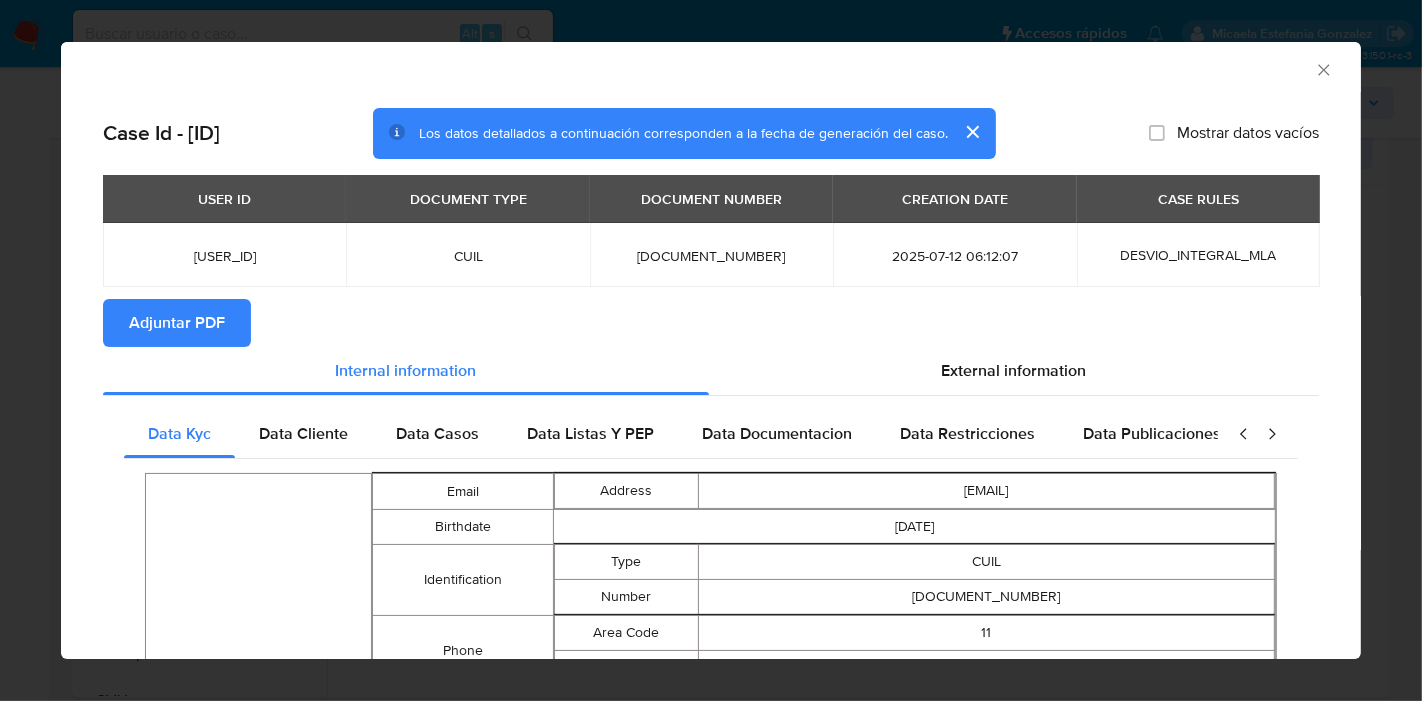 click on "AML Data Collector Case Id - TEJNTL9dJVv04dwc6BVzq2cu Los datos detallados a continuación corresponden a la fecha de generación del caso. Mostrar datos vacíos USER ID DOCUMENT TYPE DOCUMENT NUMBER CREATION DATE CASE RULES 1082643663 CUIL 20303712586 2025-07-12 06:12:07 DESVIO_INTEGRAL_MLA   Adjuntar PDF   Internal Info Las siguientes tablas no tienen datos Data Listas Y PEP   Data Documentacion   Data Publicaciones   Peticiones Secundarias   Data Kyc Person Email Address leonardo.olmedo8@gmail.com Birthdate 1983-06-06 Identification Type CUIL Number 20303712586 Phone Area Code 11 Number 61247854 Address Full Address DR JOSE INGENIEROS 651 651 LAS MALVINAS BUENOS AIRES Argentina 1748 Declared Address - - - Additional Info - - - Is Regulated Entity false Gender M Other Identifications Type DNI Number 30371258 Is Pep false Nationality AR Marital Status SINGLE Identification Type CUIL Number 20303712586 Fiscal Identity Taxpayer Type Consumidor Final Names Preferred Full Leonardo Sebastian Olmedo Legal Code MLA" at bounding box center [711, 350] 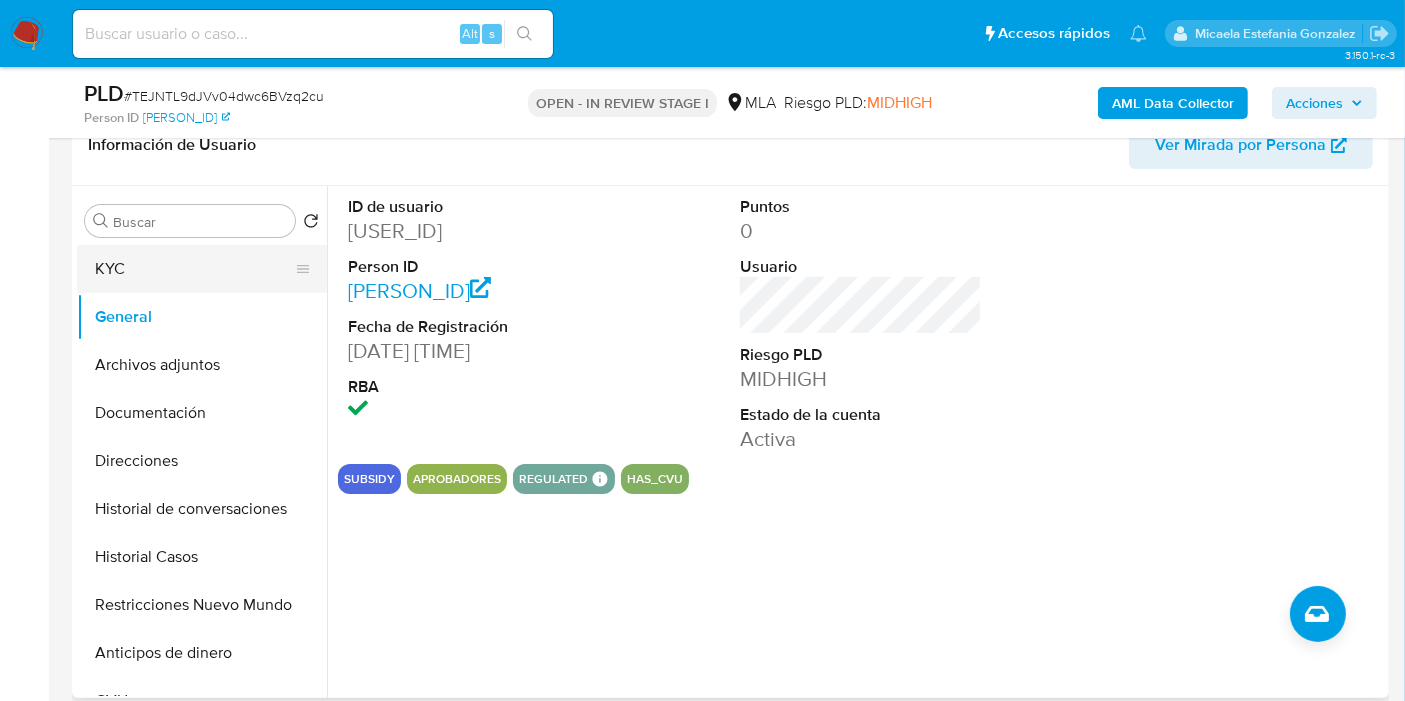 click on "KYC" at bounding box center [194, 269] 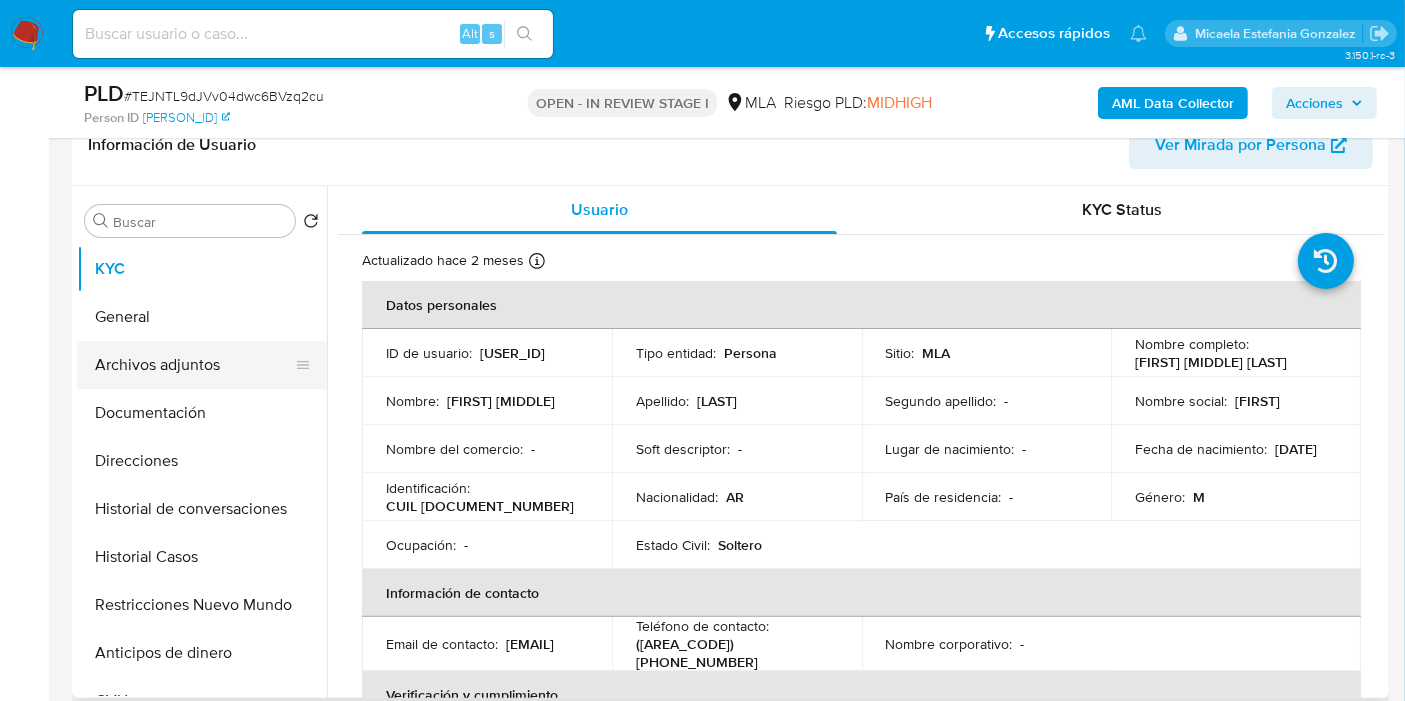 drag, startPoint x: 194, startPoint y: 458, endPoint x: 176, endPoint y: 378, distance: 82 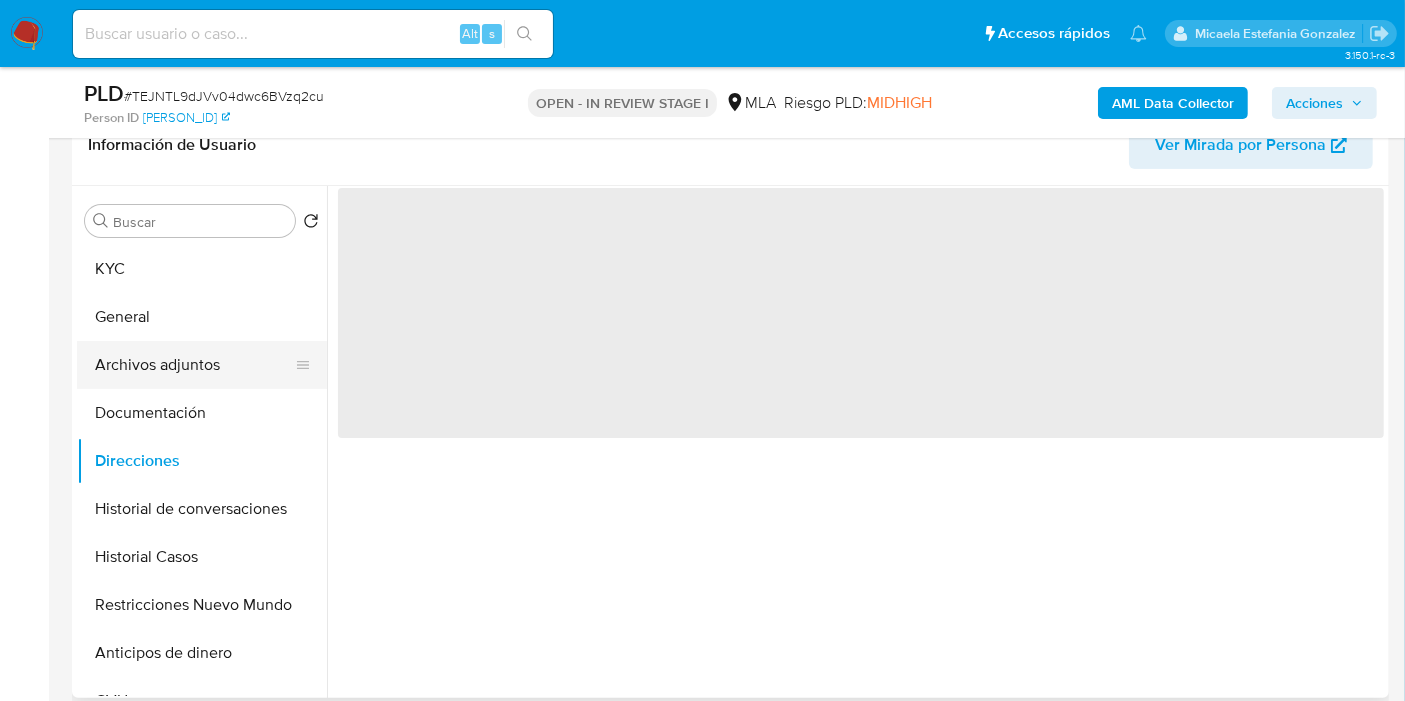 click on "Archivos adjuntos" at bounding box center (194, 365) 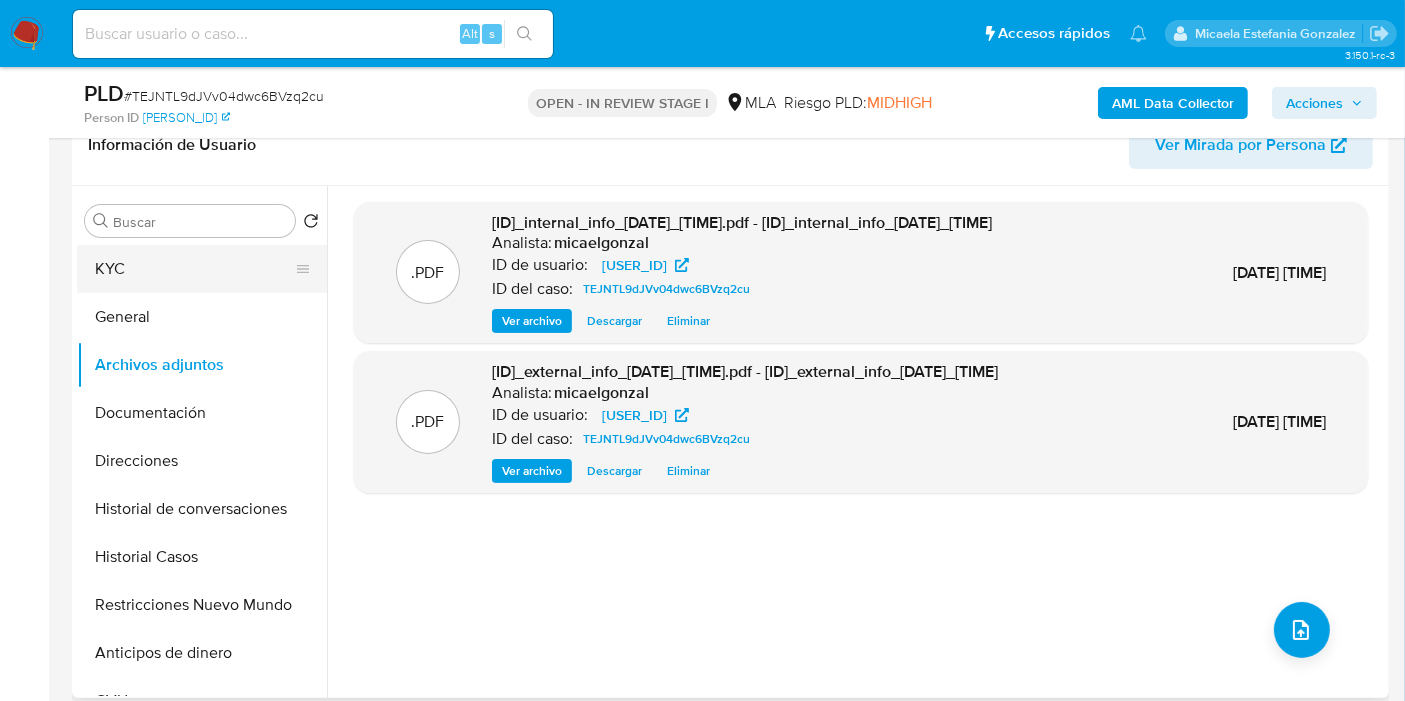 click on "KYC" at bounding box center [194, 269] 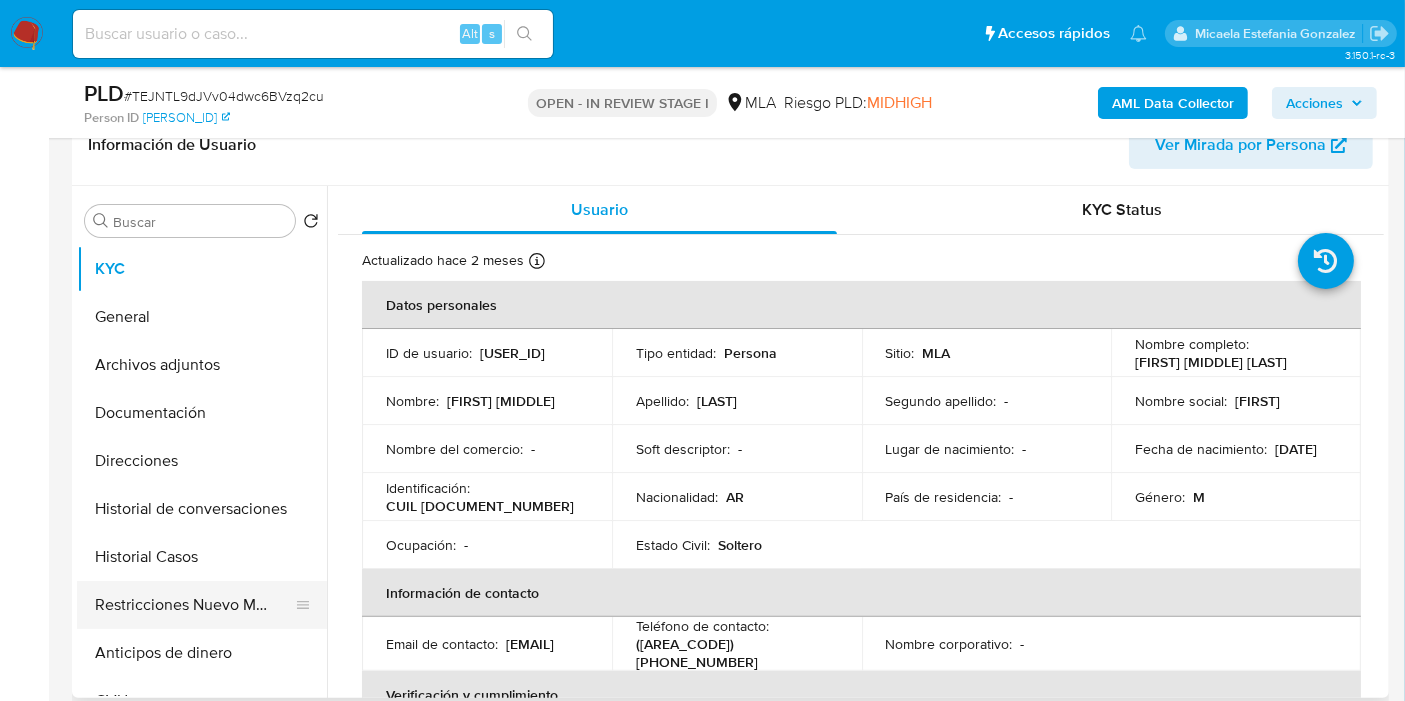 click on "Restricciones Nuevo Mundo" at bounding box center (194, 605) 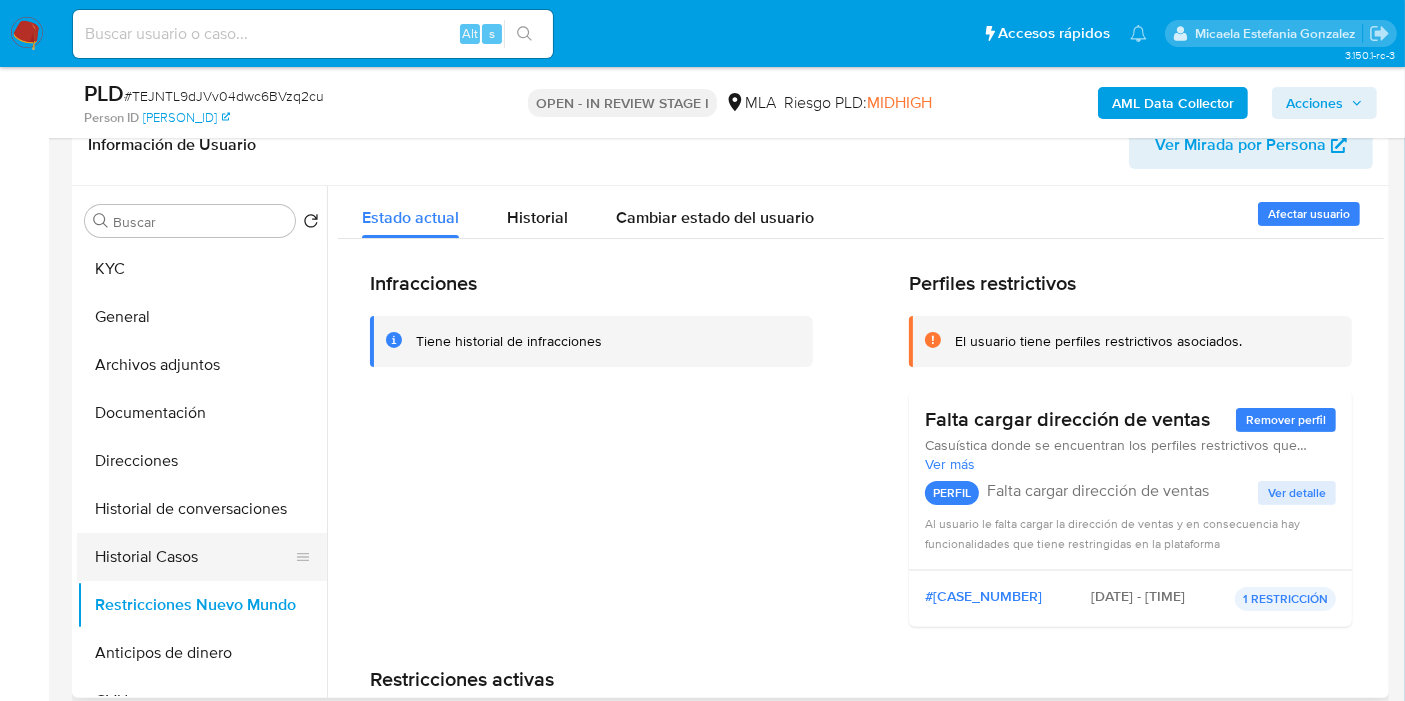 click on "Historial Casos" at bounding box center [194, 557] 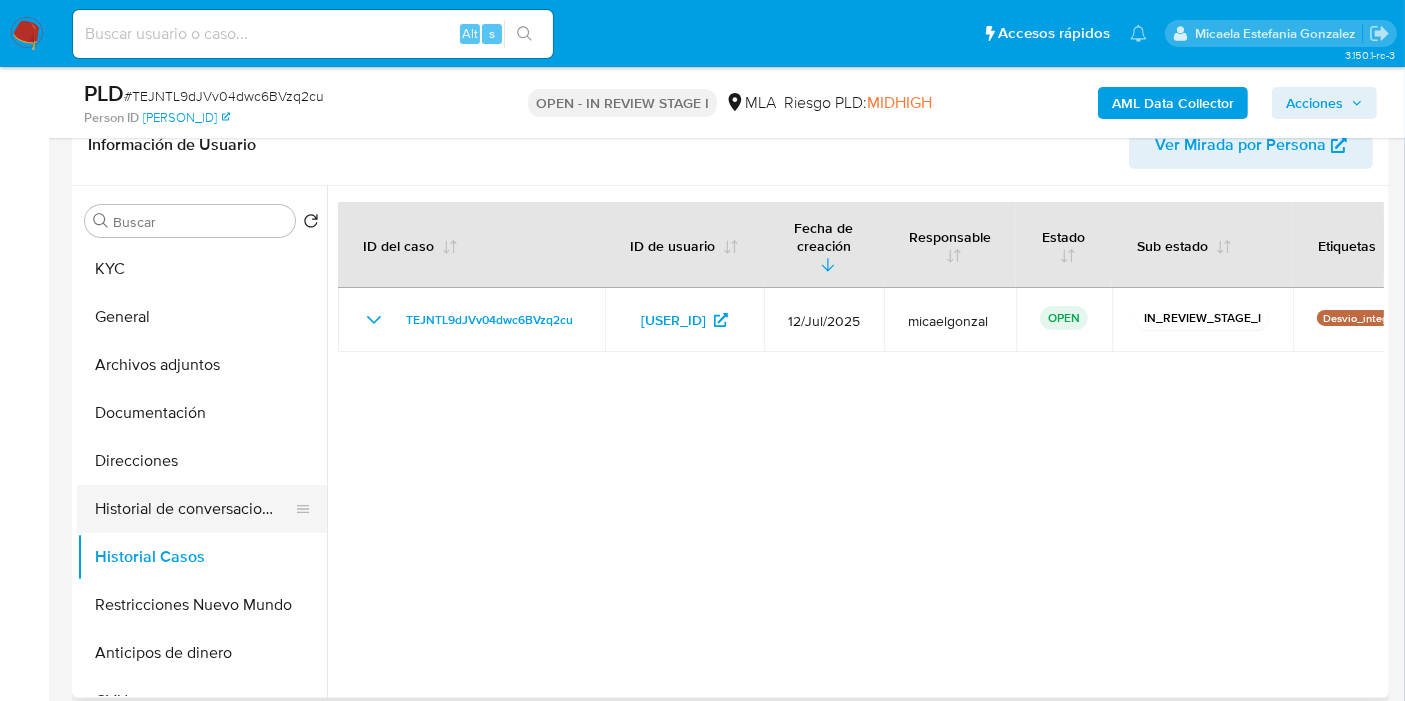 click on "Historial de conversaciones" at bounding box center (194, 509) 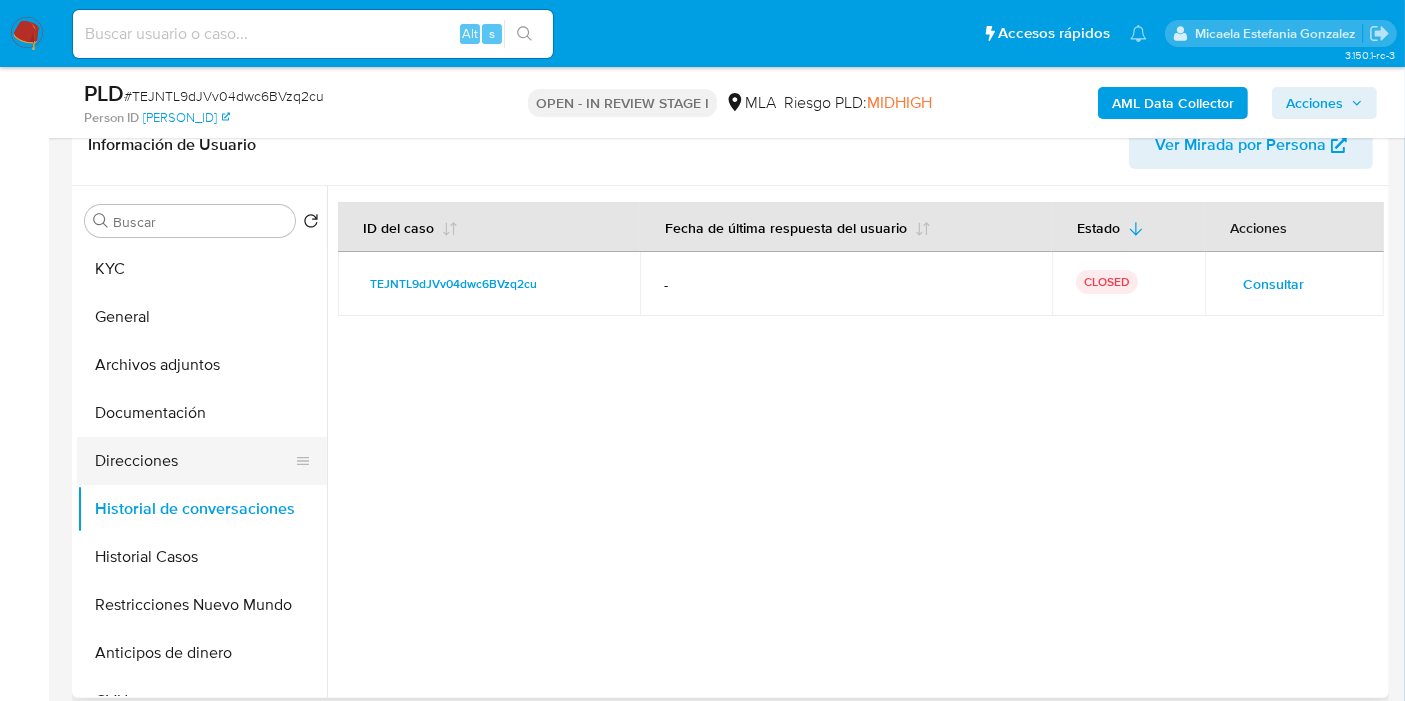 click on "Direcciones" at bounding box center [194, 461] 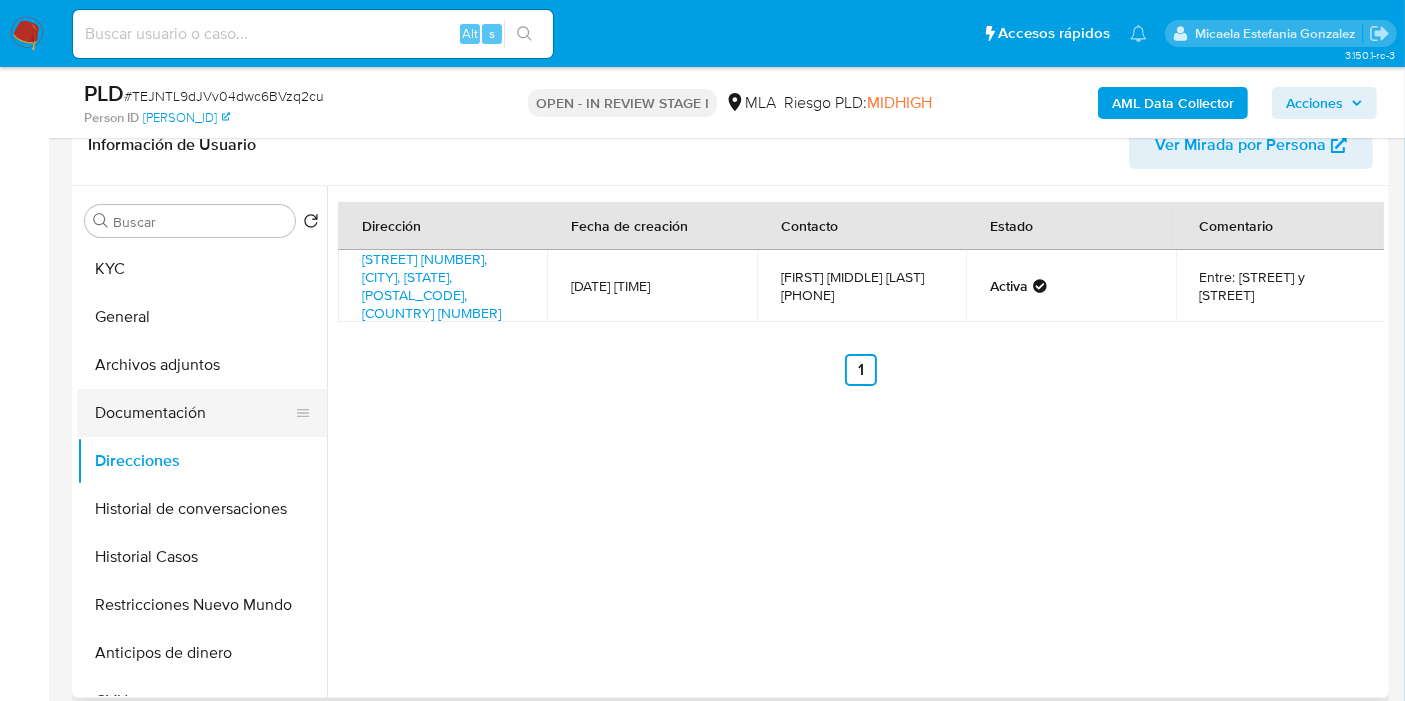 click on "Documentación" at bounding box center (194, 413) 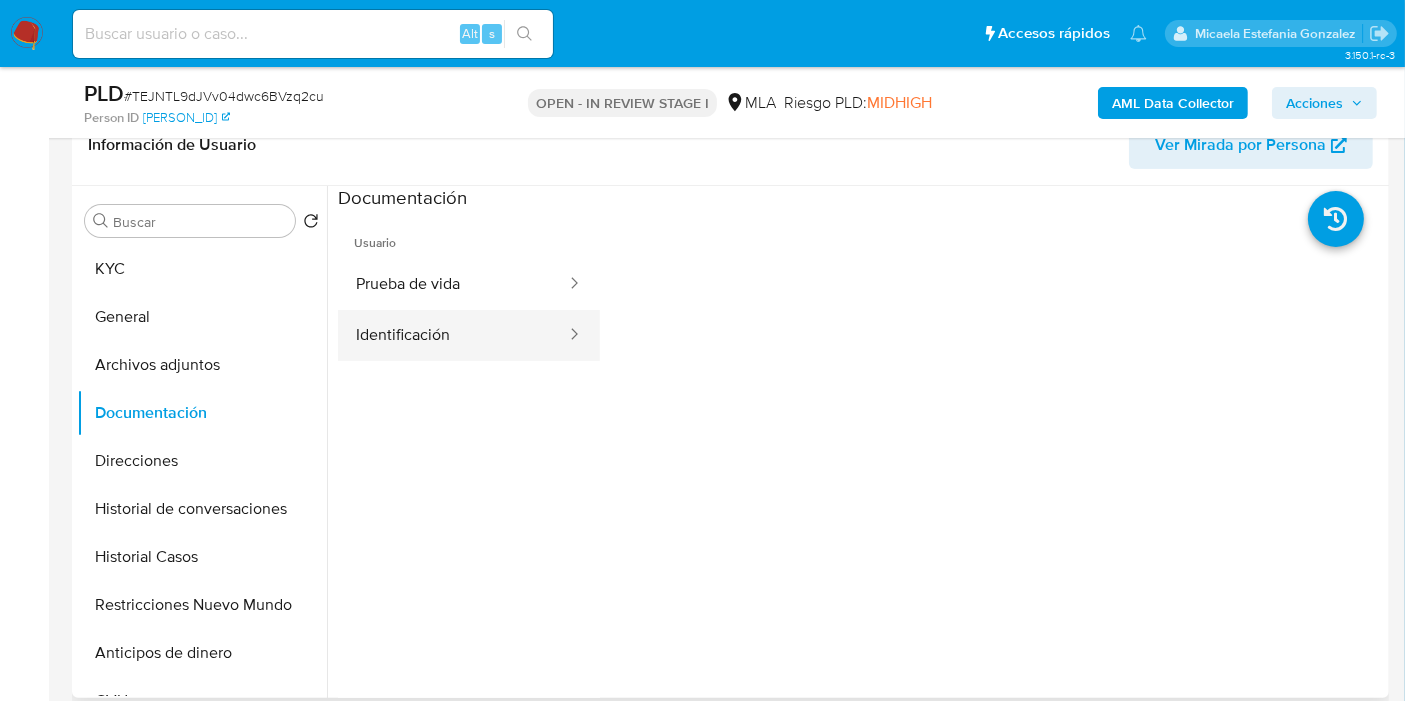 click on "Identificación" at bounding box center (453, 335) 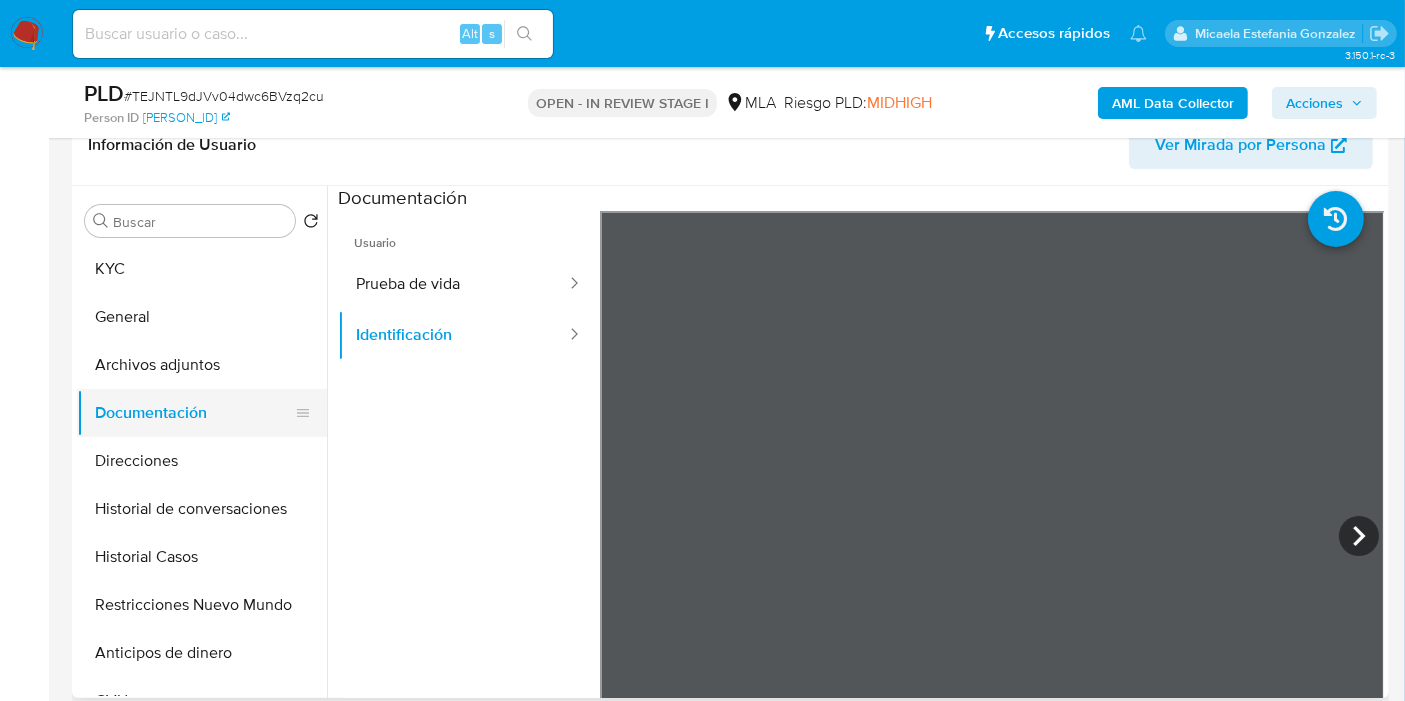 click on "Documentación" at bounding box center [194, 413] 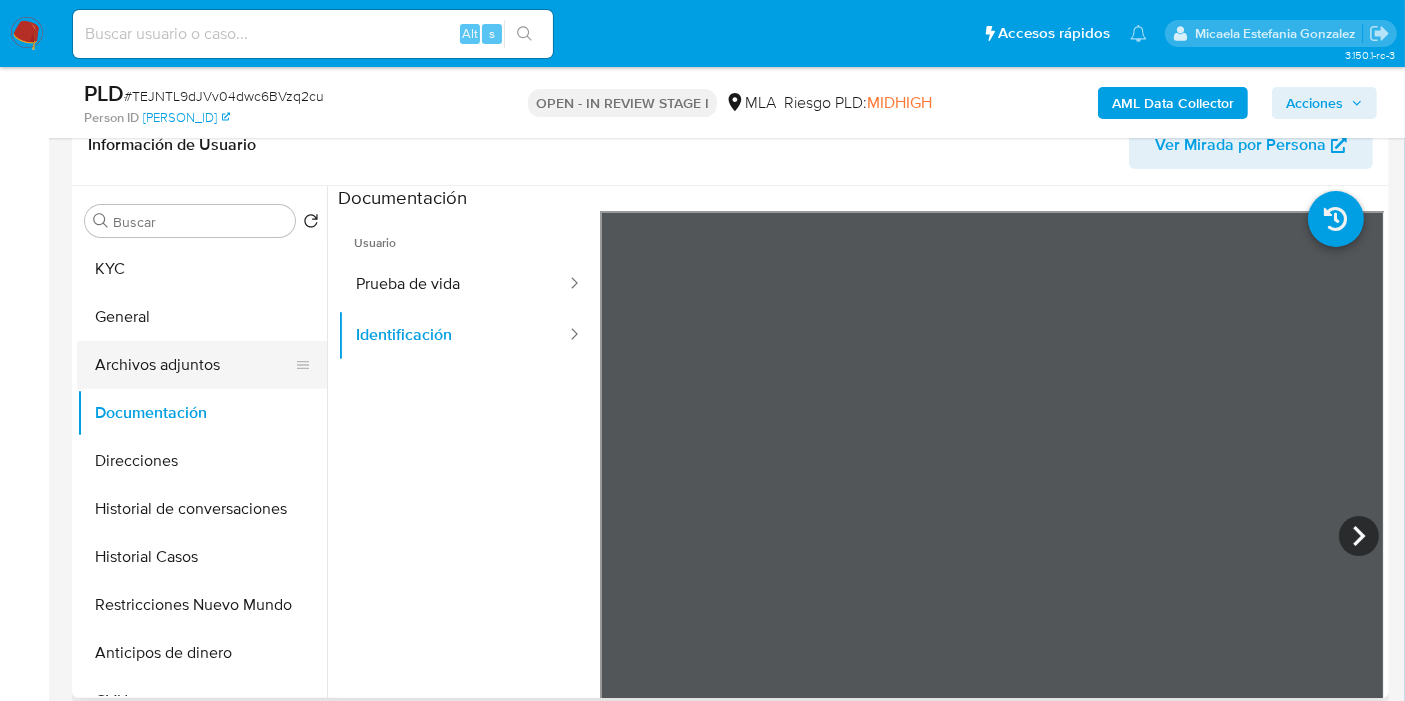 click on "Archivos adjuntos" at bounding box center (194, 365) 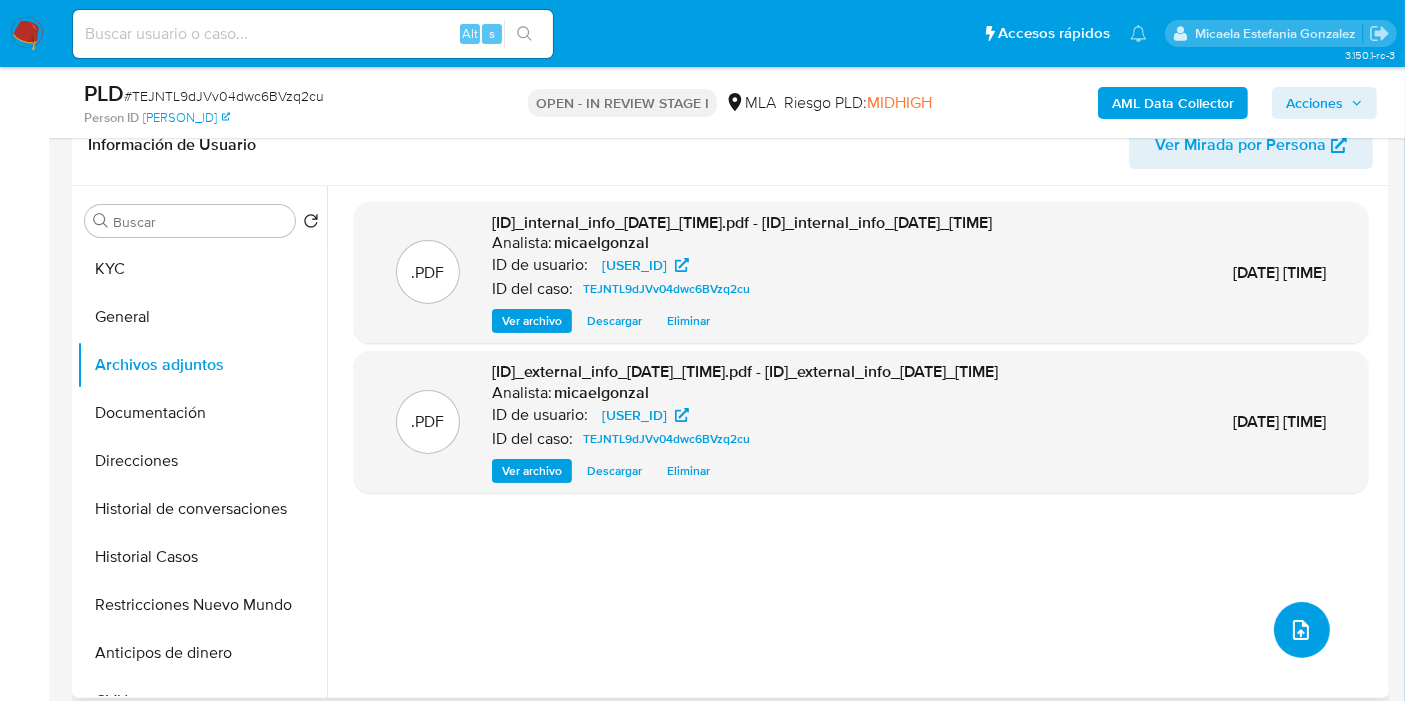 click 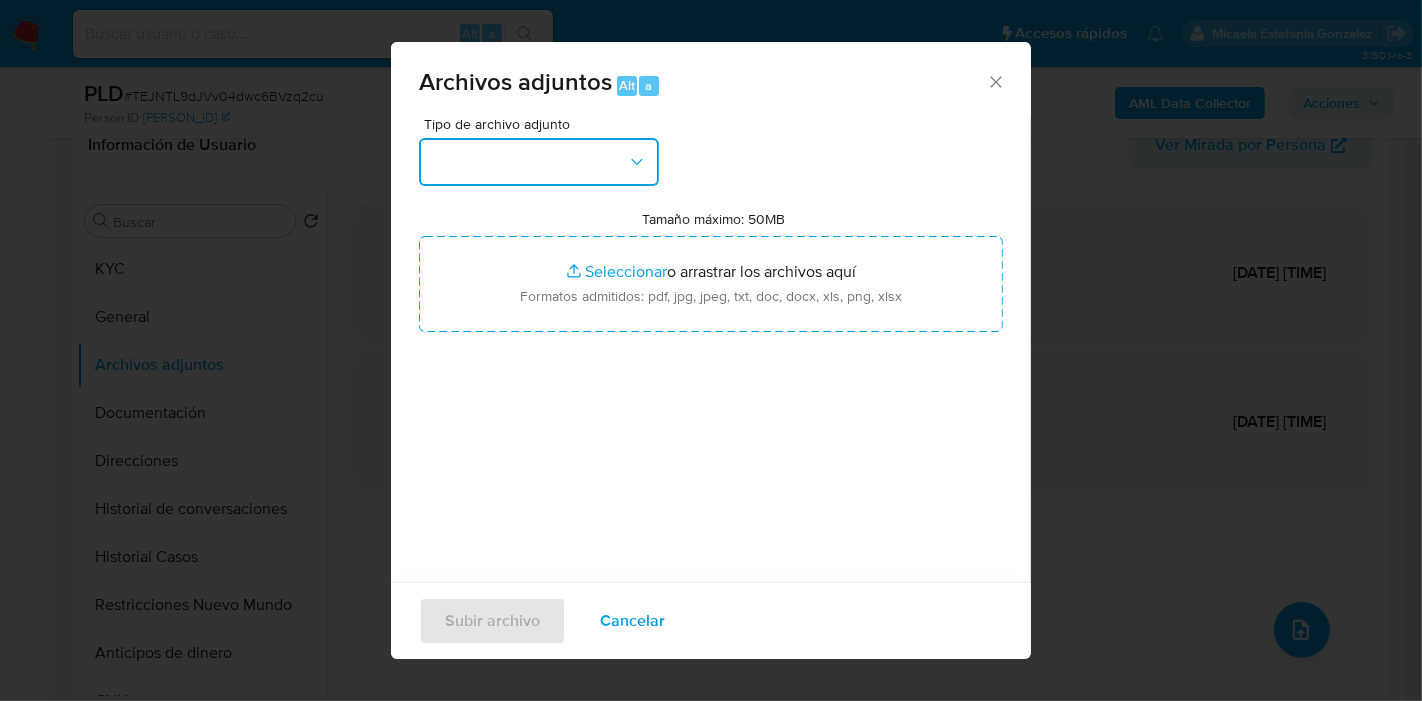 click at bounding box center [539, 162] 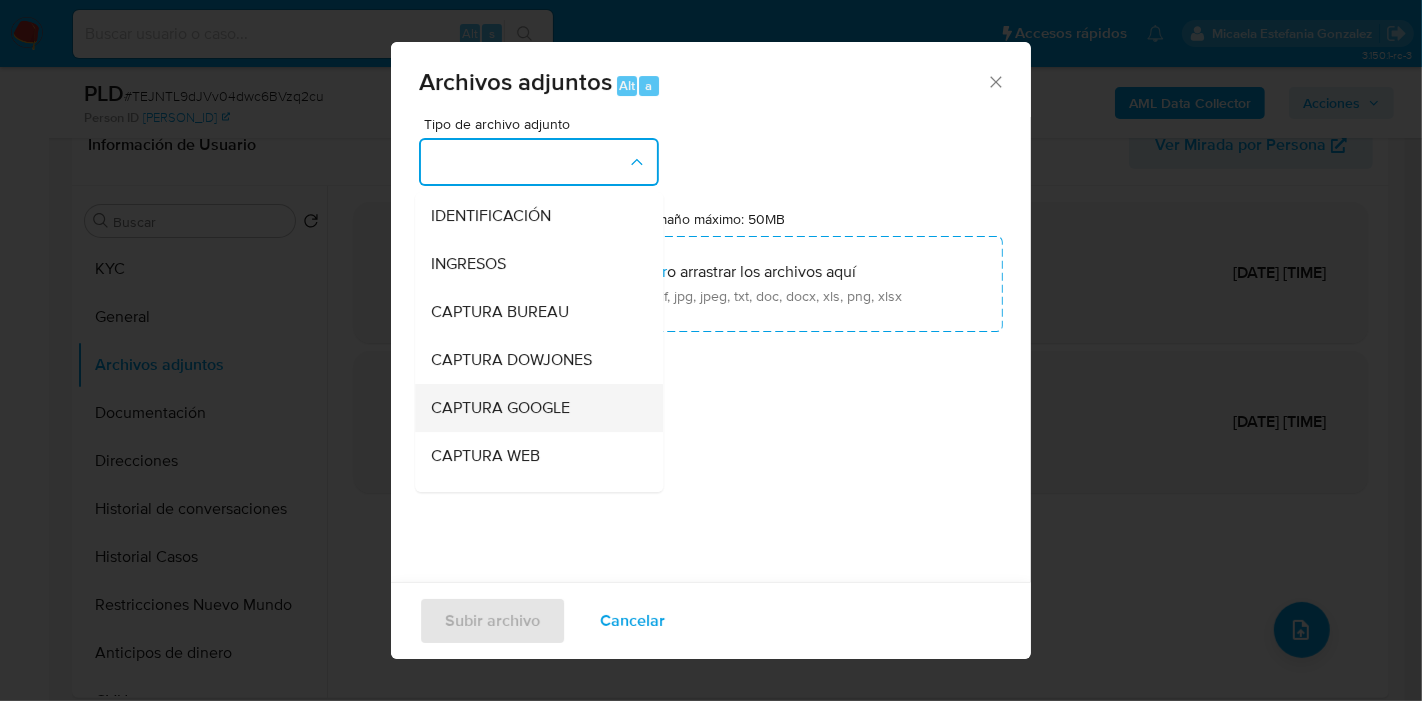 scroll, scrollTop: 333, scrollLeft: 0, axis: vertical 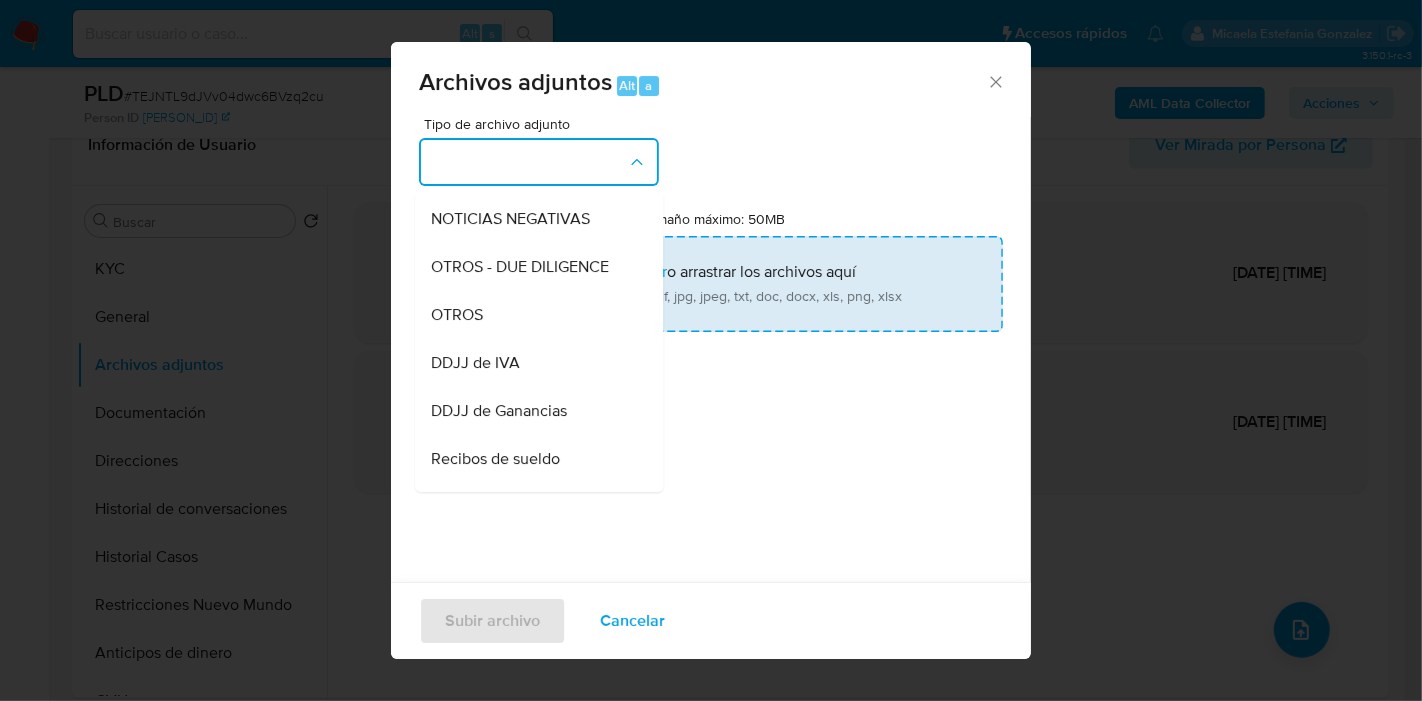 drag, startPoint x: 539, startPoint y: 341, endPoint x: 575, endPoint y: 318, distance: 42.72002 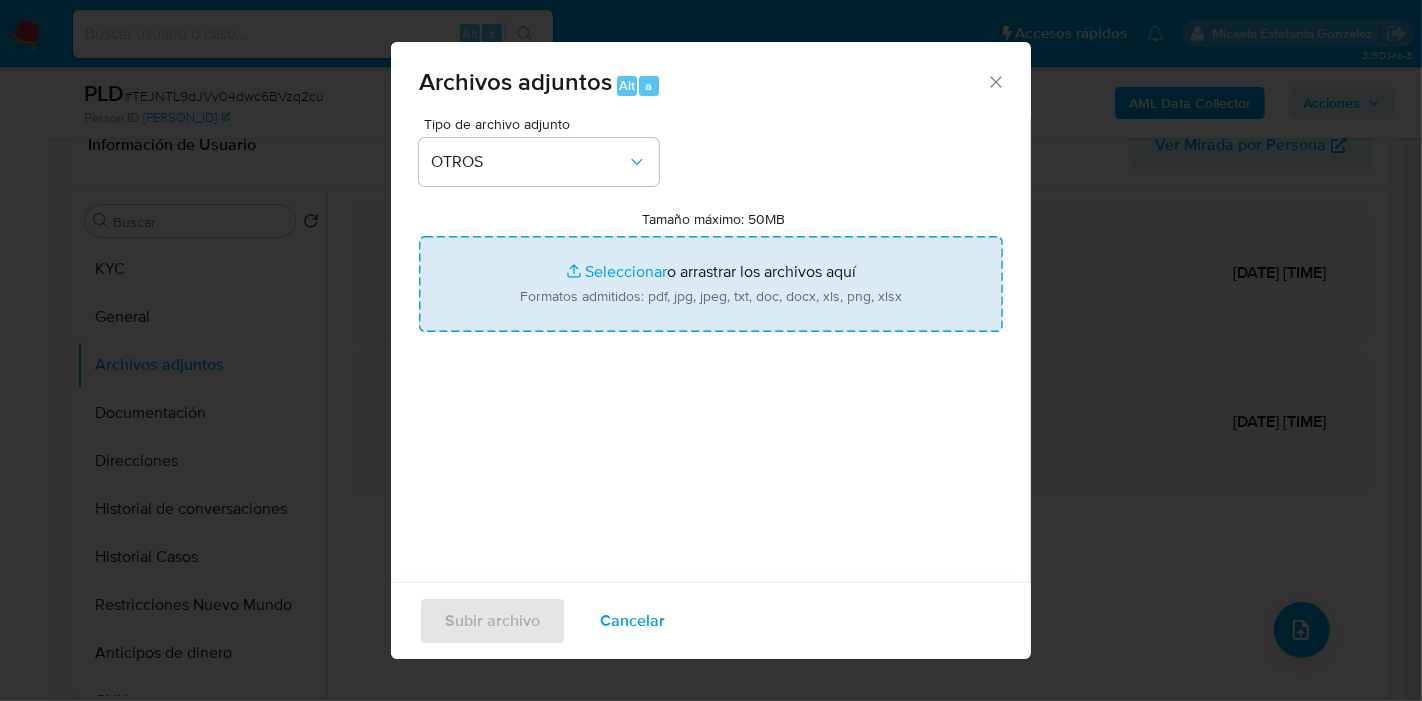click on "Tamaño máximo: 50MB Seleccionar archivos" at bounding box center (711, 284) 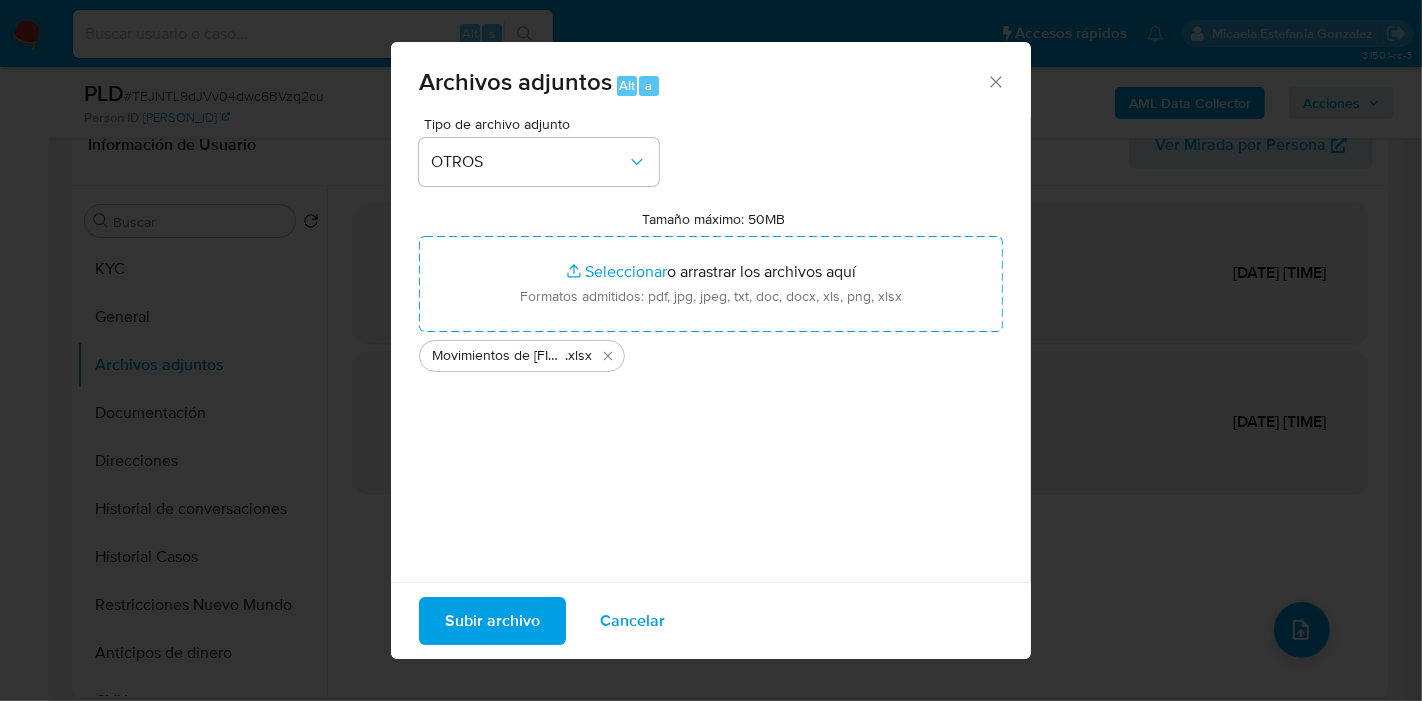 click on "Tipo de archivo adjunto OTROS Tamaño máximo: 50MB Seleccionar archivos Seleccionar  o arrastrar los archivos aquí Formatos admitidos: pdf, jpg, jpeg, txt, doc, docx, xls, png, xlsx Movimientos de Leonardo Sebastian Olmedo .xlsx" at bounding box center [711, 353] 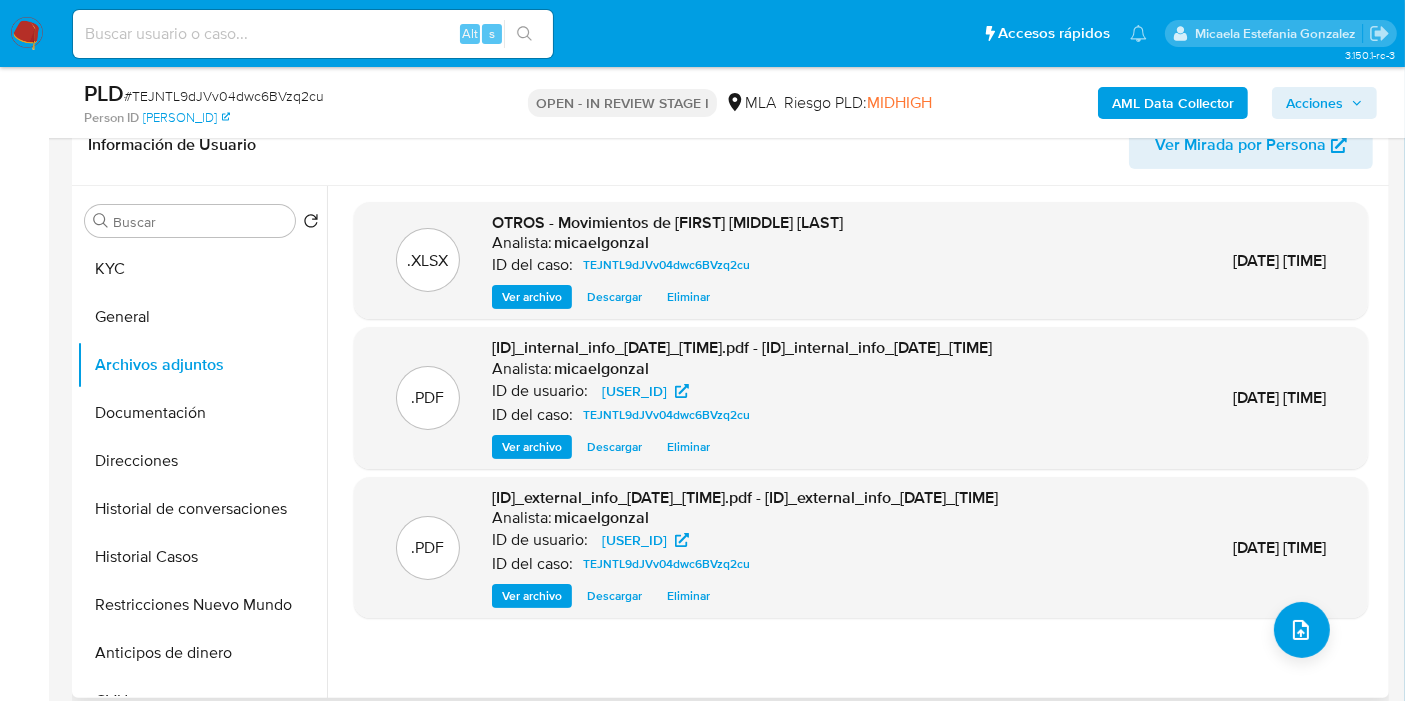 click on ".PDF TEJNTL9dJVv04dwc6BVzq2cu_external_info_7_8_2025.pdf - TEJNTL9dJVv04dwc6BVzq2cu_external_info_7_8_2025 Analista: micaelgonzal ID de usuario: 1082643663 ID del caso: TEJNTL9dJVv04dwc6BVzq2cu Ver archivo Descargar Eliminar 07/Ago/2025 12:47:51" at bounding box center [861, 548] 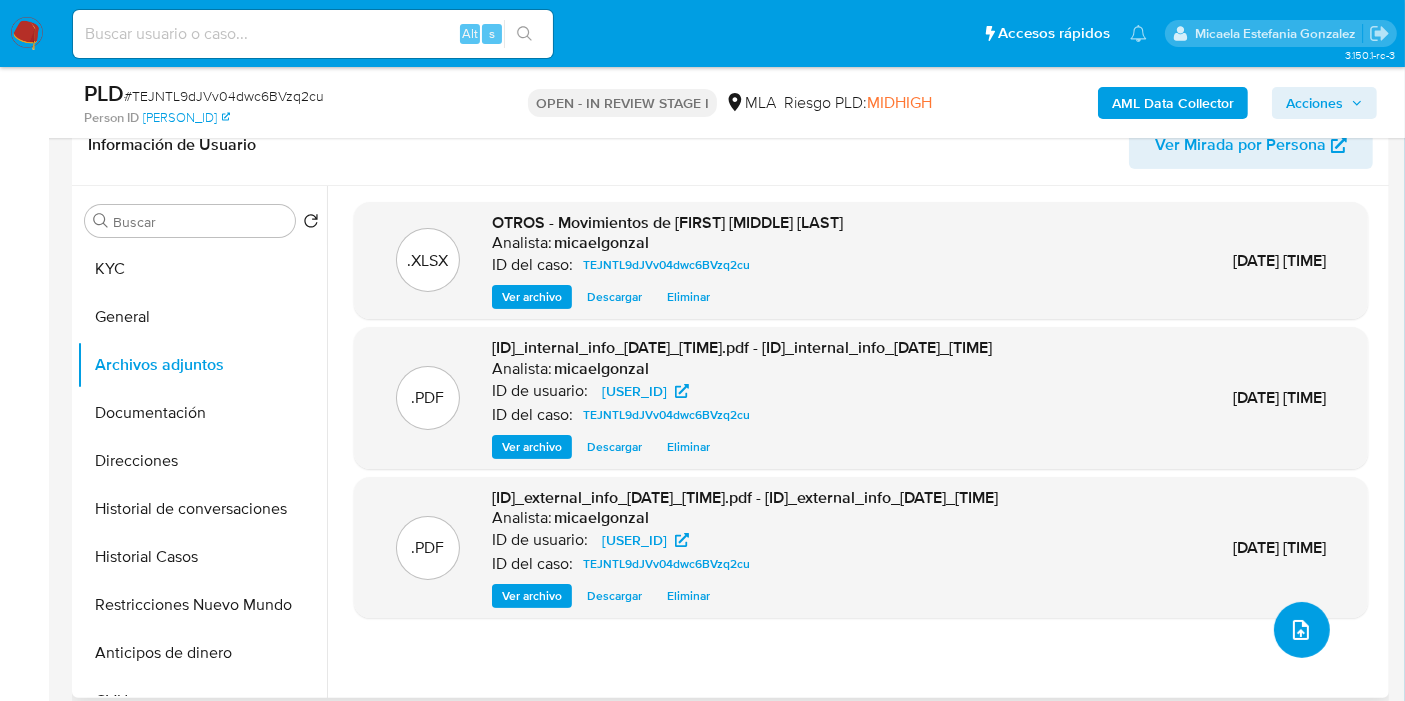 click 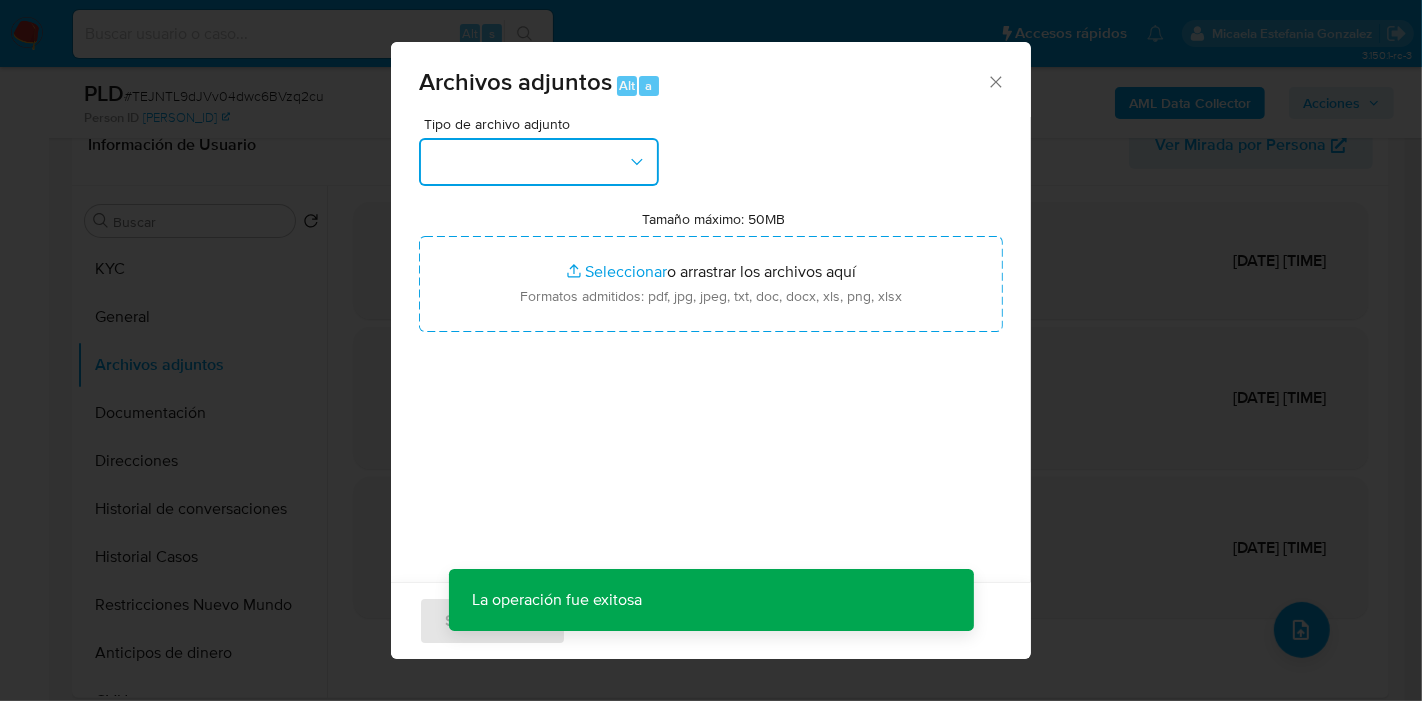 click at bounding box center (539, 162) 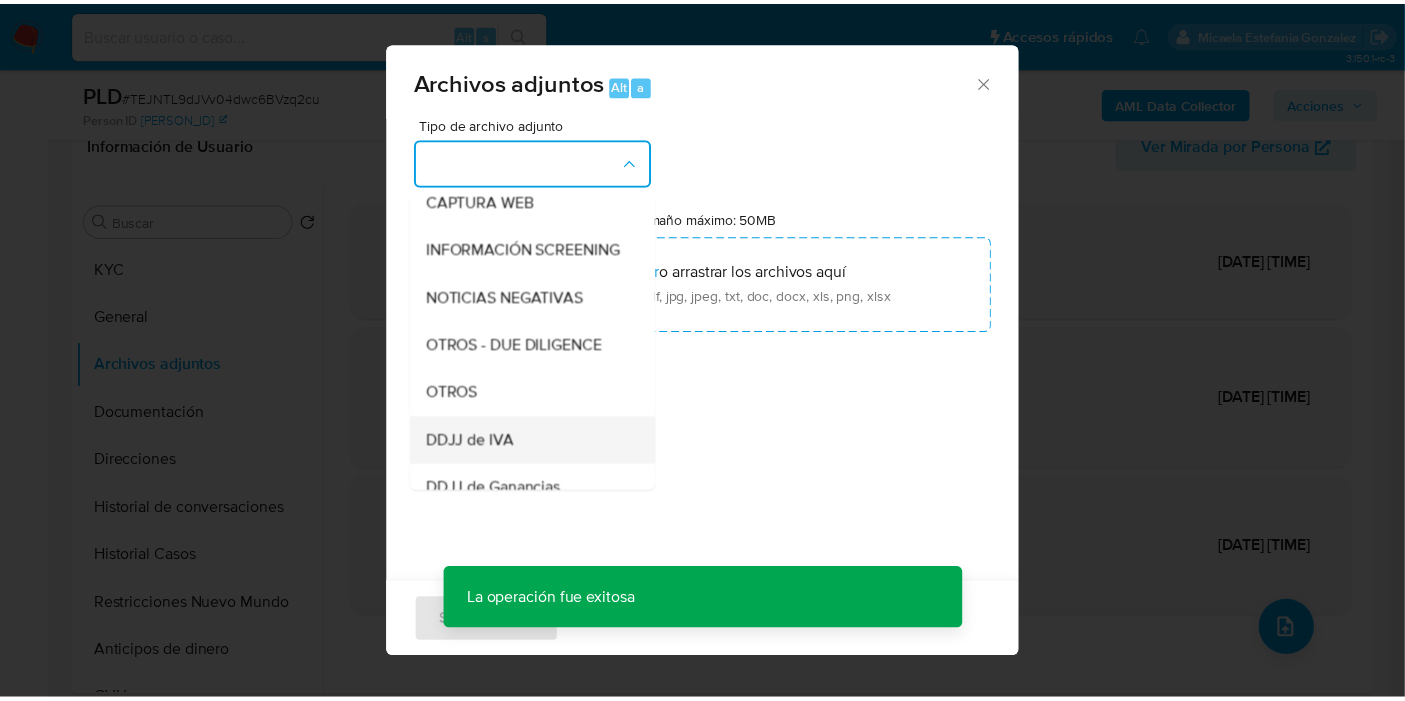 scroll, scrollTop: 333, scrollLeft: 0, axis: vertical 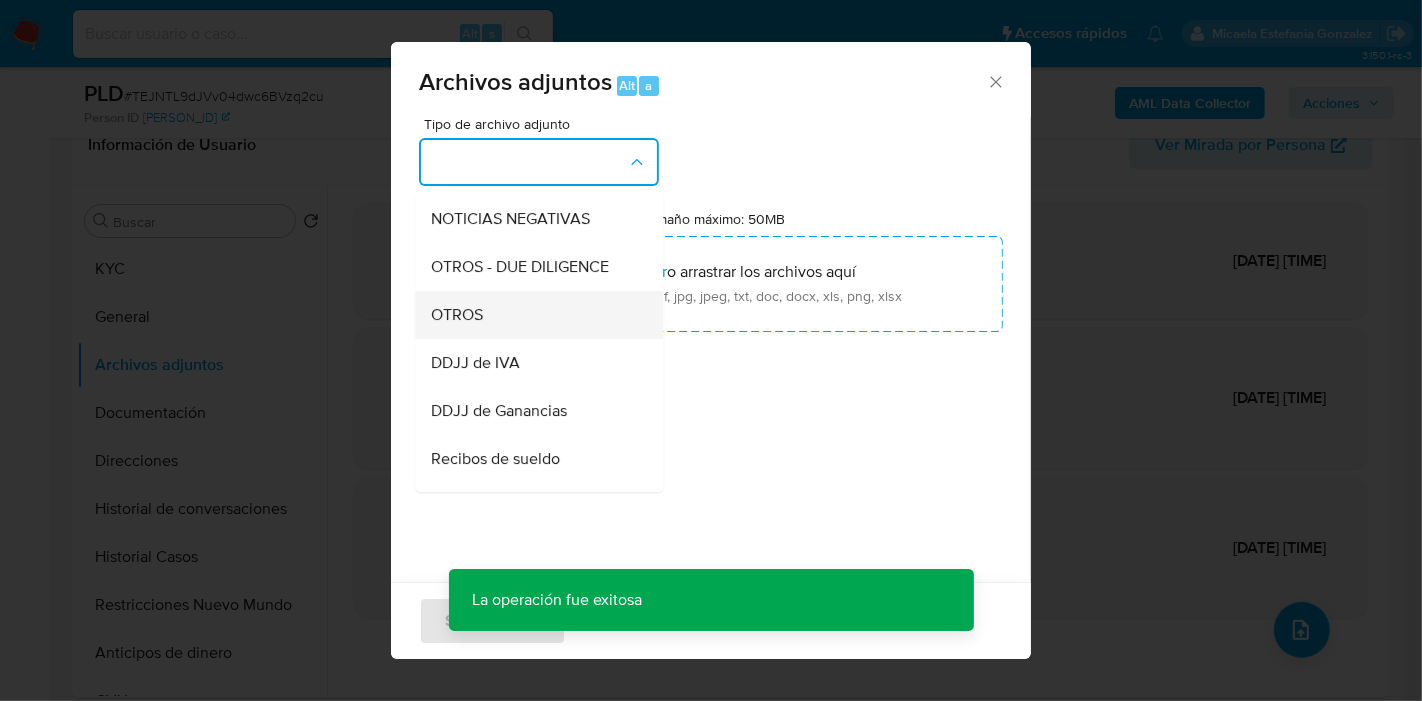 click on "OTROS" at bounding box center [533, 315] 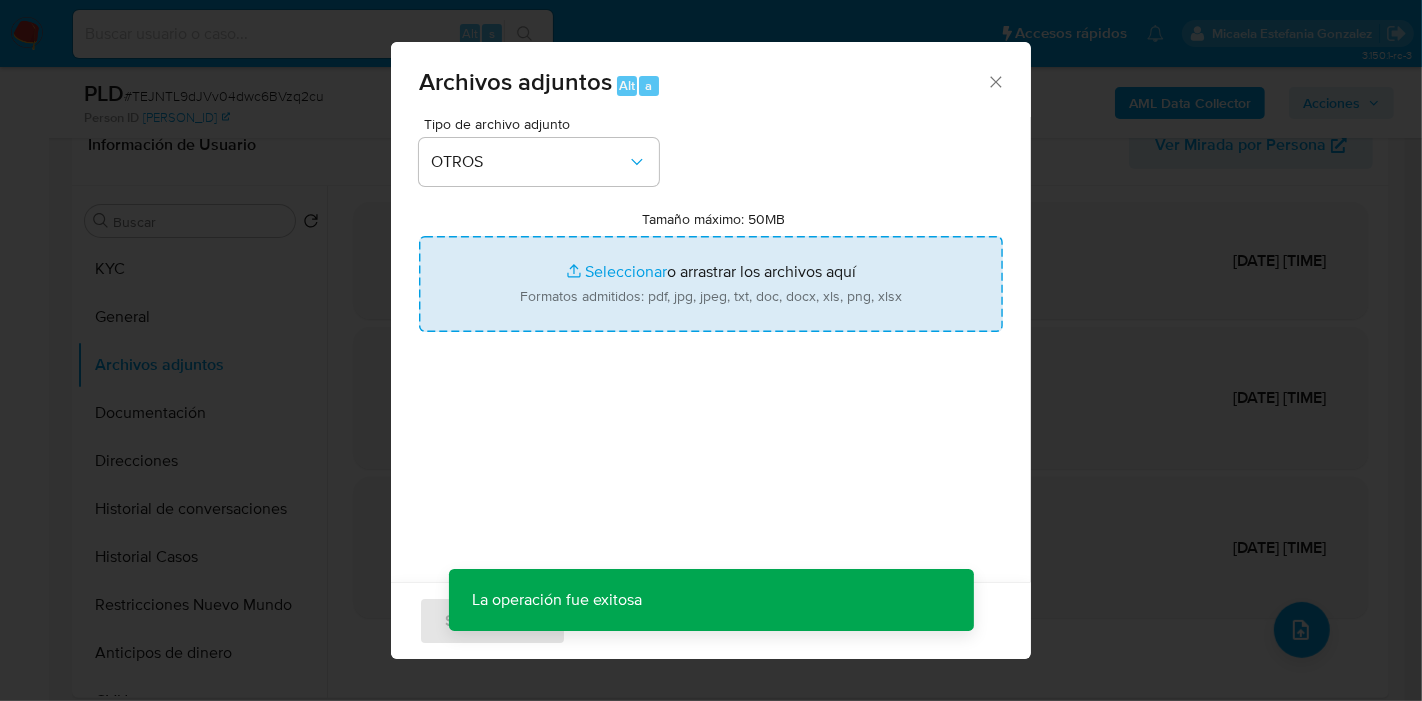 click on "Tamaño máximo: 50MB Seleccionar archivos" at bounding box center [711, 284] 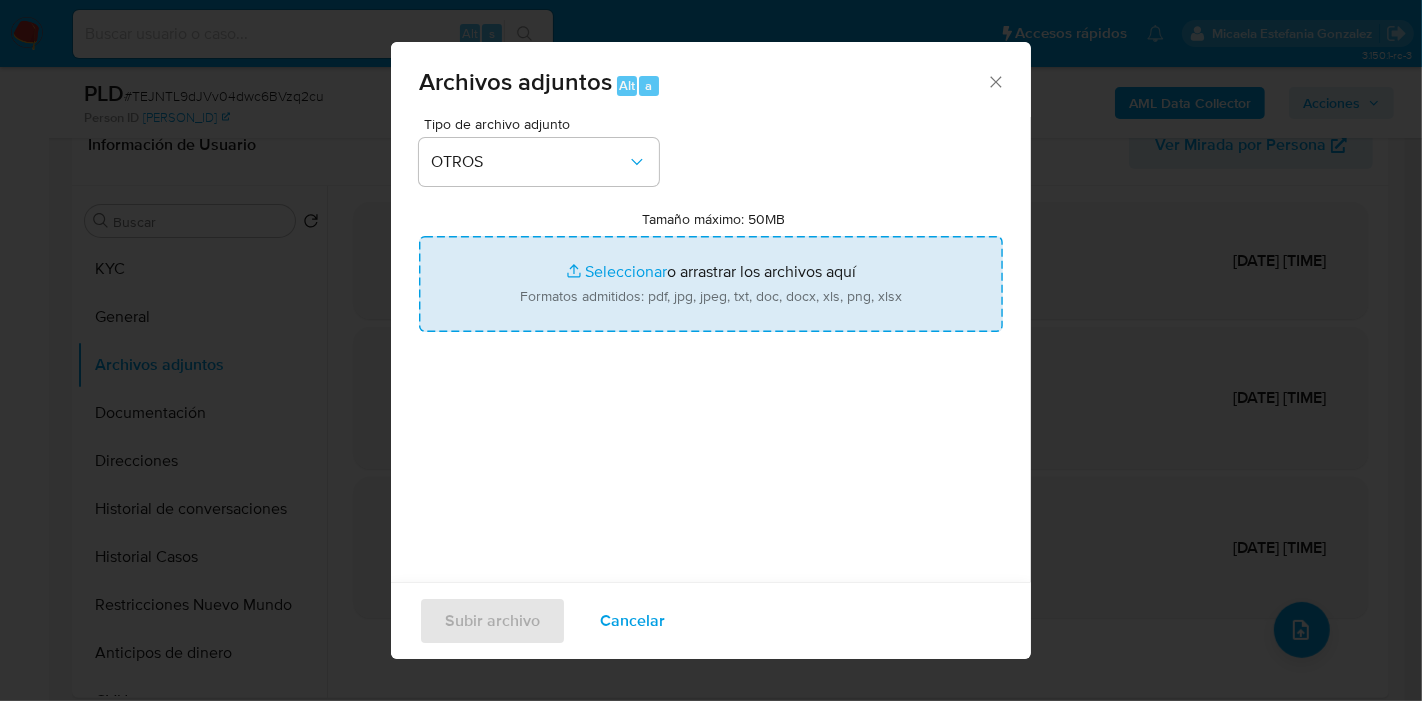 type on "C:\fakepath\Caselog TEJNTL9dJVv04dwc6BVzq2cu_2025_07_18_07_32_23.docx" 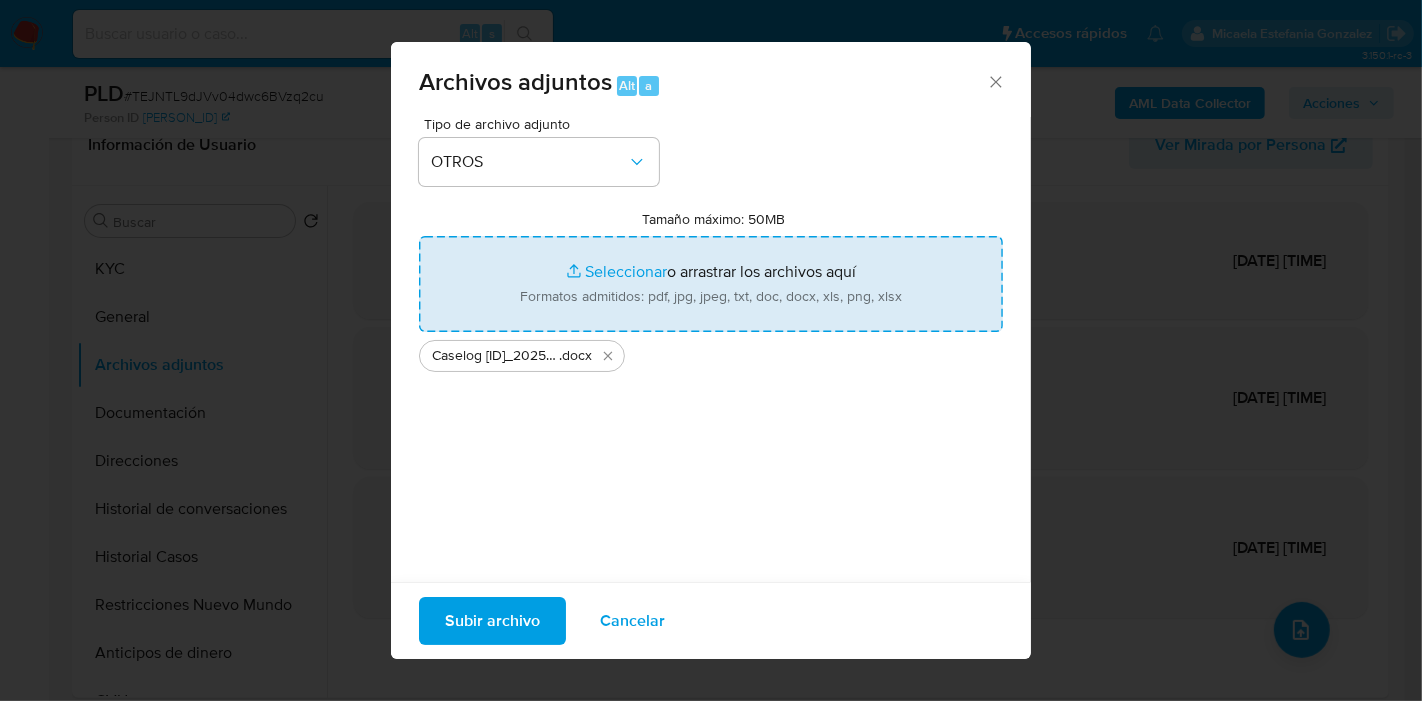 click on "Tipo de archivo adjunto OTROS Tamaño máximo: 50MB Seleccionar archivos Seleccionar  o arrastrar los archivos aquí Formatos admitidos: pdf, jpg, jpeg, txt, doc, docx, xls, png, xlsx Caselog TEJNTL9dJVv04dwc6BVzq2cu_2025_07_18_07_32_23 .docx" at bounding box center [711, 353] 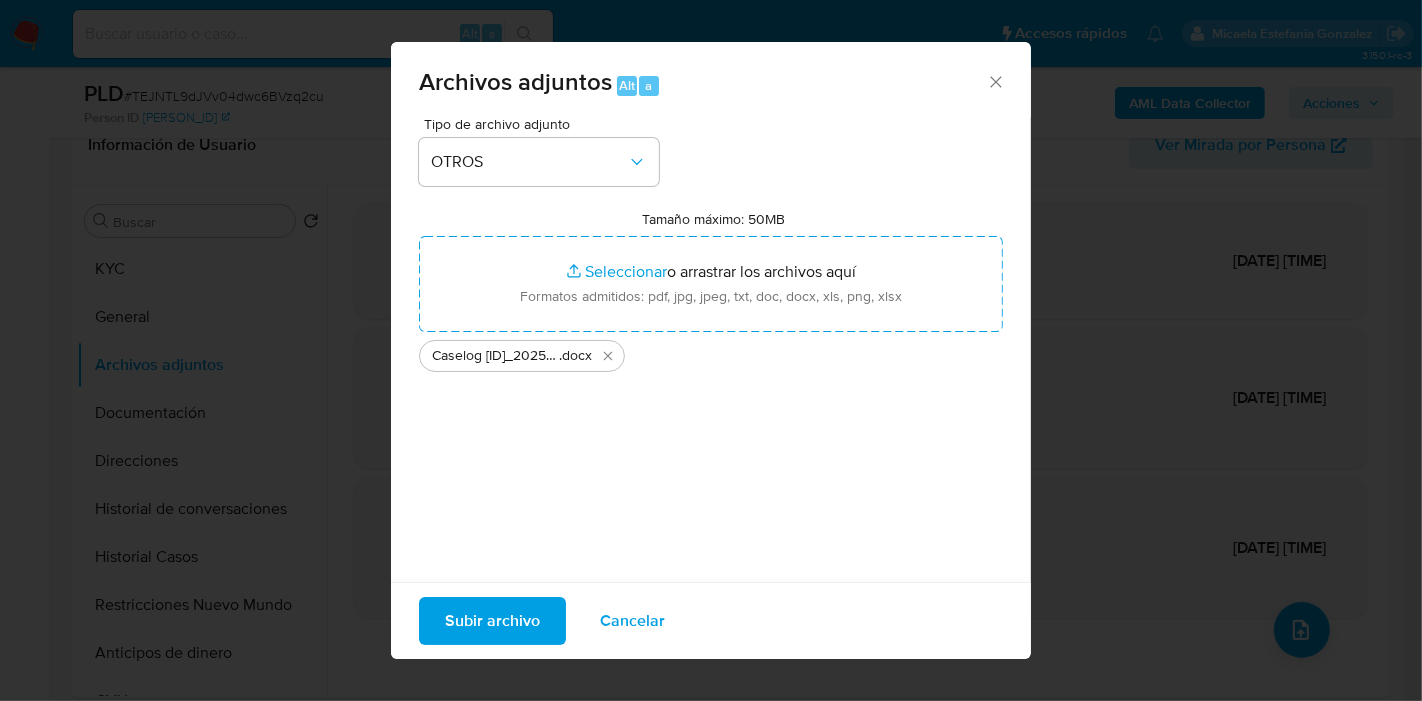 click on "Subir archivo" at bounding box center (492, 621) 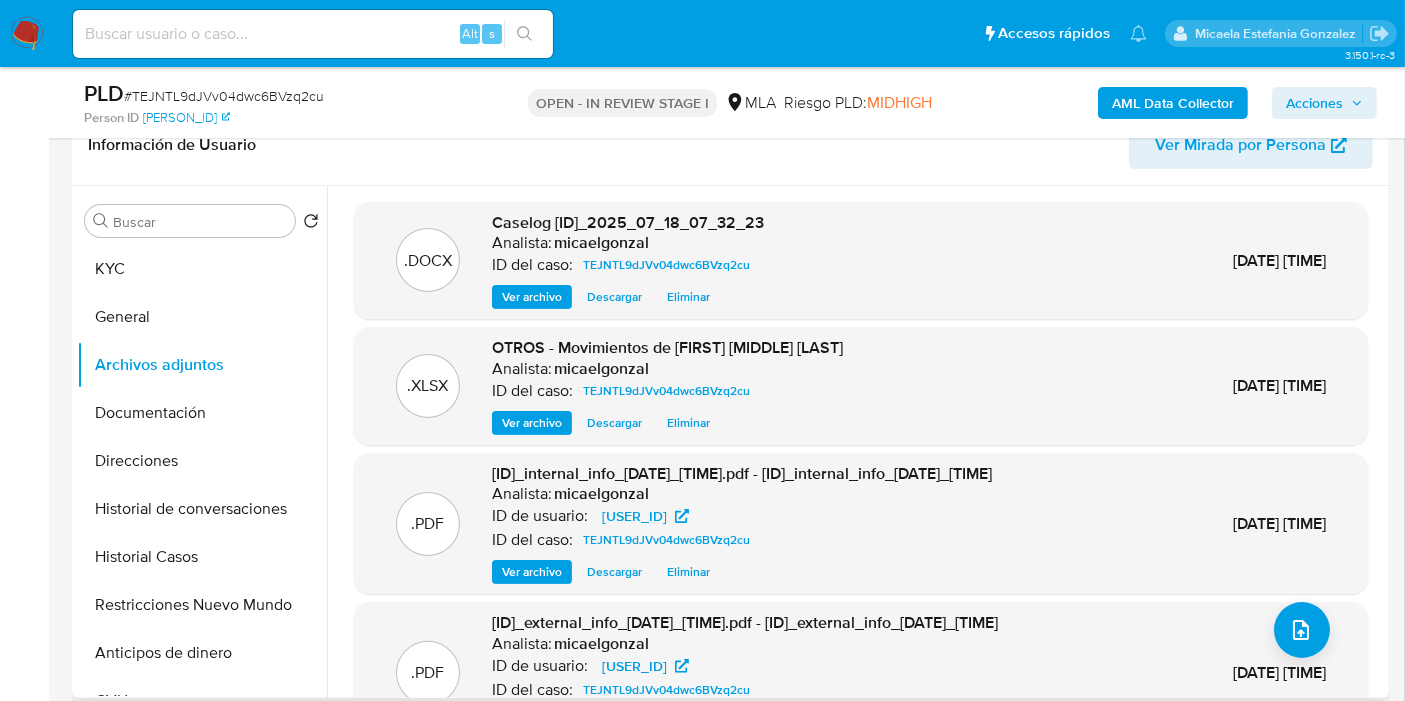 drag, startPoint x: 160, startPoint y: 277, endPoint x: 702, endPoint y: 152, distance: 556.2275 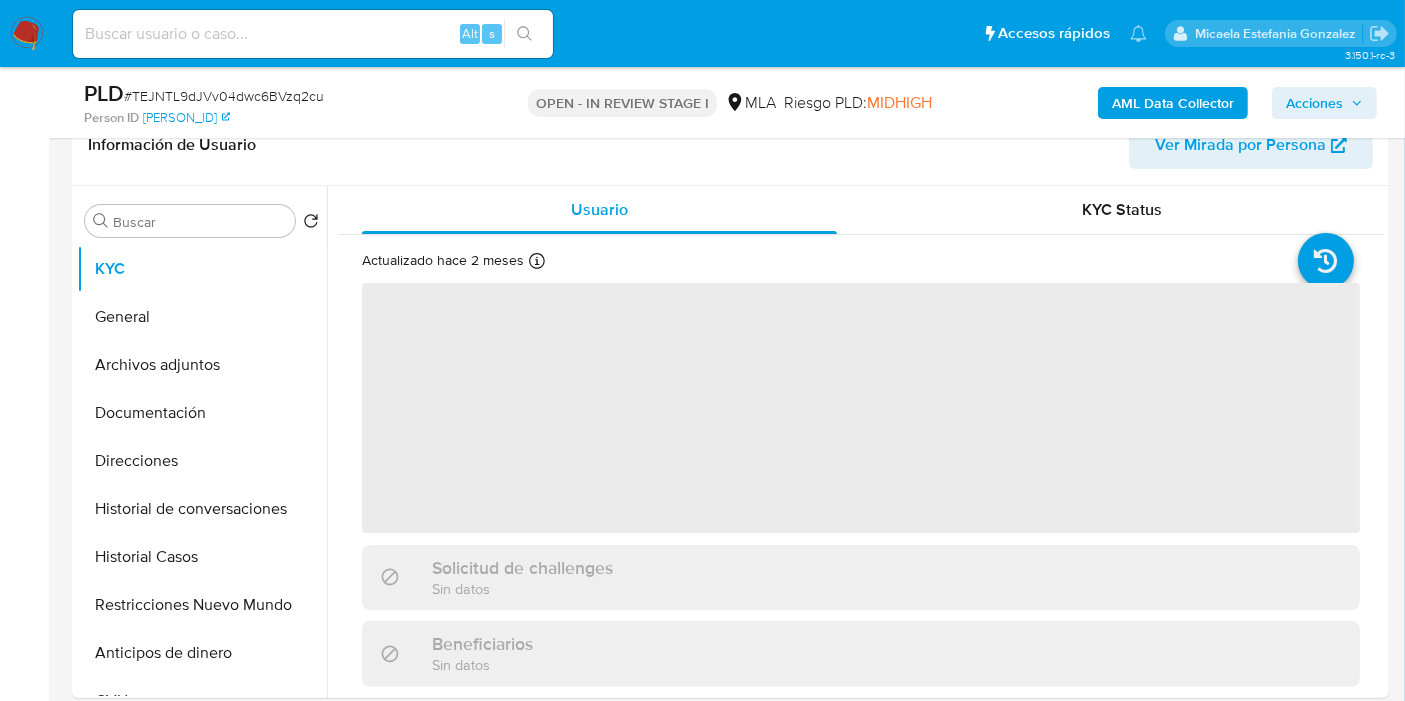 click on "PLD # TEJNTL9dJVv04dwc6BVzq2cu Person ID 8a195c059611b1f4325c2de0d486c479 OPEN - IN REVIEW STAGE I  MLA Riesgo PLD:  MIDHIGH AML Data Collector Acciones" at bounding box center (730, 102) 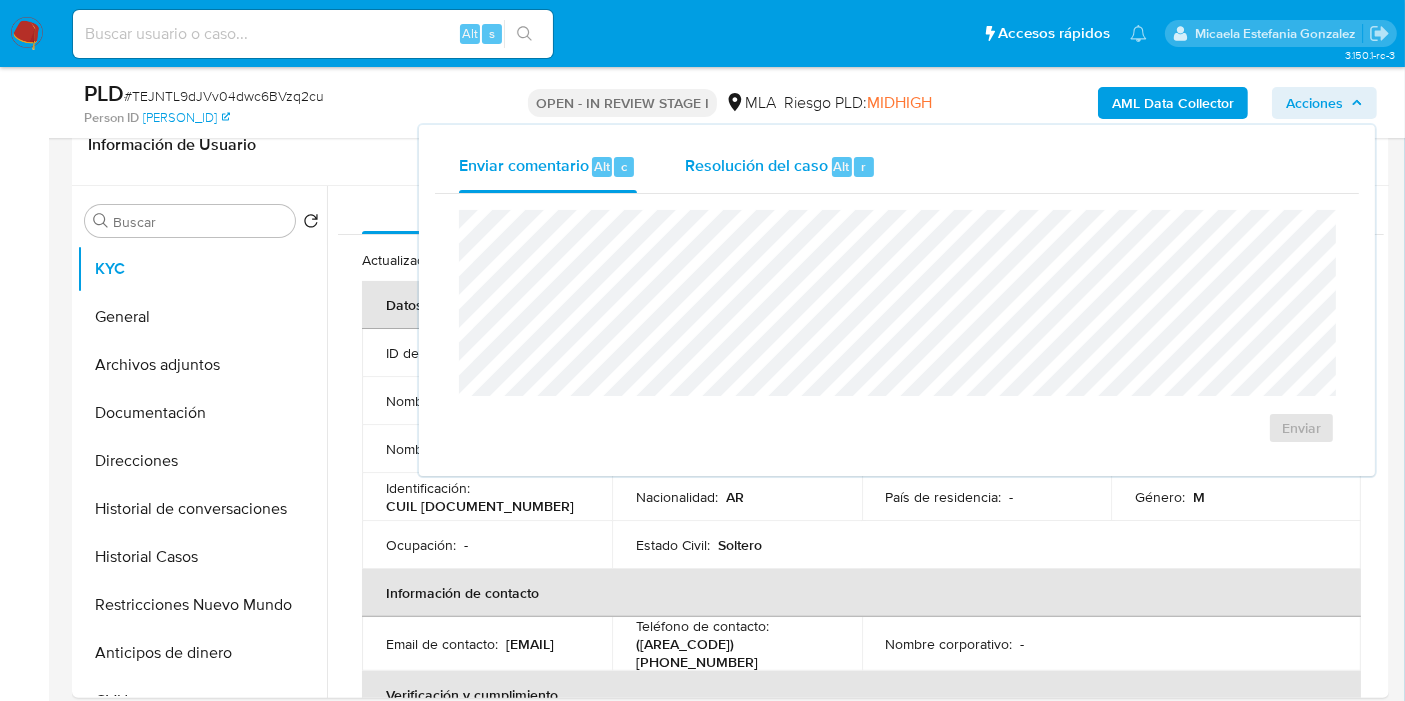 click on "Resolución del caso Alt r" at bounding box center [780, 167] 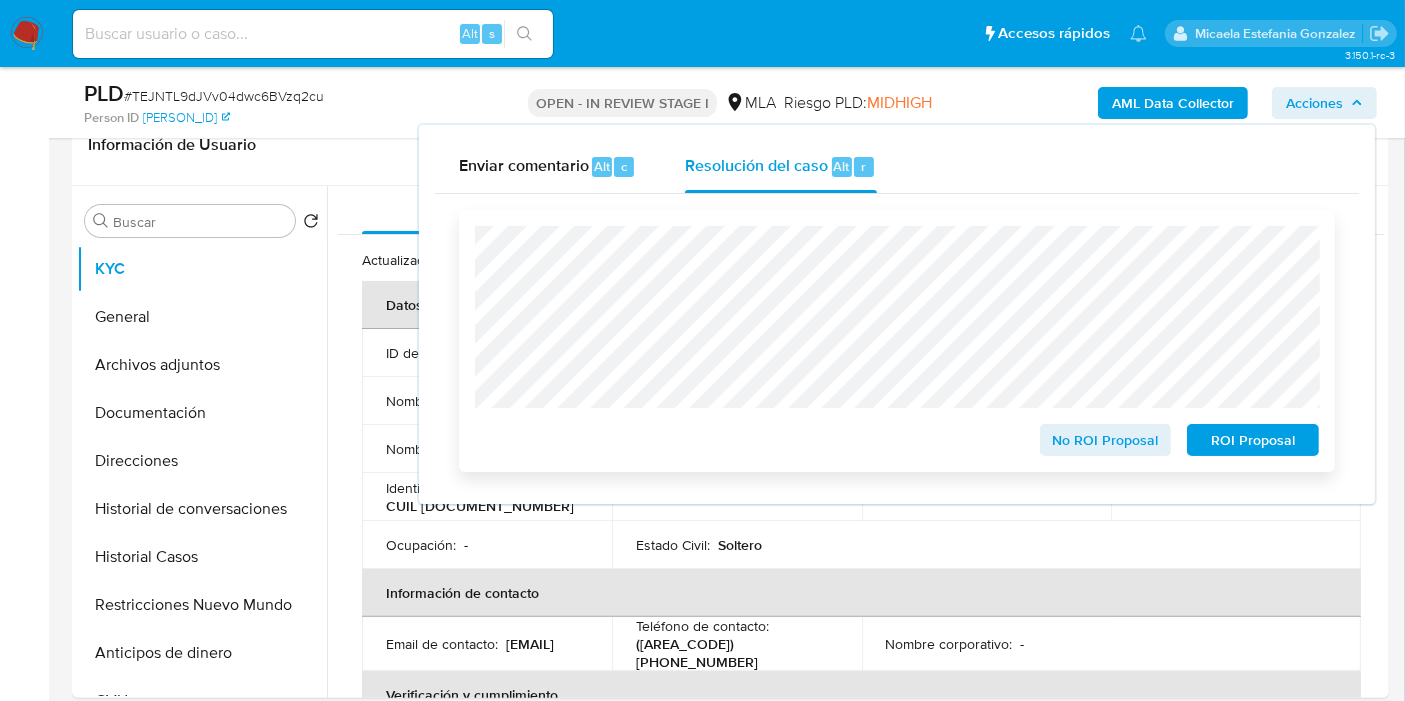 click on "No ROI Proposal" at bounding box center (1106, 440) 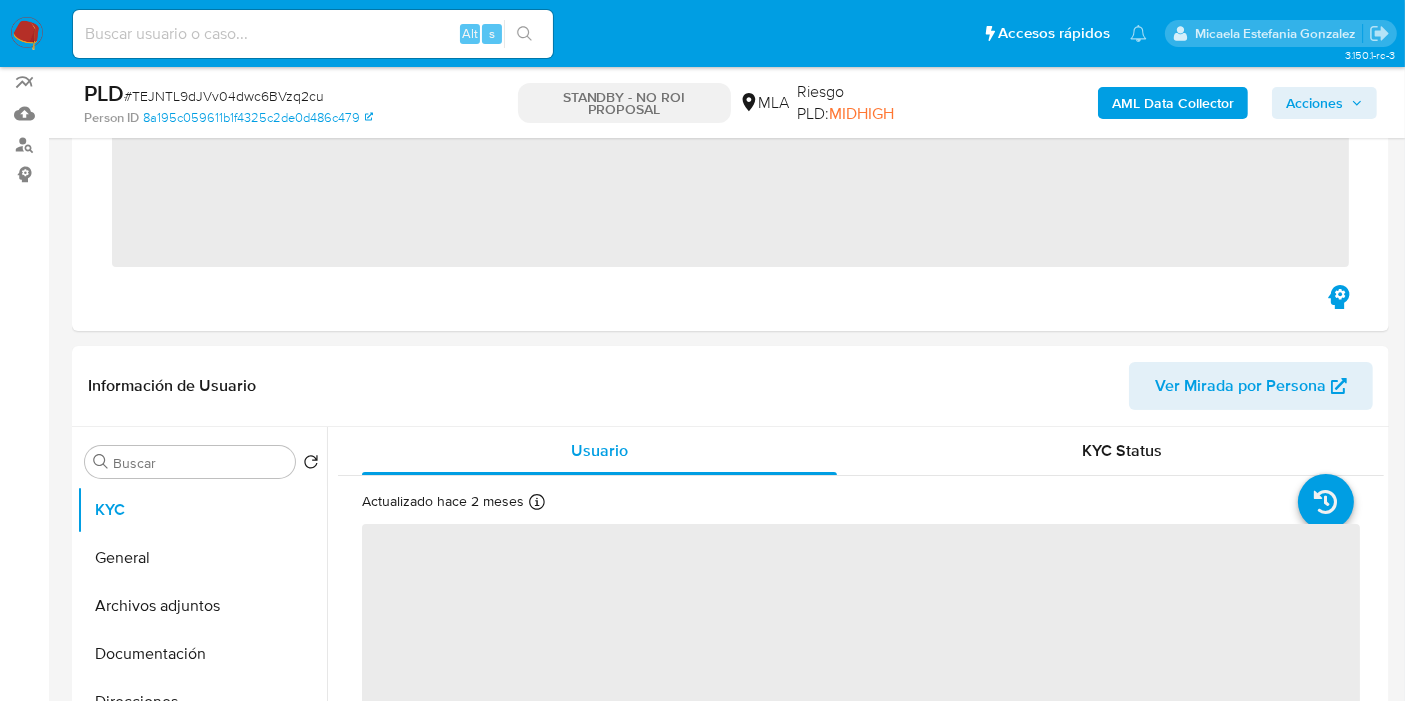 scroll, scrollTop: 222, scrollLeft: 0, axis: vertical 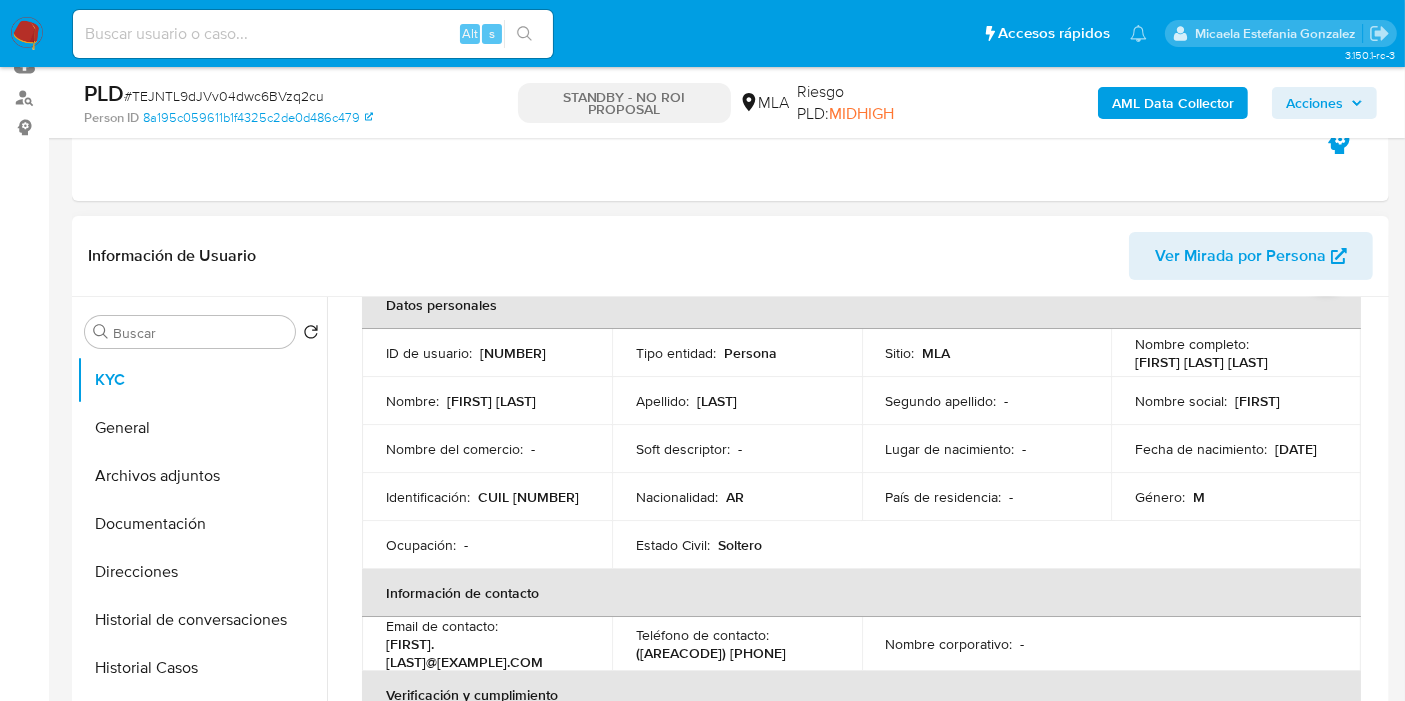 select on "10" 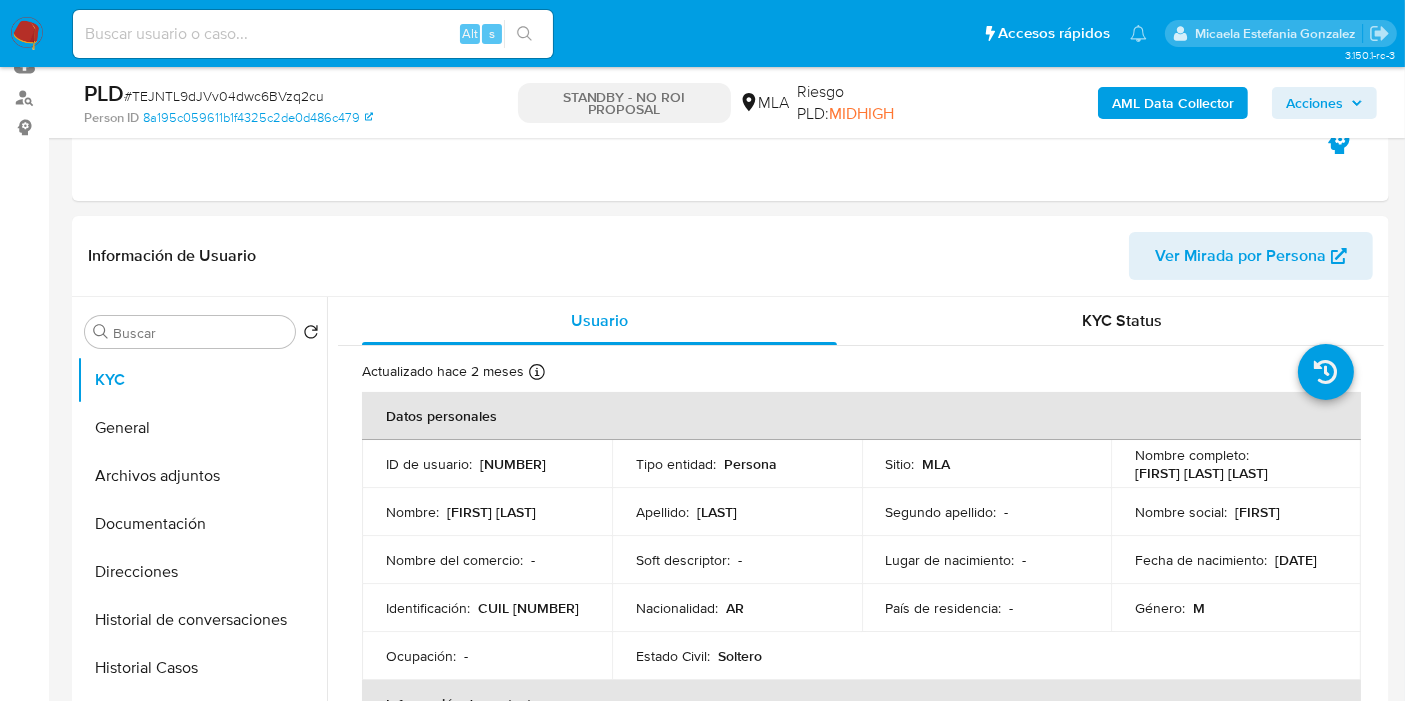 click at bounding box center [27, 34] 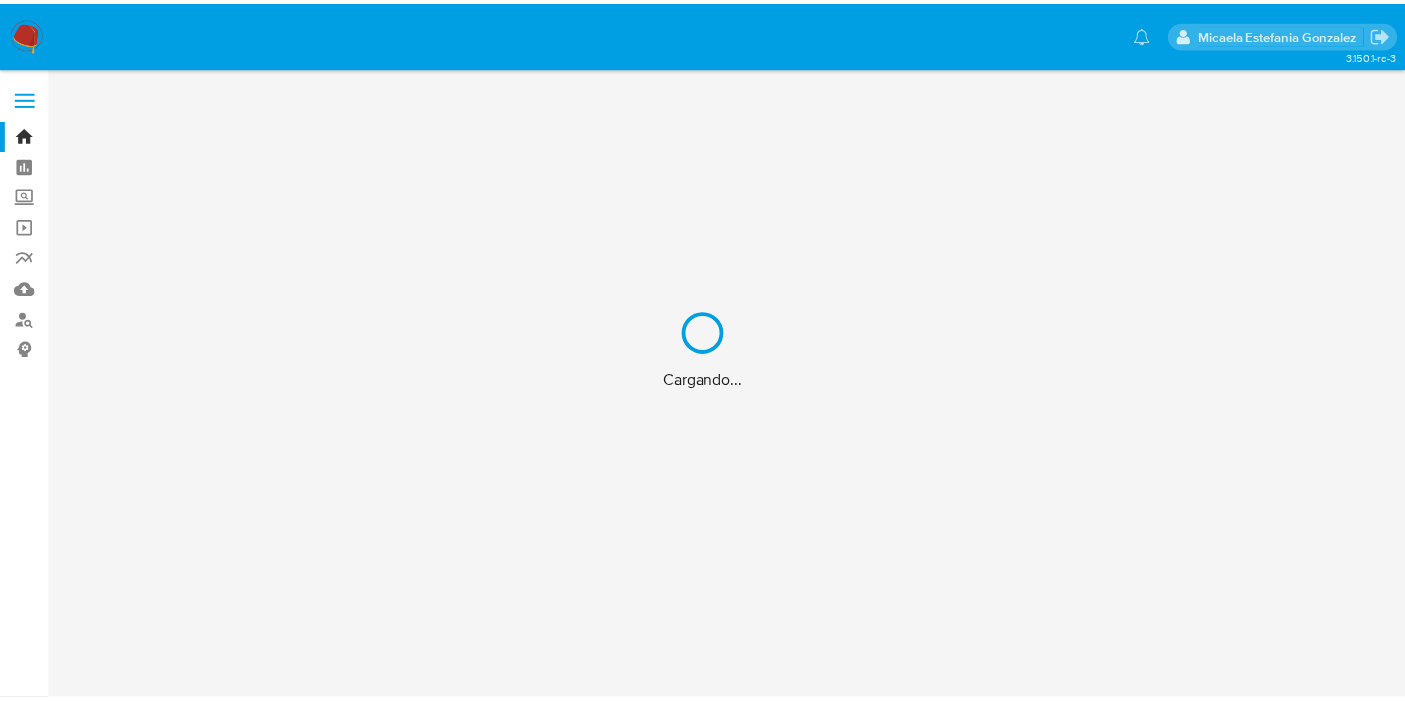 scroll, scrollTop: 0, scrollLeft: 0, axis: both 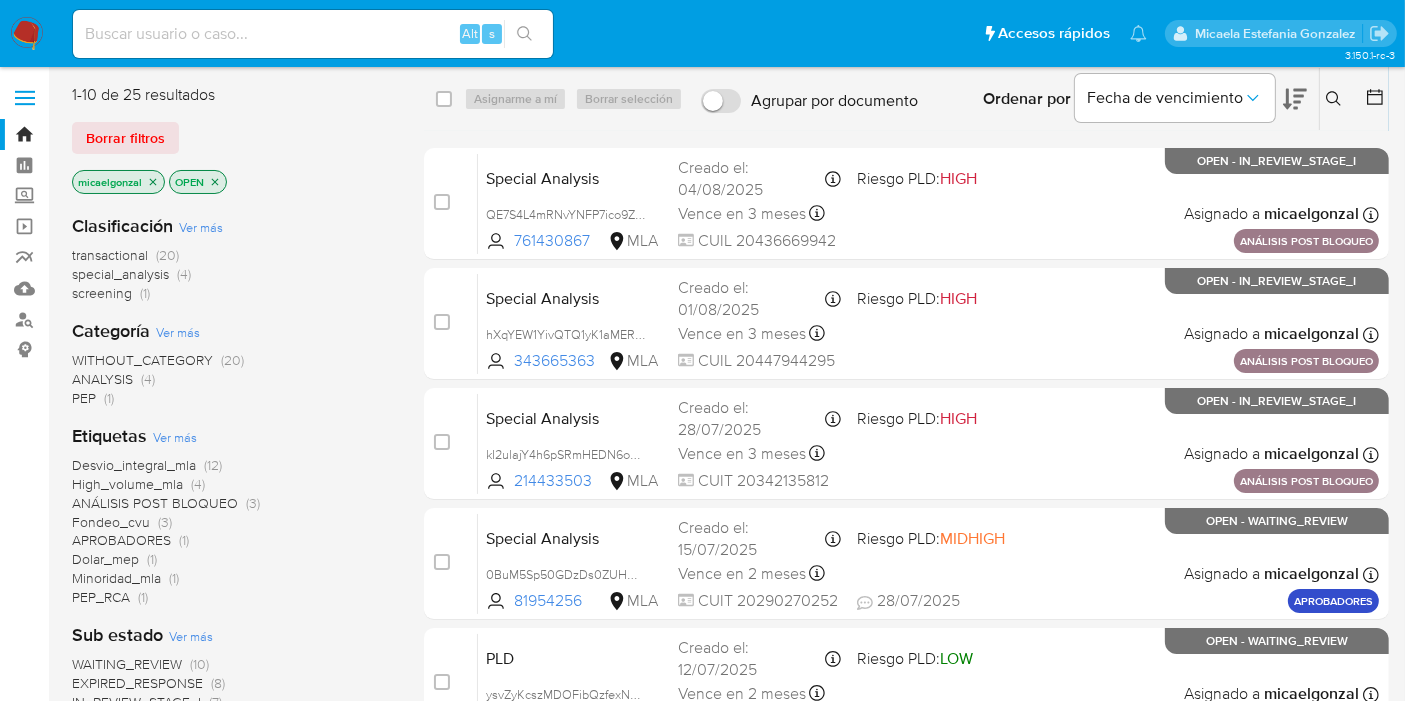 click at bounding box center [27, 34] 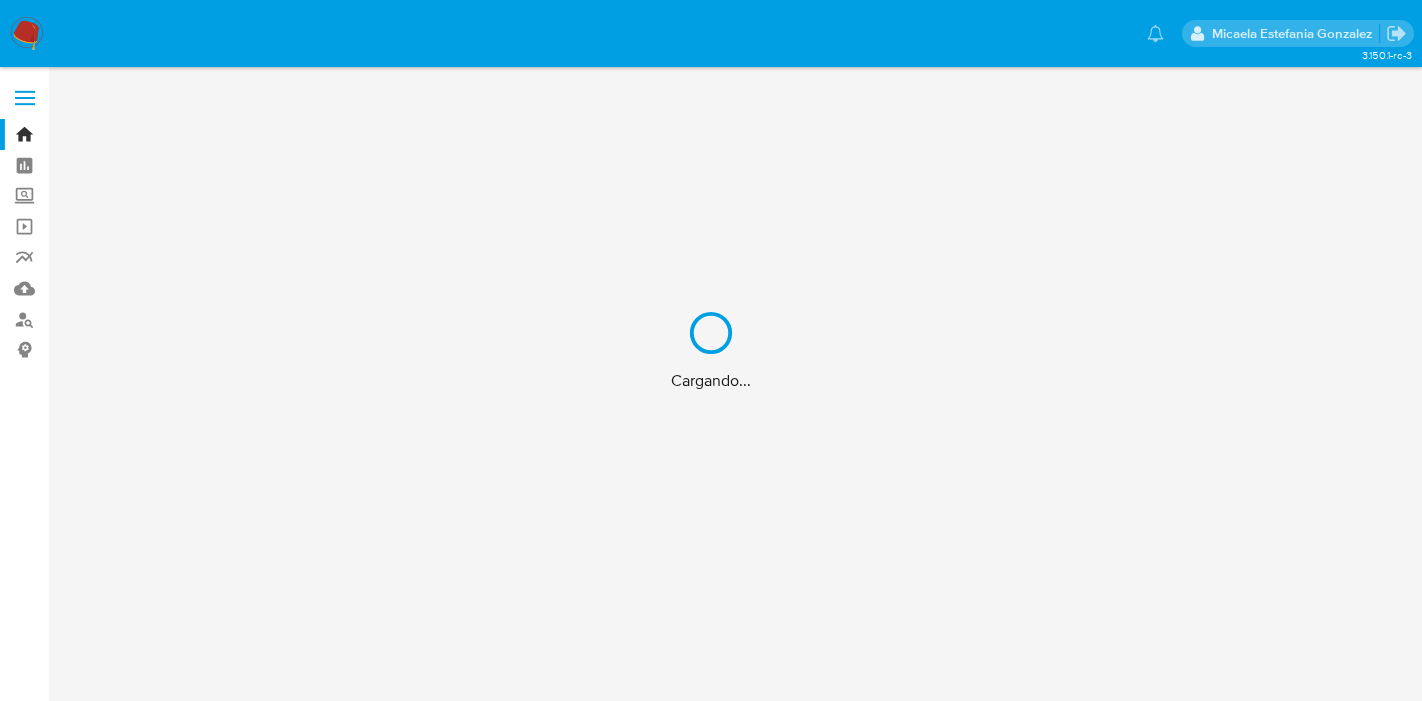 scroll, scrollTop: 0, scrollLeft: 0, axis: both 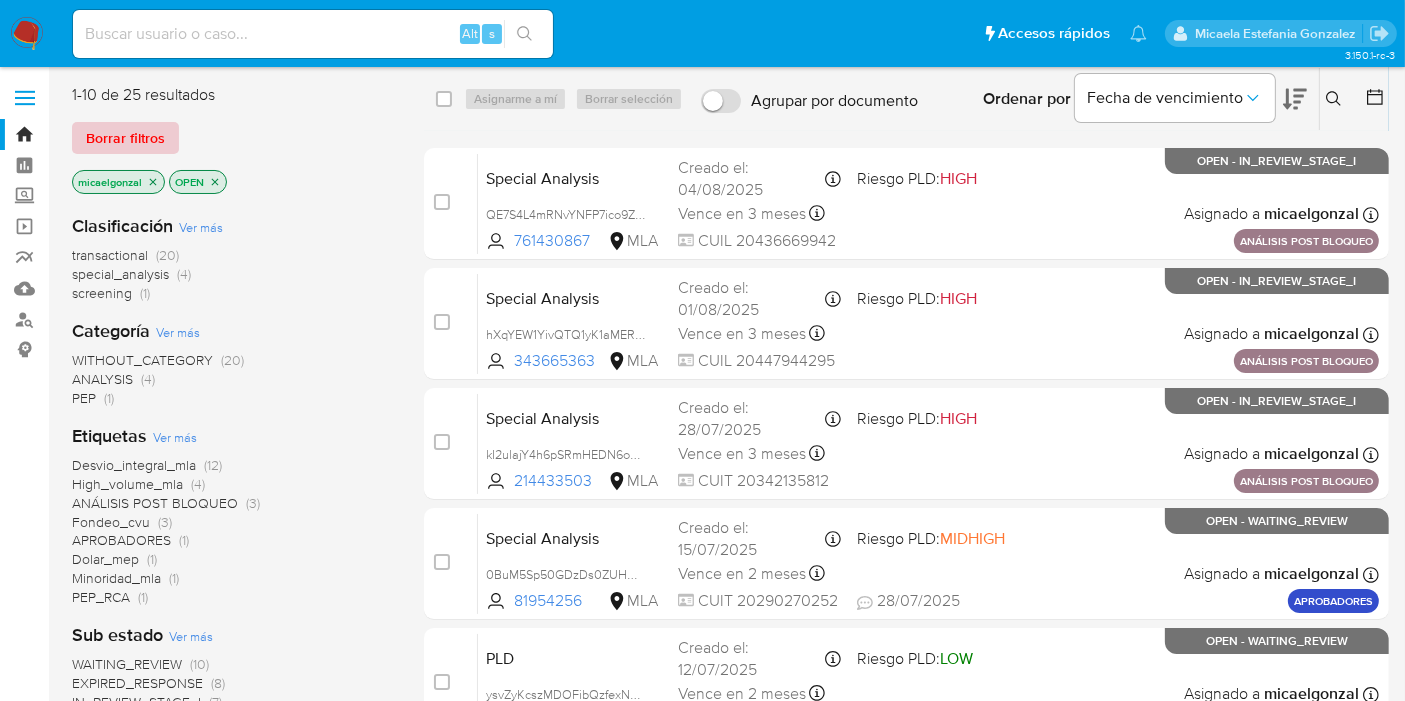 click on "Borrar filtros" at bounding box center (125, 138) 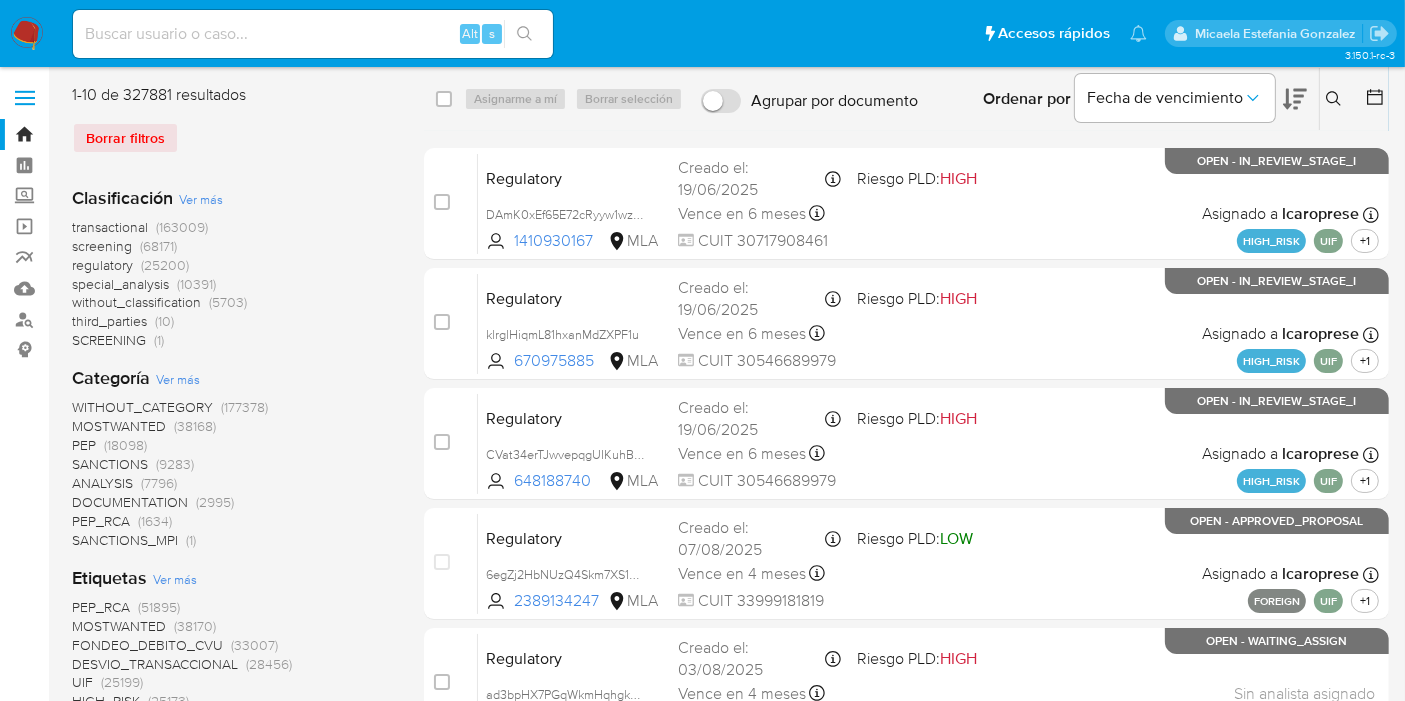 click at bounding box center (1336, 99) 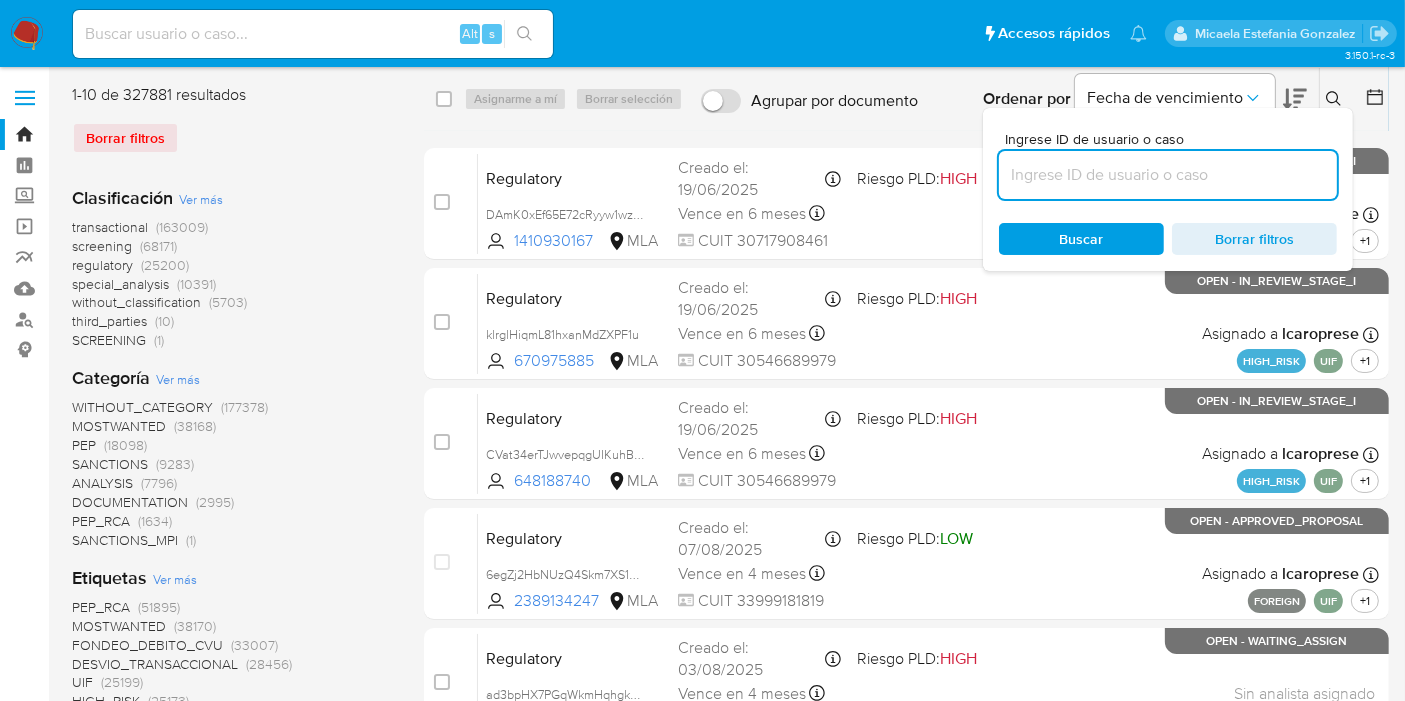 click at bounding box center (1168, 175) 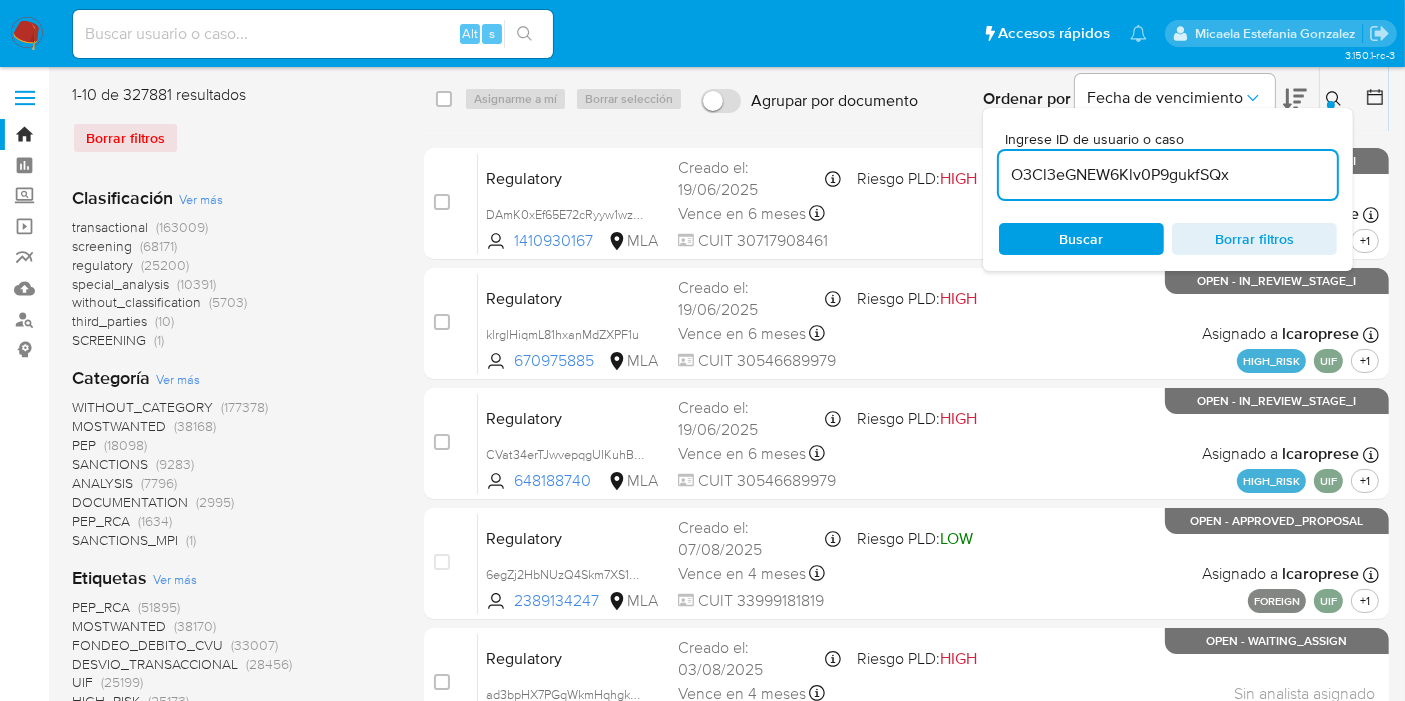 type on "O3Cl3eGNEW6Klv0P9gukfSQx" 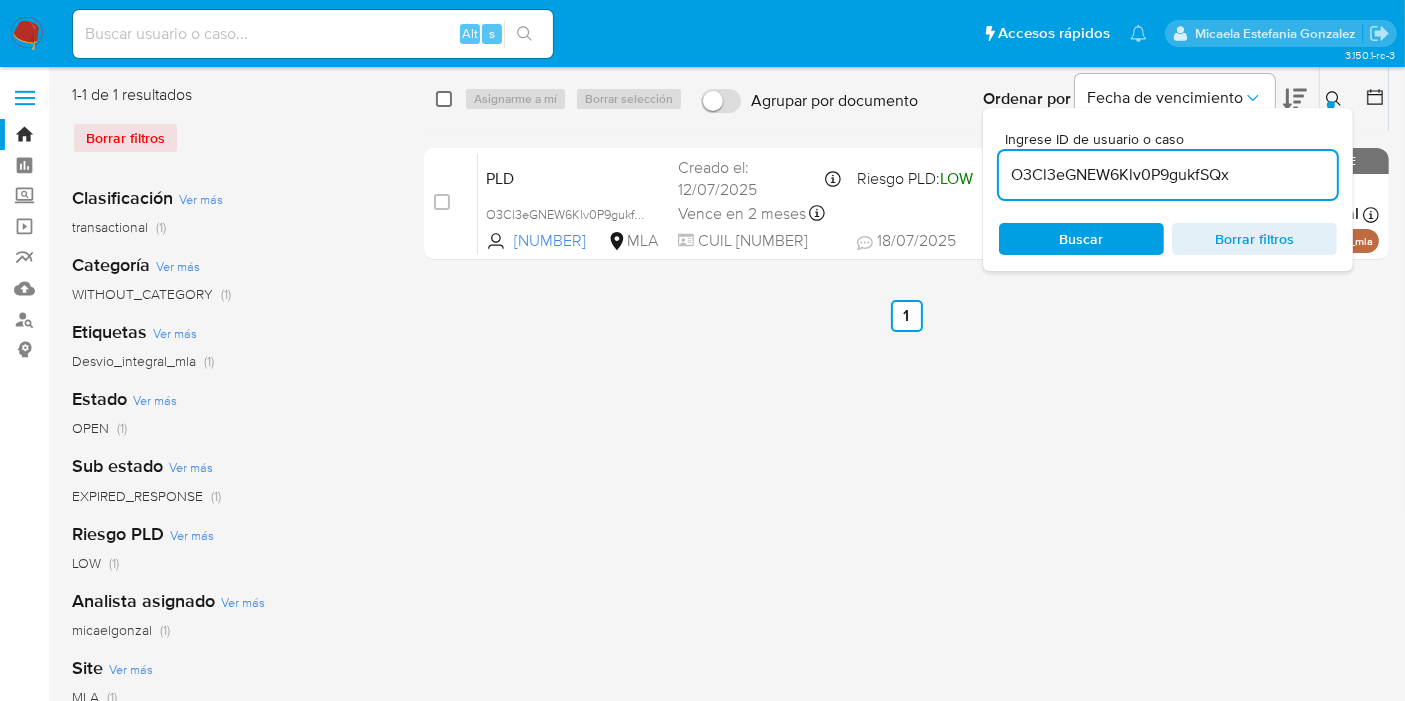 click at bounding box center (444, 99) 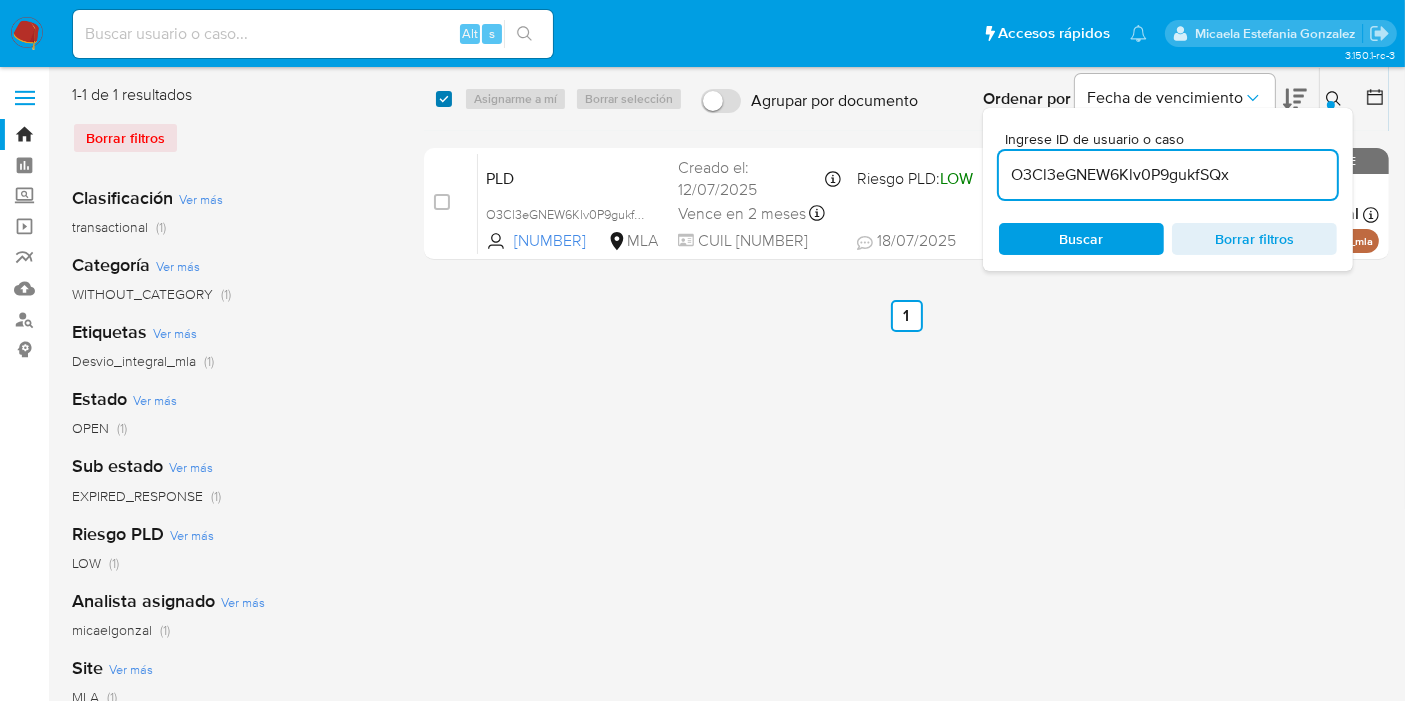 checkbox on "true" 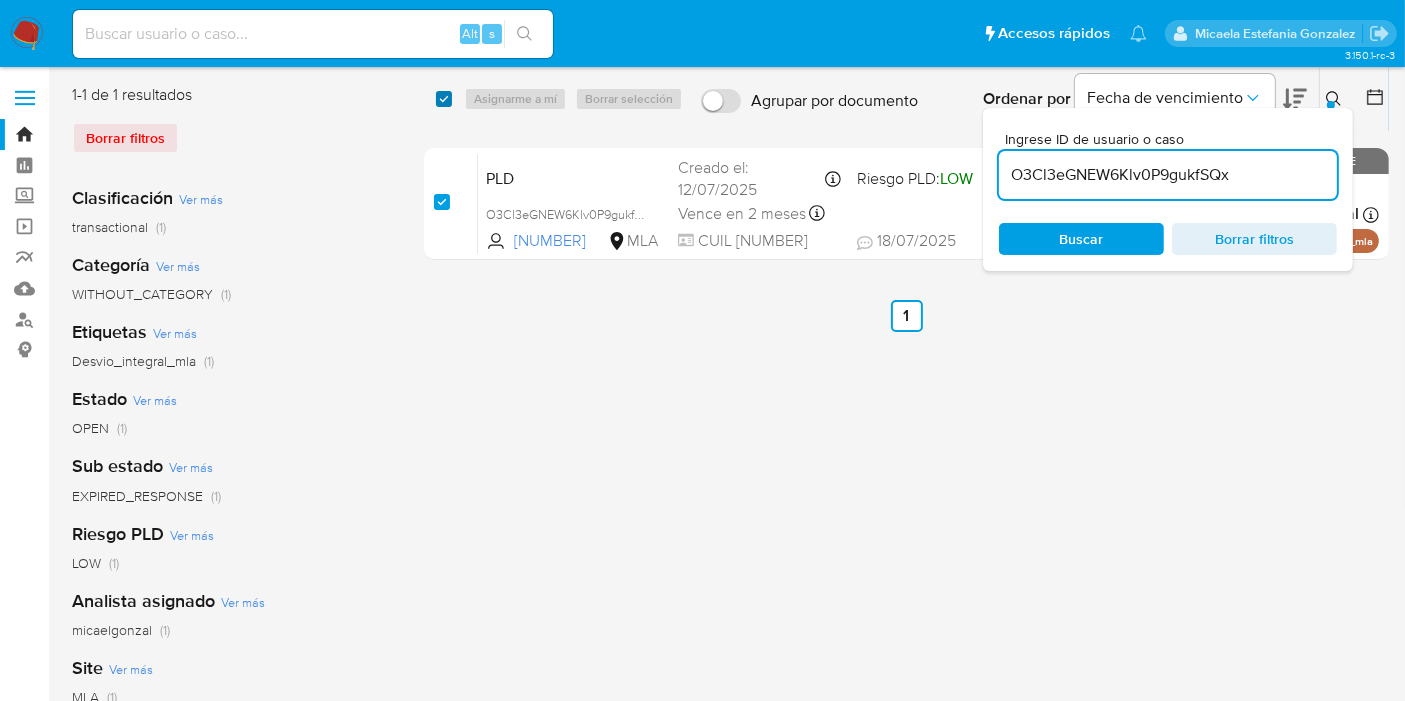 checkbox on "true" 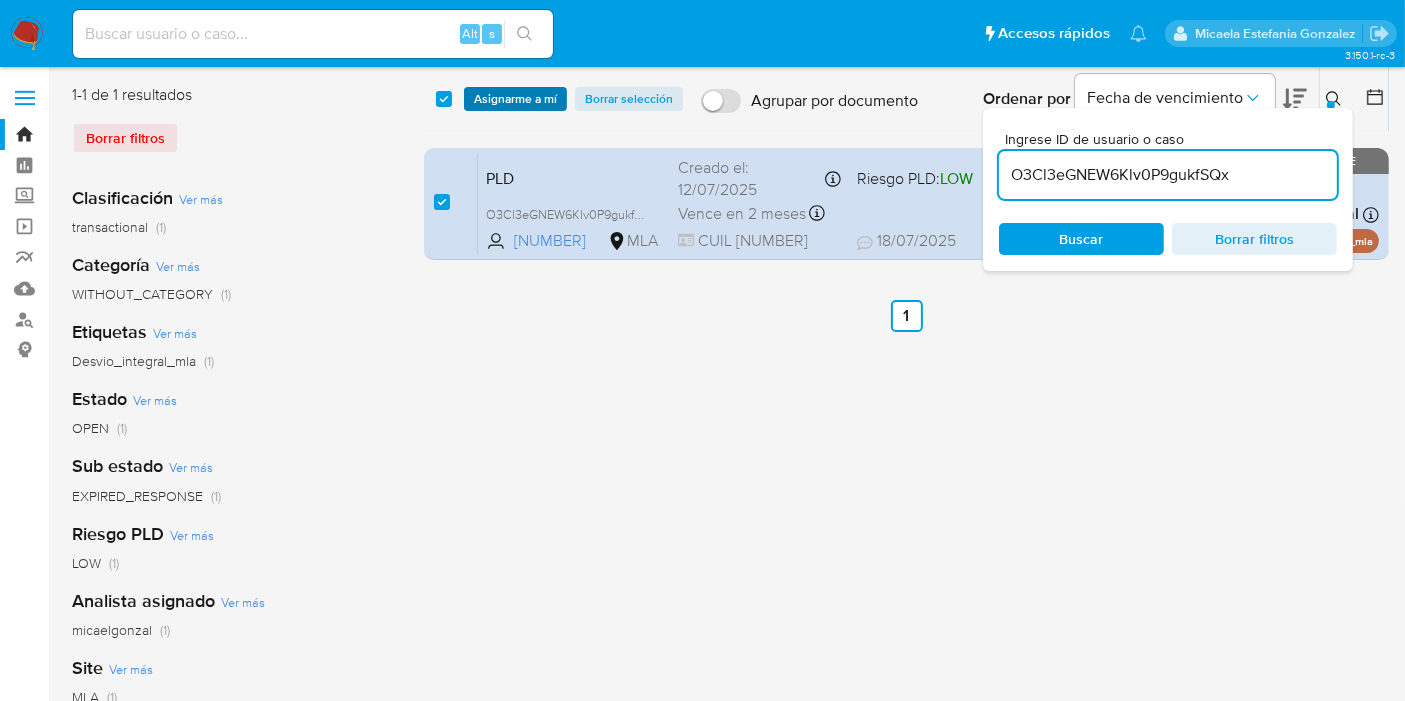 click on "Asignarme a mí" at bounding box center [515, 99] 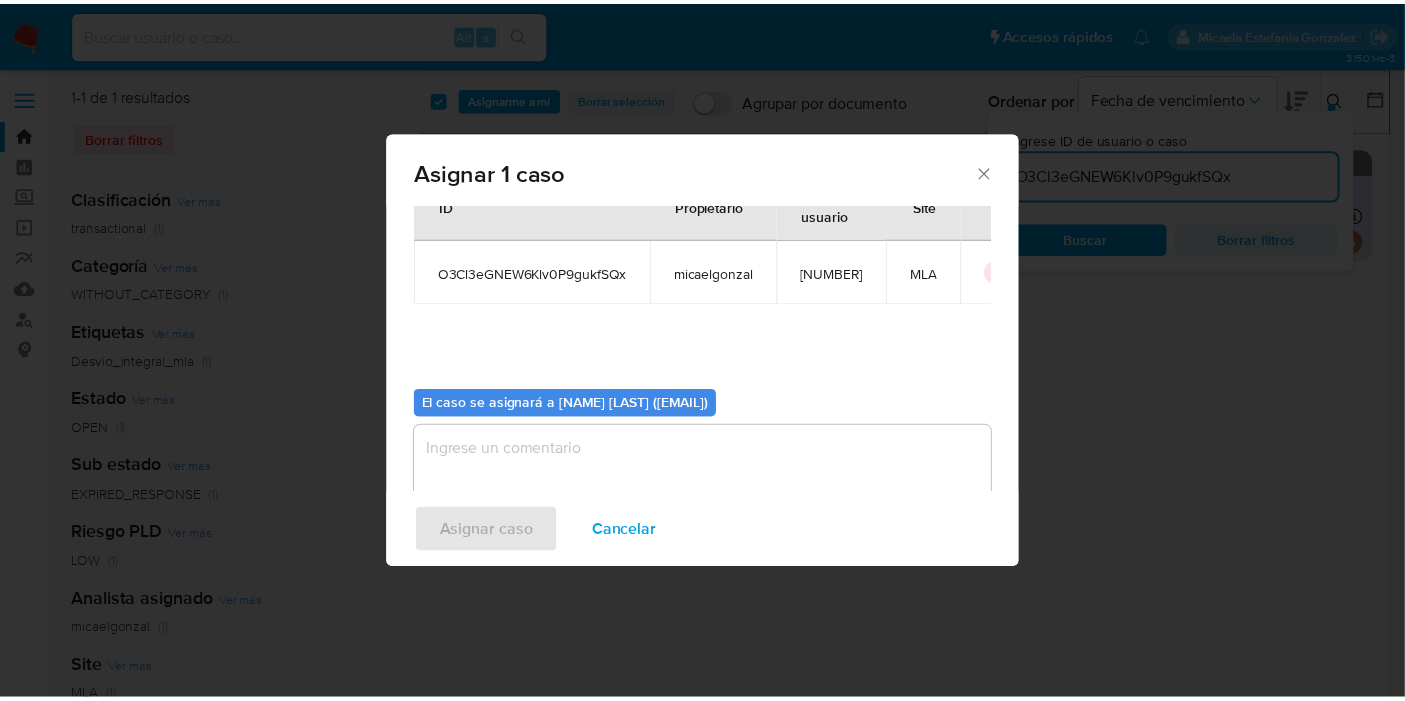 scroll, scrollTop: 102, scrollLeft: 0, axis: vertical 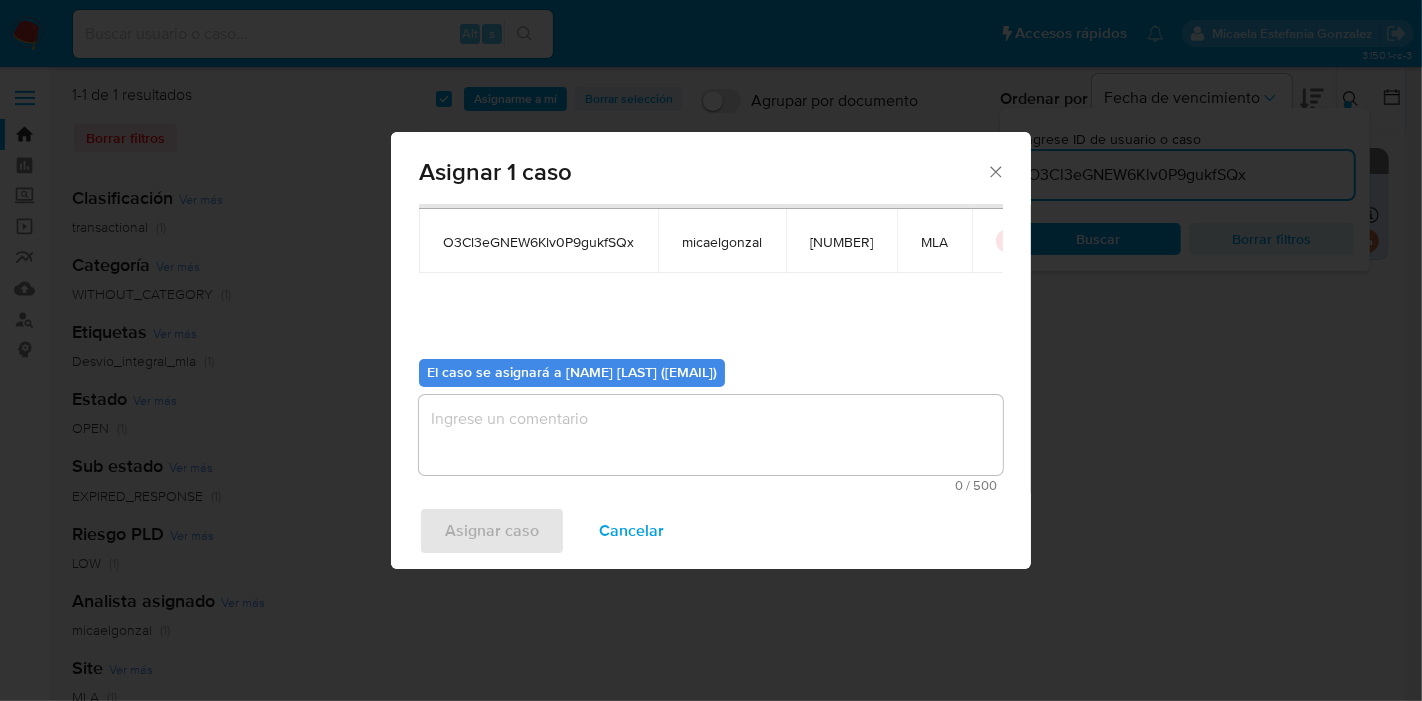 click at bounding box center [711, 435] 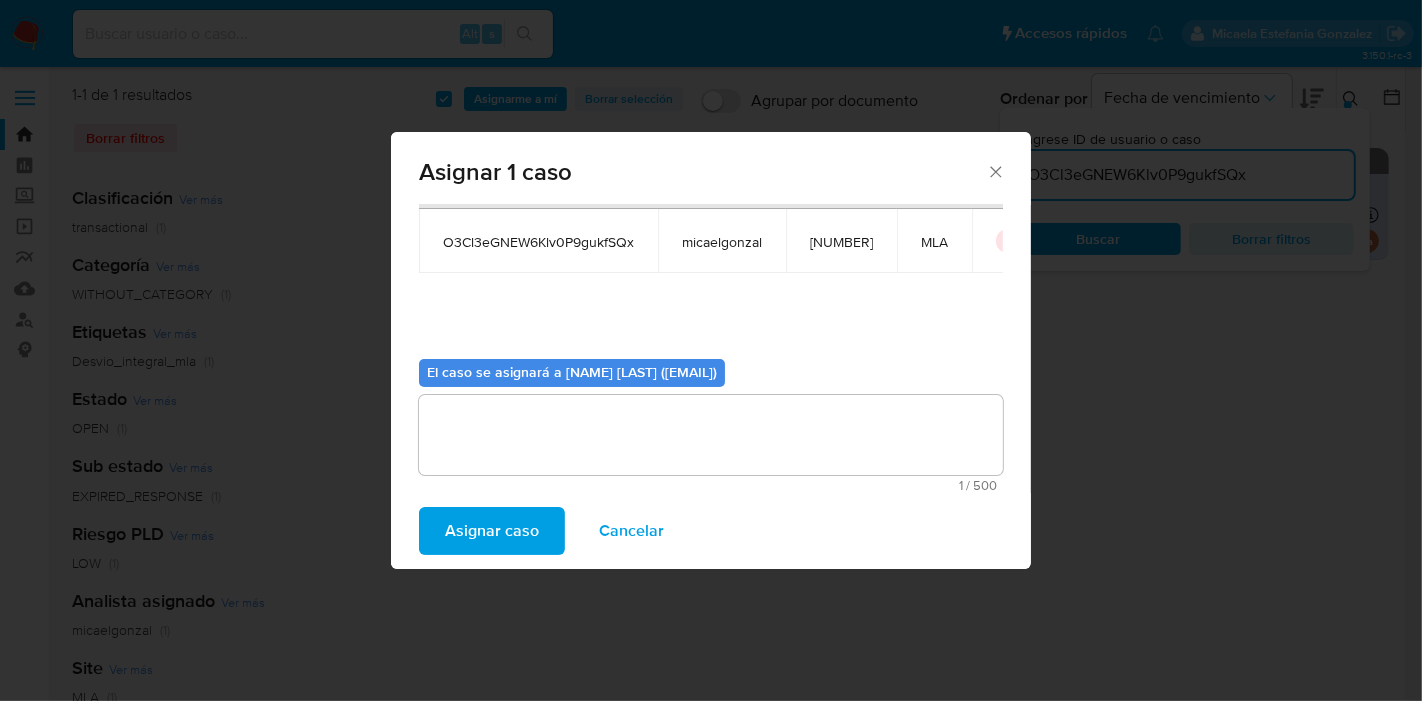 click on "Asignar caso" at bounding box center (492, 531) 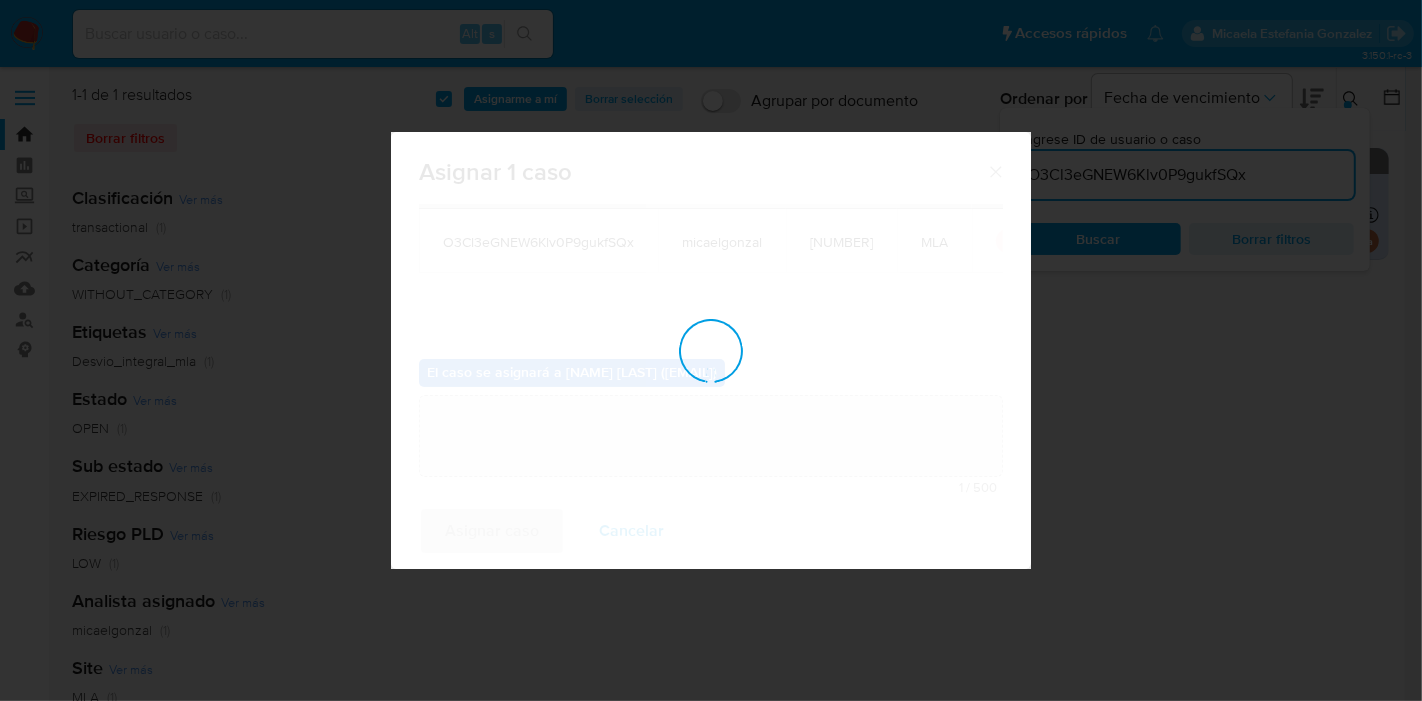 type 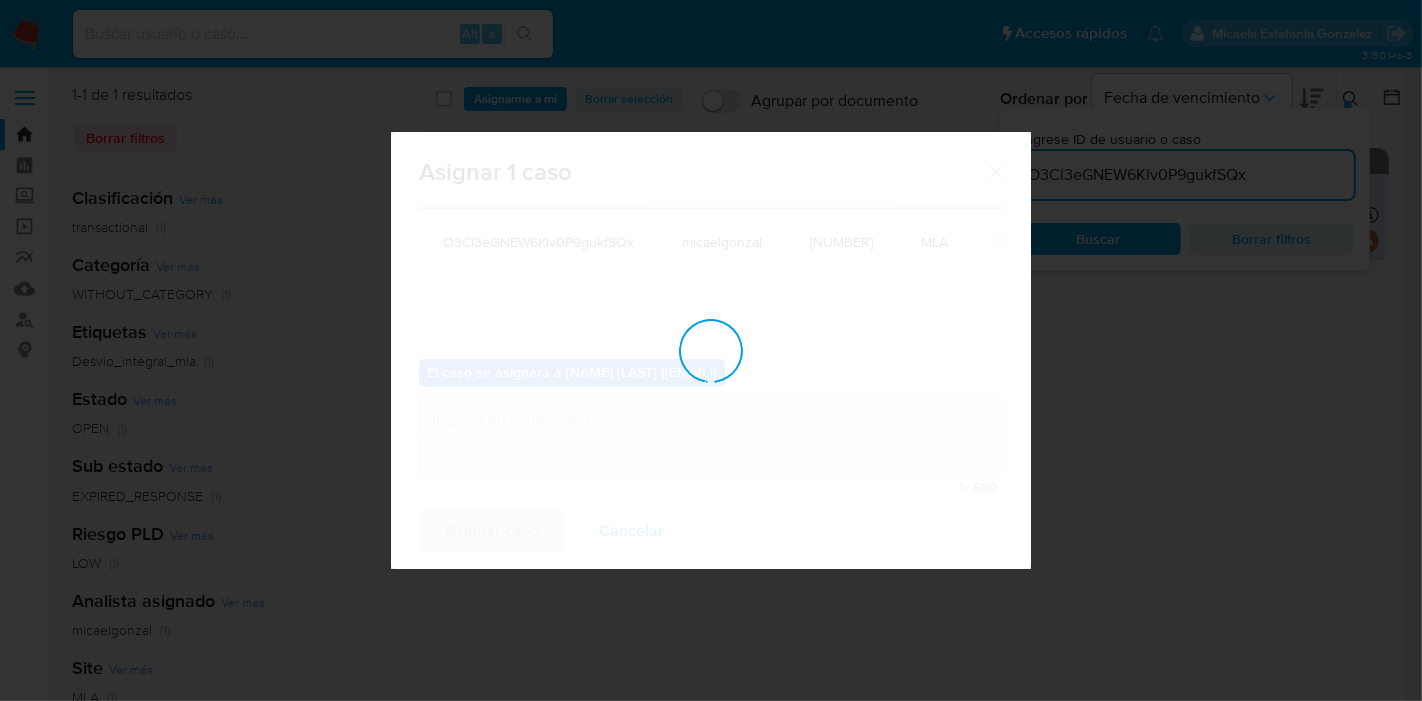 checkbox on "false" 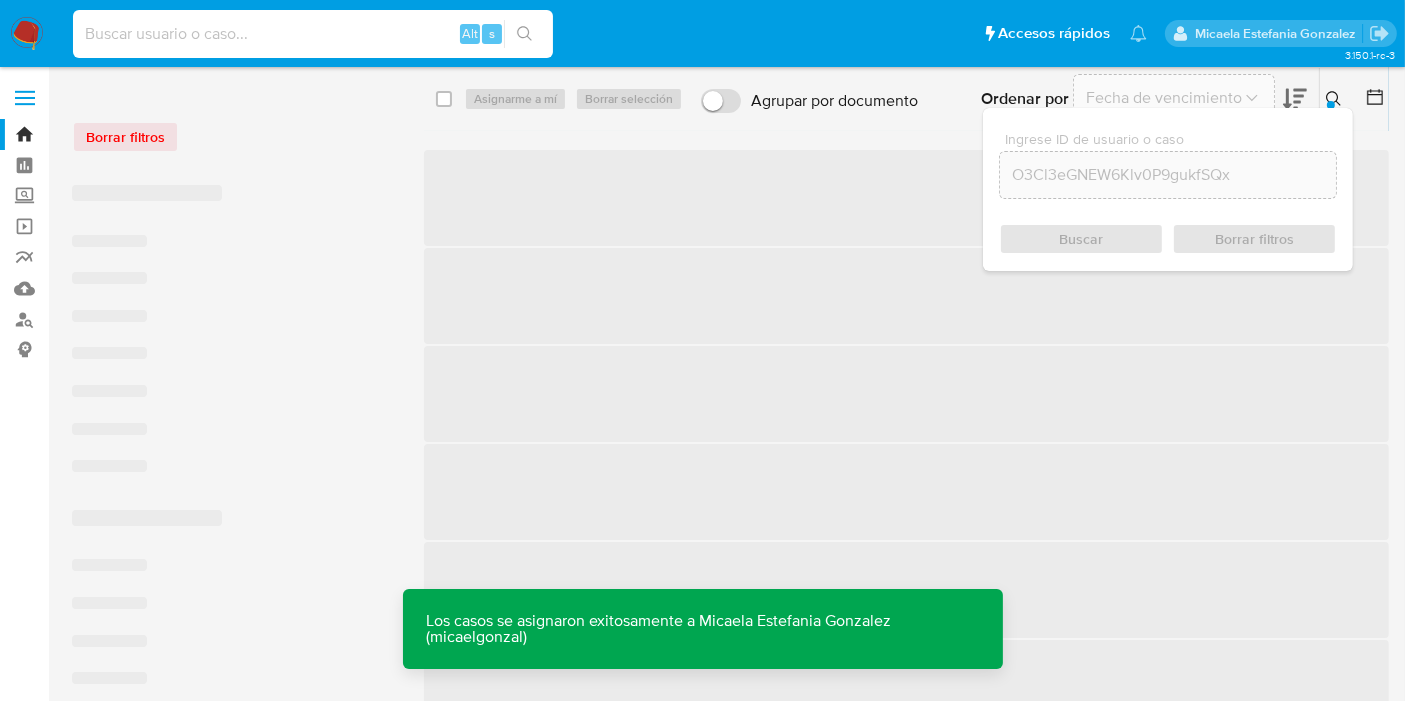 click at bounding box center (313, 34) 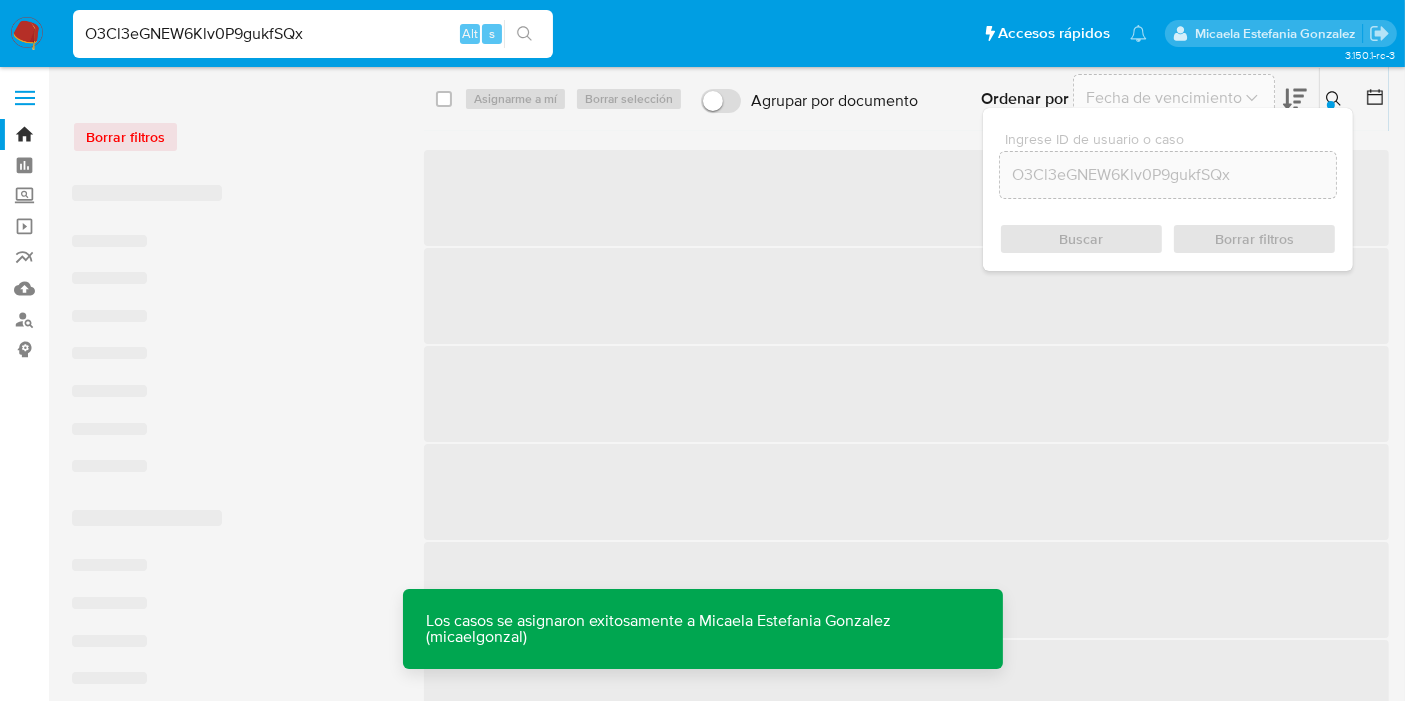 type on "O3Cl3eGNEW6Klv0P9gukfSQx" 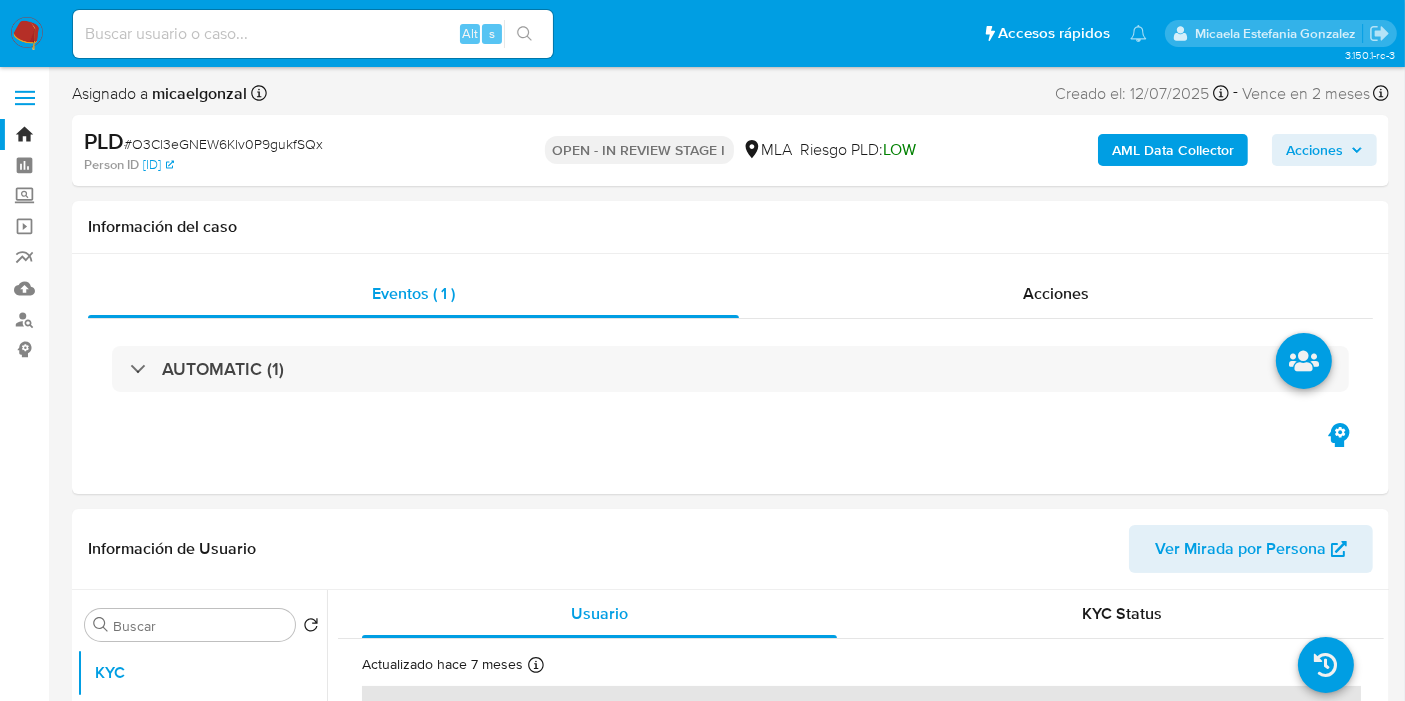 select on "10" 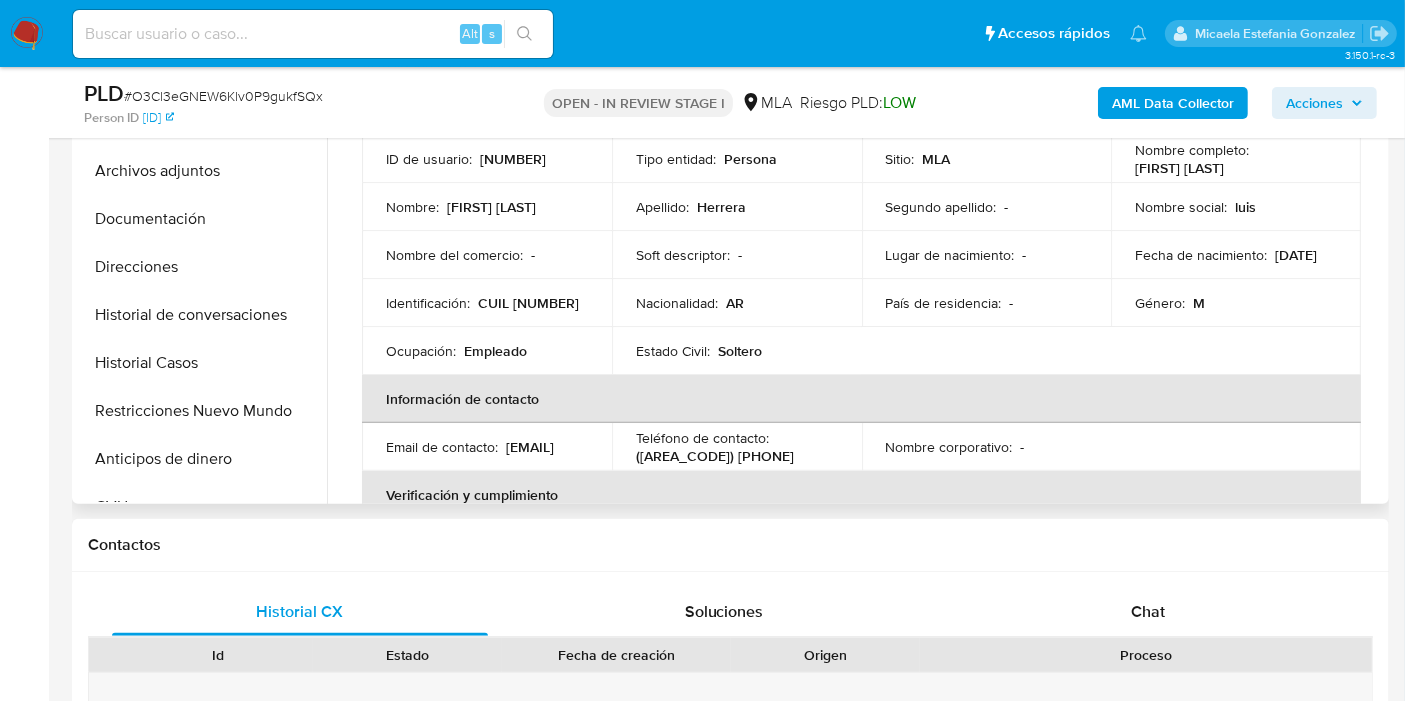 scroll, scrollTop: 444, scrollLeft: 0, axis: vertical 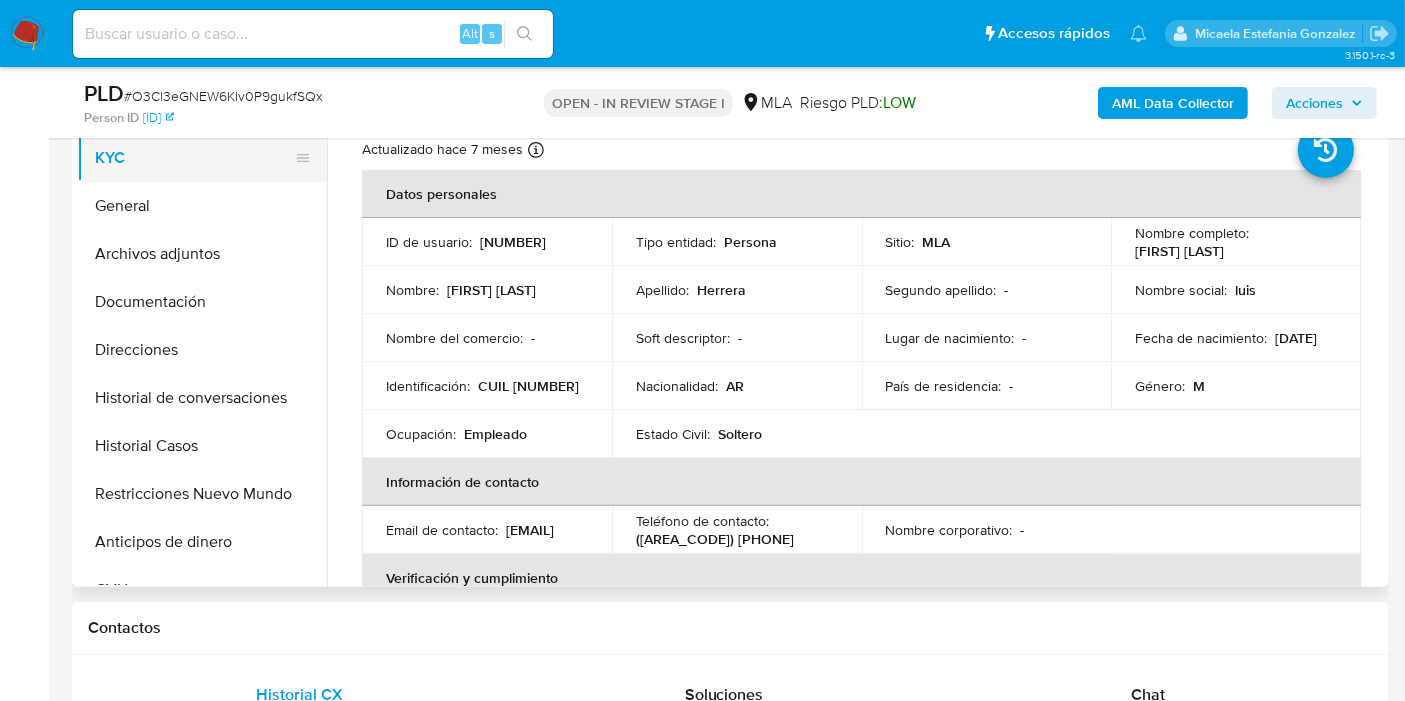 click on "KYC" at bounding box center [194, 158] 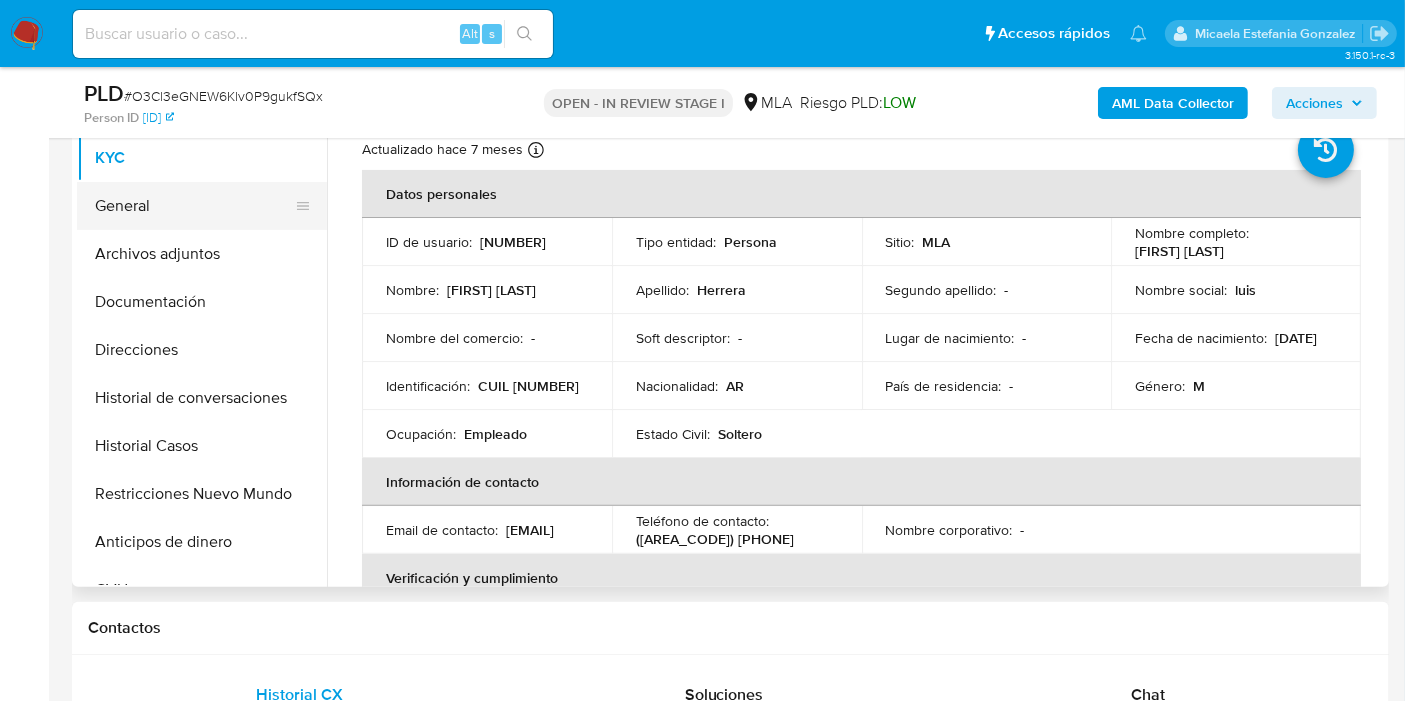 click on "General" at bounding box center [194, 206] 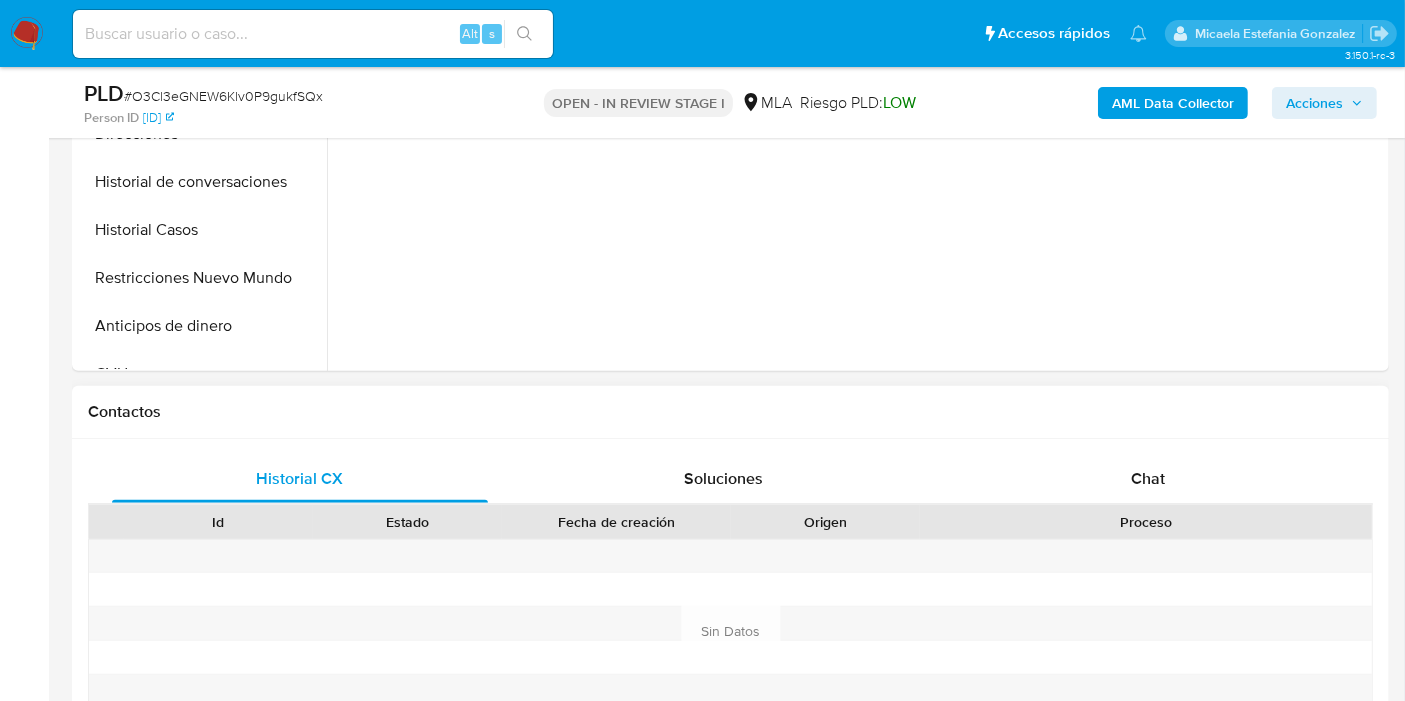 scroll, scrollTop: 777, scrollLeft: 0, axis: vertical 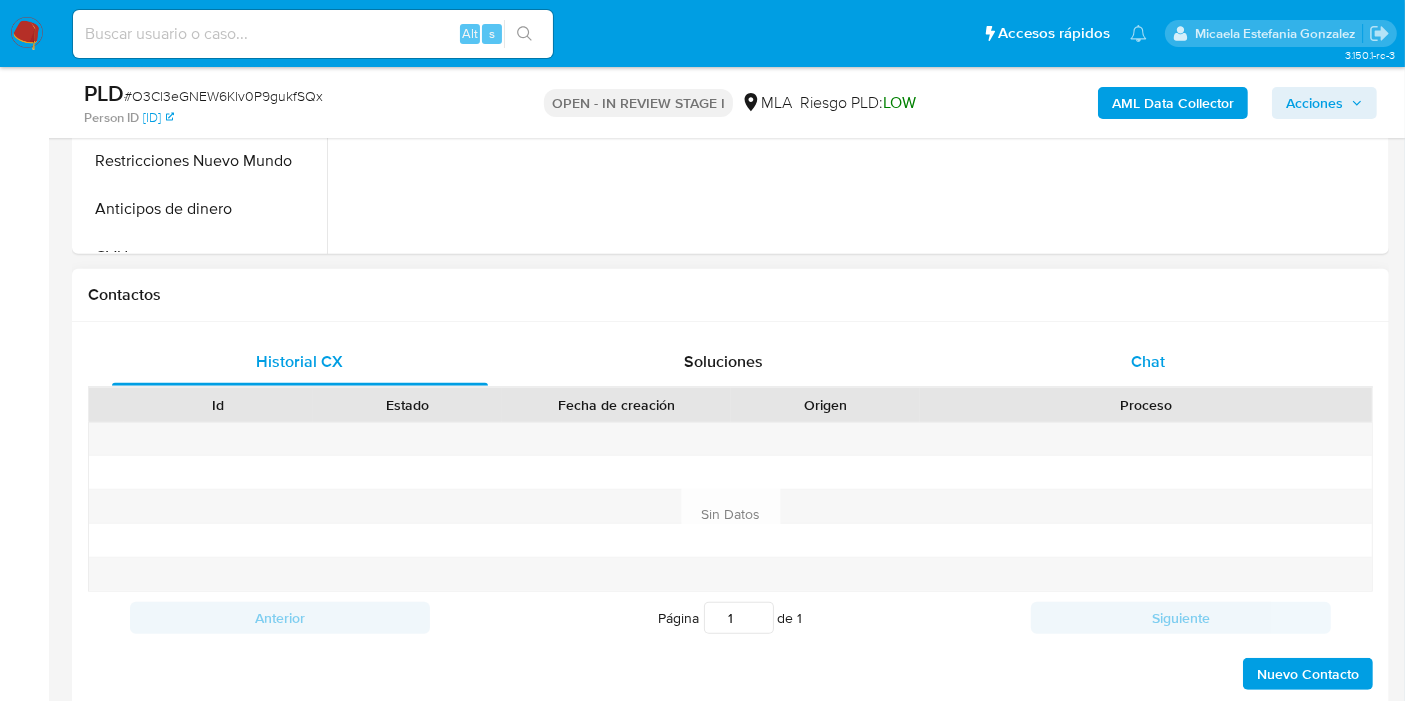 click on "Chat" at bounding box center [1148, 362] 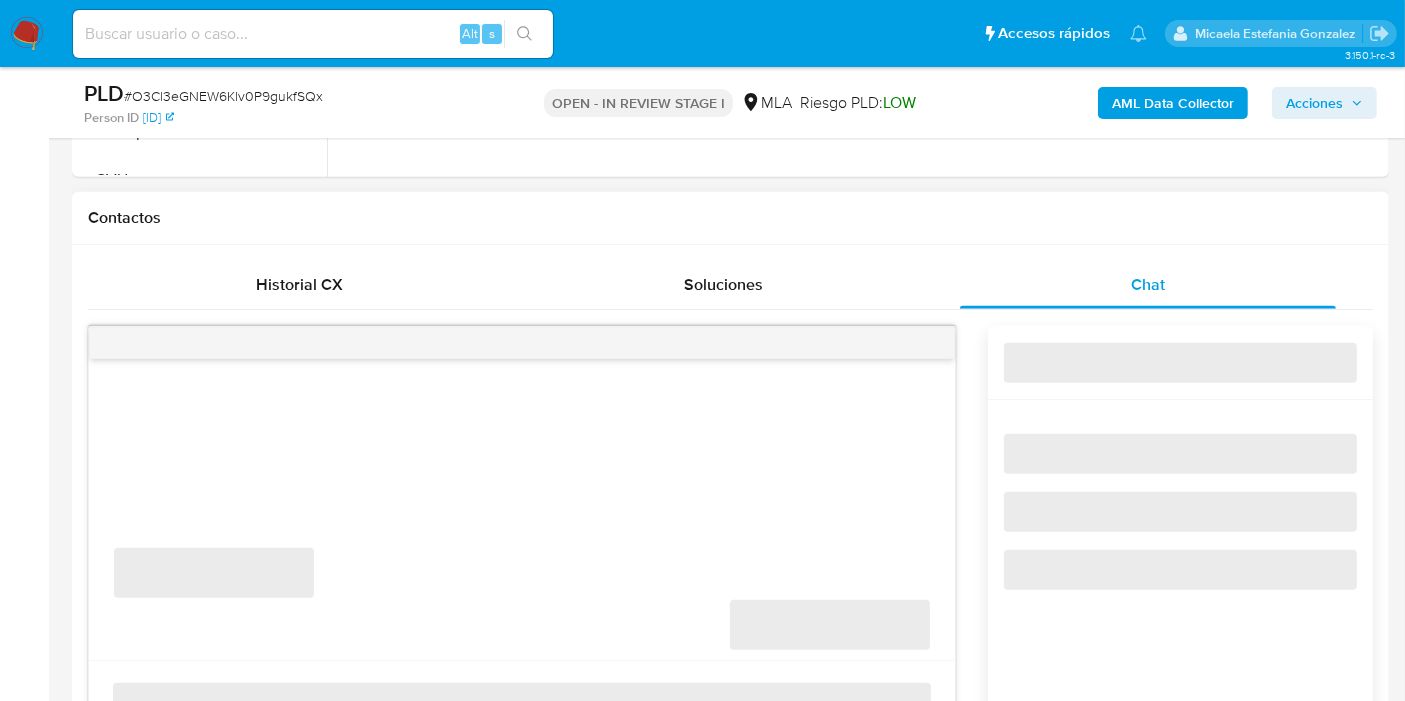 scroll, scrollTop: 888, scrollLeft: 0, axis: vertical 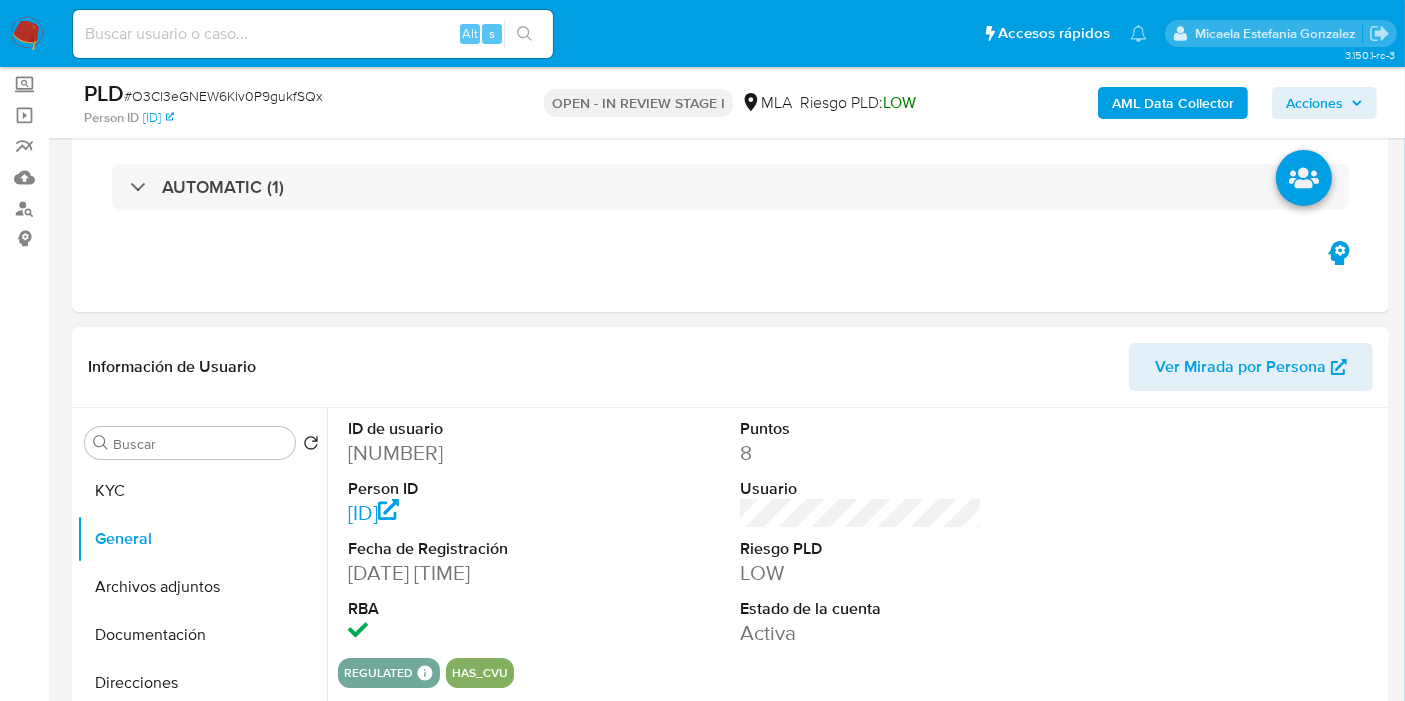 click on "[NUMBER]" at bounding box center [469, 453] 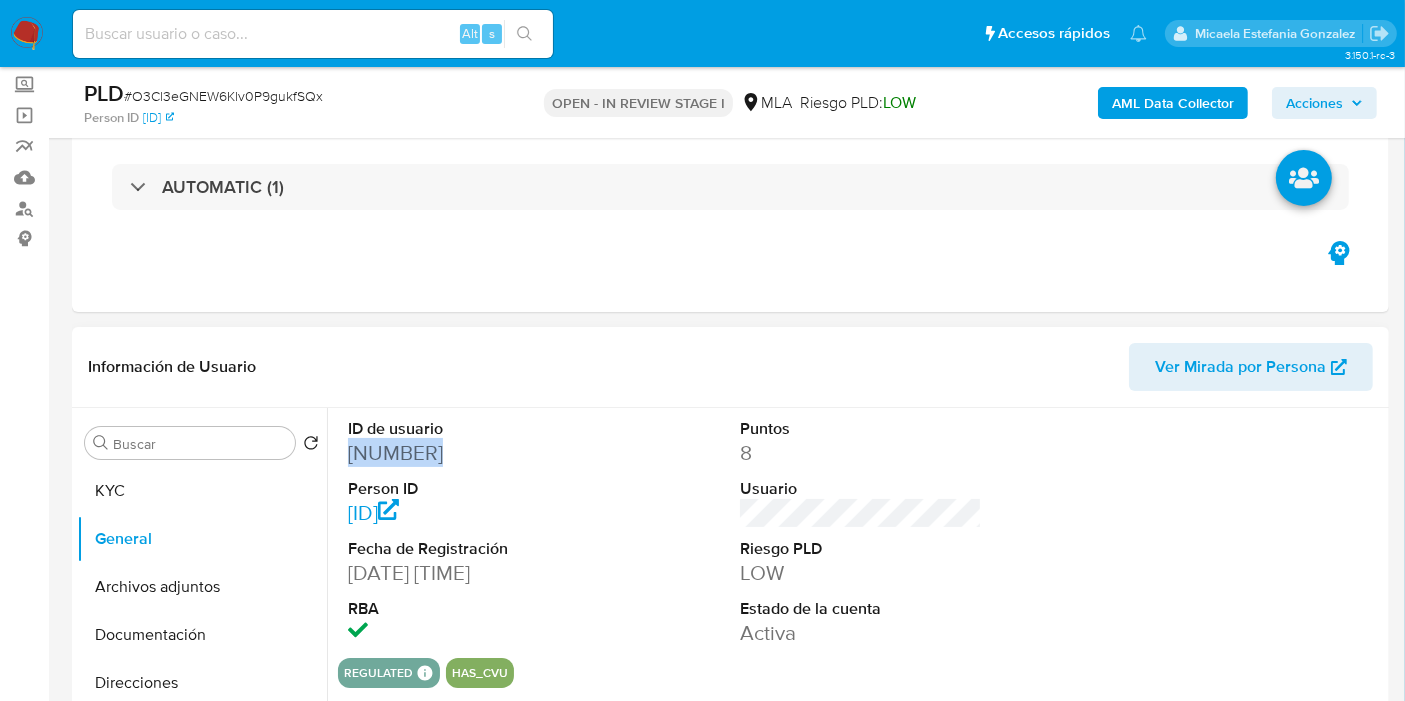 click on "[NUMBER]" at bounding box center (469, 453) 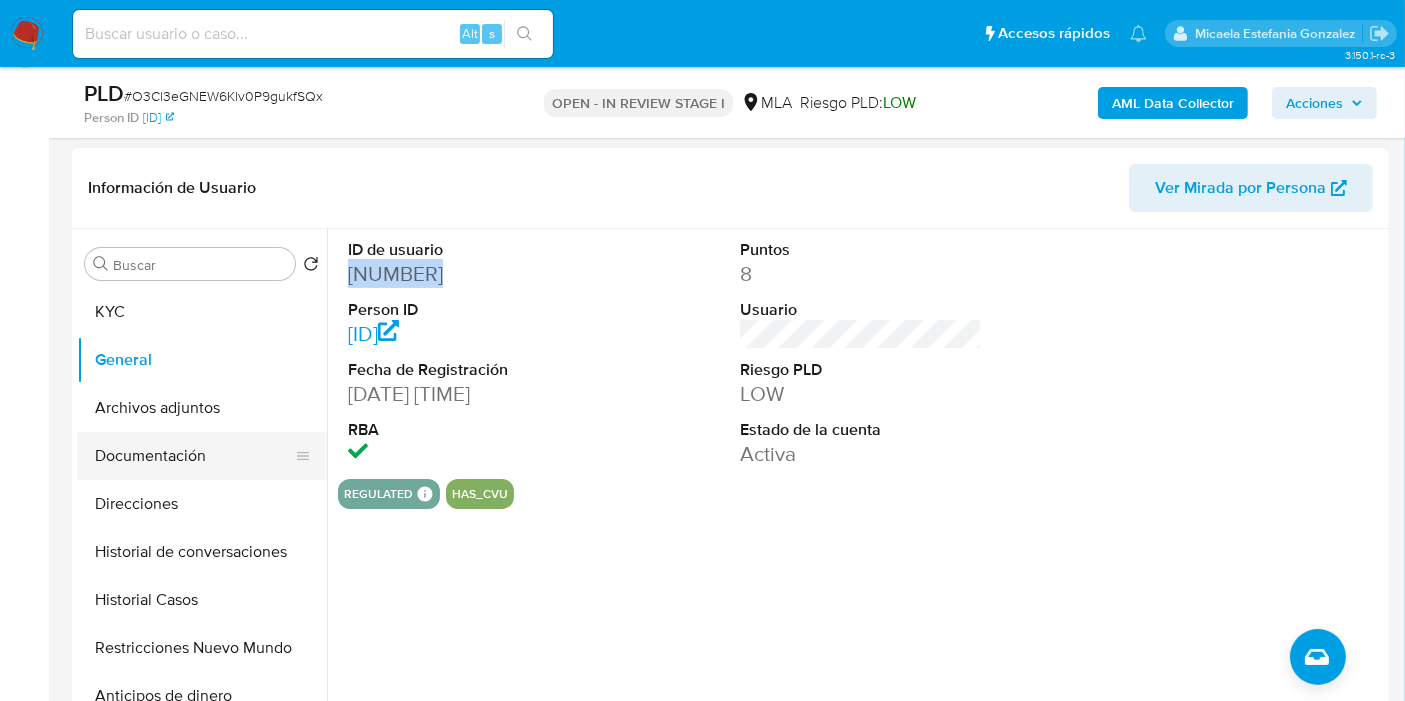 scroll, scrollTop: 444, scrollLeft: 0, axis: vertical 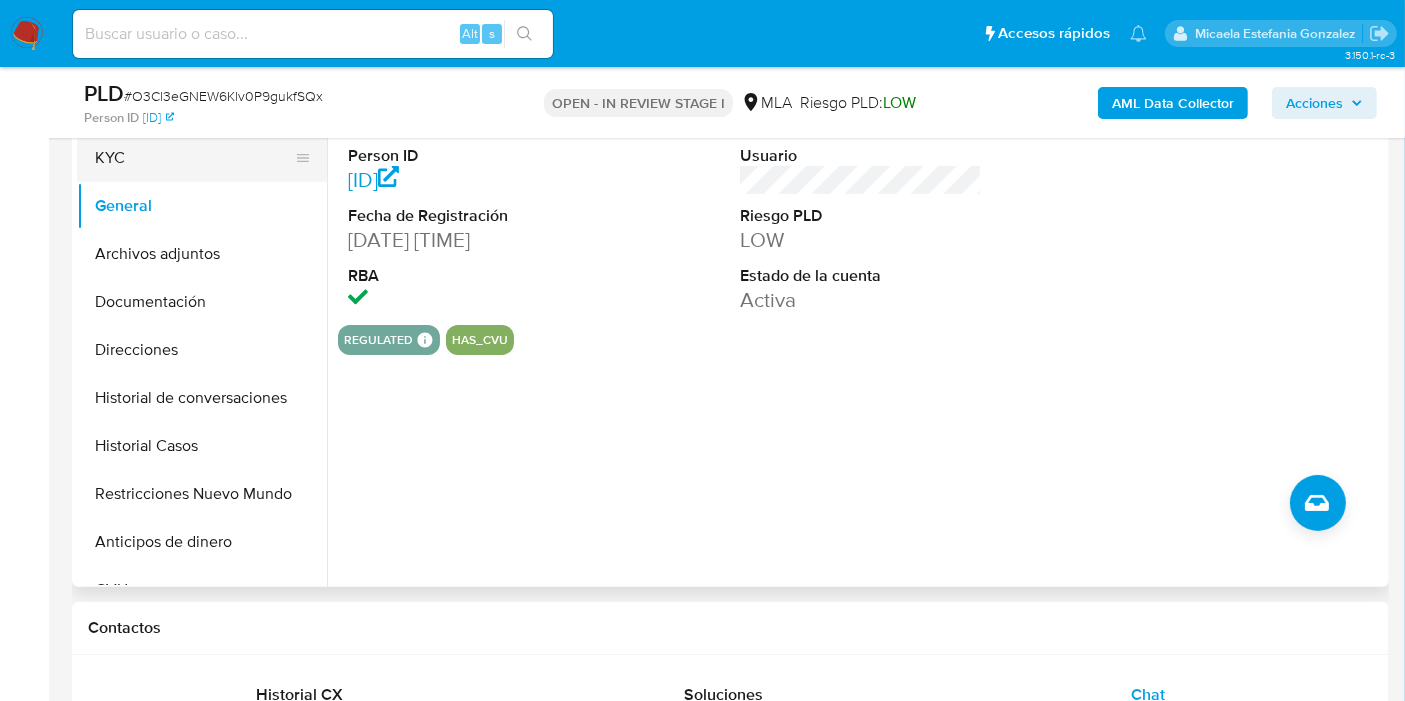 click on "KYC" at bounding box center [194, 158] 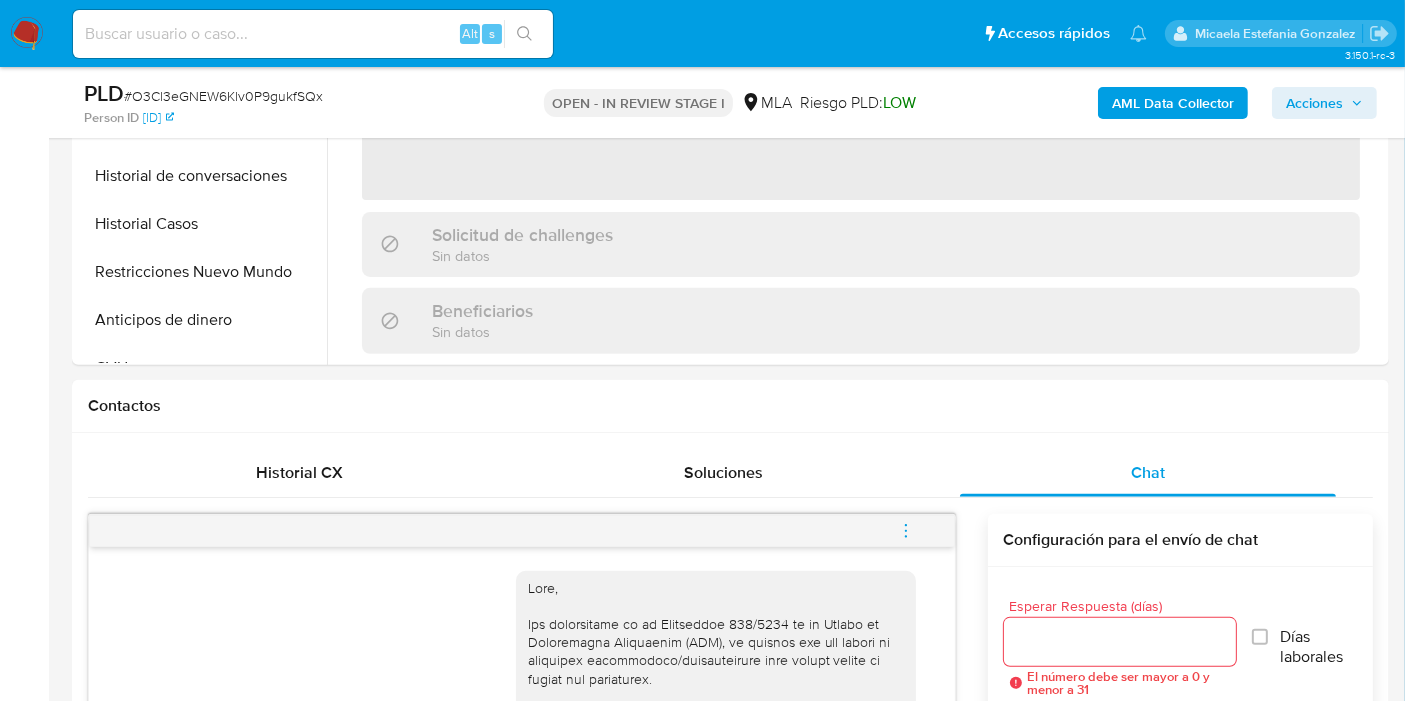 scroll, scrollTop: 444, scrollLeft: 0, axis: vertical 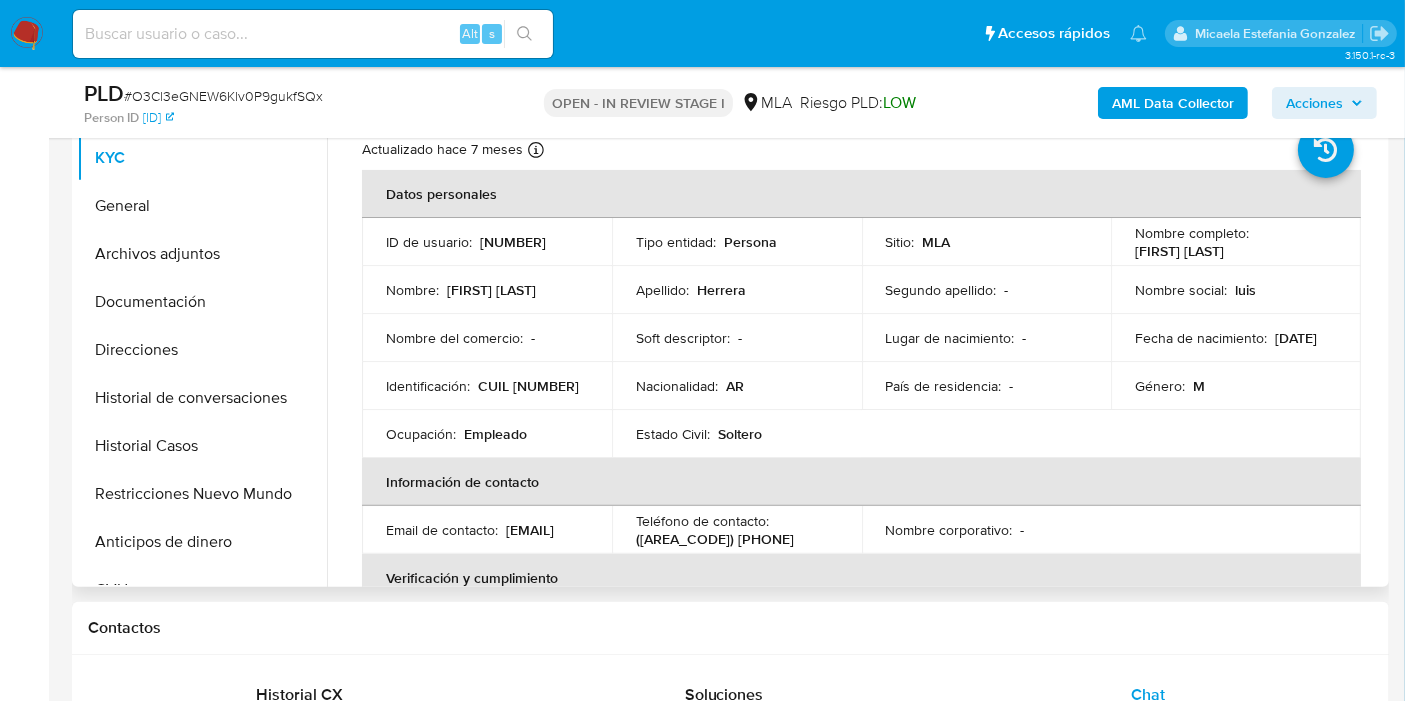 drag, startPoint x: 534, startPoint y: 544, endPoint x: 385, endPoint y: 542, distance: 149.01343 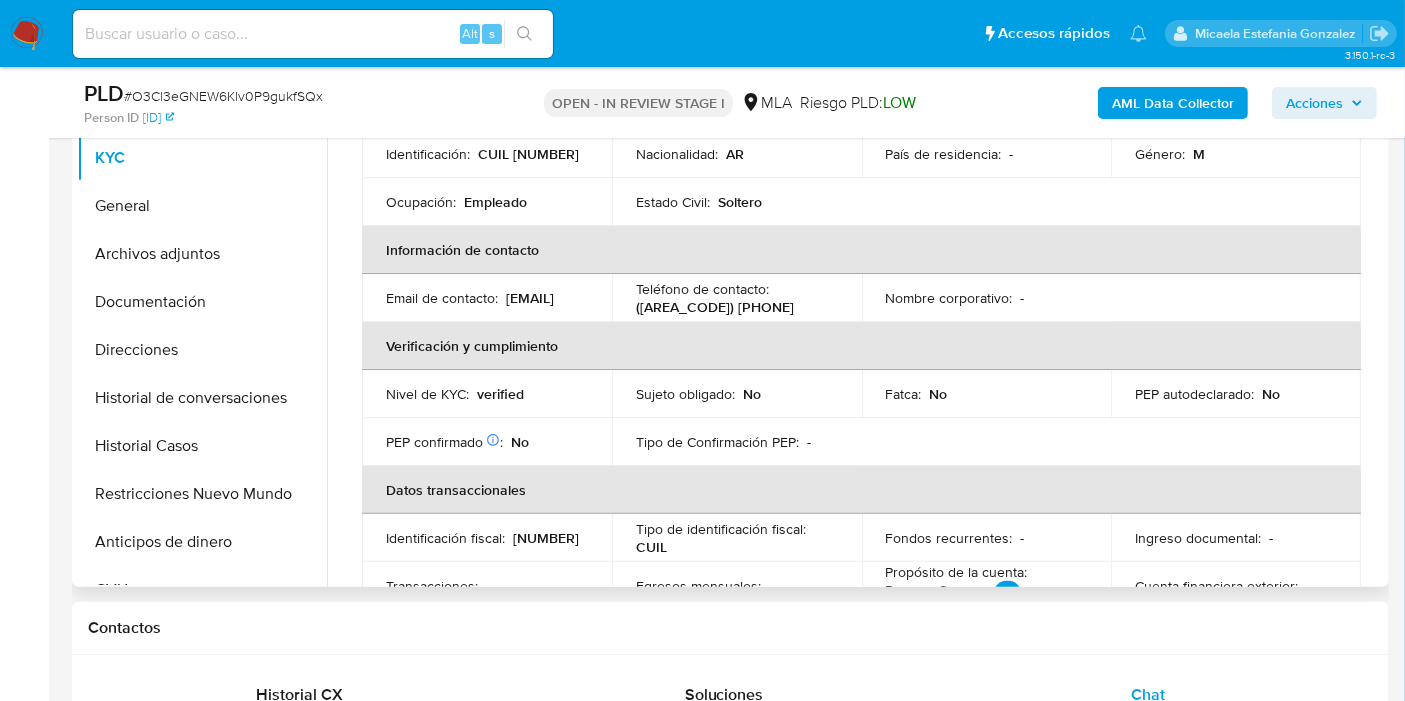 scroll, scrollTop: 666, scrollLeft: 0, axis: vertical 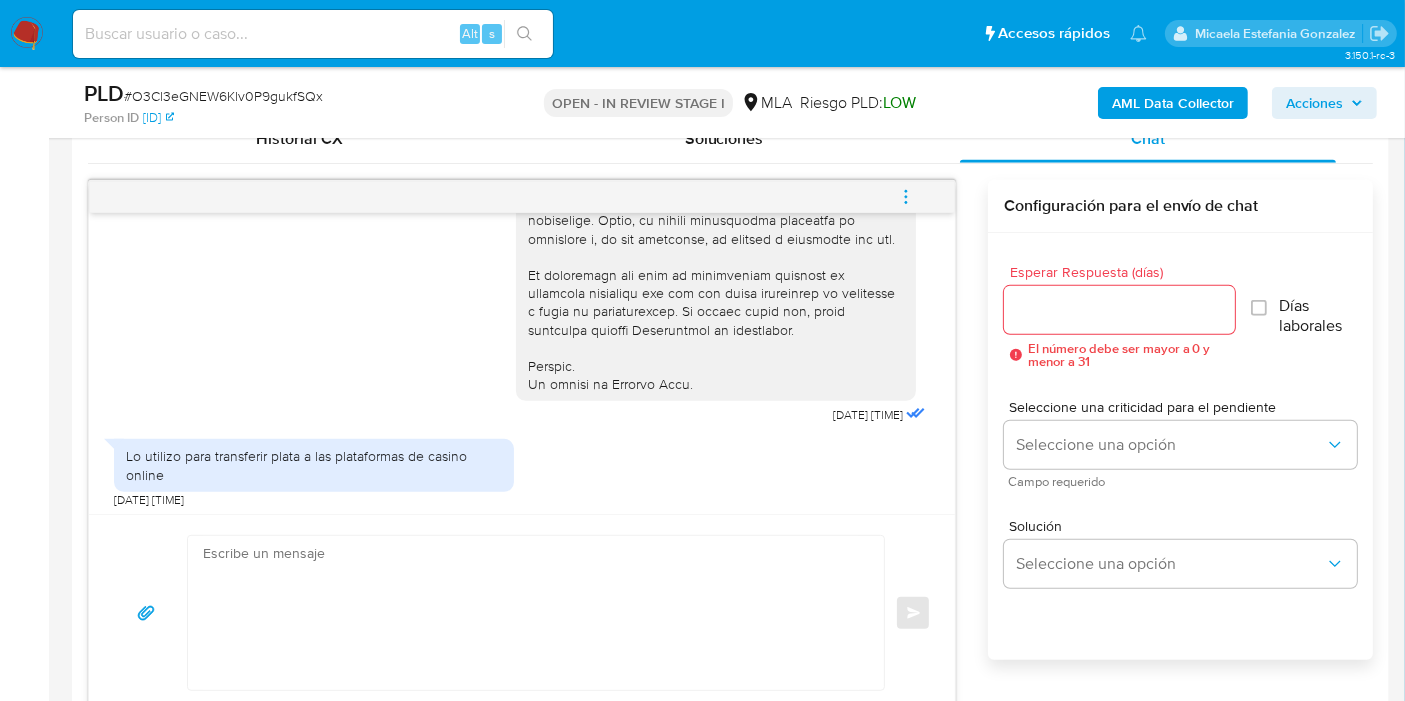 click at bounding box center [906, 197] 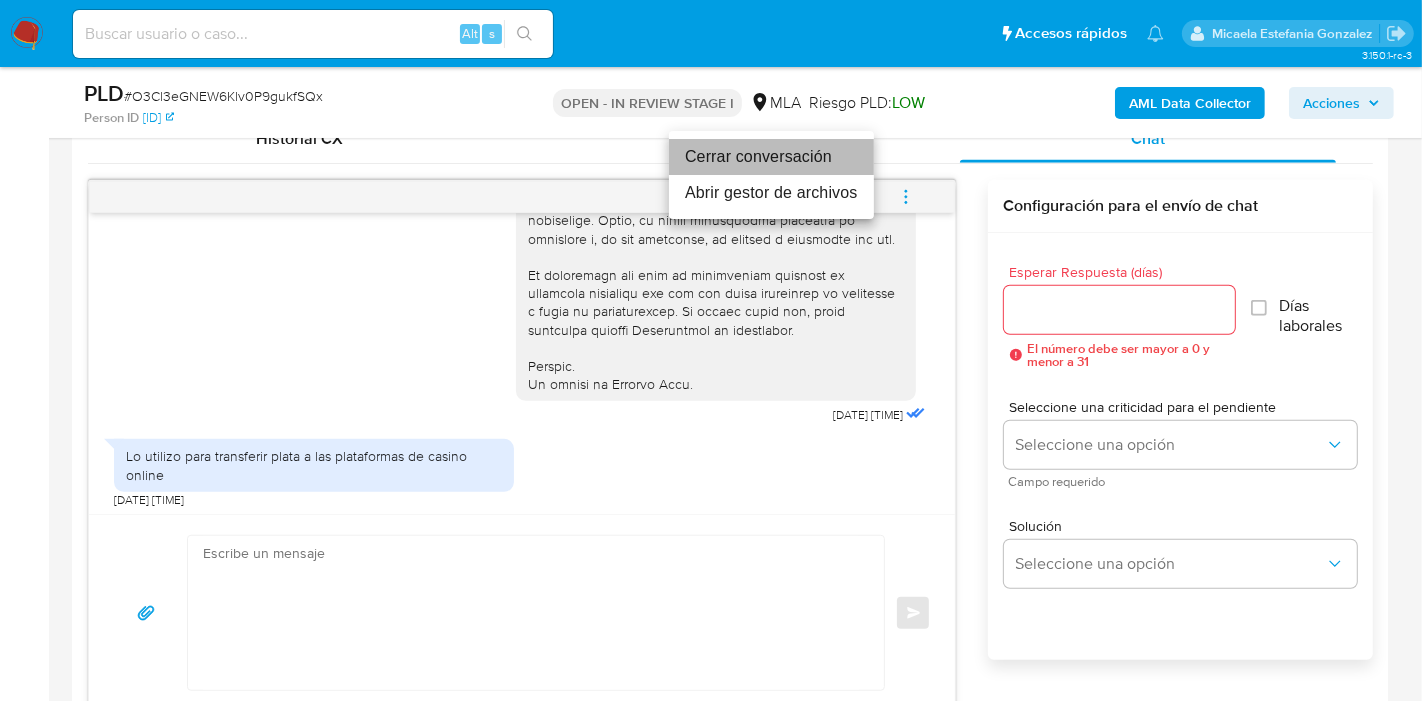 click on "Cerrar conversación" at bounding box center (771, 157) 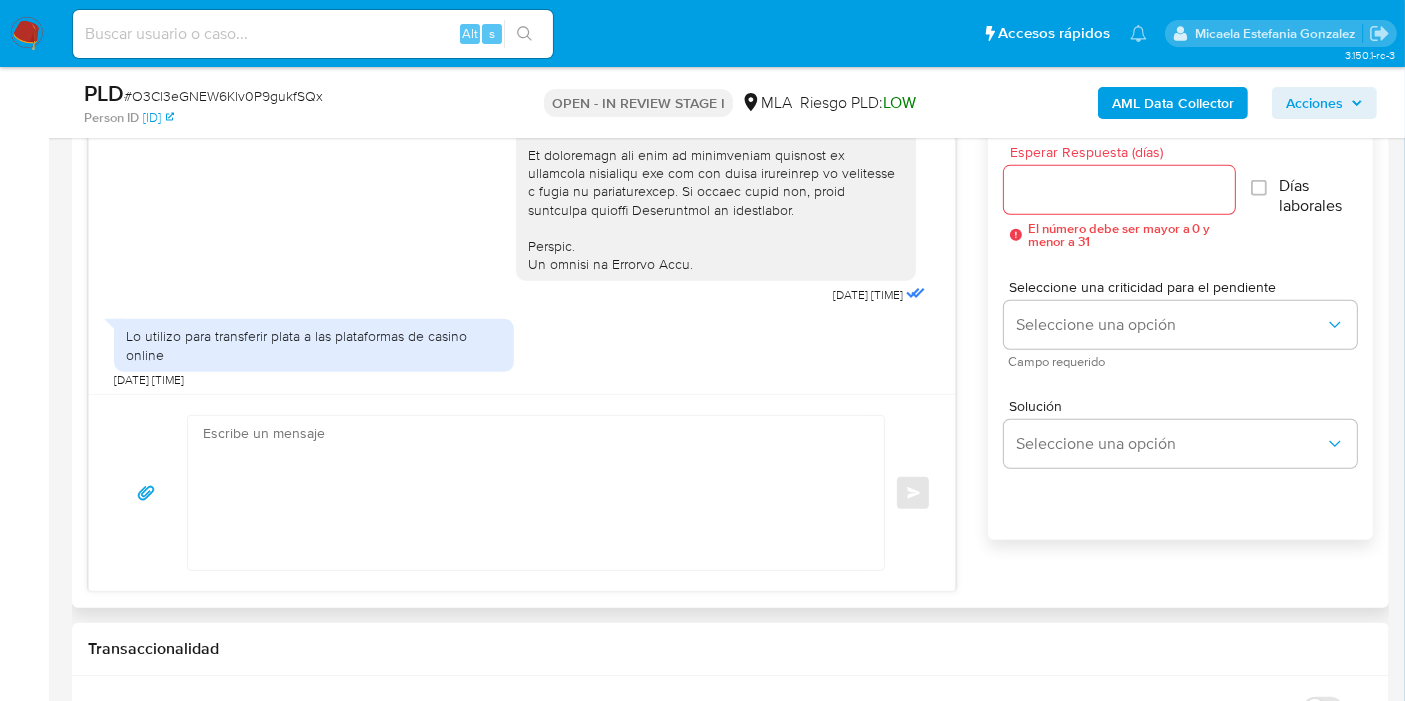 scroll, scrollTop: 1333, scrollLeft: 0, axis: vertical 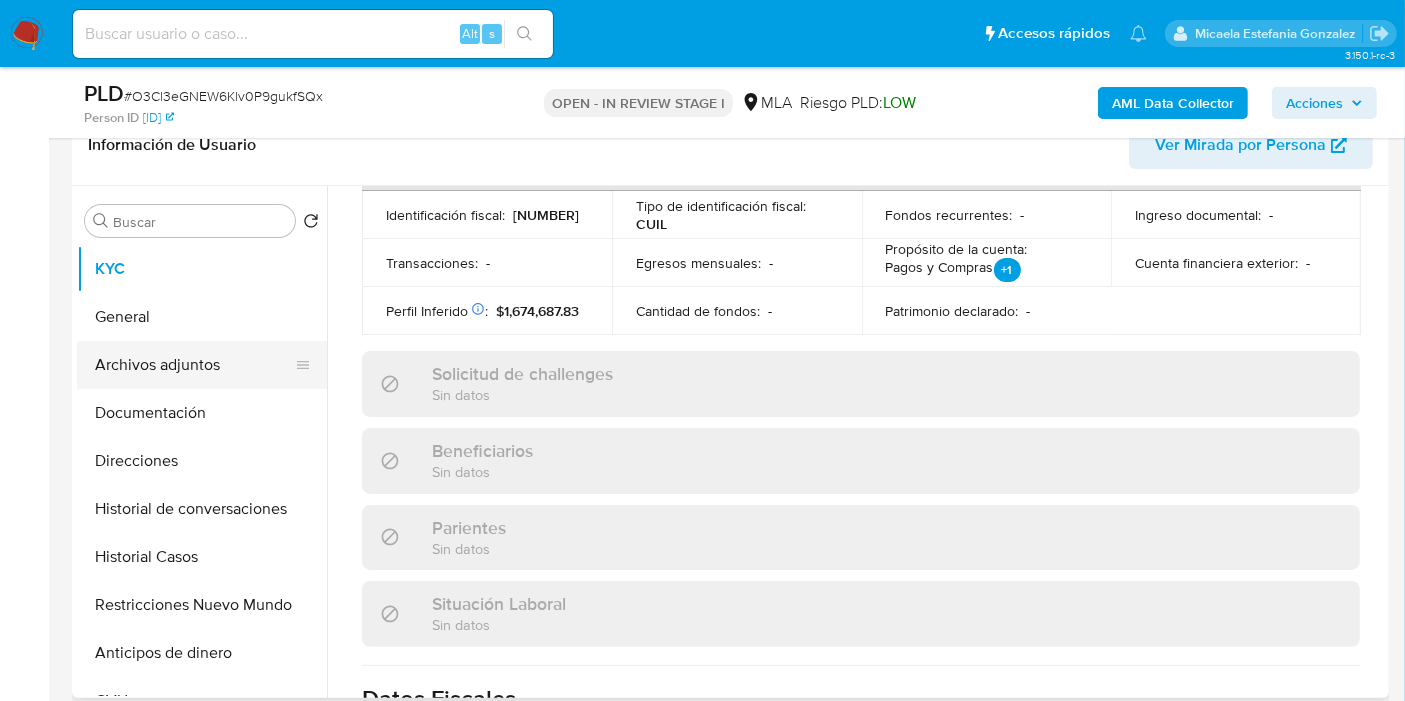 click on "Archivos adjuntos" at bounding box center (194, 365) 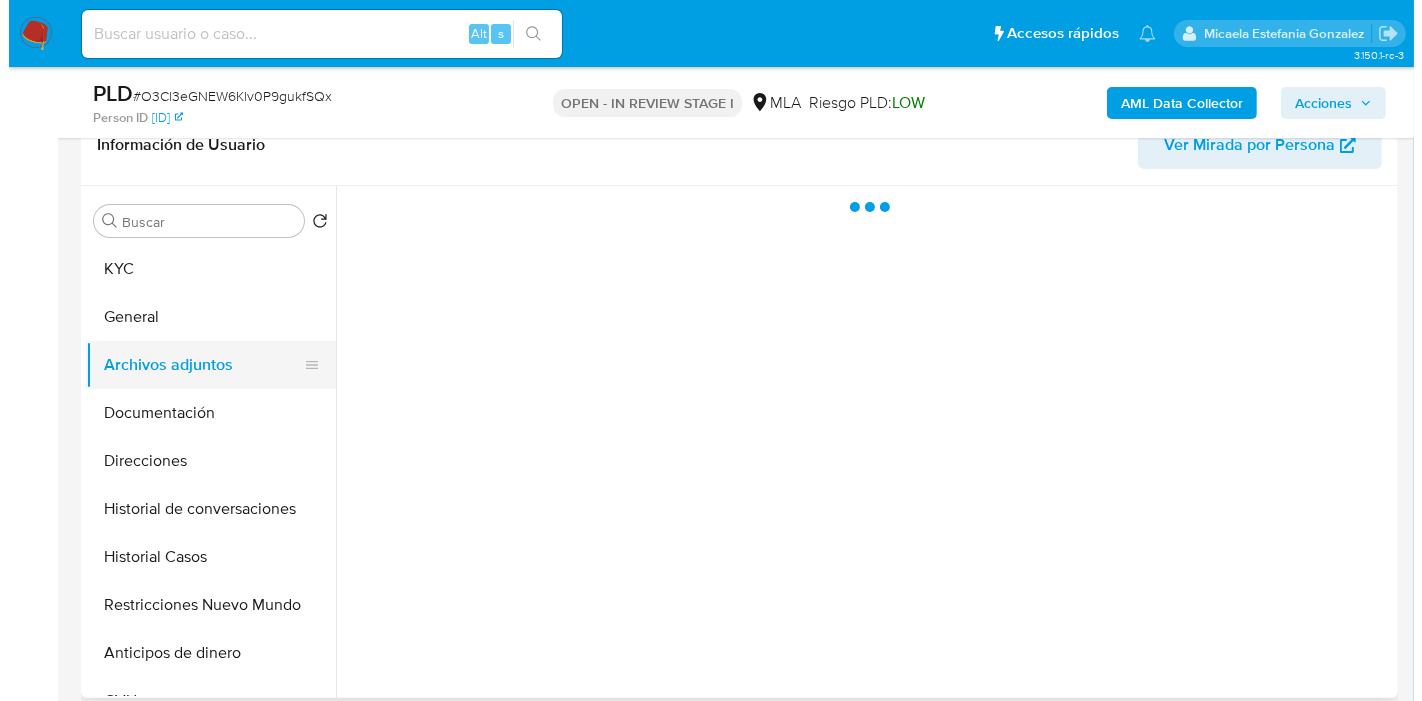 scroll, scrollTop: 0, scrollLeft: 0, axis: both 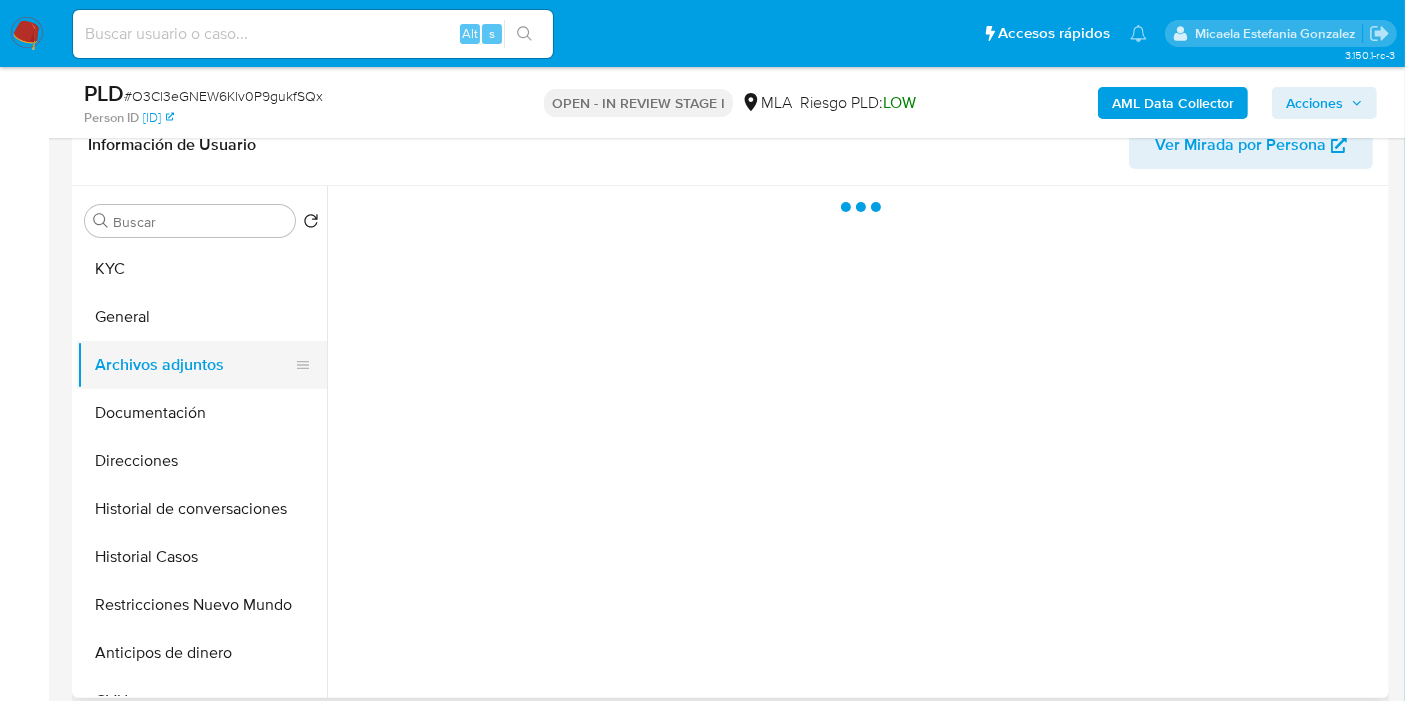 click on "Archivos adjuntos" at bounding box center [194, 365] 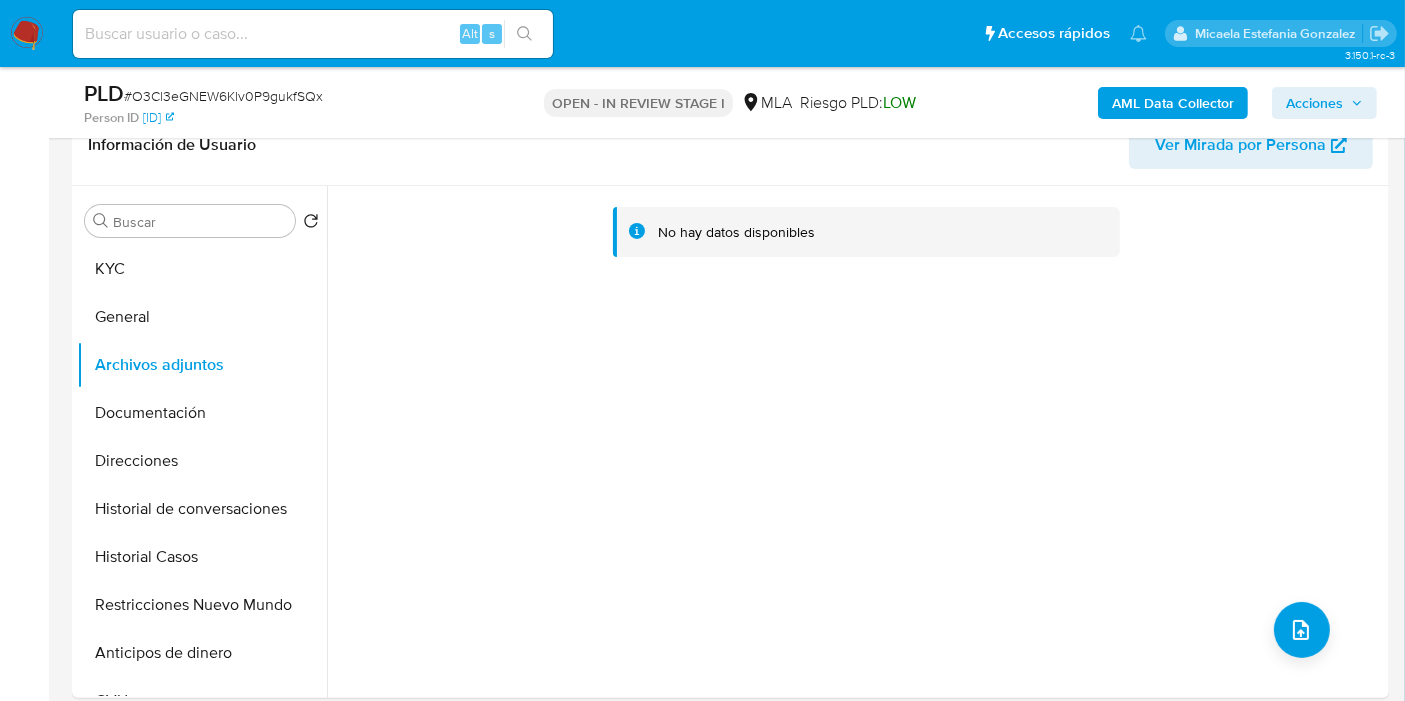 click on "AML Data Collector" at bounding box center (1173, 103) 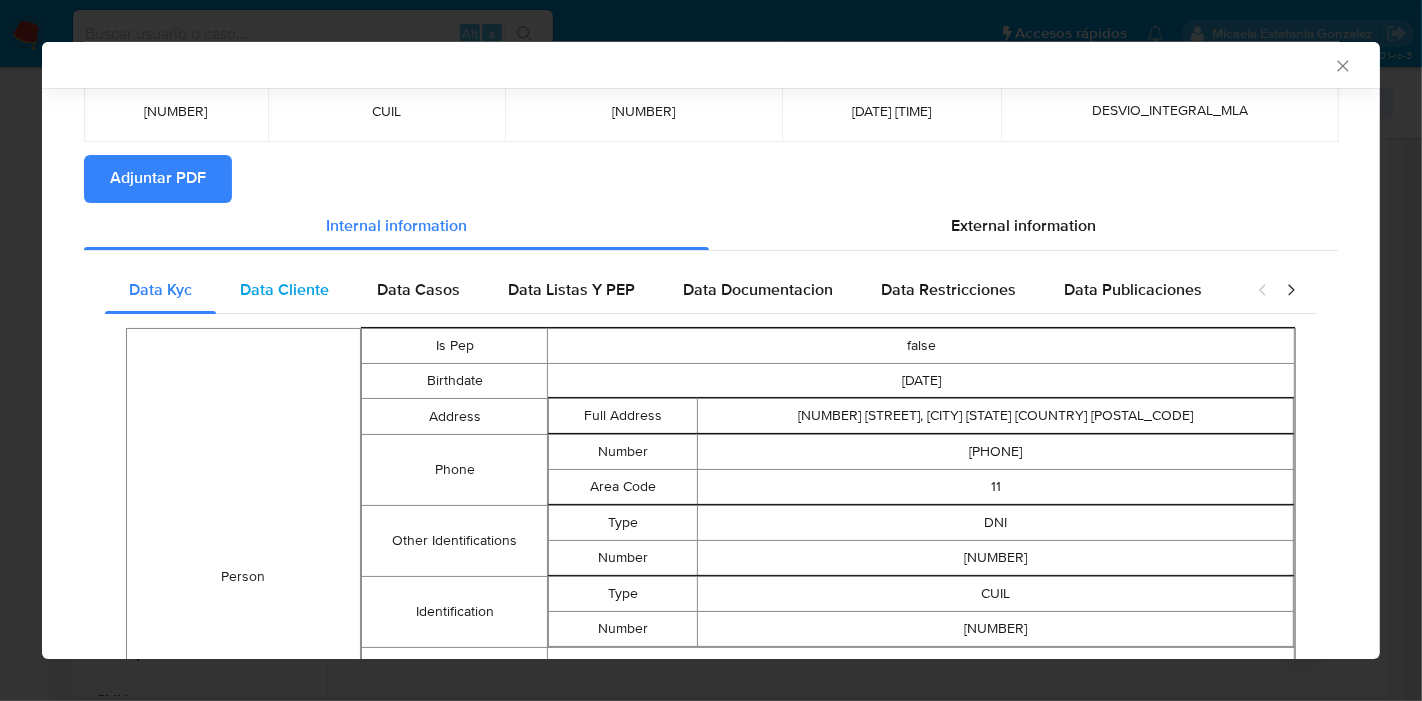 click on "Data Cliente" at bounding box center (284, 290) 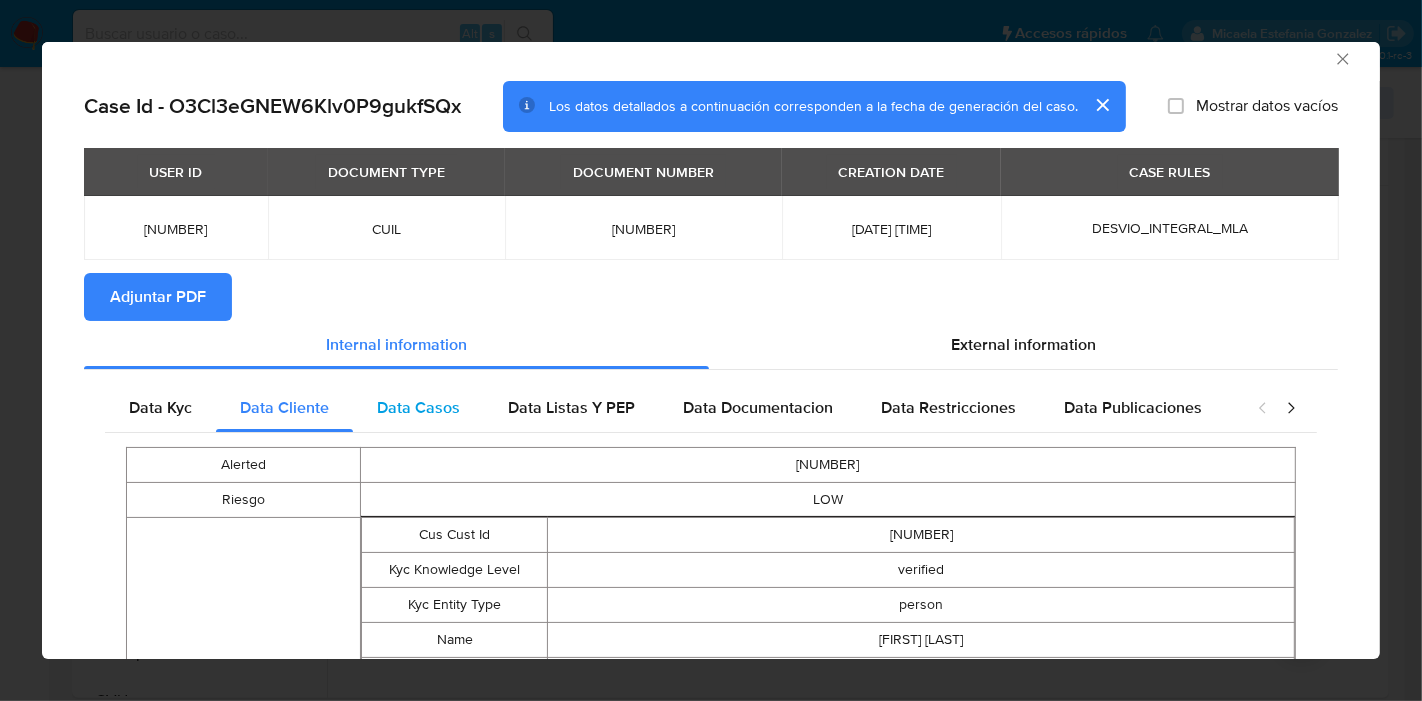 click on "Data Casos" at bounding box center (418, 407) 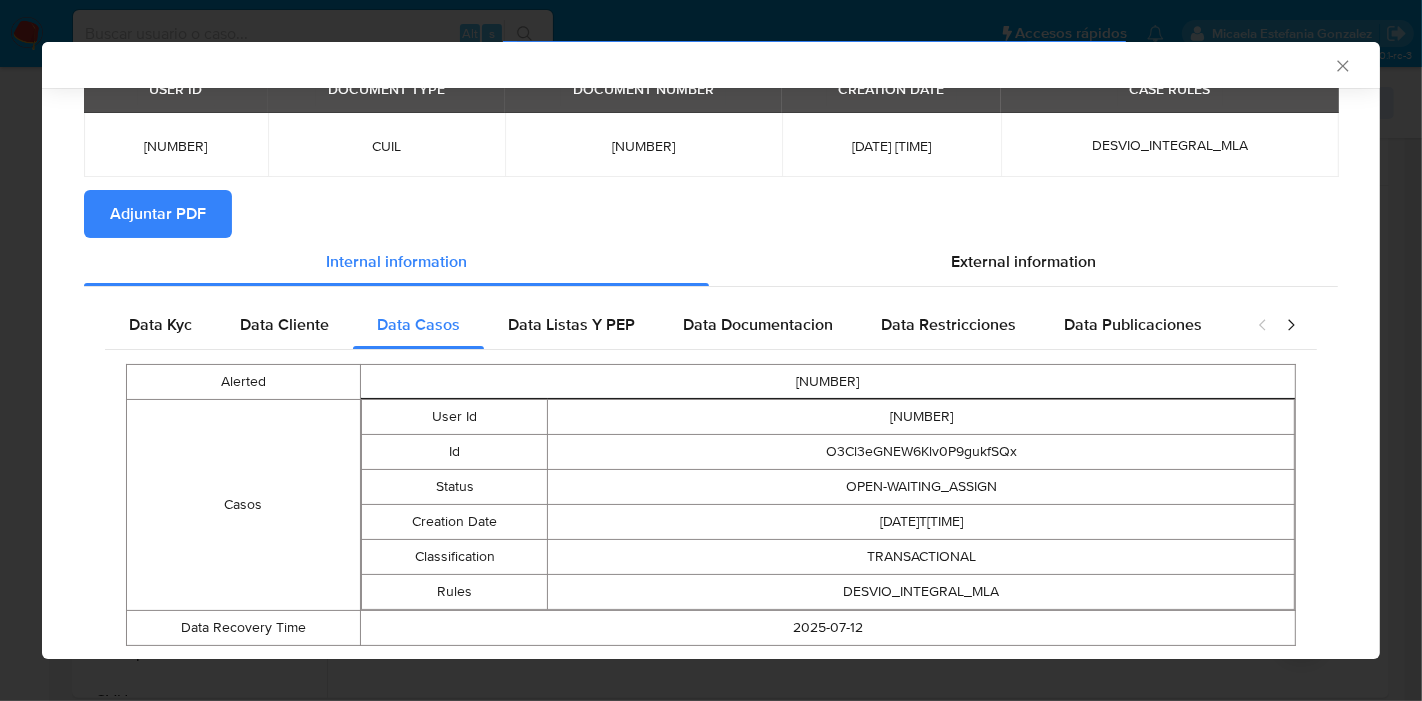 scroll, scrollTop: 145, scrollLeft: 0, axis: vertical 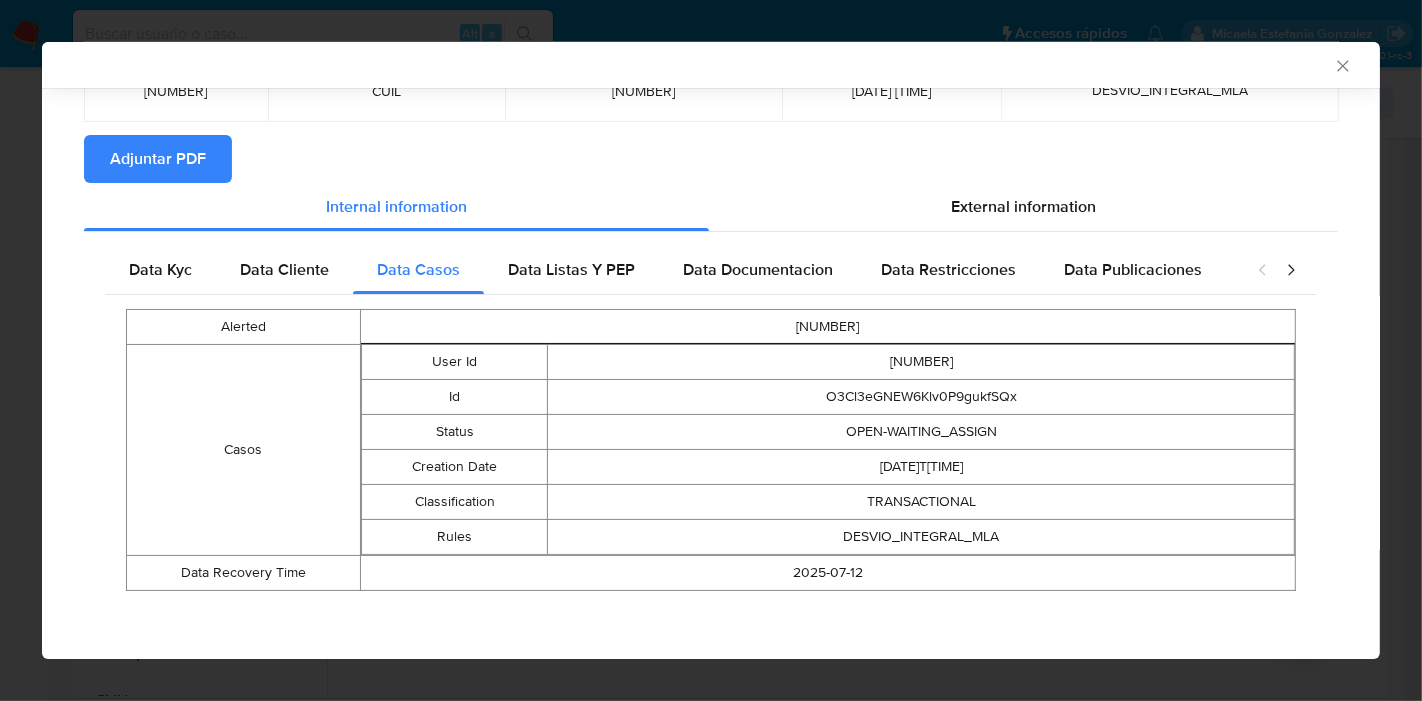 click on "Data Kyc Data Cliente Data Casos Data Listas Y PEP Data Documentacion Data Restricciones Data Publicaciones Peticiones Secundarias Data Minoridad Alerted [NUMBER] Casos User Id [NUMBER] Id O3Cl3eGNEW6Klv0P9gukfSQx Status OPEN-WAITING_ASSIGN Creation Date [DATE]T[TIME] Classification TRANSACTIONAL Rules DESVIO_INTEGRAL_MLA Data Recovery Time [DATE]" at bounding box center (711, 425) 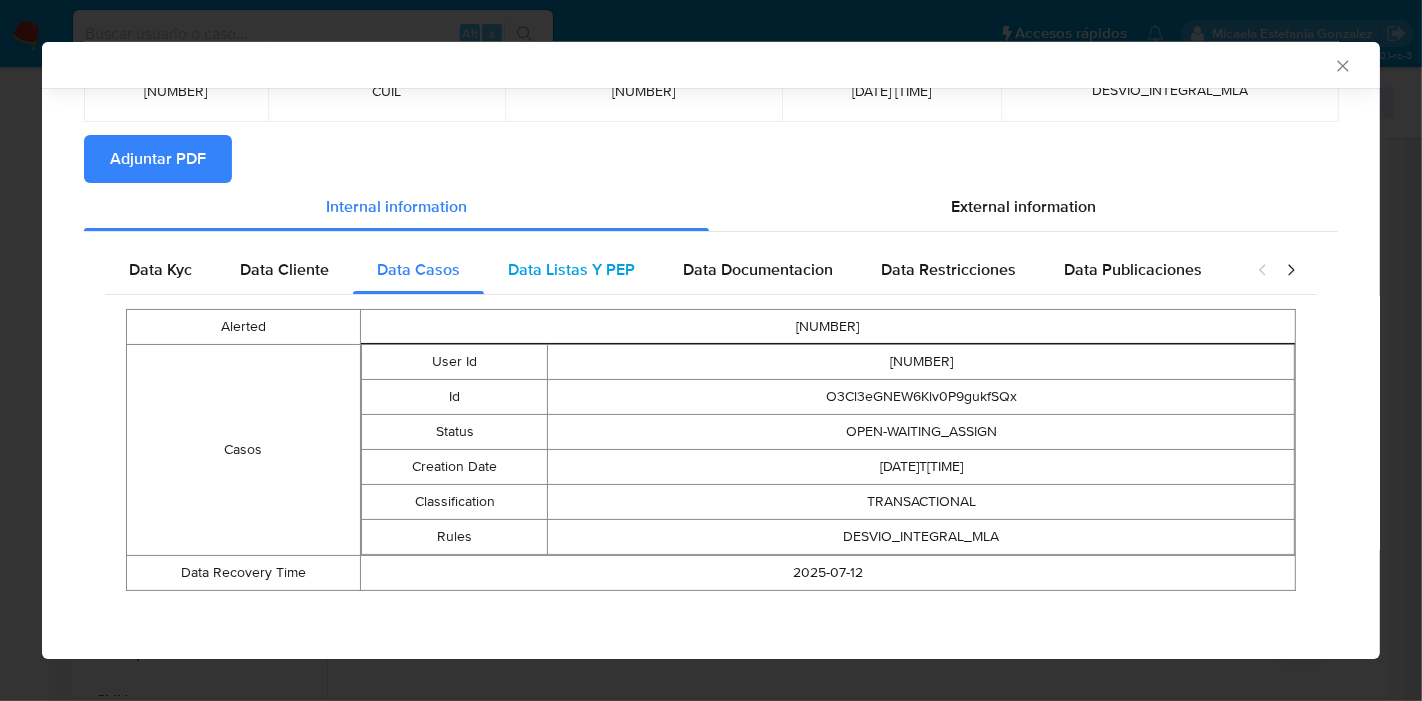 click on "Data Listas Y PEP" at bounding box center [571, 269] 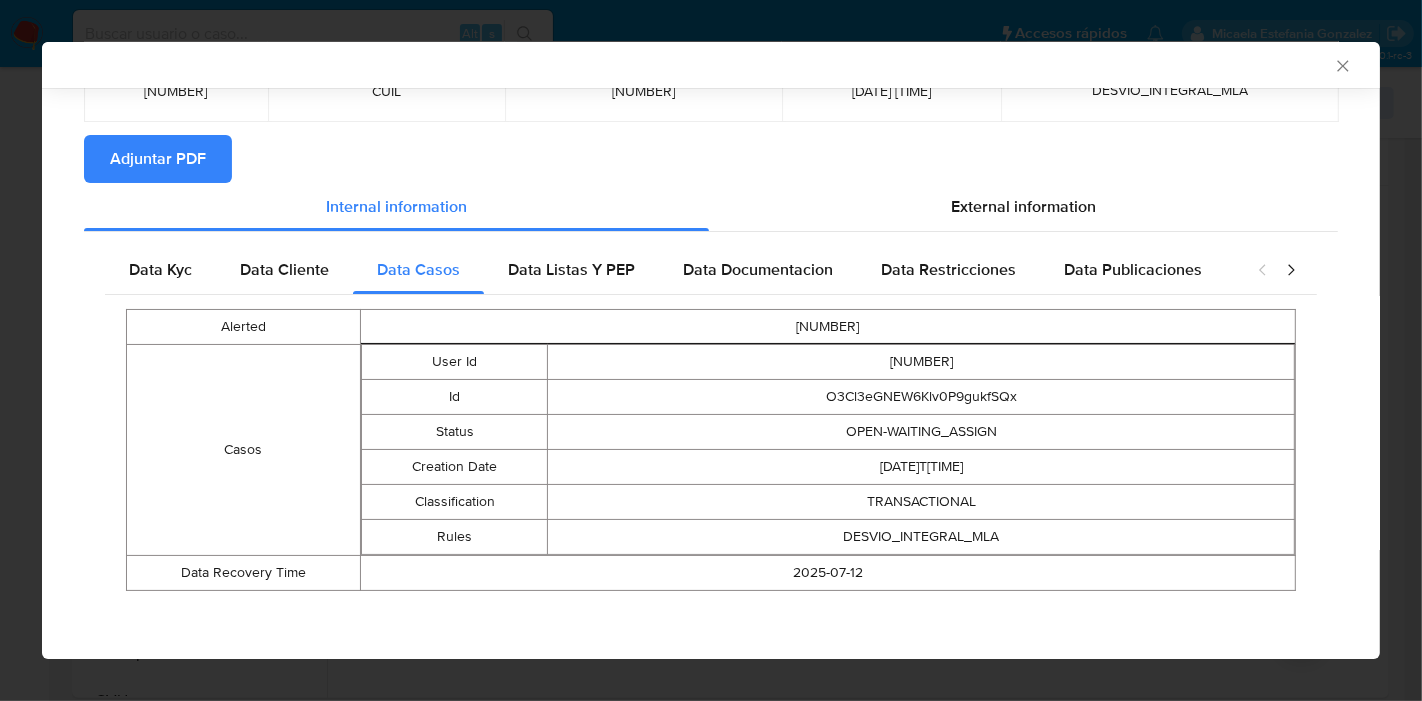 scroll, scrollTop: 0, scrollLeft: 0, axis: both 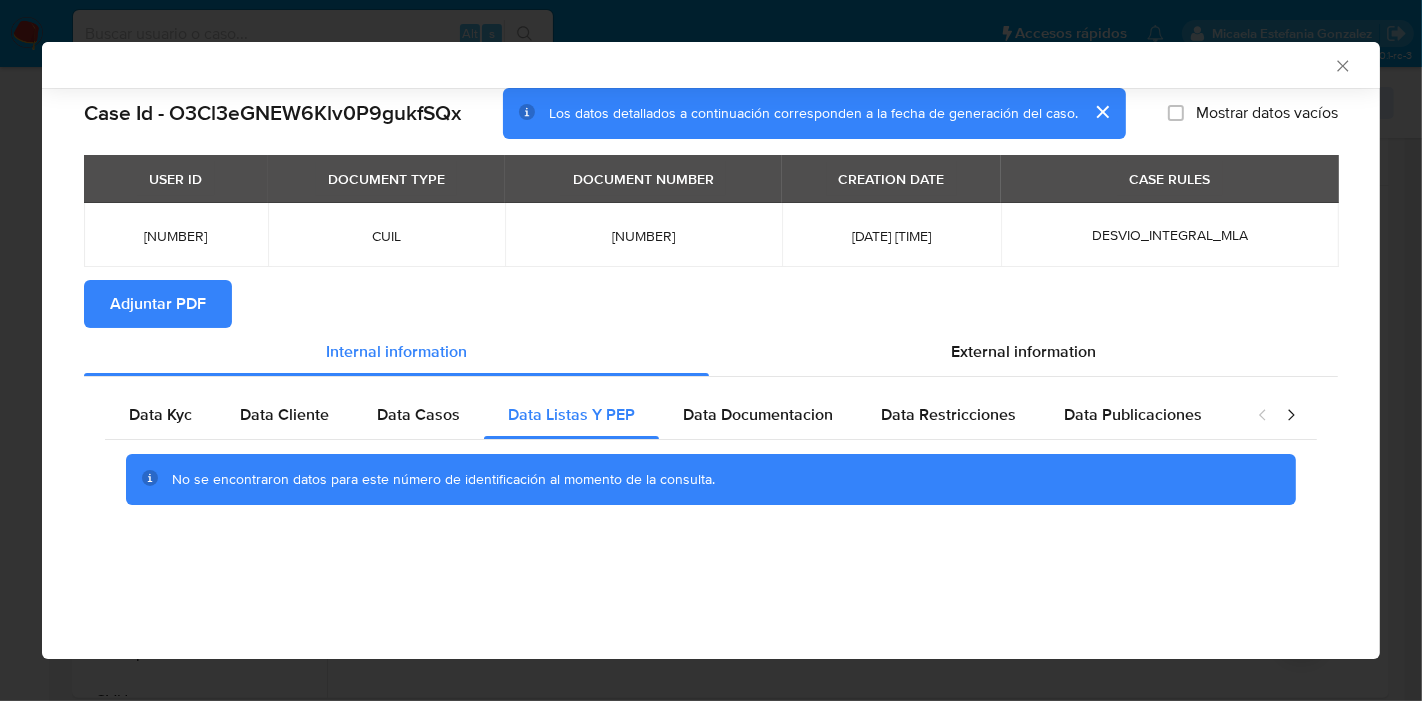 click on "Data Kyc Data Cliente Data Casos Data Listas Y PEP Data Documentacion Data Restricciones Data Publicaciones Peticiones Secundarias Data Minoridad No se encontraron datos para este número de identificación al momento de la consulta." at bounding box center [711, 455] 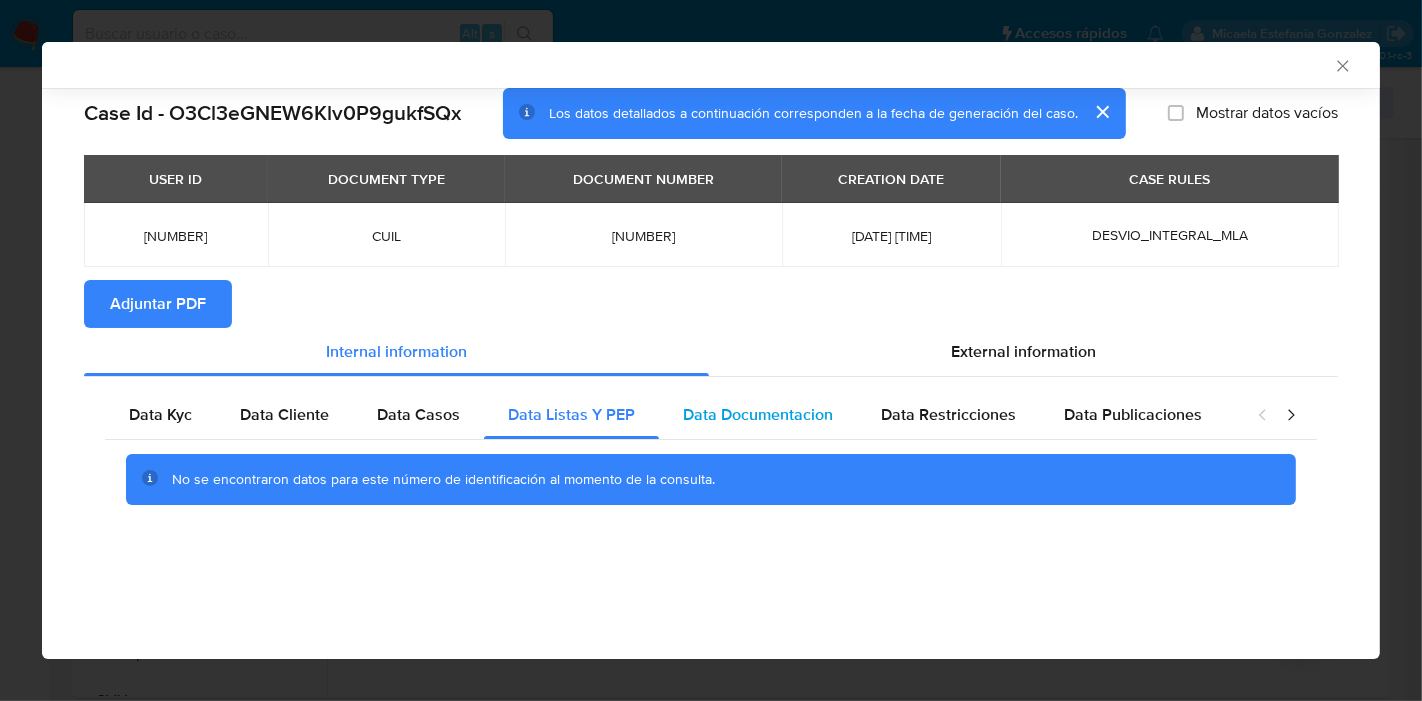 click on "Data Documentacion" at bounding box center (758, 414) 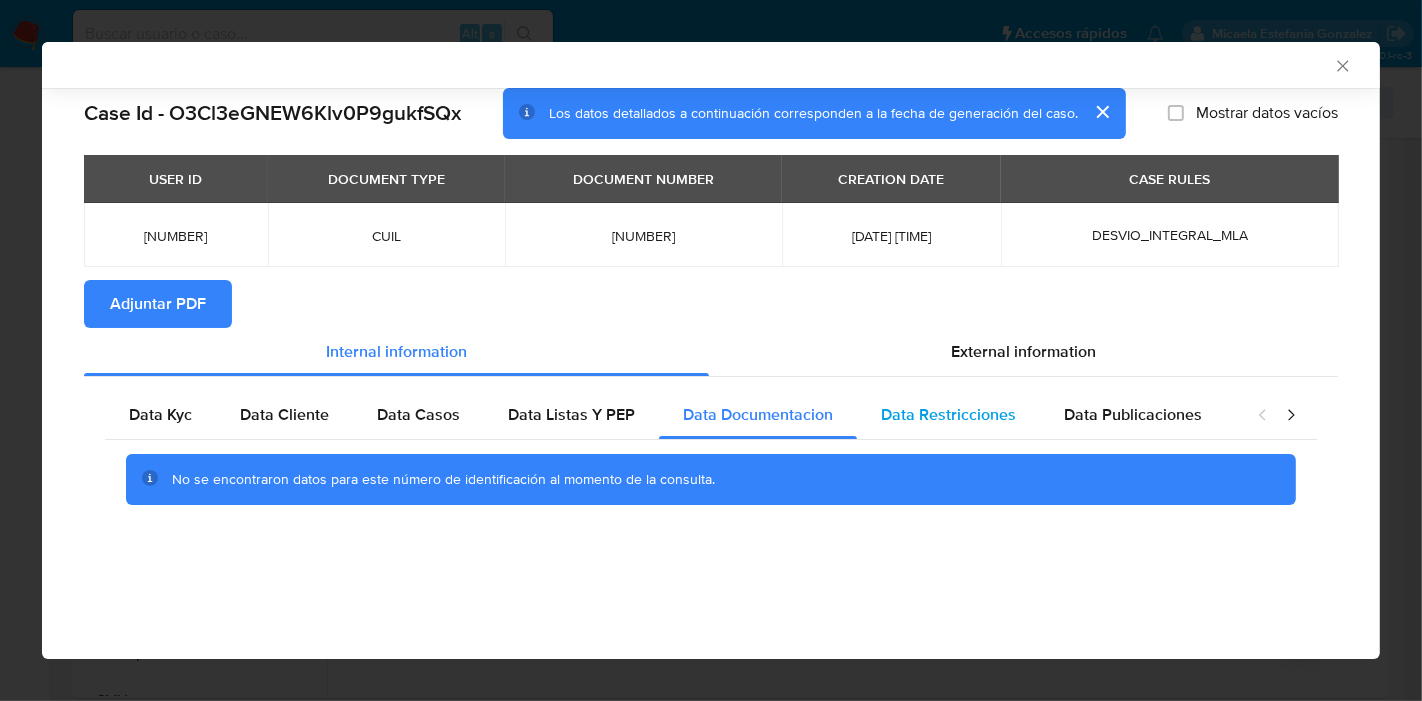 drag, startPoint x: 982, startPoint y: 413, endPoint x: 1020, endPoint y: 403, distance: 39.293766 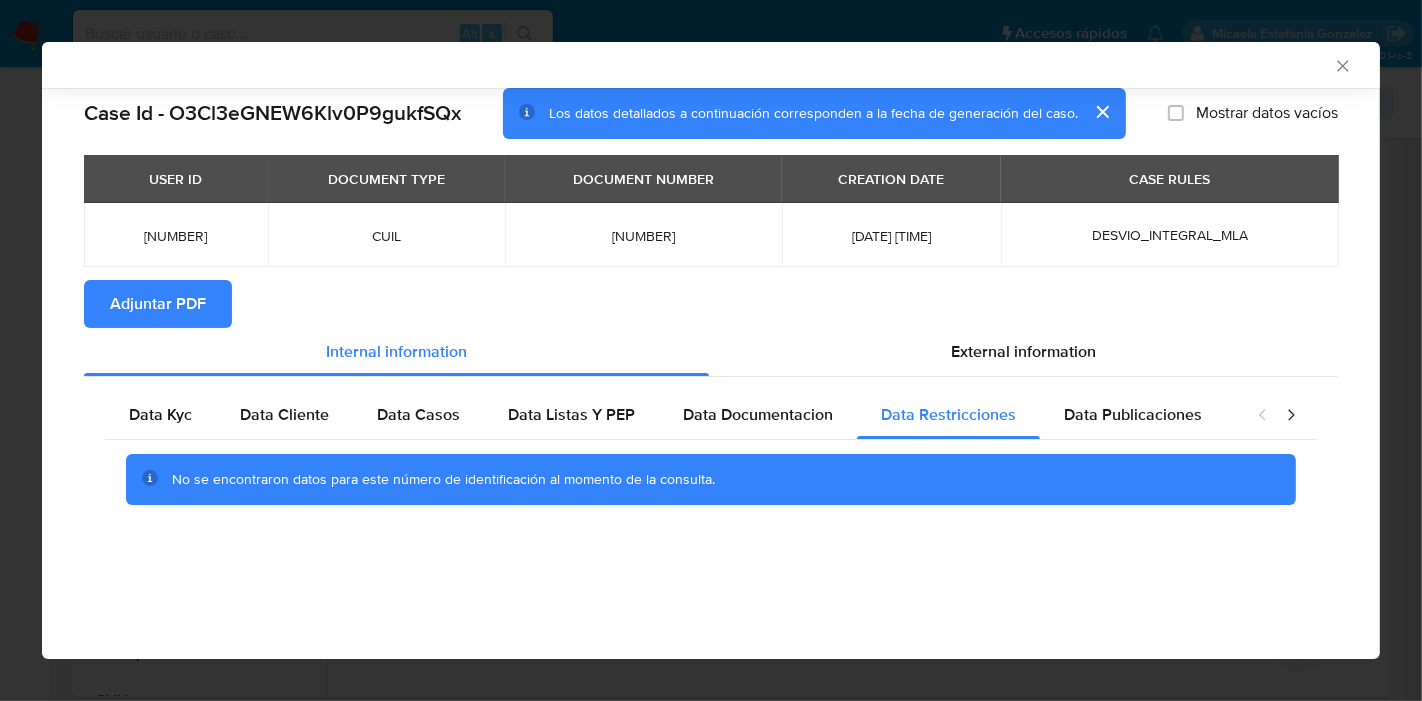 drag, startPoint x: 1099, startPoint y: 408, endPoint x: 1317, endPoint y: 410, distance: 218.00917 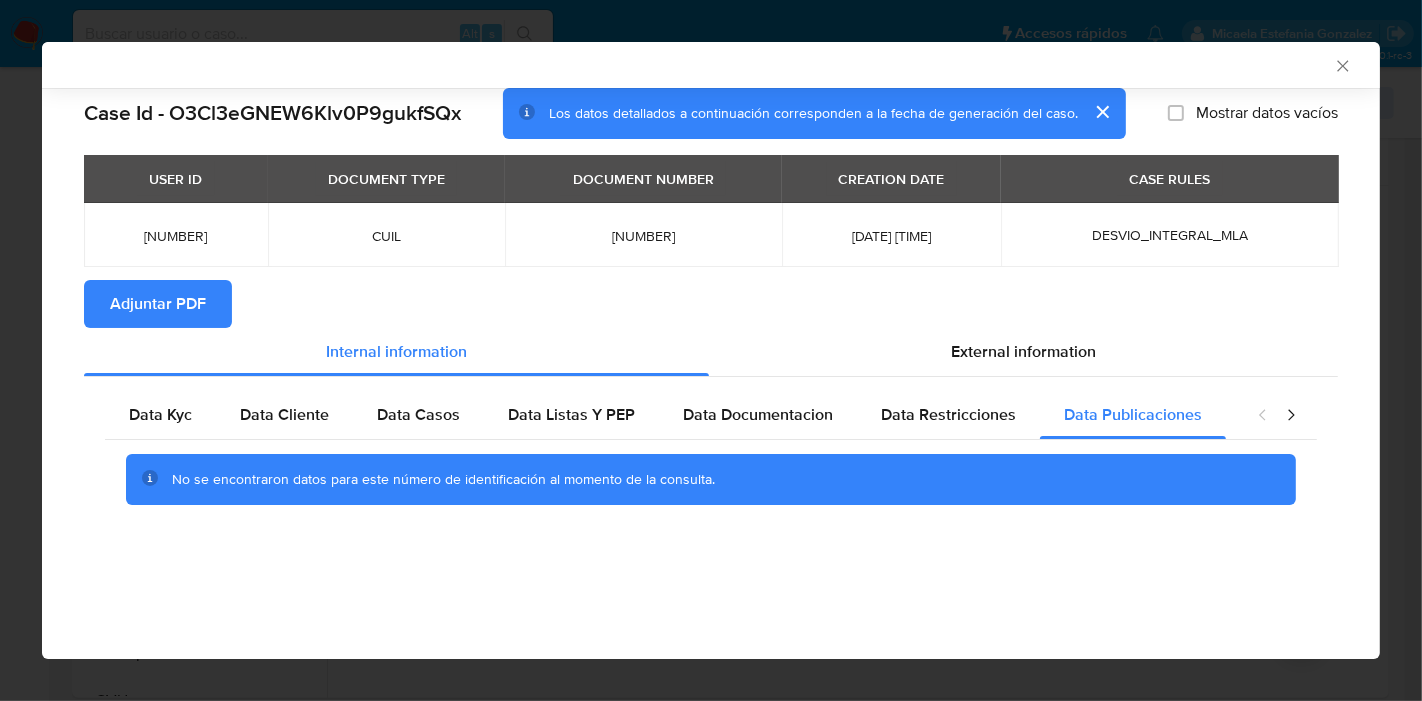 drag, startPoint x: 1306, startPoint y: 427, endPoint x: 1285, endPoint y: 421, distance: 21.84033 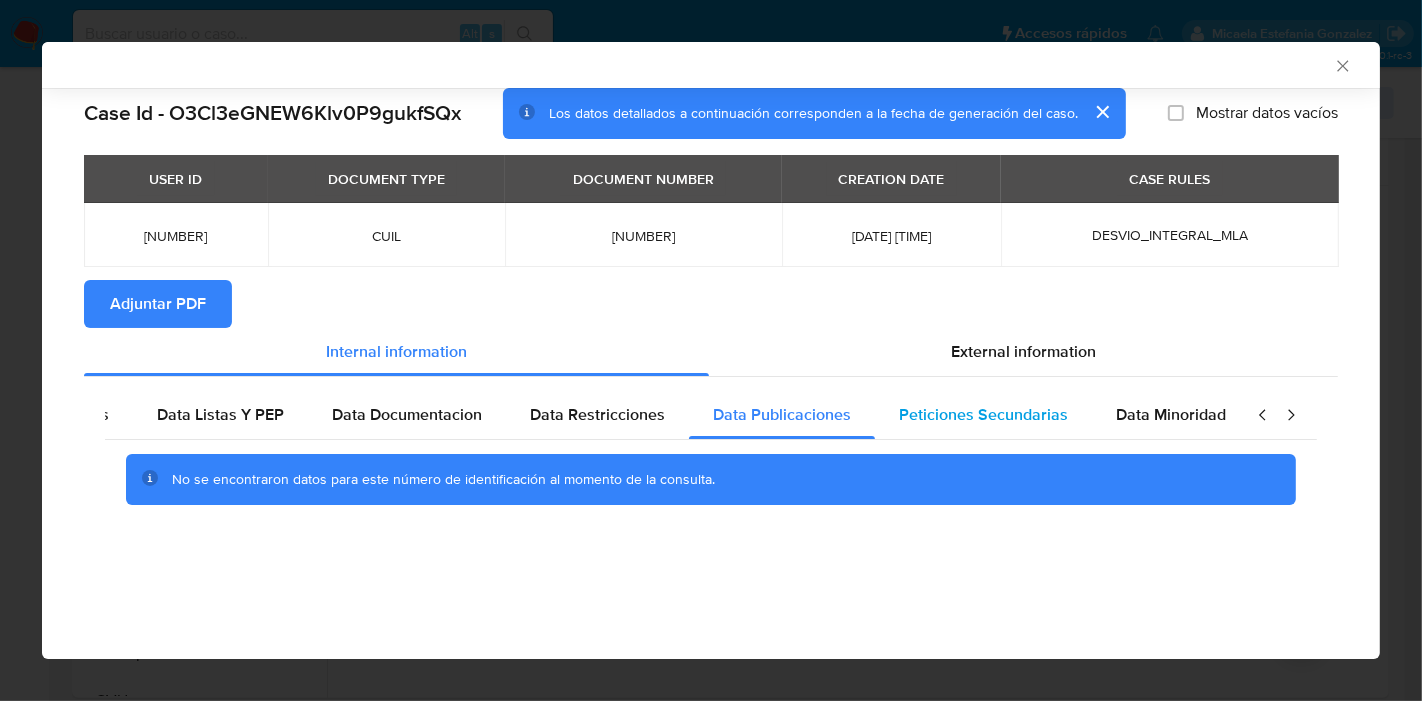scroll, scrollTop: 0, scrollLeft: 352, axis: horizontal 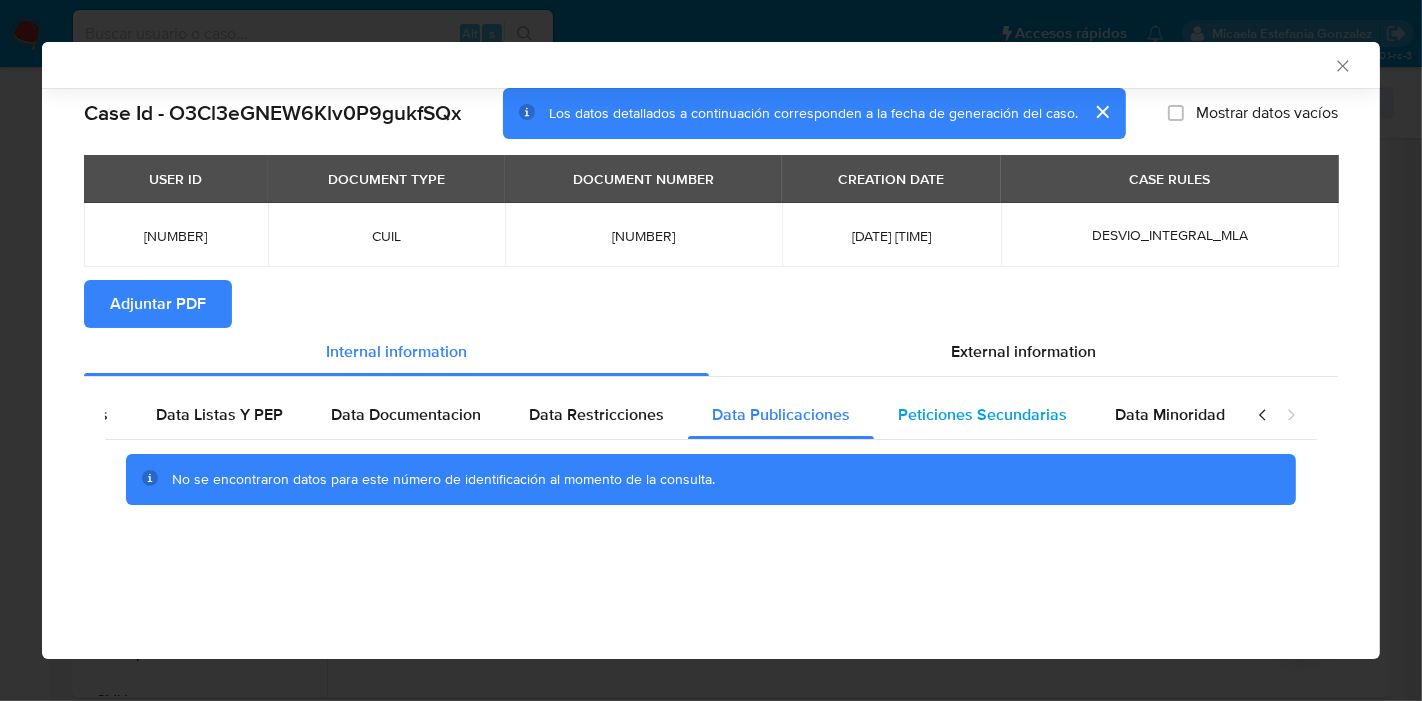 click on "Peticiones Secundarias" at bounding box center [982, 414] 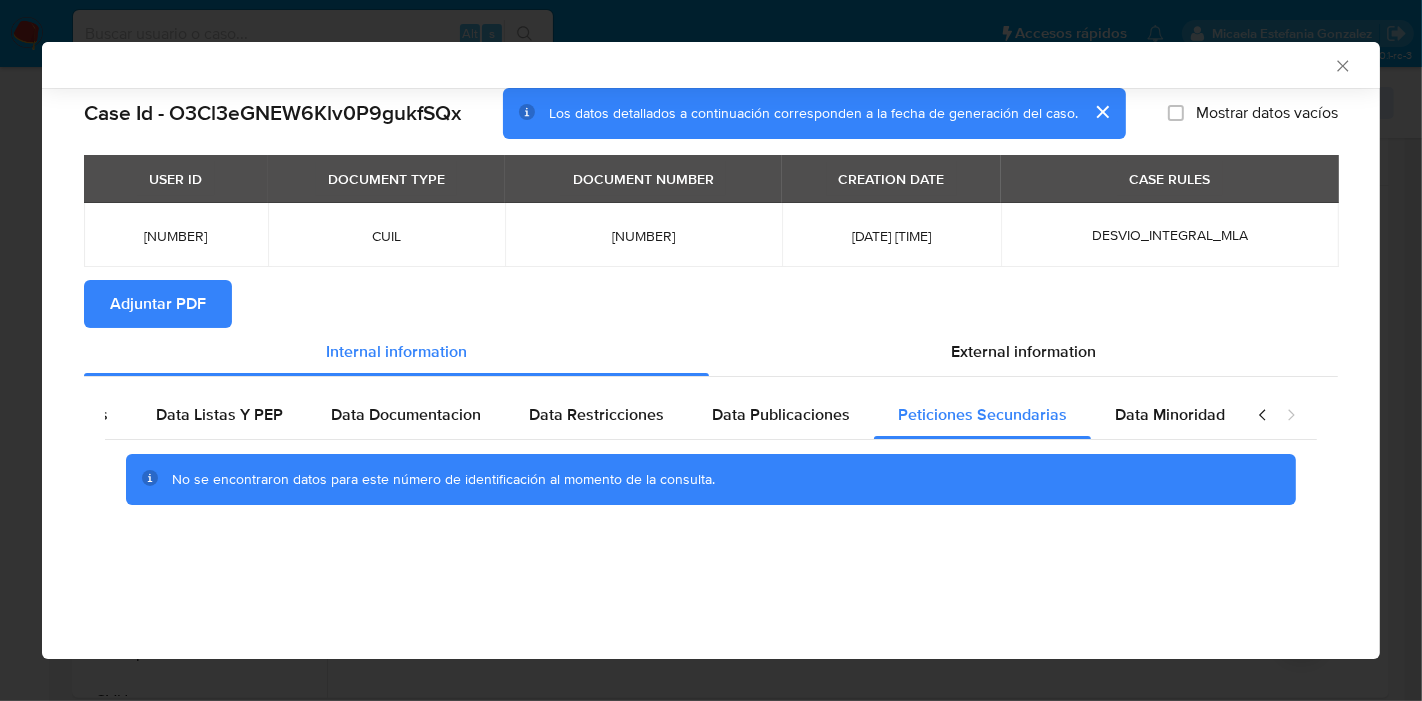 drag, startPoint x: 1120, startPoint y: 418, endPoint x: 1302, endPoint y: 424, distance: 182.09888 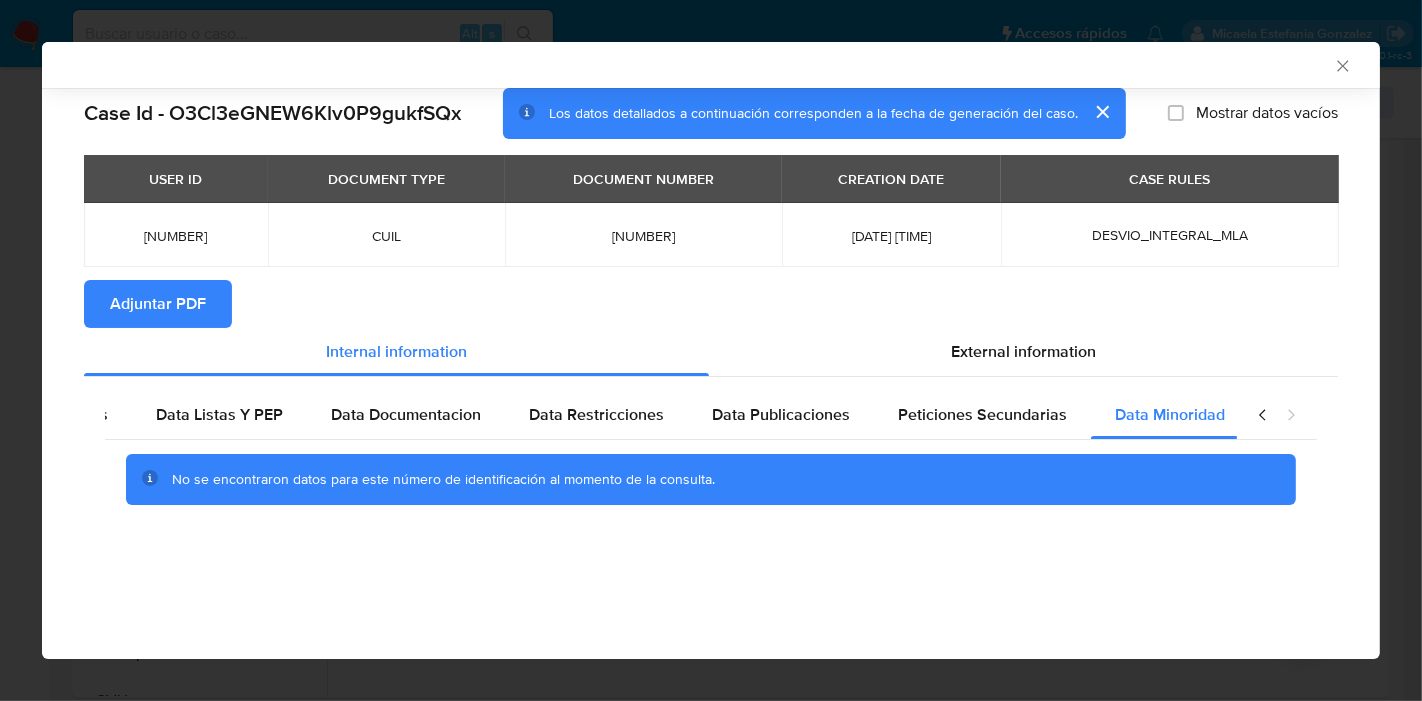 click 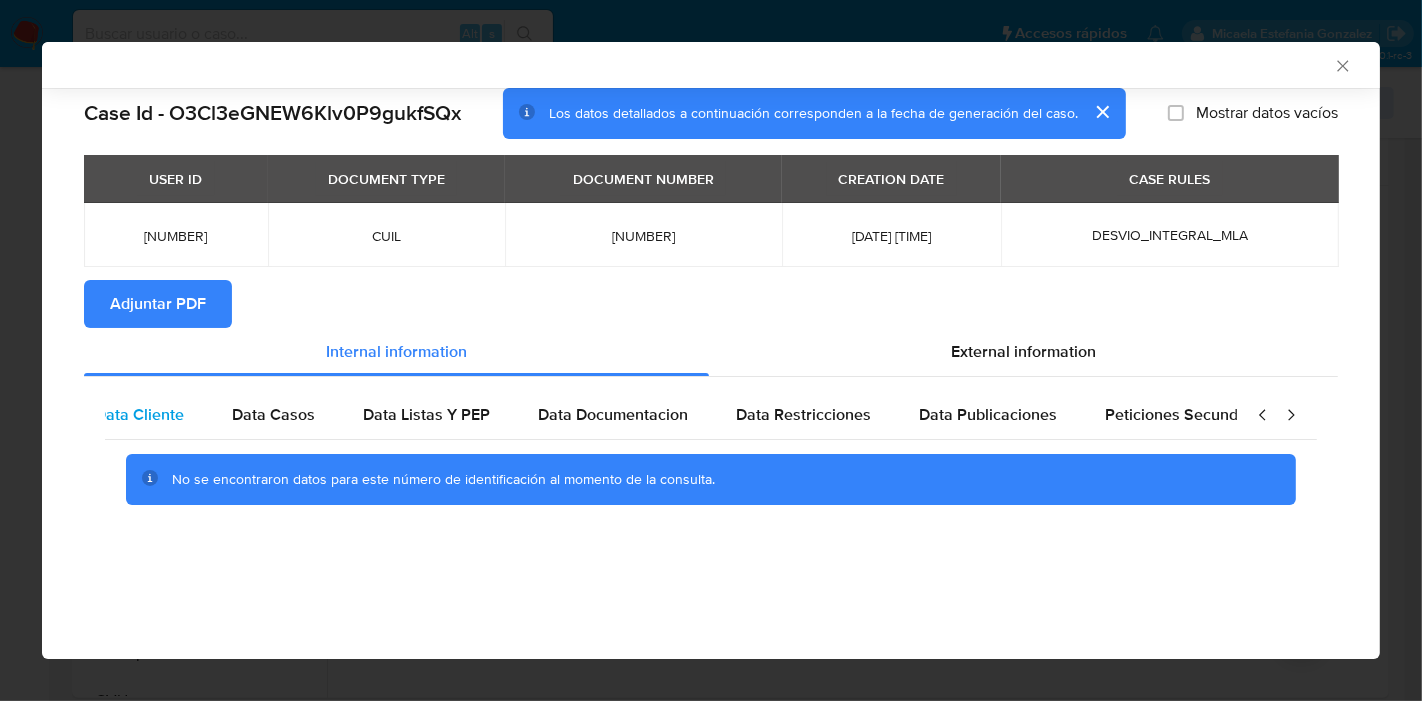 scroll, scrollTop: 0, scrollLeft: 0, axis: both 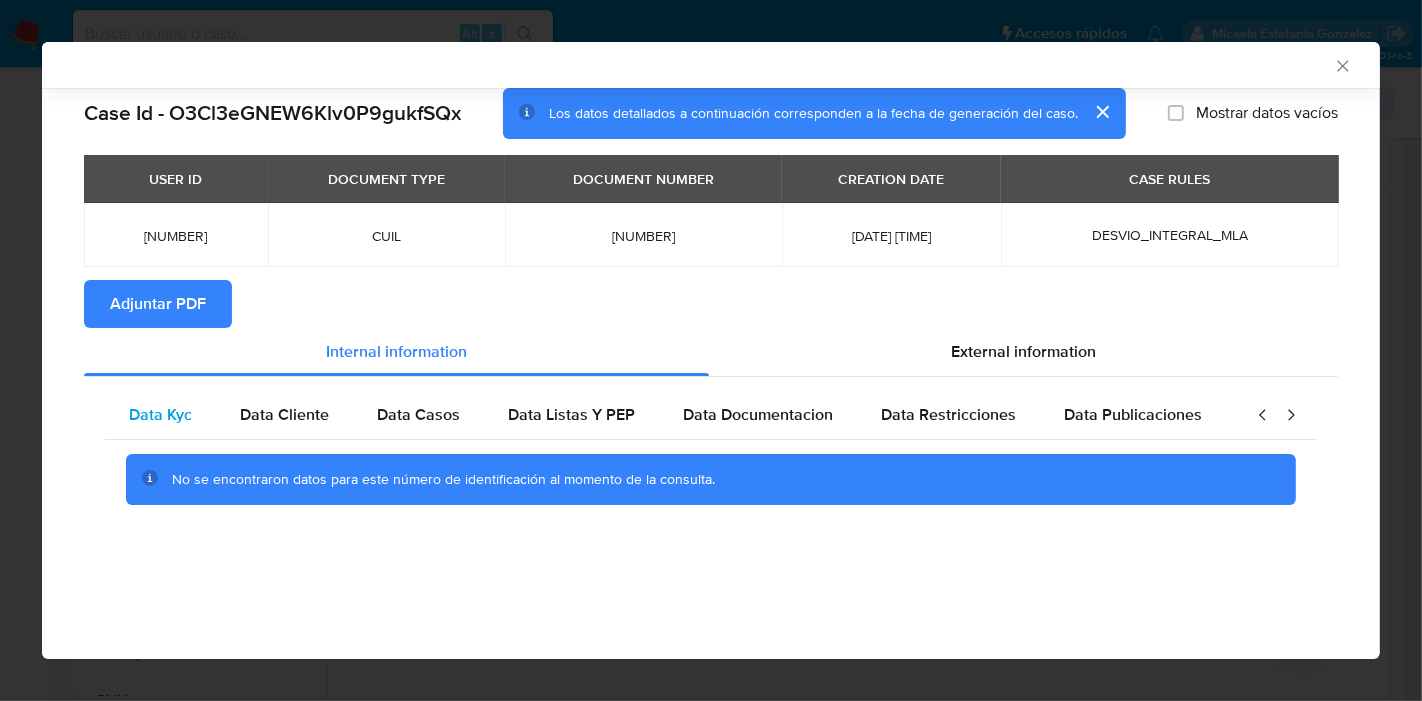click on "Data Kyc" at bounding box center [160, 414] 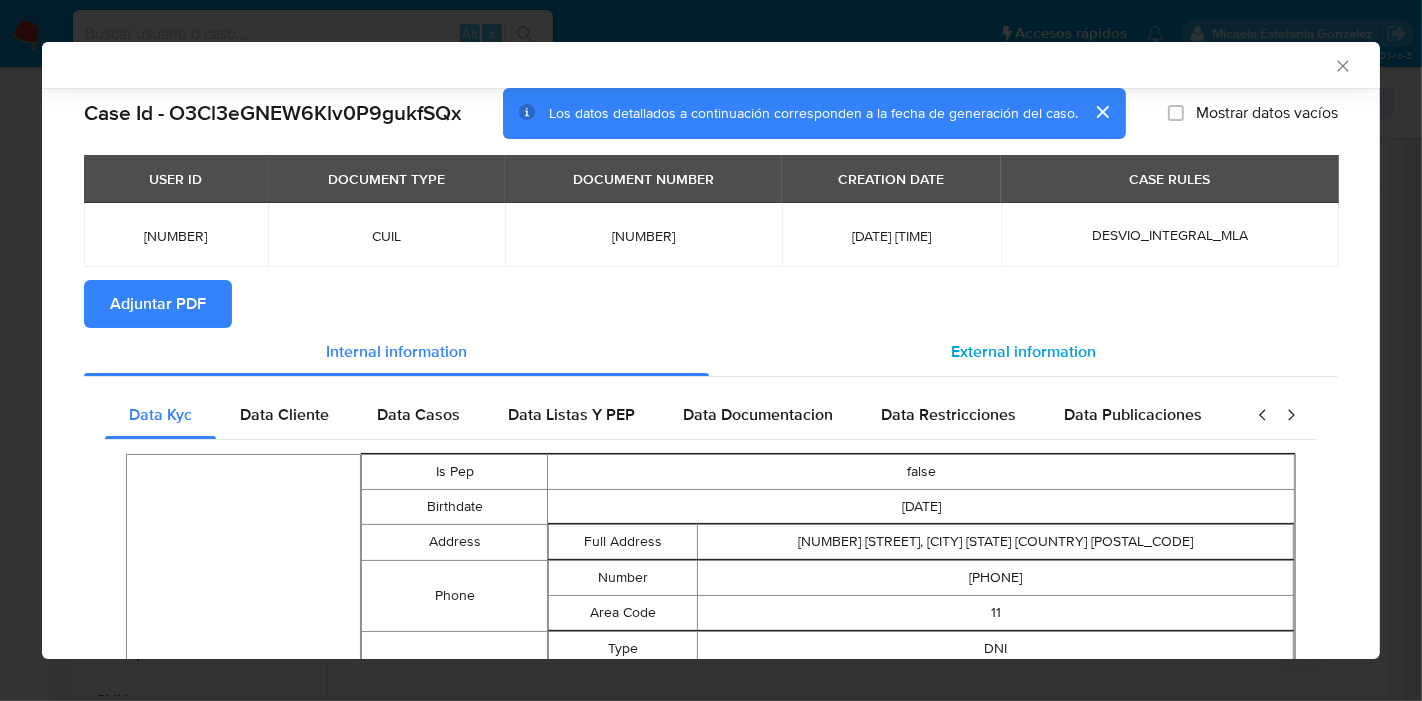 click on "External information" at bounding box center [1023, 352] 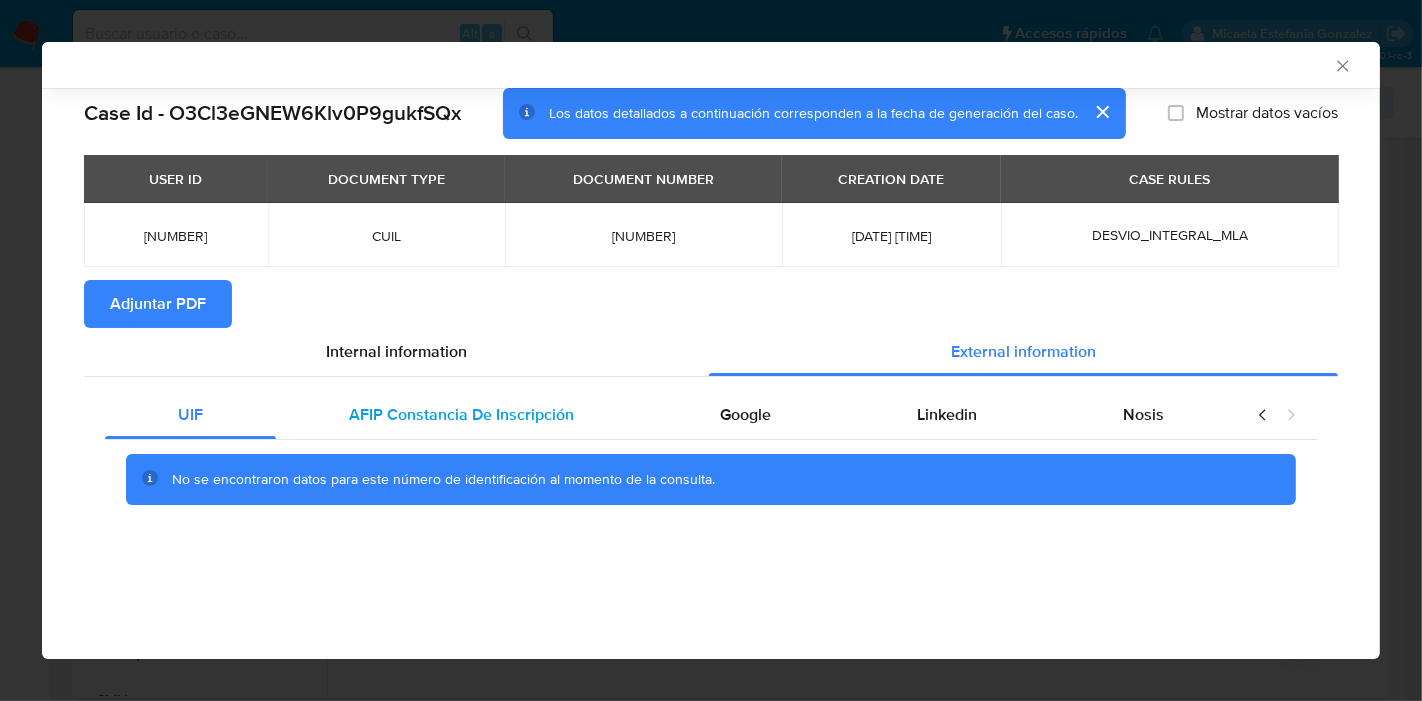 click on "AFIP Constancia De Inscripción" at bounding box center (461, 414) 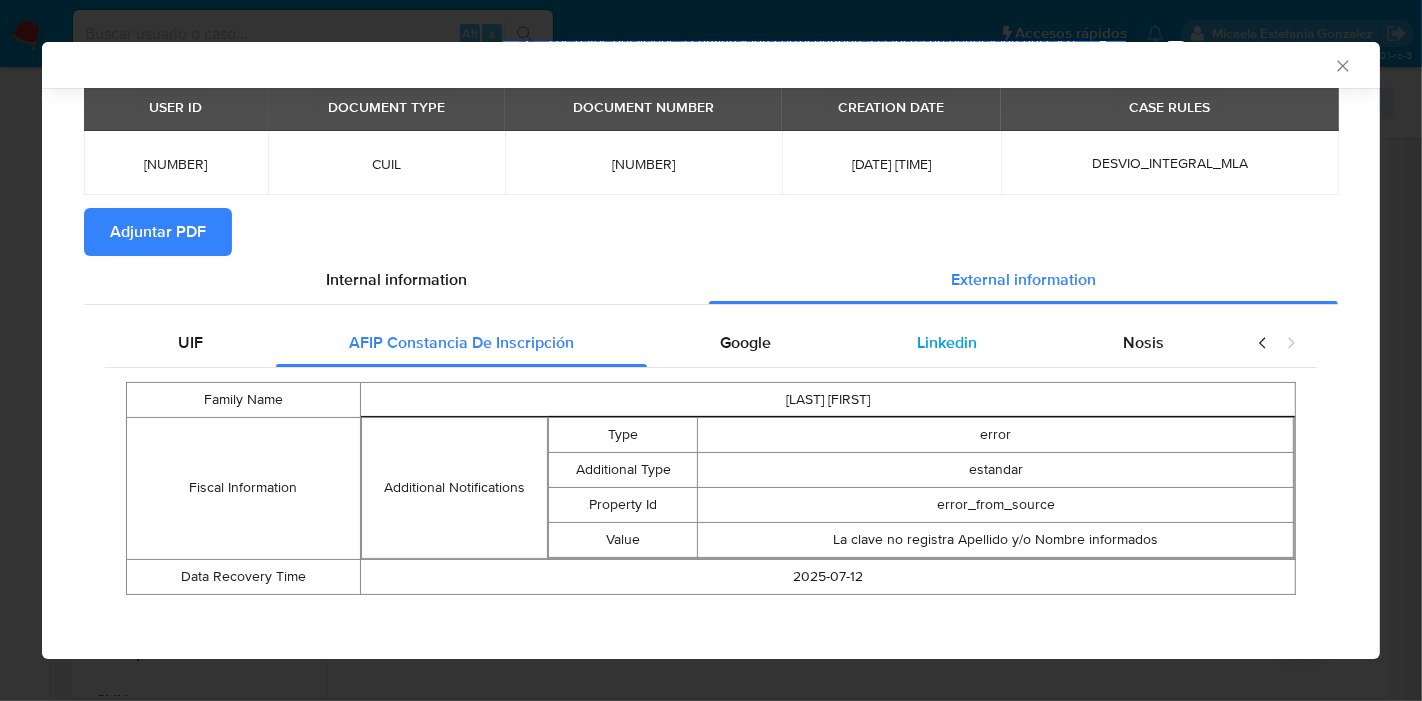 scroll, scrollTop: 77, scrollLeft: 0, axis: vertical 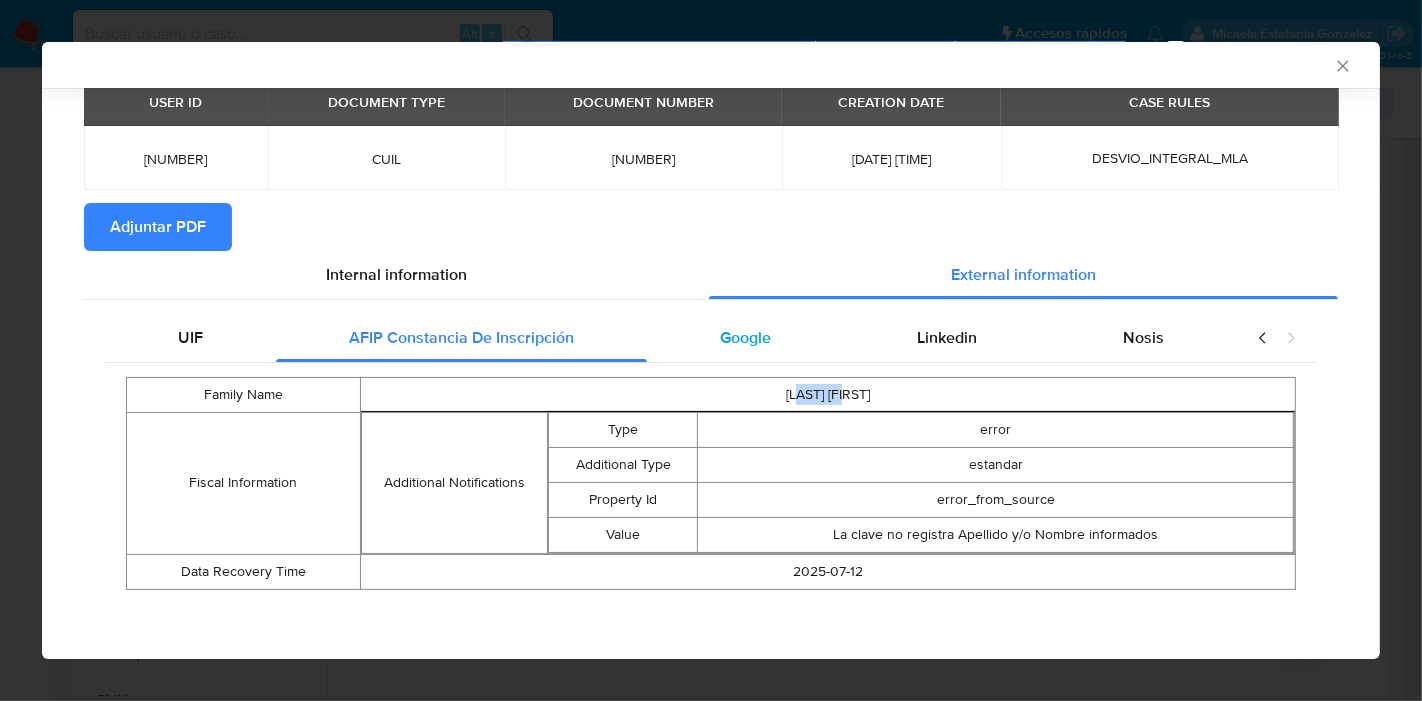 drag, startPoint x: 823, startPoint y: 382, endPoint x: 754, endPoint y: 347, distance: 77.36925 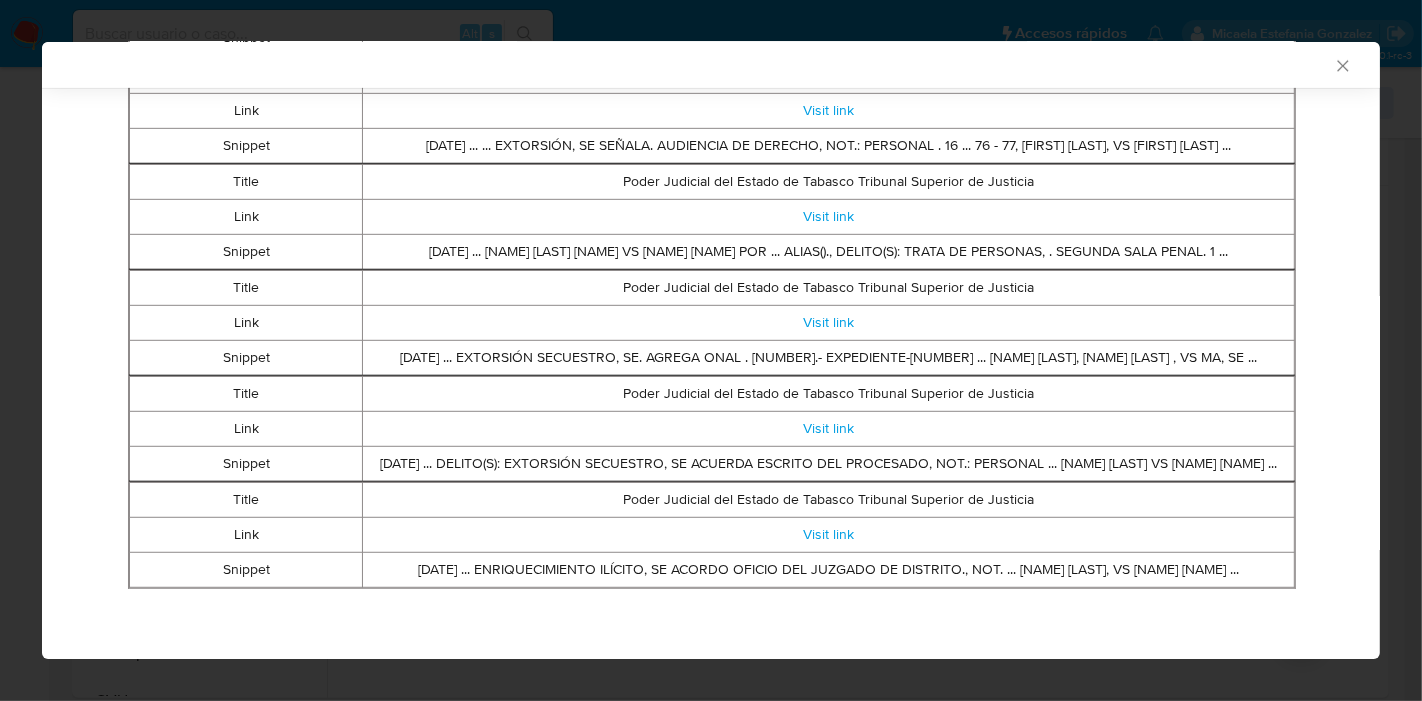scroll, scrollTop: 980, scrollLeft: 0, axis: vertical 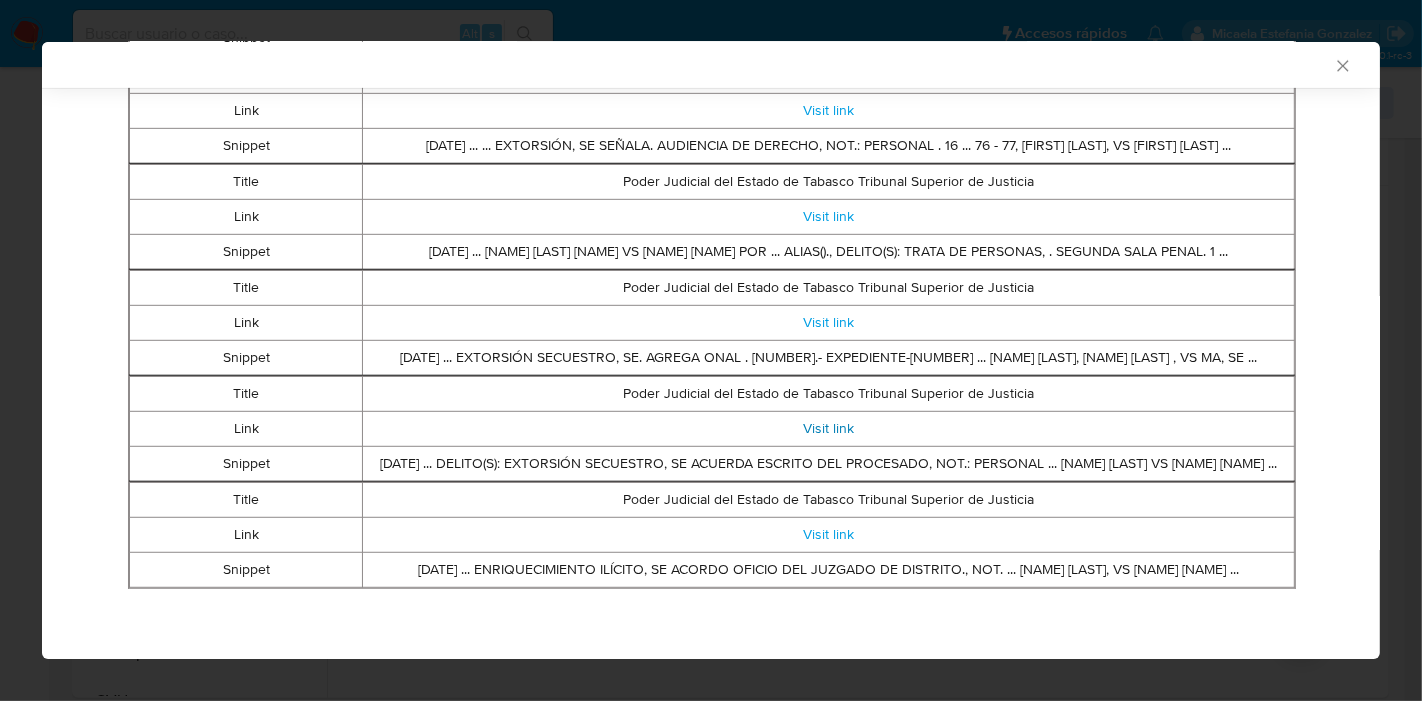 click on "Visit link" at bounding box center [828, 428] 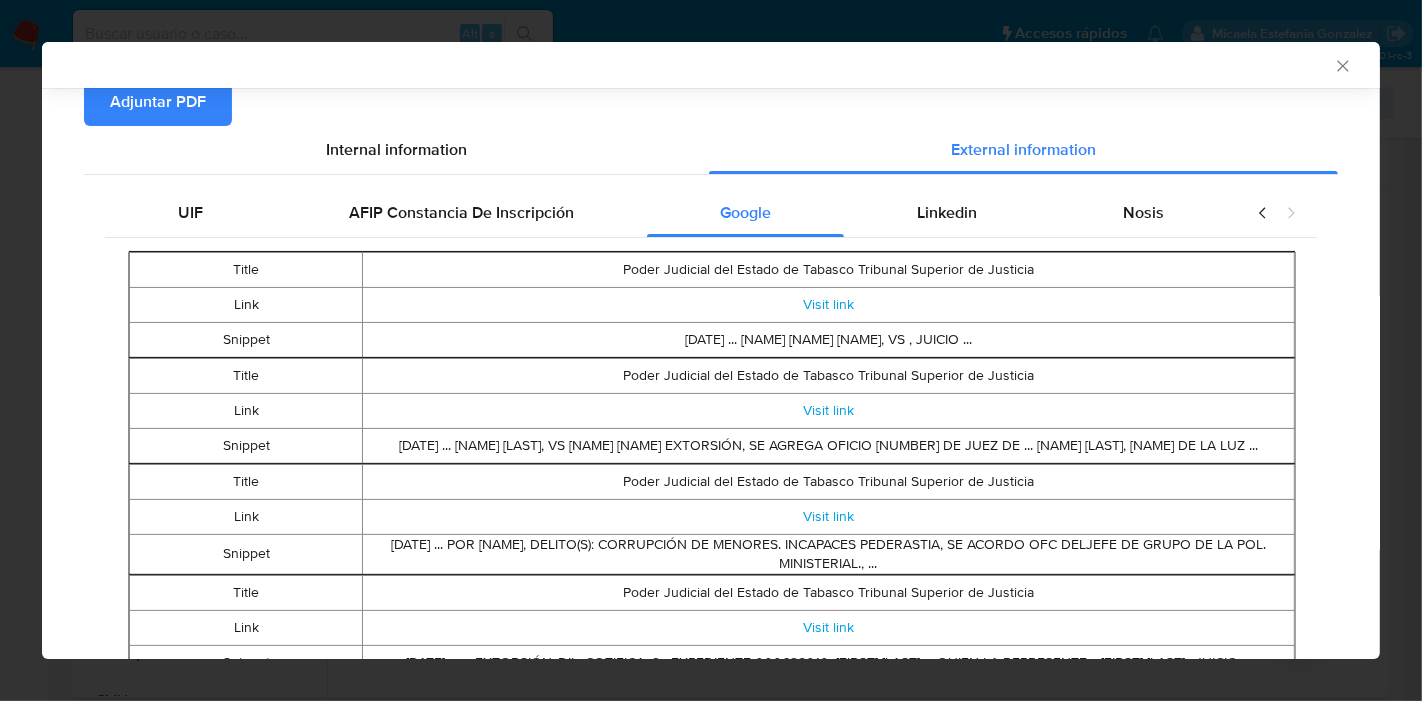 scroll, scrollTop: 0, scrollLeft: 0, axis: both 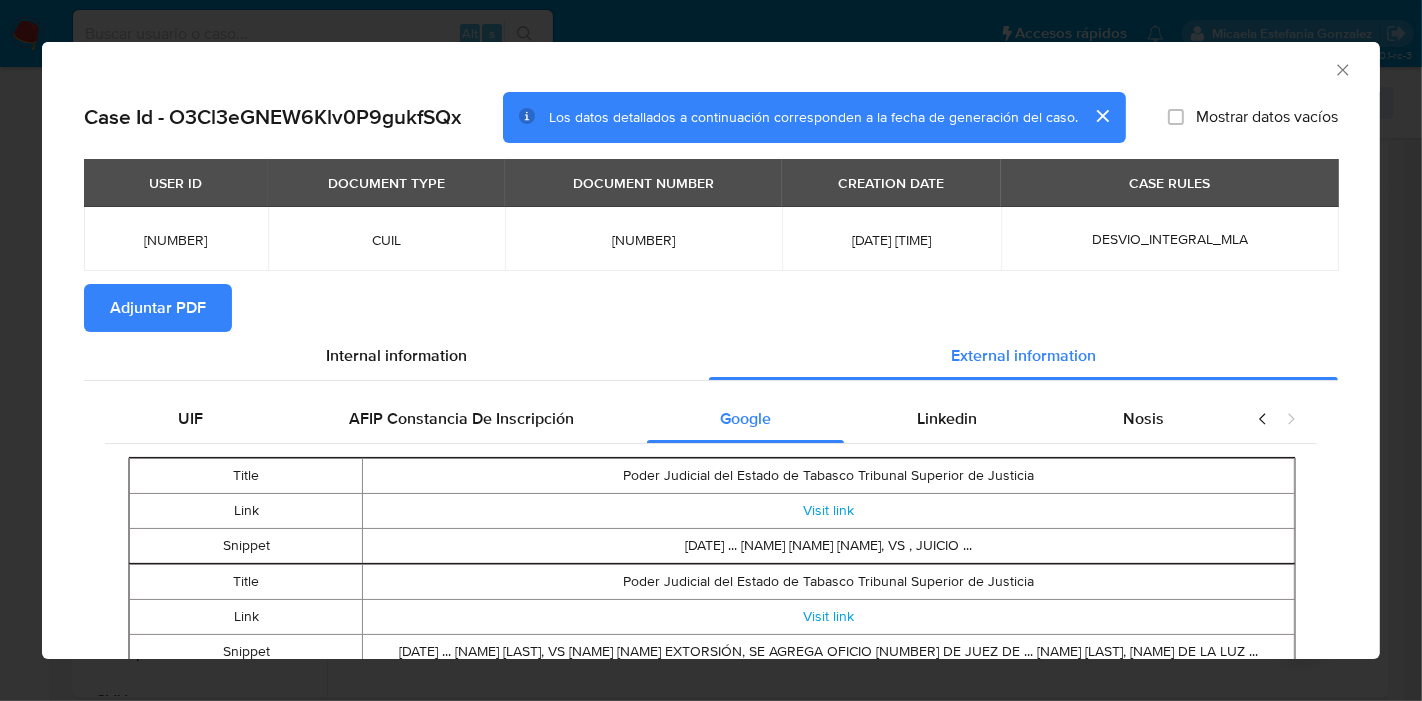 click on "Title Poder Judicial del Estado de Tabasco Tribunal Superior de Justicia Link Visit link Snippet [DATE] ... EXTORSIÓN, AC. SE CONCEDE DESISTIMIENTO DE INCIDENTE, NOT.: PERSONAL ... [NUMBER] - [NUMBER], [NAME] [LAST] [NAME], VS , JUICIO ... Title Poder Judicial del Estado de Tabasco Tribunal Superior de Justicia Link Visit link Snippet [DATE] ... [NAME] [LAST], VS [NAME] [LAST] [NAME] EXTORSIÓN, SE AGREGA OFICIO [NUMBER] DE JUEZ DE ... [NAME] [LAST], [NAME] DE LA LUZ ... Title Poder Judicial del Estado de Tabasco Tribunal Superior de Justicia Link Visit link Snippet [DATE] ... POR [NAME] [LAST], DELITO(S): CORRUPCIÓN DE MENORES. INCAPACES PEDERASTIA, SE ACORDO OFC DELJEFE DE GRUPO DE LA POL. MINISTERIAL., ... Title Poder Judicial del Estado de Tabasco Tribunal Superior de Justicia Link Visit link Snippet Title Poder Judicial del Estado de Tabasco Tribunal Superior de Justicia Link Visit link Snippet Title Link Visit link Snippet Title Link Visit link" at bounding box center (711, 993) 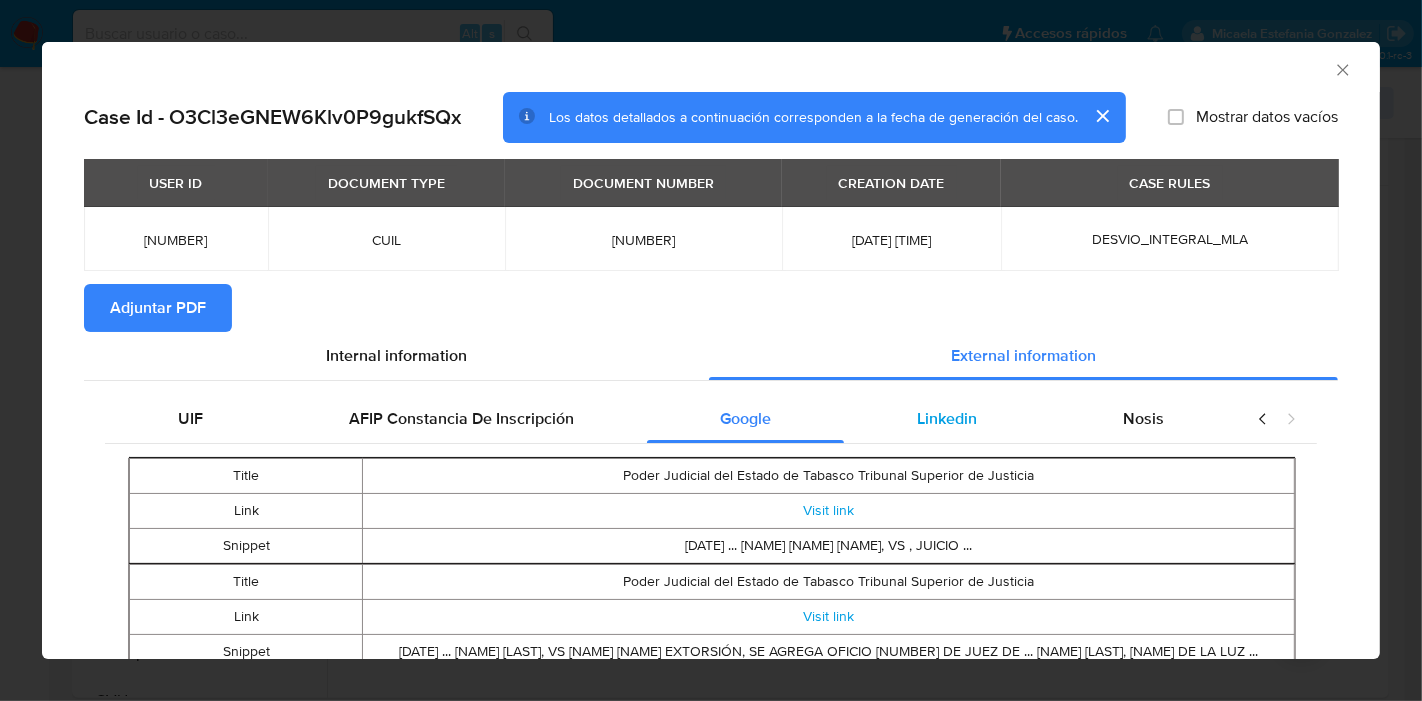 click on "Linkedin" at bounding box center [947, 418] 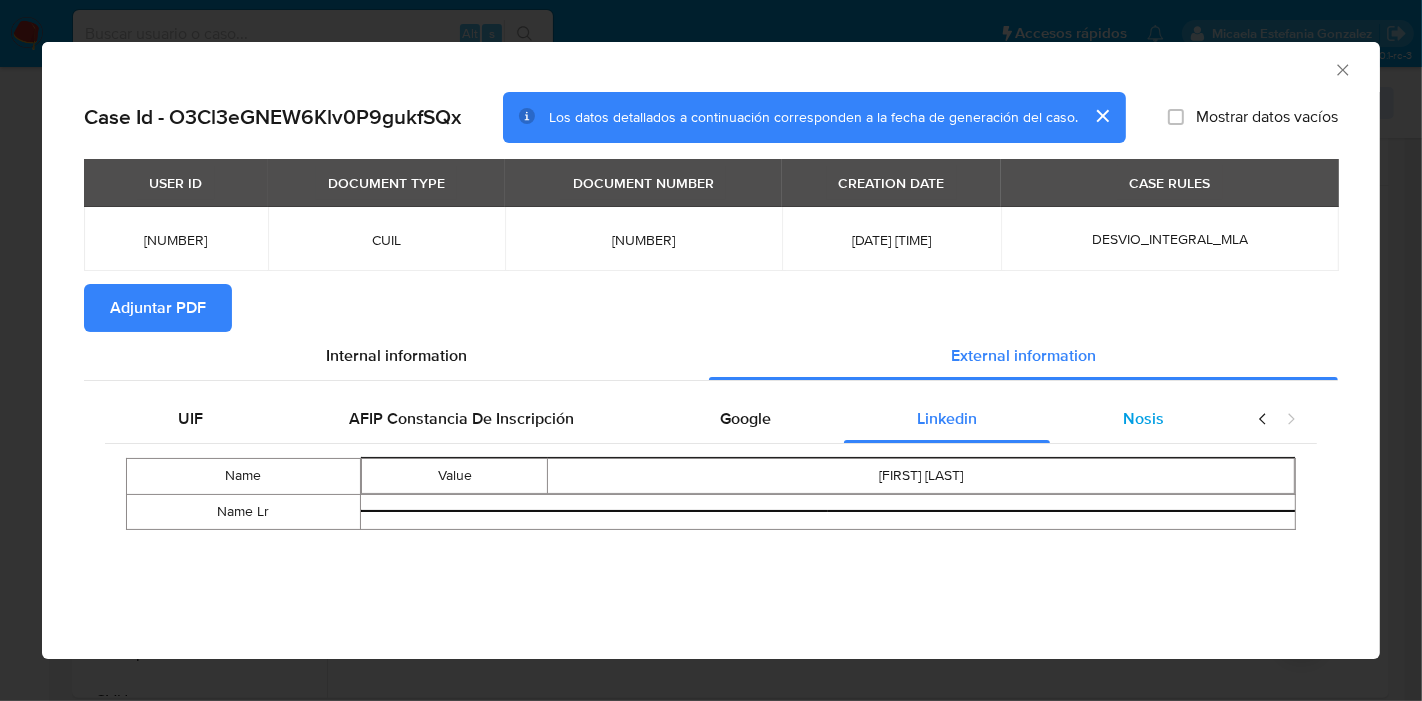 click on "Nosis" at bounding box center (1143, 419) 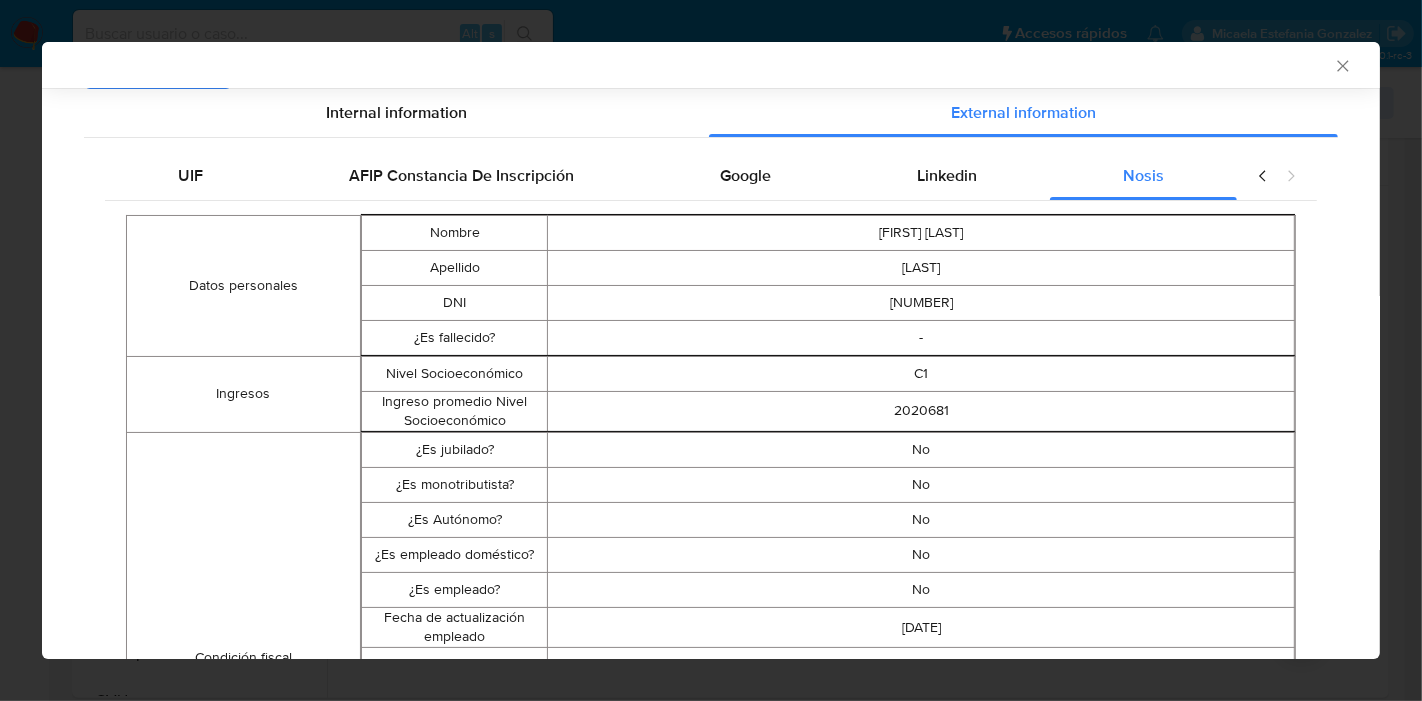 scroll, scrollTop: 273, scrollLeft: 0, axis: vertical 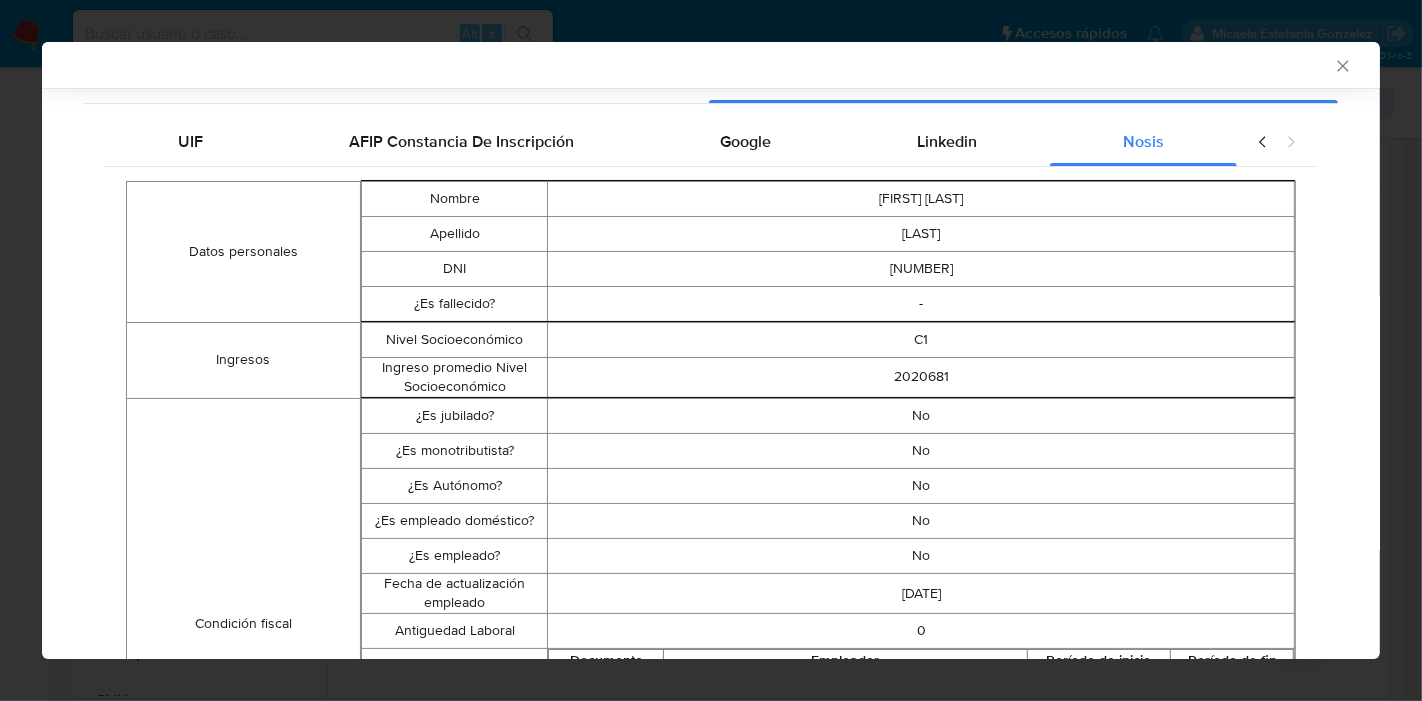 click at bounding box center (1277, 142) 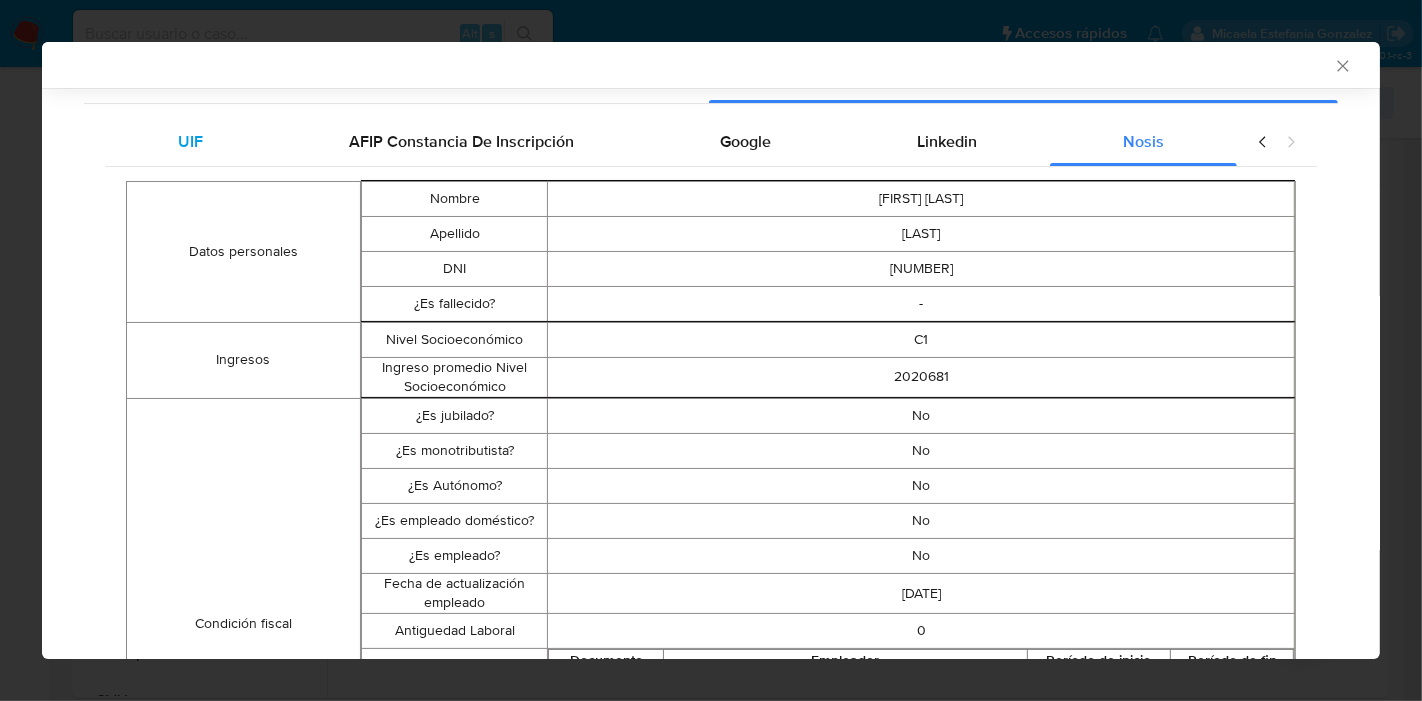 click on "UIF" at bounding box center [190, 142] 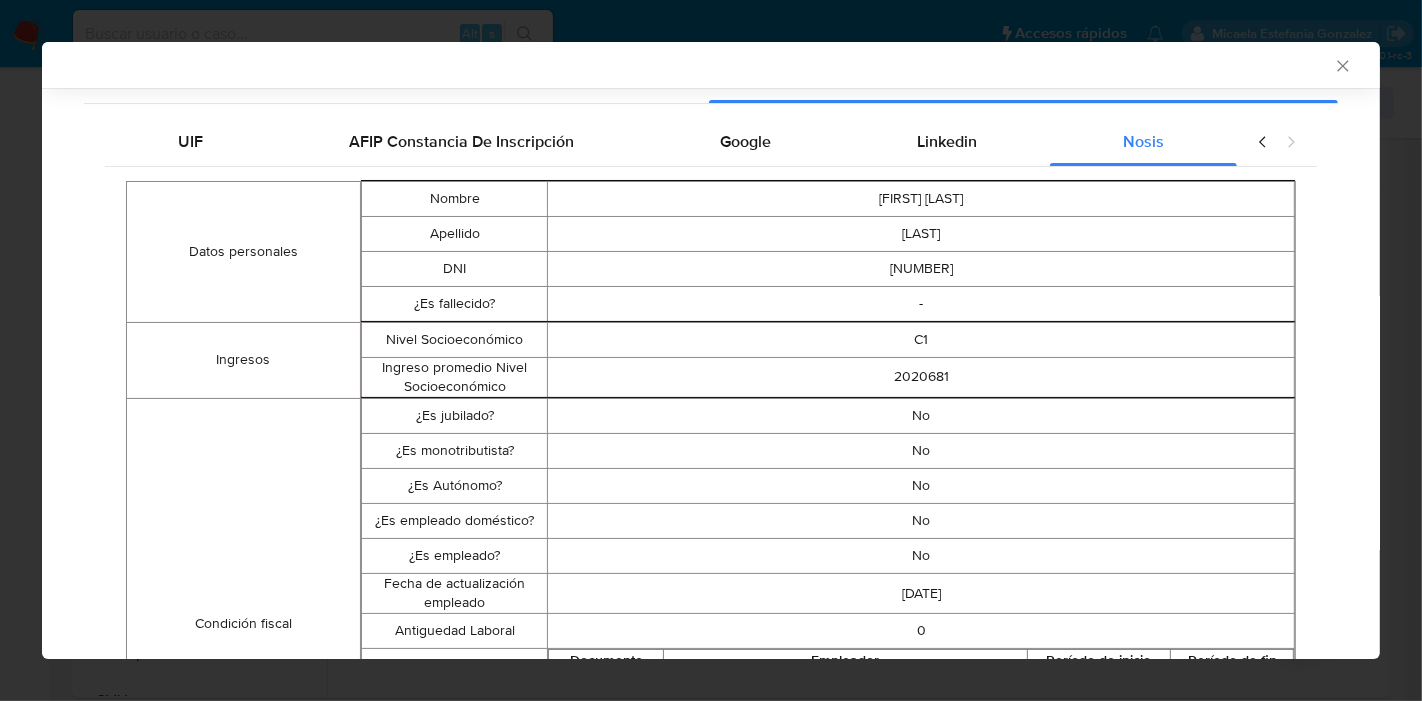 scroll, scrollTop: 0, scrollLeft: 0, axis: both 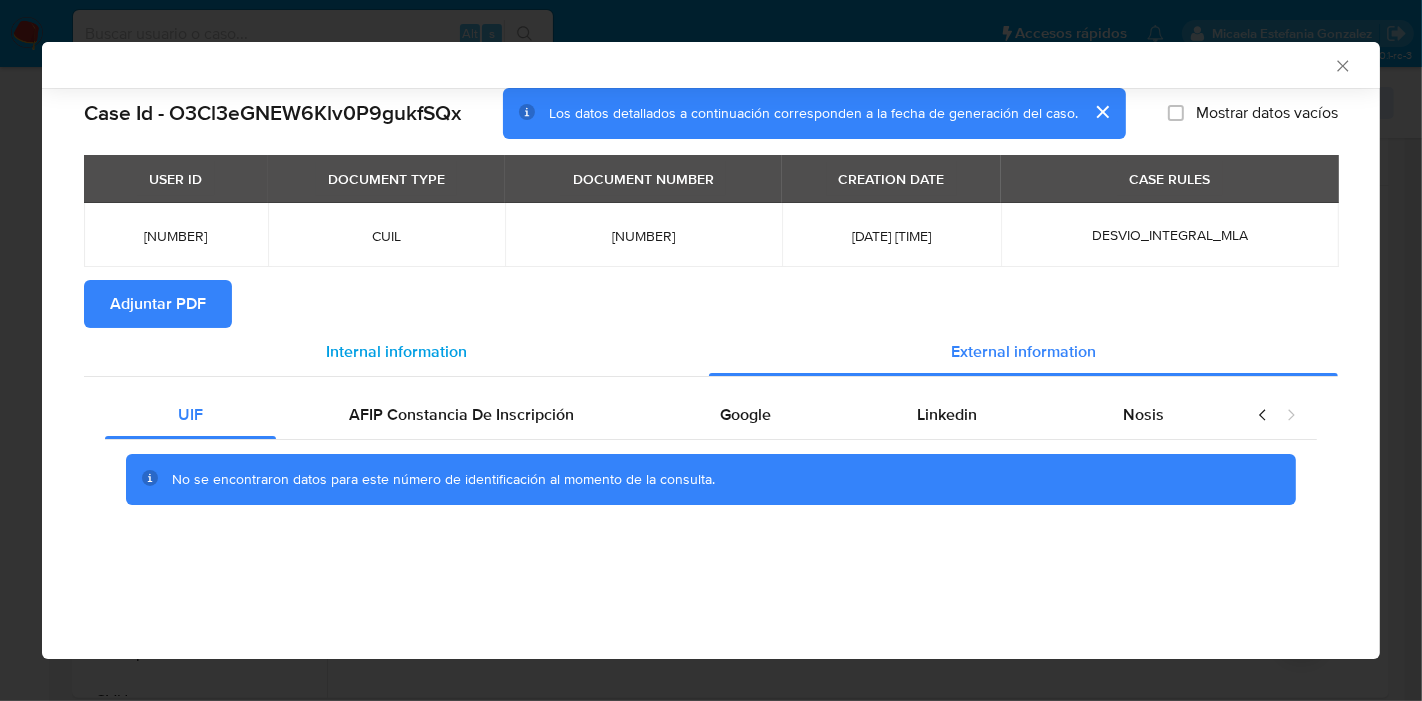 click on "Internal information" at bounding box center (396, 351) 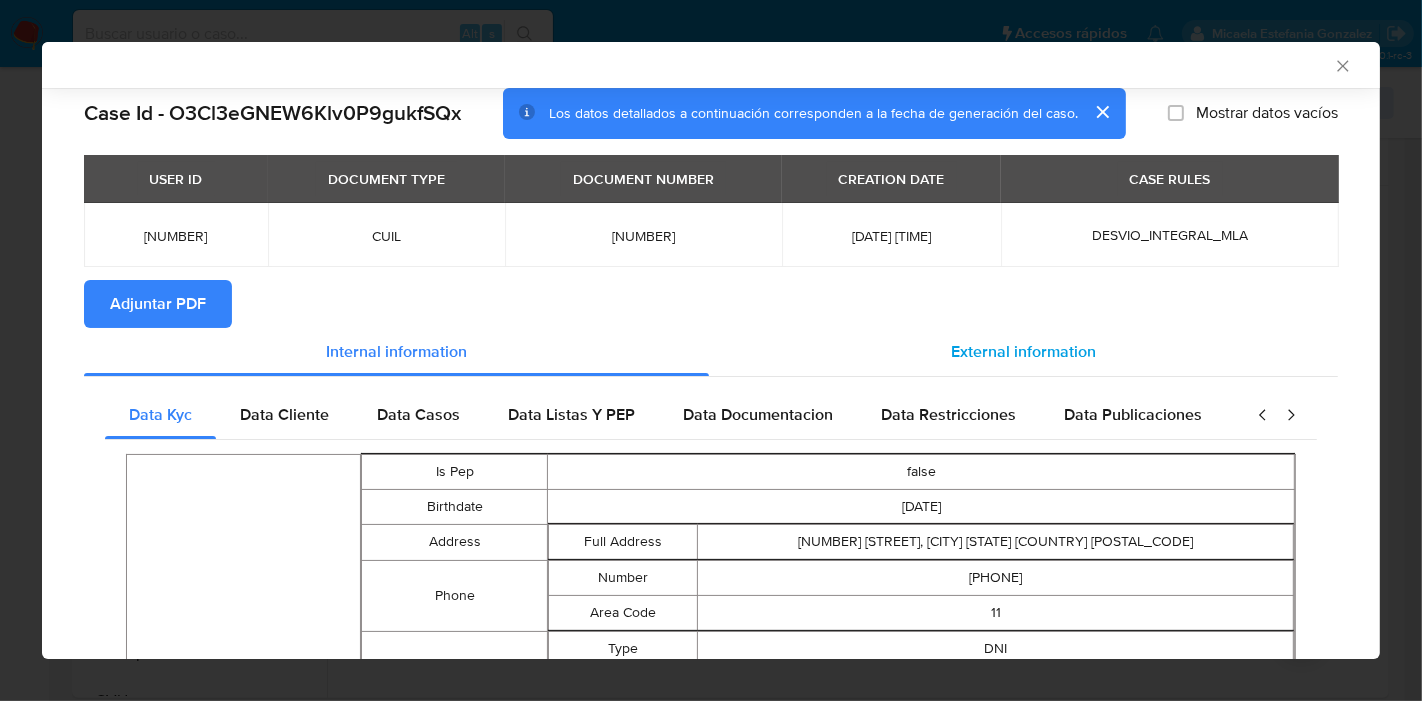 click on "External information" at bounding box center [1023, 352] 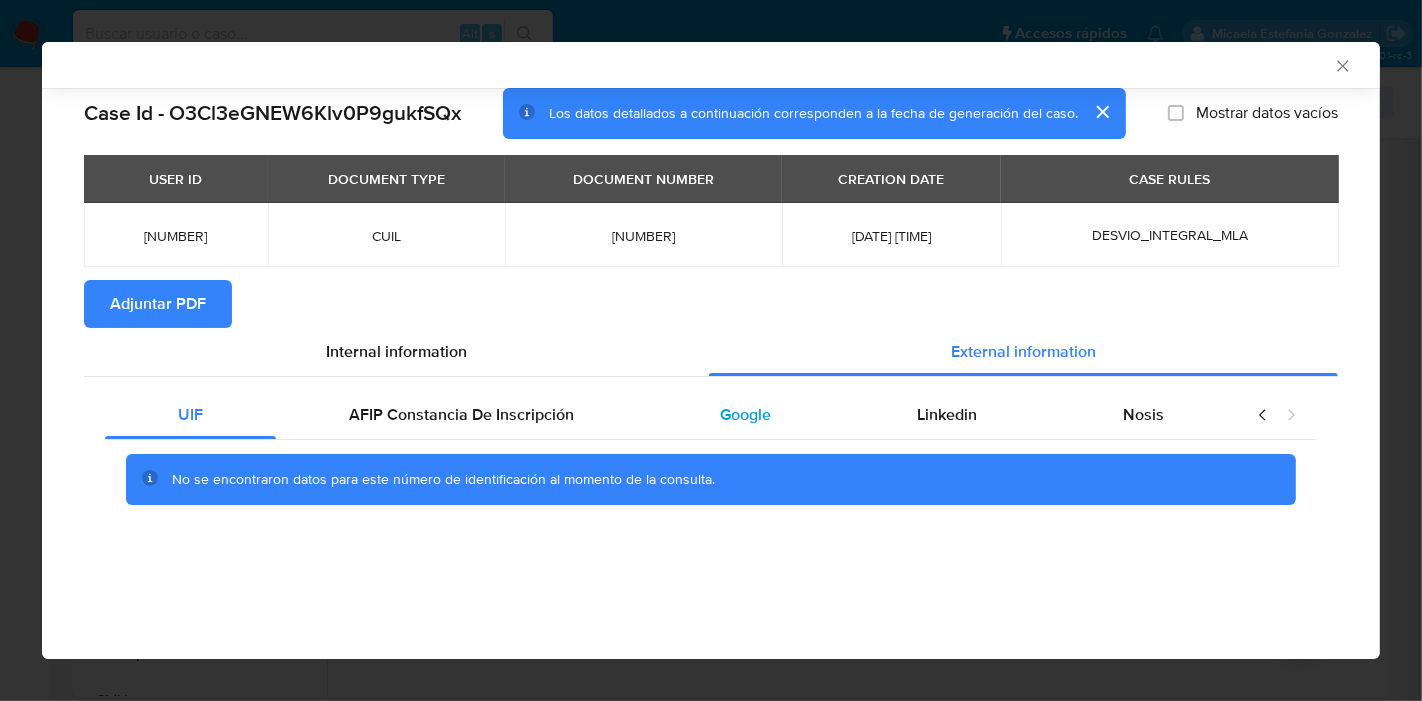 click on "Google" at bounding box center (745, 414) 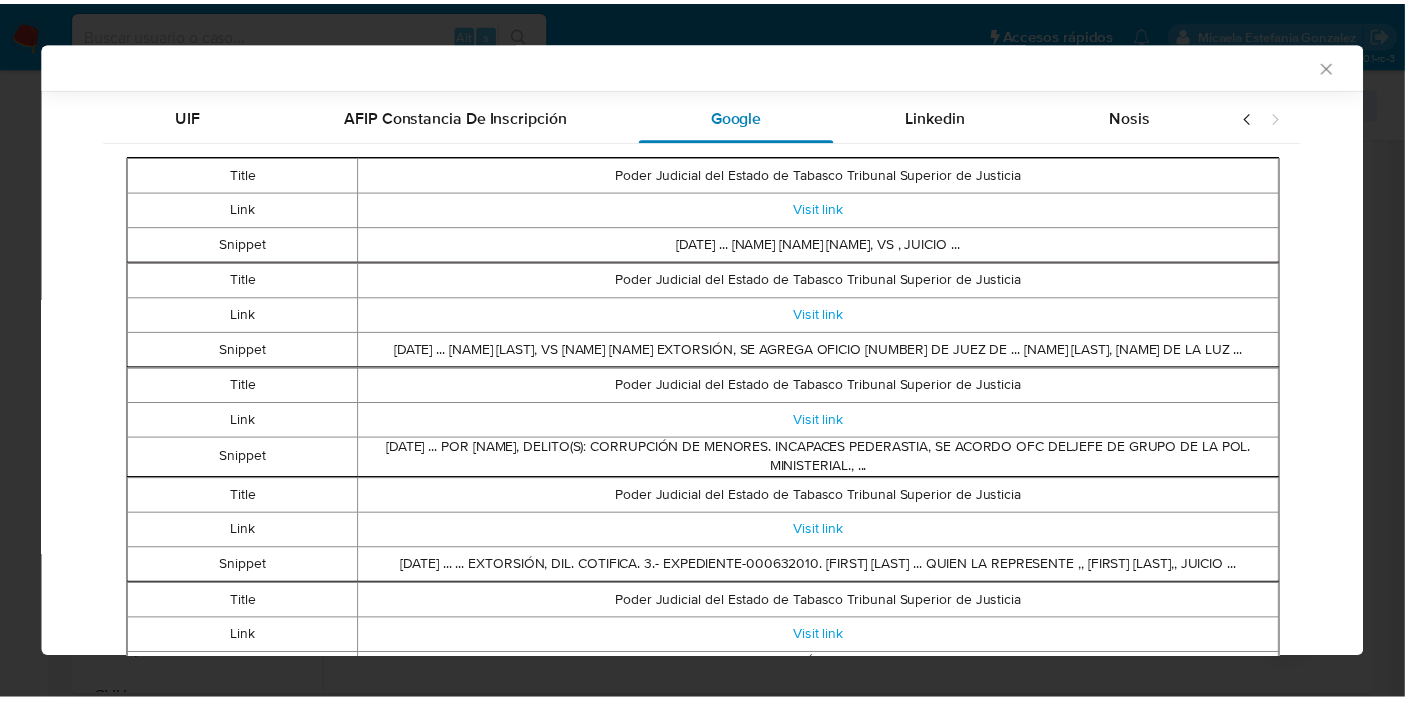 scroll, scrollTop: 329, scrollLeft: 0, axis: vertical 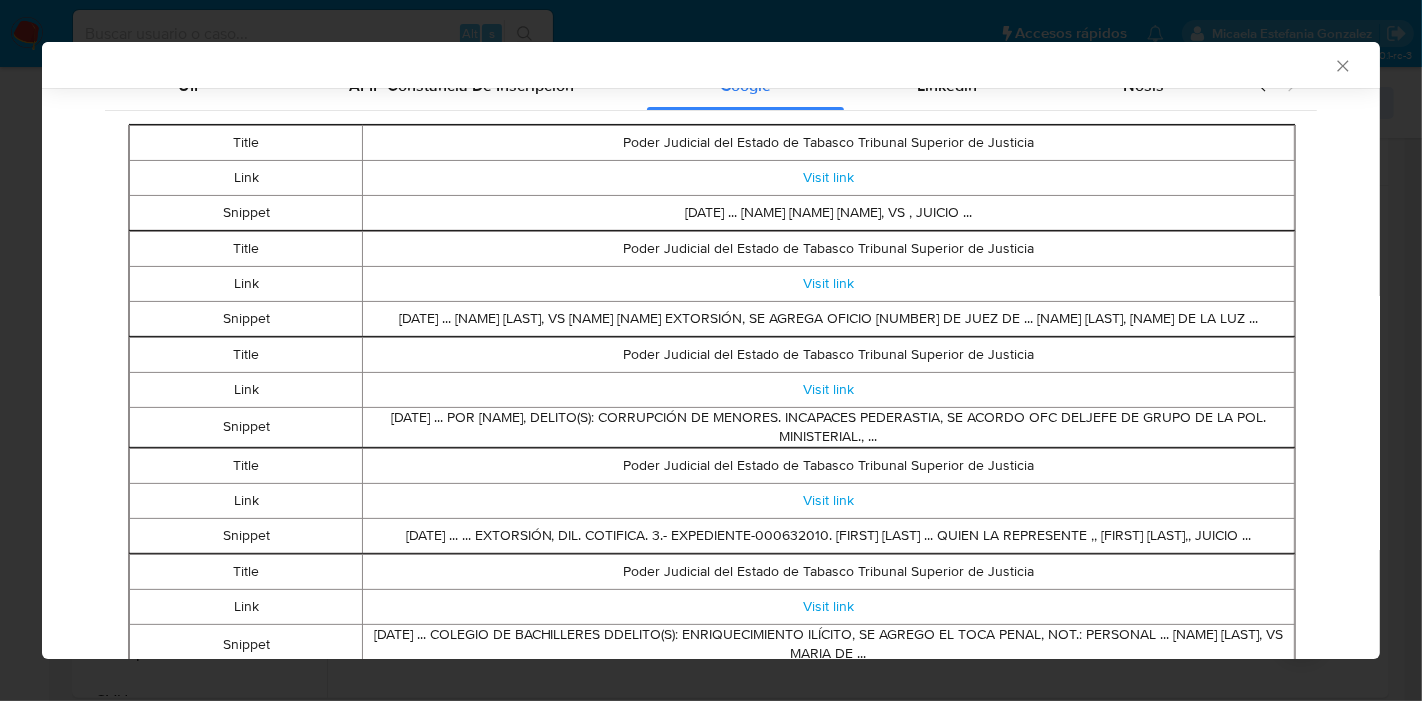 click on "Poder Judicial del Estado de Tabasco Tribunal Superior de Justicia" at bounding box center [829, 142] 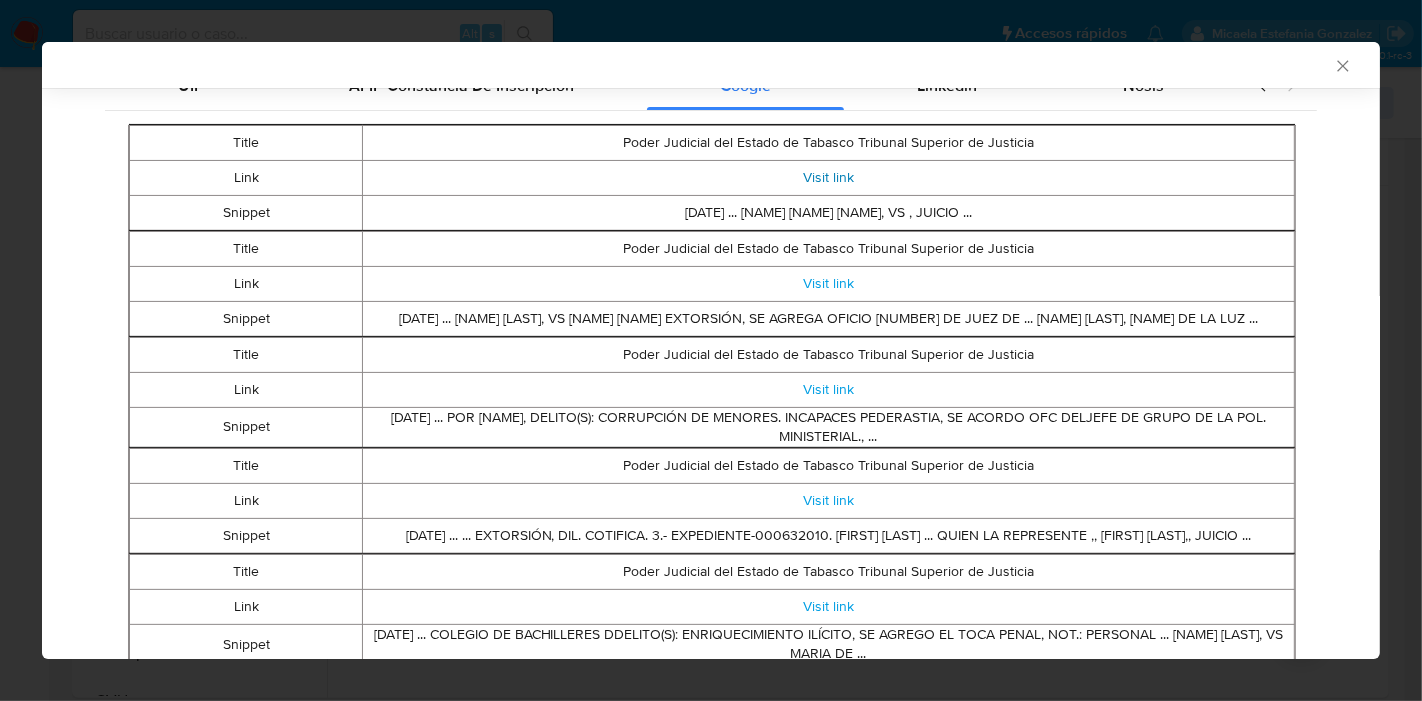 click on "Visit link" at bounding box center [828, 177] 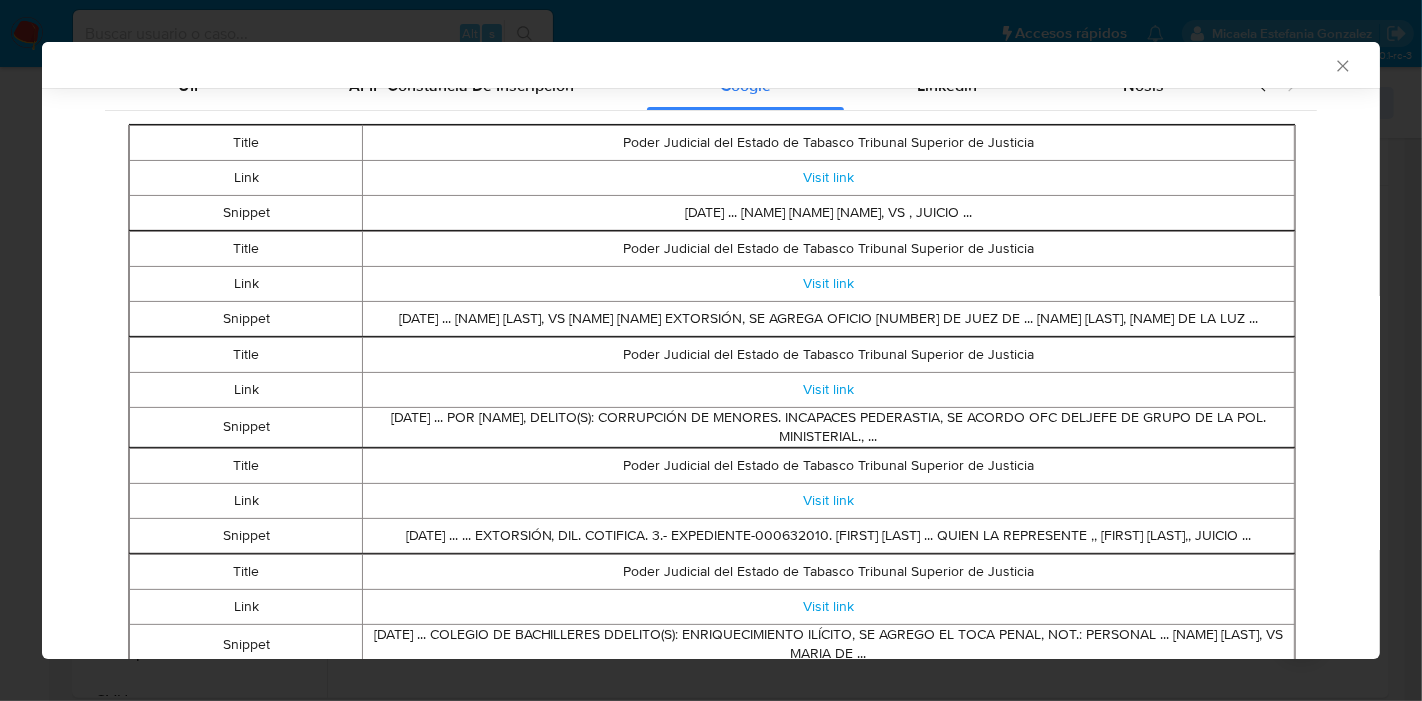 click on "[DATE] ... [NAME] [NAME] [NAME], VS , JUICIO ..." at bounding box center [829, 212] 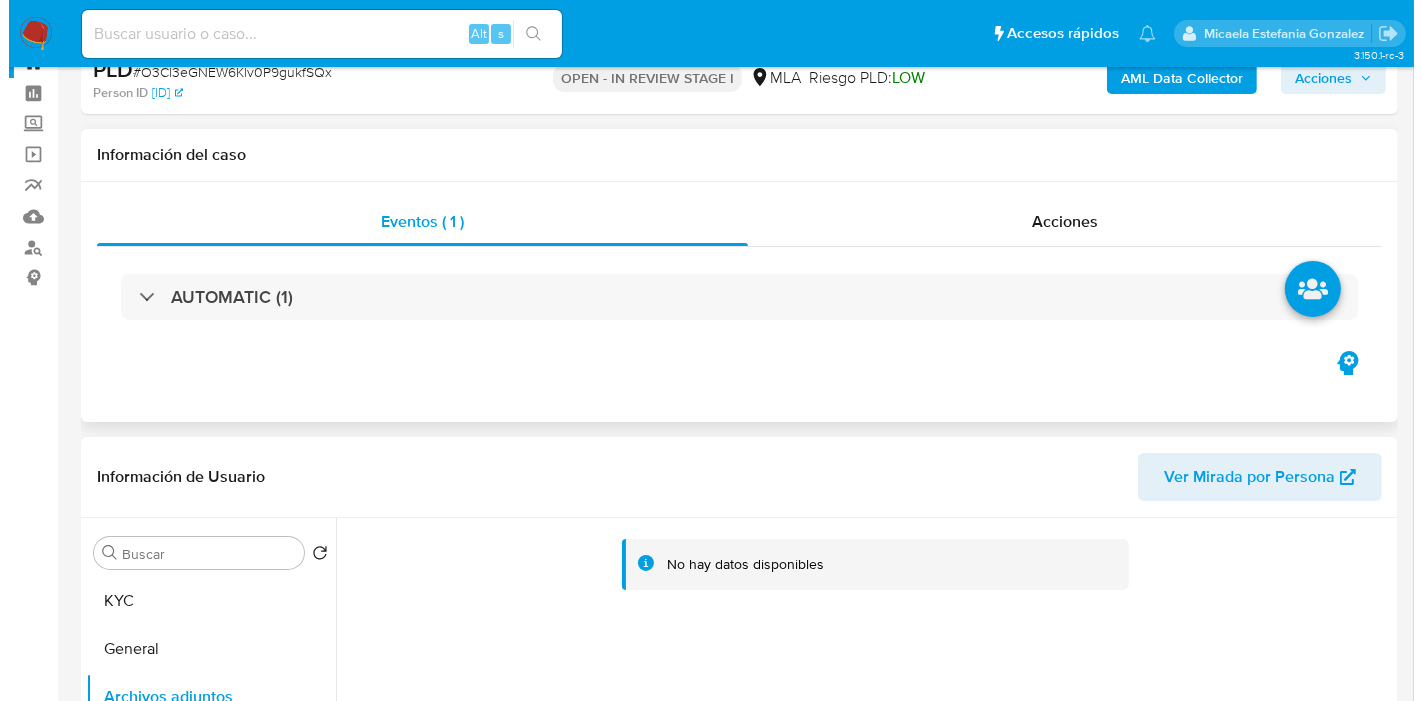 scroll, scrollTop: 0, scrollLeft: 0, axis: both 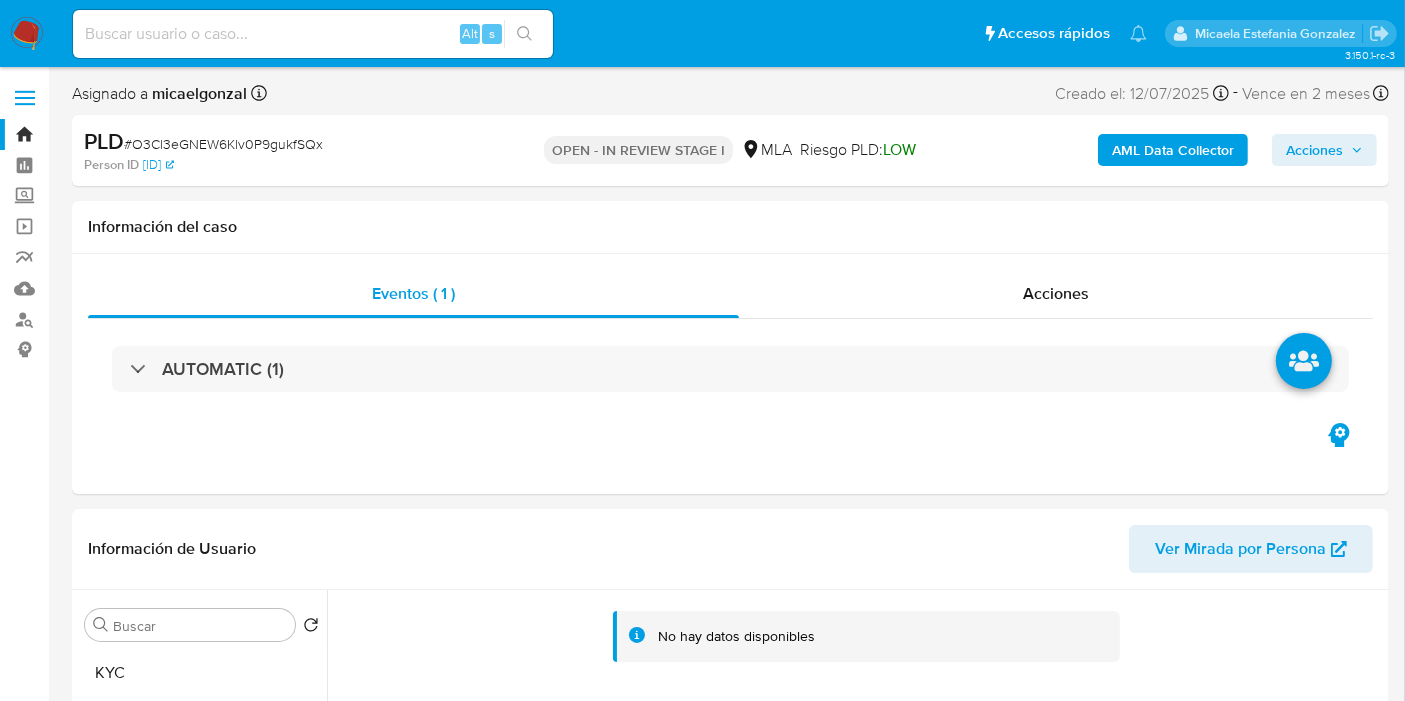 click on "AML Data Collector" at bounding box center [1173, 150] 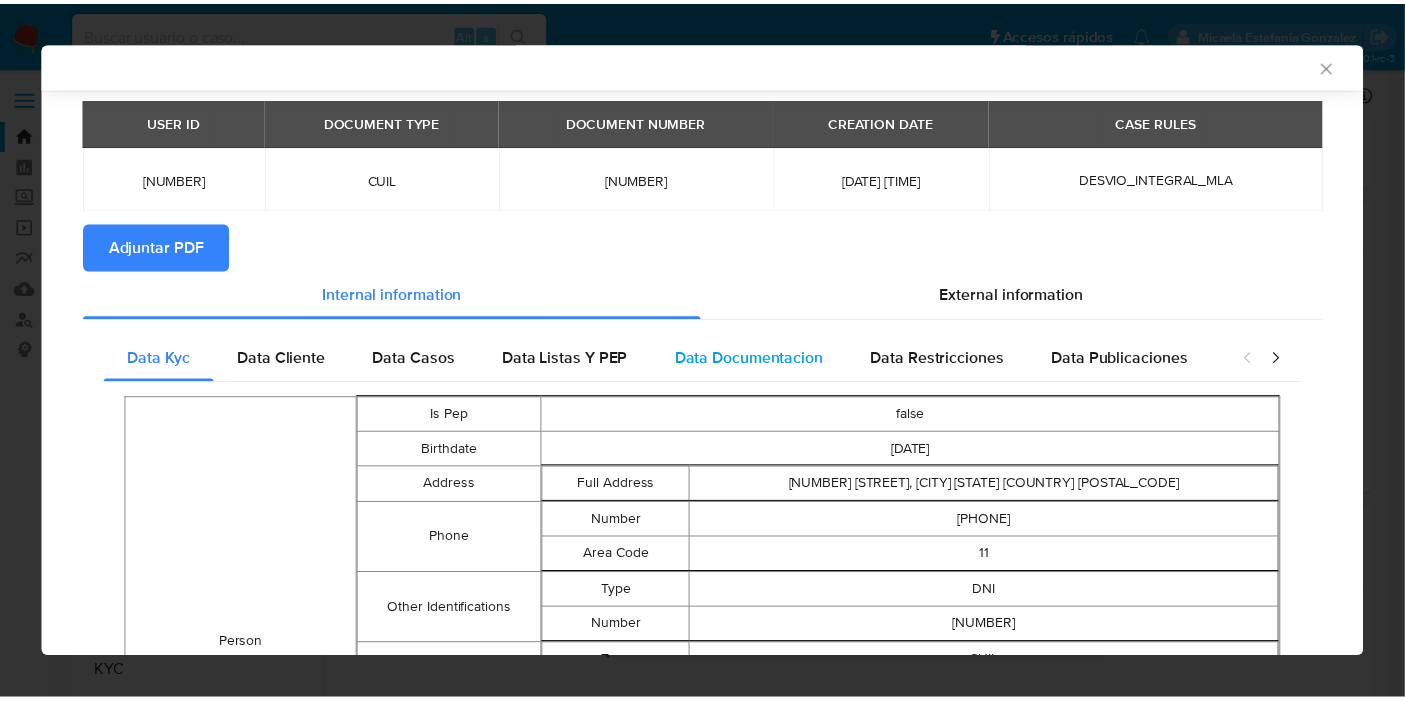 scroll, scrollTop: 107, scrollLeft: 0, axis: vertical 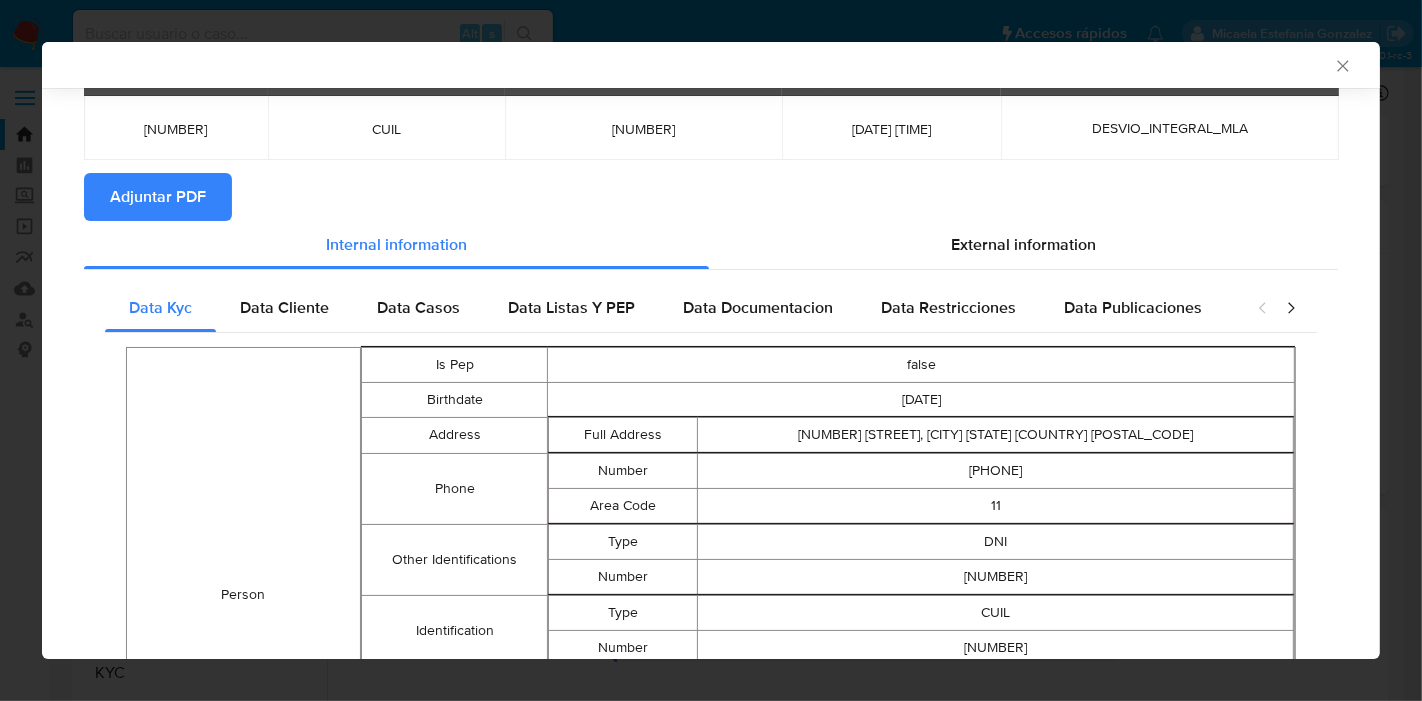 click on "Adjuntar PDF" at bounding box center (158, 197) 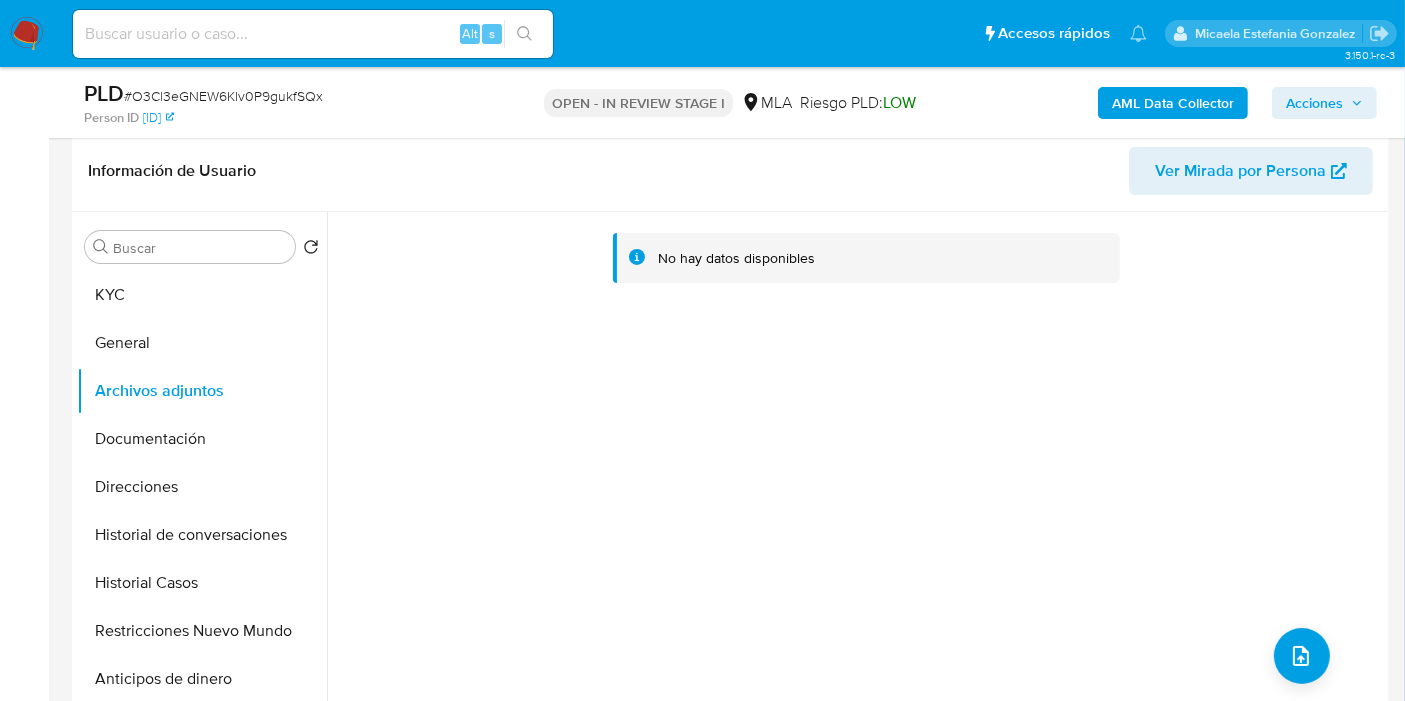 scroll, scrollTop: 444, scrollLeft: 0, axis: vertical 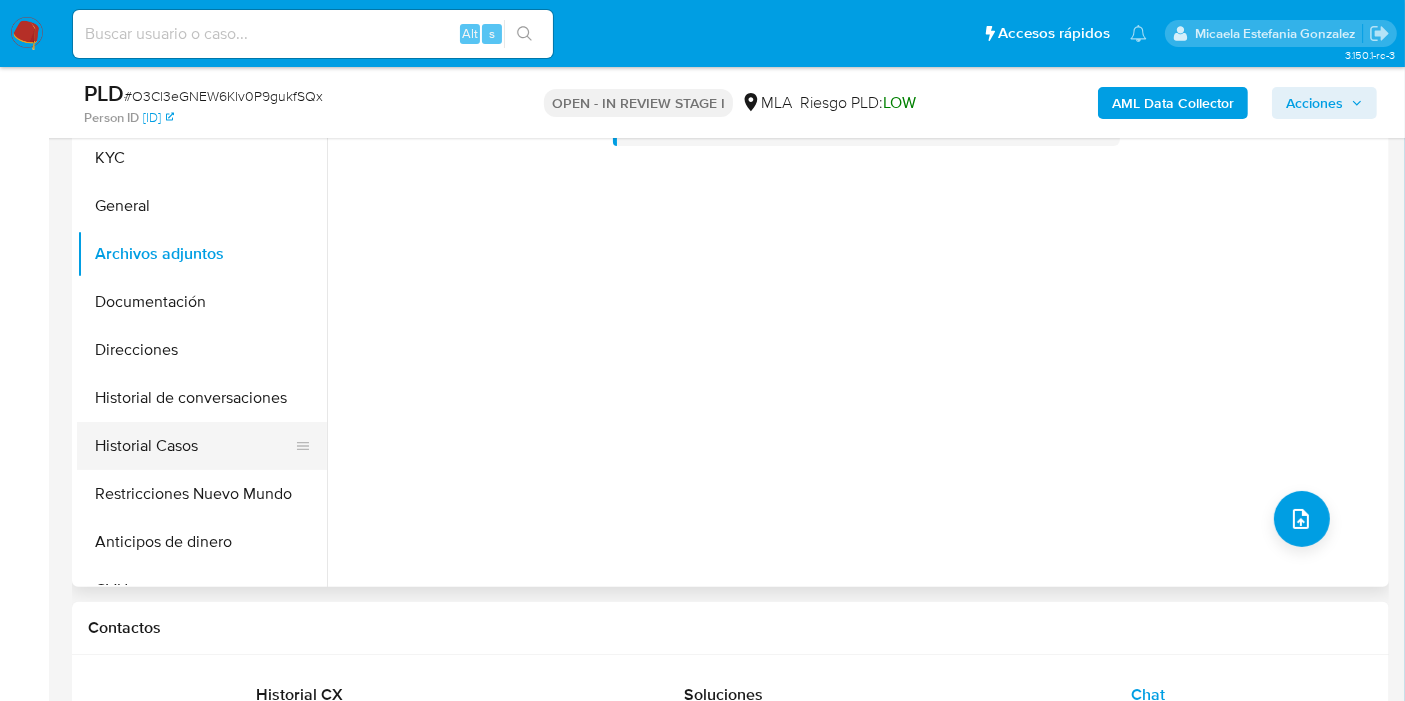 click on "Historial Casos" at bounding box center [194, 446] 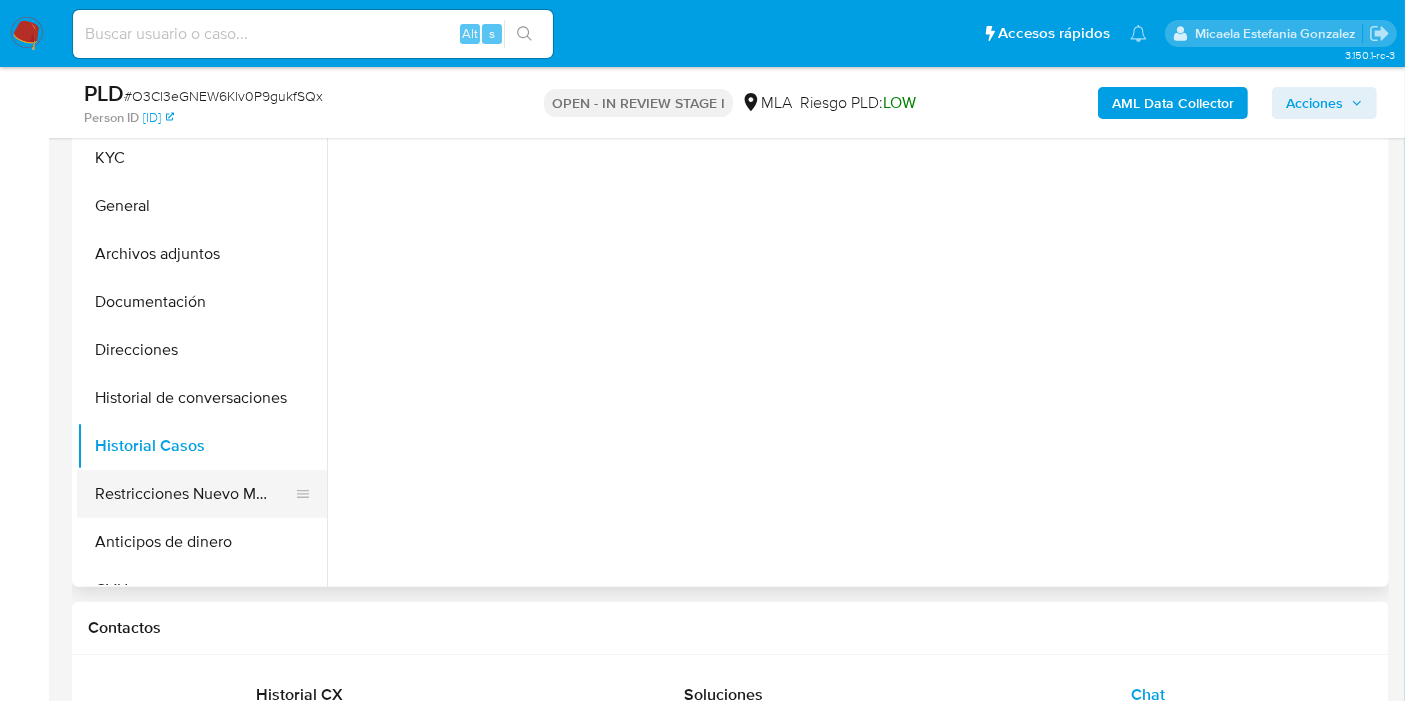 click on "Restricciones Nuevo Mundo" at bounding box center (194, 494) 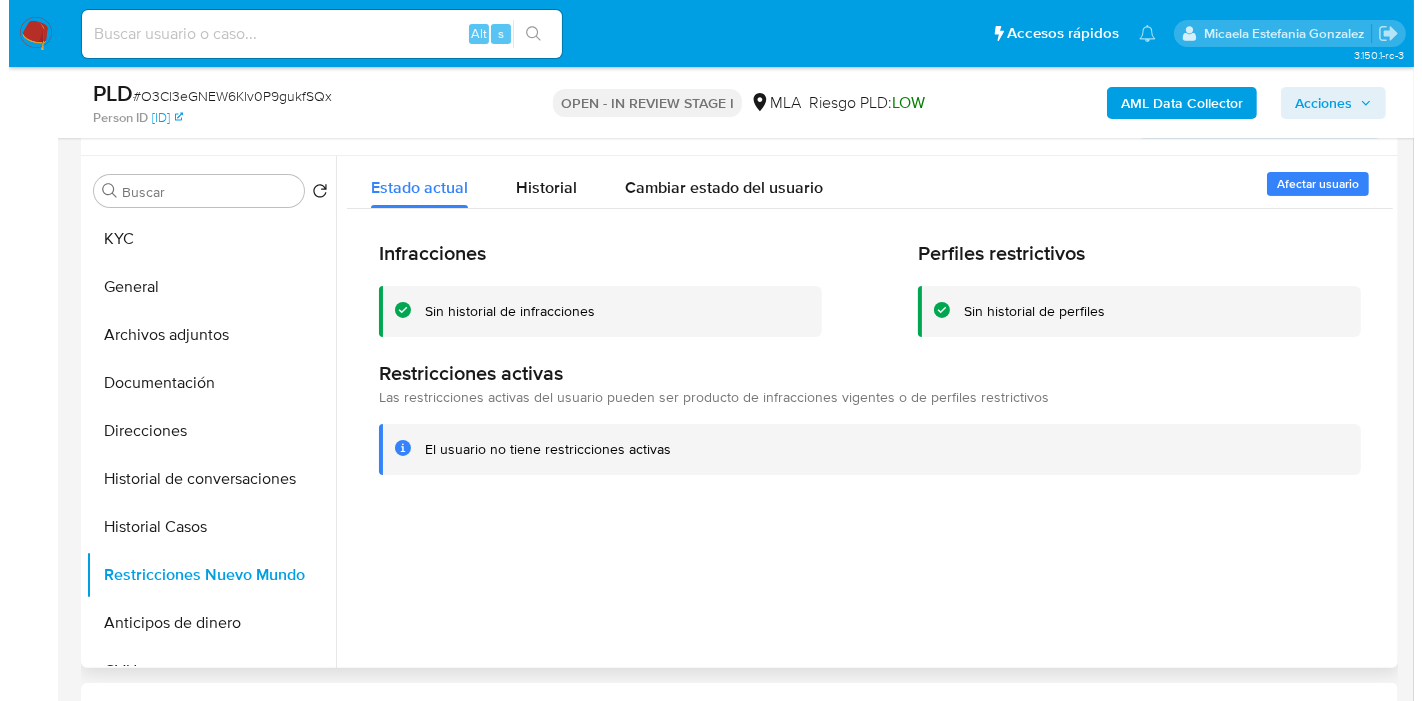 scroll, scrollTop: 333, scrollLeft: 0, axis: vertical 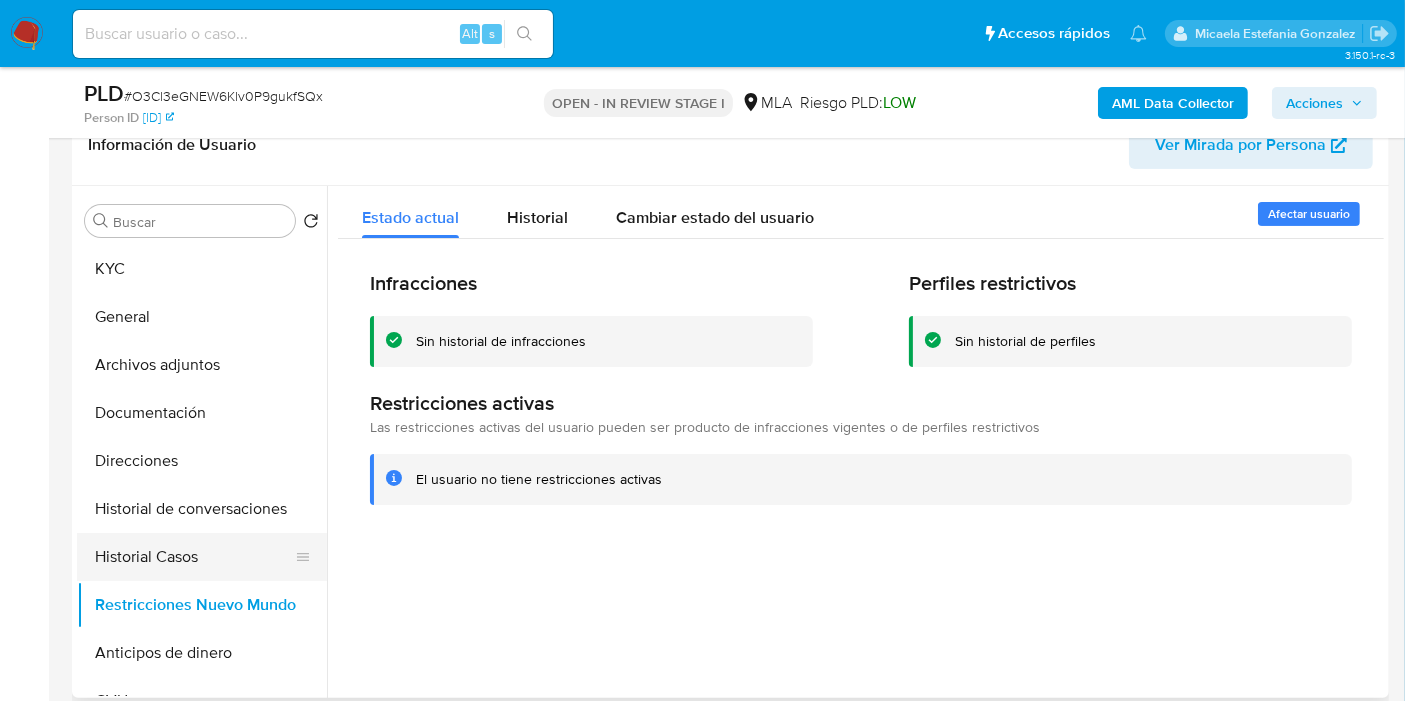 click on "Historial Casos" at bounding box center [194, 557] 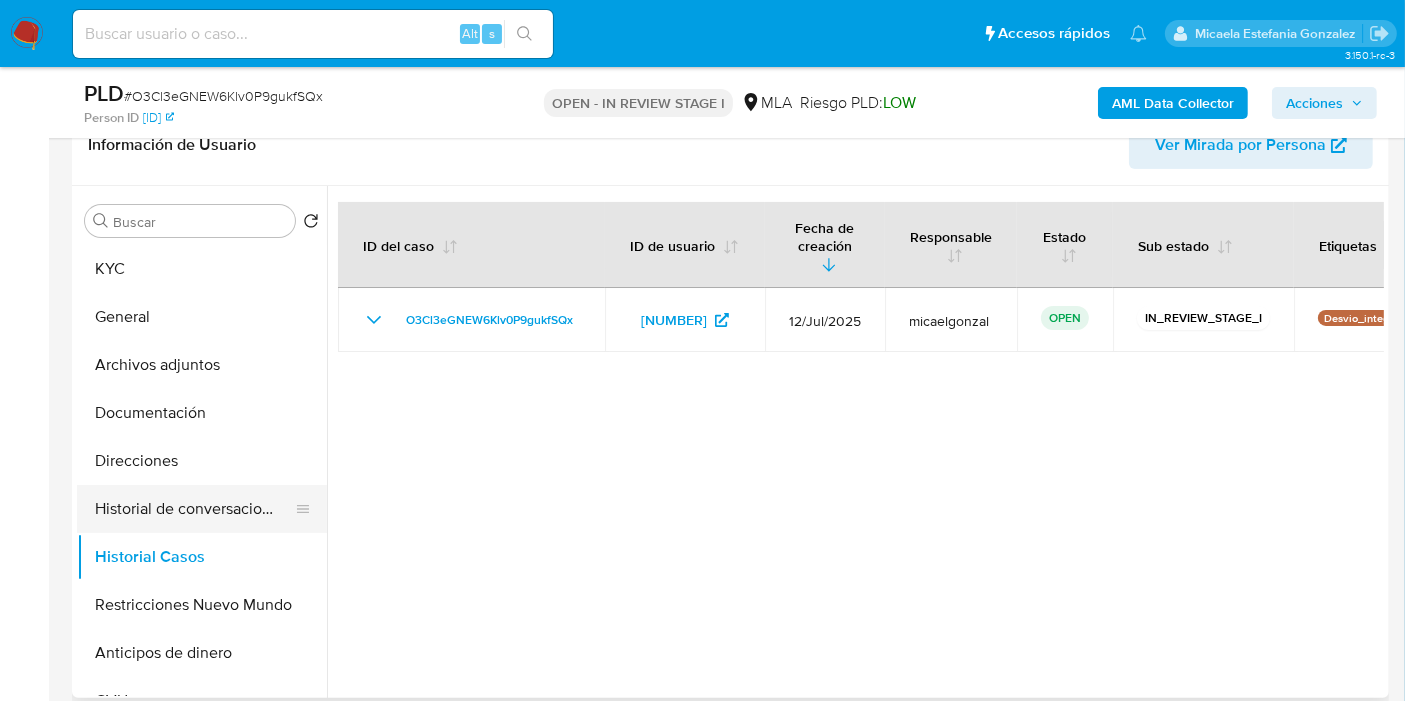 click on "Historial de conversaciones" at bounding box center [194, 509] 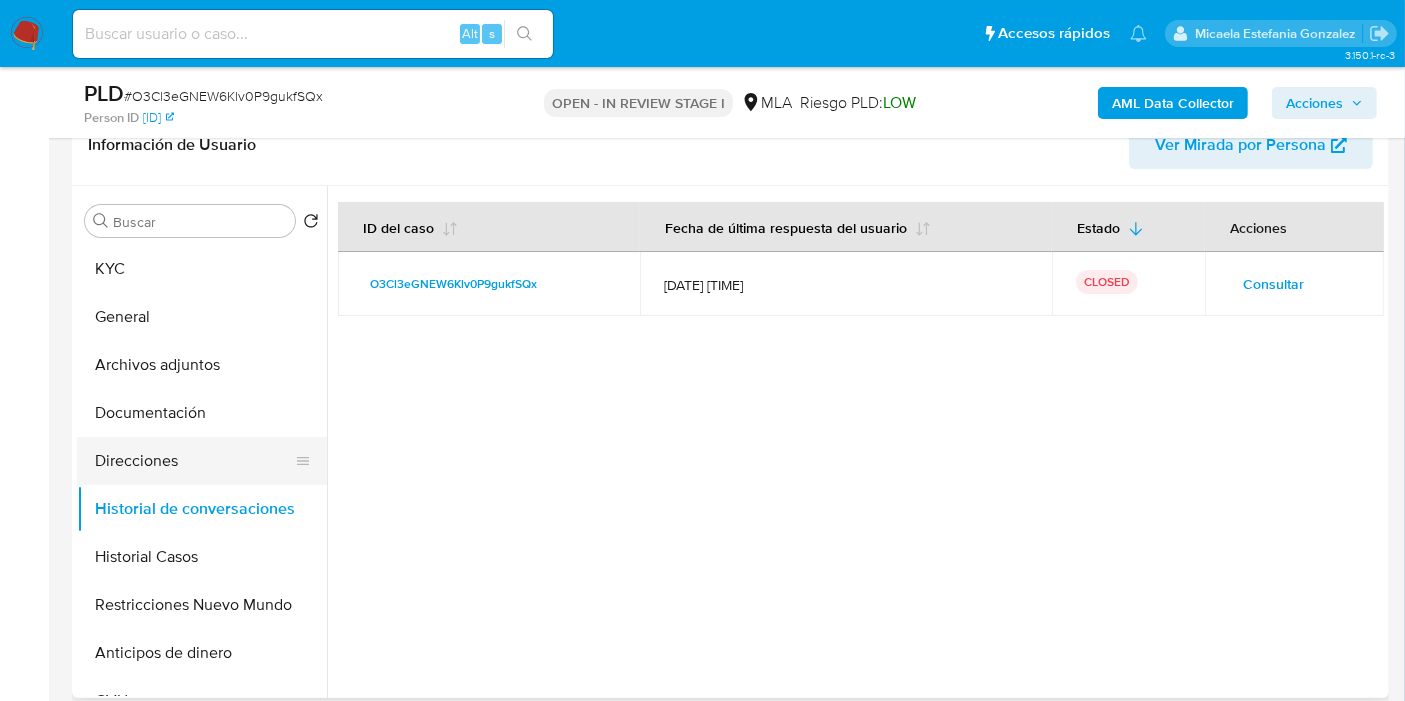 click on "Direcciones" at bounding box center (194, 461) 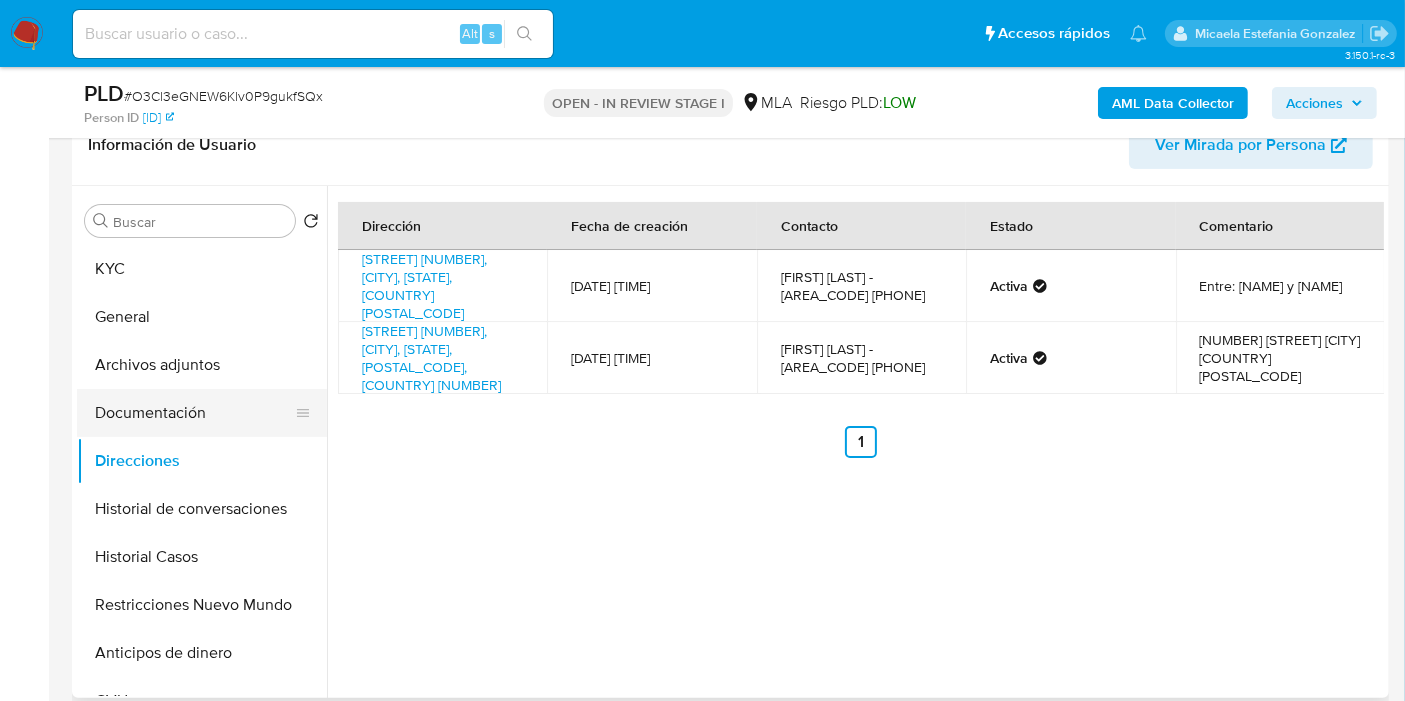 click on "Documentación" at bounding box center (194, 413) 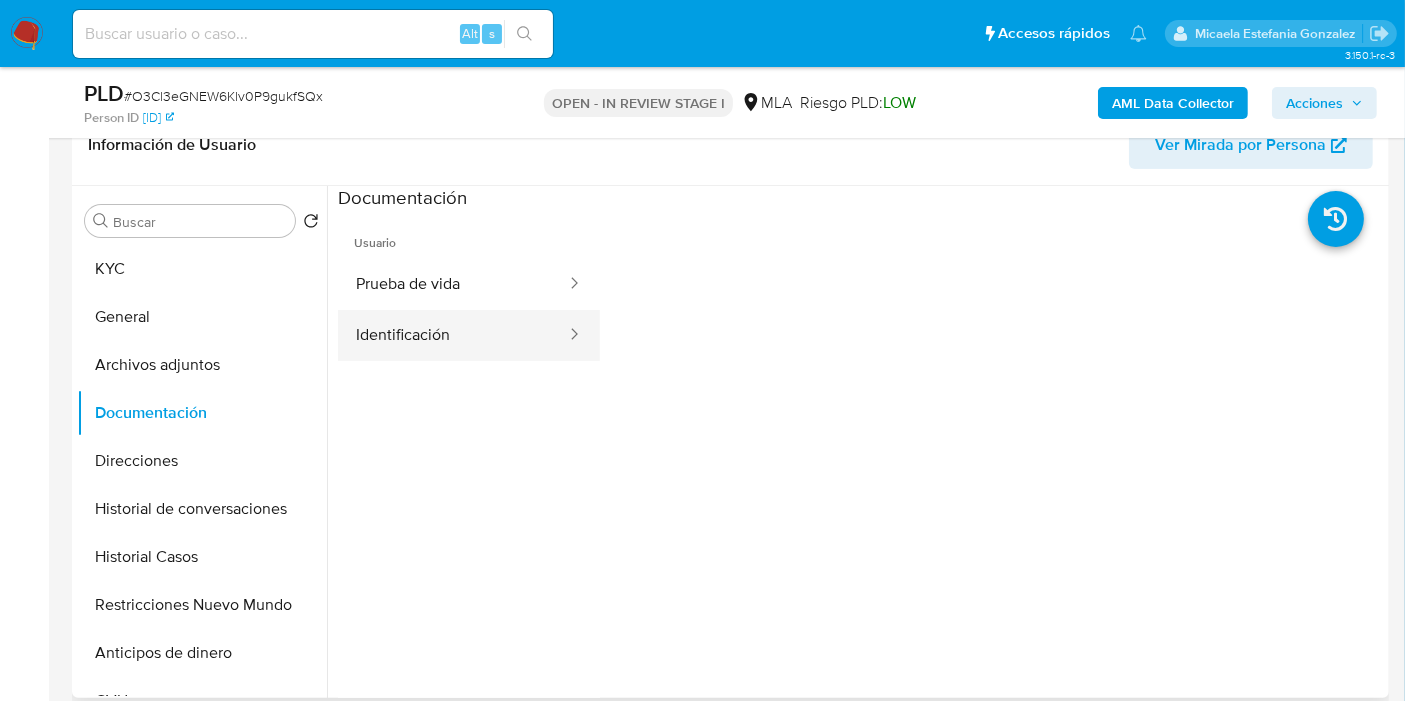 click on "Identificación" at bounding box center (453, 335) 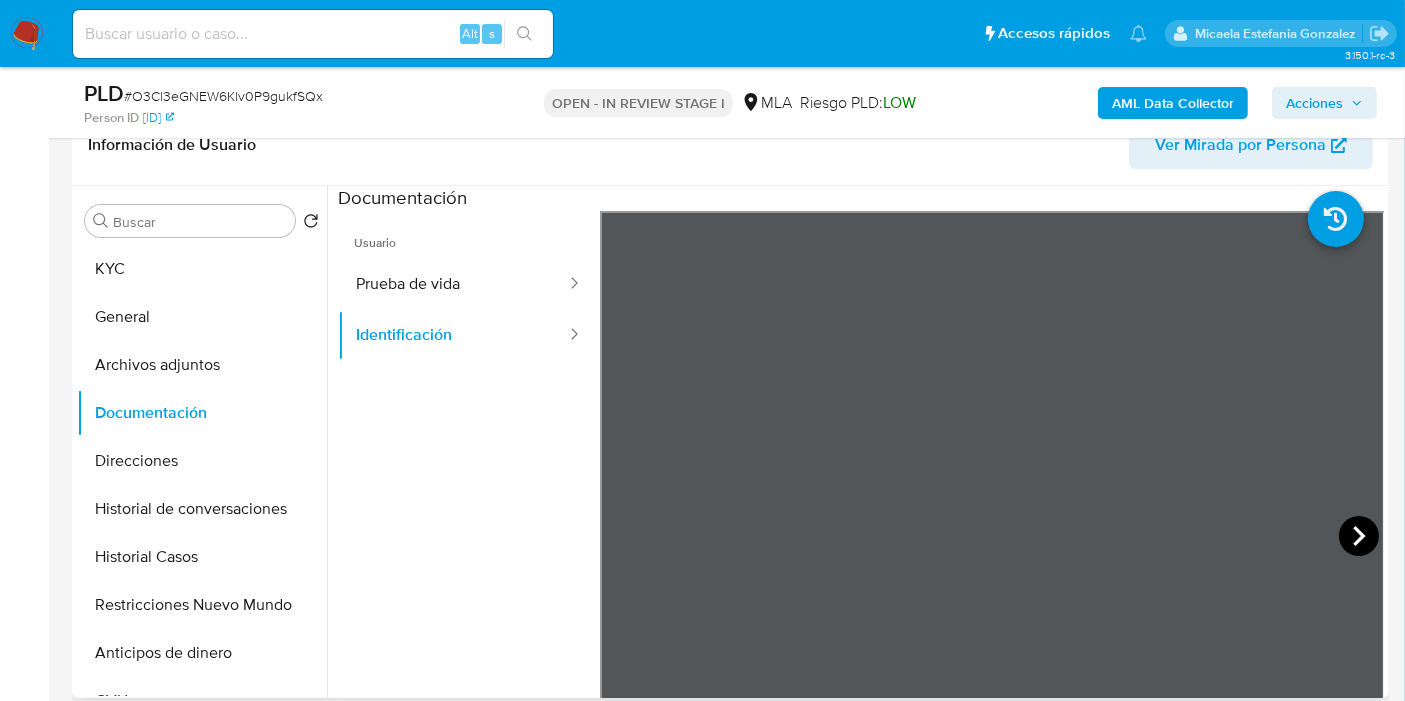 click 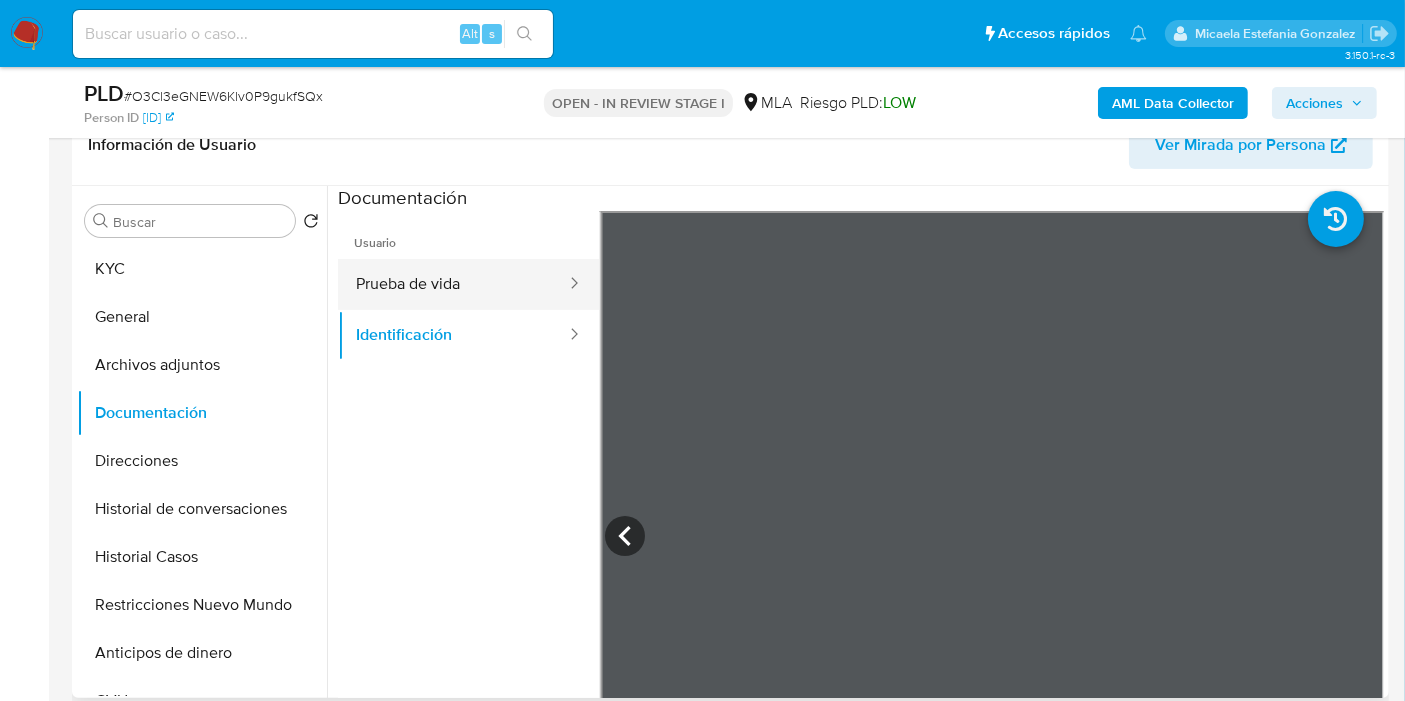 click on "Prueba de vida" at bounding box center (453, 284) 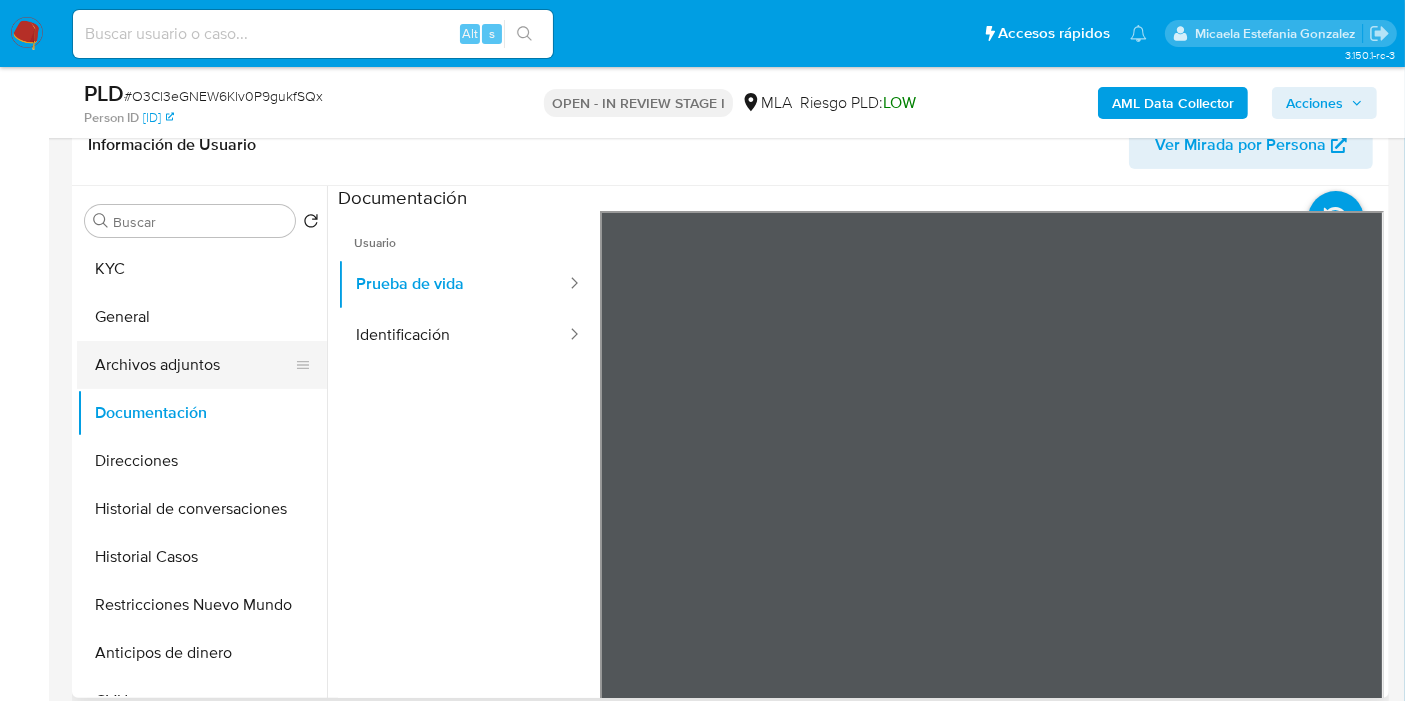 click on "Archivos adjuntos" at bounding box center (194, 365) 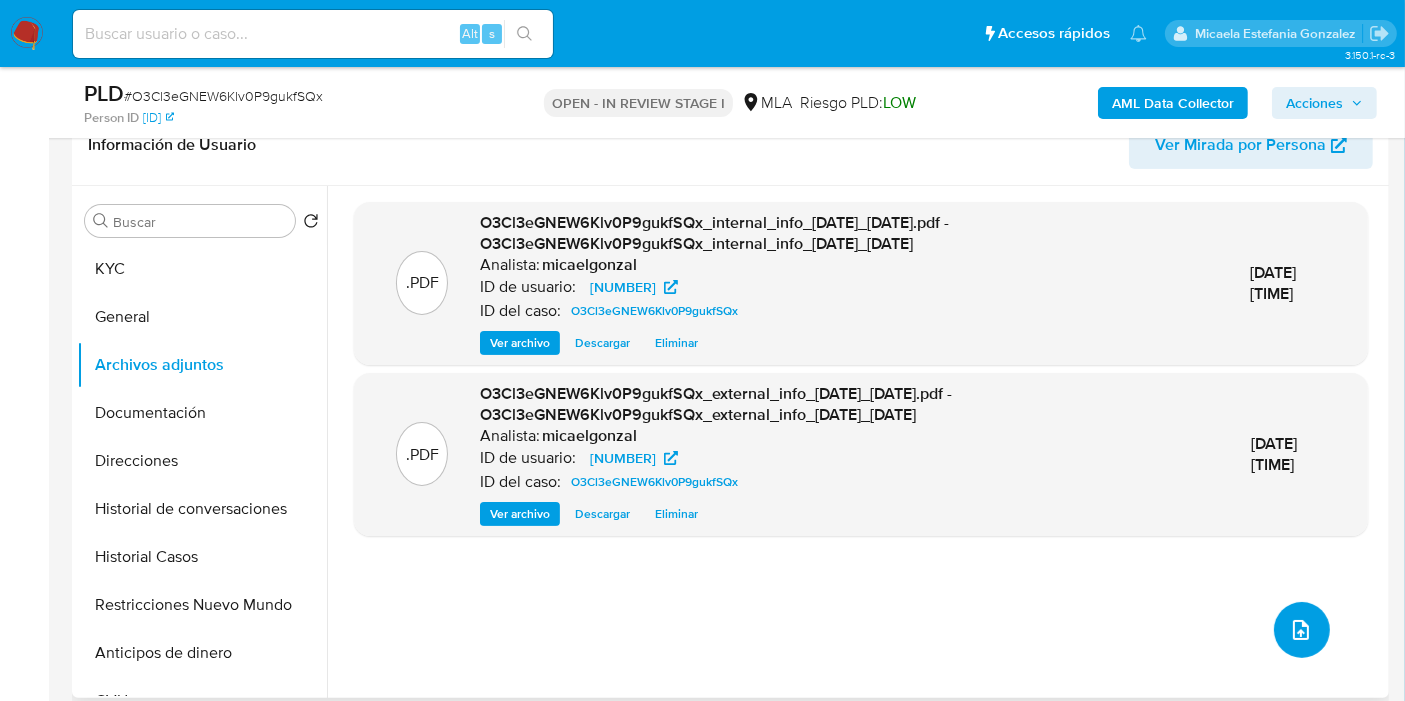 click 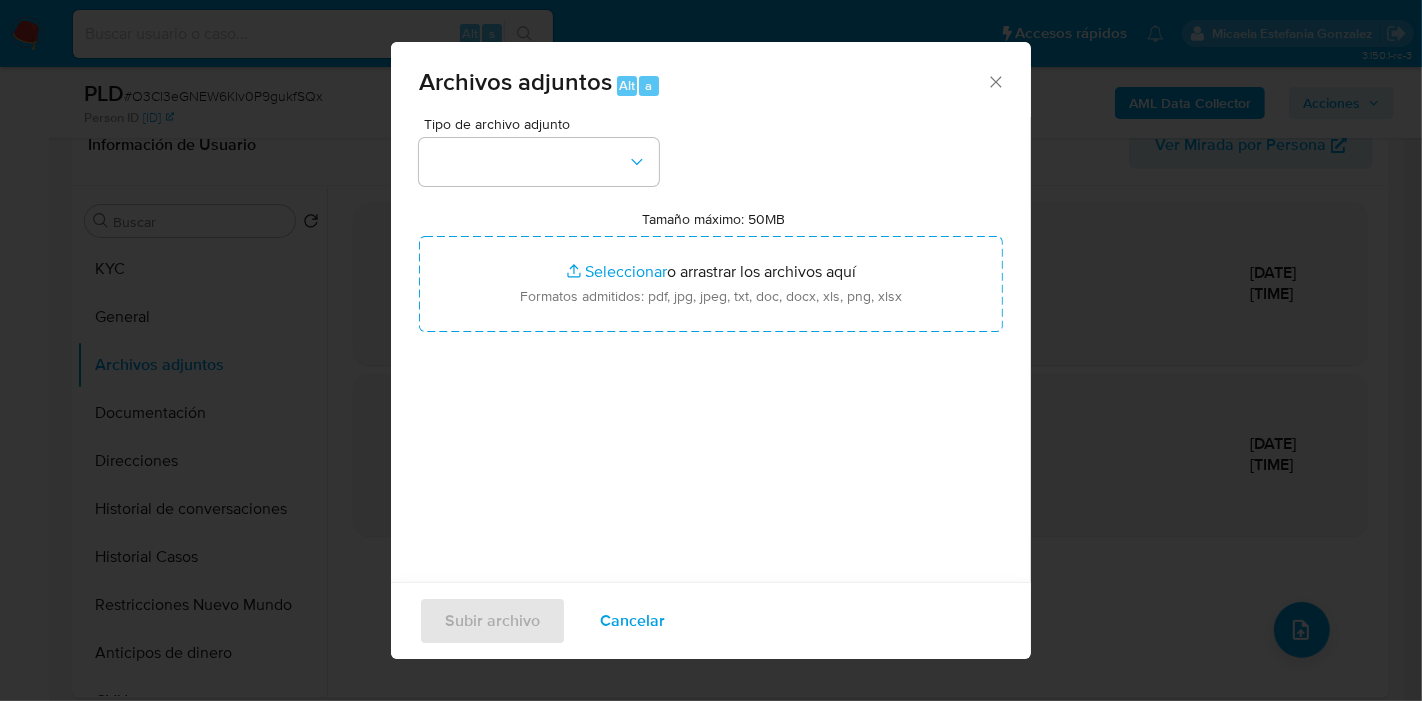 drag, startPoint x: 591, startPoint y: 242, endPoint x: 611, endPoint y: 226, distance: 25.612497 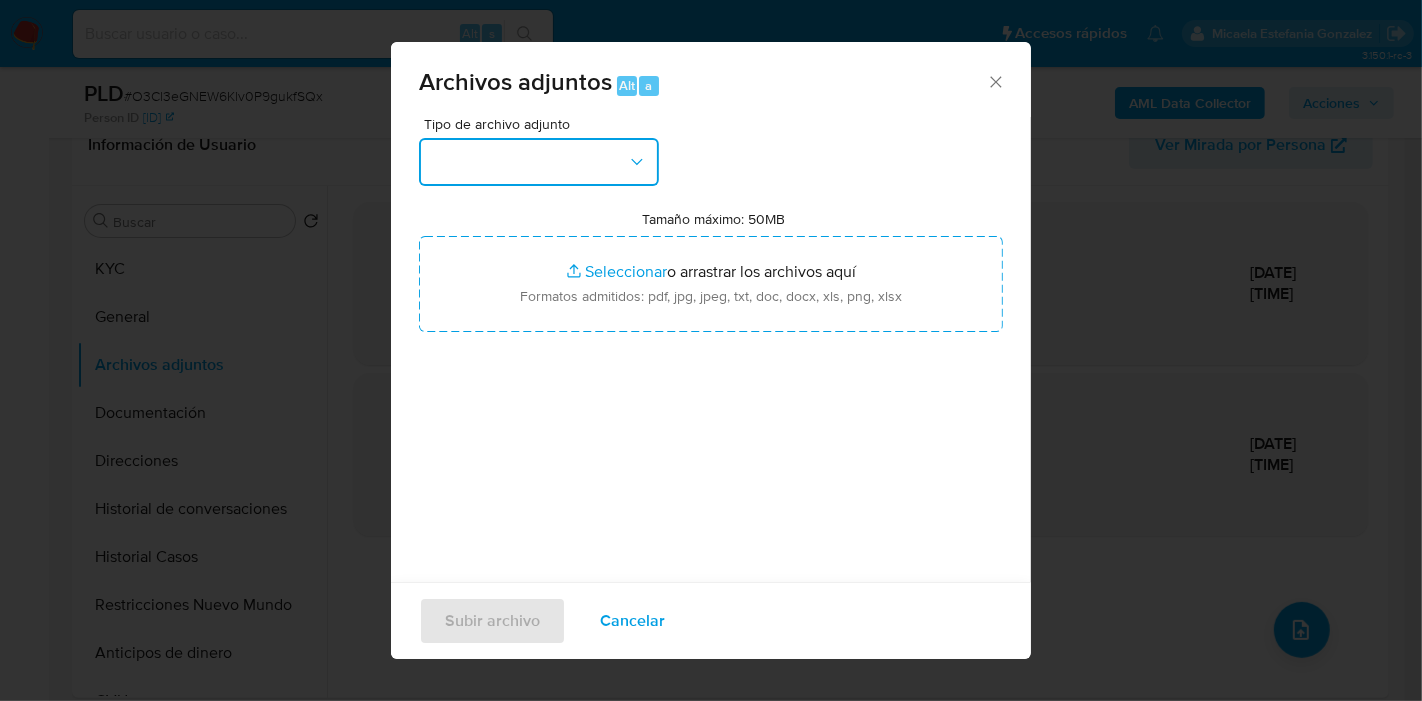 click at bounding box center [539, 162] 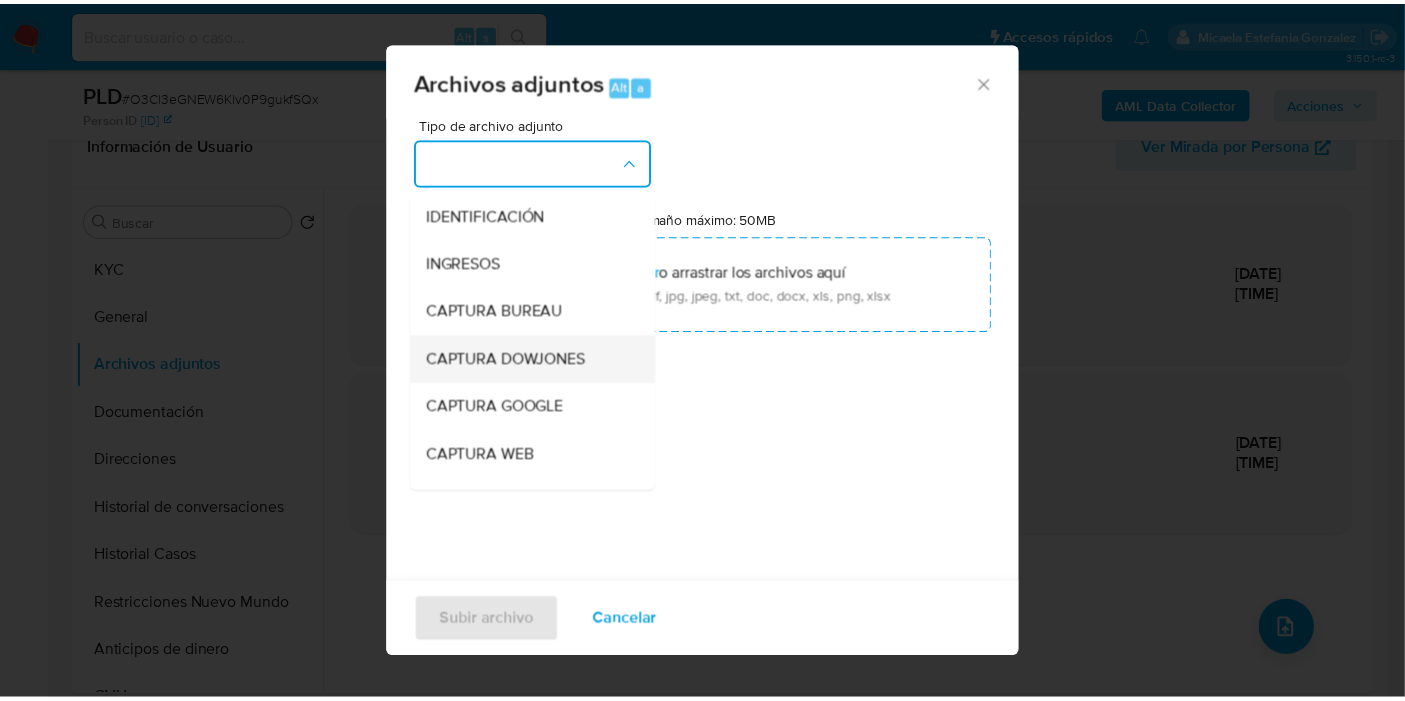 scroll, scrollTop: 222, scrollLeft: 0, axis: vertical 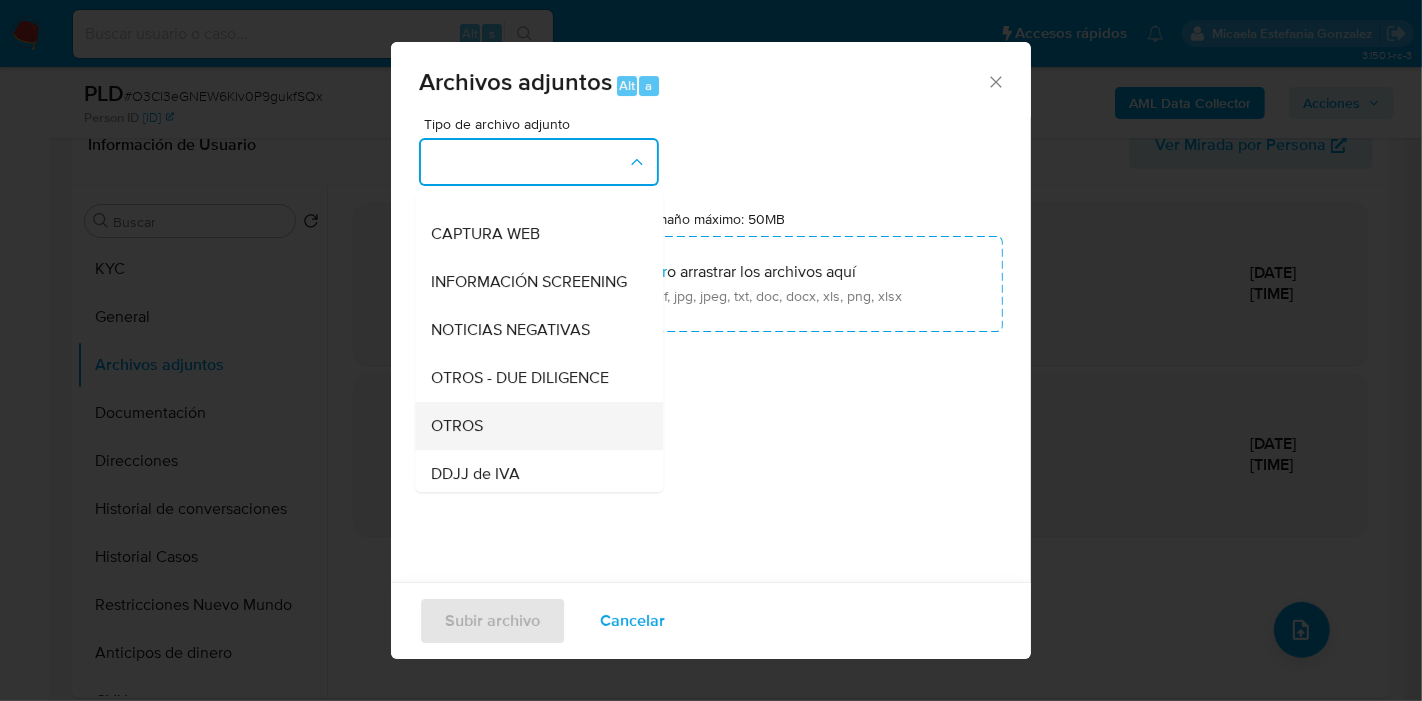 click on "OTROS" at bounding box center (533, 426) 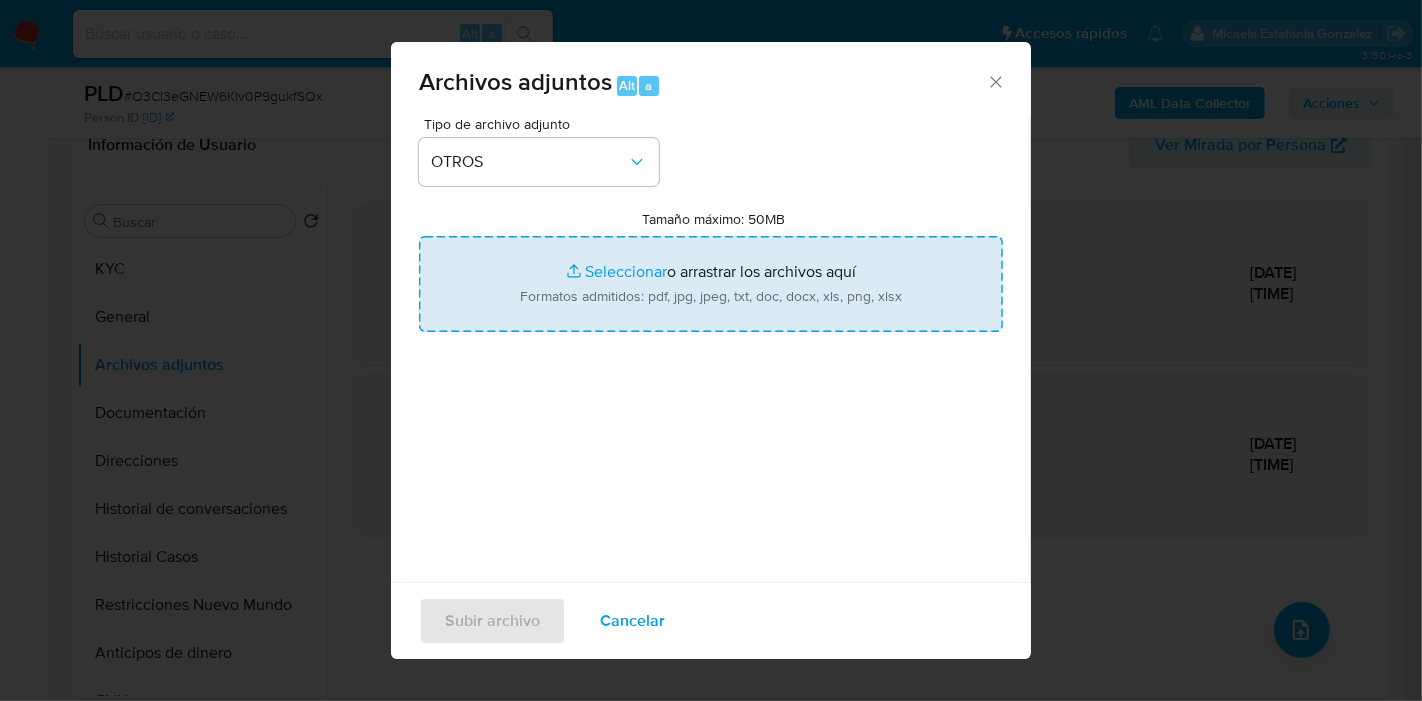 click on "Tamaño máximo: 50MB Seleccionar archivos" at bounding box center (711, 284) 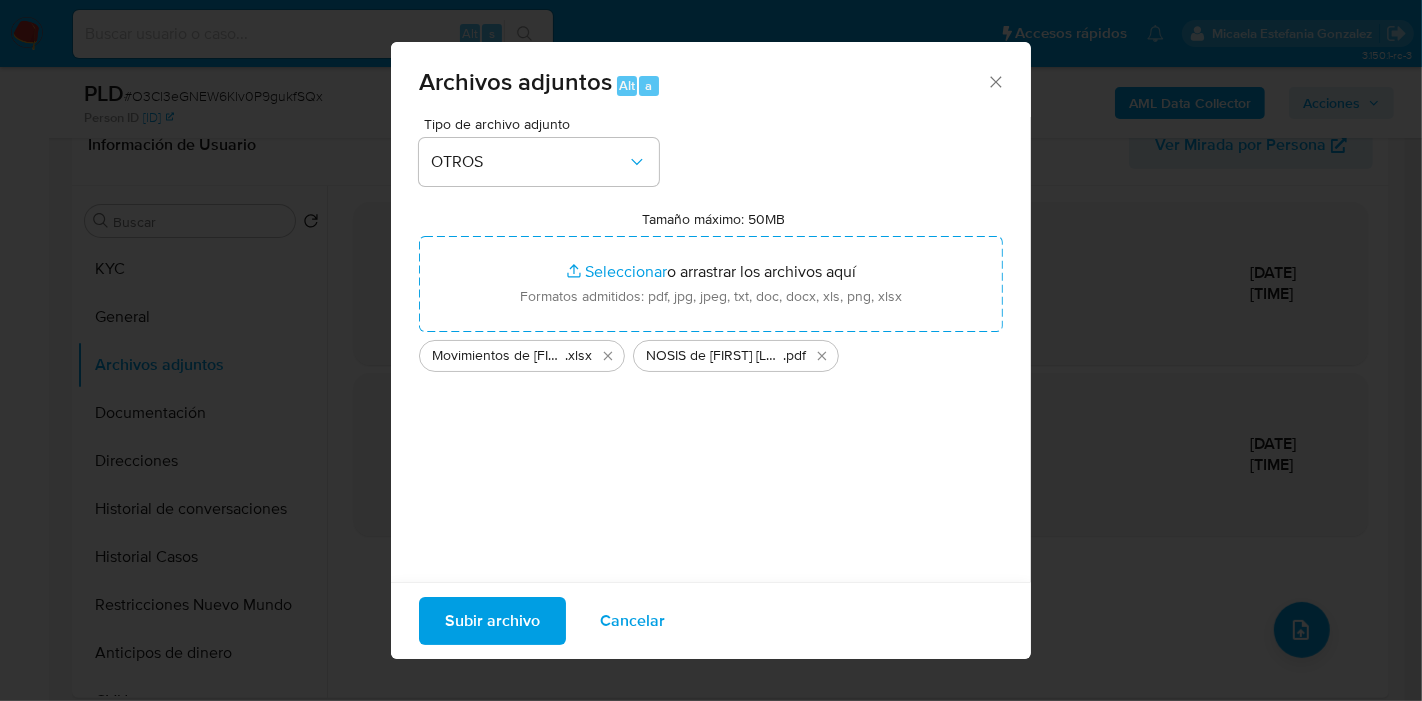 click on "Subir archivo" at bounding box center (492, 621) 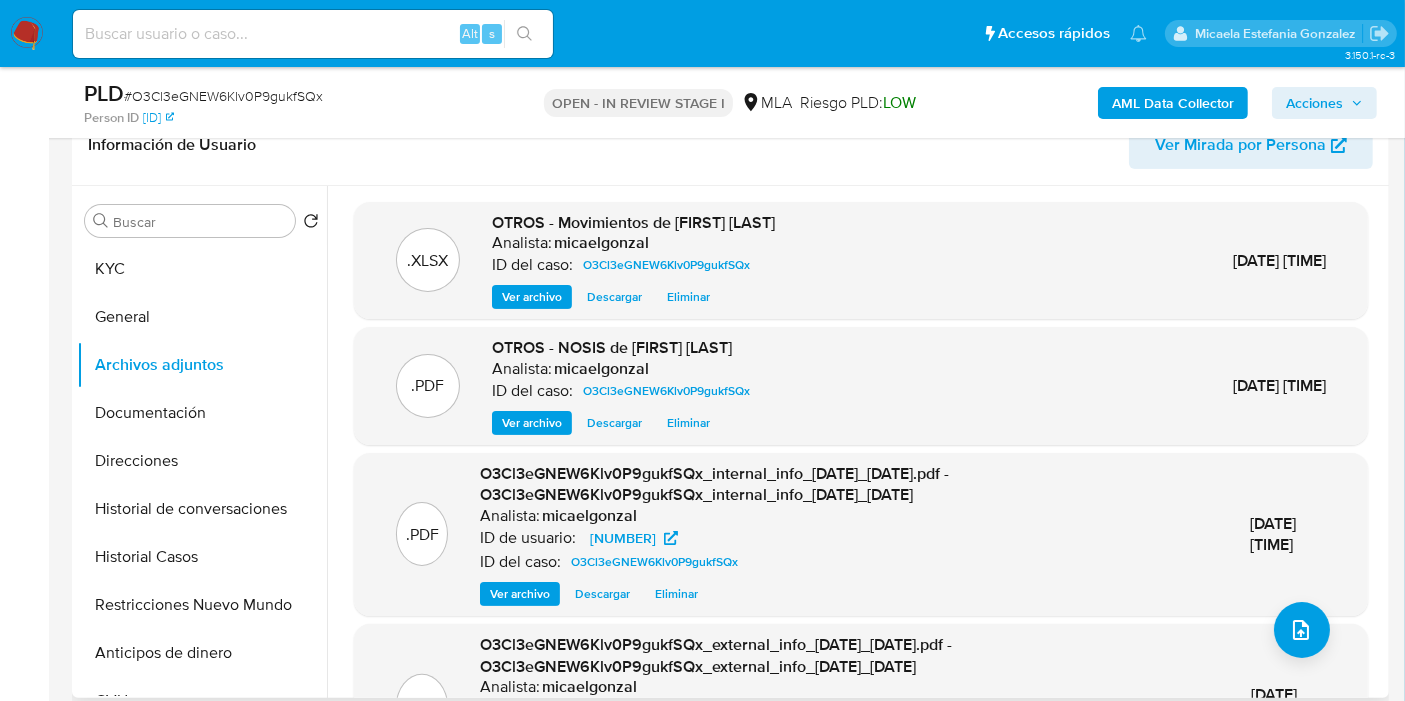 click on "Analista: micaelgonzal" at bounding box center [849, 687] 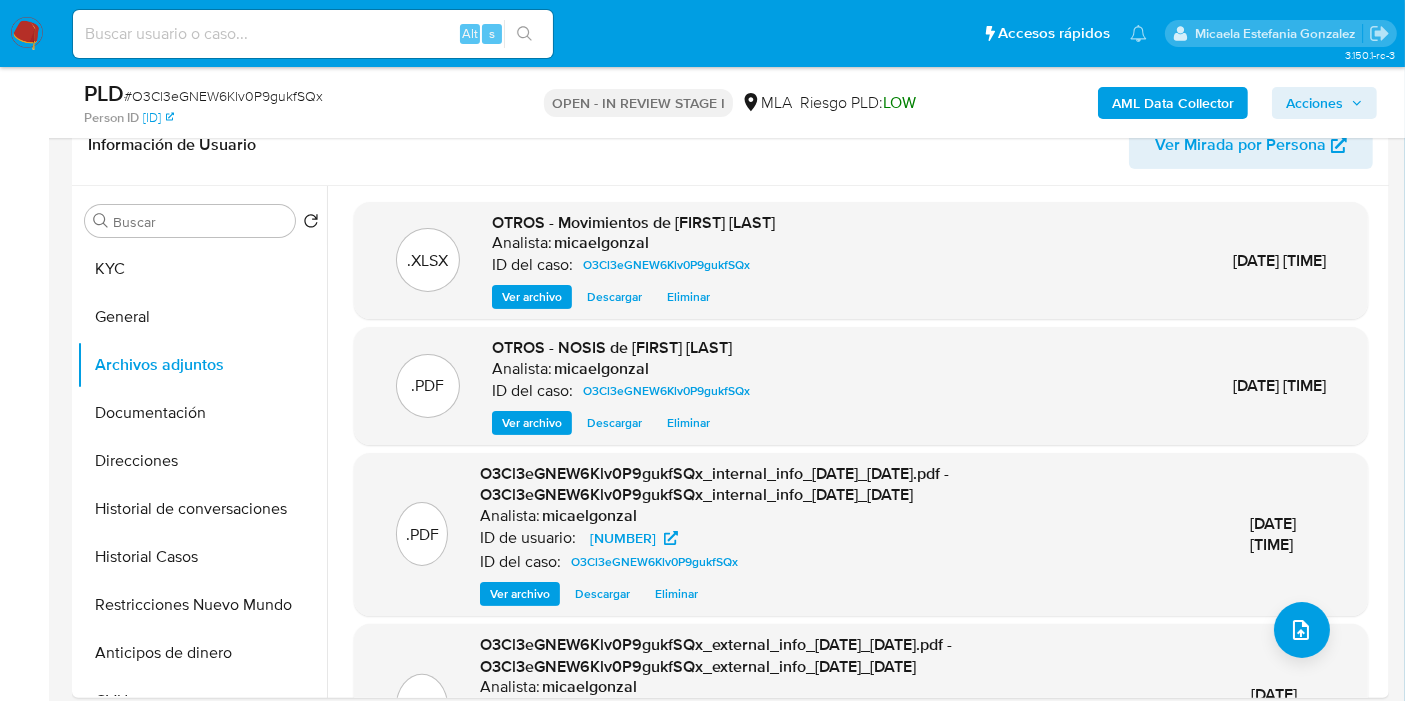 scroll, scrollTop: 425, scrollLeft: 0, axis: vertical 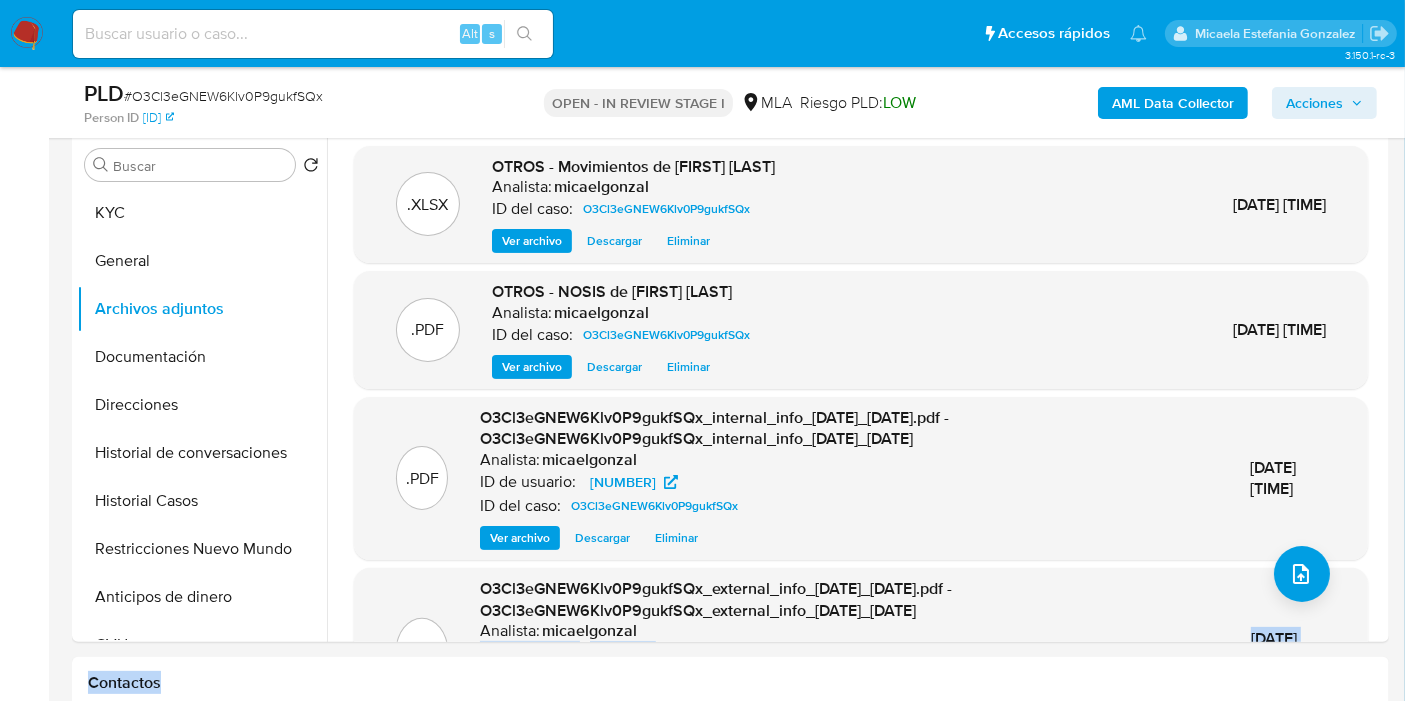 drag, startPoint x: 1053, startPoint y: 690, endPoint x: 1040, endPoint y: 724, distance: 36.40055 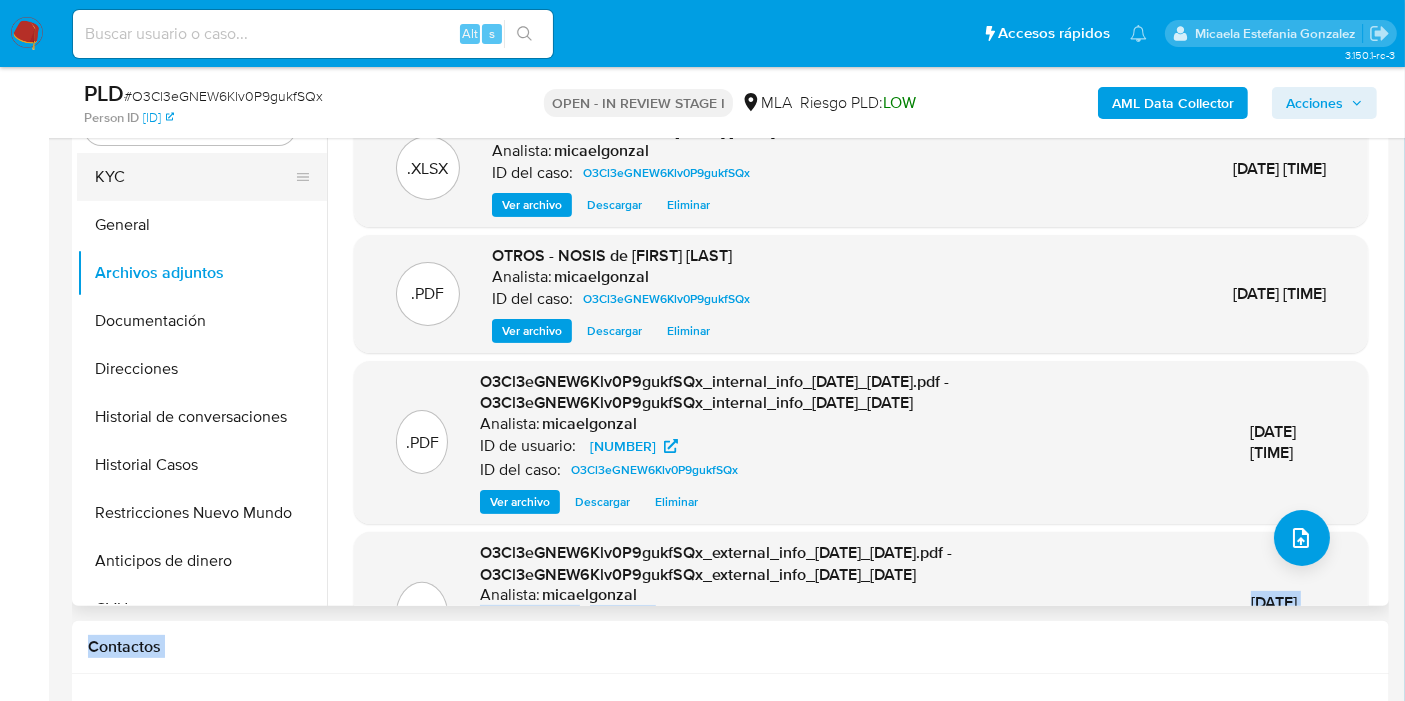 scroll, scrollTop: 202, scrollLeft: 0, axis: vertical 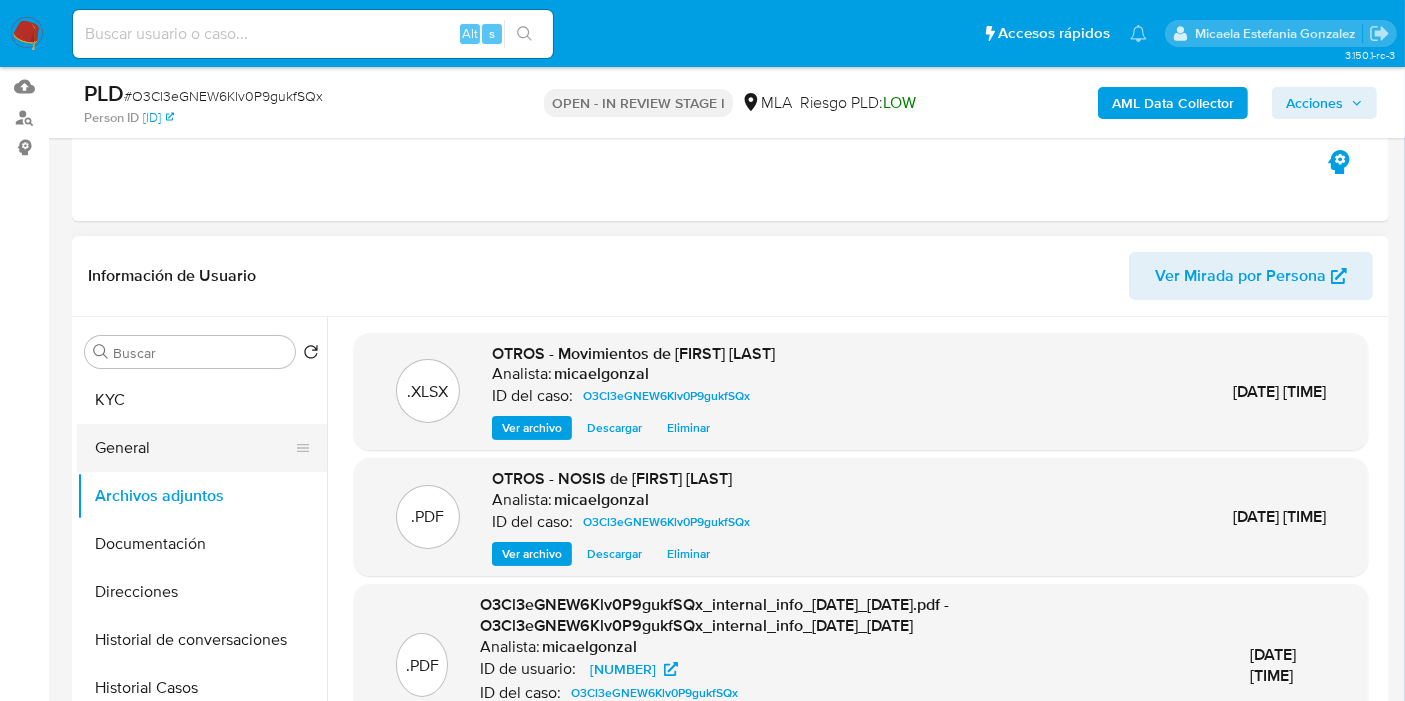 click on "General" at bounding box center (194, 448) 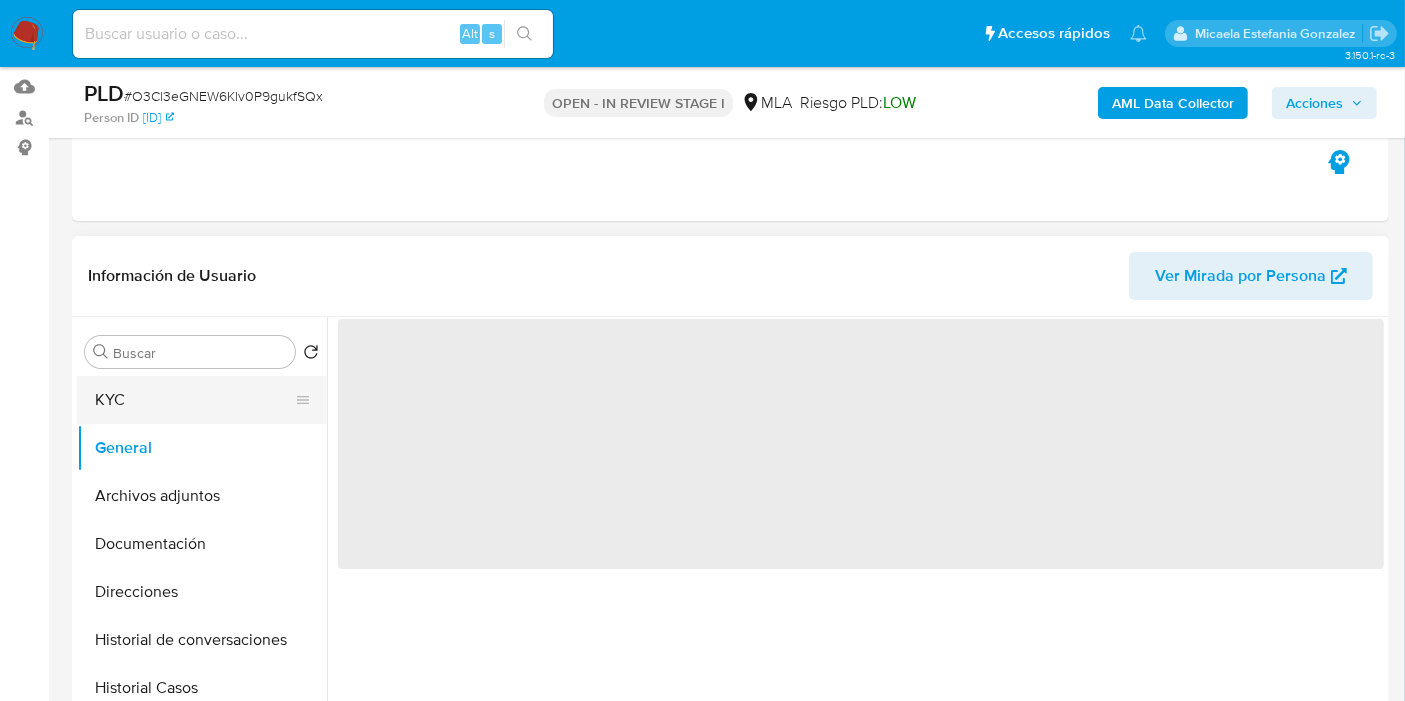 click on "KYC" at bounding box center (194, 400) 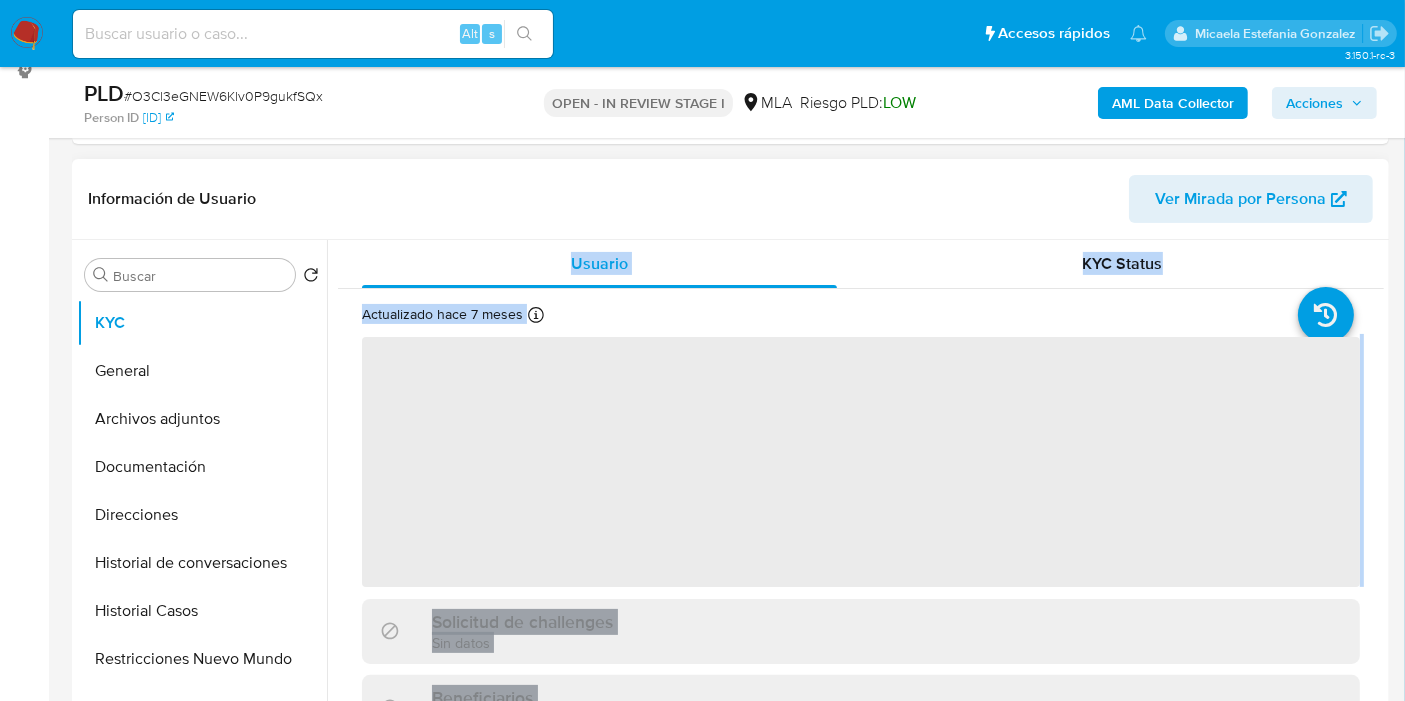scroll, scrollTop: 314, scrollLeft: 0, axis: vertical 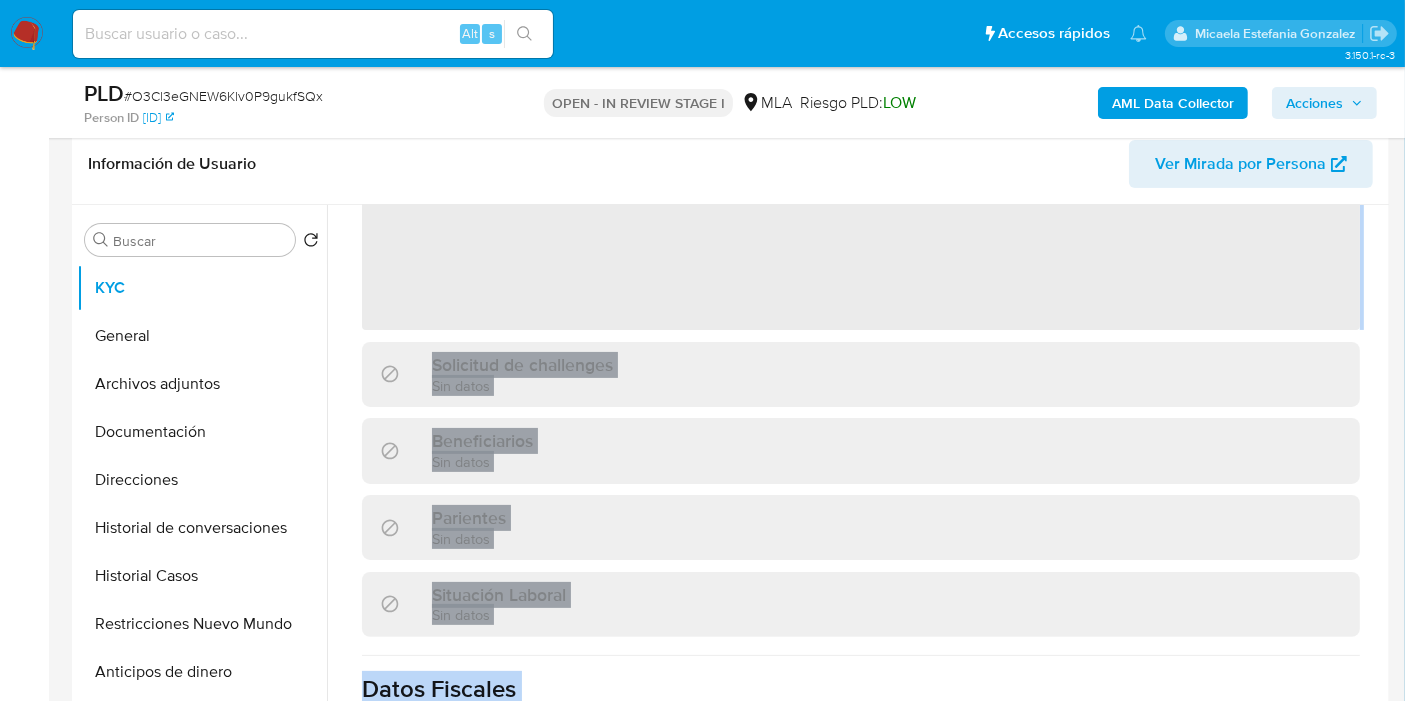 click on "Beneficiarios Sin datos" at bounding box center [861, 450] 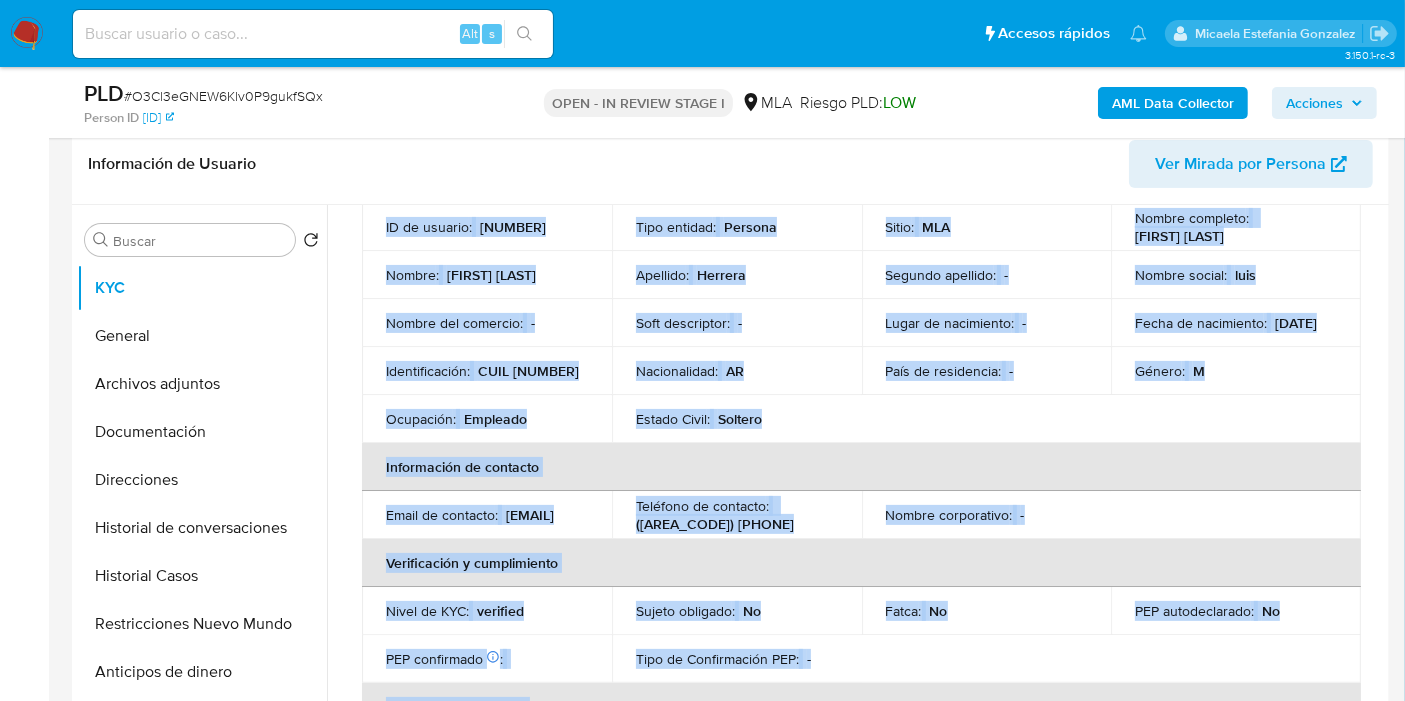 scroll, scrollTop: 111, scrollLeft: 0, axis: vertical 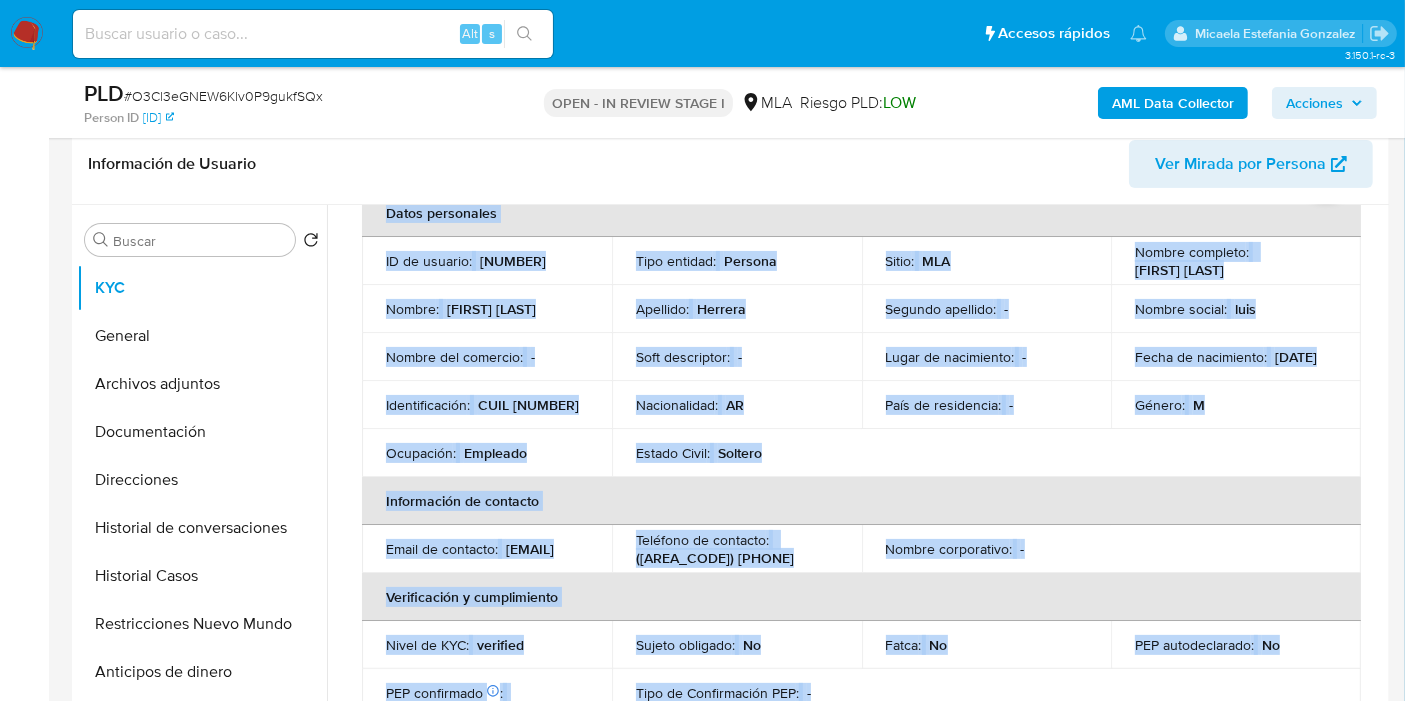 click on "Información de contacto" at bounding box center (861, 501) 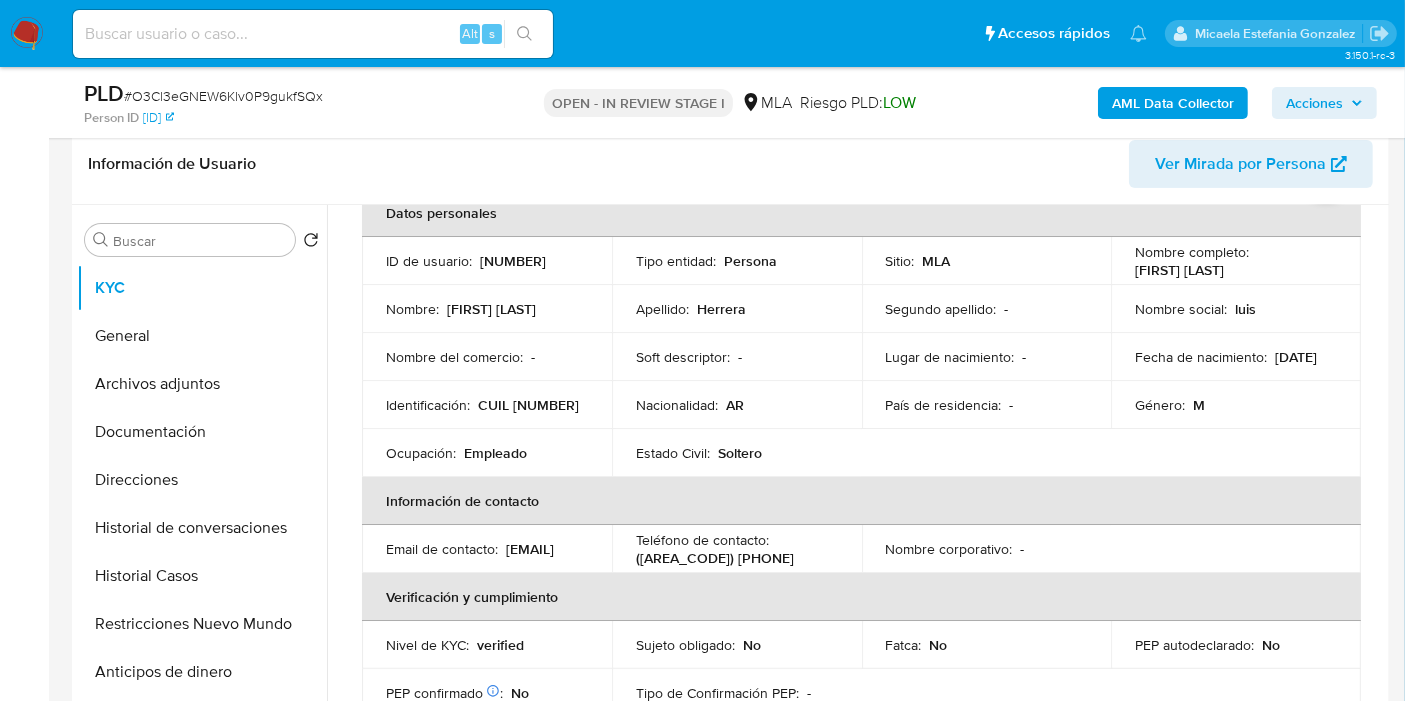 drag, startPoint x: 460, startPoint y: 424, endPoint x: 474, endPoint y: 415, distance: 16.643316 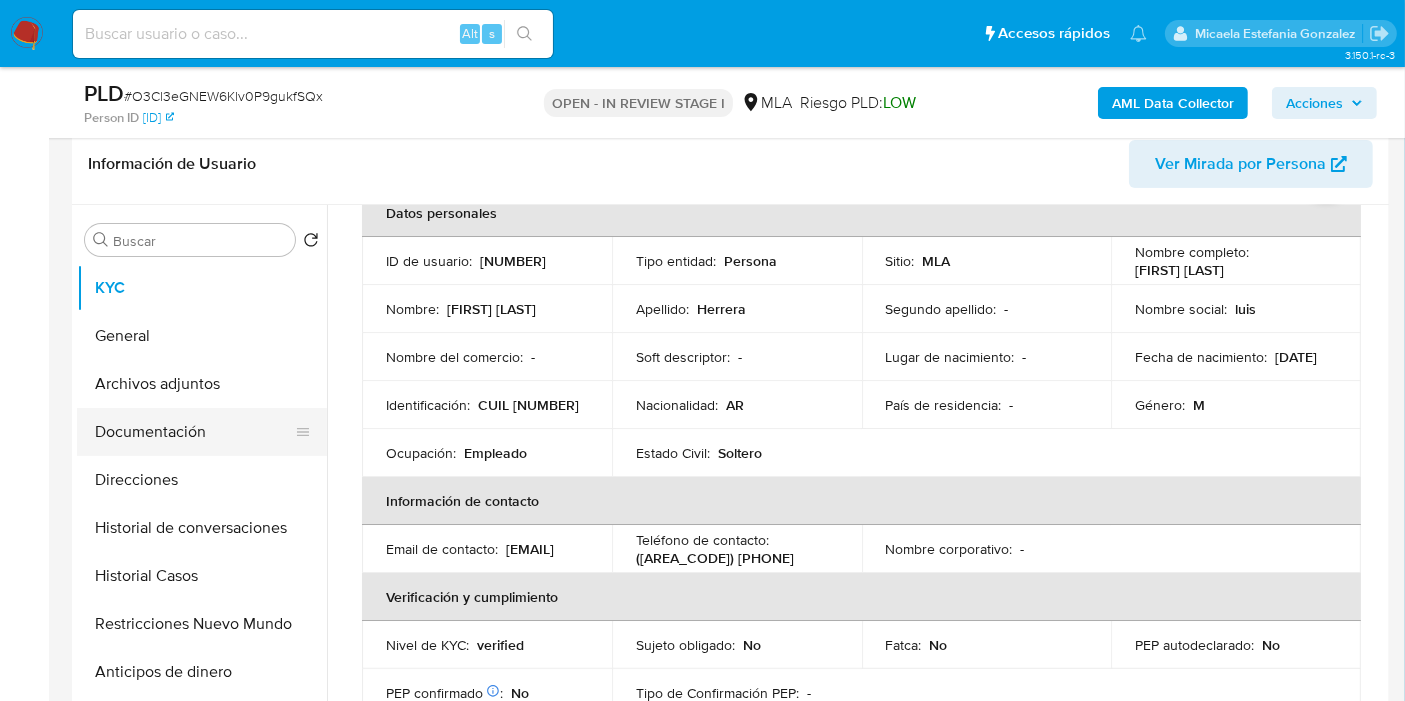 click on "Documentación" at bounding box center (194, 432) 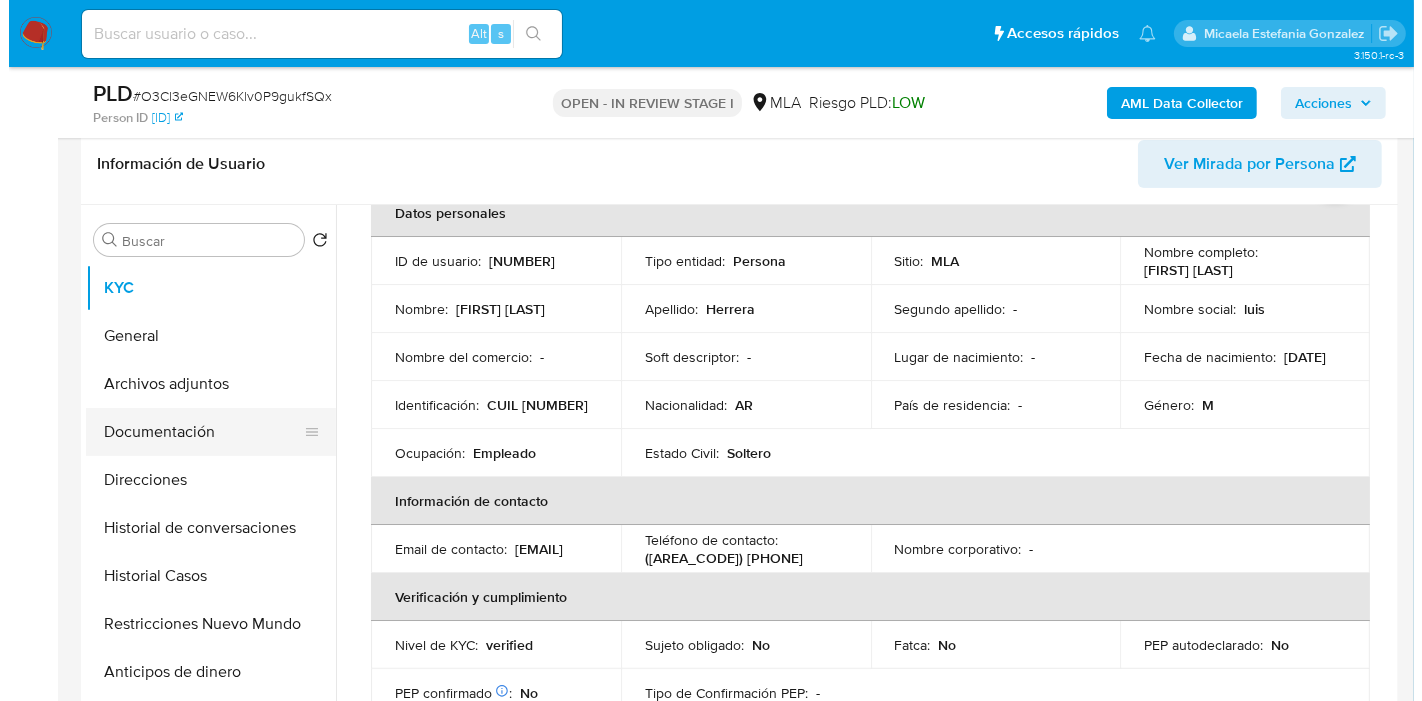 scroll, scrollTop: 0, scrollLeft: 0, axis: both 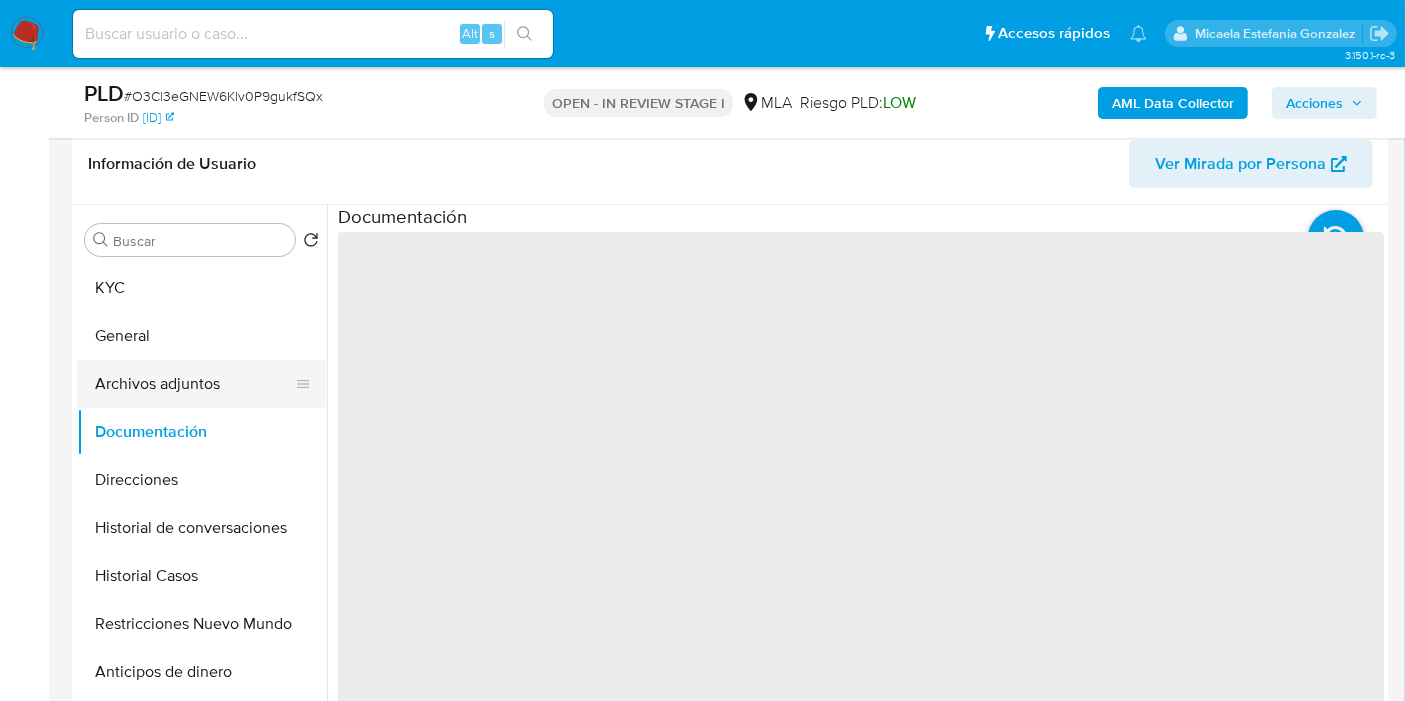click on "Archivos adjuntos" at bounding box center [194, 384] 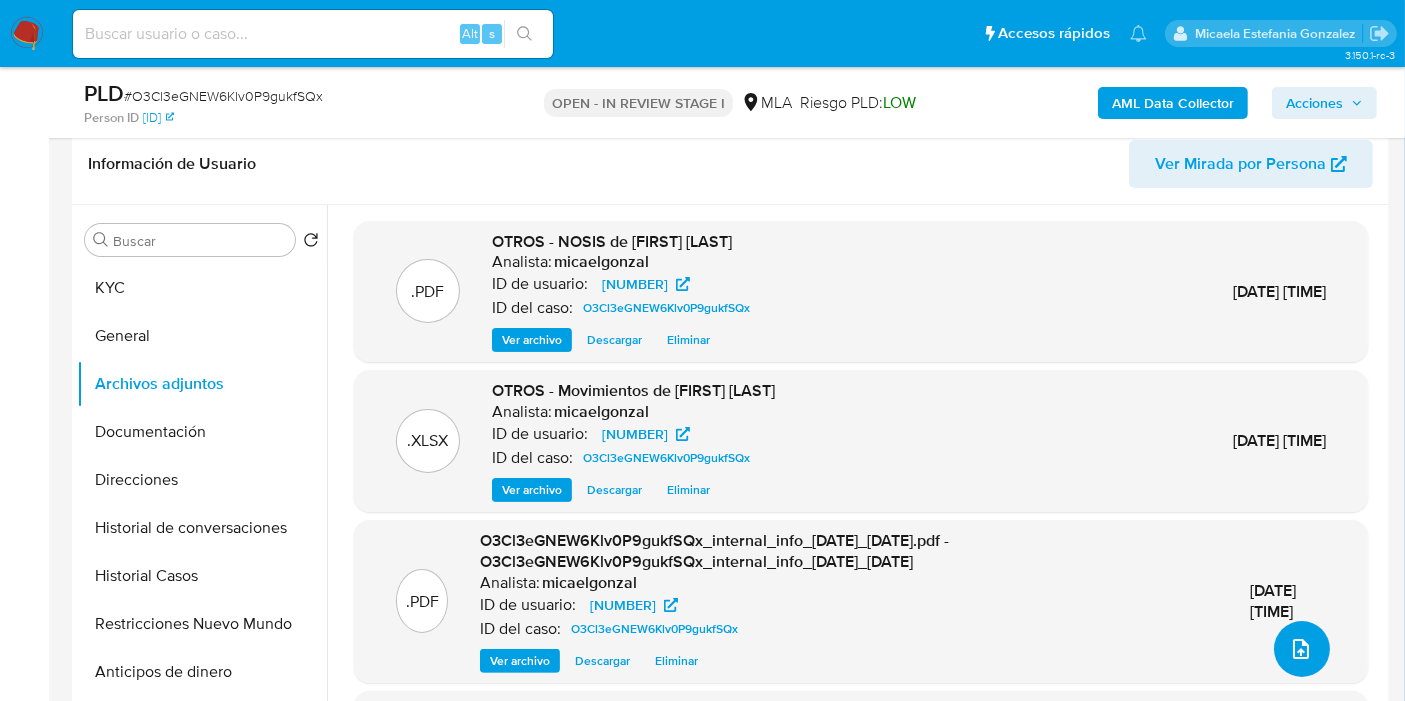 drag, startPoint x: 1321, startPoint y: 649, endPoint x: 1327, endPoint y: 628, distance: 21.84033 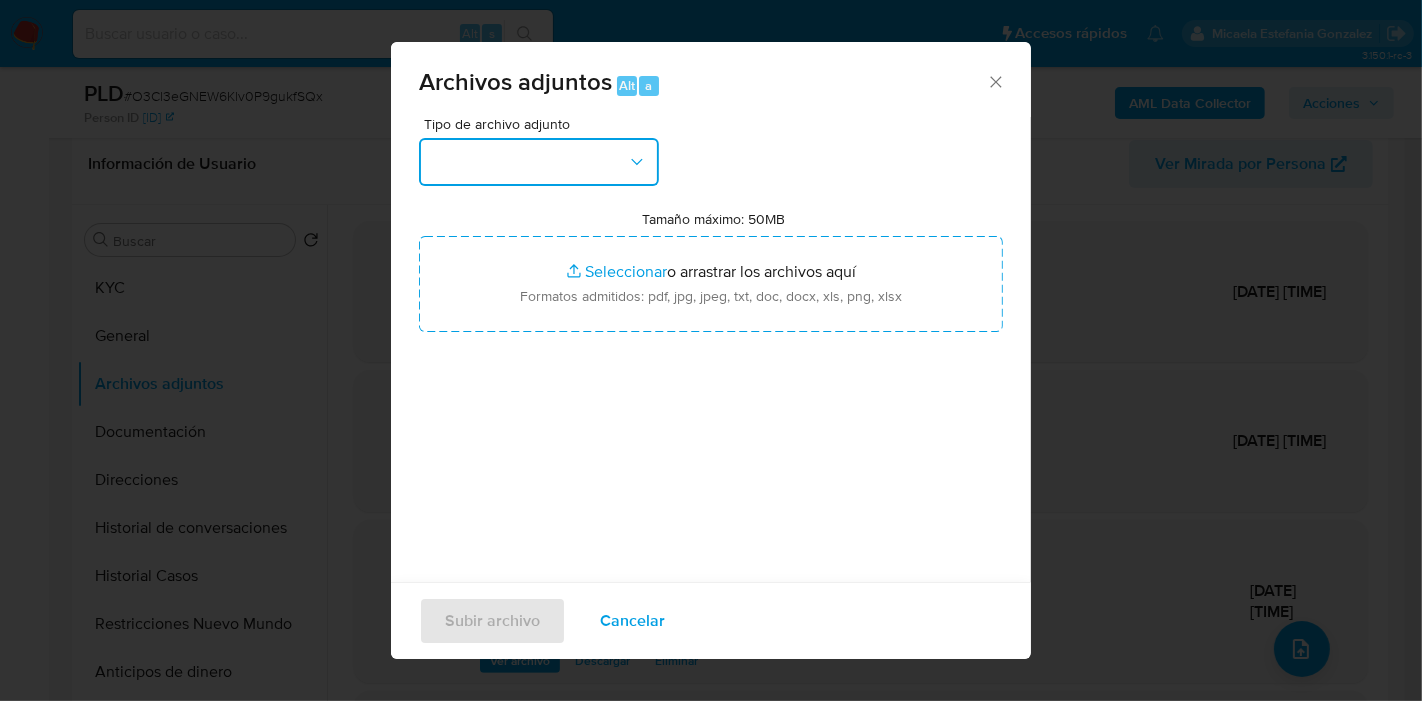 click at bounding box center (539, 162) 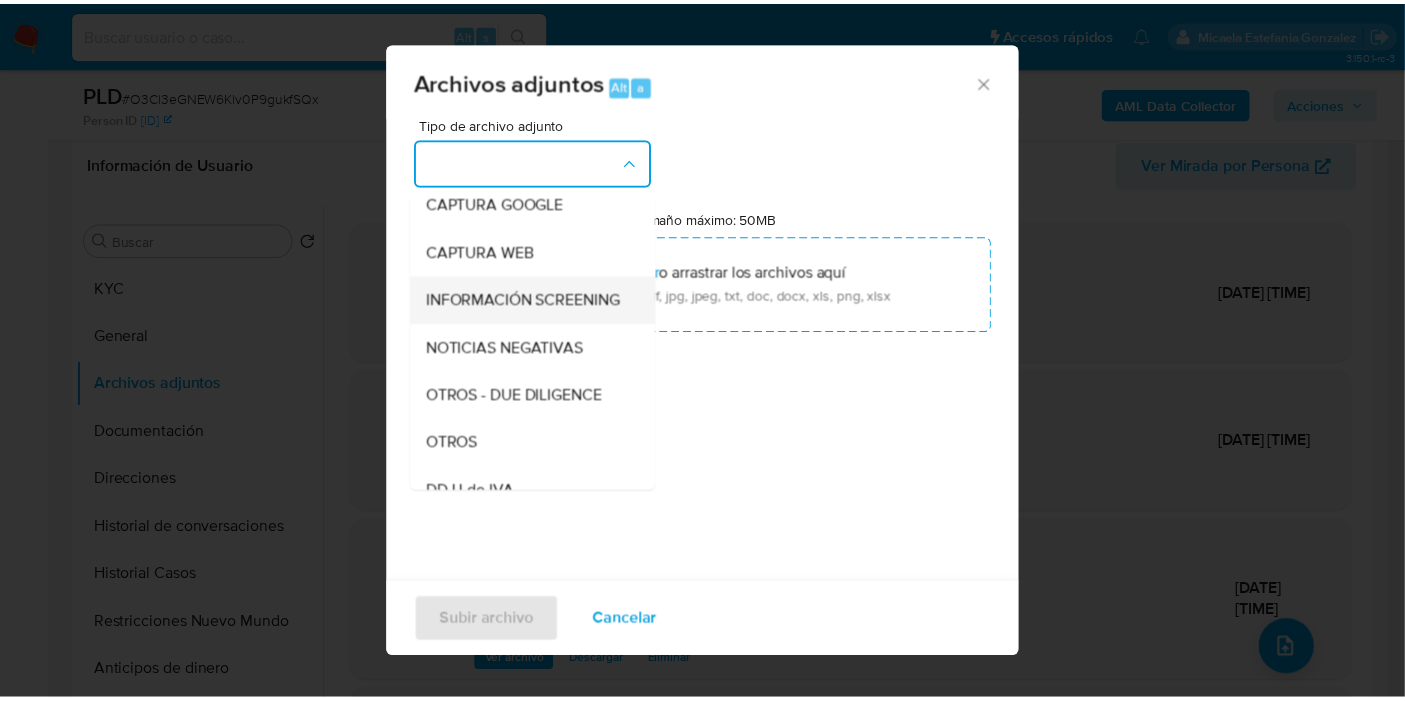 scroll, scrollTop: 333, scrollLeft: 0, axis: vertical 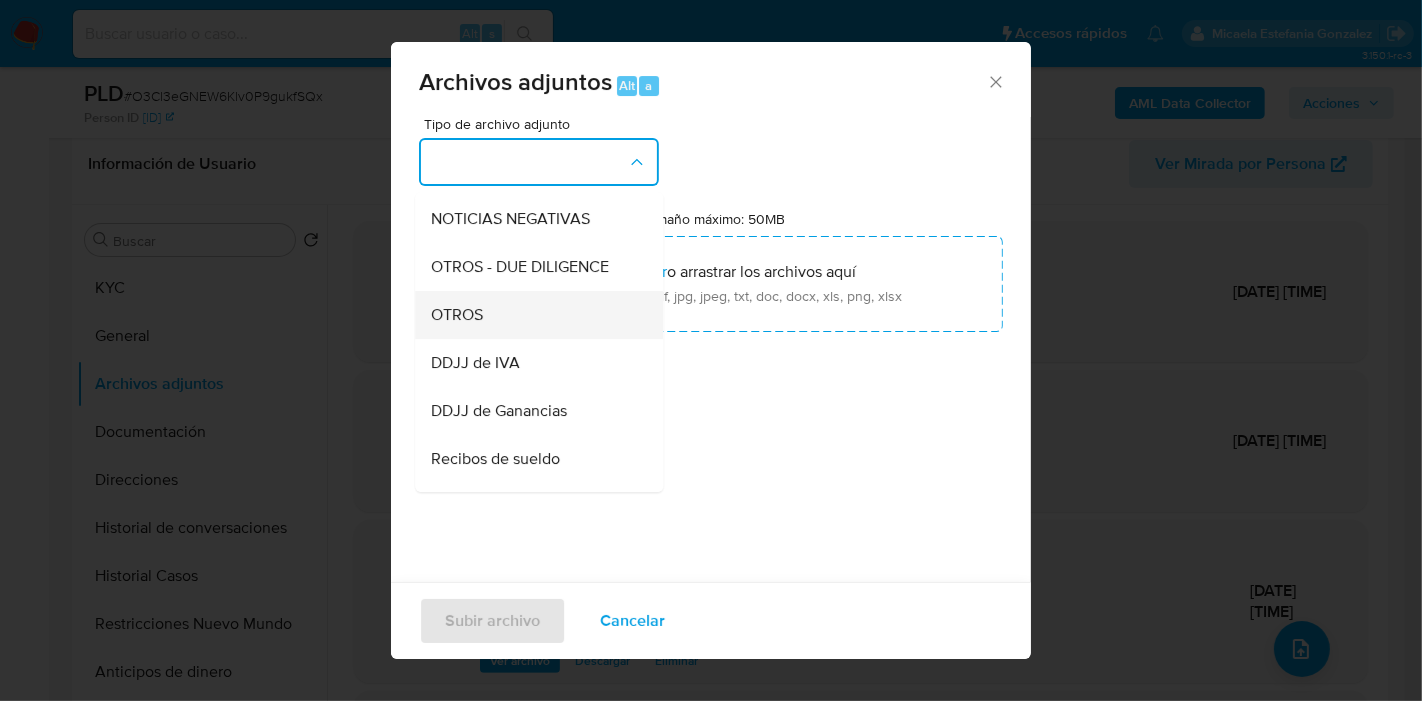 click on "OTROS" at bounding box center [533, 315] 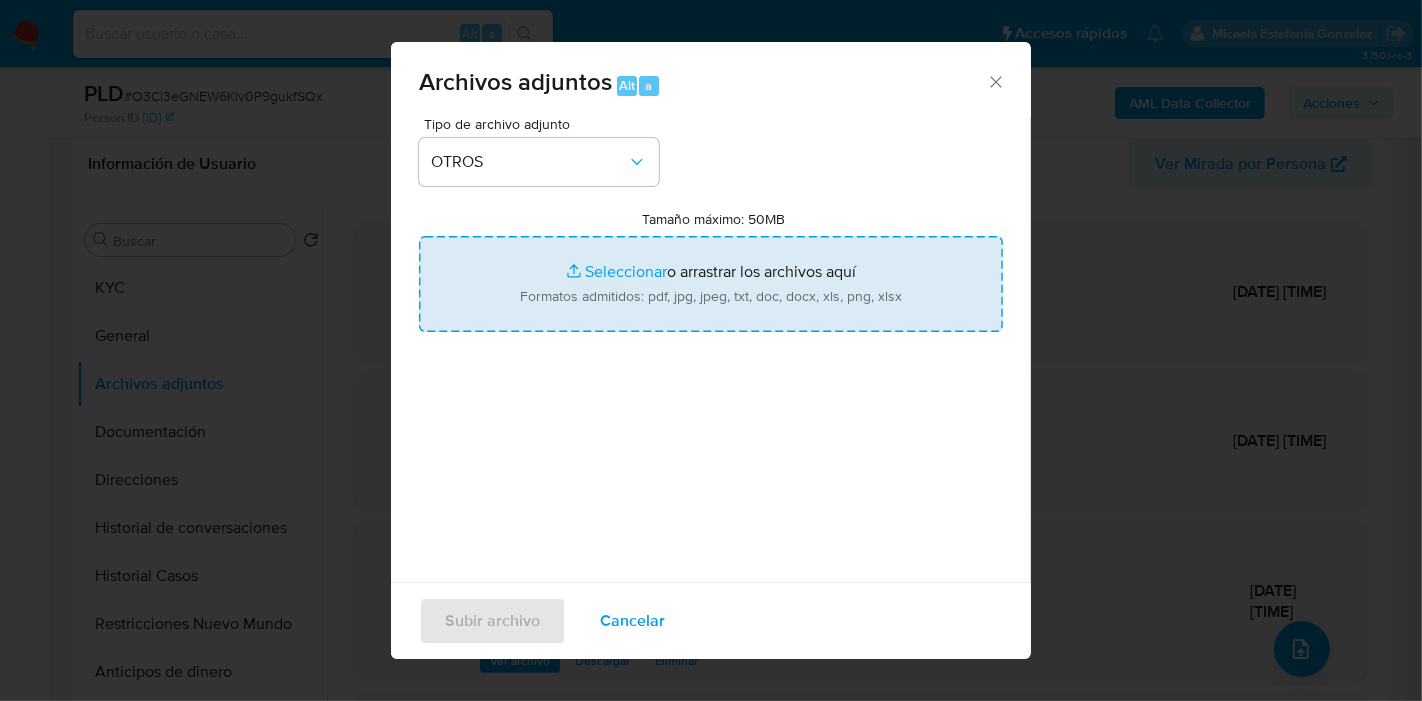 click on "Tamaño máximo: 50MB Seleccionar archivos" at bounding box center (711, 284) 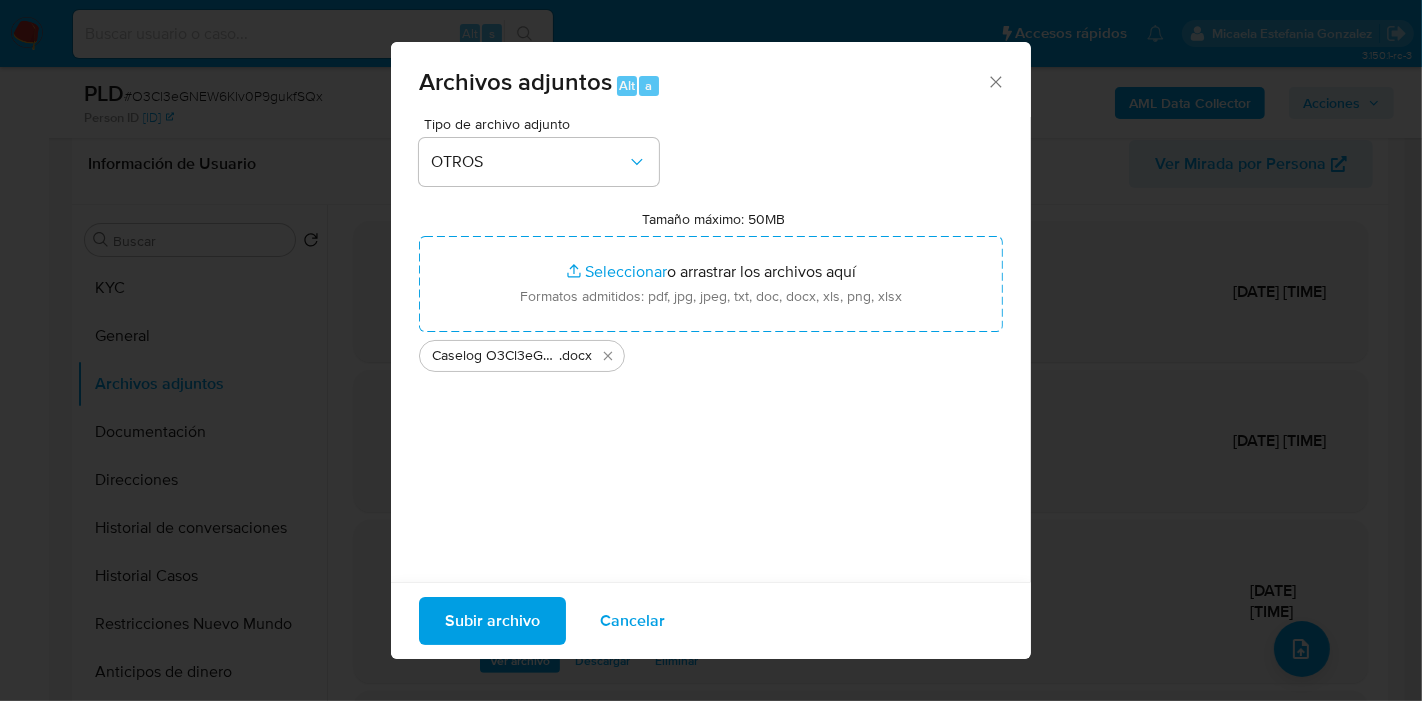 click on "Subir archivo" at bounding box center (492, 621) 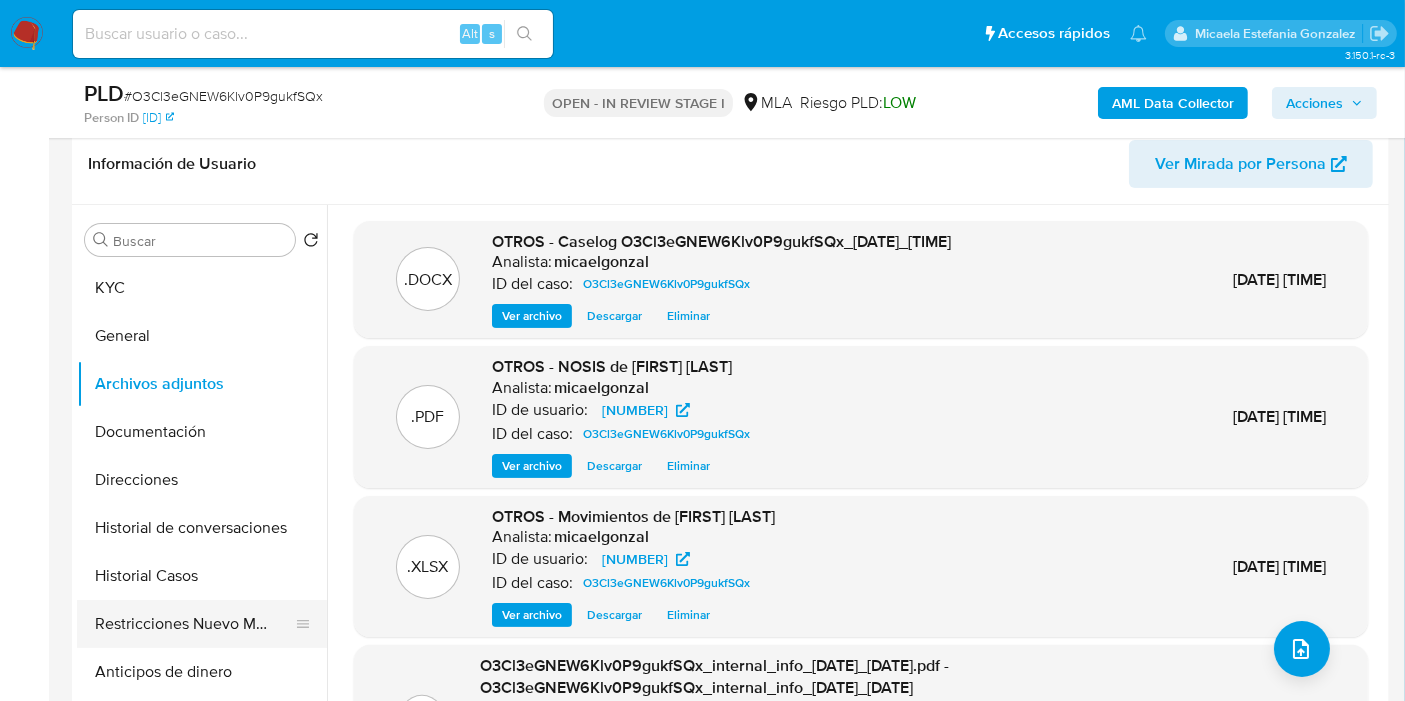 click on "Restricciones Nuevo Mundo" at bounding box center (194, 624) 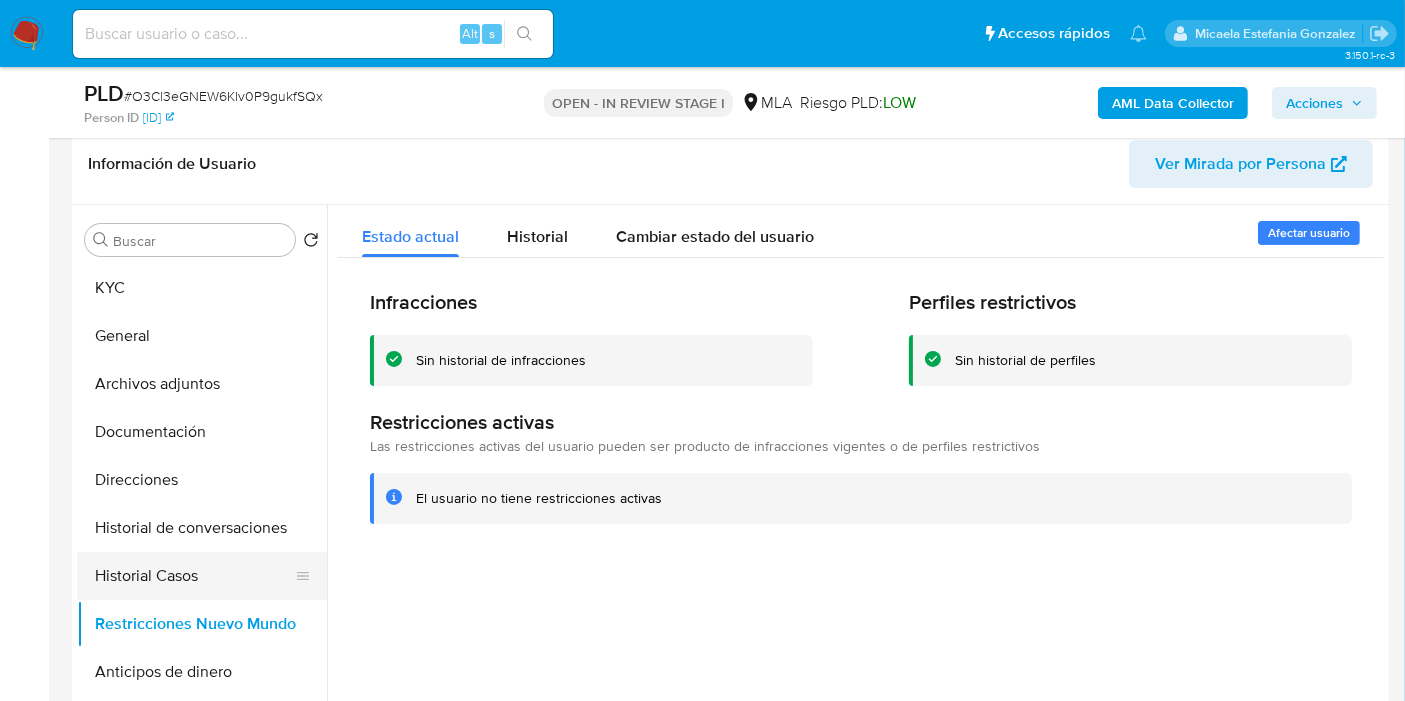 click on "Historial Casos" at bounding box center [194, 576] 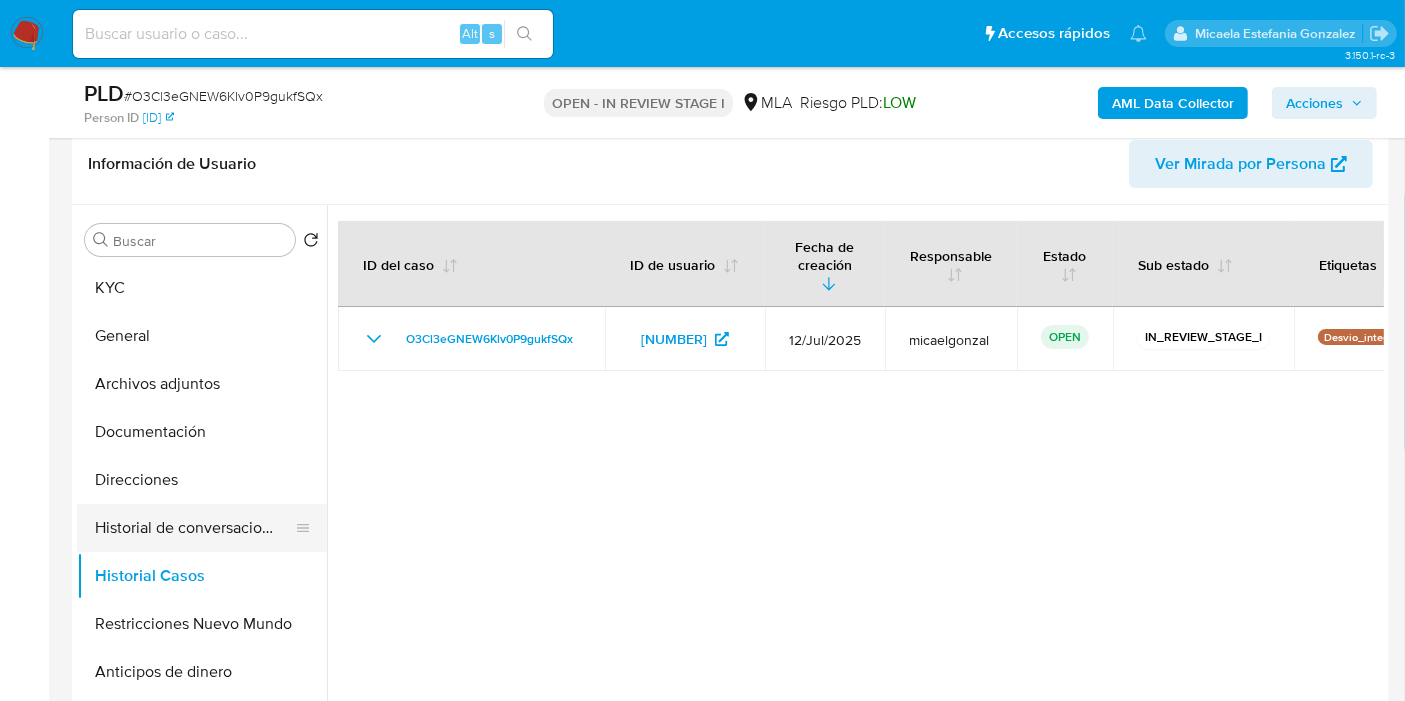 click on "Historial de conversaciones" at bounding box center [194, 528] 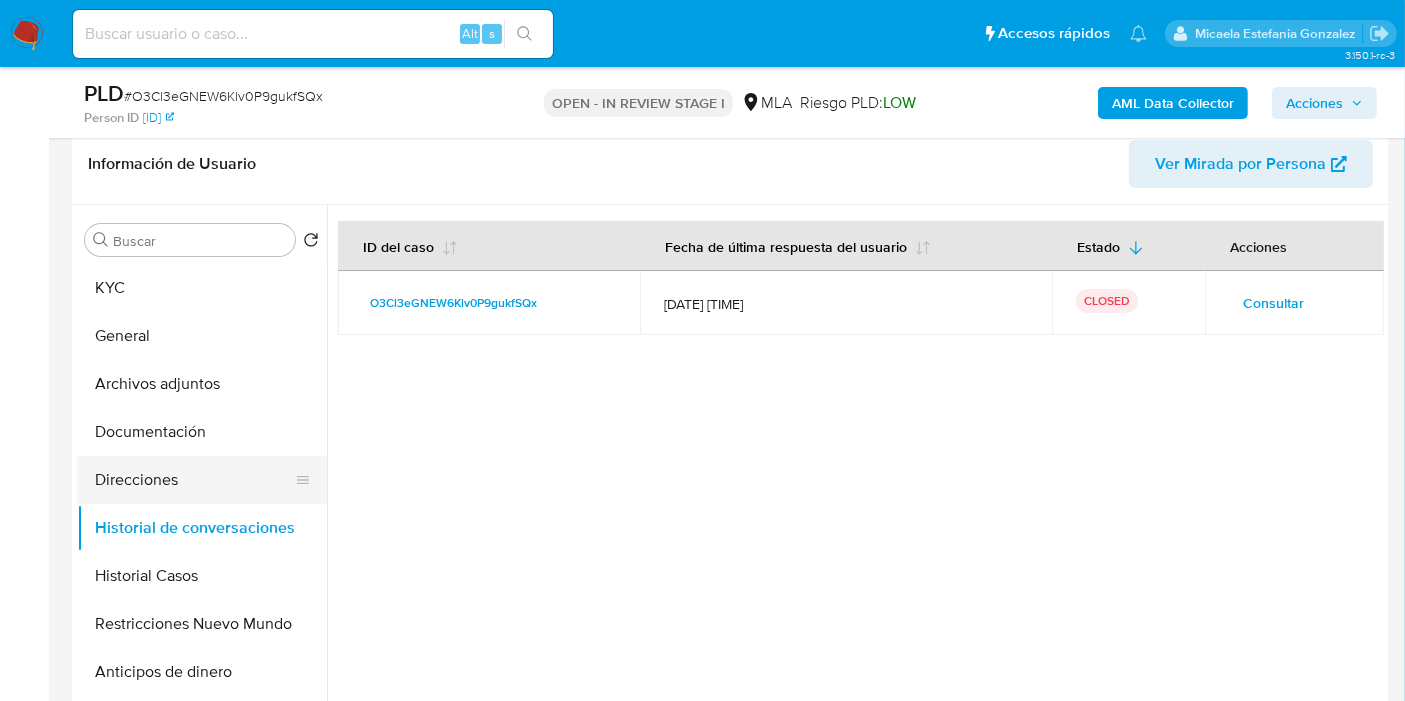 click on "Direcciones" at bounding box center [194, 480] 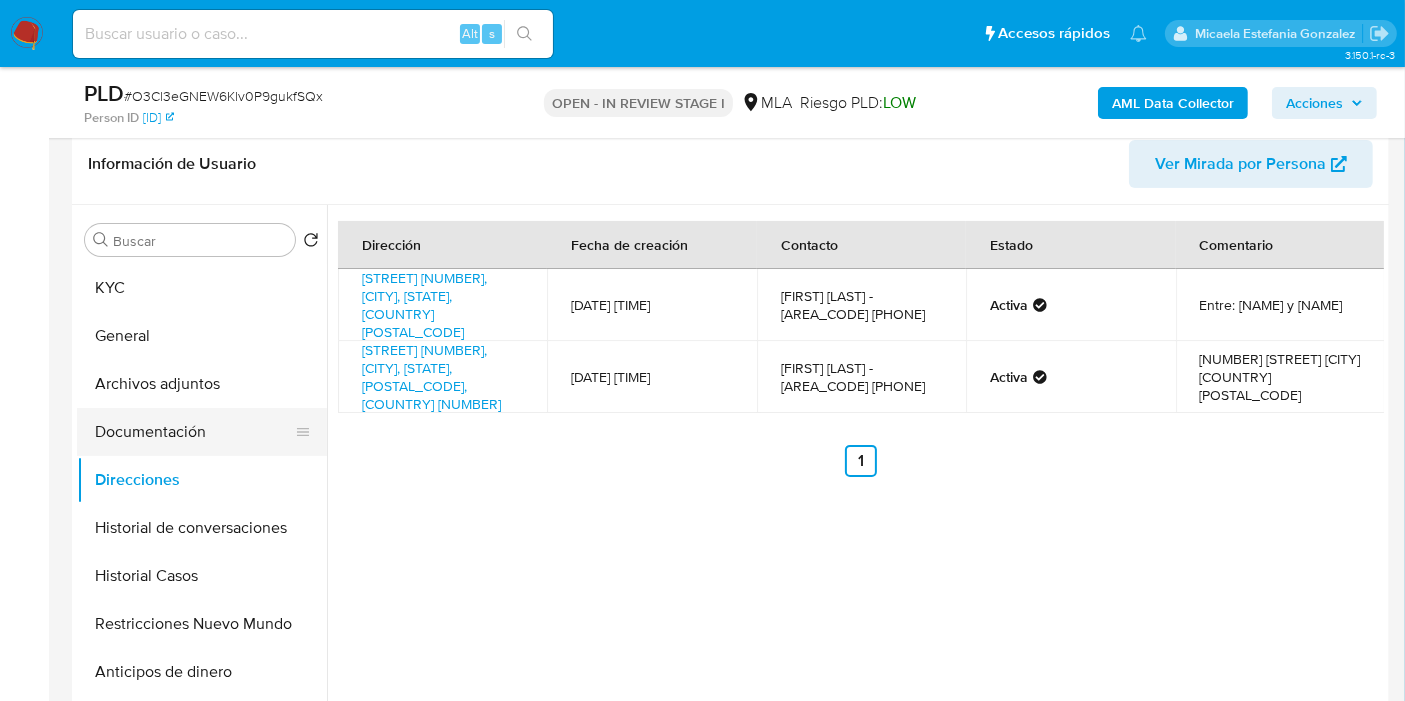 click on "Documentación" at bounding box center [194, 432] 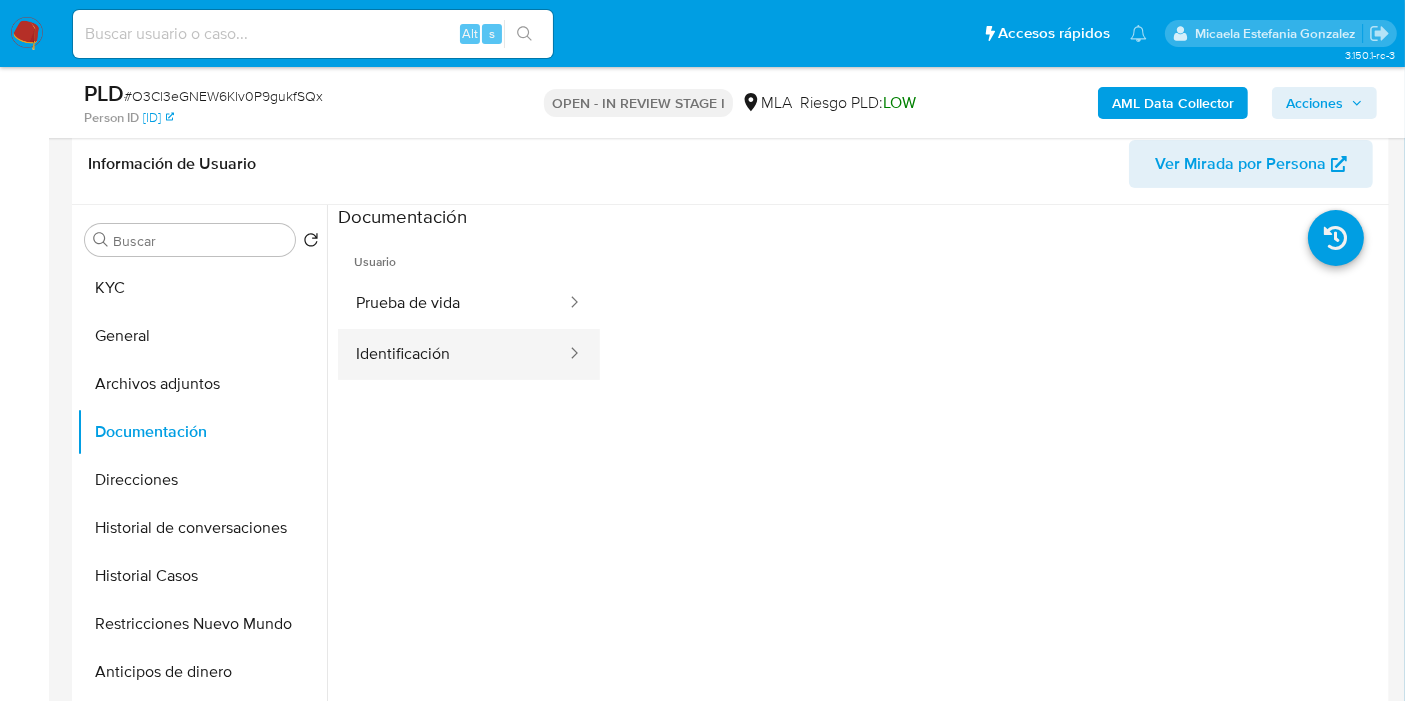 click on "Identificación" at bounding box center (453, 354) 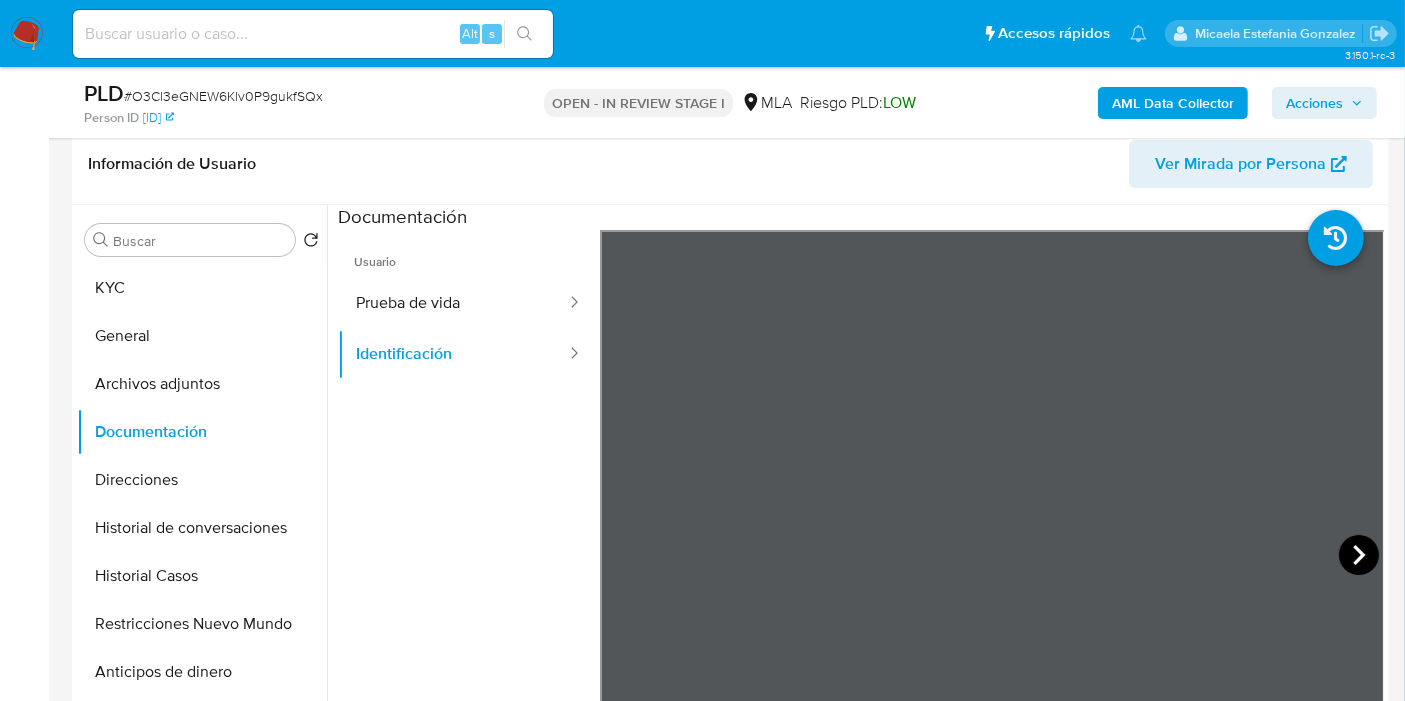click 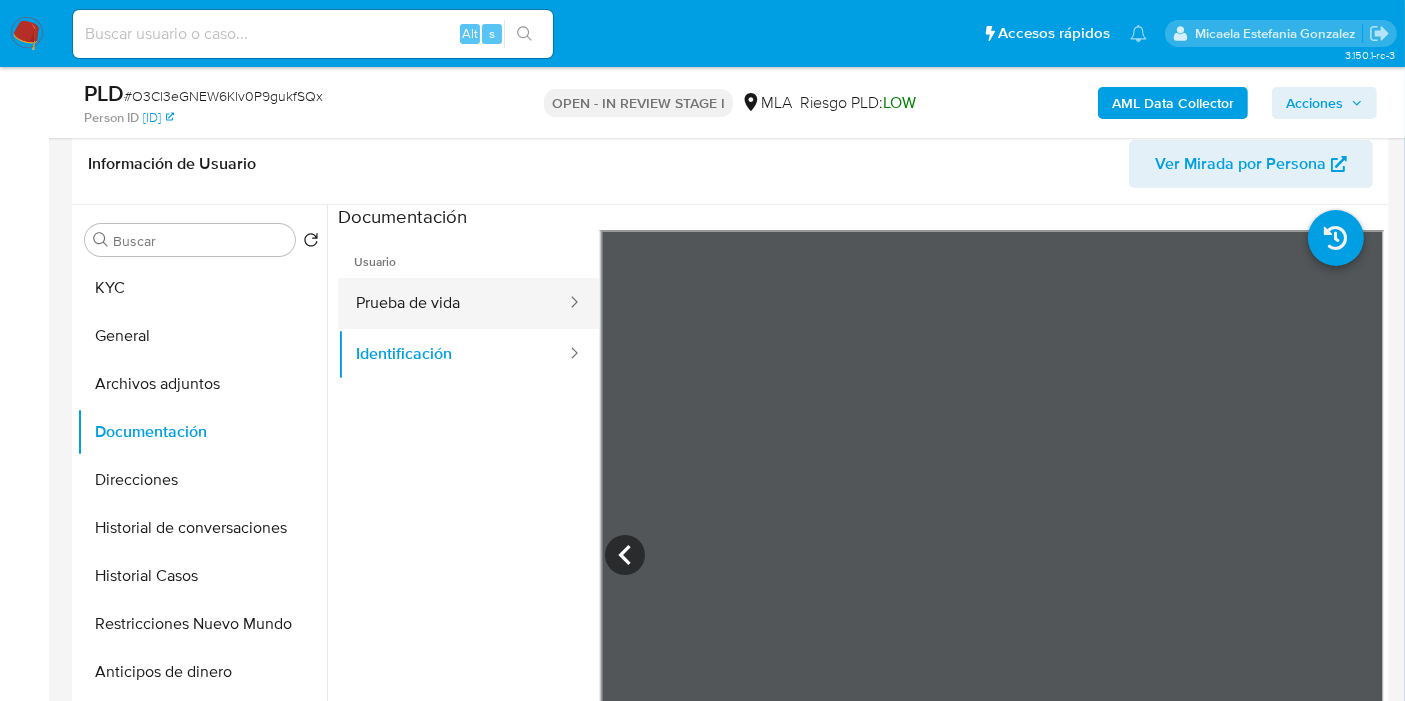click on "Prueba de vida" at bounding box center (453, 303) 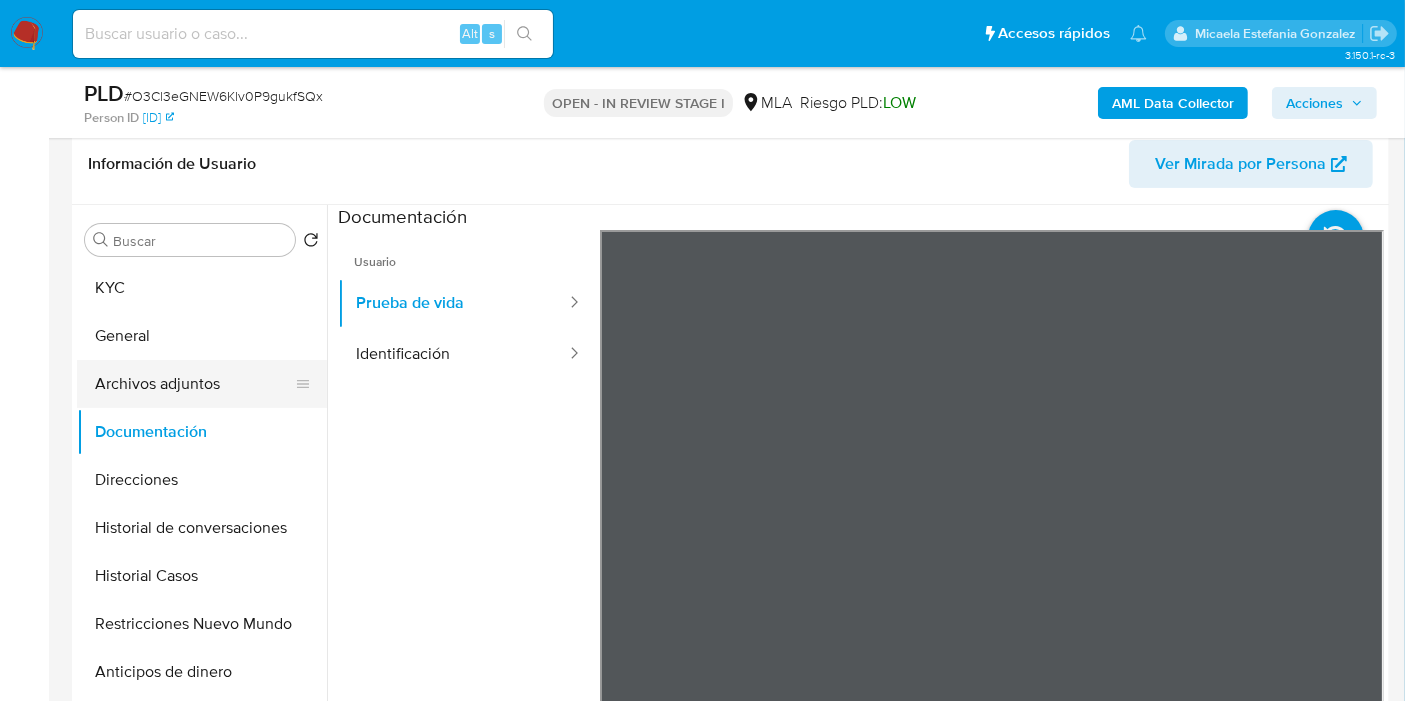click on "Archivos adjuntos" at bounding box center (194, 384) 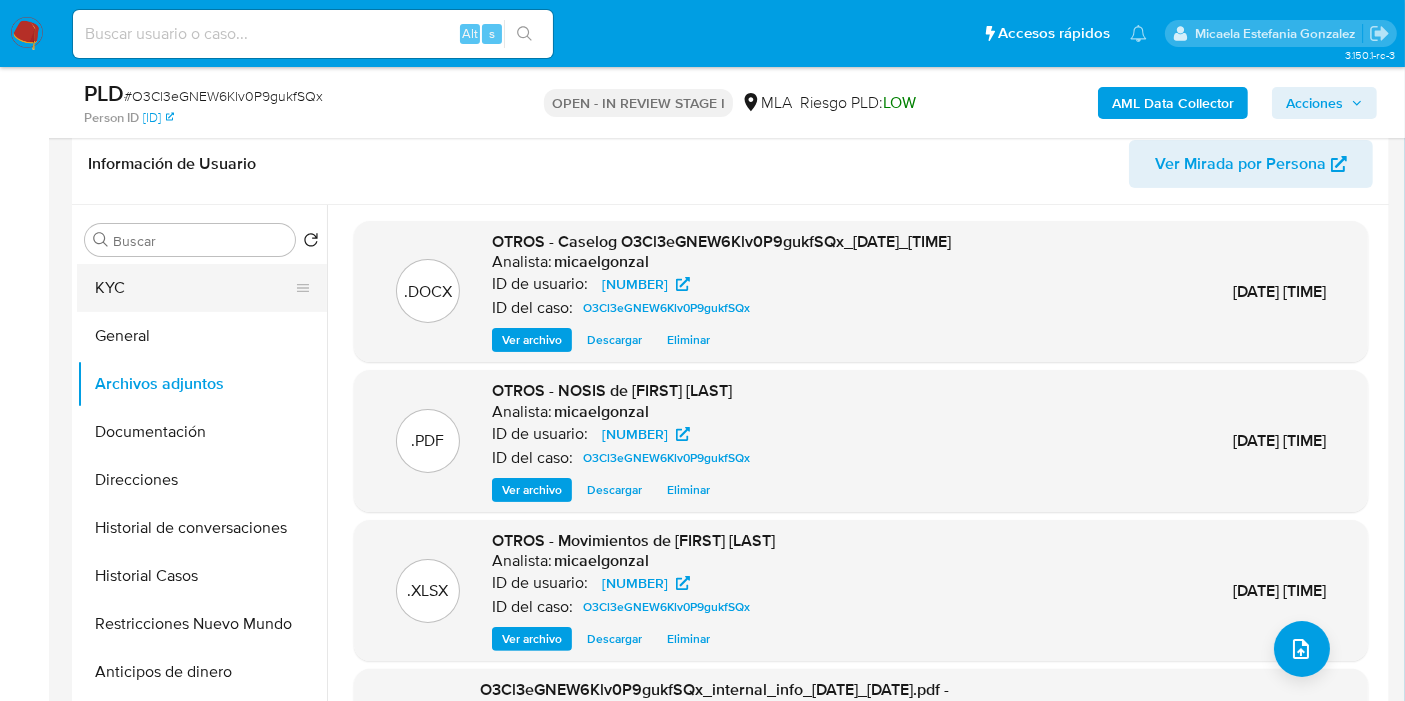 click on "KYC" at bounding box center [194, 288] 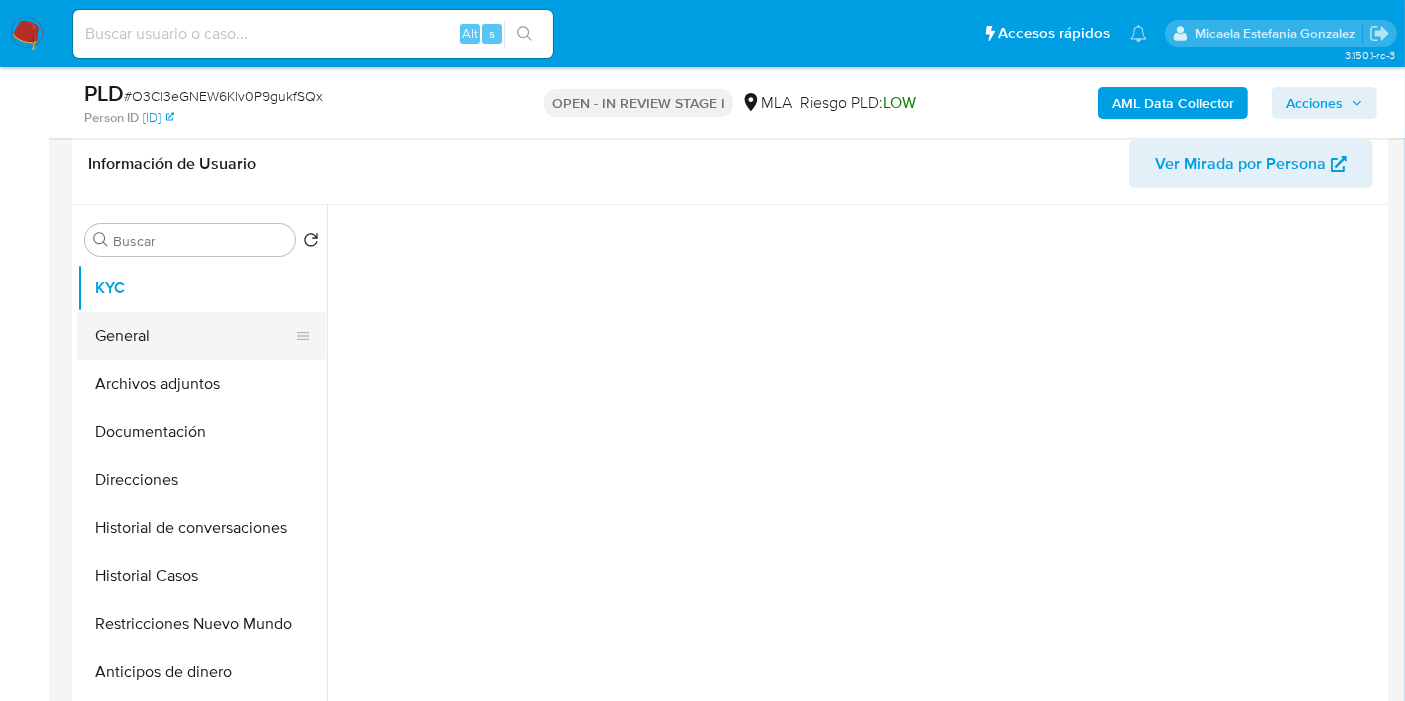 click on "General" at bounding box center (194, 336) 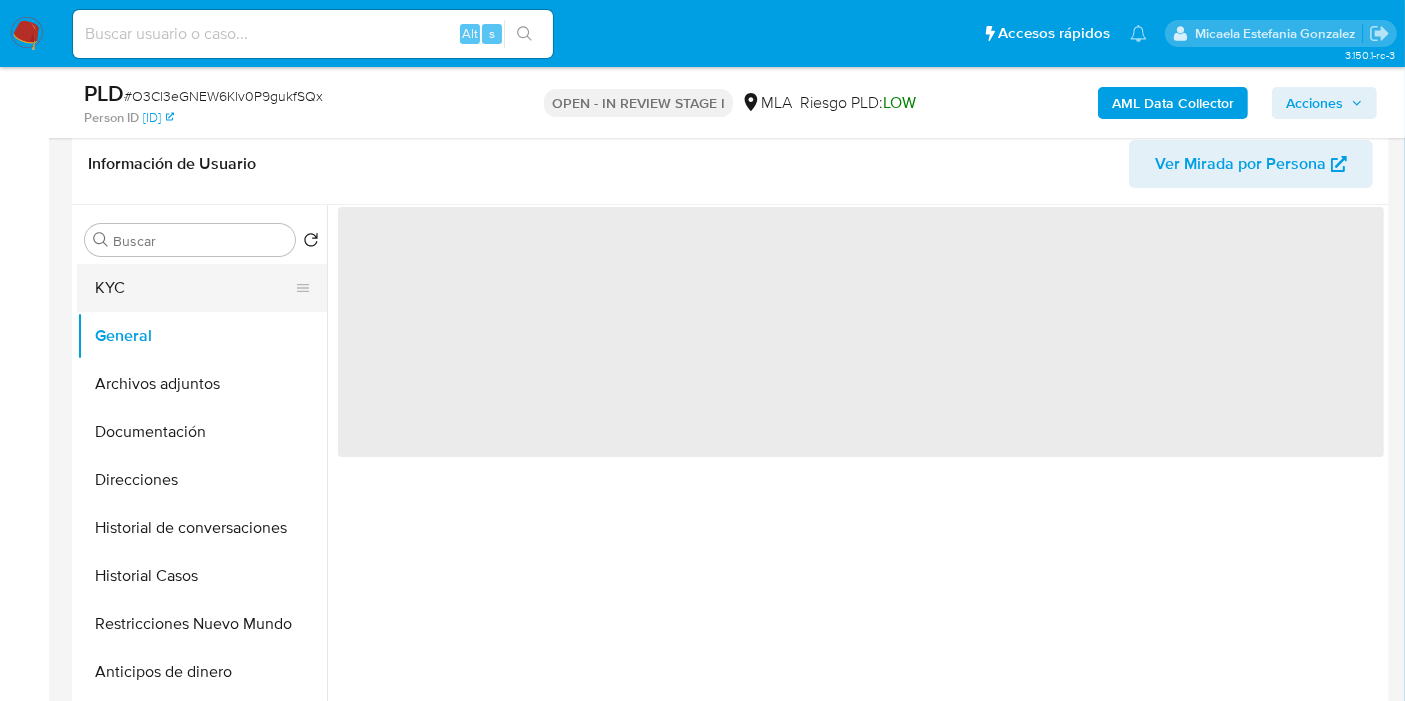 click on "KYC" at bounding box center (194, 288) 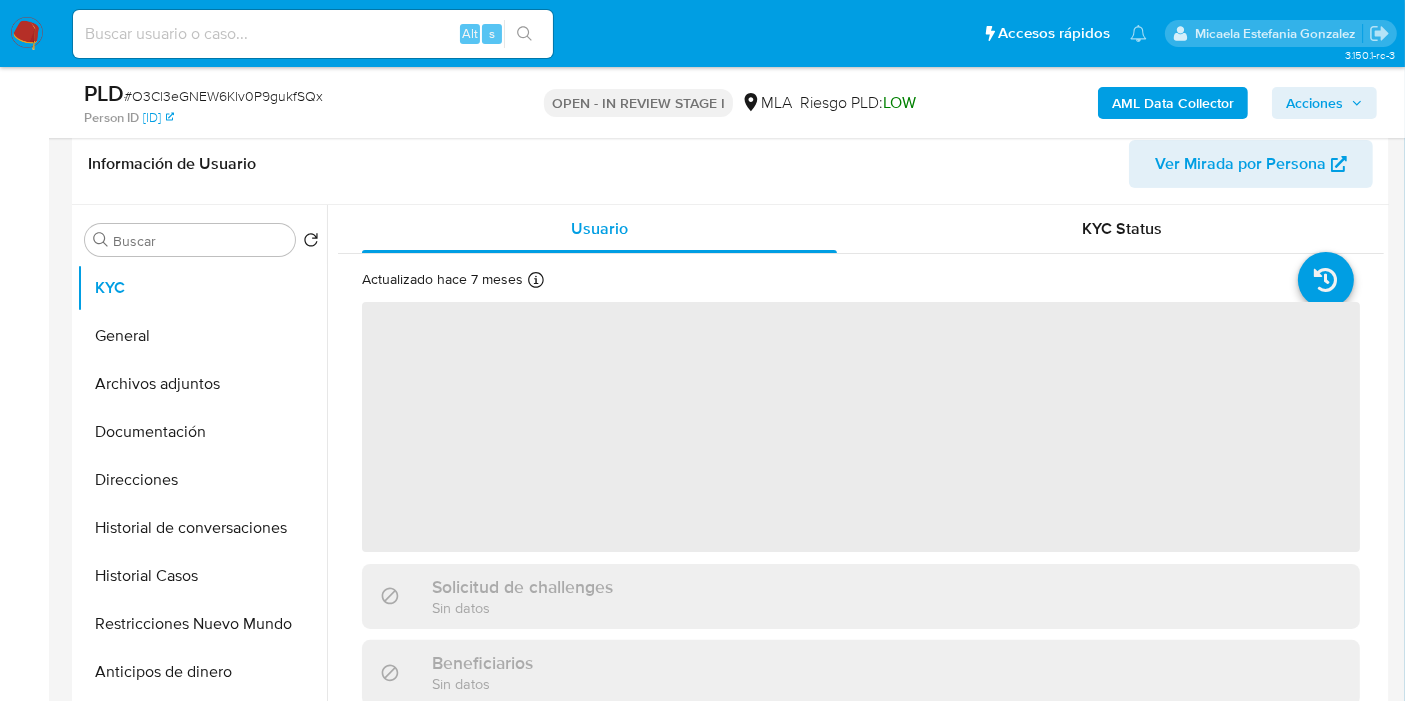 click on "Acciones" at bounding box center [1314, 103] 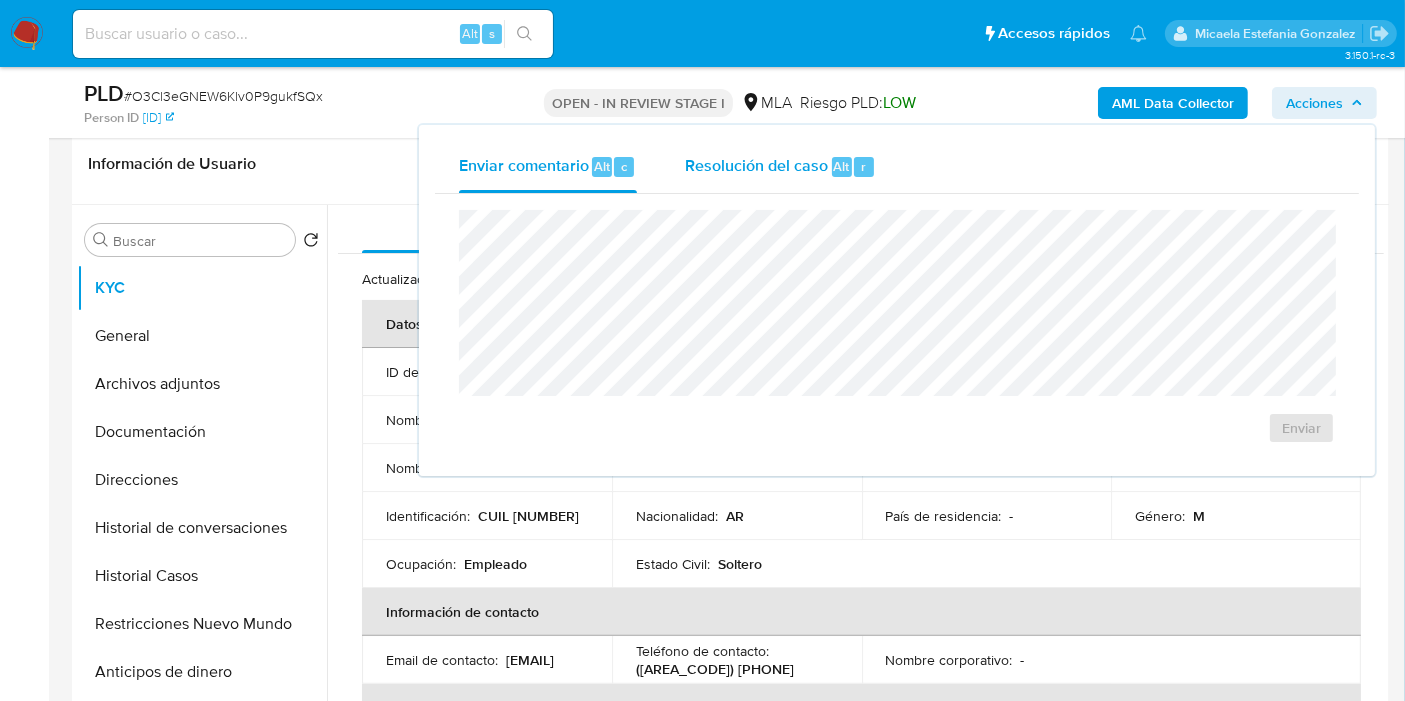 click on "Resolución del caso" at bounding box center (756, 165) 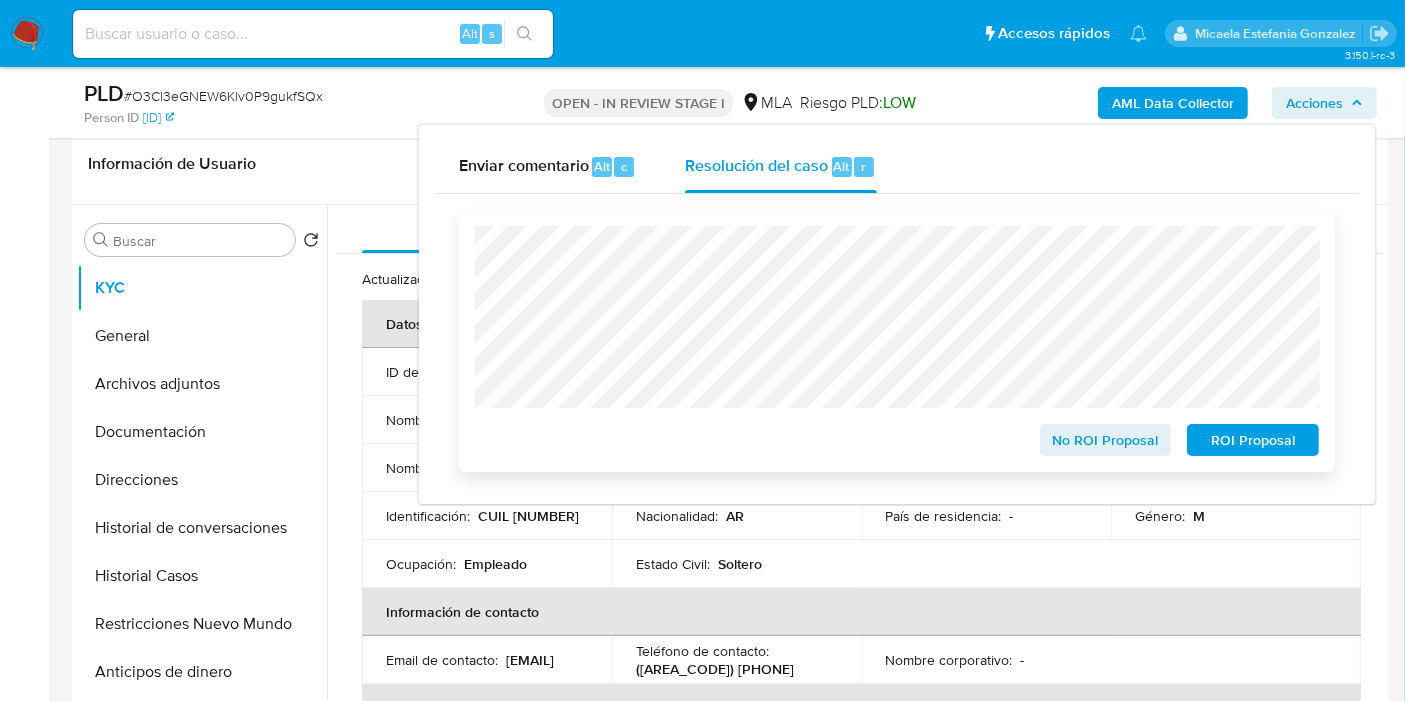 click on "No ROI Proposal" at bounding box center (1106, 440) 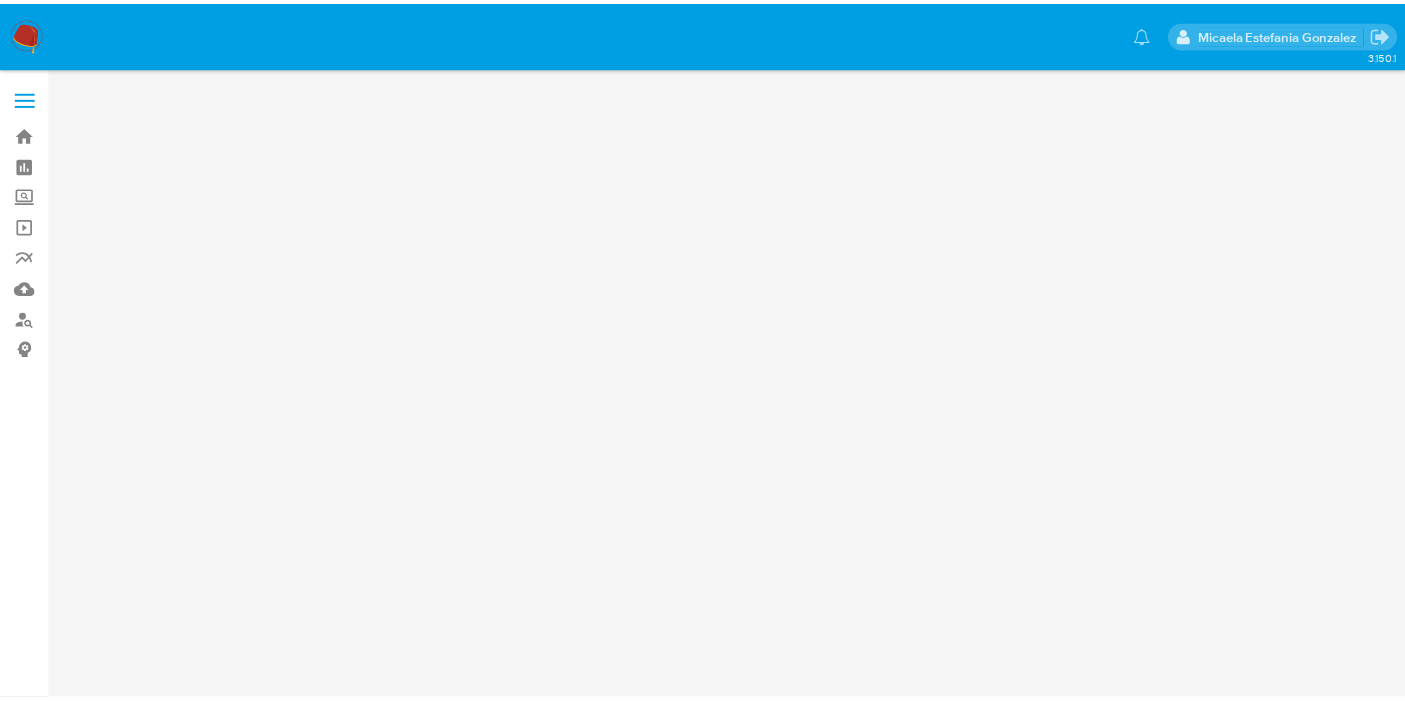 scroll, scrollTop: 0, scrollLeft: 0, axis: both 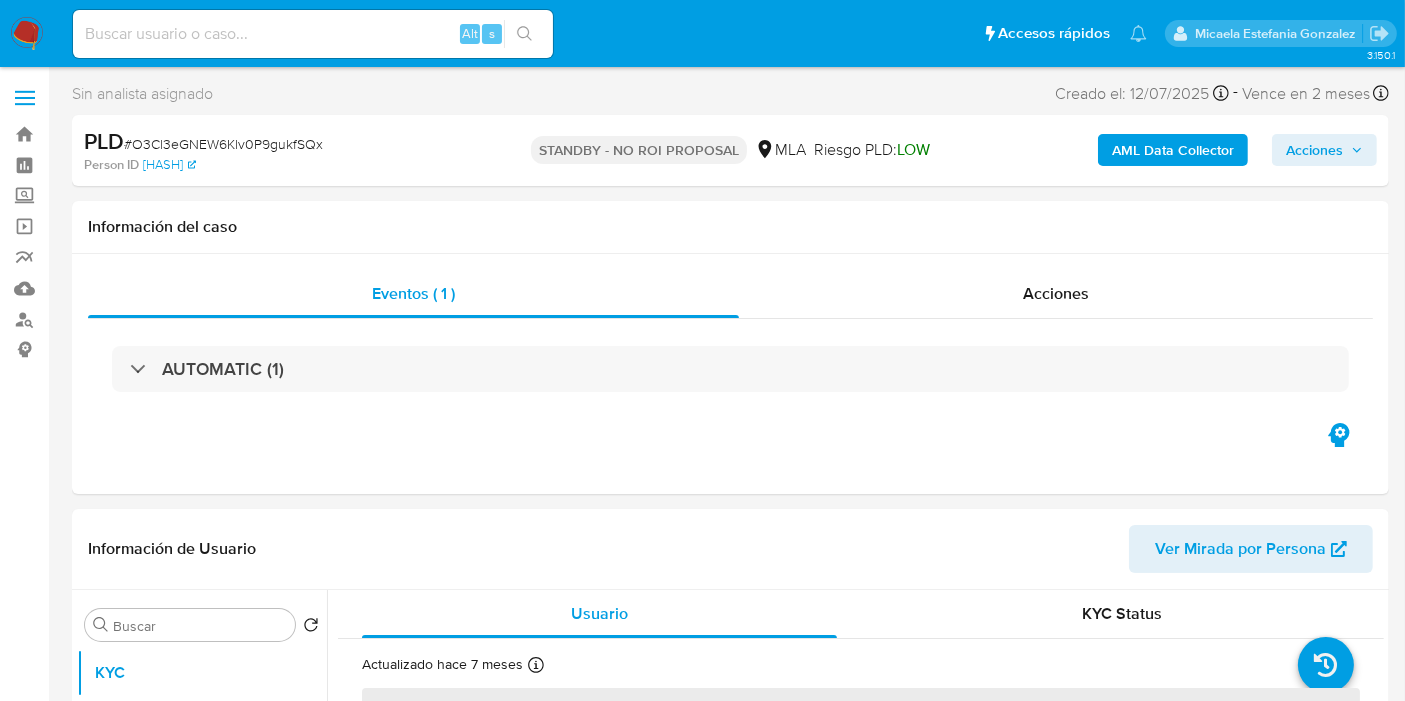 select on "10" 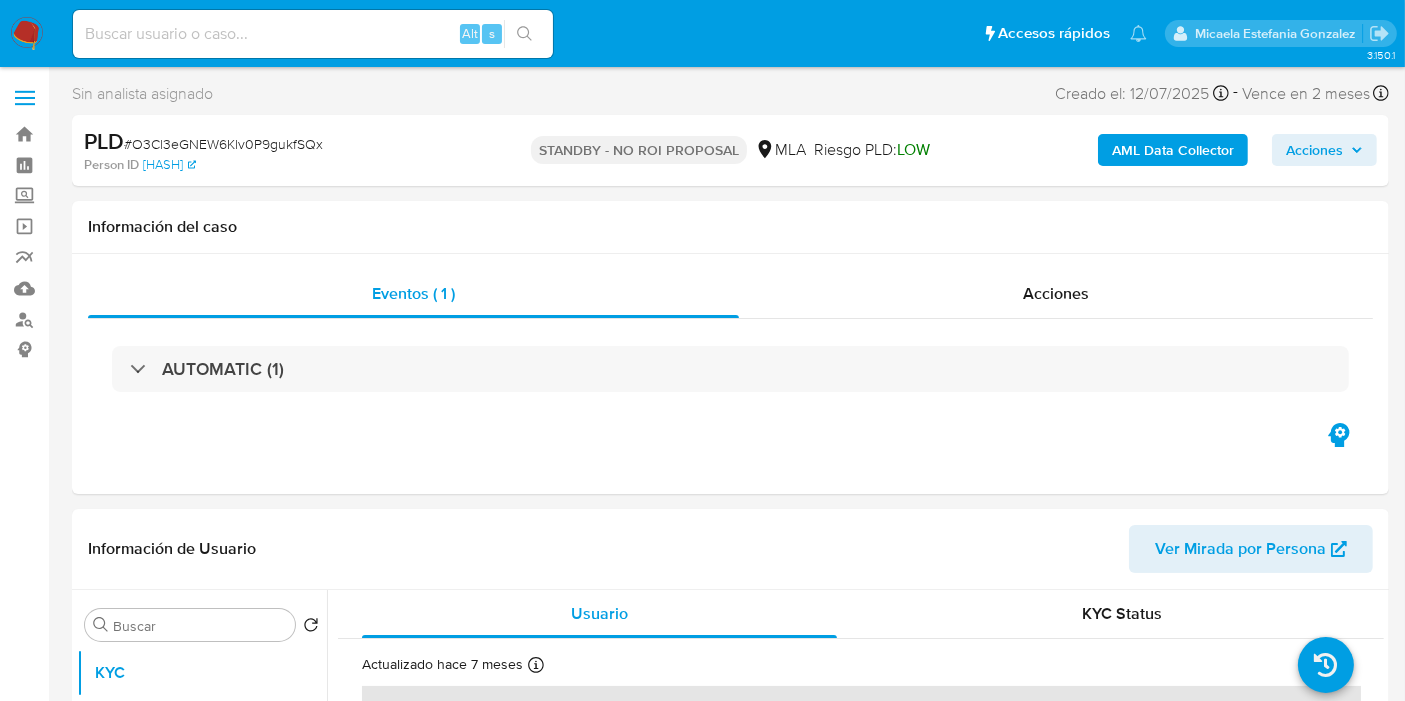 click at bounding box center (27, 34) 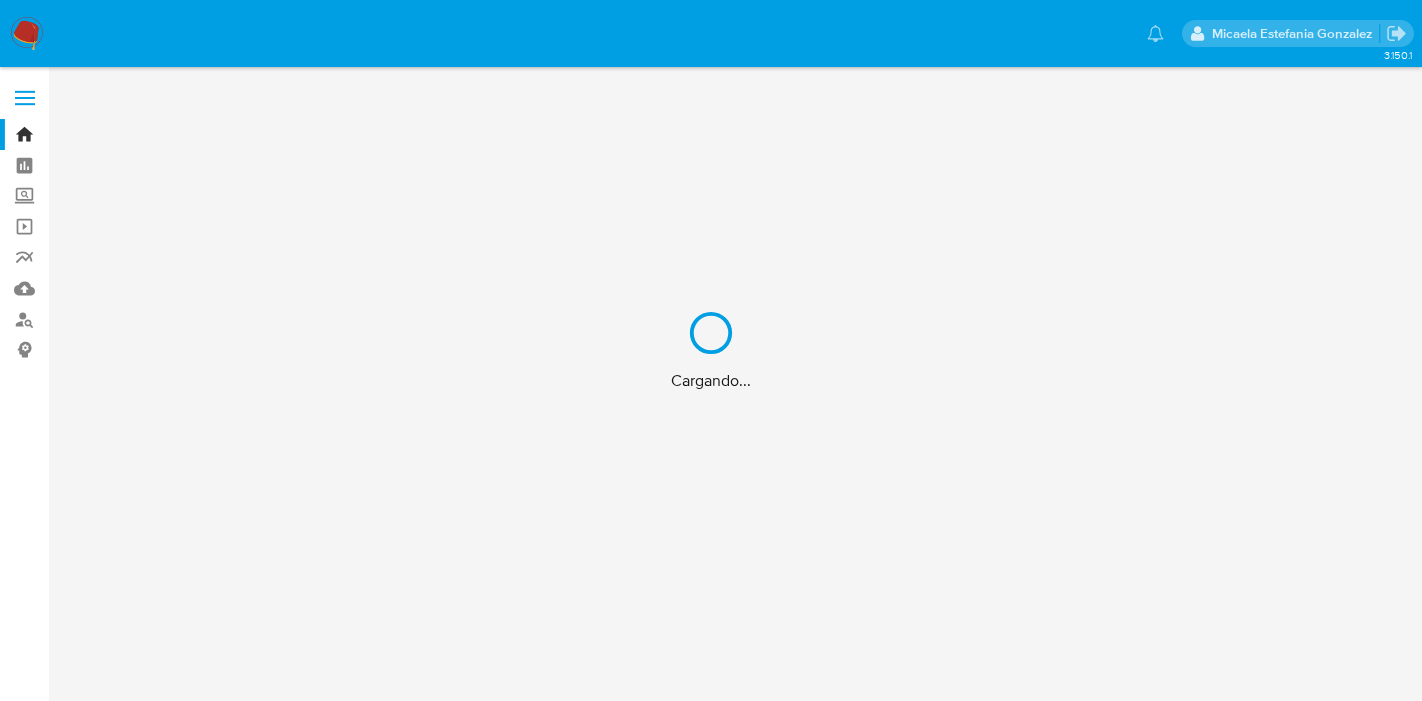 scroll, scrollTop: 0, scrollLeft: 0, axis: both 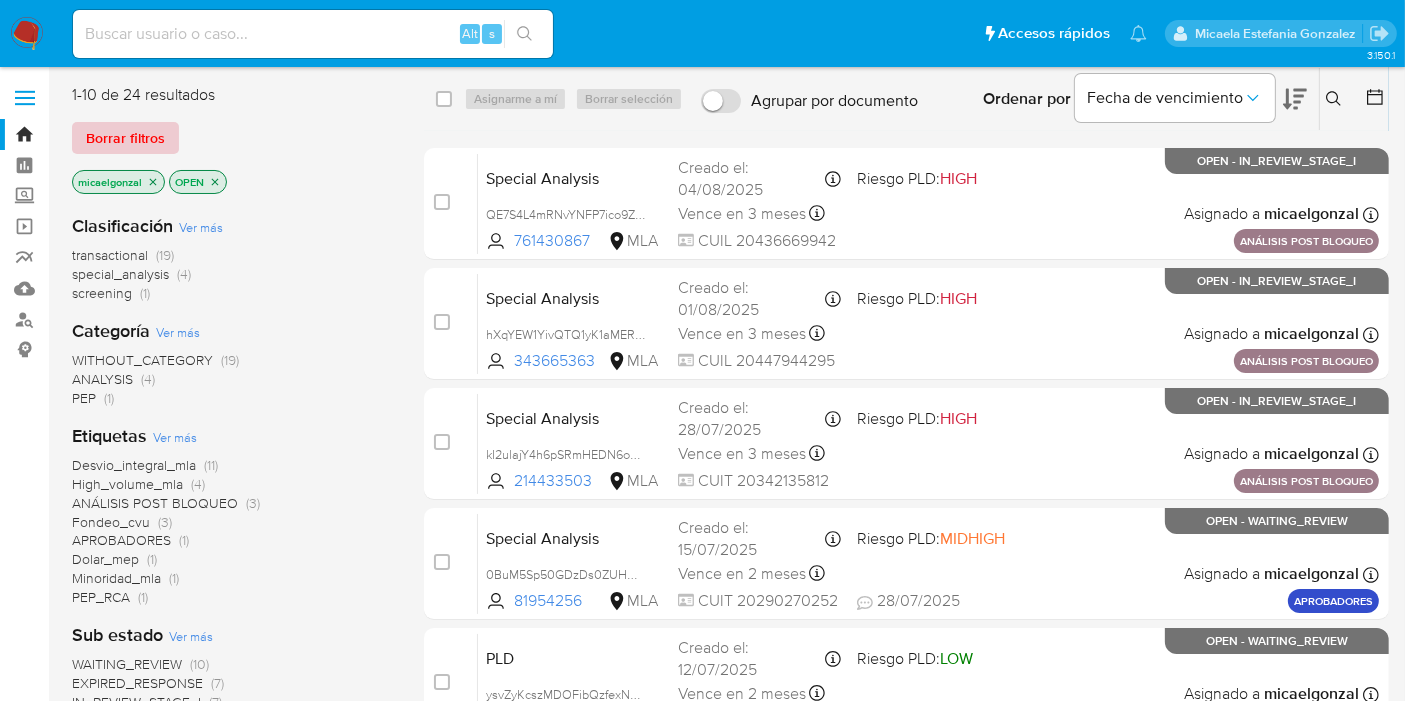 click on "Borrar filtros" at bounding box center (125, 138) 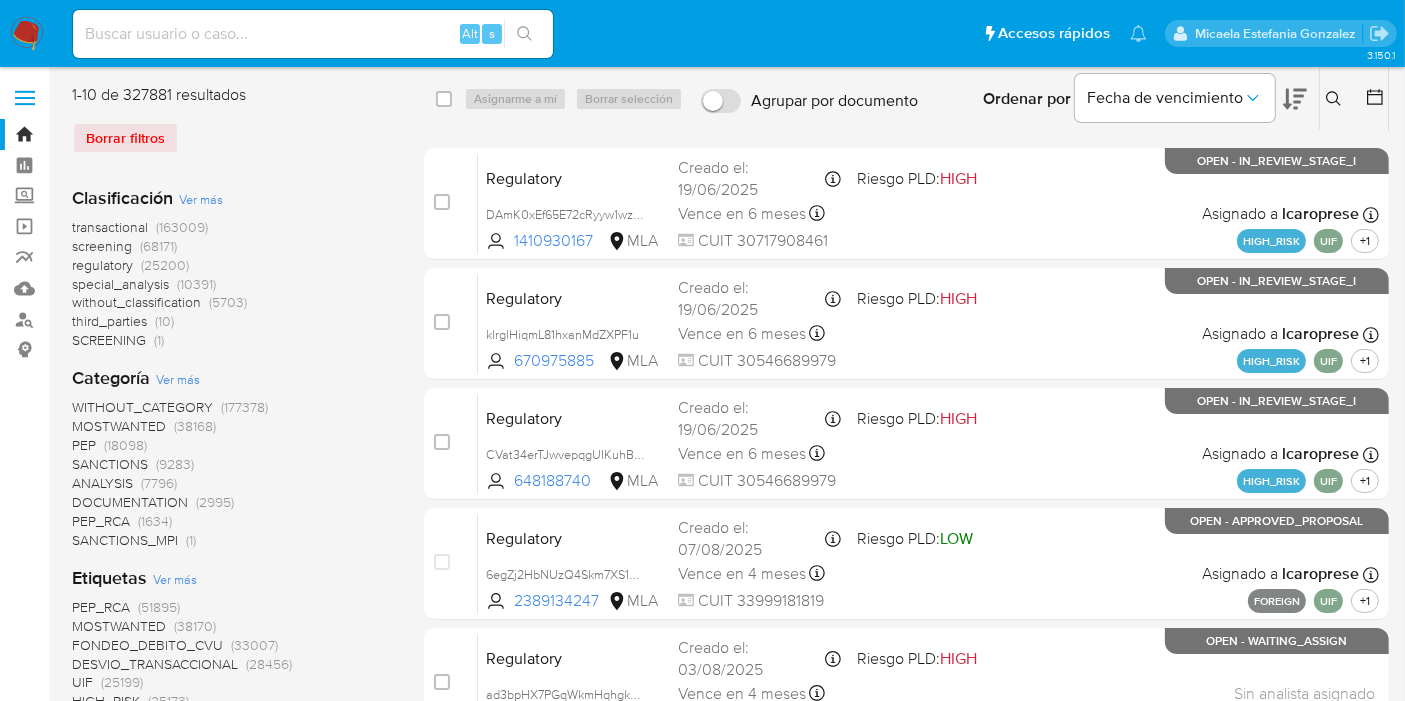 click 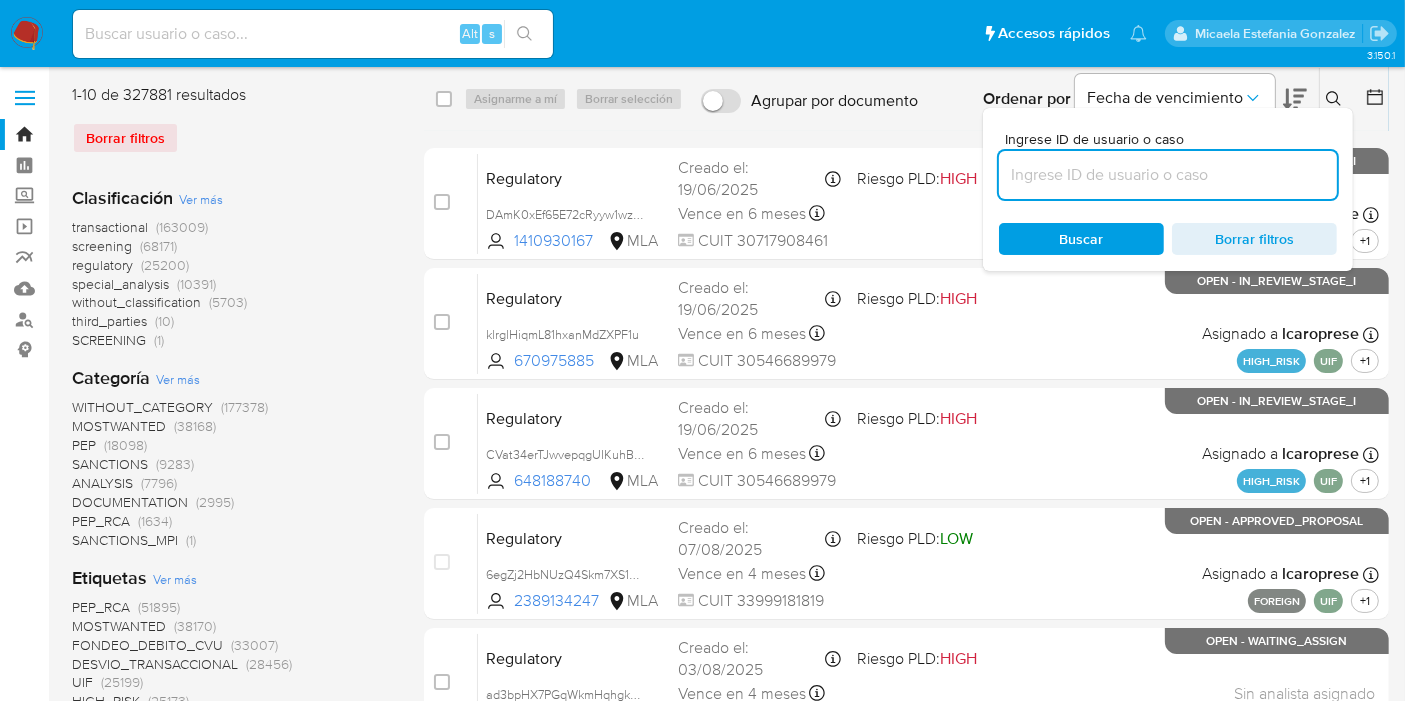 click at bounding box center [1168, 175] 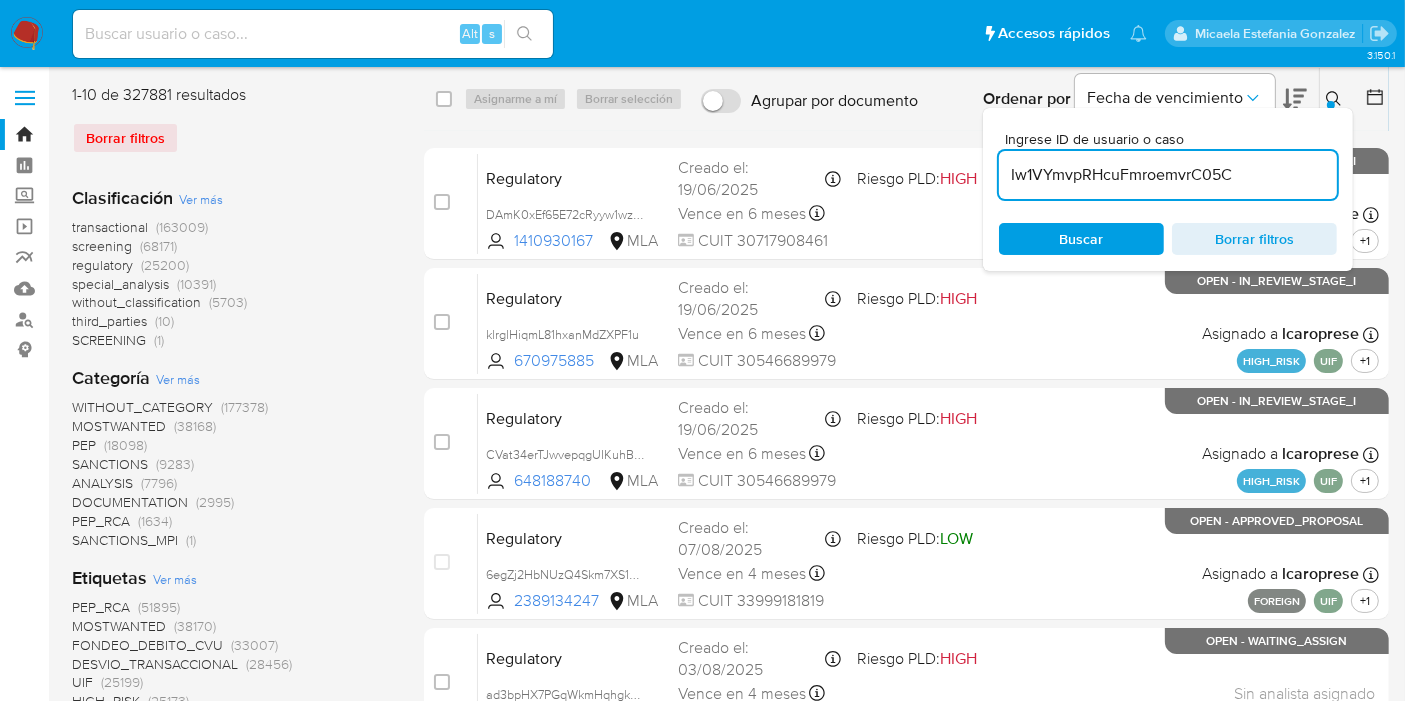 type on "Iw1VYmvpRHcuFmroemvrC05C" 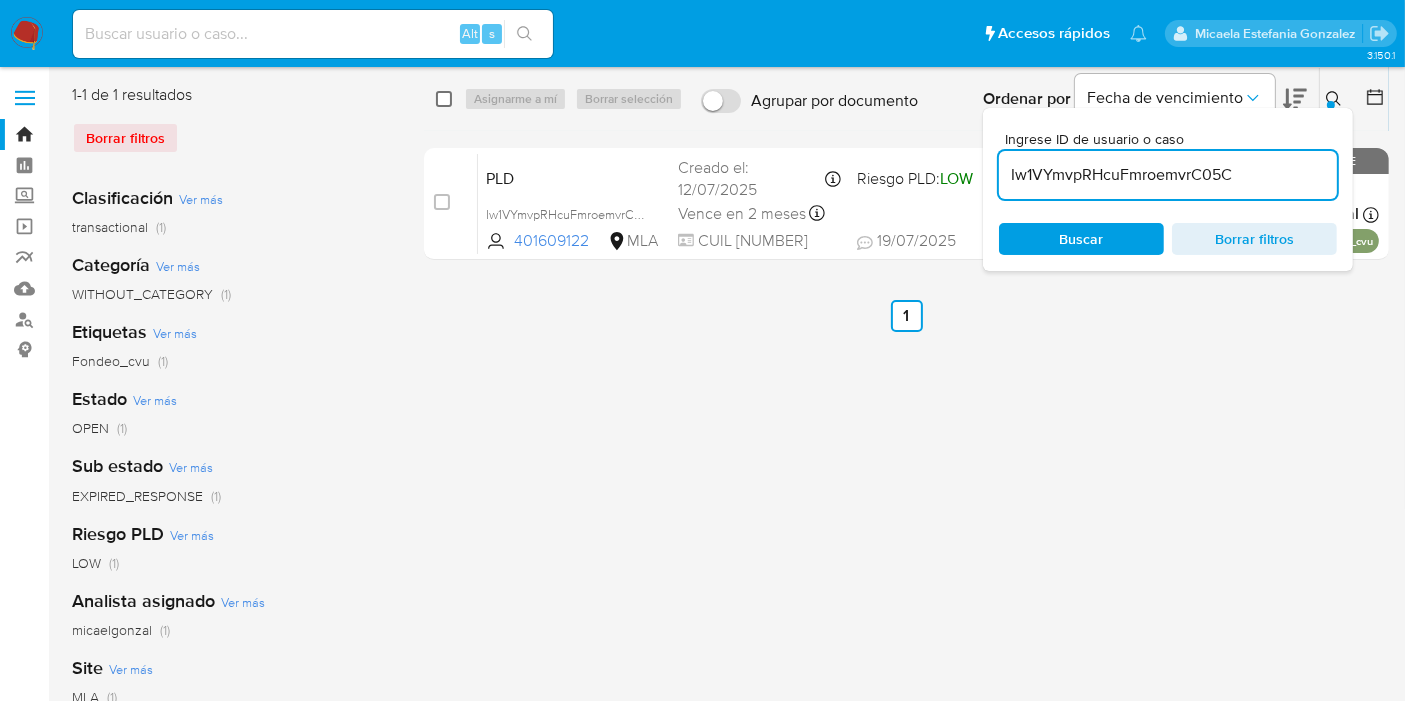 click at bounding box center (444, 99) 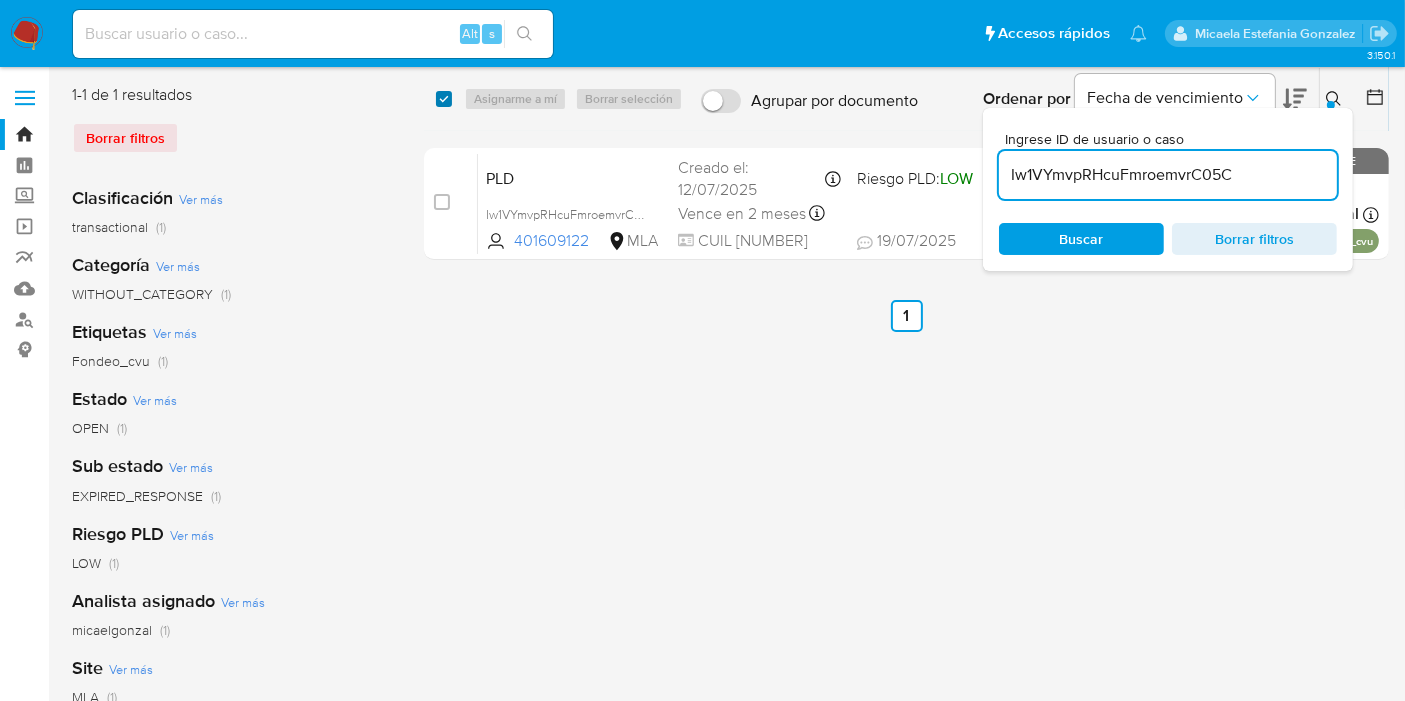 checkbox on "true" 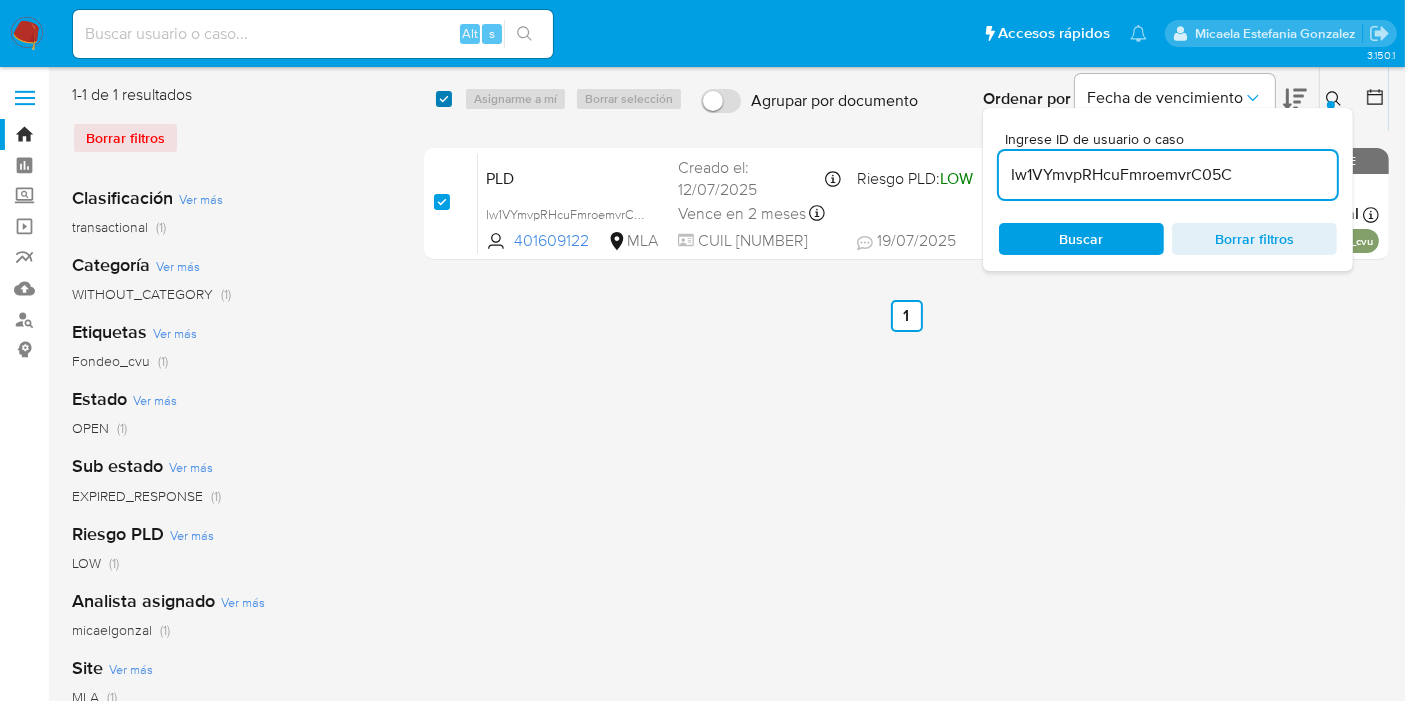 checkbox on "true" 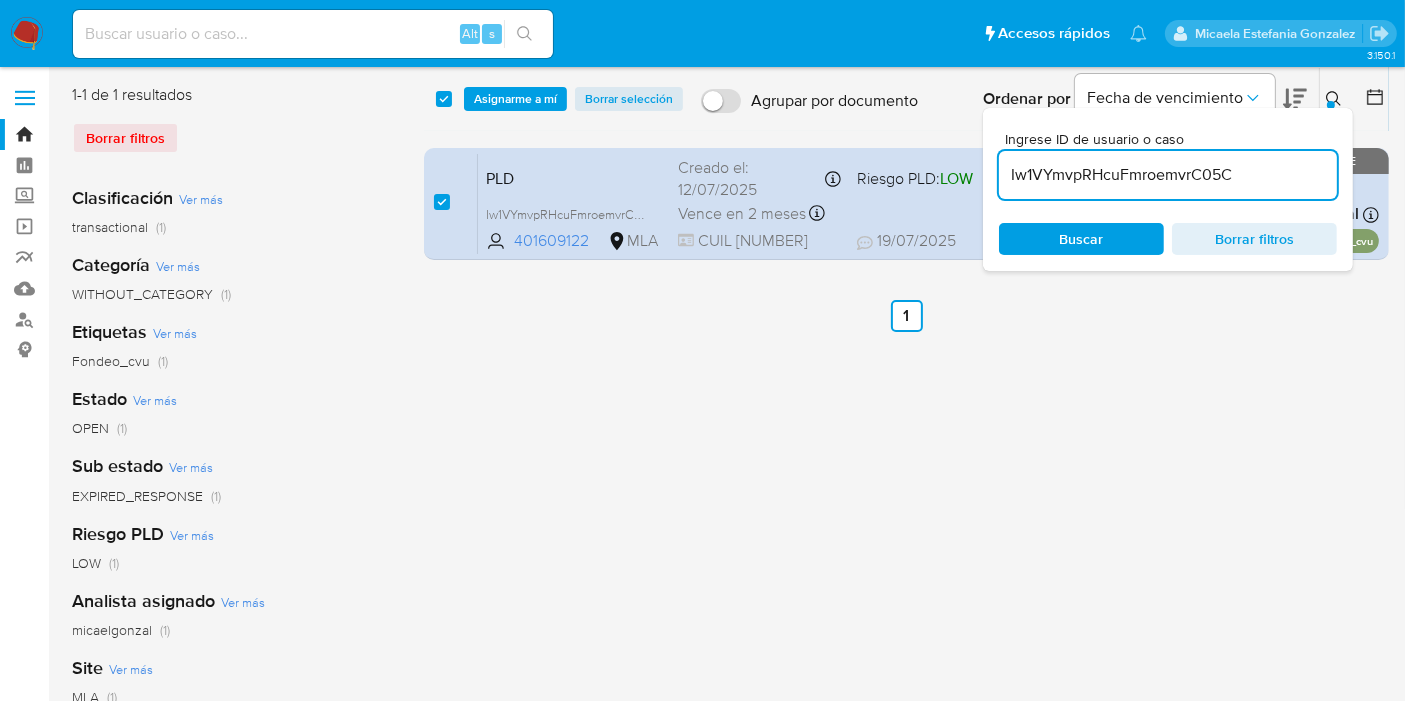 click on "select-all-cases-checkbox Asignarme a mí Borrar selección Agrupar por documento Ordenar por Fecha de vencimiento   No es posible ordenar los resultados mientras se encuentren agrupados. Ingrese ID de usuario o caso [ID] Buscar Borrar filtros" at bounding box center (906, 99) 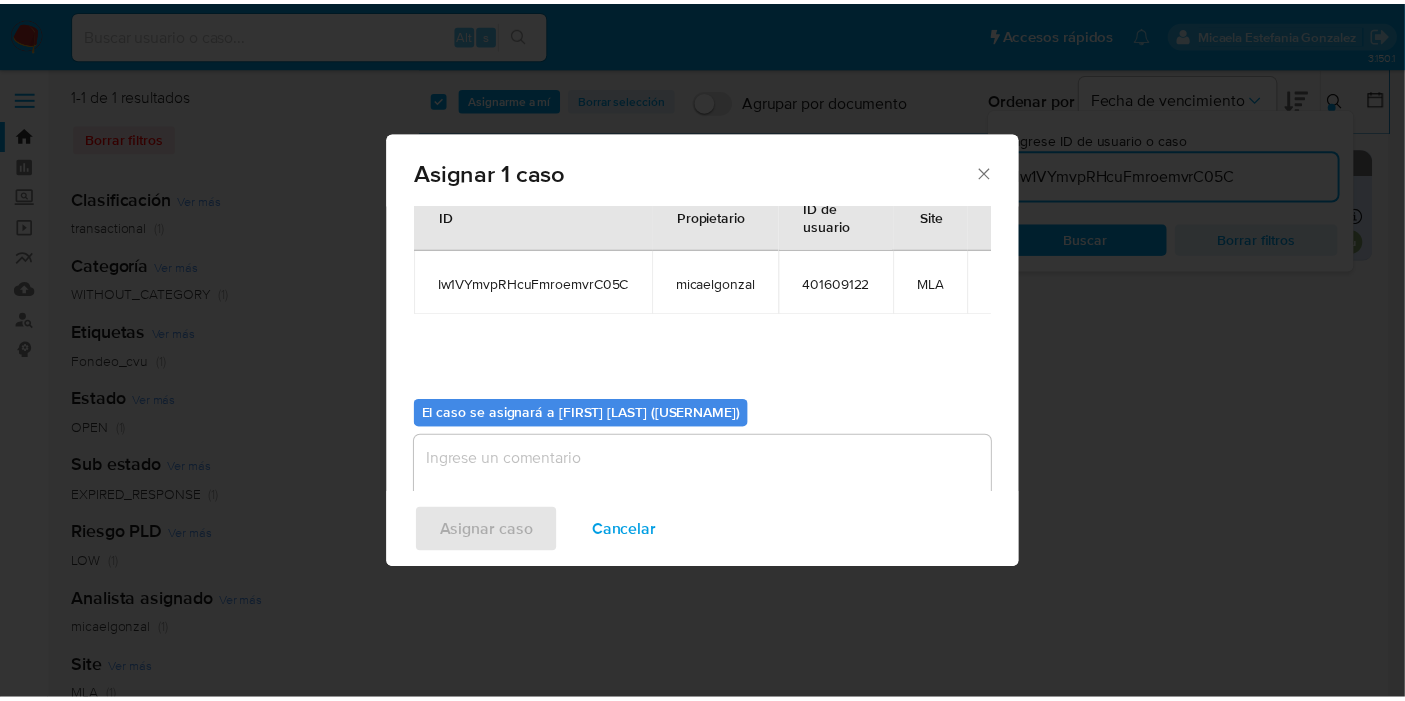 scroll, scrollTop: 102, scrollLeft: 0, axis: vertical 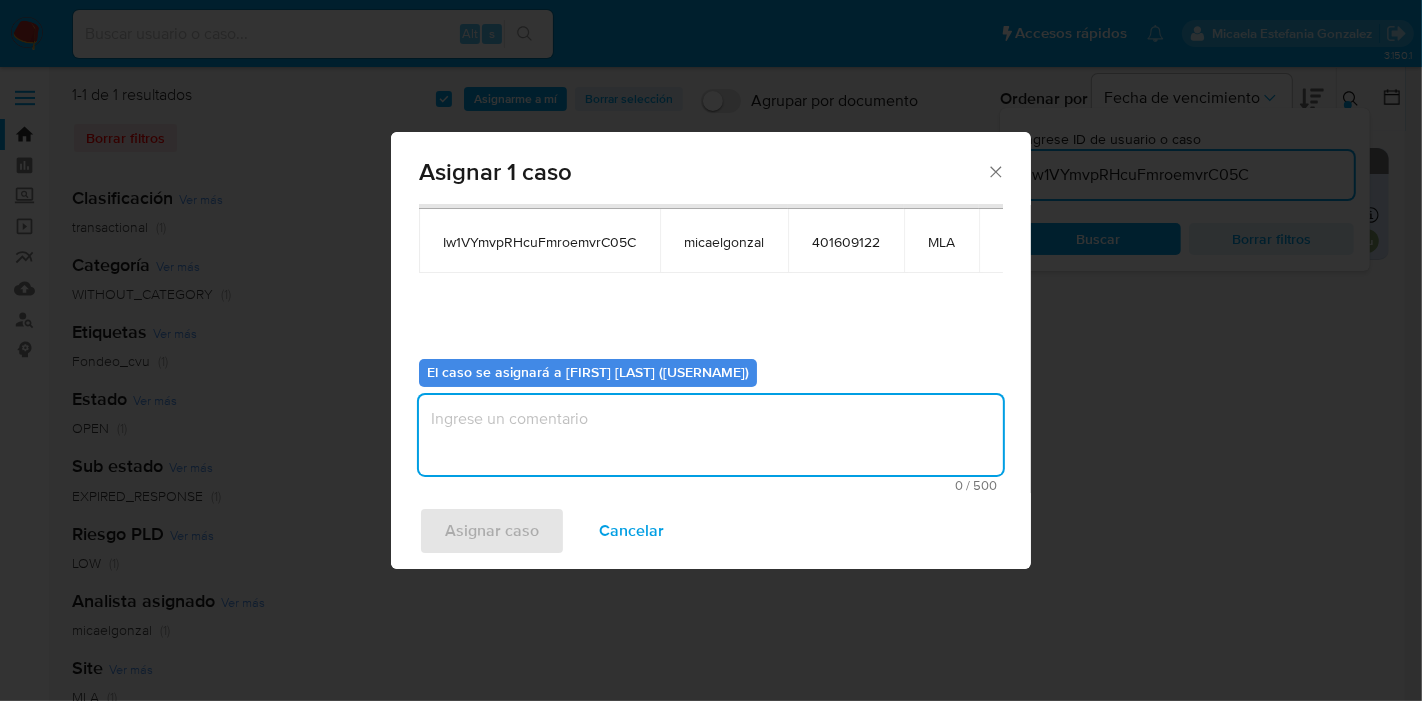 click at bounding box center [711, 435] 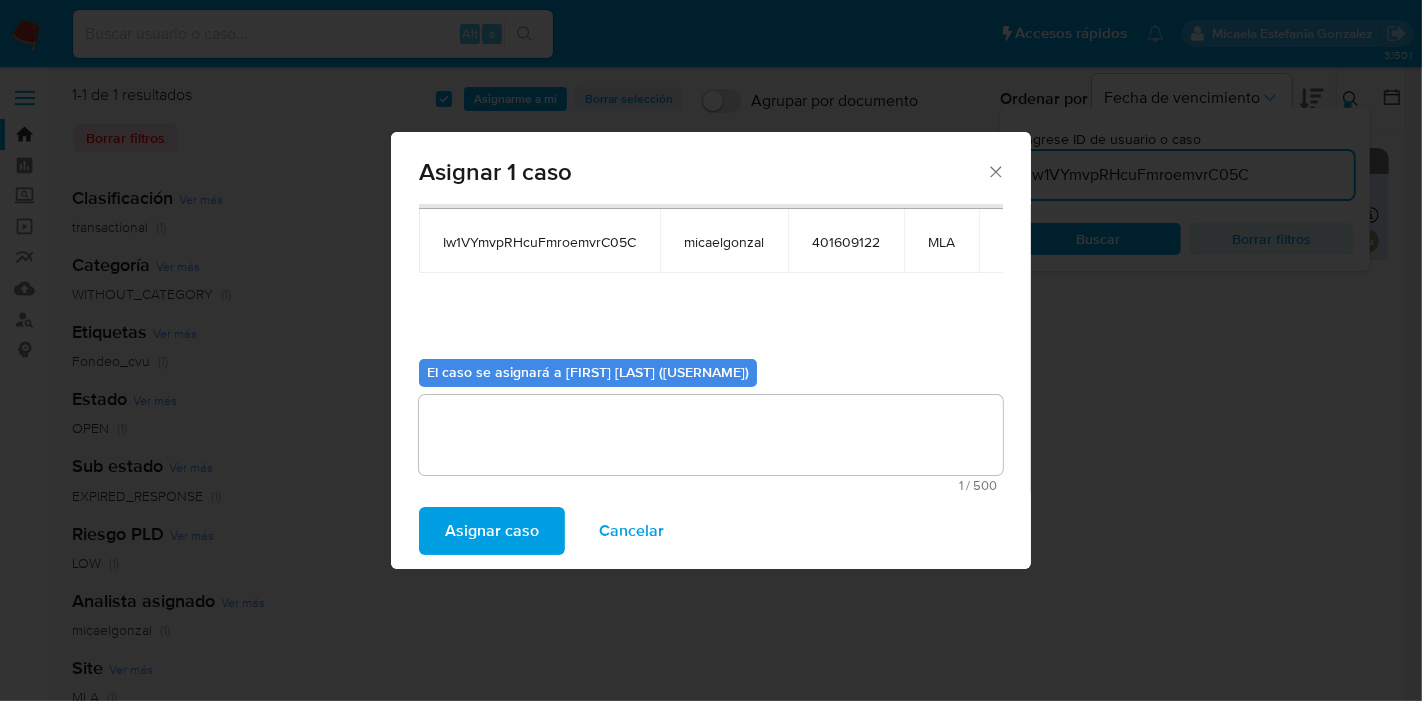 click on "Asignar caso" at bounding box center (492, 531) 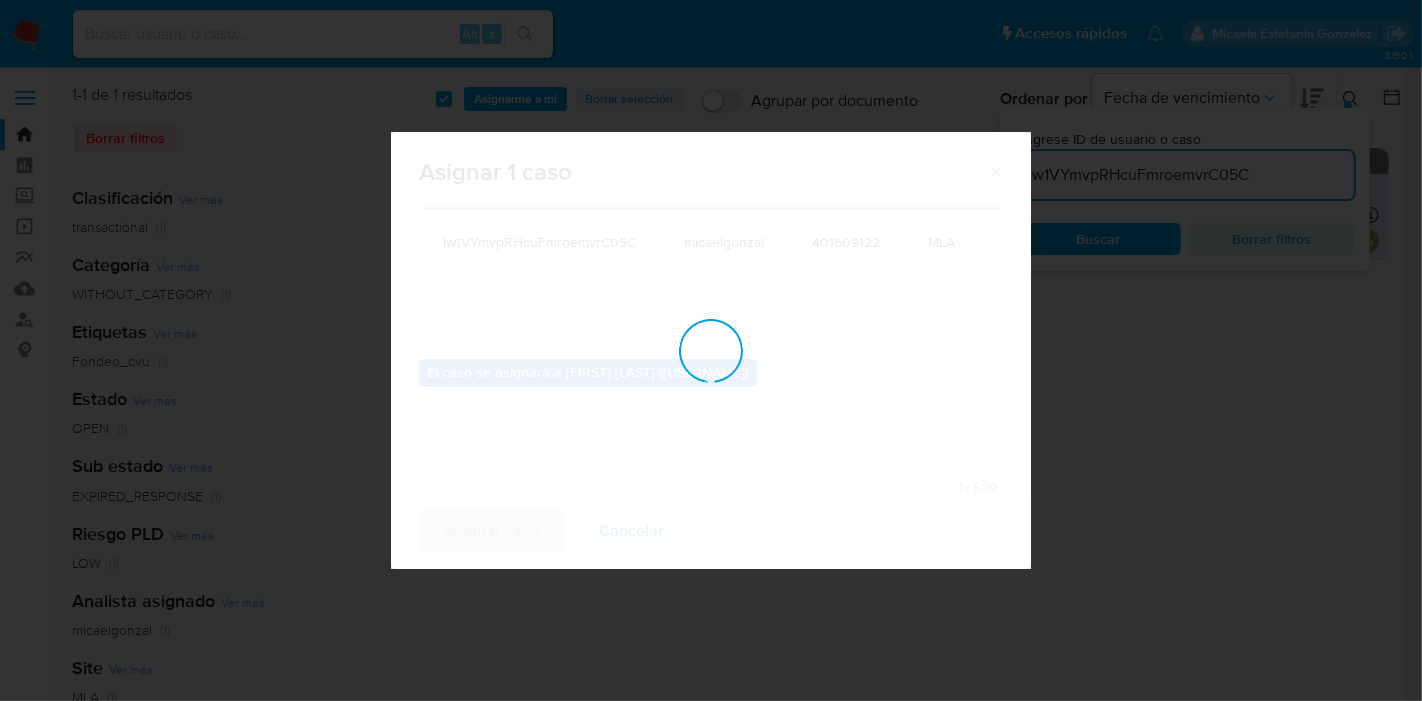 type 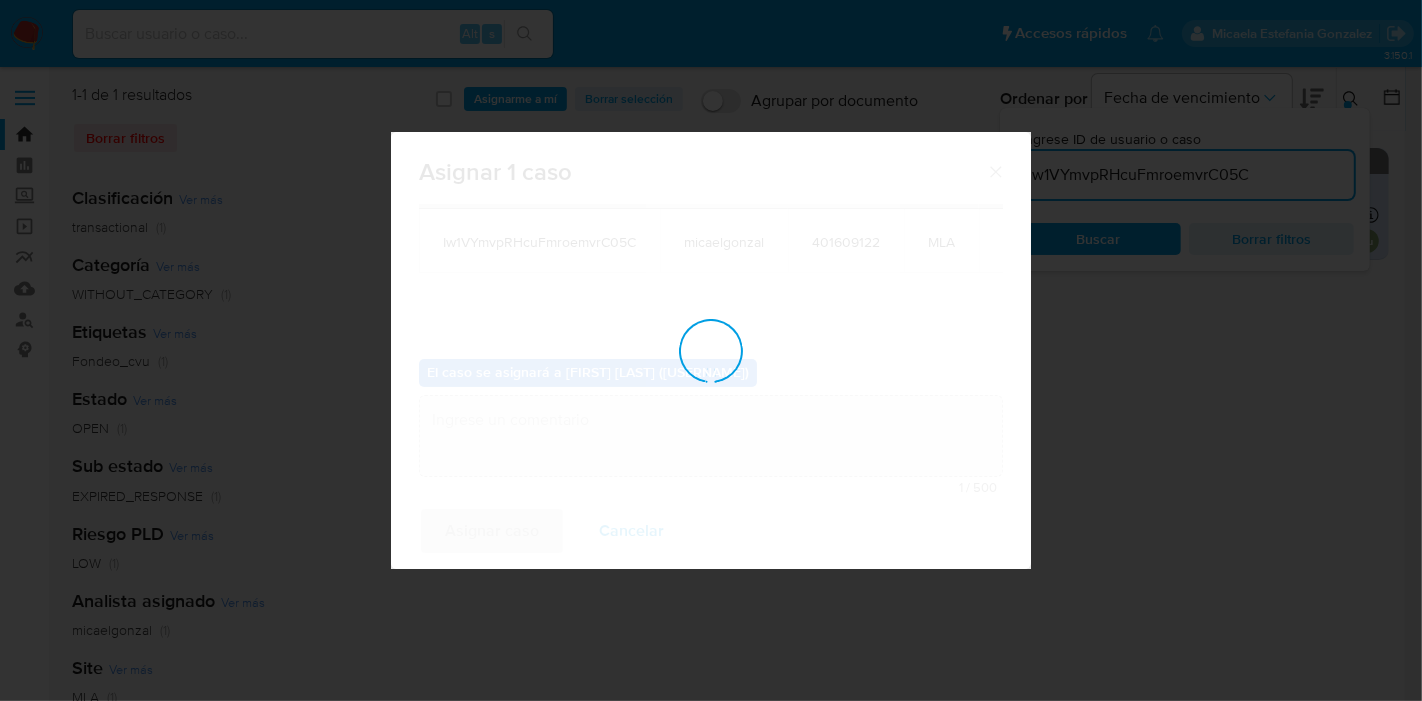 checkbox on "false" 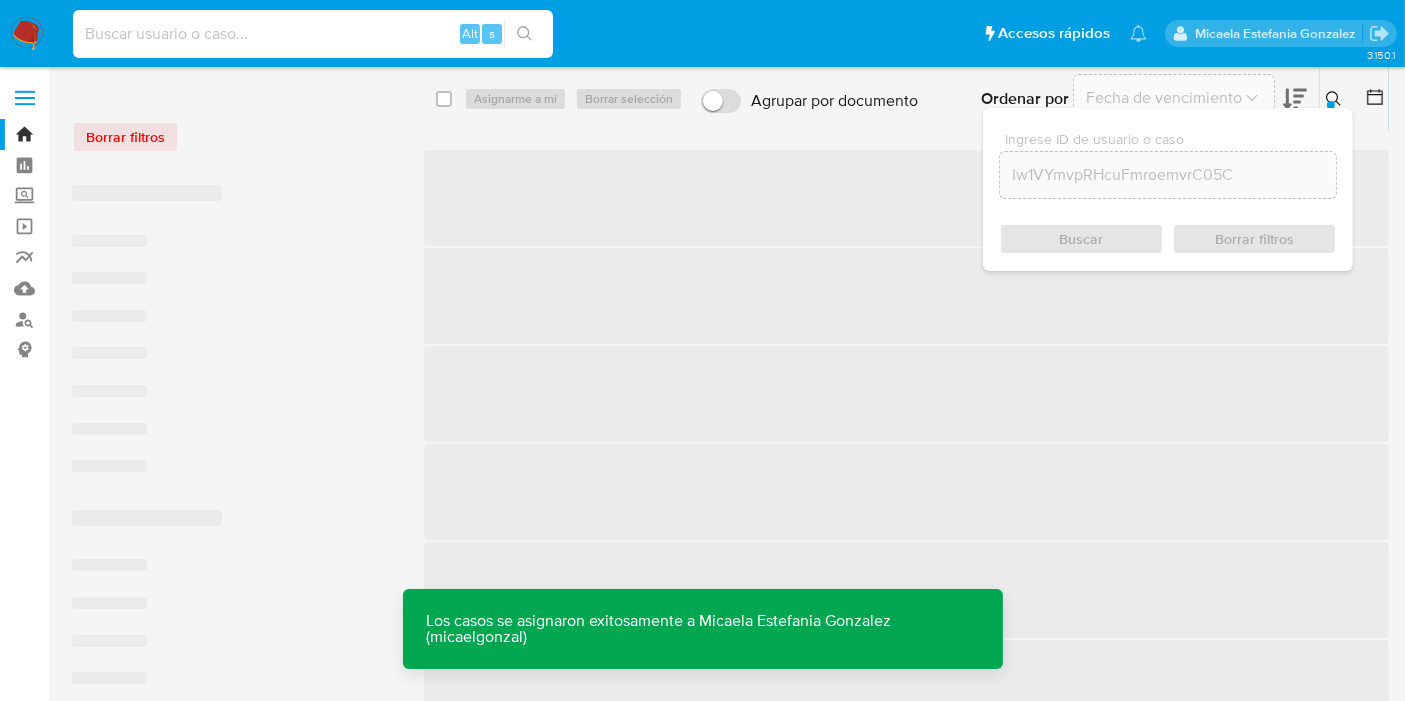 click at bounding box center [313, 34] 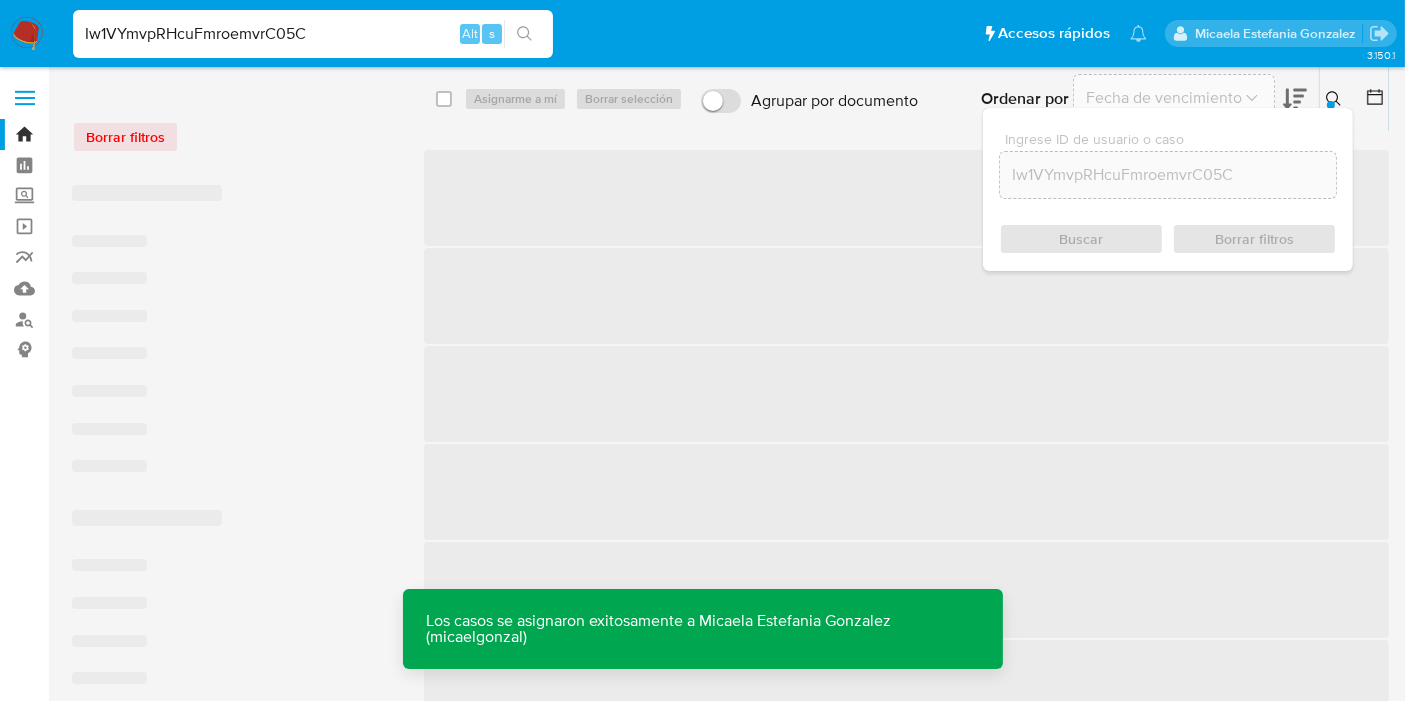 type on "Iw1VYmvpRHcuFmroemvrC05C" 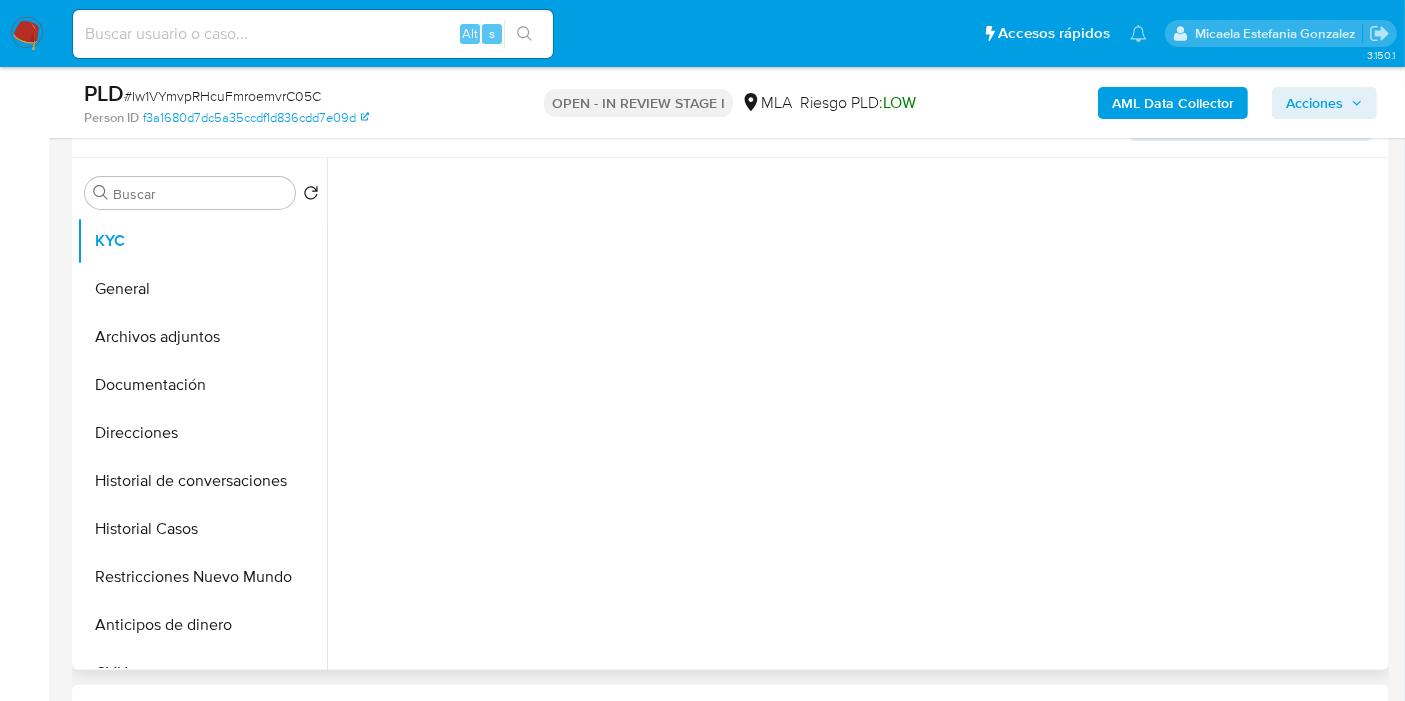 scroll, scrollTop: 777, scrollLeft: 0, axis: vertical 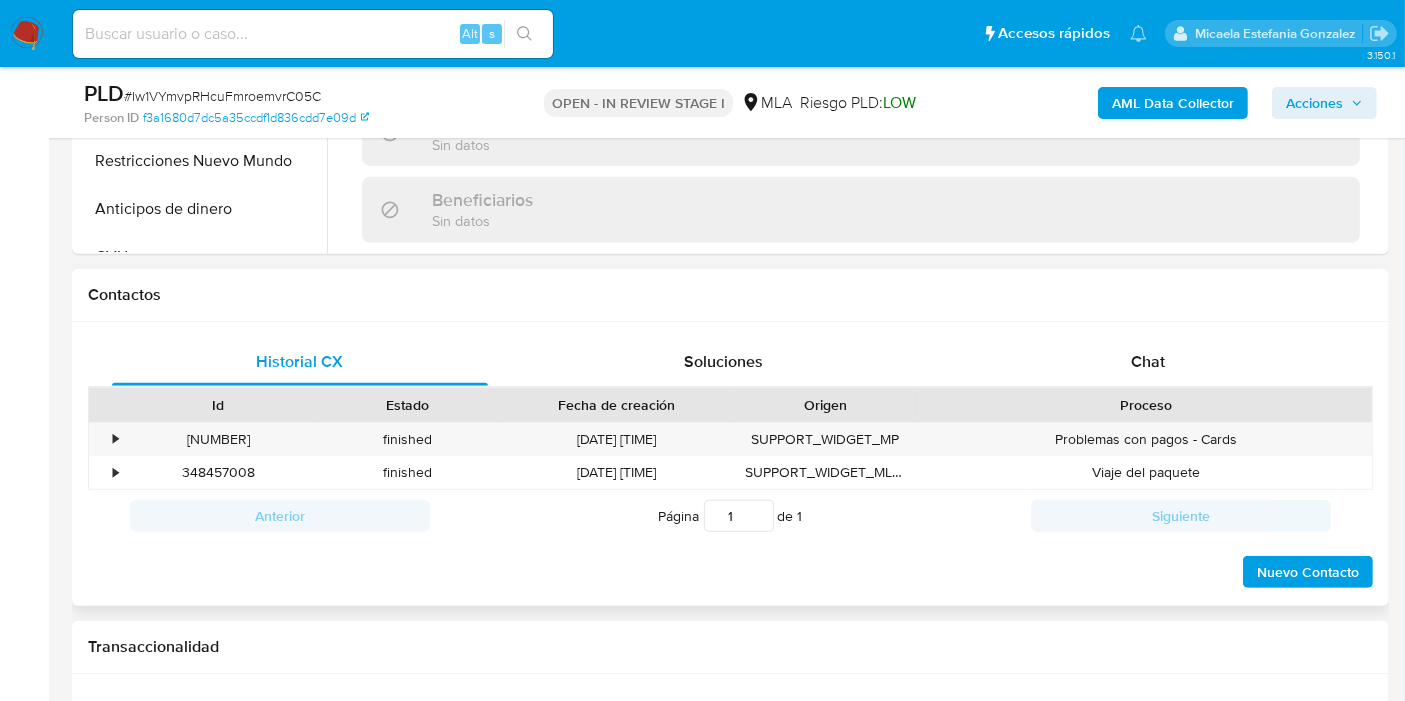 click on "Historial CX Soluciones Chat Id Estado Fecha de creación Origen Proceso • [NUMBER] finished [DATE] [TIME] SUPPORT_WIDGET_MP Problemas con pagos - Cards • [NUMBER] finished [DATE] [TIME] SUPPORT_WIDGET_ML_MOBILE Viaje del paquete Anterior Página   1   de   1 Siguiente Cargando... Nuevo Contacto" at bounding box center [730, 464] 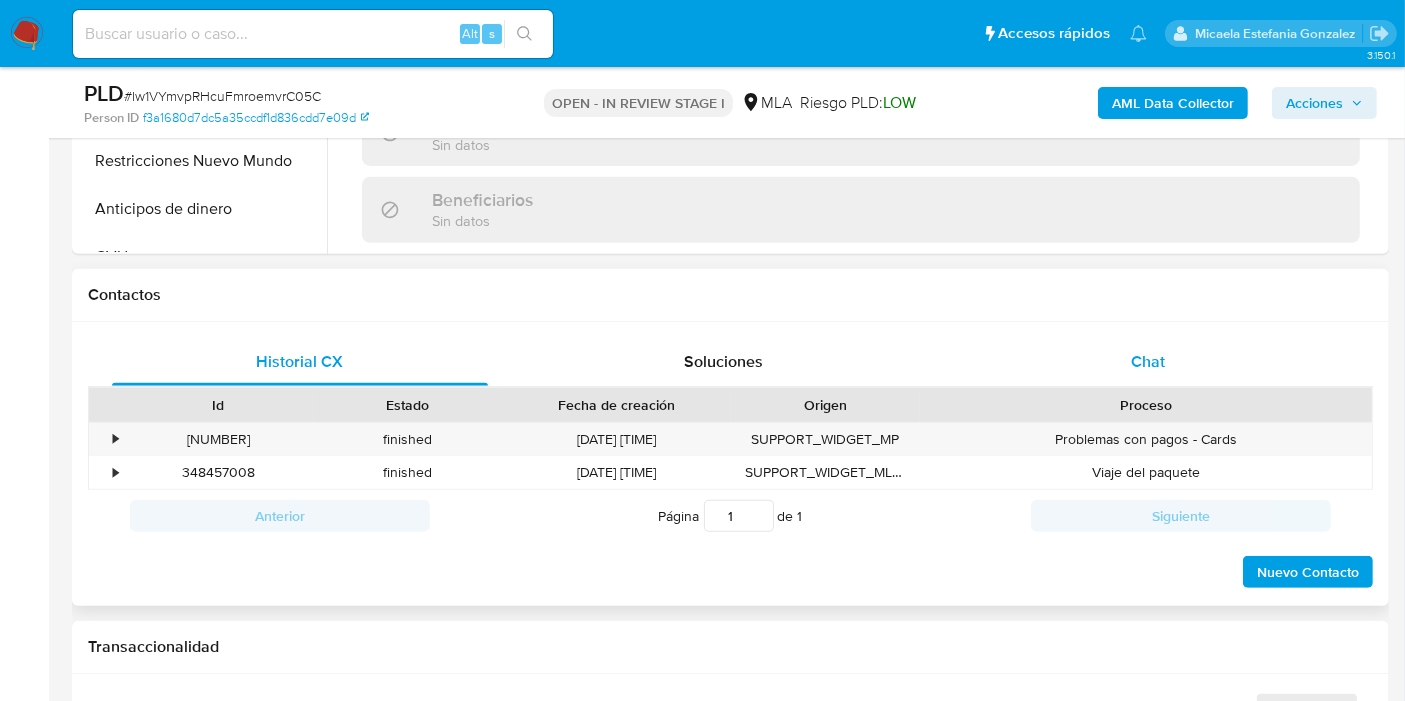 click on "Chat" at bounding box center (1148, 362) 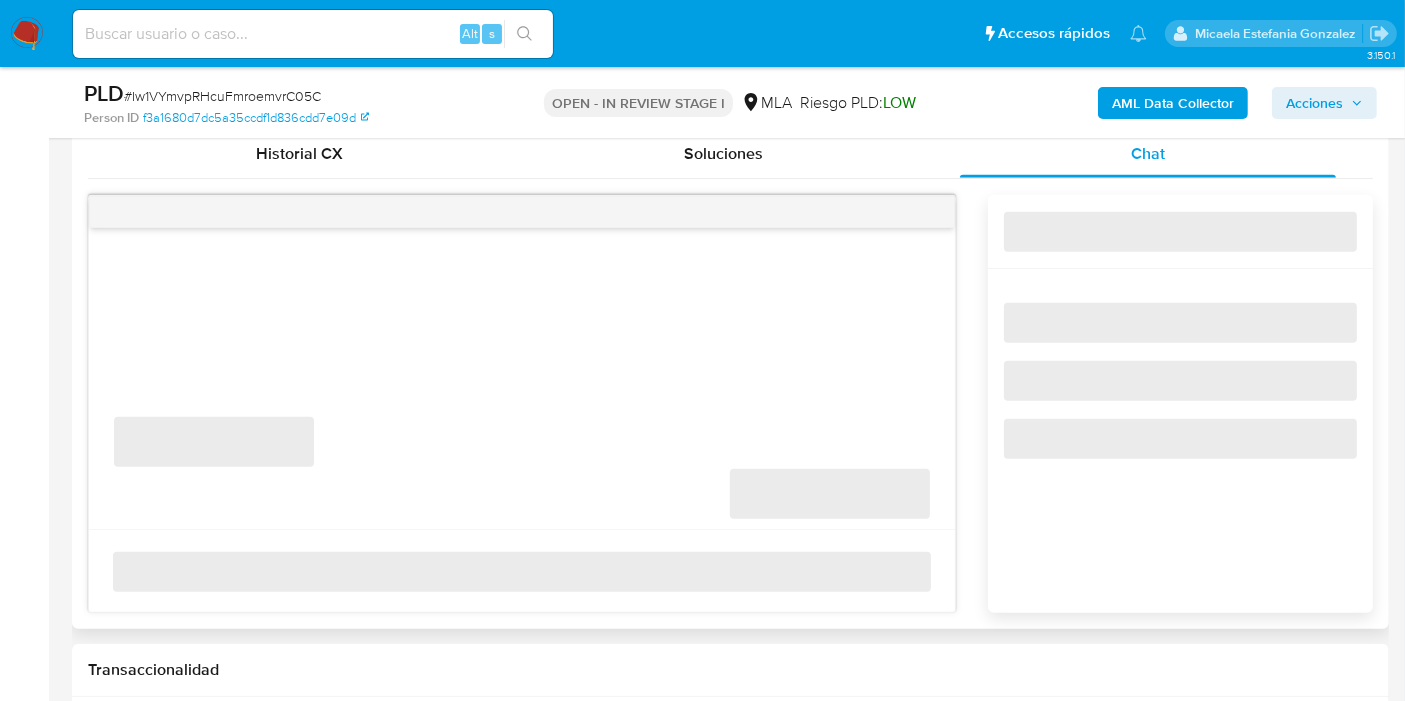scroll, scrollTop: 1000, scrollLeft: 0, axis: vertical 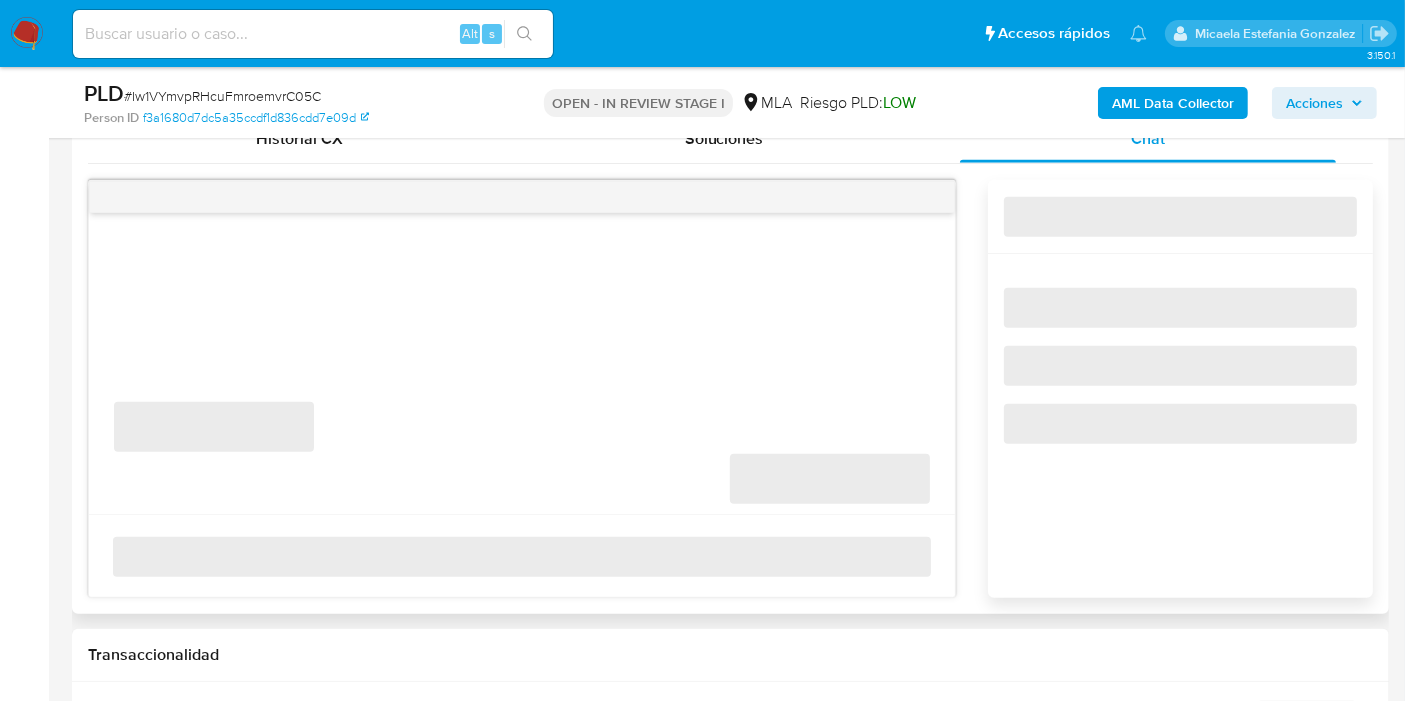 select on "10" 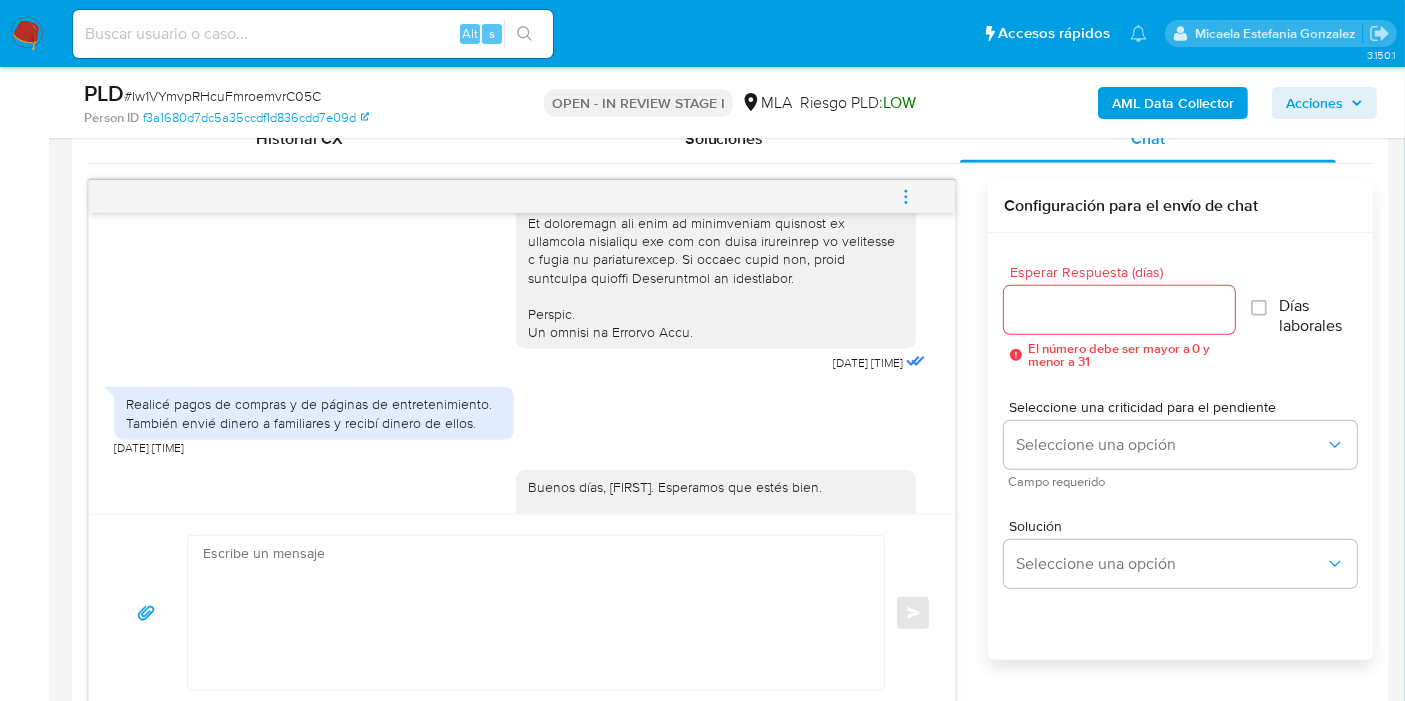 scroll, scrollTop: 872, scrollLeft: 0, axis: vertical 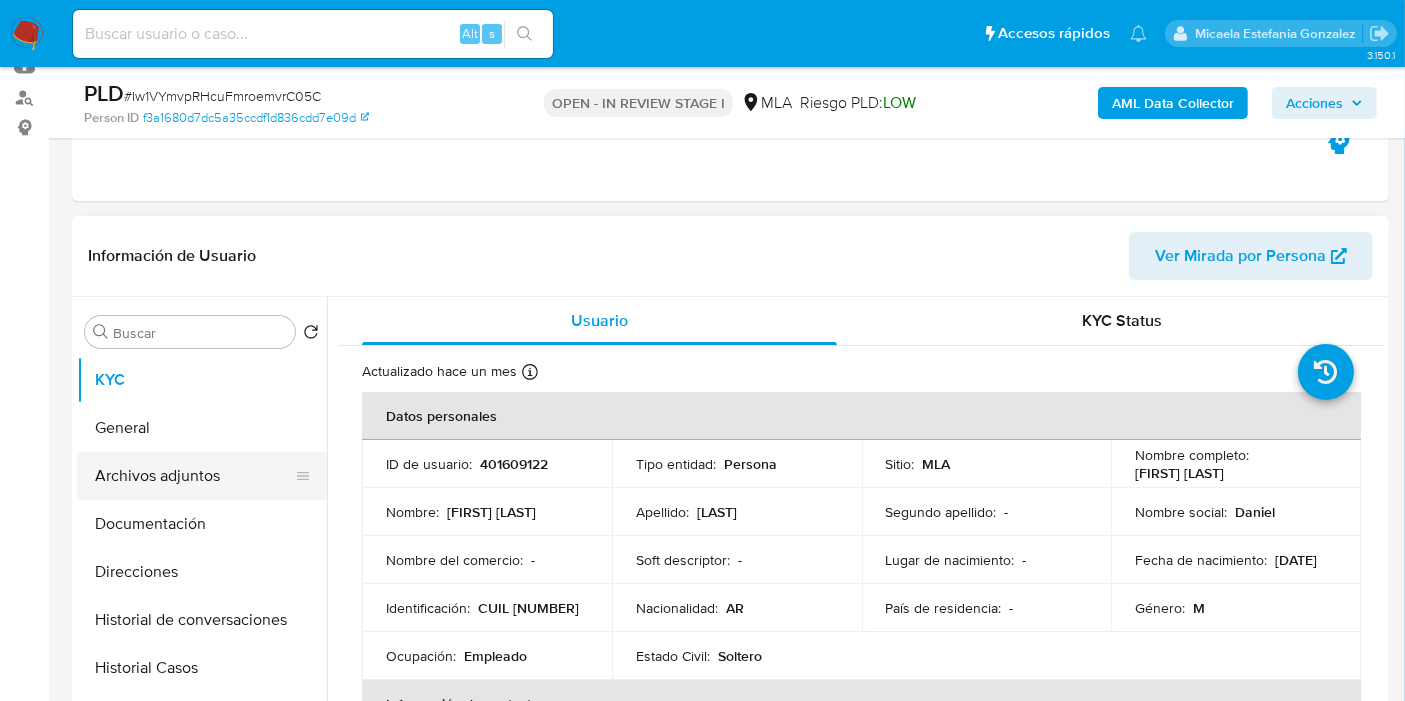 click on "Archivos adjuntos" at bounding box center [194, 476] 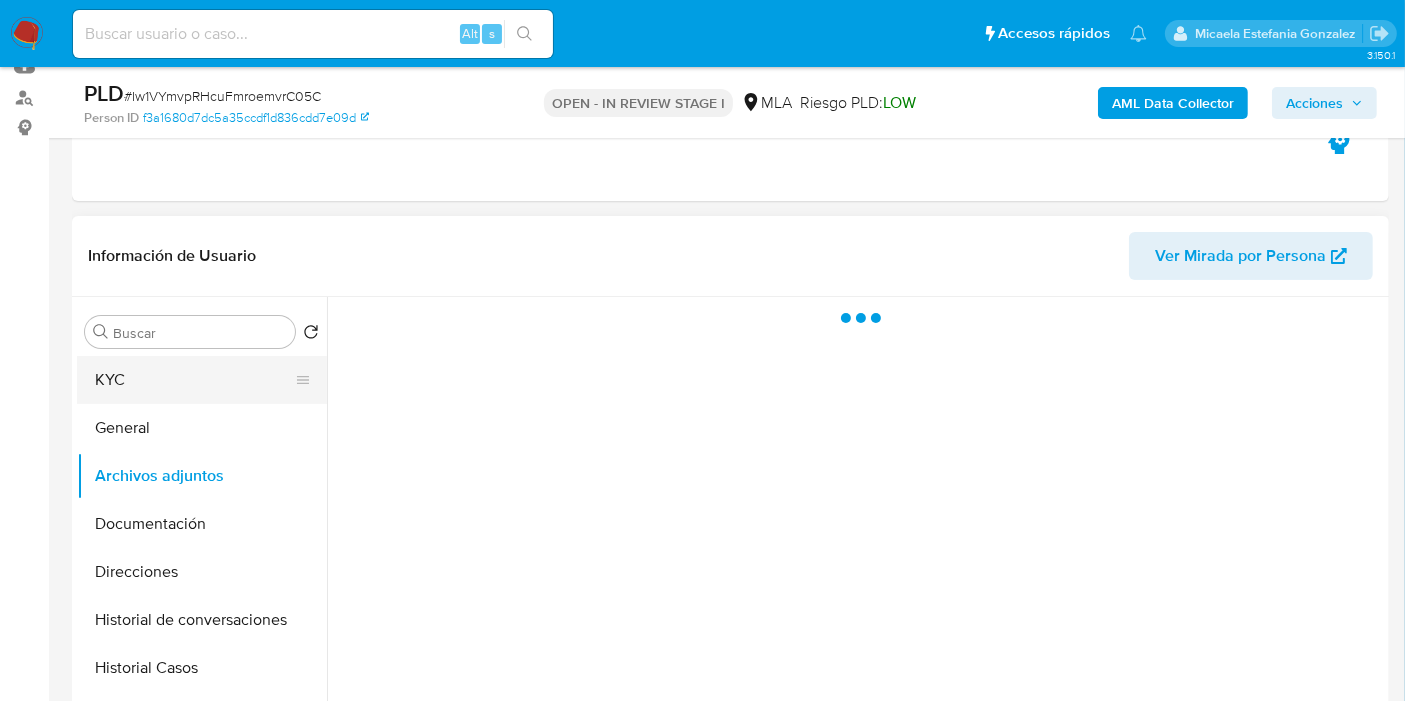 click on "KYC" at bounding box center [194, 380] 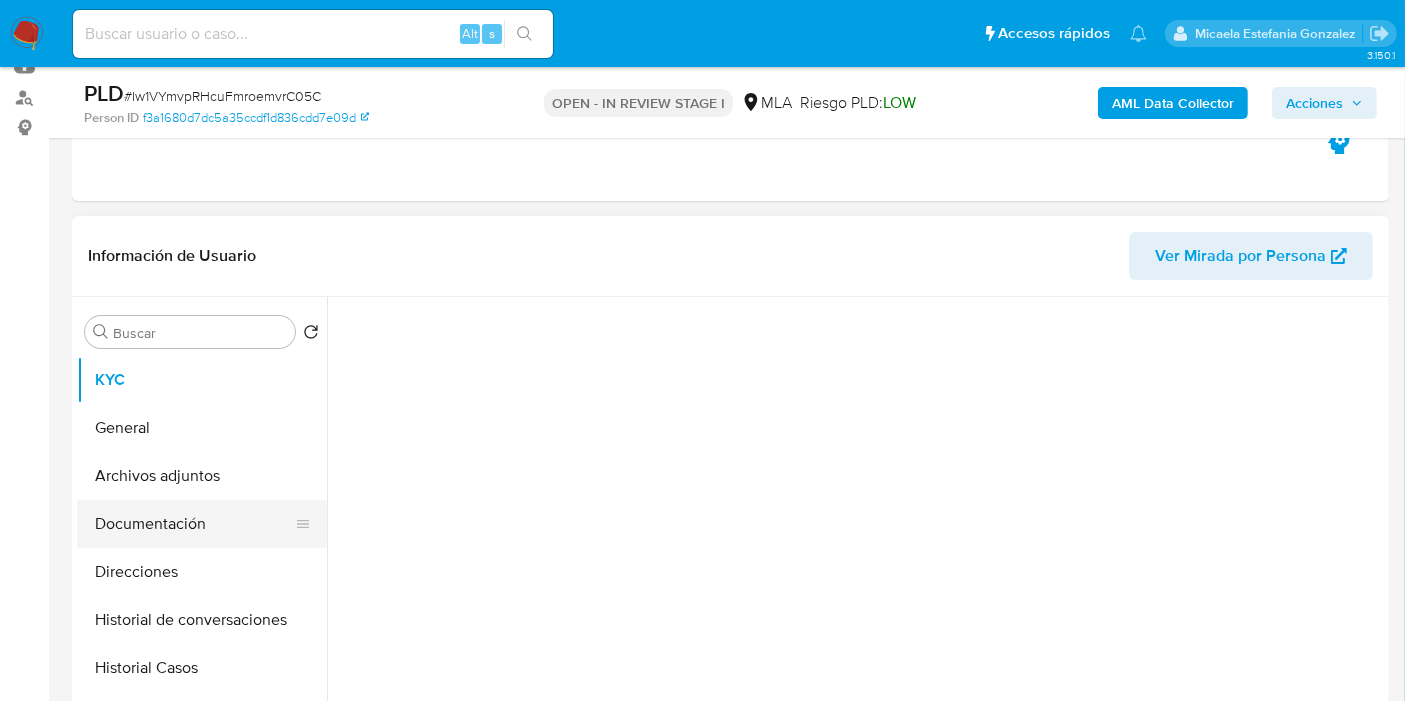 click on "Documentación" at bounding box center (194, 524) 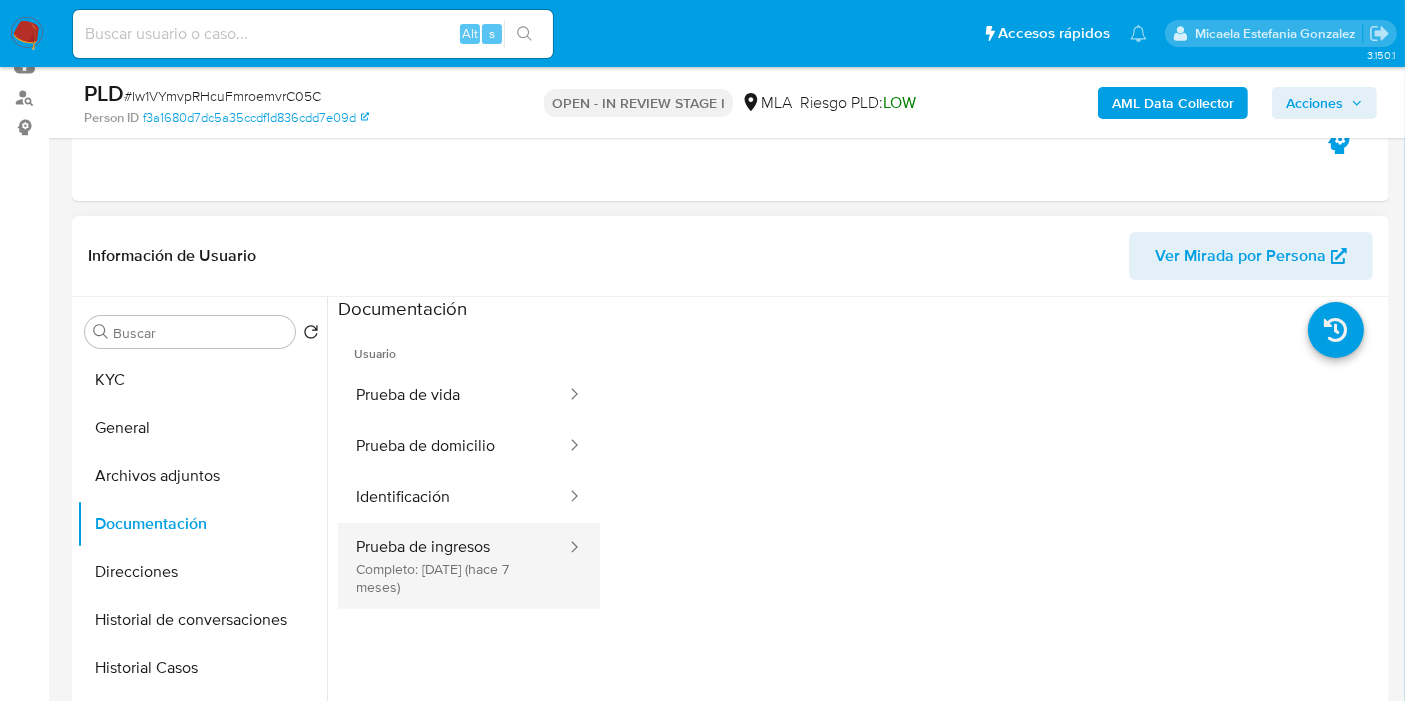 click on "Prueba de ingresos Completo: [DATE] (hace 7 meses)" at bounding box center (453, 566) 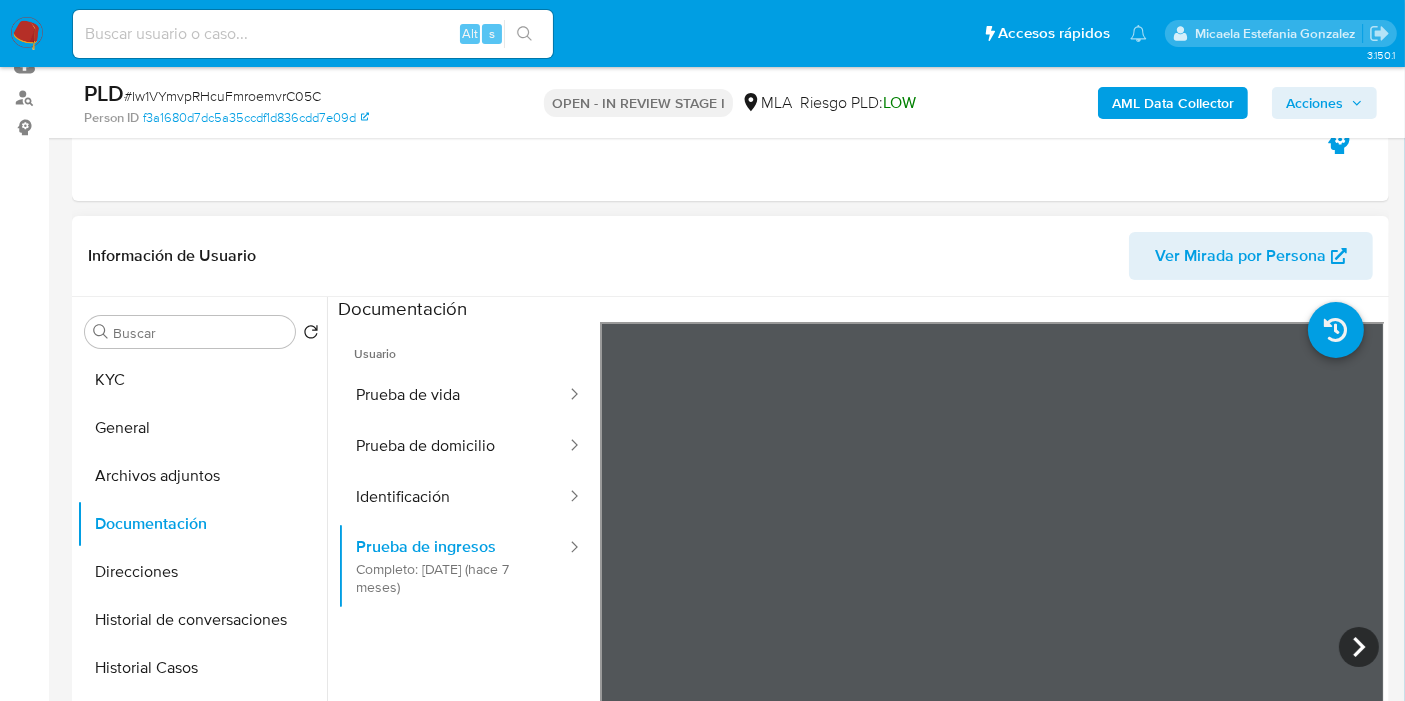 click on "Información de Usuario Ver Mirada por Persona Buscar   Volver al orden por defecto KYC General Archivos adjuntos CVU Items" at bounding box center (730, 512) 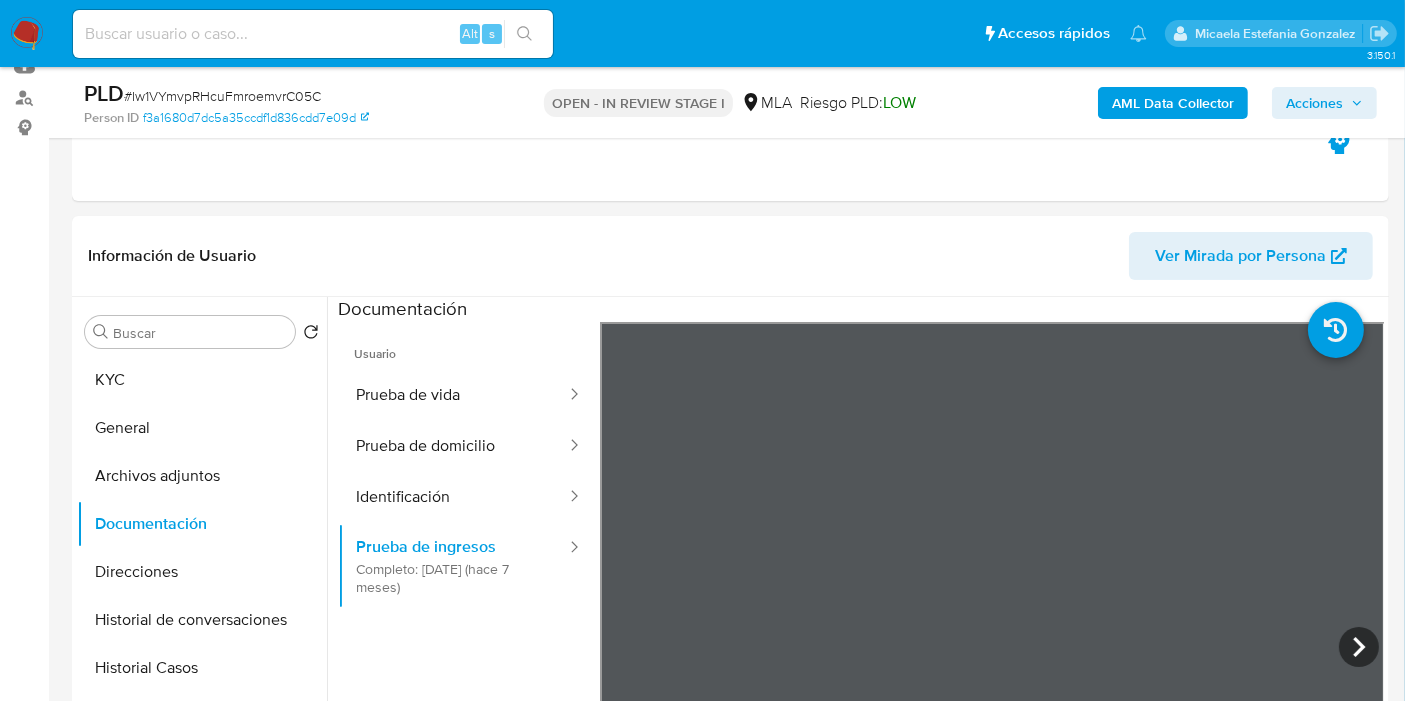 click on "Pausado Ver notificaciones Alt s Accesos rápidos   Presiona las siguientes teclas para acceder a algunas de las funciones Buscar caso o usuario Alt s Volver al home Alt h Agregar un comentario Alt c Ir a la resolucion de un caso Alt r Agregar un archivo adjunto Alt a Solicitar KYC challenge Alt 3 Agregar restricción Alt 4 Eliminar restricción Alt 5 [FIRST] [LAST] Bandeja Tablero Screening Búsqueda en Listas Watchlist Herramientas Operaciones masivas Reportes Mulan Buscador de personas Consolidado 3.150.1 Asignado a   [USERNAME]   Asignado el: [DATE] [TIME] Creado el: [DATE]   Creado el: [DATE] [TIME] - Vence en 2 meses   Vence el [DATE] [TIME] PLD # [ID] Person ID [ID] OPEN - IN REVIEW STAGE I  MLA Riesgo PLD:  LOW AML Data Collector Acciones Información del caso Eventos ( 1 ) Acciones AUTOMATIC (1) Información de Usuario Ver Mirada por Persona Buscar   Volver al orden por defecto KYC General Archivos adjuntos CVU Items" at bounding box center (702, 2014) 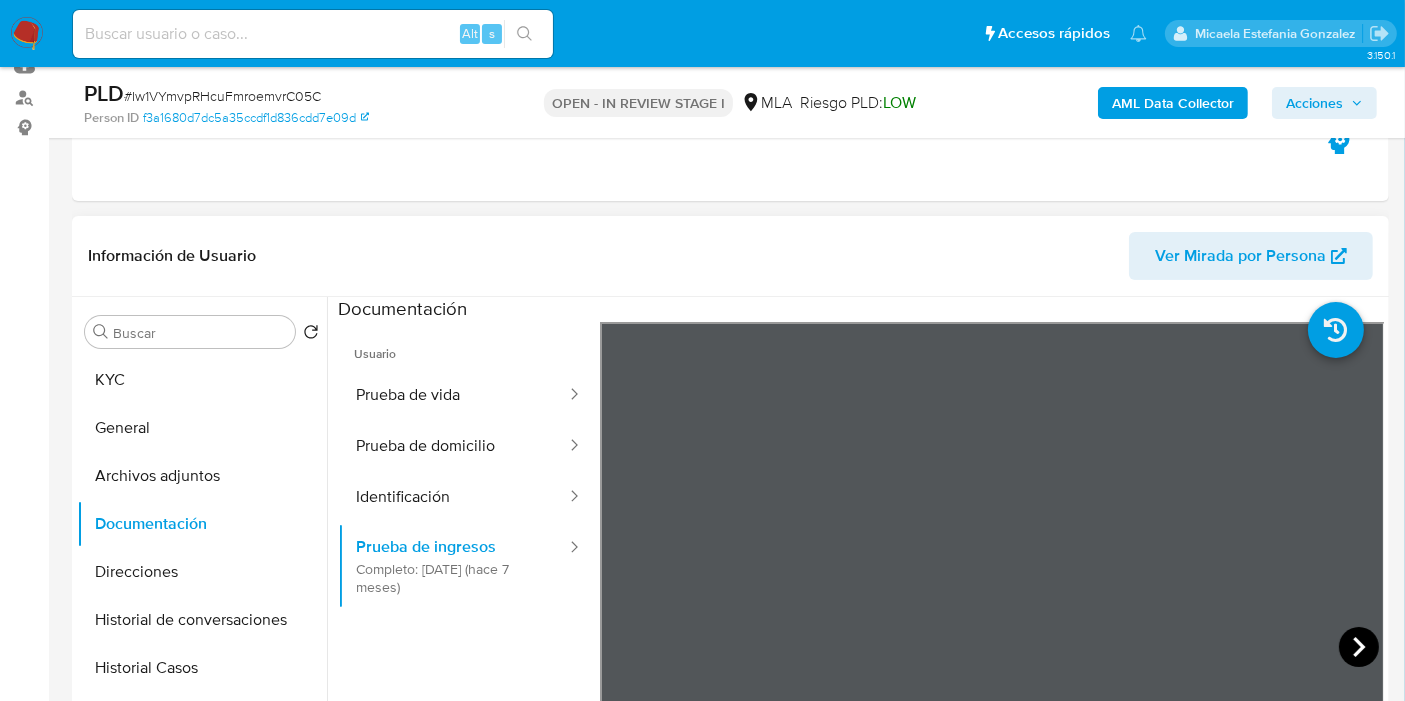 click 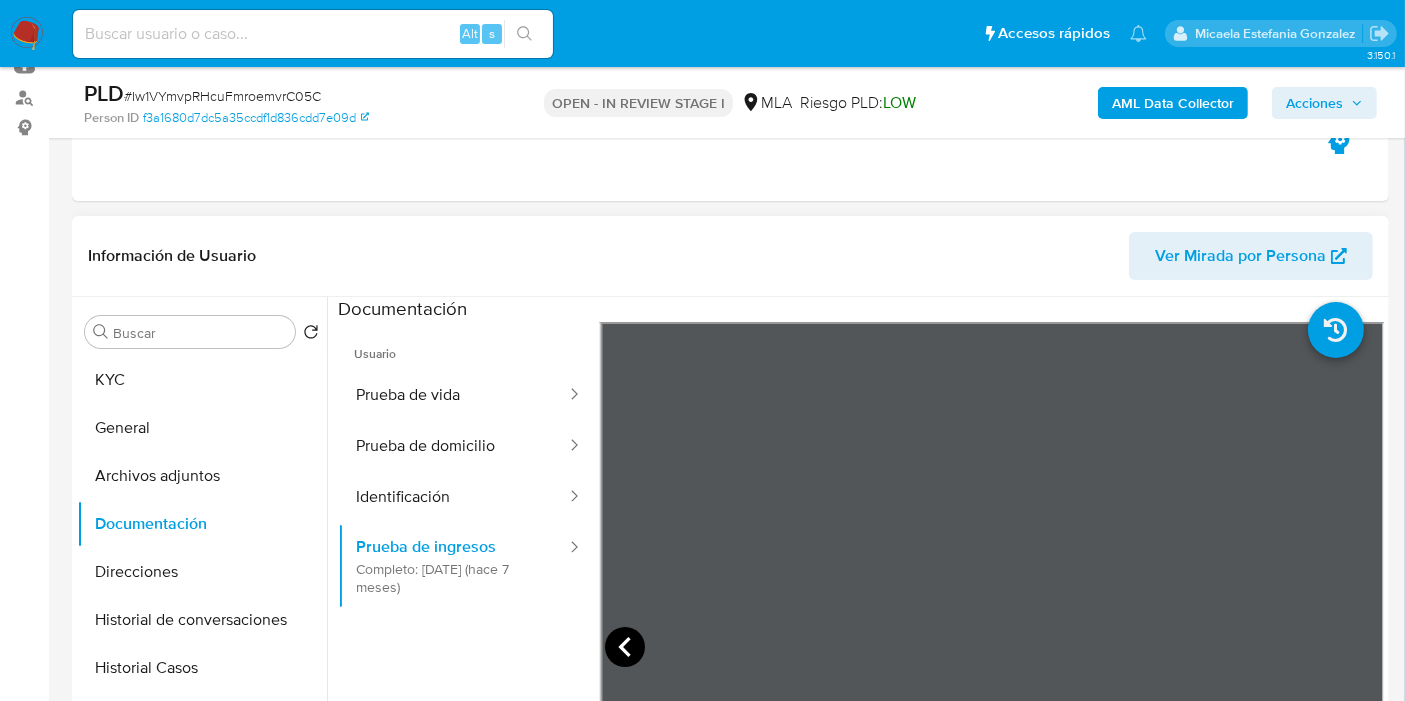 click 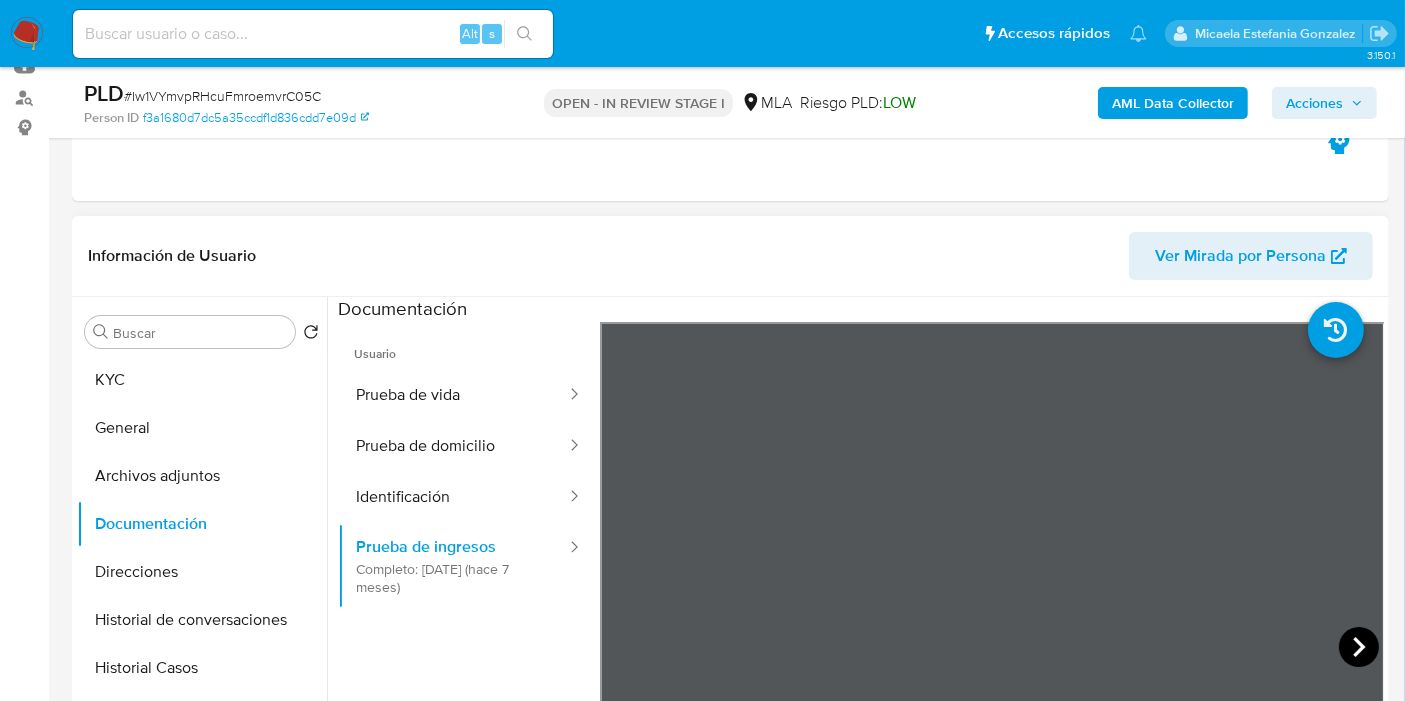click 